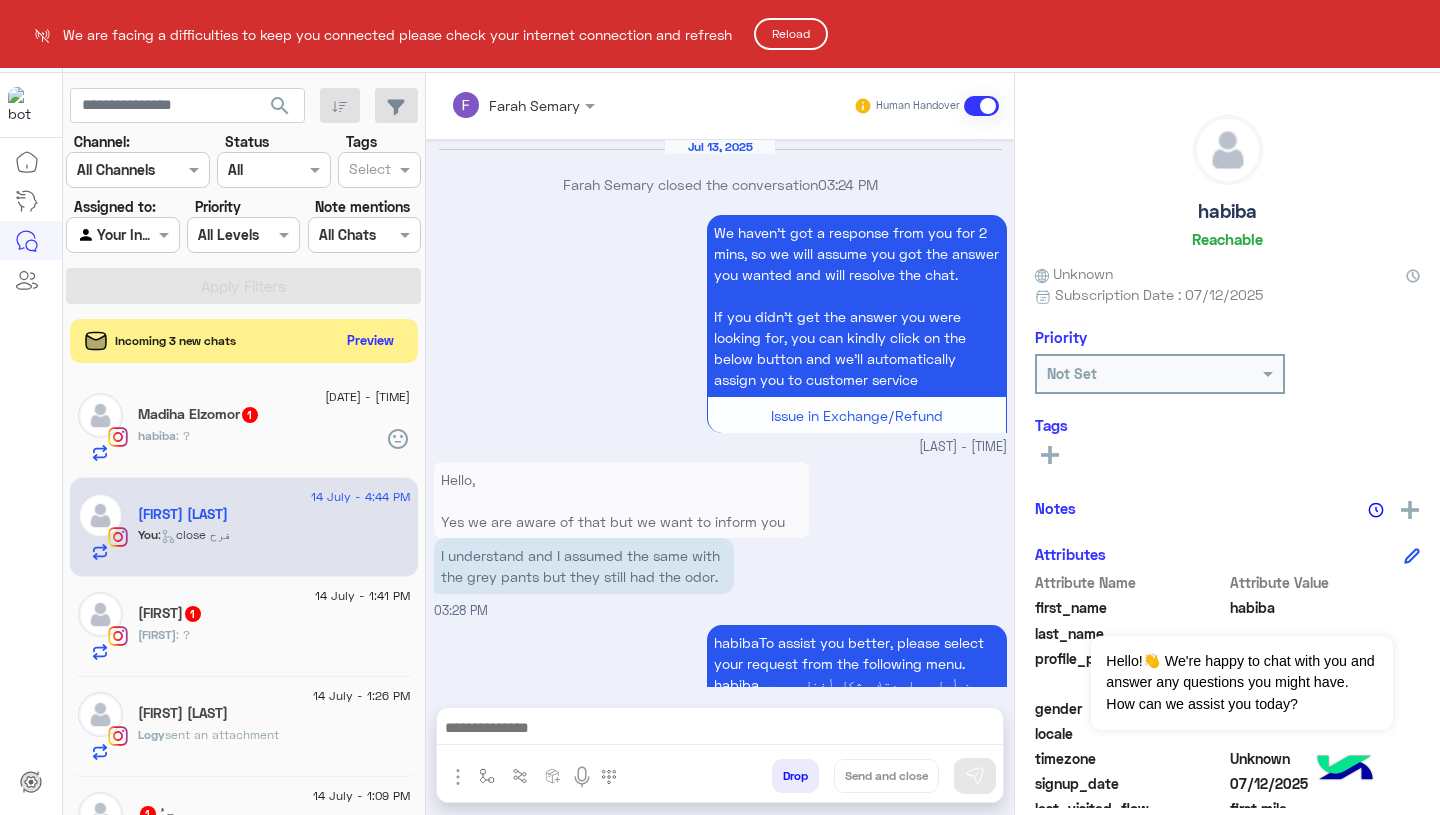 scroll, scrollTop: 0, scrollLeft: 0, axis: both 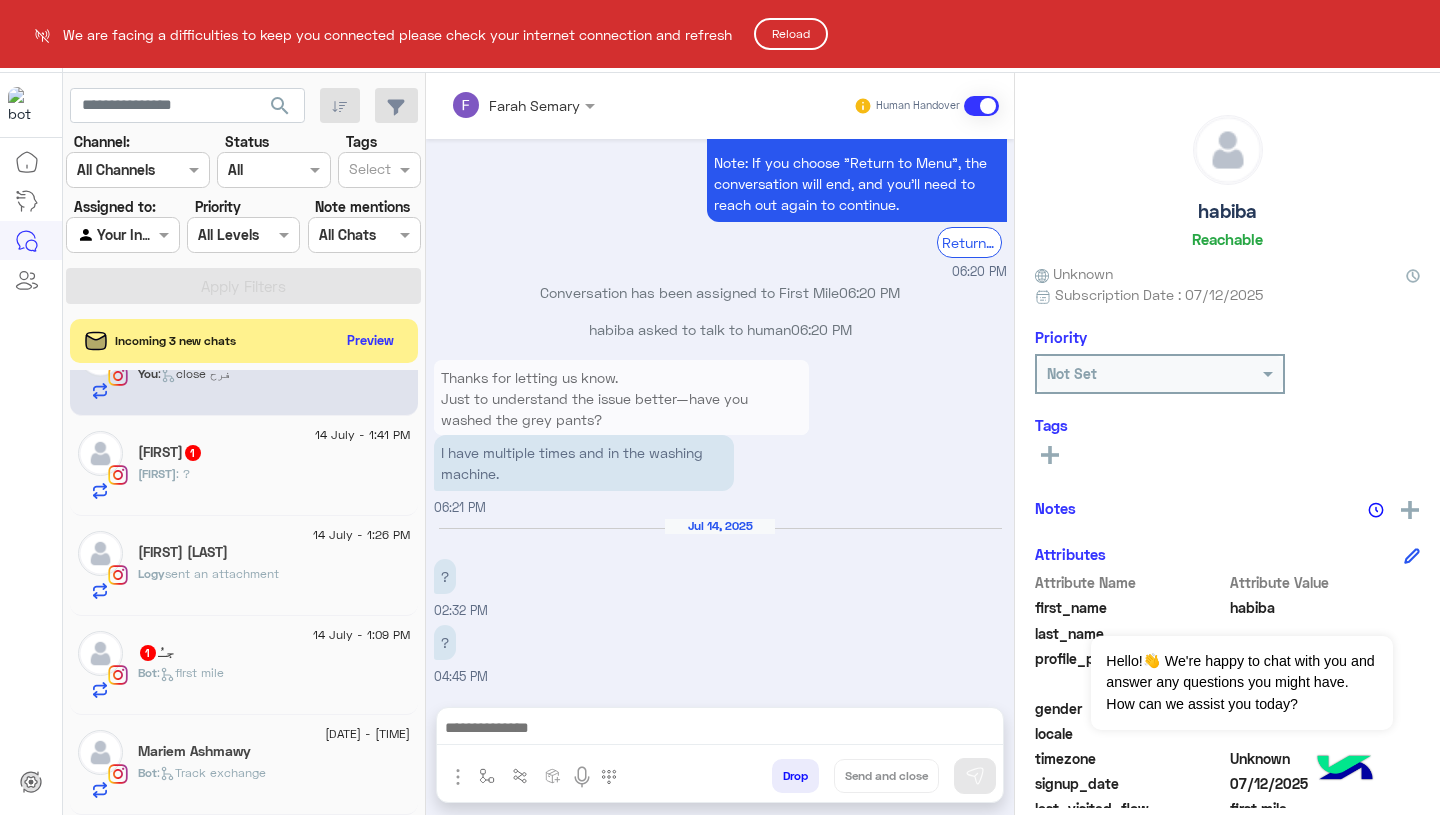click on "Reload" 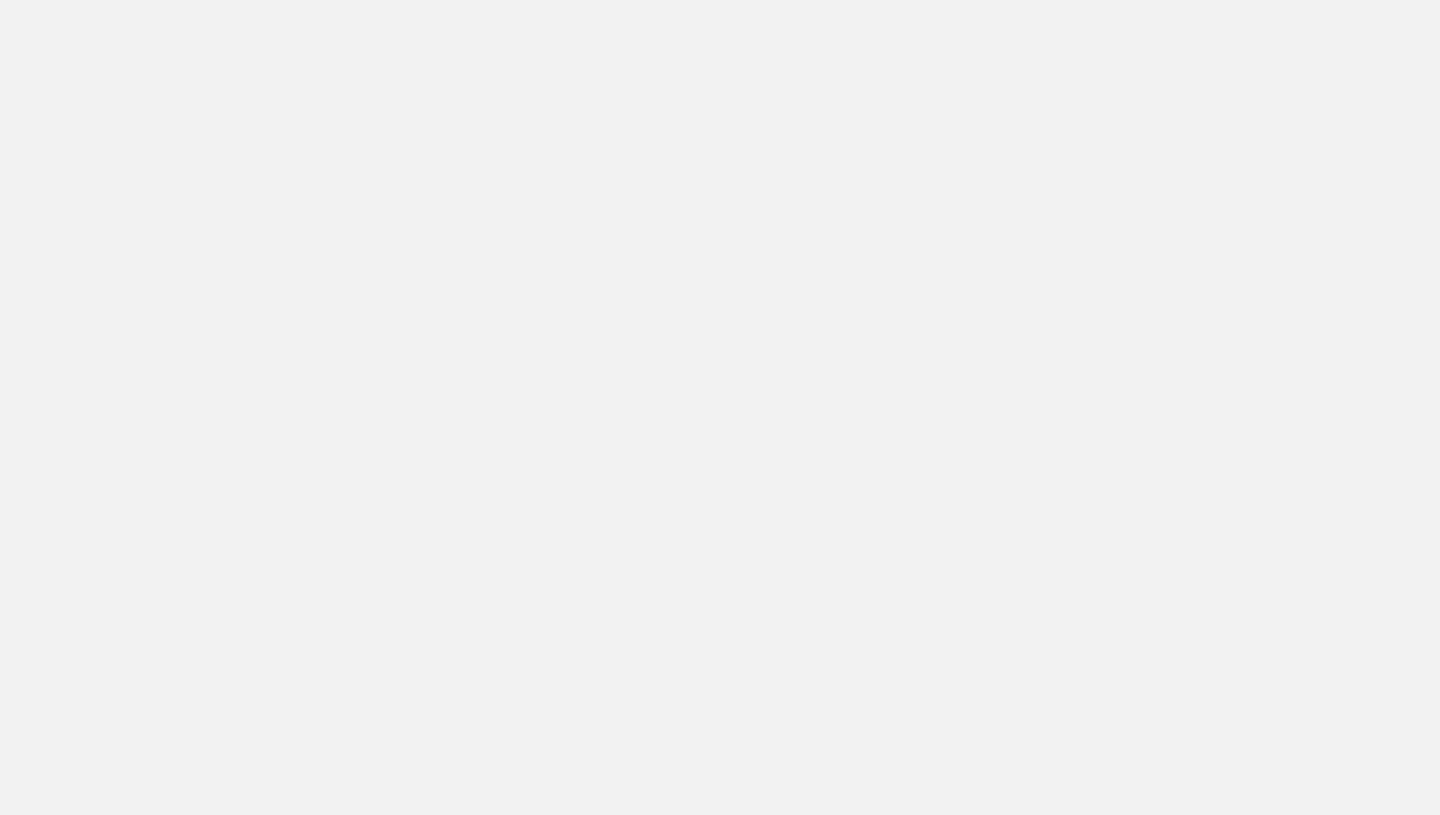 scroll, scrollTop: 0, scrollLeft: 0, axis: both 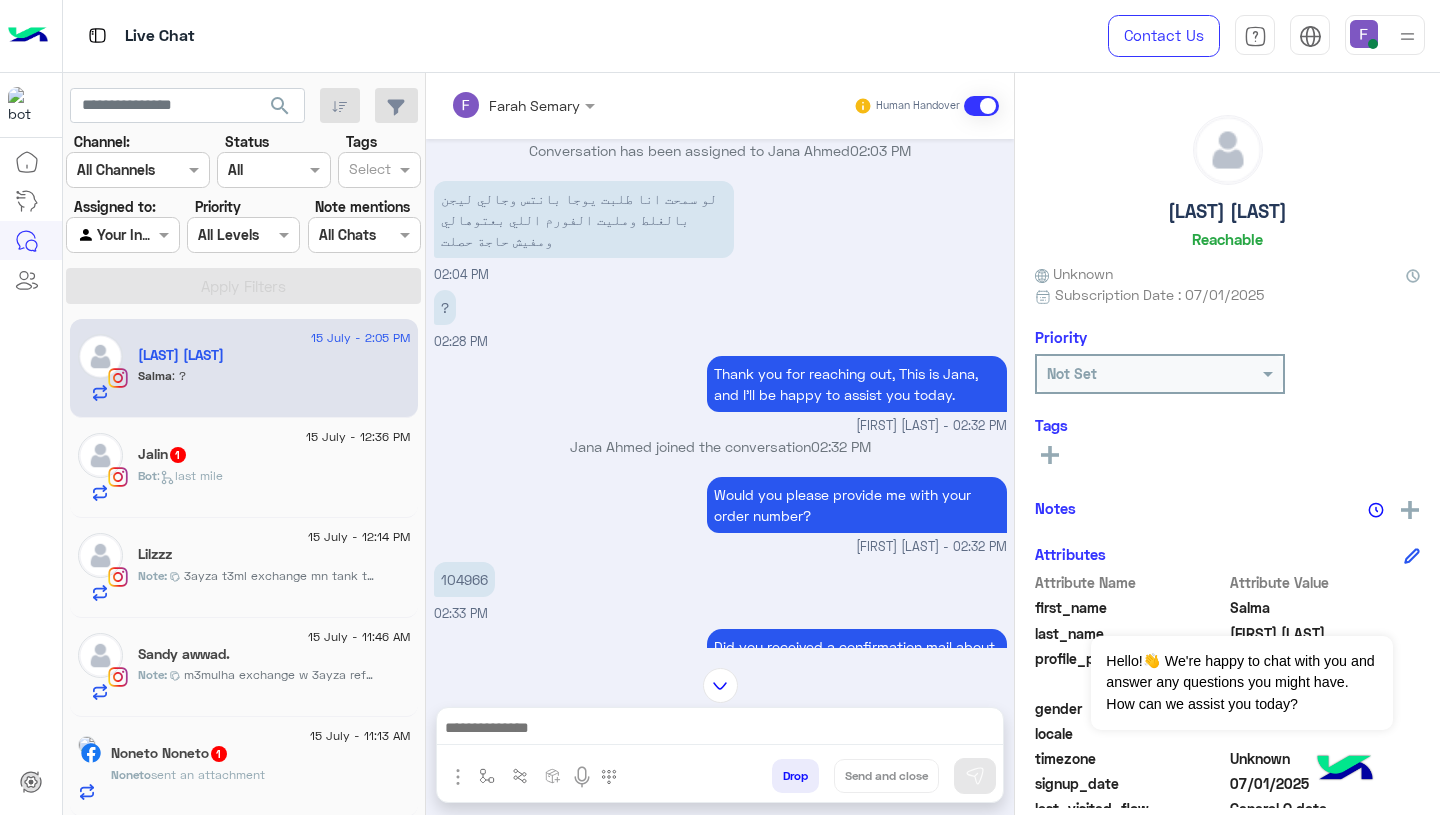 click on "104966" at bounding box center (464, 579) 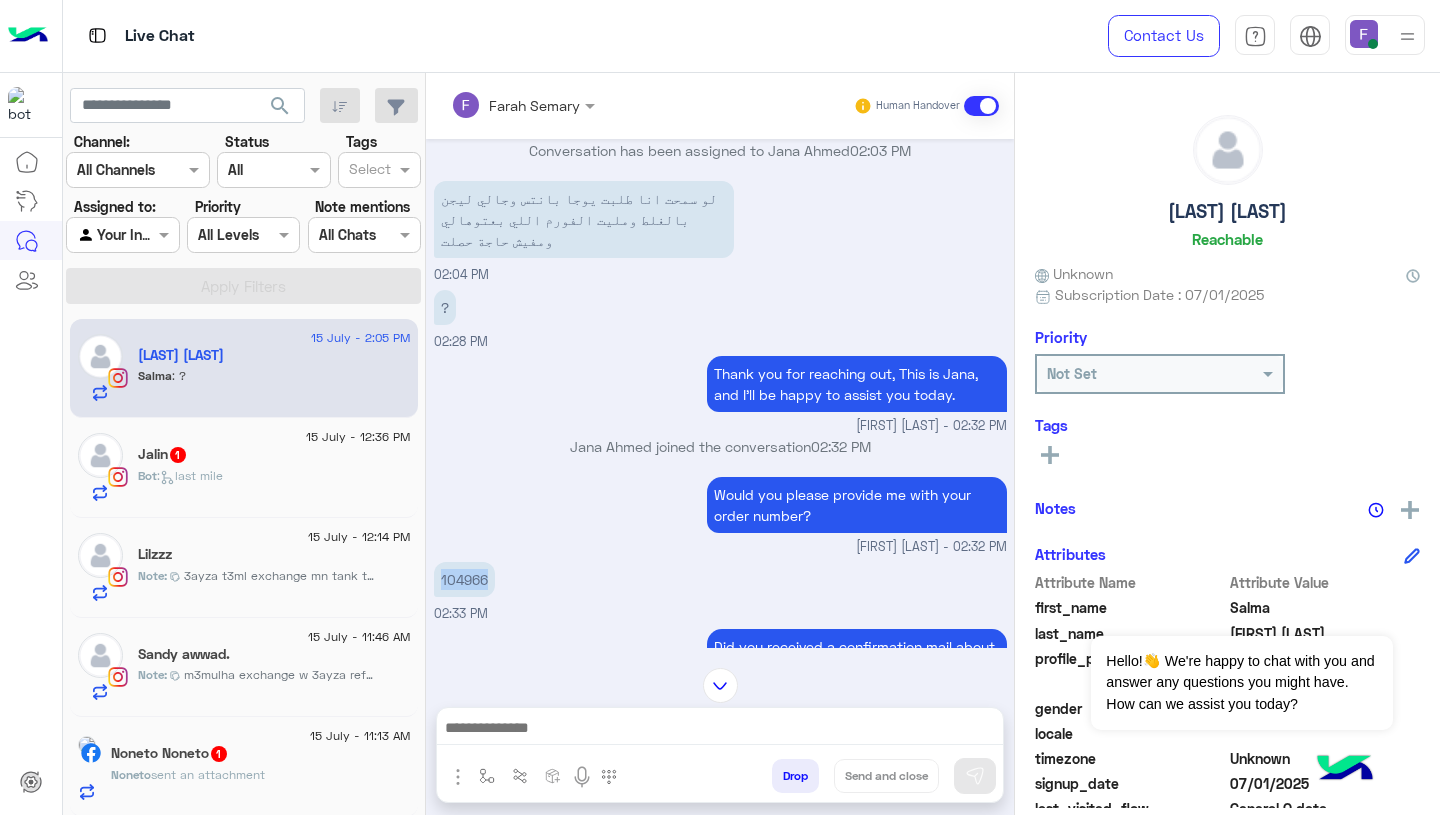 click on "104966" at bounding box center (464, 579) 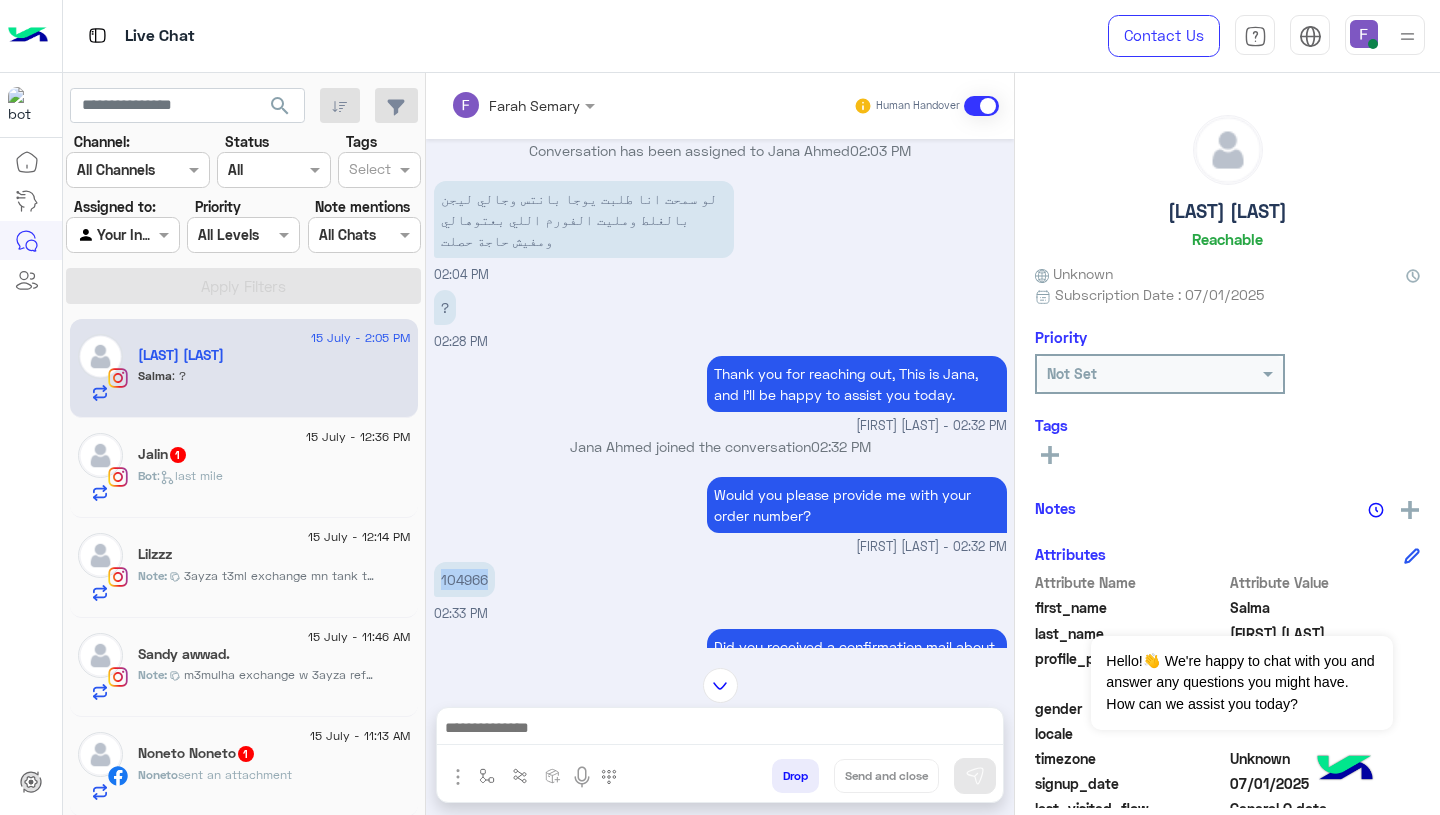 click on "?   02:28 PM" at bounding box center (720, 318) 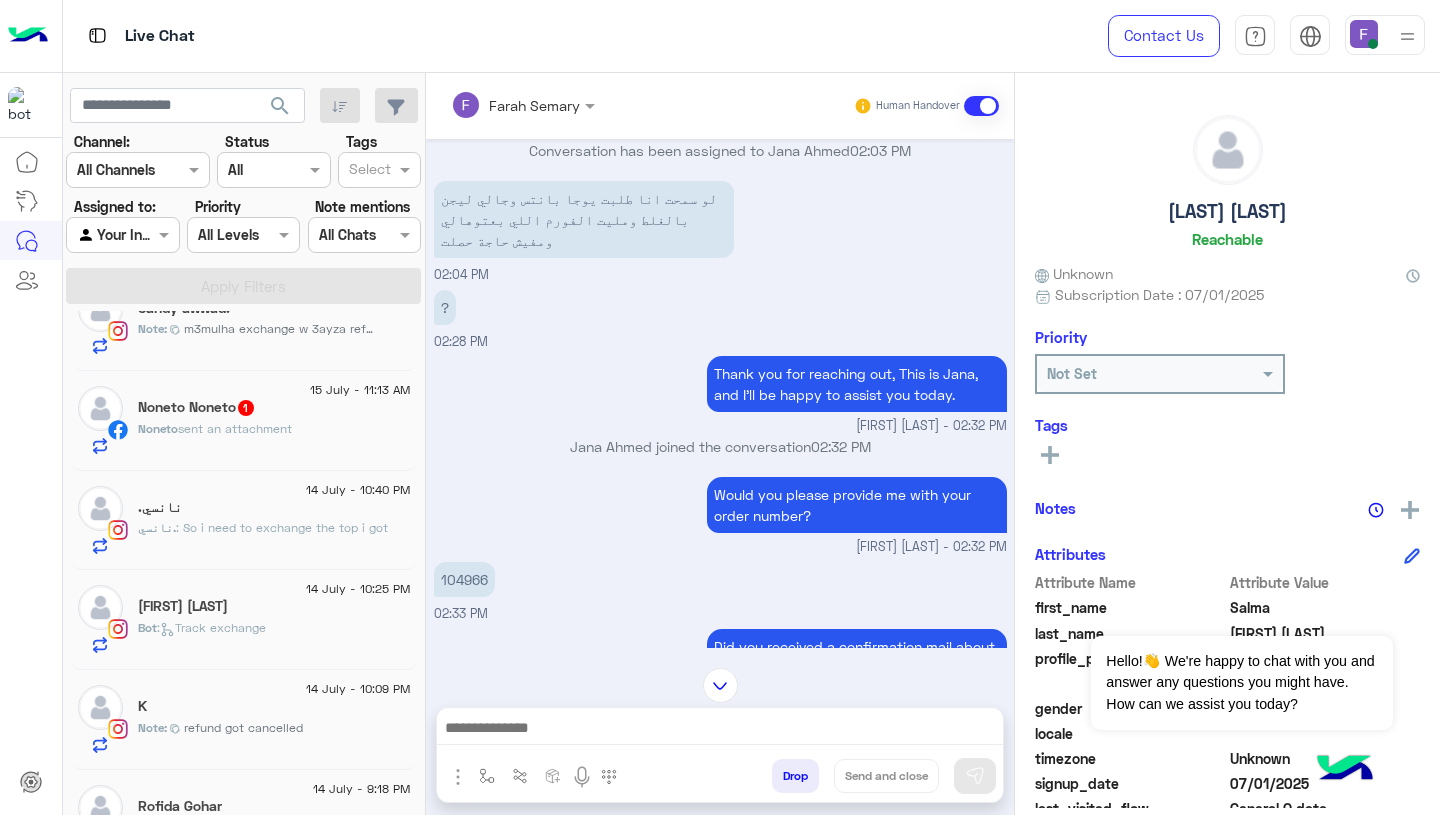 scroll, scrollTop: 0, scrollLeft: 0, axis: both 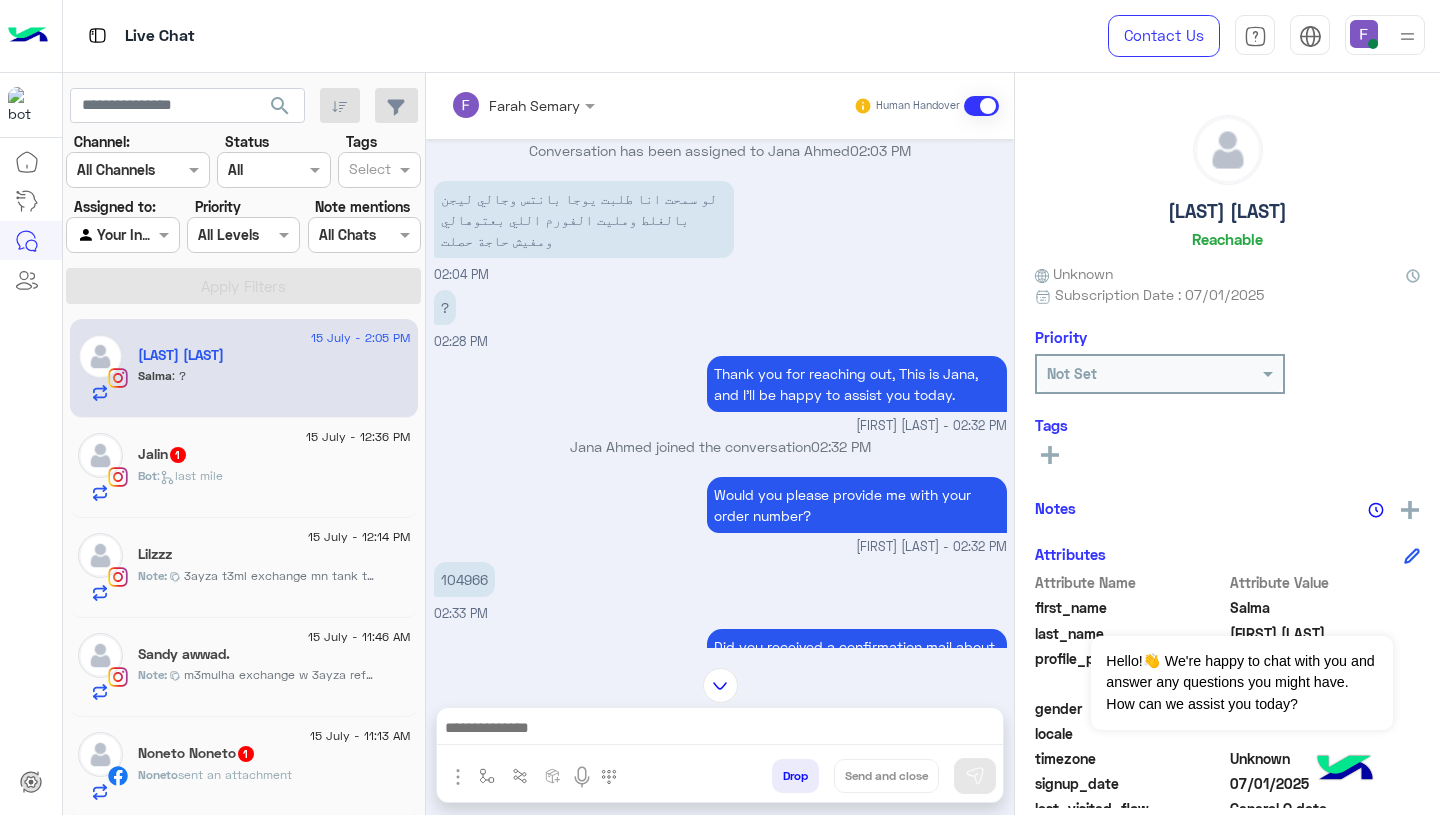 click on ":   last mile" 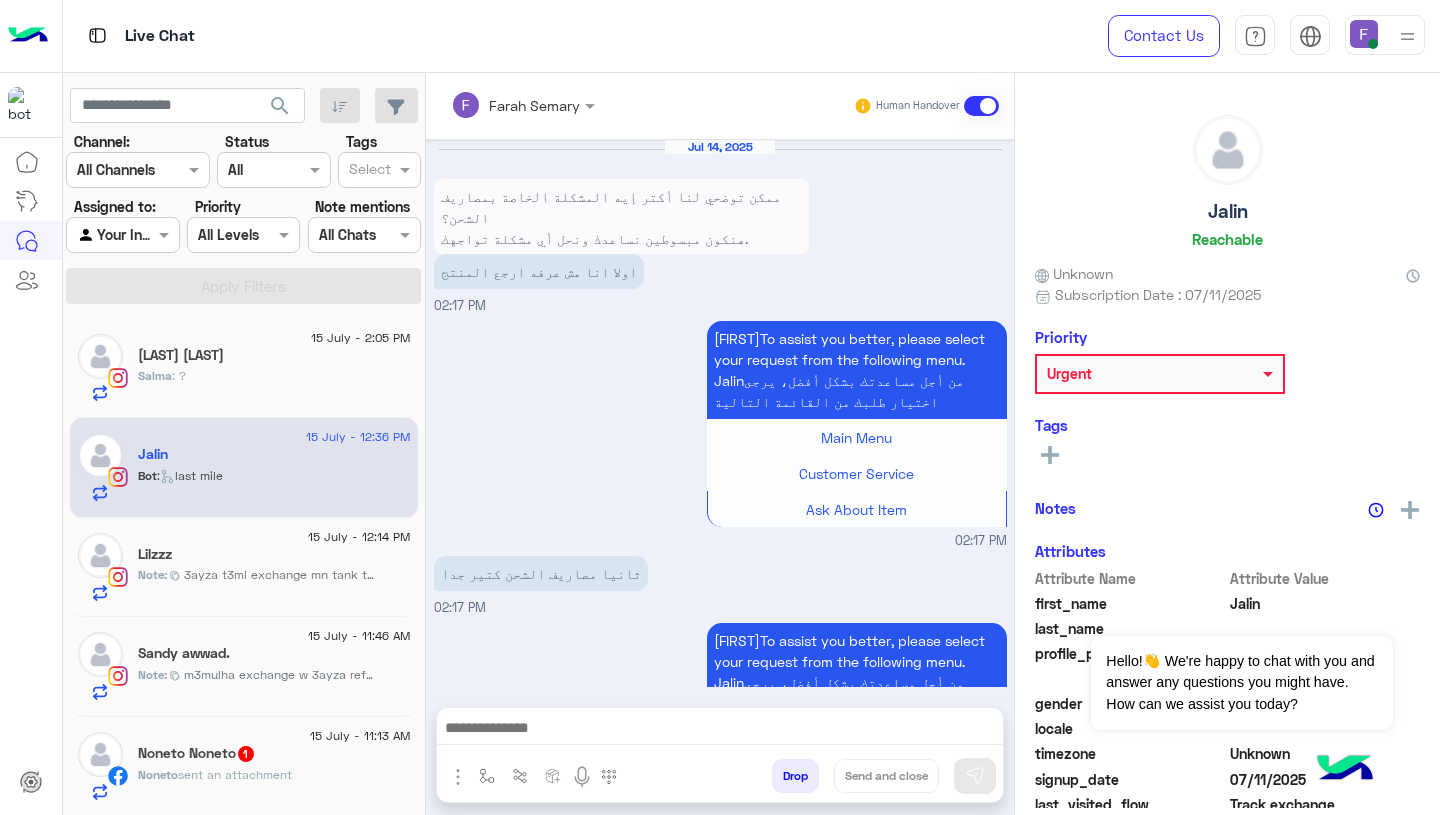 scroll, scrollTop: 1984, scrollLeft: 0, axis: vertical 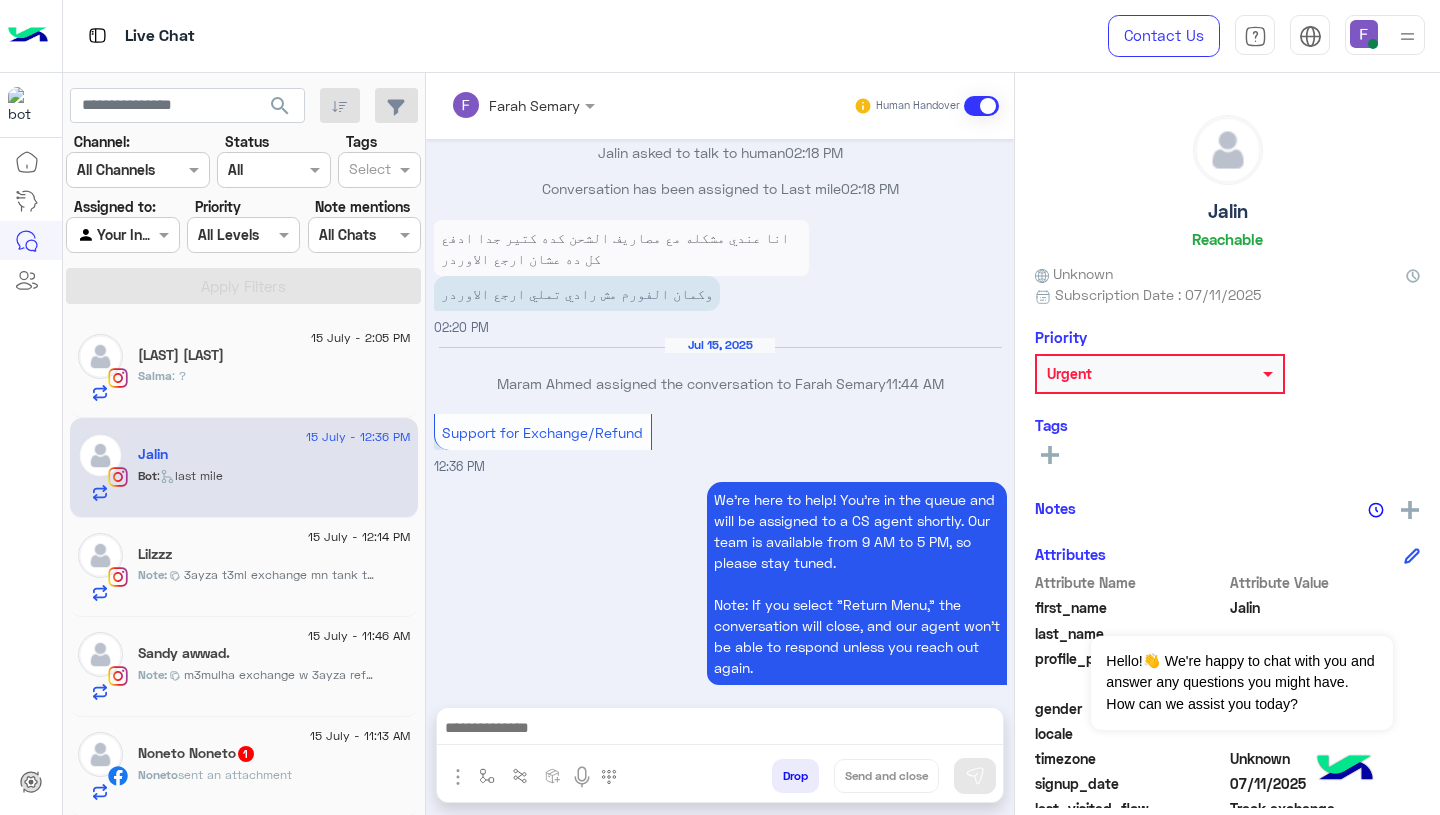 click on "Salma : ?" 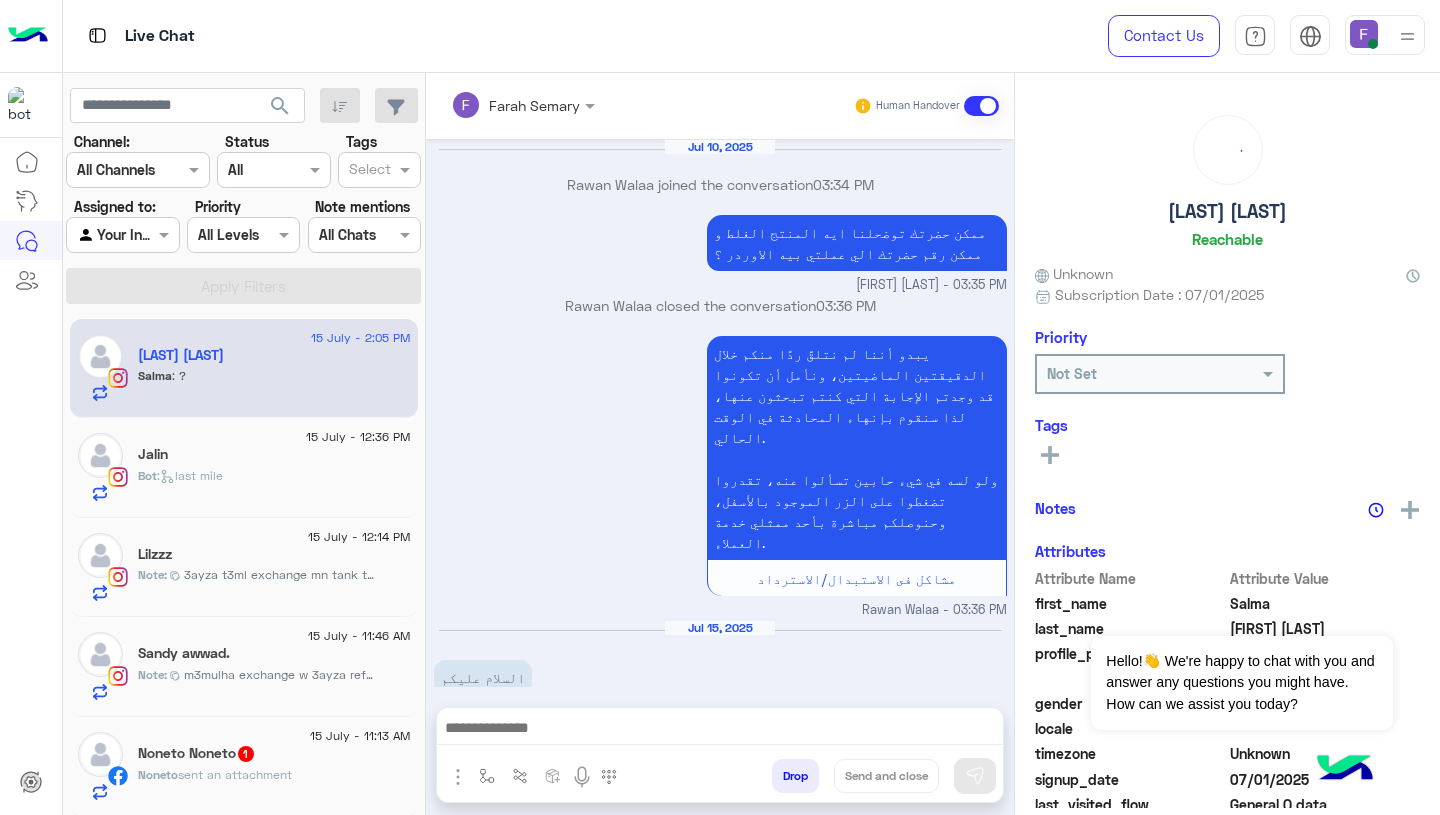scroll, scrollTop: 1522, scrollLeft: 0, axis: vertical 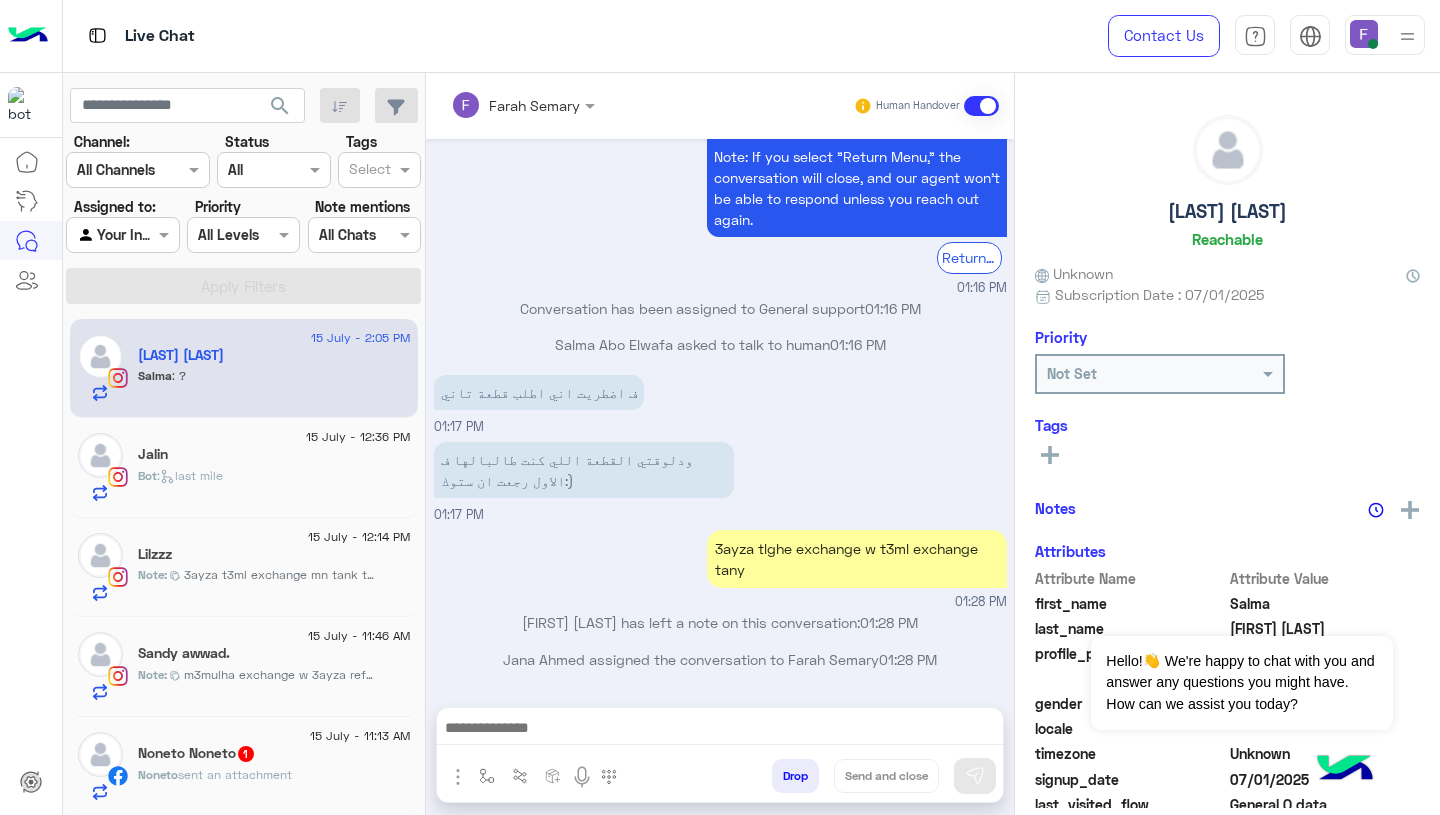 click on "Jalin" 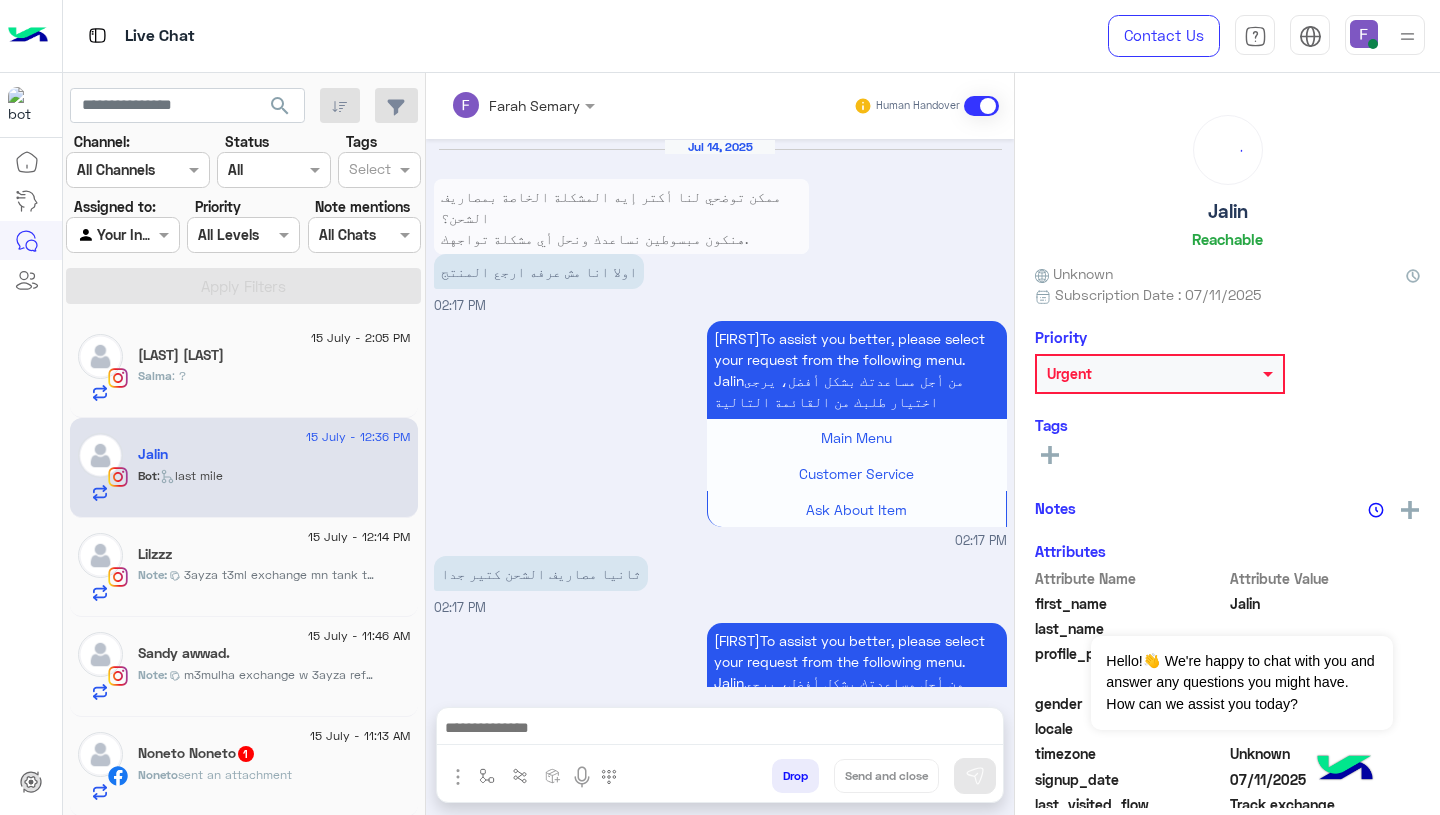scroll, scrollTop: 1984, scrollLeft: 0, axis: vertical 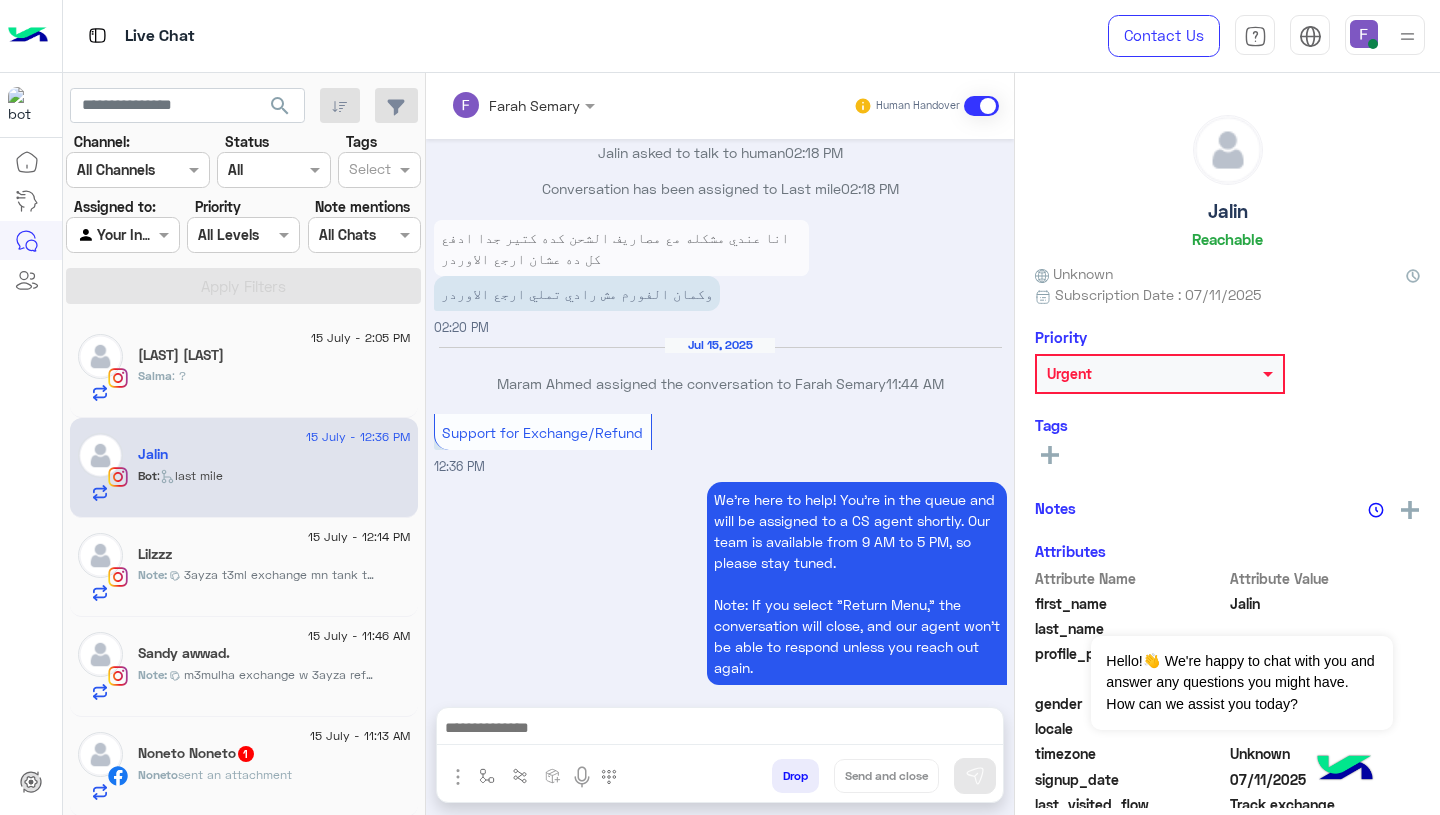 click on "Salma : ?" 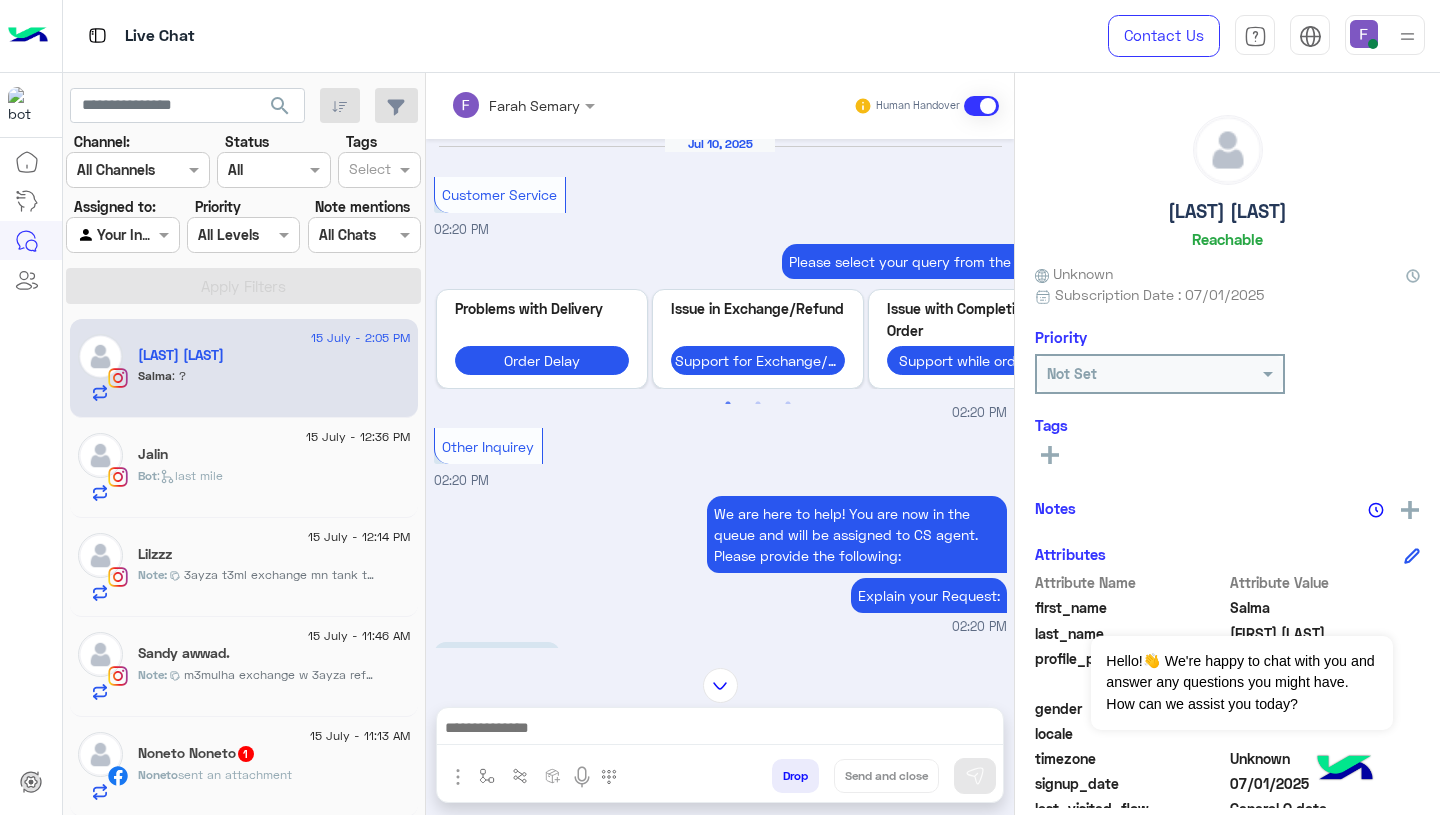 scroll, scrollTop: 842, scrollLeft: 0, axis: vertical 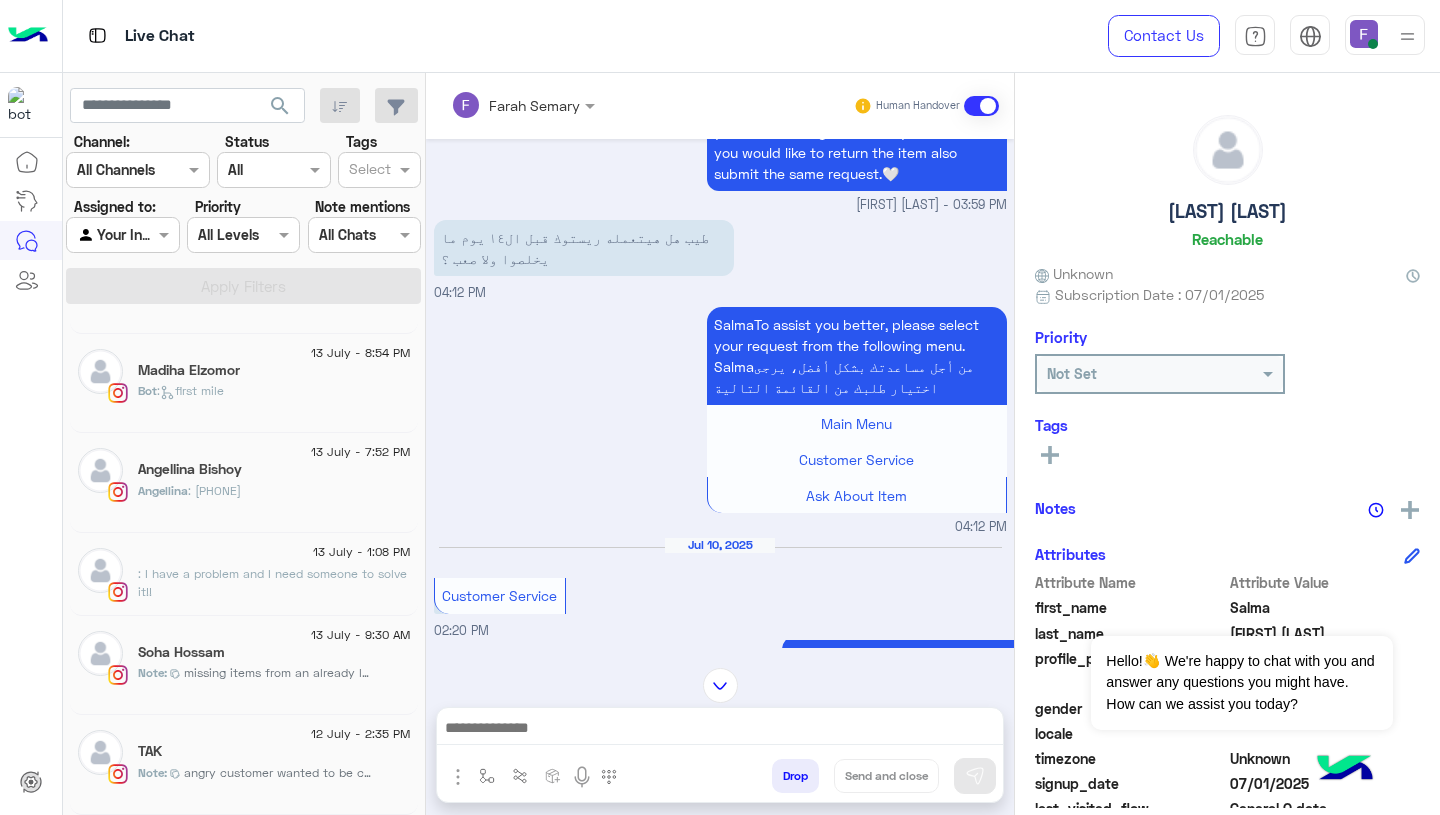 click on "TAK" 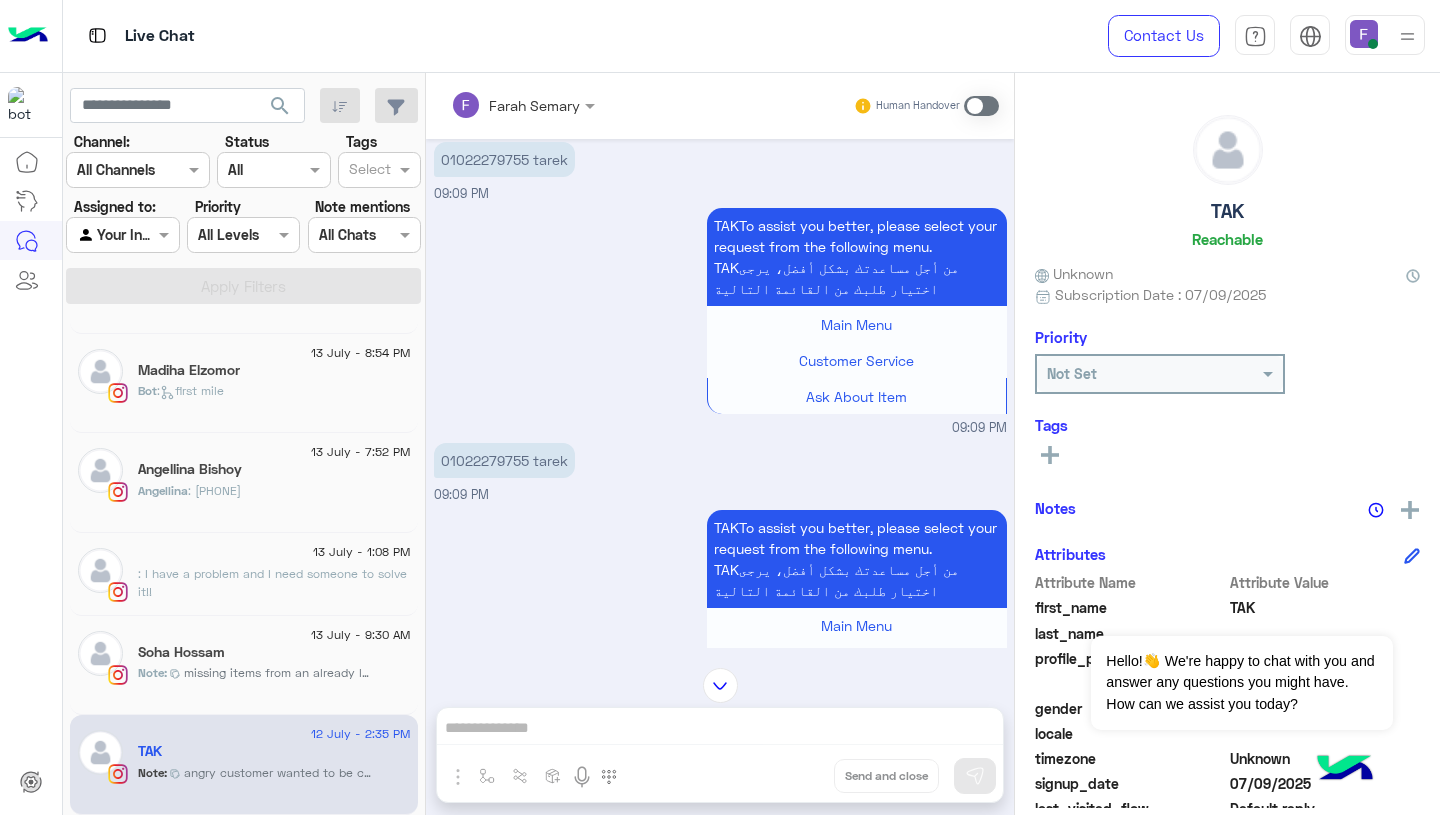 scroll, scrollTop: 289, scrollLeft: 0, axis: vertical 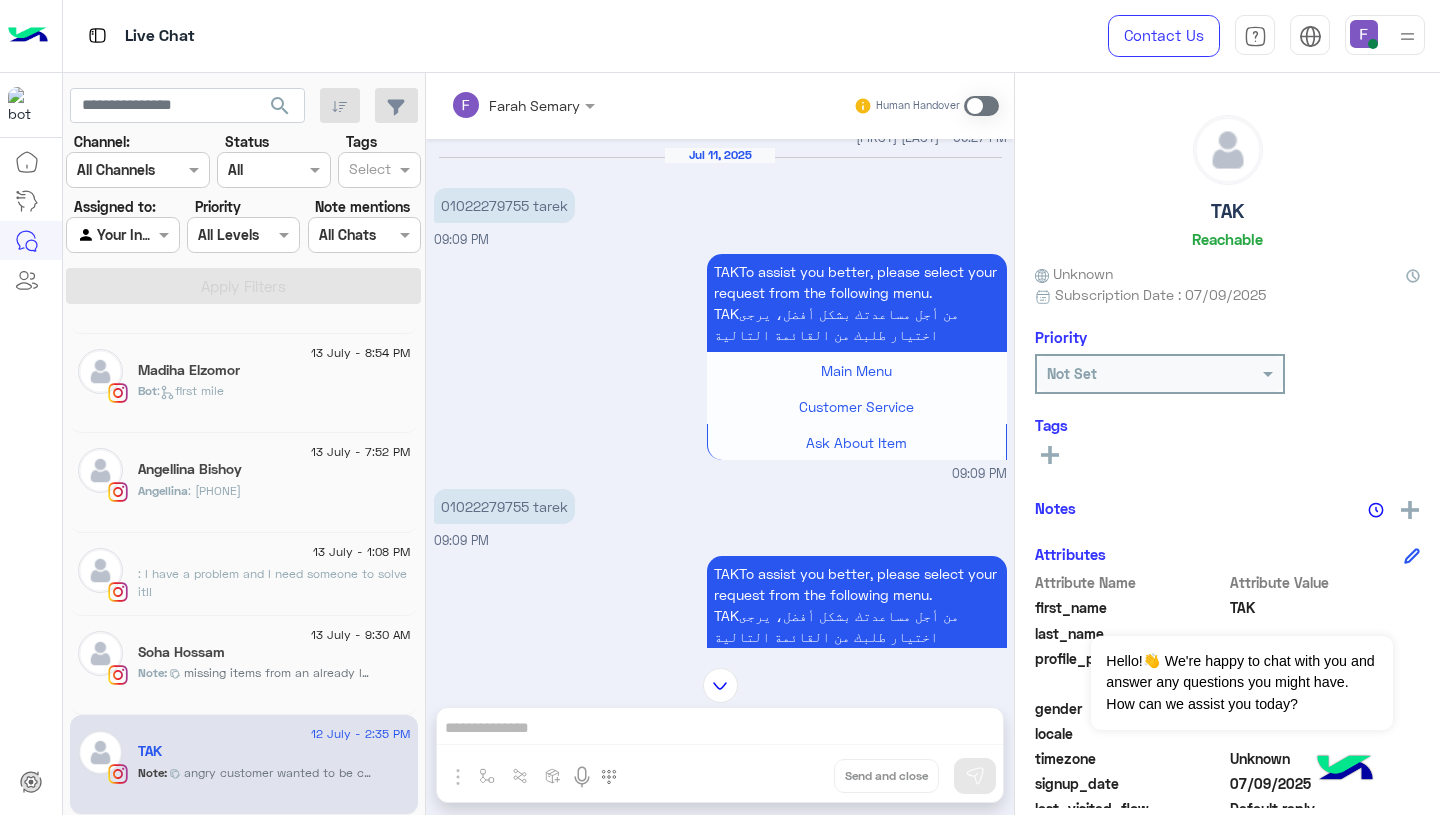 click on "01022279755 tarek" at bounding box center [504, 506] 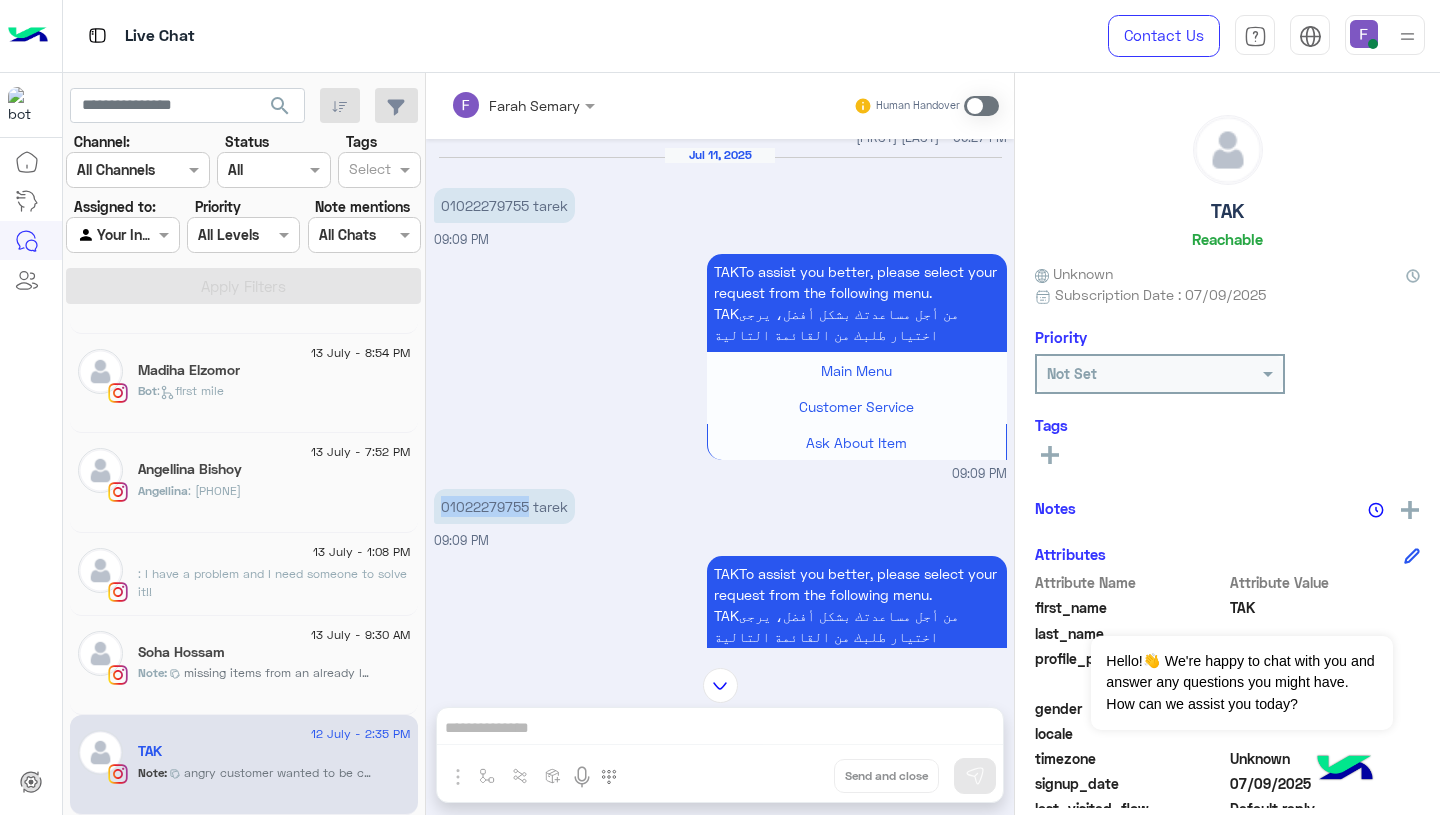 click on "01022279755 tarek" at bounding box center (504, 506) 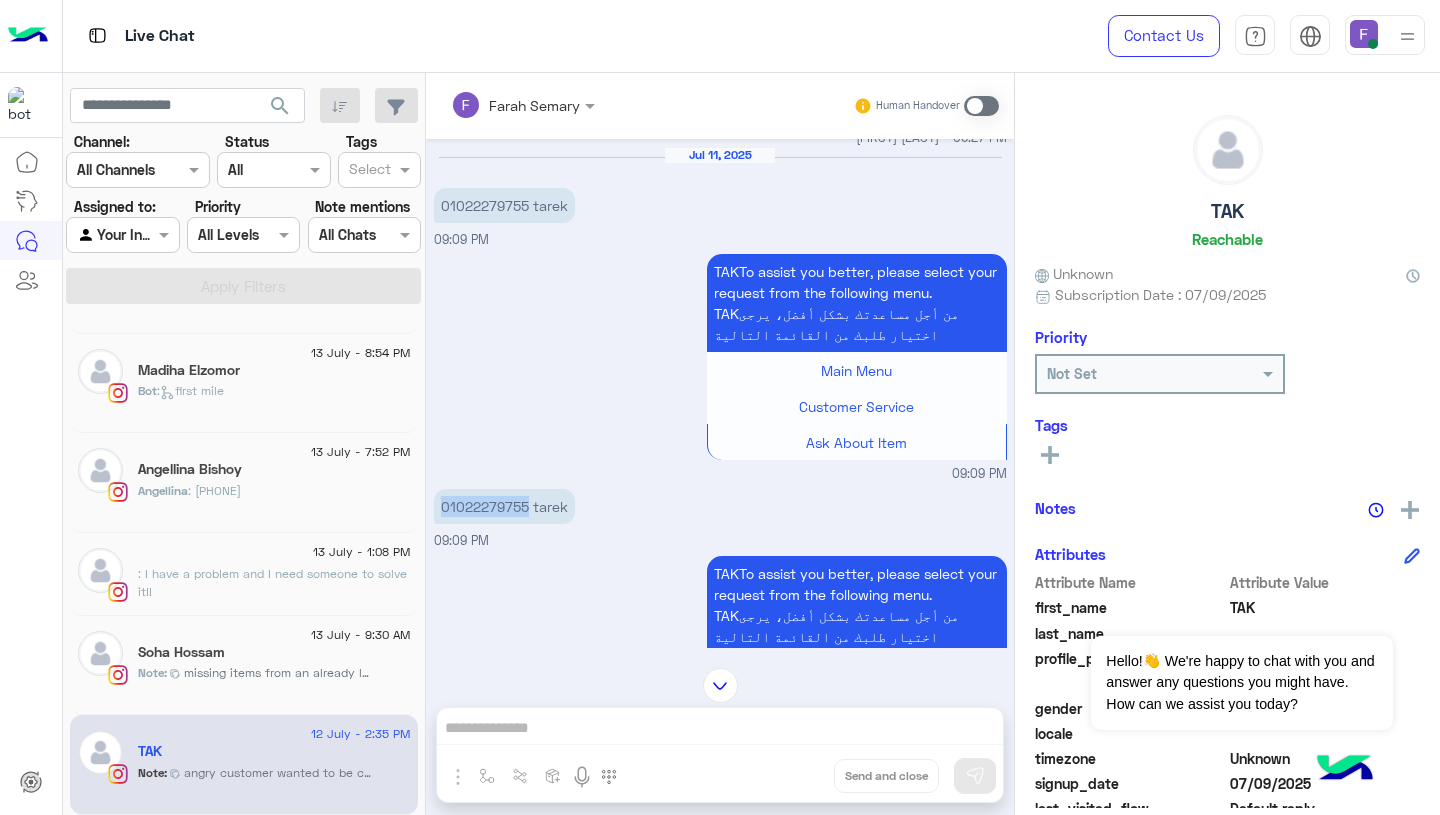 click on "TAKTo assist you better, please select your request from the following menu. TAKمن أجل مساعدتك بشكل أفضل، يرجى اختيار طلبك من القائمة التالية  Main Menu   Customer Service   Ask About Item     09:09 PM" at bounding box center (720, 366) 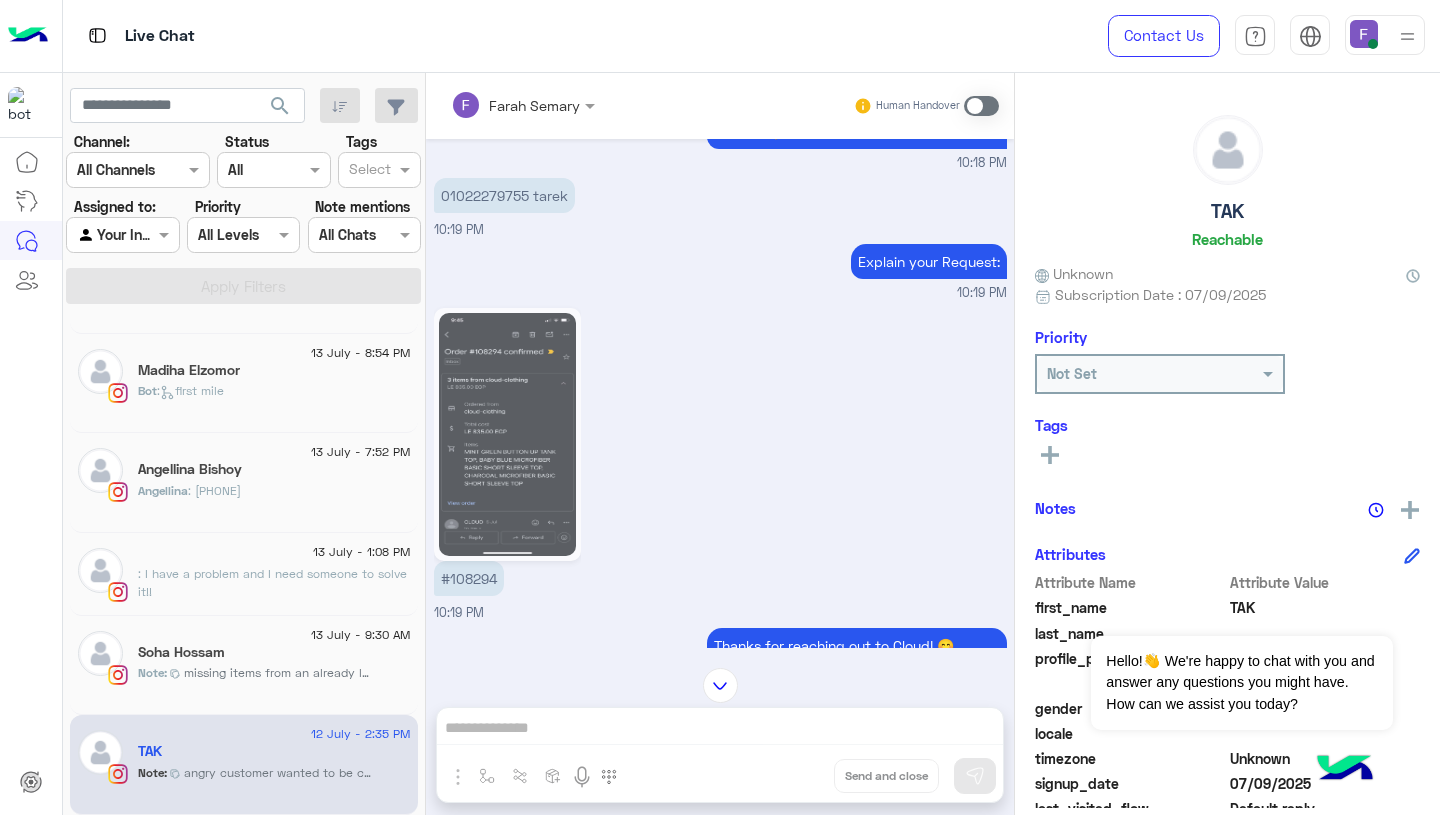 scroll, scrollTop: 1932, scrollLeft: 0, axis: vertical 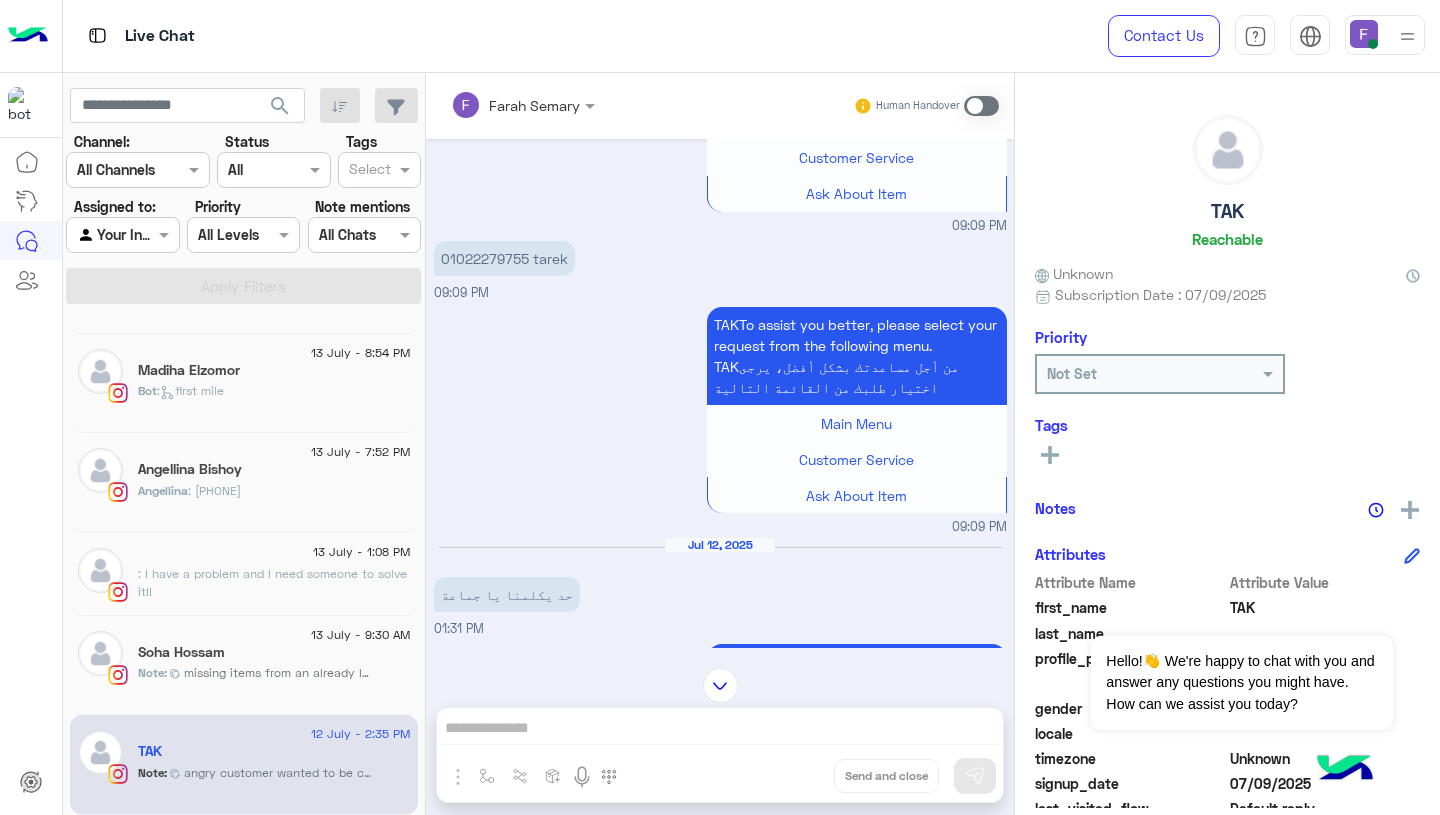 click on "Farah Semary Human Handover     Jul 9, 2025  عملت اوردر لبنتي وعجبها اللبس ودي اول مره بس محتاج ابدل بمقاس اكبر مش عارف   10:18 PM  Hi TAK, Thanks for contacting Cloud! Please choose your preferred language أهلًا TAK, شكرا لتواصلك مع كلاود ! برجاء إختيار لغتك المفضلة  اللغة العربية    English     10:18 PM  01022279755   10:18 PM  TAKTo assist you better, please select your request from the following menu. TAKمن أجل مساعدتك بشكل أفضل، يرجى اختيار طلبك من القائمة التالية  Main Menu   Customer Service   Ask About Item     10:18 PM    10:18 PM  TAKTo assist you better, please select your request from the following menu. TAKمن أجل مساعدتك بشكل أفضل، يرجى اختيار طلبك من القائمة التالية  Main Menu   Customer Service   Ask About Item     10:18 PM    10:18 PM   Main Menu   Customer Service     10:18 PM" at bounding box center (720, 448) 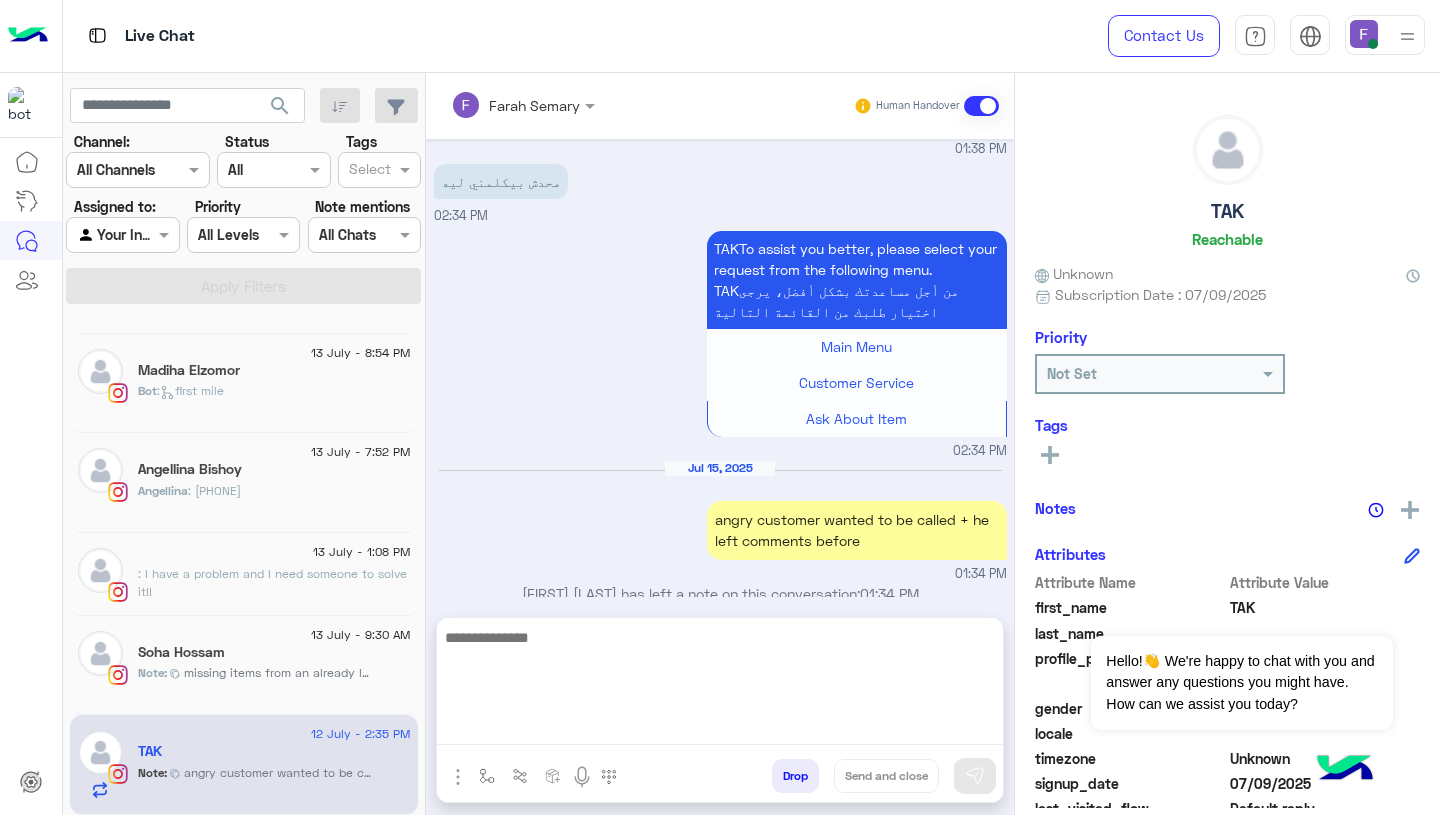click at bounding box center (720, 685) 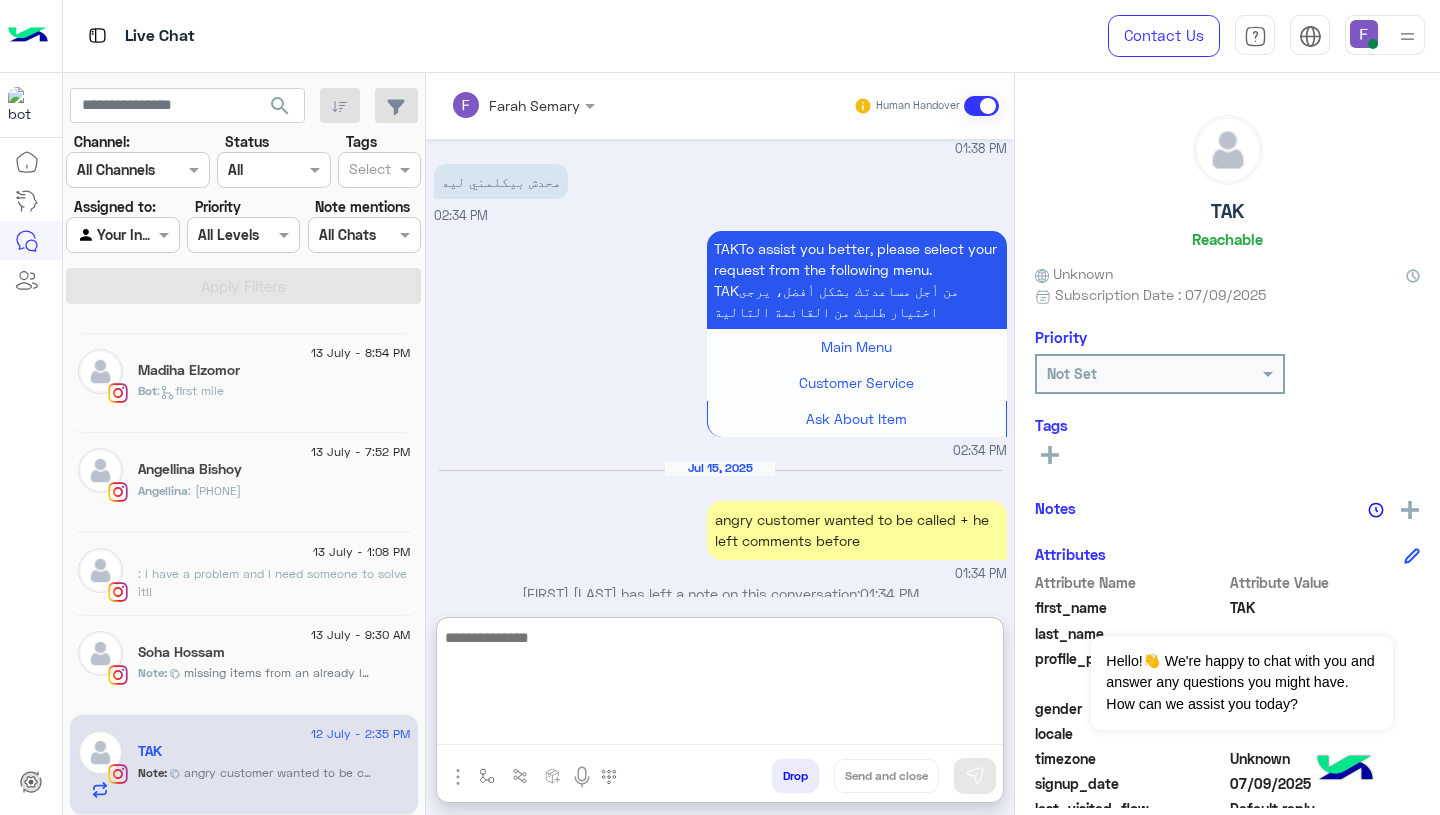 paste on "**********" 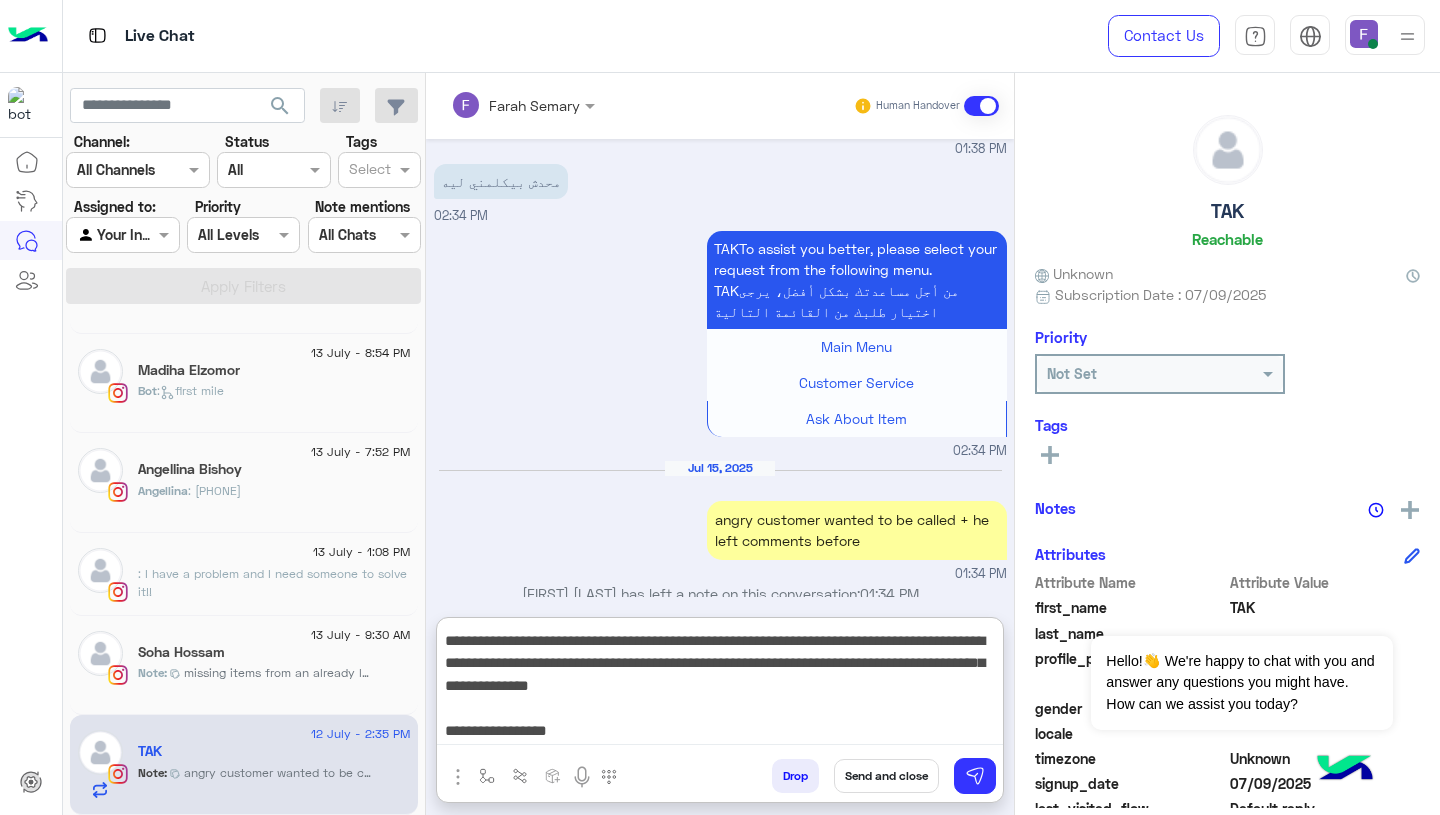 scroll, scrollTop: 0, scrollLeft: 0, axis: both 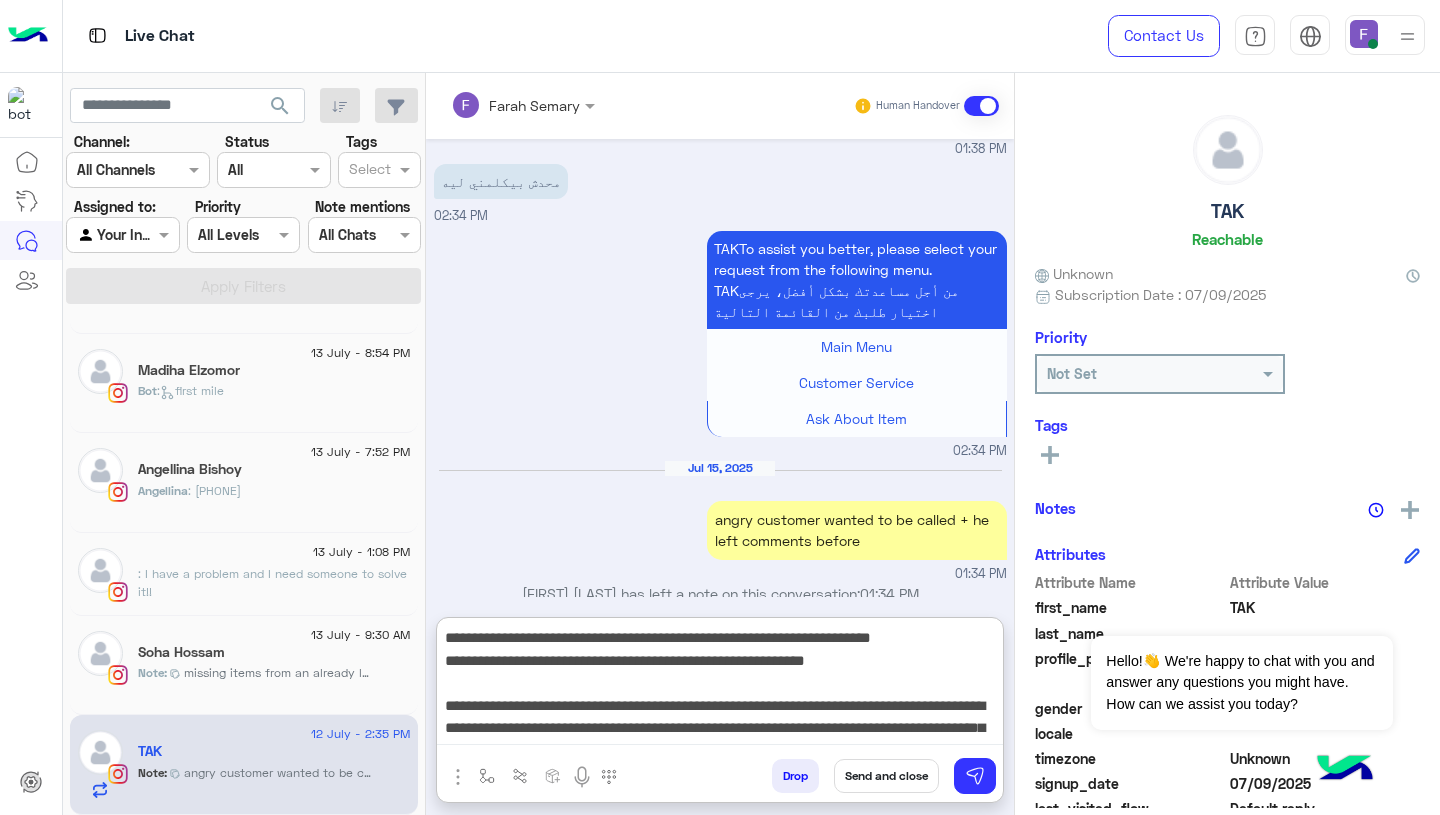 click on "**********" at bounding box center [720, 685] 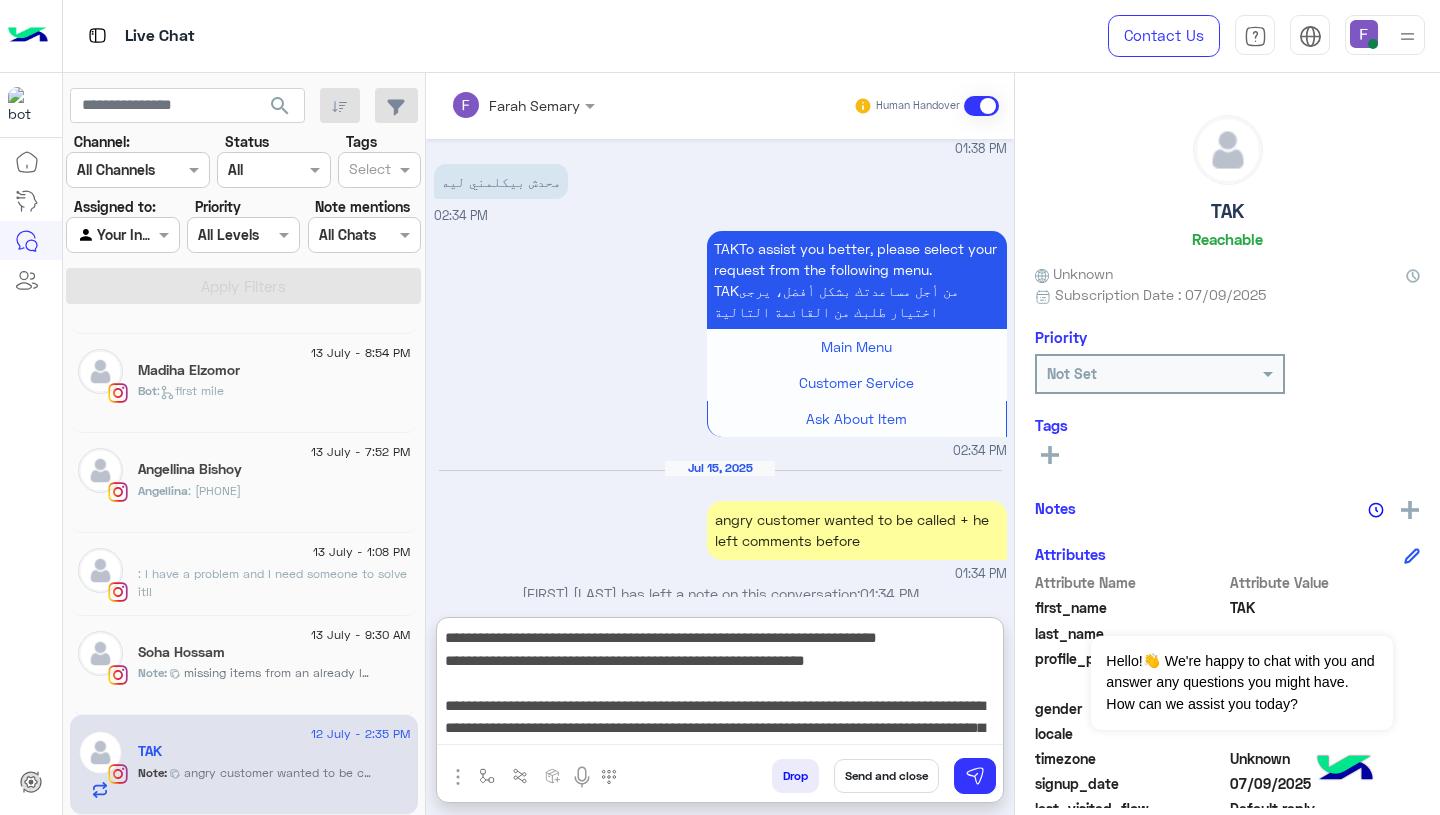 type on "**********" 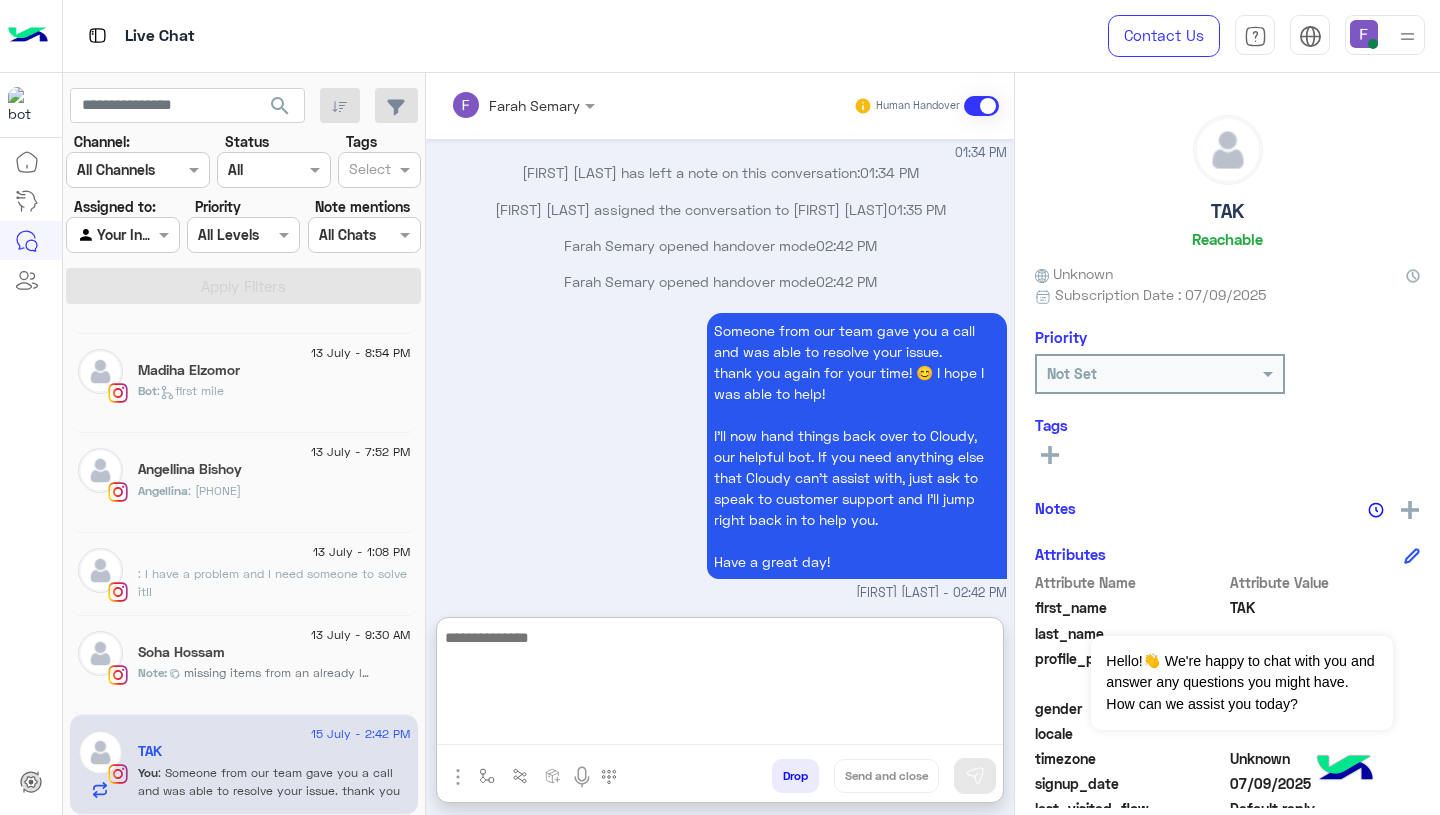 scroll, scrollTop: 6403, scrollLeft: 0, axis: vertical 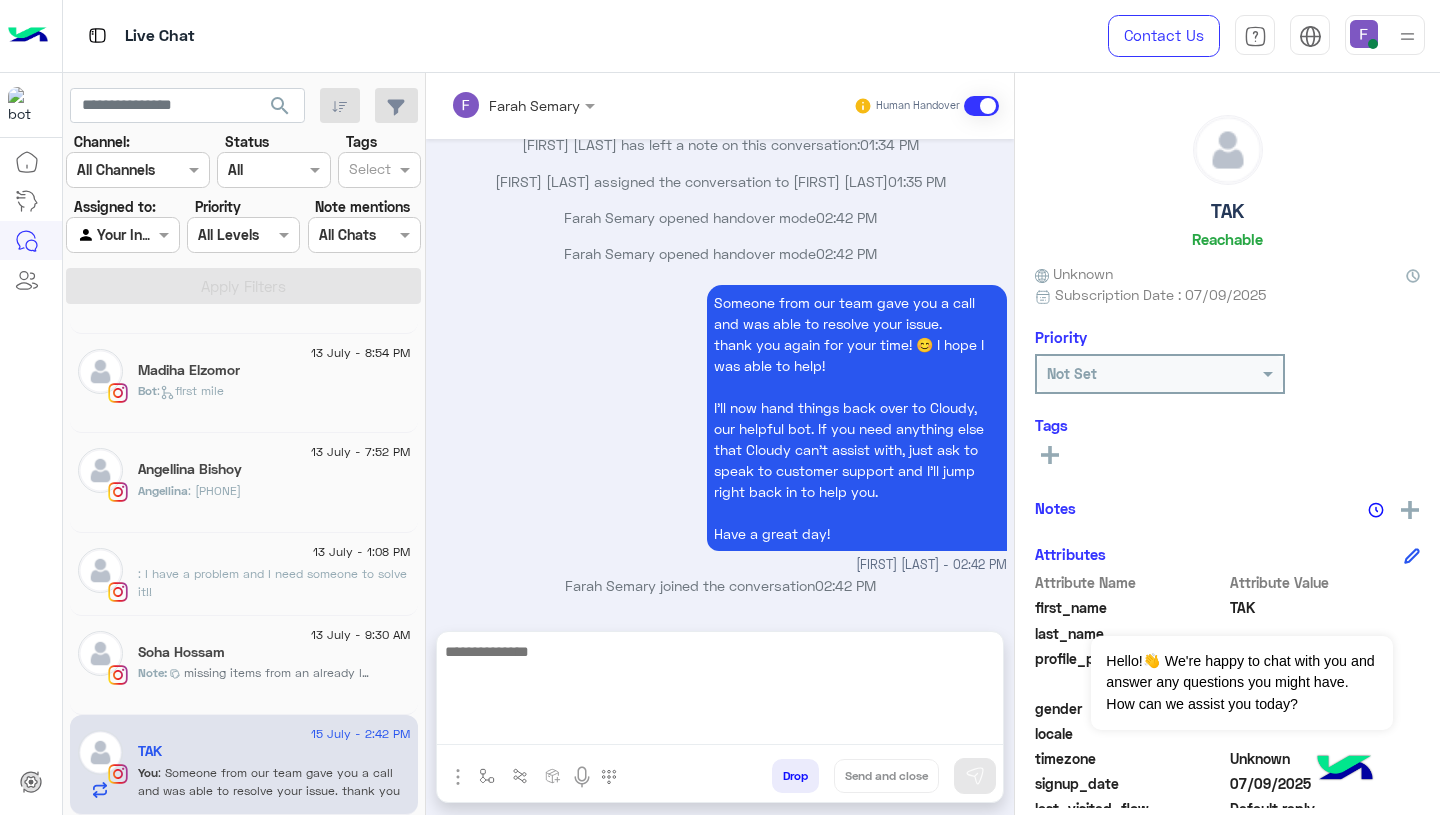 click on "Note :  missing items from an already late order" 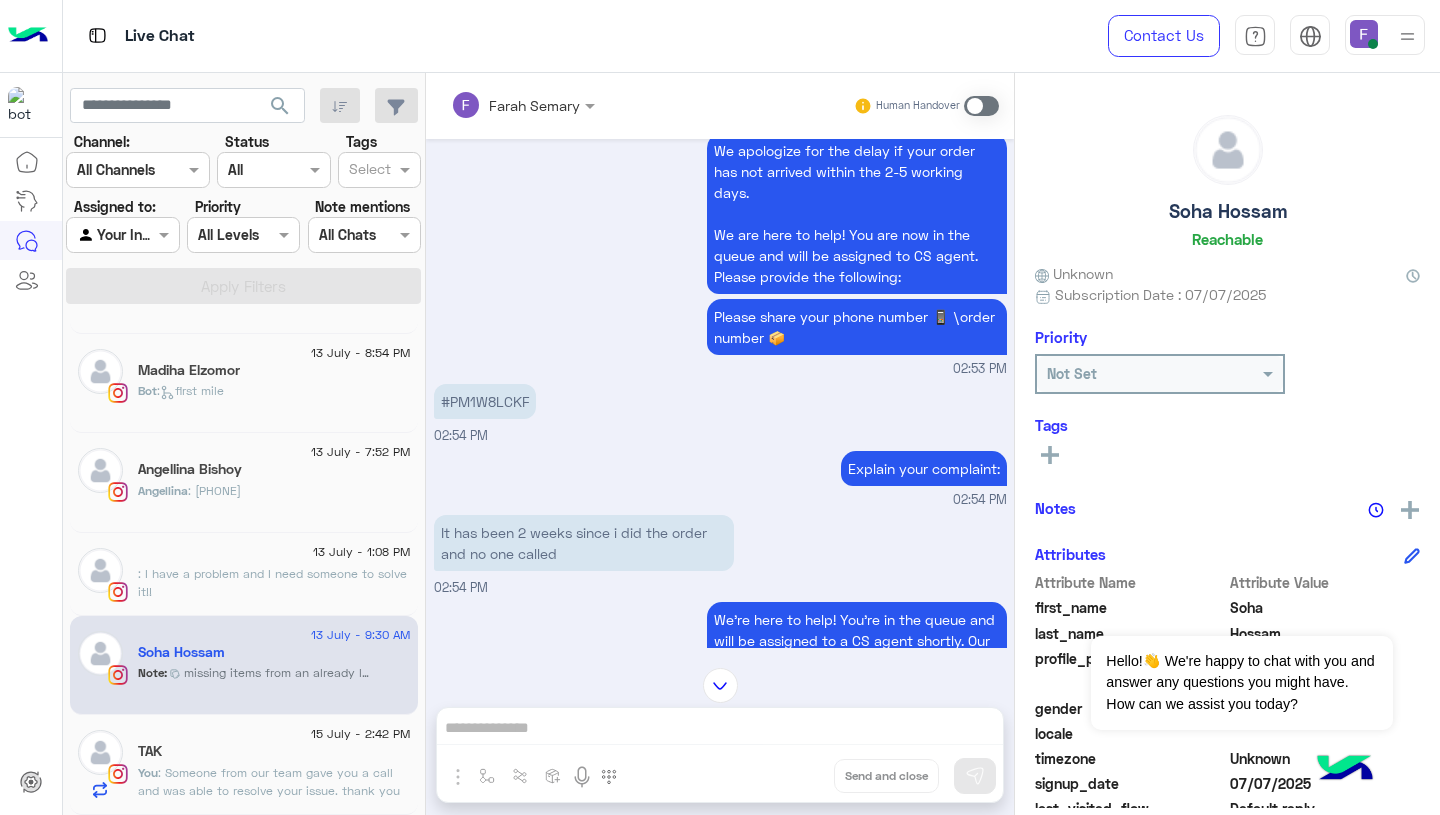 scroll, scrollTop: 834, scrollLeft: 0, axis: vertical 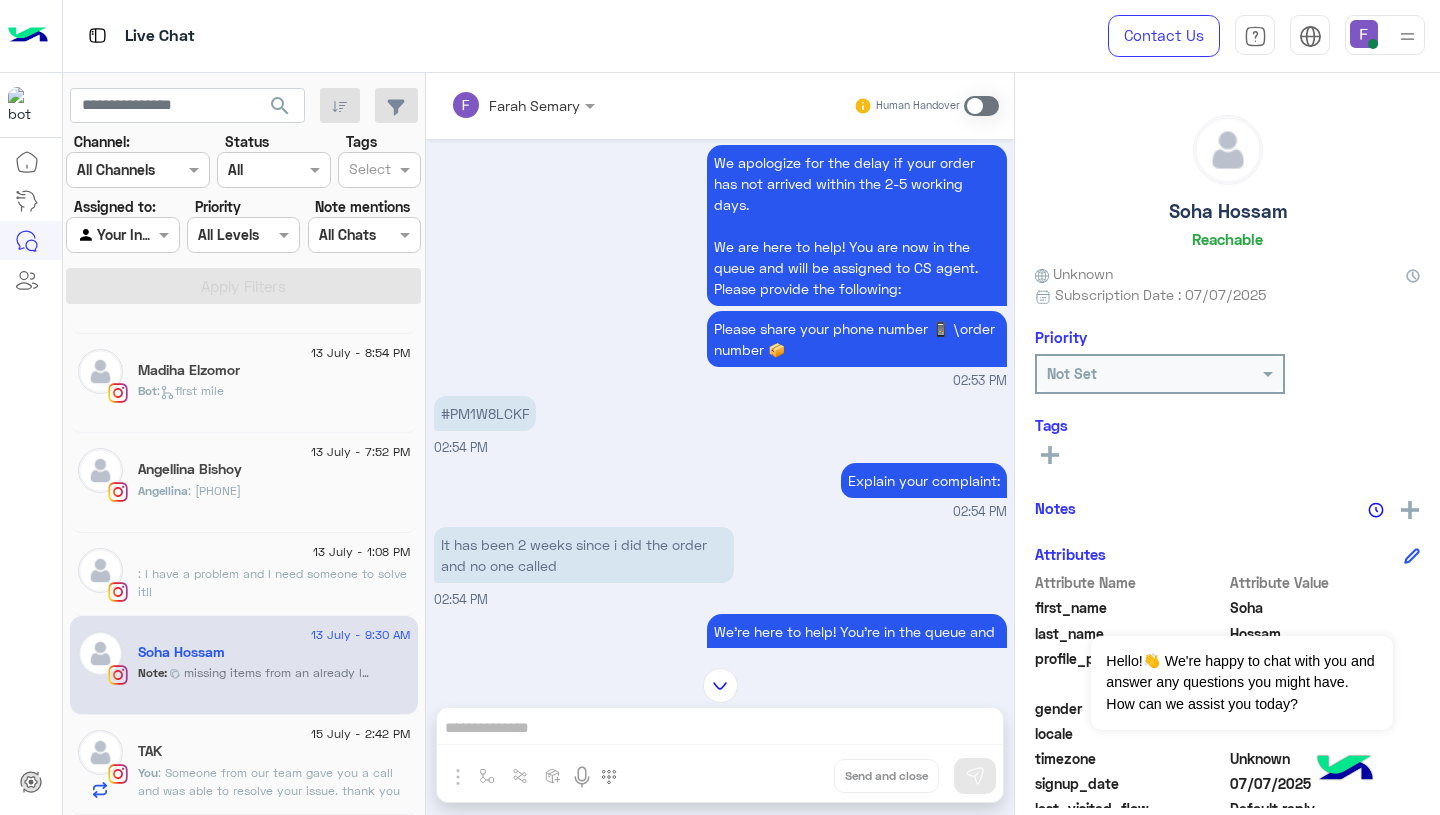 click on "#PM1W8LCKF" at bounding box center [485, 413] 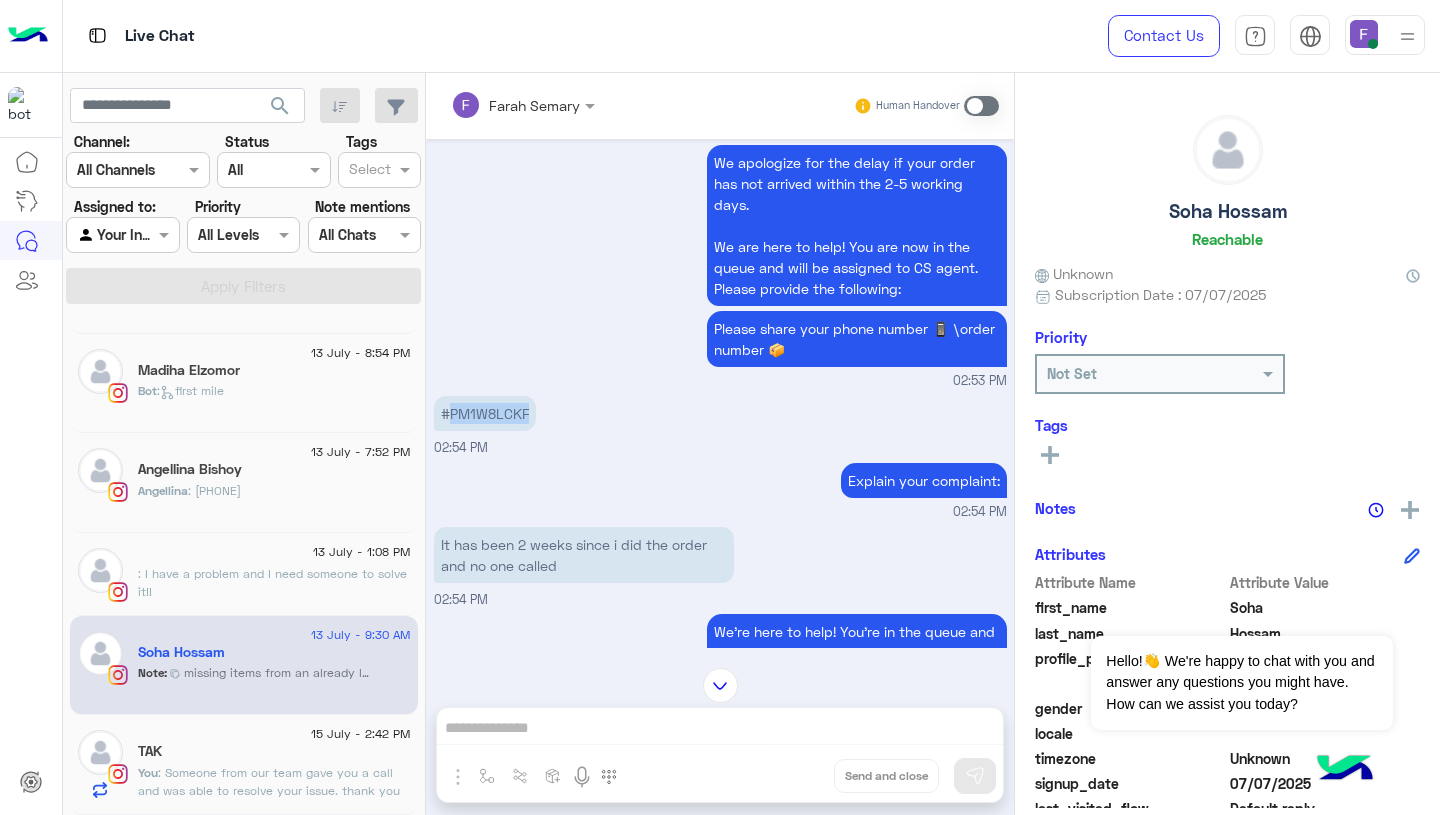 click on "#PM1W8LCKF" at bounding box center [485, 413] 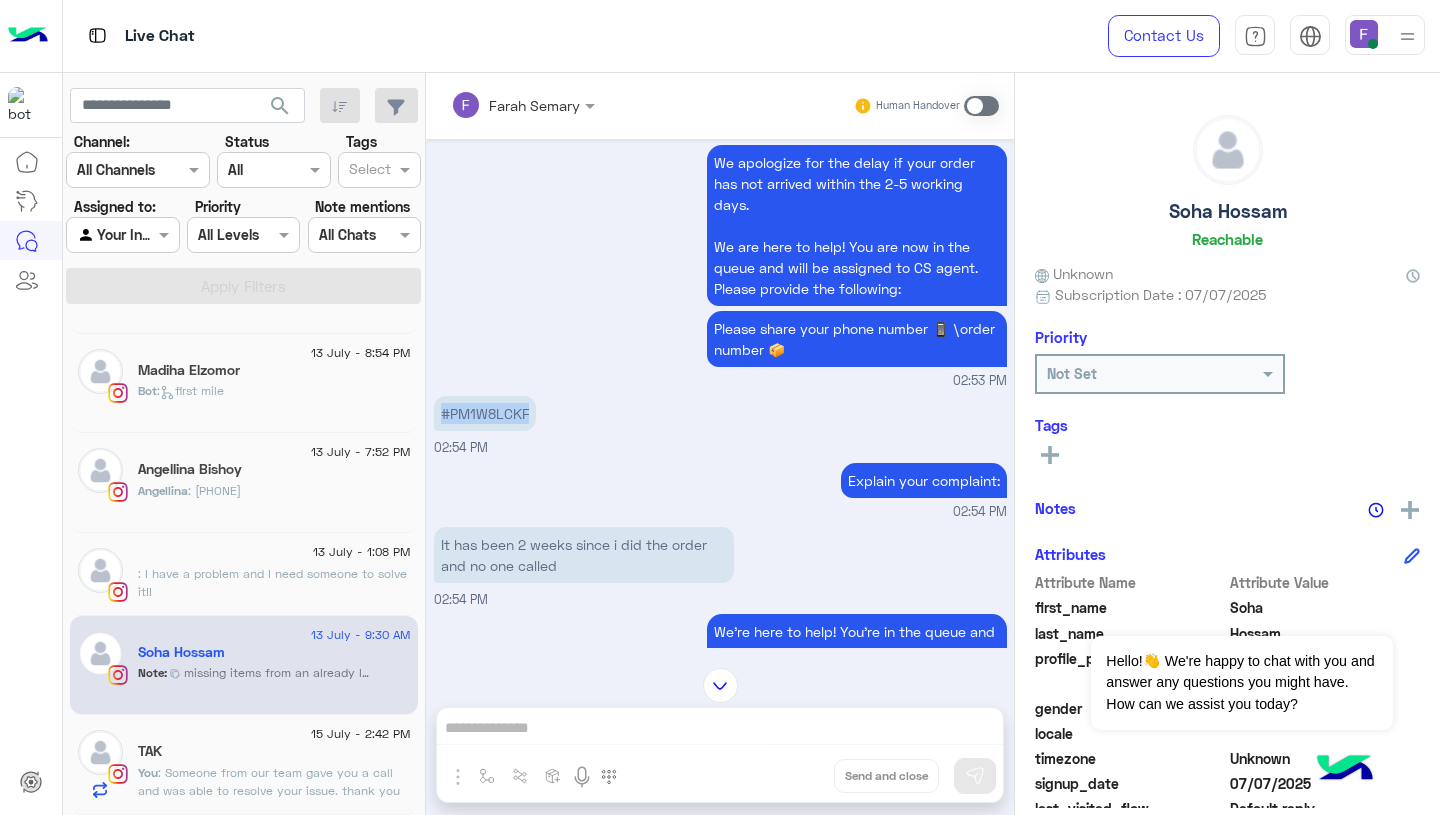 click on "#PM1W8LCKF" at bounding box center (485, 413) 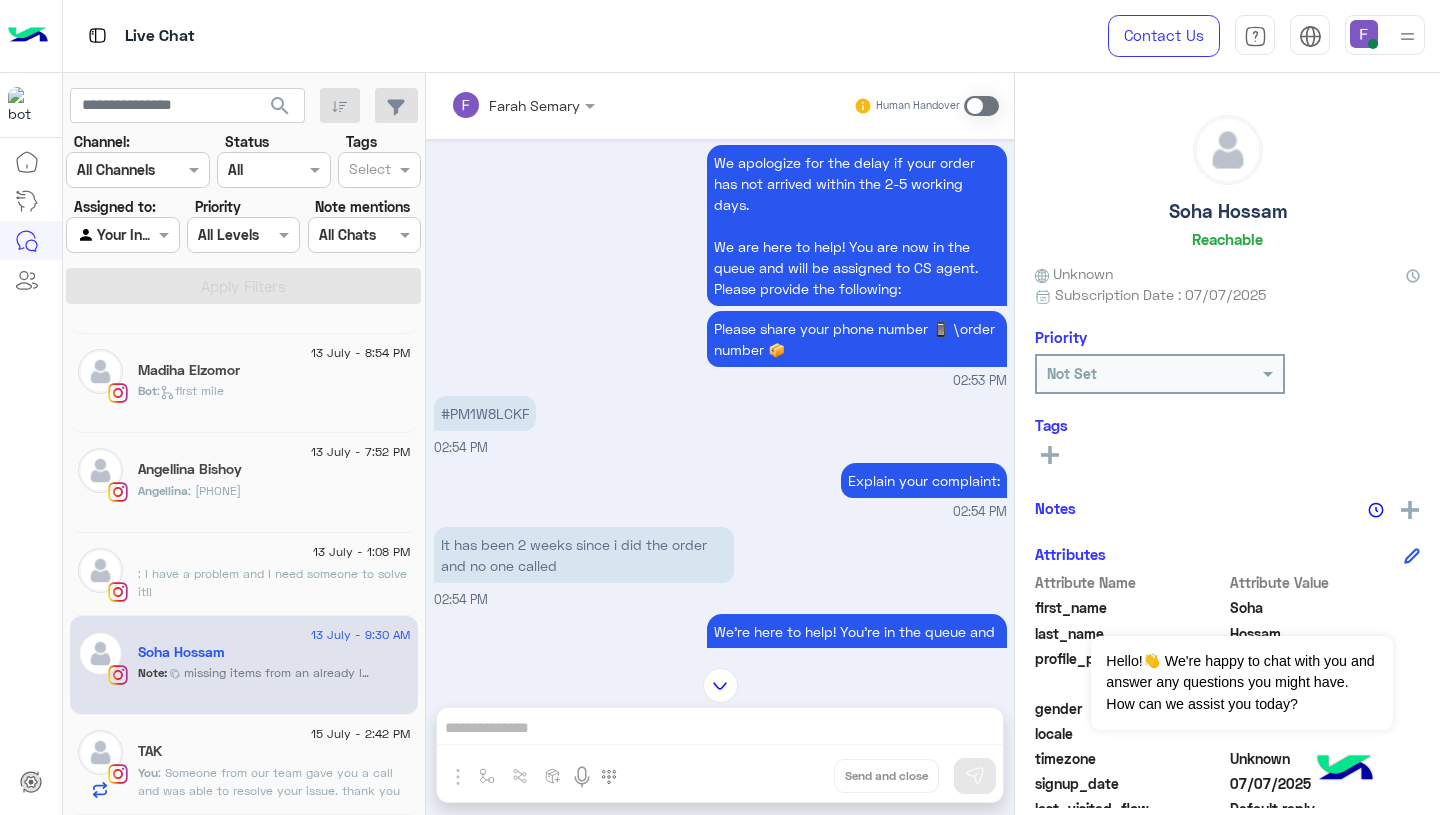 click on "Farah Semary Human Handover     Jul 8, 2025   Yasmine Mohamed opened handover mode   11:17 PM       Conversation has been assigned to Last mile   11:17 PM       Jul 9, 2025   Conversation has been unassigned automatically at   11:20 PM       Jul 10, 2025  Hii   02:53 PM  SohaTo assist you better, please select your request from the following menu. Sohaمن أجل مساعدتك بشكل أفضل، يرجى اختيار طلبك من القائمة التالية  Main Menu   Customer Service   Ask About Item     02:53 PM   Customer Service    02:53 PM  Please select your query from the below 👇 Previous Problems with Delivery  Order Delay  Issue in Exchange/Refund  Support for Exchange/Refund  Issue with Completing Order  Support while ordering  Other Inquirey  Other Inquirey  Main Menu  Main Menu  Next 1 2 3    02:53 PM   Order Delay    02:53 PM  We apologize for the delay if your order has not arrived within the 2-5 working days. Please share your phone number 📱 \order number 📦    02:53 PM" at bounding box center [720, 448] 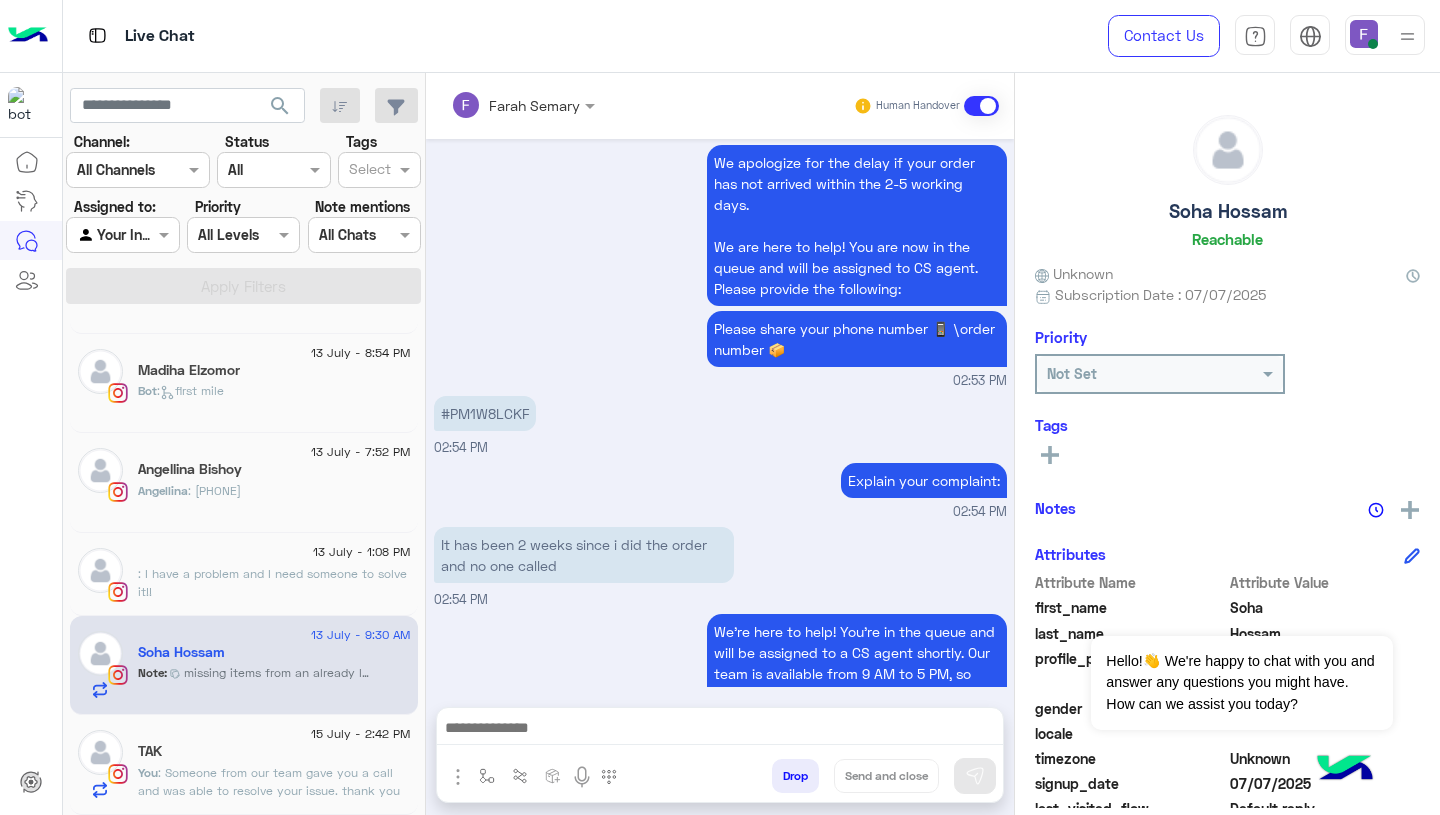 scroll, scrollTop: 3993, scrollLeft: 0, axis: vertical 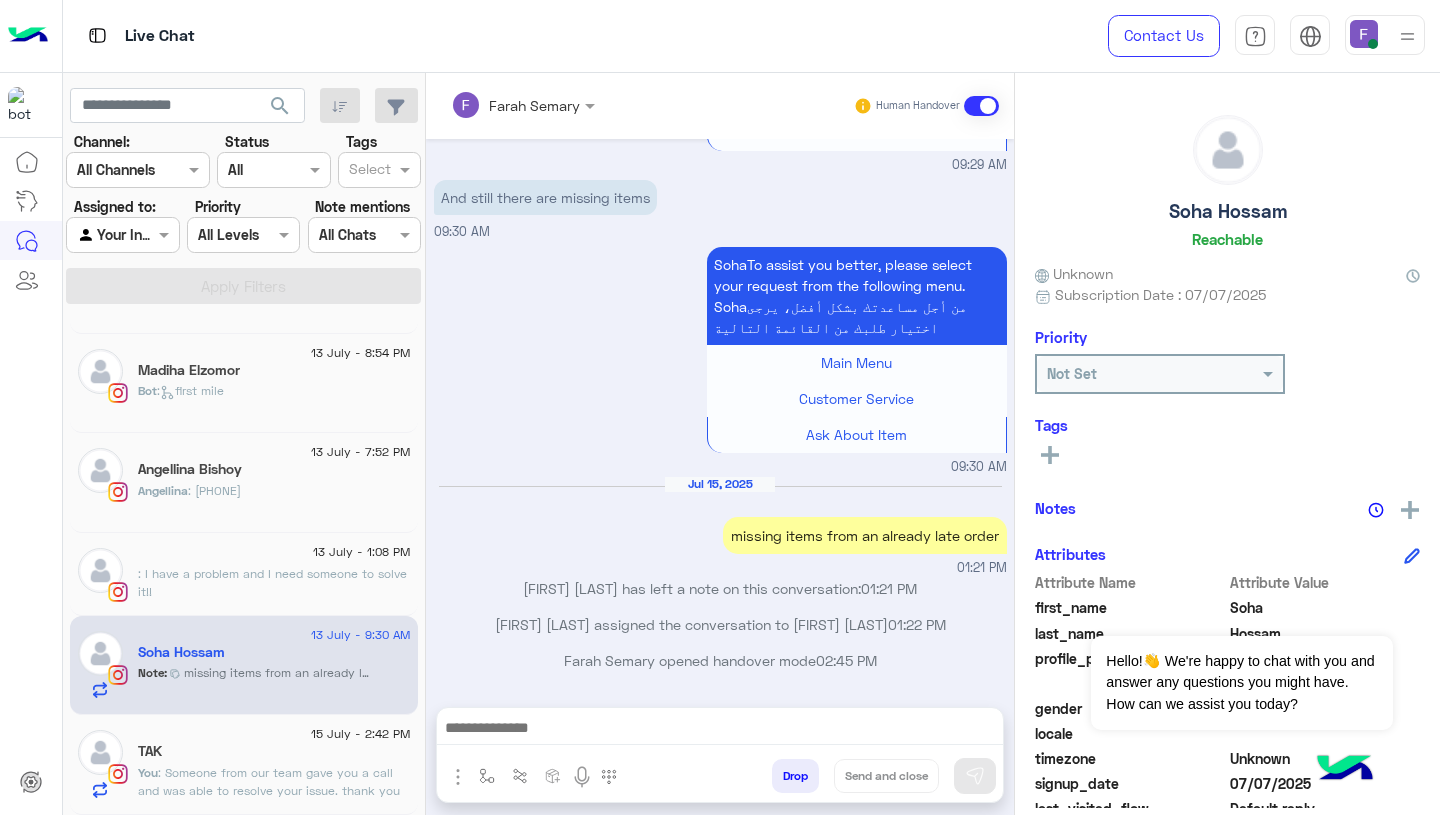click at bounding box center (720, 730) 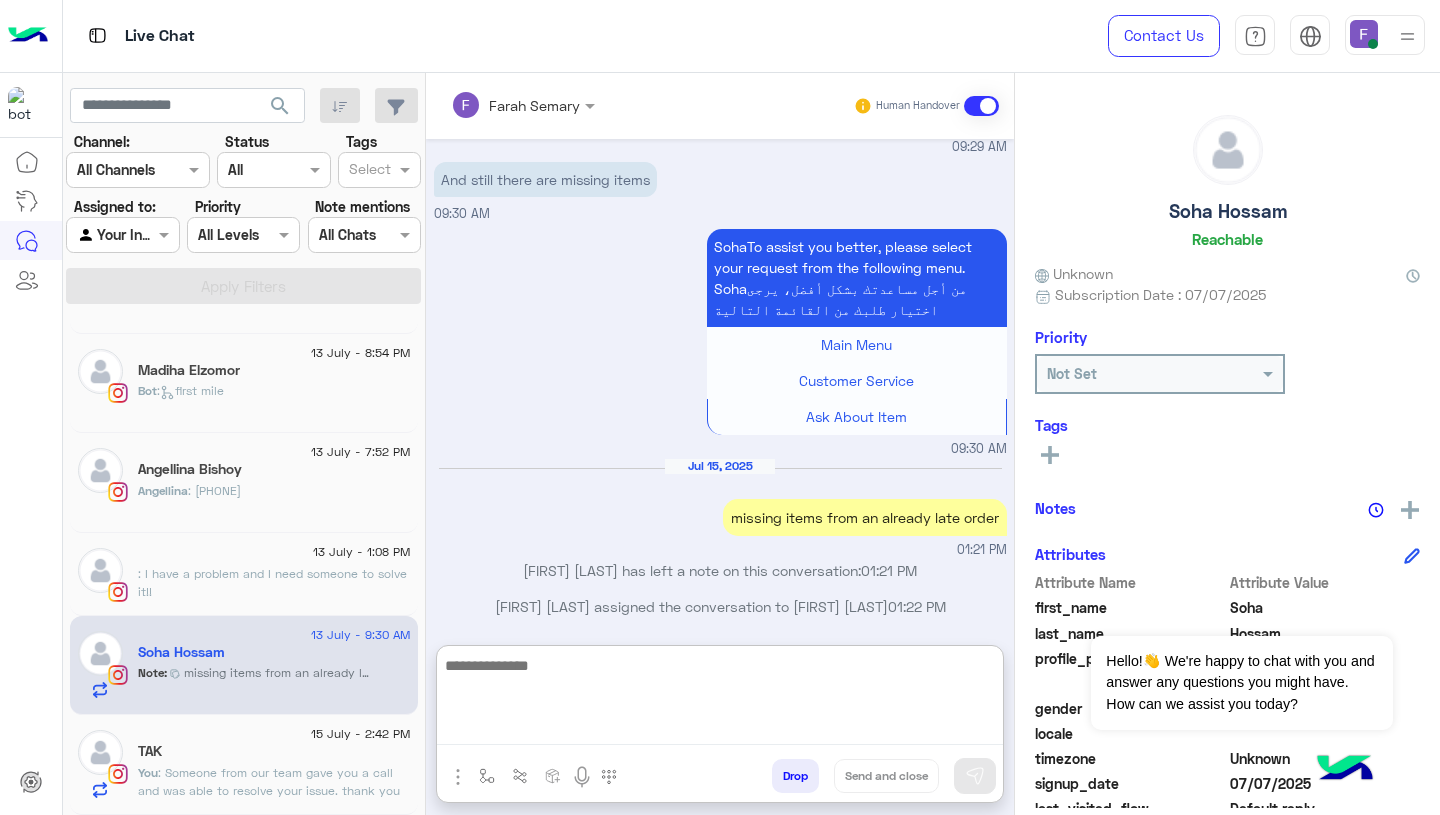 paste on "**********" 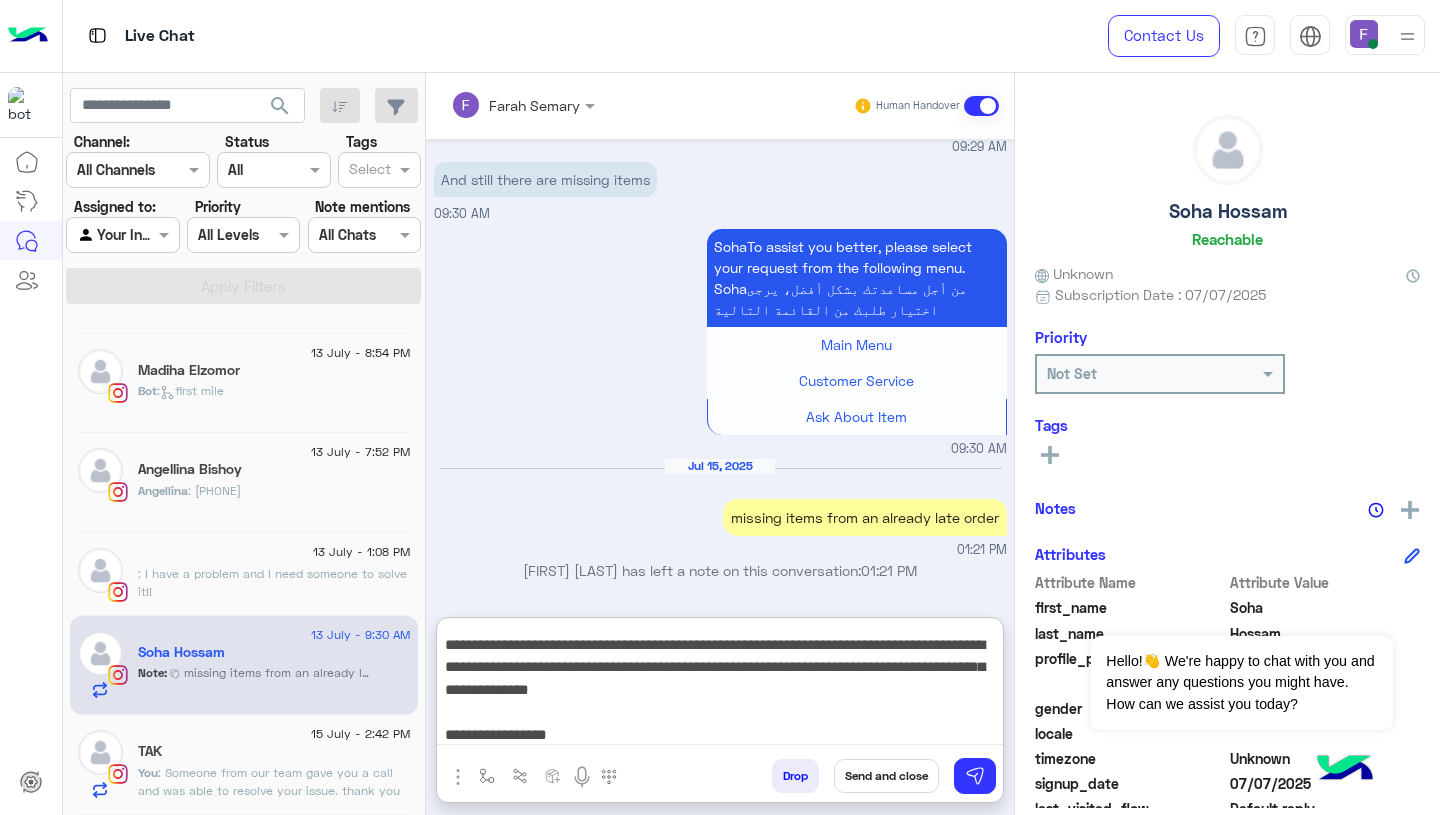 scroll, scrollTop: 0, scrollLeft: 0, axis: both 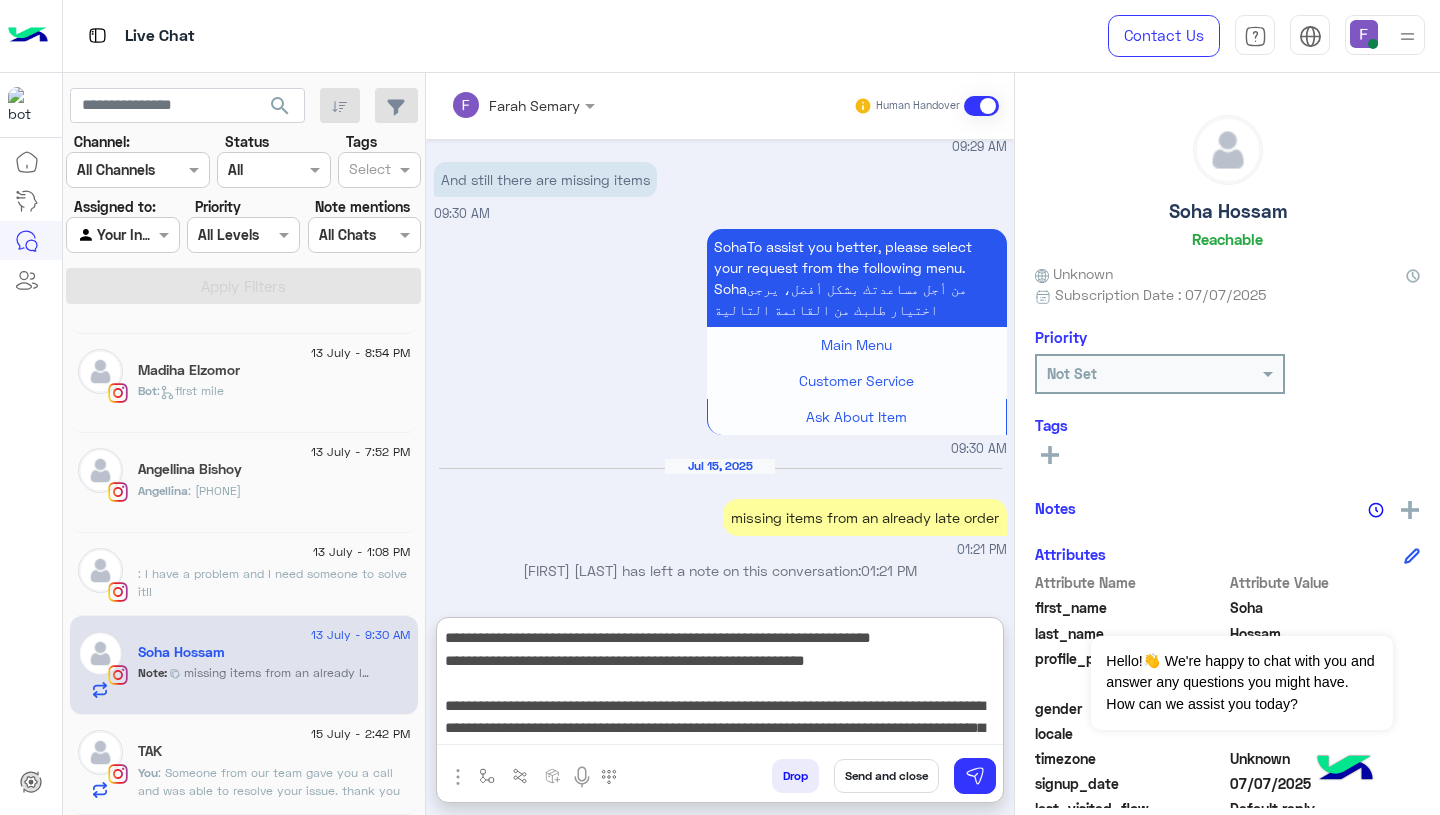 click on "**********" at bounding box center (720, 685) 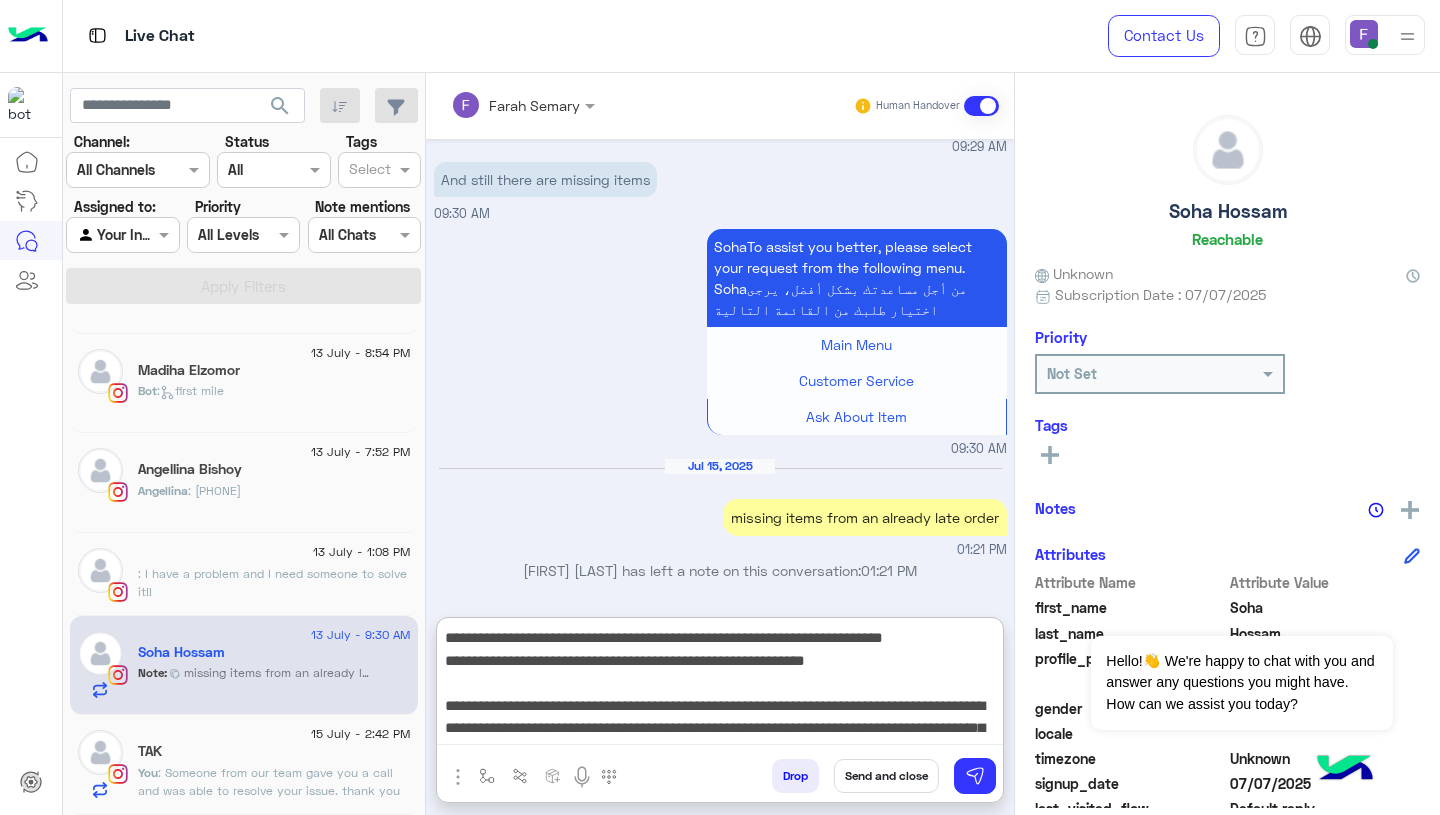 scroll, scrollTop: 65, scrollLeft: 0, axis: vertical 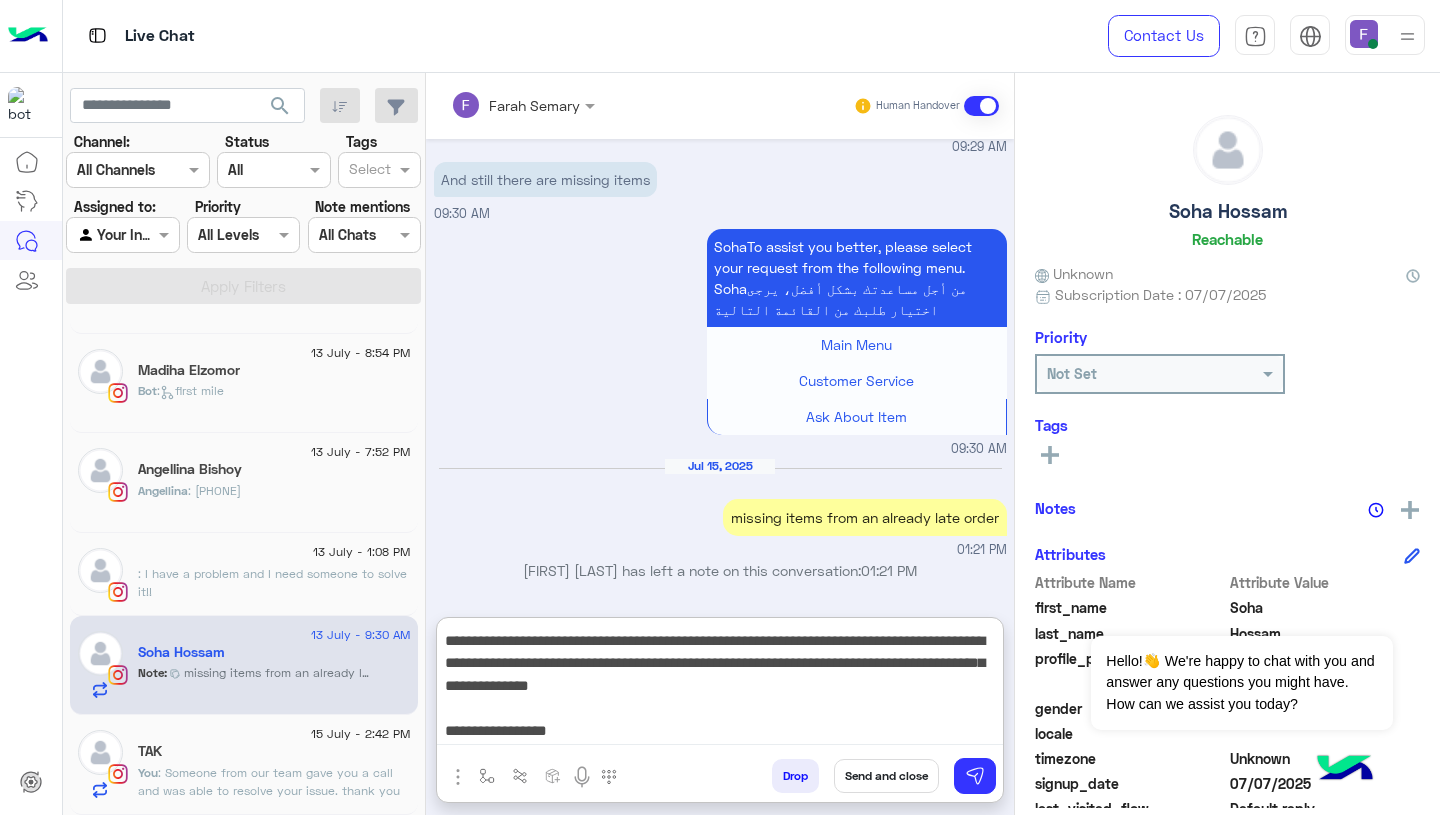 type on "**********" 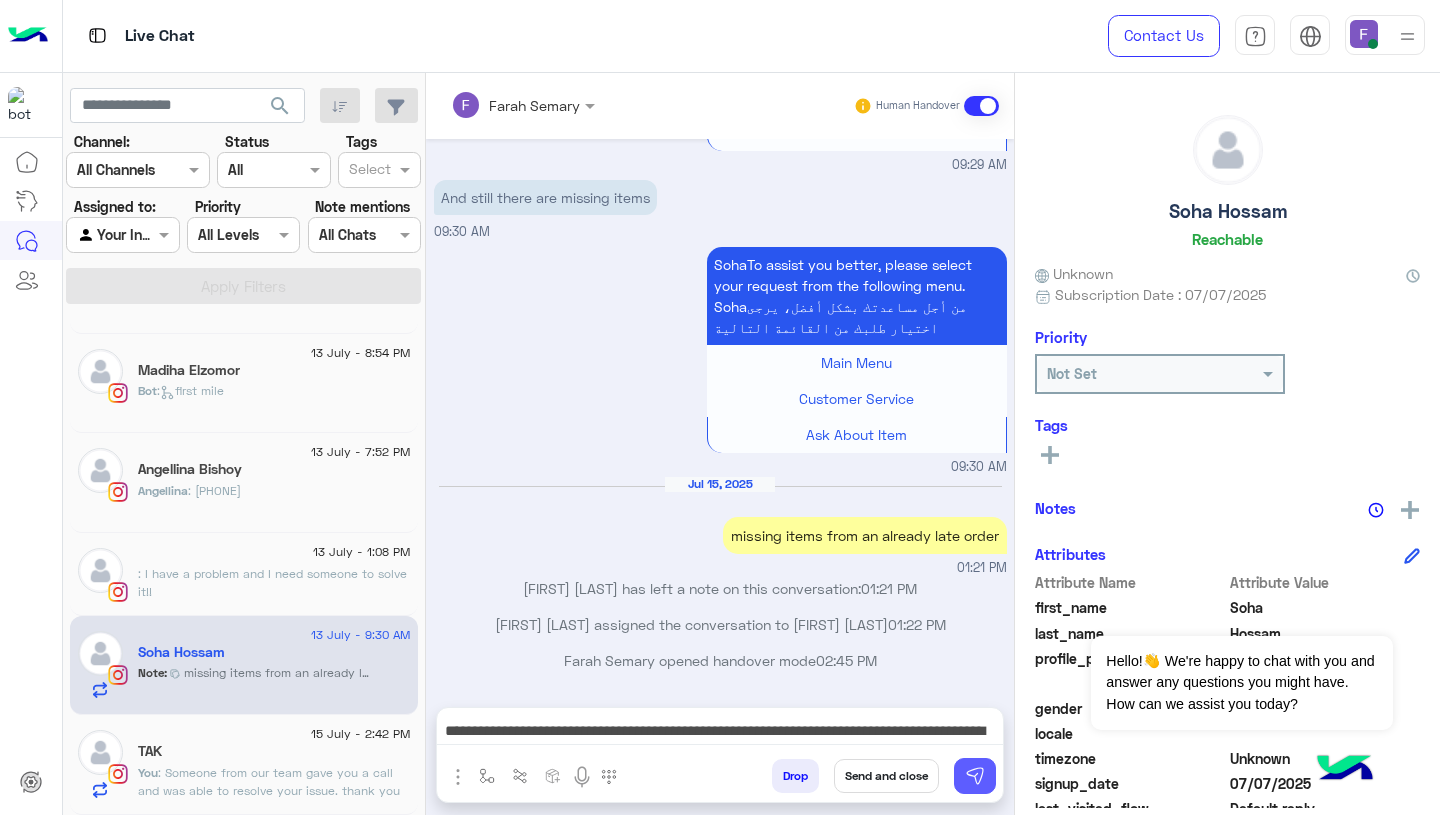 click at bounding box center (975, 776) 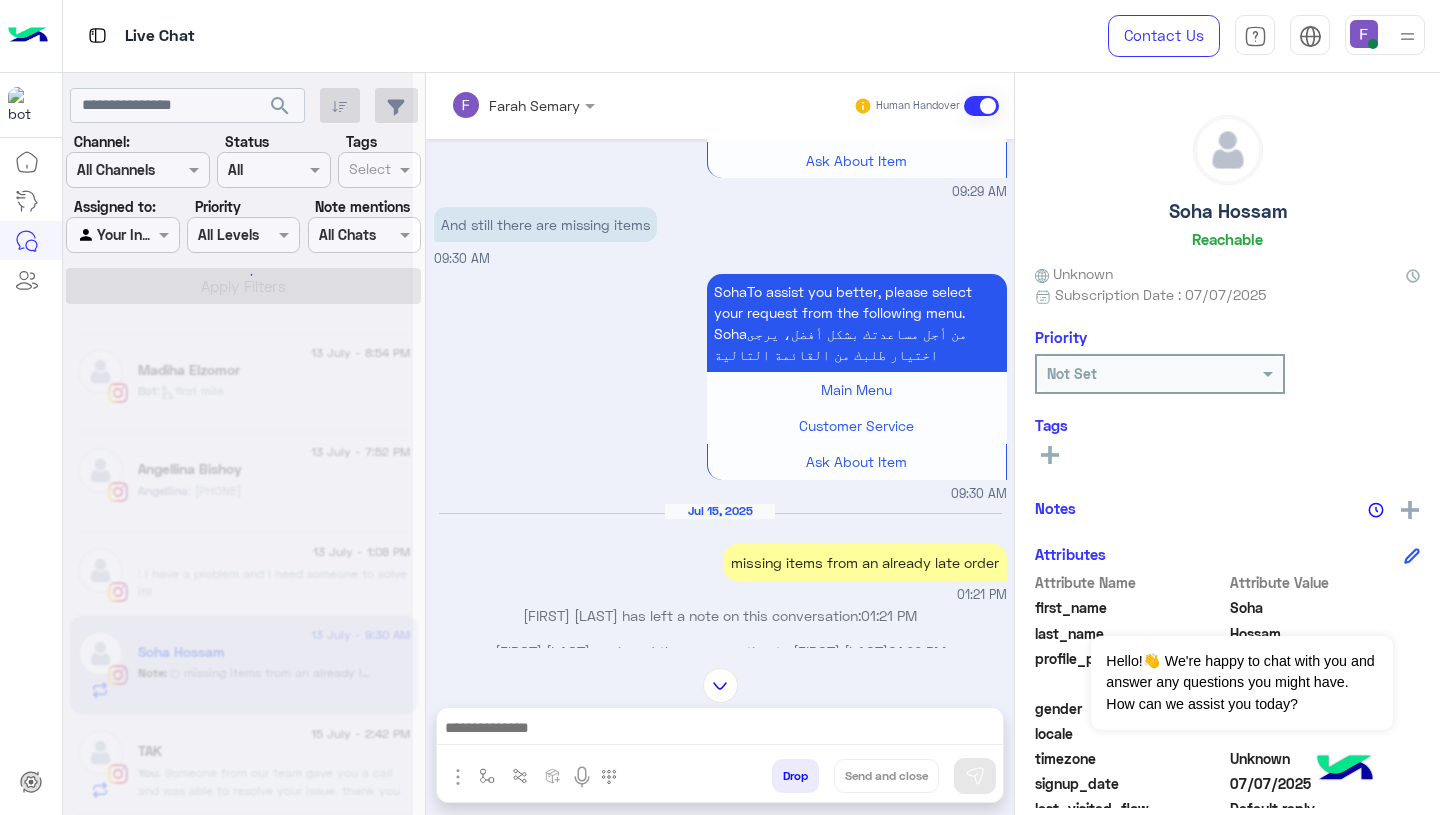 scroll, scrollTop: 0, scrollLeft: 0, axis: both 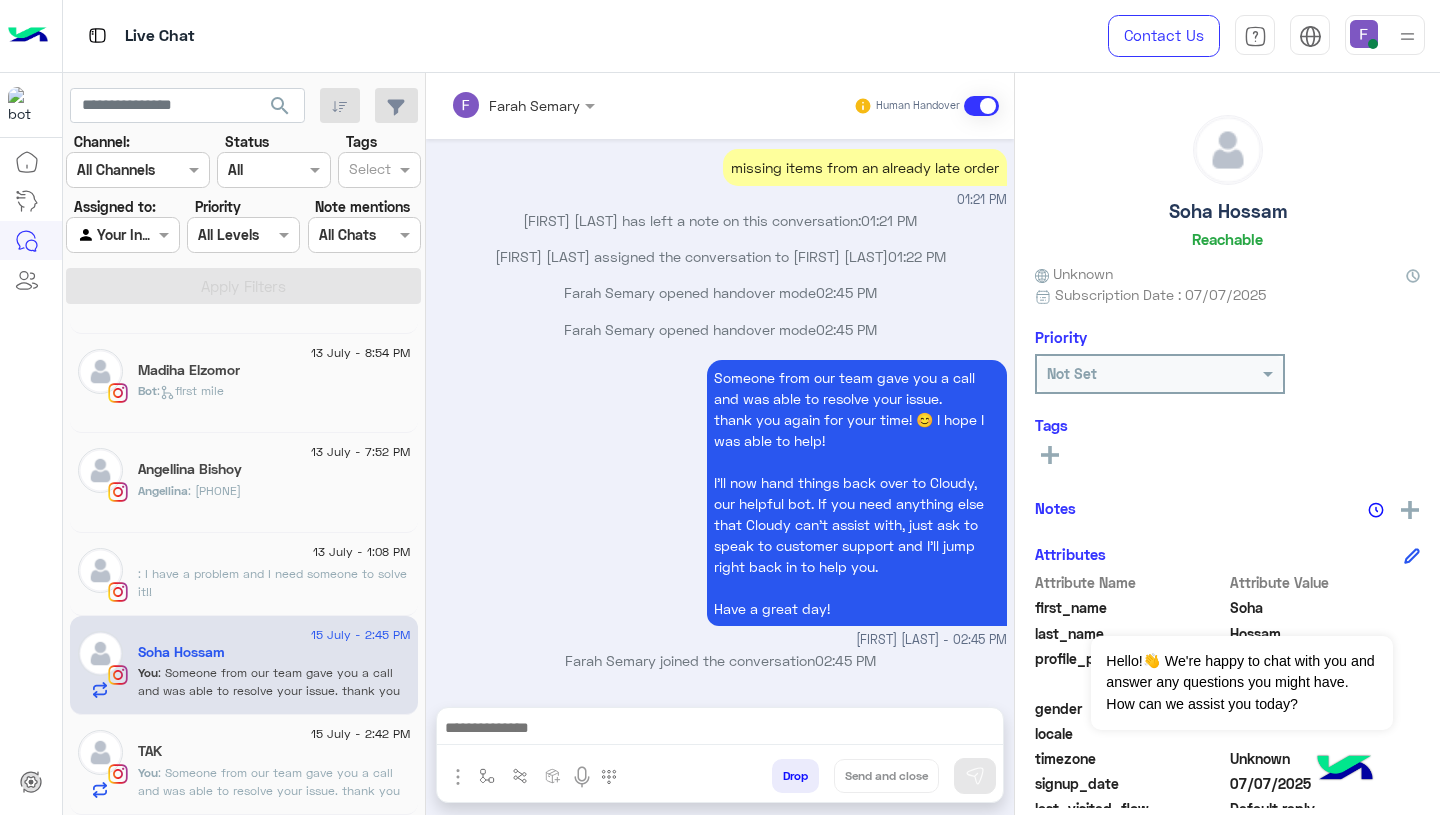 click on "You  : Someone from our team gave you a call and was able to resolve your issue.
thank you again for your time! 😊 I hope I was able to help!
I’ll now hand things back over to Cloudy, our helpful bot. If you need anything else that Cloudy can’t assist with, just ask to speak to customer support and I’ll jump right back in to help you.
Have a great day!" 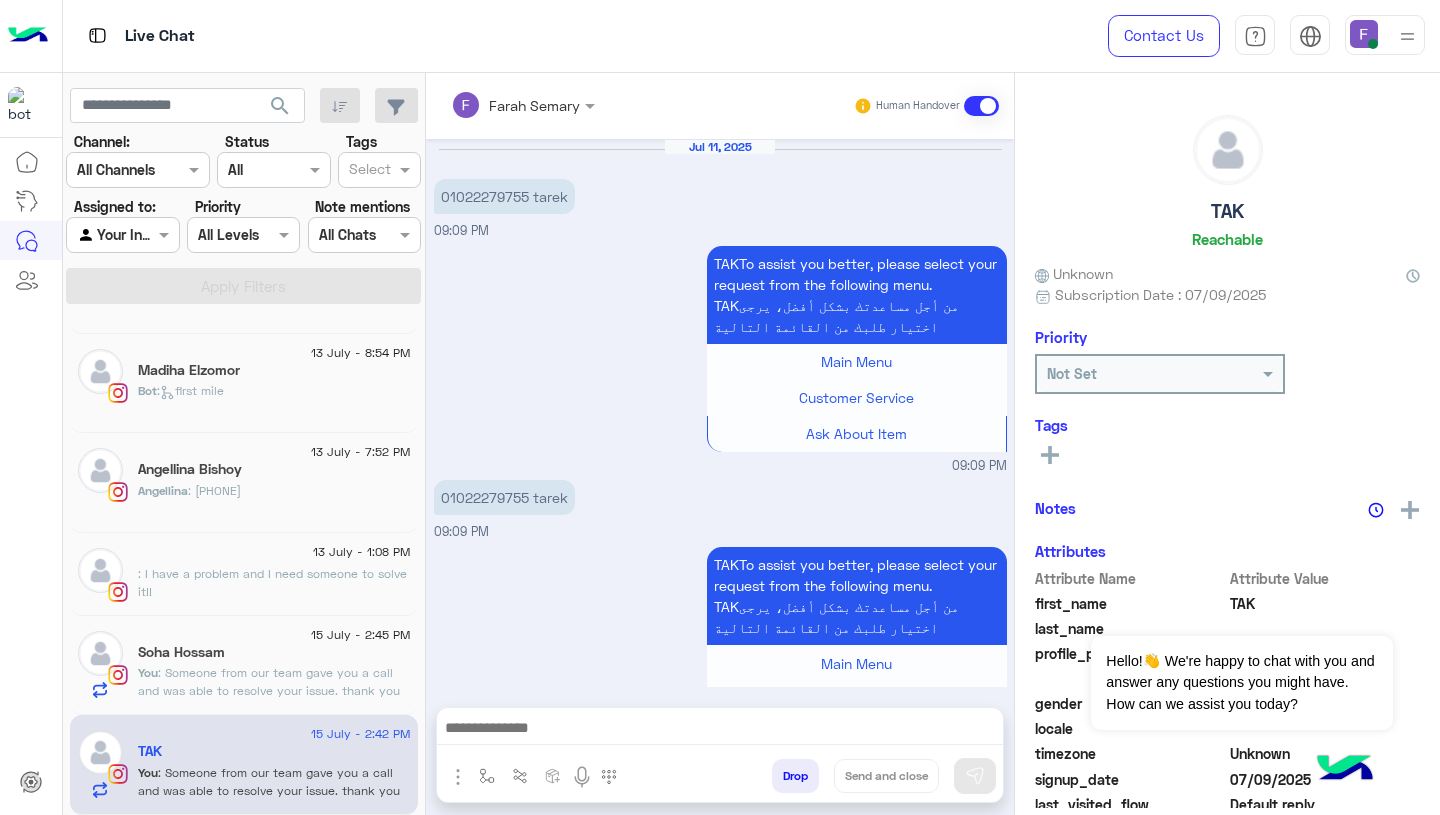 scroll, scrollTop: 2194, scrollLeft: 0, axis: vertical 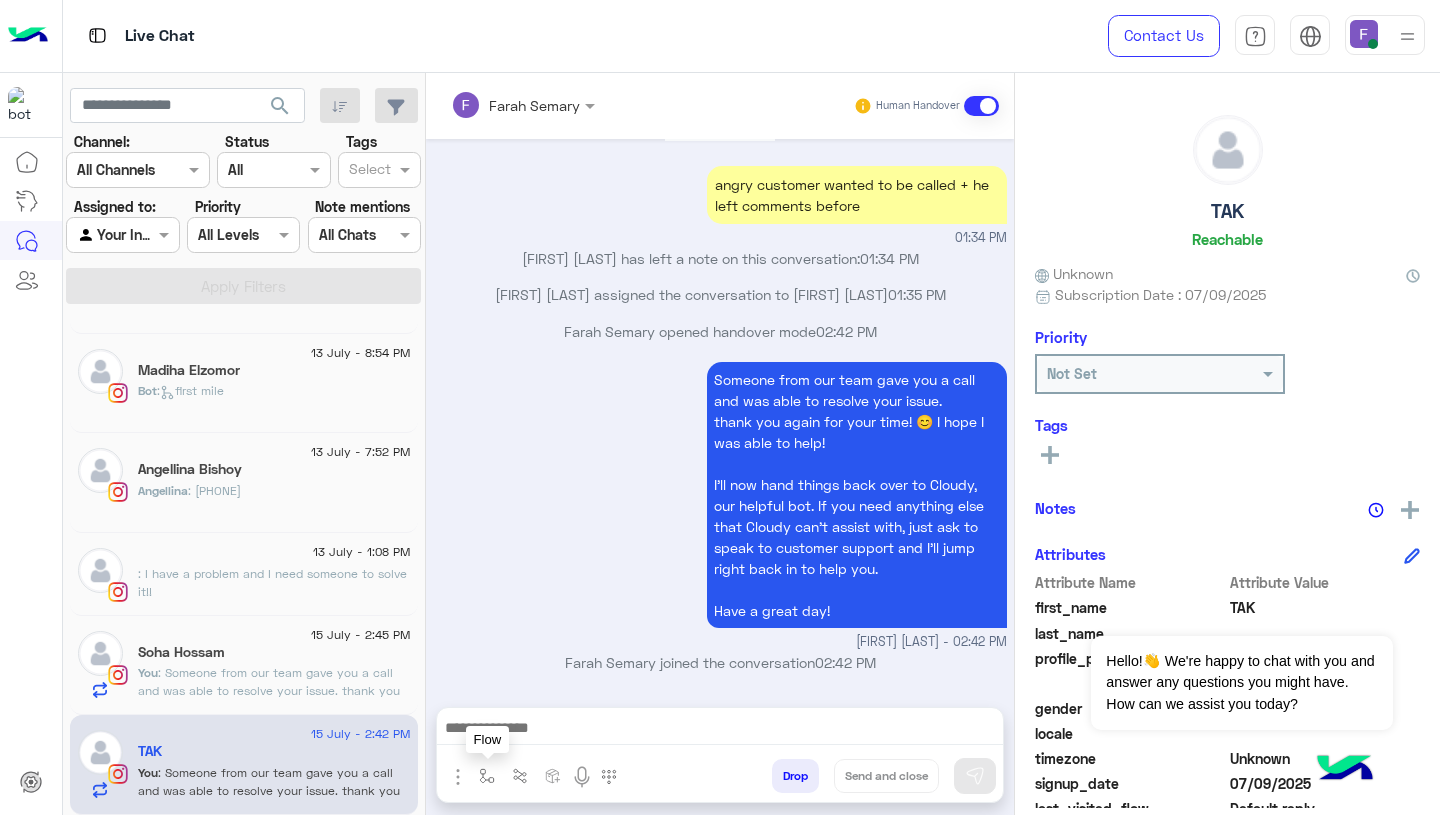 click at bounding box center (487, 776) 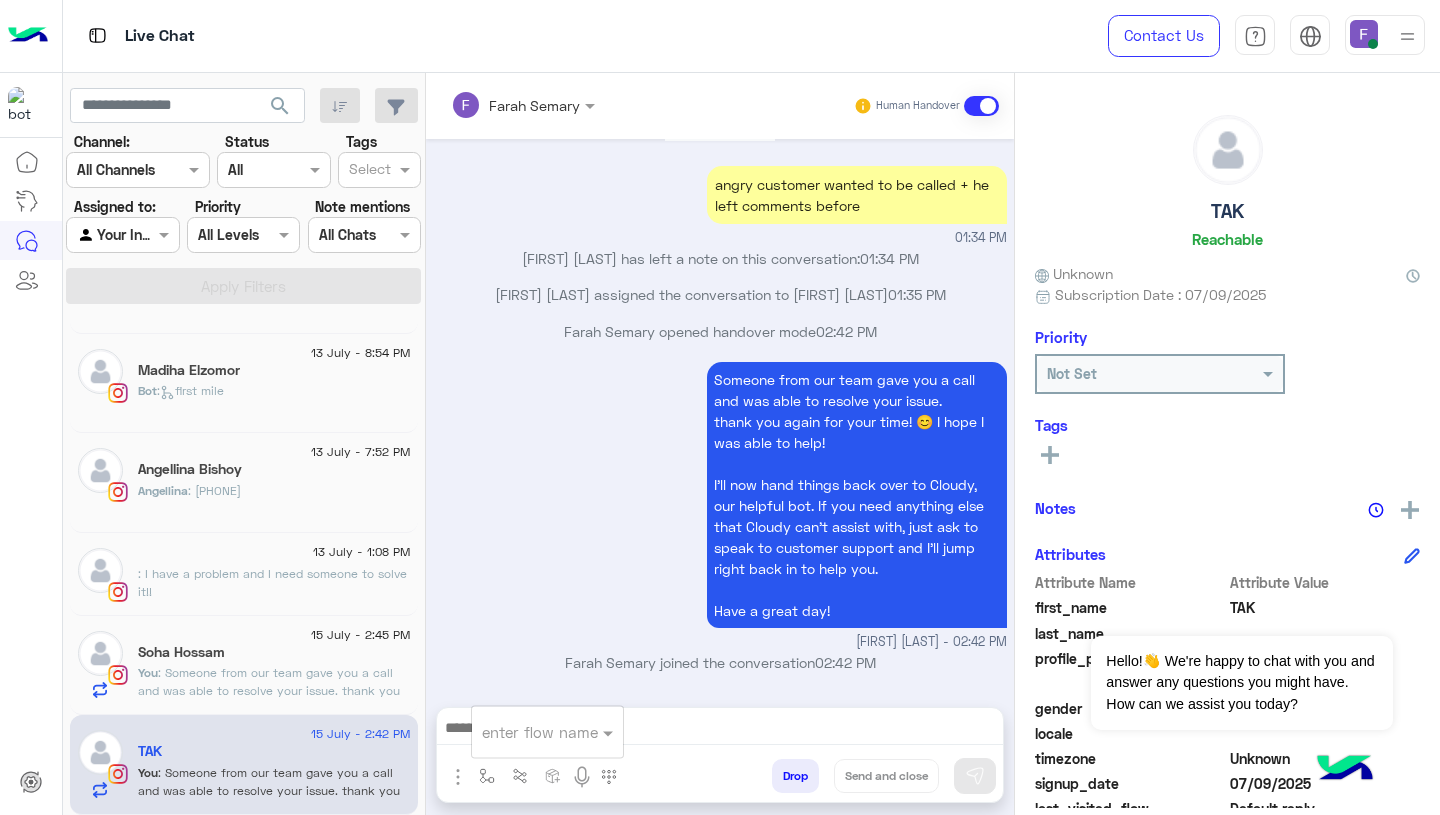 click at bounding box center (523, 732) 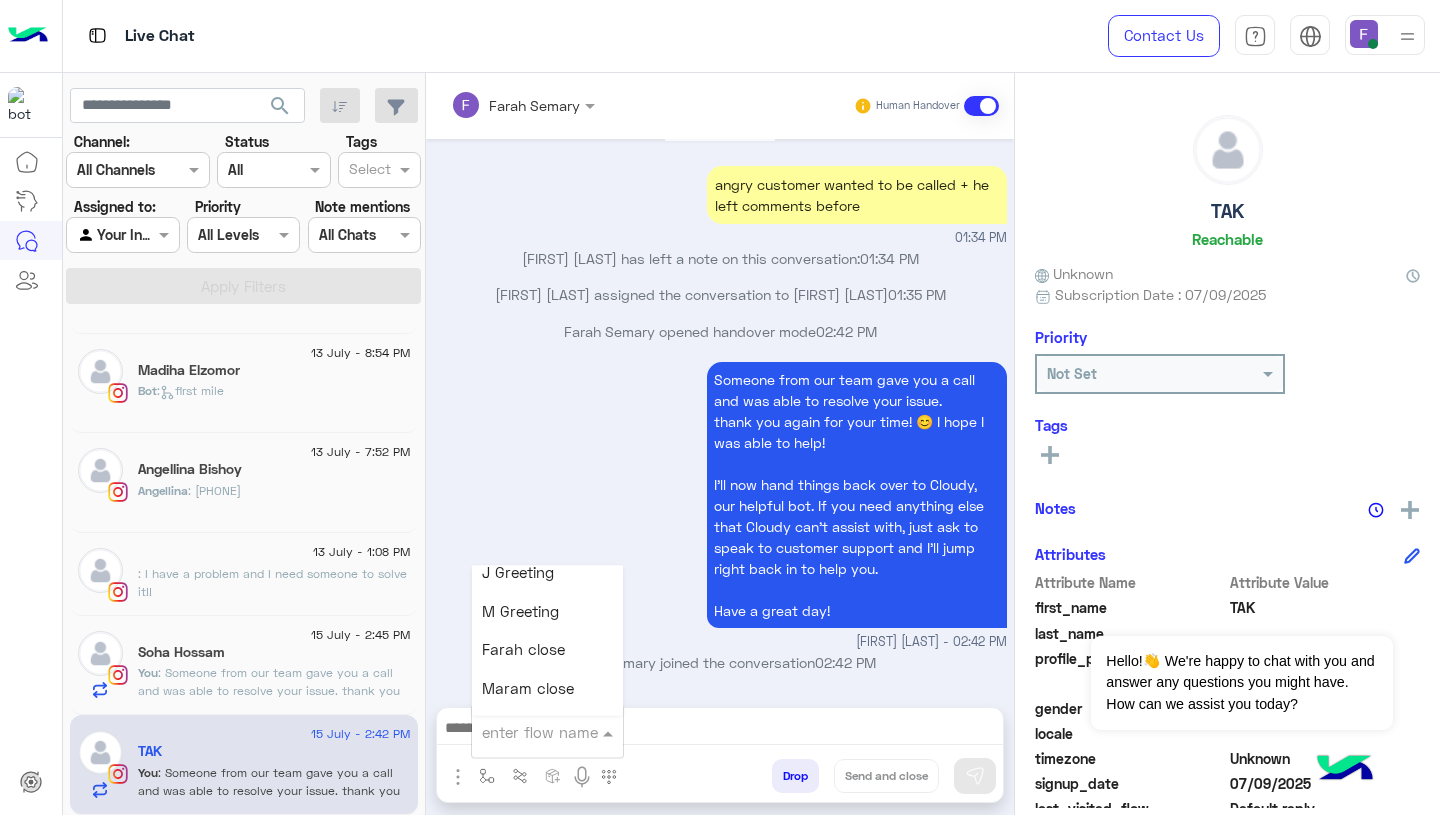 scroll, scrollTop: 2359, scrollLeft: 0, axis: vertical 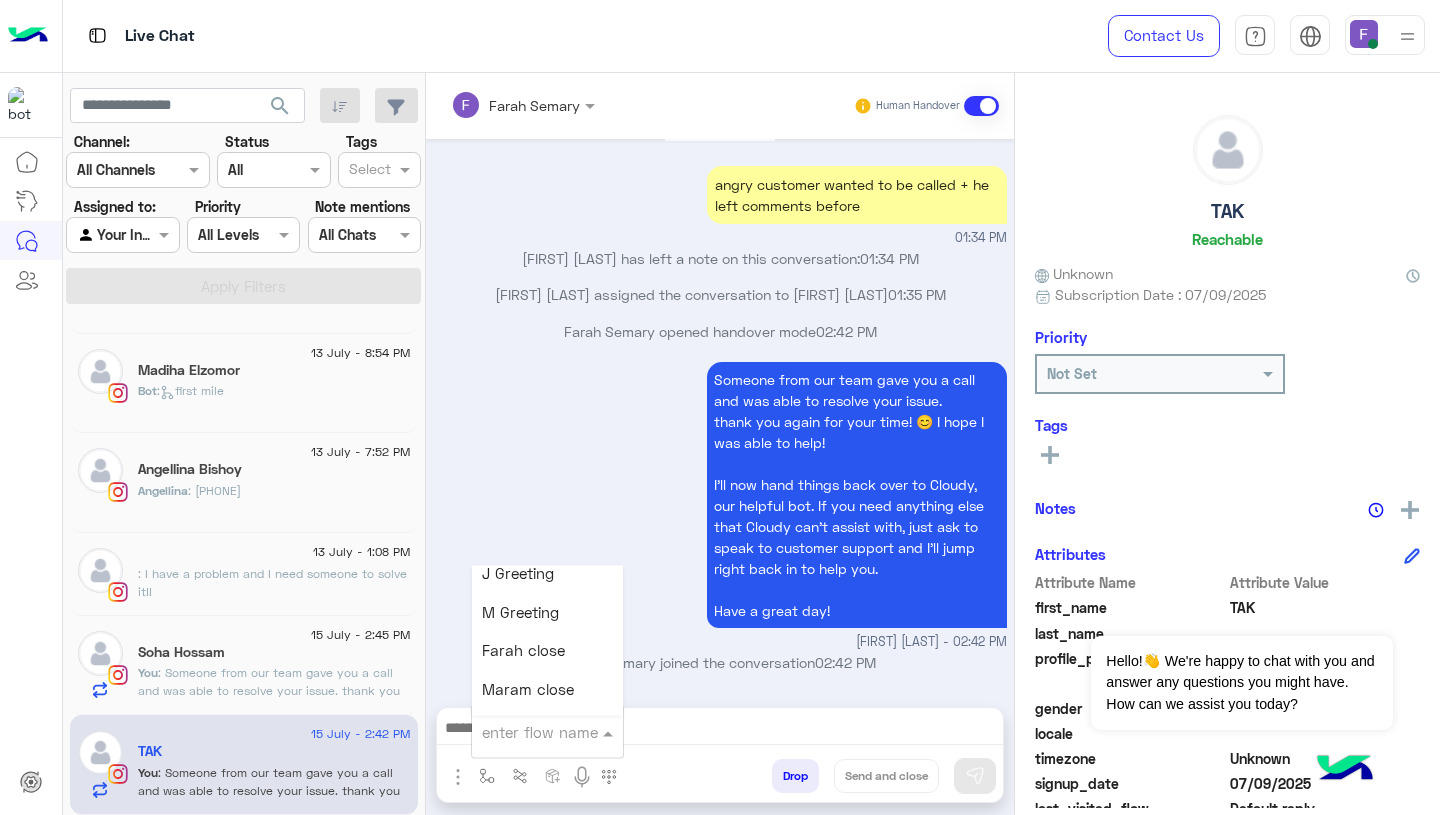 click on "Farah close" at bounding box center [523, 651] 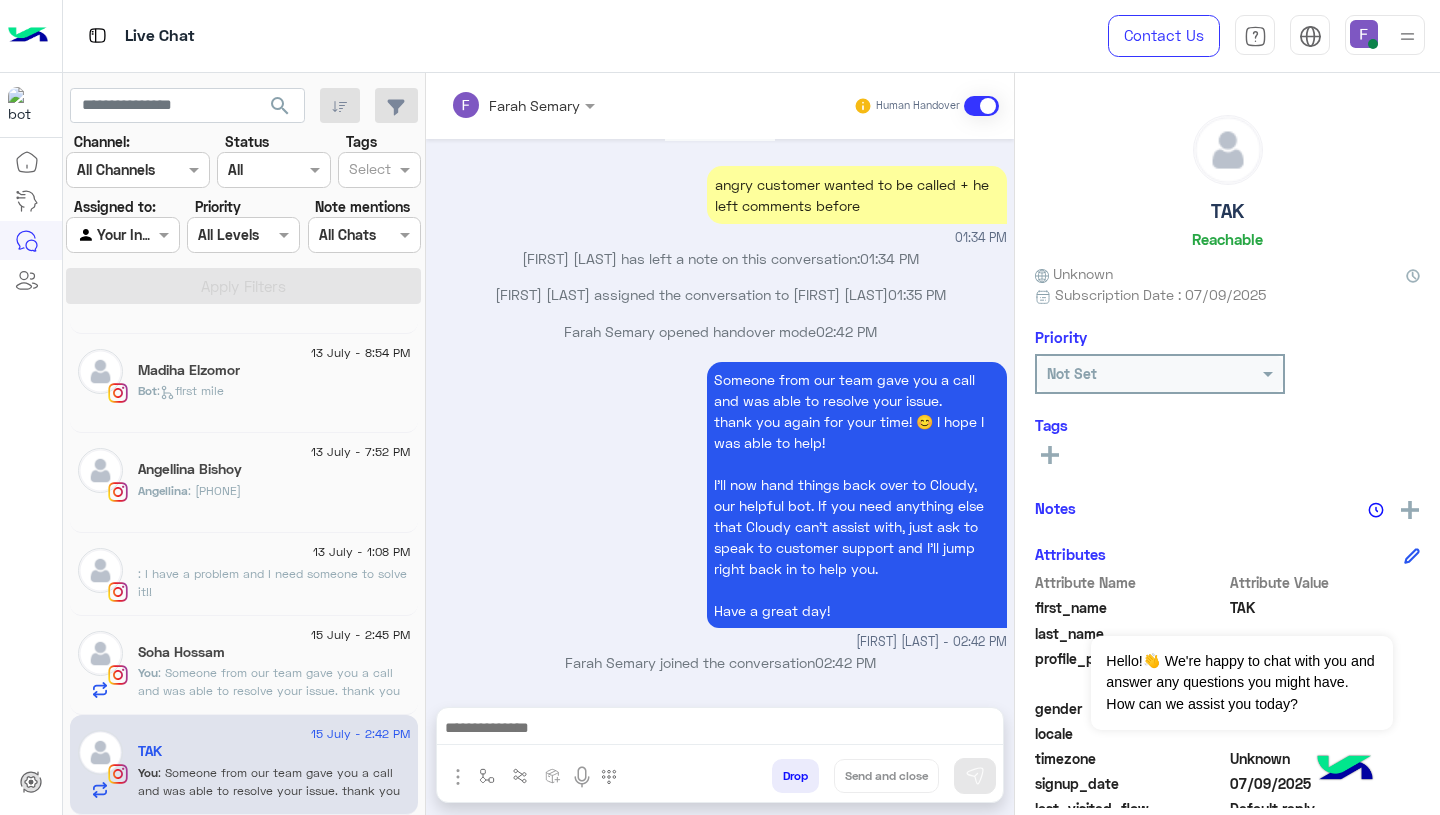 type on "**********" 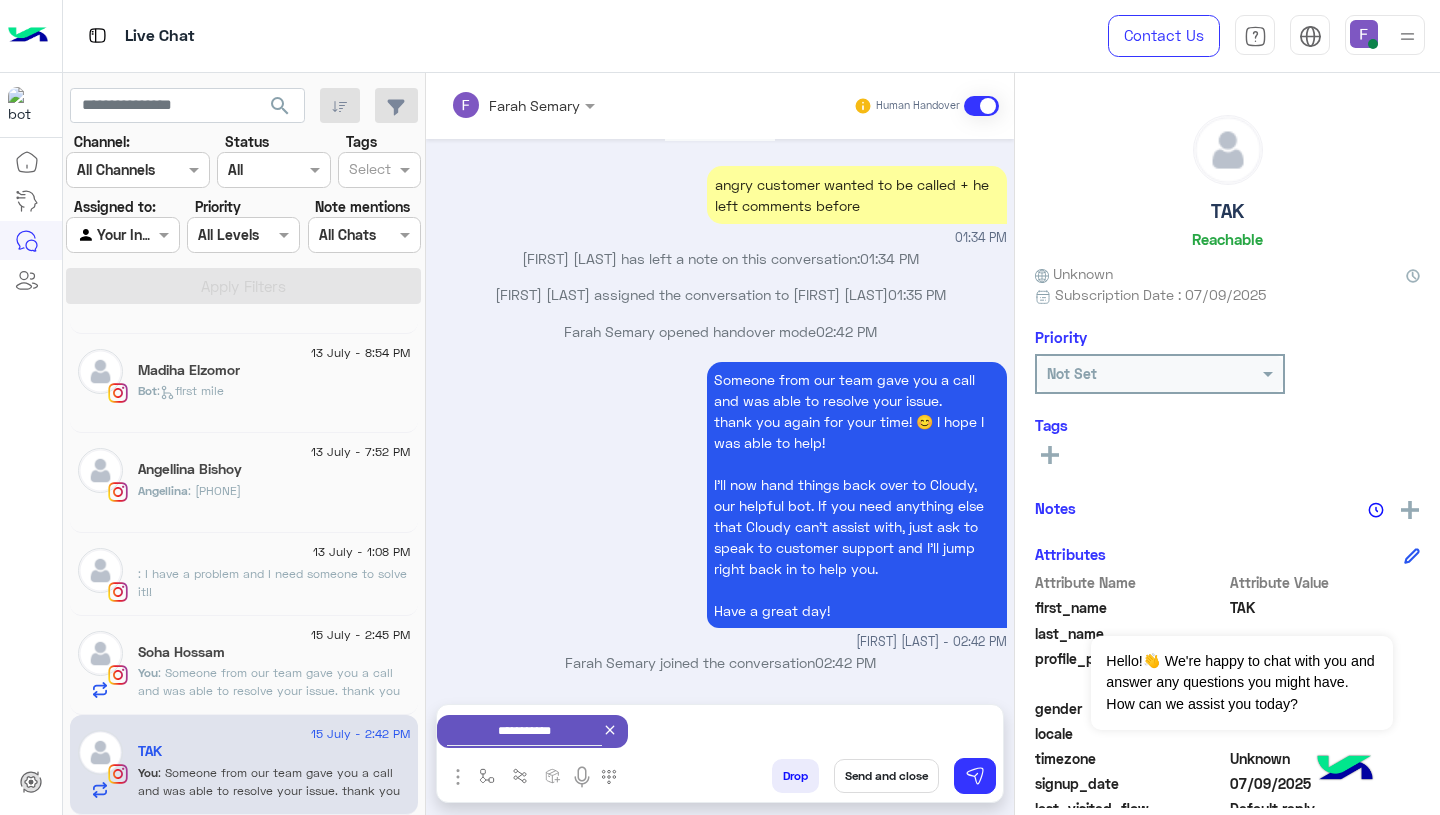 click on "Send and close" at bounding box center (886, 776) 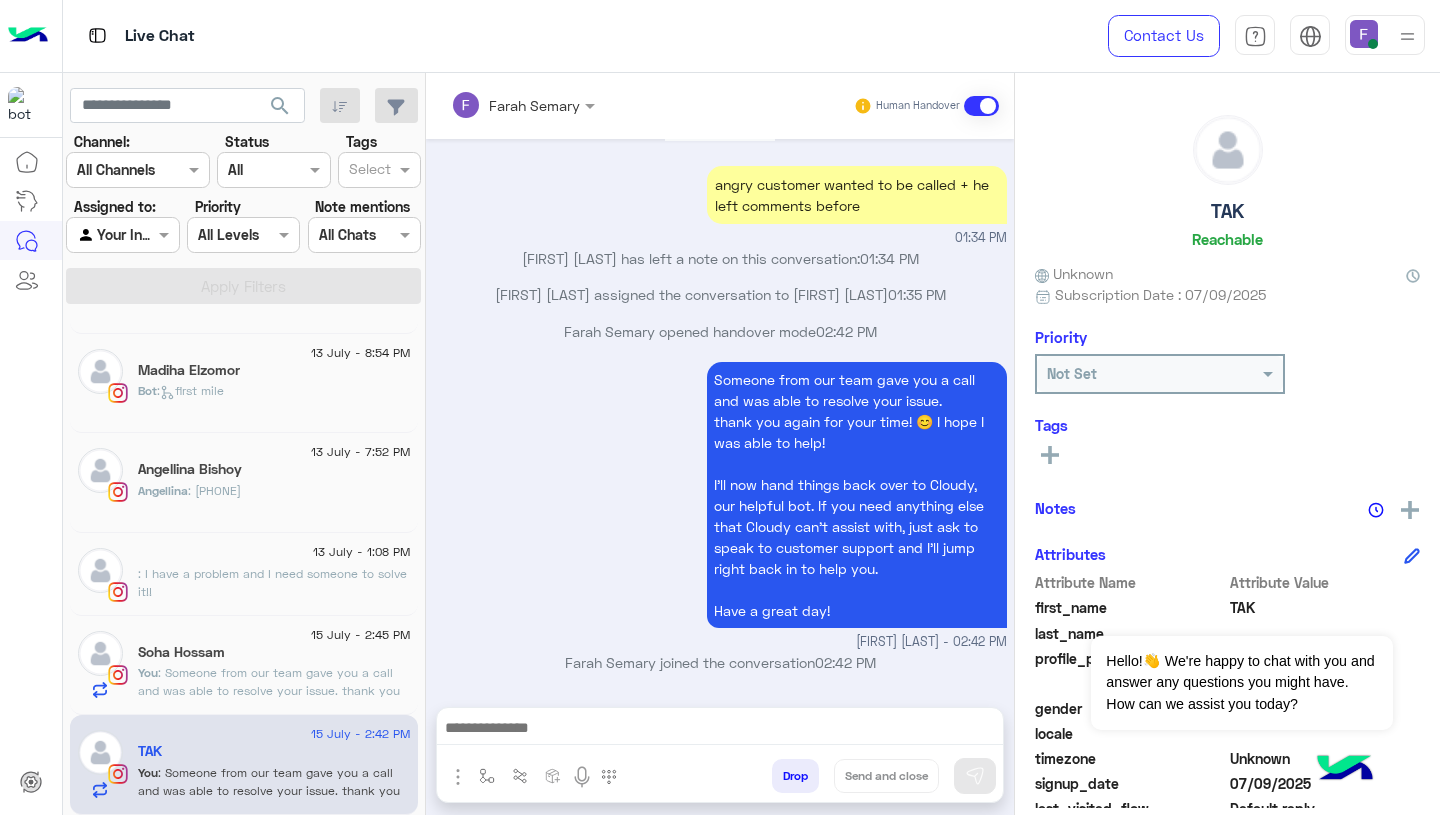 scroll, scrollTop: 2230, scrollLeft: 0, axis: vertical 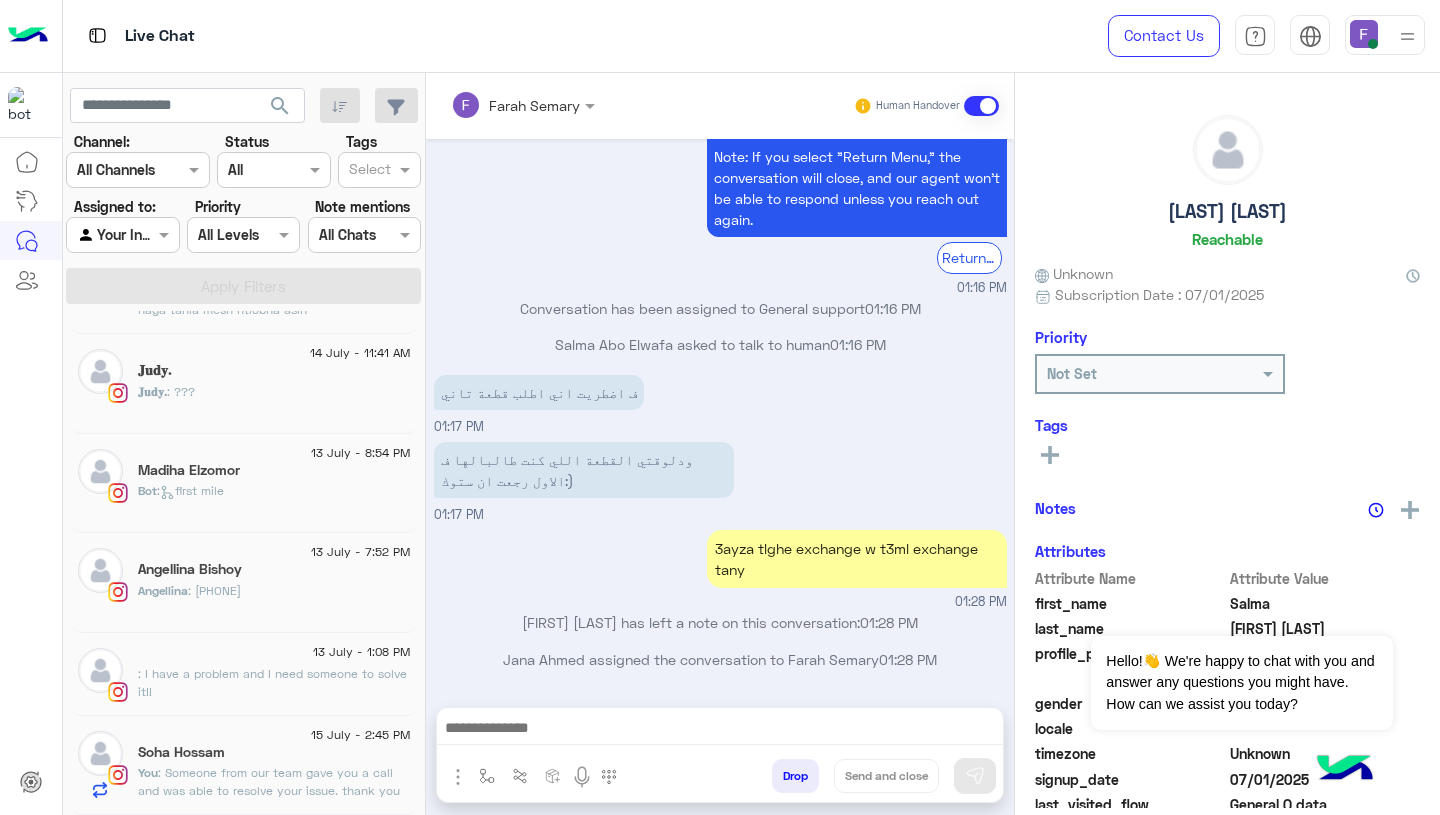 click on ": I have a problem and I need someone to solve it!!" 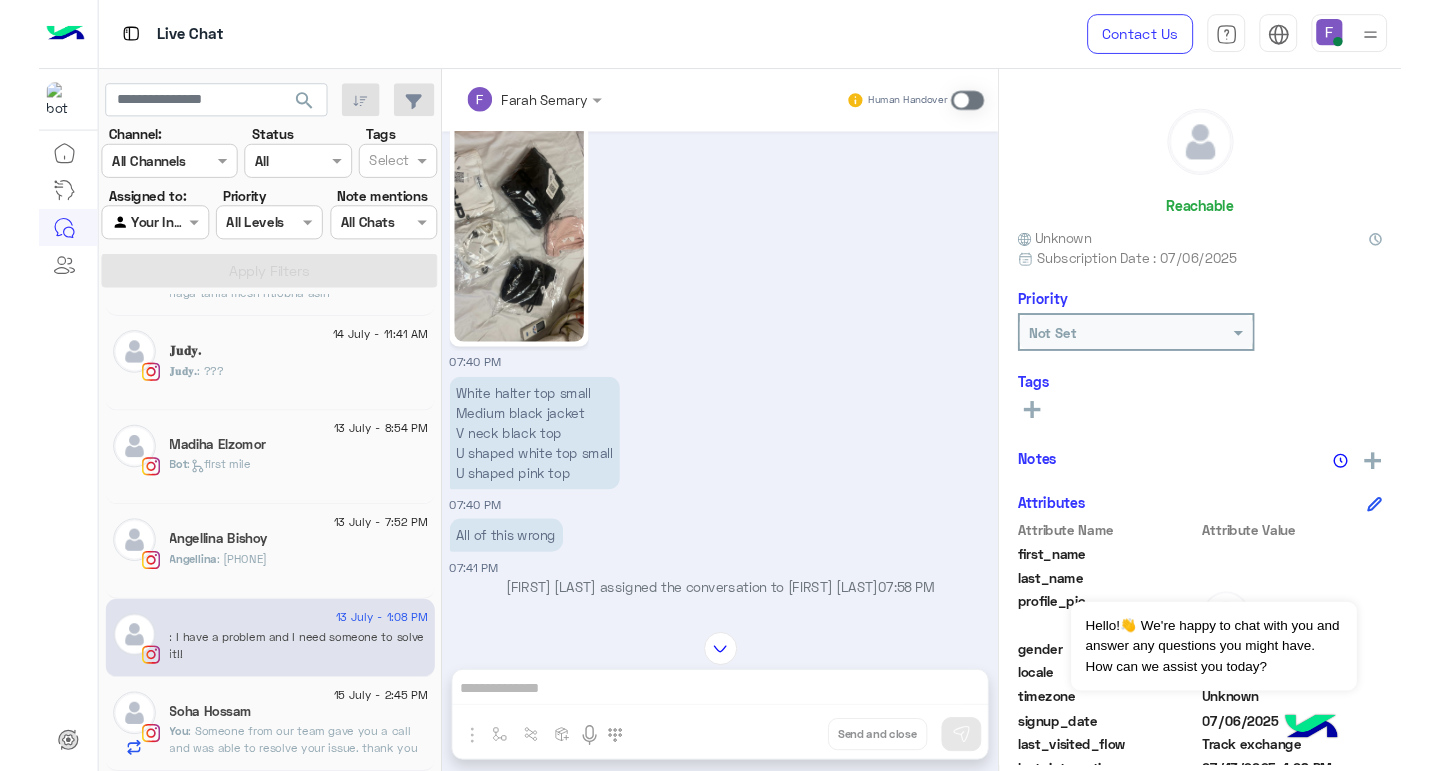scroll, scrollTop: 384, scrollLeft: 0, axis: vertical 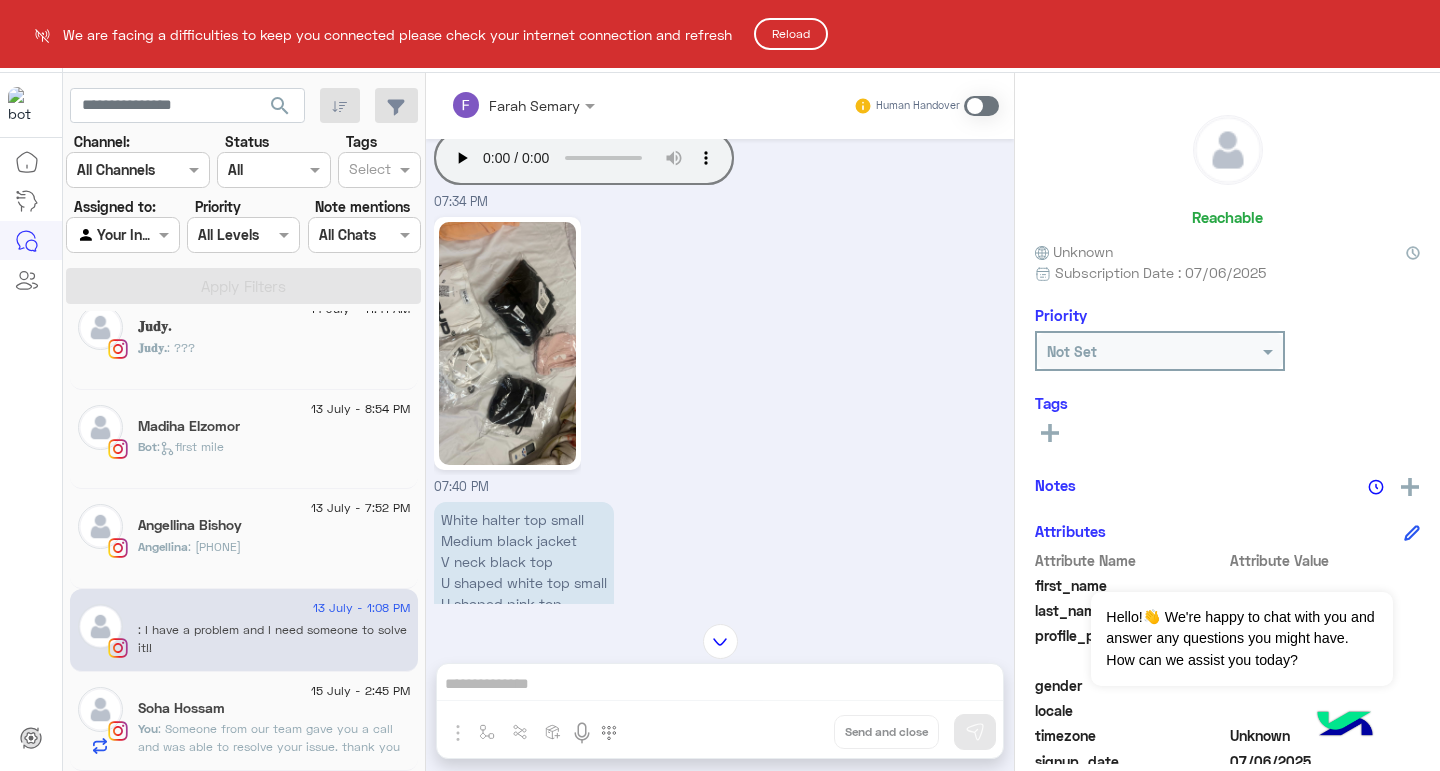 click on "Reload" 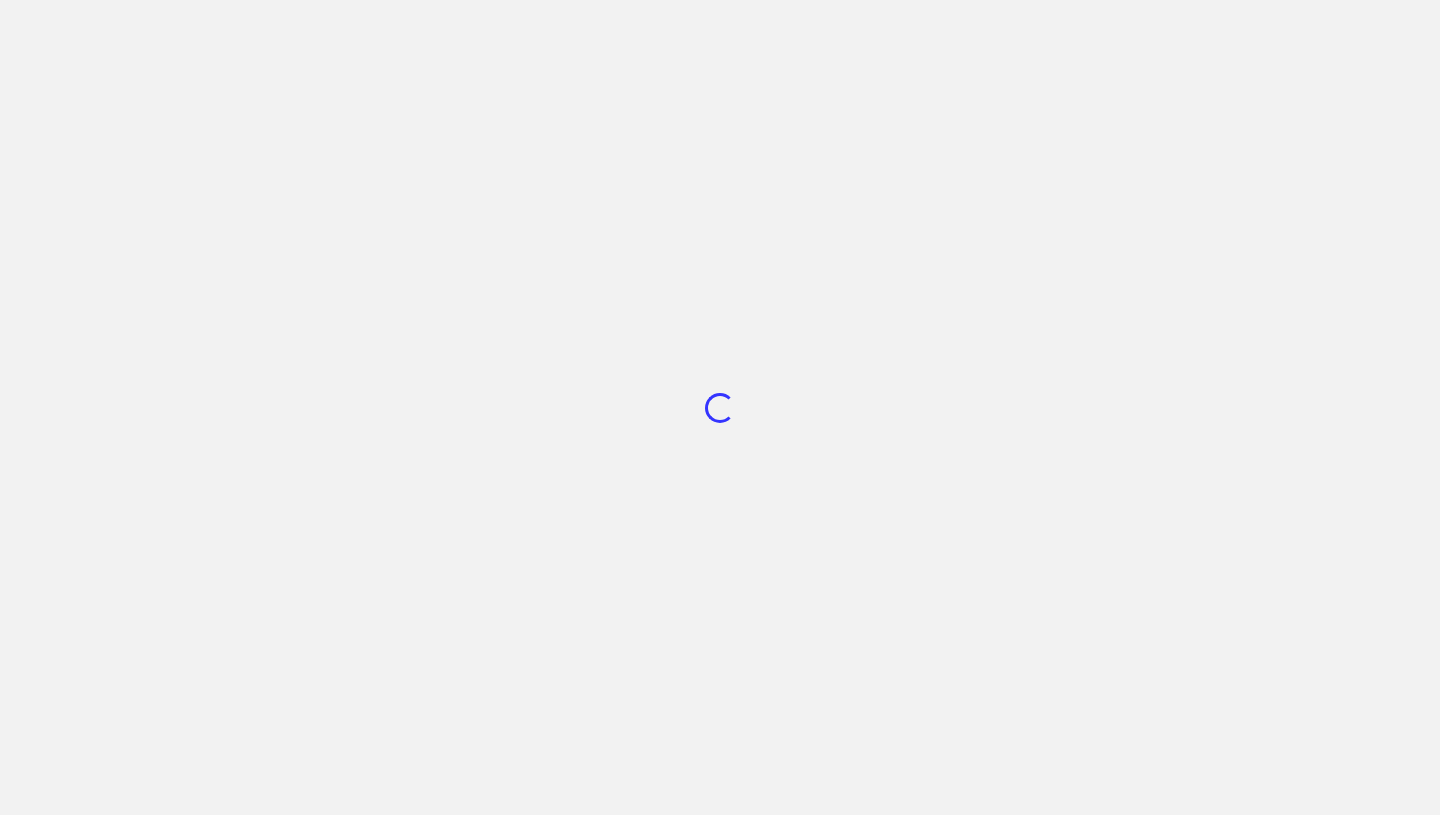 scroll, scrollTop: 0, scrollLeft: 0, axis: both 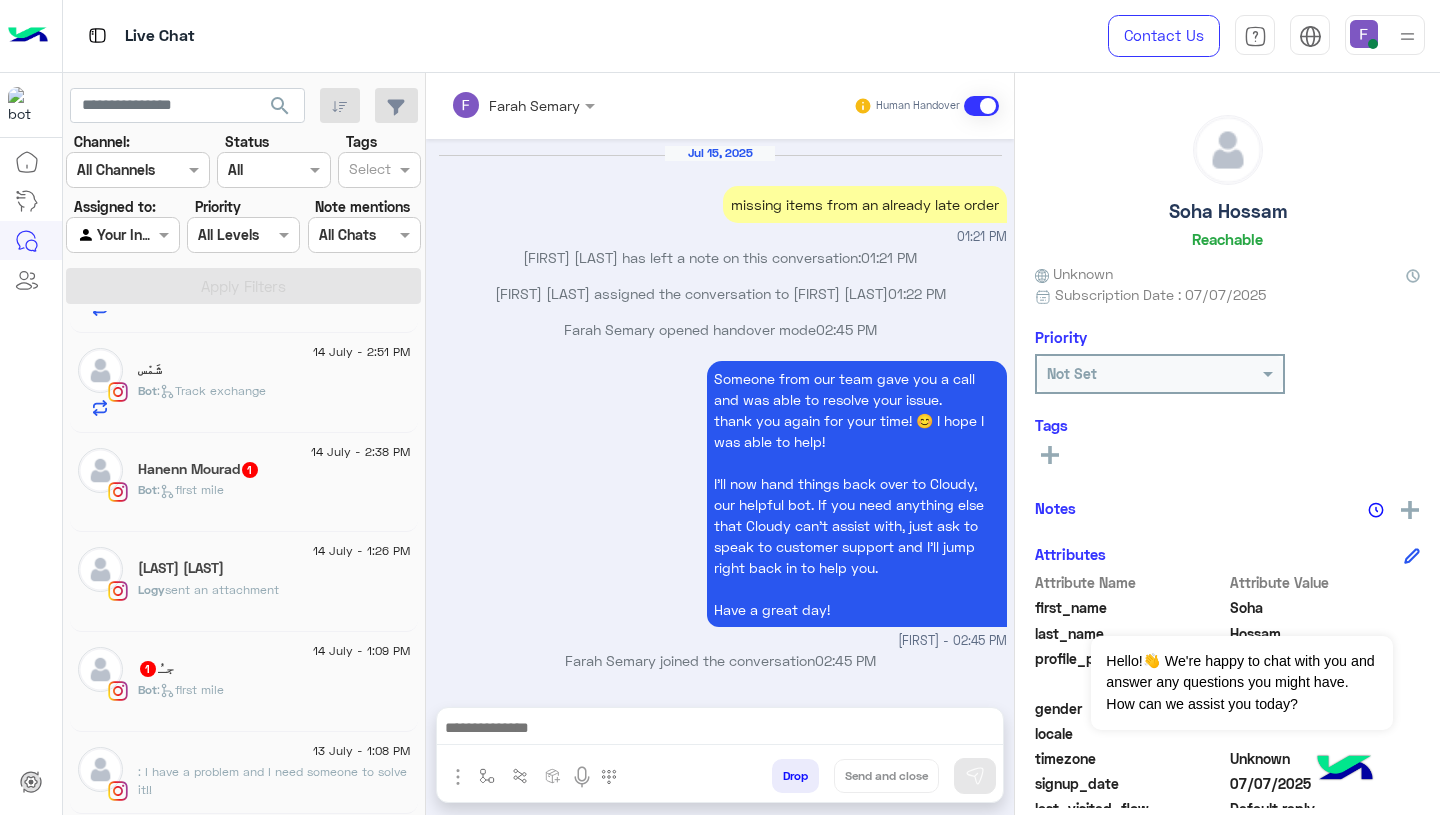 click on ": I have a problem and I need someone to solve it!!" 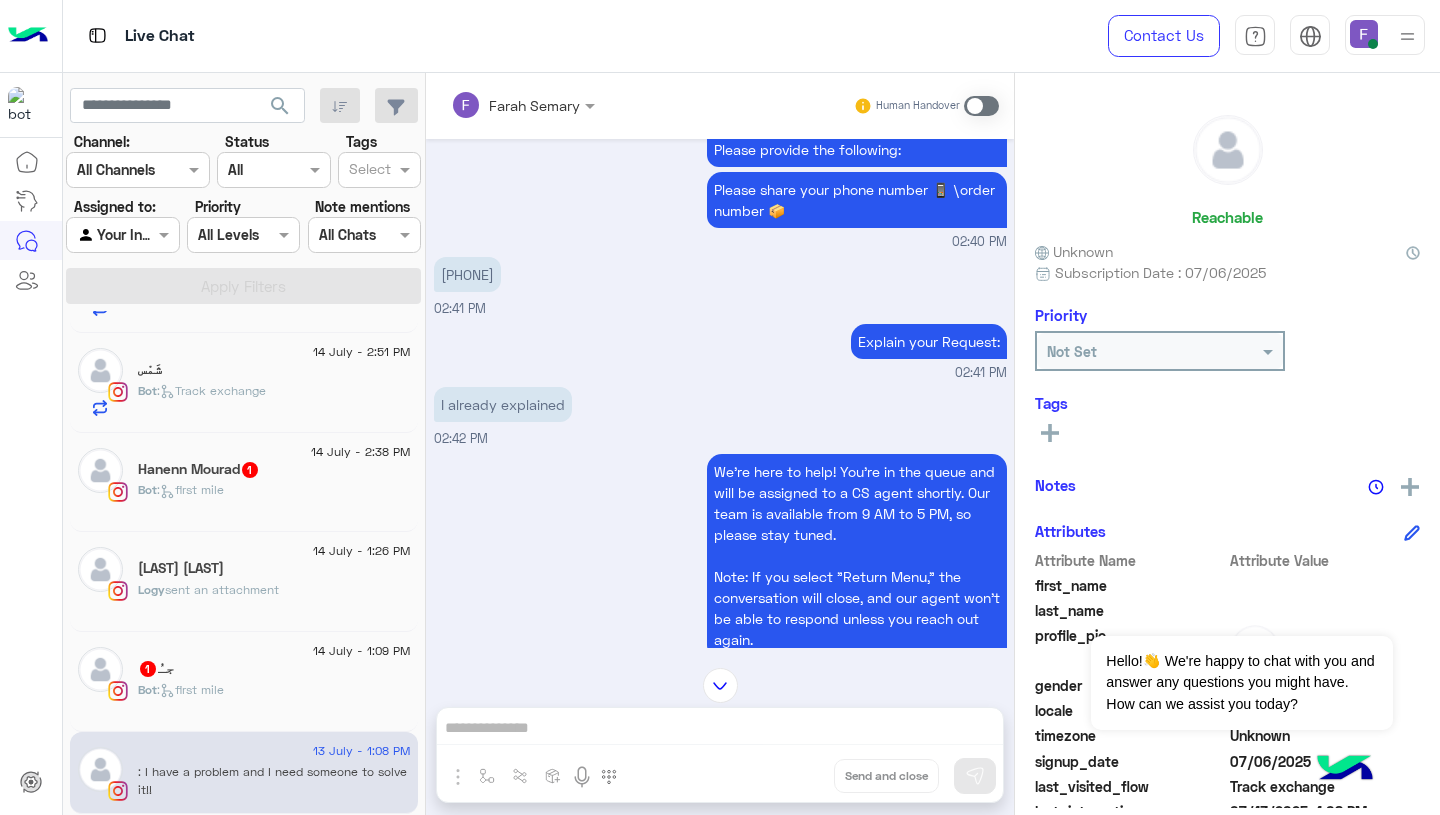 scroll, scrollTop: 3427, scrollLeft: 0, axis: vertical 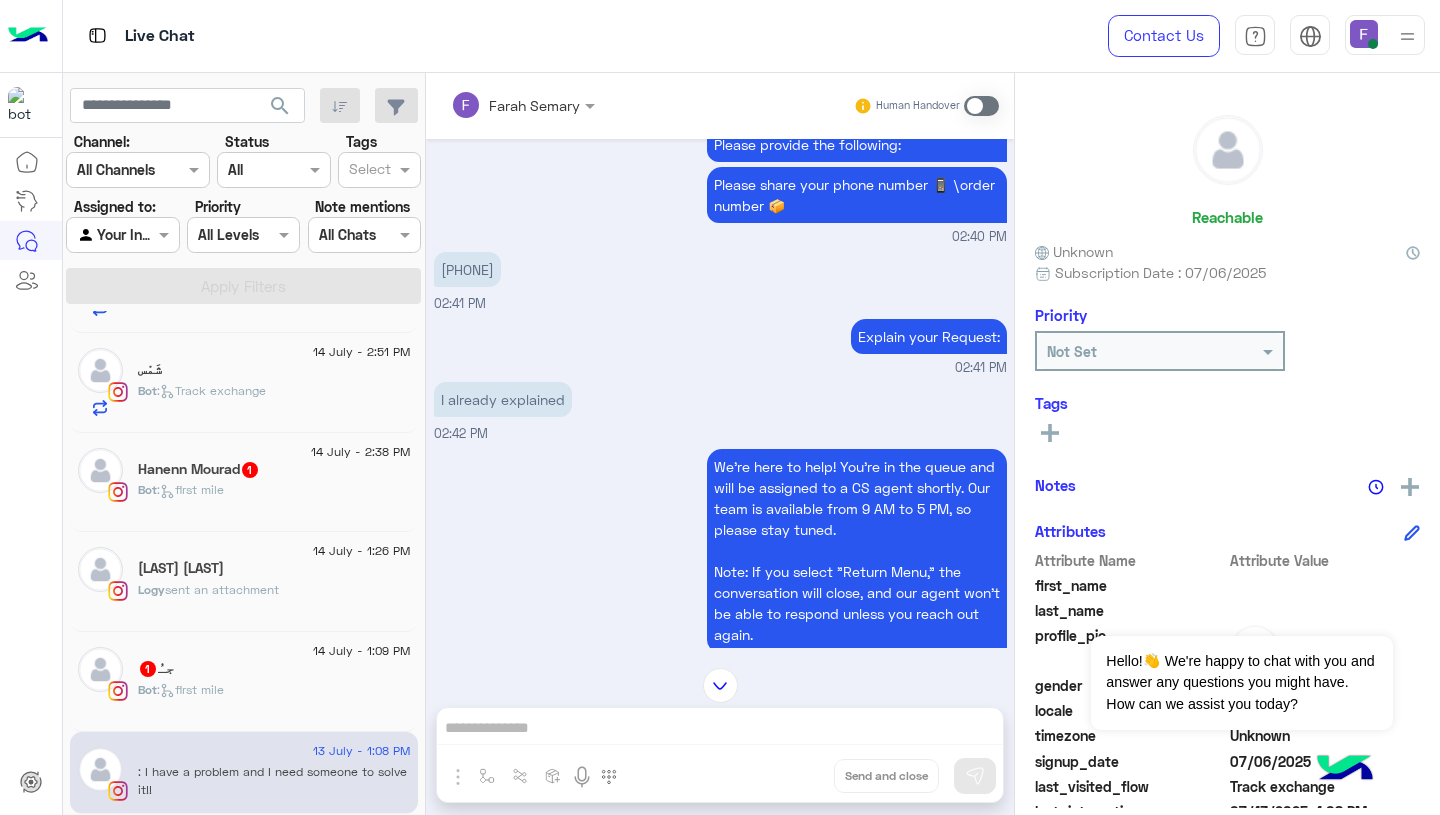 click on "[PHONE]" at bounding box center (467, 269) 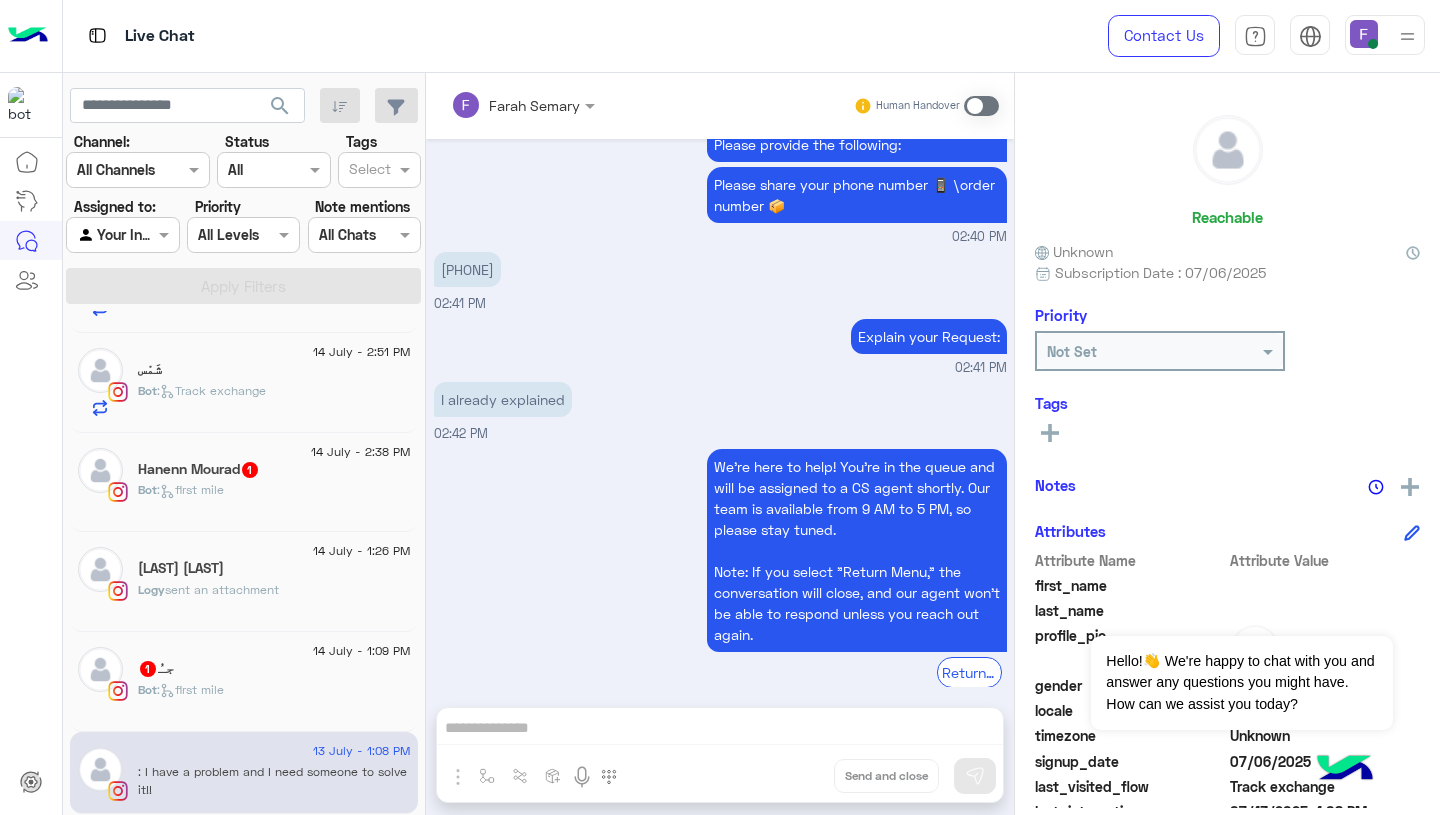 scroll, scrollTop: 4286, scrollLeft: 0, axis: vertical 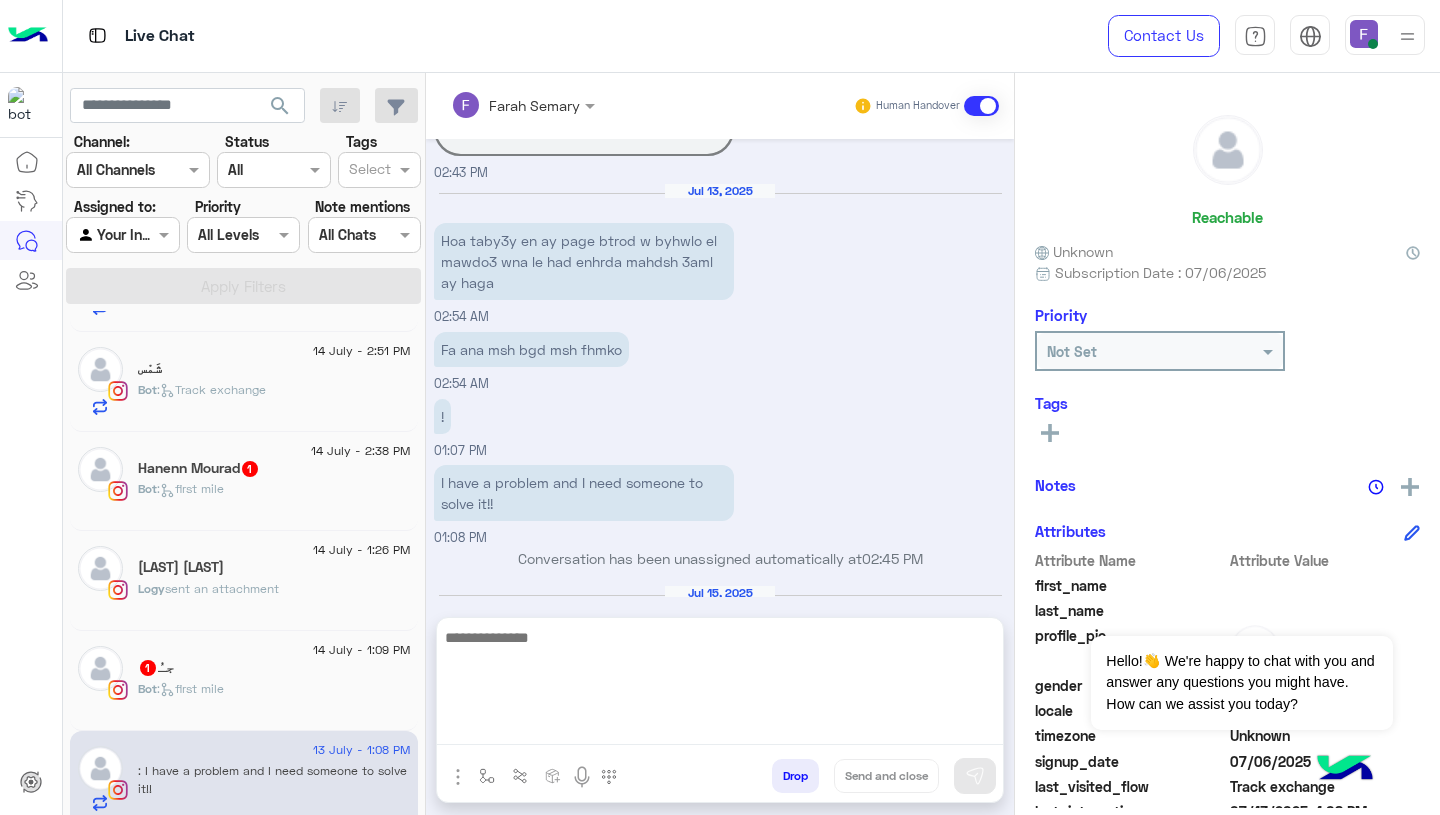 click at bounding box center [720, 685] 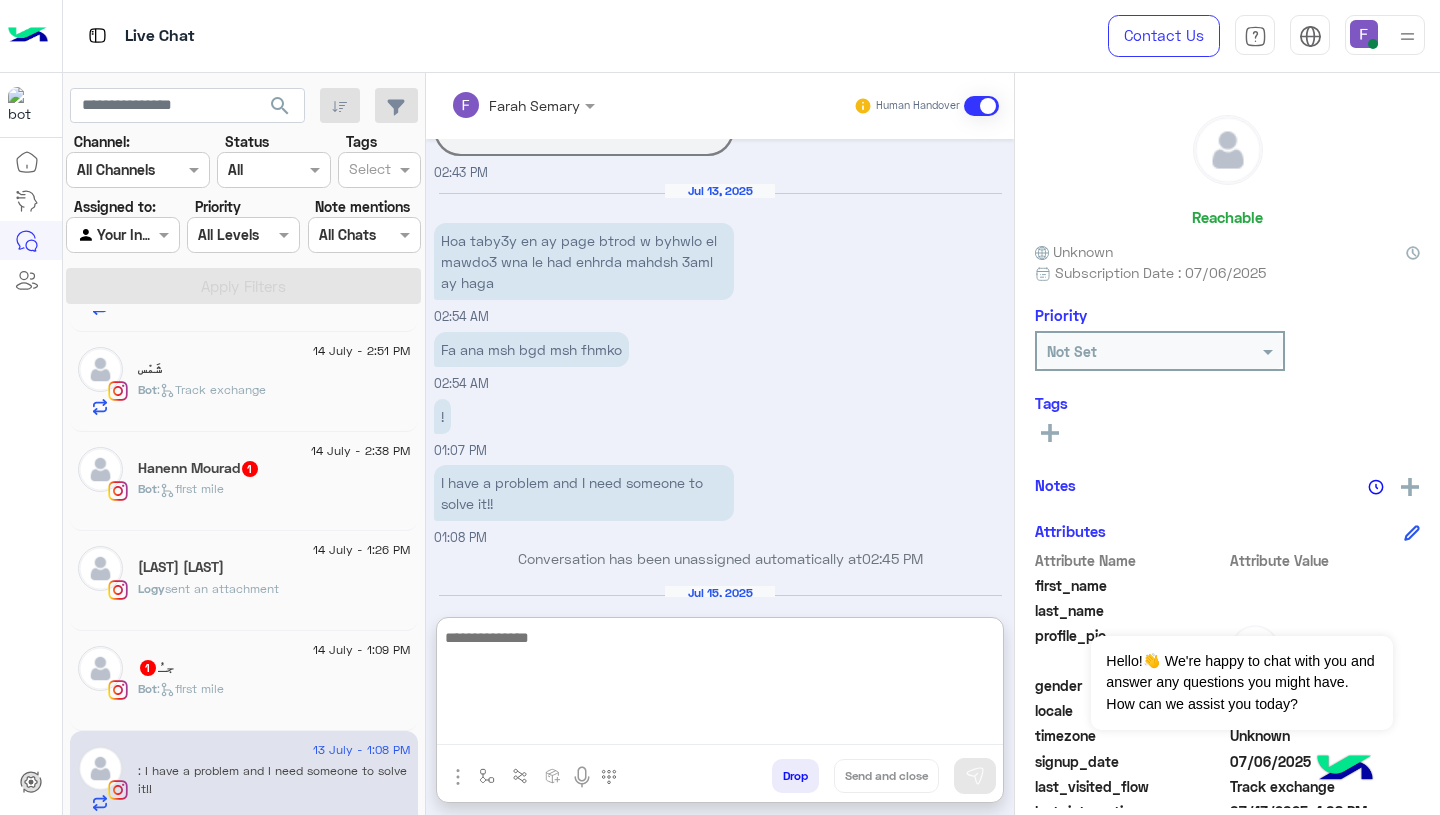 paste on "**********" 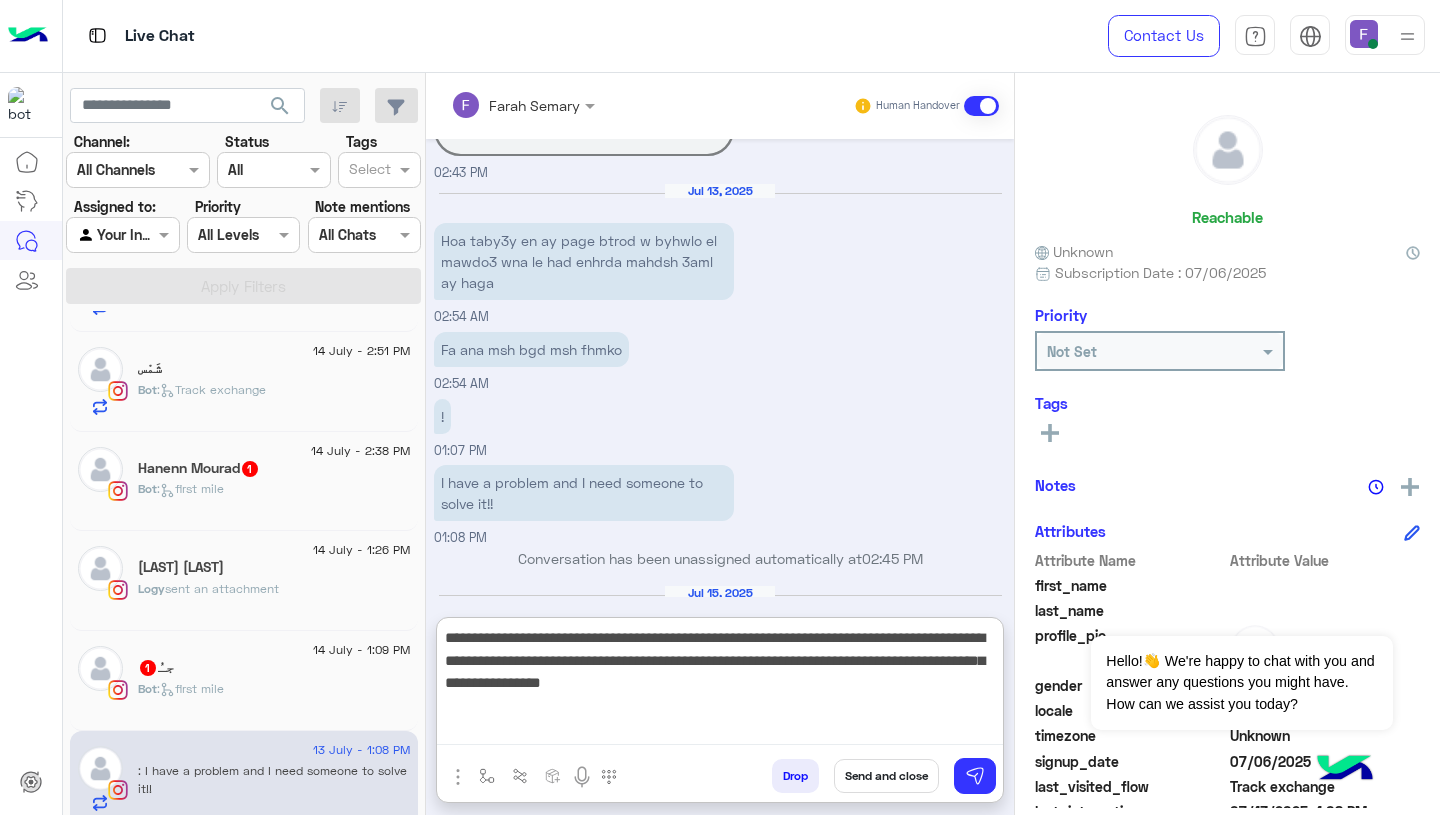 scroll, scrollTop: 83, scrollLeft: 0, axis: vertical 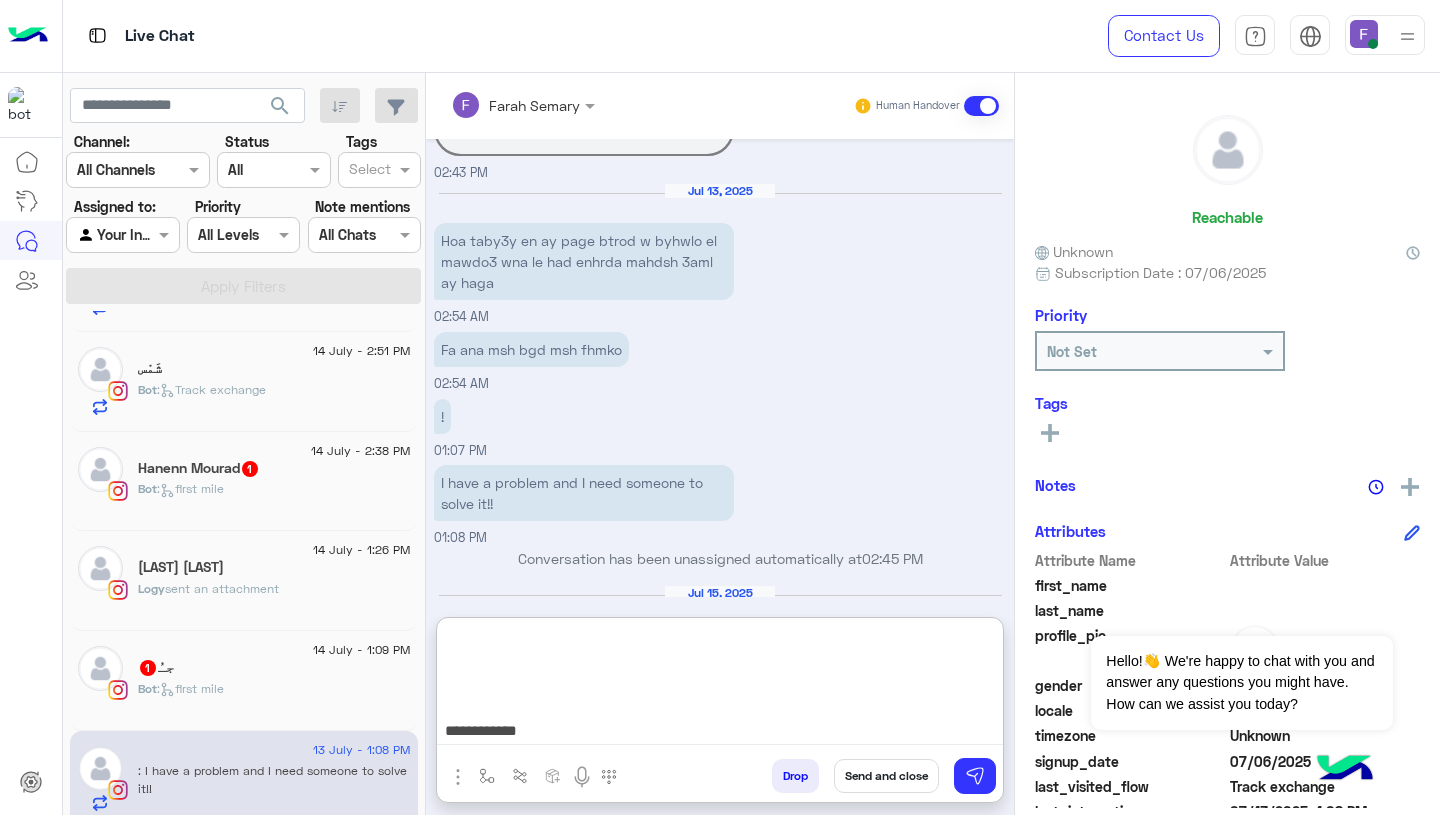 click on "**********" at bounding box center [720, 685] 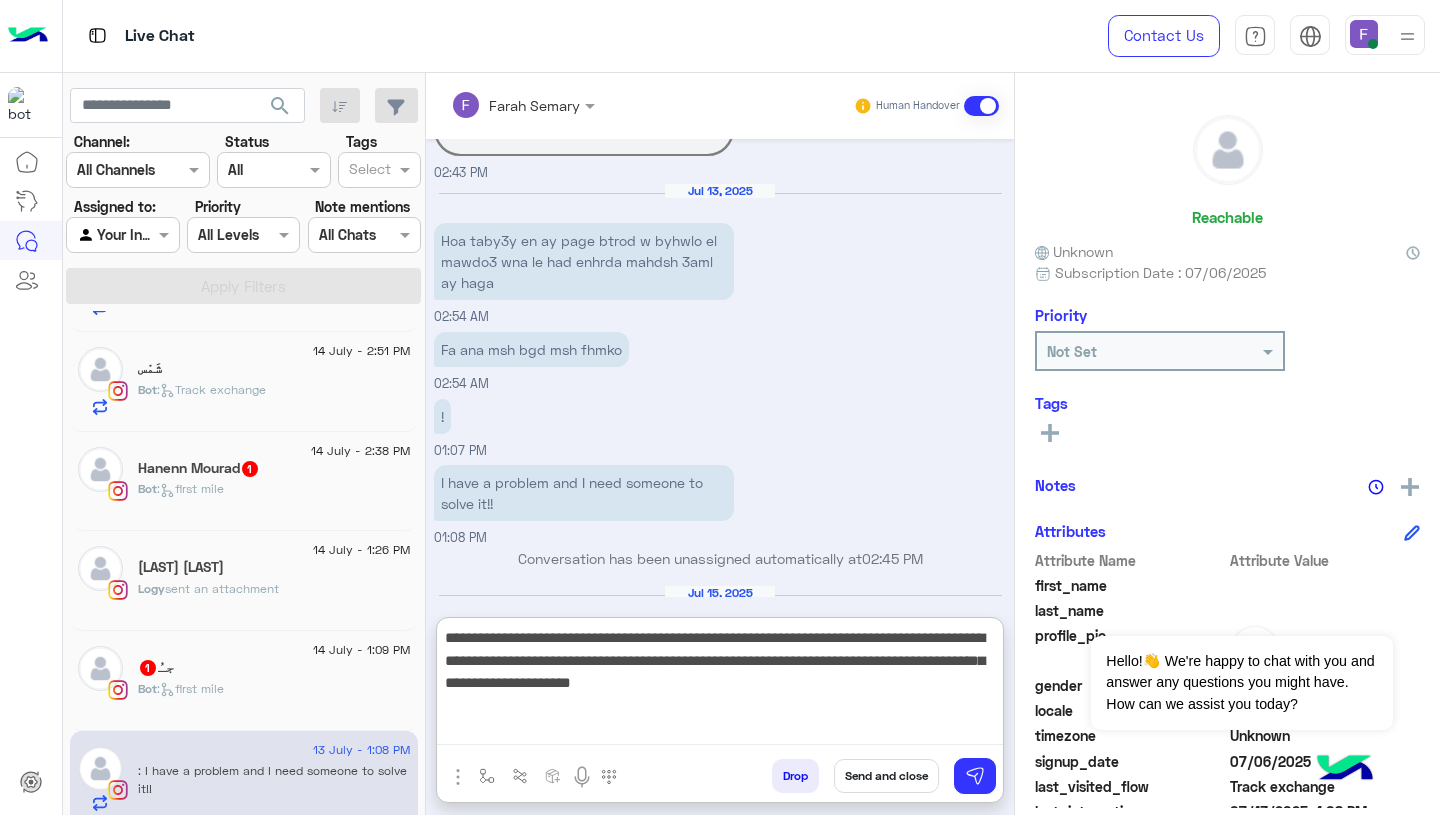 scroll, scrollTop: 0, scrollLeft: 0, axis: both 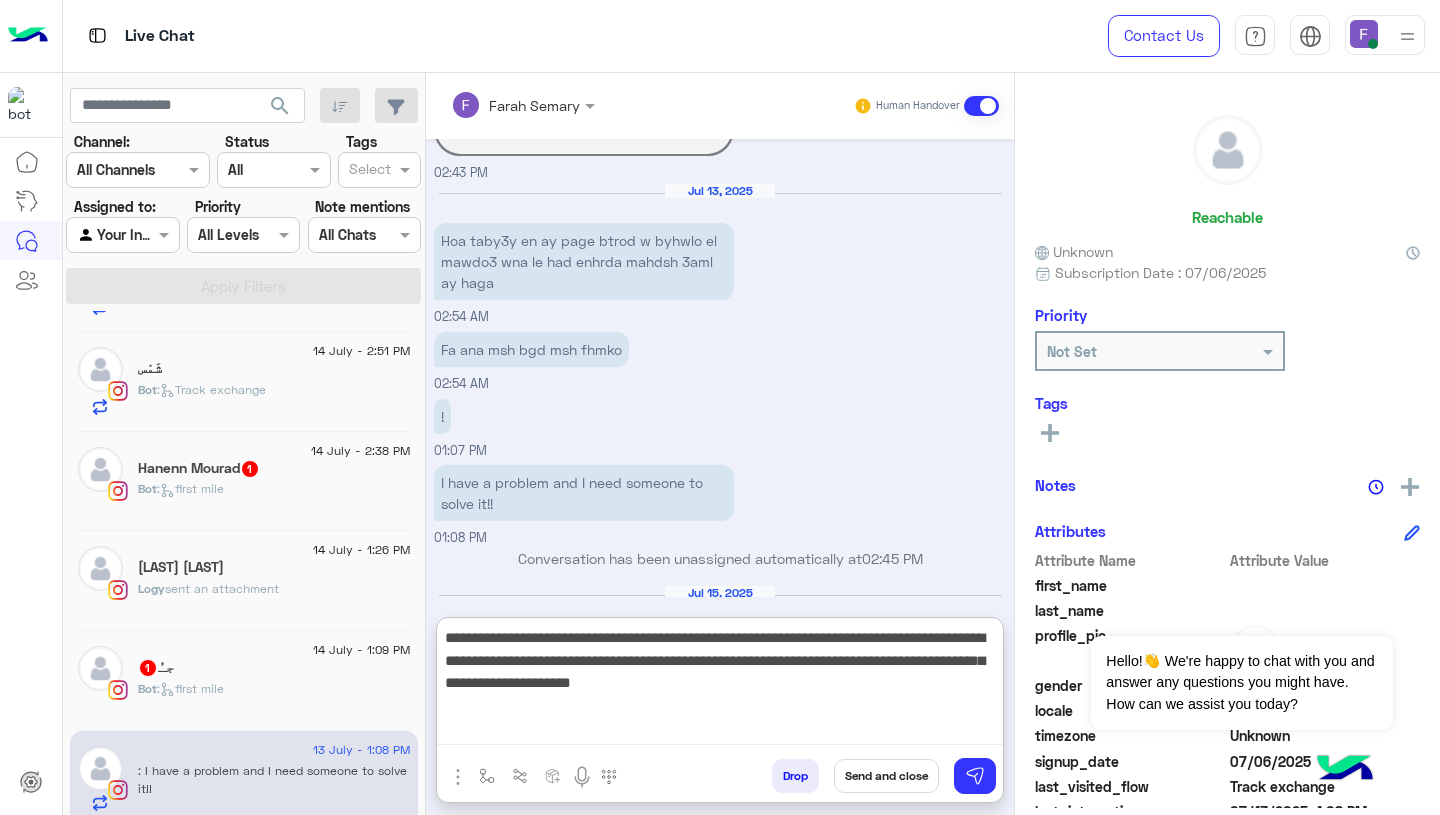 click on "**********" at bounding box center (720, 685) 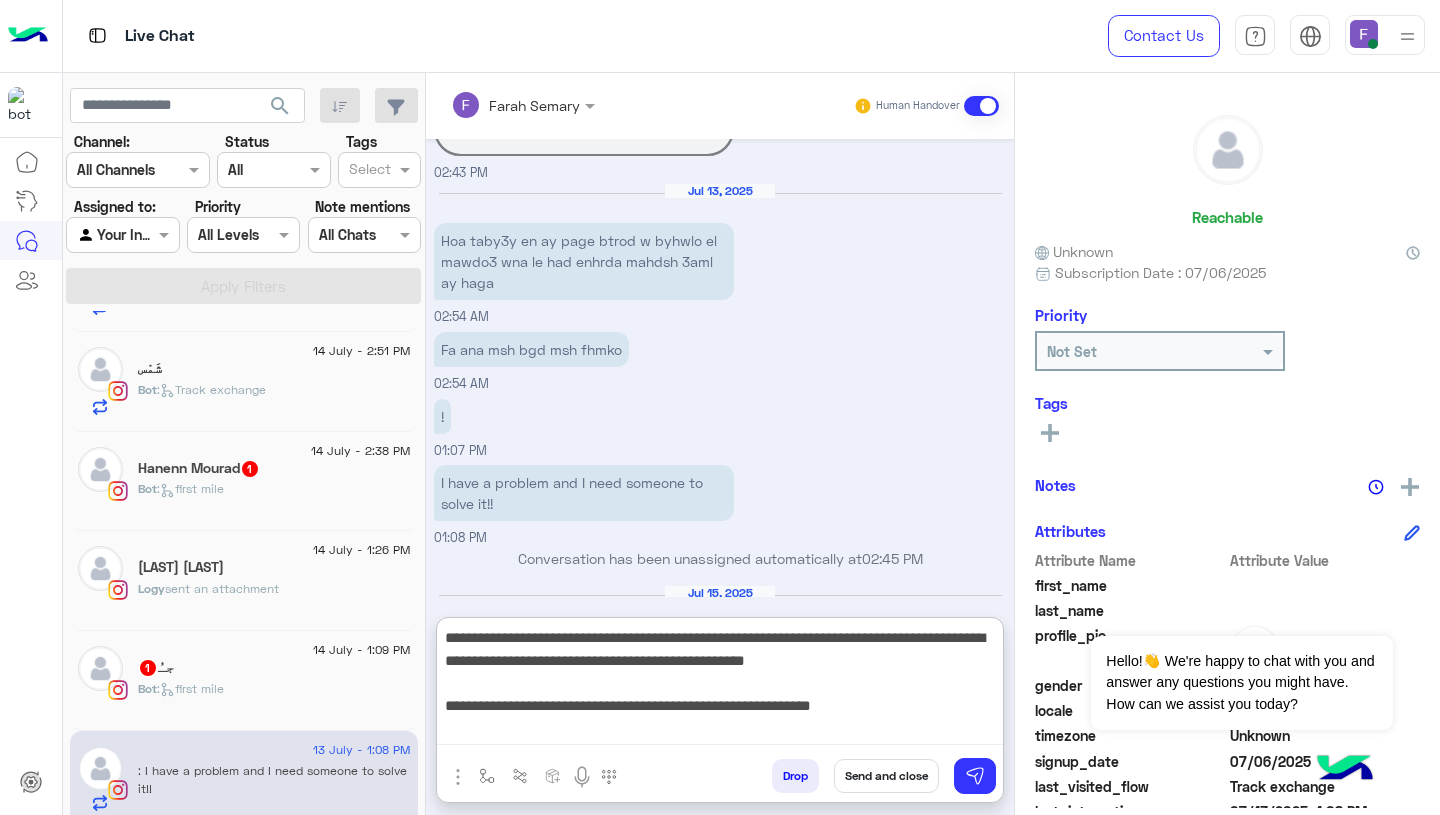 click on "**********" at bounding box center [720, 685] 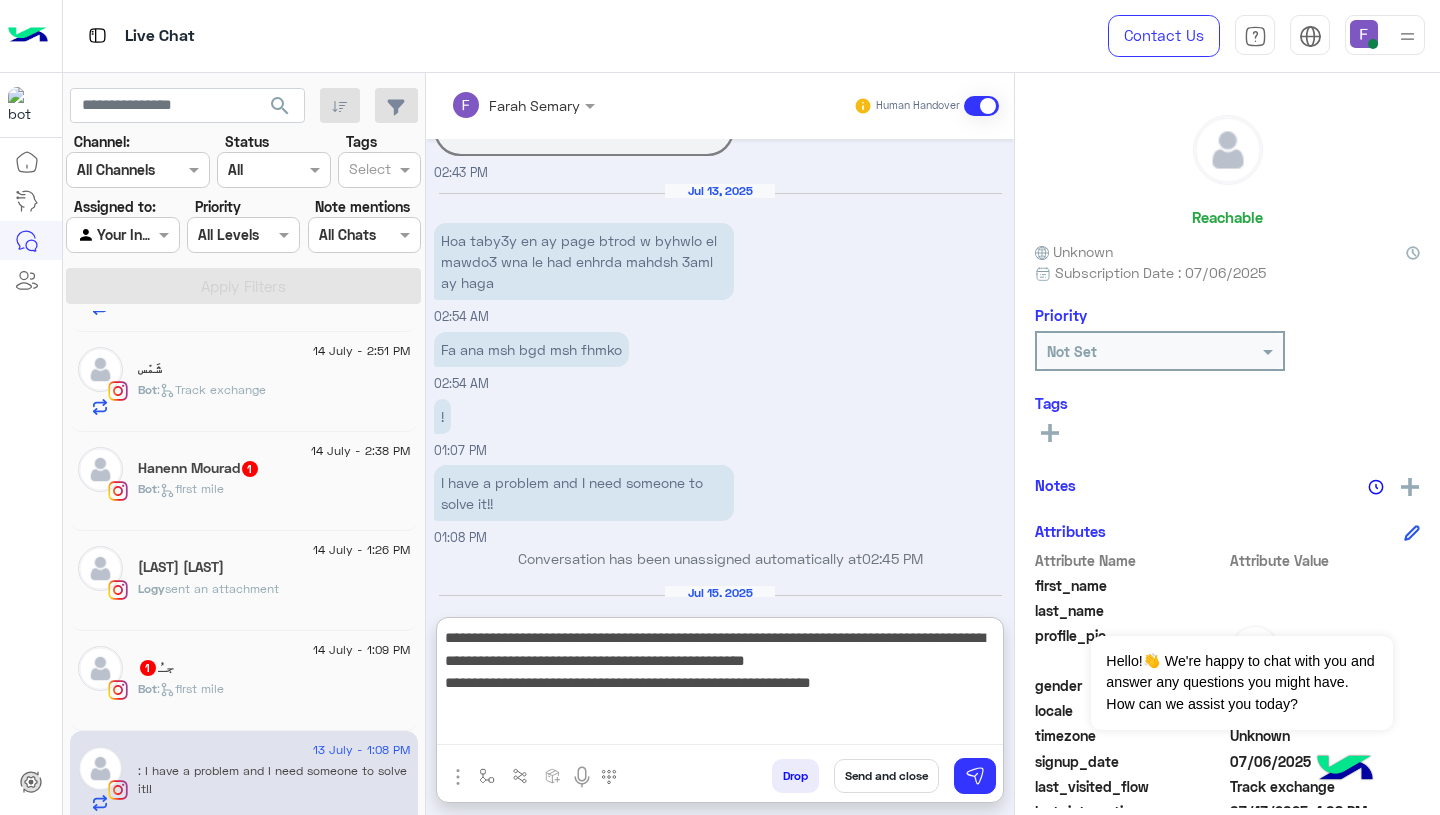 click on "**********" at bounding box center (720, 685) 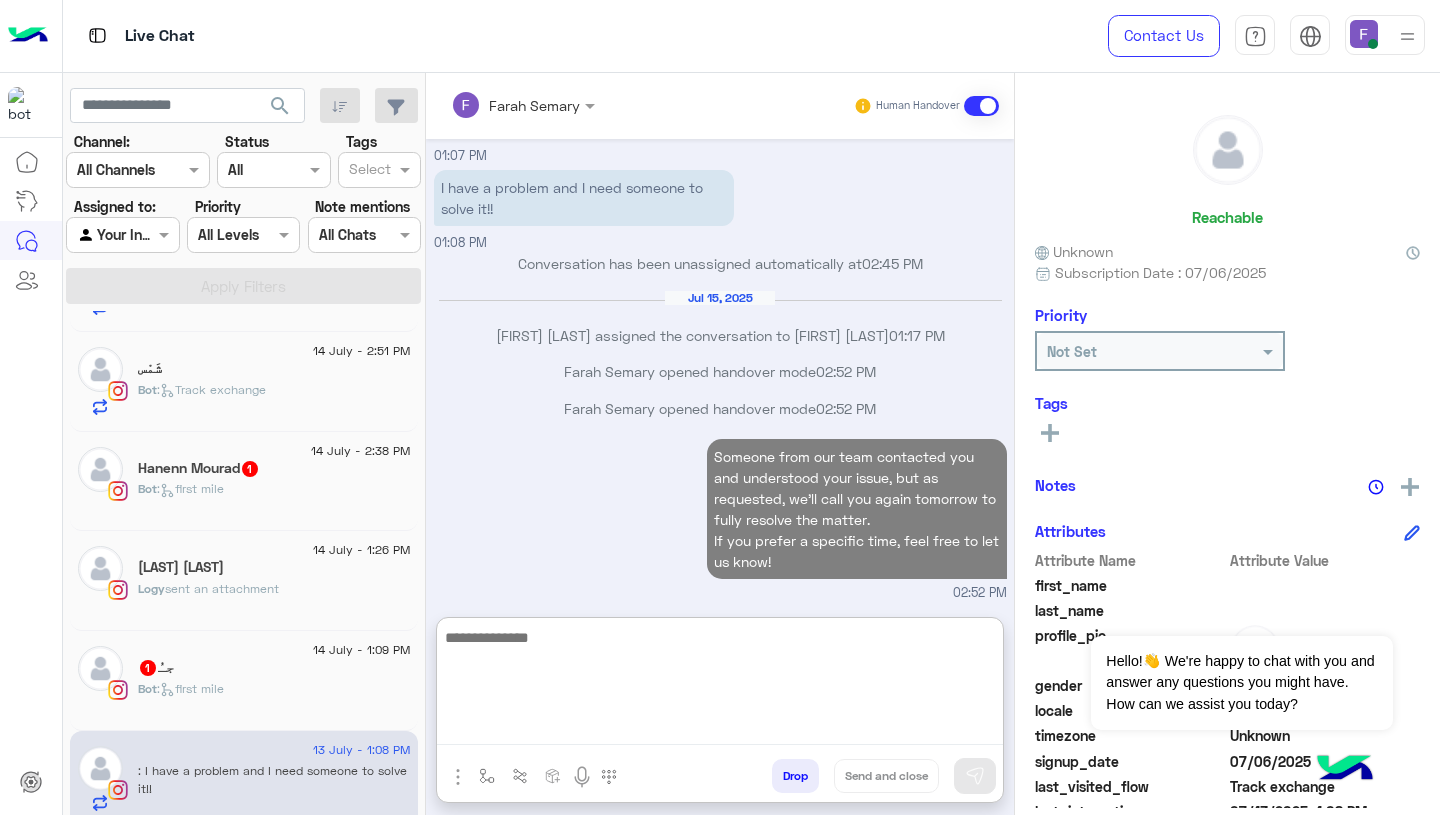 click on "Someone from our team contacted you and understood your issue, but as requested, we’ll call you again tomorrow to fully resolve the matter.  If you prefer a specific time, feel free to let us know!   02:52 PM" at bounding box center [720, 518] 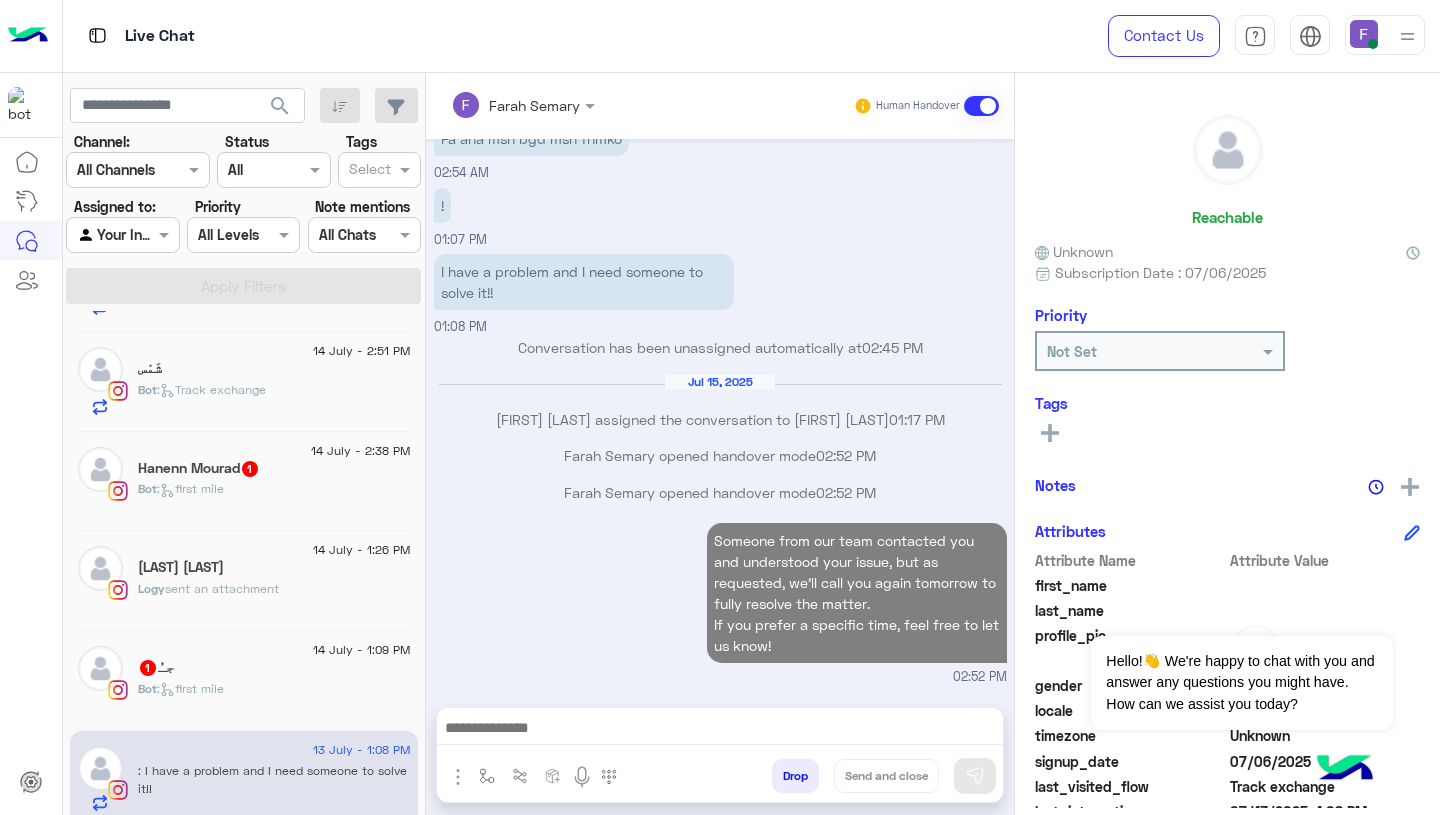 scroll, scrollTop: 4528, scrollLeft: 0, axis: vertical 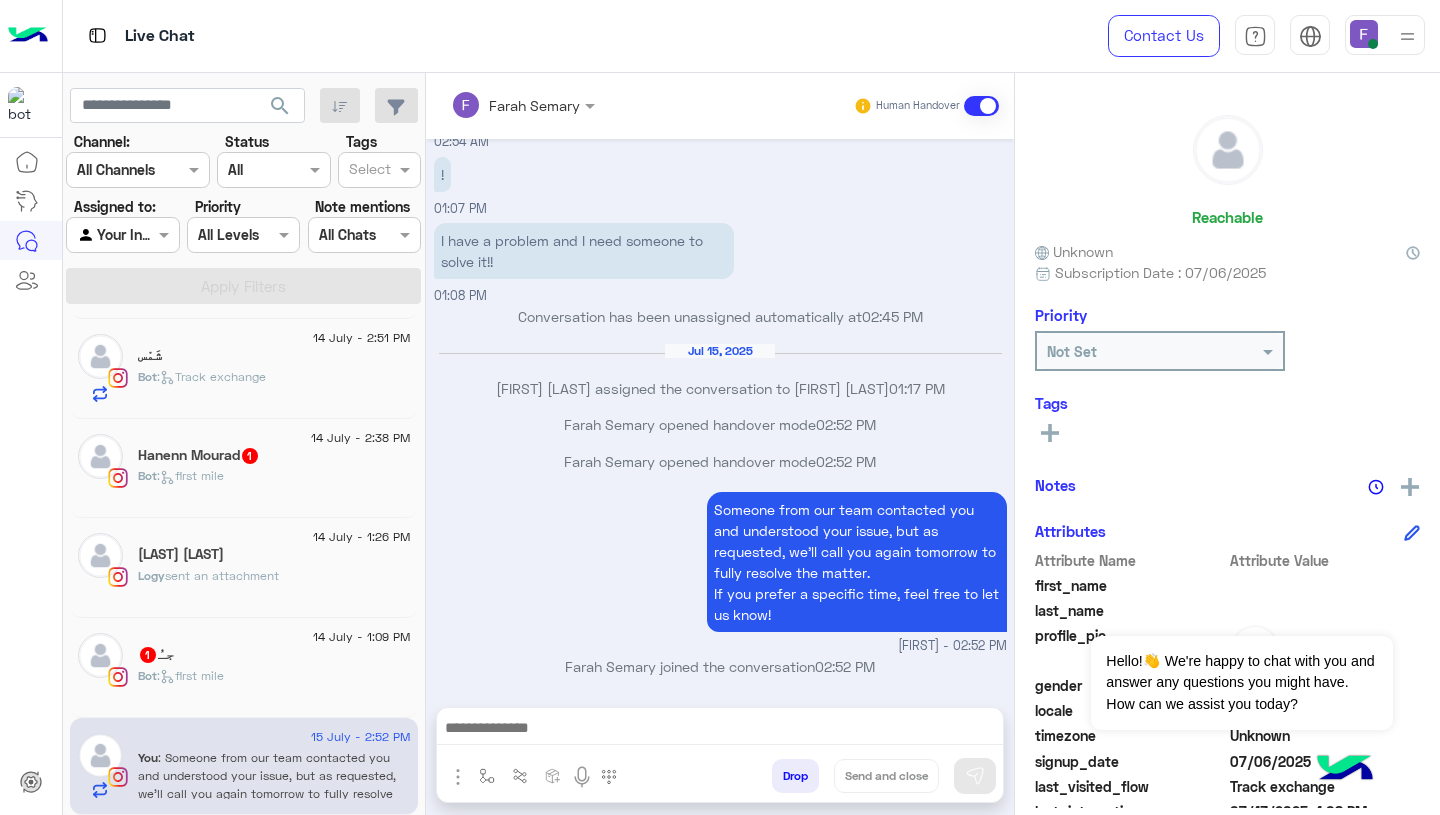 click on "جـُ   1" 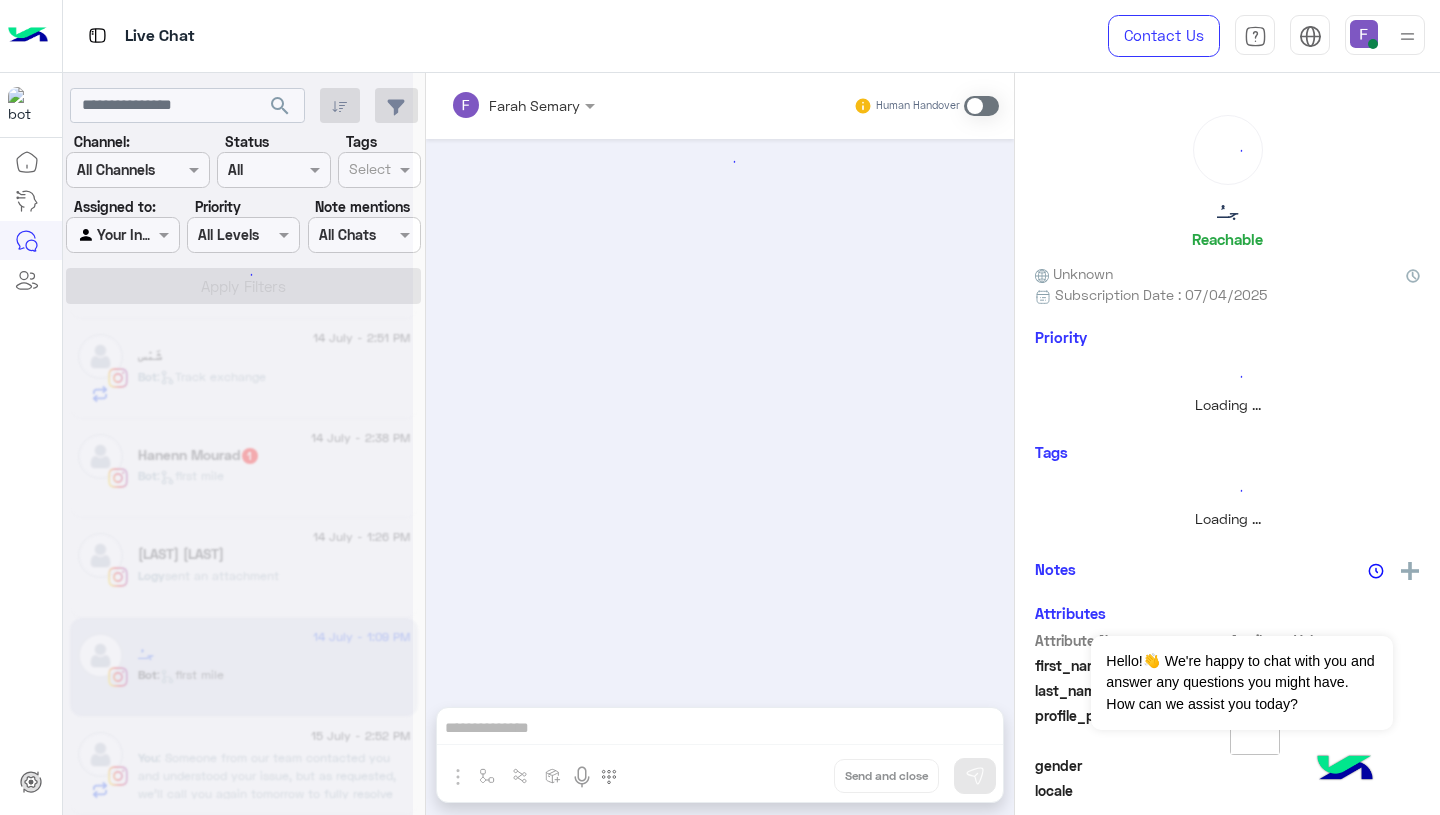 scroll, scrollTop: 1992, scrollLeft: 0, axis: vertical 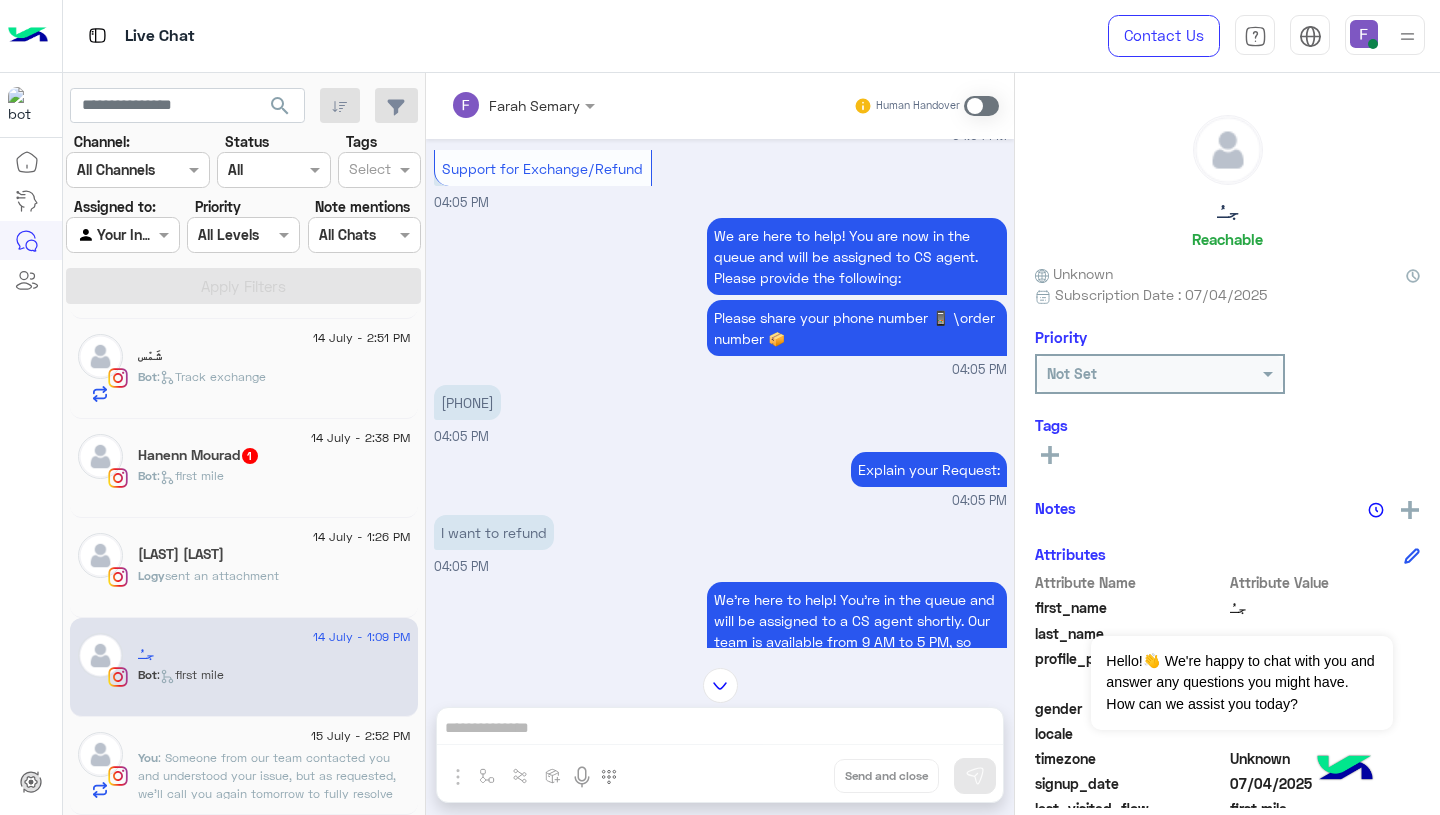 click on "[PHONE]" at bounding box center (467, 402) 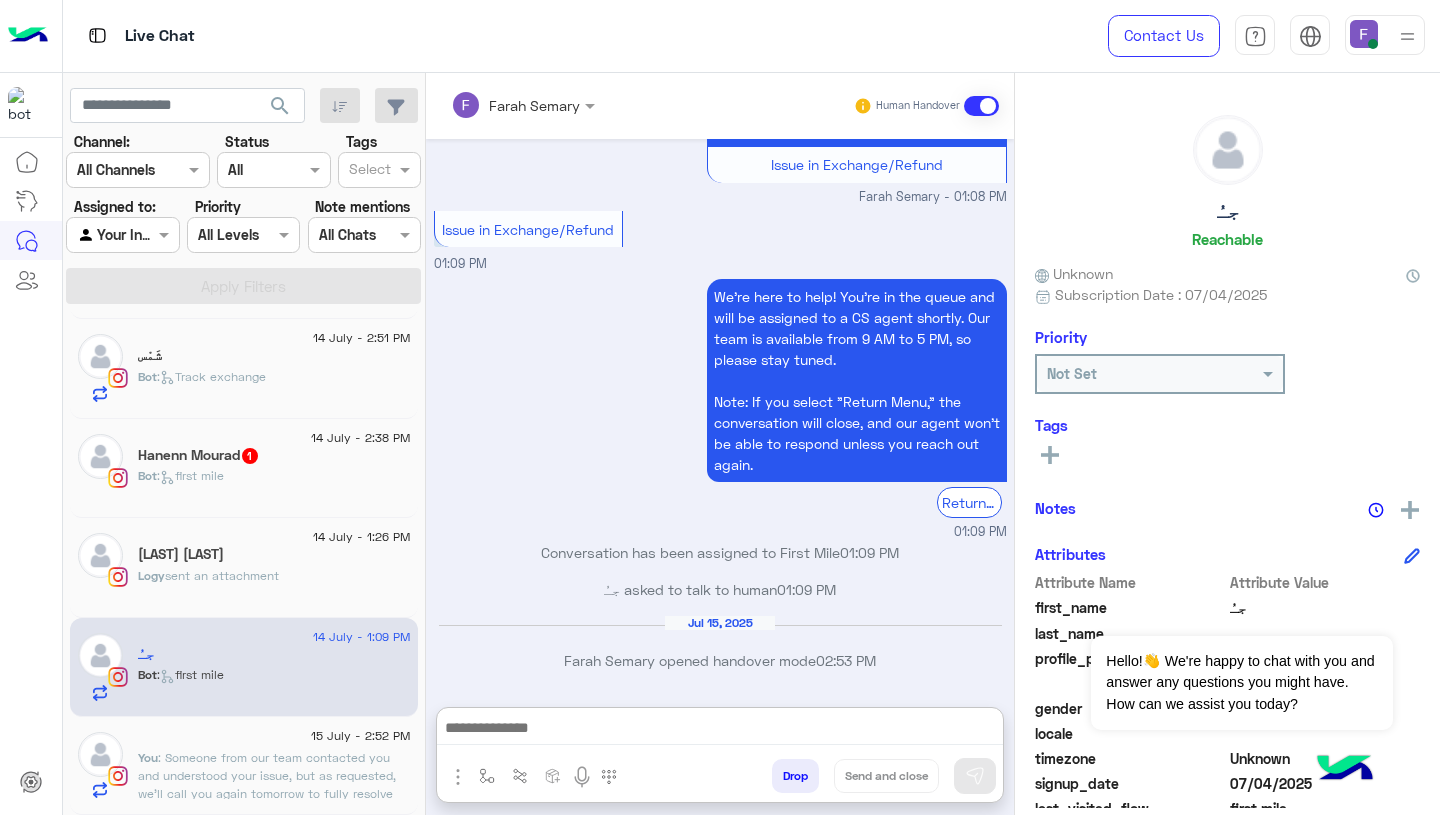 click at bounding box center (720, 730) 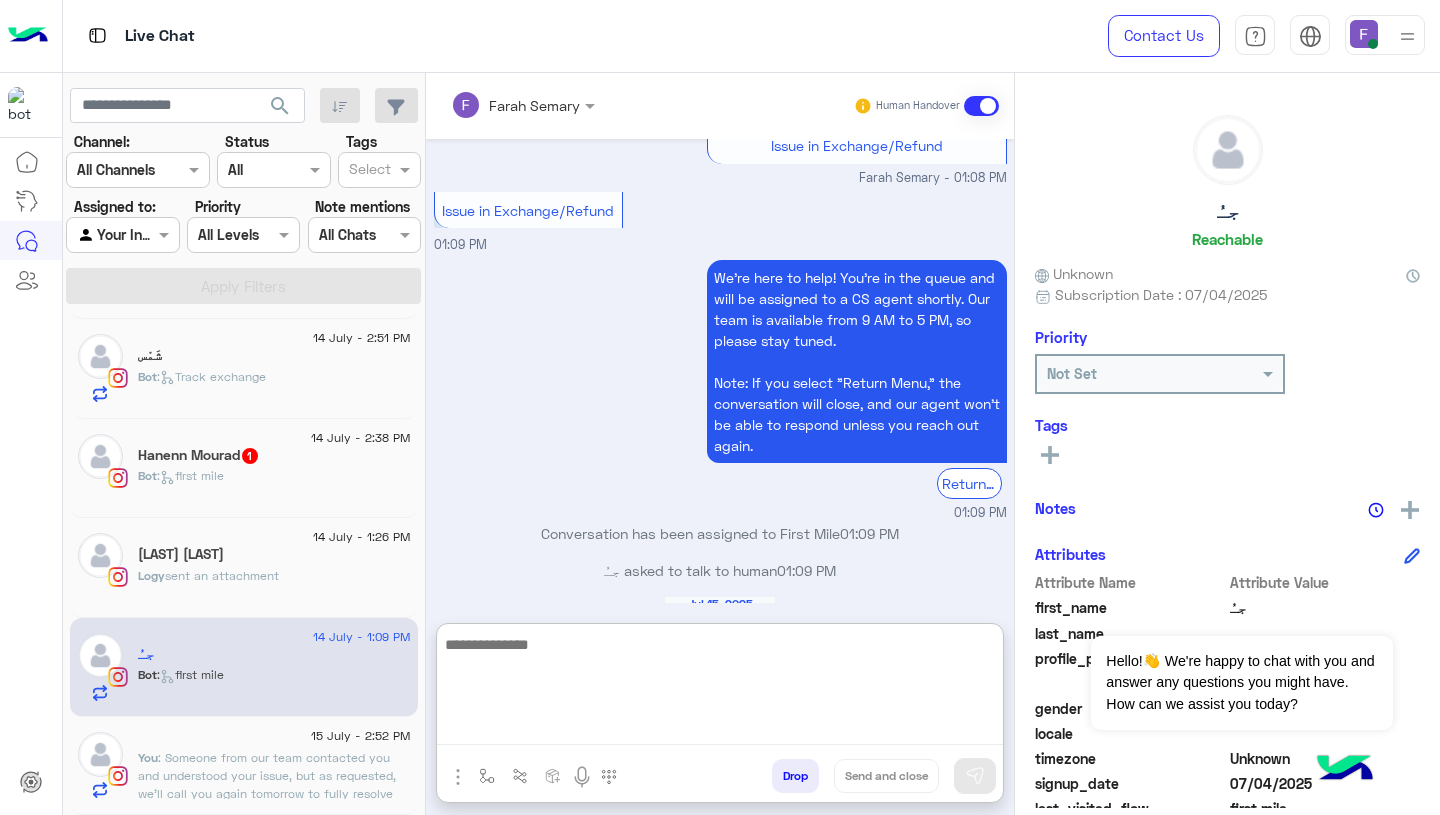 paste on "**********" 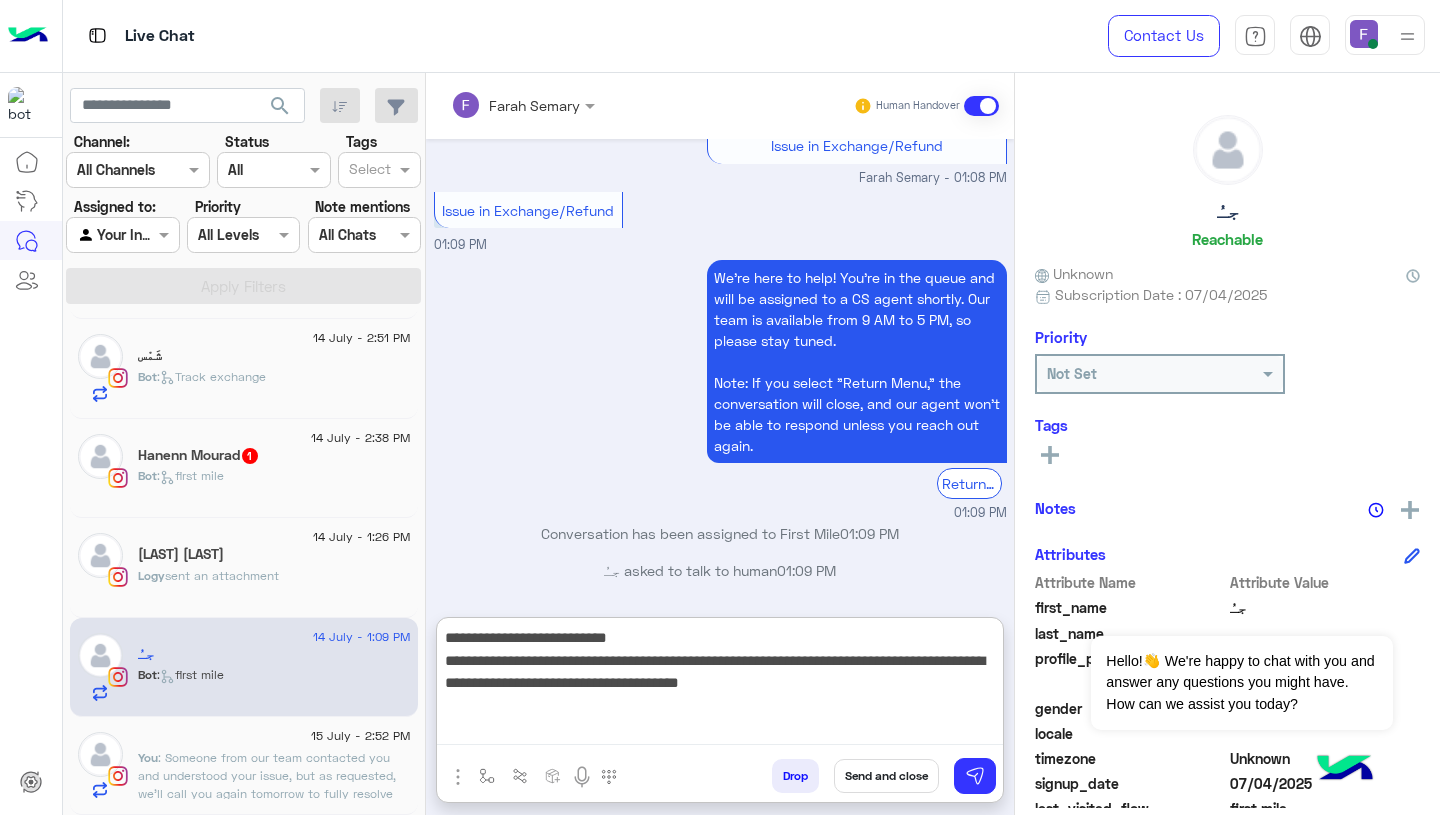click on "**********" at bounding box center (720, 685) 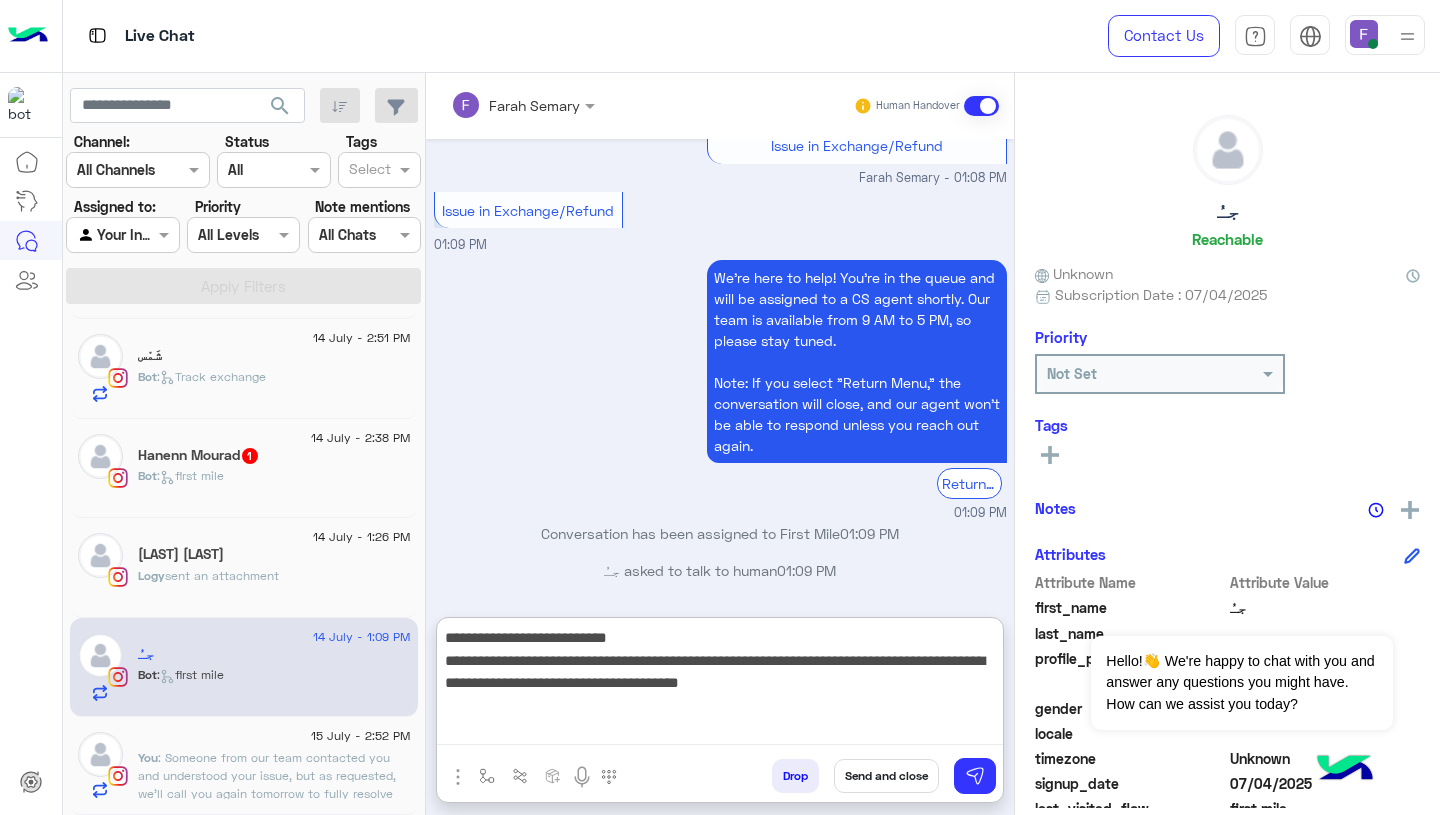 paste on "******" 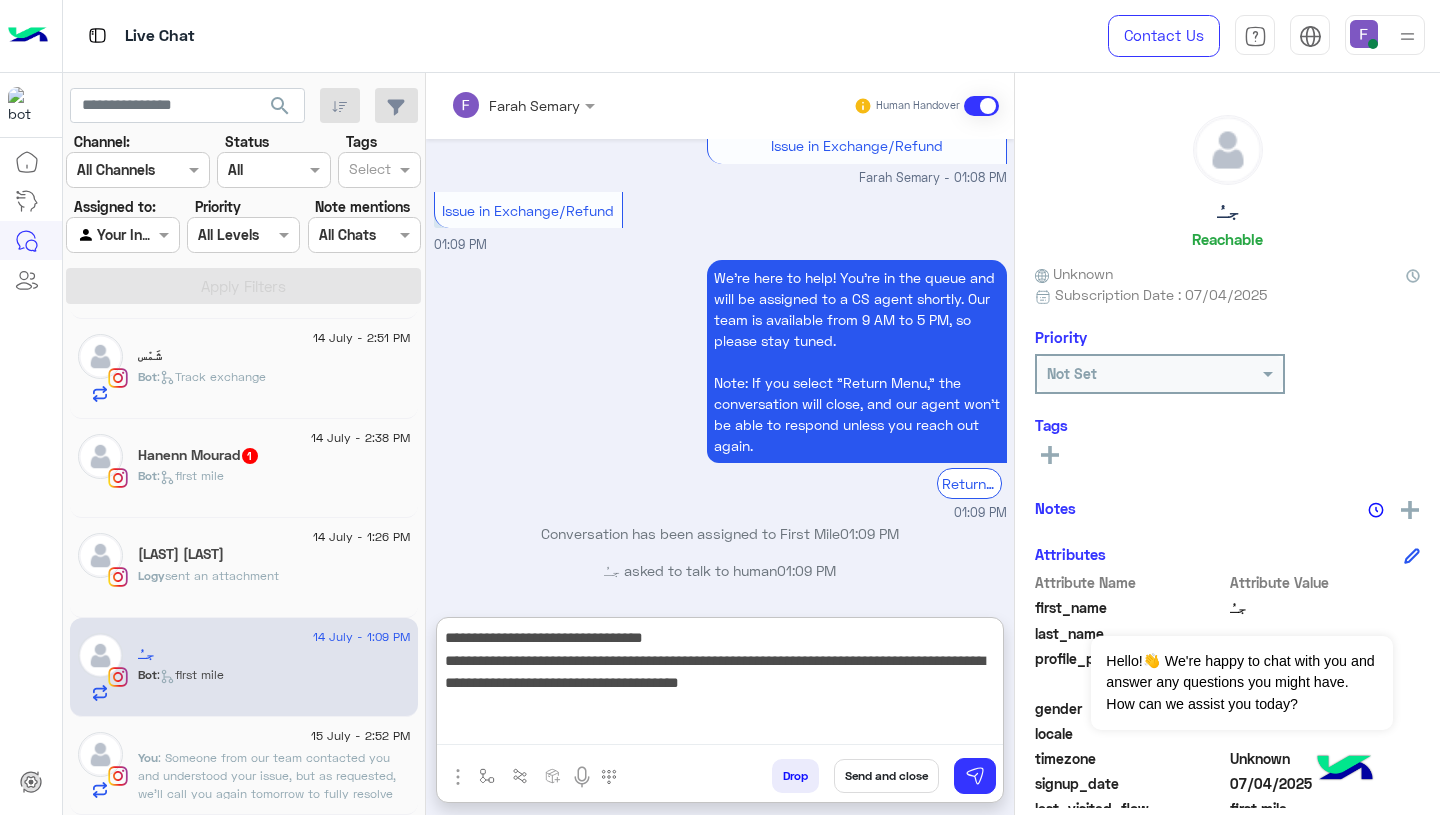 click on "**********" at bounding box center [720, 685] 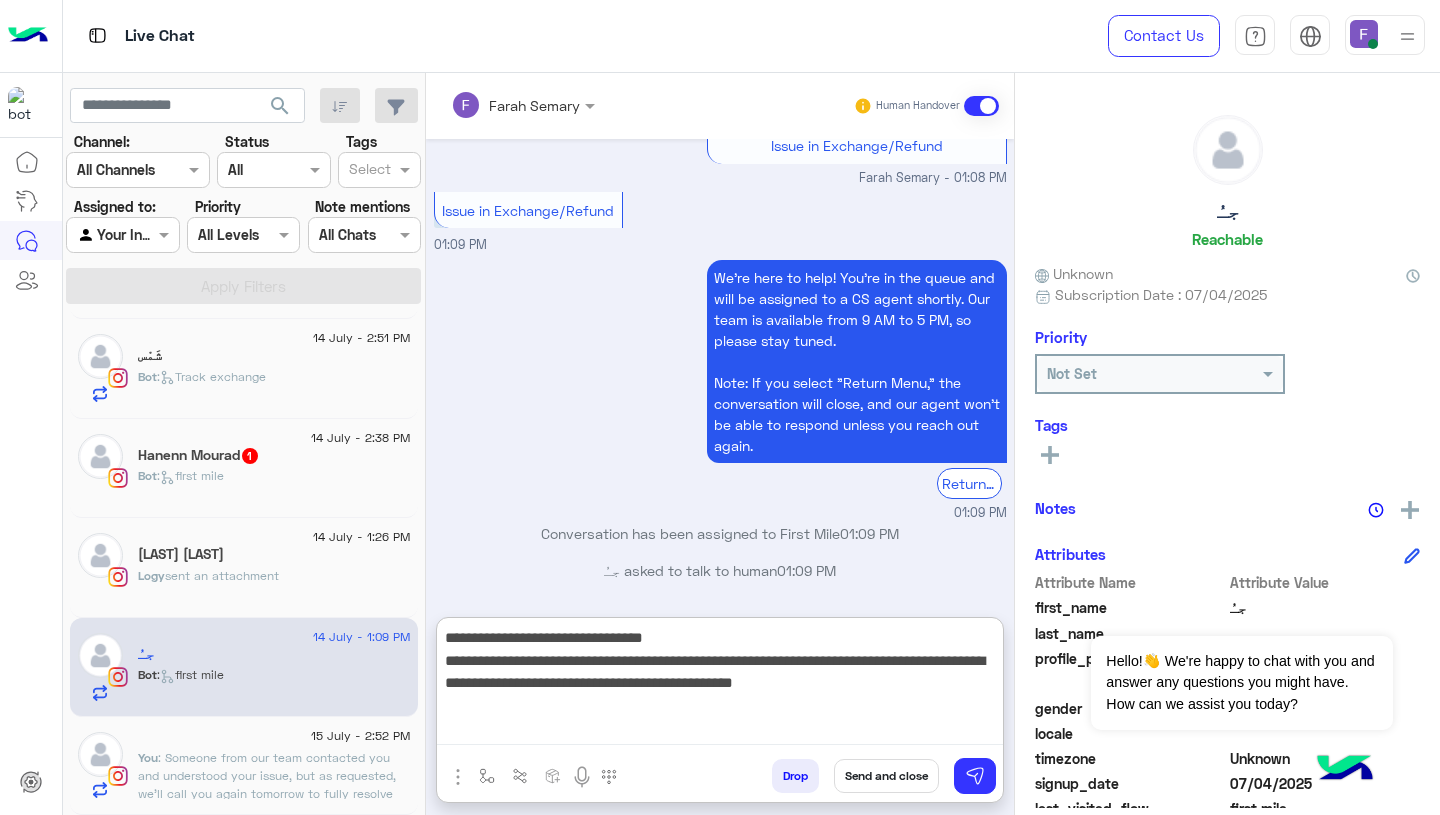 type on "**********" 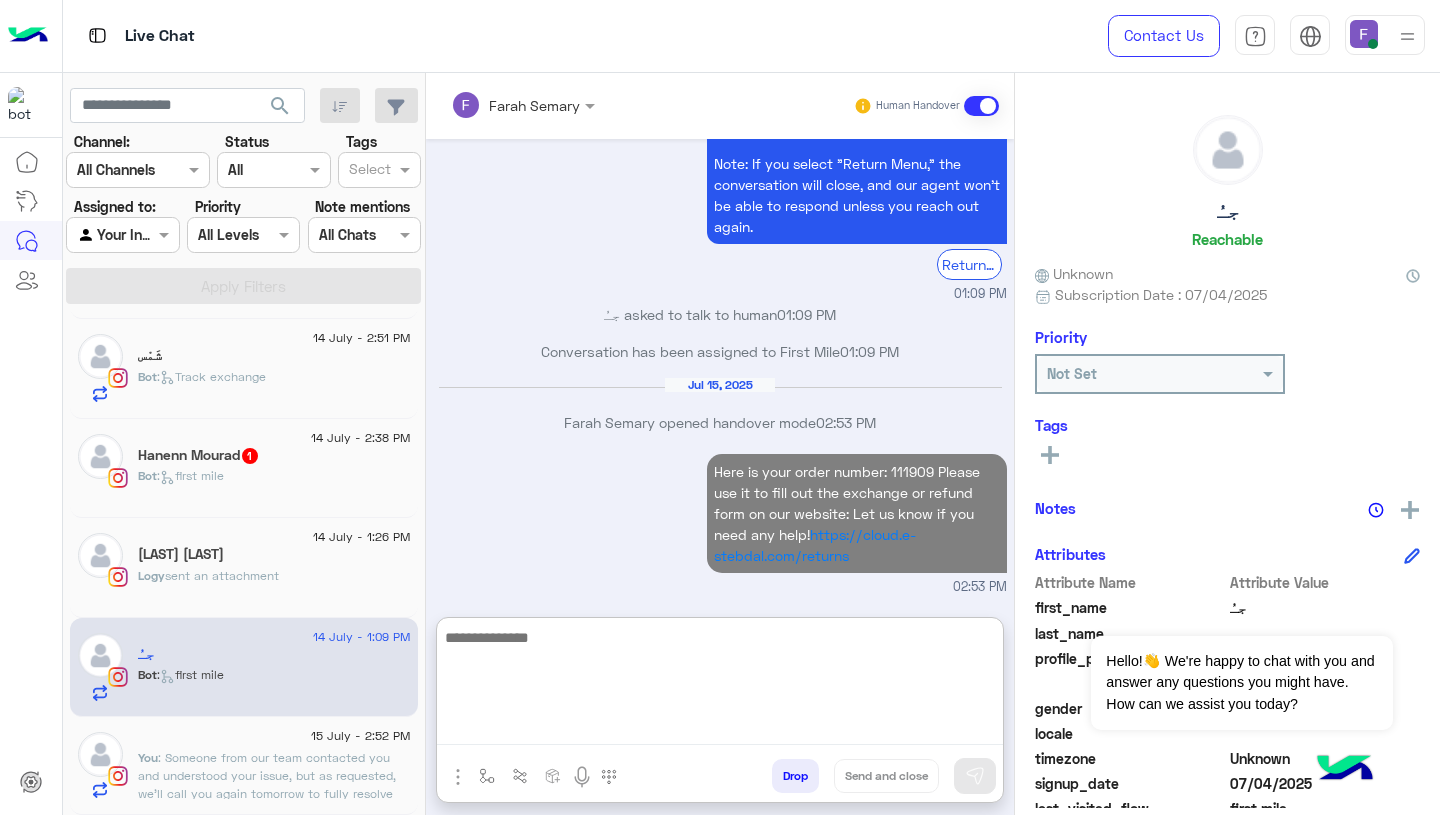 scroll, scrollTop: 2122, scrollLeft: 0, axis: vertical 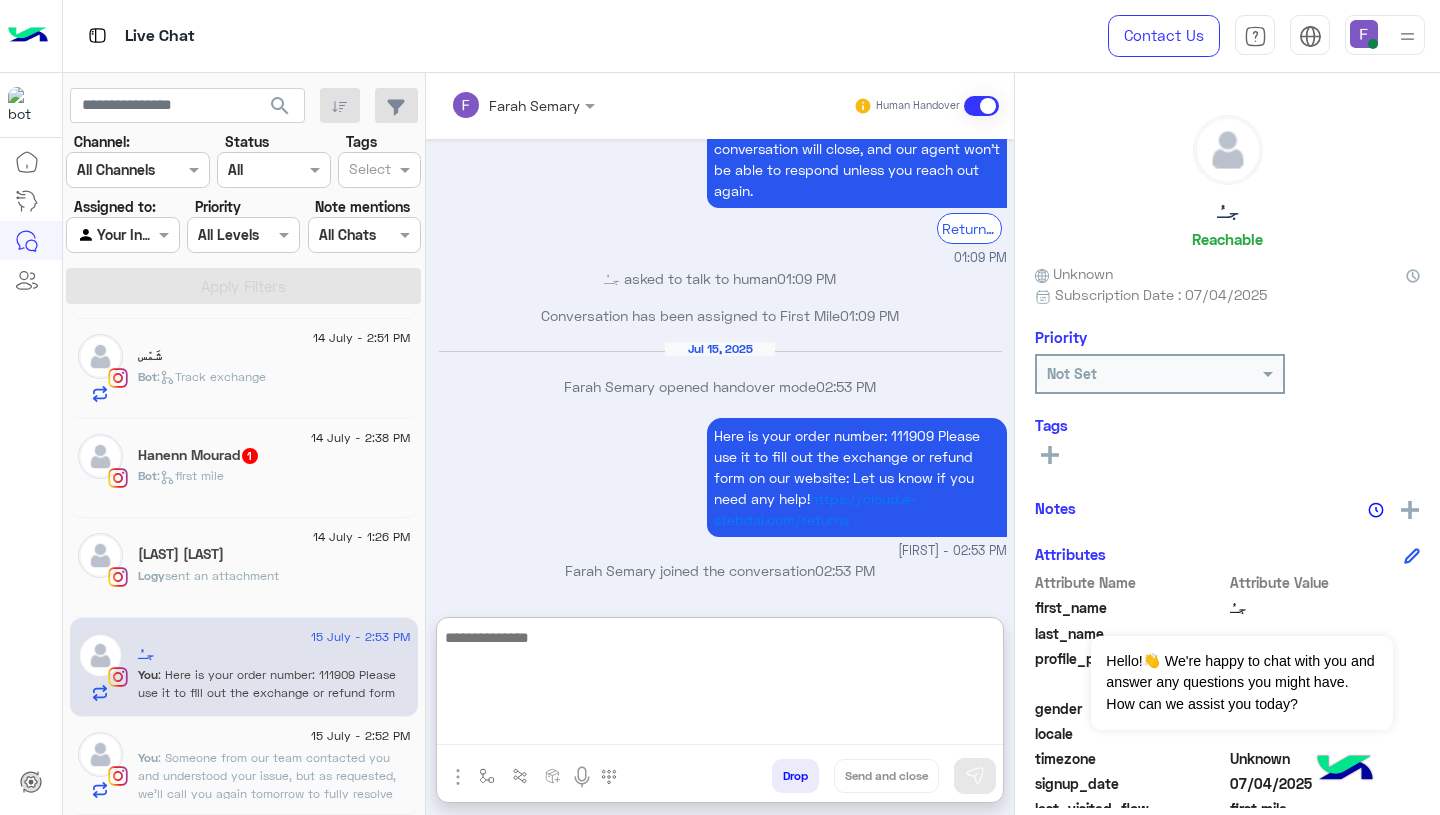 click on "sent an attachment" 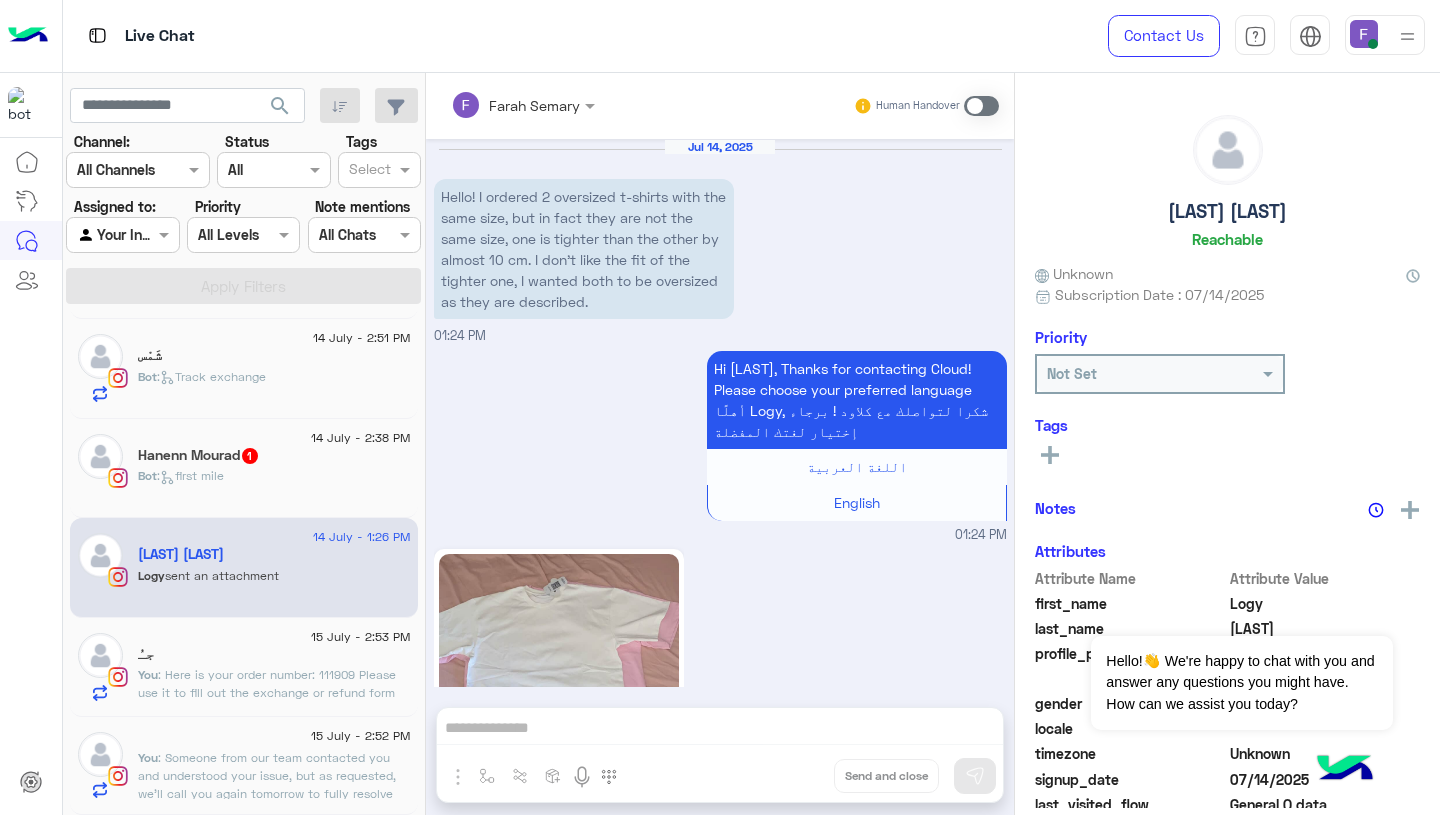 scroll, scrollTop: 1946, scrollLeft: 0, axis: vertical 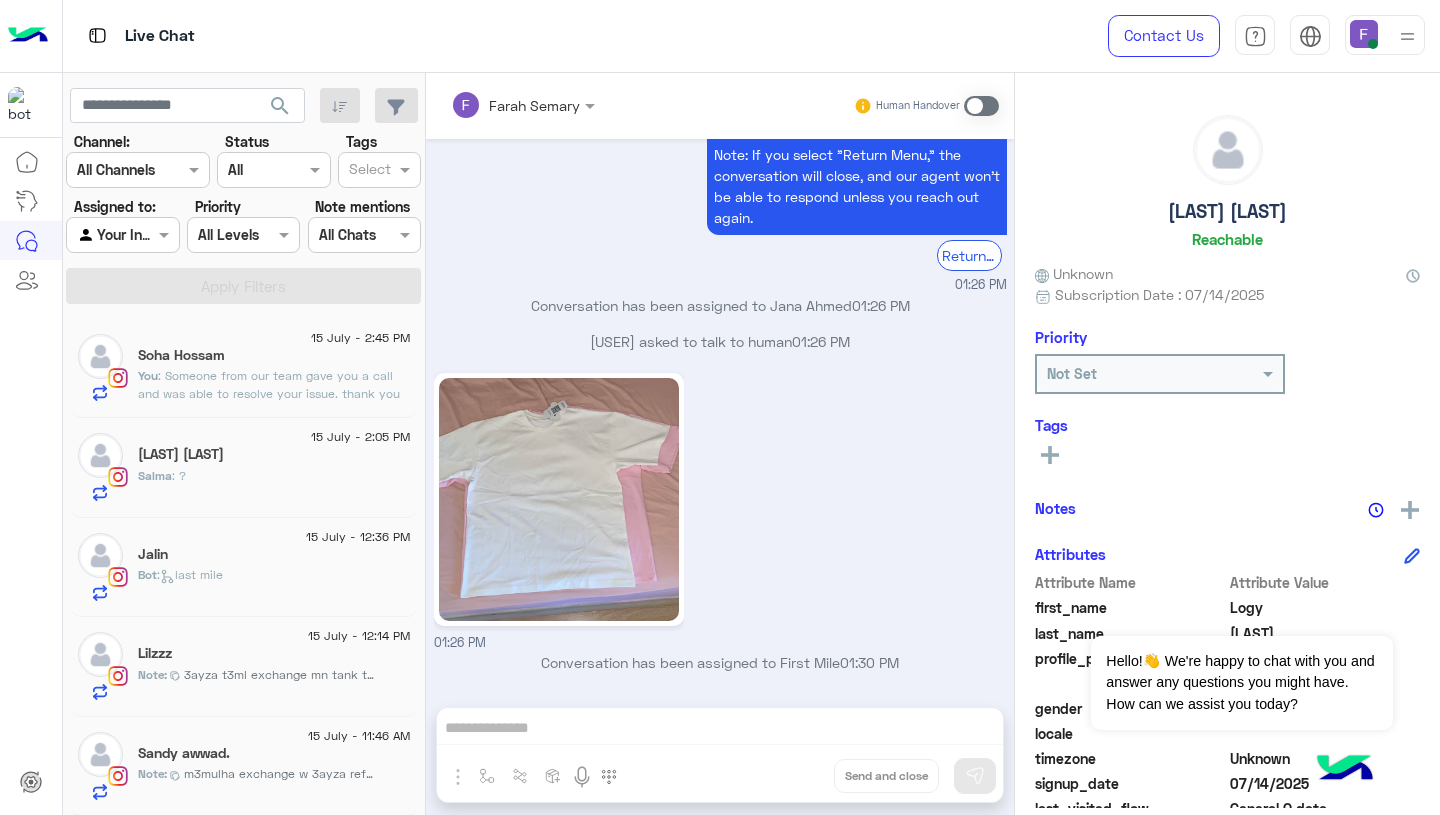 click on ": Someone from our team gave you a call and was able to resolve your issue.
thank you again for your time! 😊 I hope I was able to help!
I’ll now hand things back over to Cloudy, our helpful bot. If you need anything else that Cloudy can’t assist with, just ask to speak to customer support and I’ll jump right back in to help you.
Have a great day!" 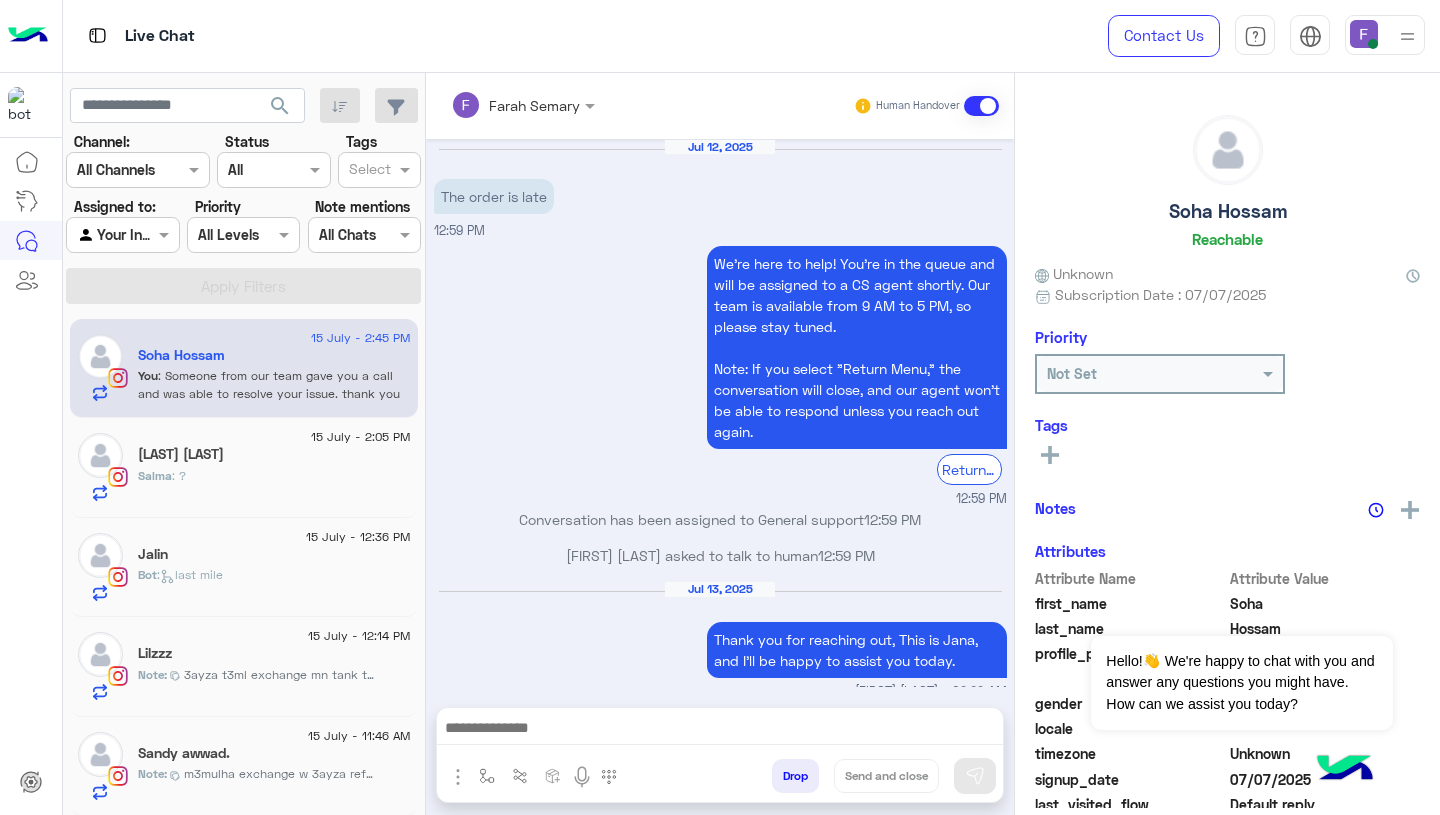 scroll, scrollTop: 1806, scrollLeft: 0, axis: vertical 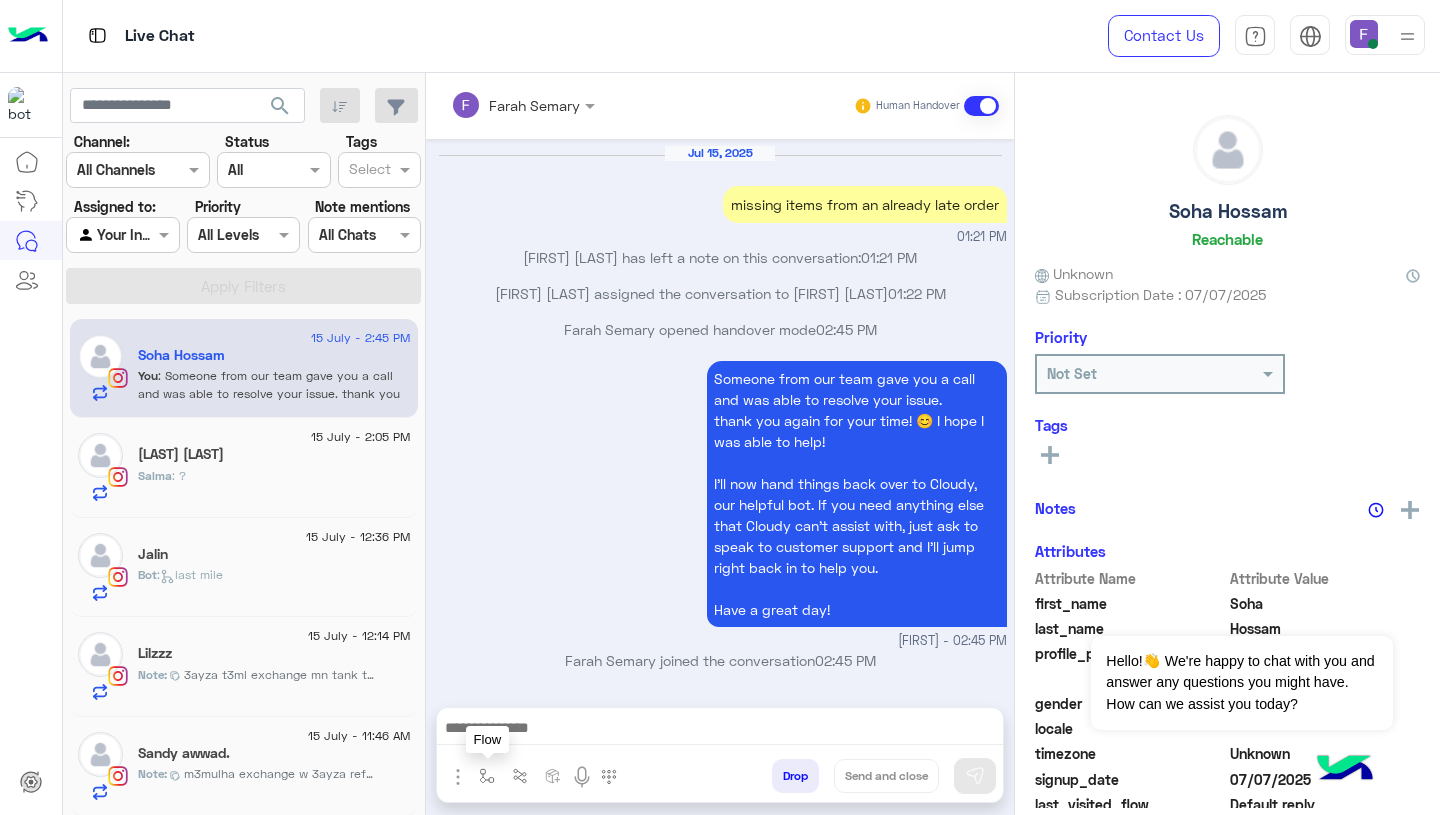 click at bounding box center [487, 776] 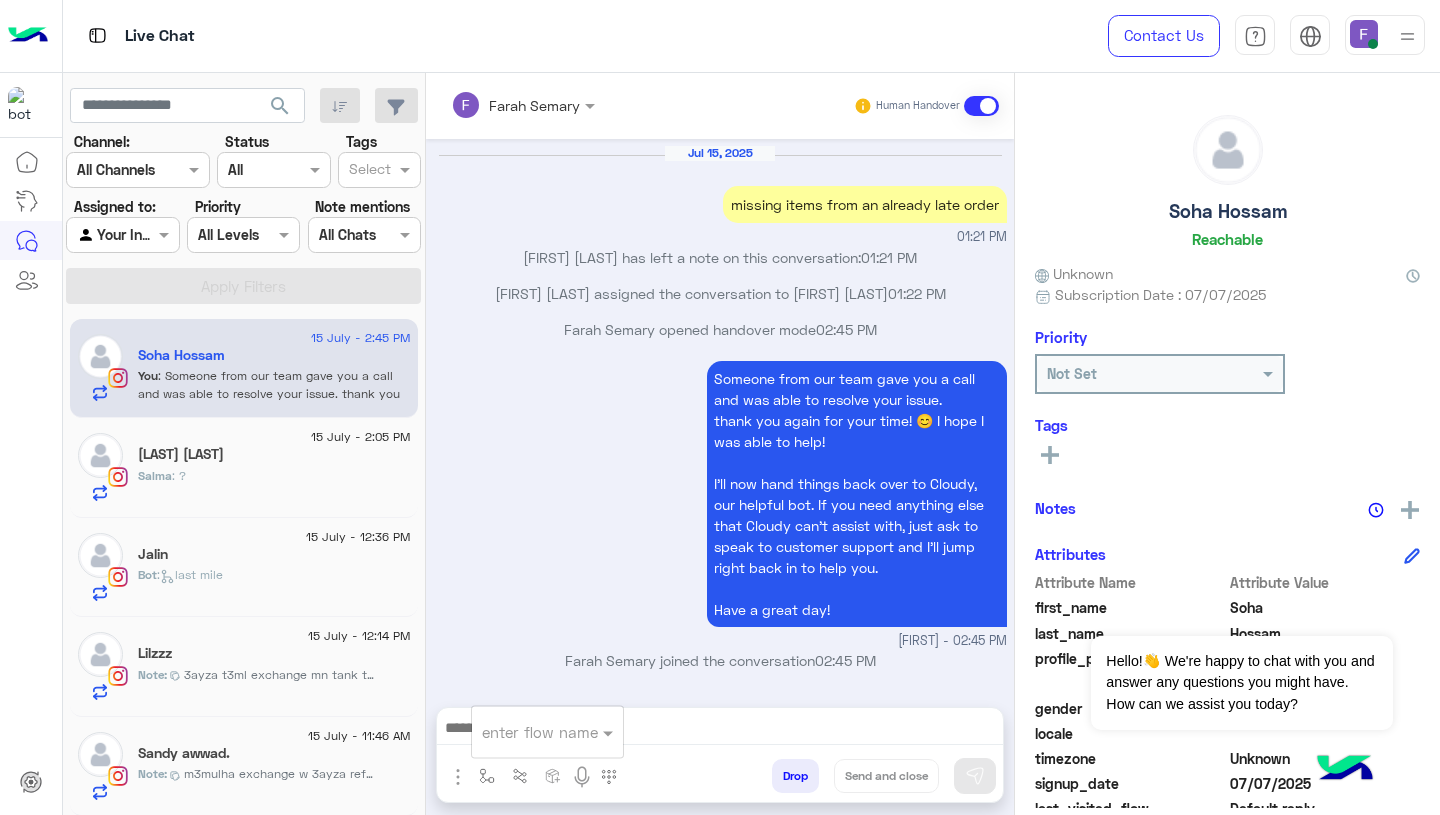click at bounding box center [523, 732] 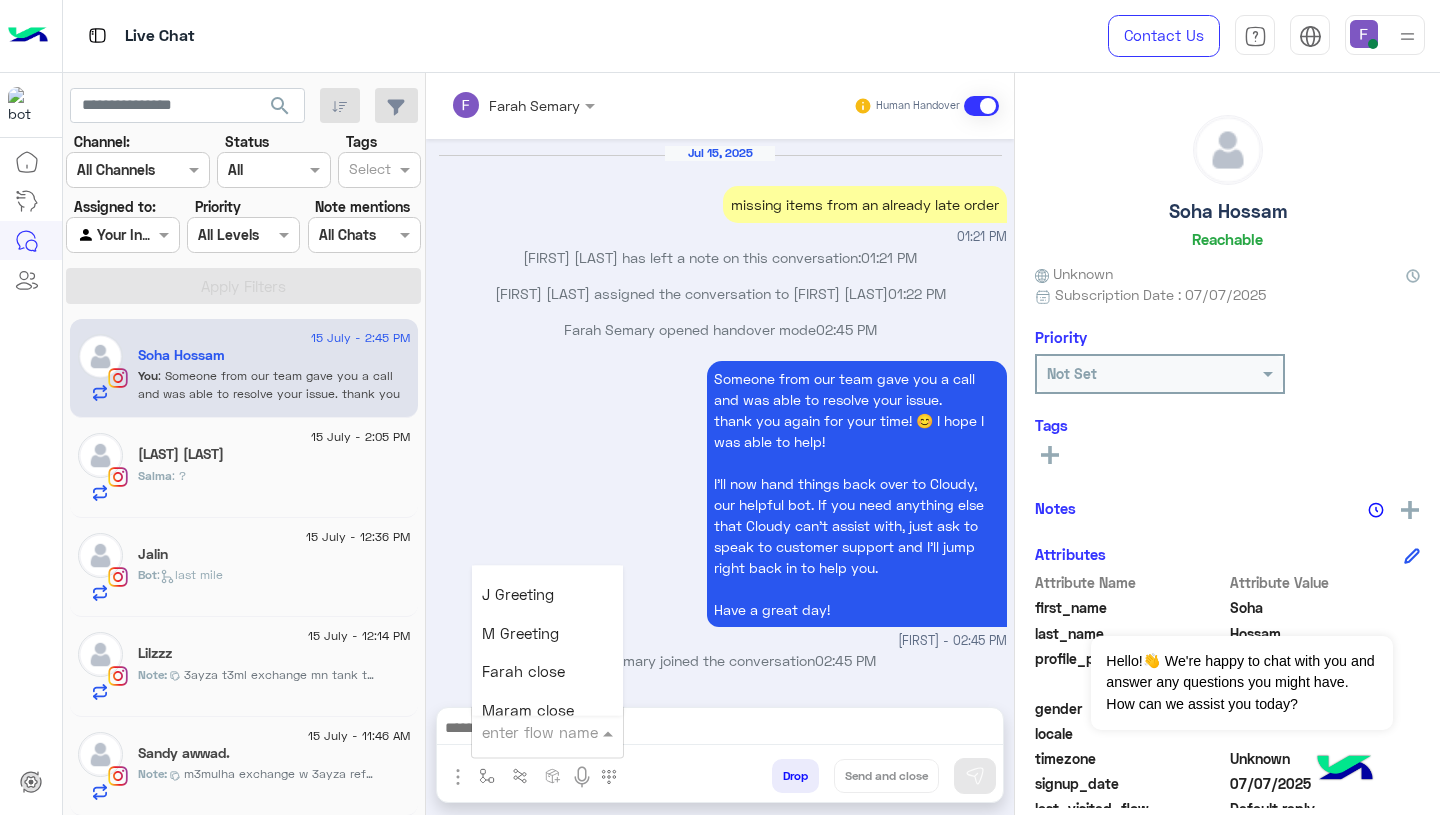 scroll, scrollTop: 2332, scrollLeft: 0, axis: vertical 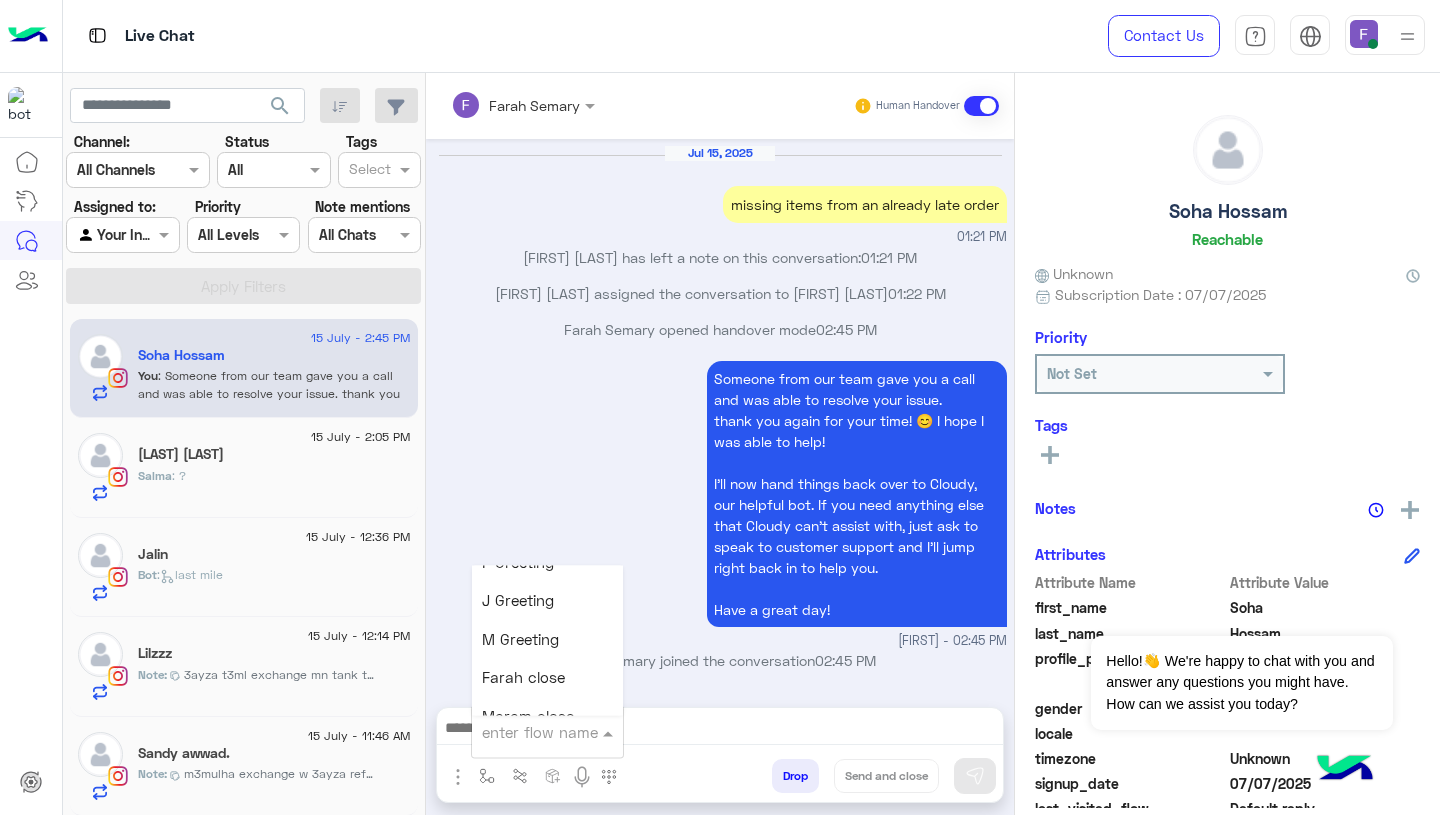 click on "Farah close" at bounding box center (523, 678) 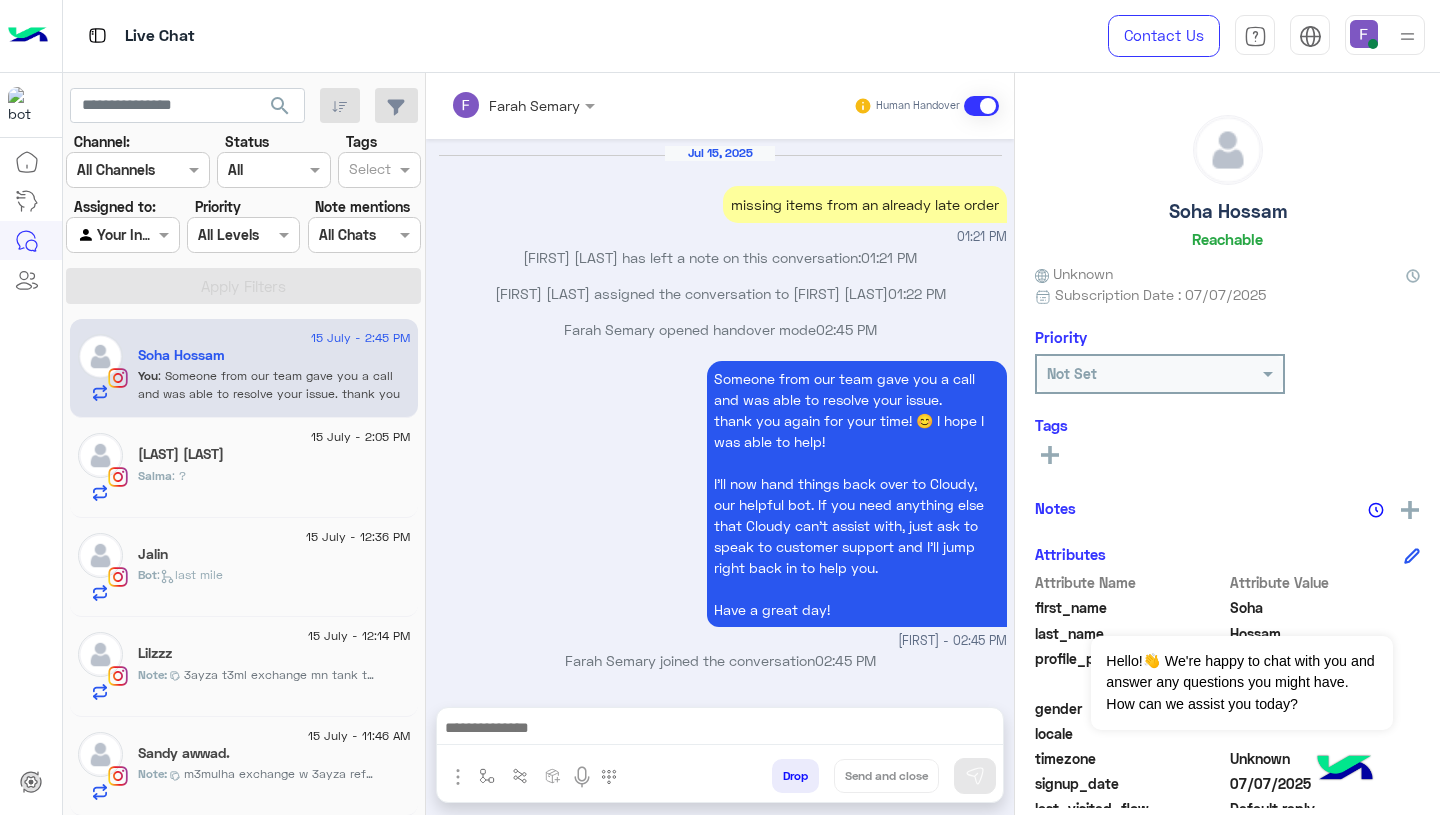 type on "**********" 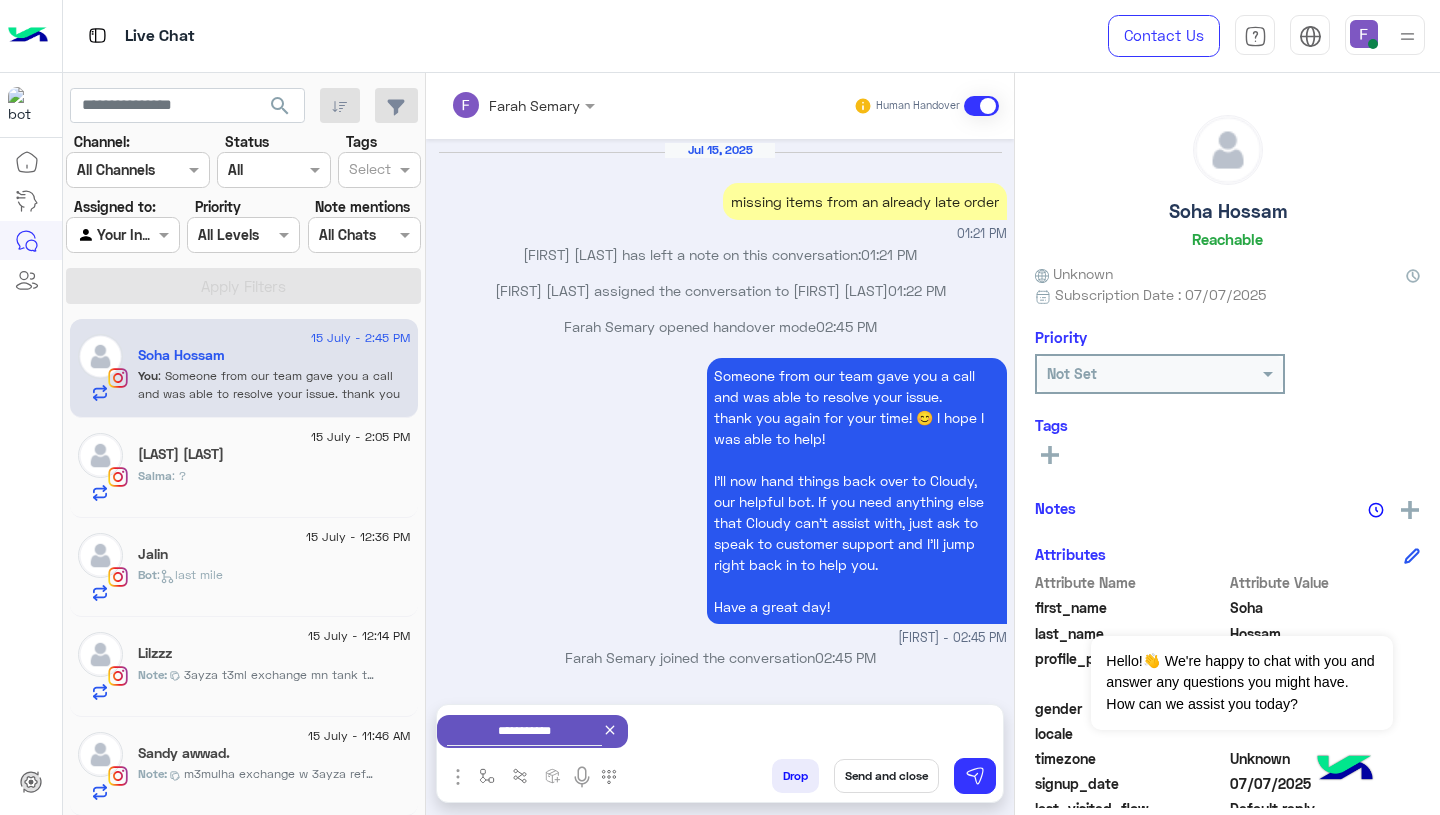 click on "Send and close" at bounding box center [886, 776] 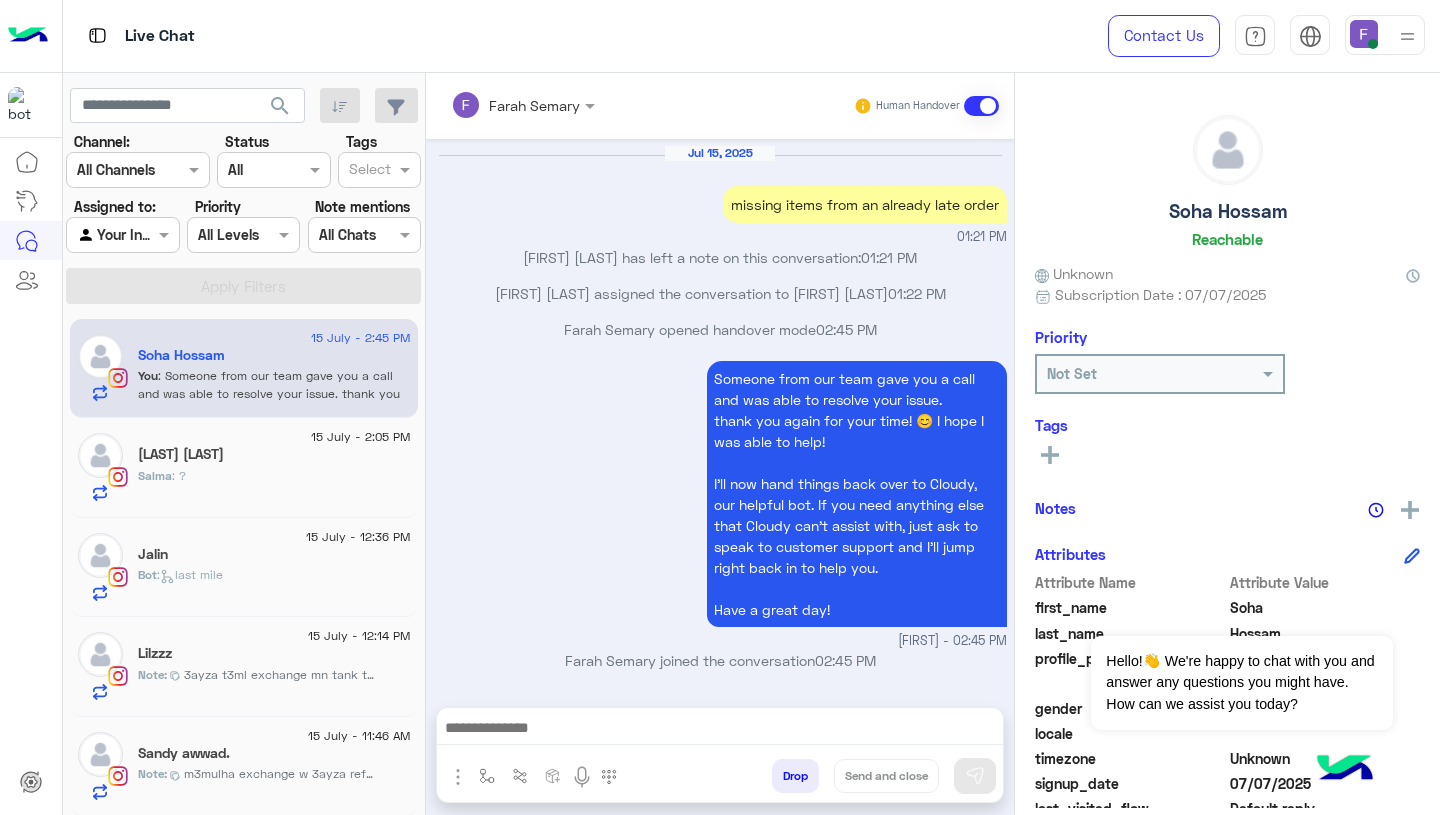 scroll, scrollTop: 1843, scrollLeft: 0, axis: vertical 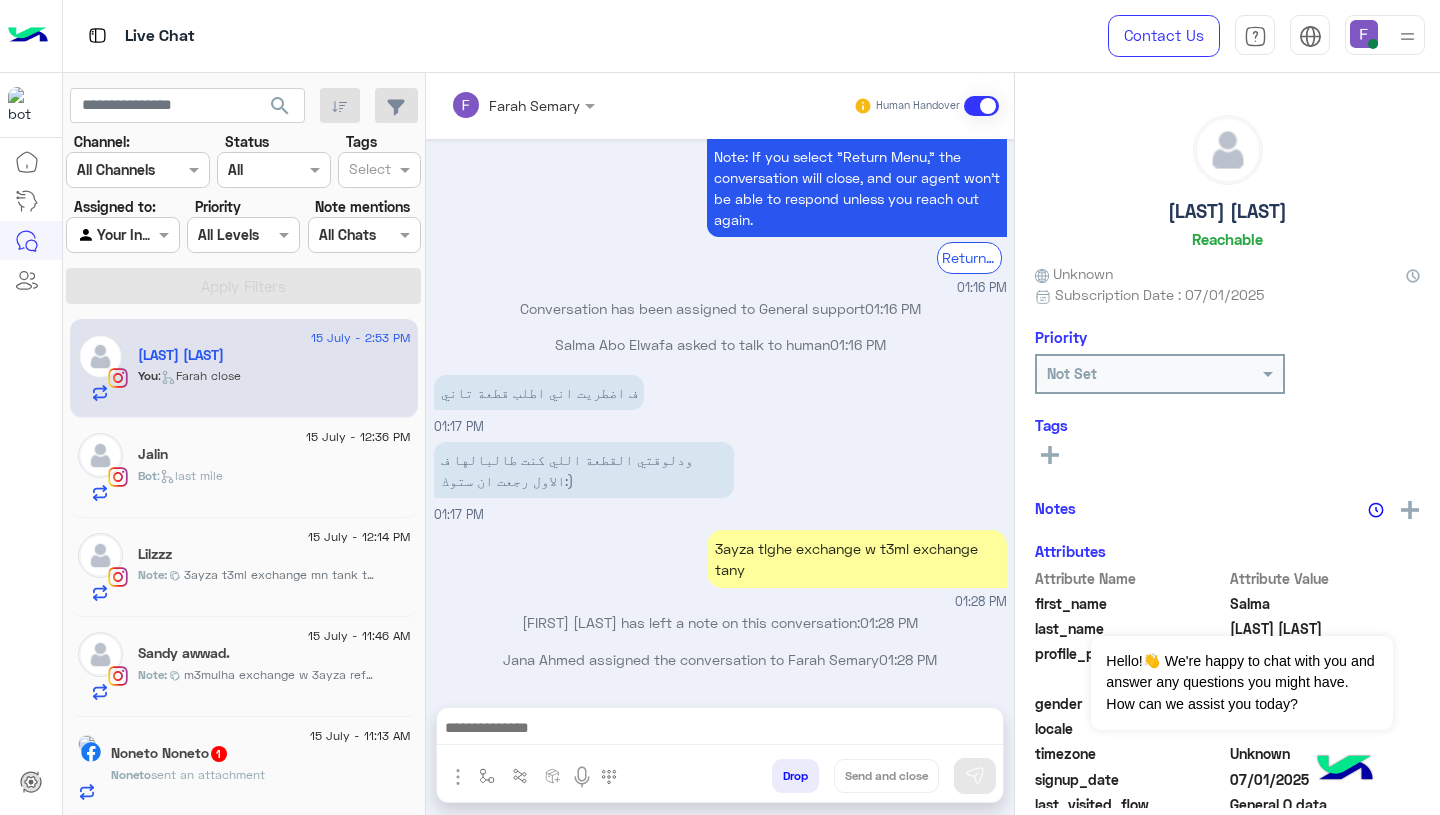 click on "Bot :   last mile" 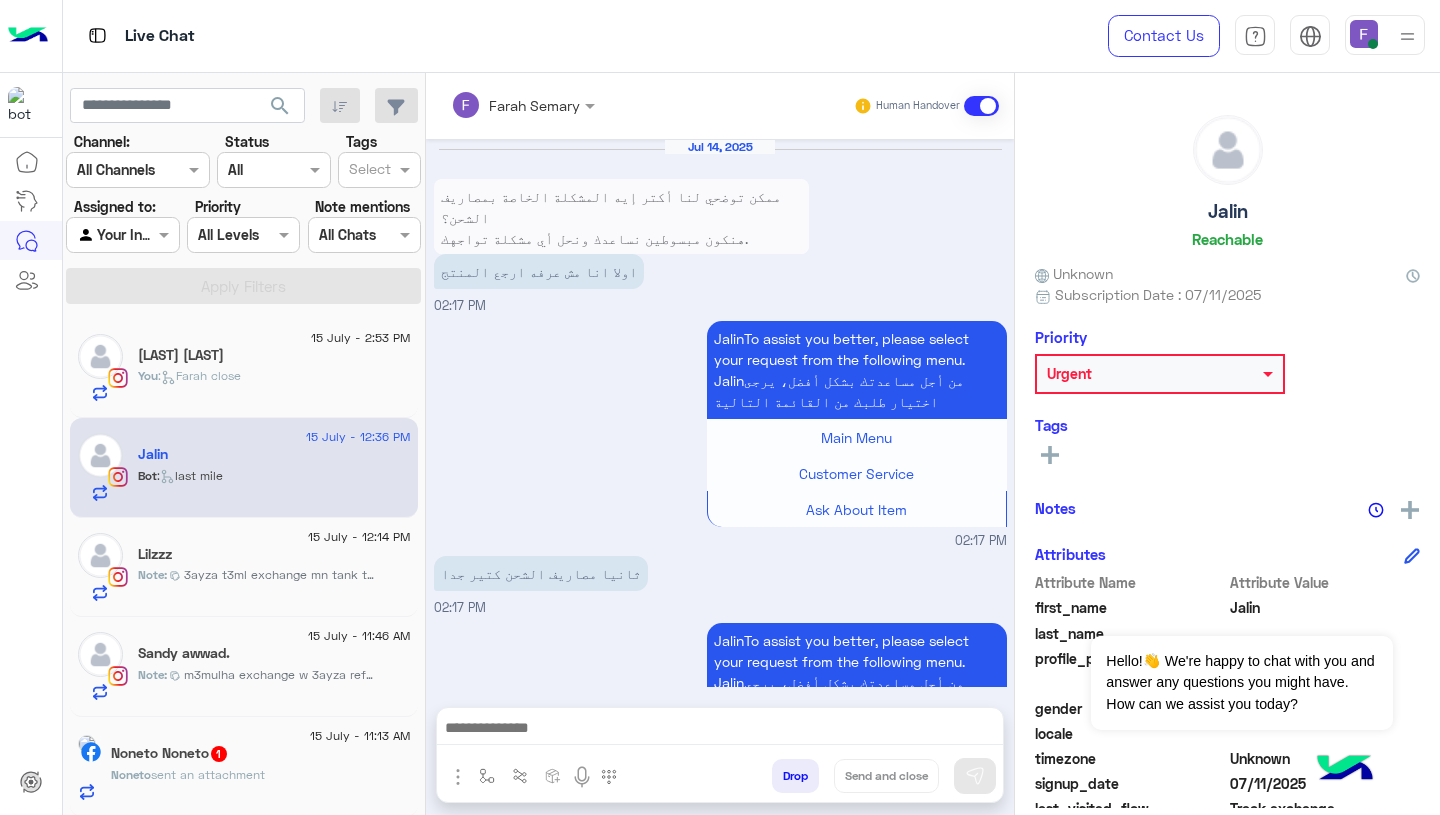 scroll, scrollTop: 1984, scrollLeft: 0, axis: vertical 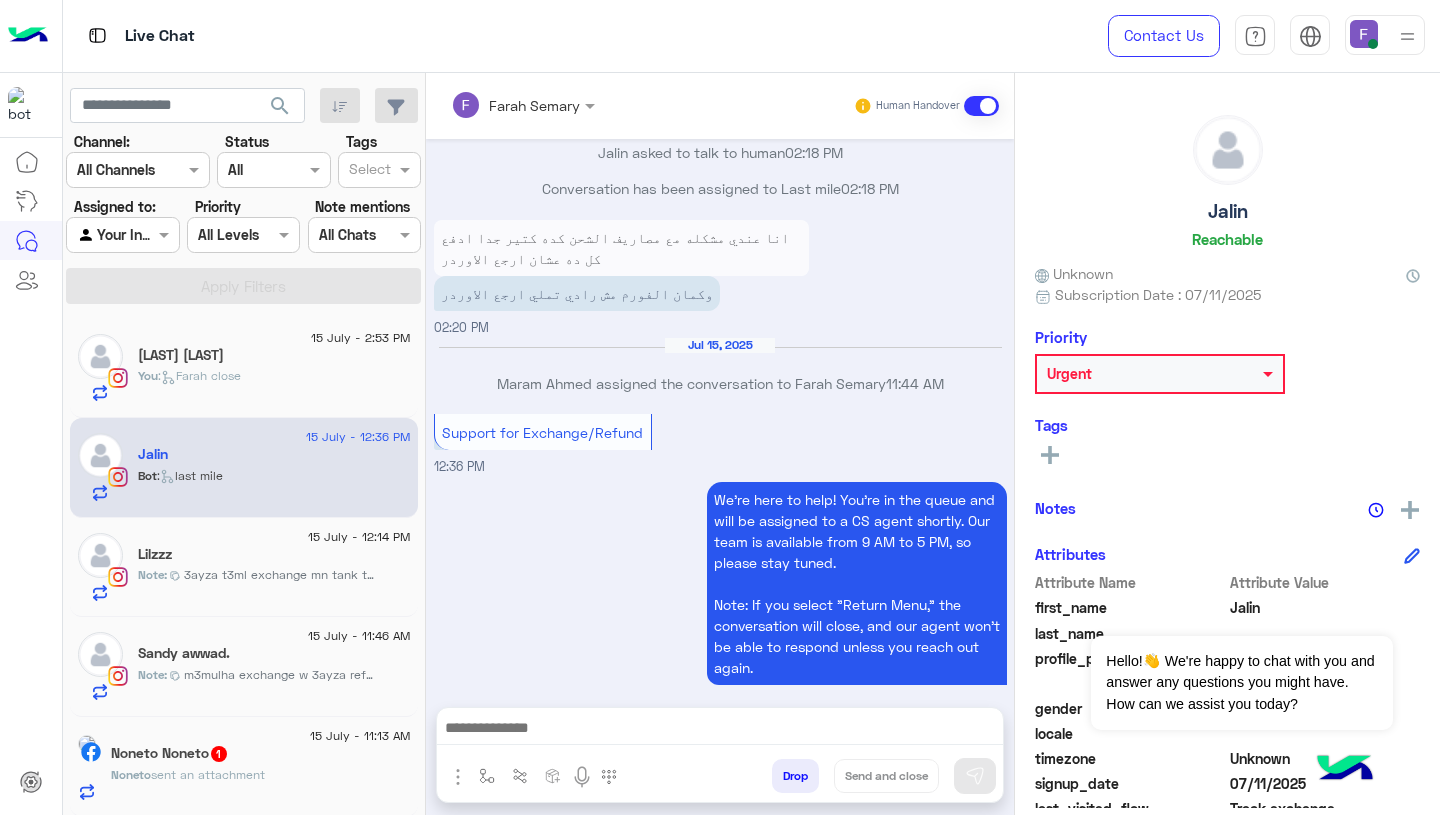 click on ":   Farah close" 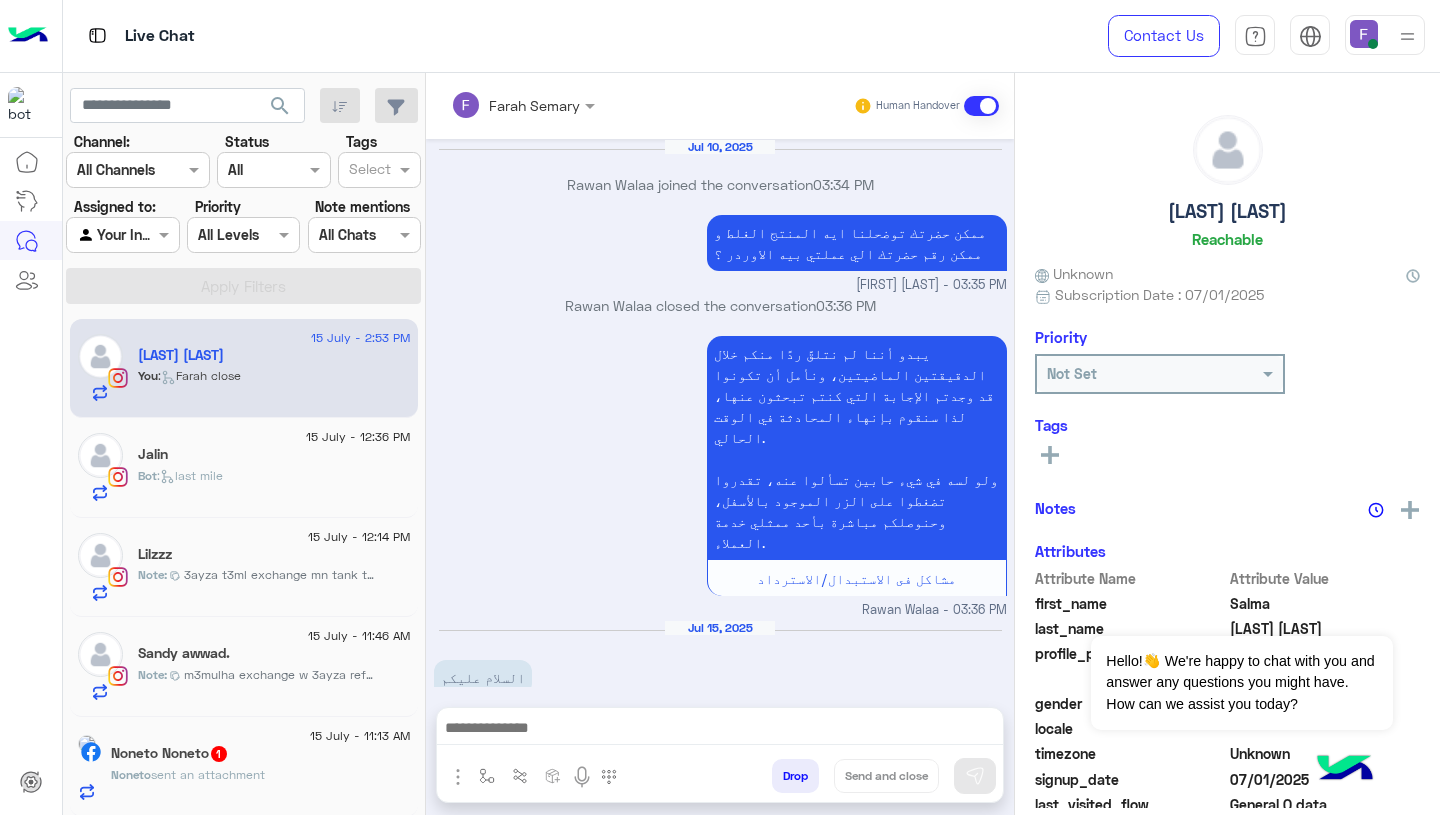 scroll, scrollTop: 1522, scrollLeft: 0, axis: vertical 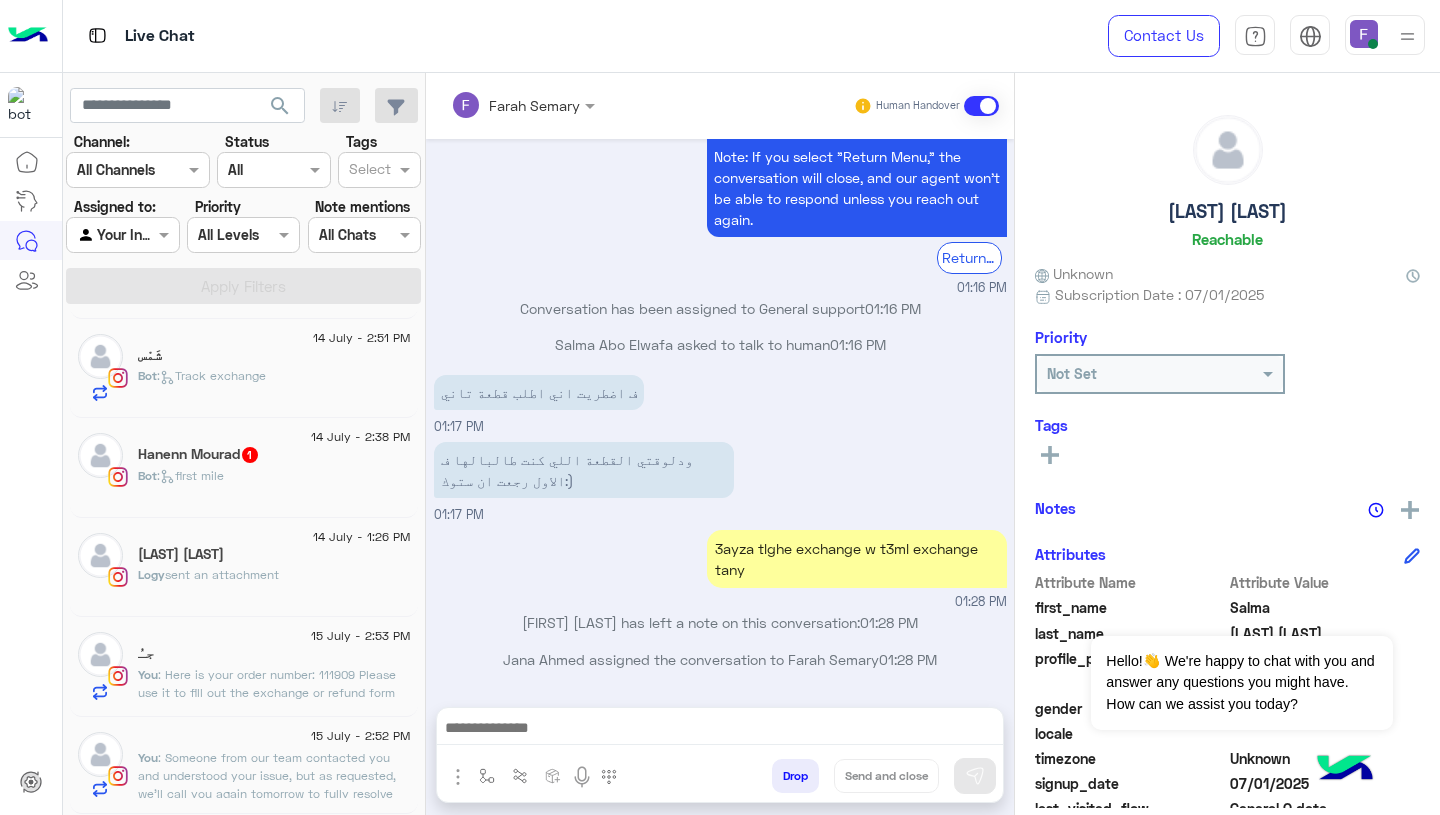 click on ": Someone from our team contacted you and understood your issue, but as requested, we’ll call you again tomorrow to fully resolve the matter.
If you prefer a specific time, feel free to let us know!" 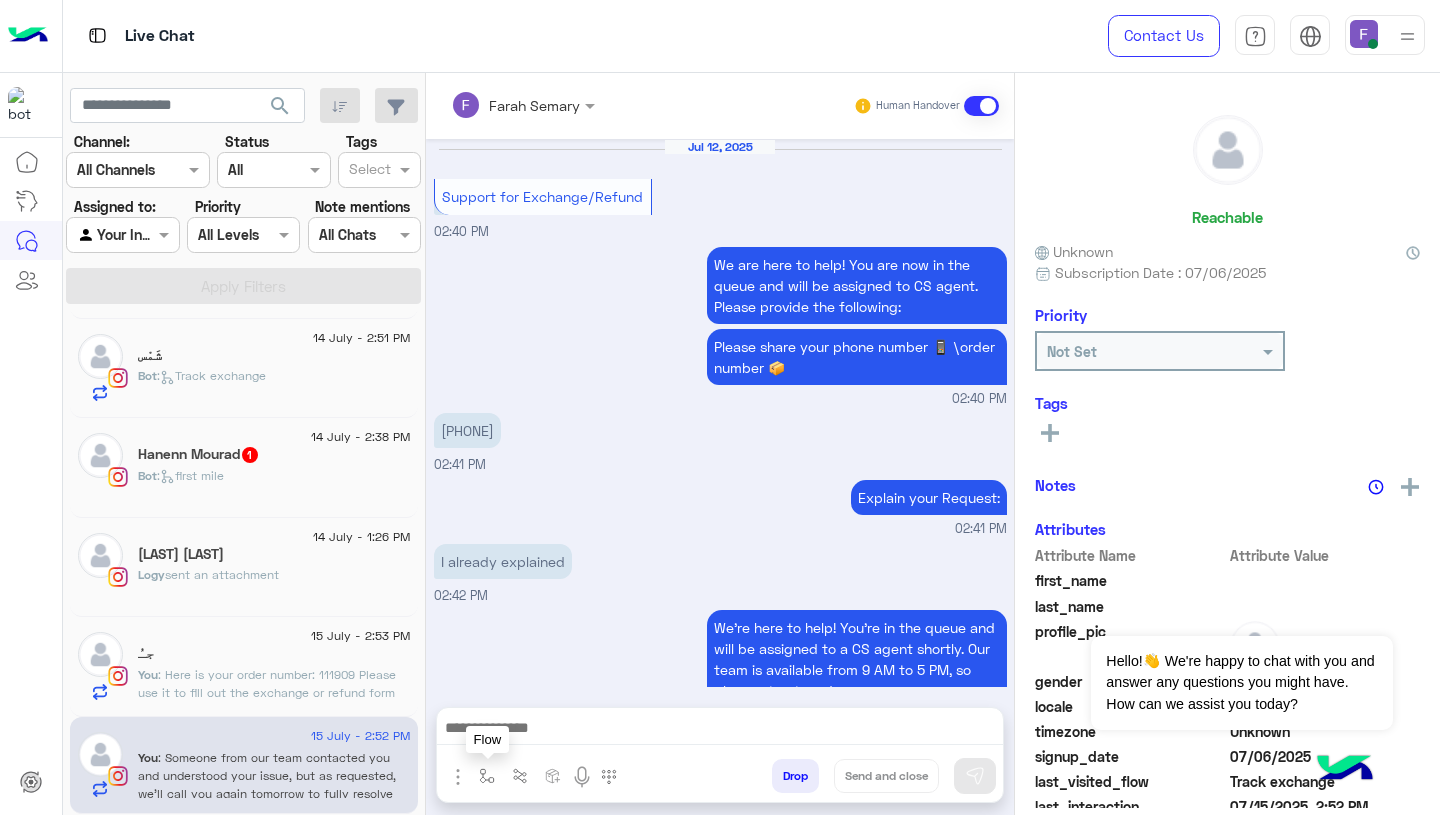 scroll, scrollTop: 1229, scrollLeft: 0, axis: vertical 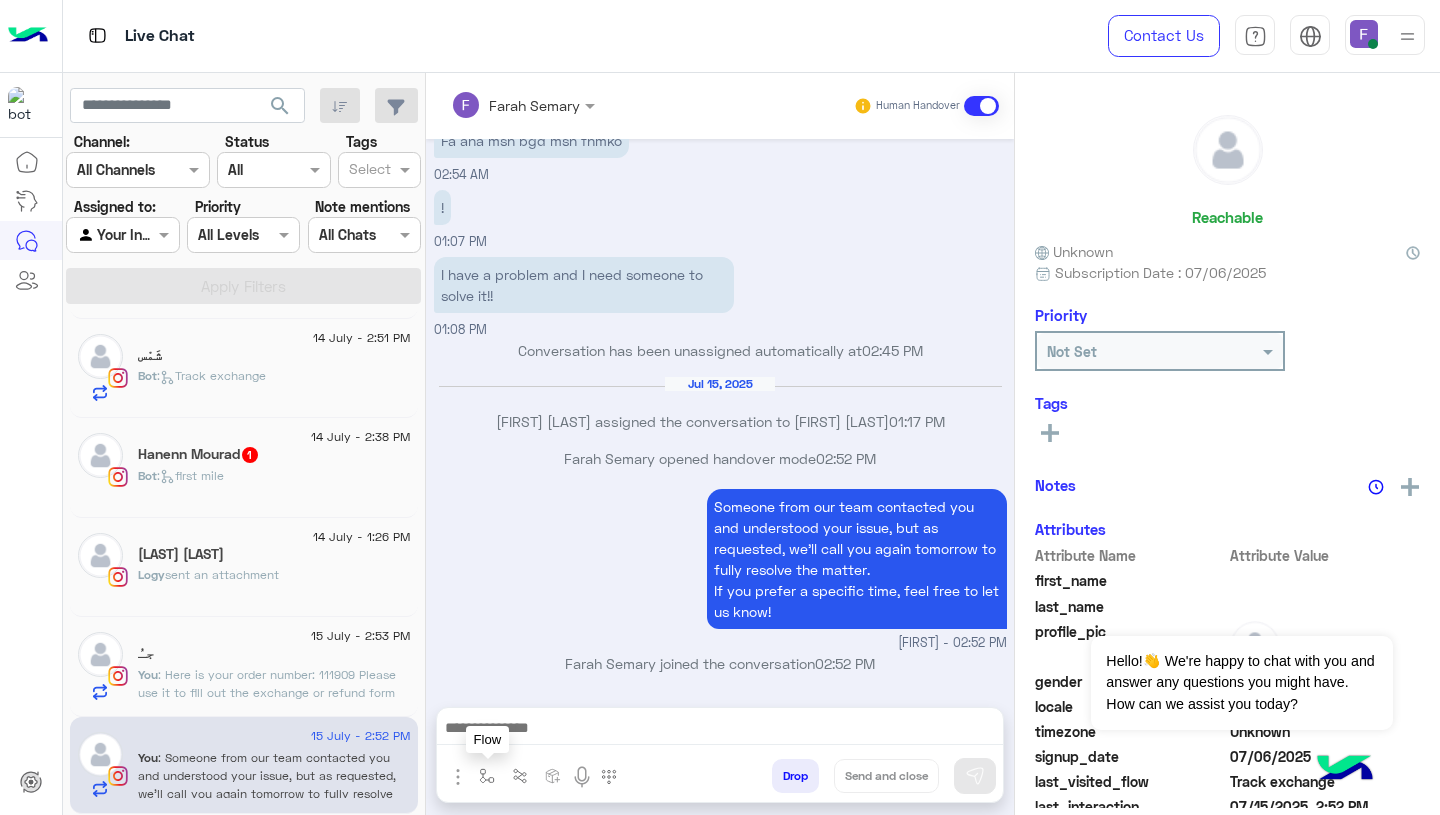 click at bounding box center [487, 776] 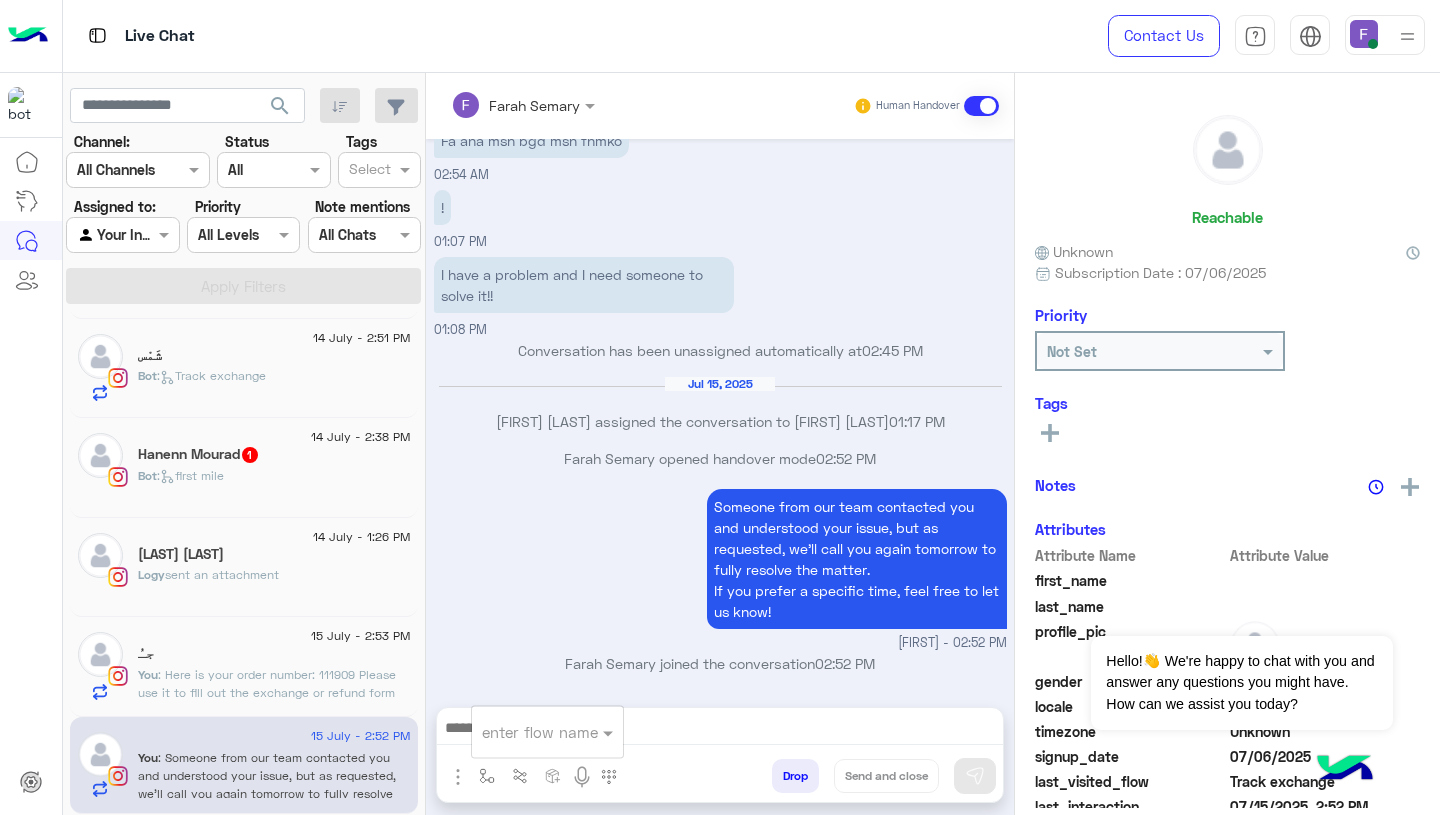 click on "enter flow name" at bounding box center [547, 732] 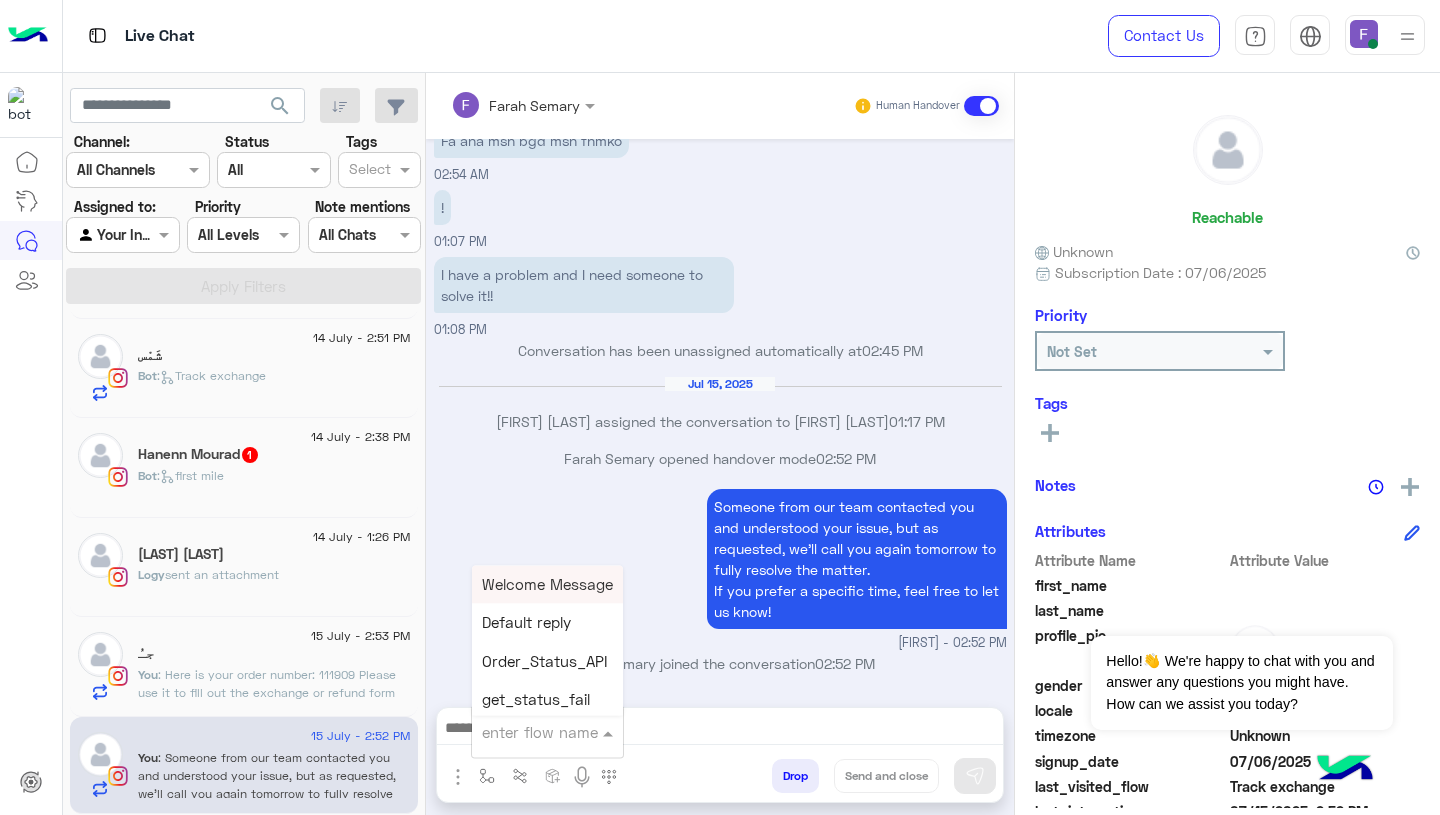 click at bounding box center (523, 732) 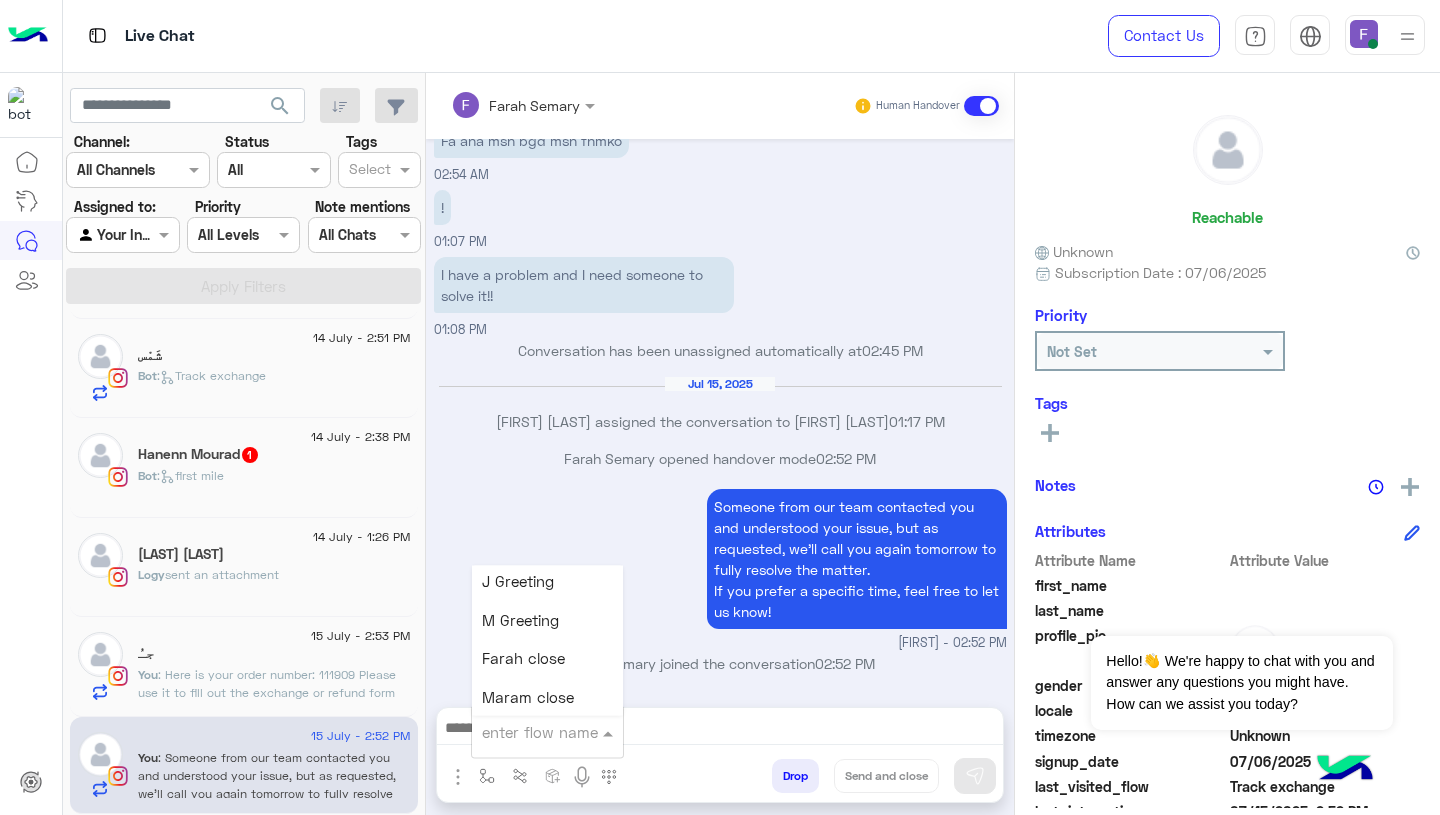 scroll, scrollTop: 2346, scrollLeft: 0, axis: vertical 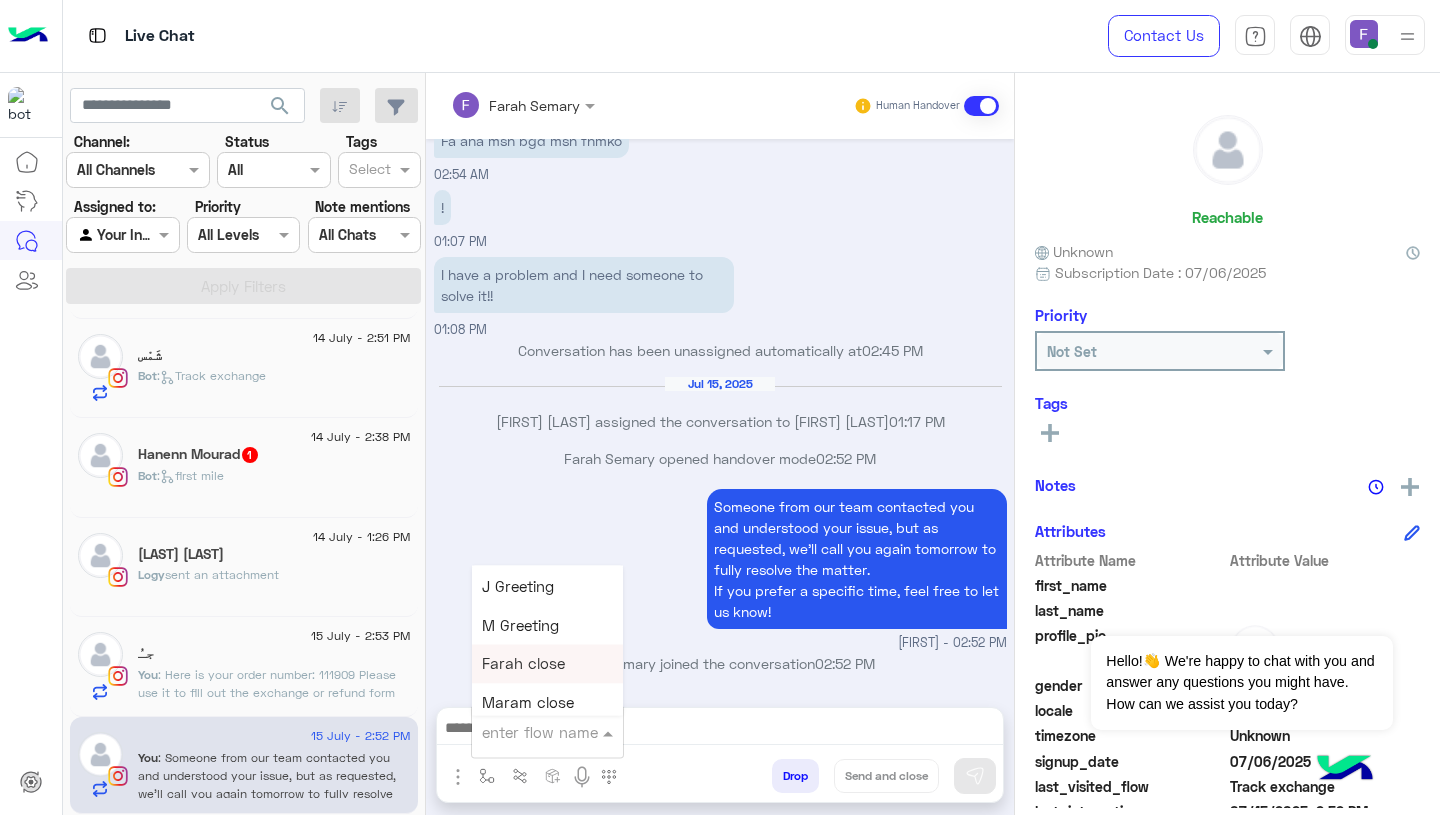 click on "Farah close" at bounding box center [523, 664] 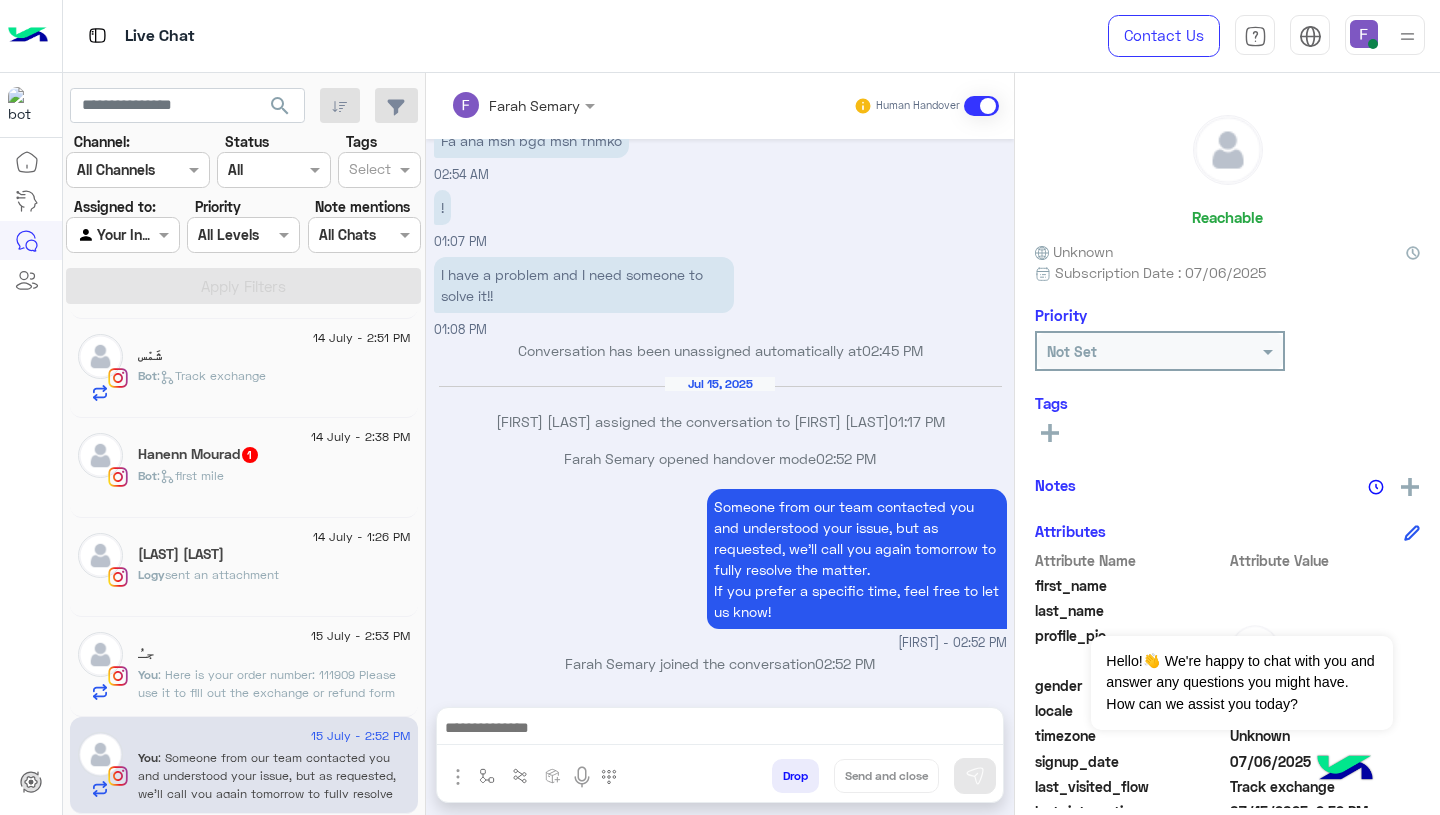 type on "**********" 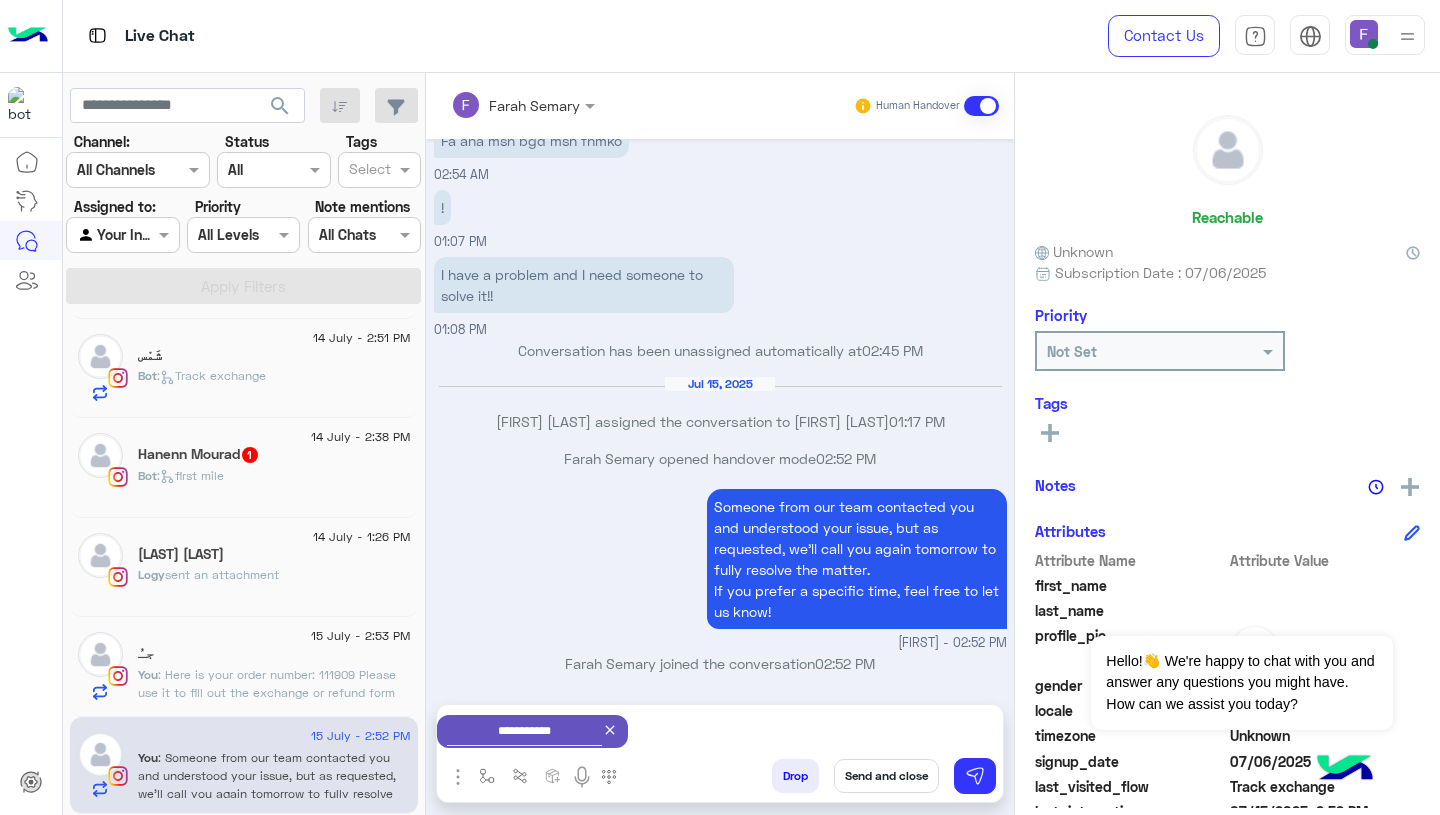 click on "Send and close" at bounding box center (886, 776) 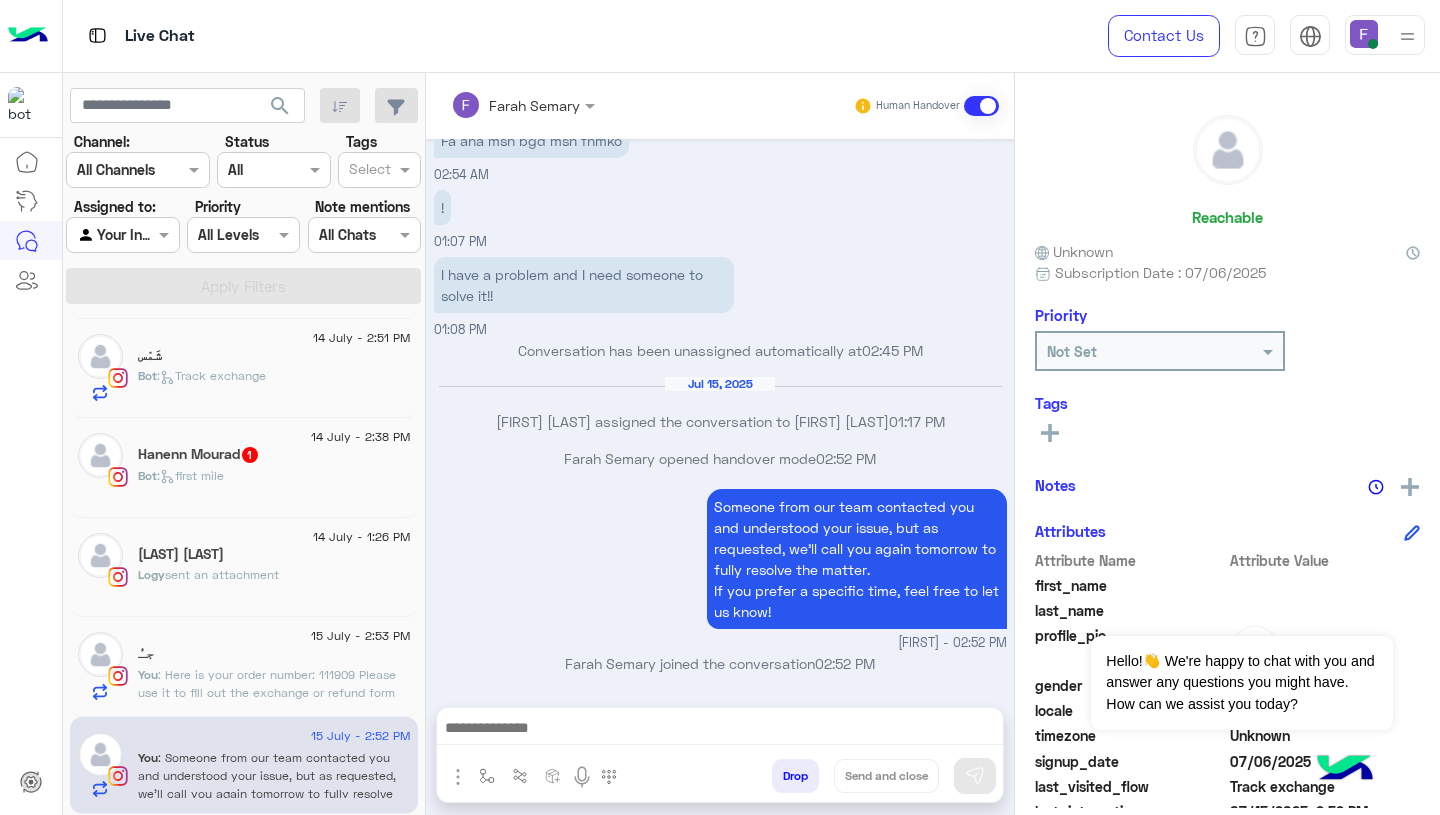 scroll, scrollTop: 1265, scrollLeft: 0, axis: vertical 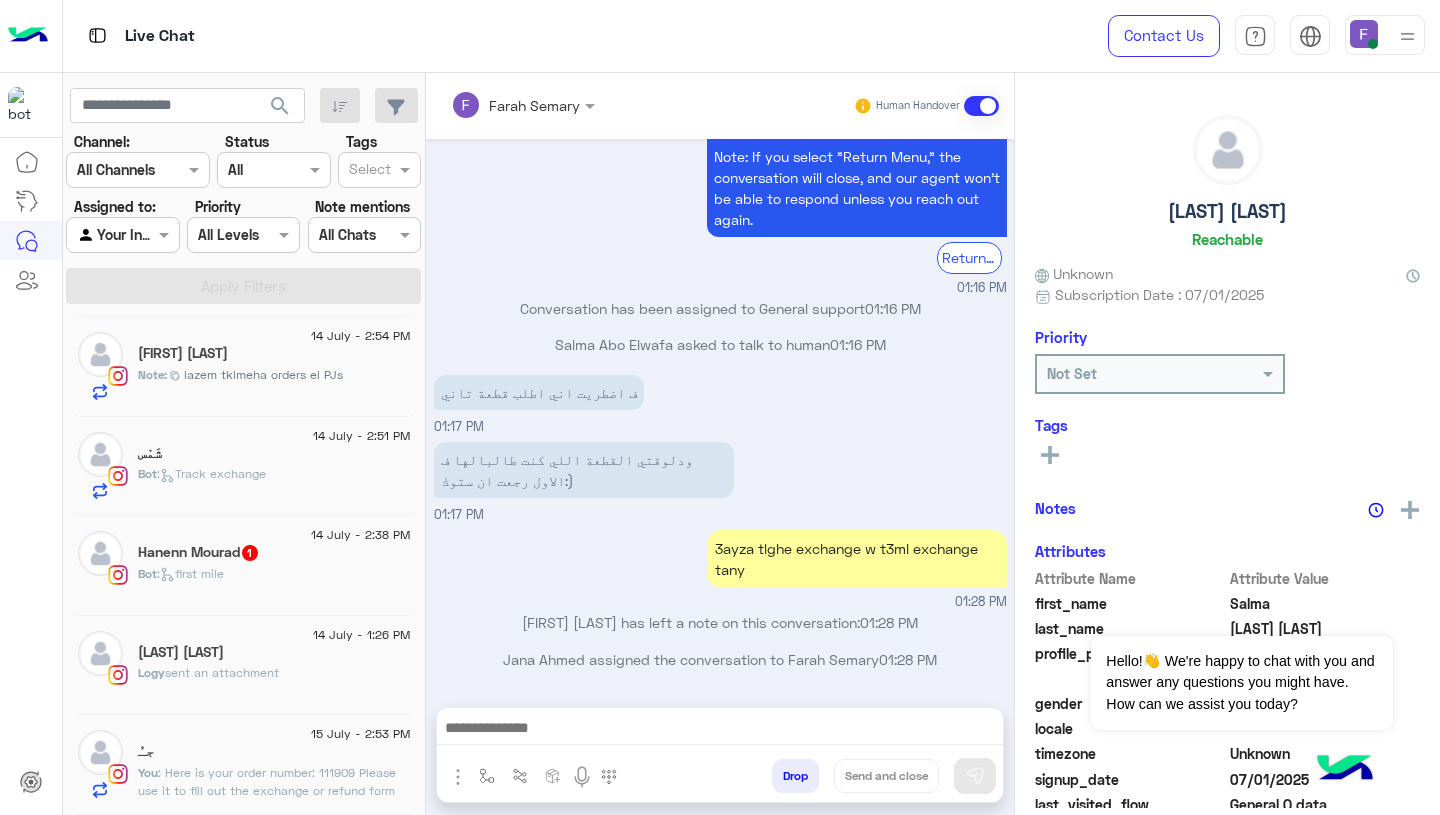 click on "Logy  sent an attachment" 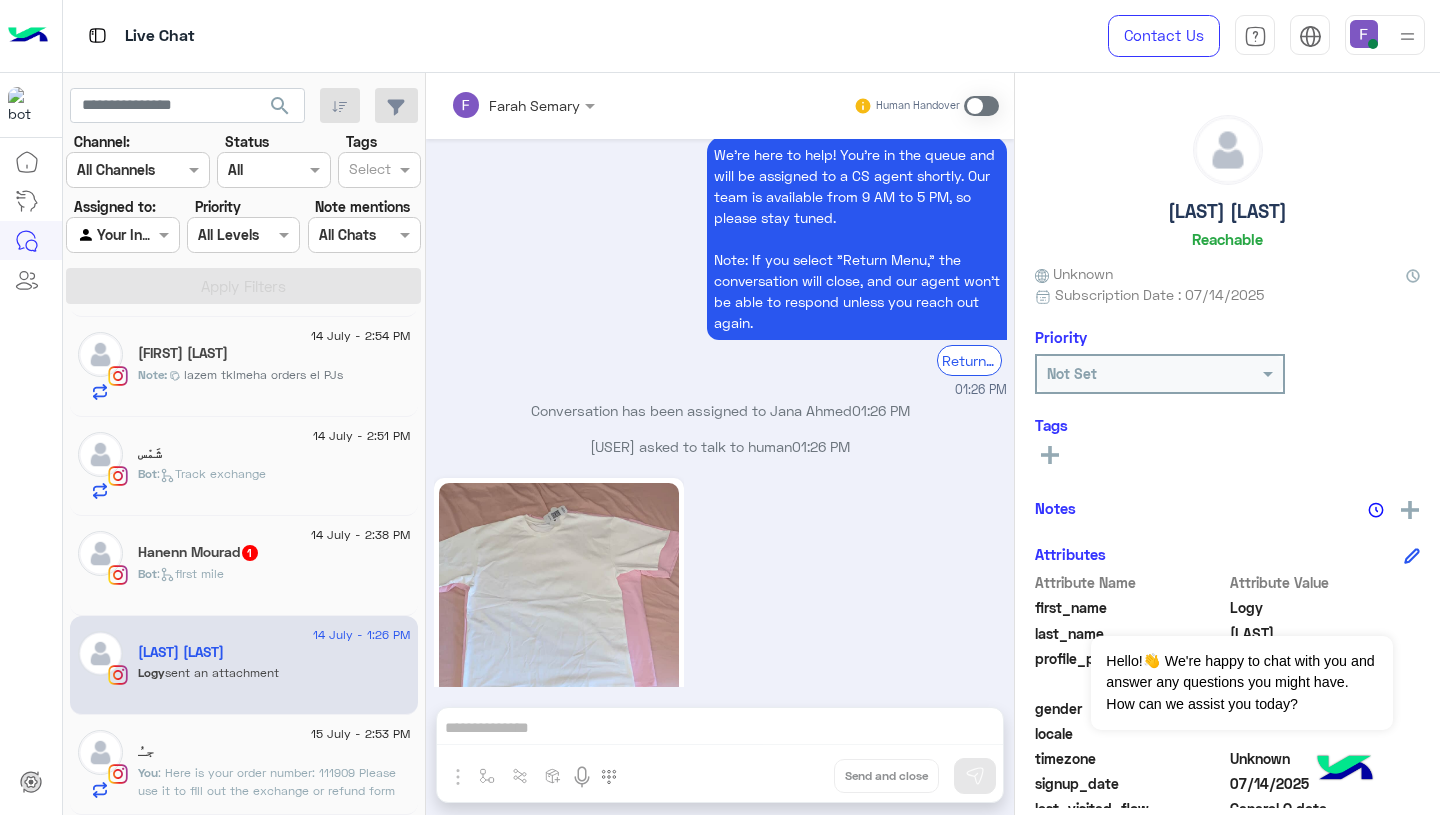 scroll, scrollTop: 1932, scrollLeft: 0, axis: vertical 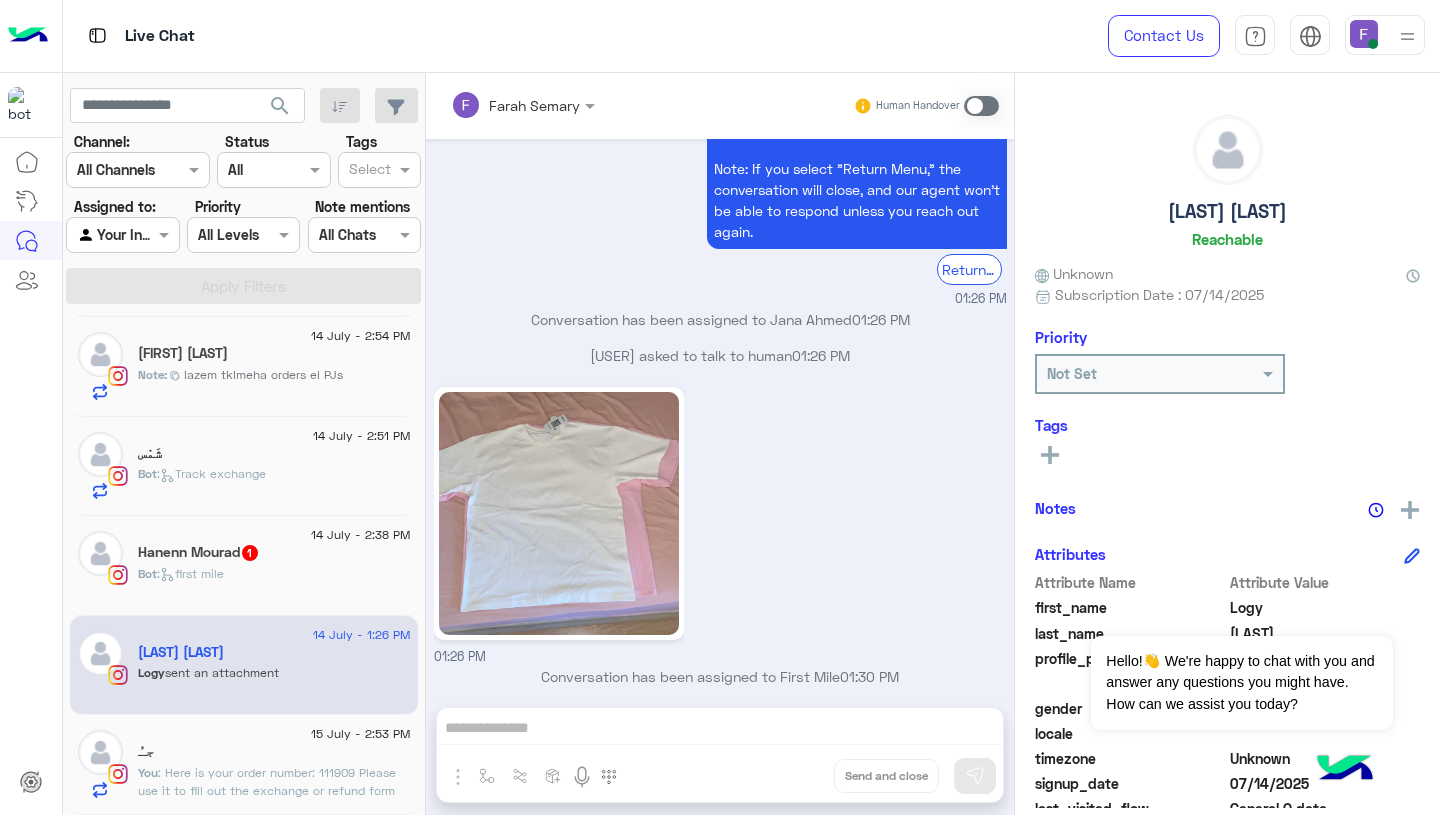 click 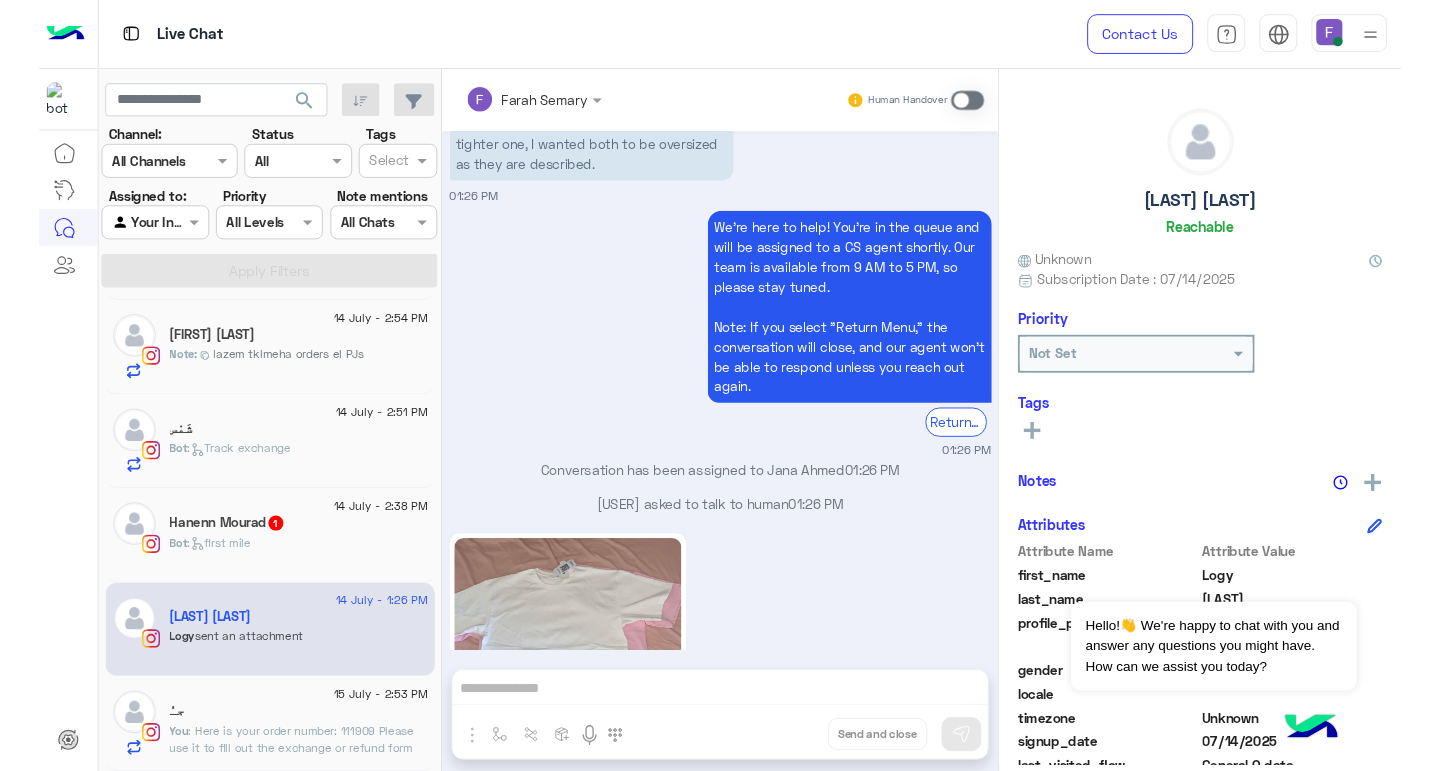 scroll, scrollTop: 1946, scrollLeft: 0, axis: vertical 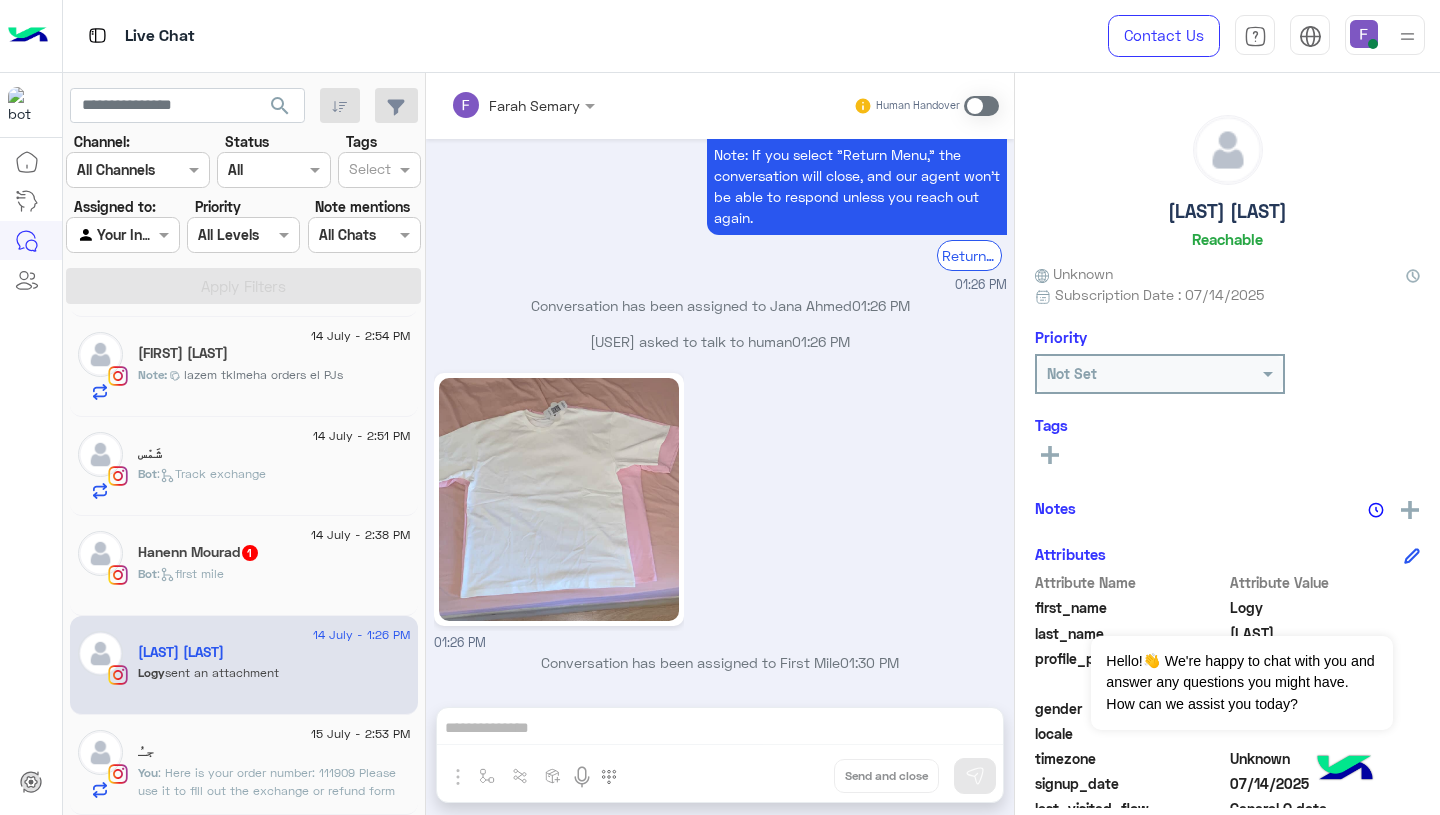 click 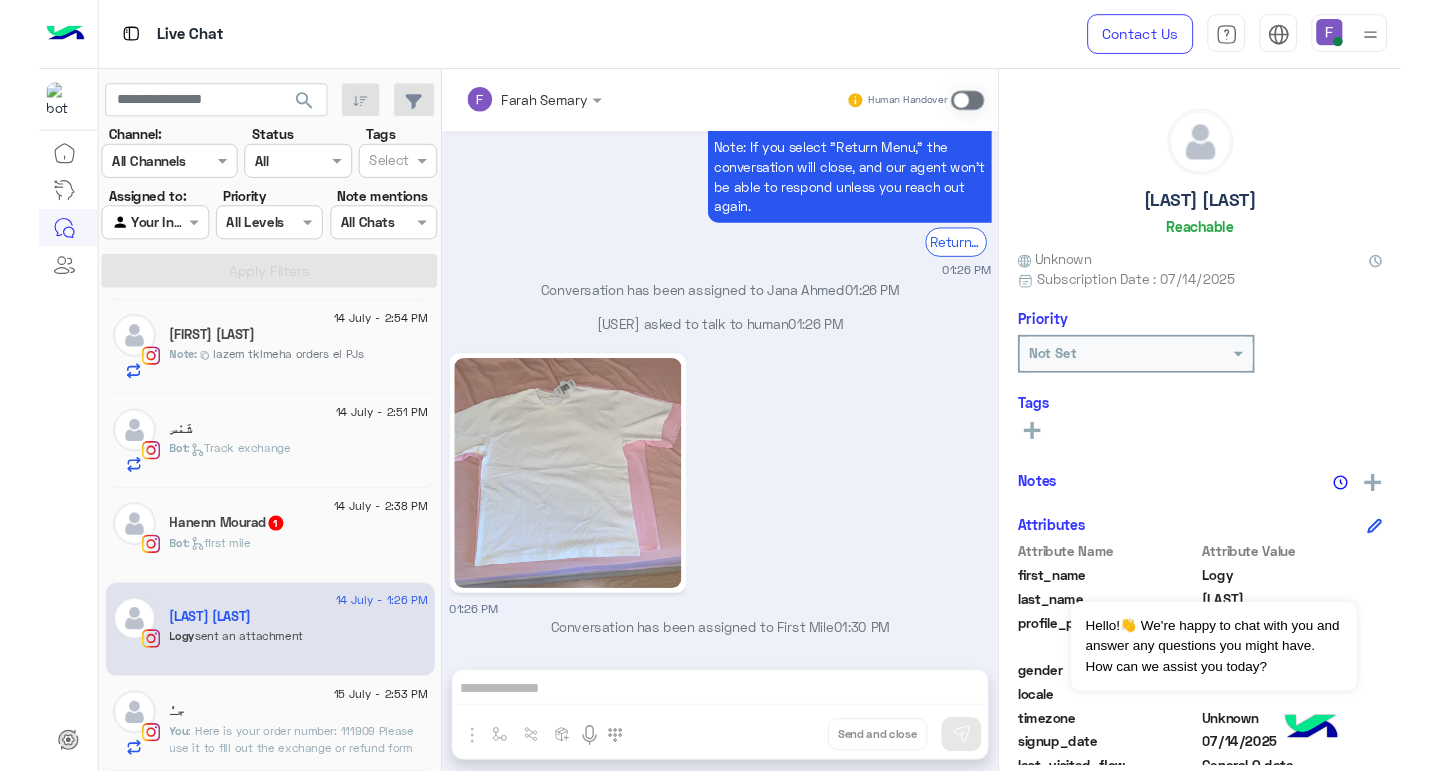 scroll, scrollTop: 1839, scrollLeft: 0, axis: vertical 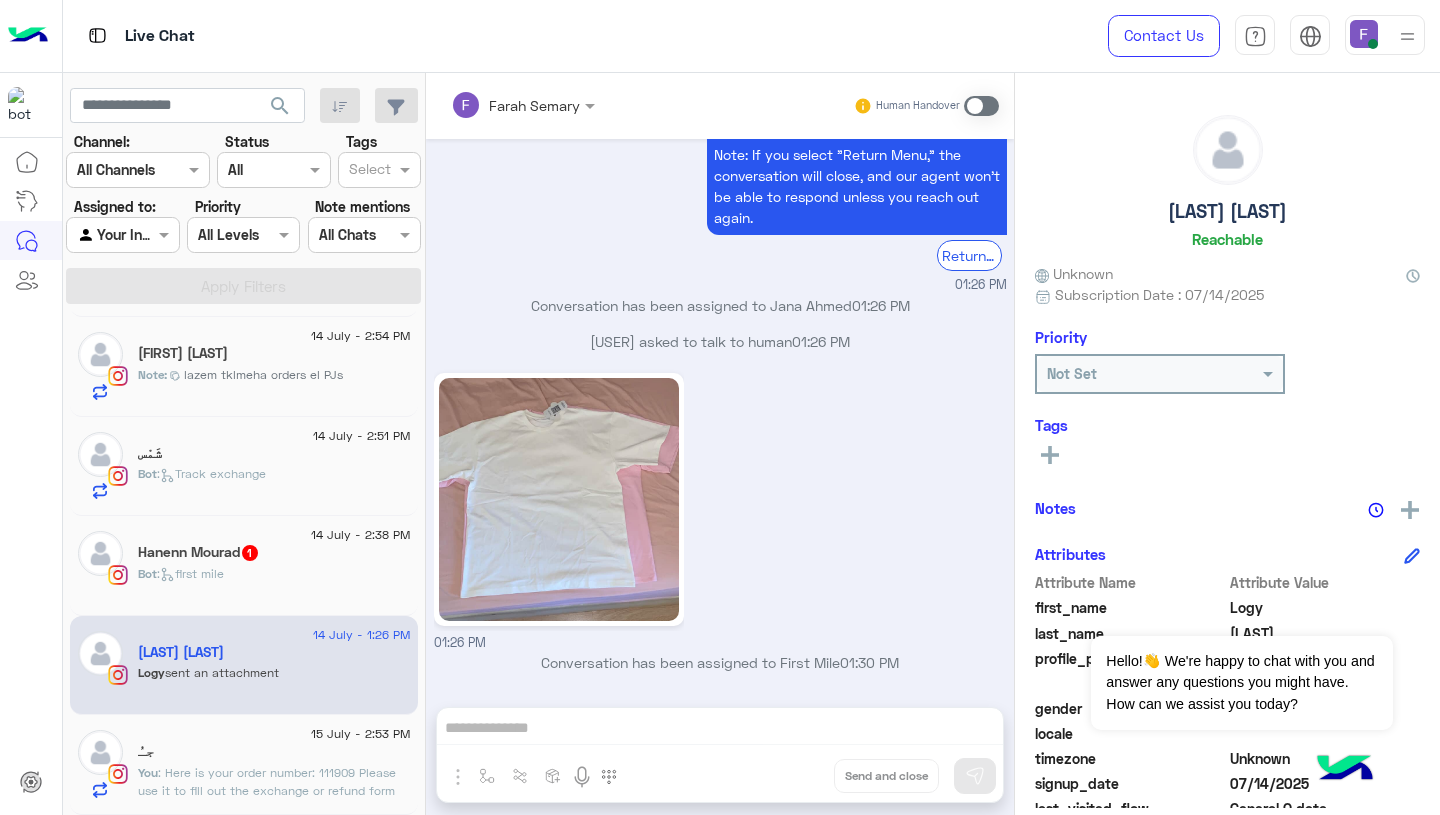 click at bounding box center [981, 106] 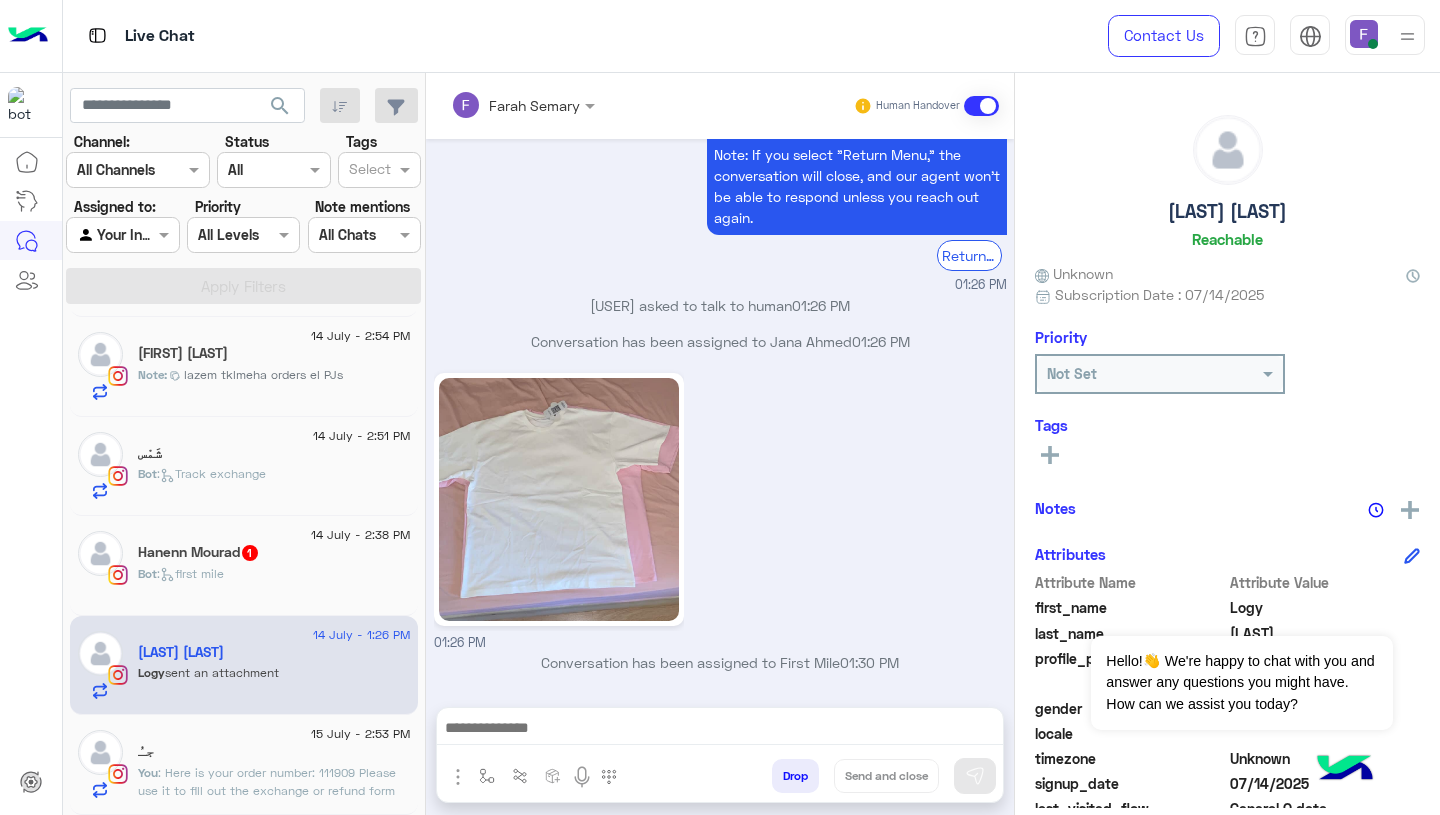 scroll, scrollTop: 2018, scrollLeft: 0, axis: vertical 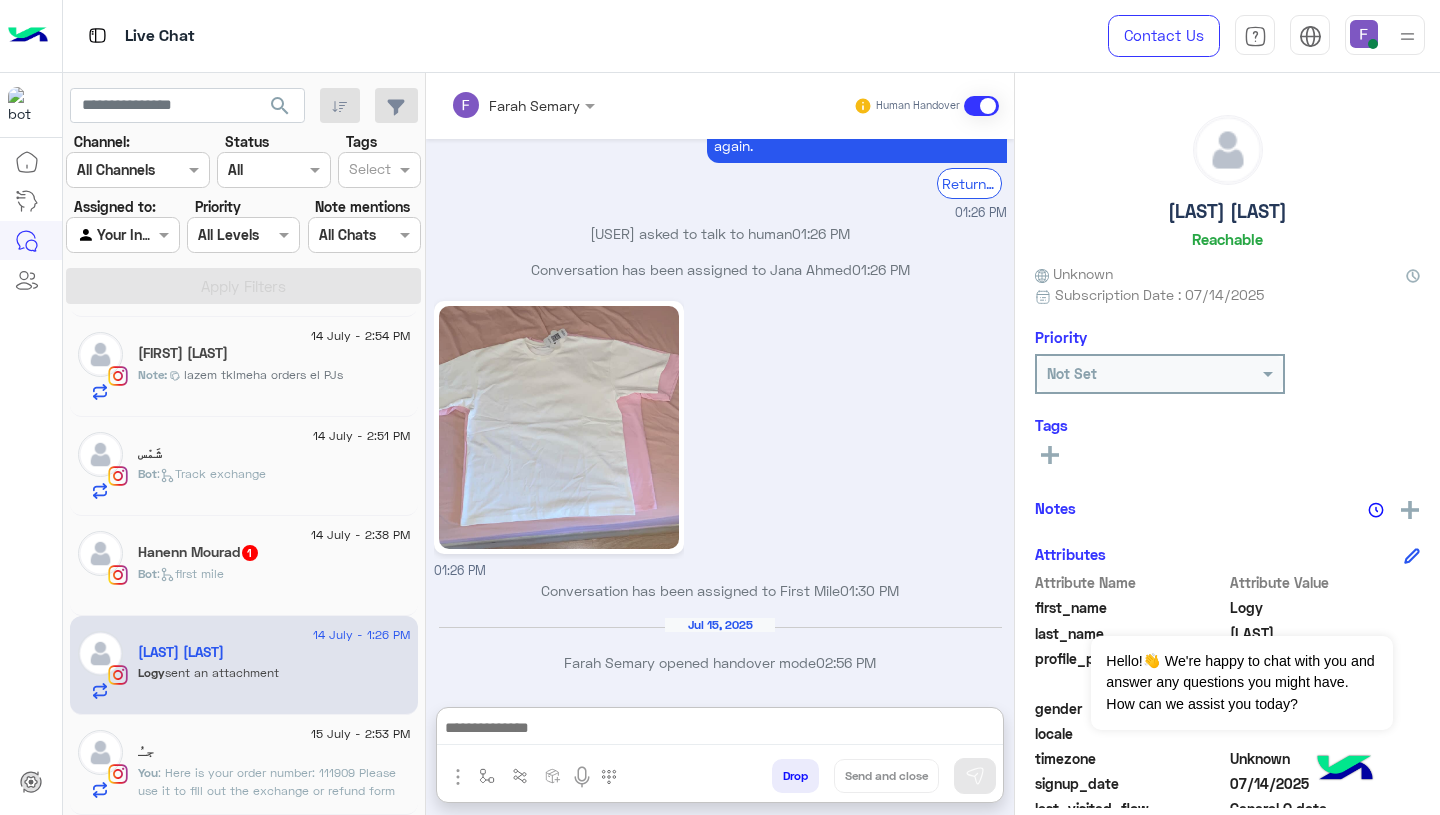 click at bounding box center [720, 730] 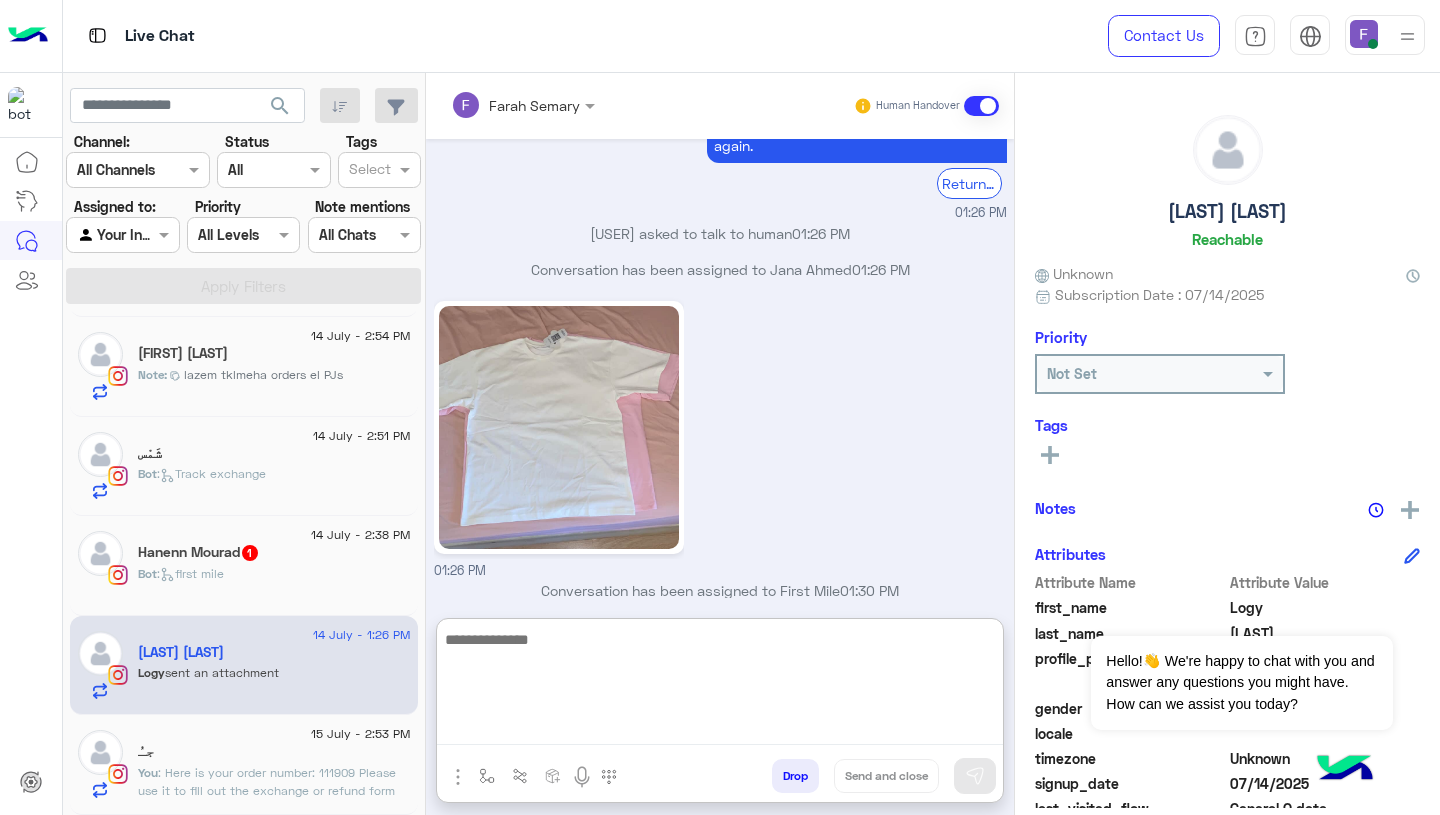 paste on "**********" 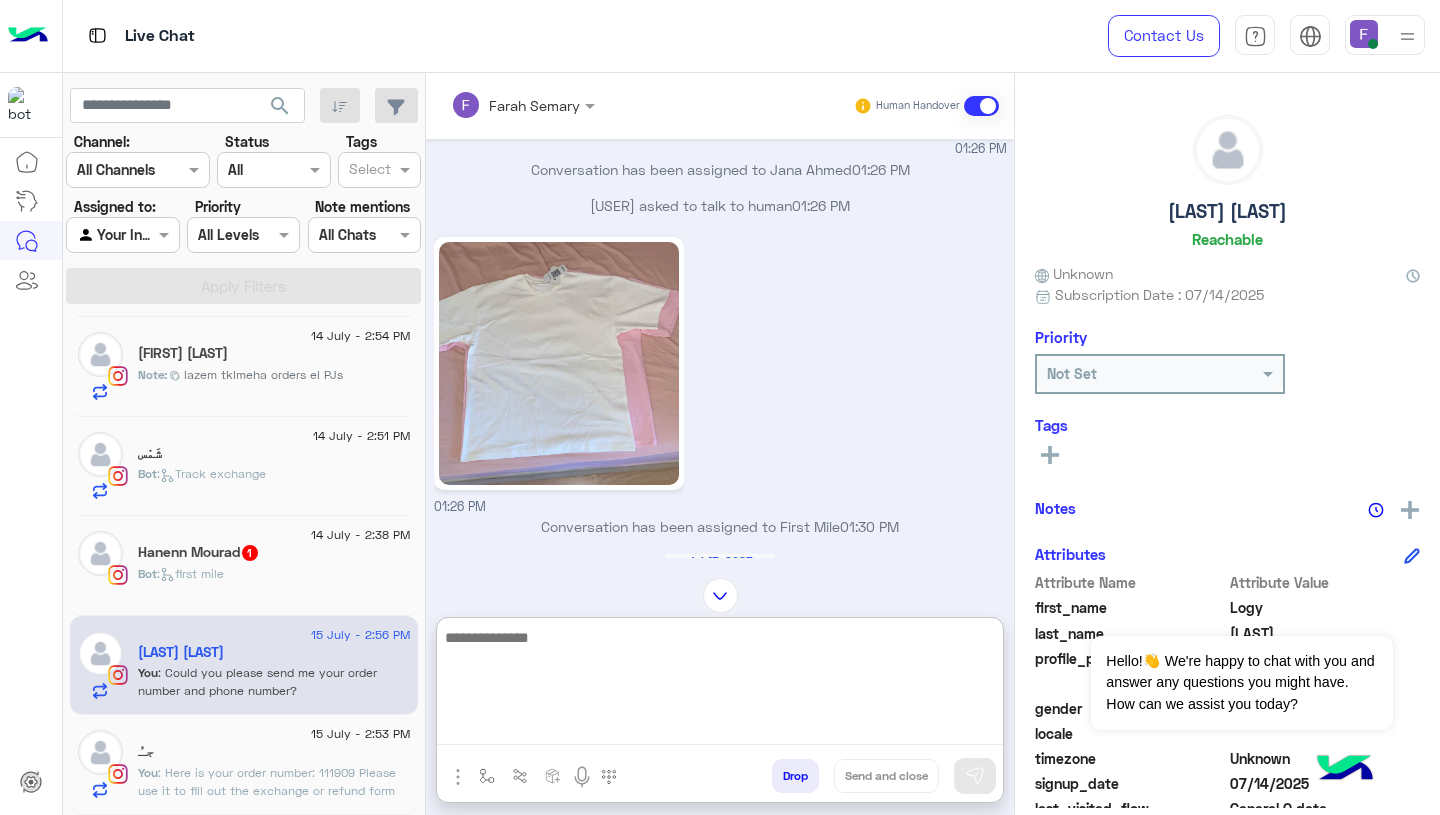 scroll, scrollTop: 2077, scrollLeft: 0, axis: vertical 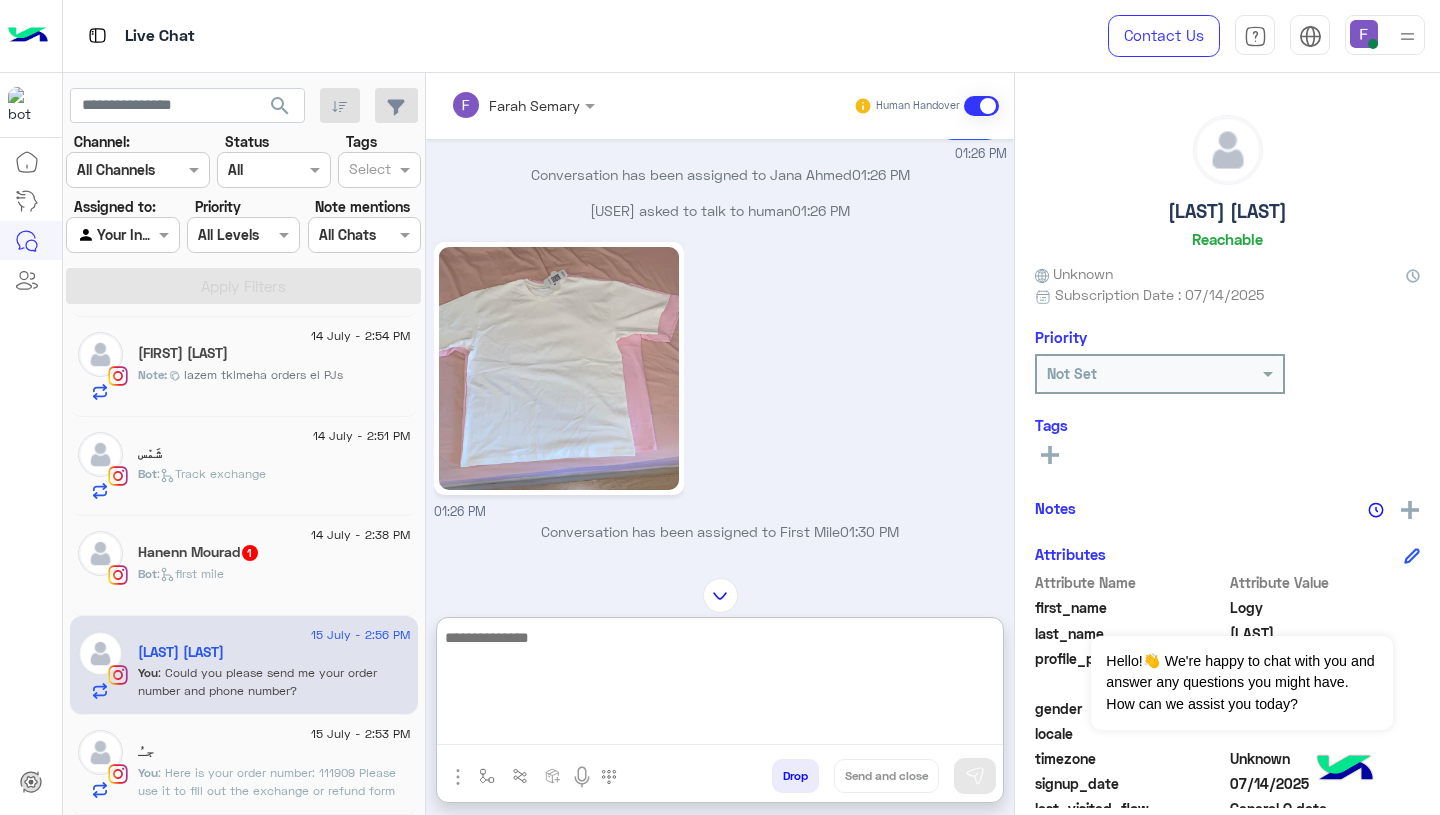 click on "01:26 PM" at bounding box center [720, 379] 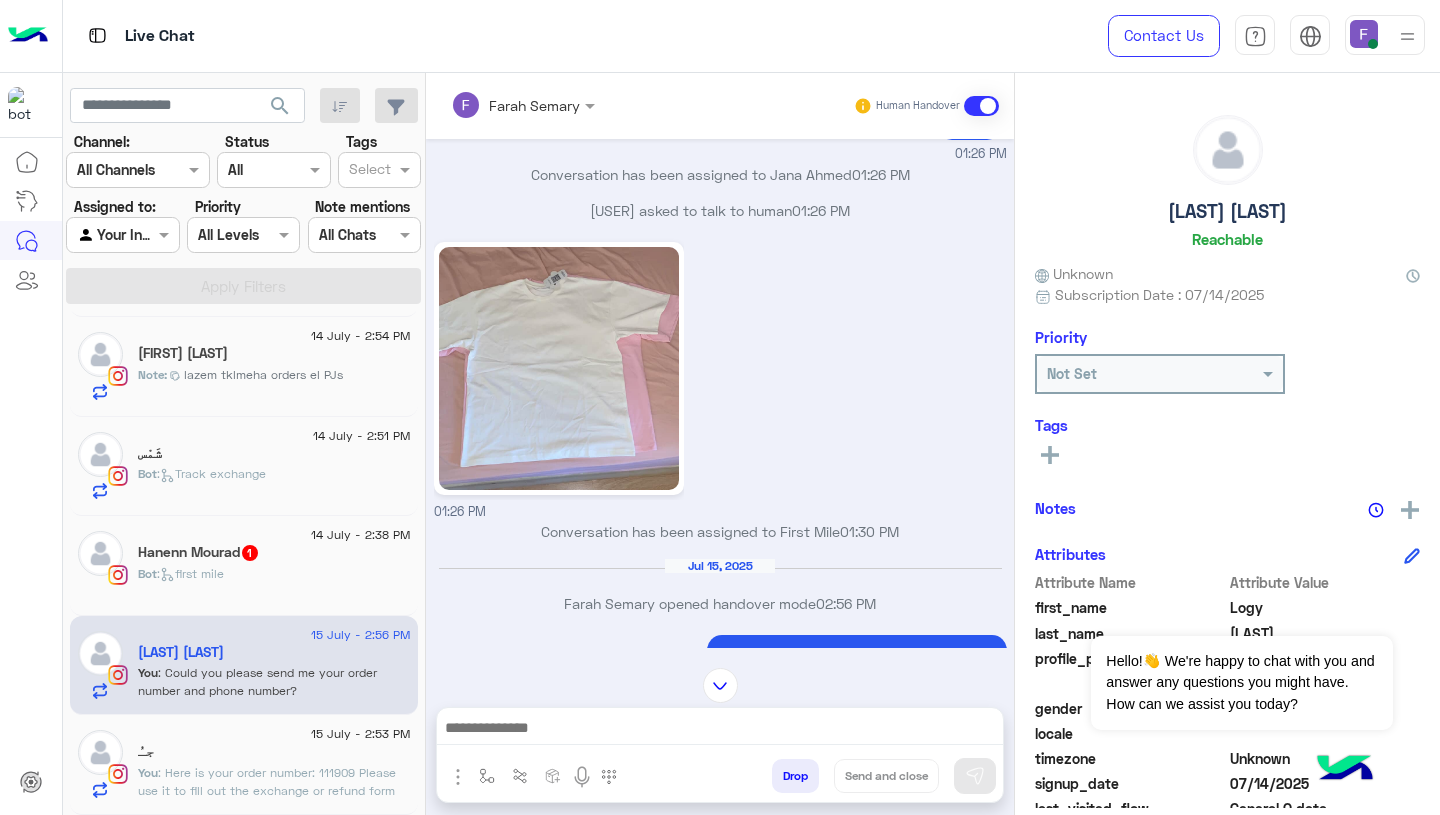 click on "01:26 PM" at bounding box center [720, 379] 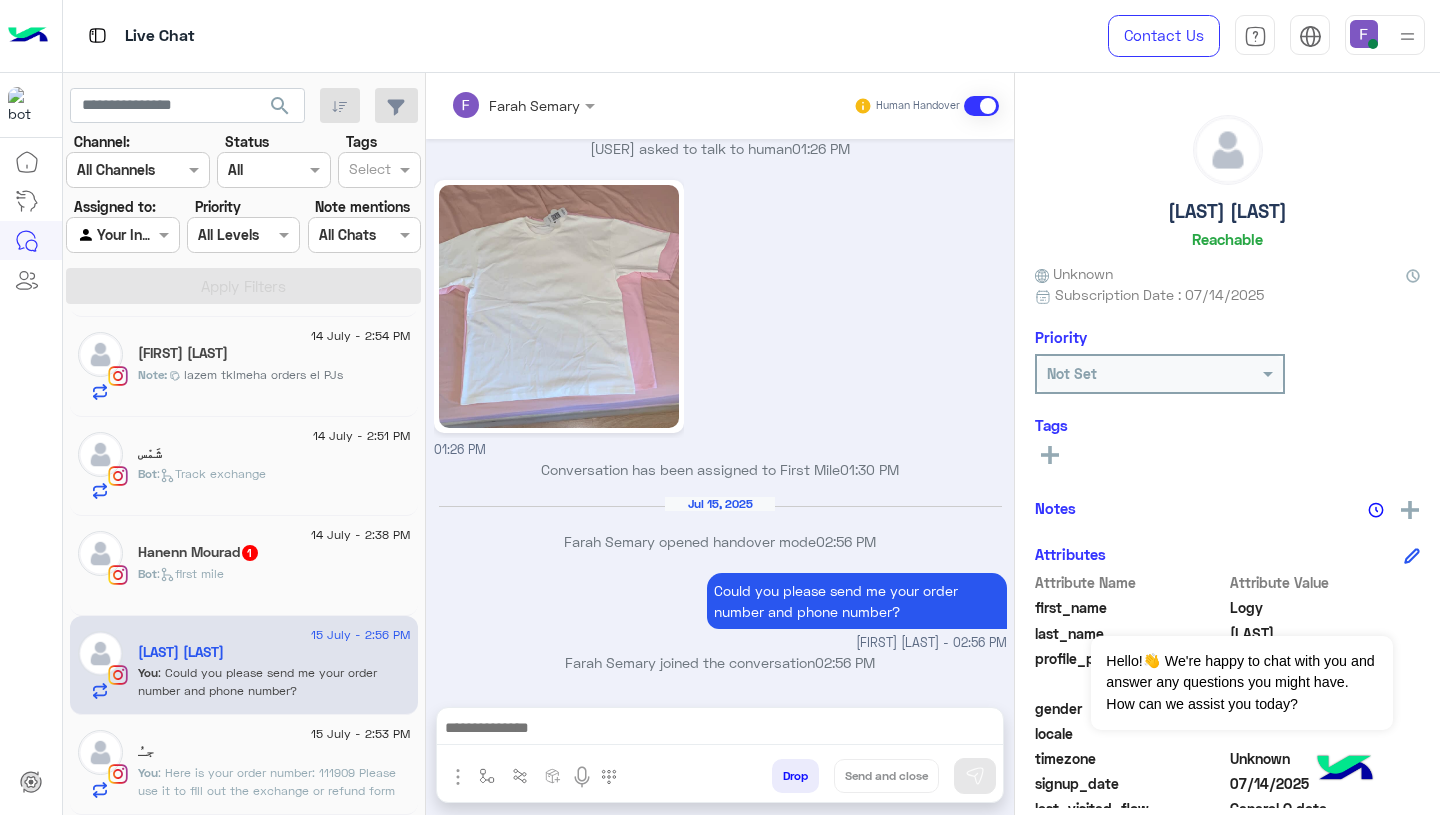 click at bounding box center (720, 730) 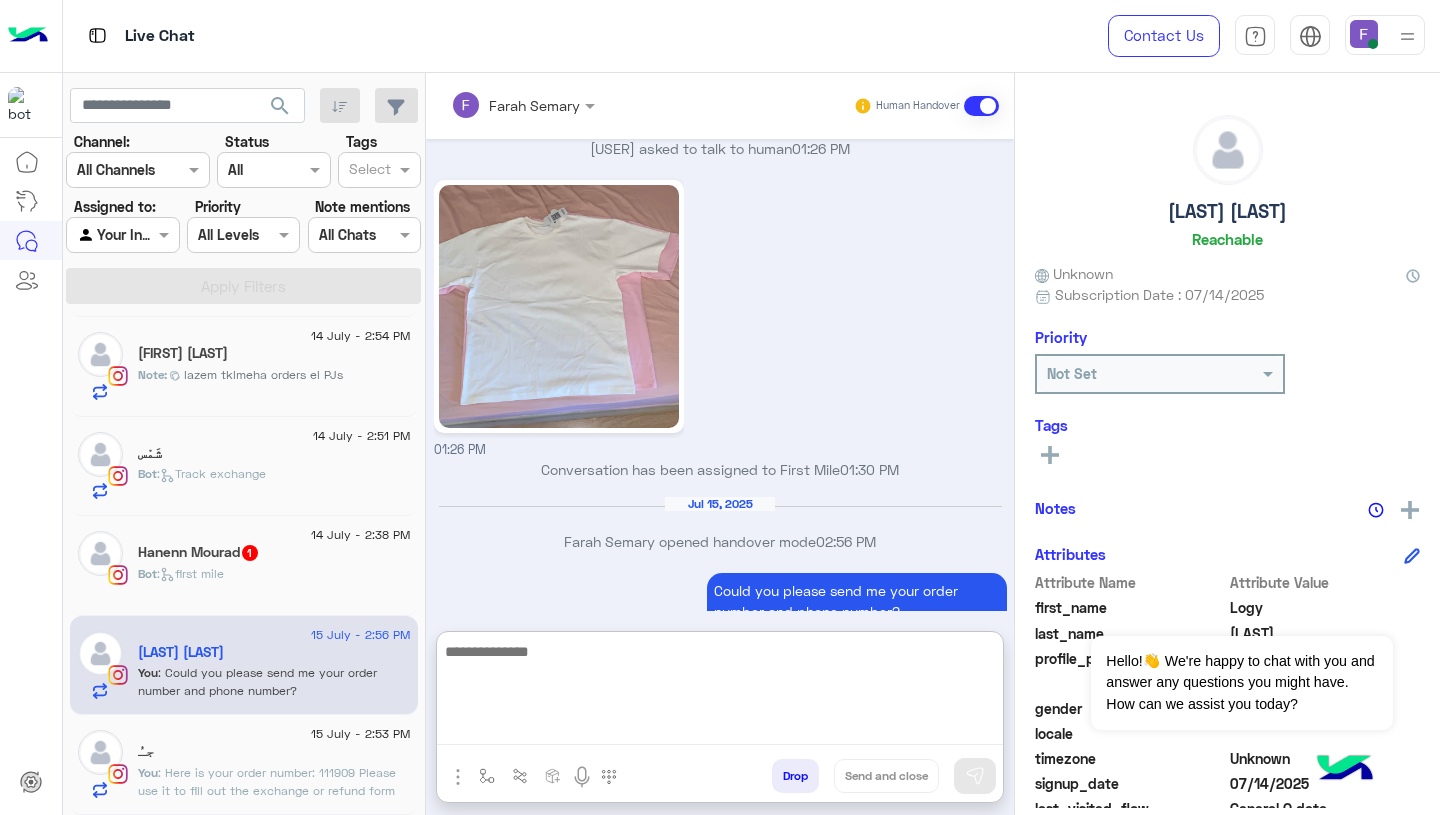 paste on "**********" 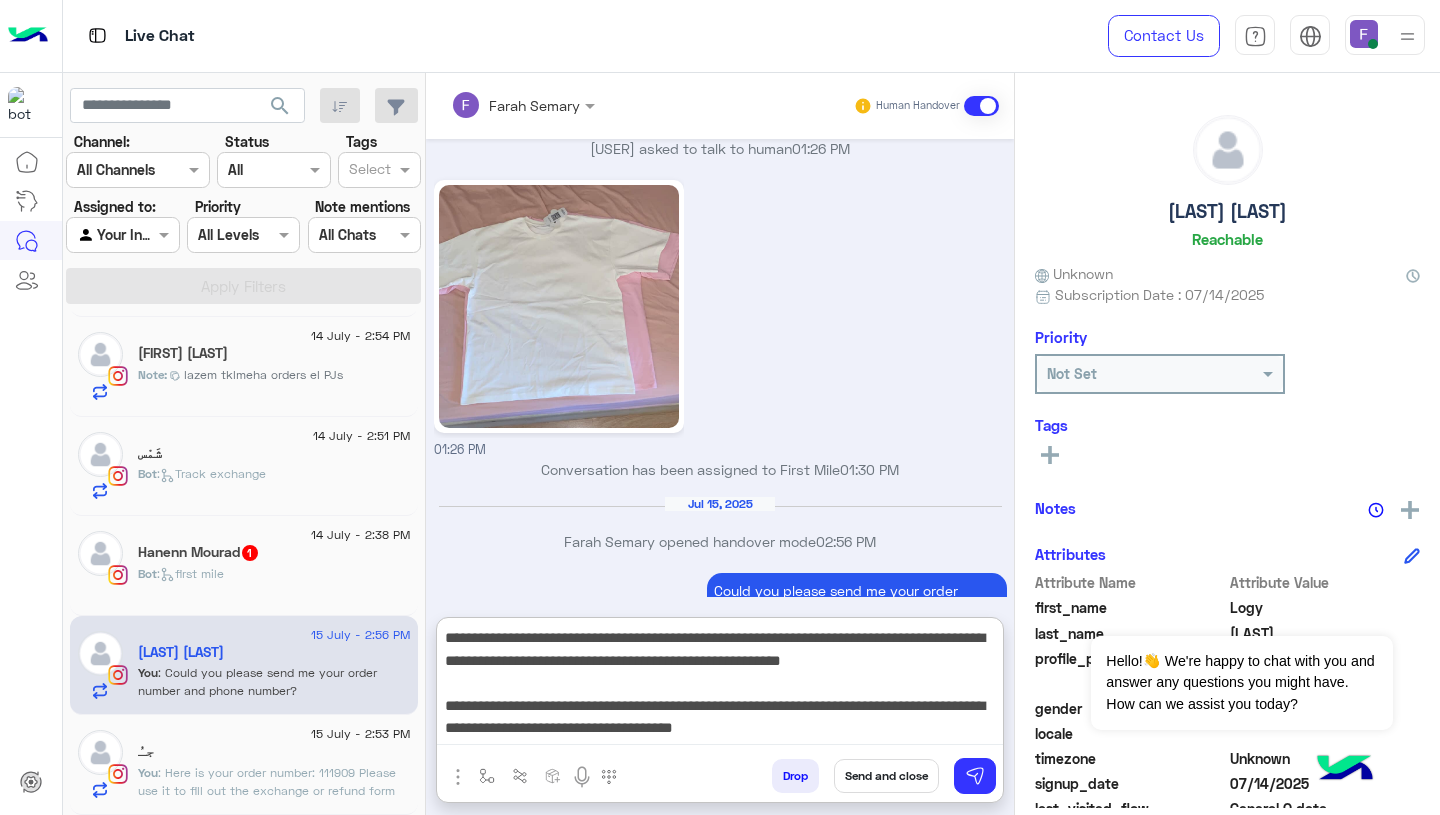scroll, scrollTop: 128, scrollLeft: 0, axis: vertical 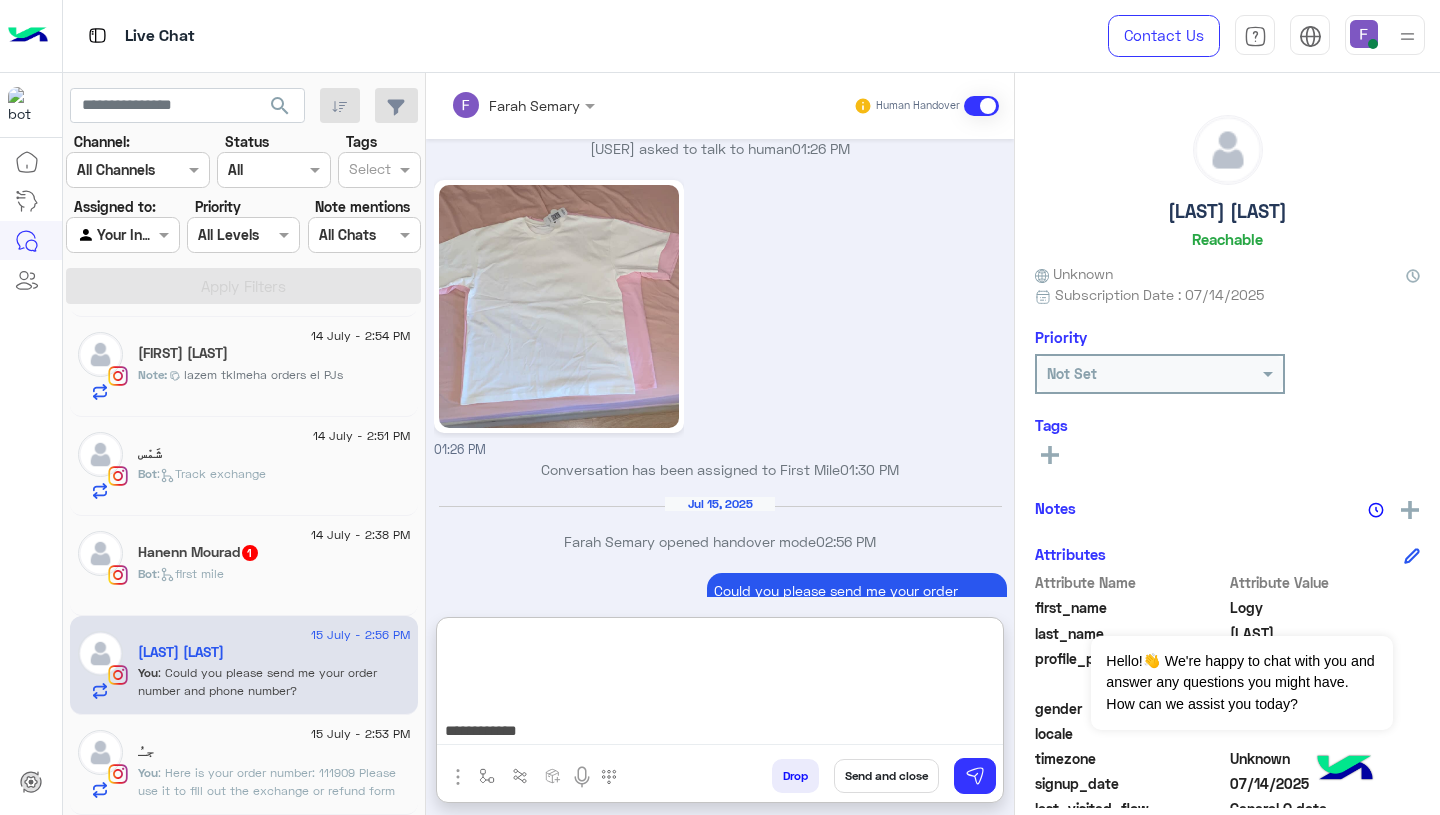 click on "**********" at bounding box center (720, 685) 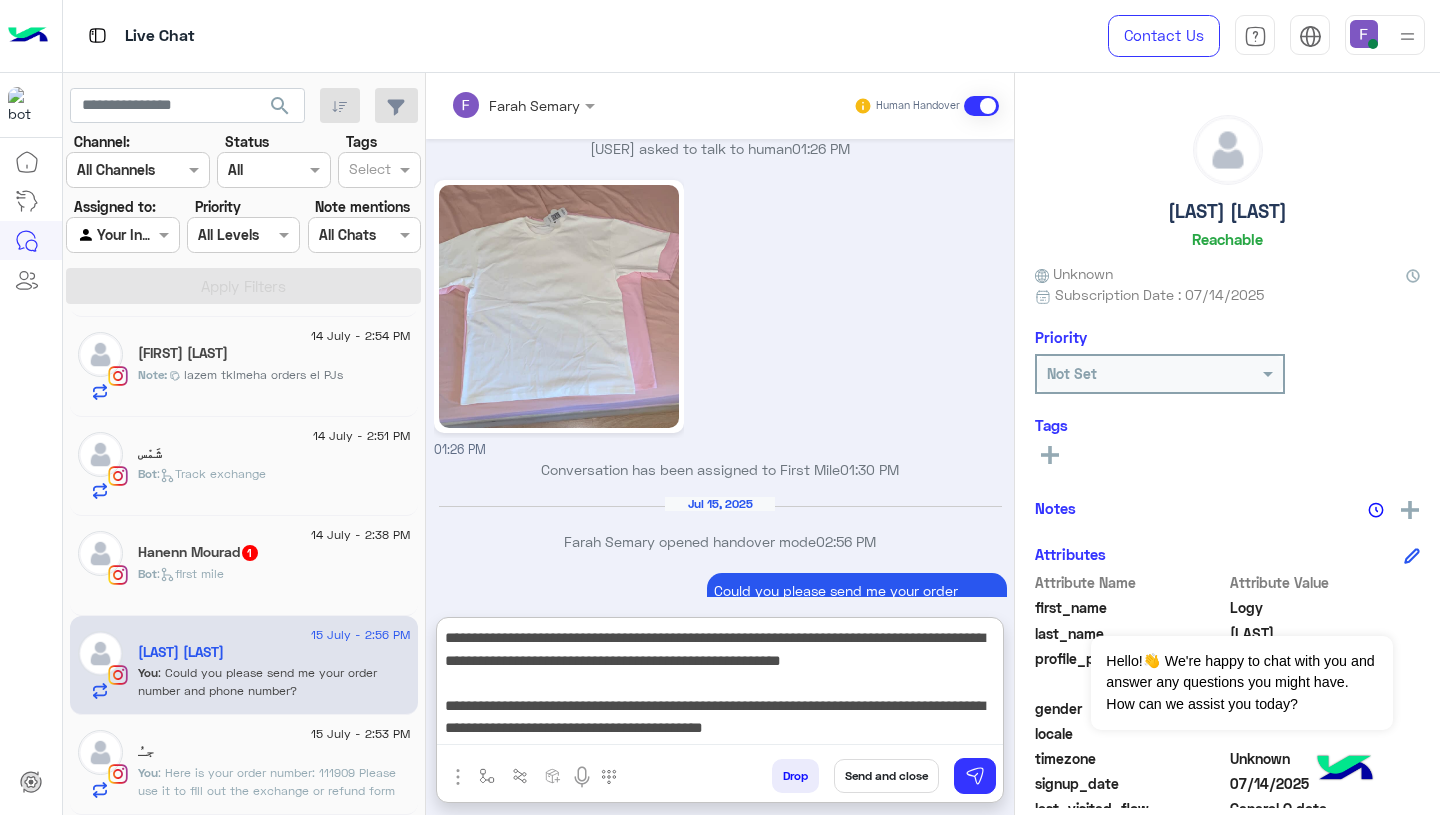 scroll, scrollTop: 43, scrollLeft: 0, axis: vertical 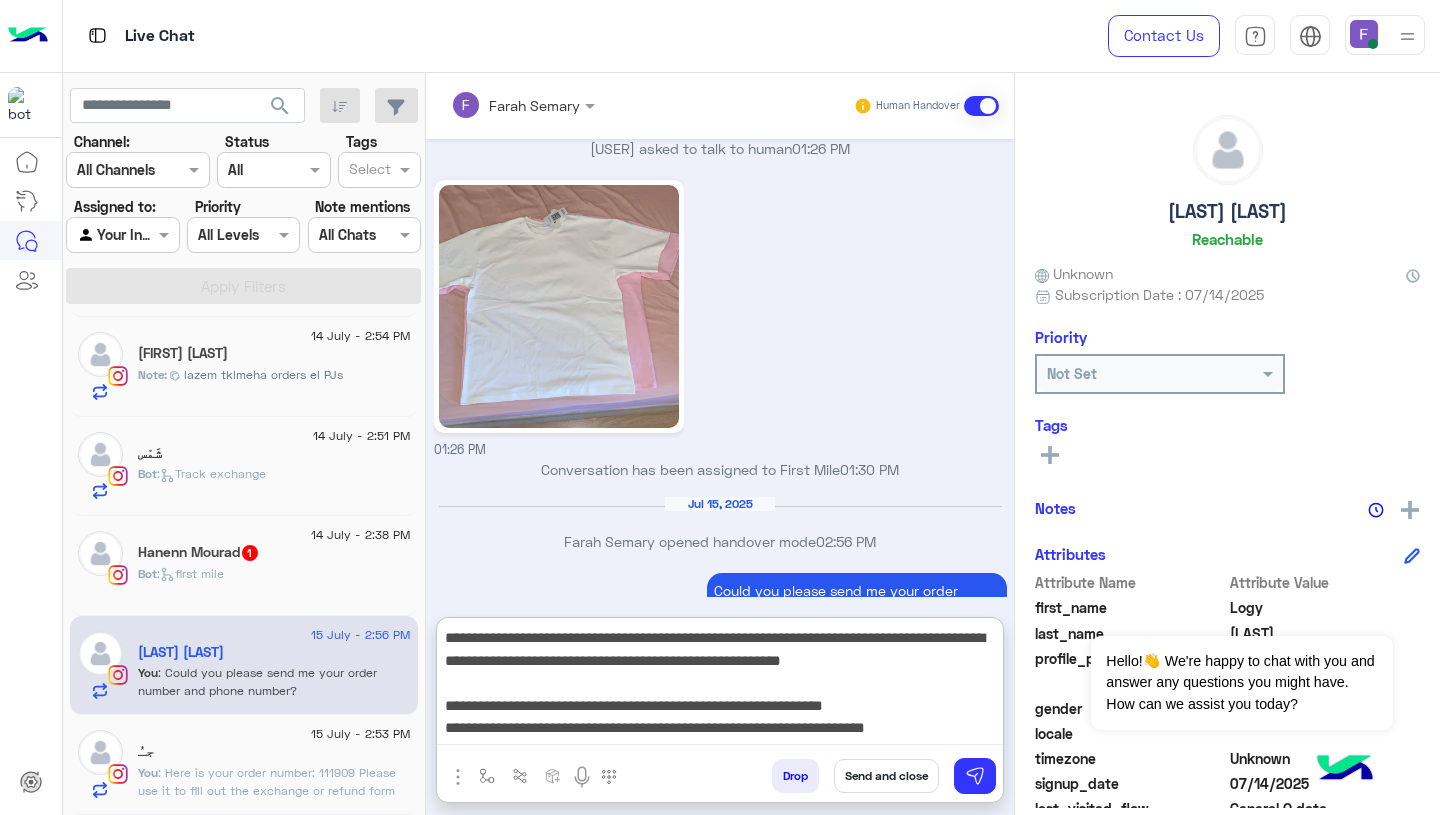 type 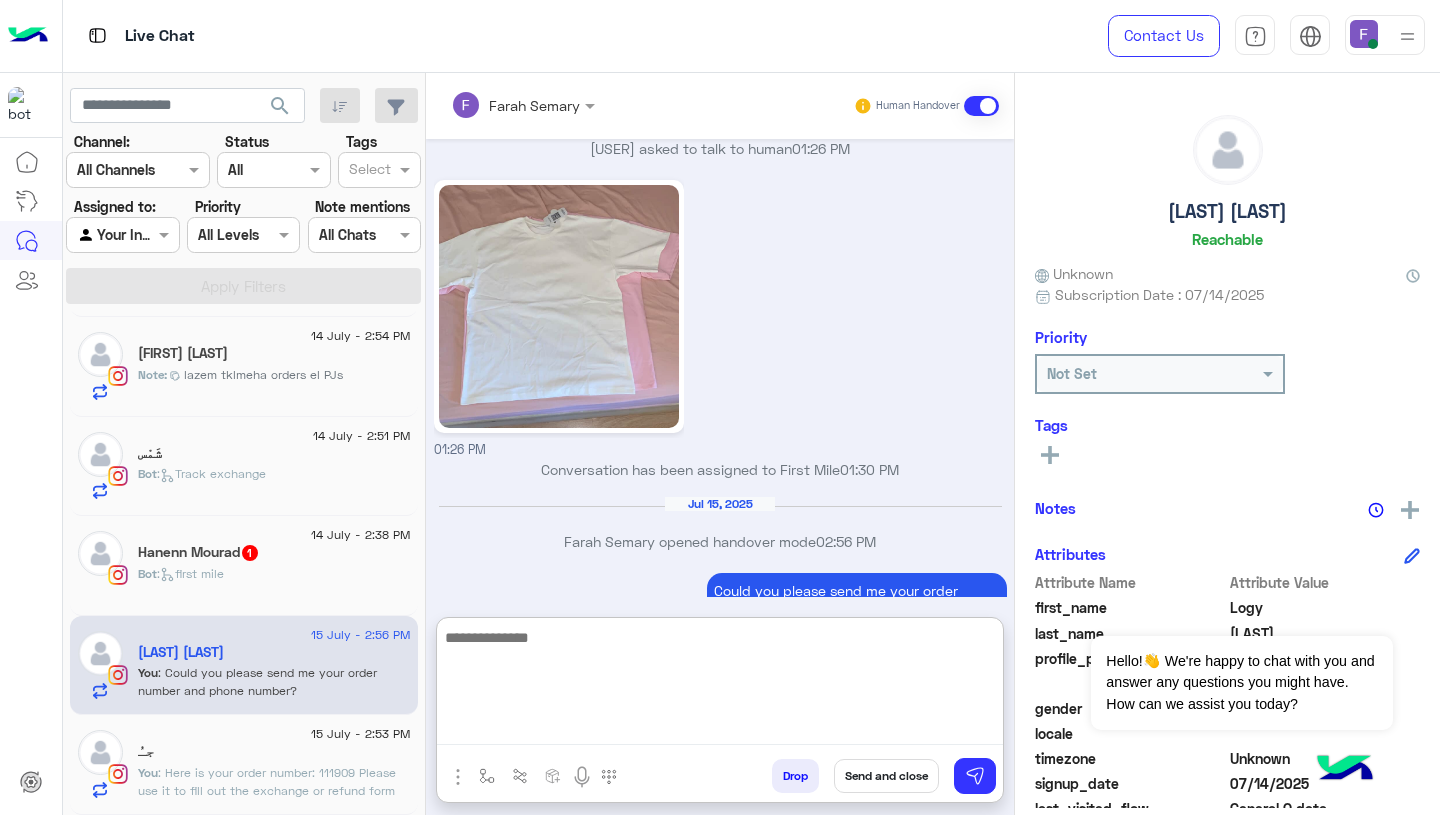 scroll, scrollTop: 0, scrollLeft: 0, axis: both 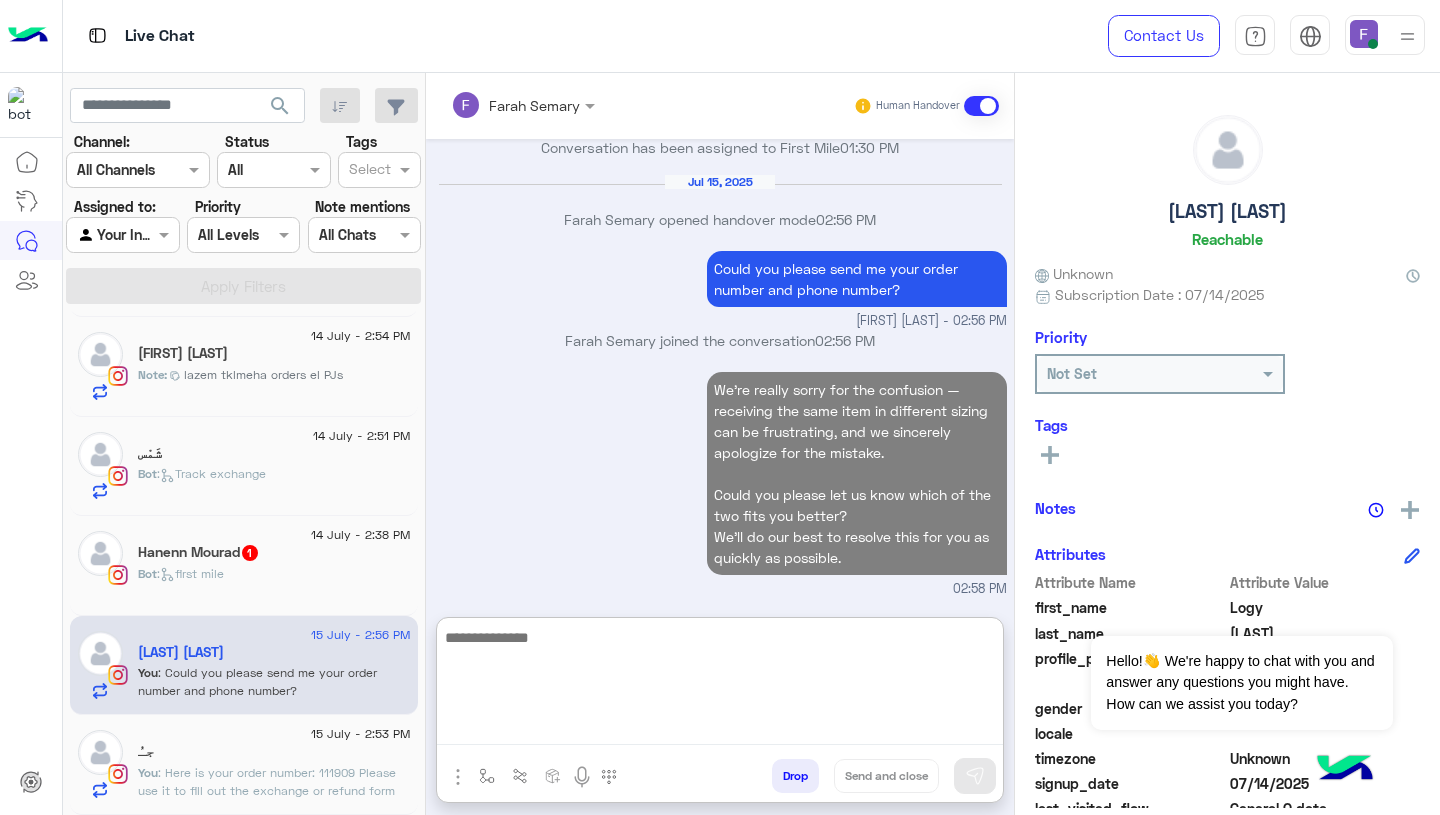 click on "We’re really sorry for the confusion — receiving the same item in different sizing can be frustrating, and we sincerely apologize for the mistake. Could you please let us know which of the two fits you better?  We’ll do our best to resolve this for you as quickly as possible.   02:58 PM" at bounding box center (720, 483) 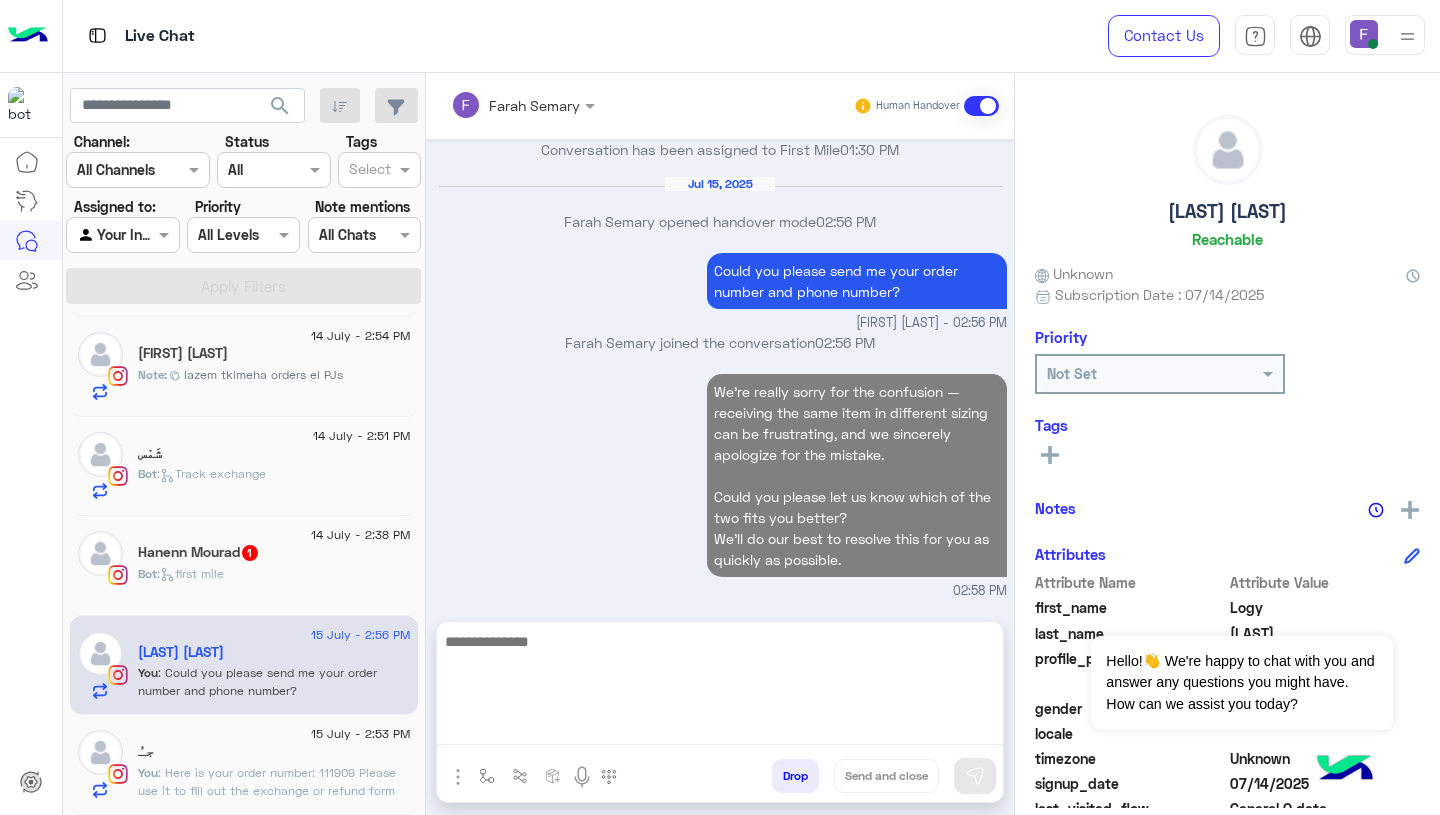 scroll, scrollTop: 2371, scrollLeft: 0, axis: vertical 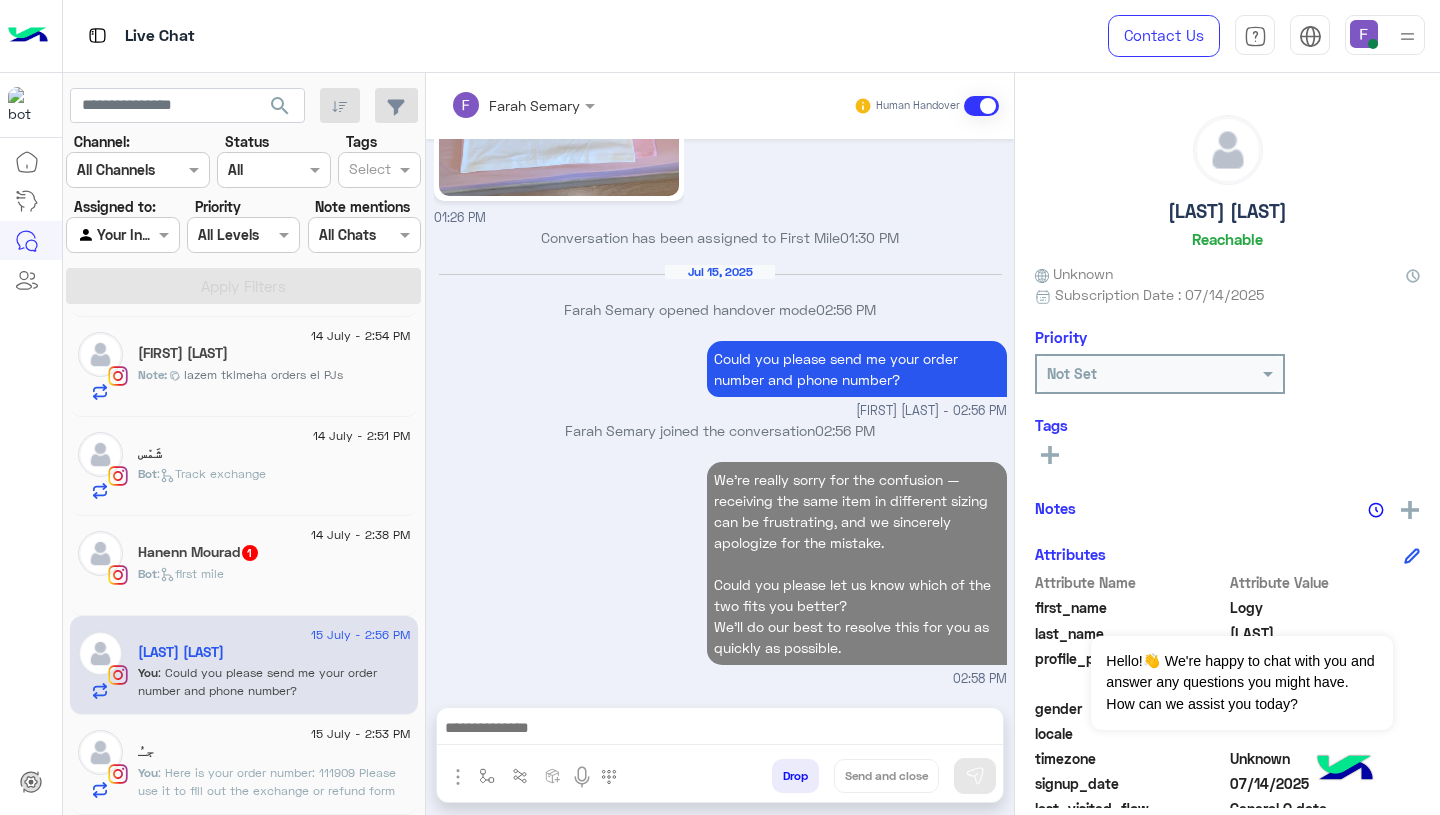 click on "Bot :   first mile" 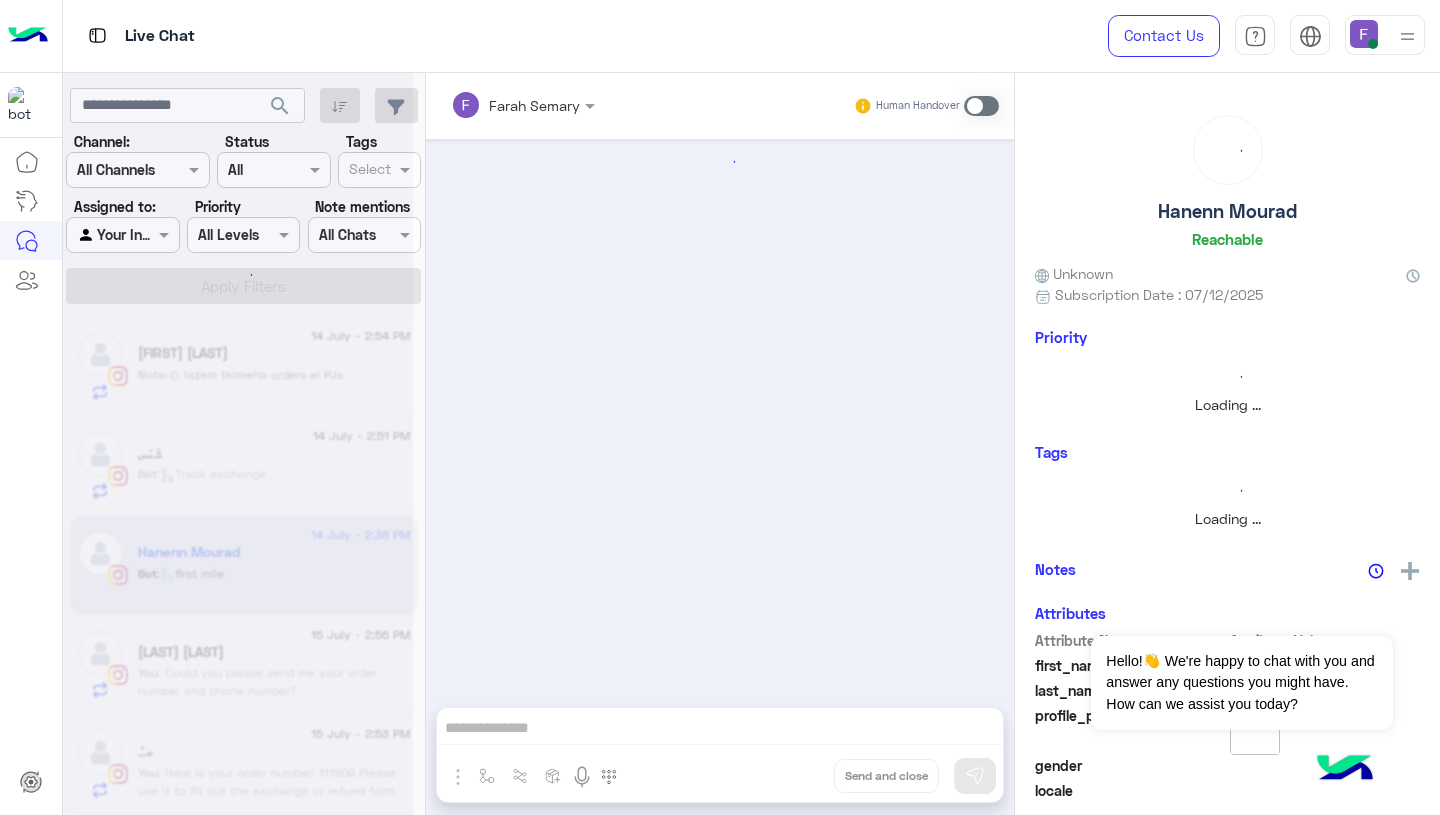scroll, scrollTop: 1794, scrollLeft: 0, axis: vertical 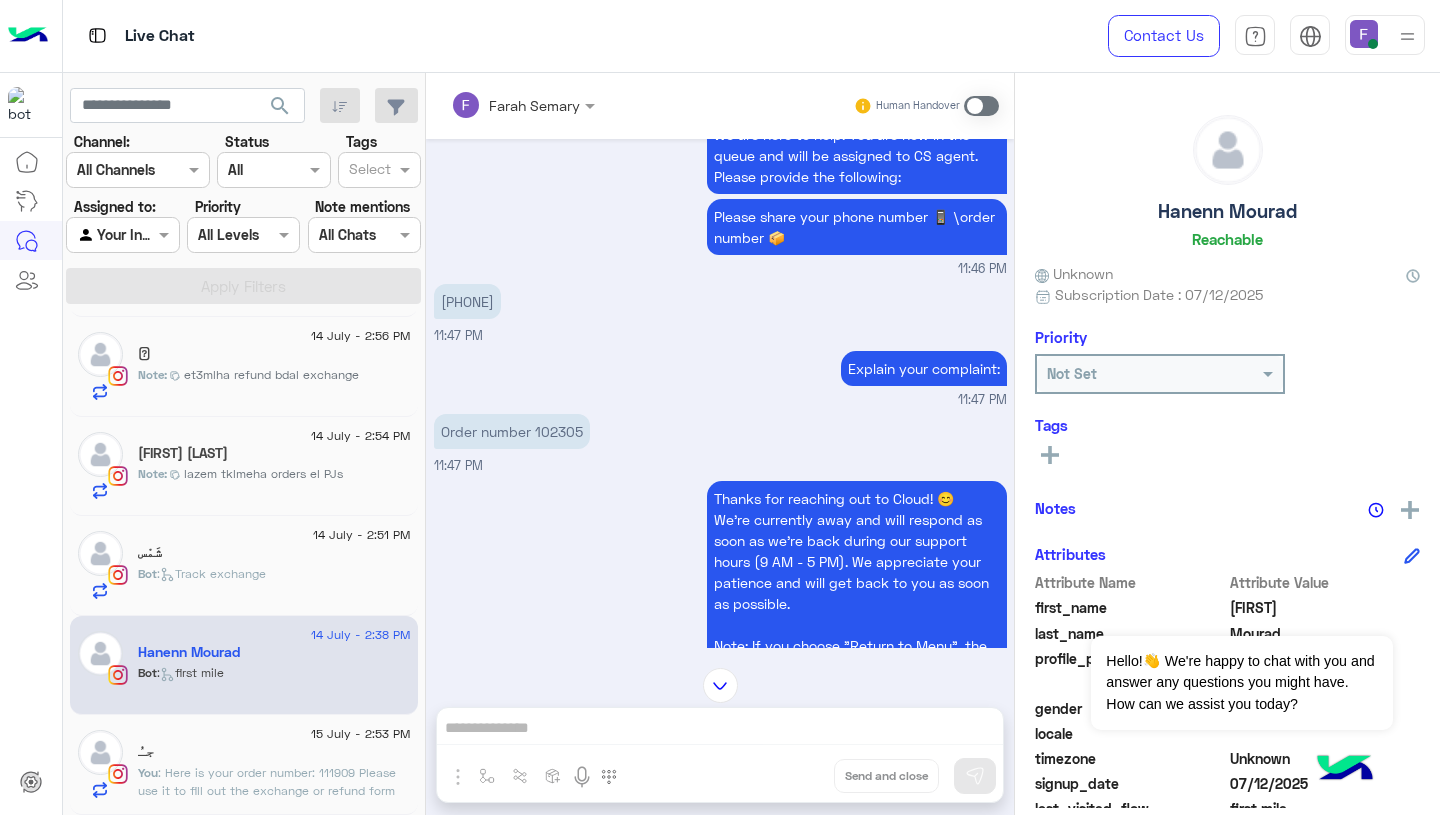 click on "Order number 102305" at bounding box center [512, 431] 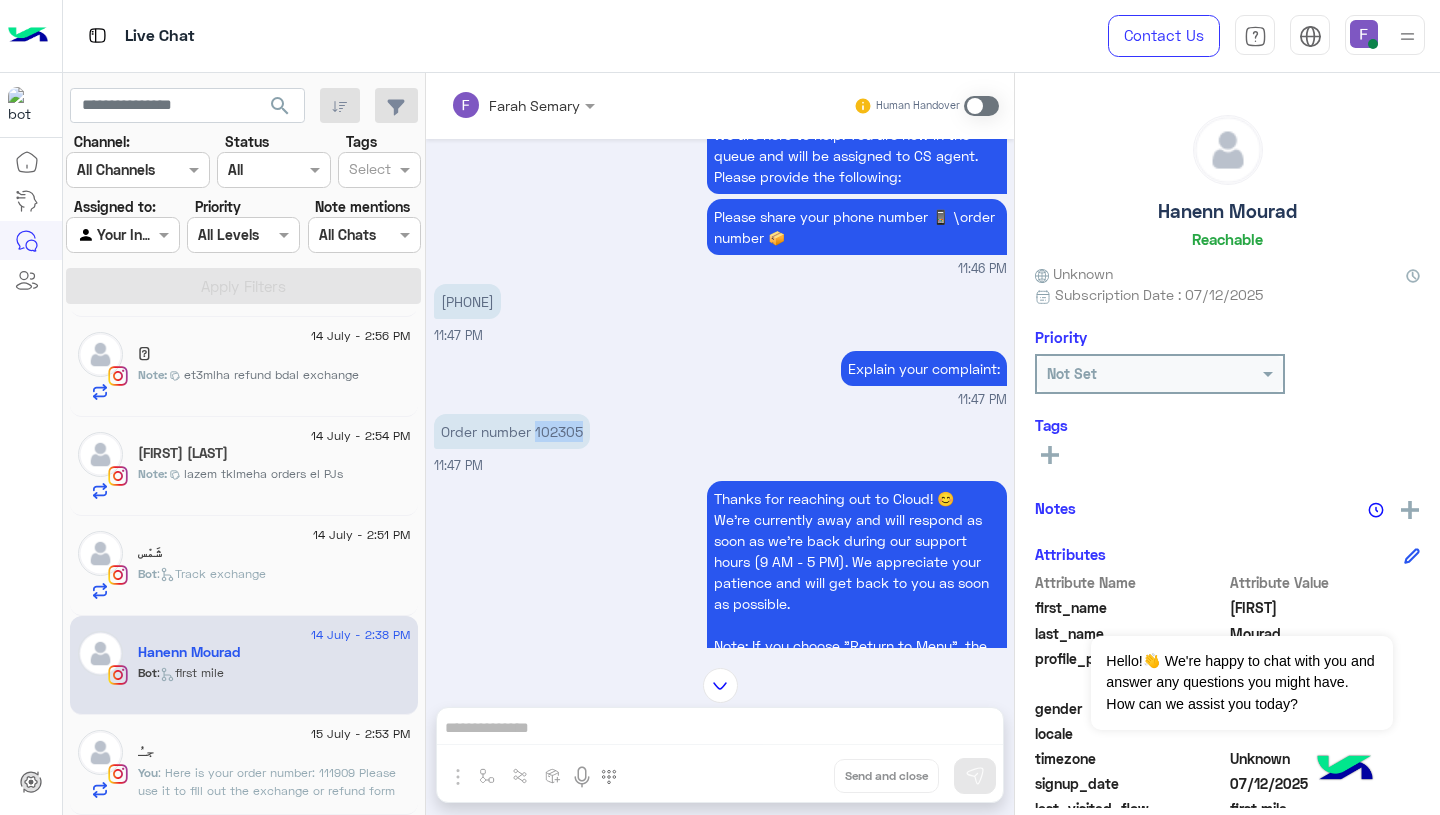 click on "Order number 102305" at bounding box center [512, 431] 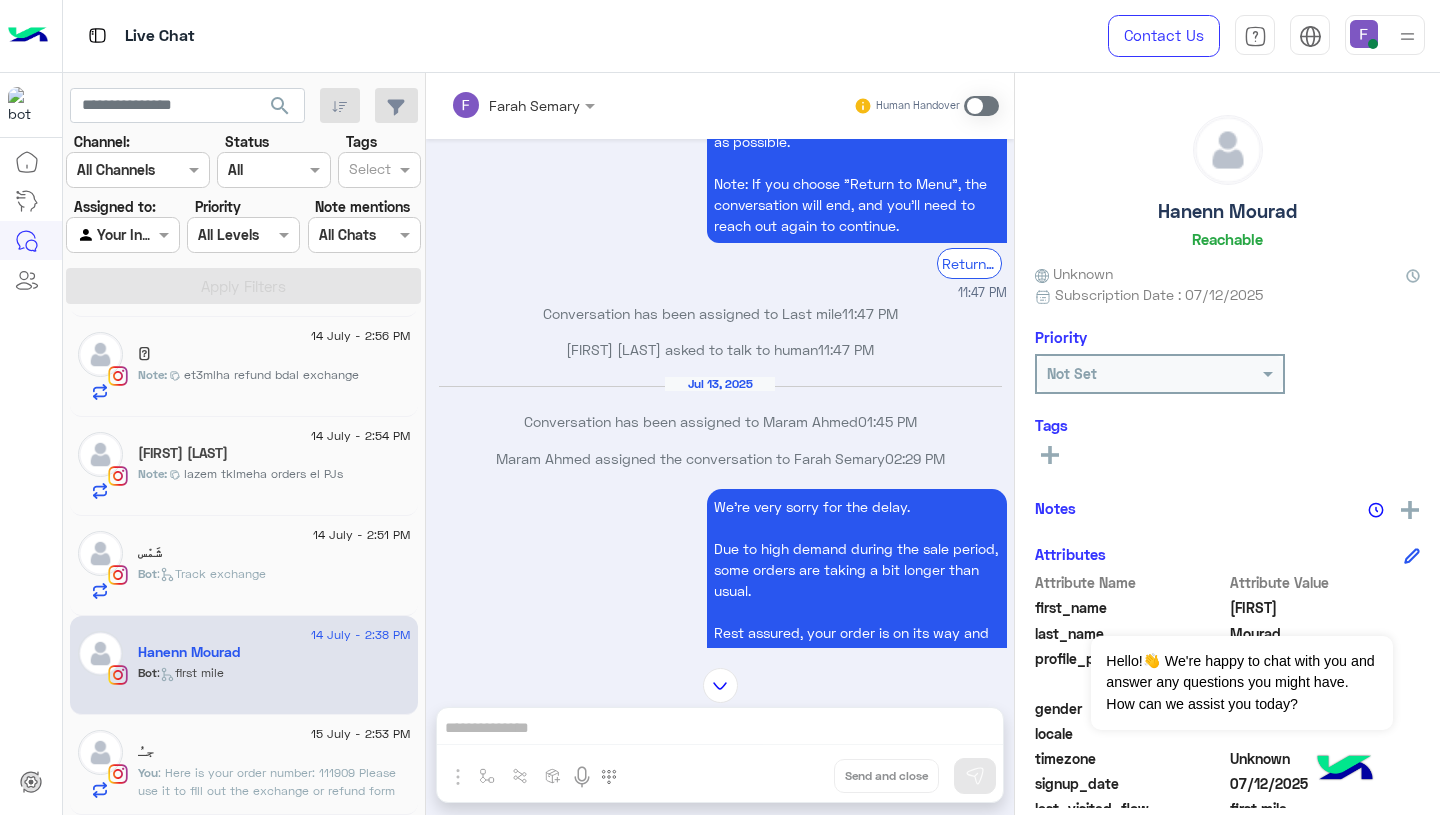 scroll, scrollTop: 1739, scrollLeft: 0, axis: vertical 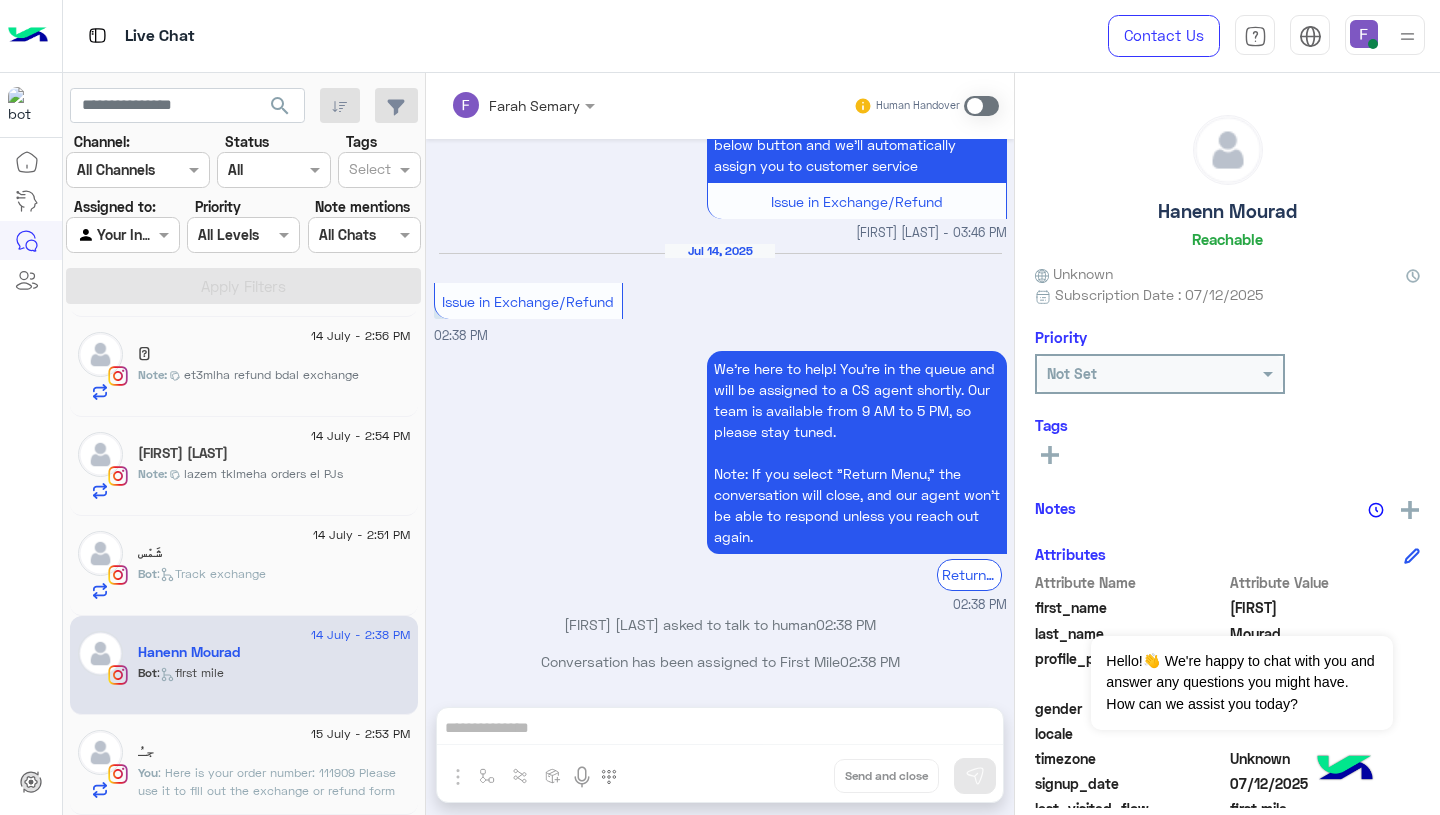 click 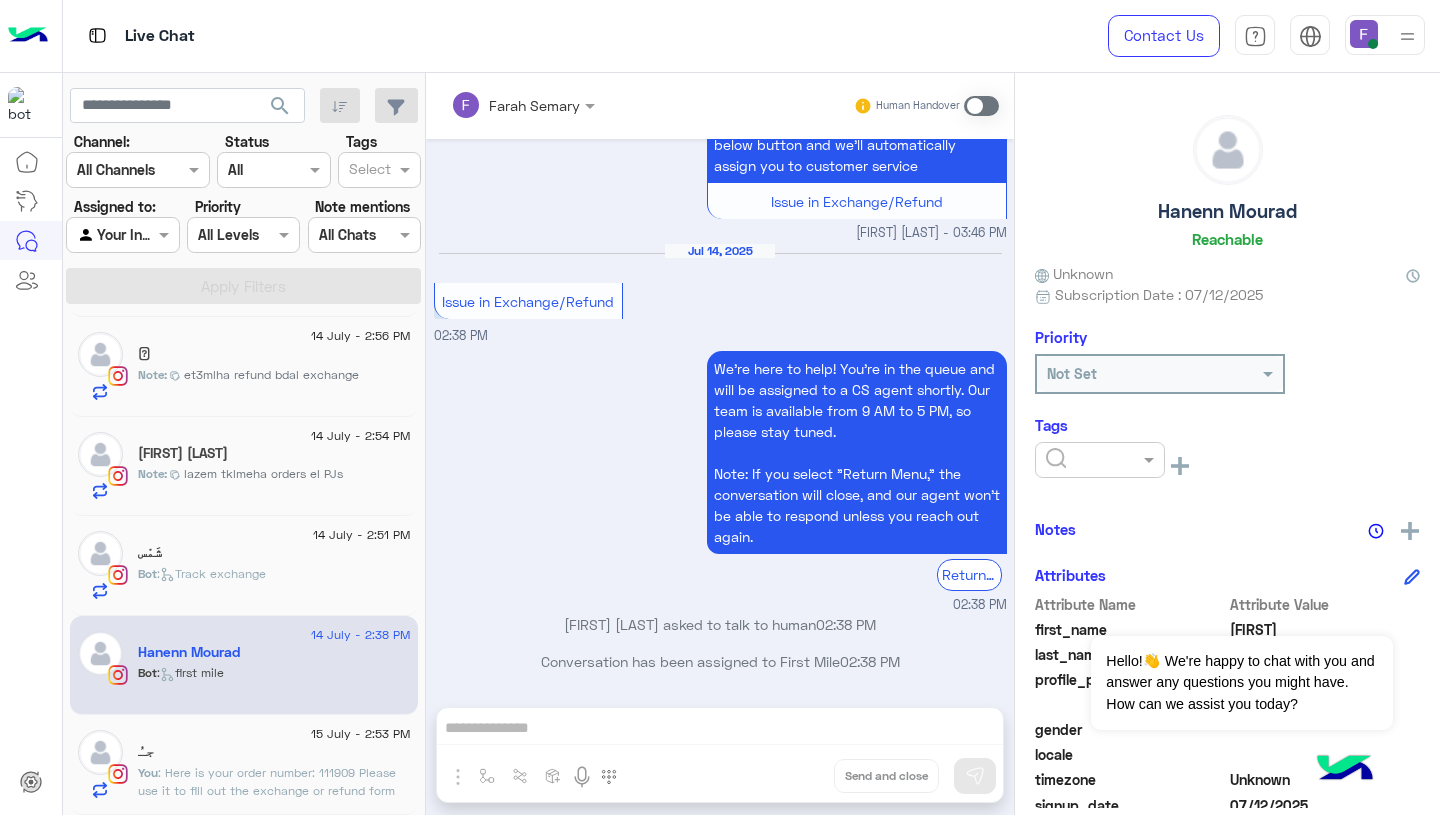 click 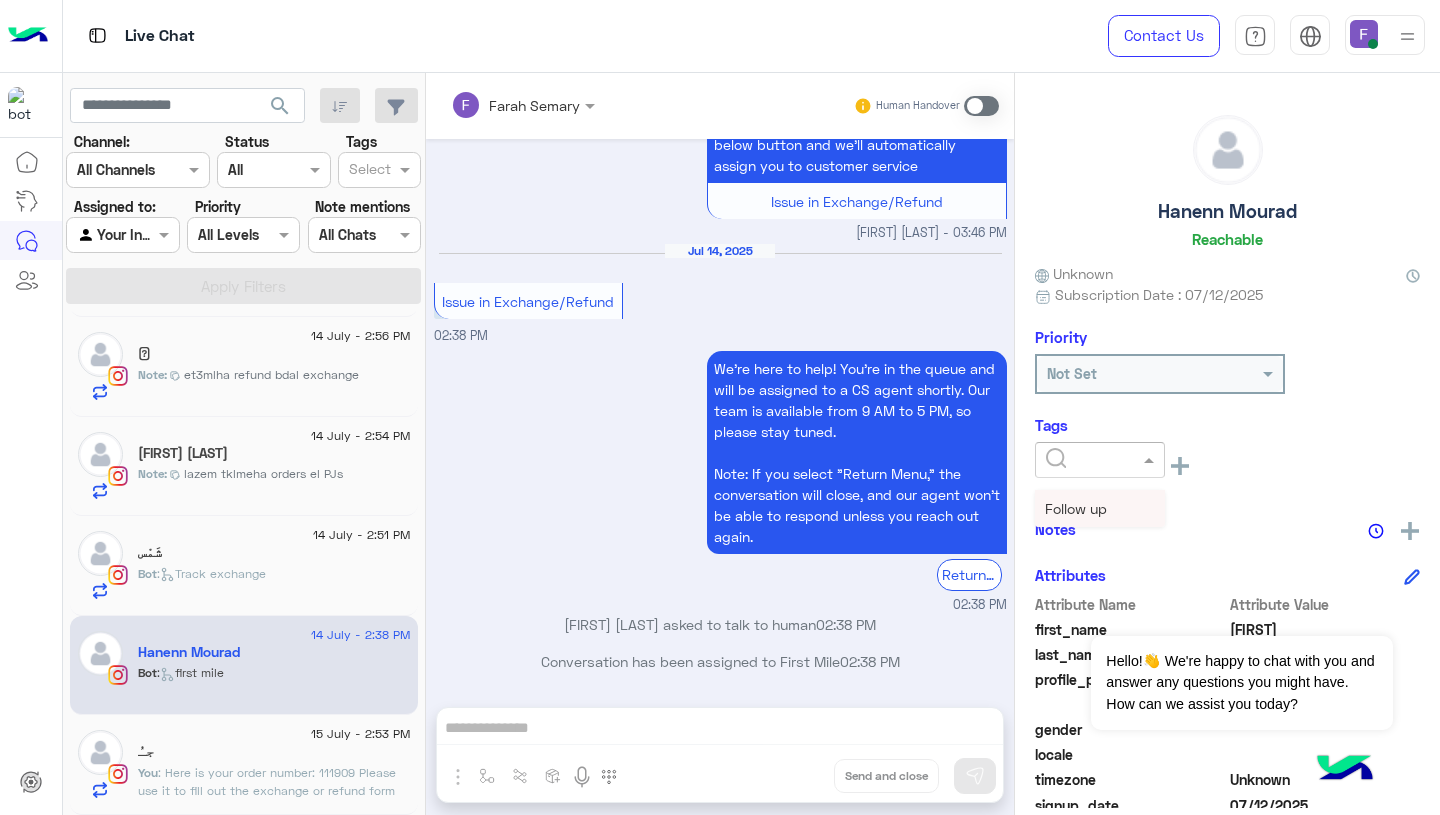 click on "Follow up  See All" 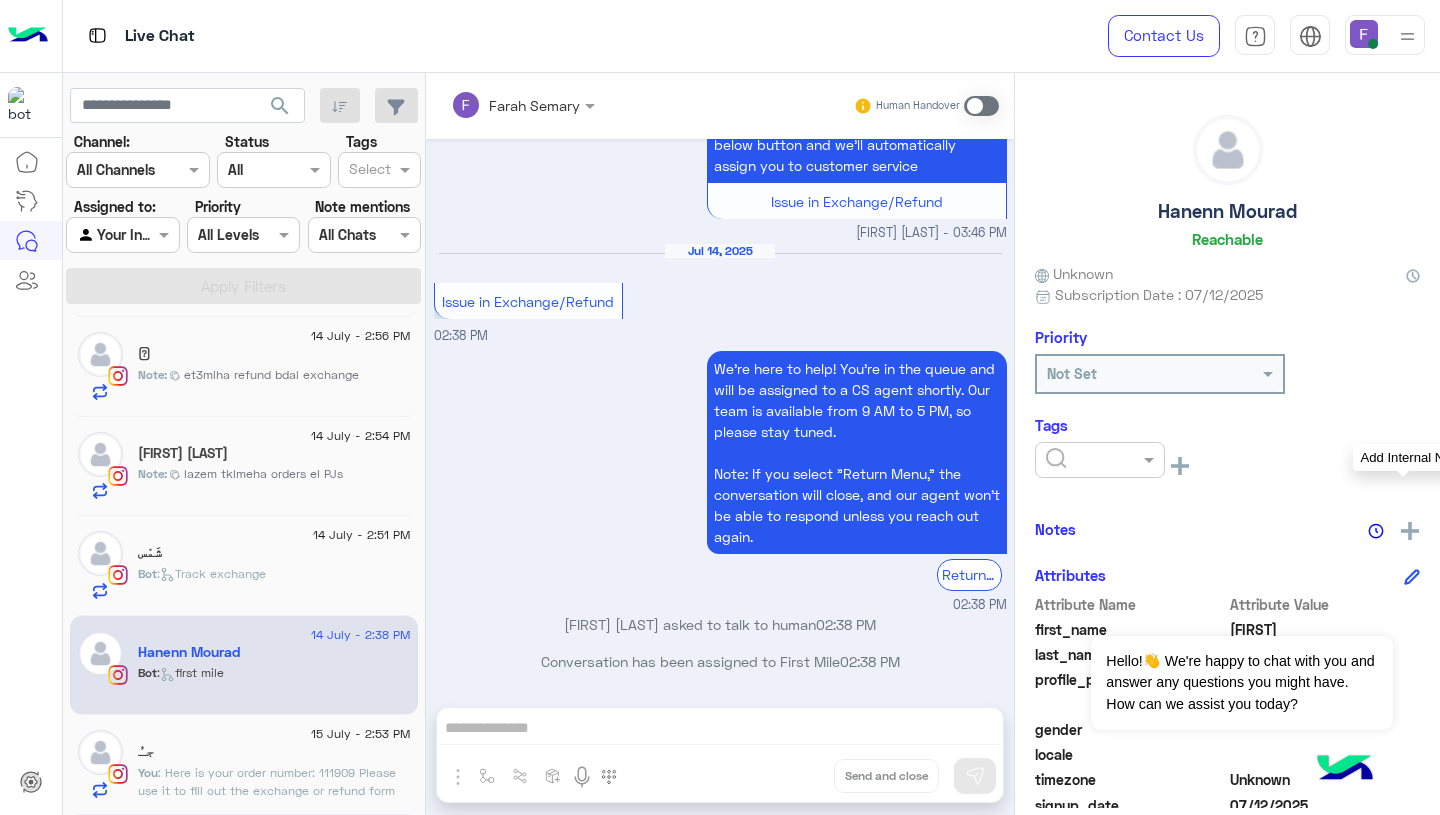 click 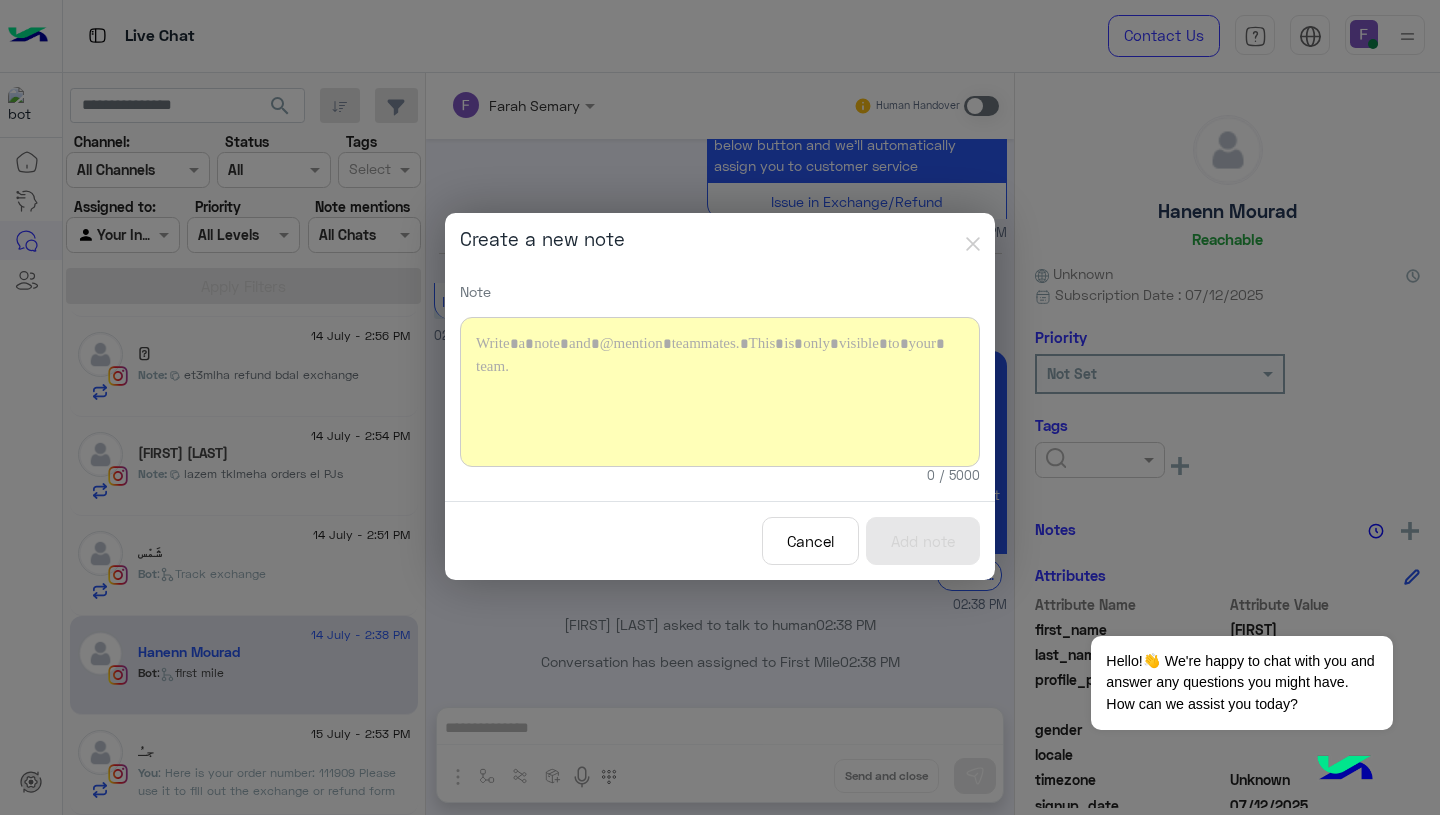 click 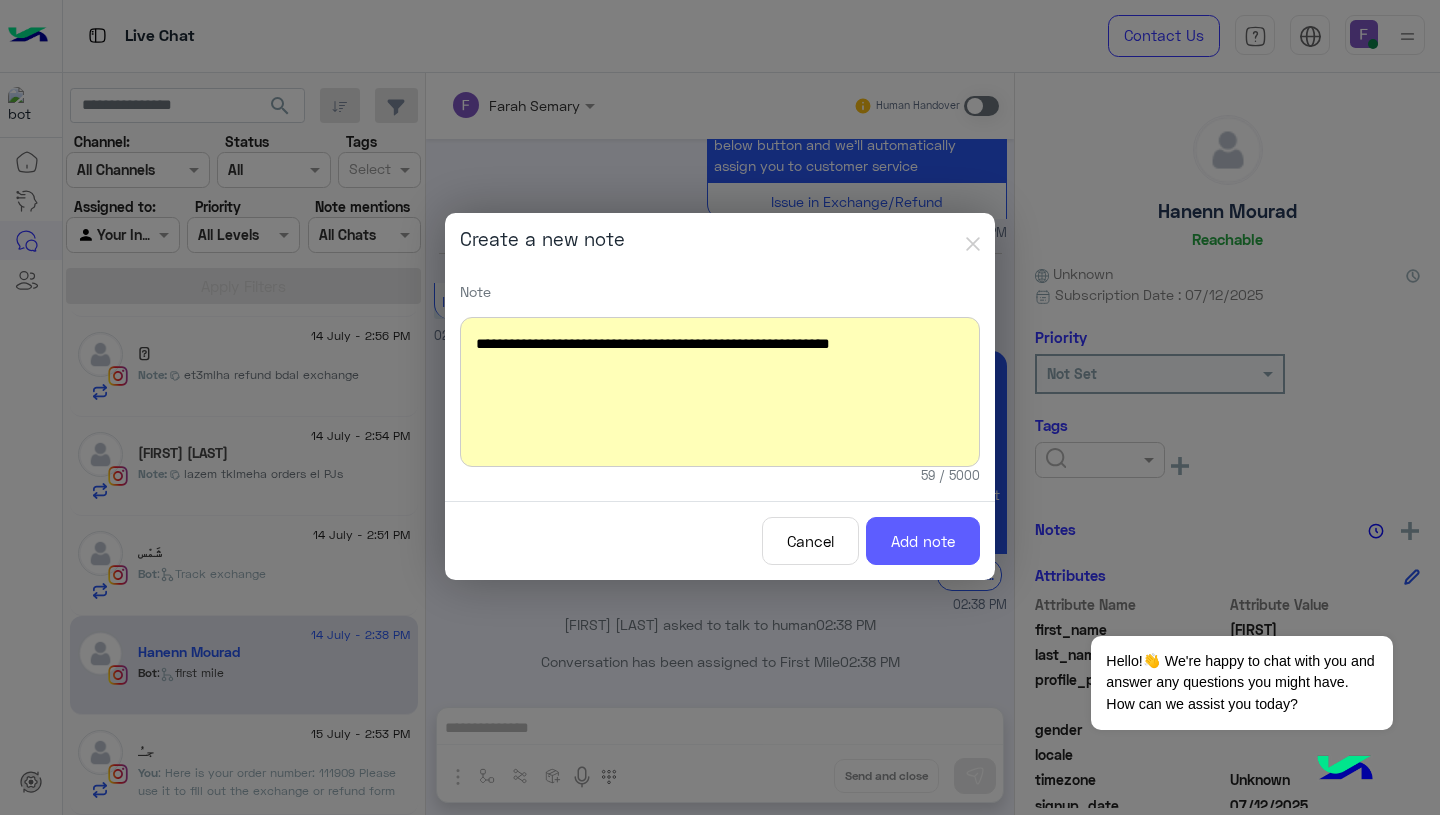 click on "Add note" 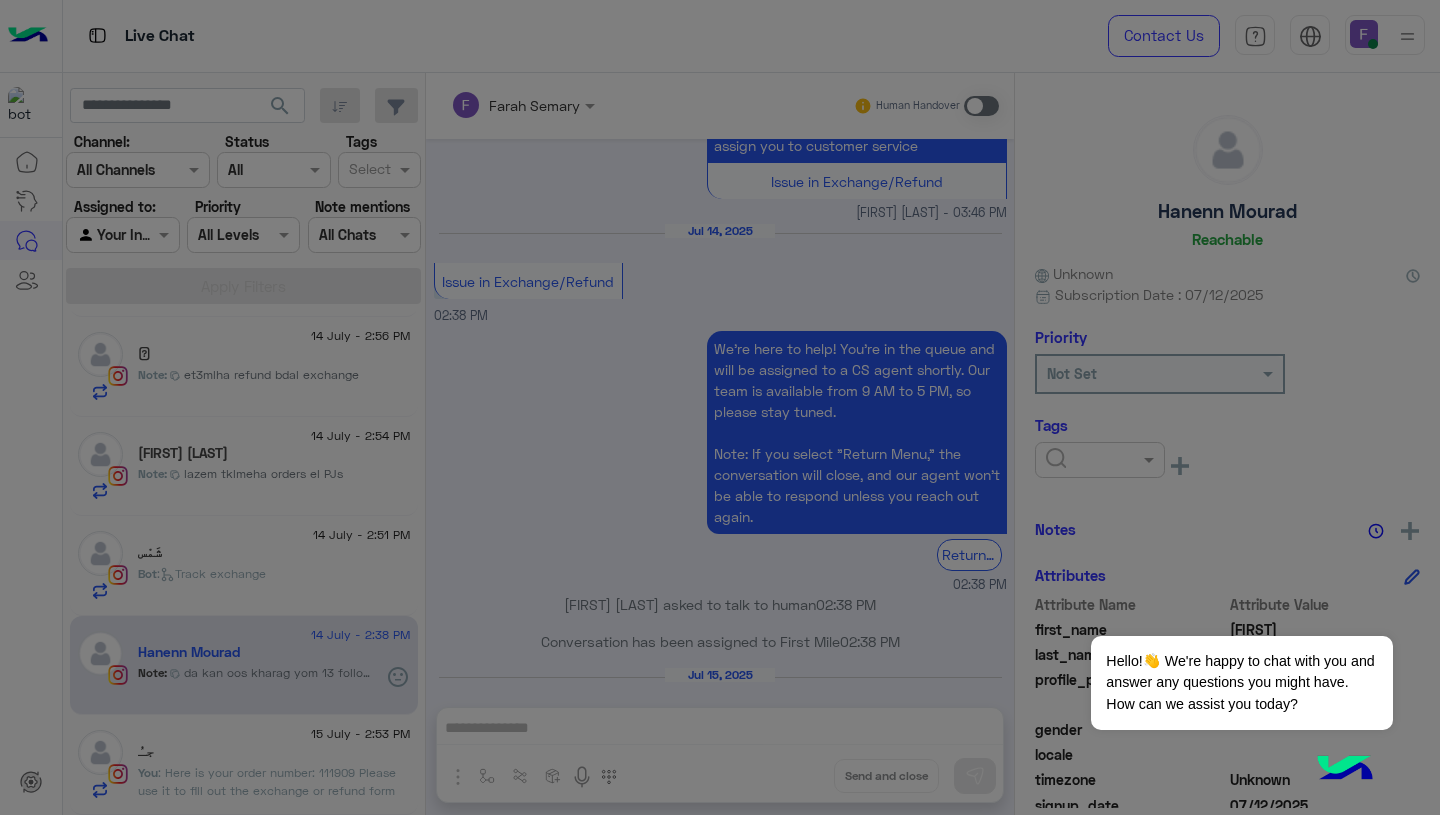scroll, scrollTop: 1898, scrollLeft: 0, axis: vertical 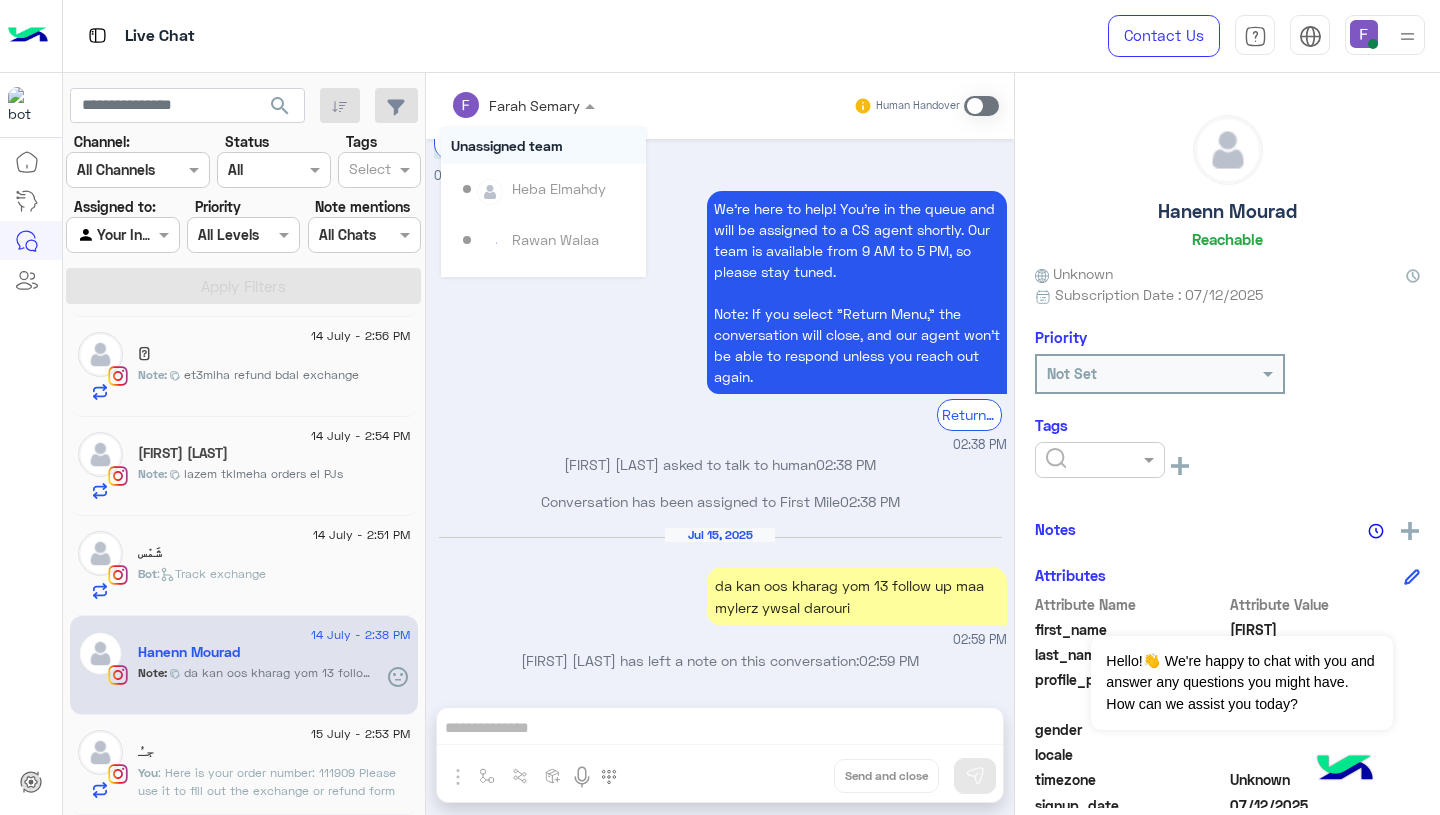 click on "Farah Semary" at bounding box center [515, 105] 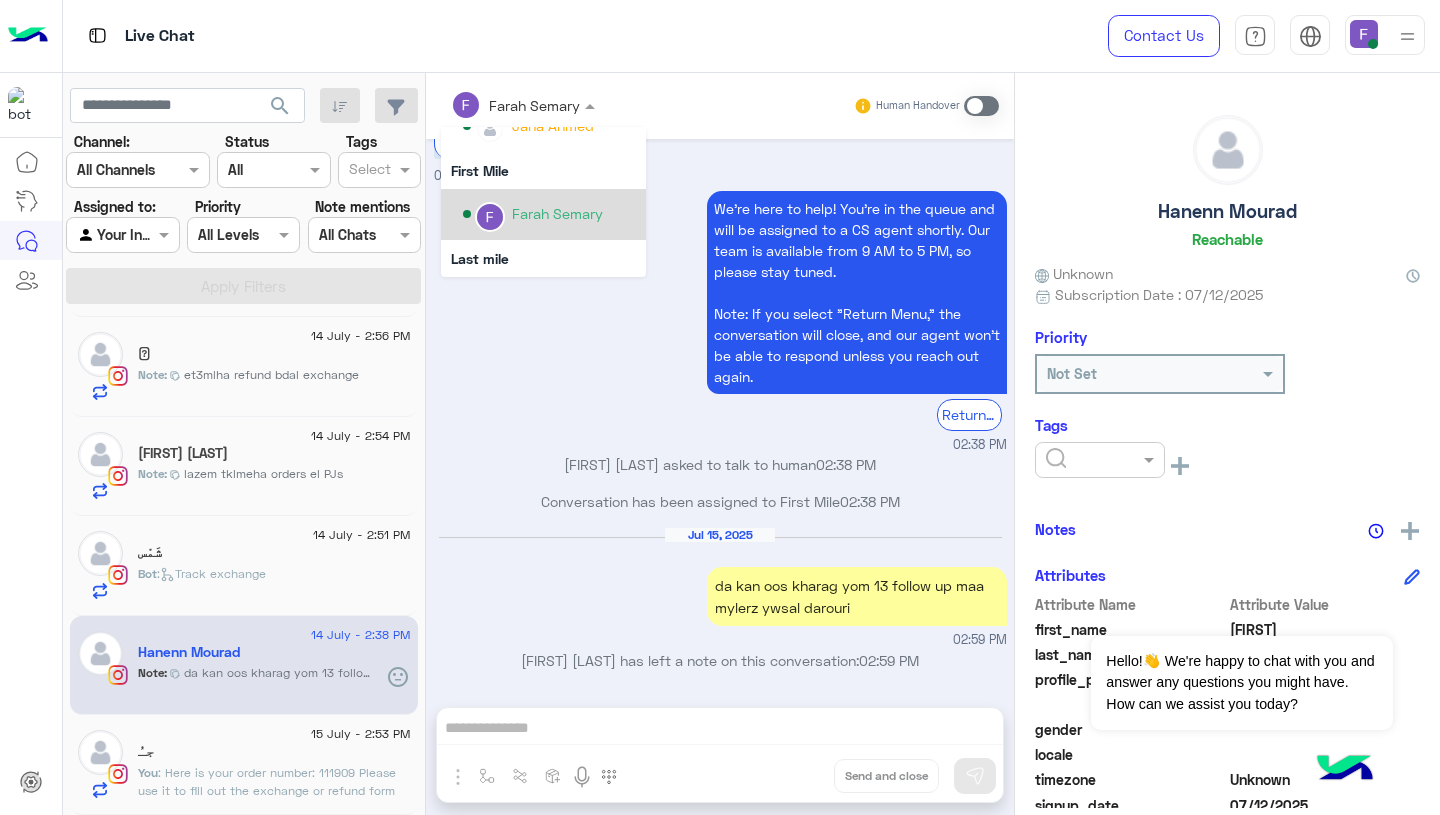 scroll, scrollTop: 355, scrollLeft: 0, axis: vertical 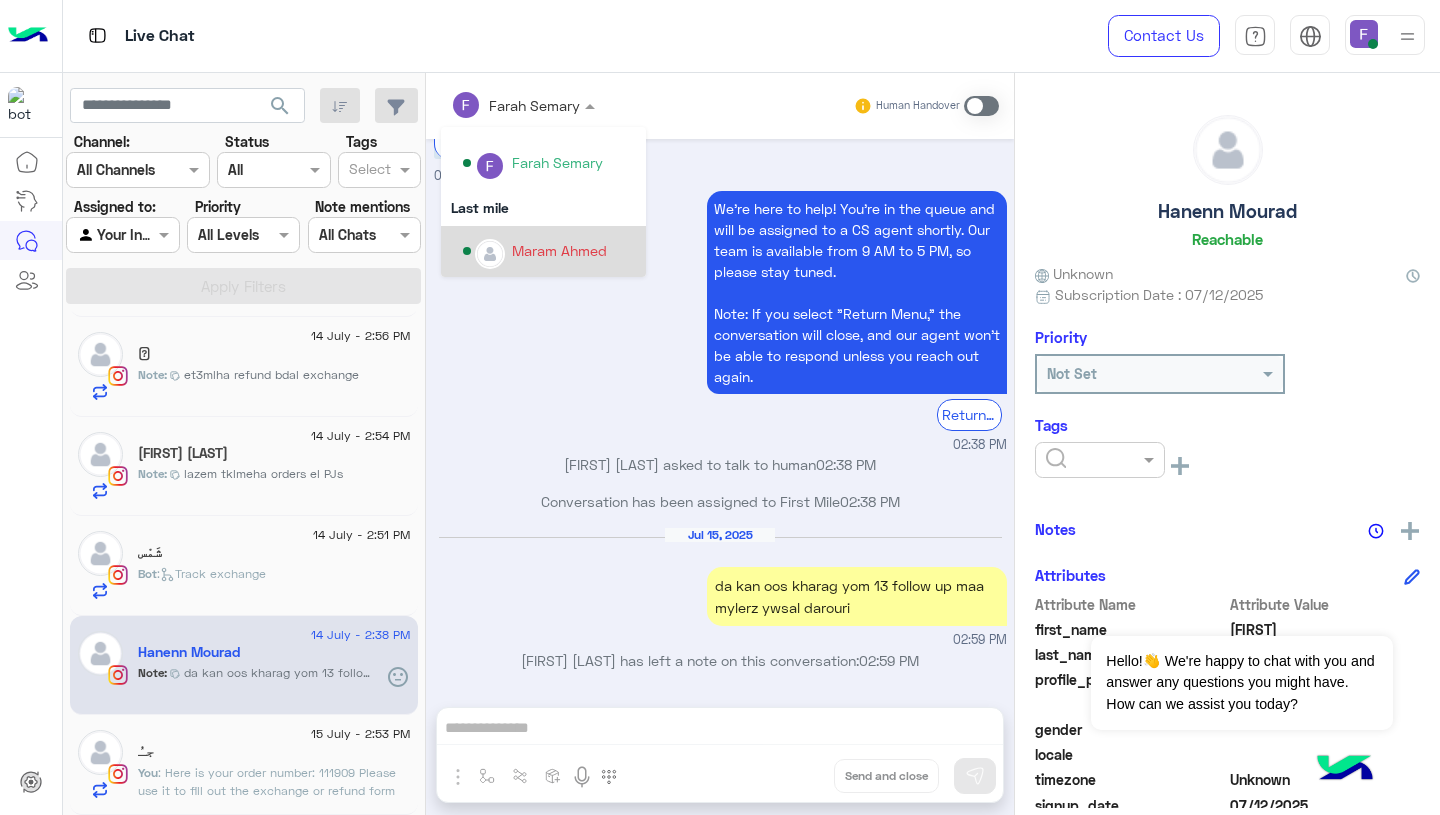 click on "Maram Ahmed" at bounding box center [559, 250] 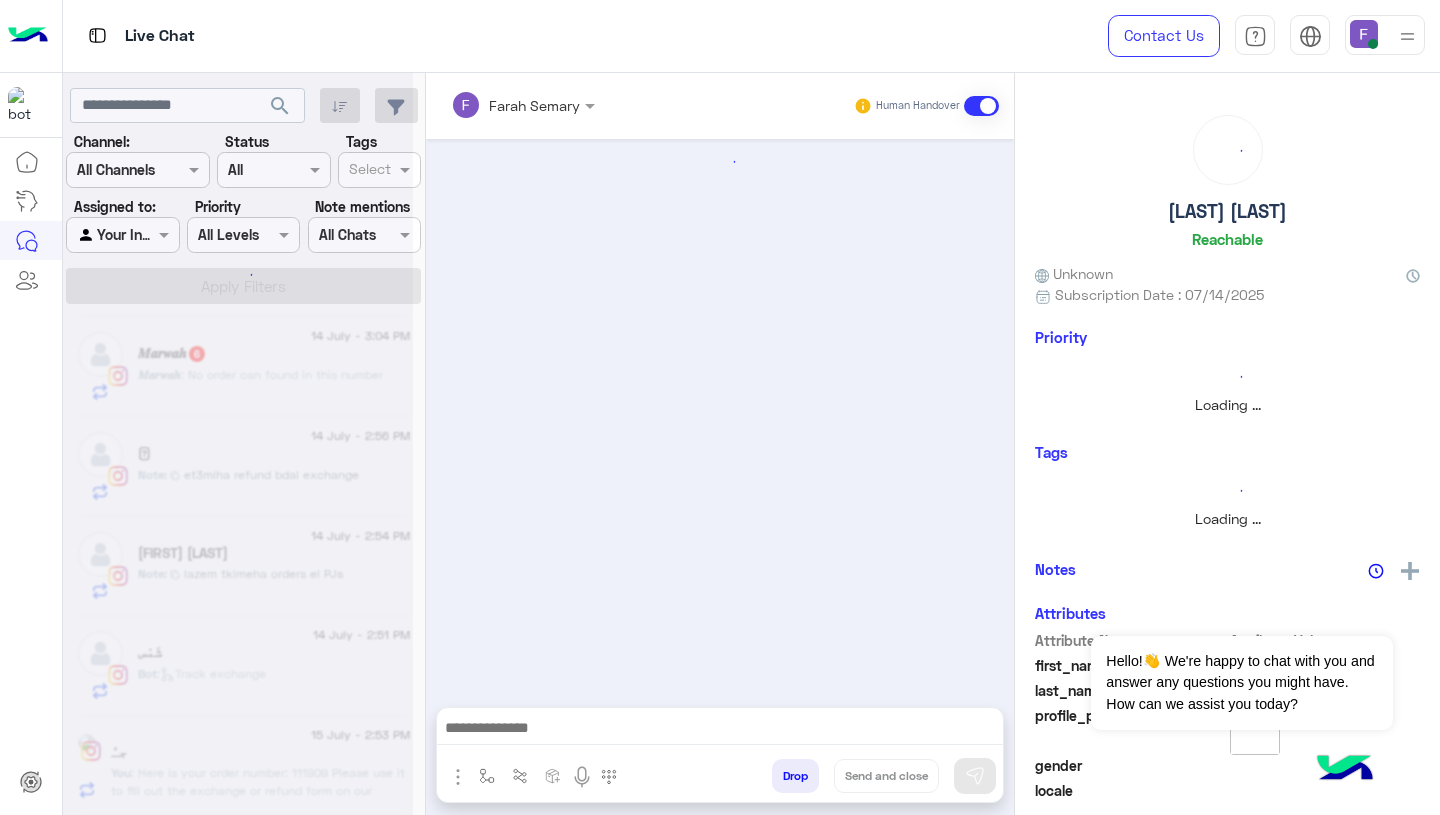 scroll, scrollTop: 1695, scrollLeft: 0, axis: vertical 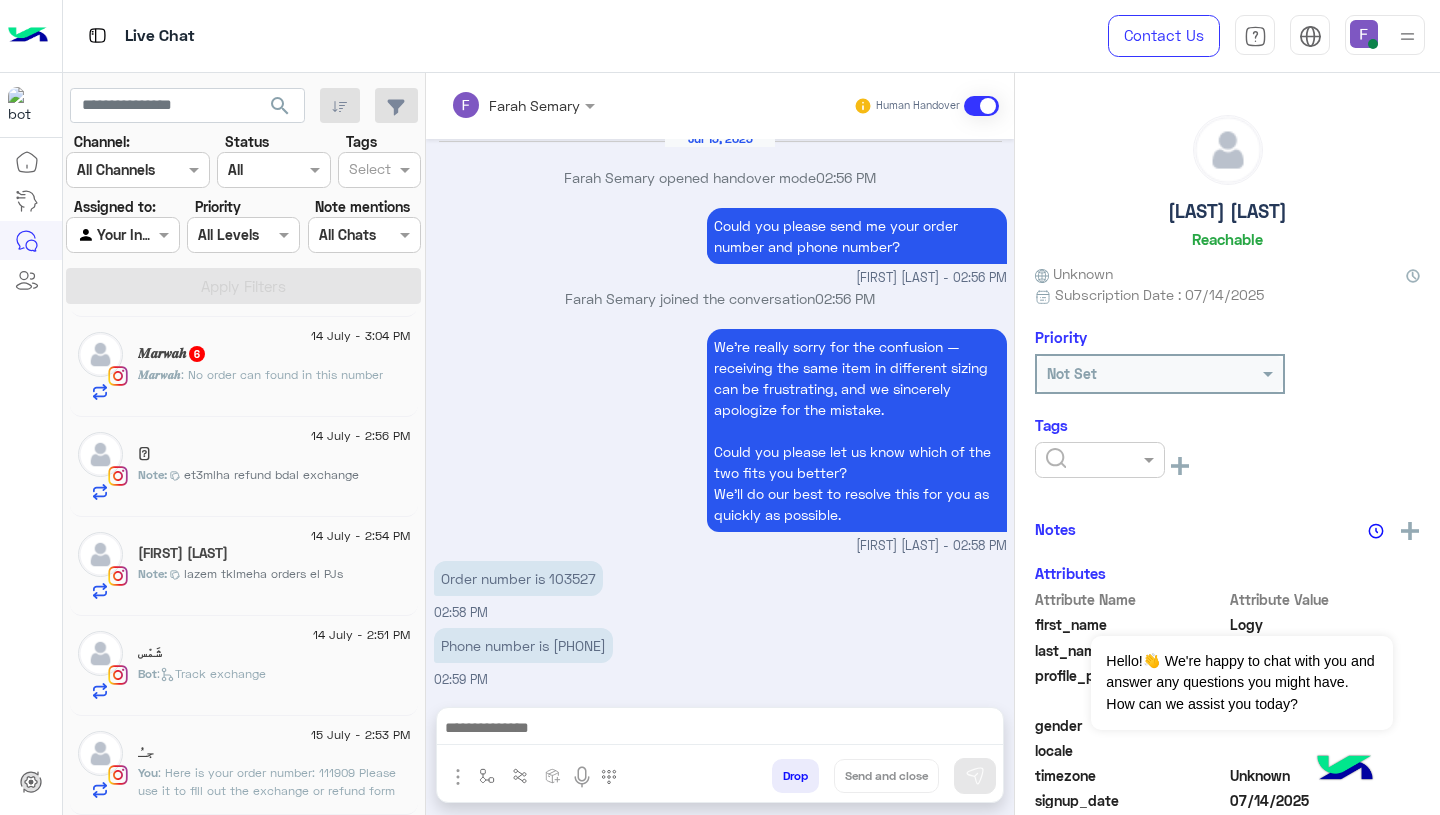 click on ":   Track exchange" 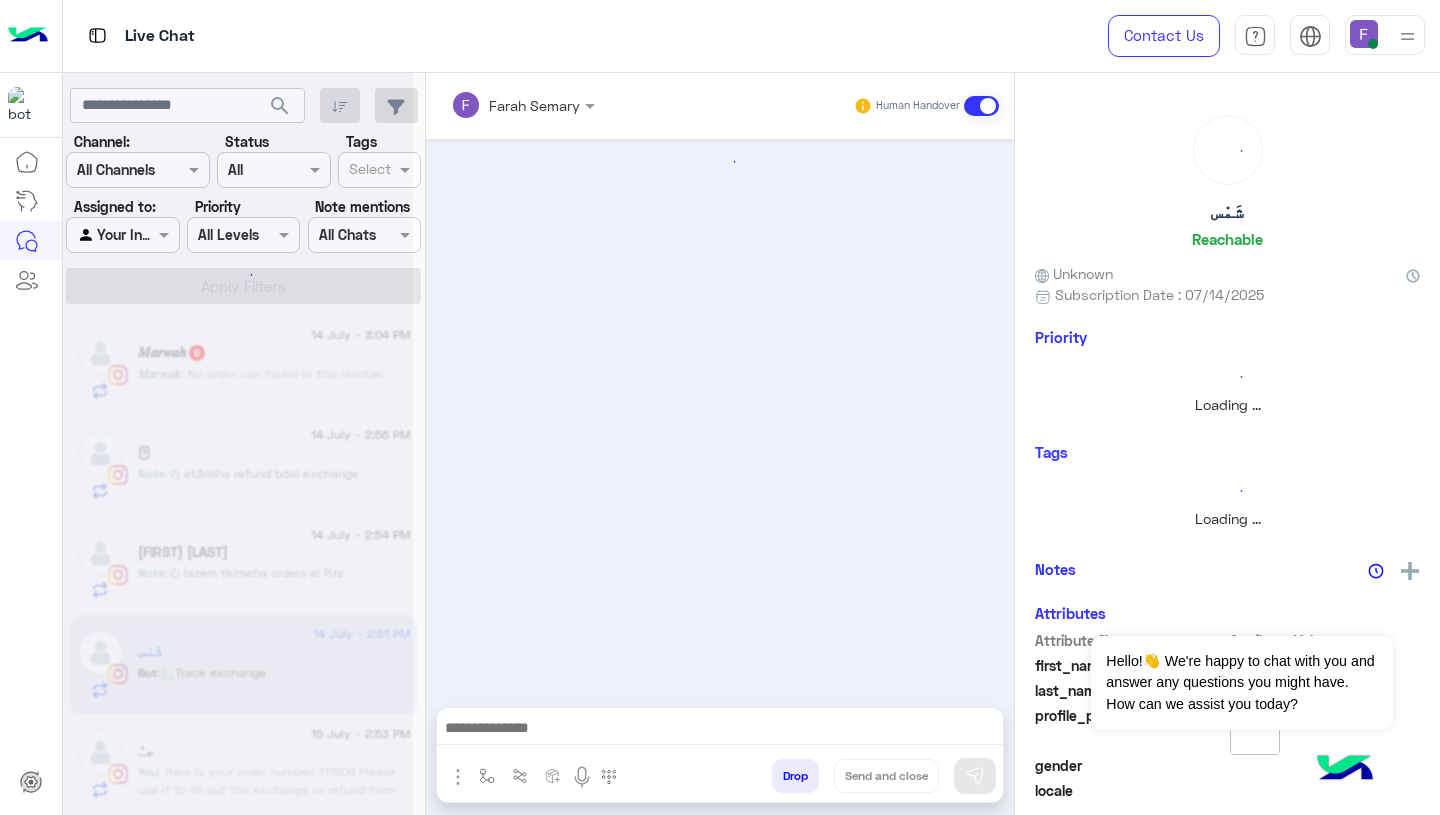 scroll, scrollTop: 1695, scrollLeft: 0, axis: vertical 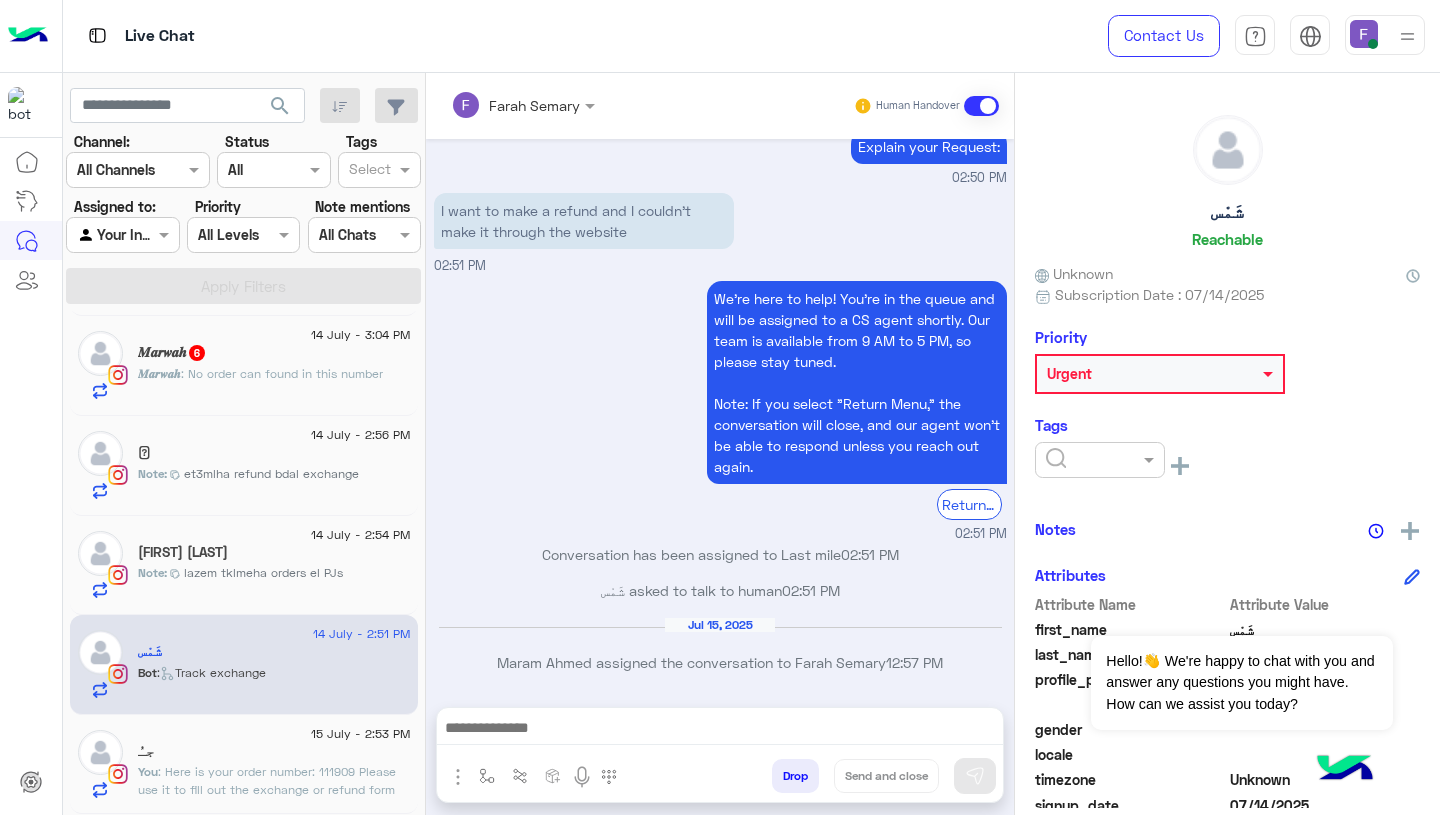 click on "جـُ" 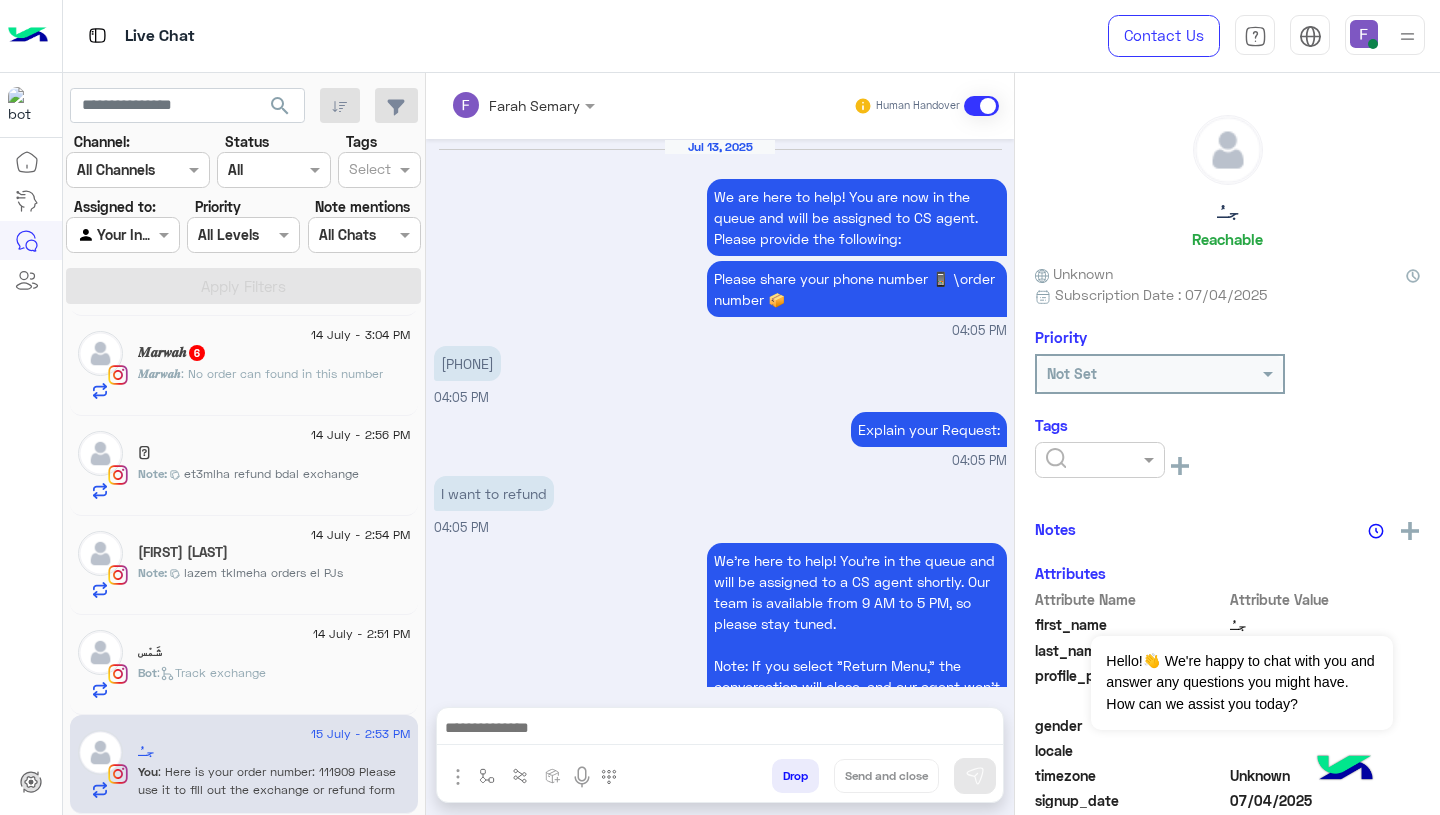scroll, scrollTop: 1713, scrollLeft: 0, axis: vertical 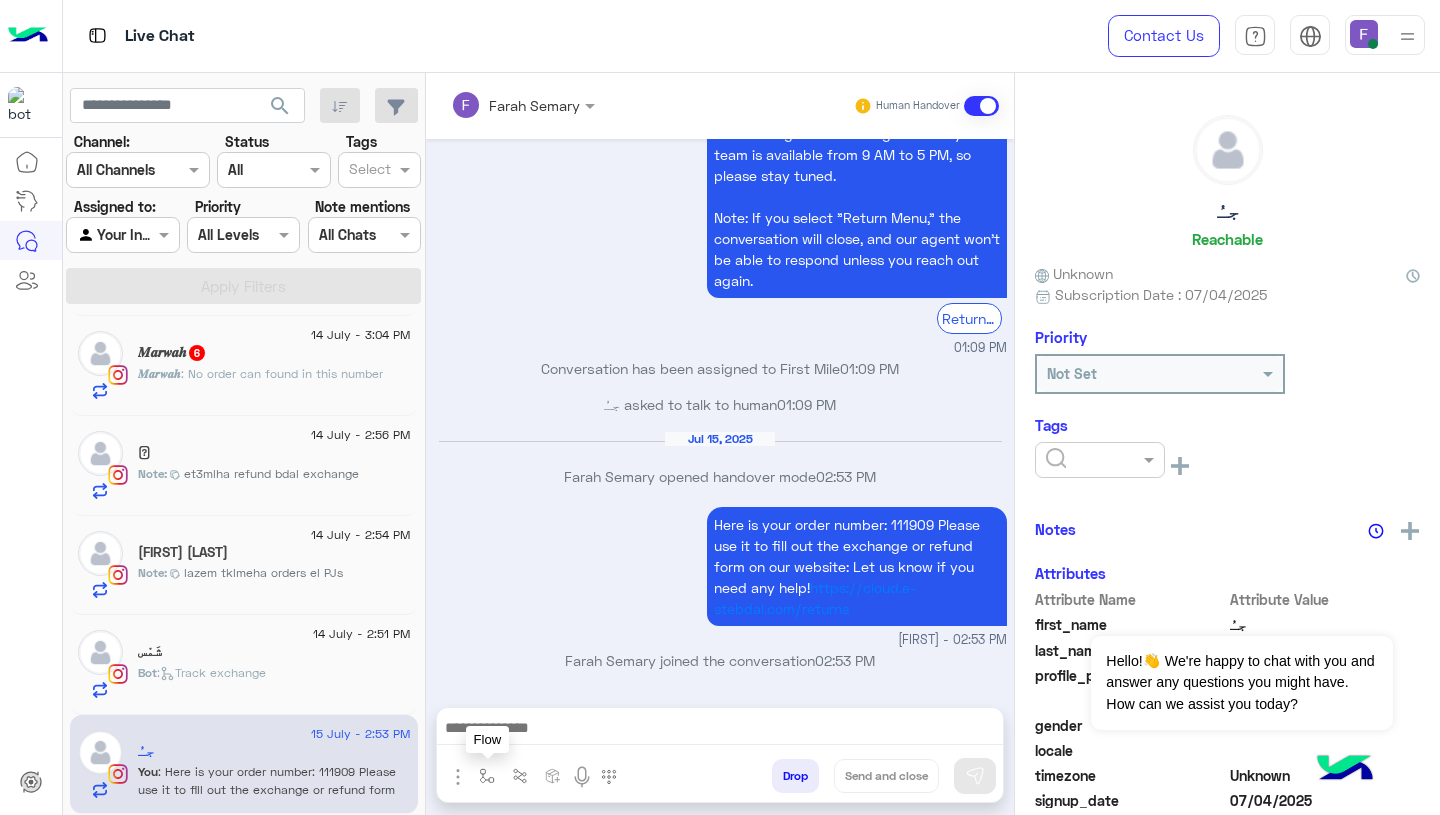 click at bounding box center [487, 776] 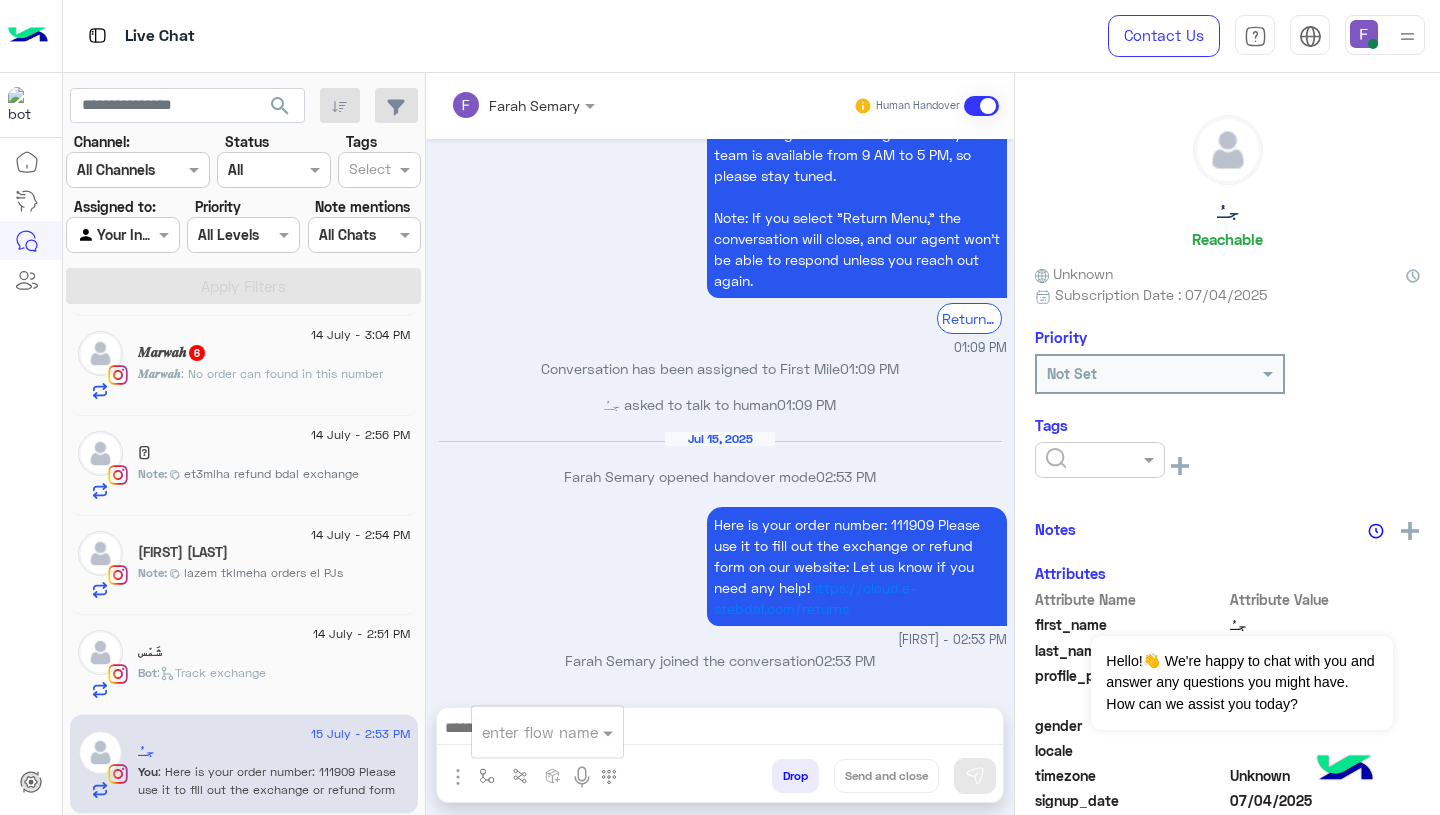 click on "enter flow name" at bounding box center (547, 732) 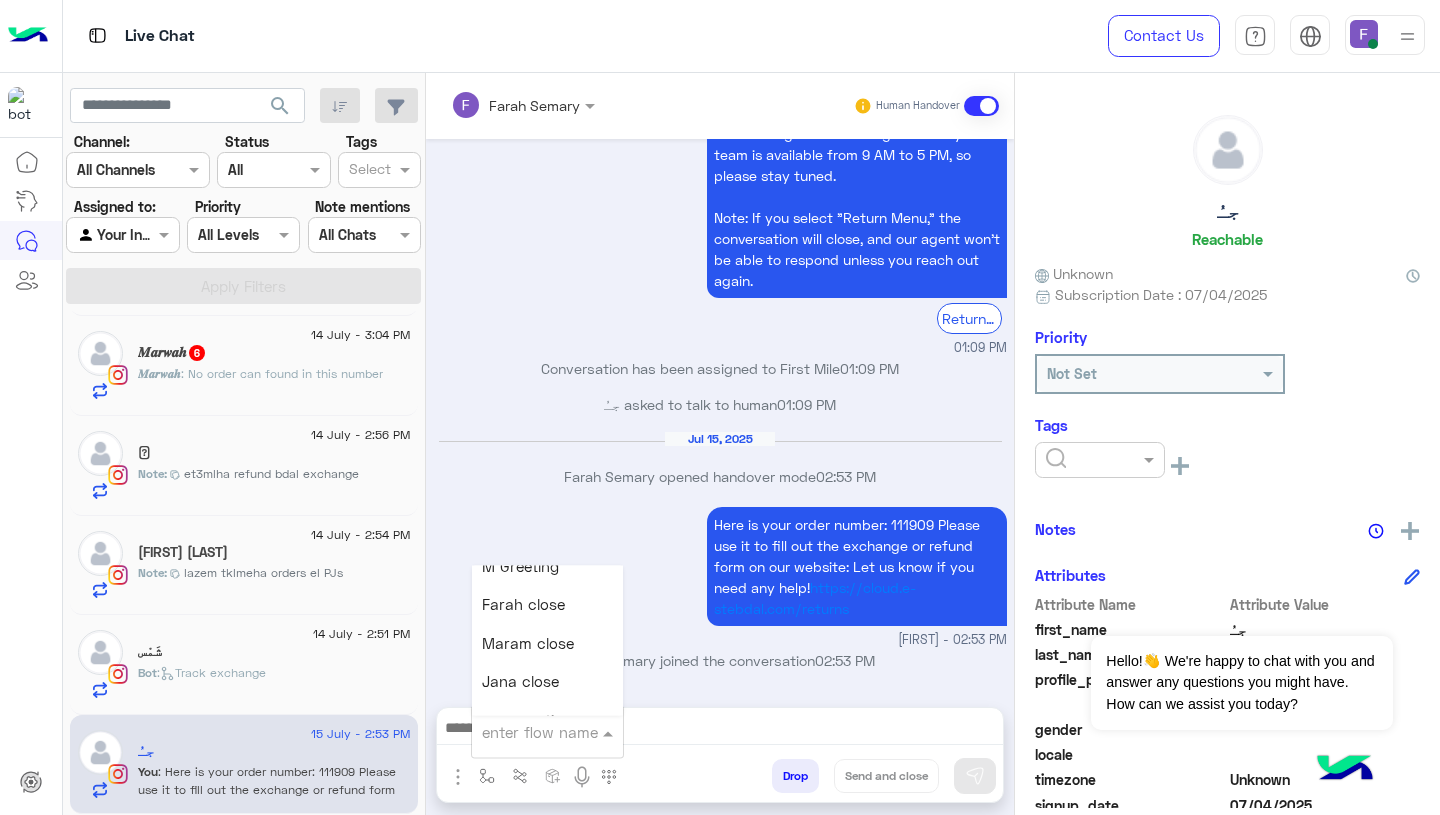 scroll, scrollTop: 2376, scrollLeft: 0, axis: vertical 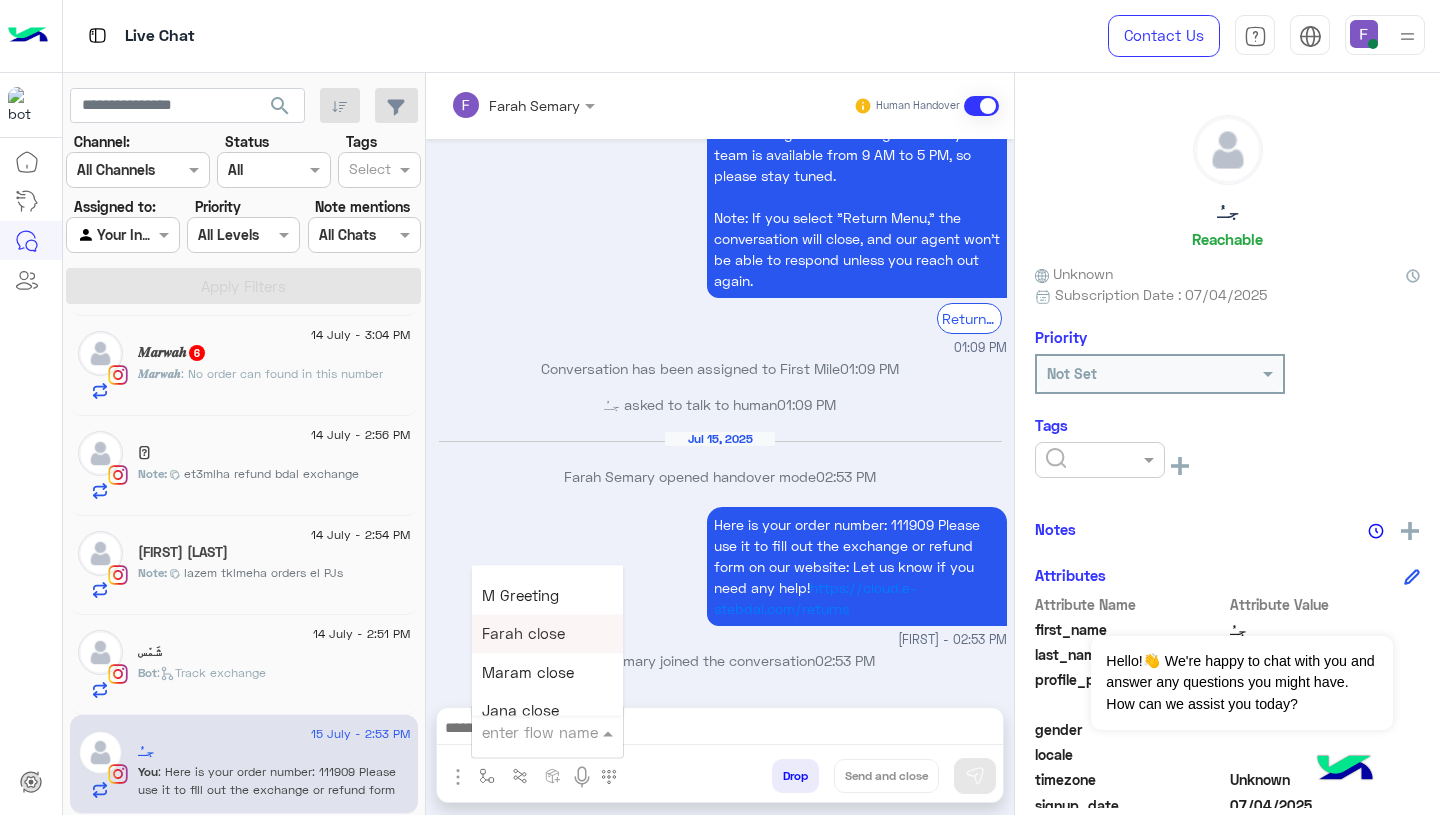click on "Farah close" at bounding box center (523, 634) 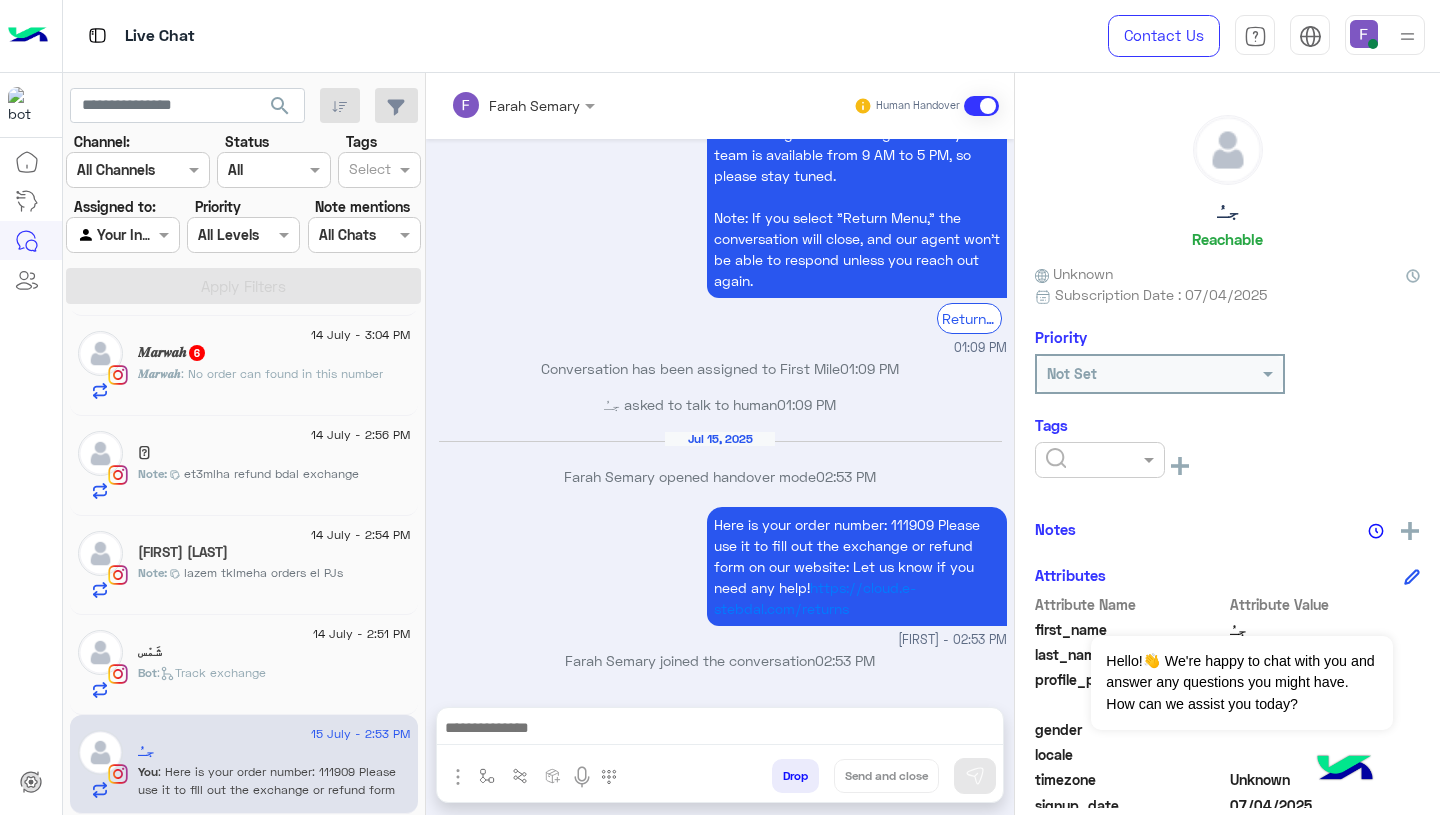 type on "**********" 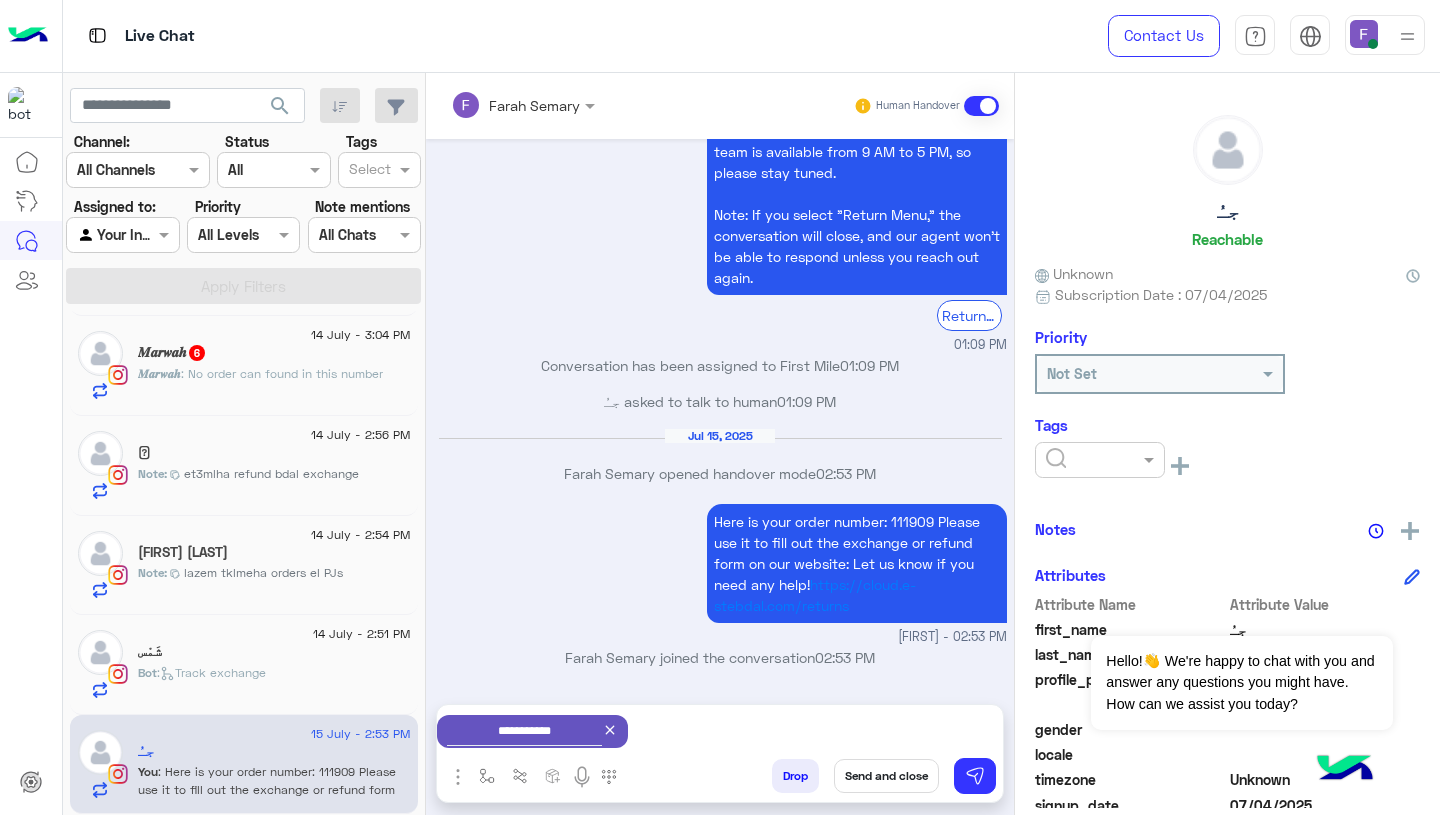 click on "Send and close" at bounding box center (886, 776) 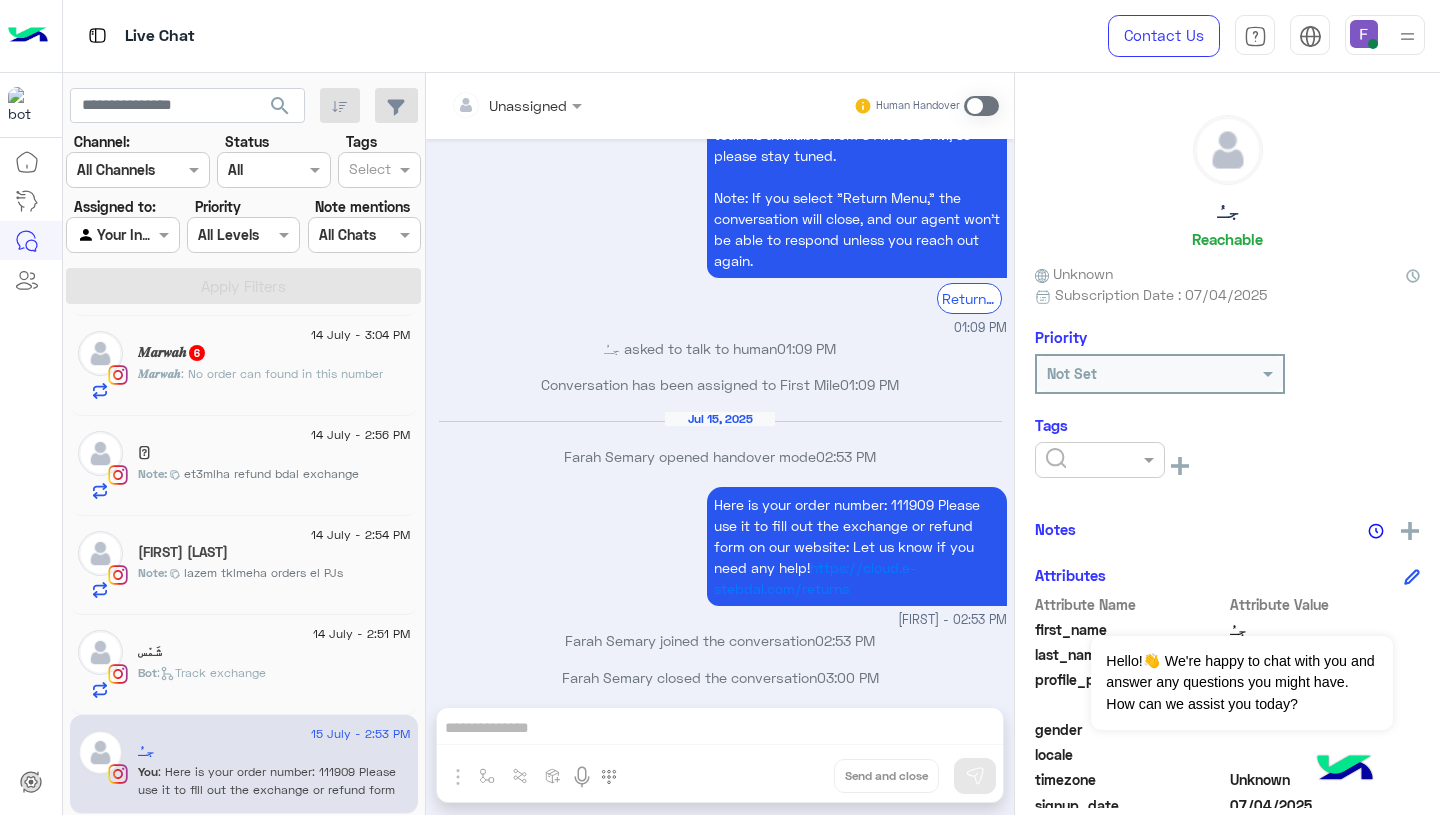 scroll, scrollTop: 1749, scrollLeft: 0, axis: vertical 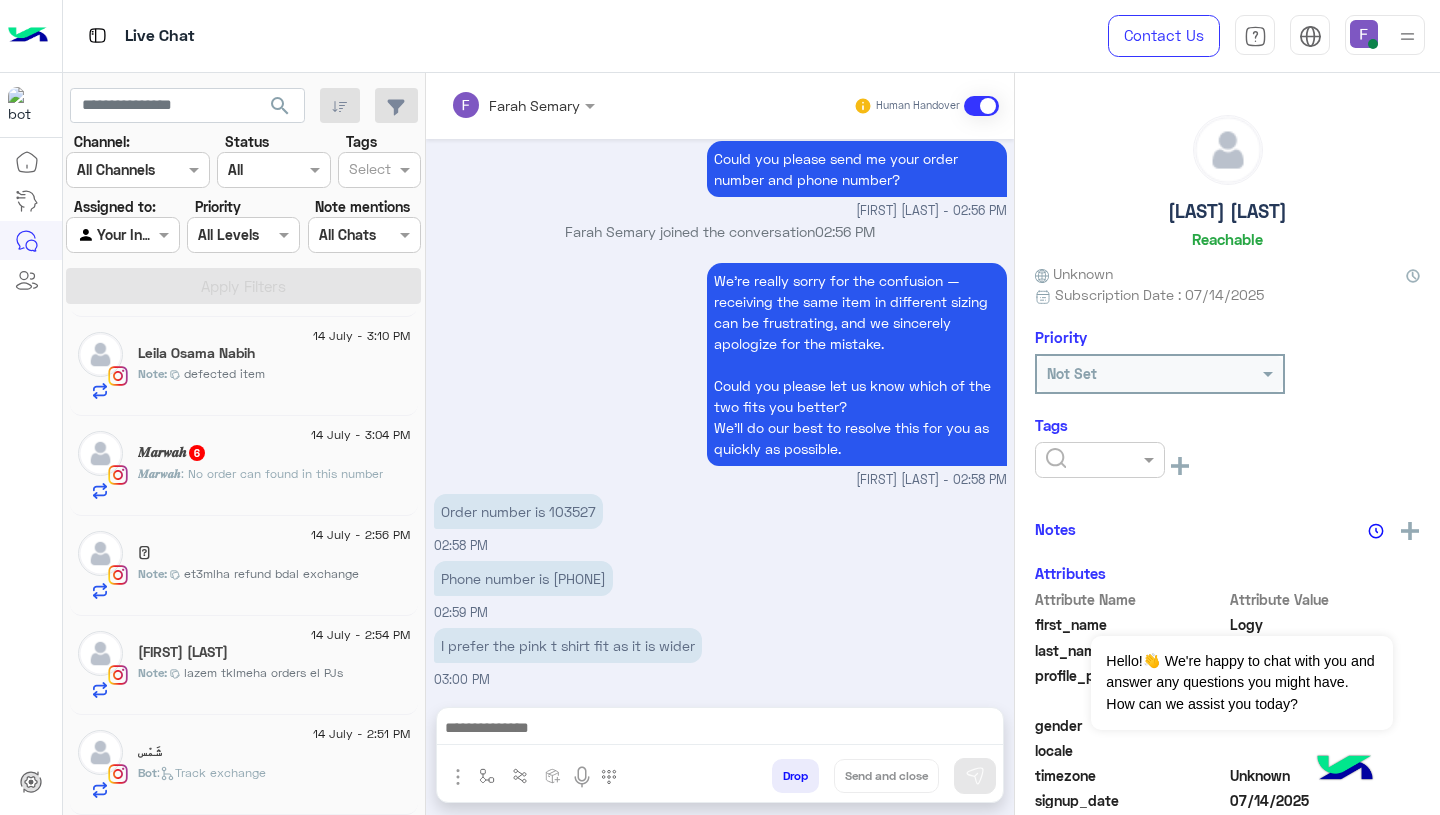 click on "شَمْس" 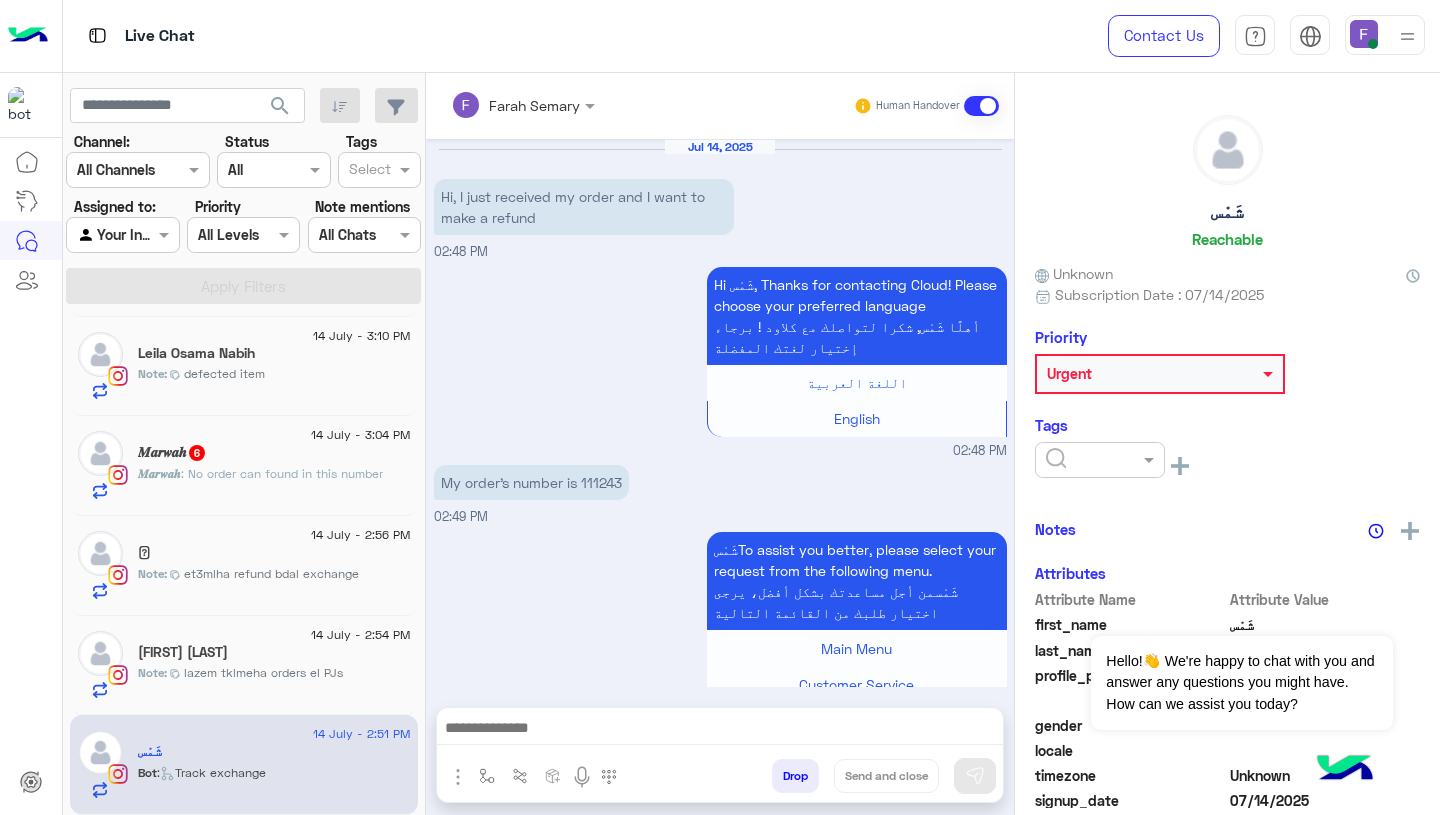 scroll, scrollTop: 1211, scrollLeft: 0, axis: vertical 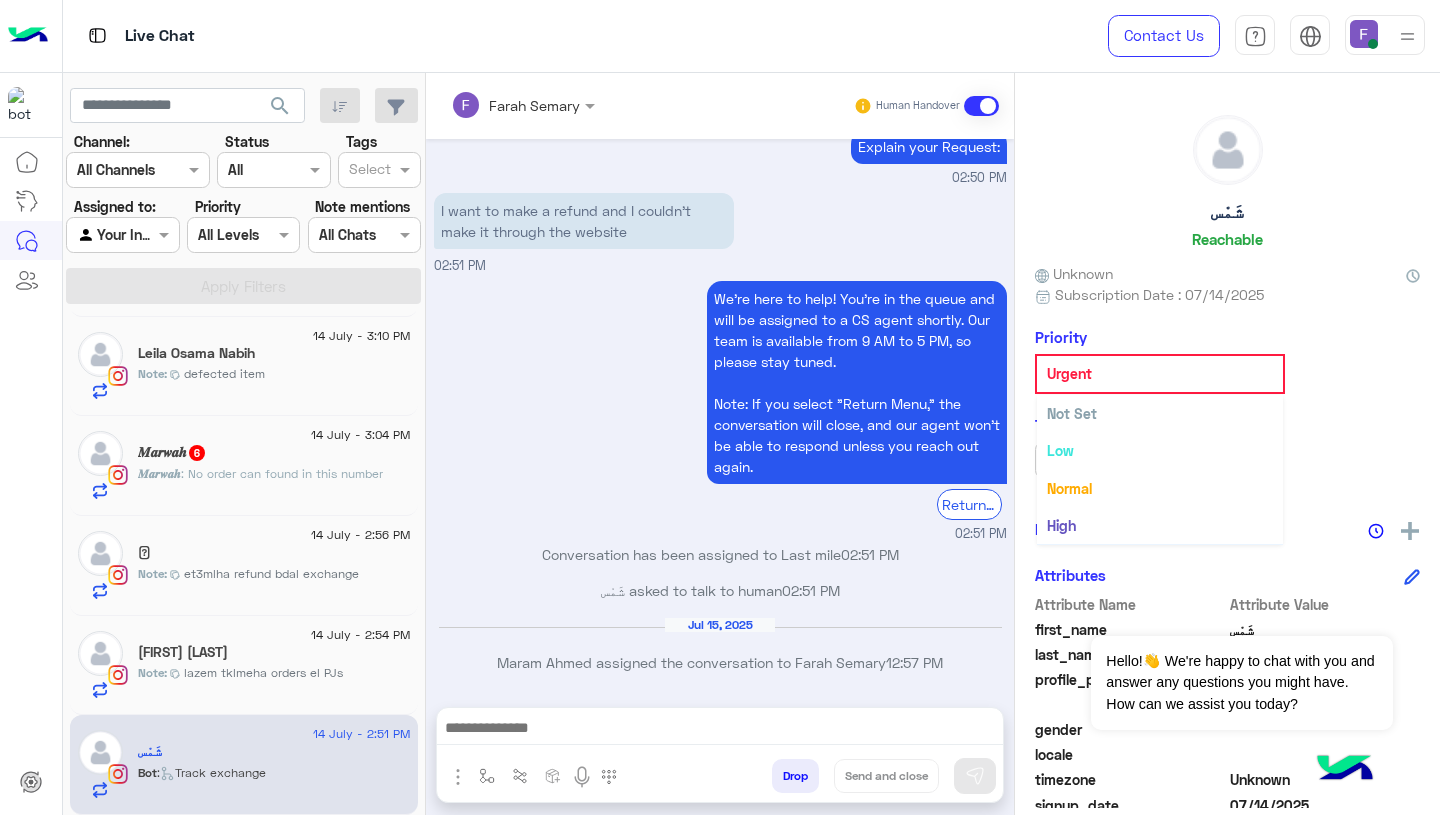 click 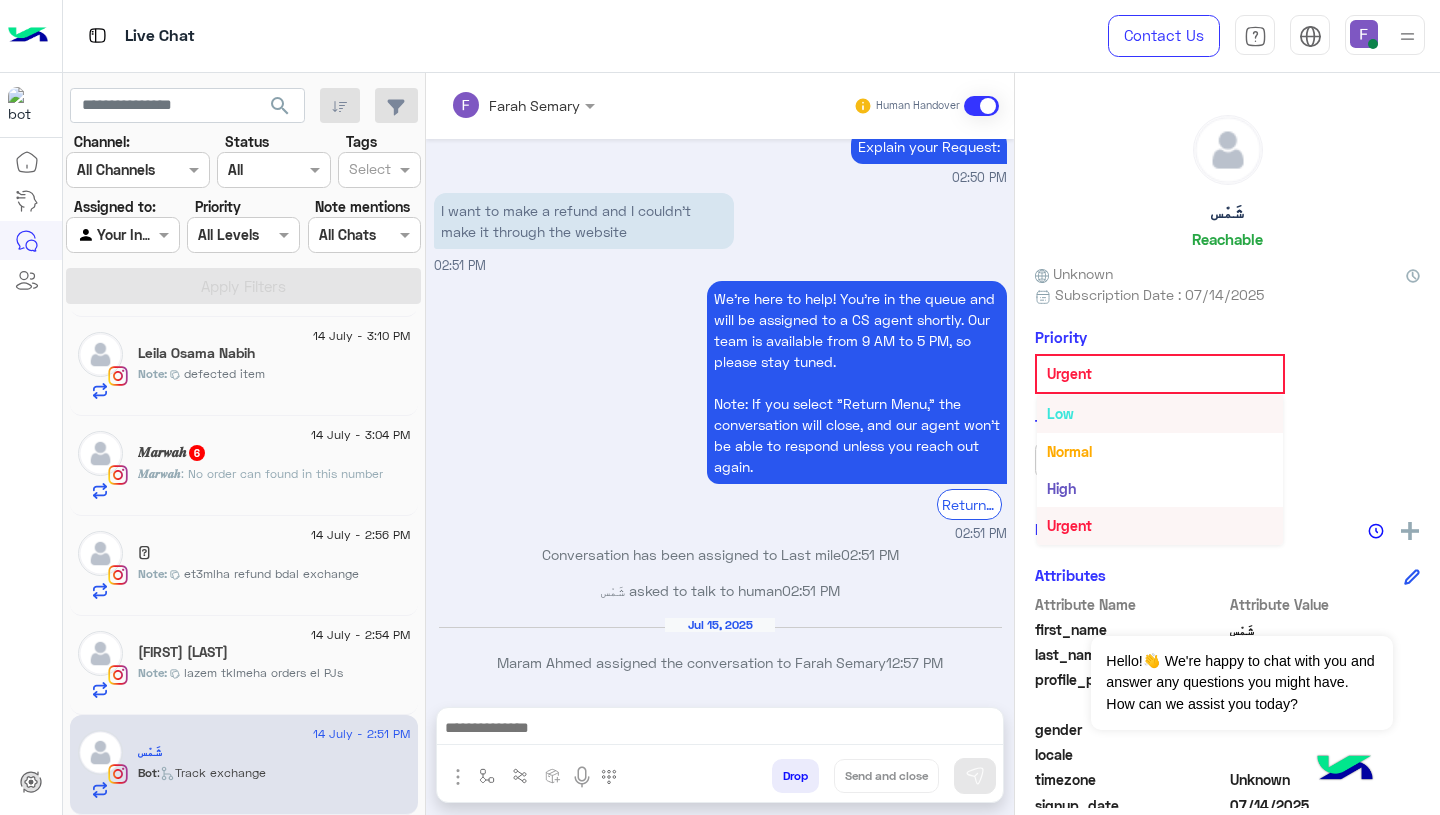 click on "Low" at bounding box center [1160, 413] 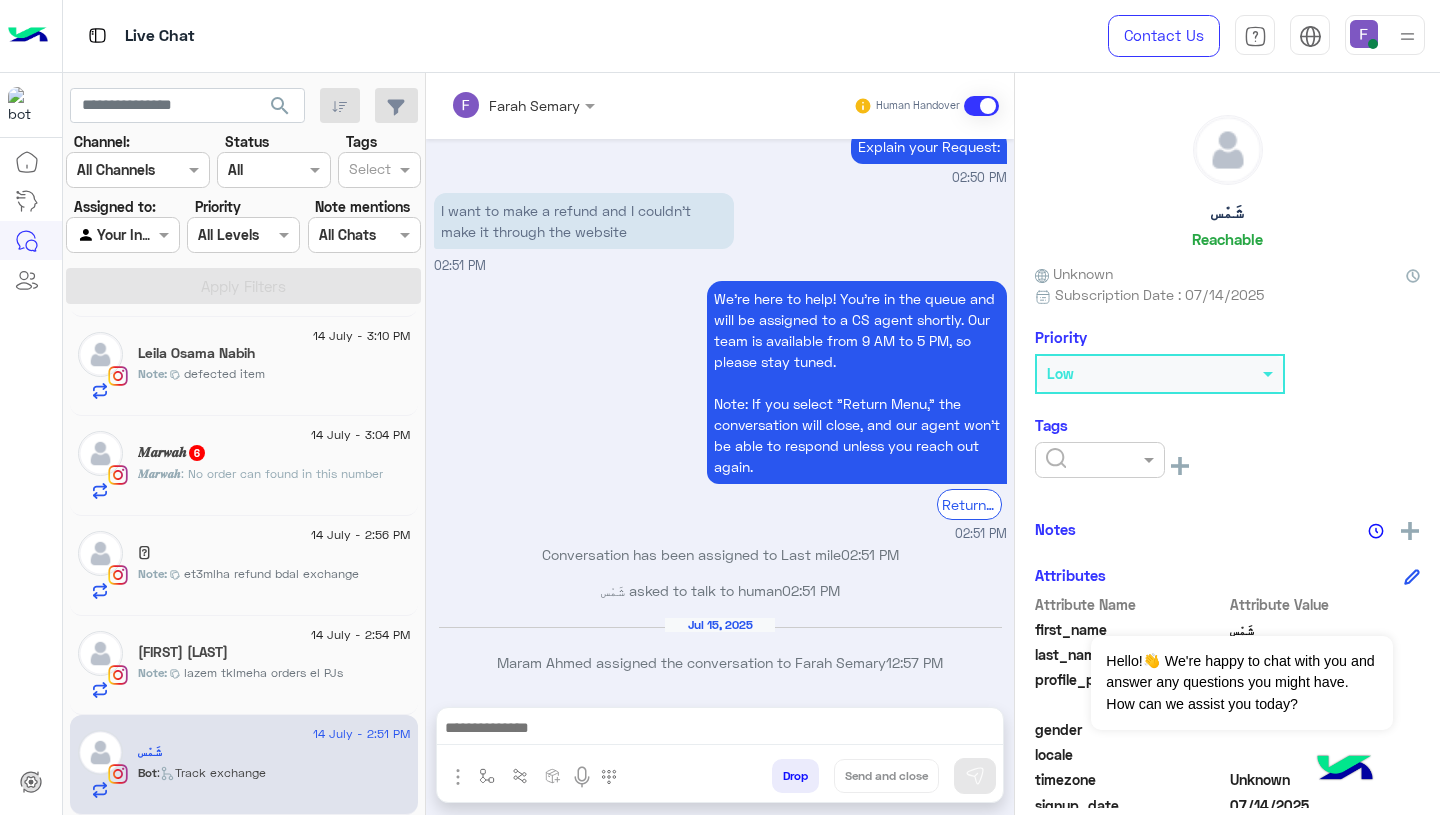 click 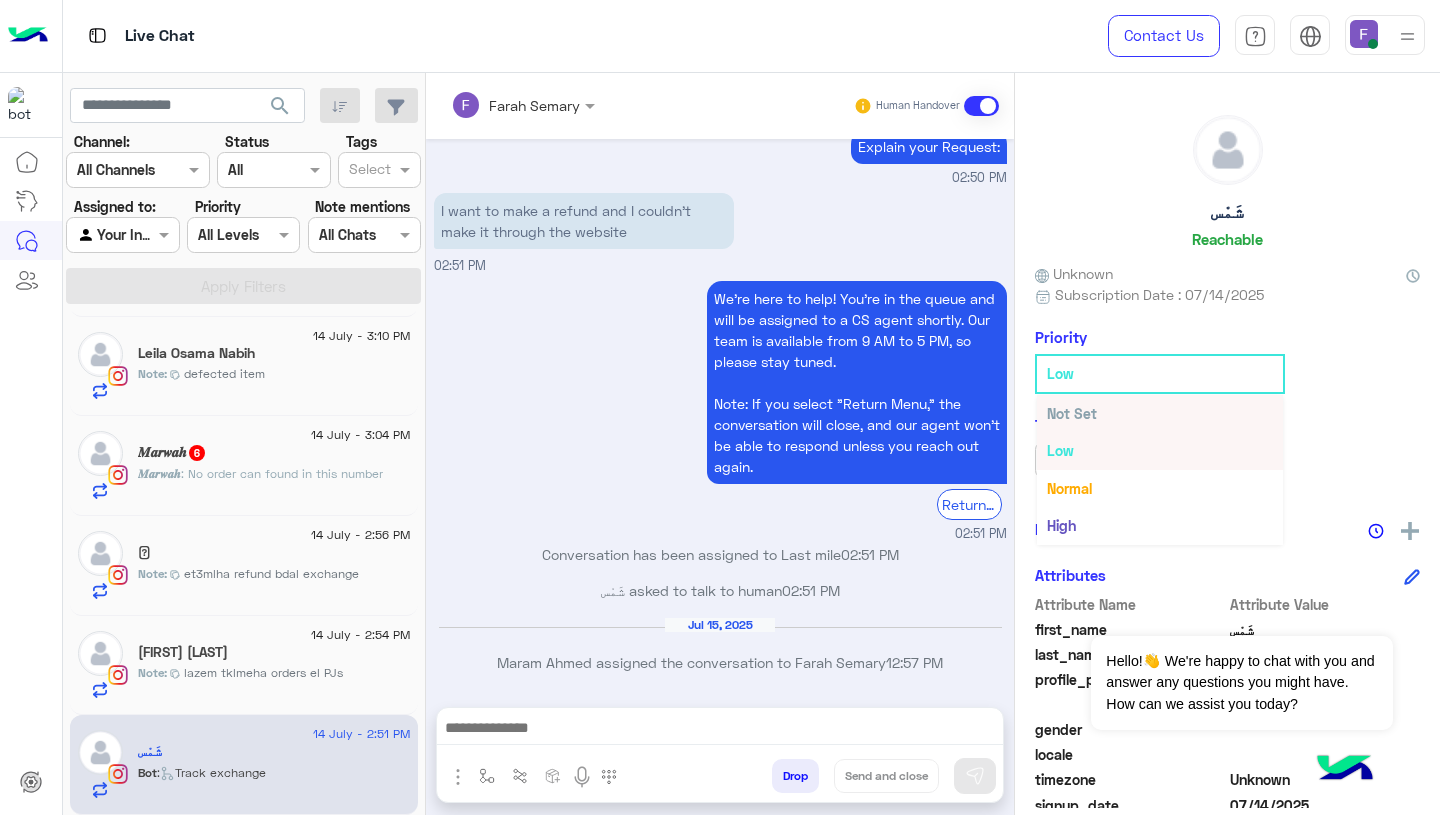 click on "Not Set" at bounding box center (1072, 413) 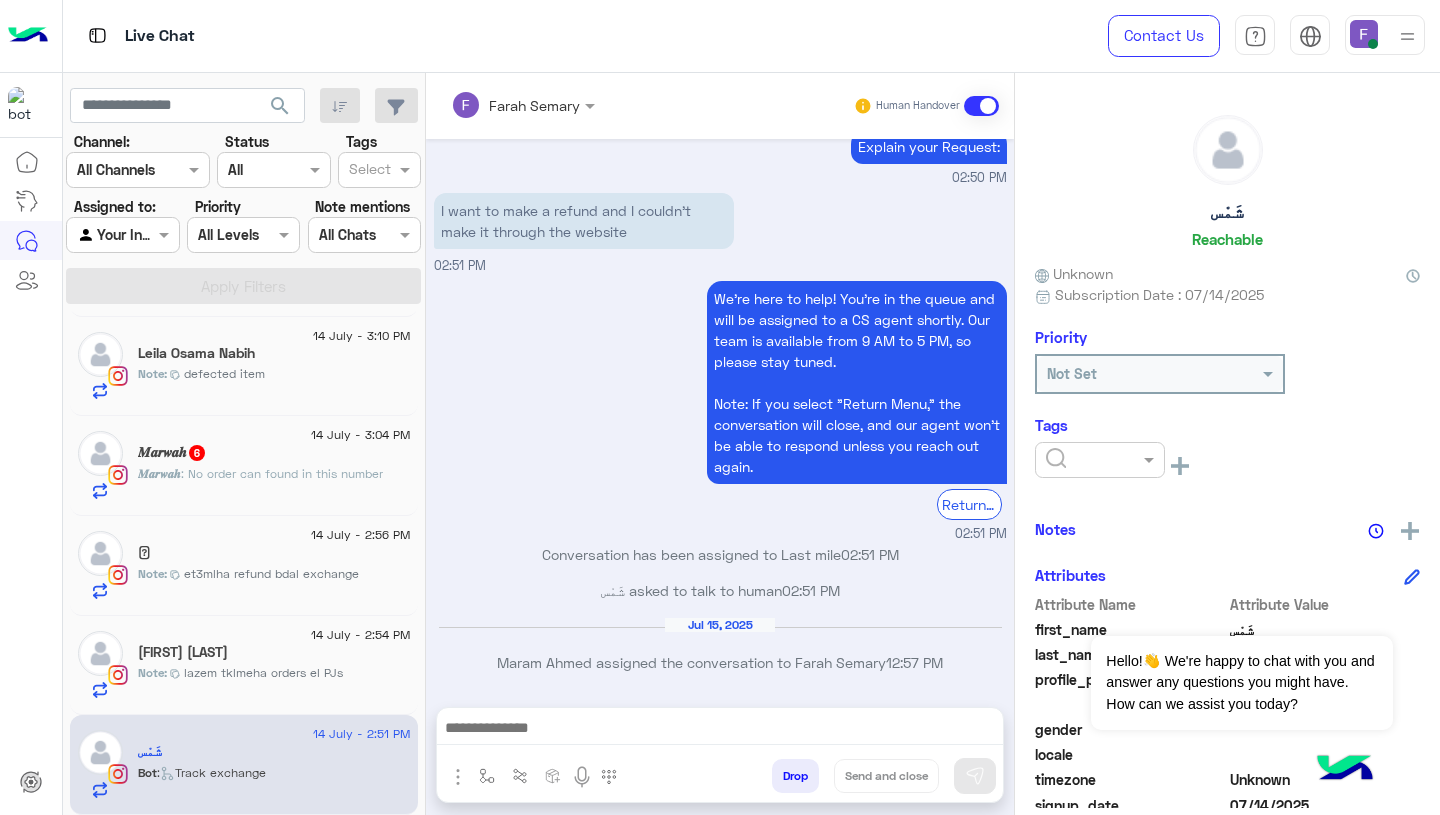 click on "We're here to help! You’re in the queue and will be assigned to a CS agent shortly. Our team is available from 9 AM to 5 PM, so please stay tuned. Note: If you select "Return Menu," the conversation will close, and our agent won’t be able to respond unless you reach out again.  Return to main menu     02:51 PM" at bounding box center (720, 410) 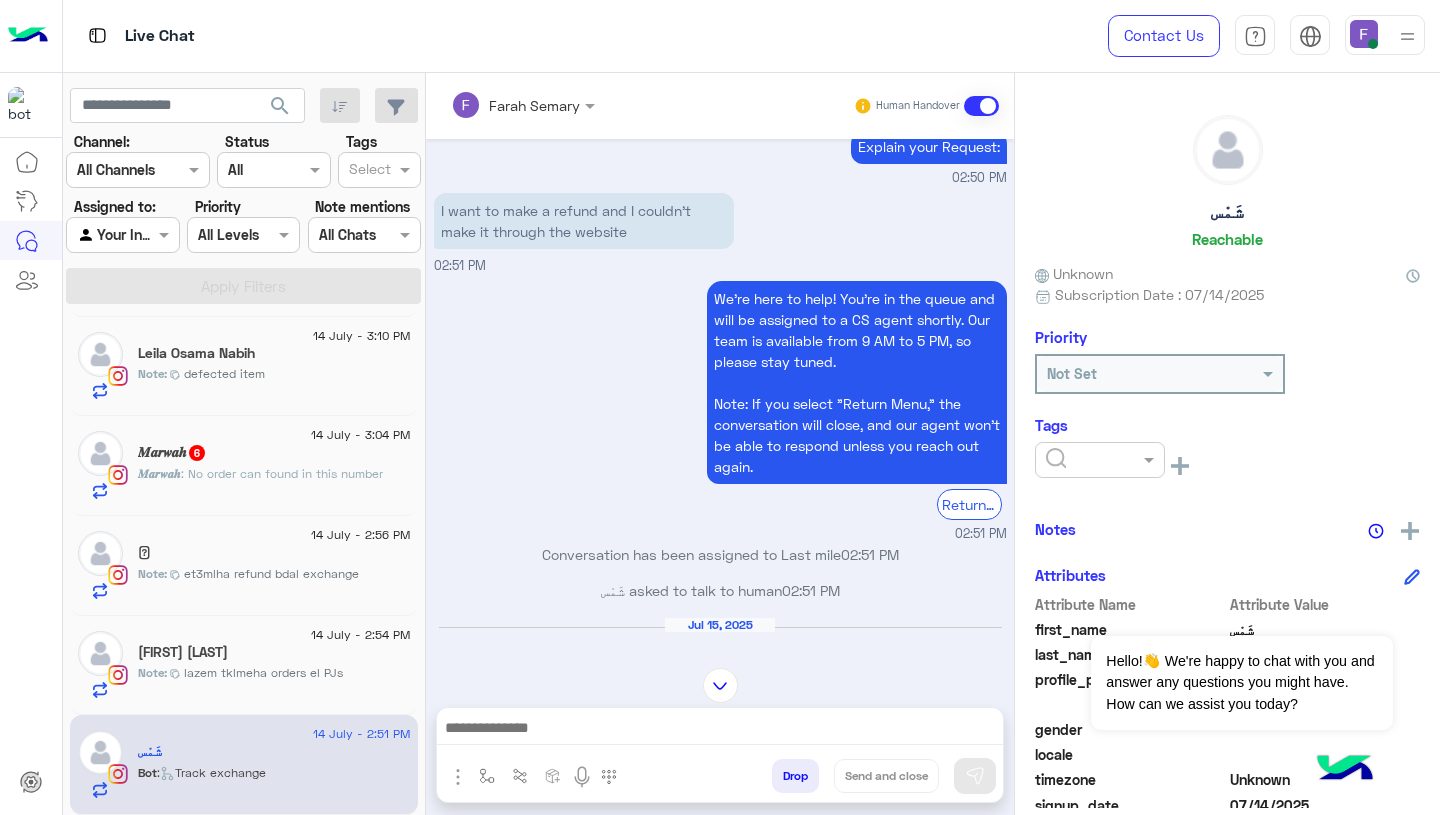 scroll, scrollTop: 1211, scrollLeft: 0, axis: vertical 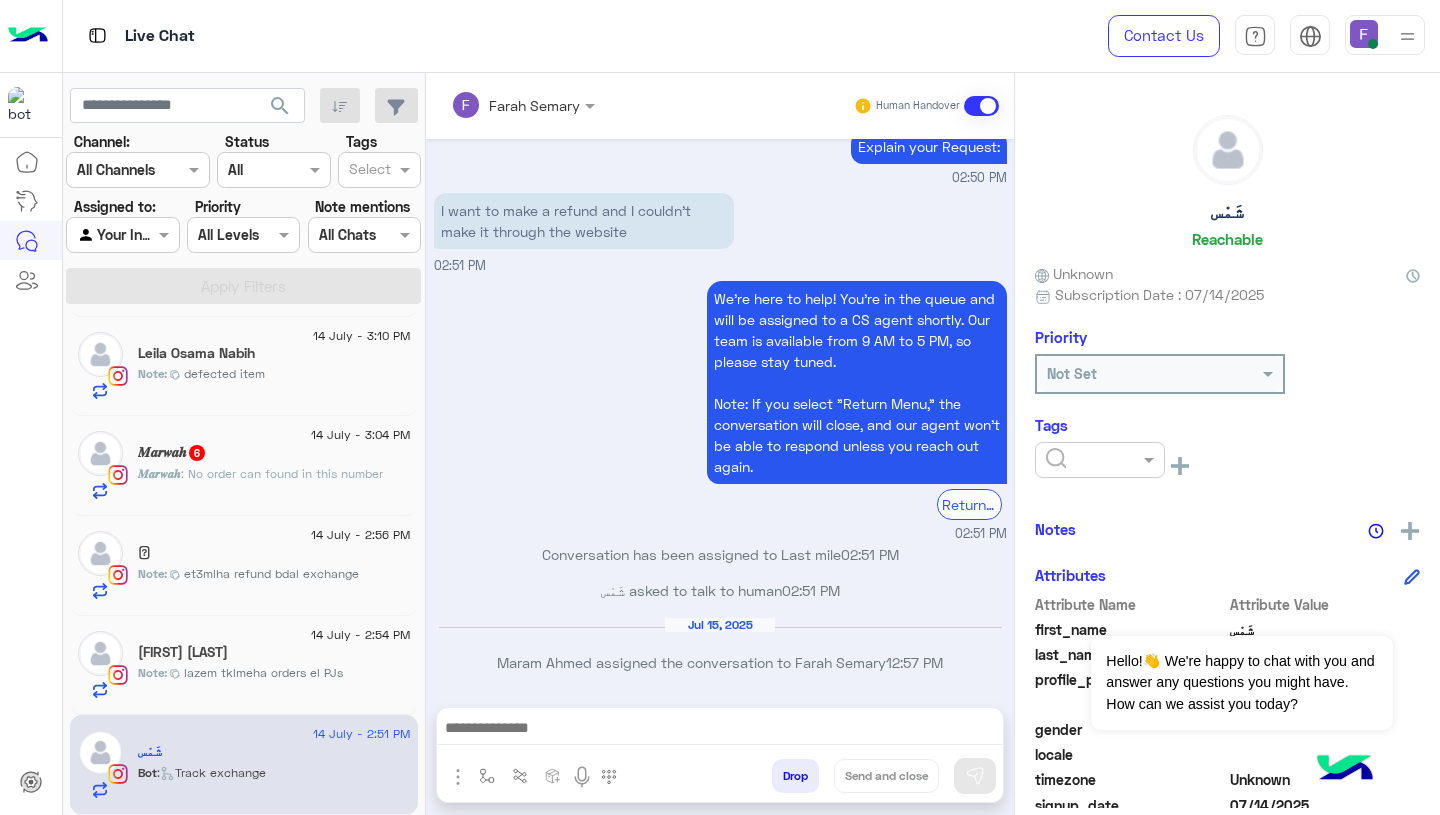 click on "I want to make a refund and I couldn’t make it through the website" at bounding box center [584, 221] 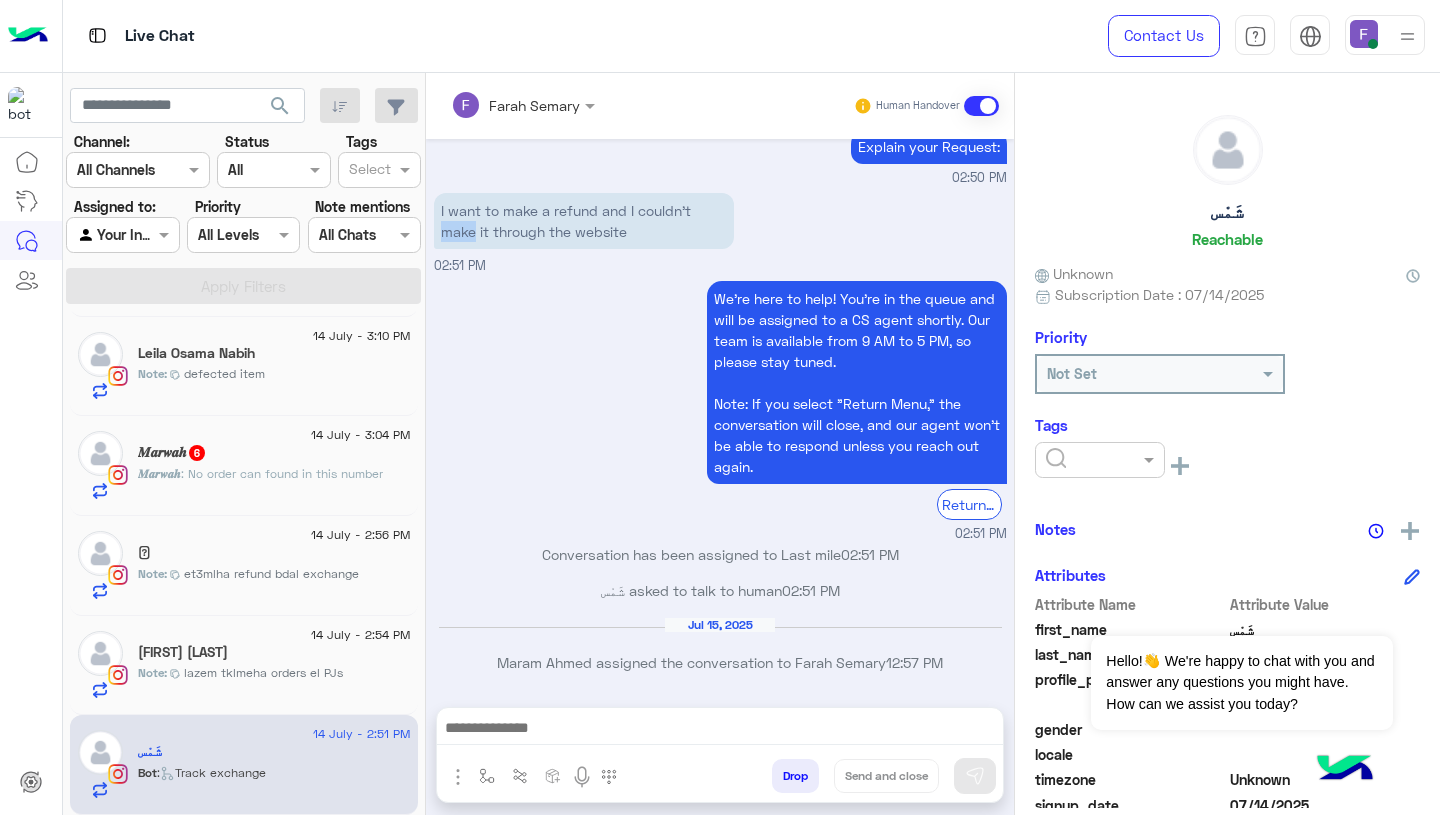 click on "I want to make a refund and I couldn’t make it through the website" at bounding box center (584, 221) 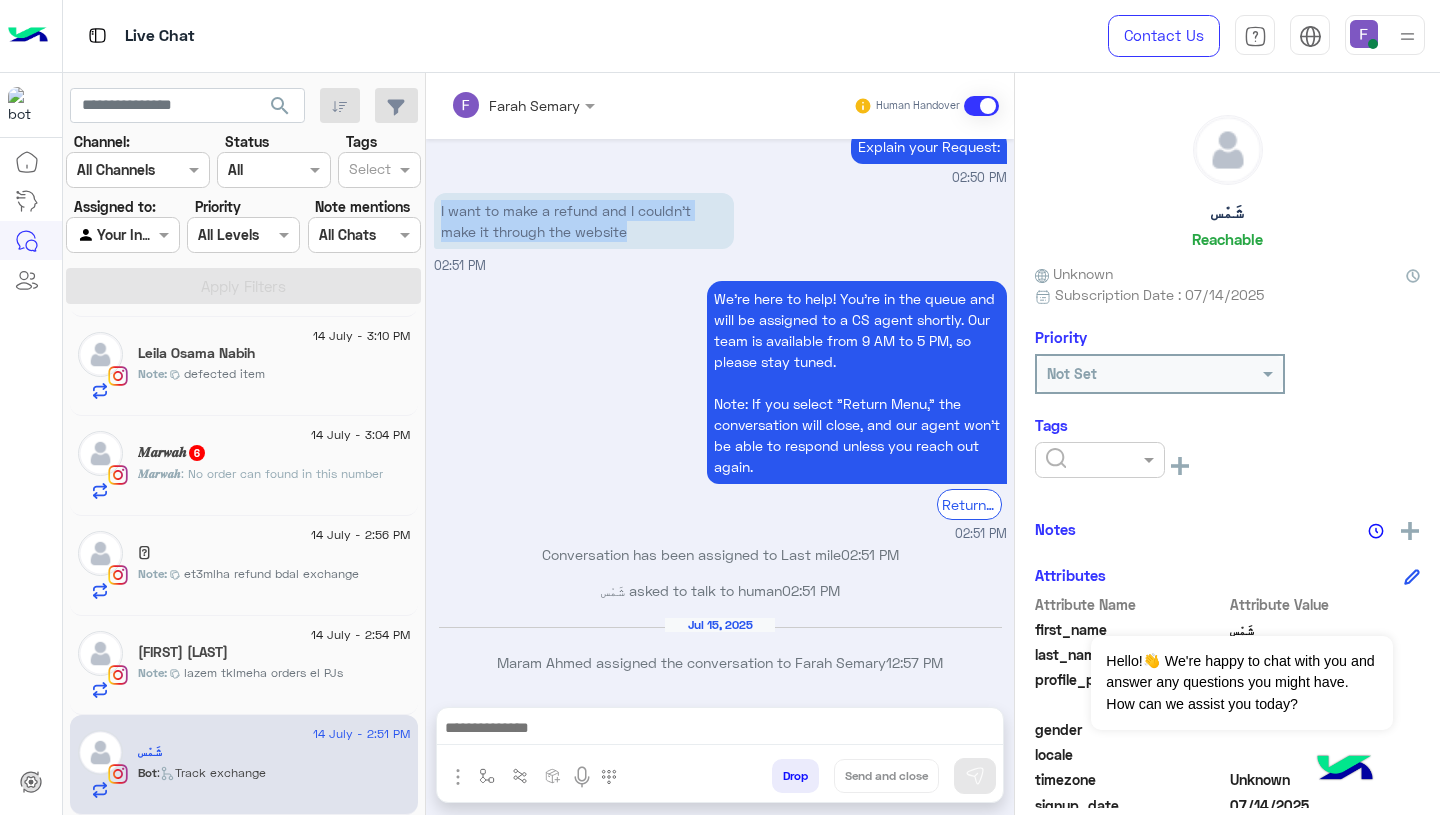 click on "I want to make a refund and I couldn’t make it through the website" at bounding box center [584, 221] 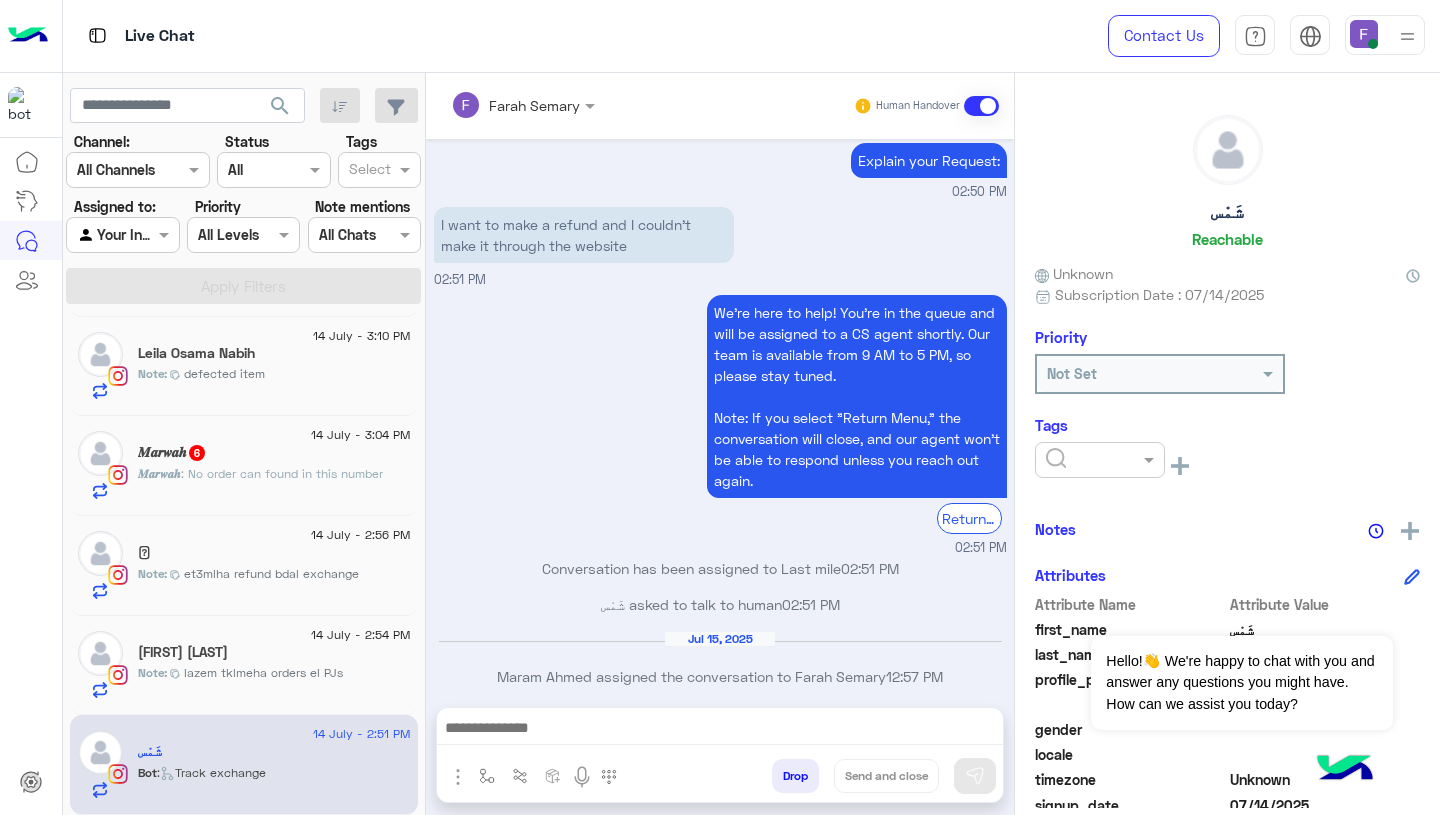 scroll, scrollTop: 1211, scrollLeft: 0, axis: vertical 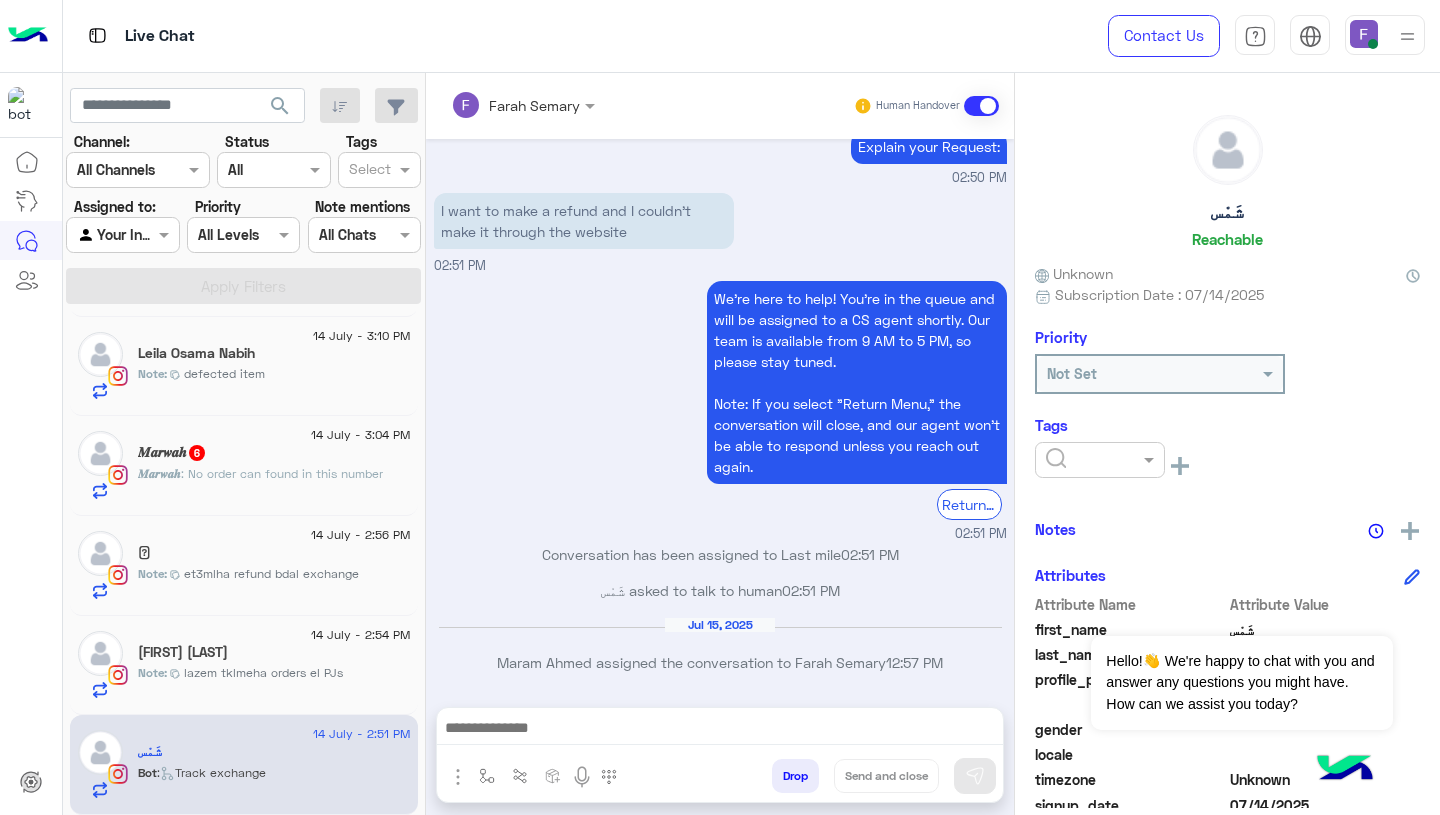 click at bounding box center (720, 730) 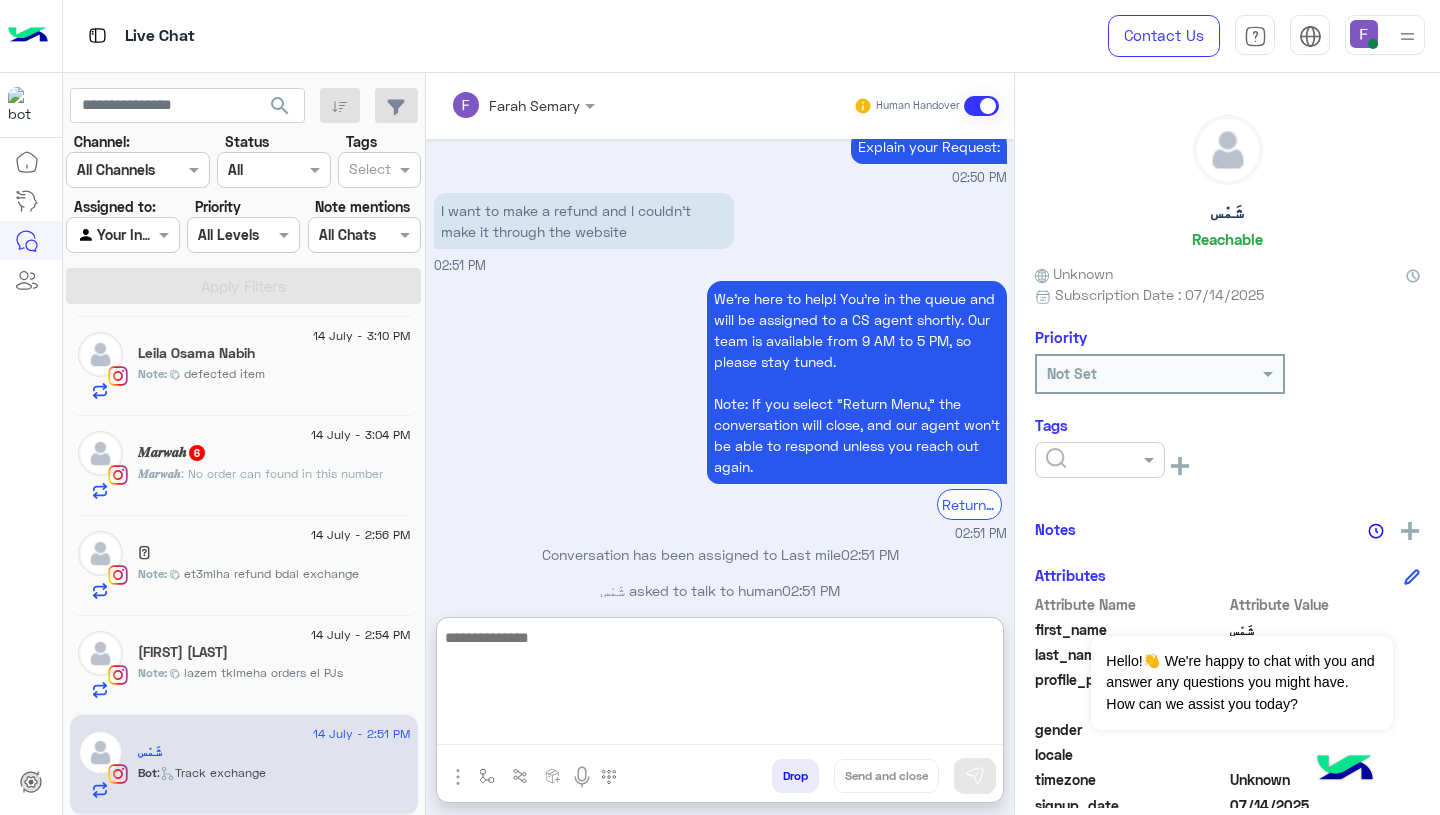 paste on "**********" 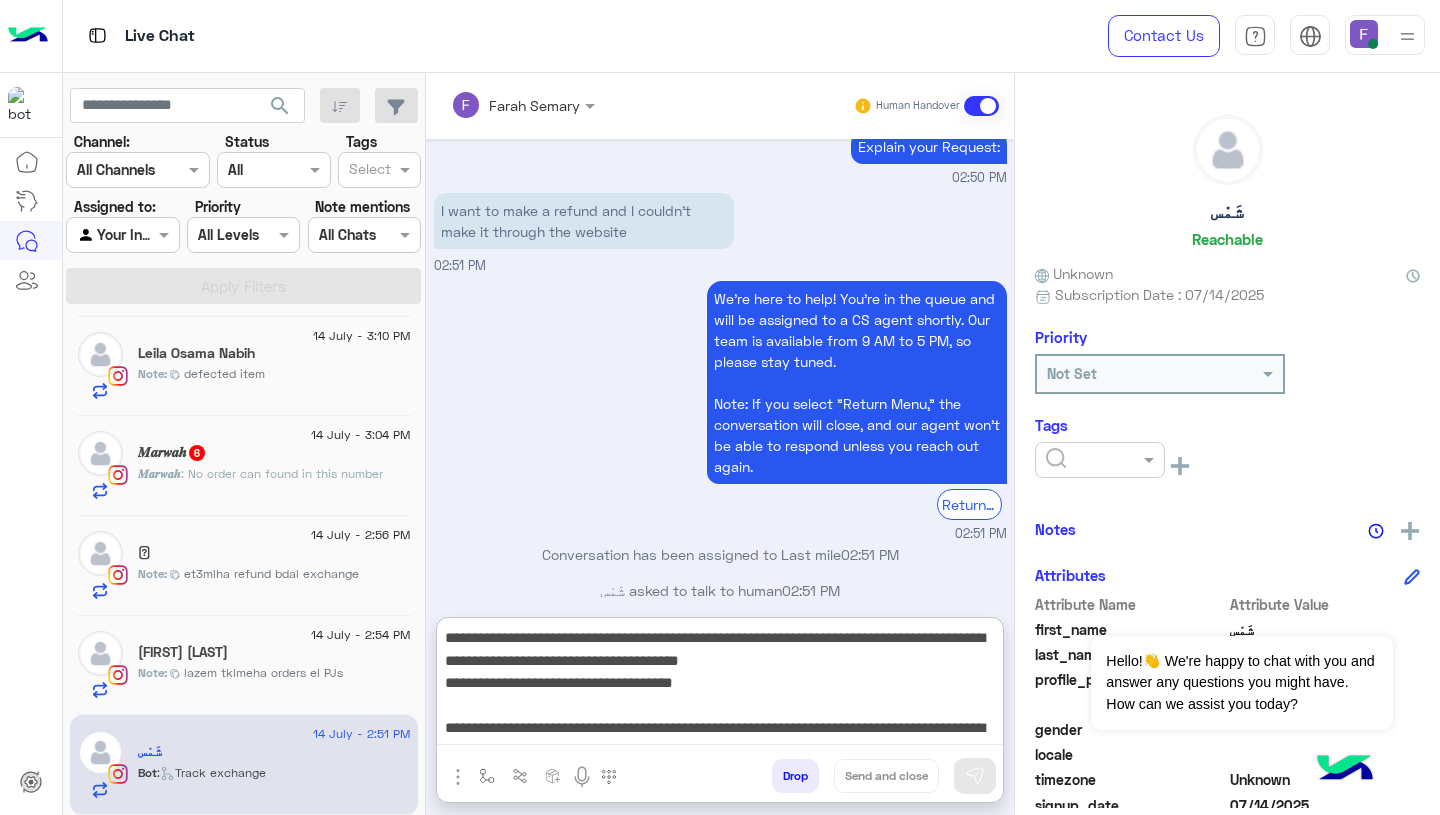 scroll, scrollTop: 151, scrollLeft: 0, axis: vertical 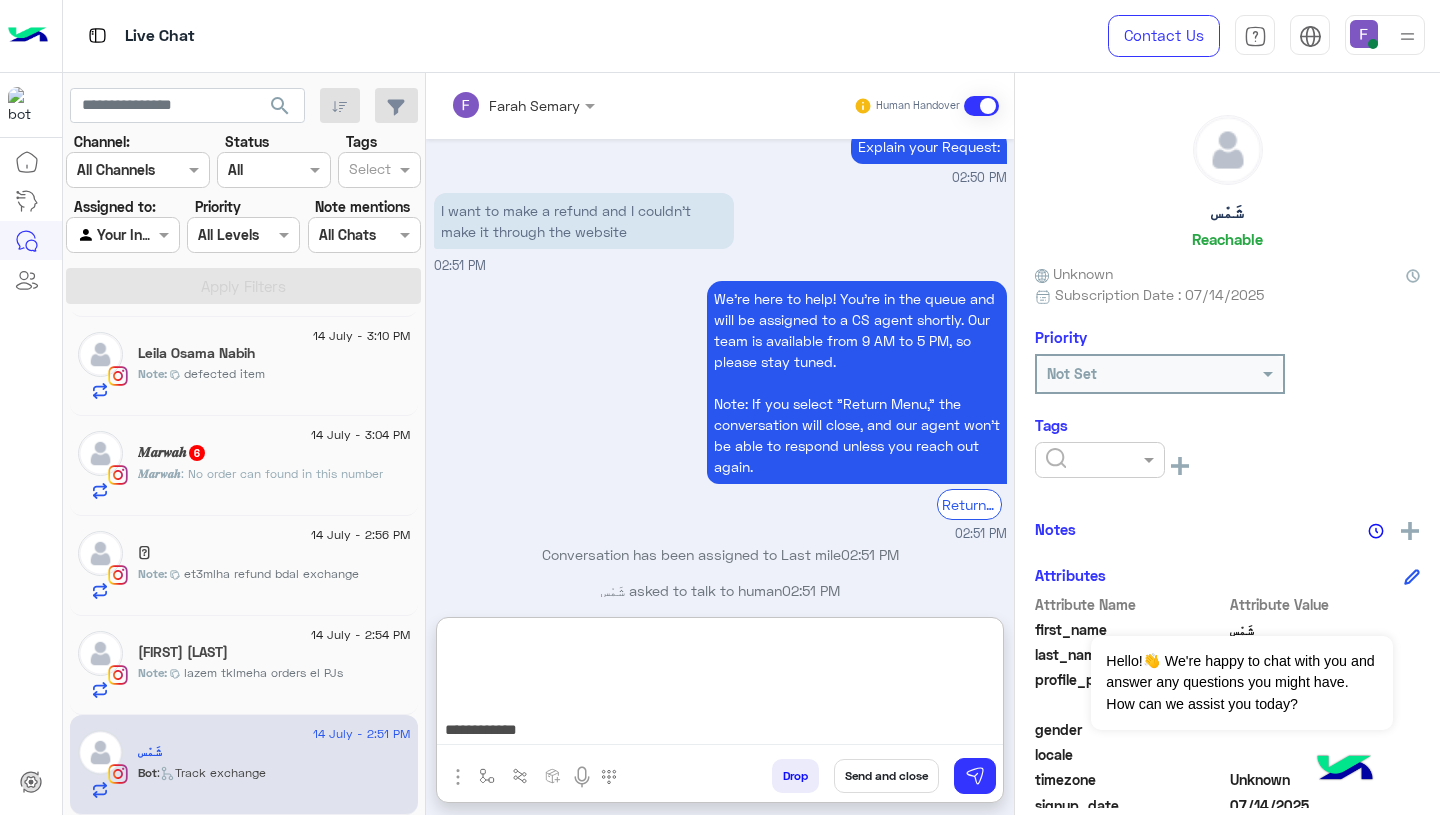 click on "**********" at bounding box center [720, 685] 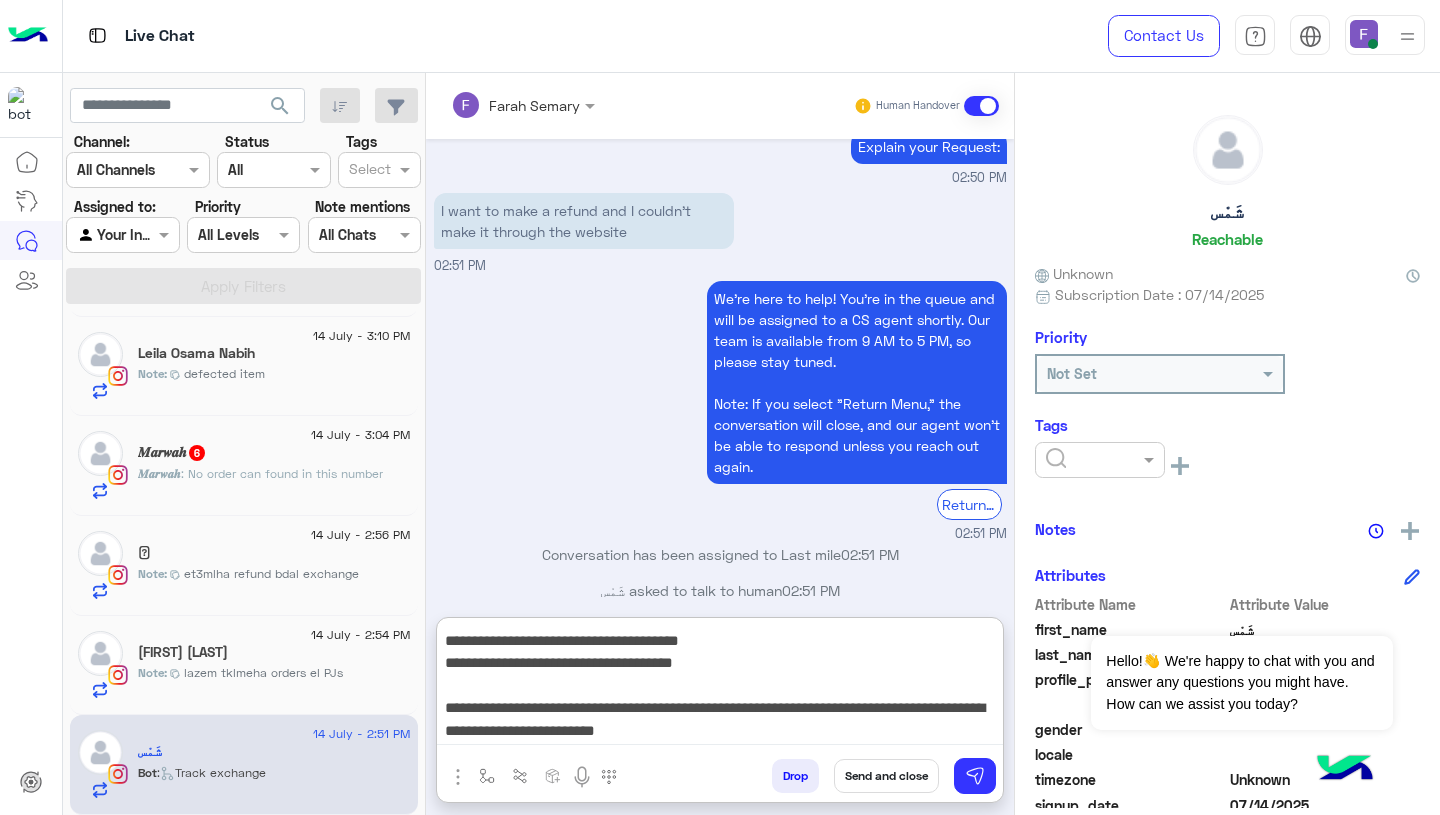 scroll, scrollTop: 0, scrollLeft: 0, axis: both 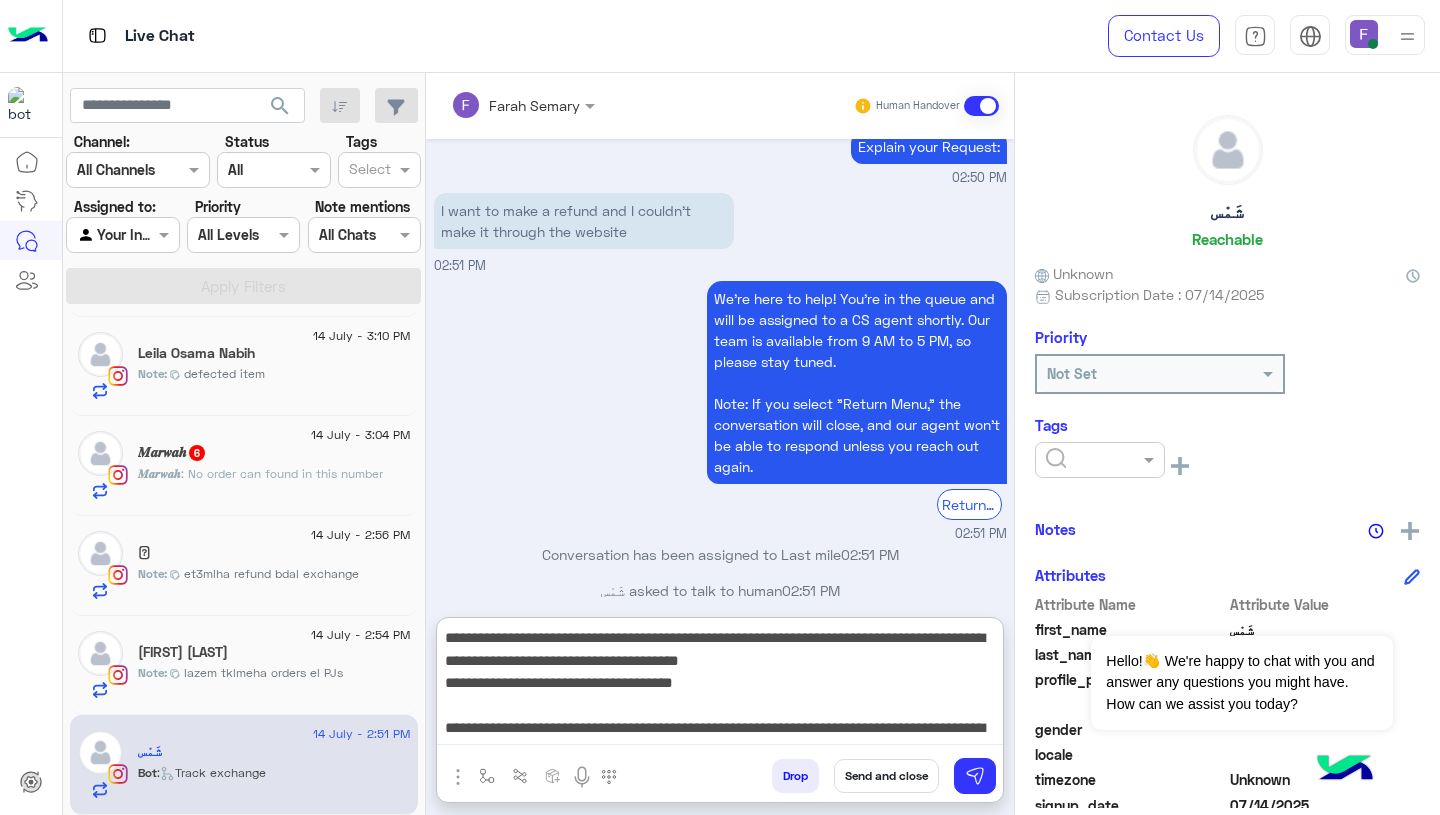 click on "**********" at bounding box center (720, 685) 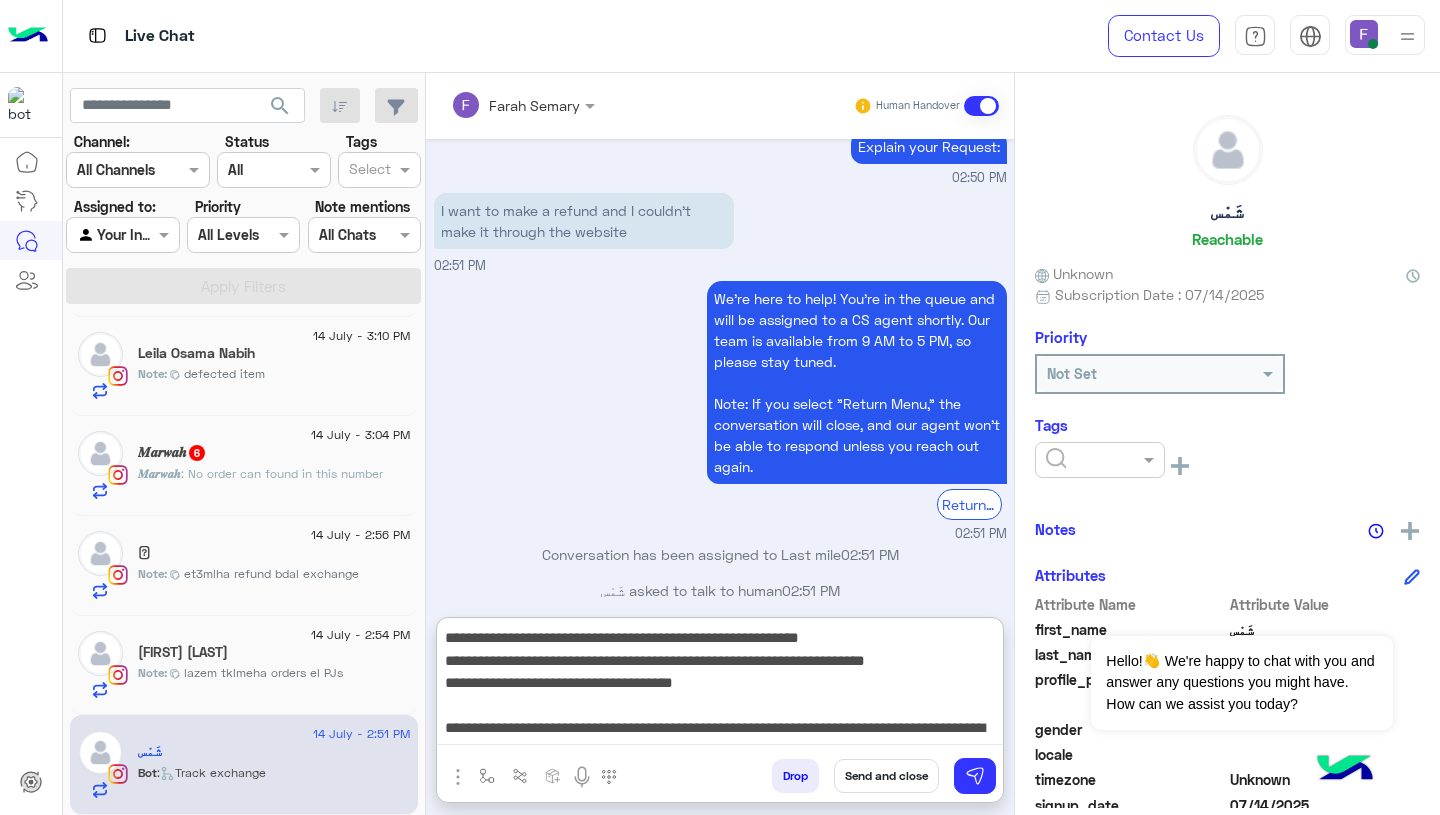 scroll, scrollTop: 21, scrollLeft: 0, axis: vertical 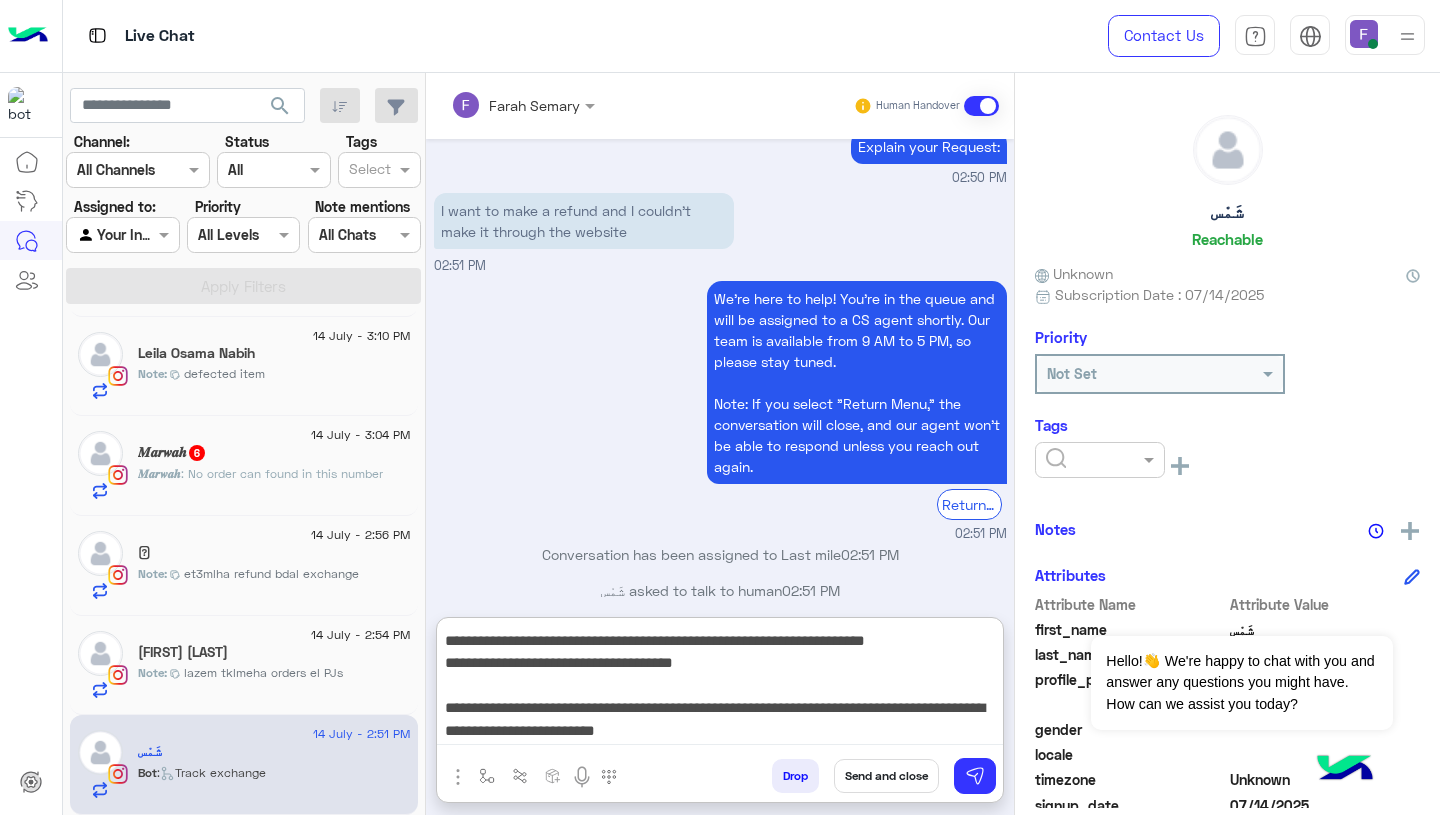 click on "**********" at bounding box center [720, 685] 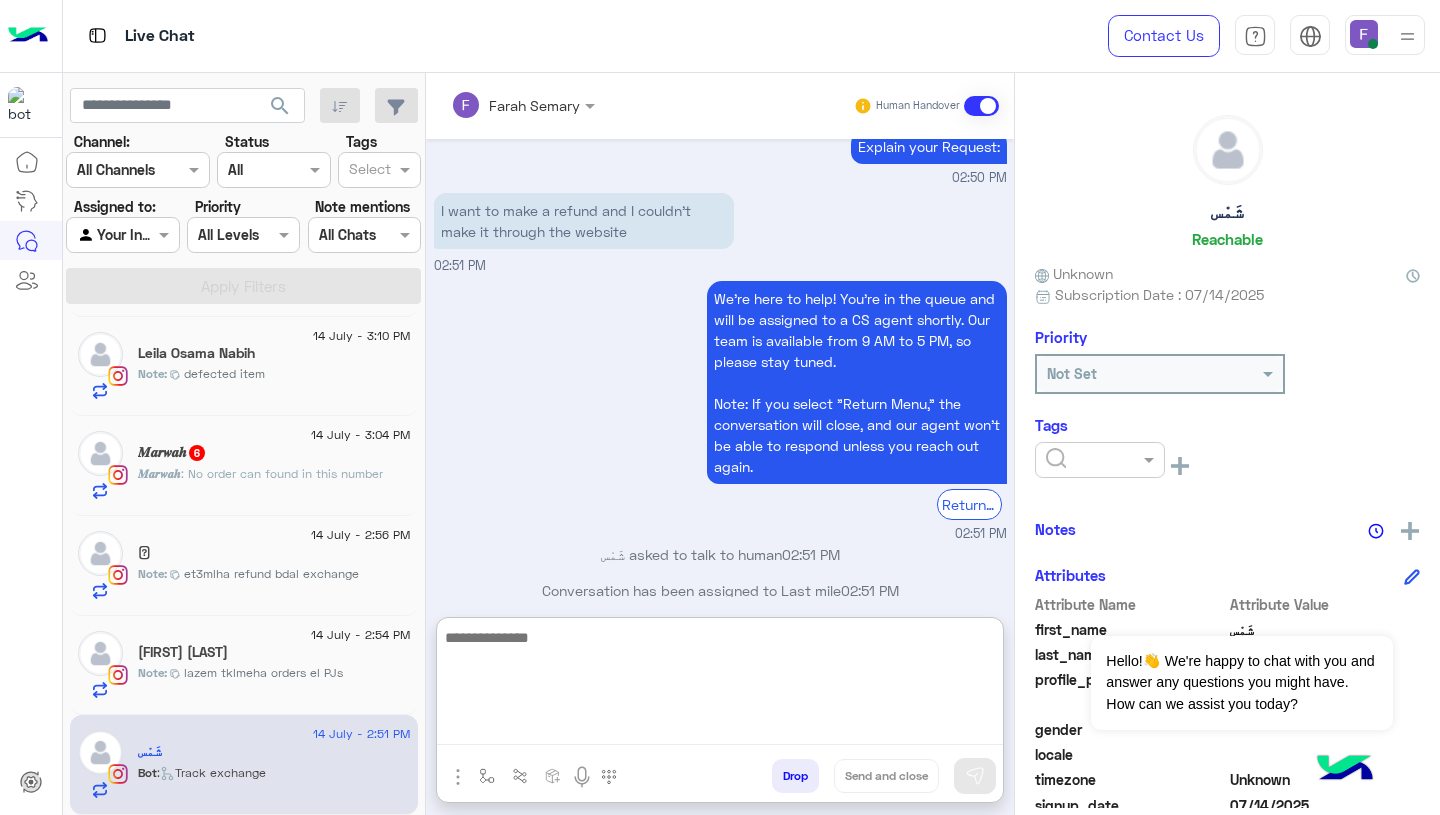 scroll, scrollTop: 0, scrollLeft: 0, axis: both 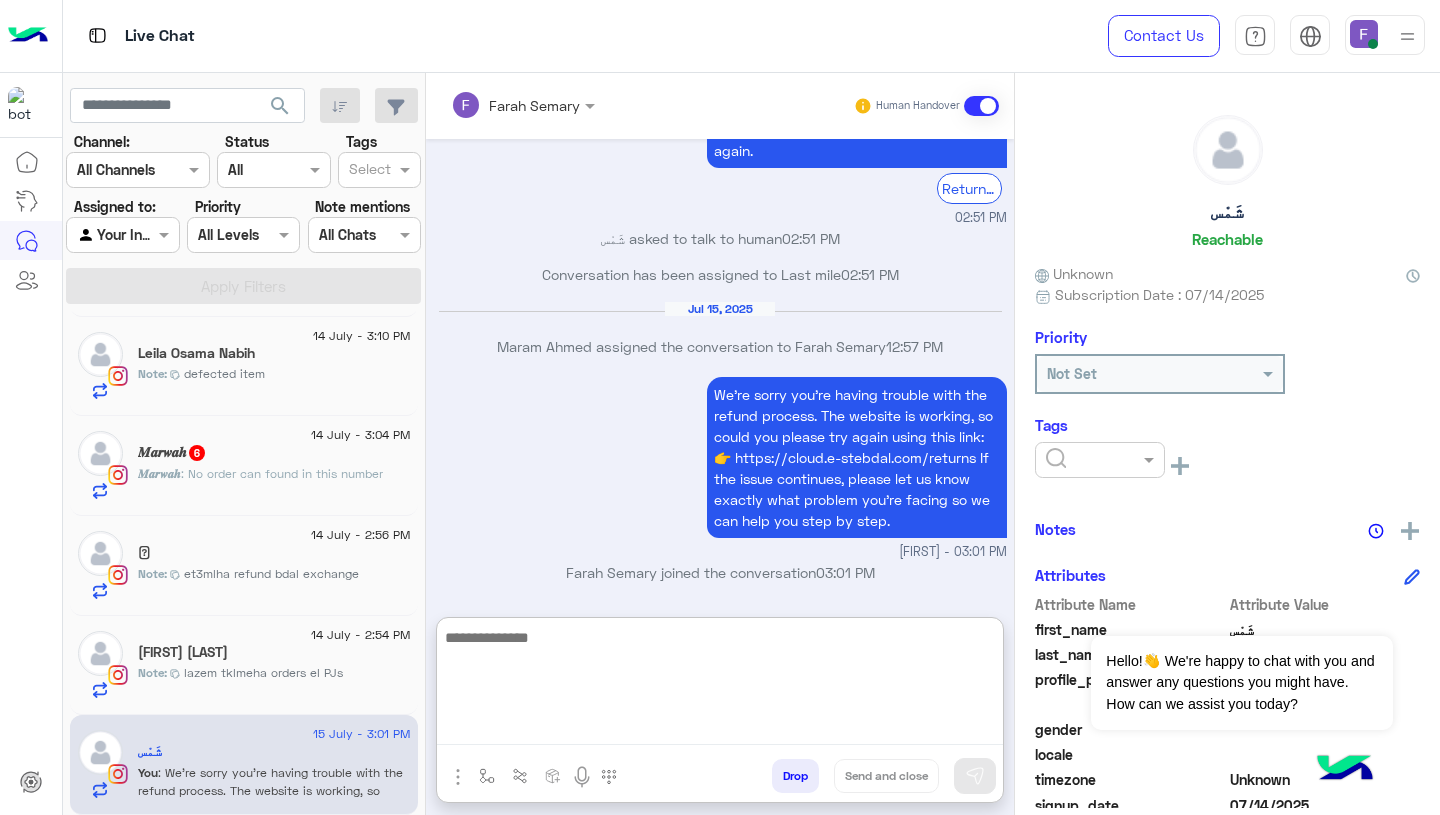 click on "lazem tklmeha orders el PJs" 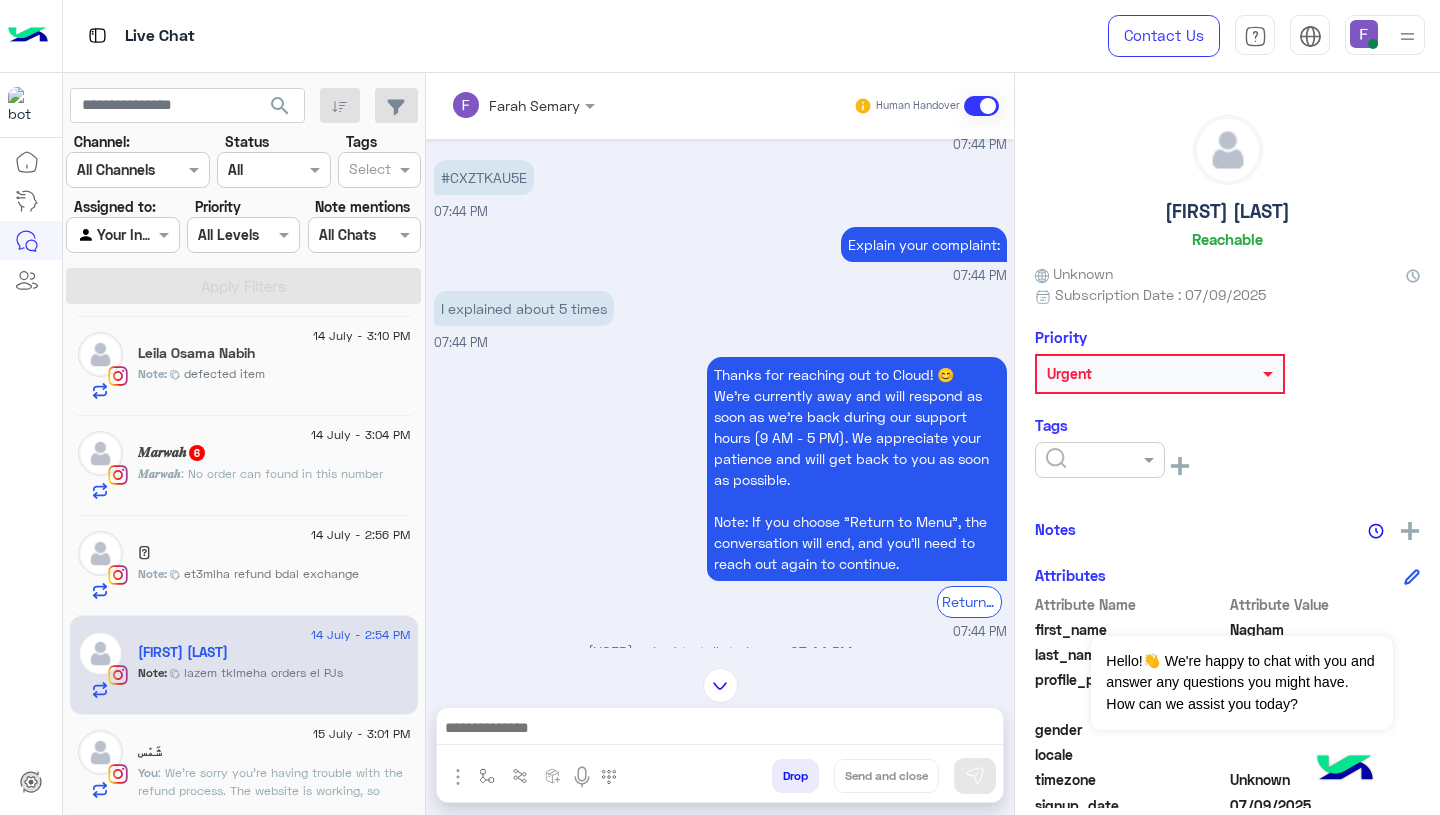 scroll, scrollTop: 1215, scrollLeft: 0, axis: vertical 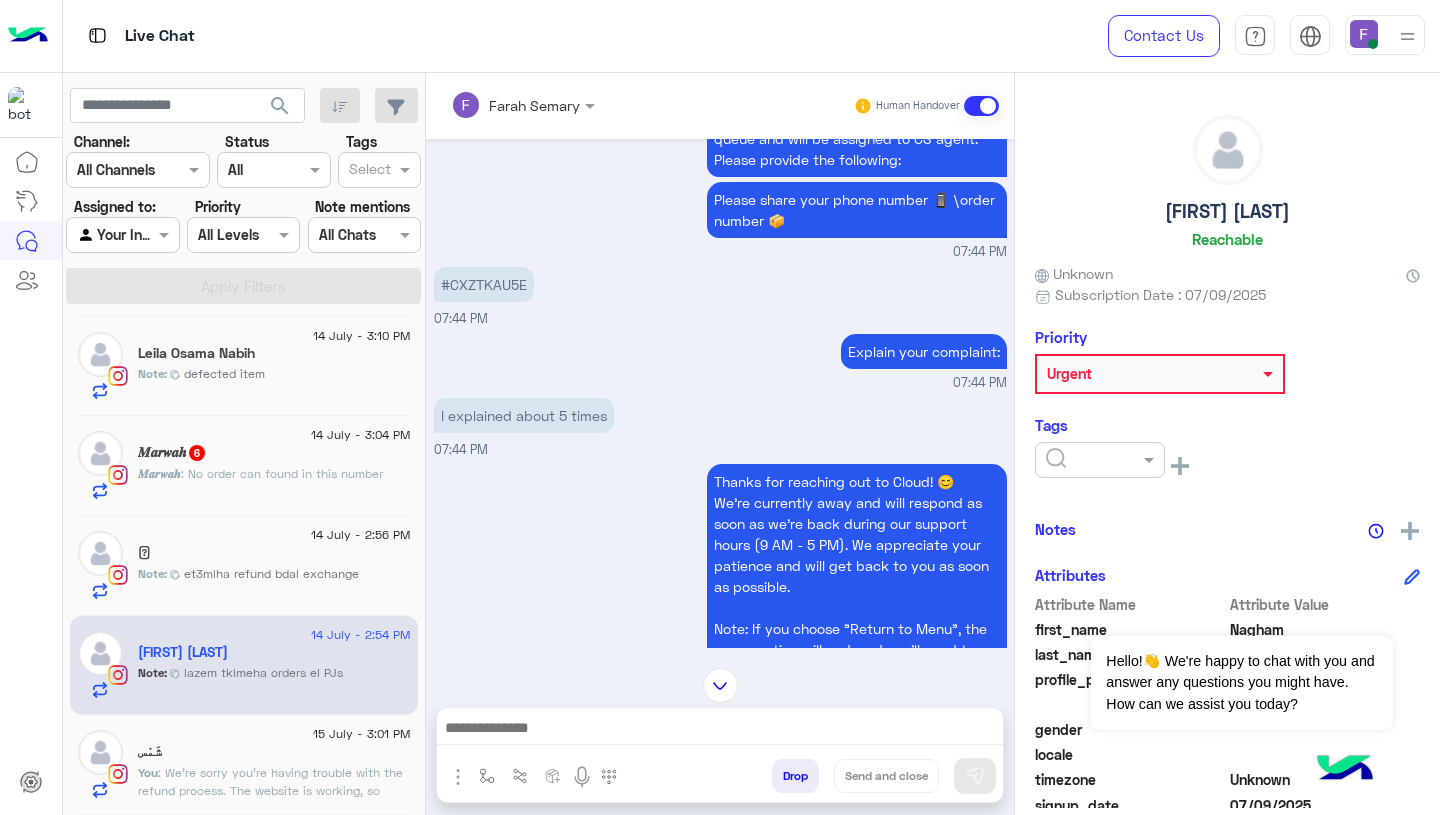 click on "#CXZTKAU5E" at bounding box center (484, 284) 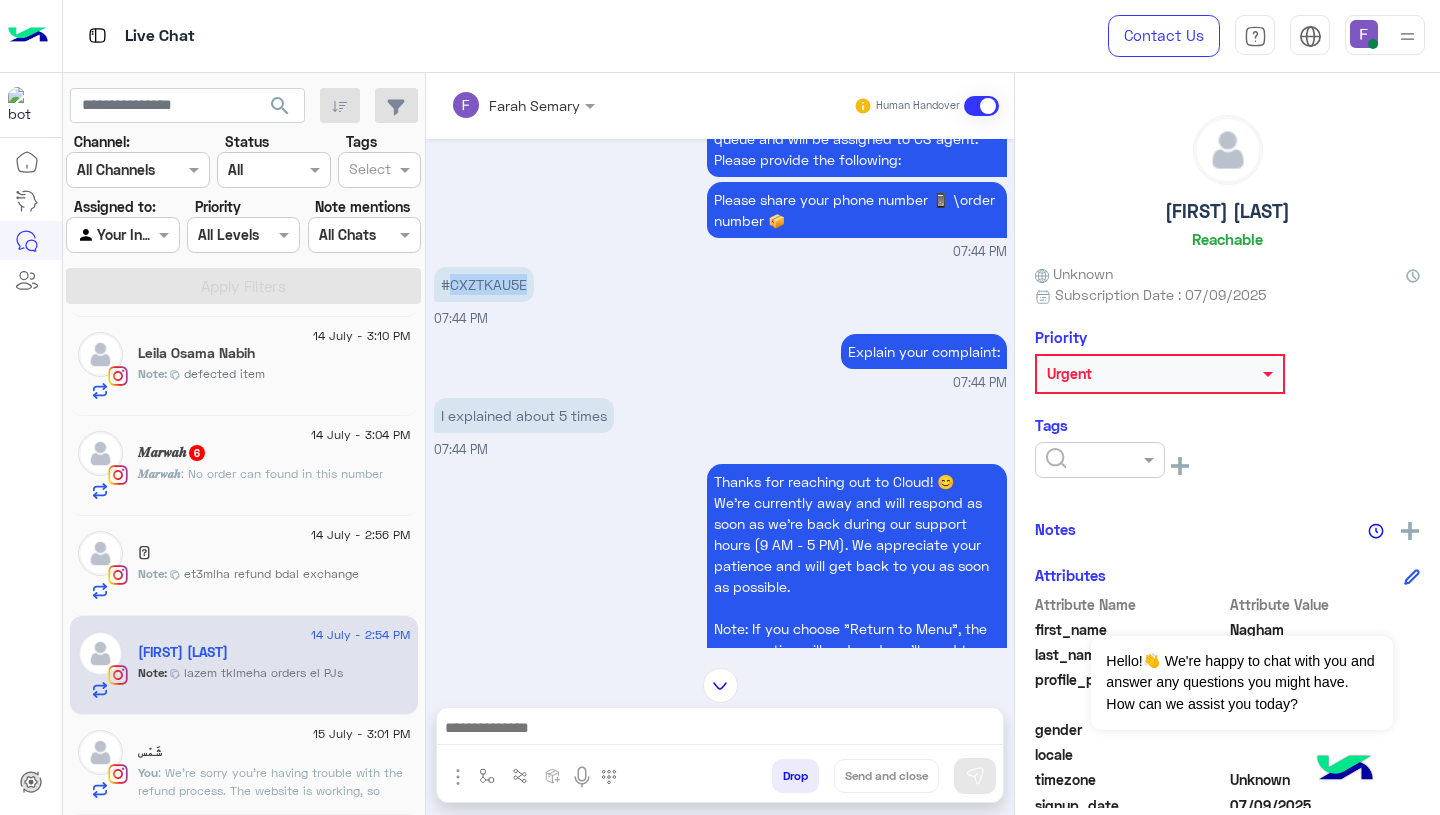 click on "#CXZTKAU5E" at bounding box center [484, 284] 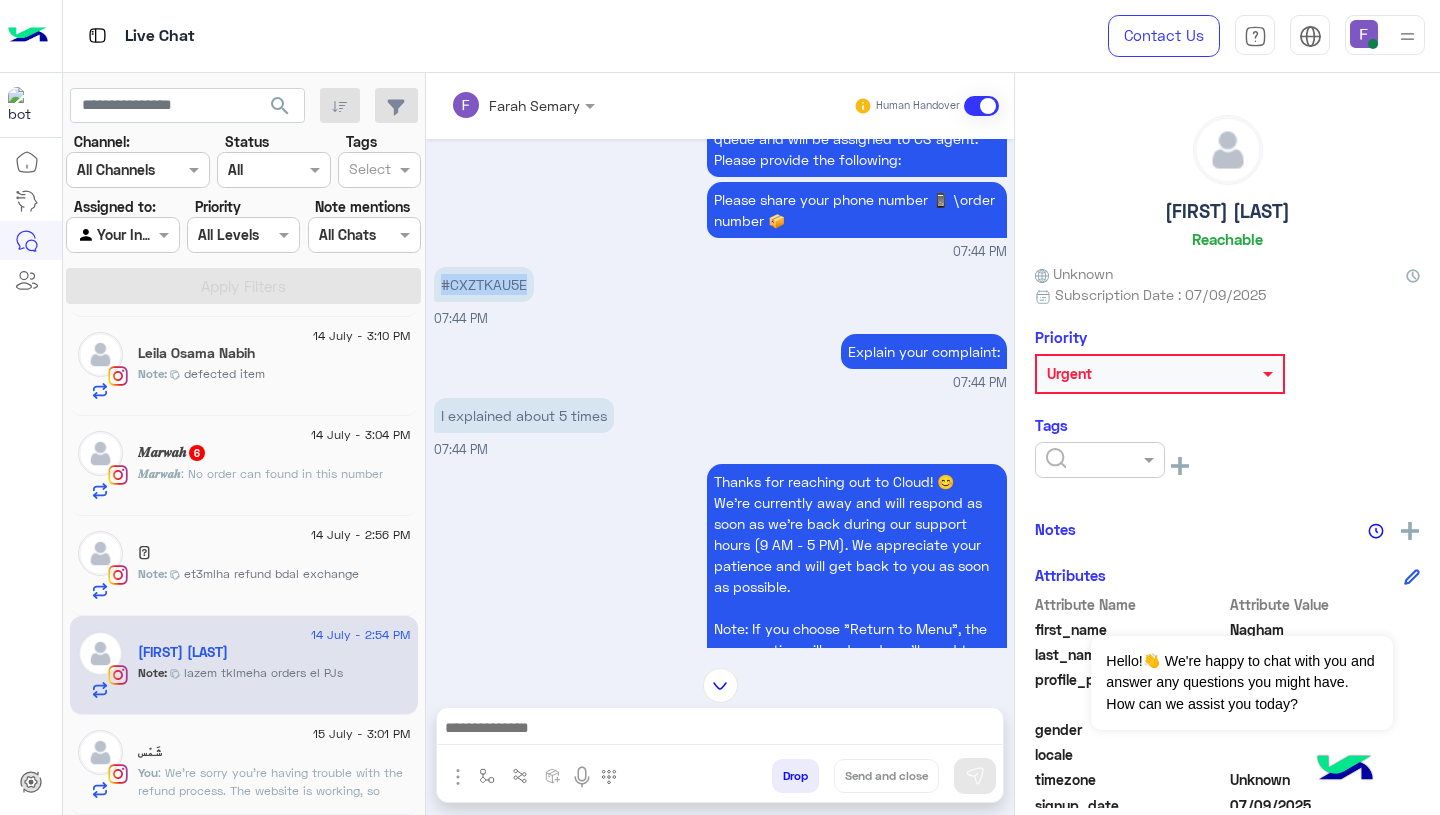 click on "#CXZTKAU5E" at bounding box center [484, 284] 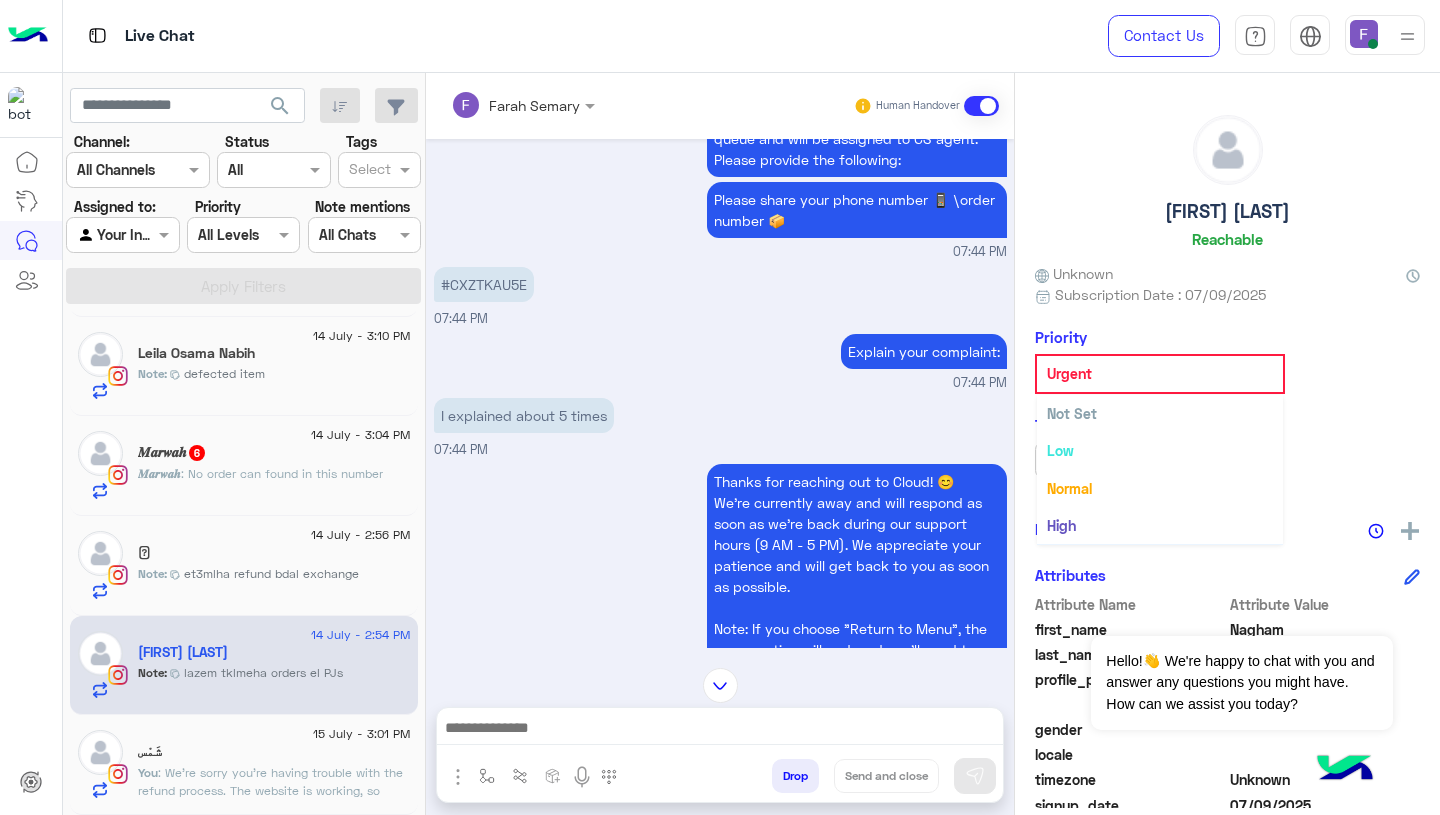 scroll, scrollTop: 37, scrollLeft: 0, axis: vertical 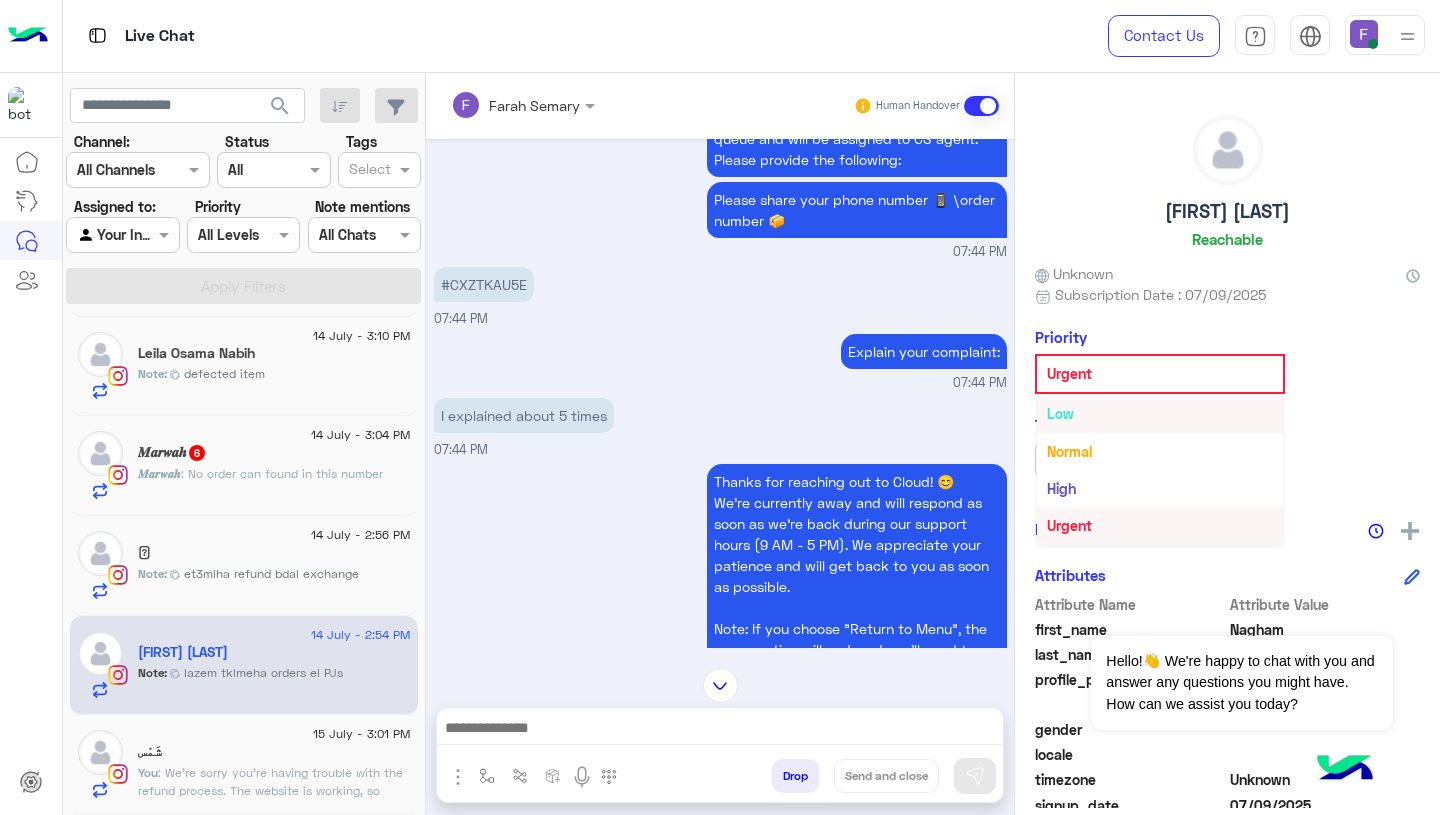 click on "Low" at bounding box center [1160, 413] 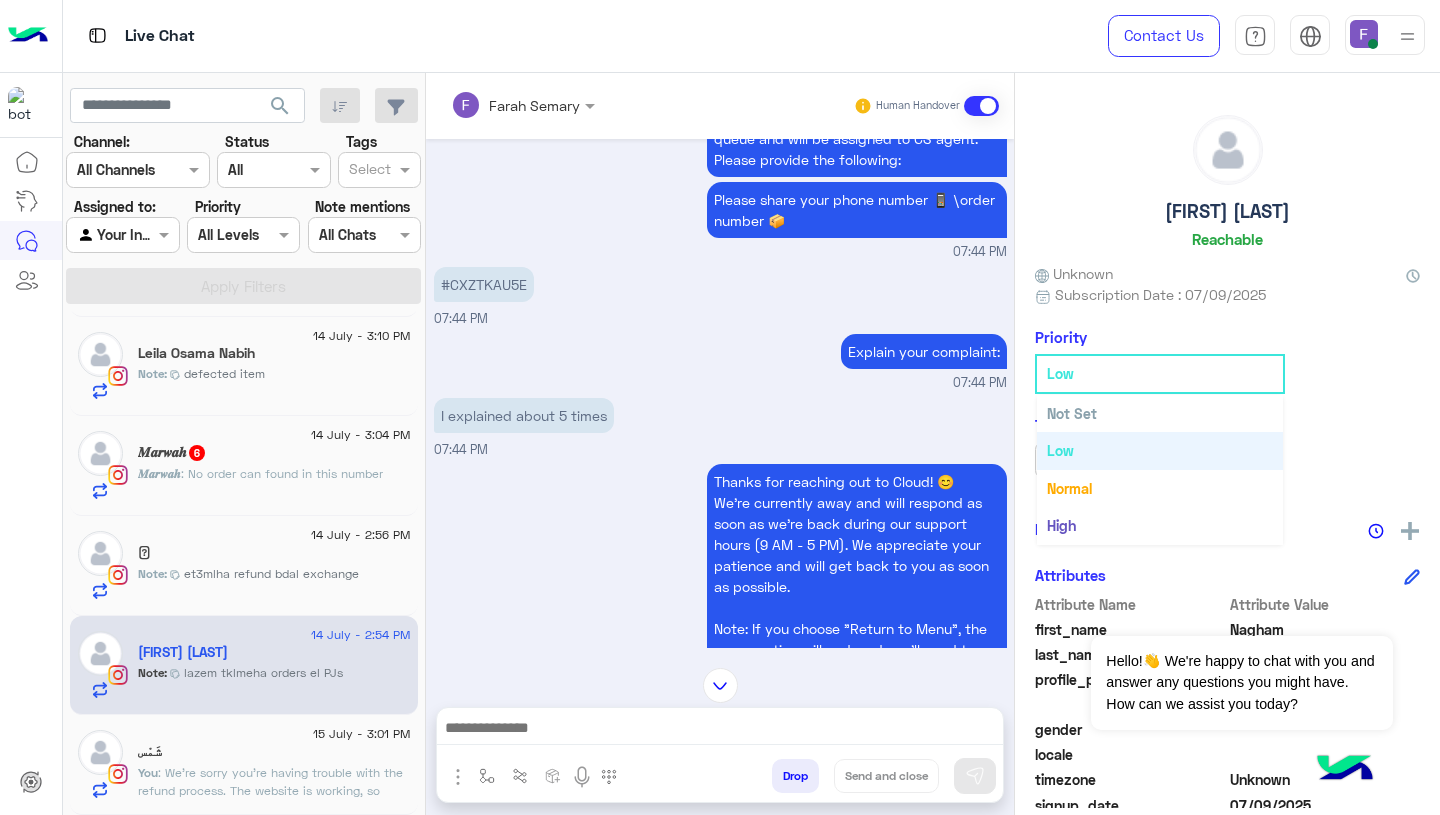 click 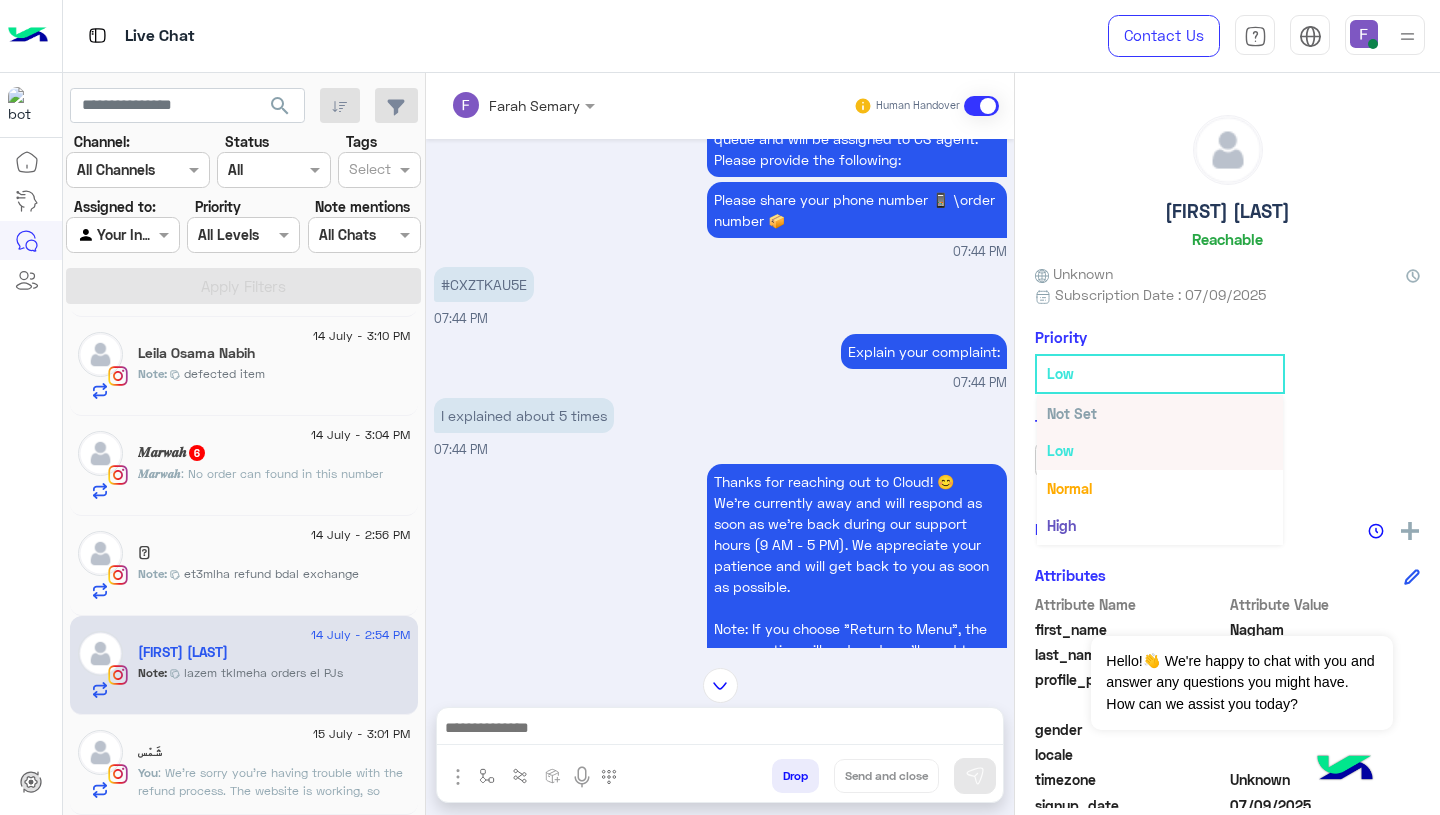 click on "Not Set" at bounding box center (1160, 413) 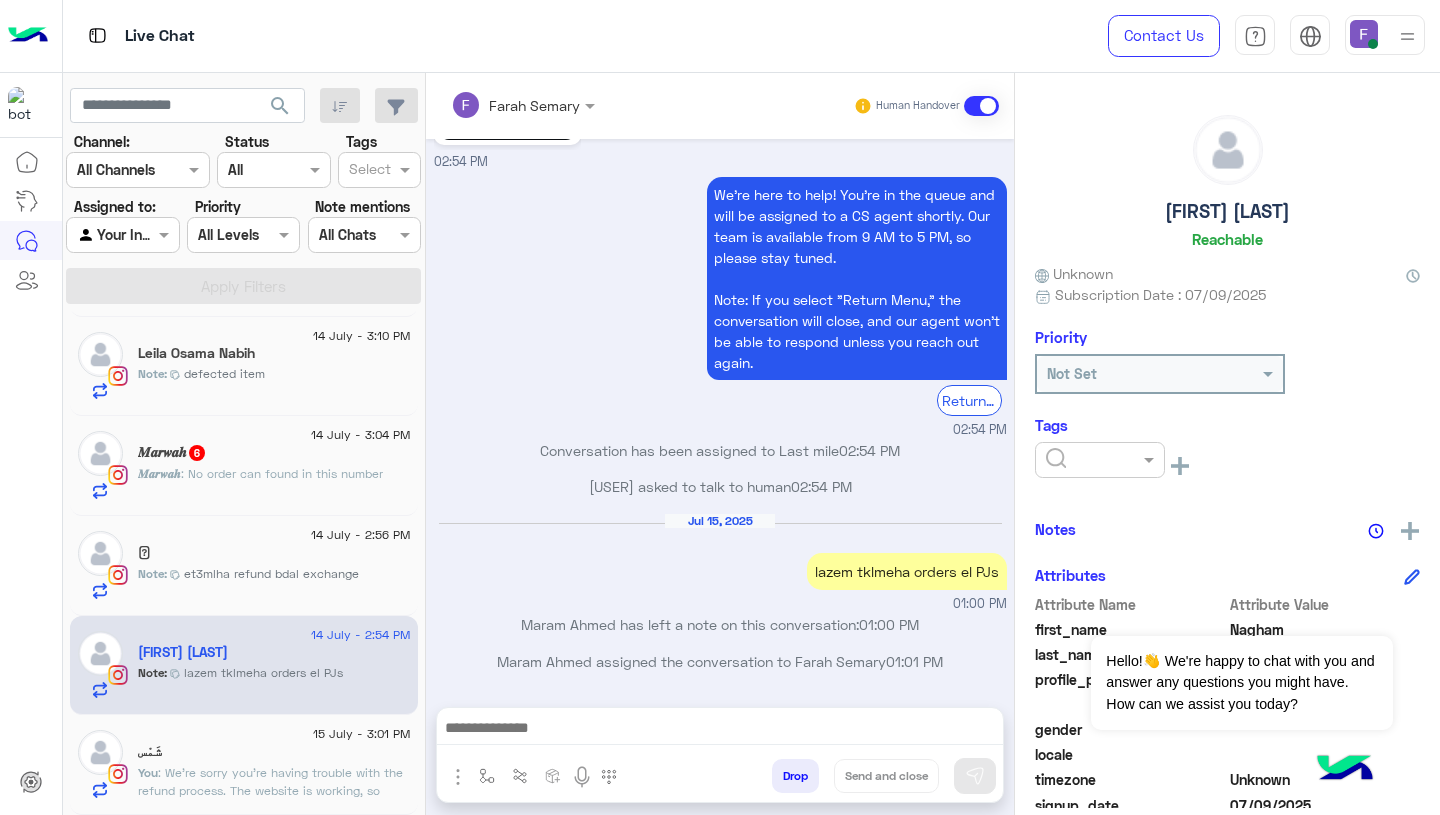 click at bounding box center [720, 730] 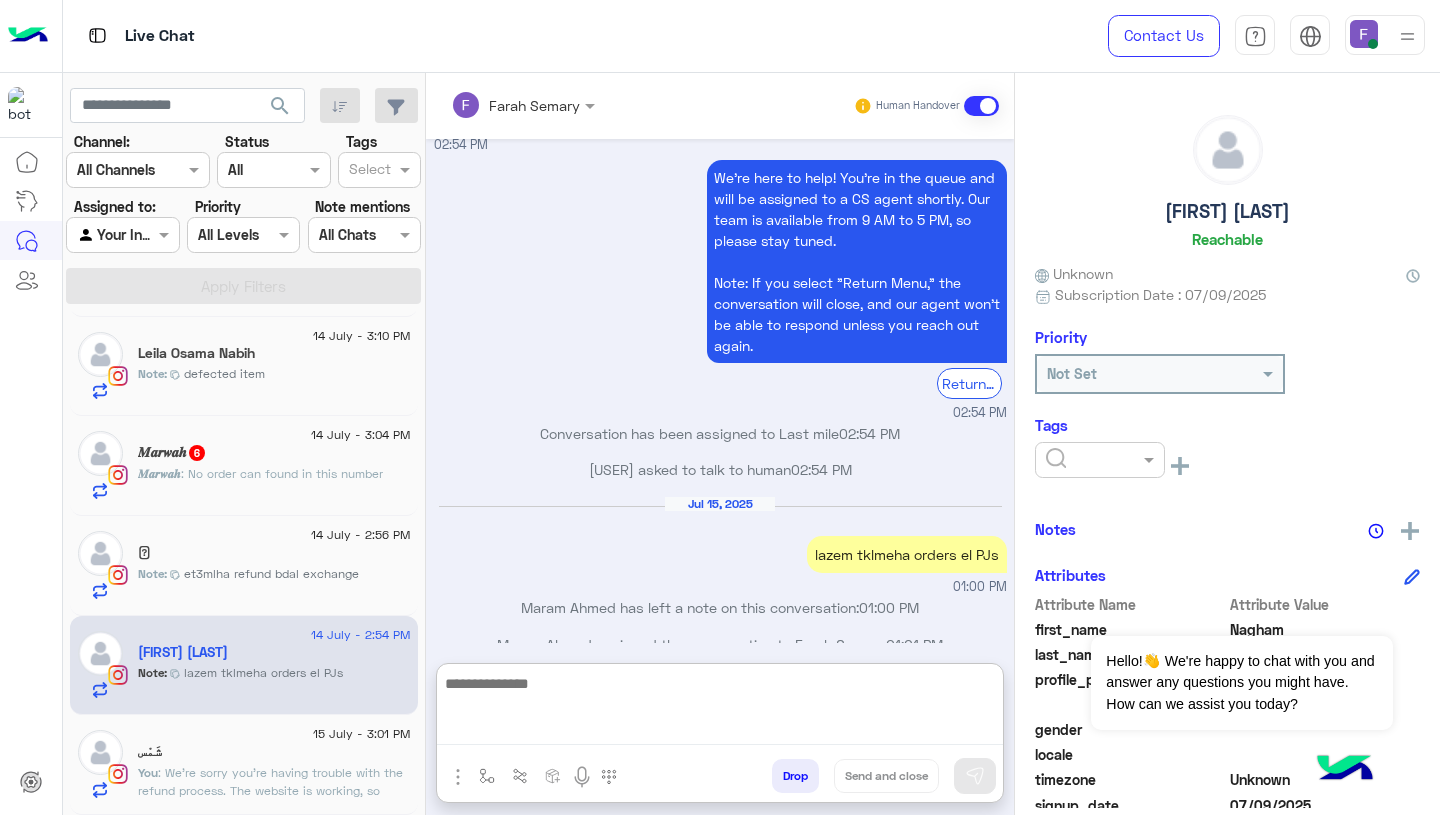 scroll, scrollTop: 4409, scrollLeft: 0, axis: vertical 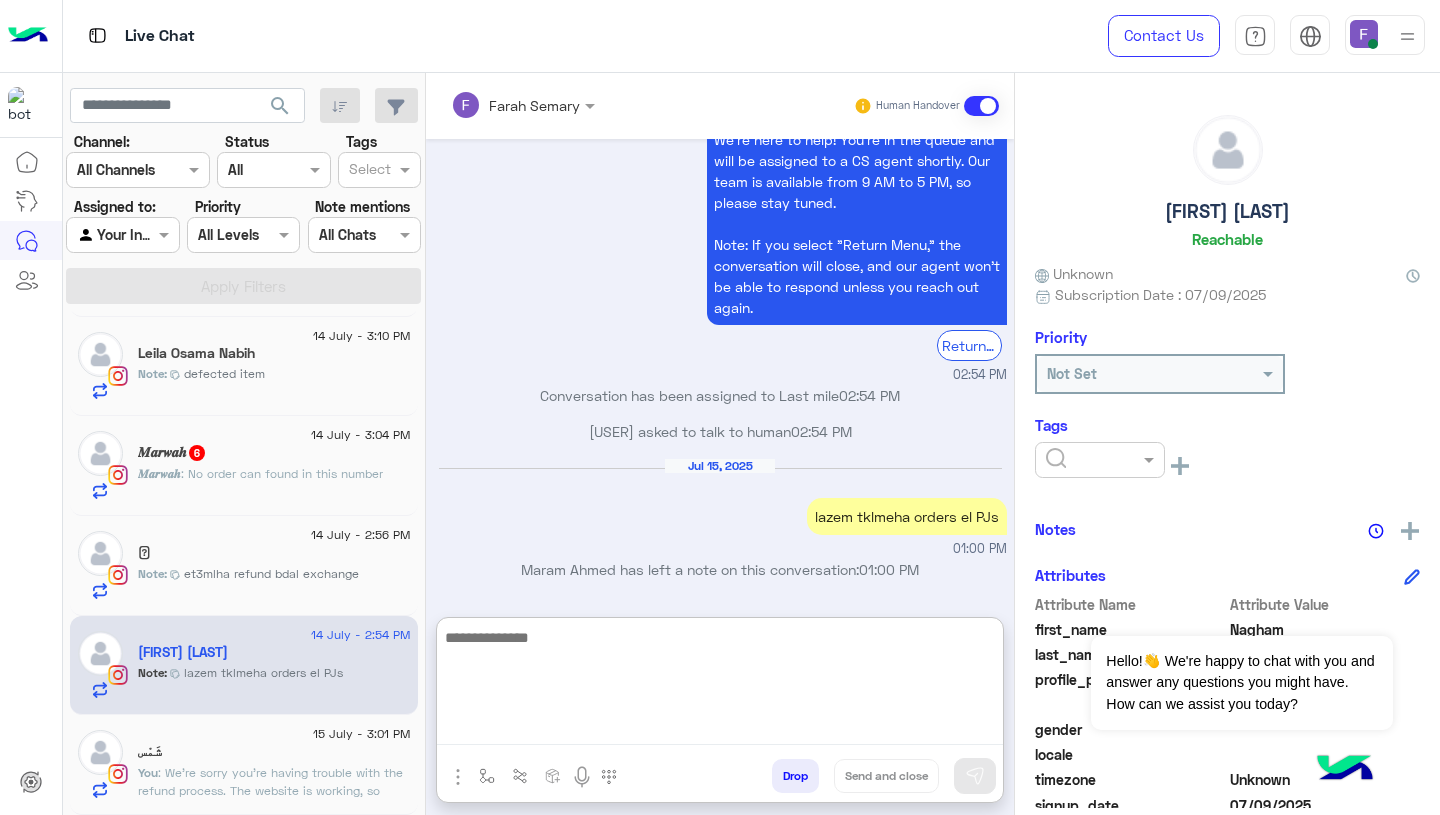 paste on "**********" 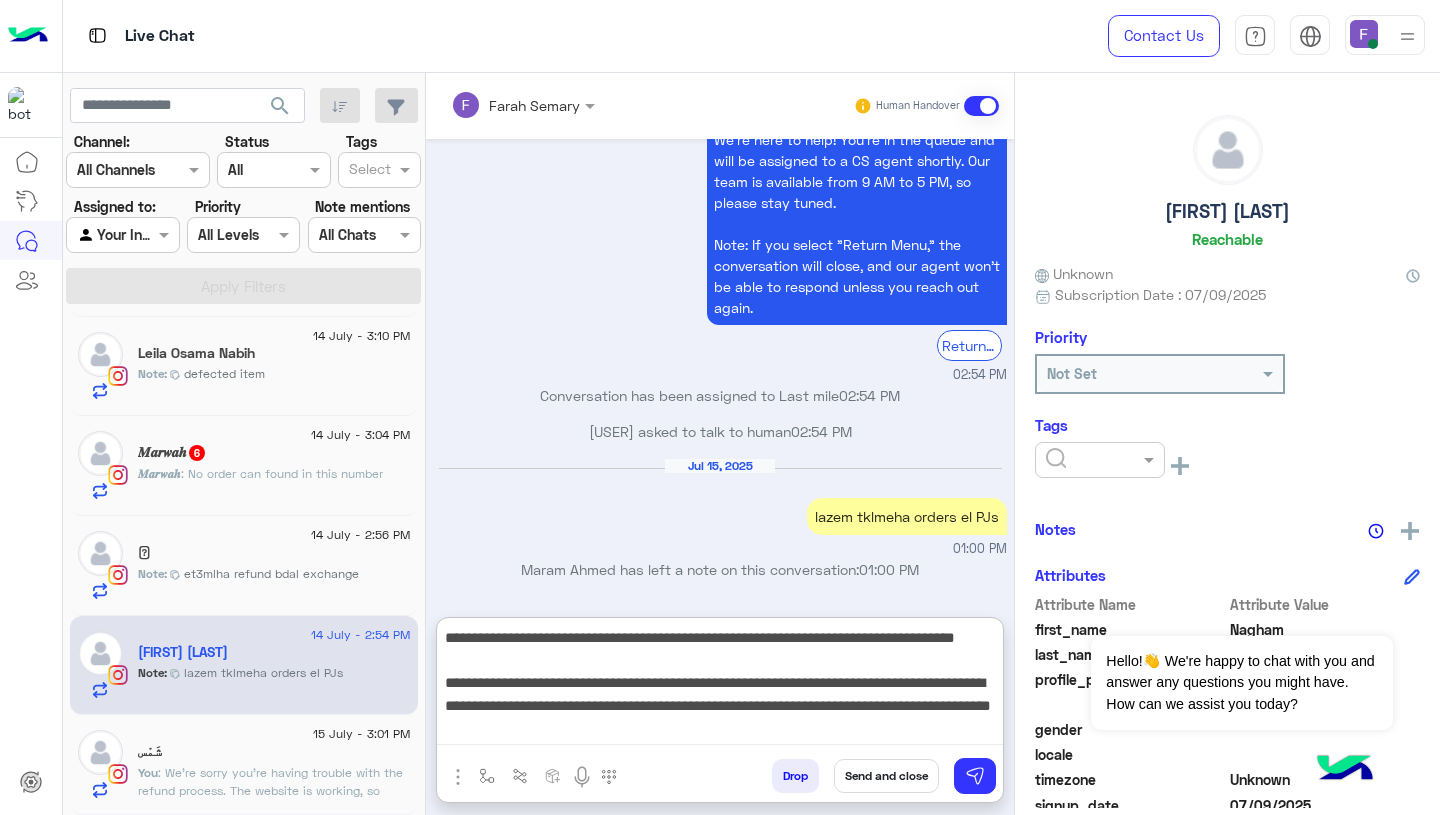 scroll, scrollTop: 151, scrollLeft: 0, axis: vertical 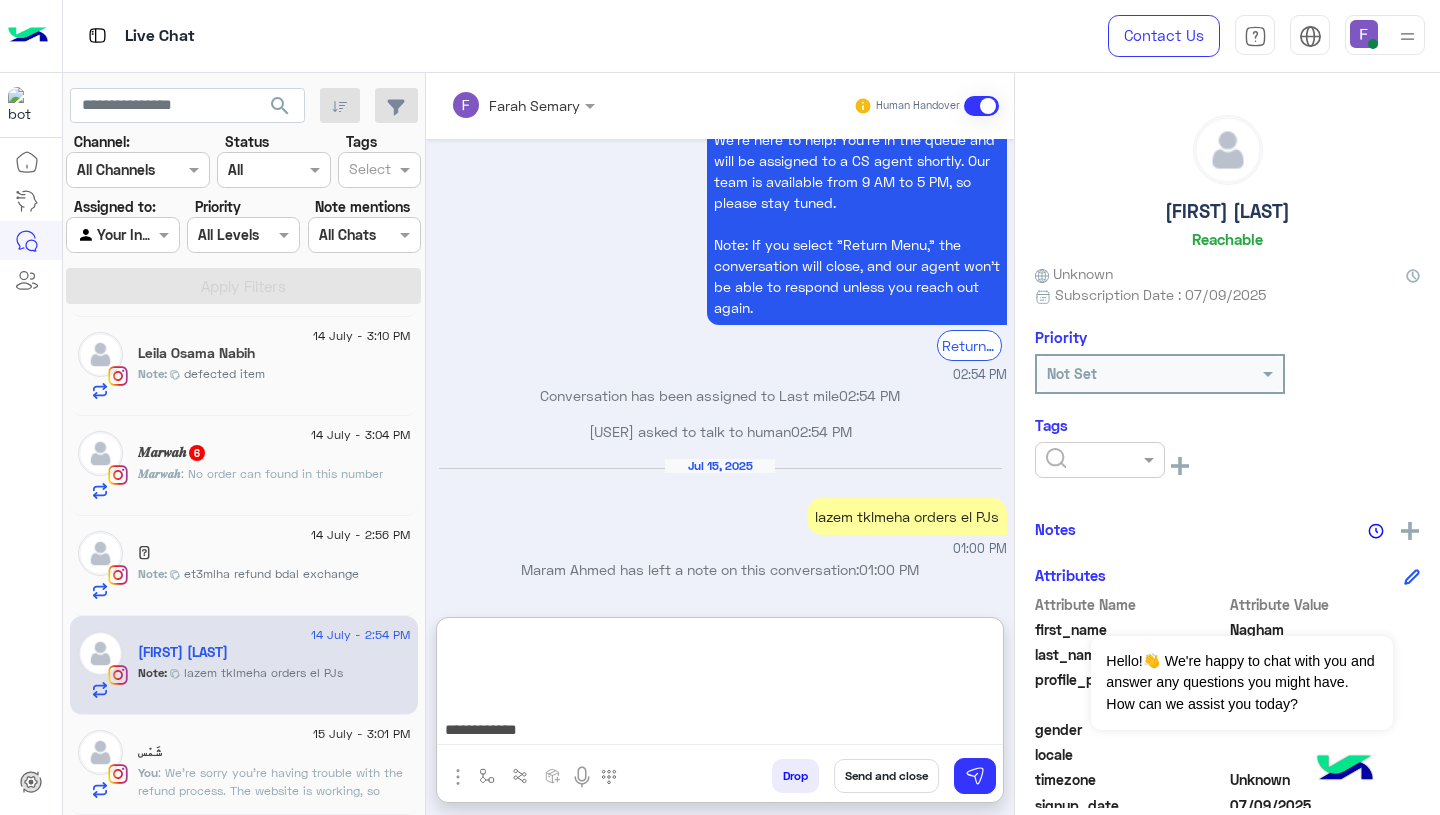 click on "**********" at bounding box center (720, 685) 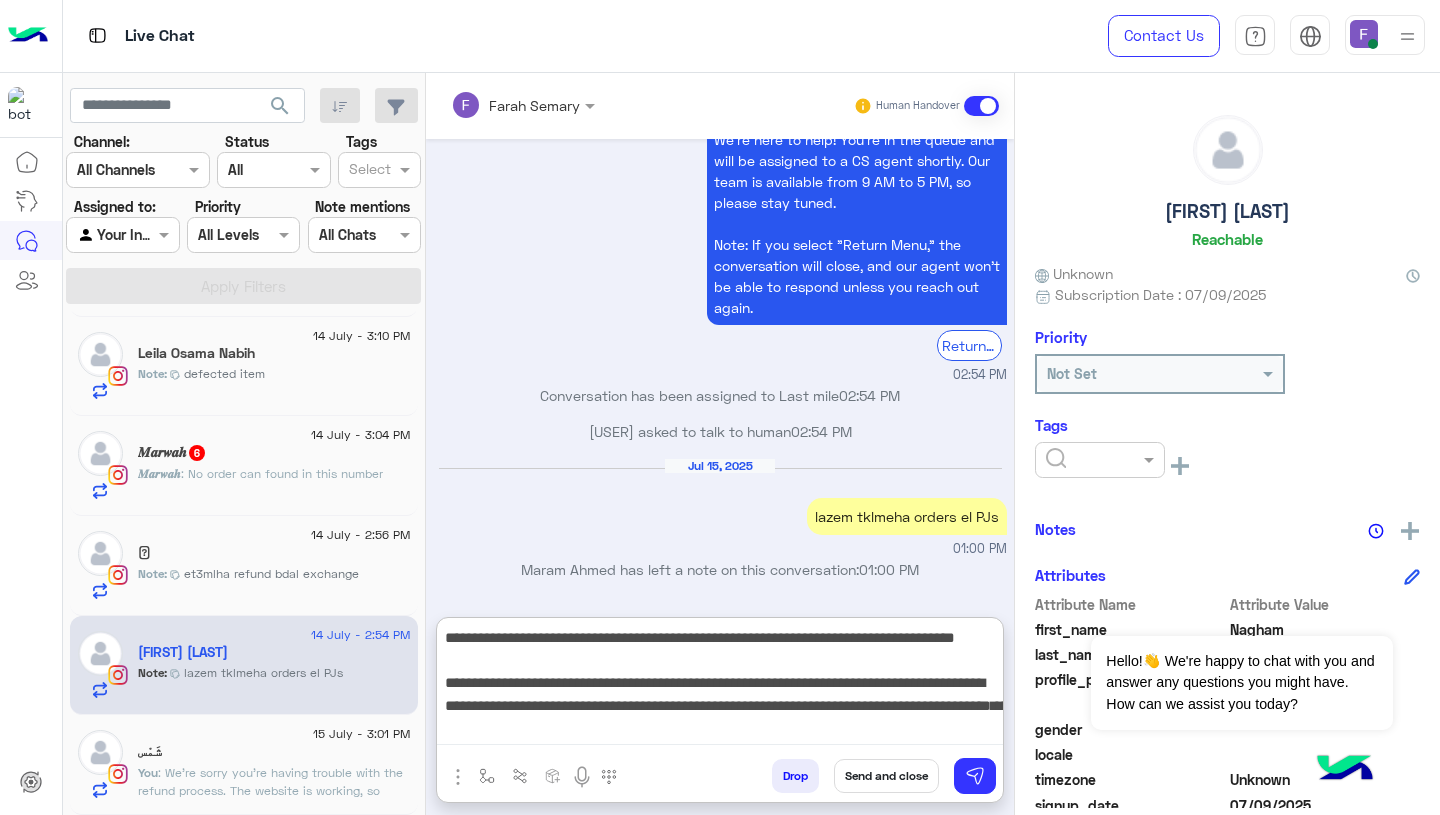 scroll, scrollTop: 61, scrollLeft: 0, axis: vertical 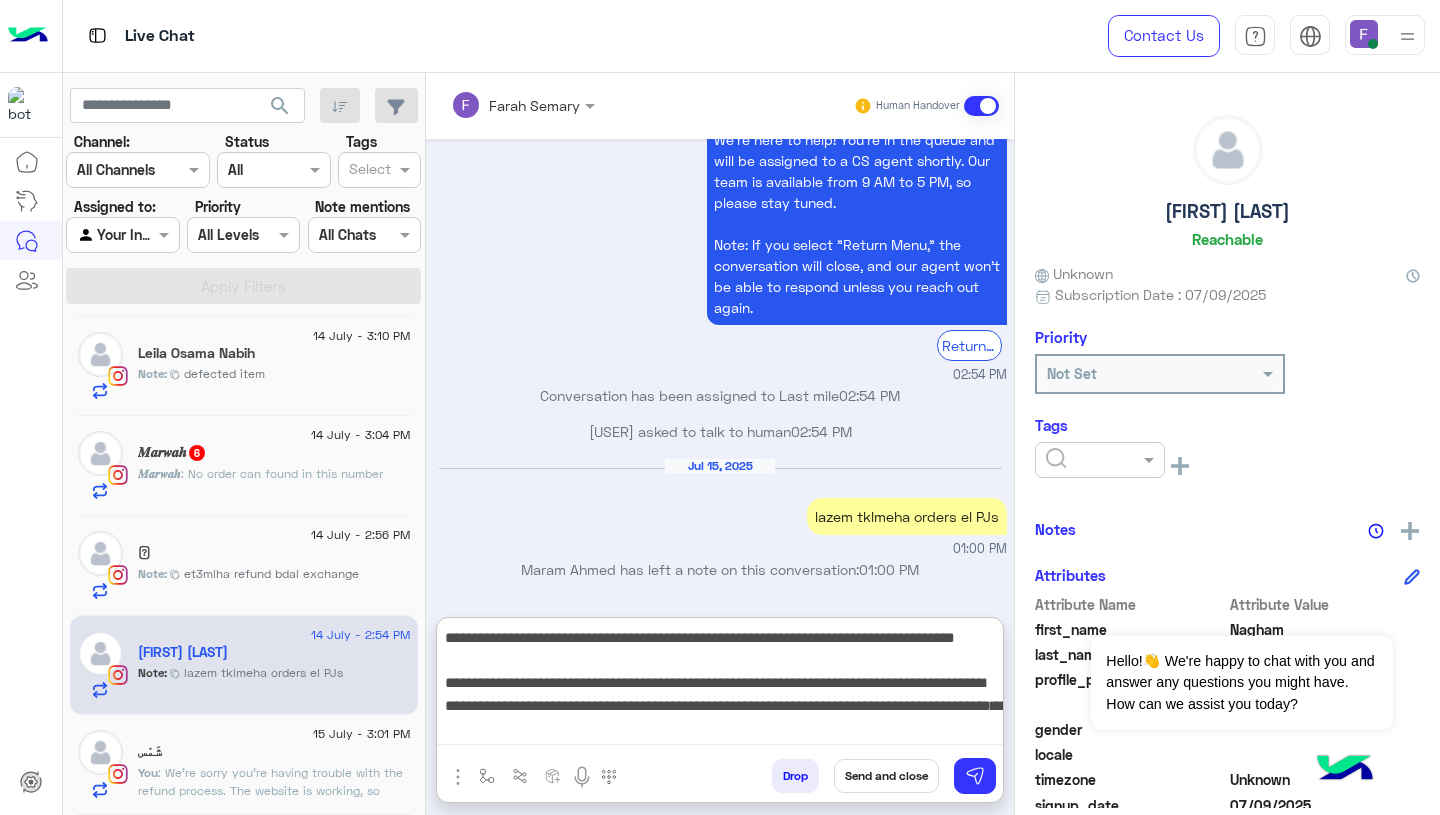 drag, startPoint x: 442, startPoint y: 673, endPoint x: 711, endPoint y: 698, distance: 270.1592 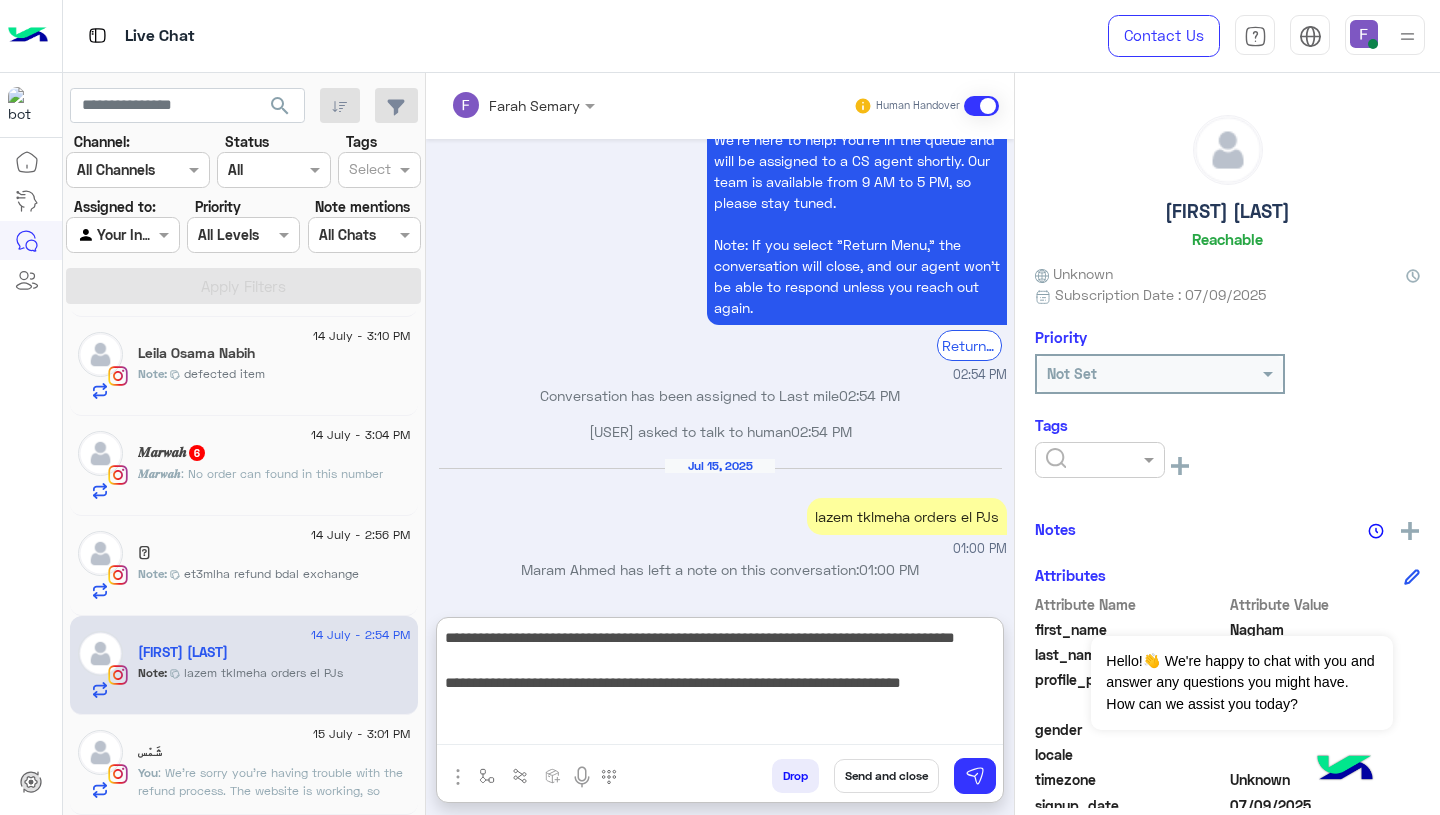 type on "**********" 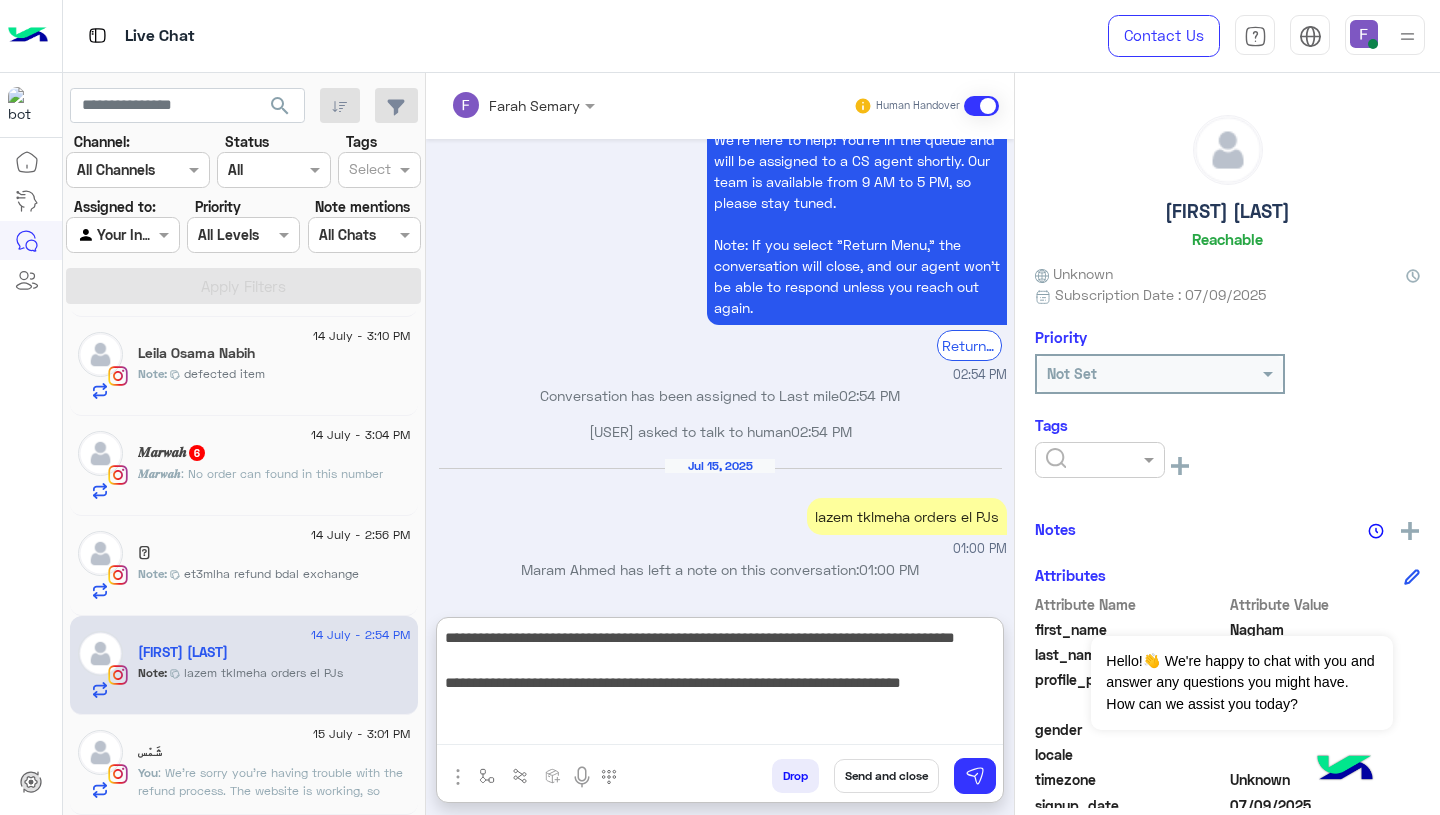 click on "**********" at bounding box center [720, 685] 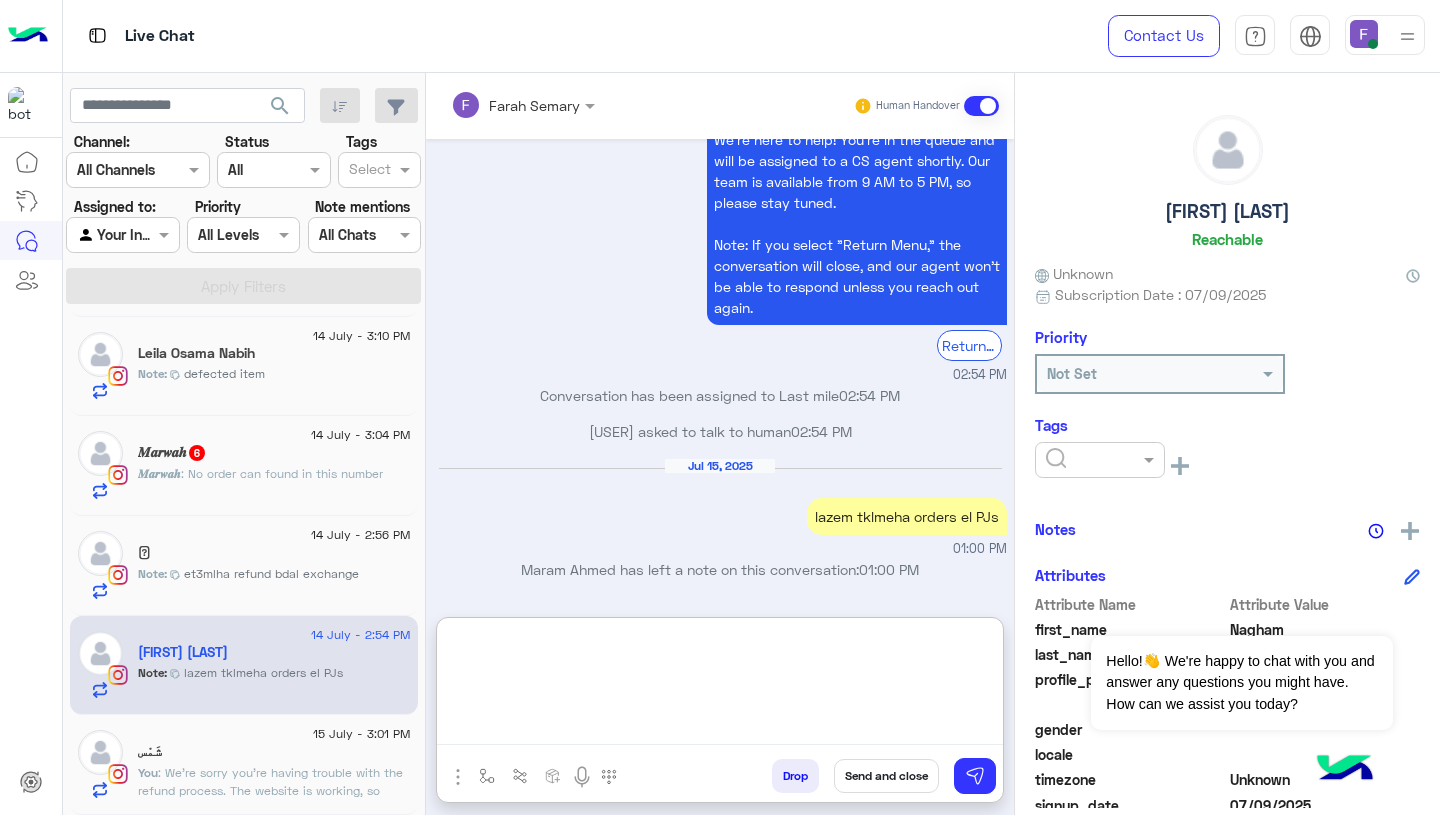 paste on "**********" 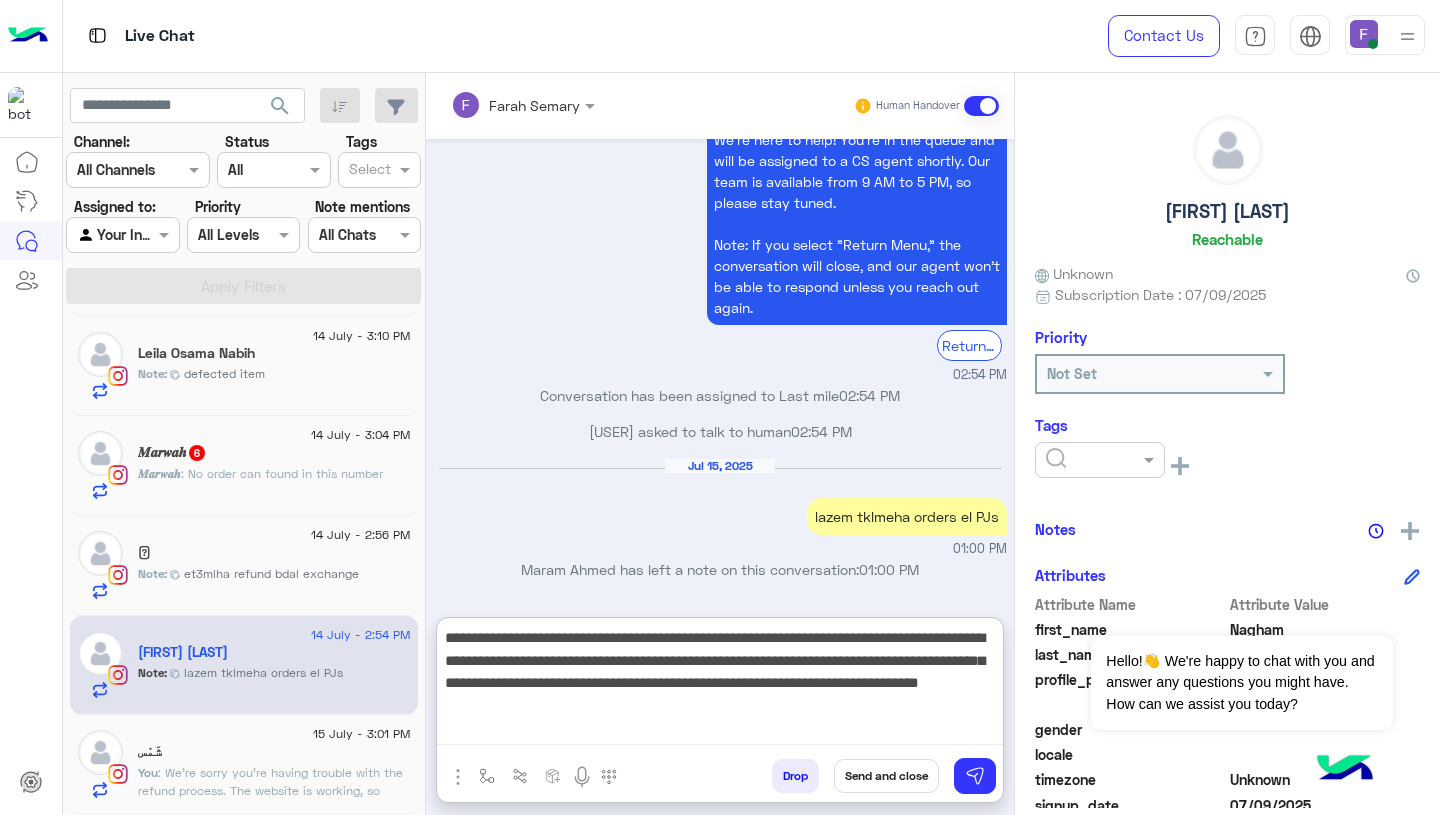 scroll, scrollTop: 106, scrollLeft: 0, axis: vertical 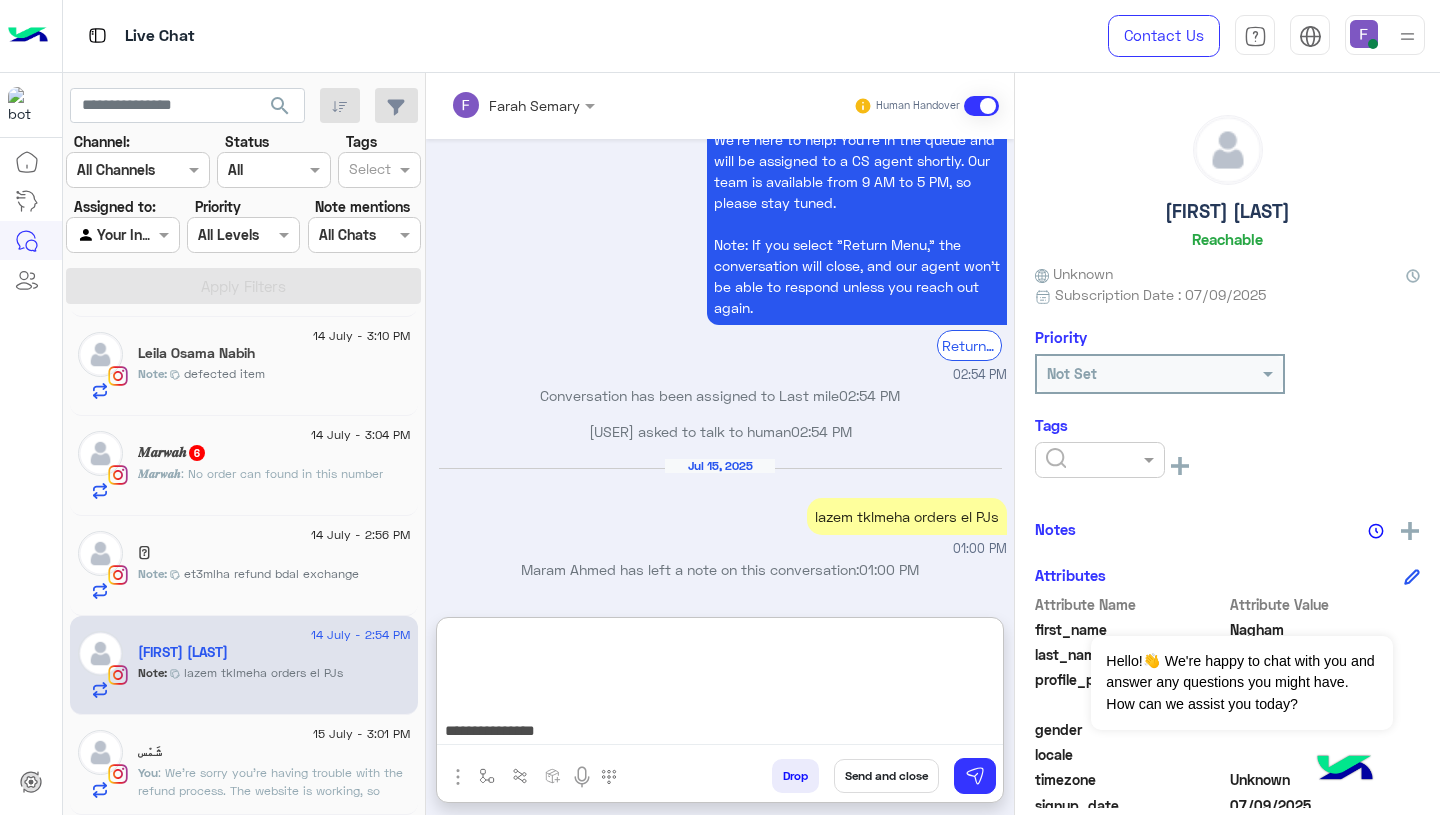 click on "**********" at bounding box center [720, 685] 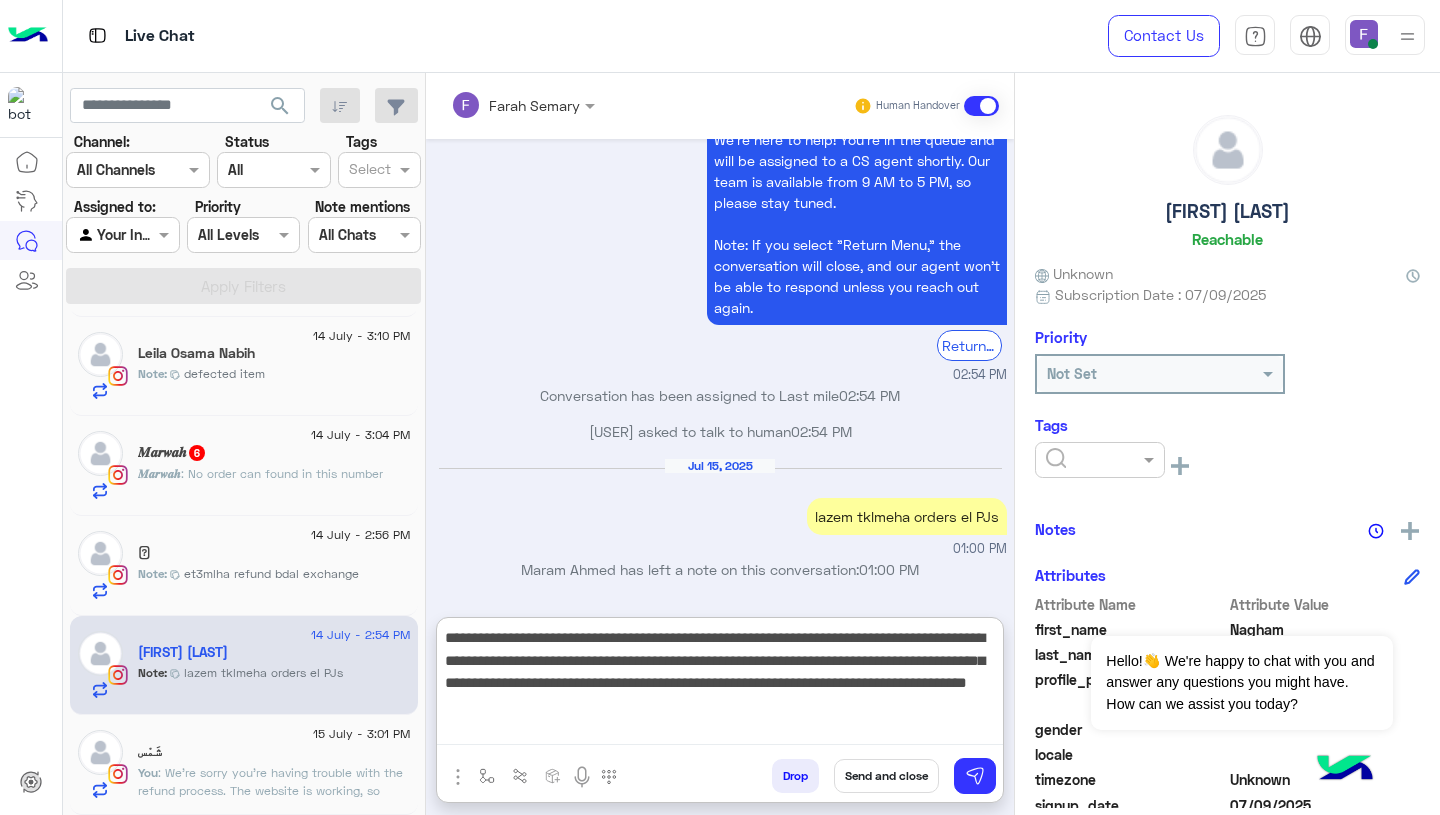 scroll, scrollTop: 0, scrollLeft: 0, axis: both 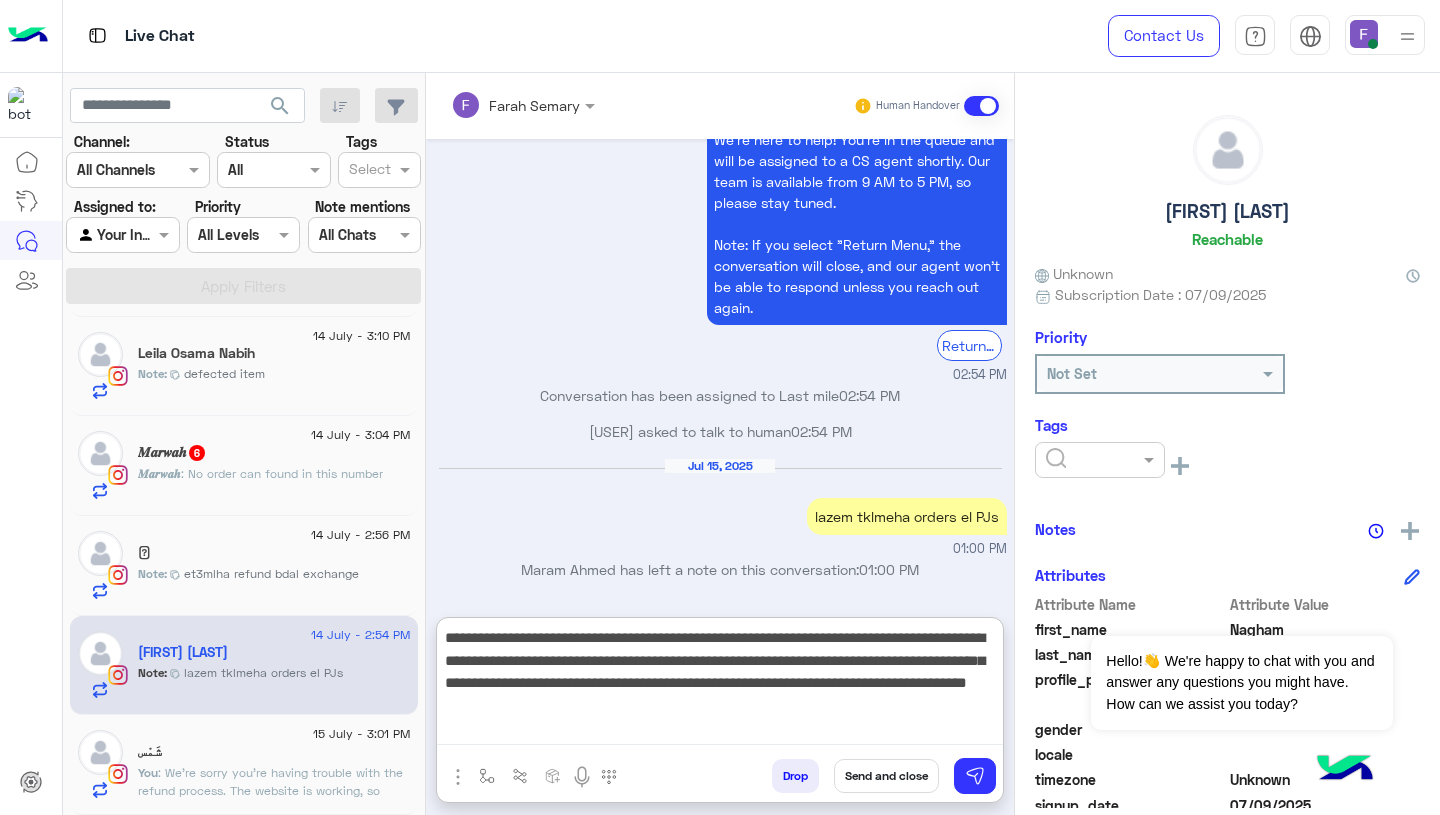click on "**********" at bounding box center (720, 685) 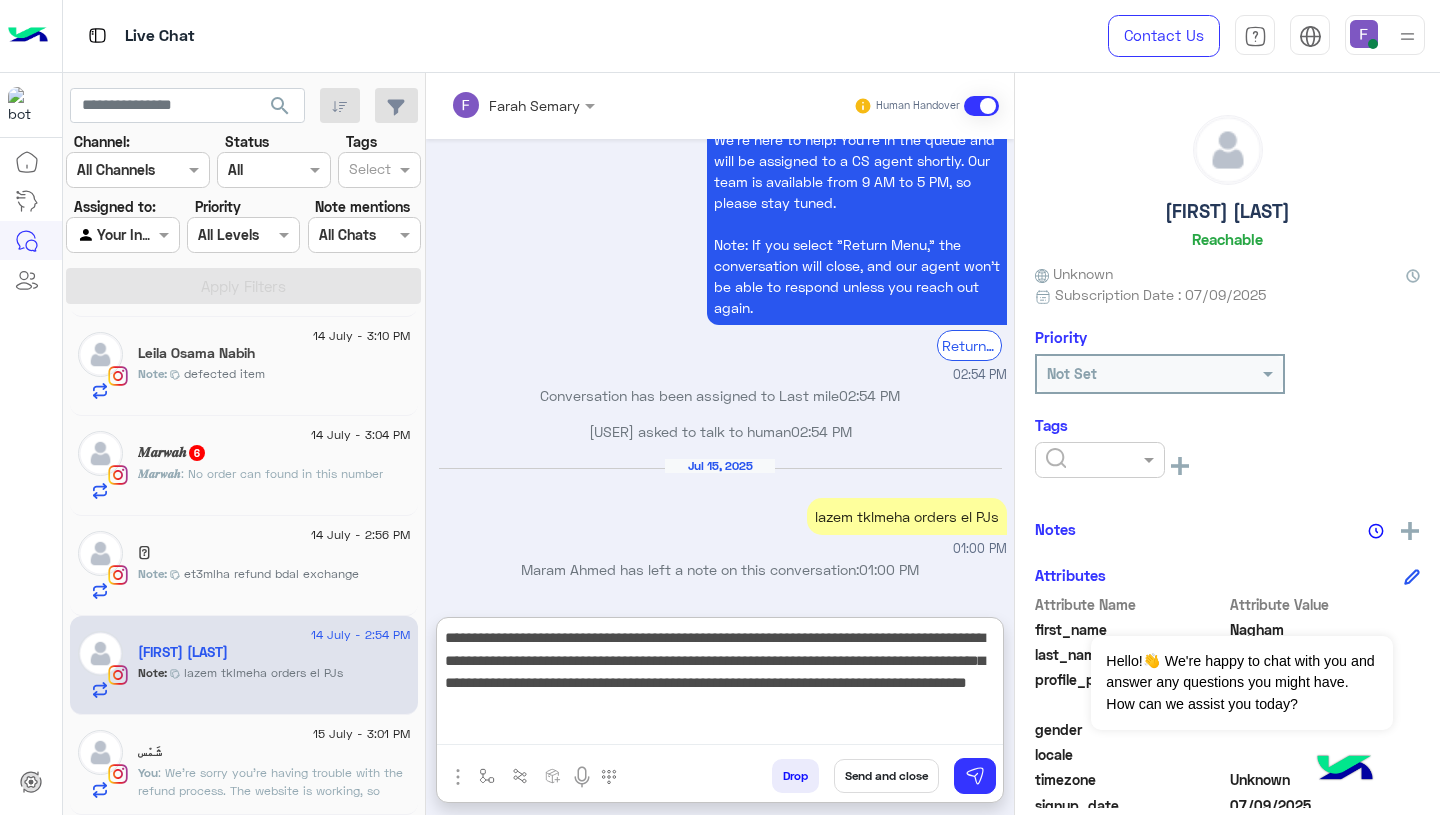 drag, startPoint x: 440, startPoint y: 642, endPoint x: 668, endPoint y: 649, distance: 228.10744 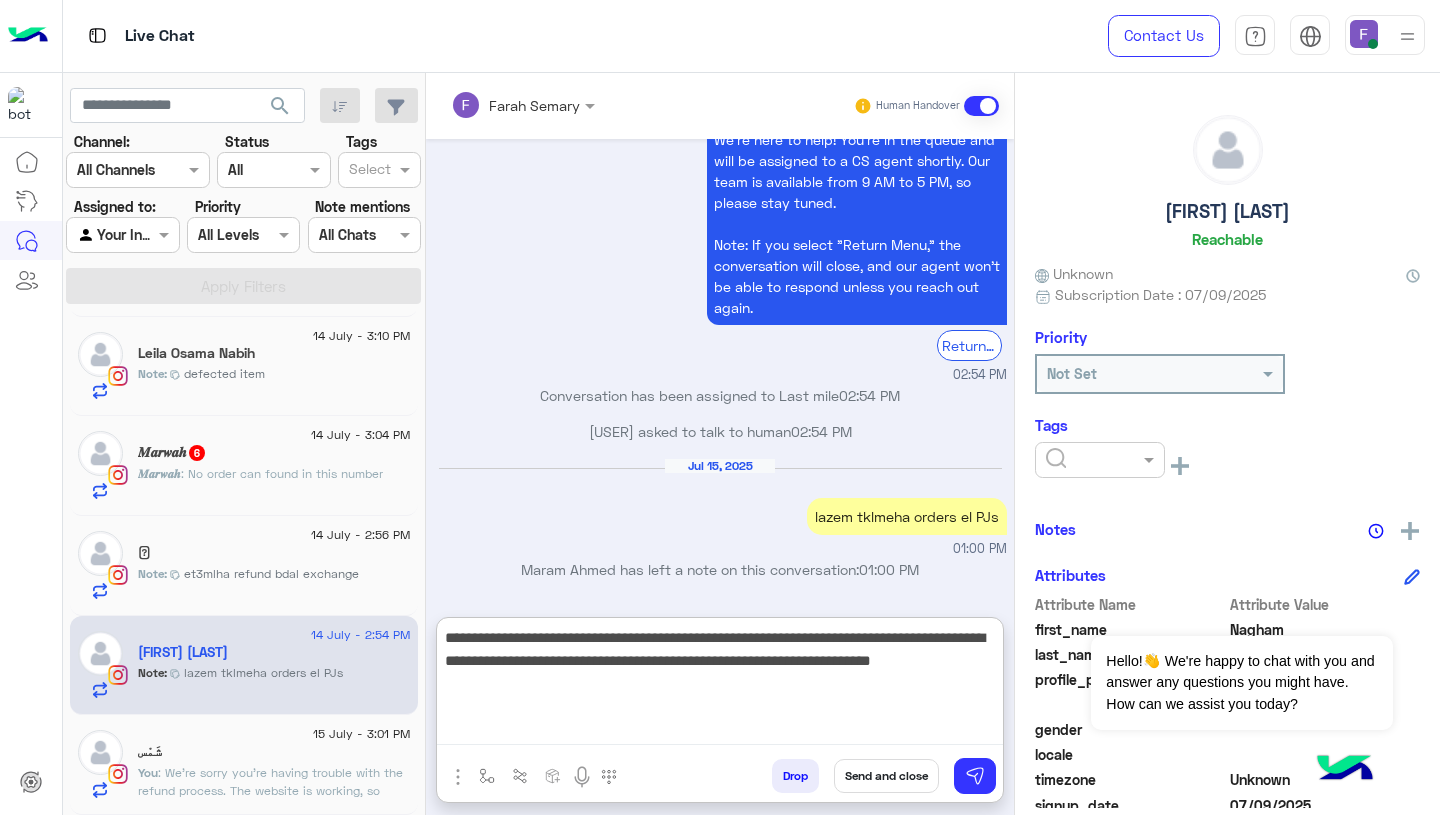 drag, startPoint x: 450, startPoint y: 640, endPoint x: 633, endPoint y: 703, distance: 193.5407 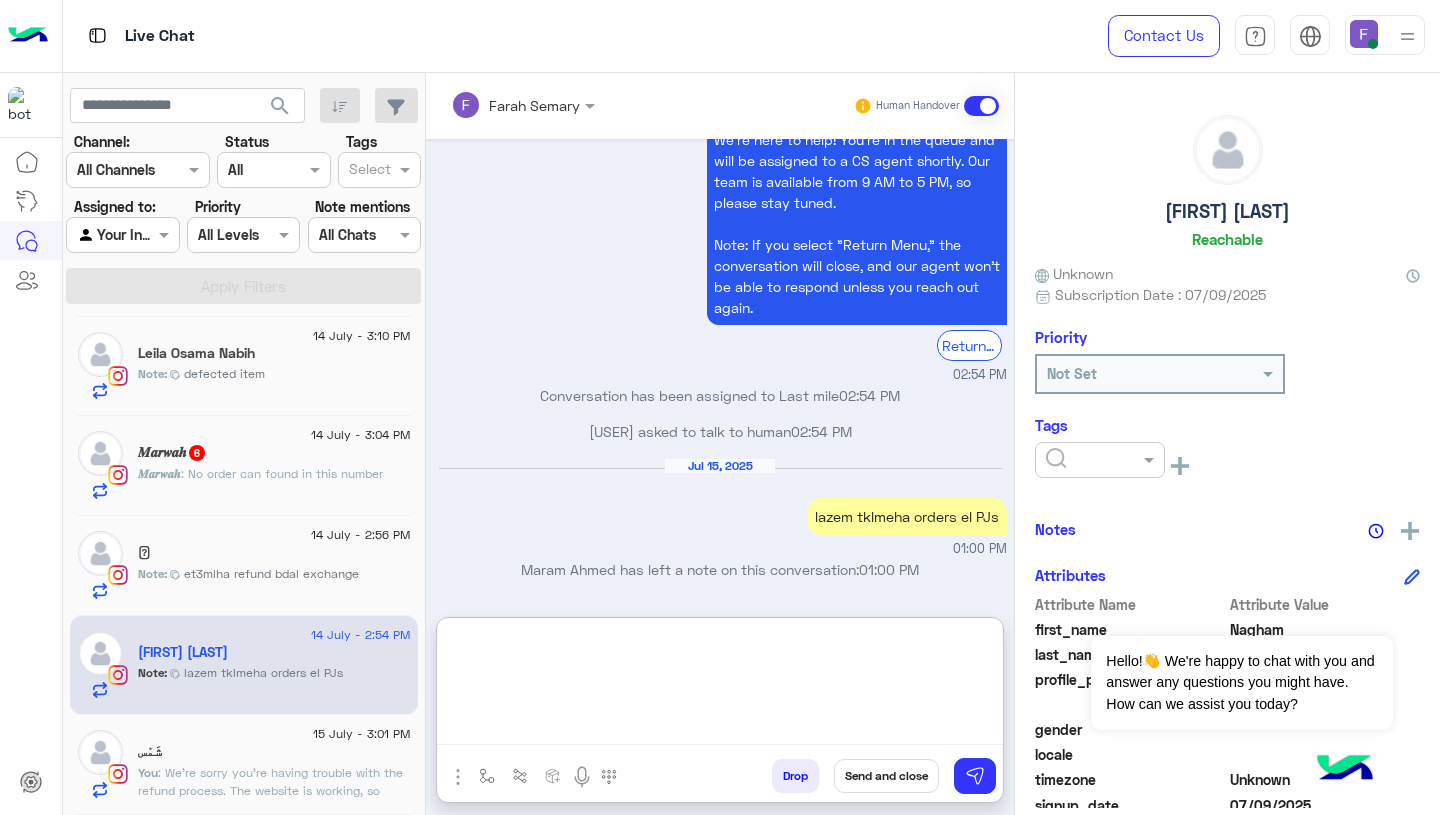 paste on "**********" 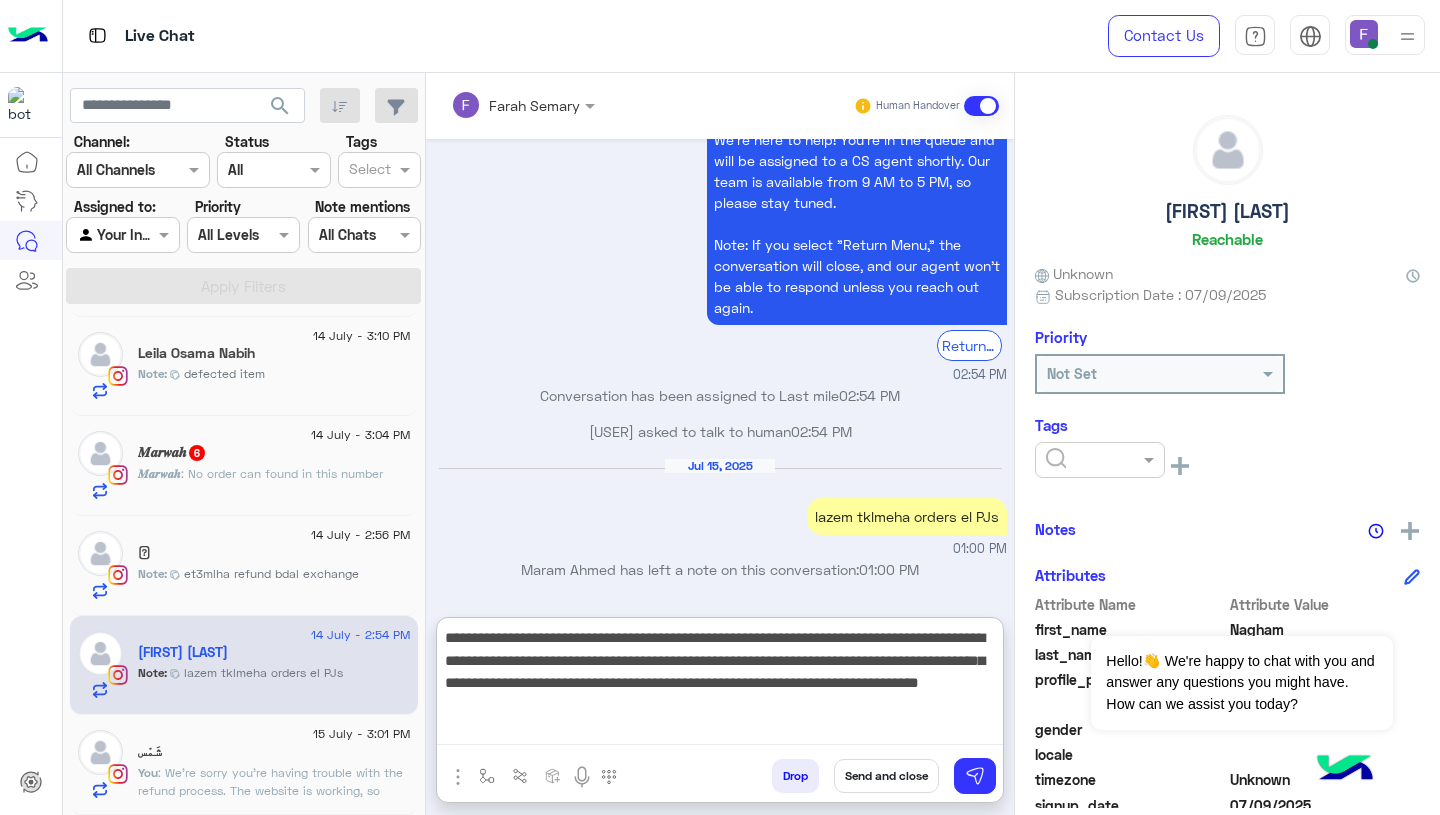 scroll, scrollTop: 106, scrollLeft: 0, axis: vertical 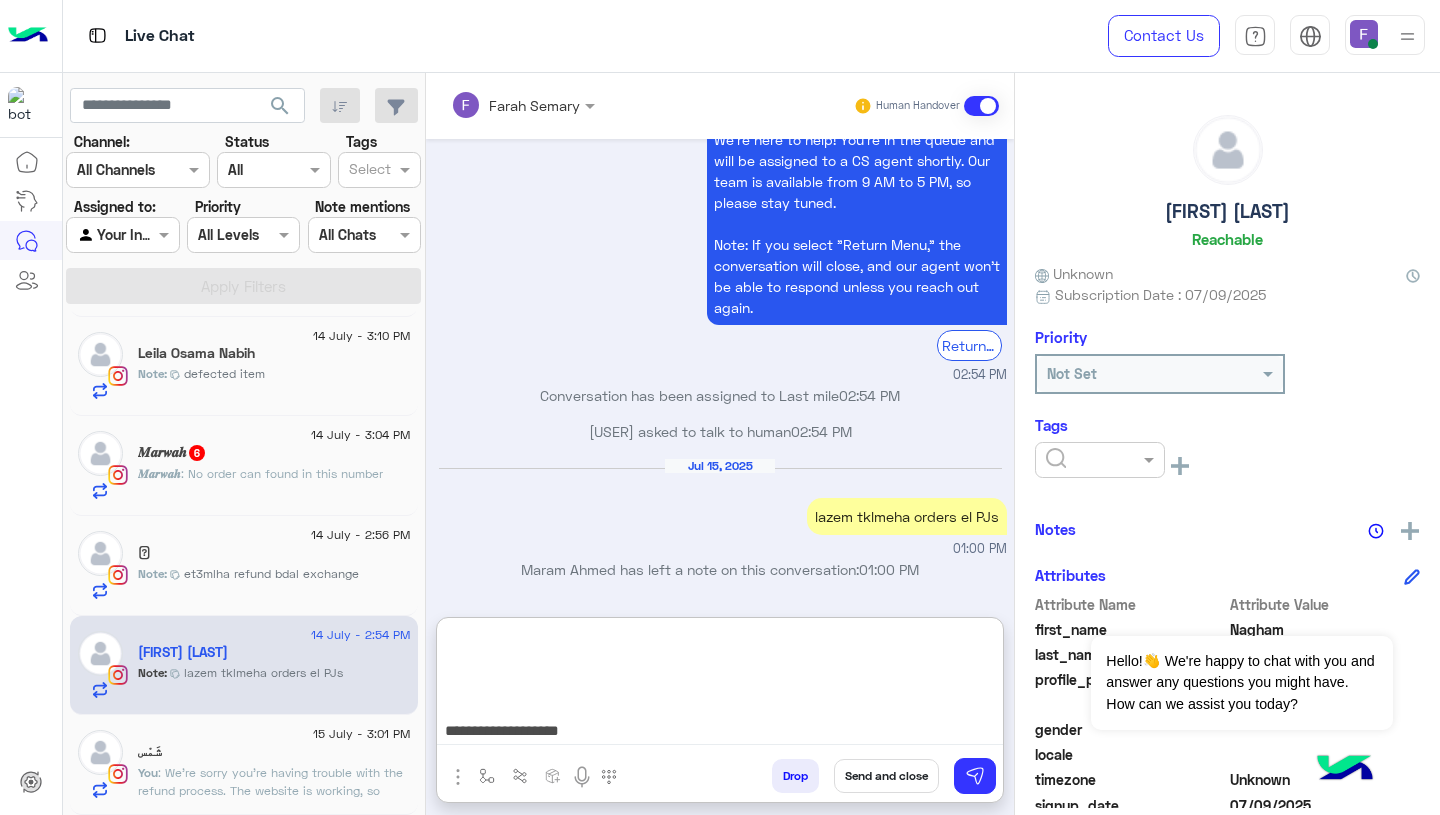 click on "**********" at bounding box center [720, 685] 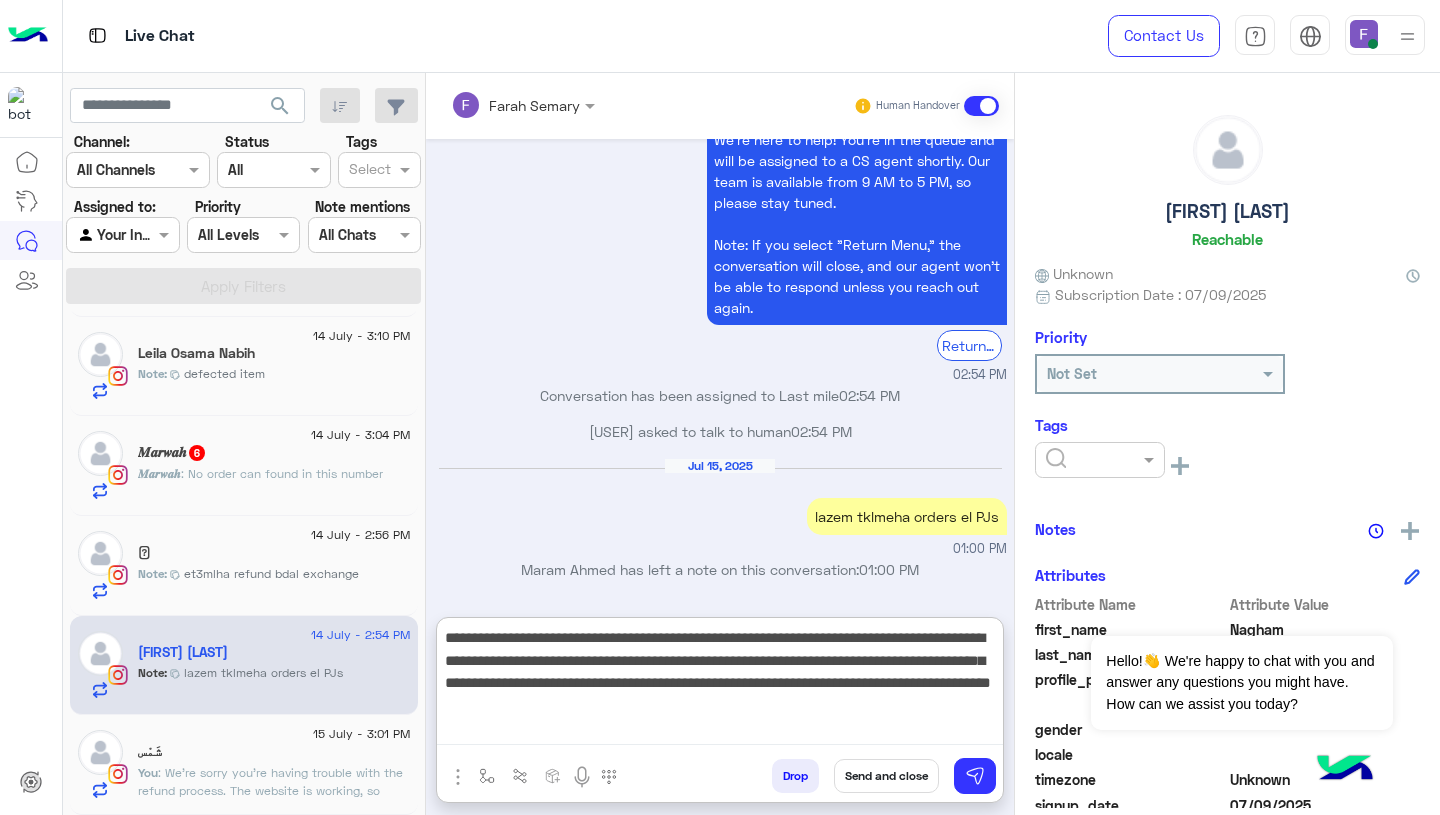 scroll, scrollTop: 0, scrollLeft: 0, axis: both 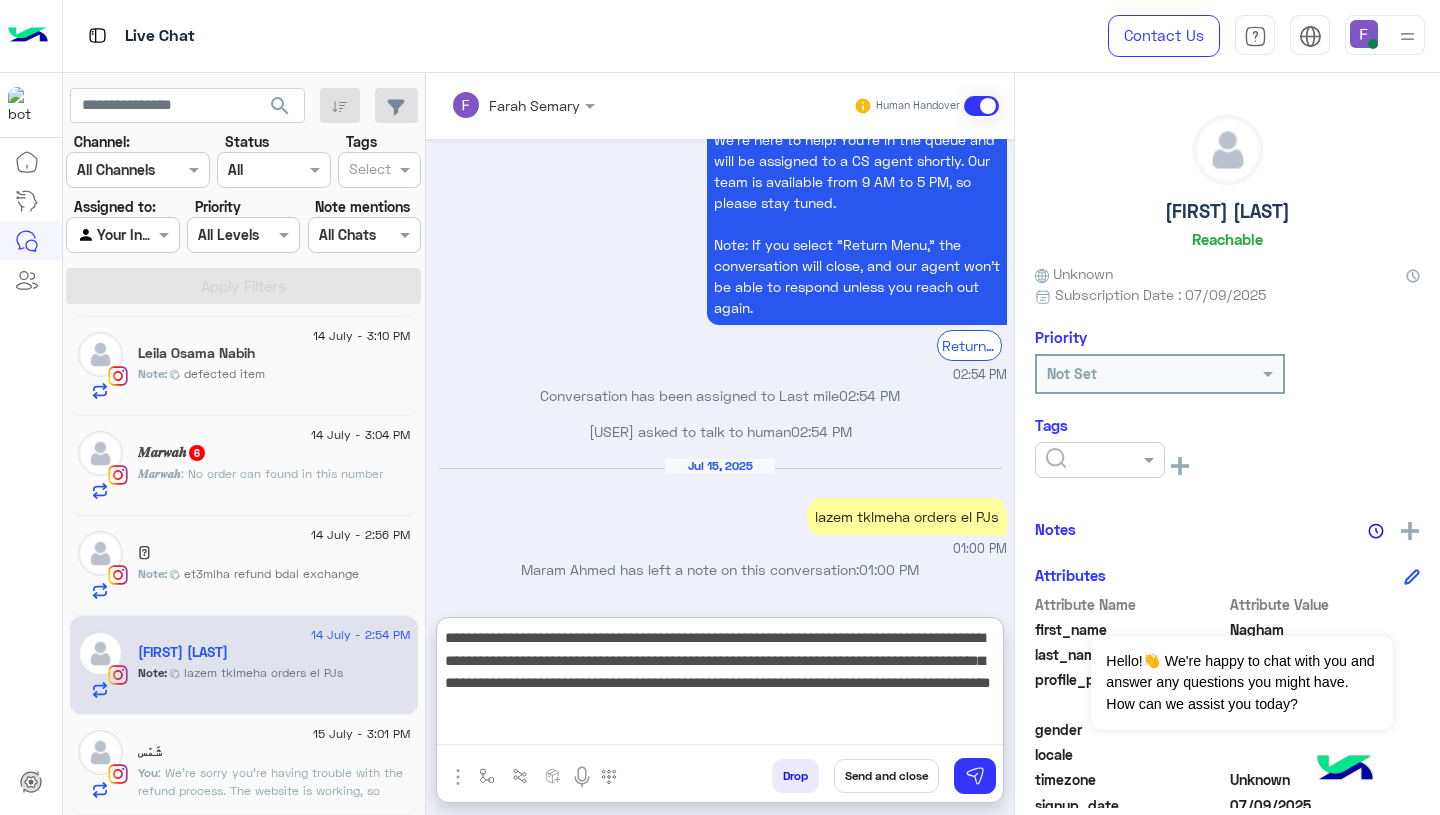 drag, startPoint x: 444, startPoint y: 637, endPoint x: 664, endPoint y: 637, distance: 220 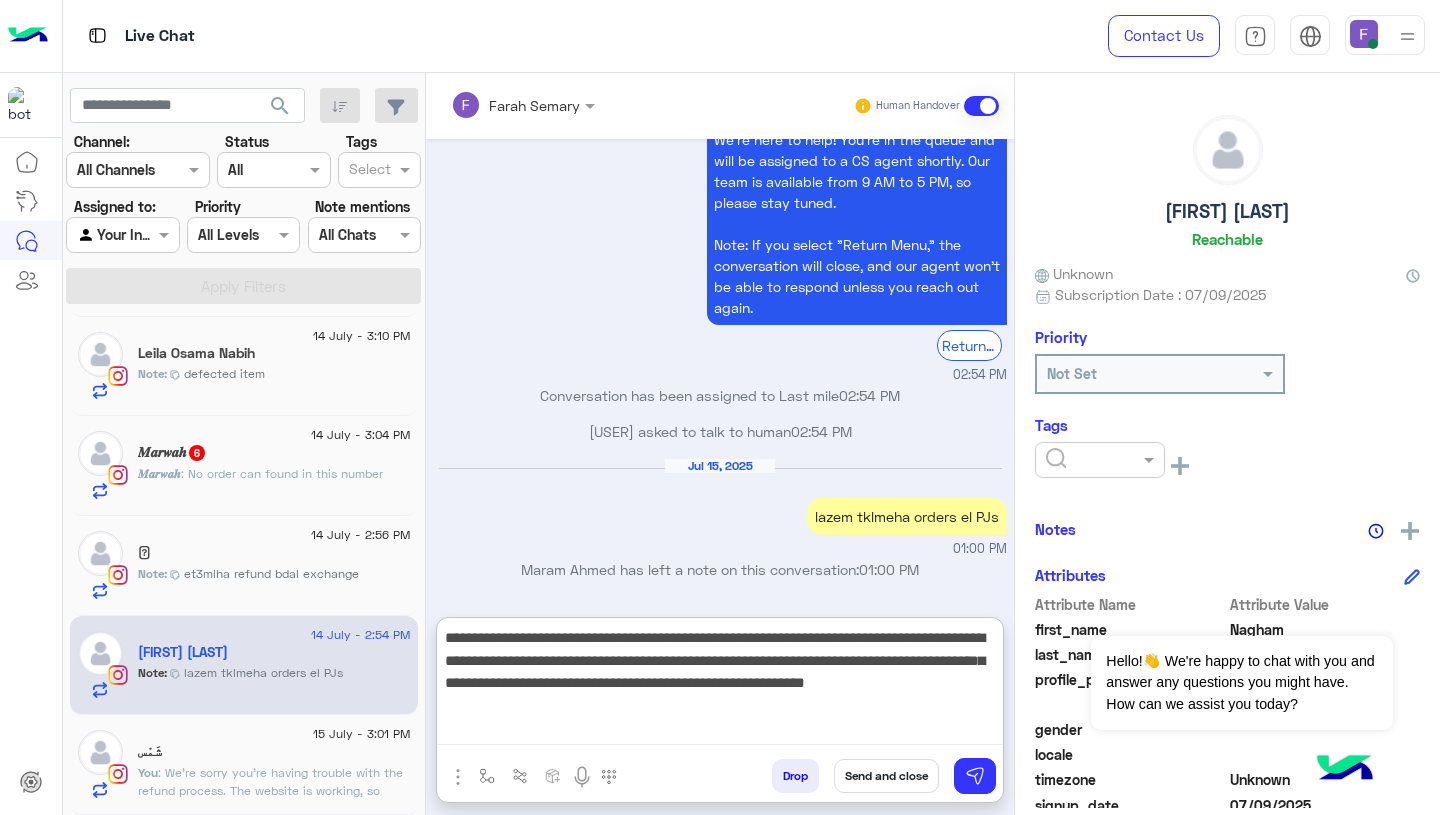 click on "**********" at bounding box center [720, 685] 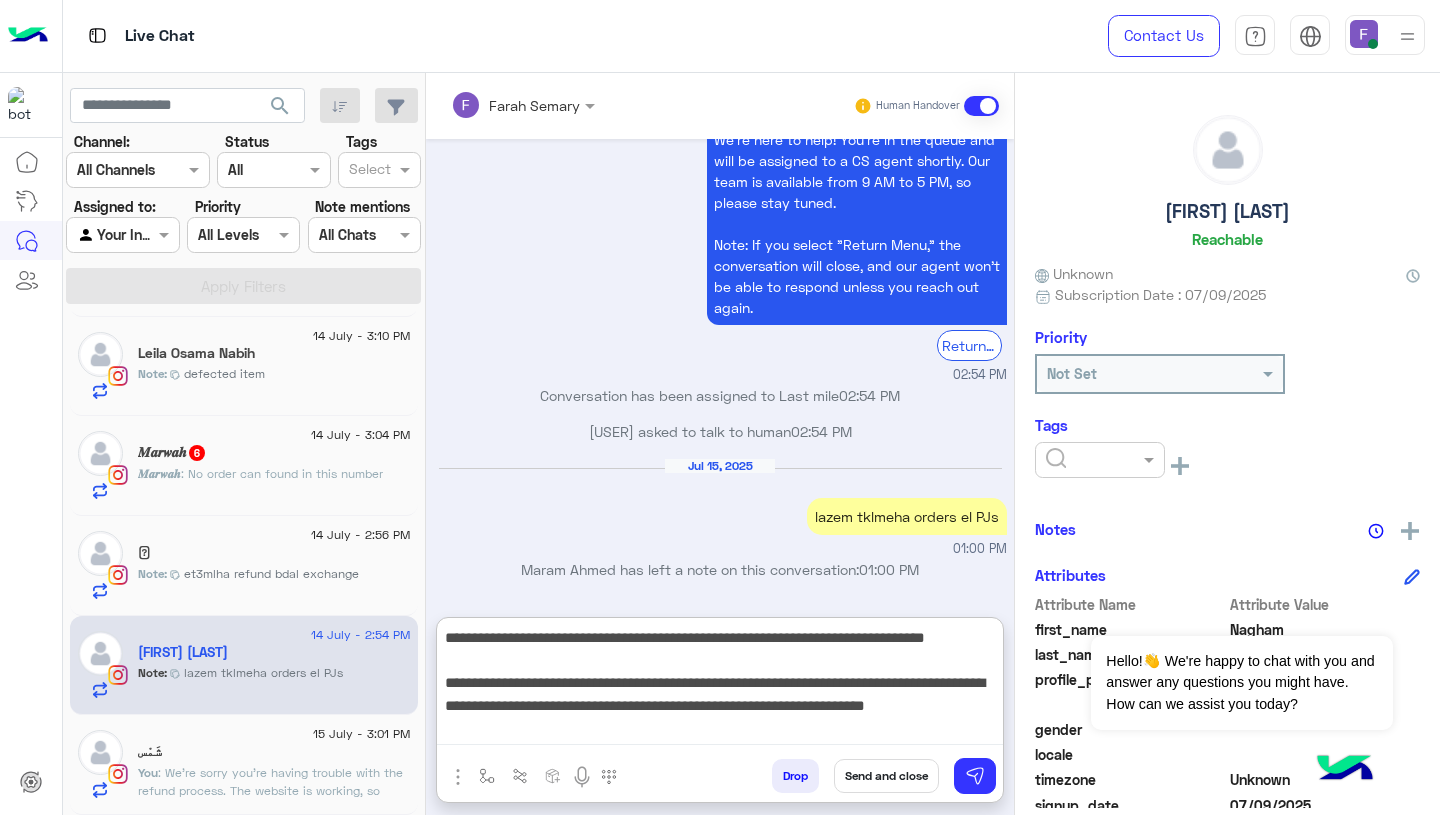 scroll, scrollTop: 28, scrollLeft: 0, axis: vertical 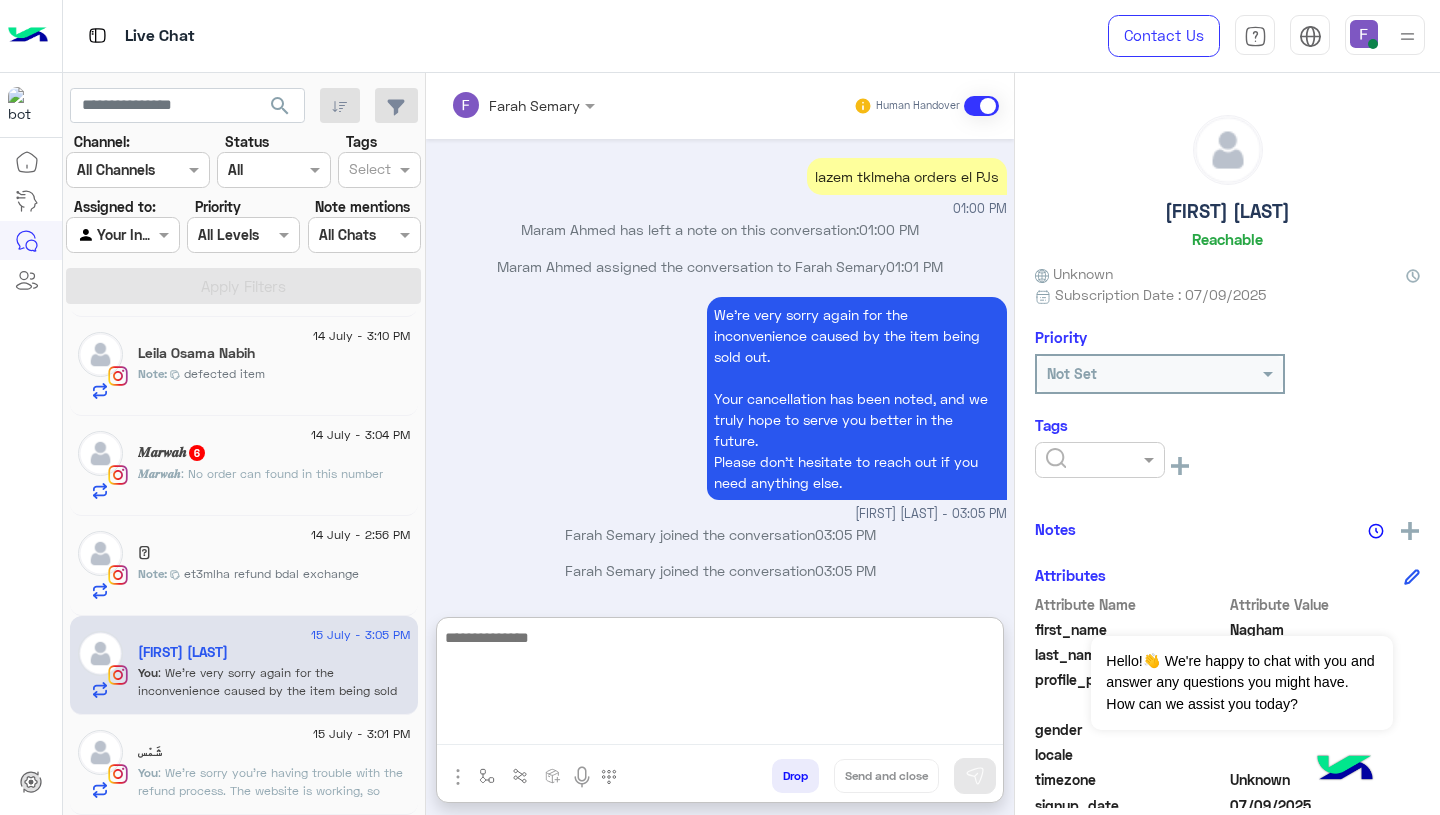 click on "Note :  et3mlha refund bdal exchange" 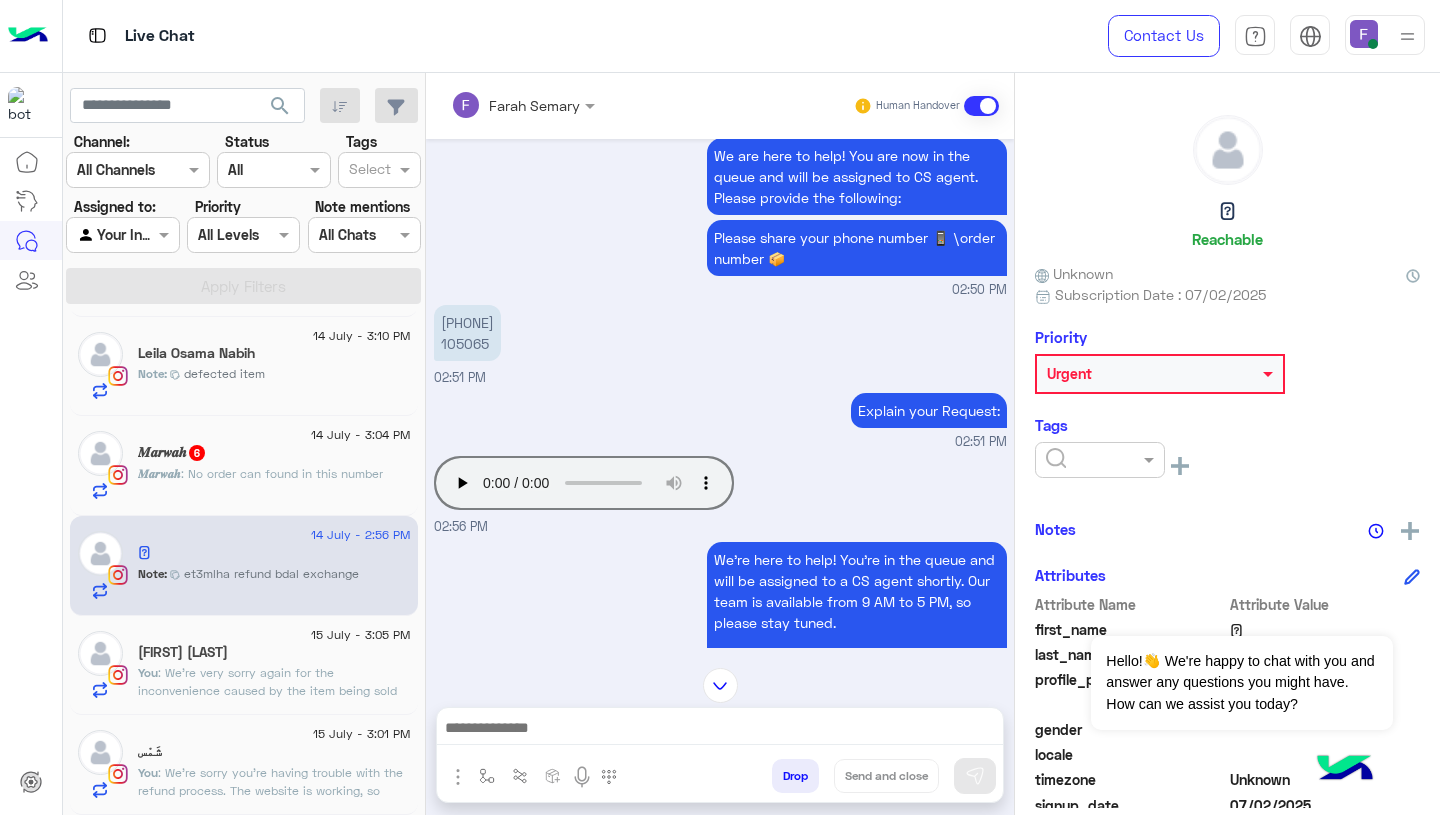 scroll, scrollTop: 1016, scrollLeft: 0, axis: vertical 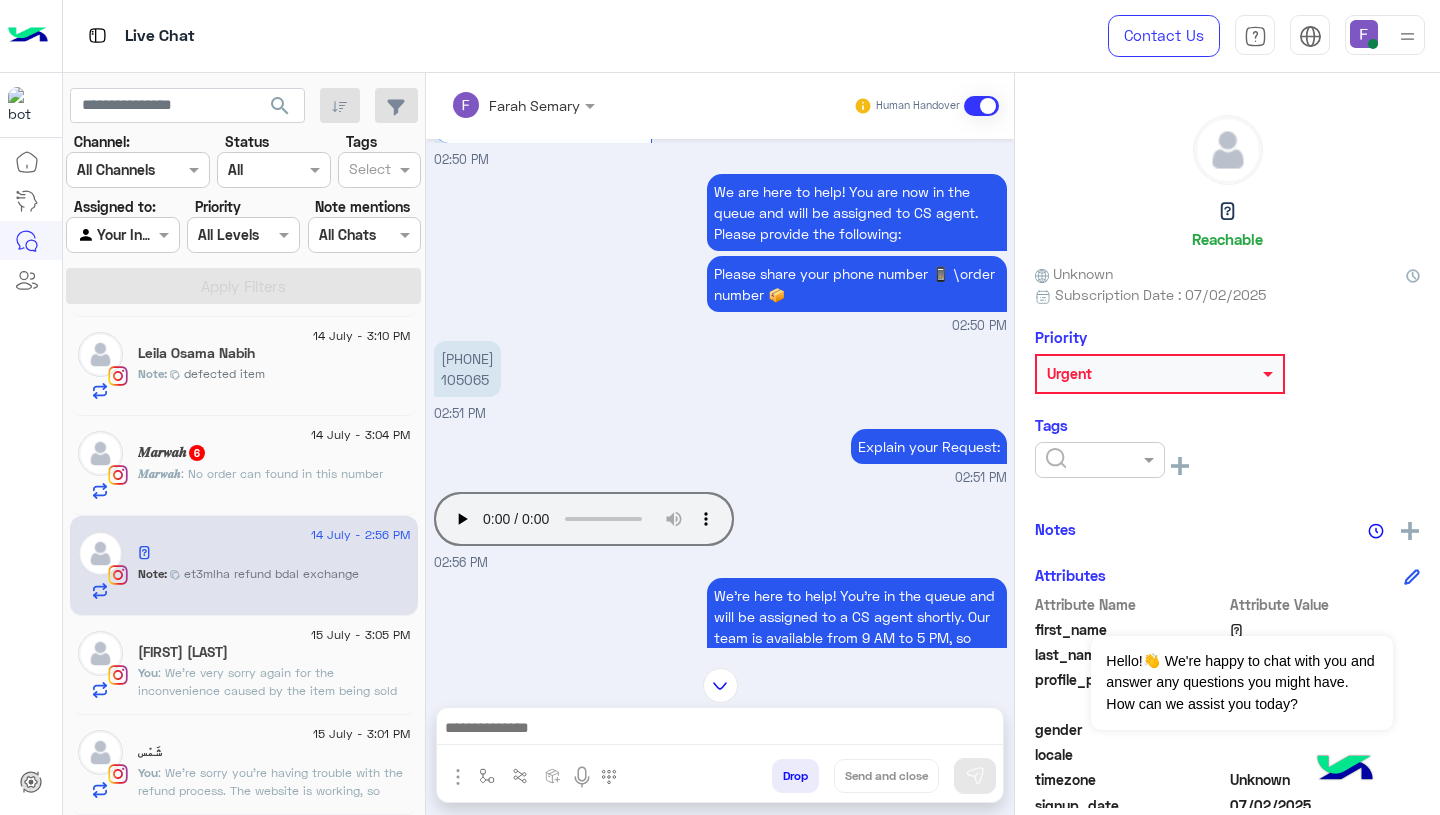click on "[PHONE] 105065" at bounding box center [467, 369] 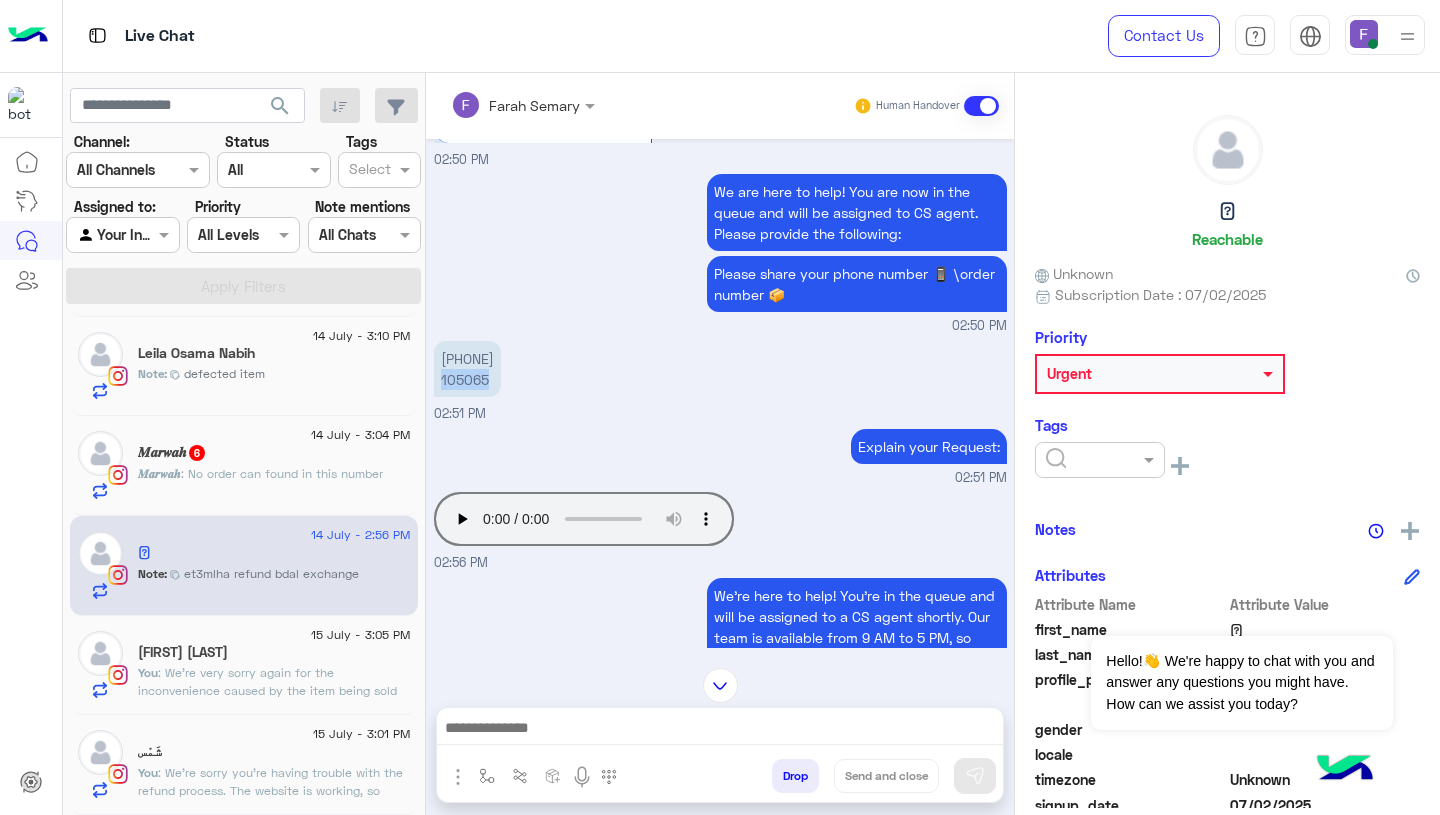 click on "[PHONE] 105065" at bounding box center (467, 369) 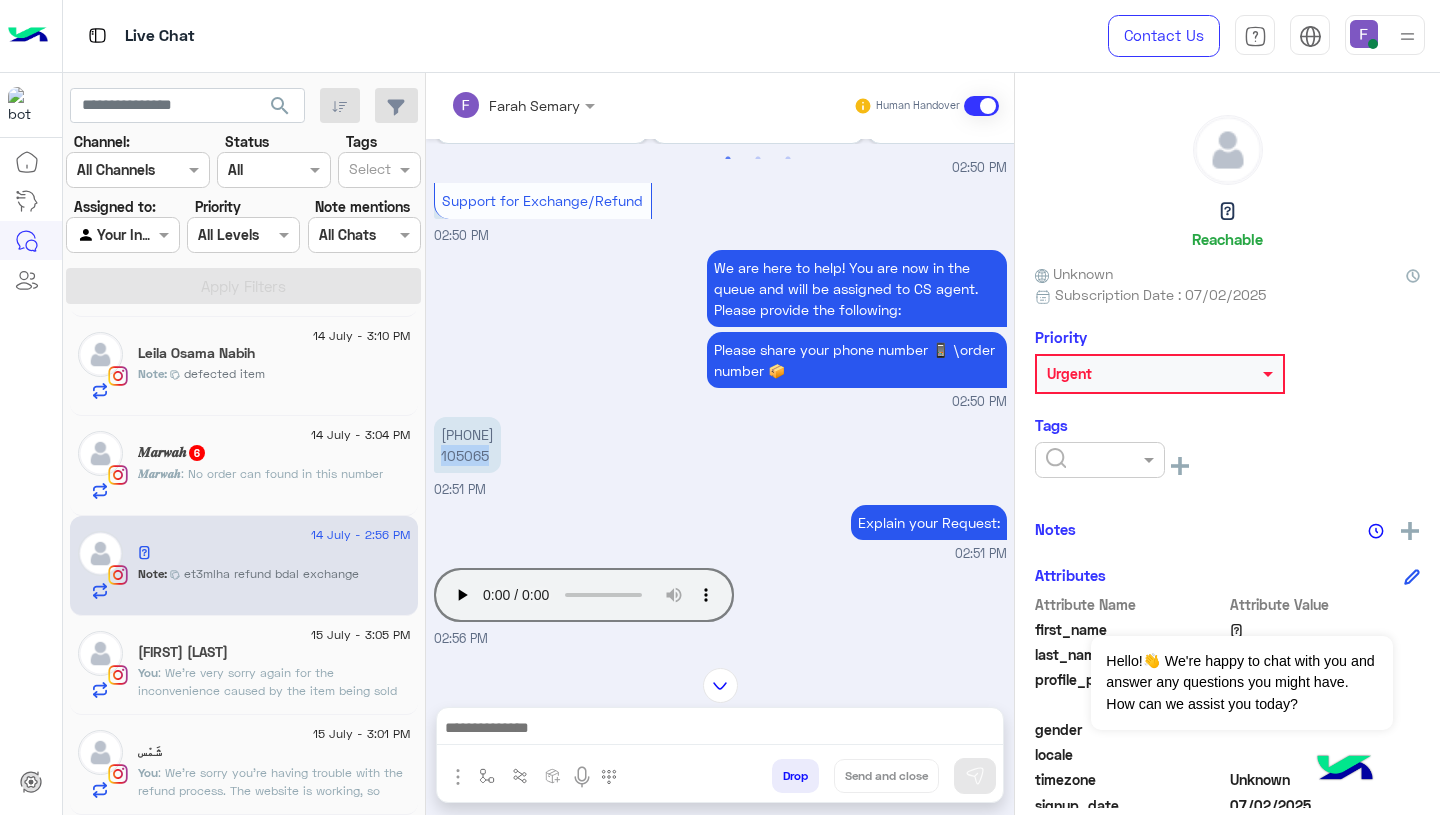 scroll, scrollTop: 932, scrollLeft: 0, axis: vertical 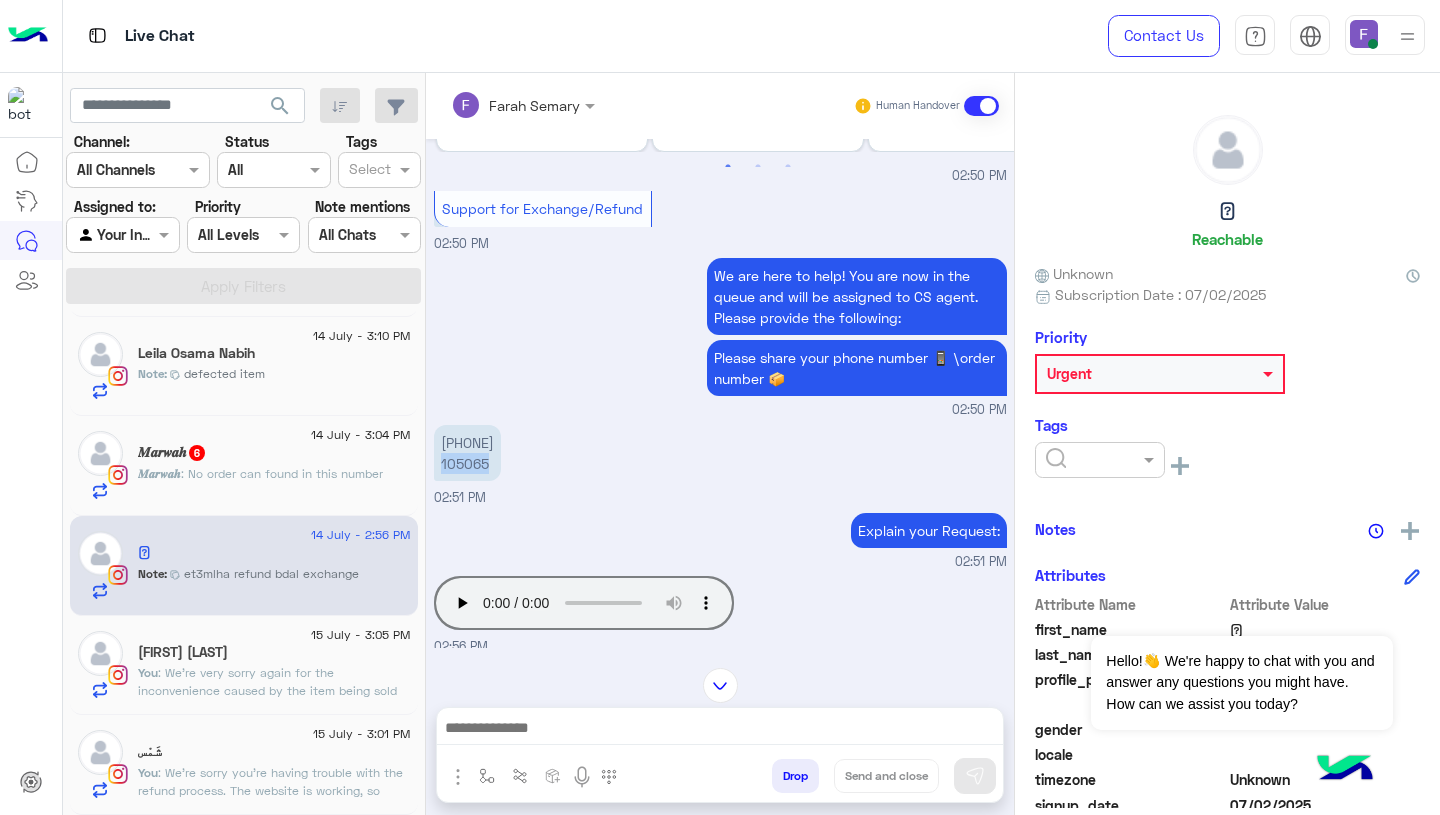 click on "[PHONE]   105065   02:51 PM" at bounding box center [720, 464] 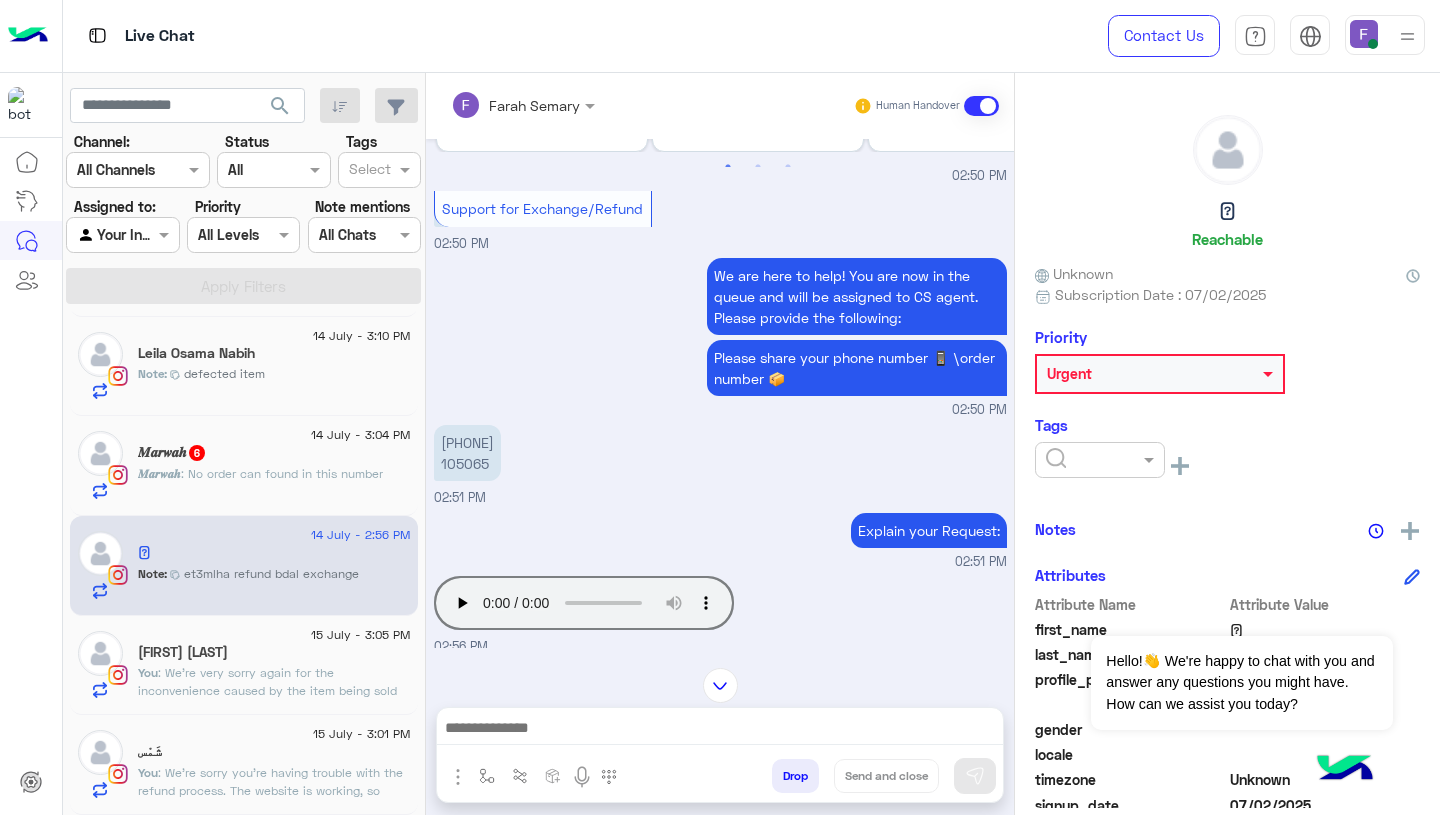 scroll, scrollTop: 1416, scrollLeft: 0, axis: vertical 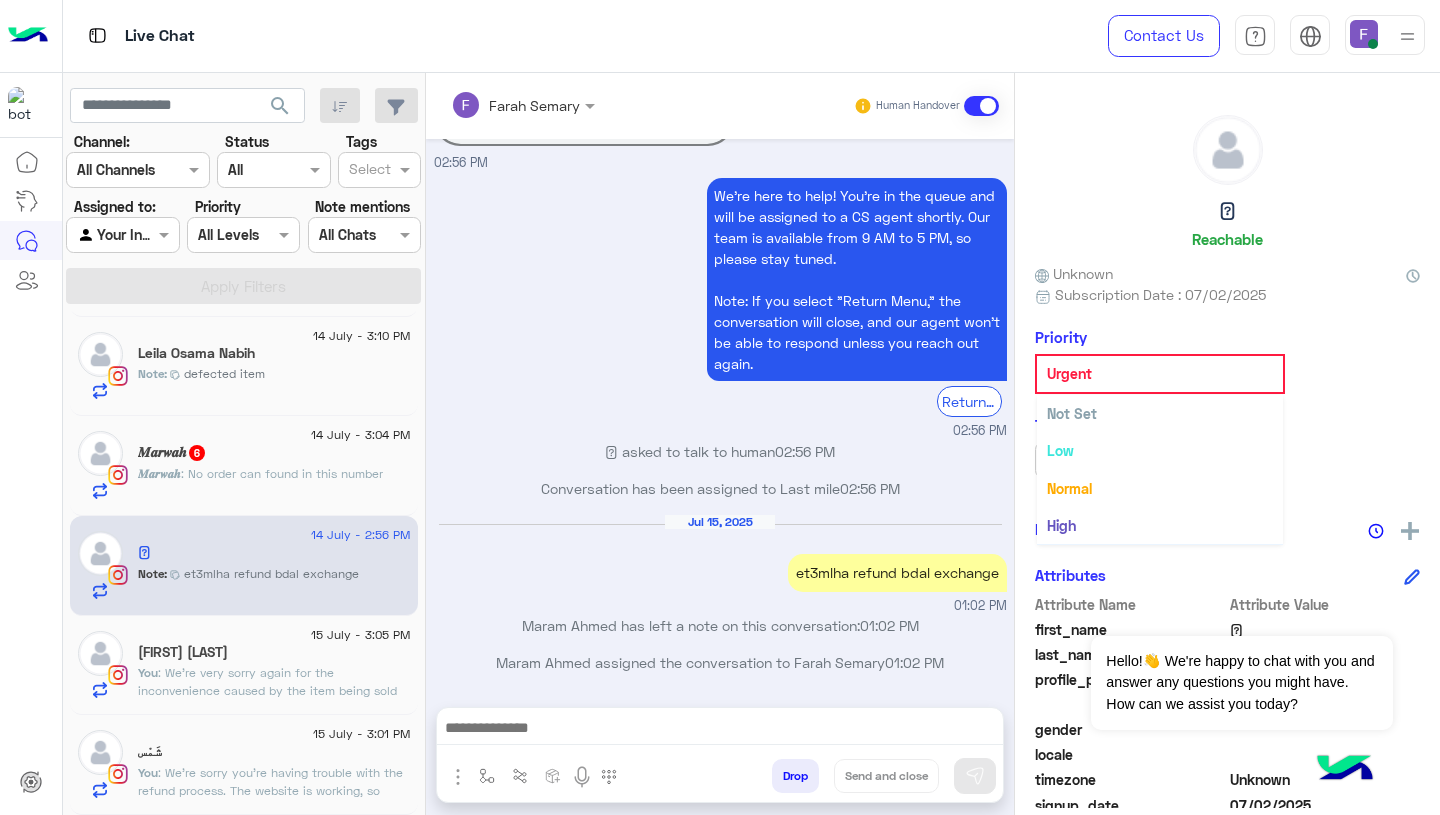 click 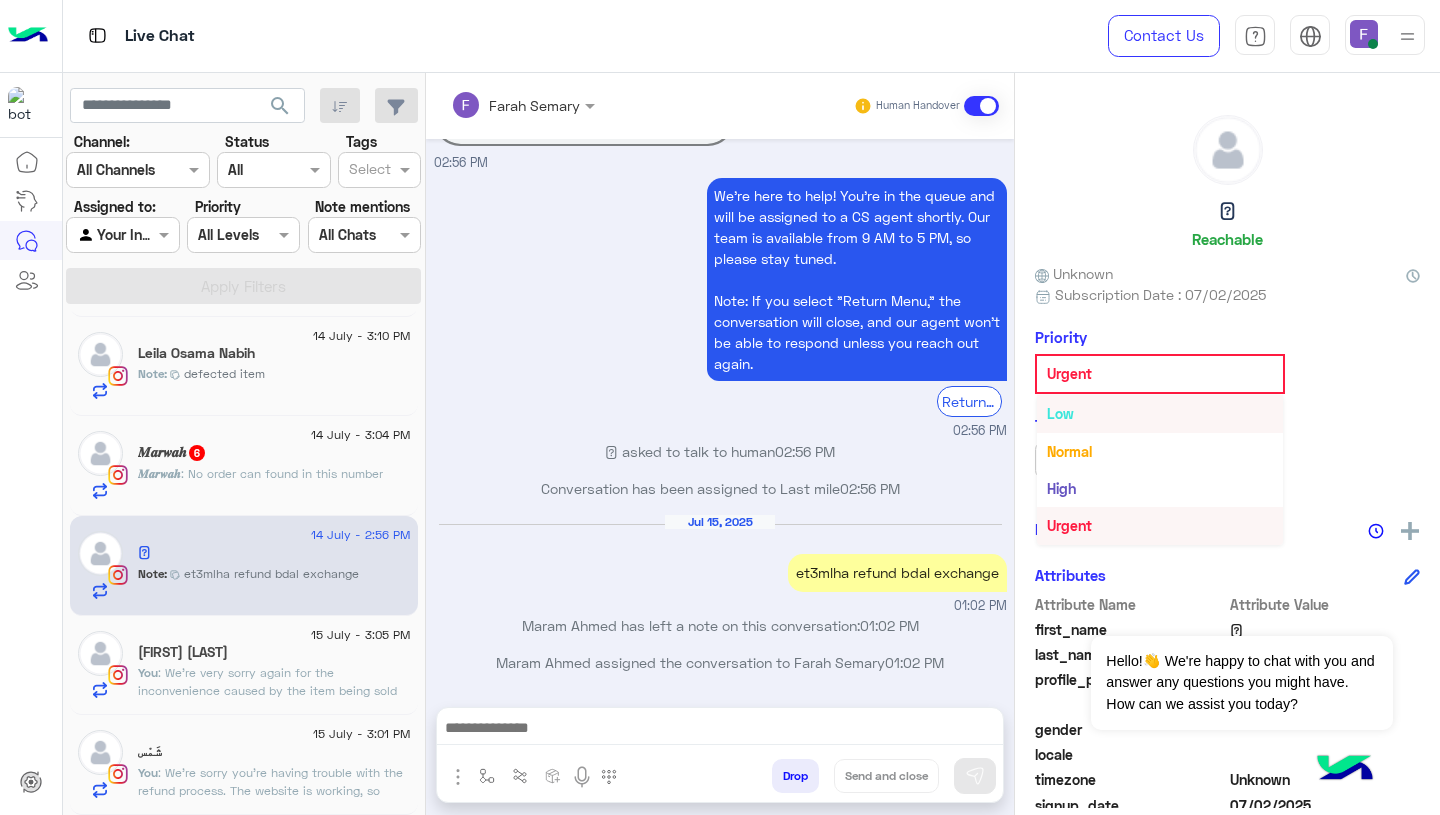 click on "Low" at bounding box center [1160, 413] 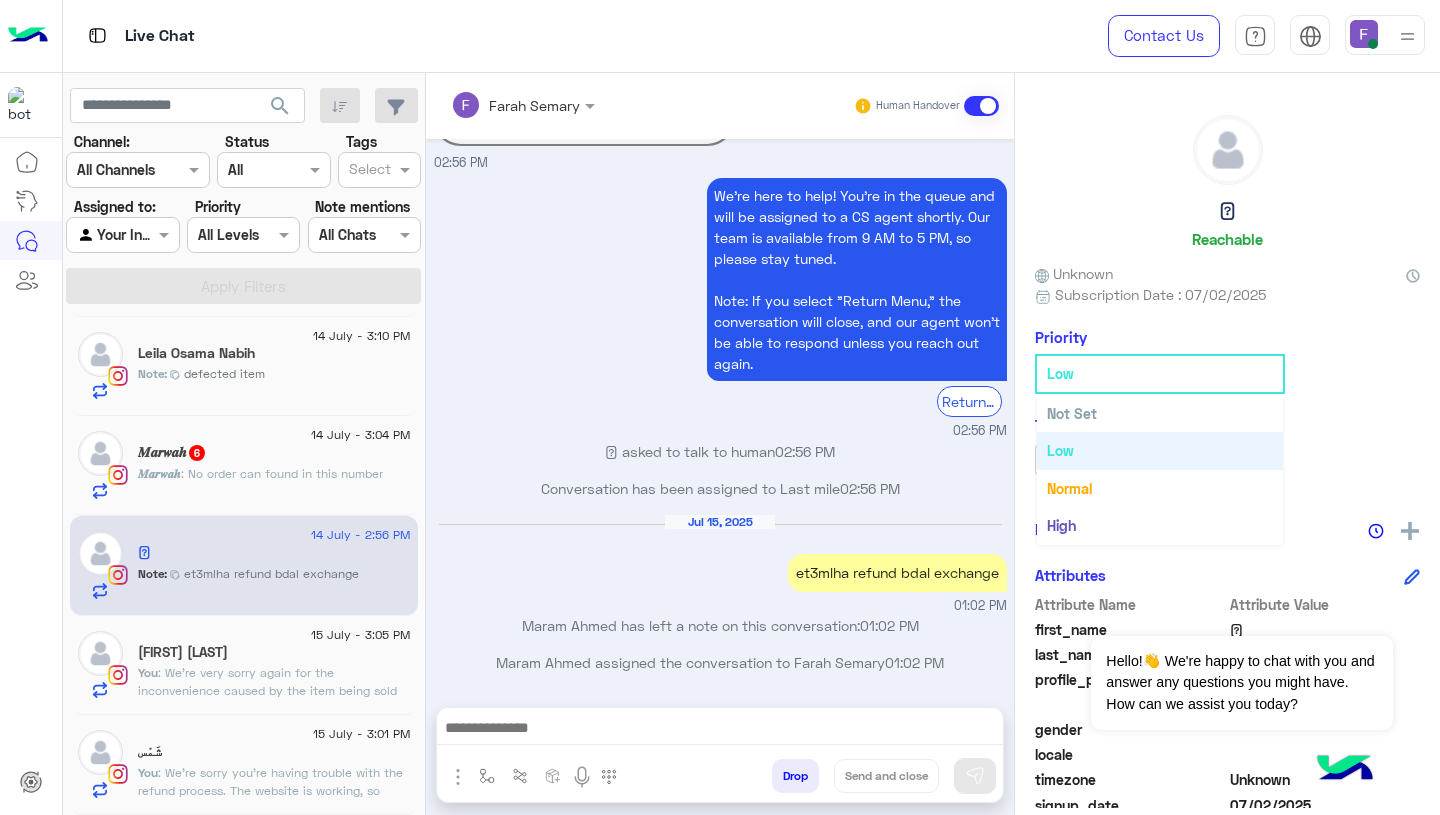 click 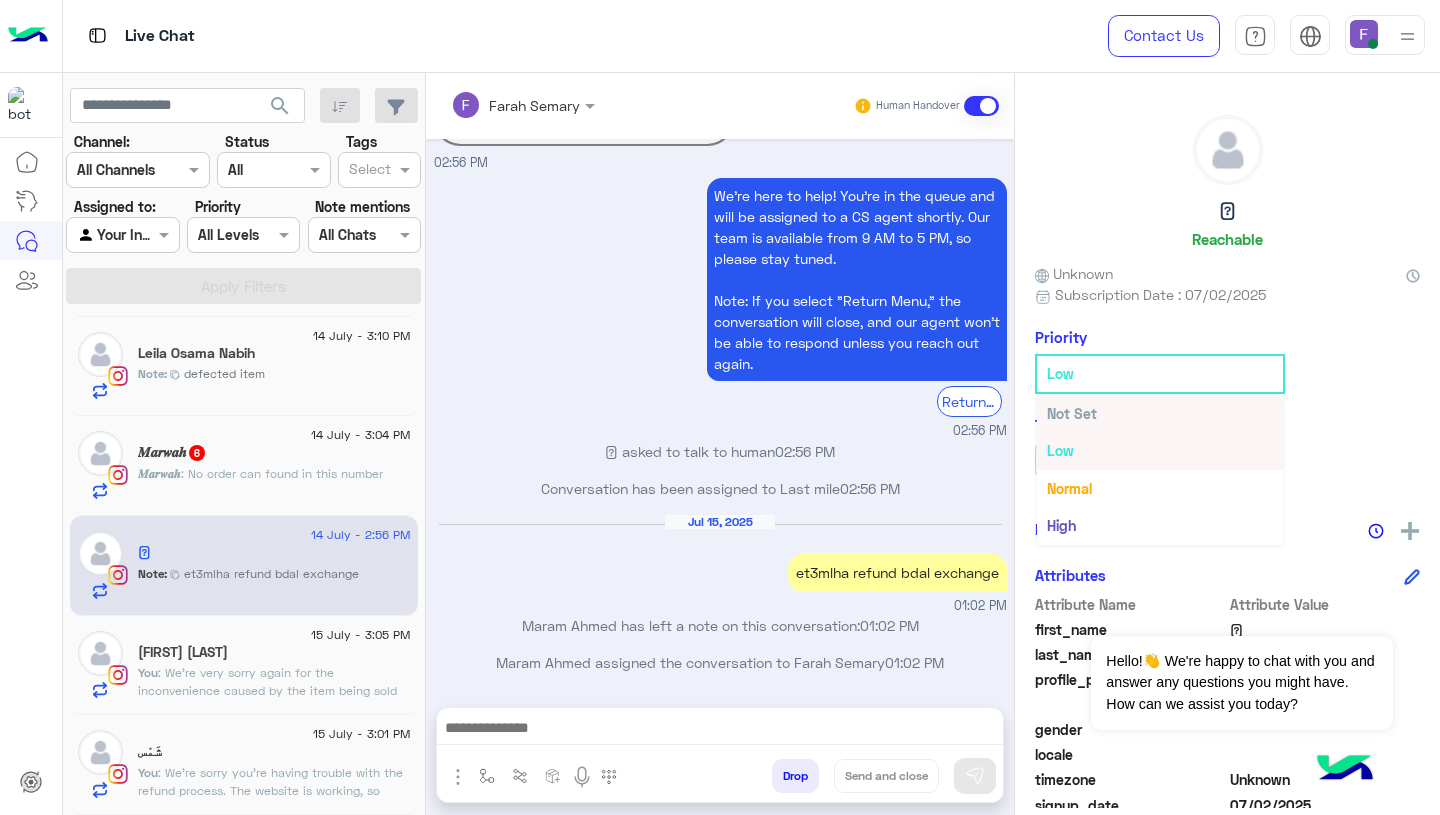 click on "Not Set" at bounding box center [1160, 413] 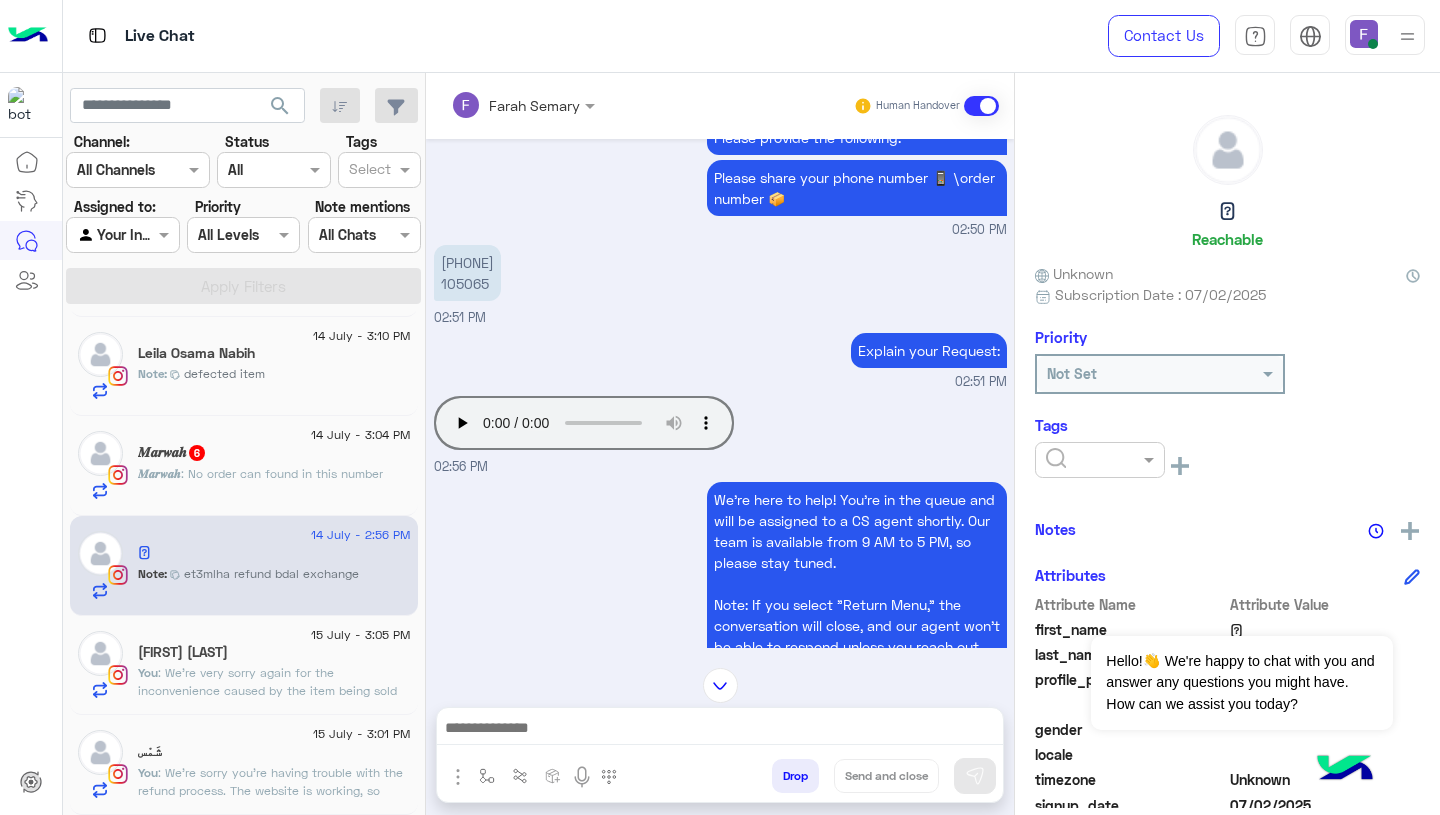 scroll, scrollTop: 1416, scrollLeft: 0, axis: vertical 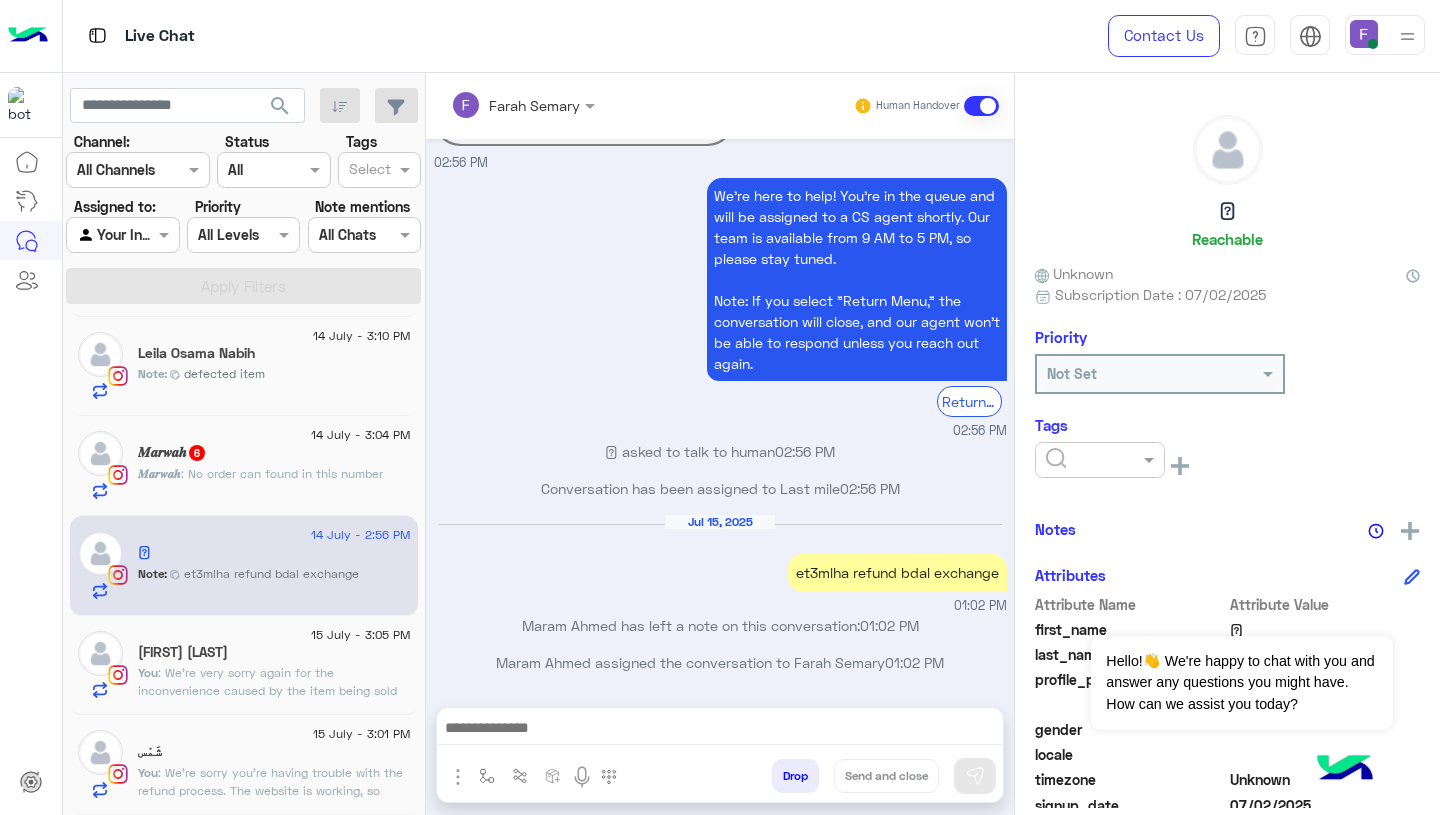 click on "𓂀  asked to talk to human   02:56 PM" at bounding box center (720, 451) 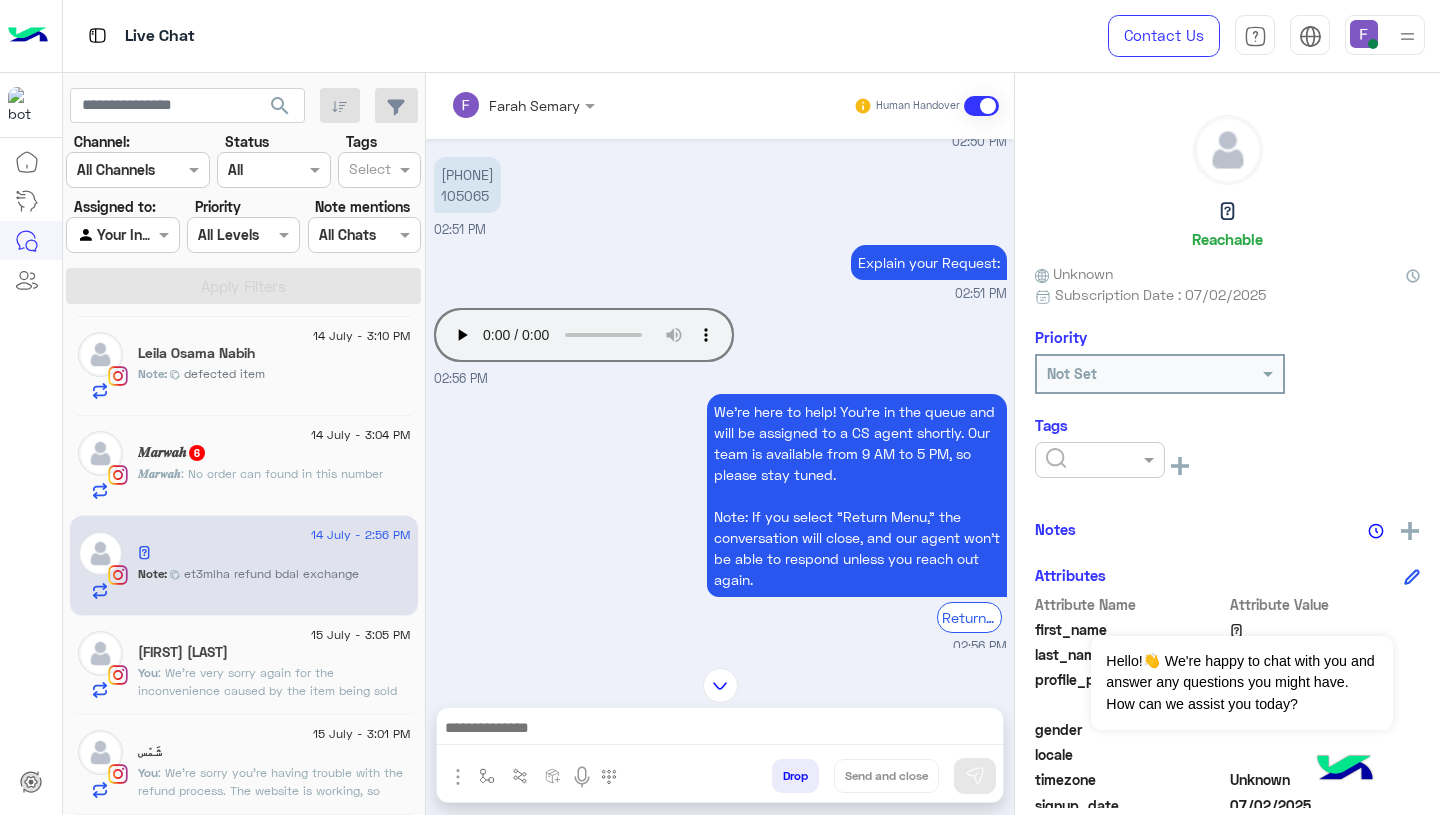 click on "[PHONE] 105065" at bounding box center (467, 185) 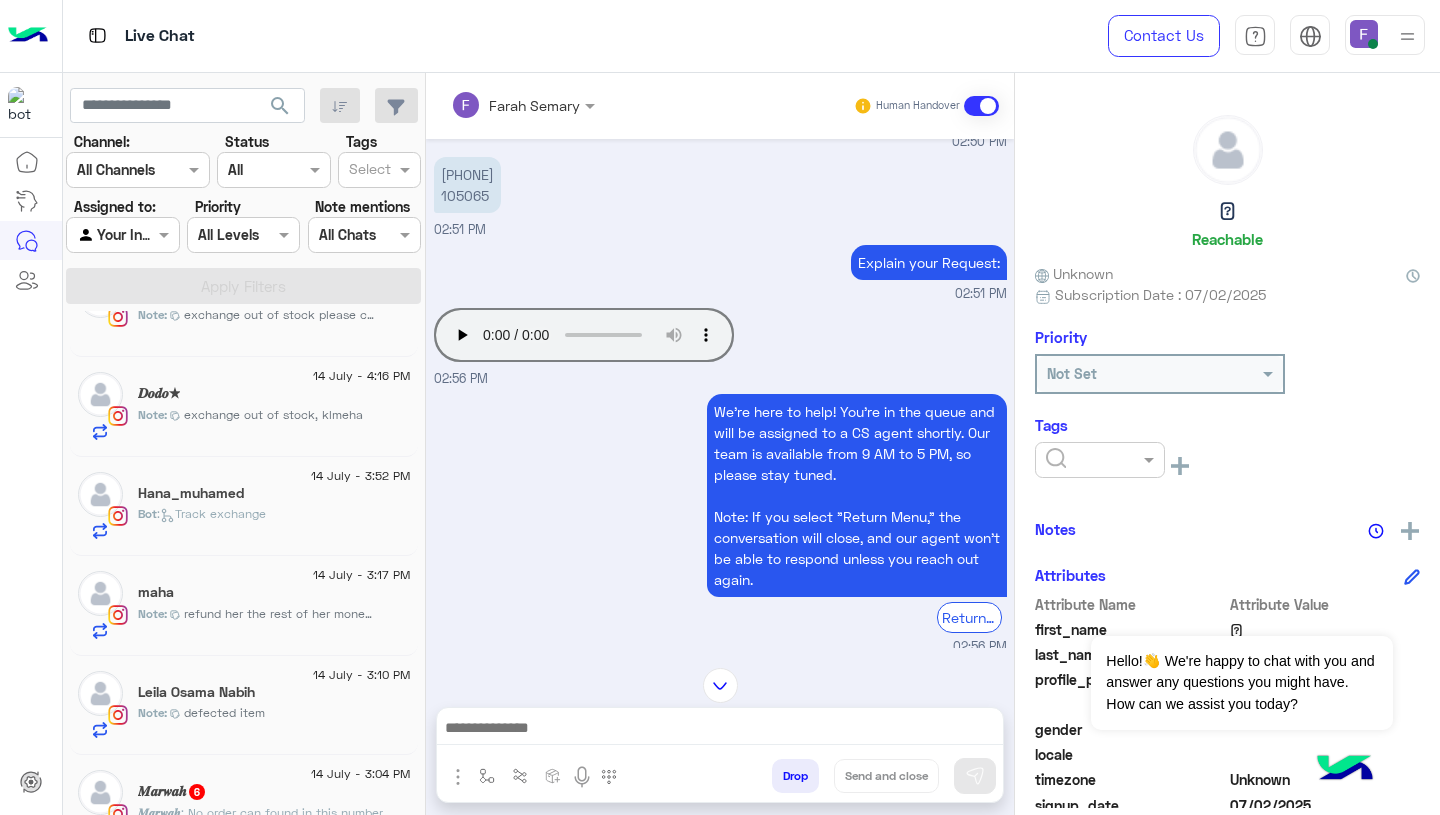 scroll, scrollTop: 1595, scrollLeft: 0, axis: vertical 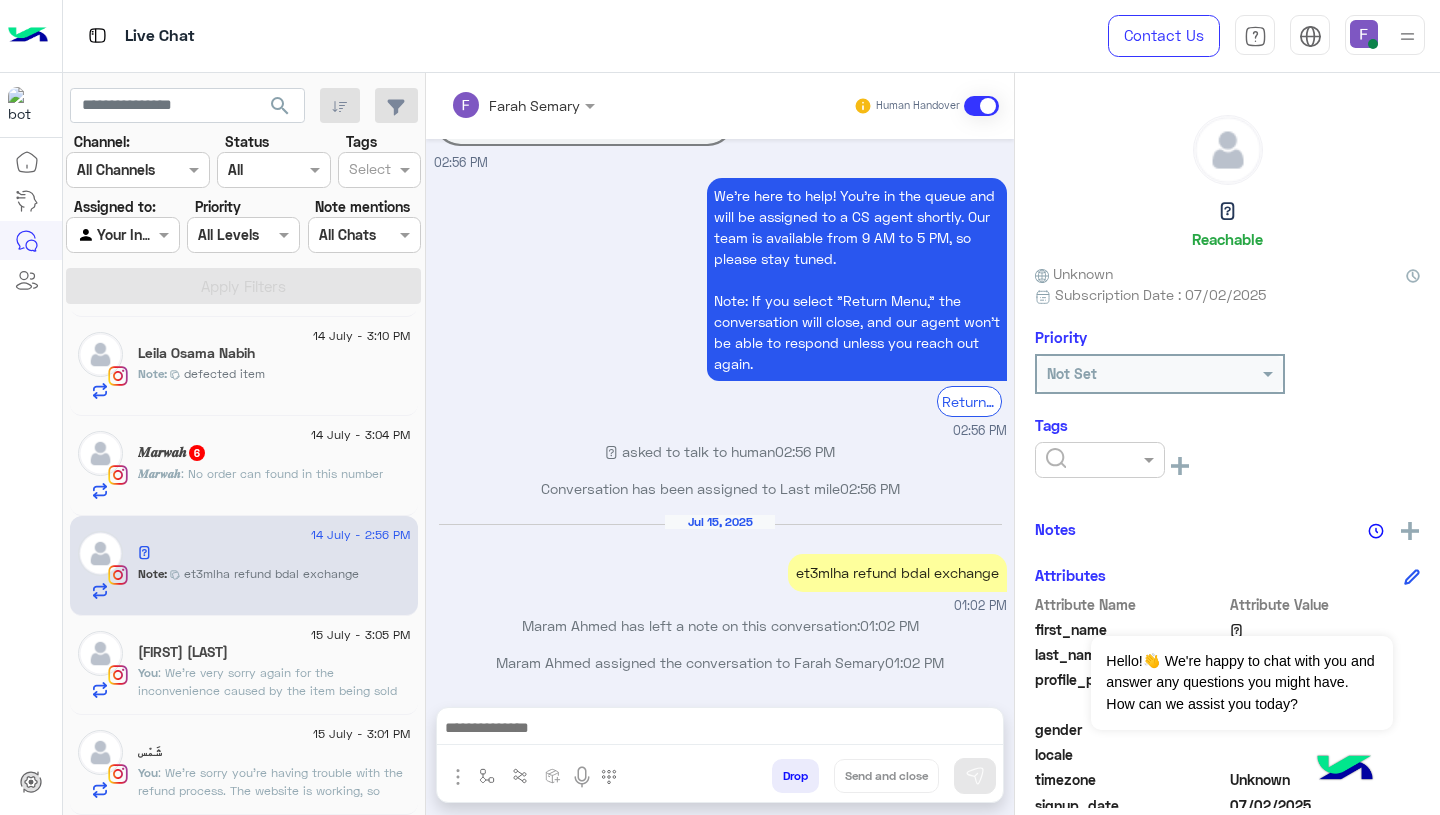 click at bounding box center (720, 730) 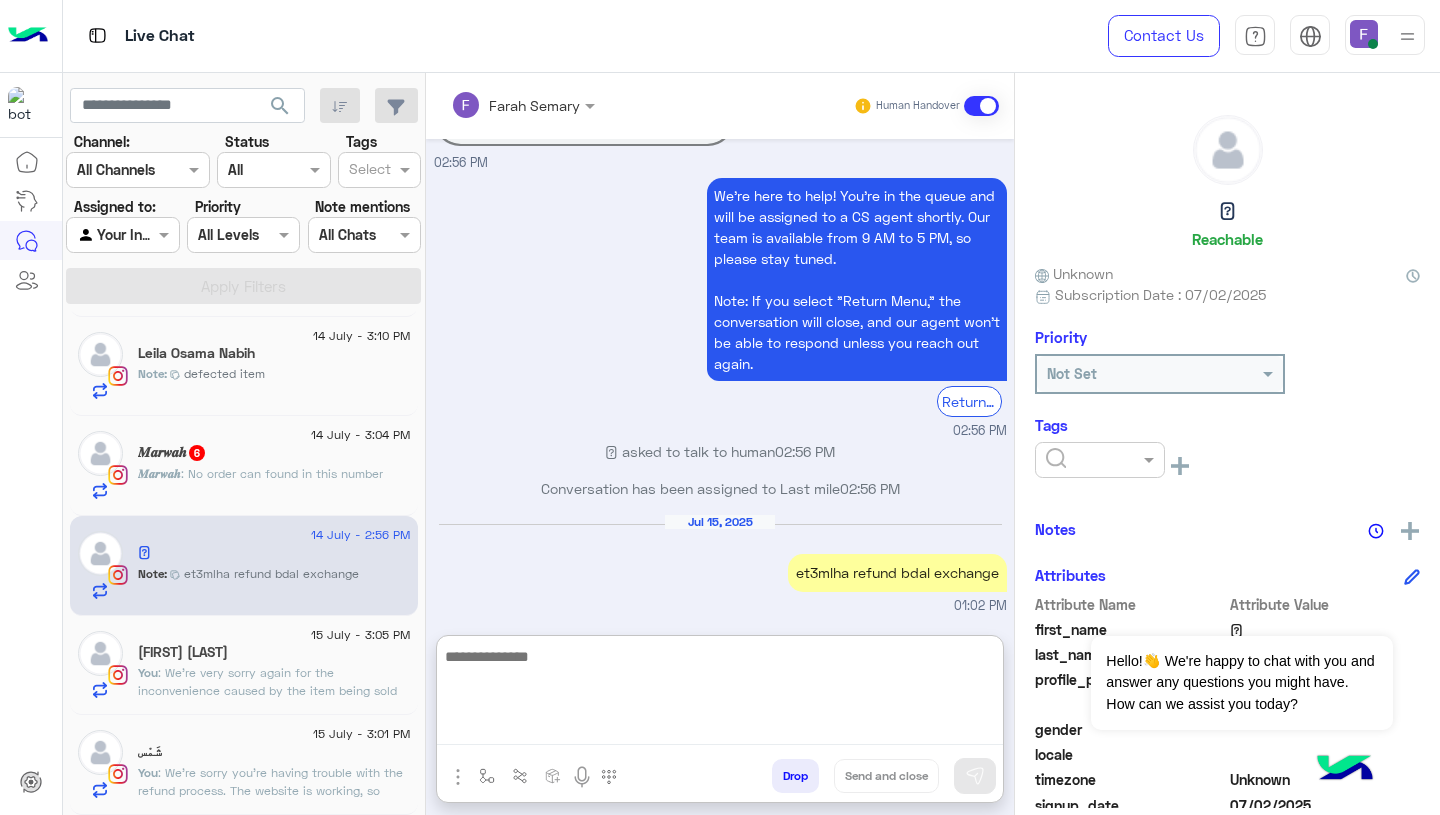 paste on "**********" 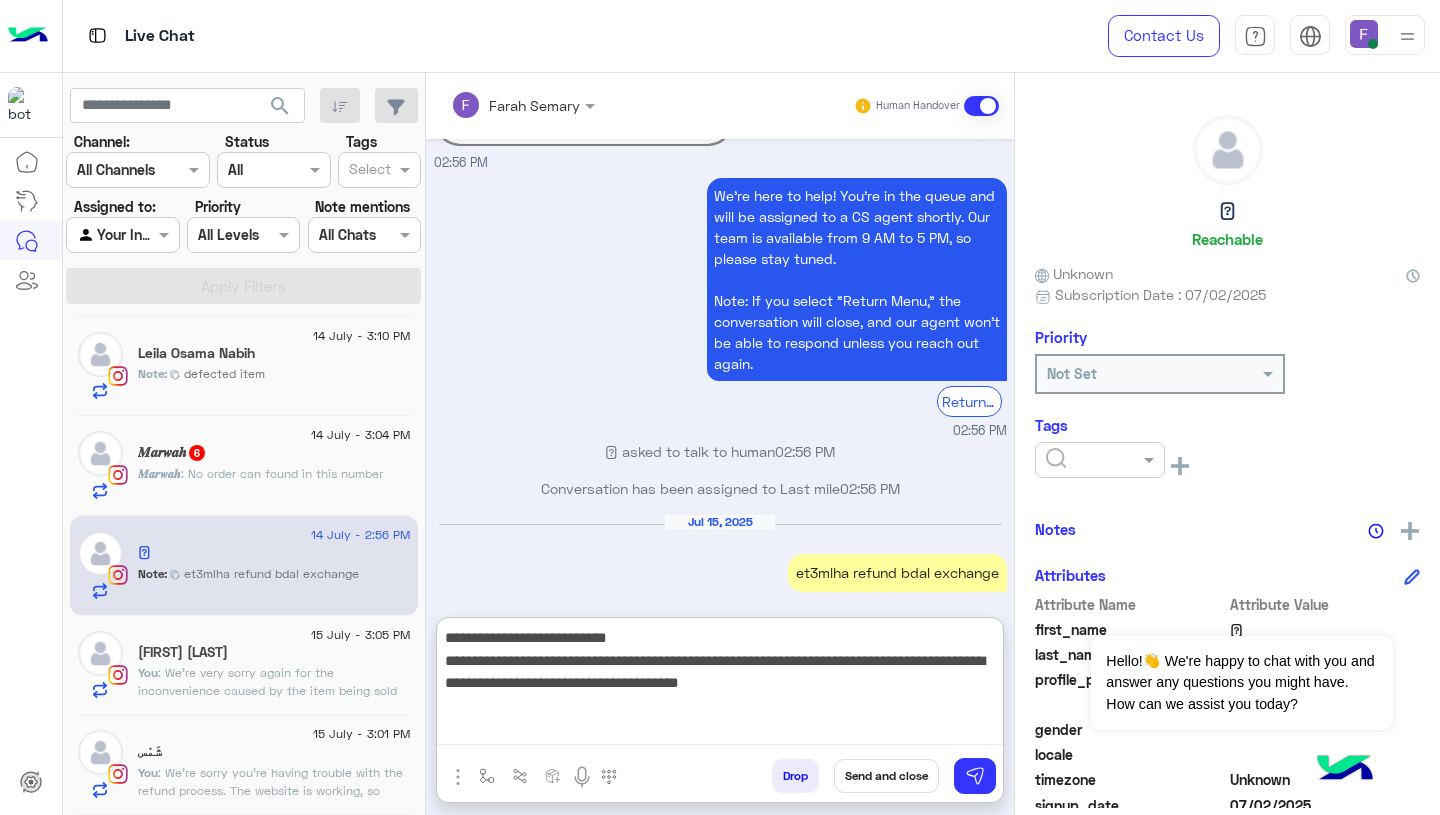 click on "**********" at bounding box center (720, 685) 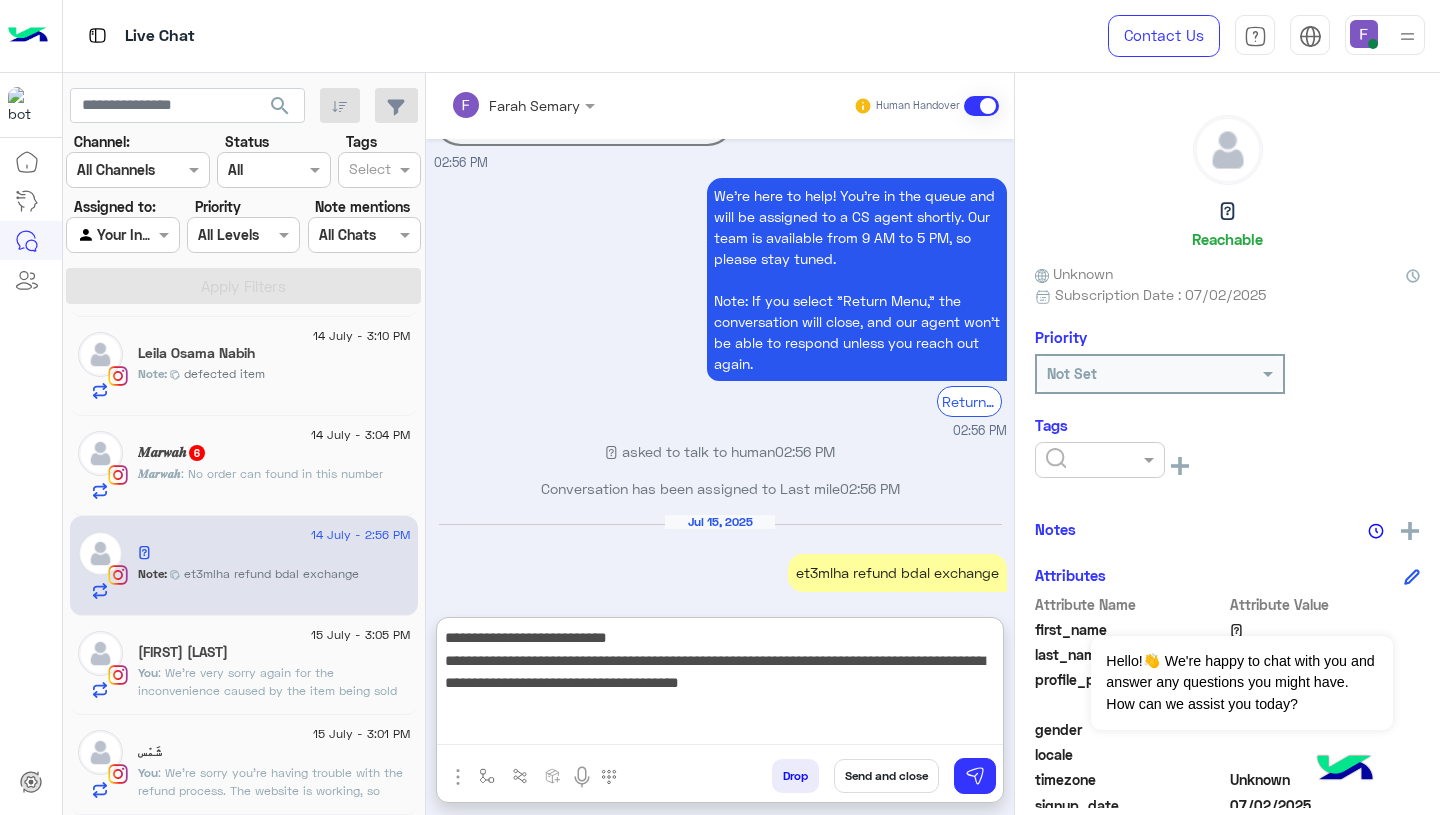 paste on "******" 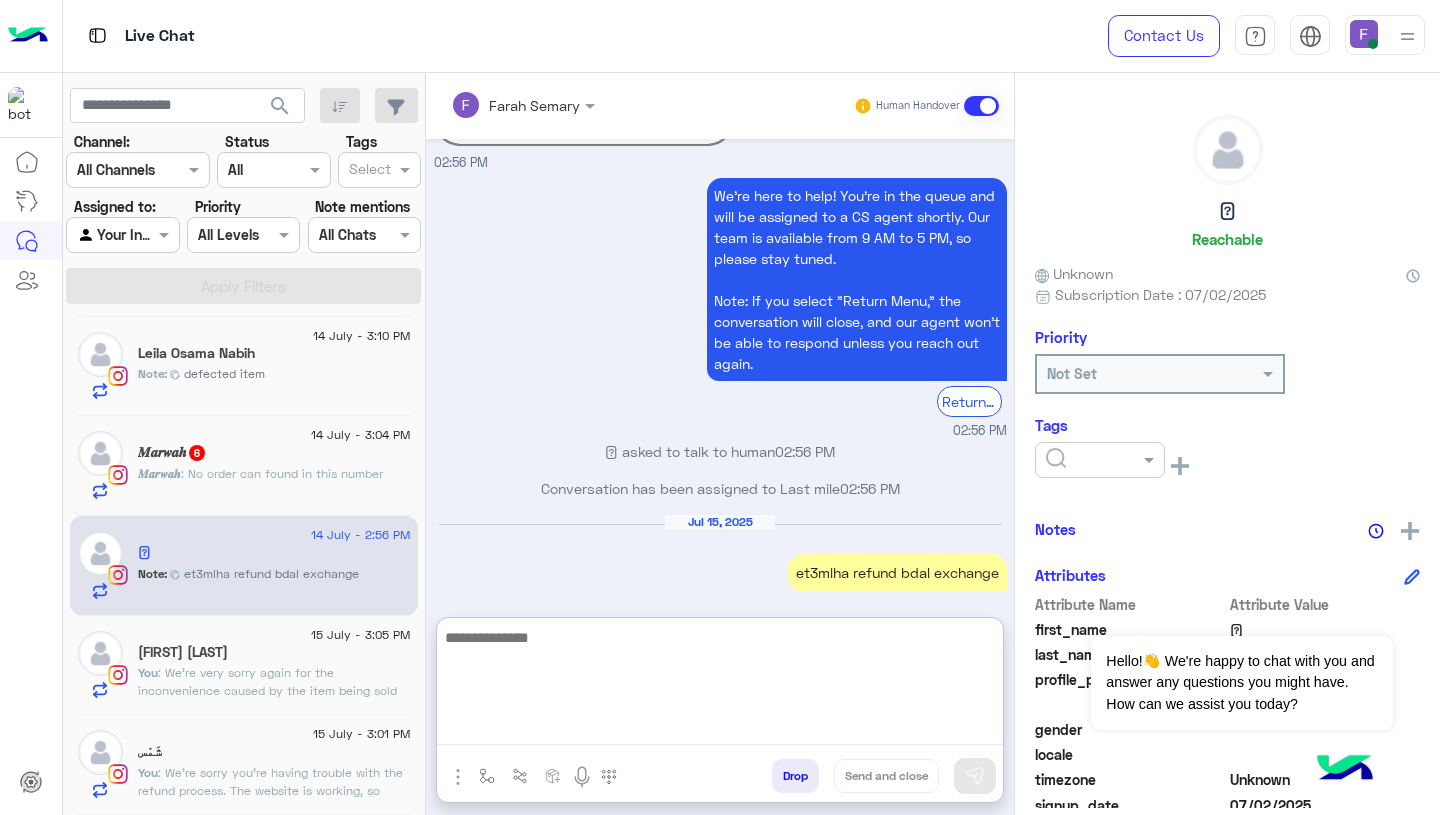 scroll, scrollTop: 1632, scrollLeft: 0, axis: vertical 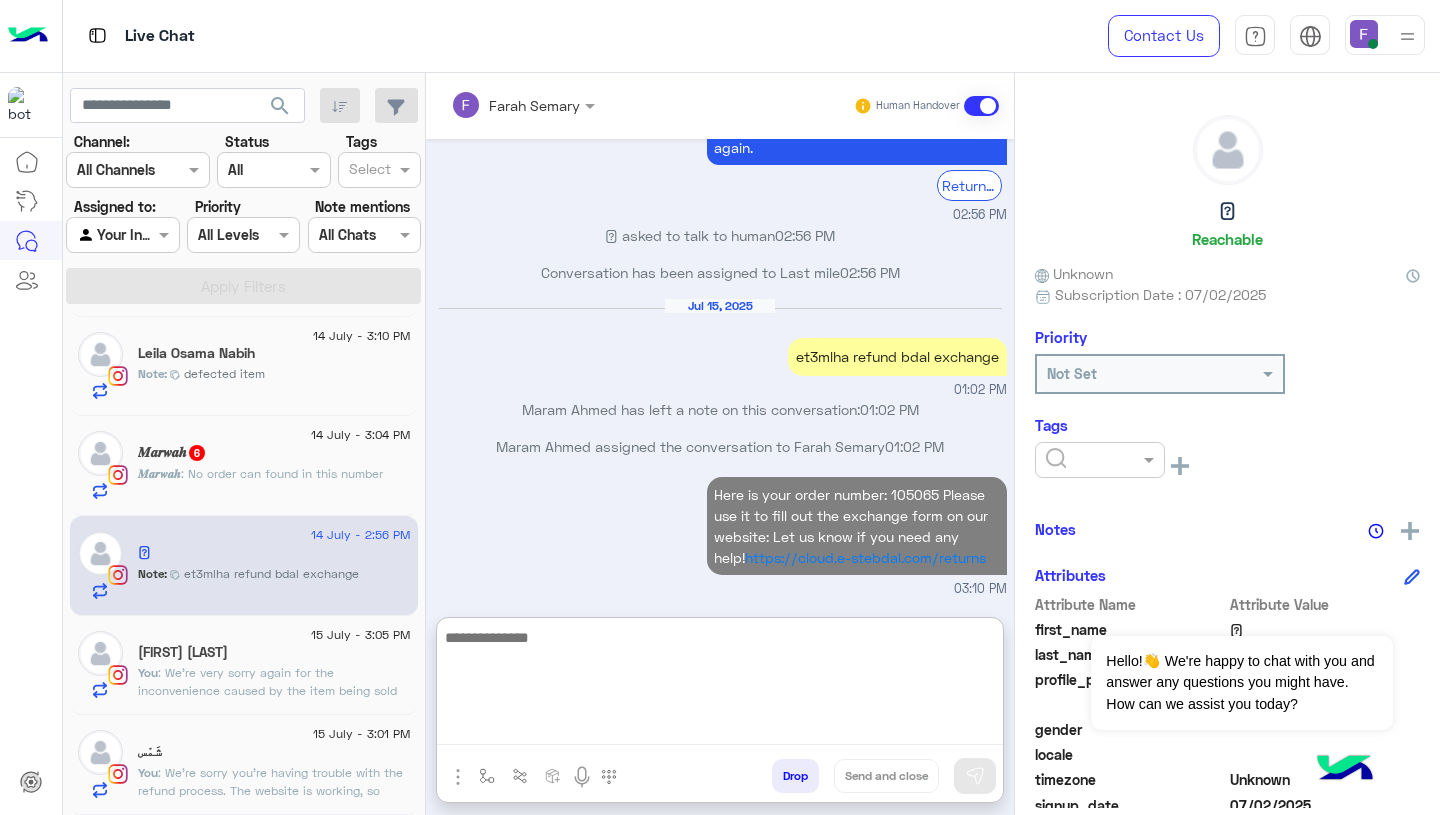 click on "Jul 15, 2025  et3mlha refund bdal exchange   01:02 PM" at bounding box center (720, 348) 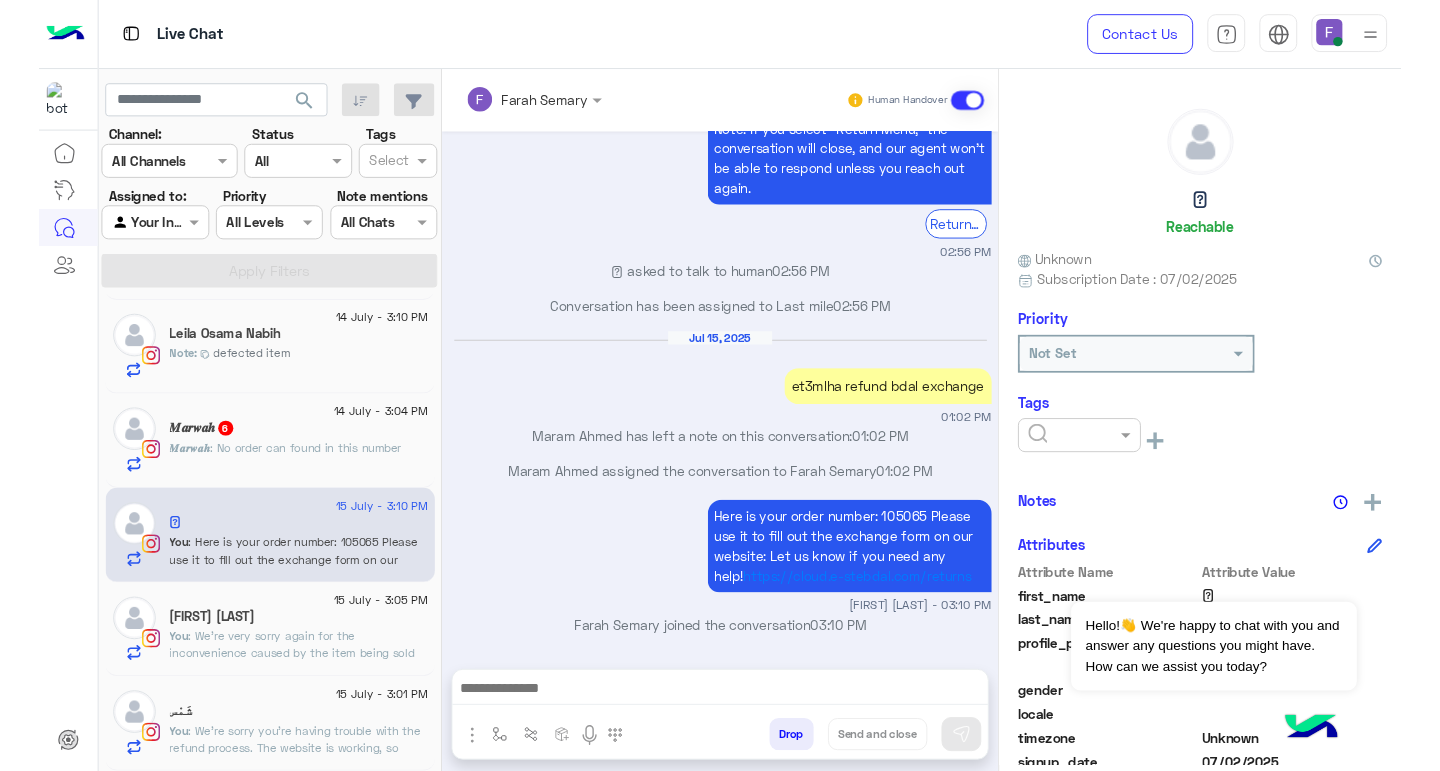 scroll, scrollTop: 1579, scrollLeft: 0, axis: vertical 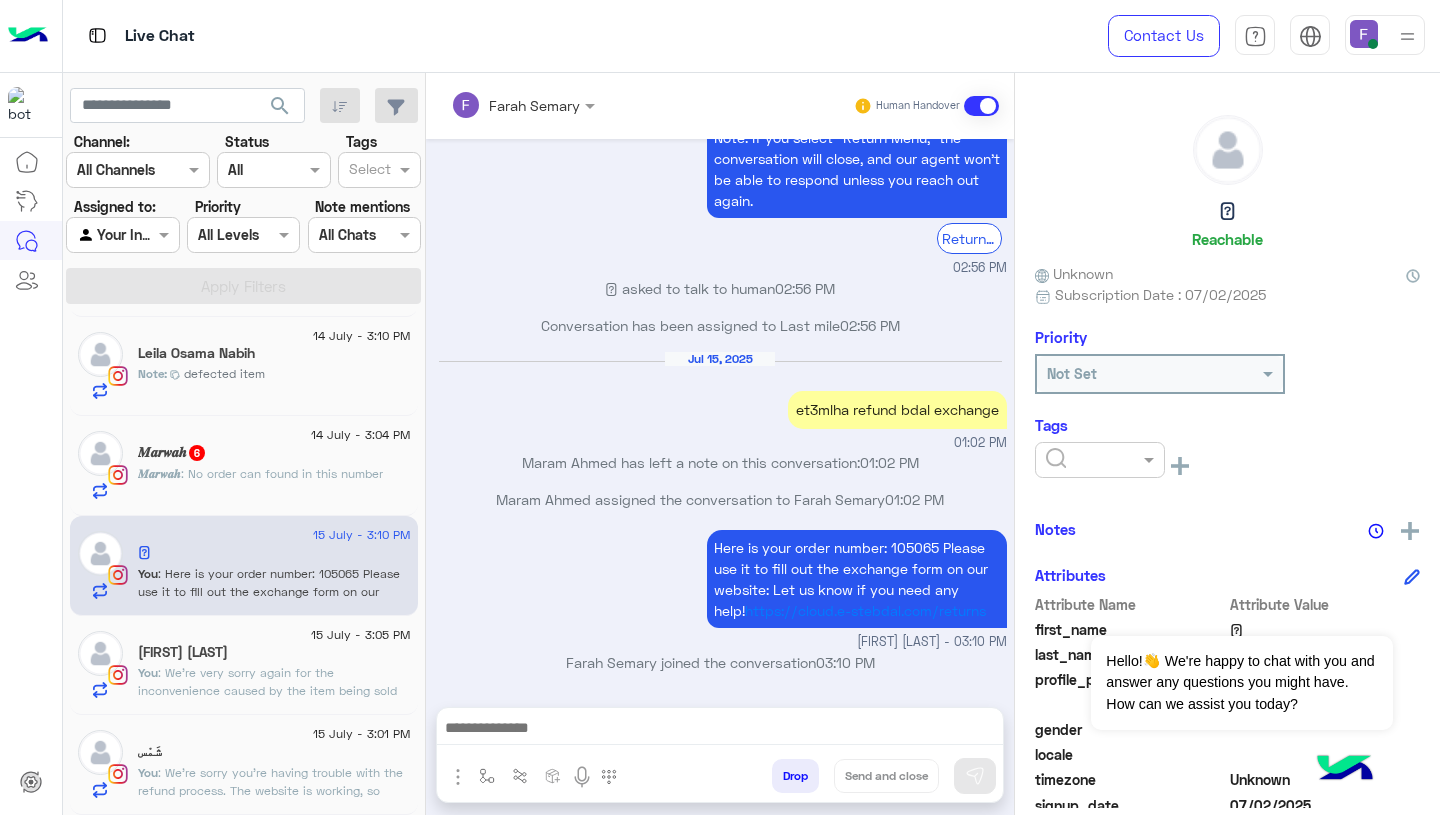 click on "شَمْس" 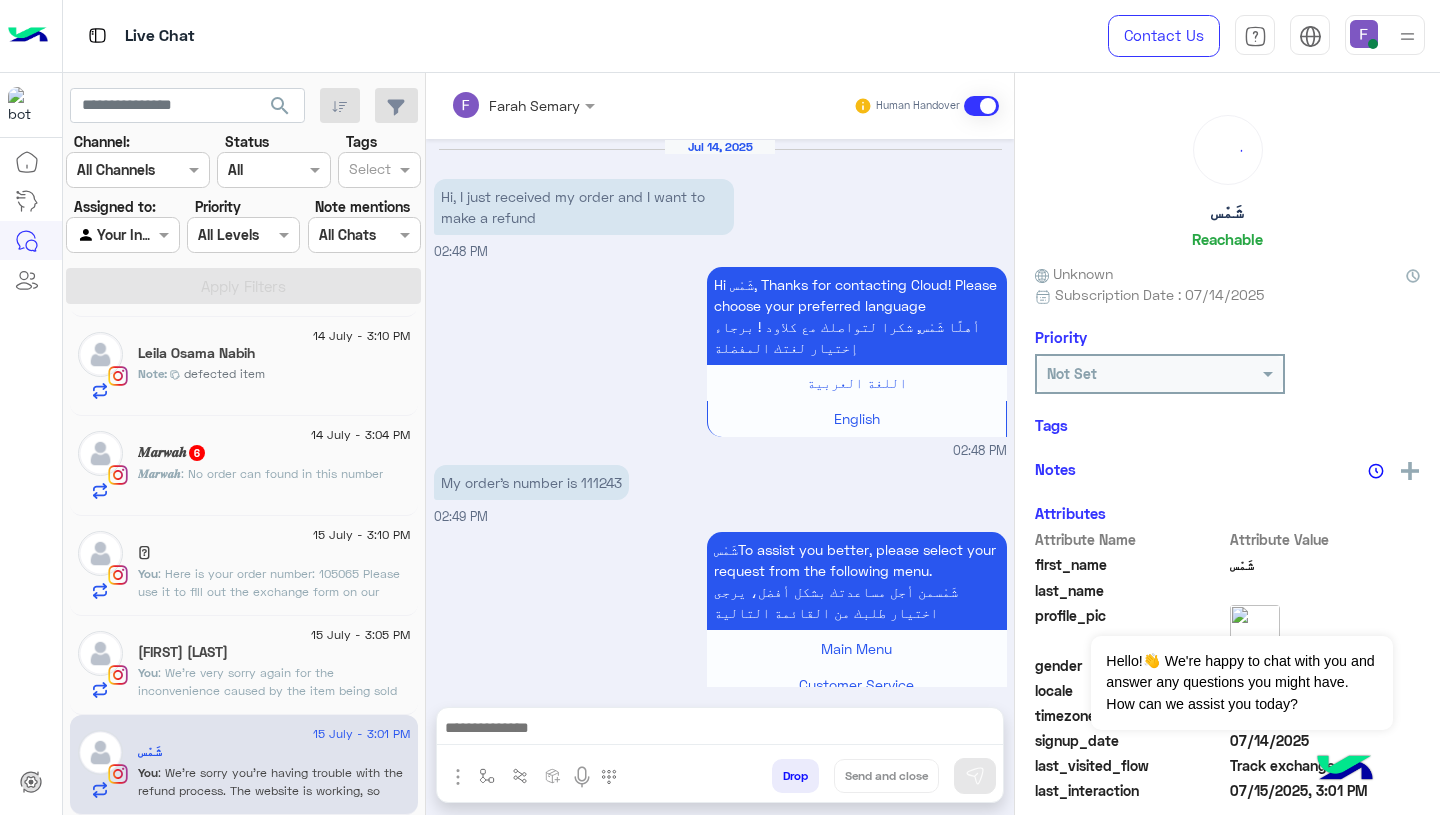scroll, scrollTop: 1437, scrollLeft: 0, axis: vertical 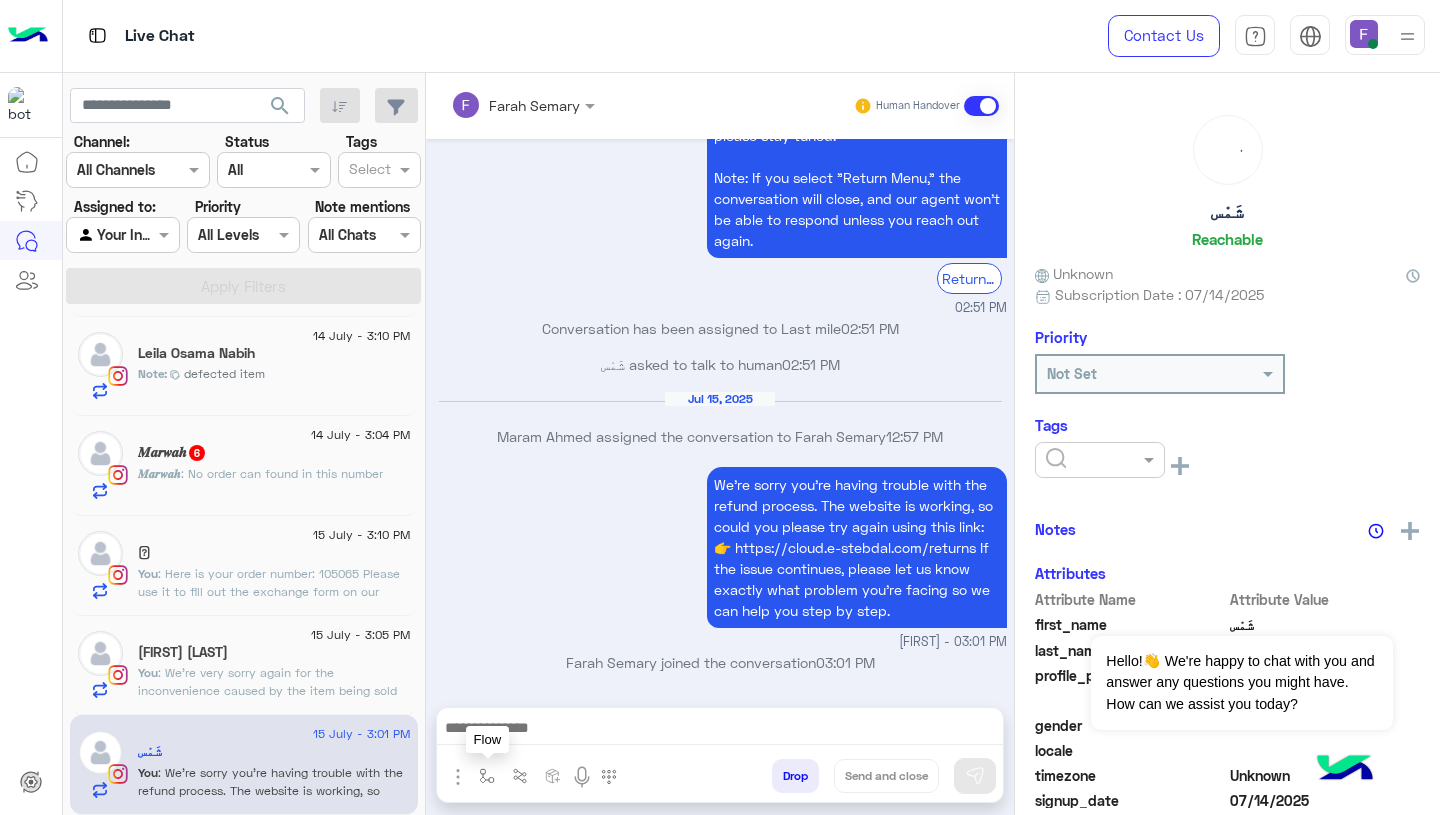 click at bounding box center (487, 776) 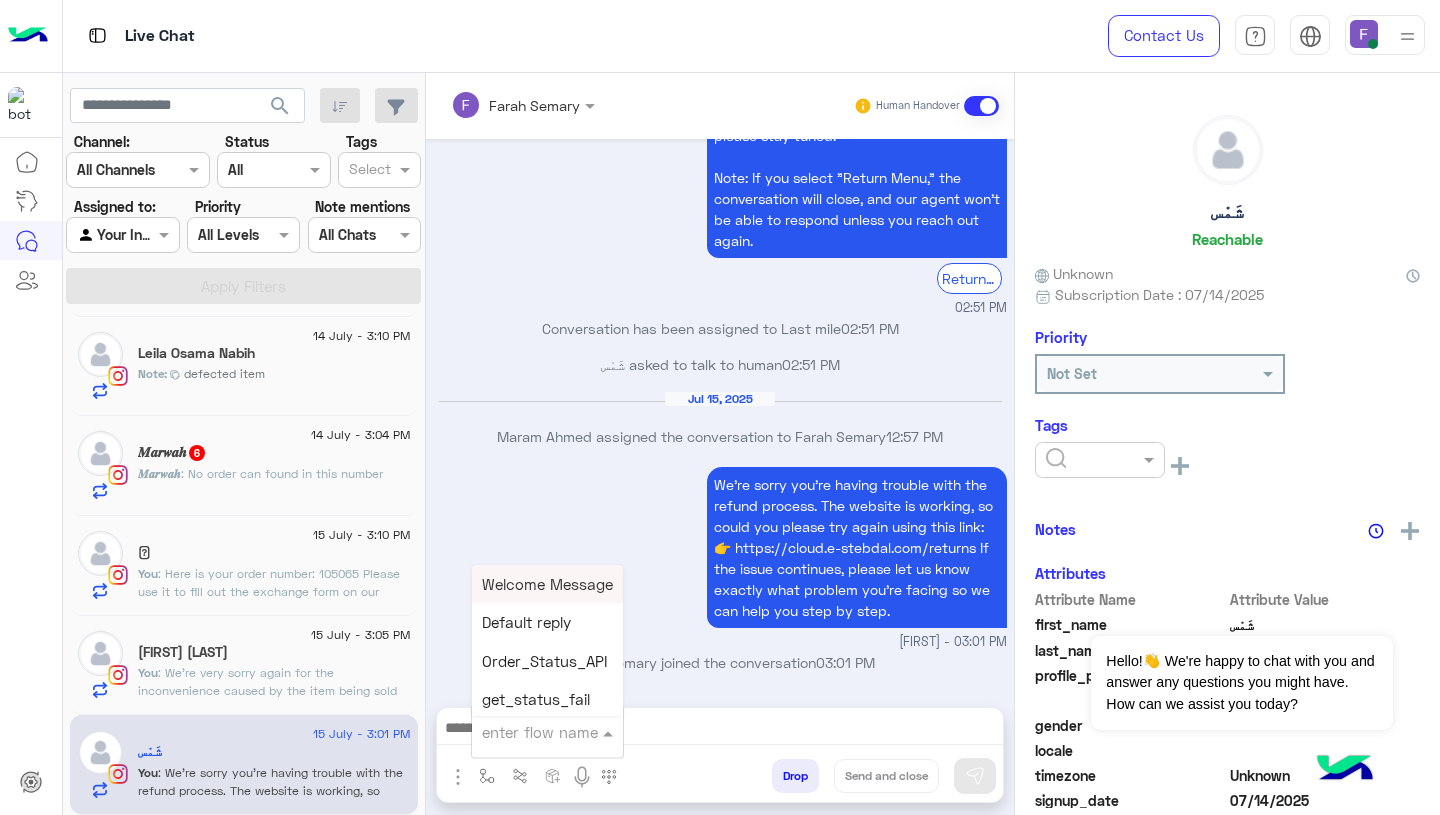 click at bounding box center (523, 732) 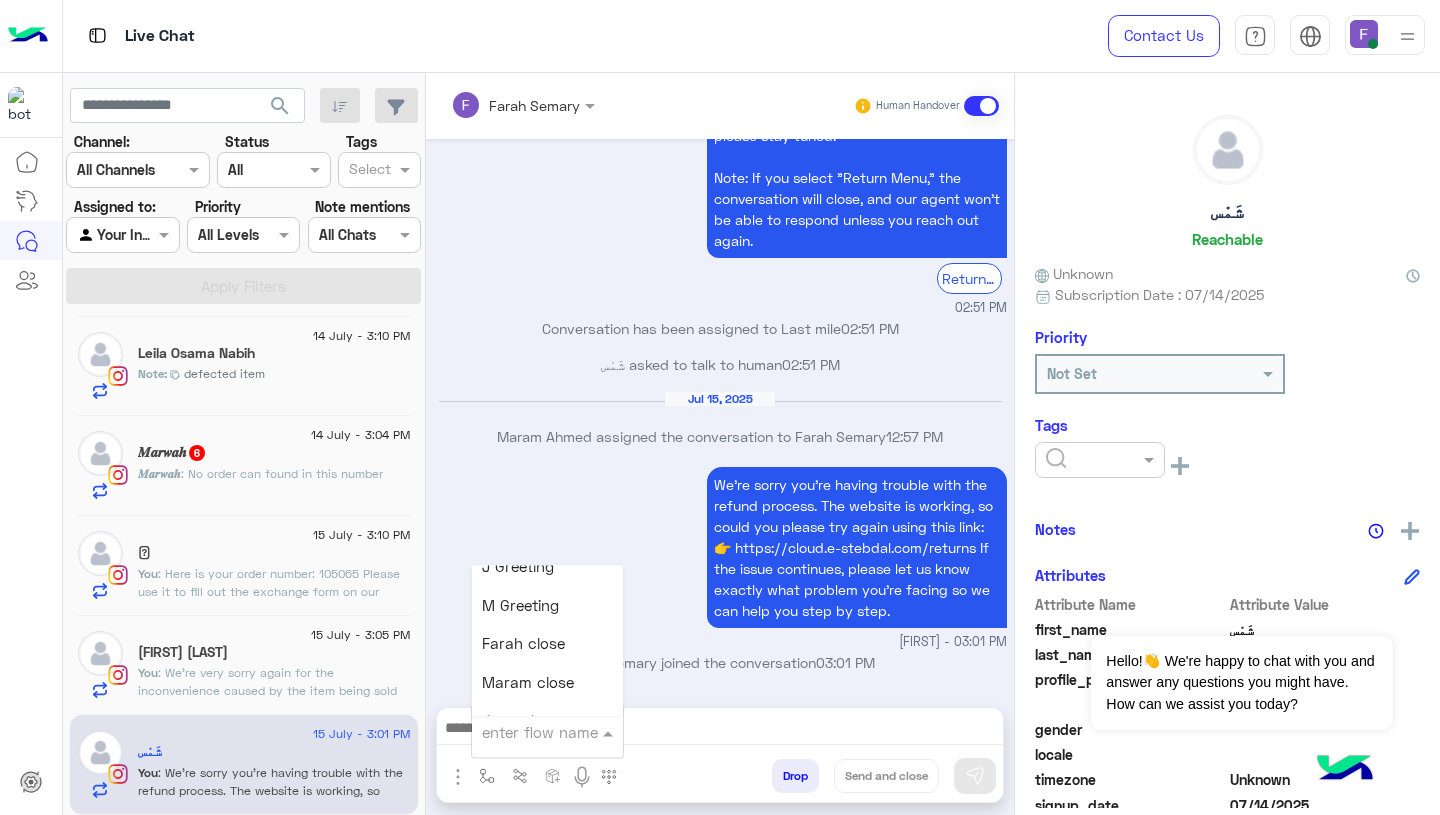 scroll, scrollTop: 2346, scrollLeft: 0, axis: vertical 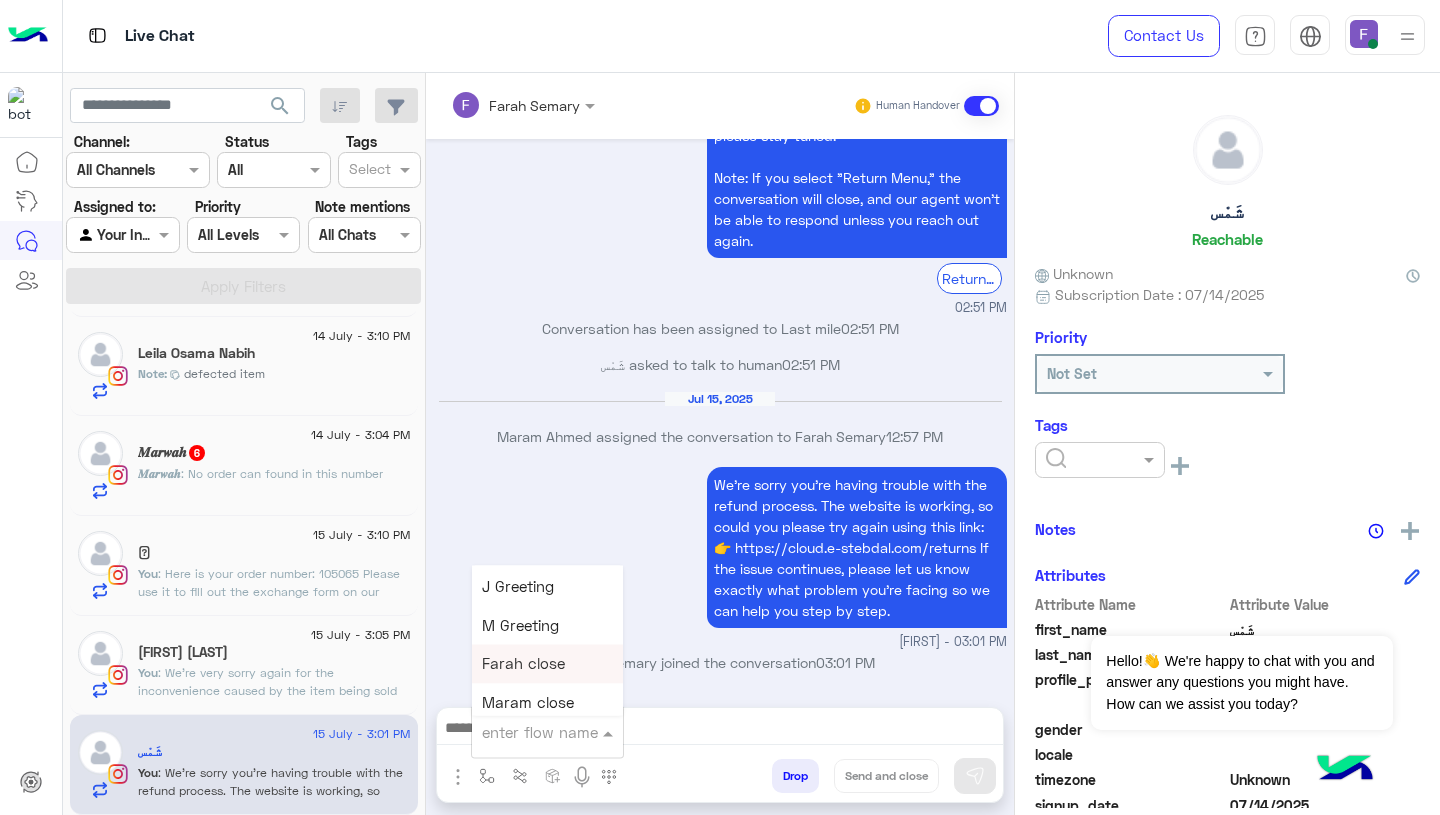 click on "Farah close" at bounding box center (523, 664) 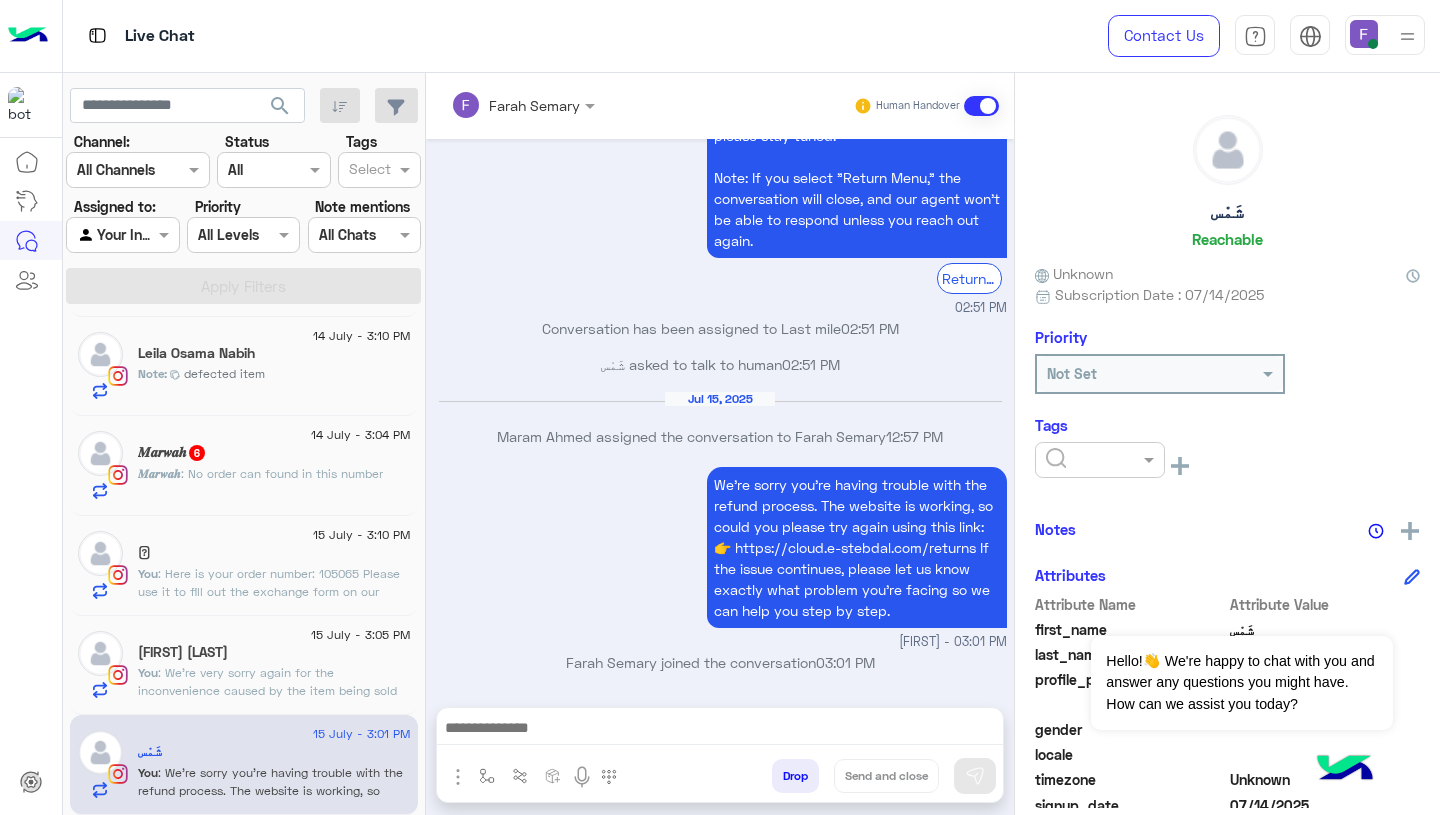 type on "**********" 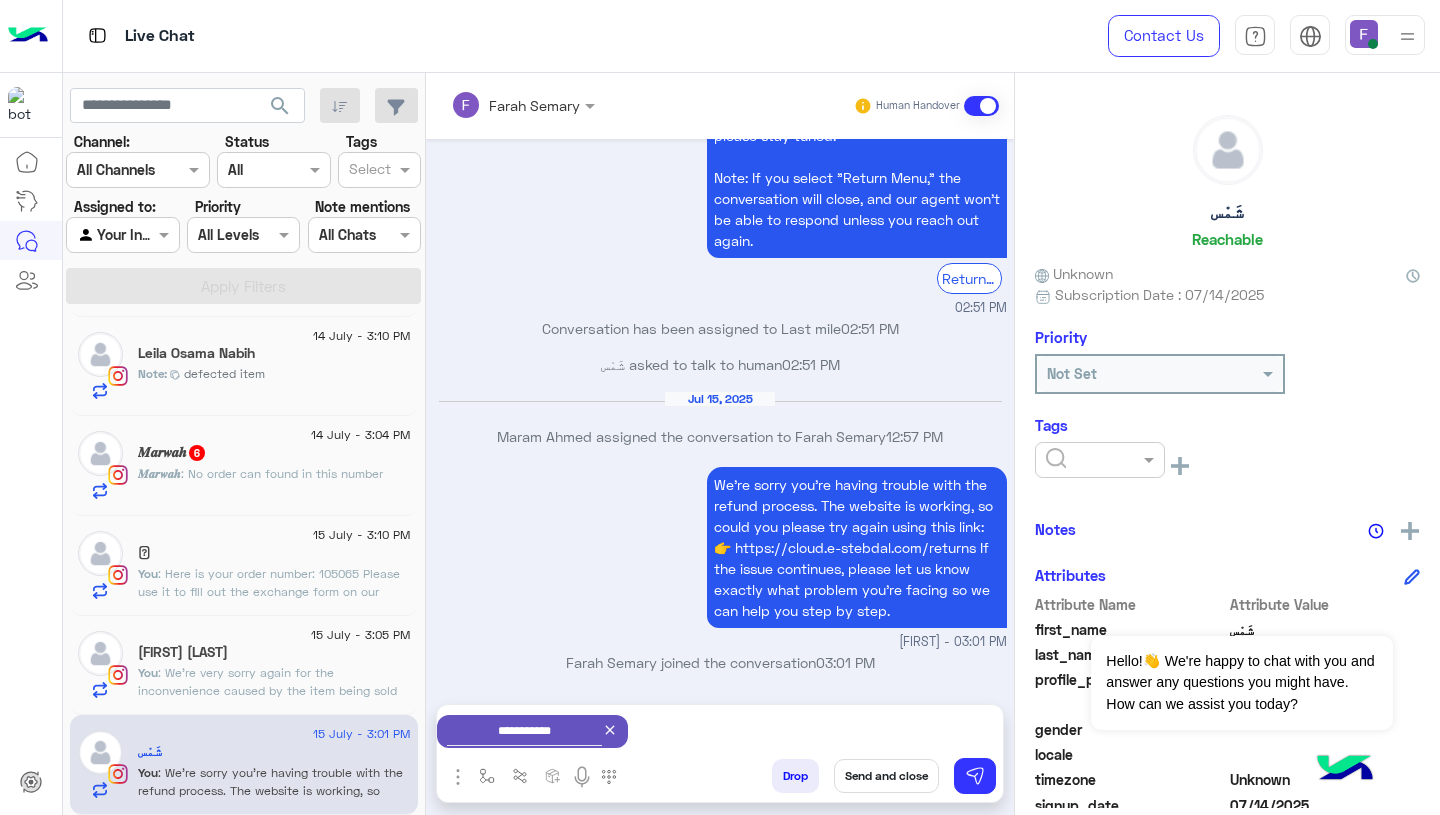 click on "Send and close" at bounding box center [886, 776] 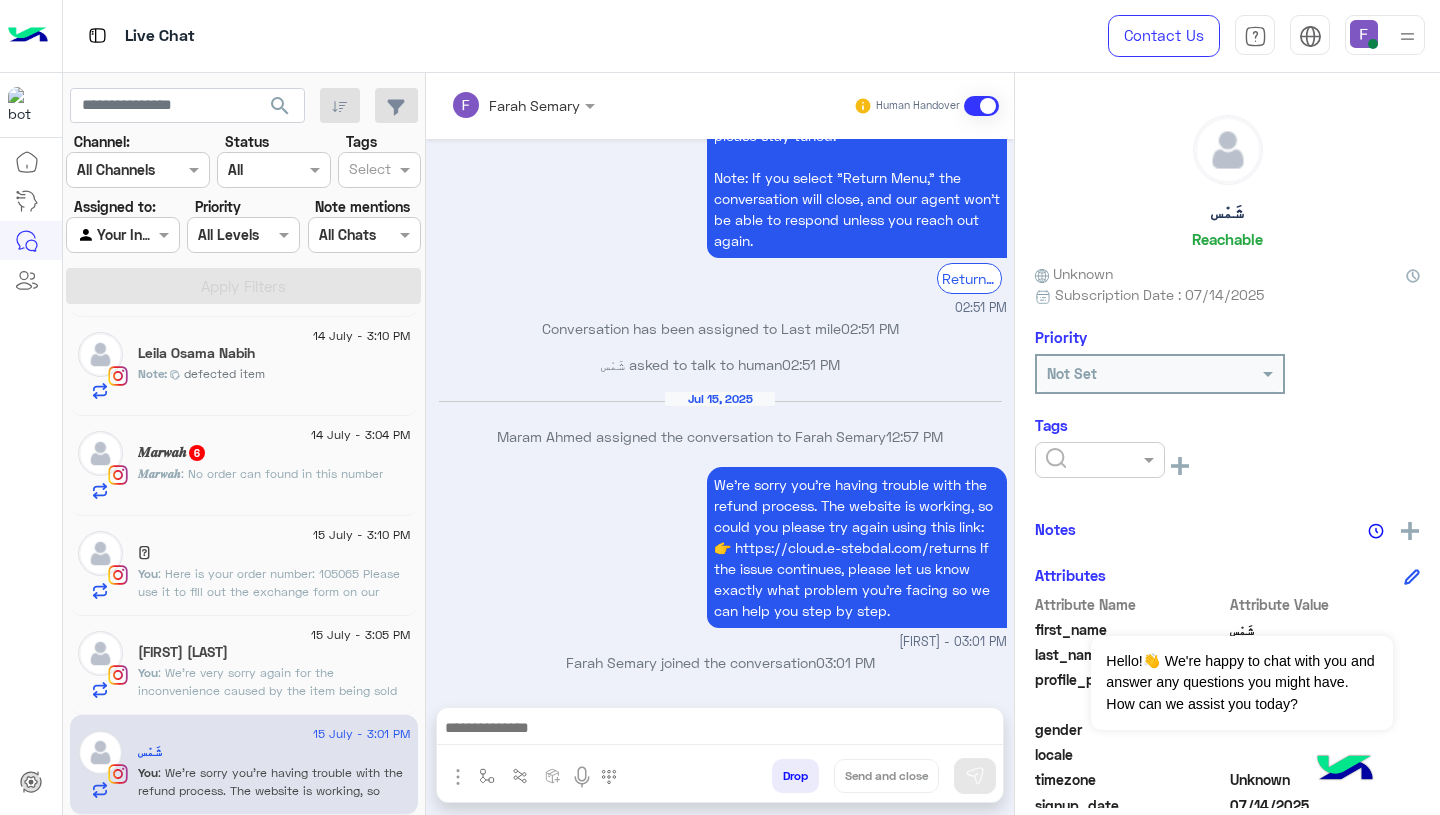 scroll, scrollTop: 1474, scrollLeft: 0, axis: vertical 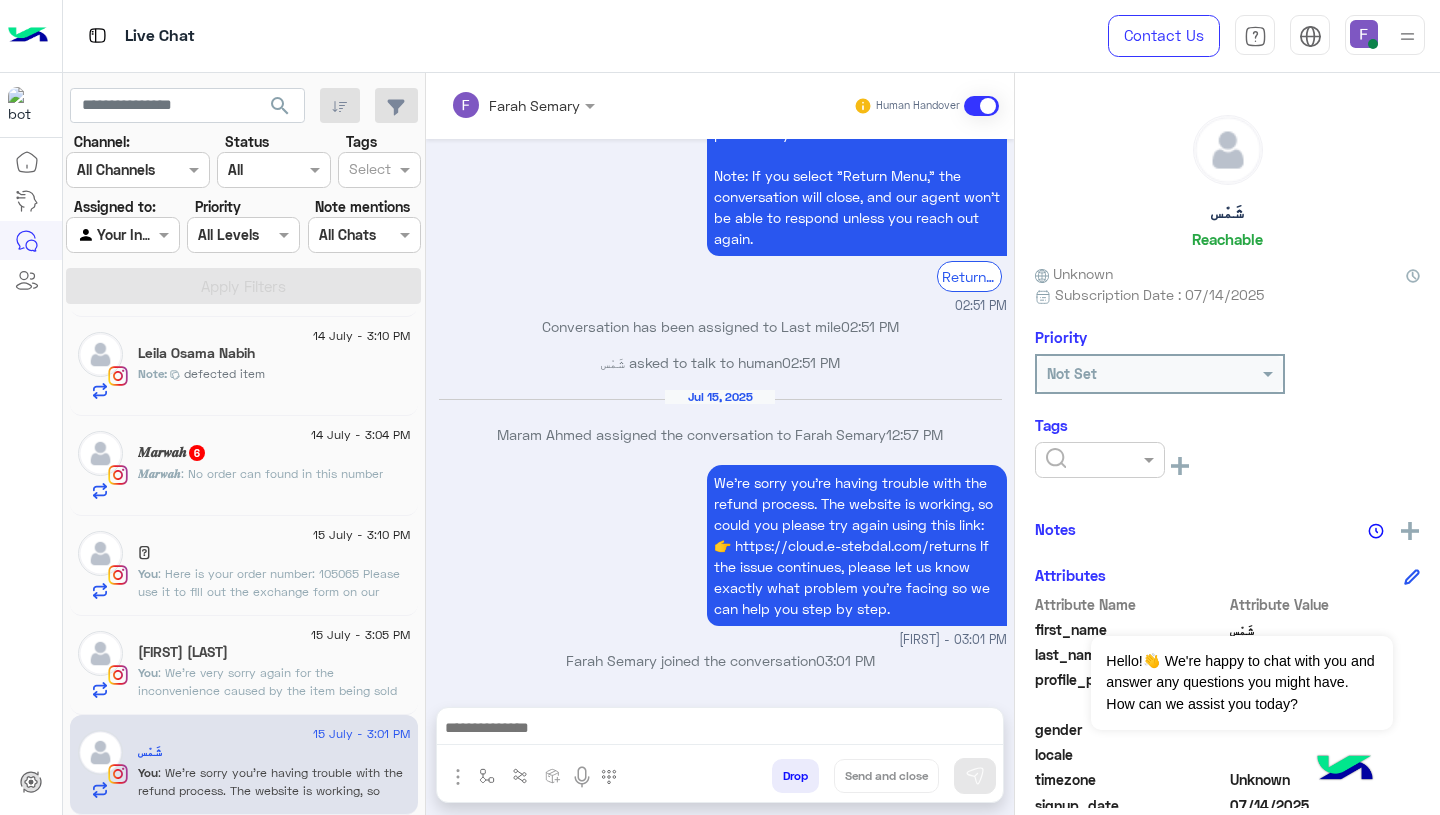 click on ": We’re very sorry again for the inconvenience caused by the item being sold out.
Your cancellation has been noted, and we truly hope to serve you better in the future.
Please don’t hesitate to reach out if you need anything else." 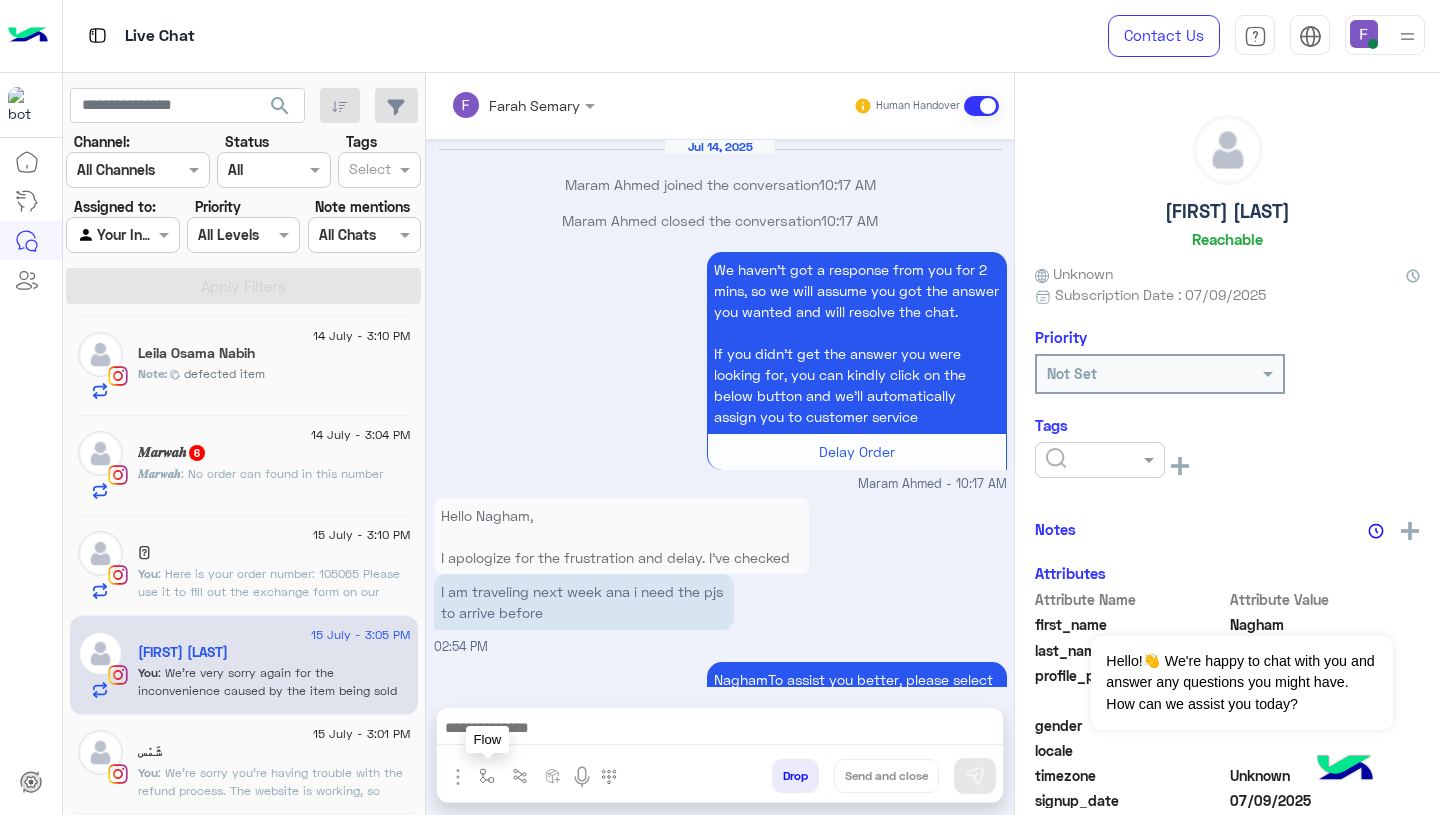 scroll, scrollTop: 2211, scrollLeft: 0, axis: vertical 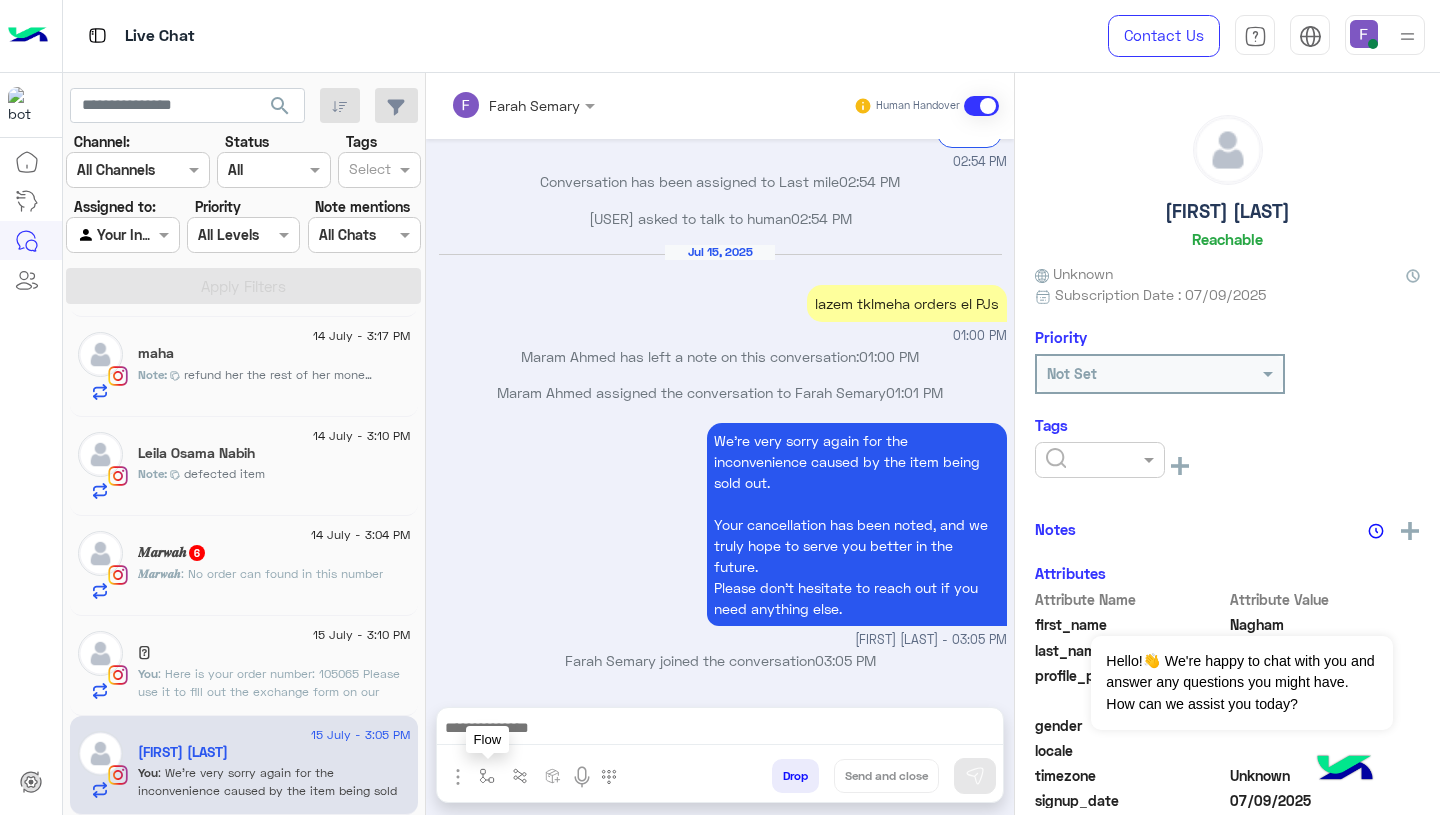 click at bounding box center [487, 776] 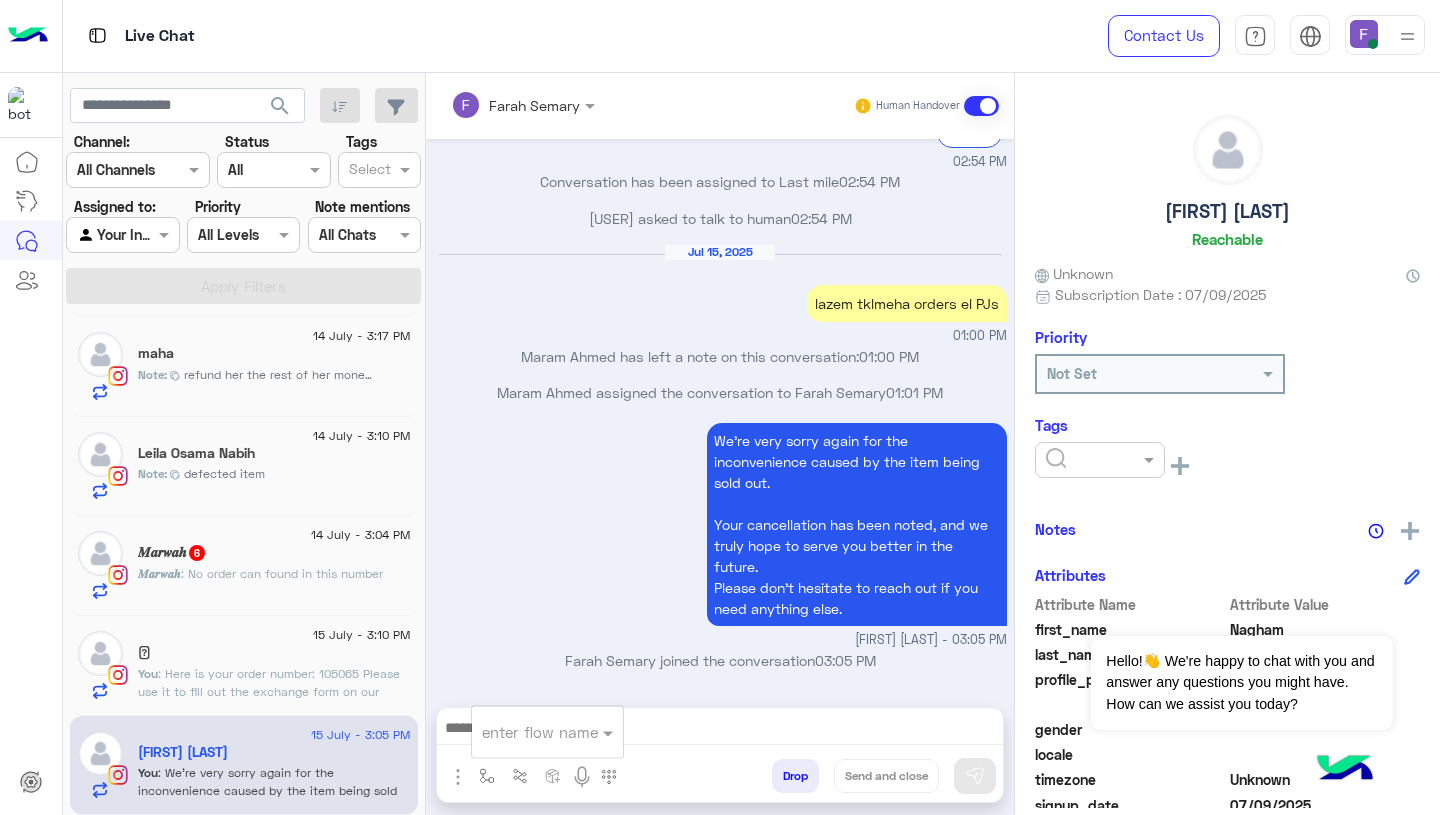 click at bounding box center (523, 732) 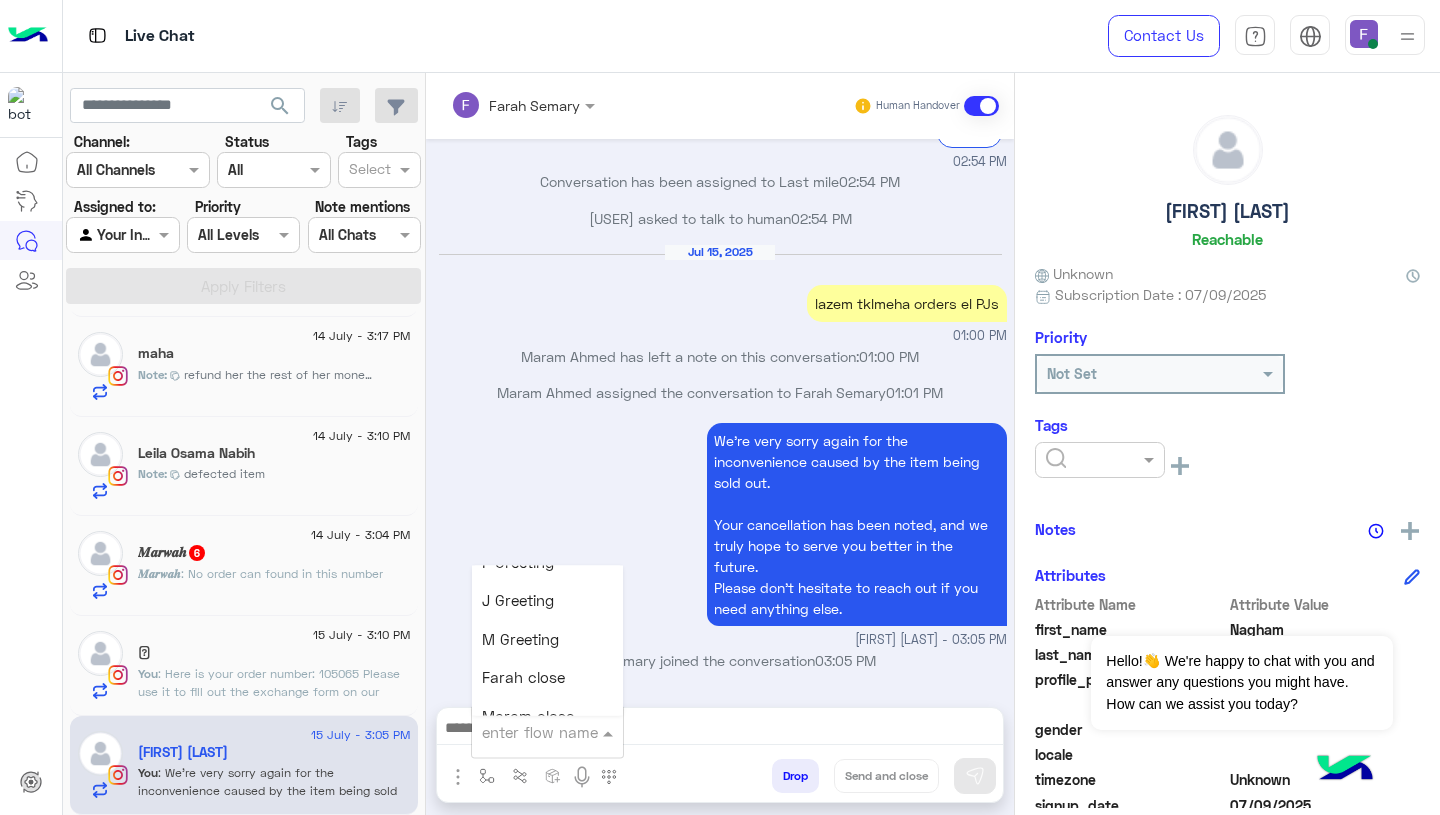 scroll, scrollTop: 2337, scrollLeft: 0, axis: vertical 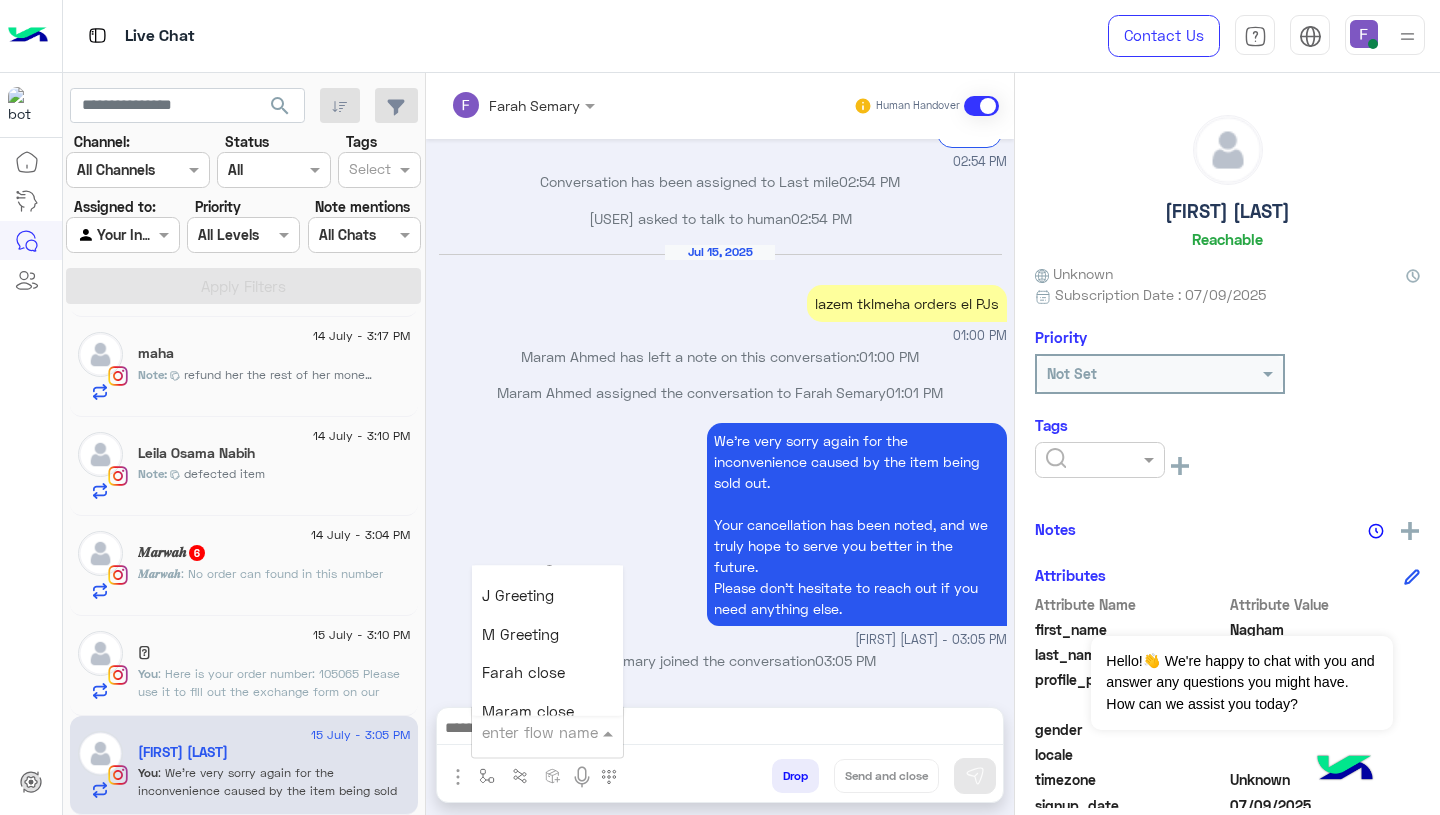 click on "Farah close" at bounding box center (547, 673) 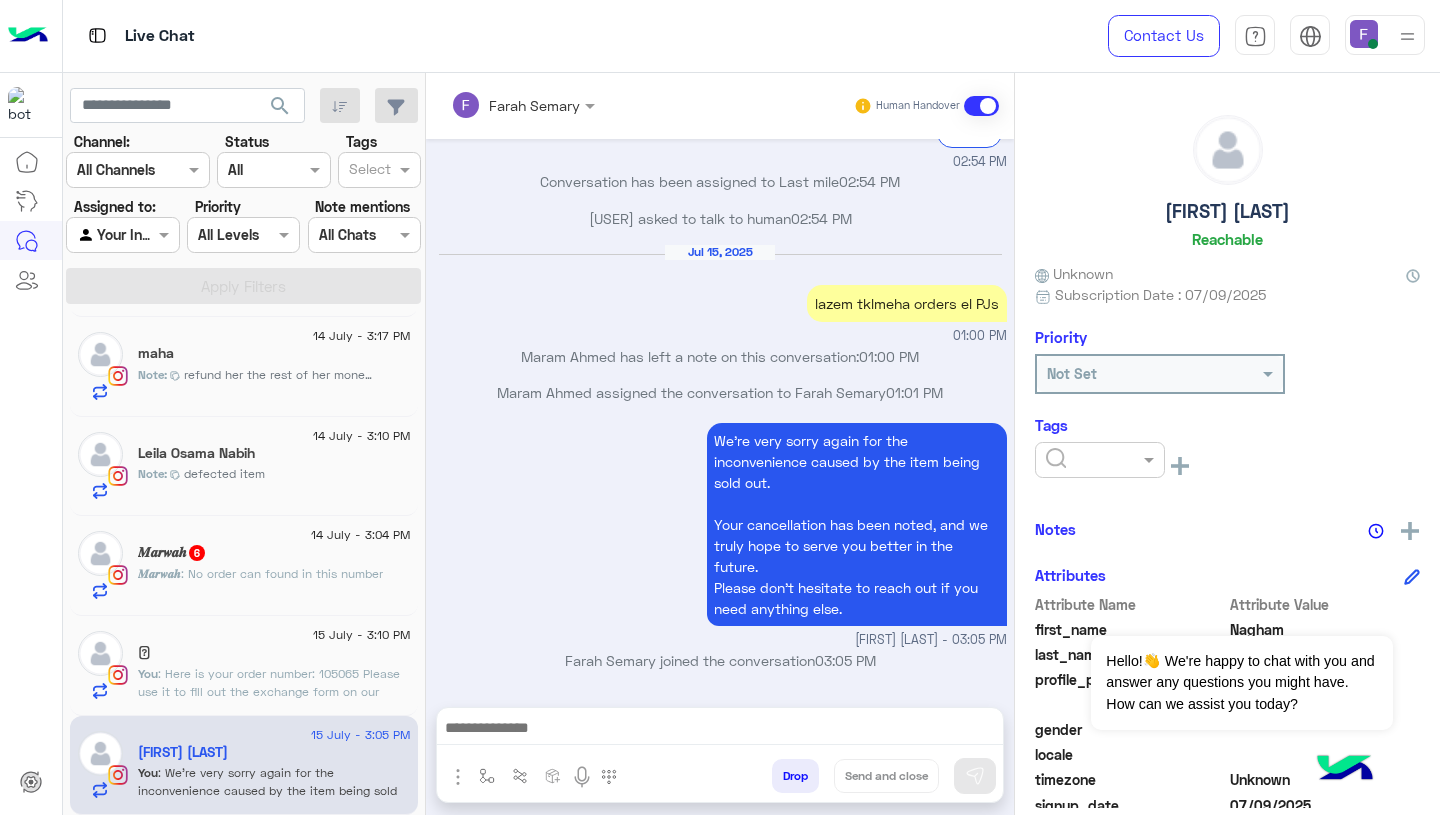 type on "**********" 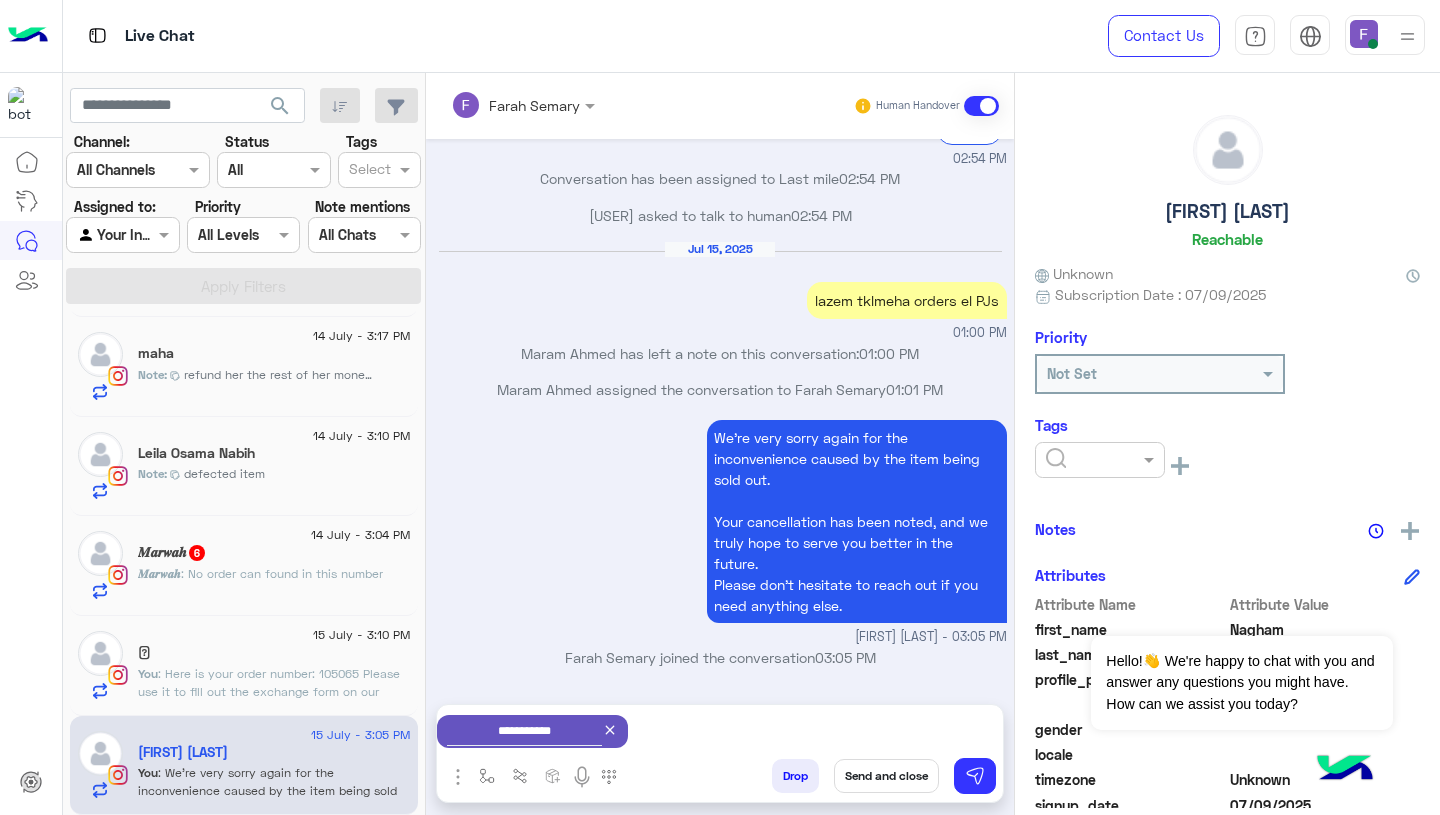click on "Send and close" at bounding box center [886, 776] 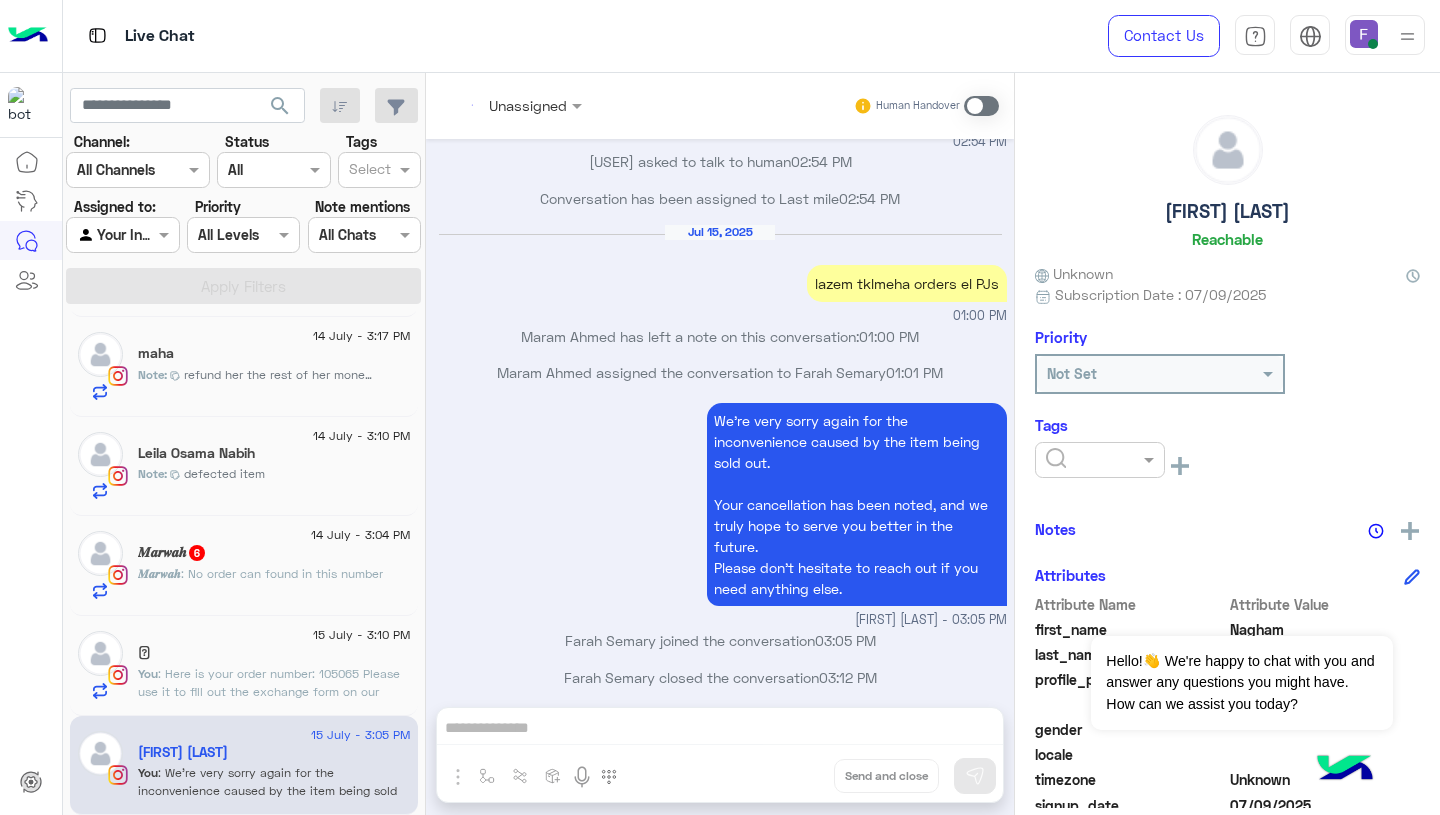 scroll, scrollTop: 2247, scrollLeft: 0, axis: vertical 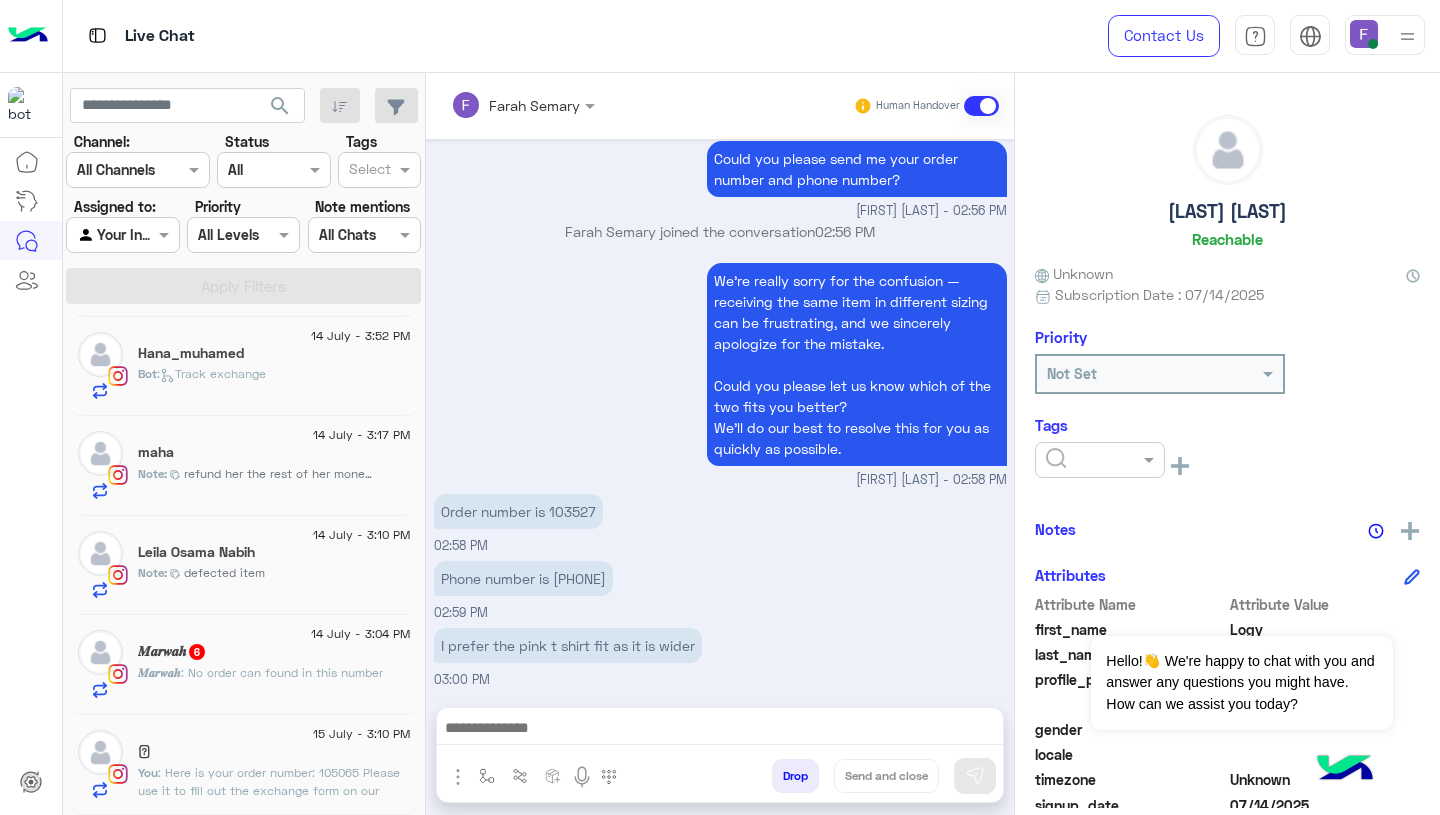 click on "[FIRST]   6" 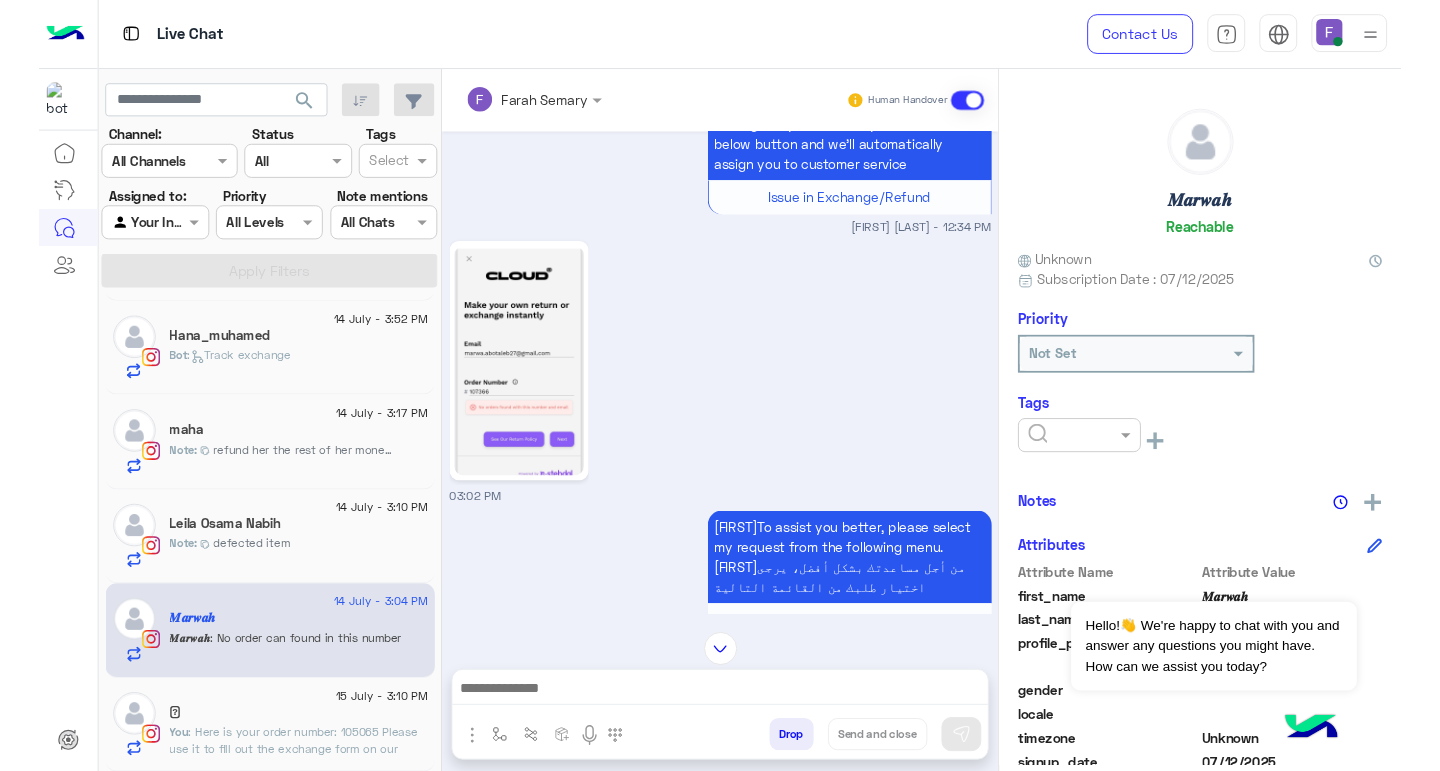 scroll, scrollTop: 702, scrollLeft: 0, axis: vertical 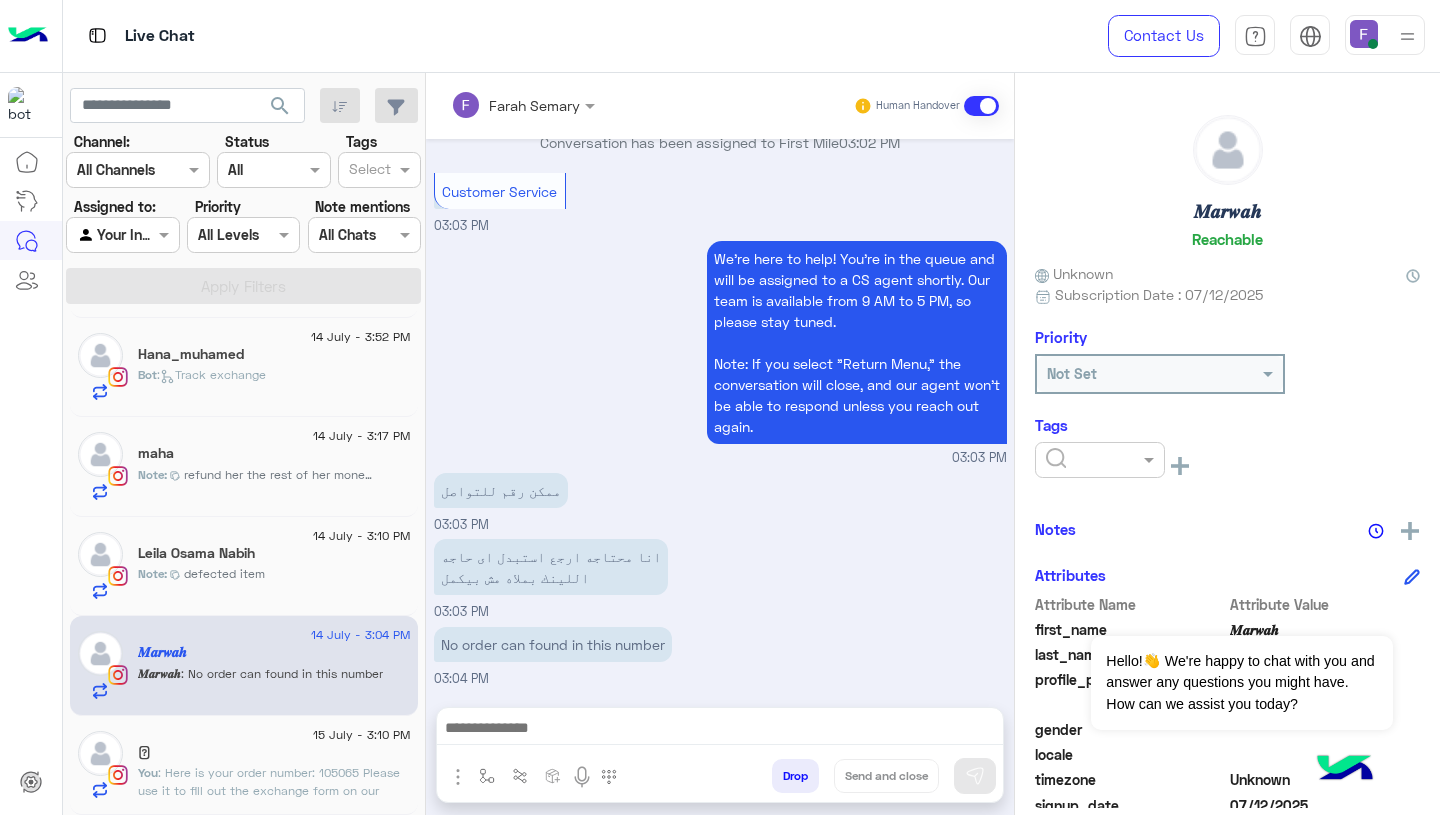 click on "ممكن رقم للتواصل" at bounding box center (501, 490) 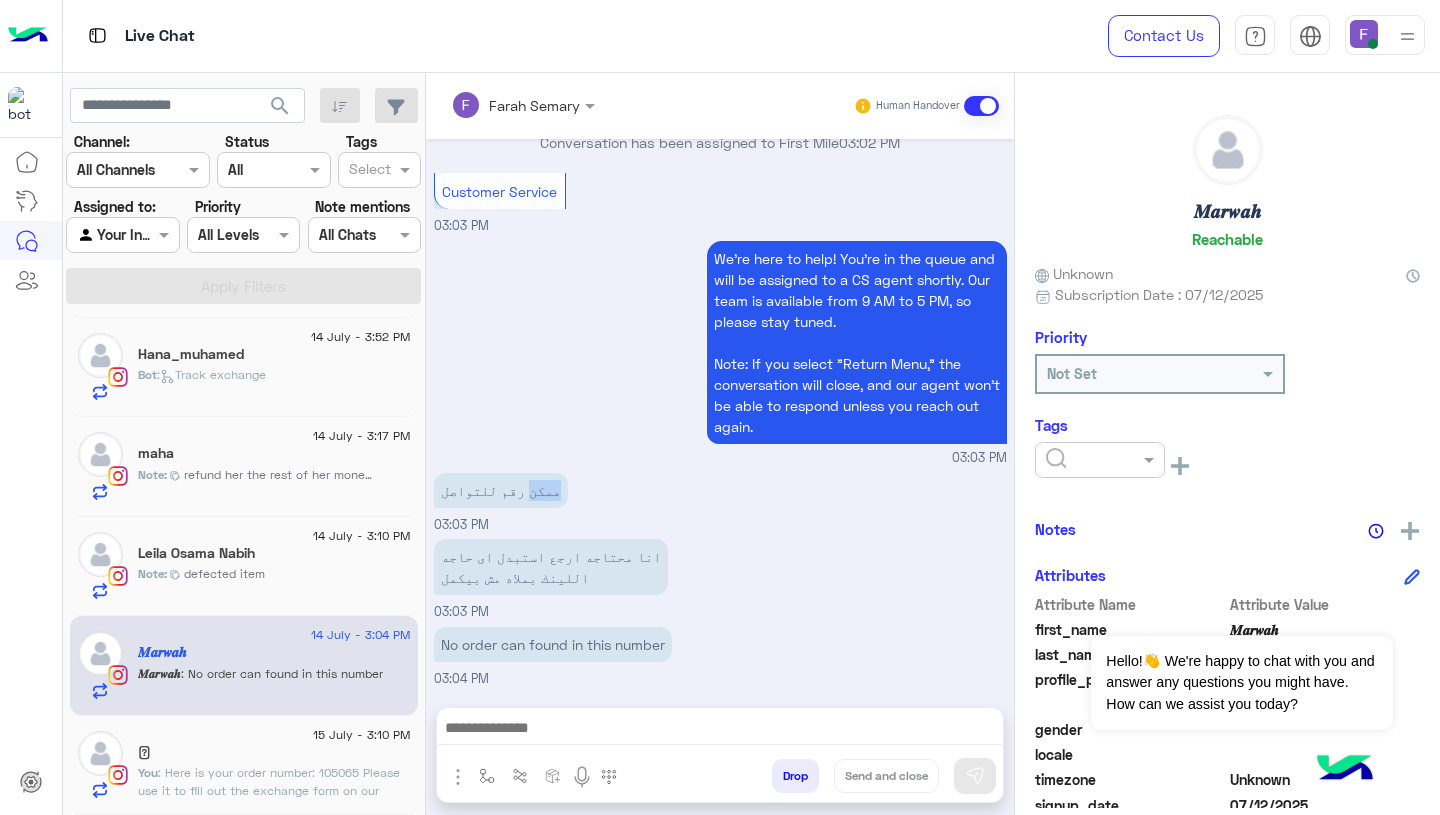 click on "ممكن رقم للتواصل" at bounding box center [501, 490] 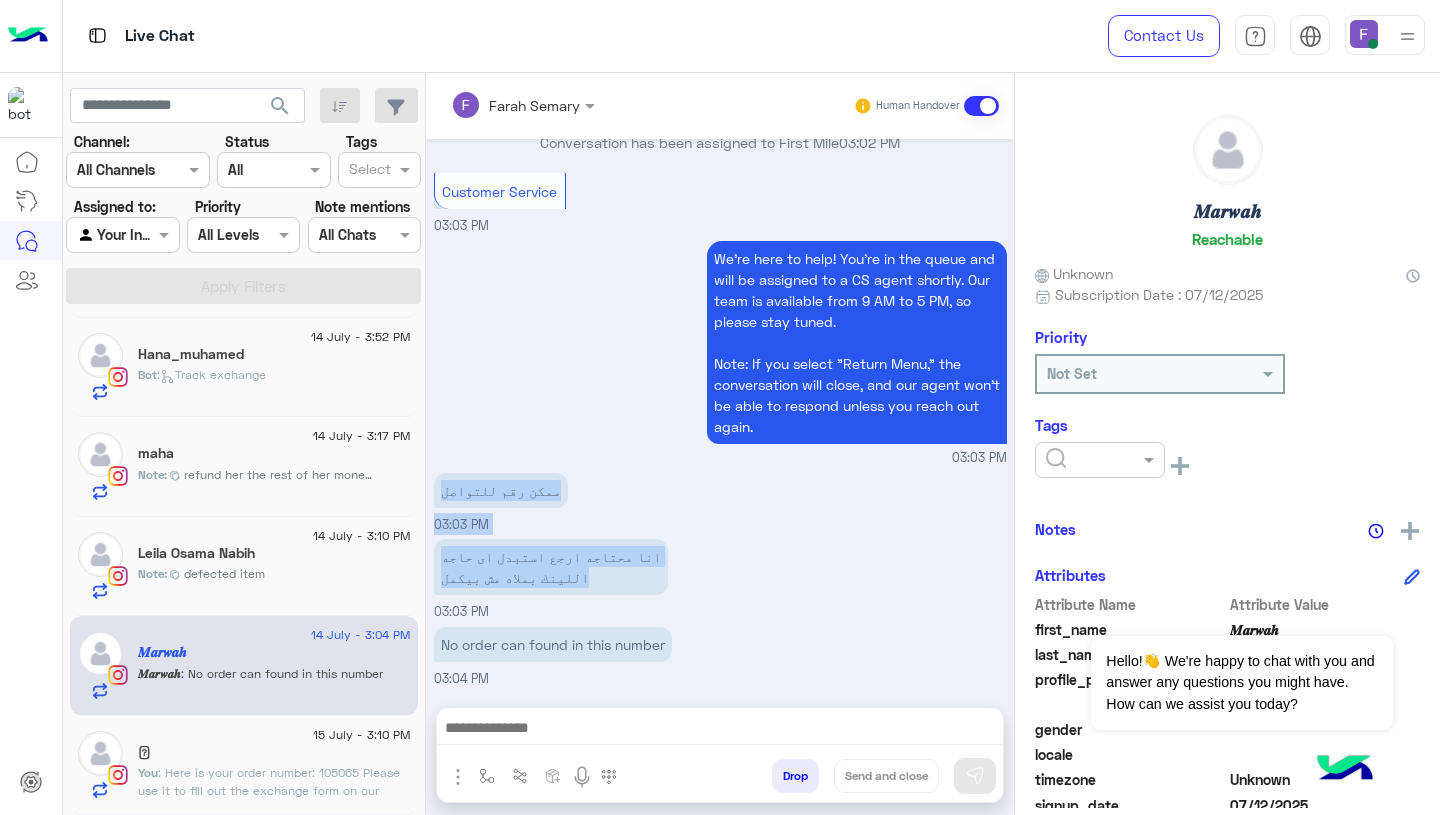 drag, startPoint x: 443, startPoint y: 490, endPoint x: 476, endPoint y: 580, distance: 95.85927 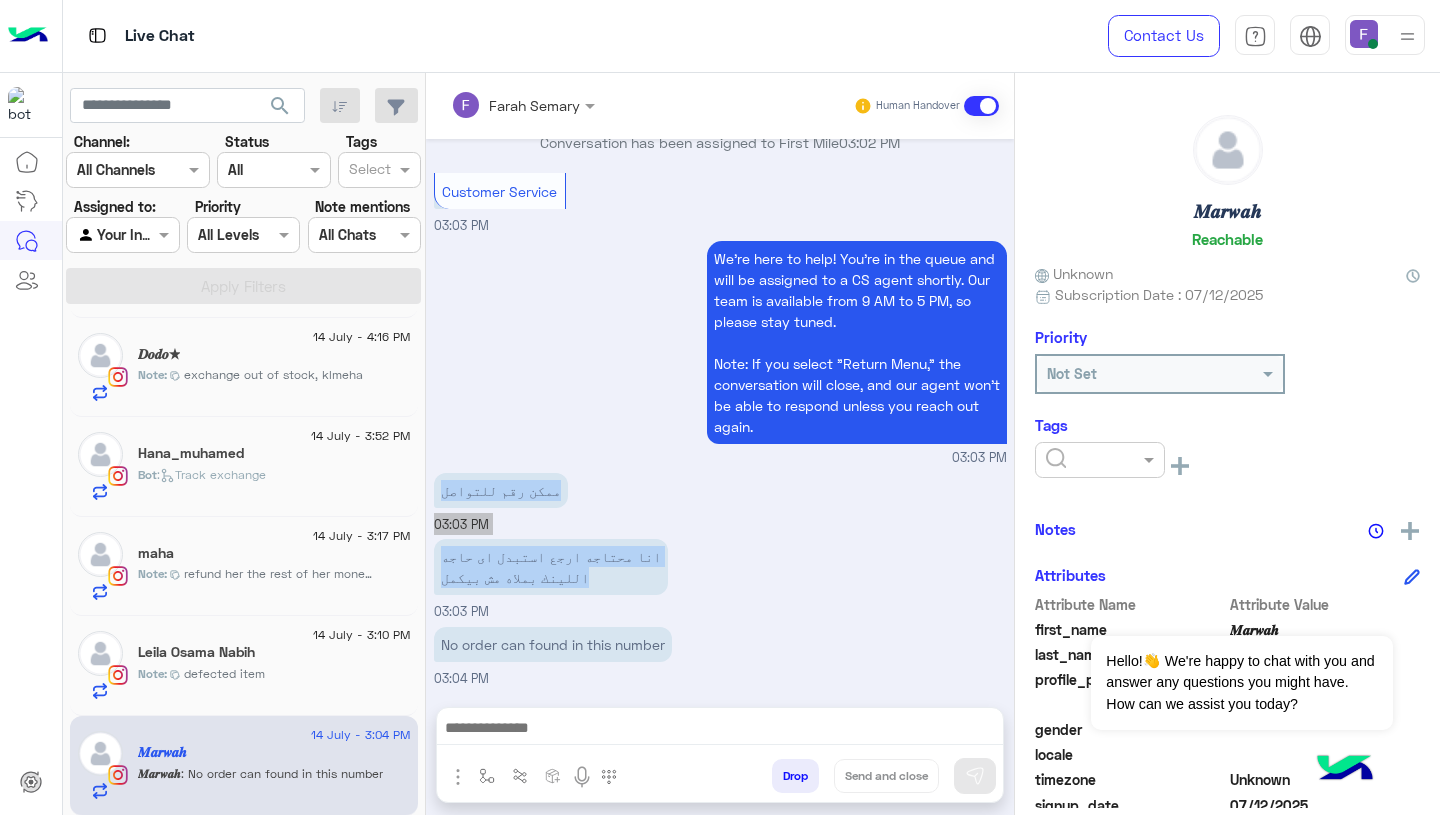 scroll, scrollTop: 1396, scrollLeft: 0, axis: vertical 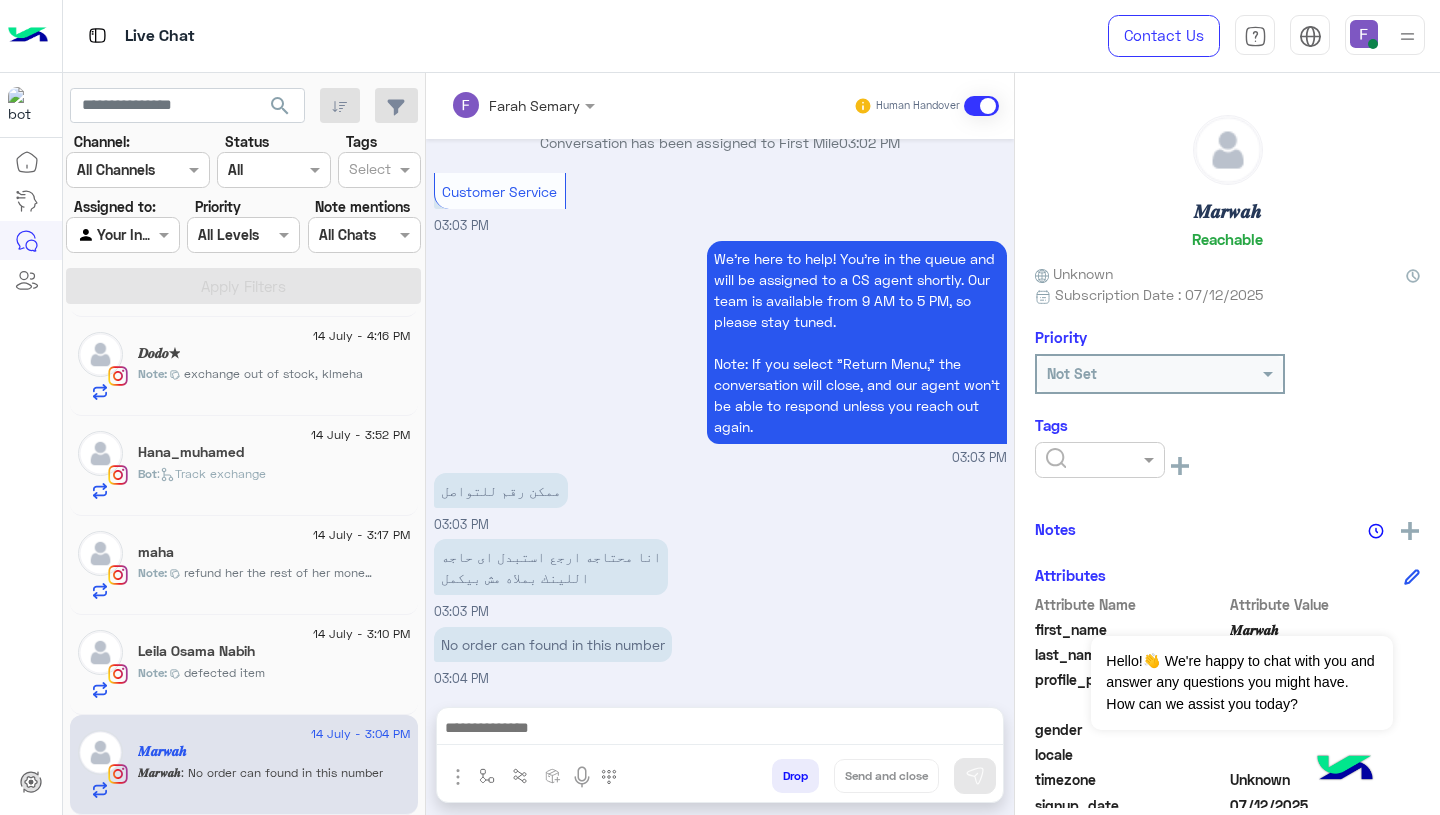 click at bounding box center (720, 730) 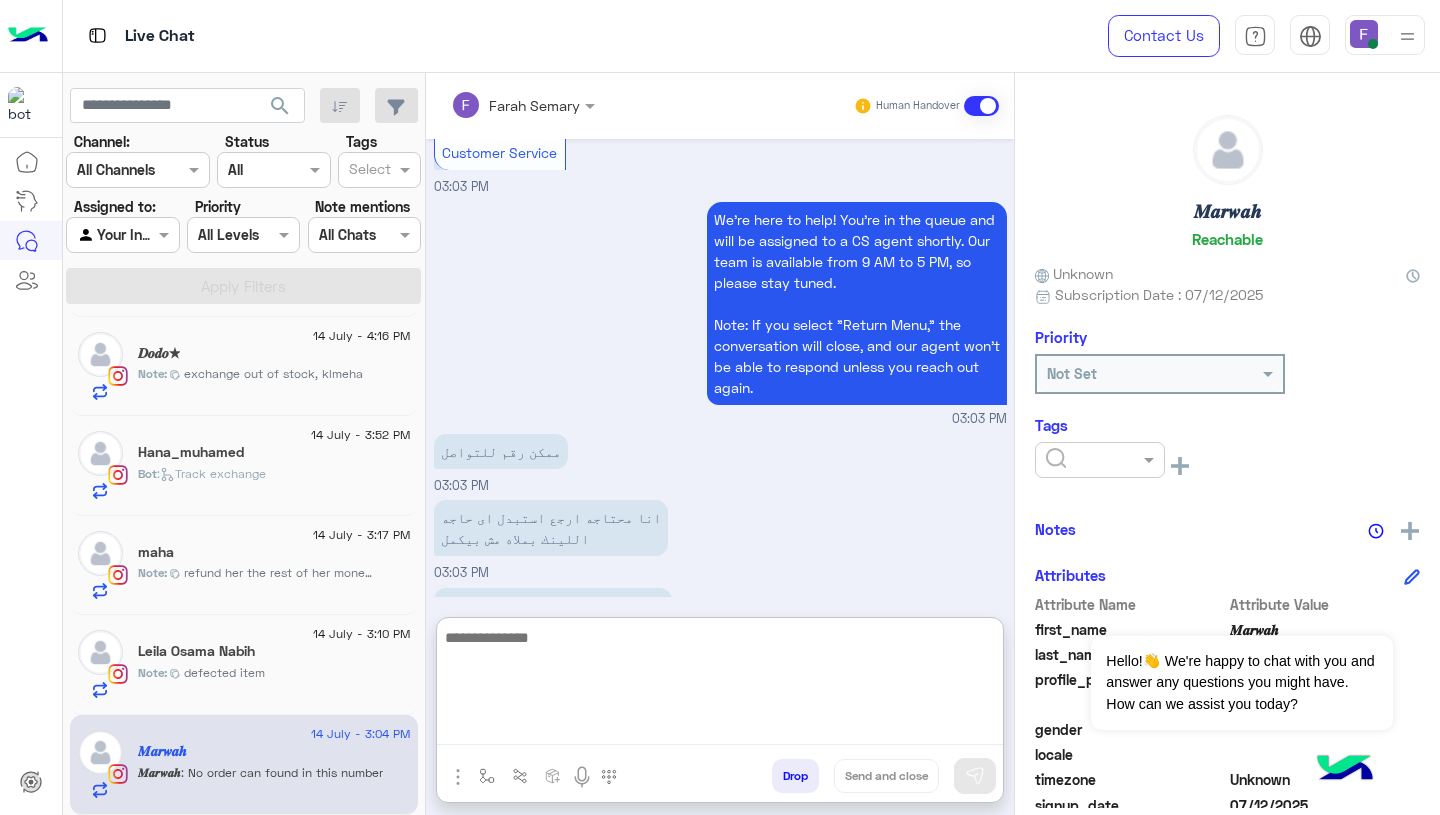 paste on "**********" 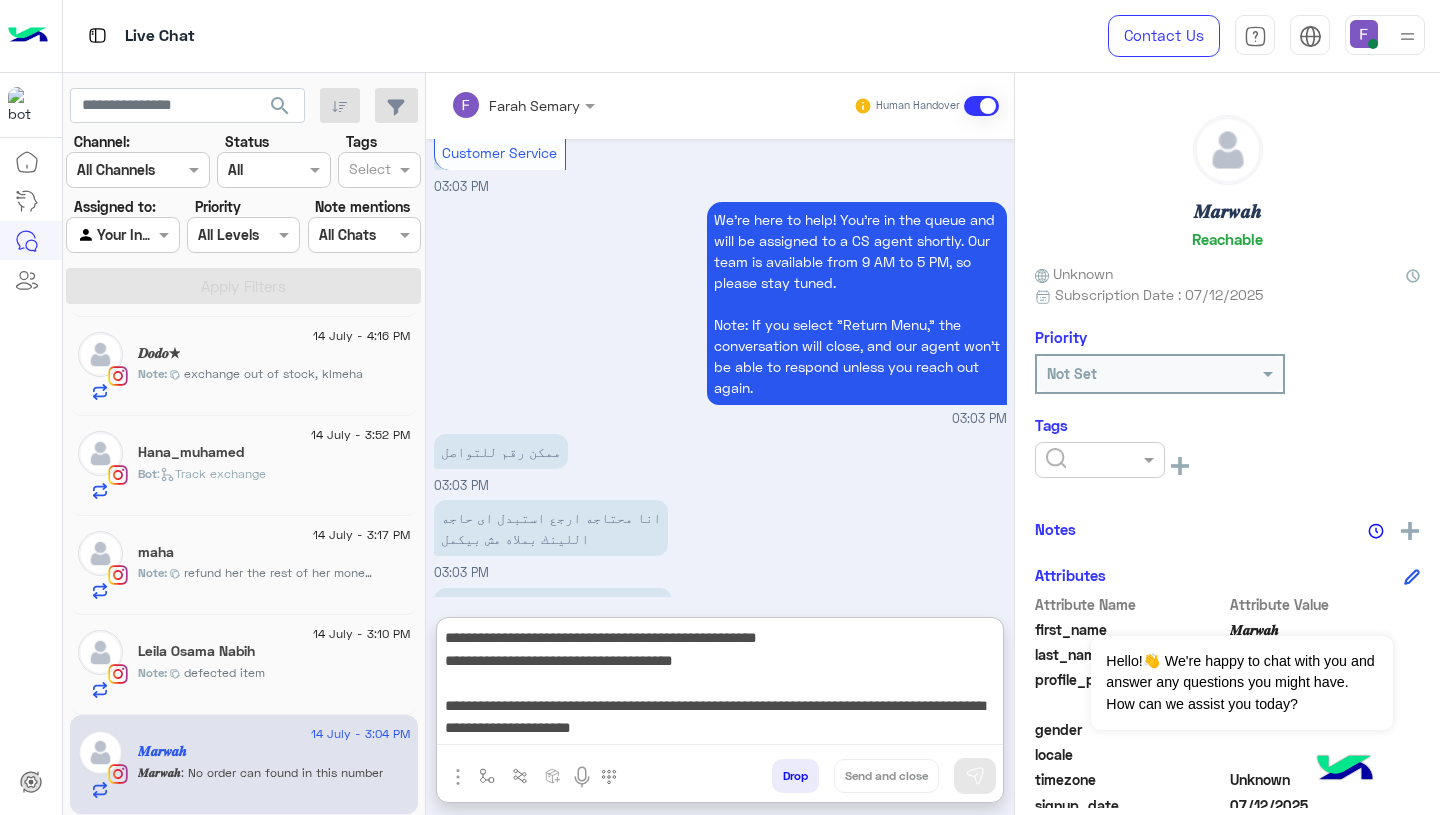 scroll, scrollTop: 128, scrollLeft: 0, axis: vertical 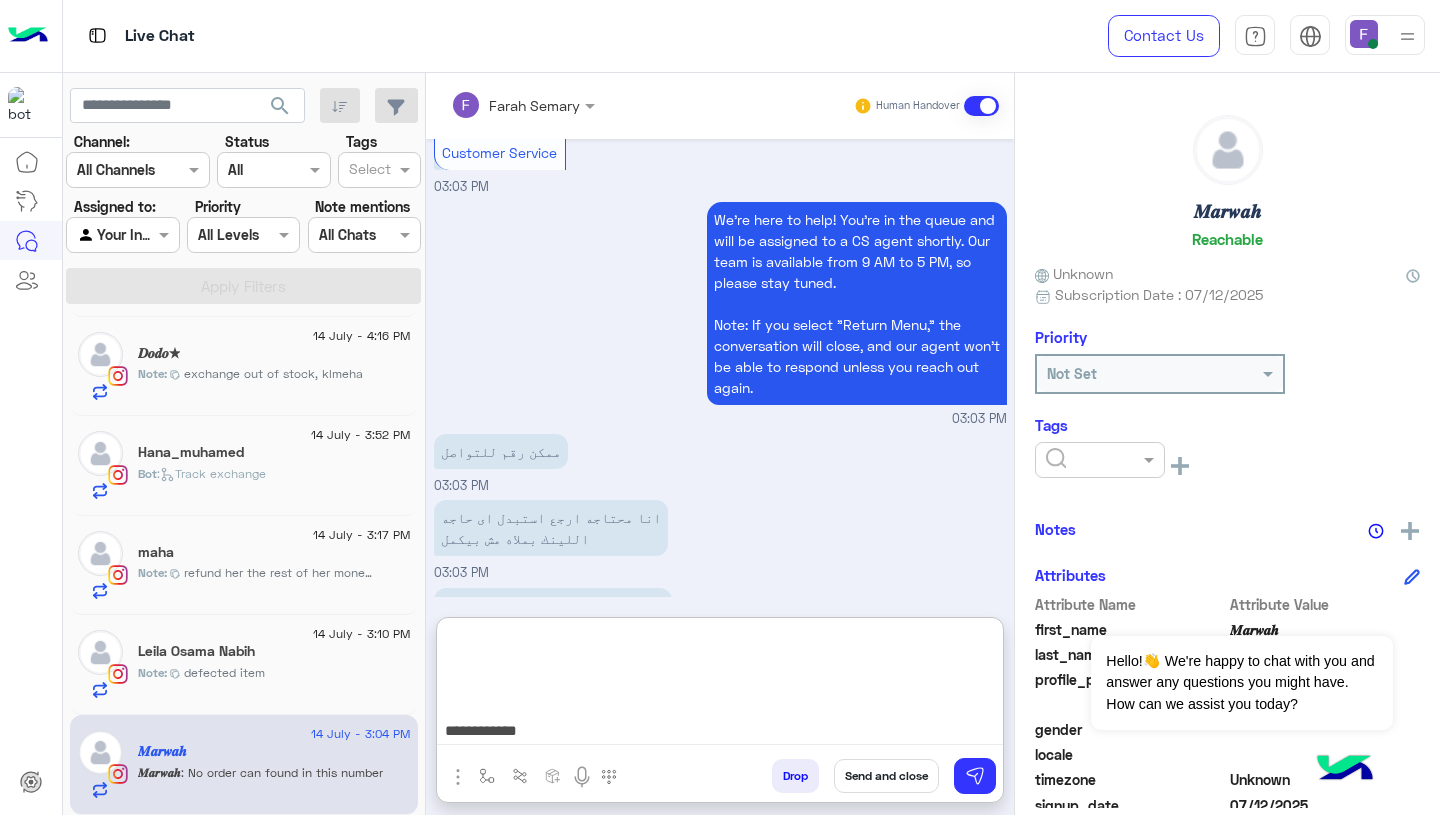 click on "**********" at bounding box center (720, 685) 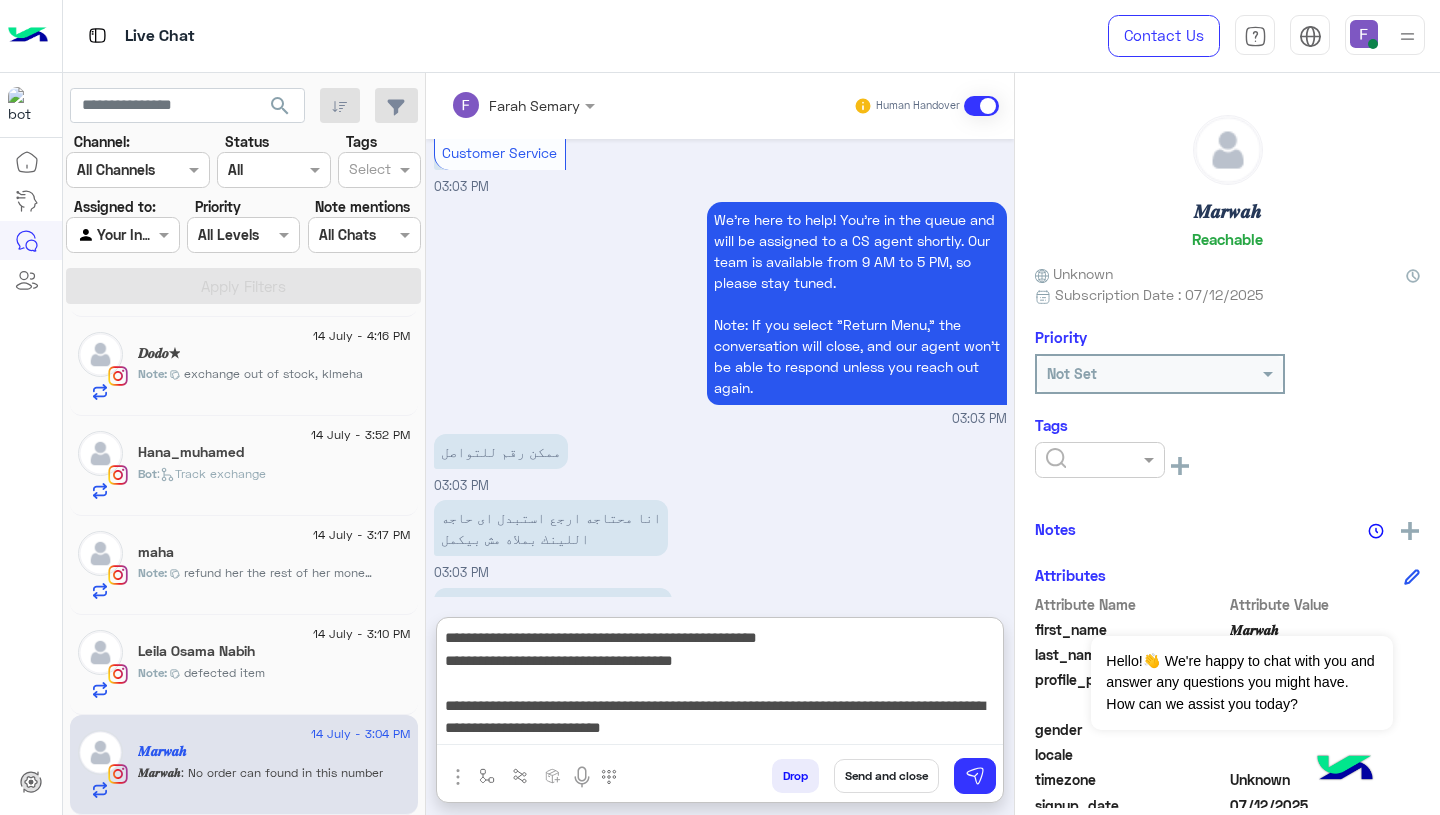 scroll, scrollTop: 45, scrollLeft: 0, axis: vertical 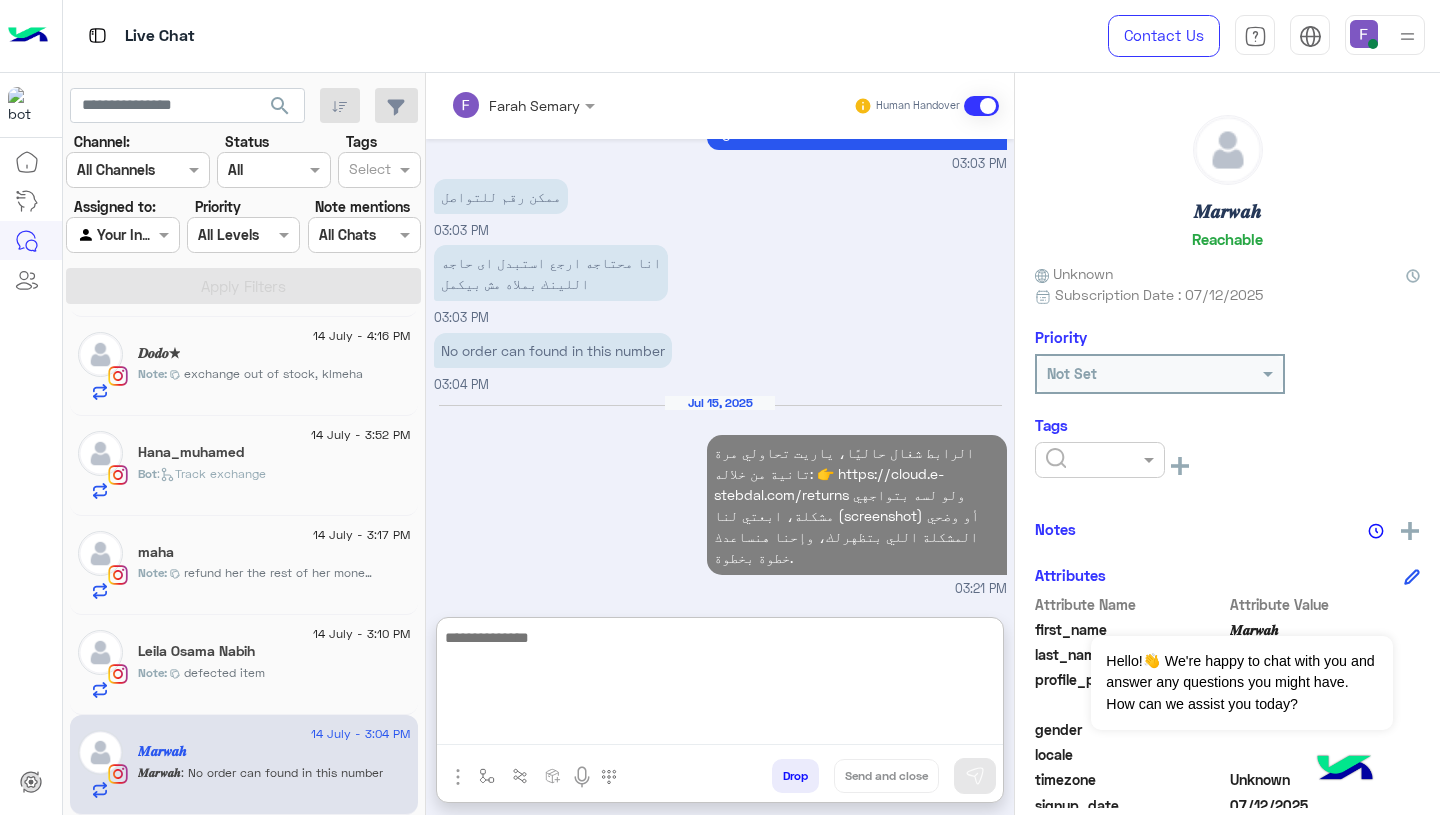 click on "Jul 15, 2025  الرابط شغال حاليًا، ياريت تحاولي مرة تانية من خلاله:
👉 https://cloud.e-stebdal.com/returns
ولو لسه بتواجهي مشكلة، ابعتي لنا (screenshot) أو وضحي المشكلة اللي بتظهرلك، وإحنا هنساعدك خطوة بخطوة.      03:21 PM" at bounding box center (720, 497) 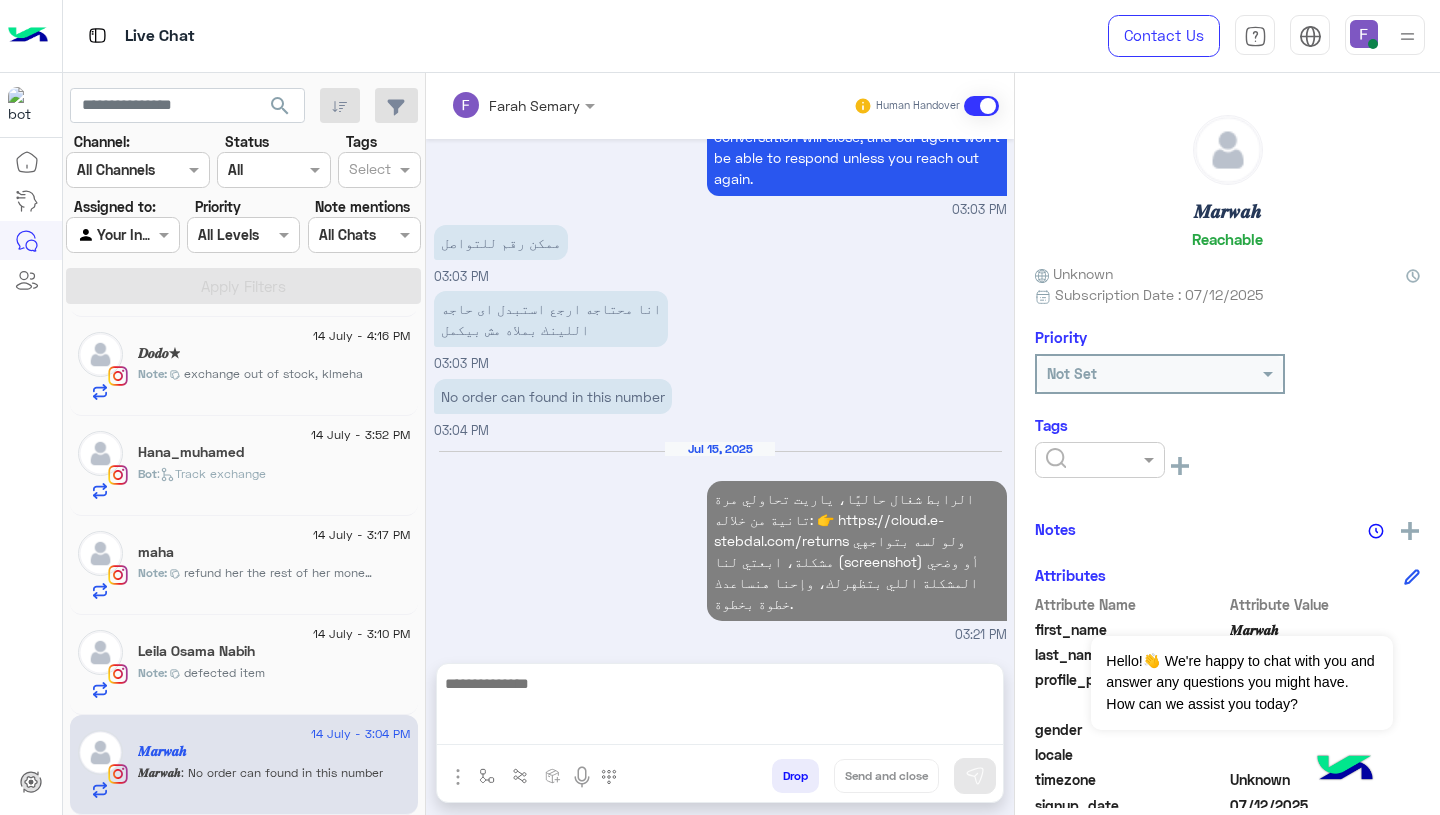 scroll, scrollTop: 1915, scrollLeft: 0, axis: vertical 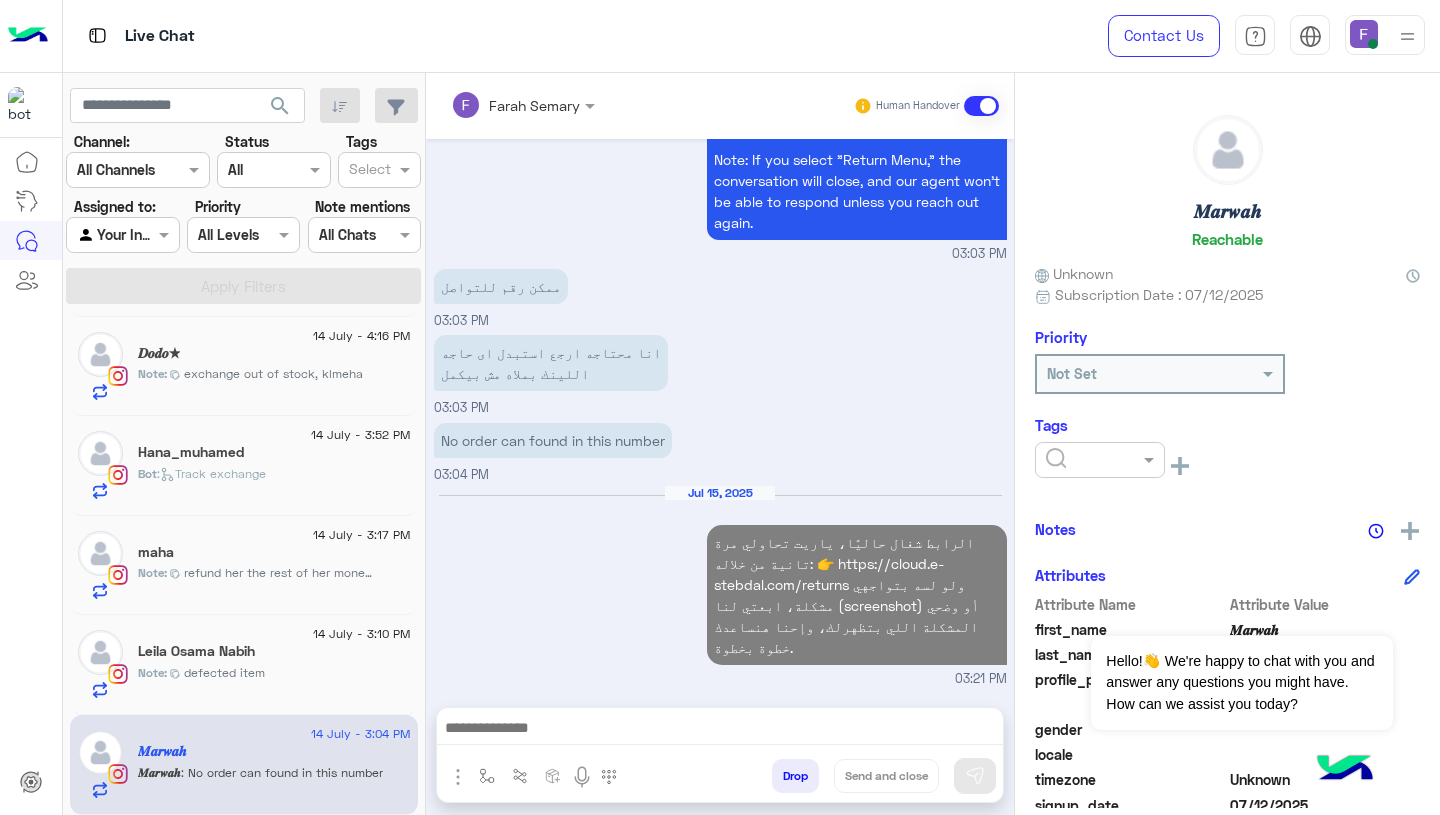 click on "Note :  defected item" 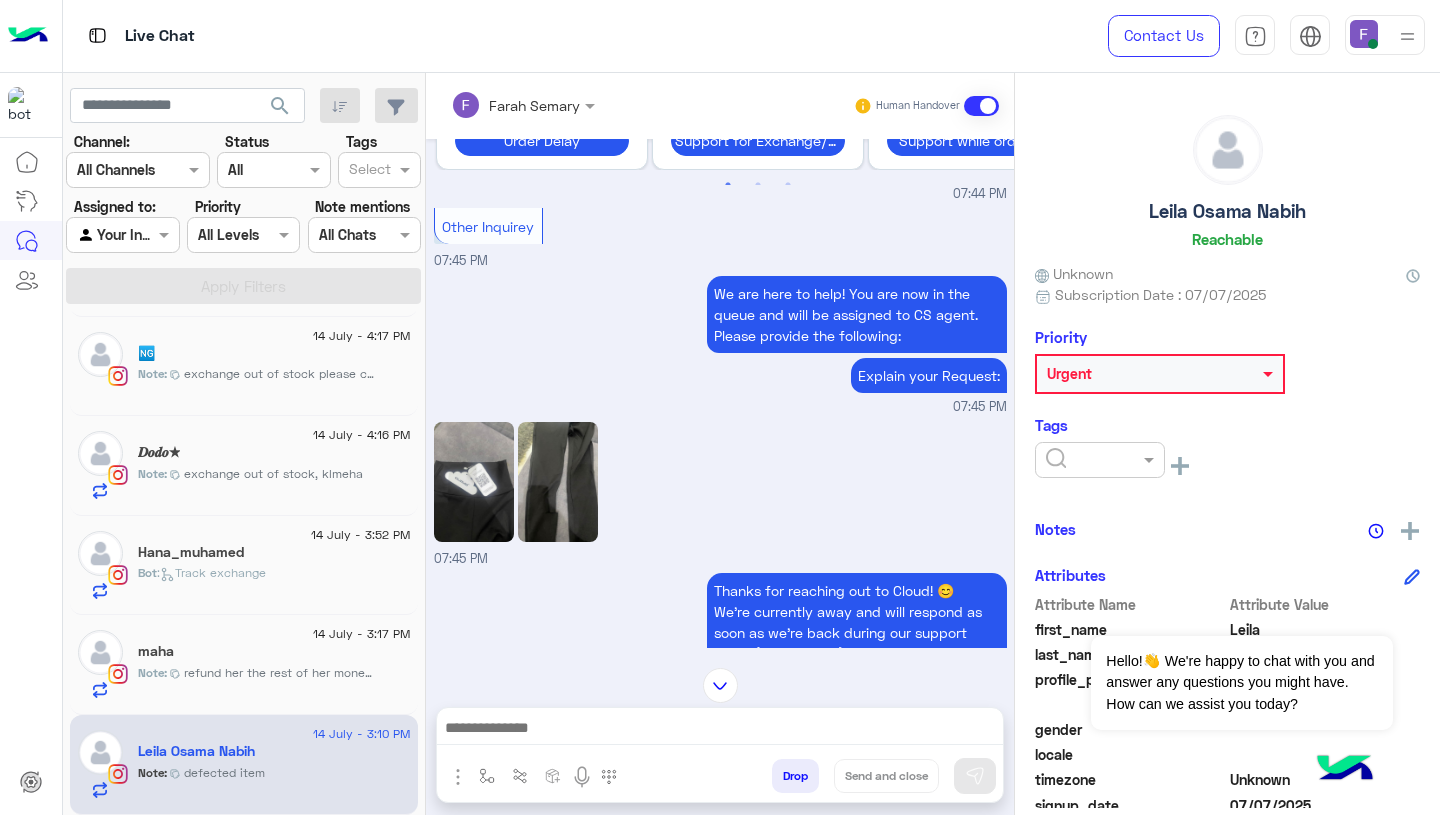 scroll, scrollTop: 590, scrollLeft: 0, axis: vertical 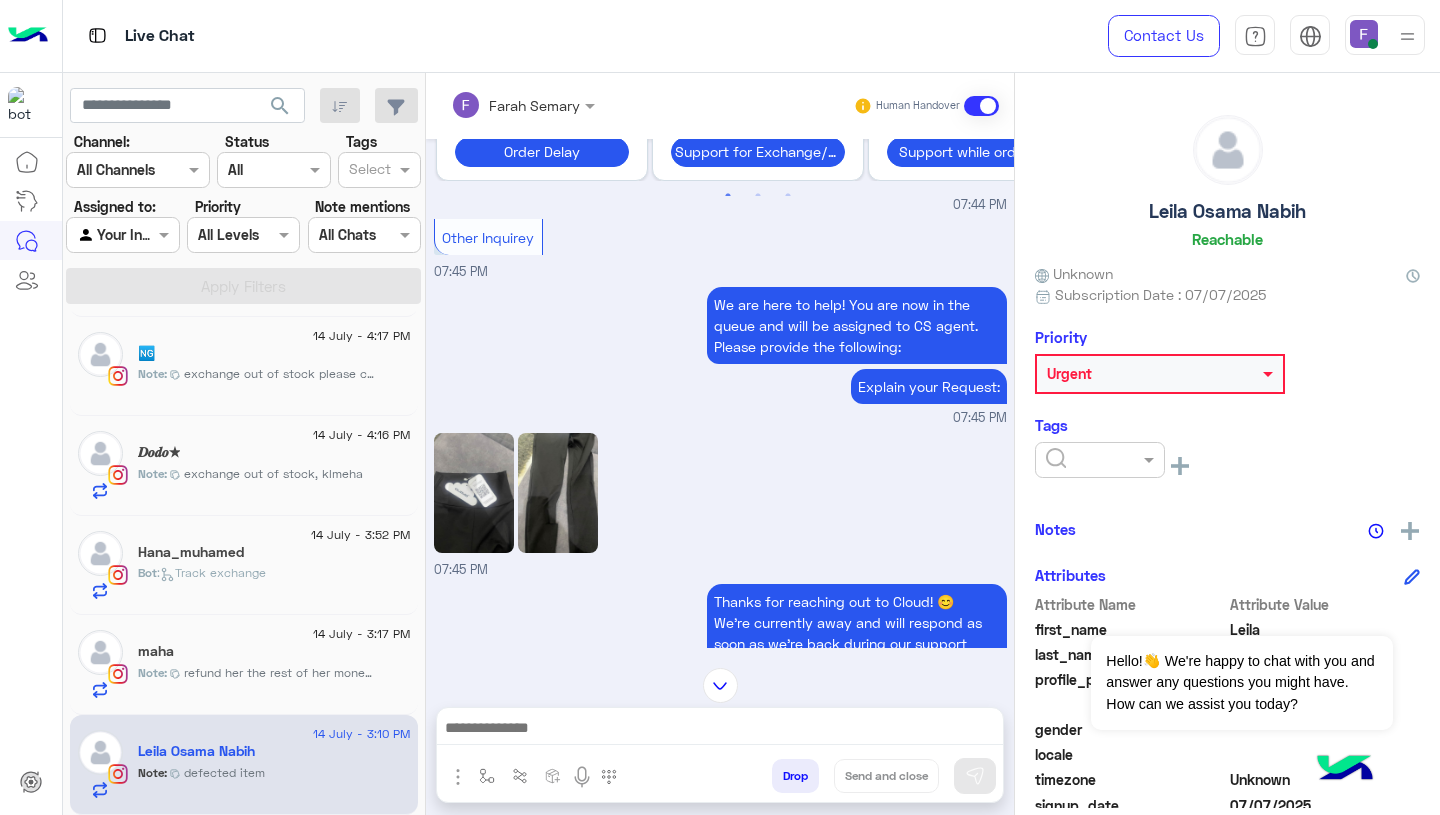 click at bounding box center [720, 685] 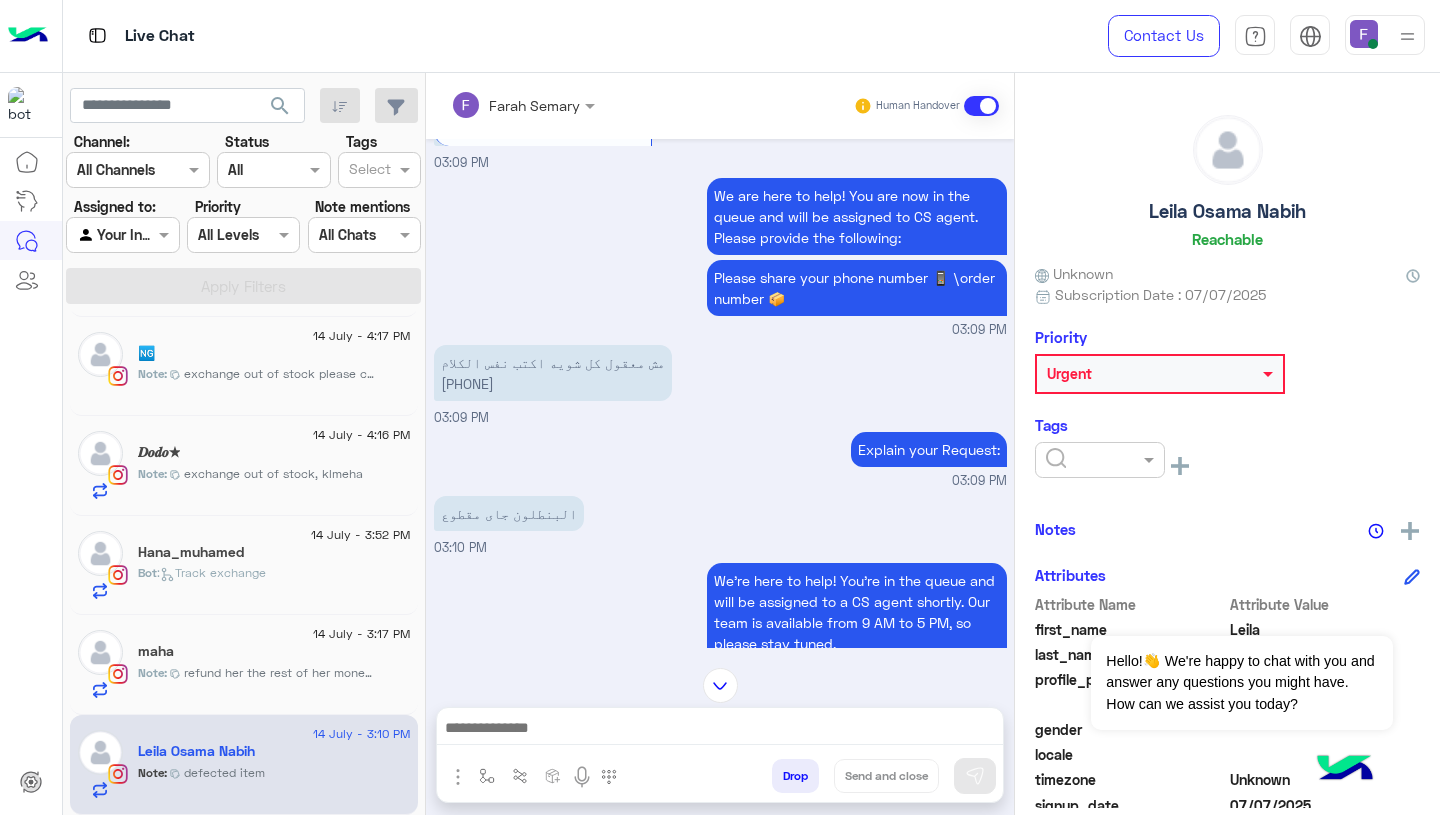 scroll, scrollTop: 4973, scrollLeft: 0, axis: vertical 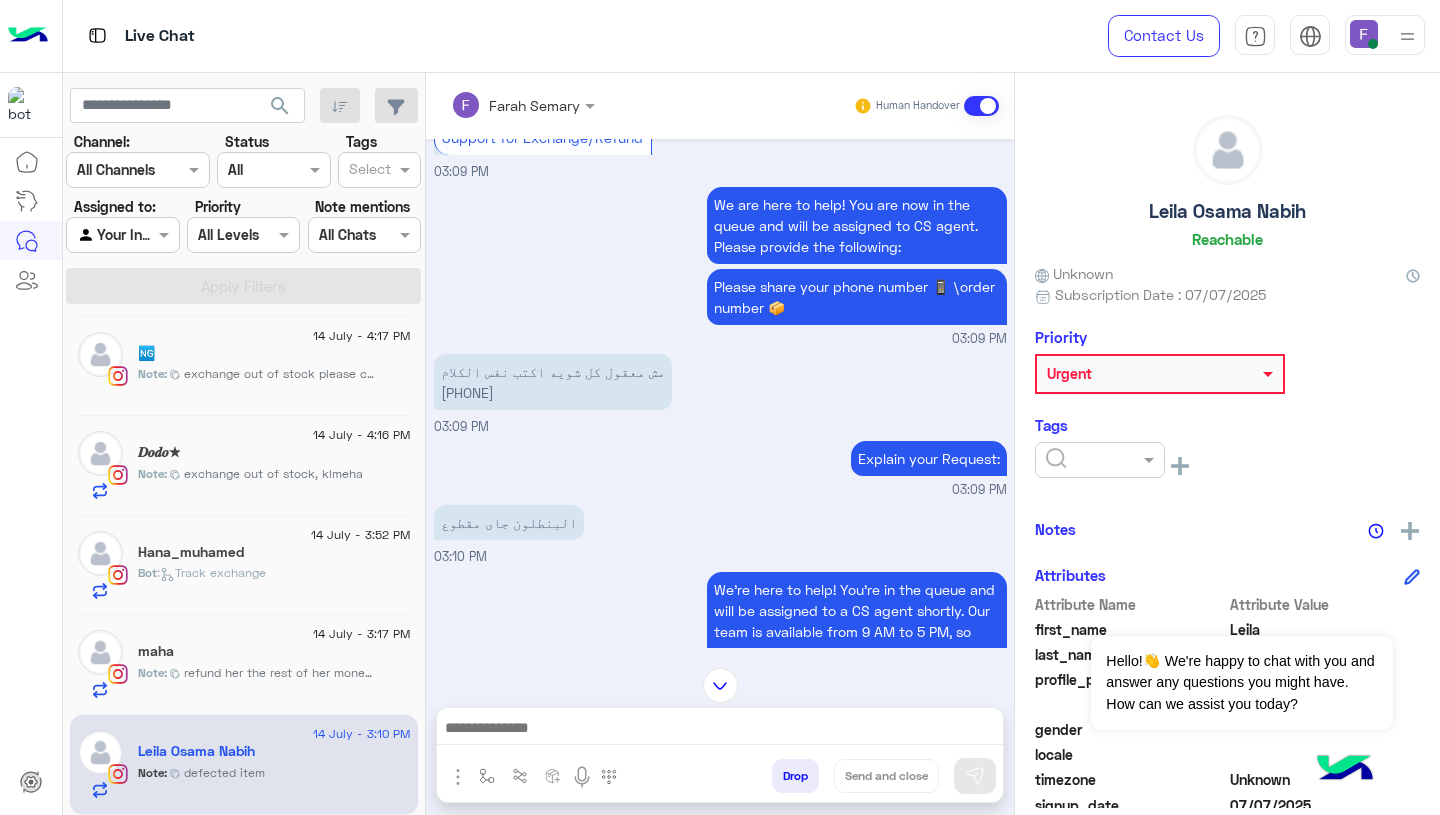 click on "مش معقول كل شويه اكتب نفس الكلام  [PHONE]" at bounding box center [553, 382] 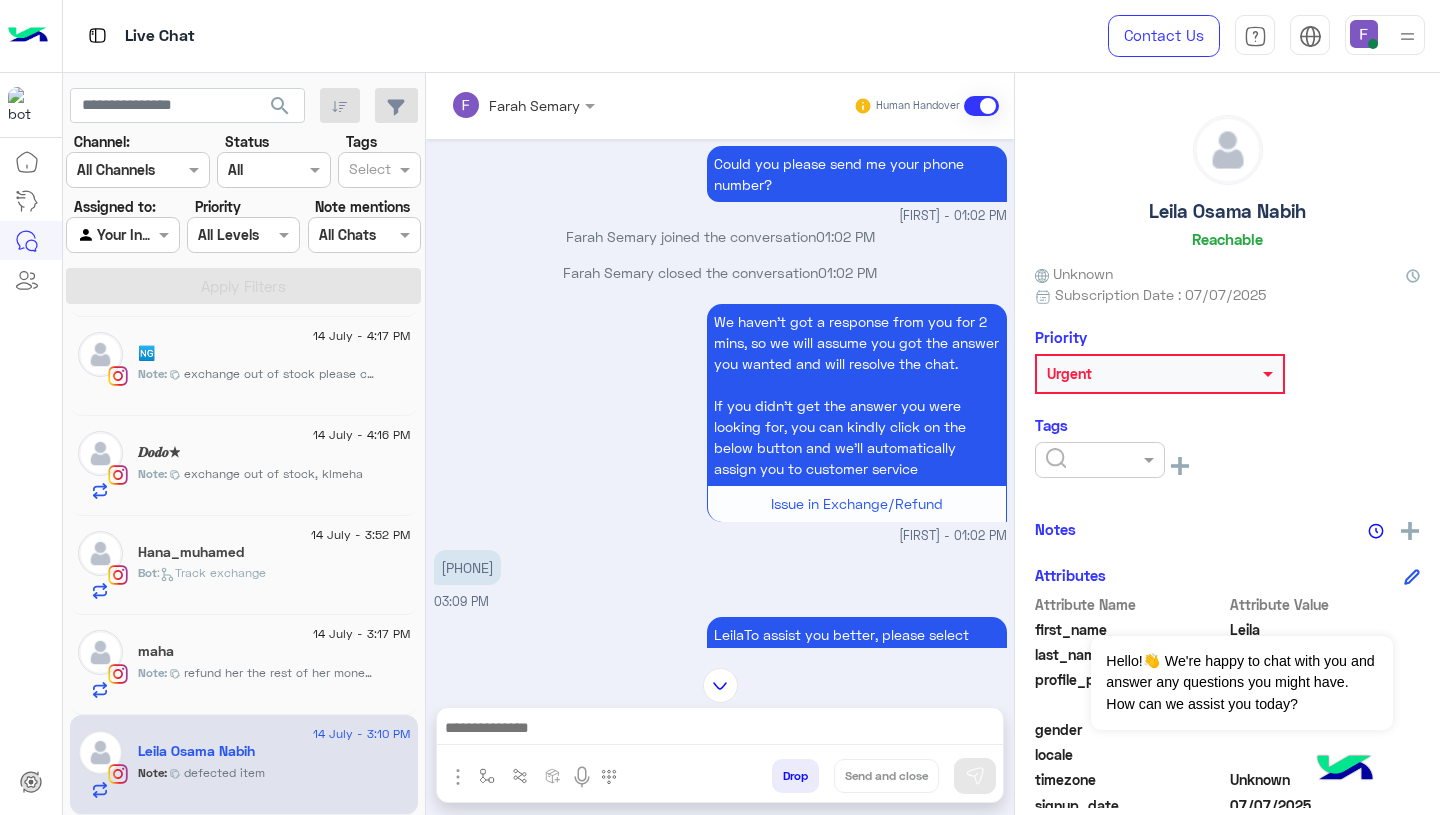 scroll, scrollTop: 3975, scrollLeft: 0, axis: vertical 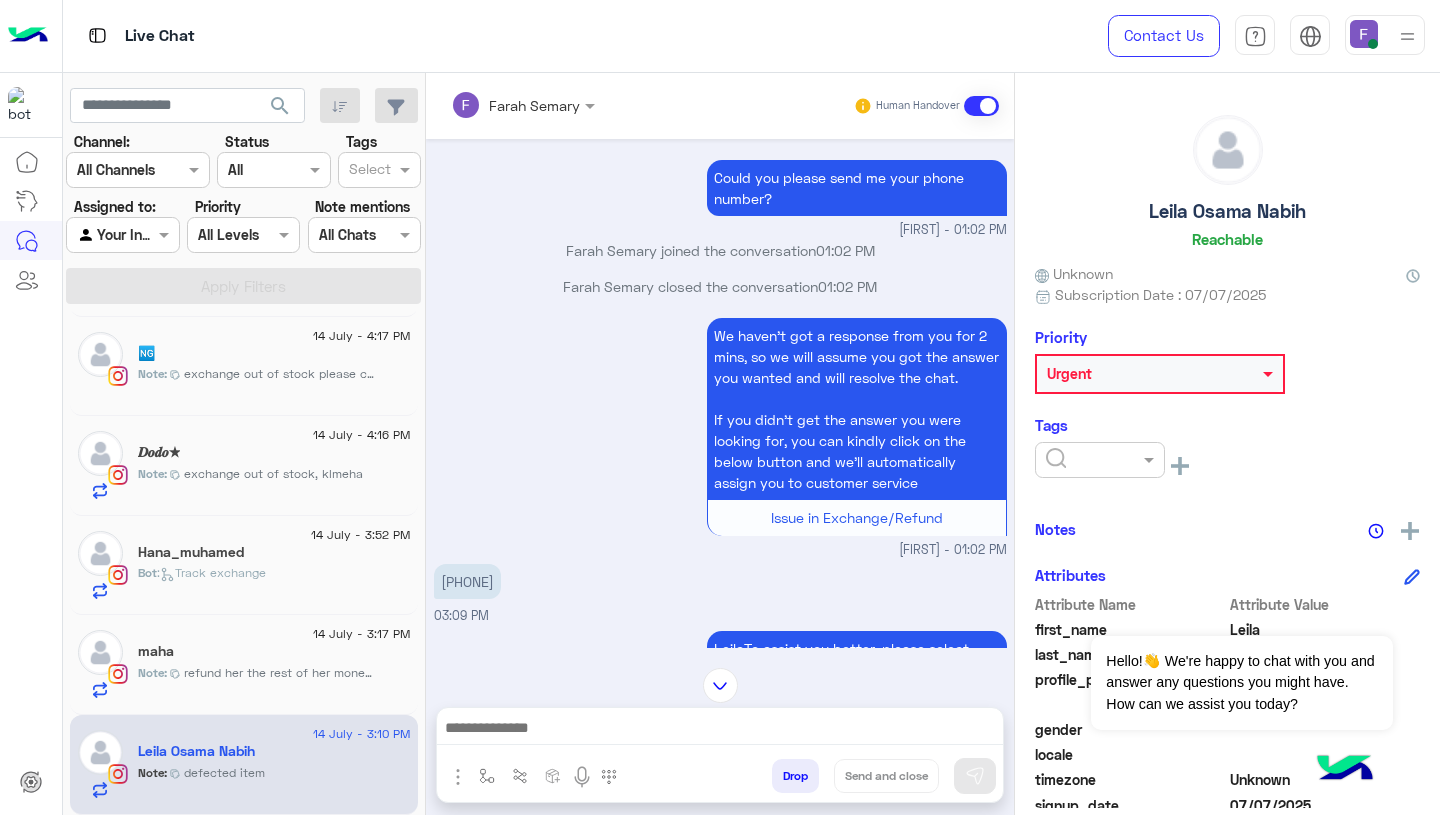 click on "[PHONE]" at bounding box center (467, 581) 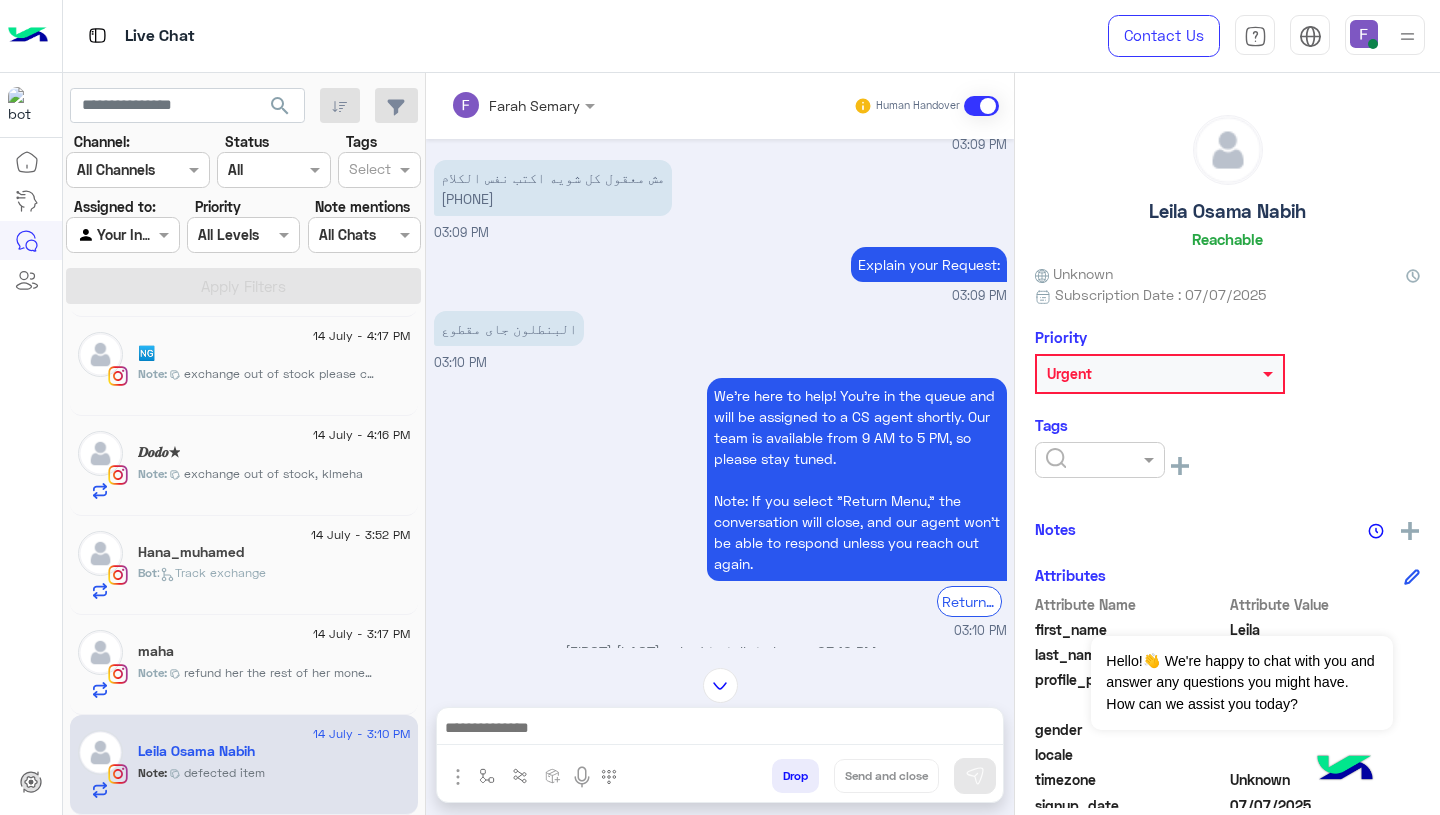 scroll, scrollTop: 5104, scrollLeft: 0, axis: vertical 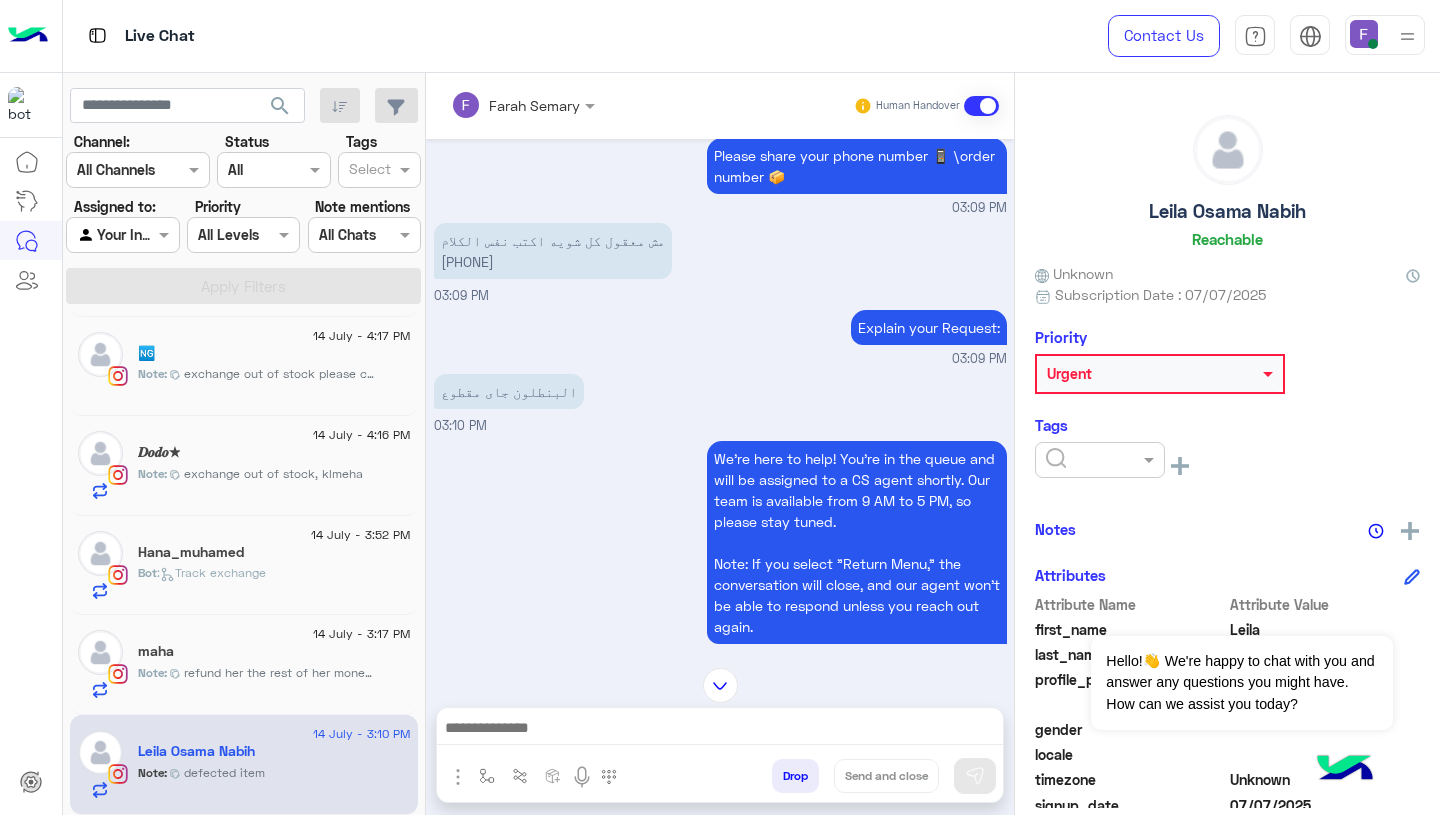 click on "البنطلون جاى مقطوع" at bounding box center [509, 391] 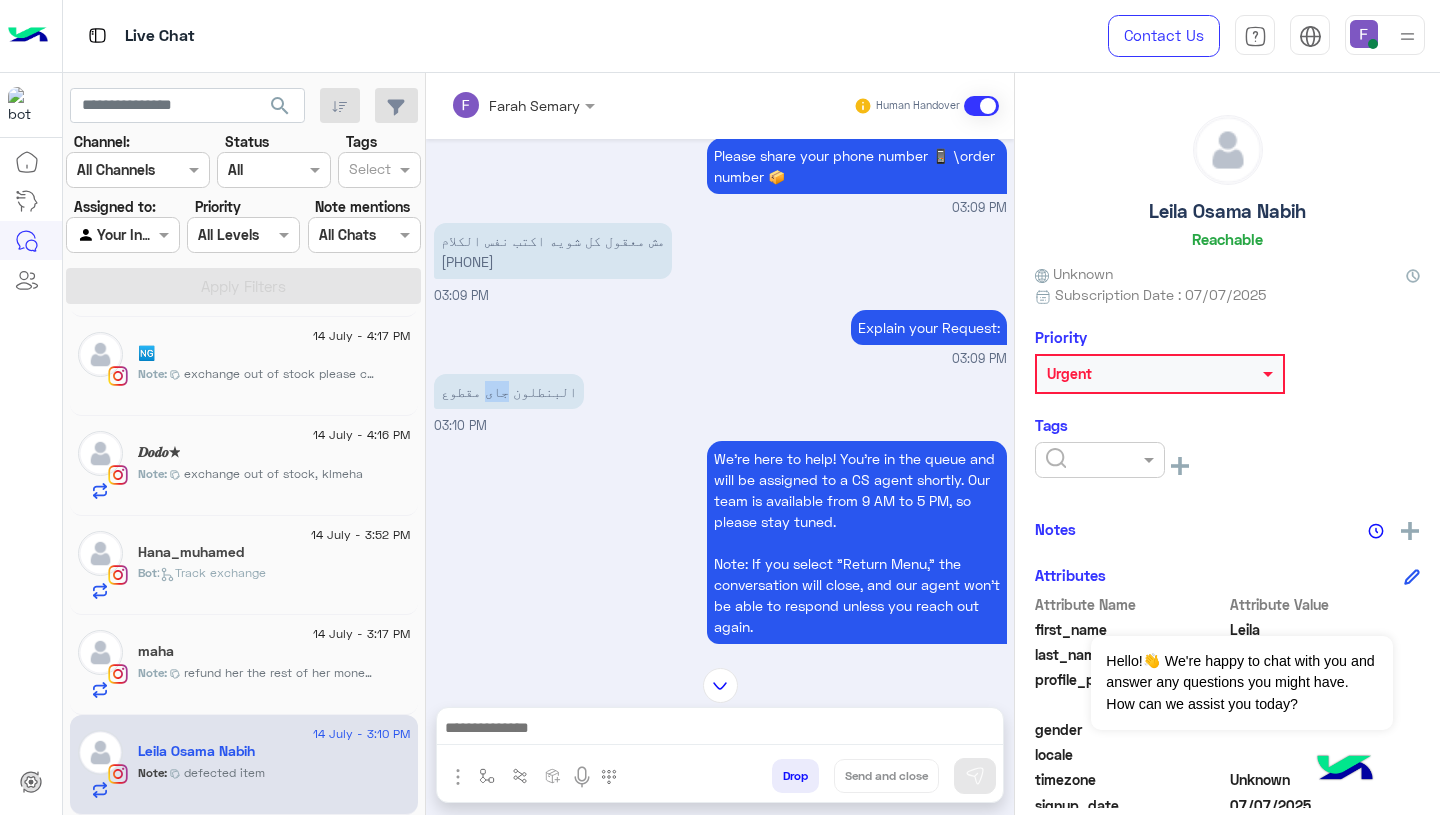 click on "البنطلون جاى مقطوع" at bounding box center [509, 391] 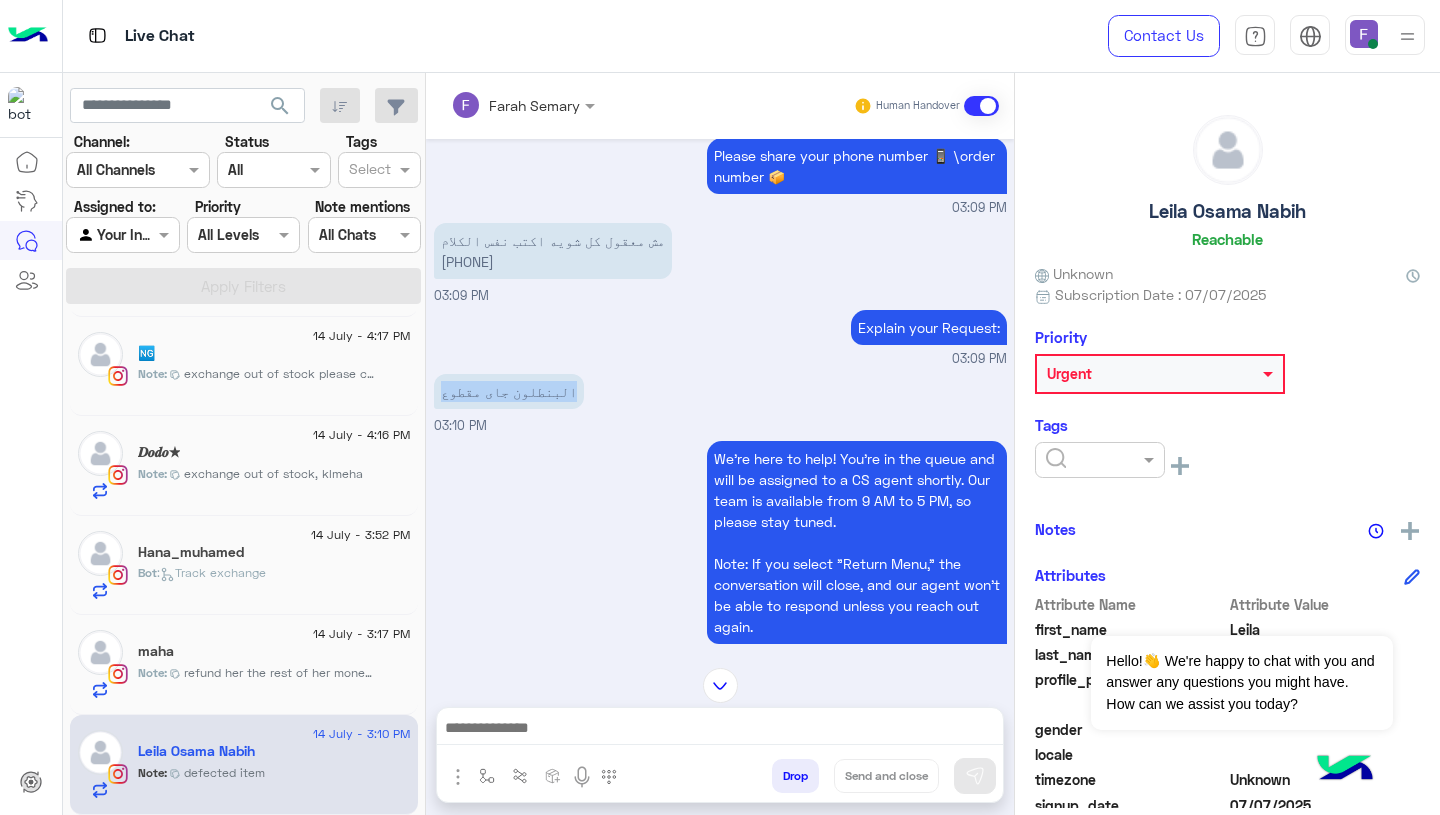 click on "البنطلون جاى مقطوع" at bounding box center [509, 391] 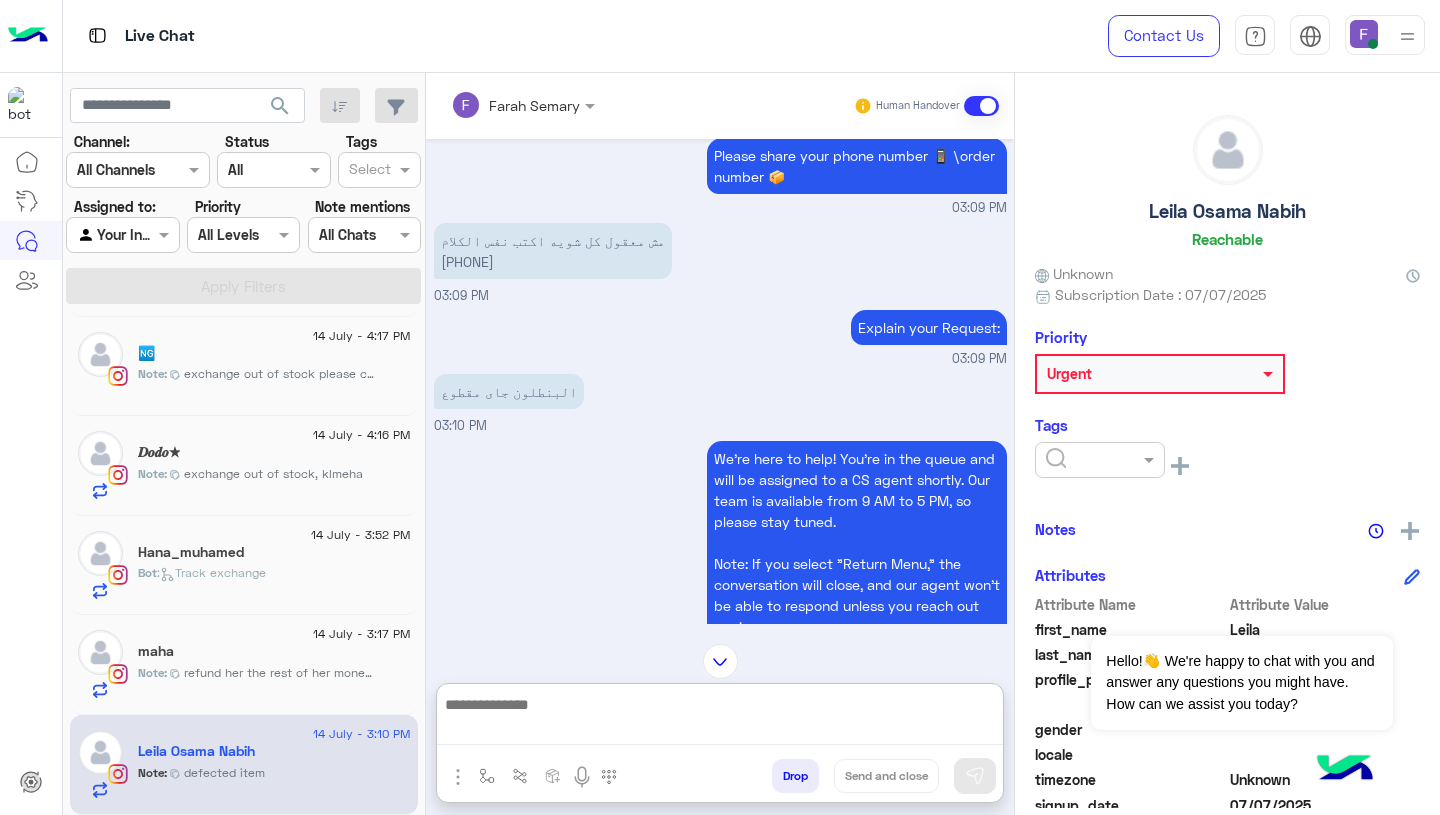 click at bounding box center (720, 718) 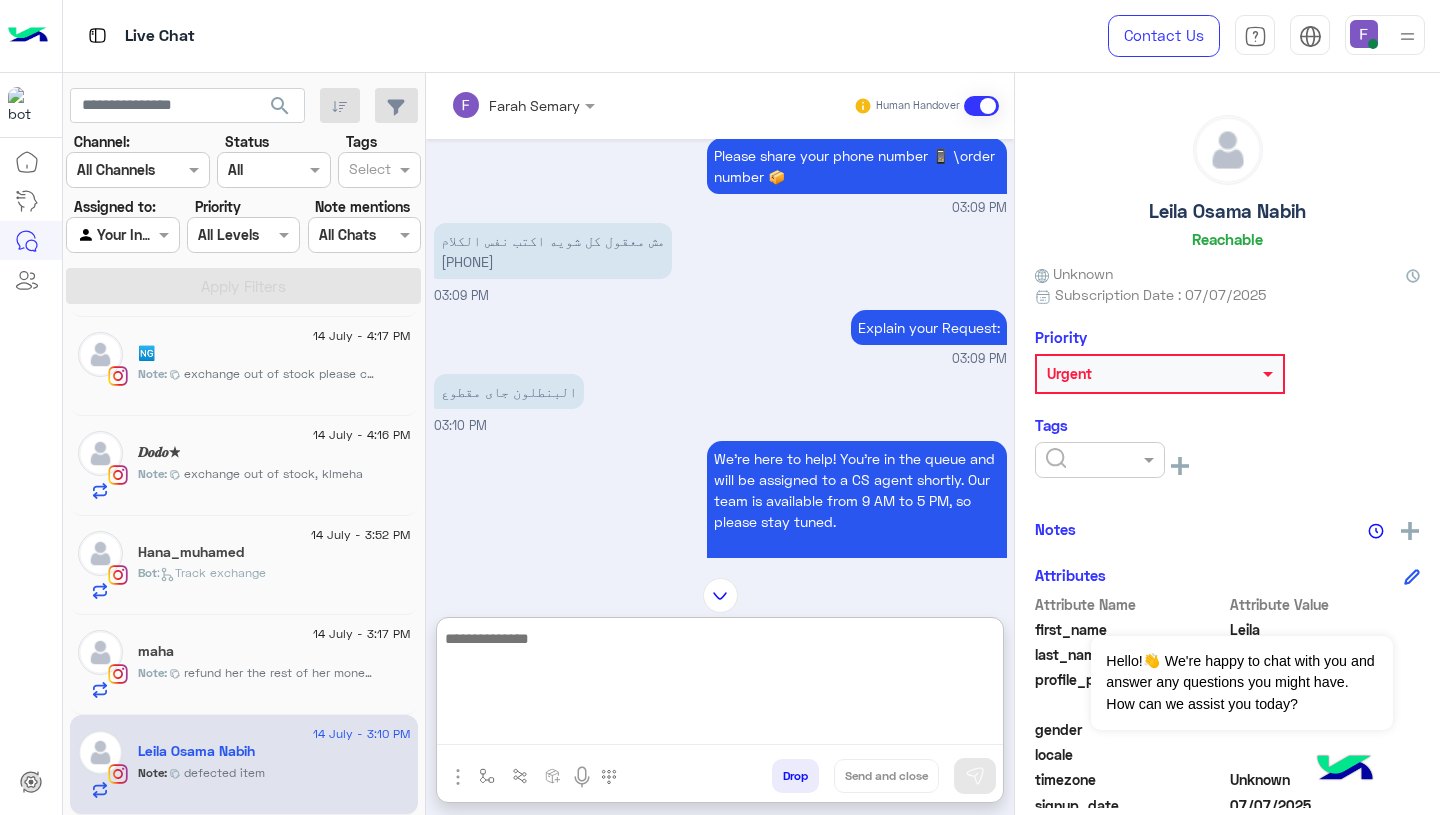 paste on "**********" 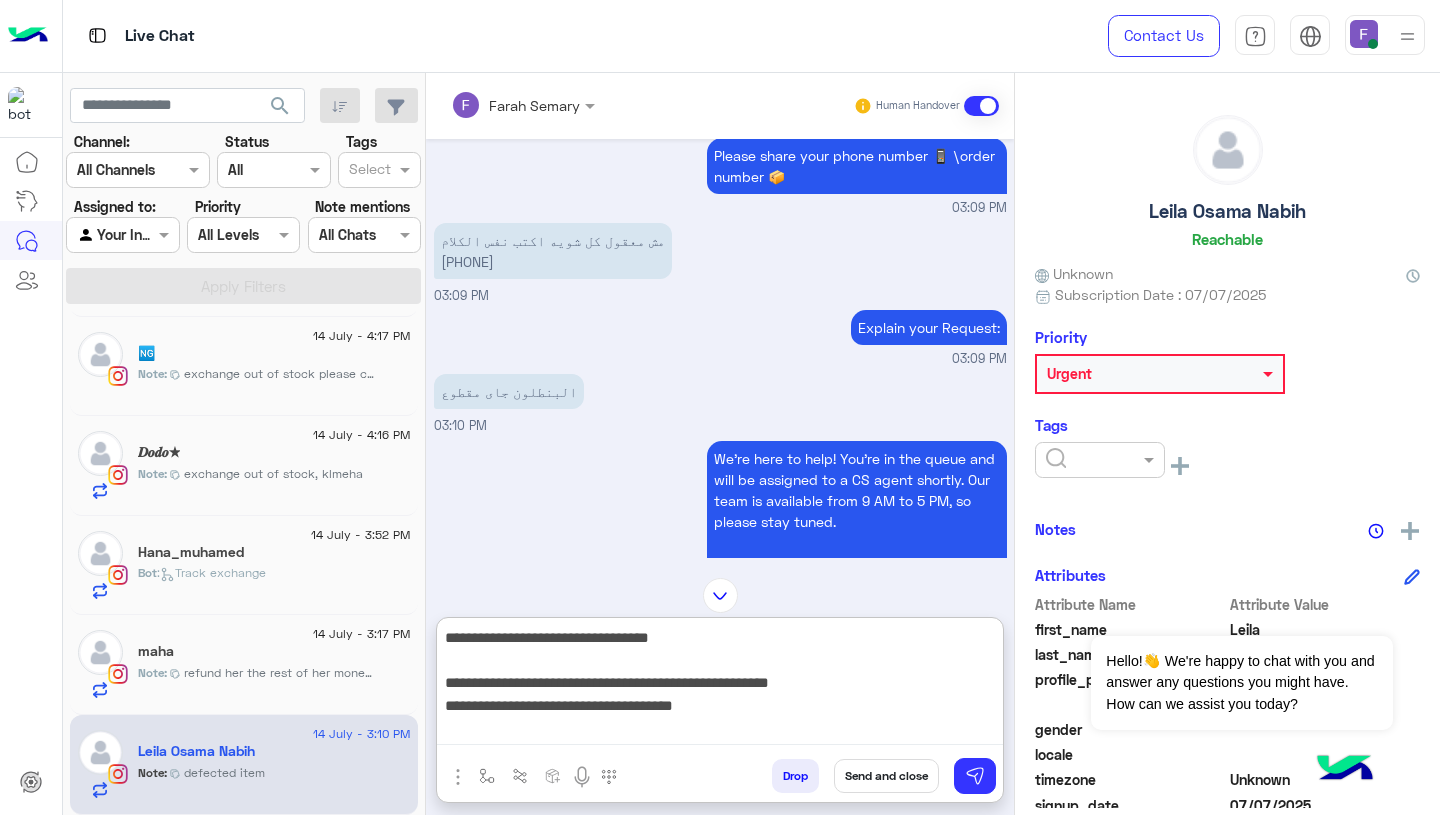 scroll, scrollTop: 218, scrollLeft: 0, axis: vertical 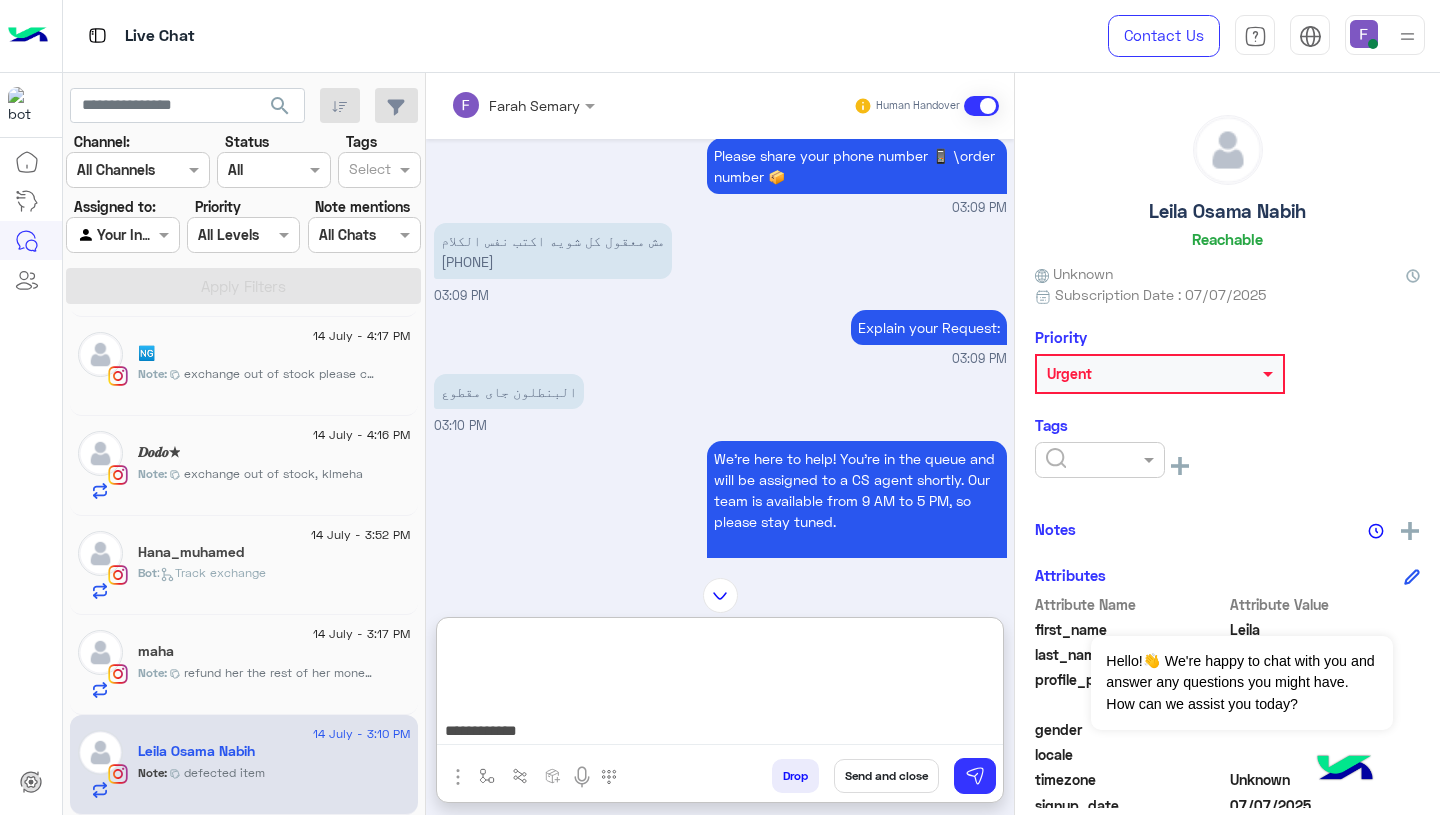 click on "**********" at bounding box center [720, 685] 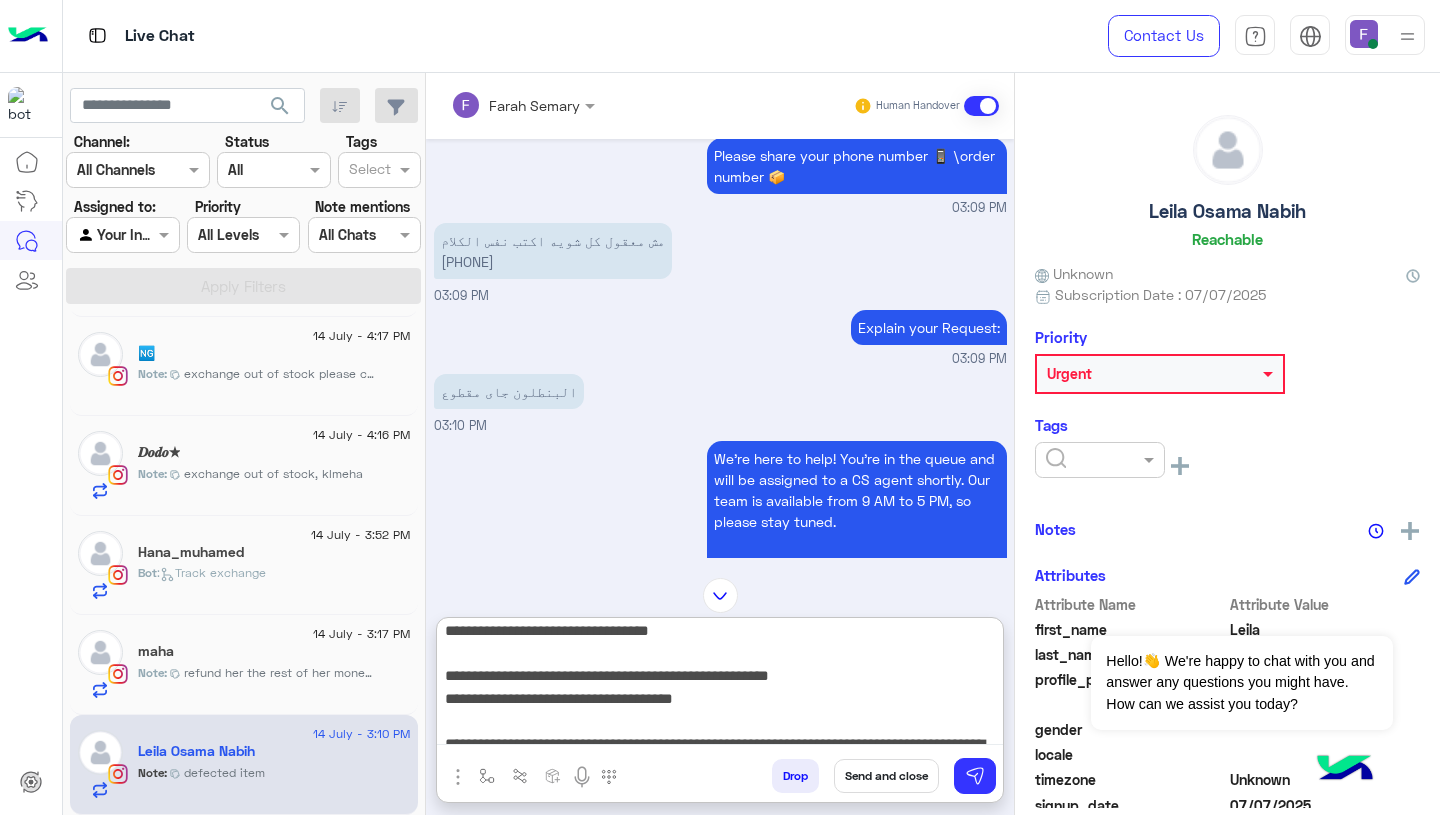 scroll, scrollTop: 0, scrollLeft: 0, axis: both 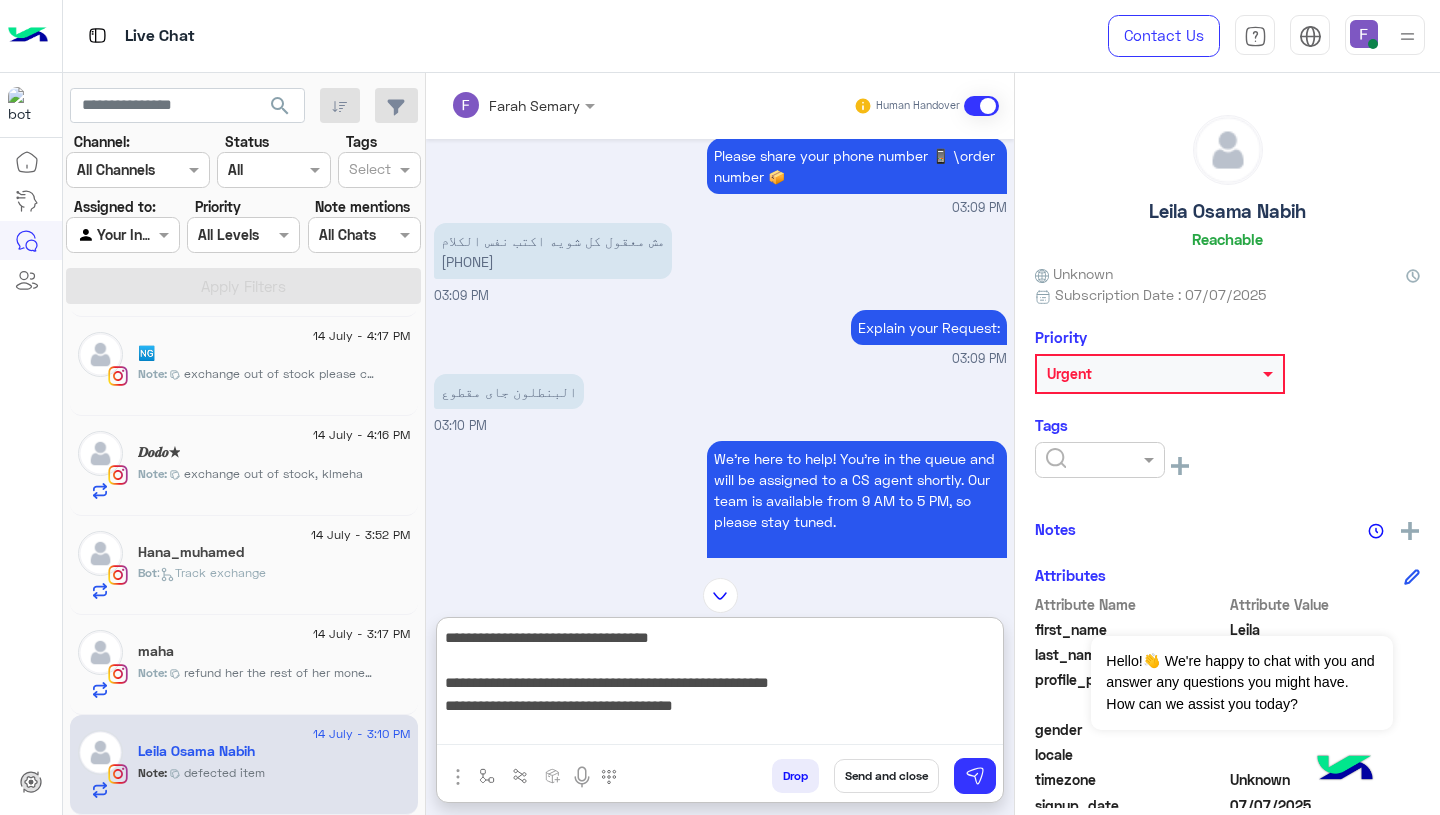 type on "**********" 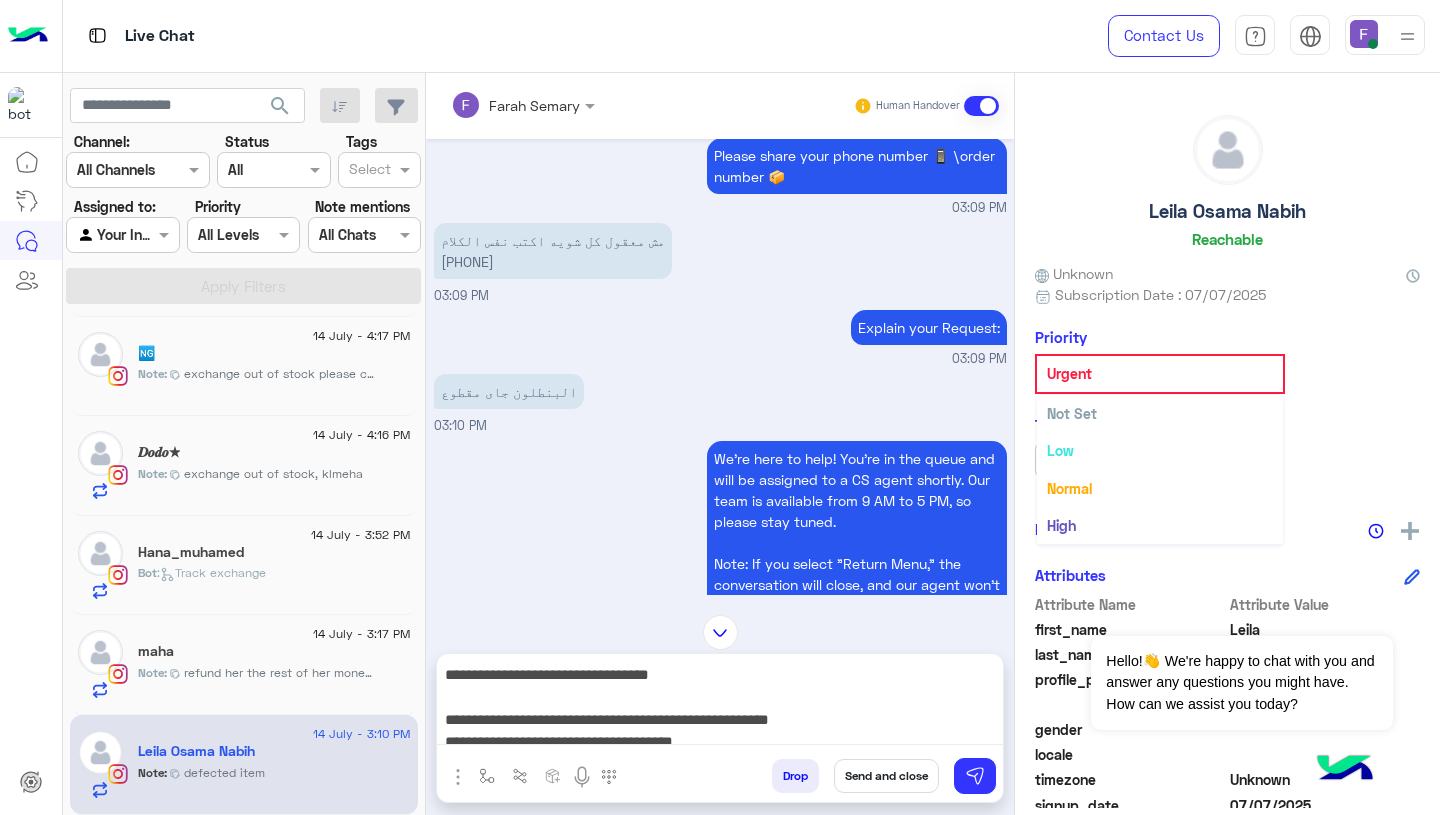 scroll, scrollTop: 37, scrollLeft: 0, axis: vertical 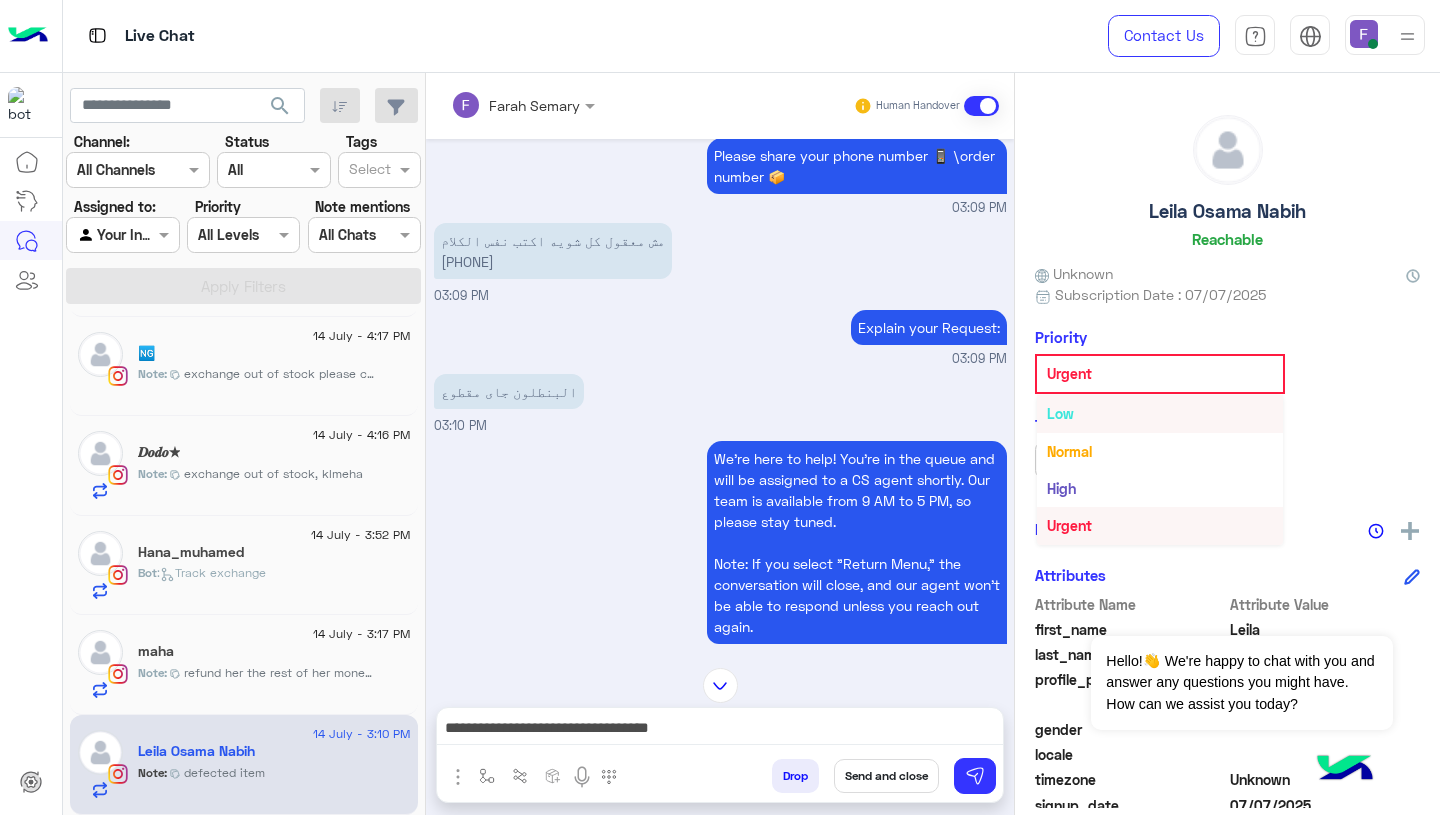 click on "Low" at bounding box center [1160, 413] 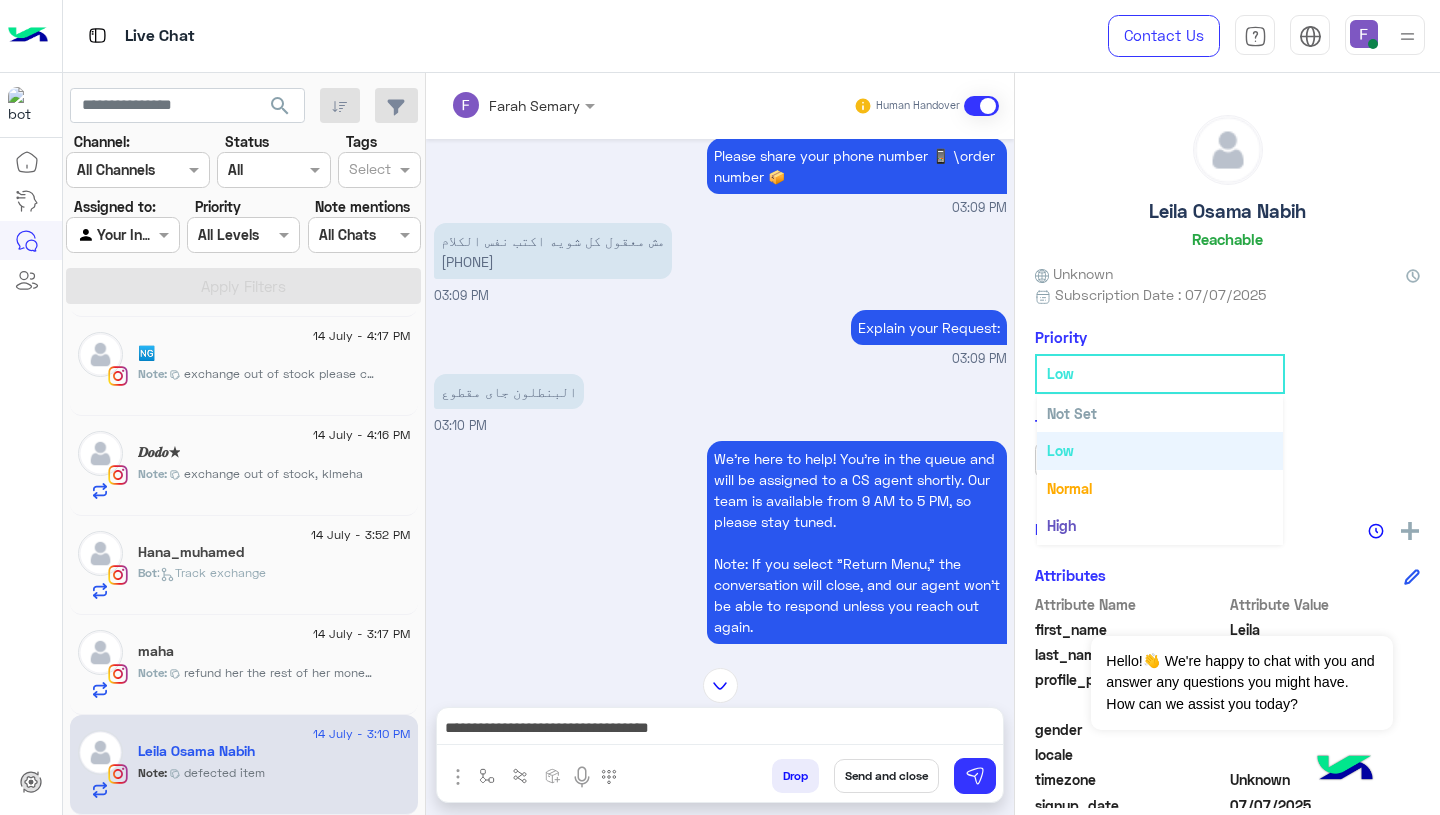 click 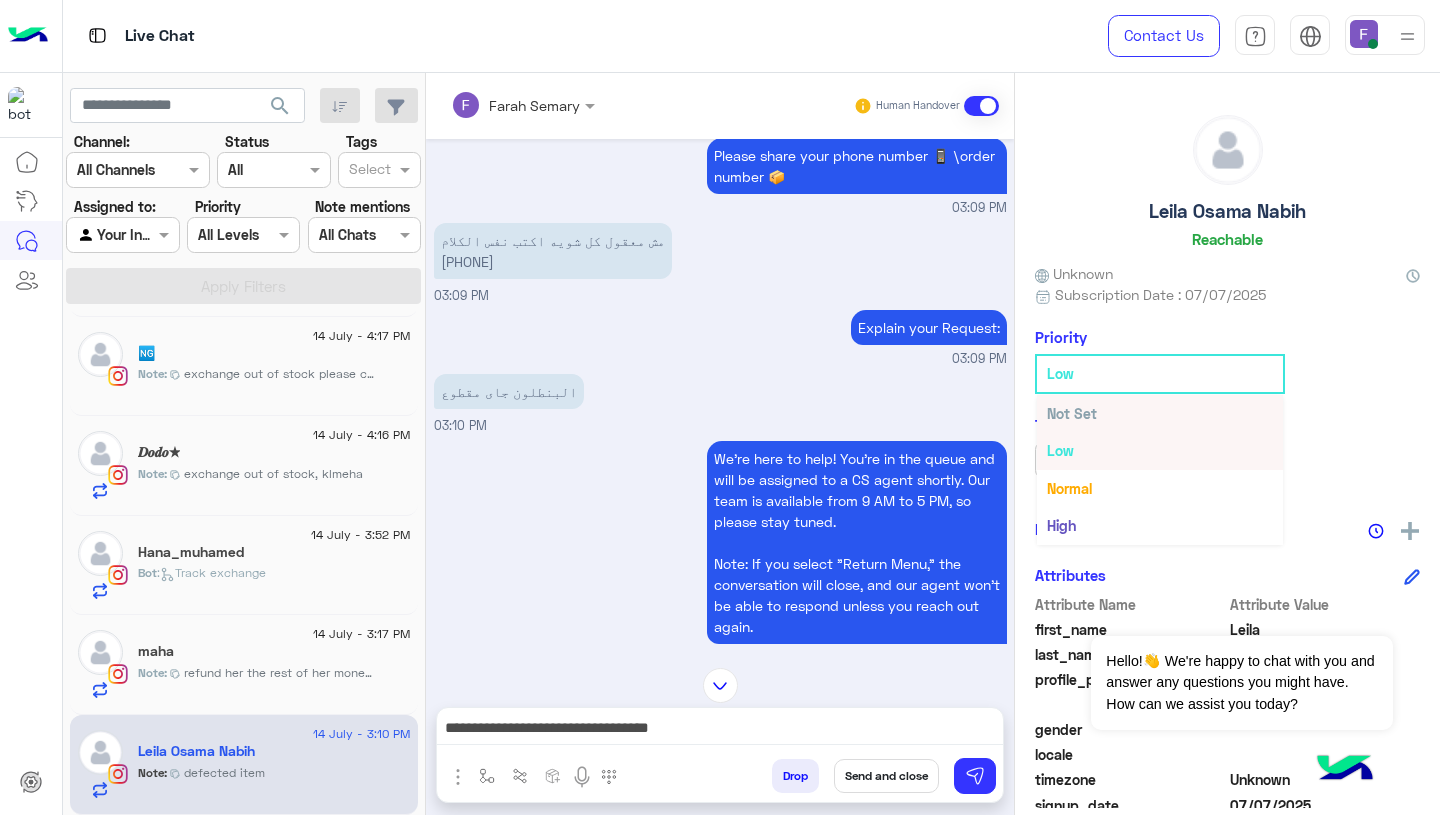 click on "Not Set" at bounding box center (1160, 413) 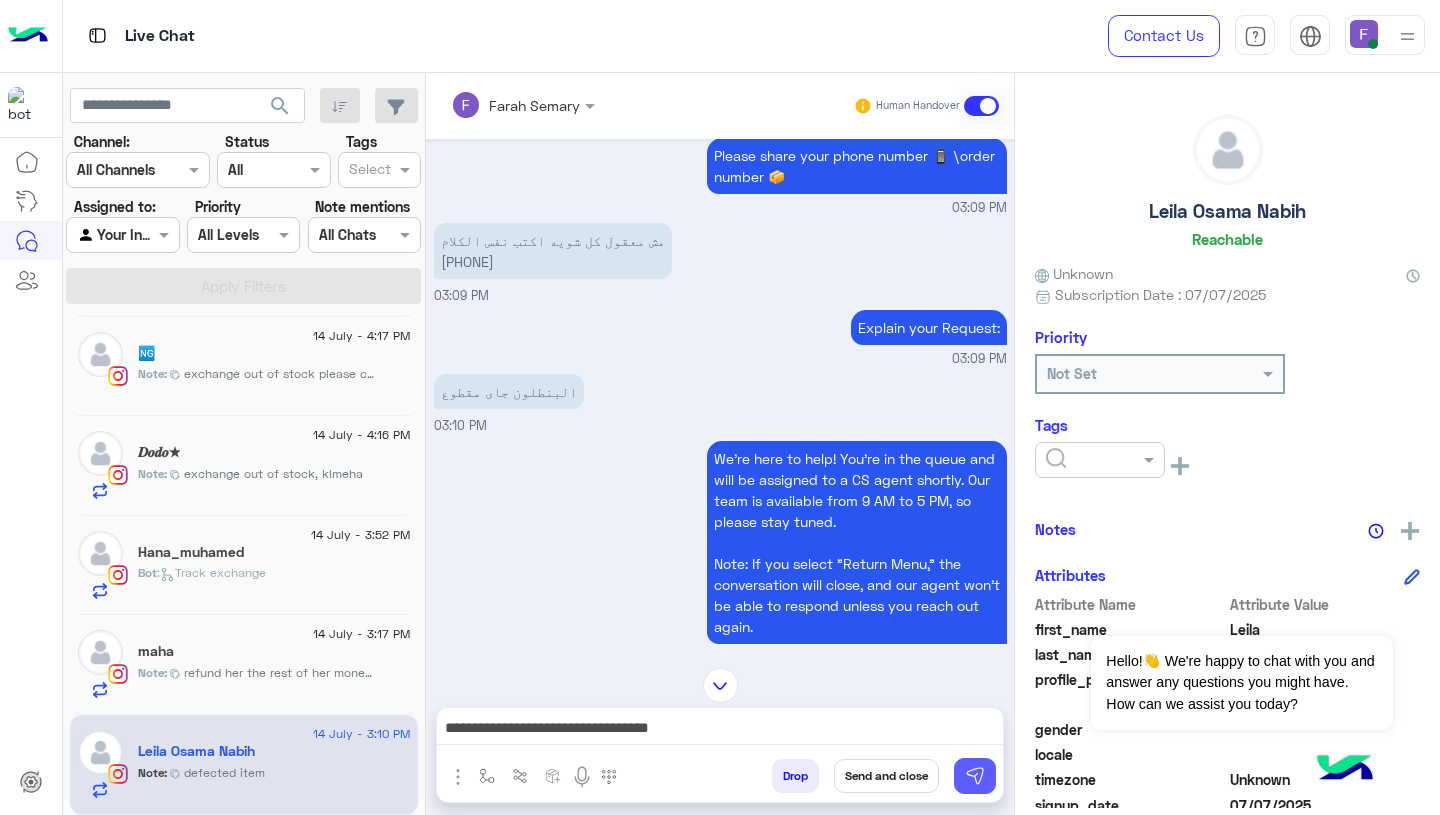 click at bounding box center [975, 776] 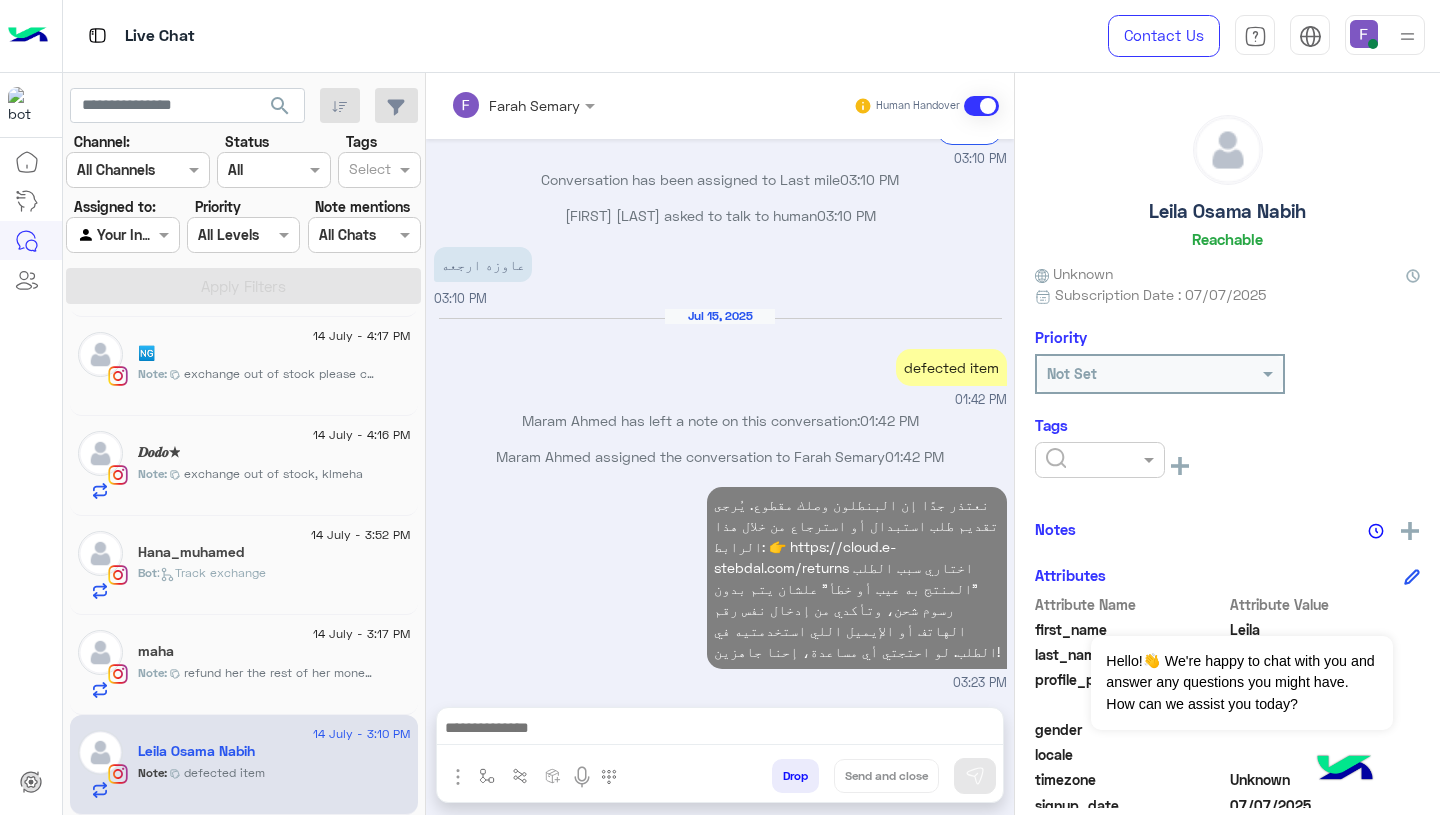scroll, scrollTop: 5676, scrollLeft: 0, axis: vertical 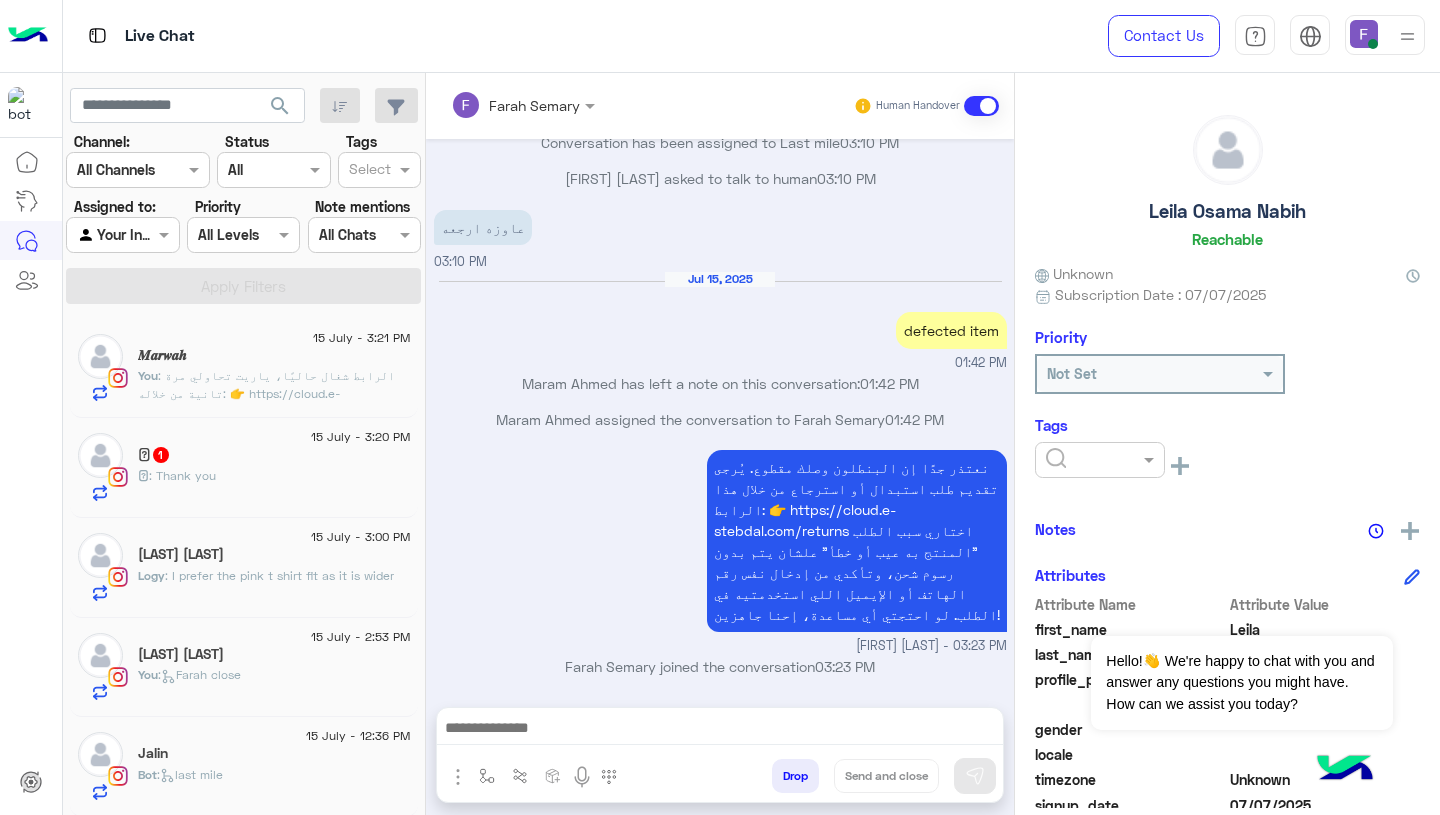click on "𝑴𝒂𝒓𝒘𝒂𝒉" 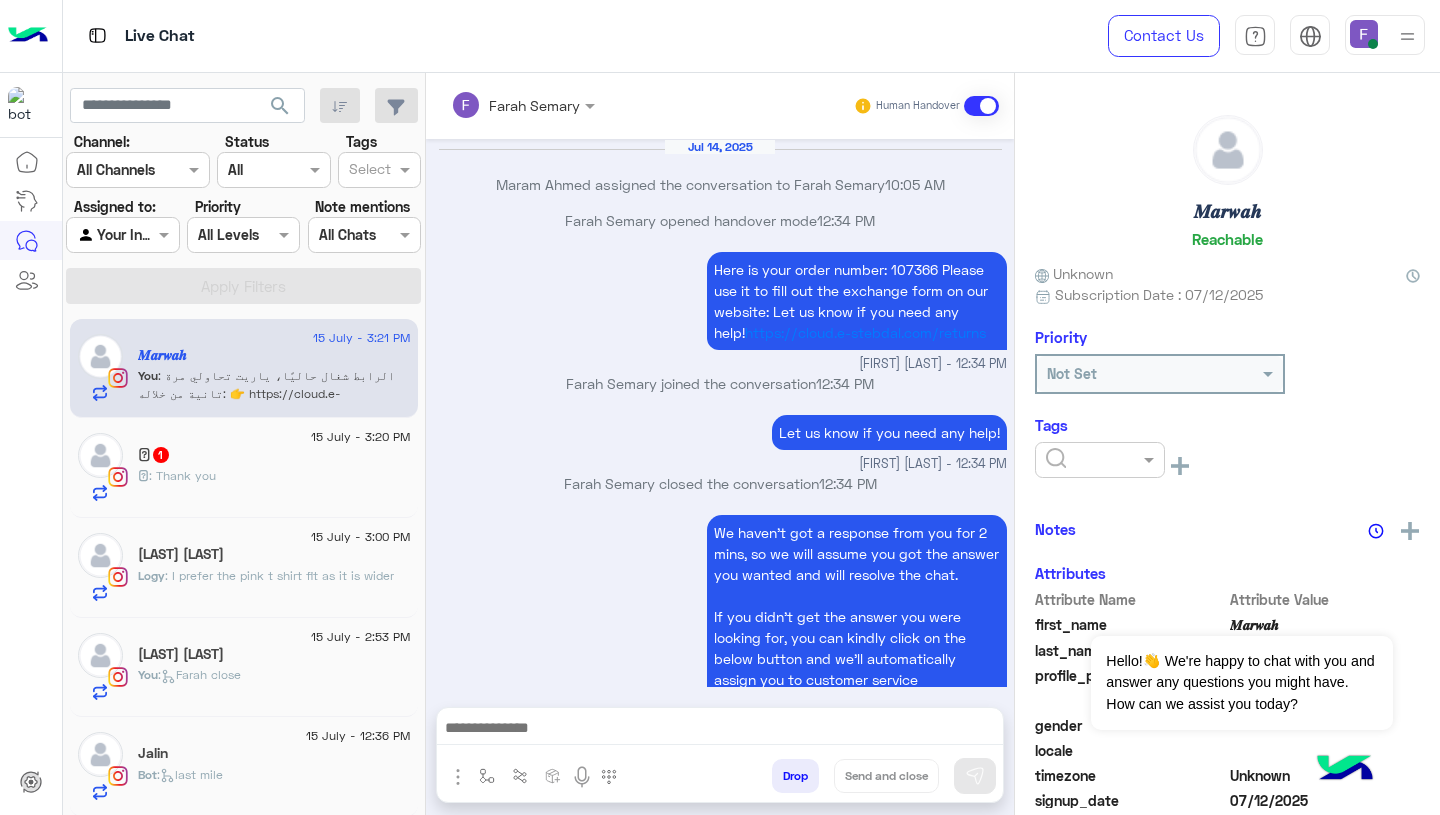 scroll, scrollTop: 1778, scrollLeft: 0, axis: vertical 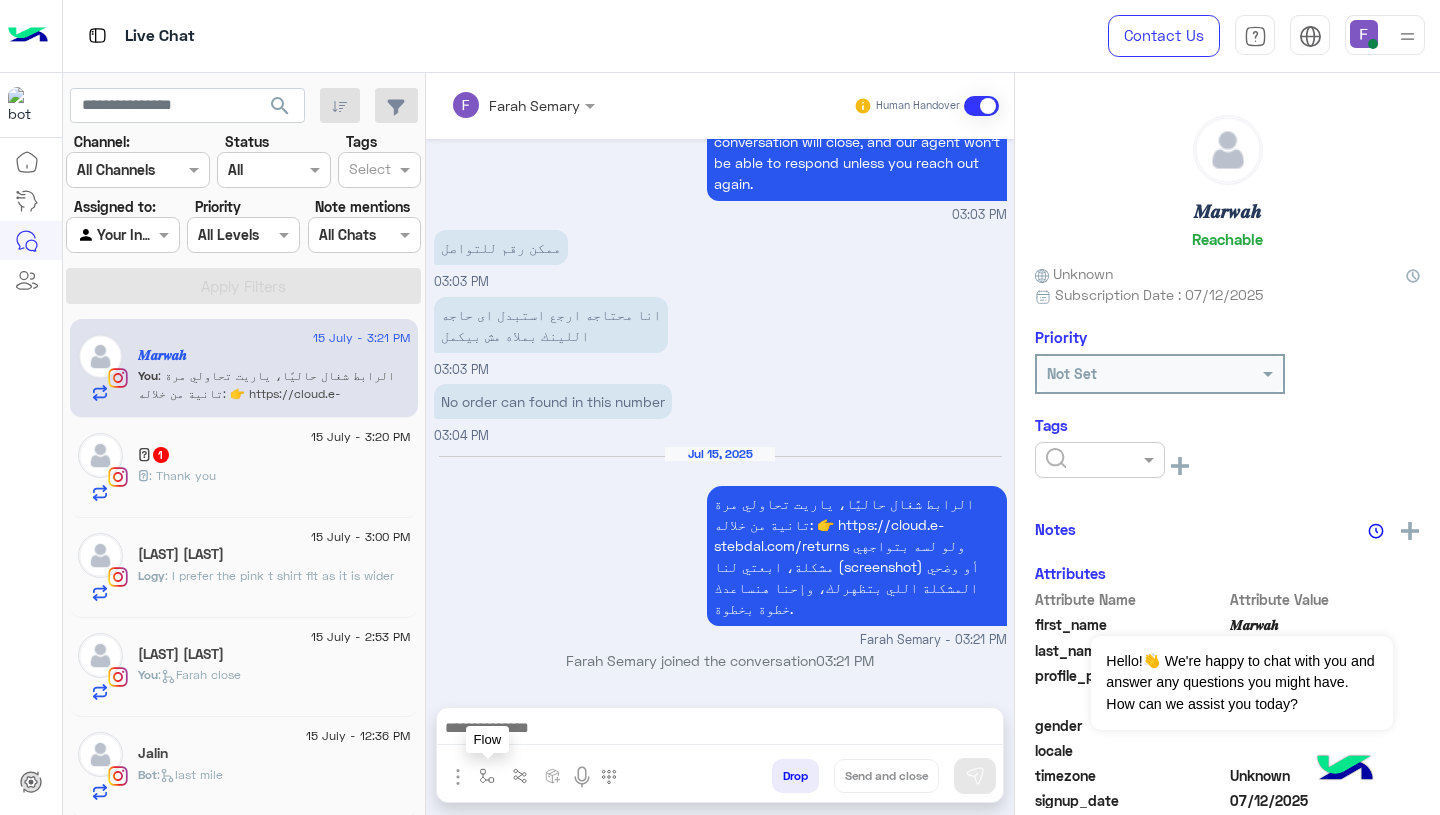 click at bounding box center (487, 776) 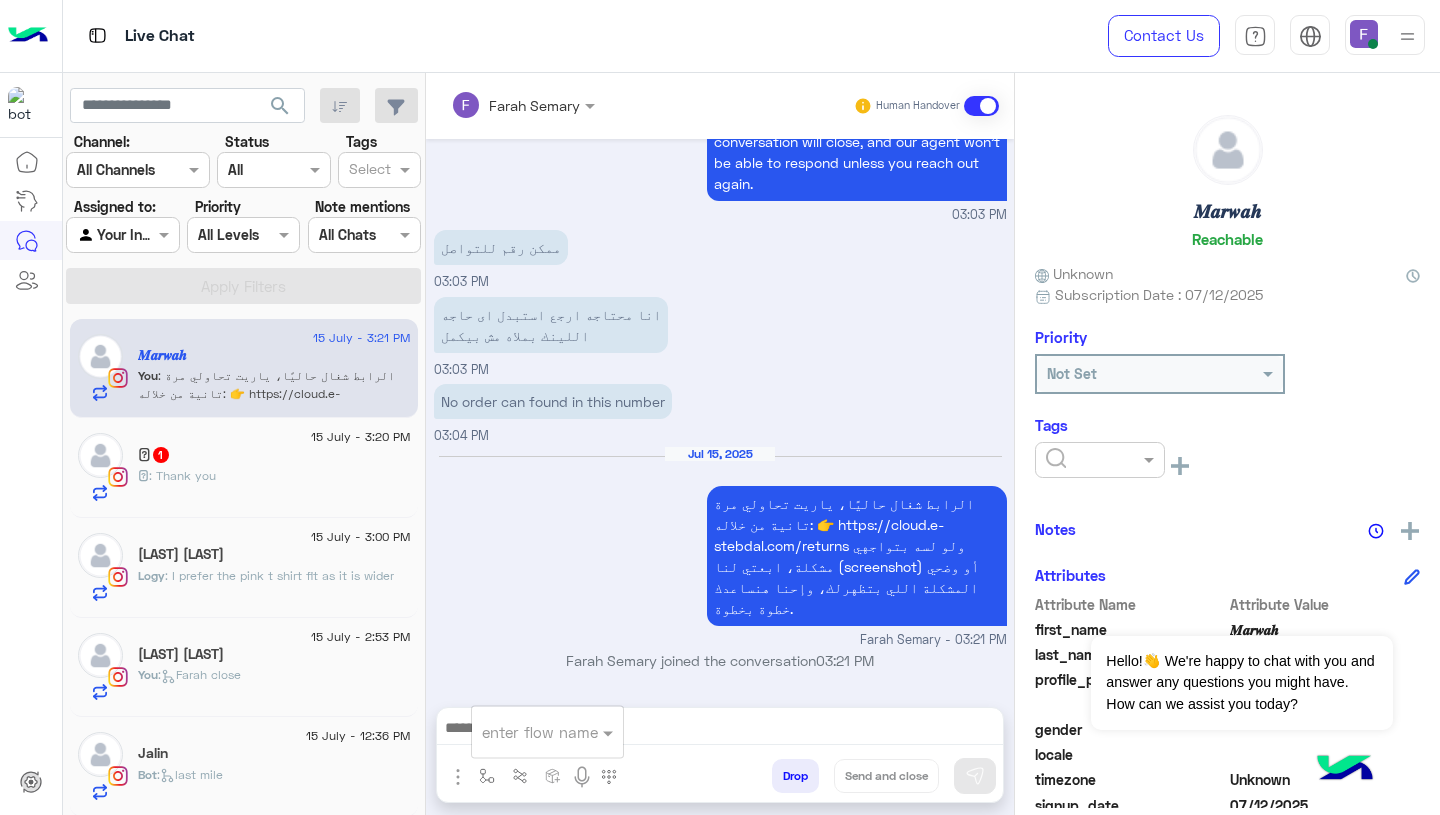 click on "enter flow name" at bounding box center [540, 732] 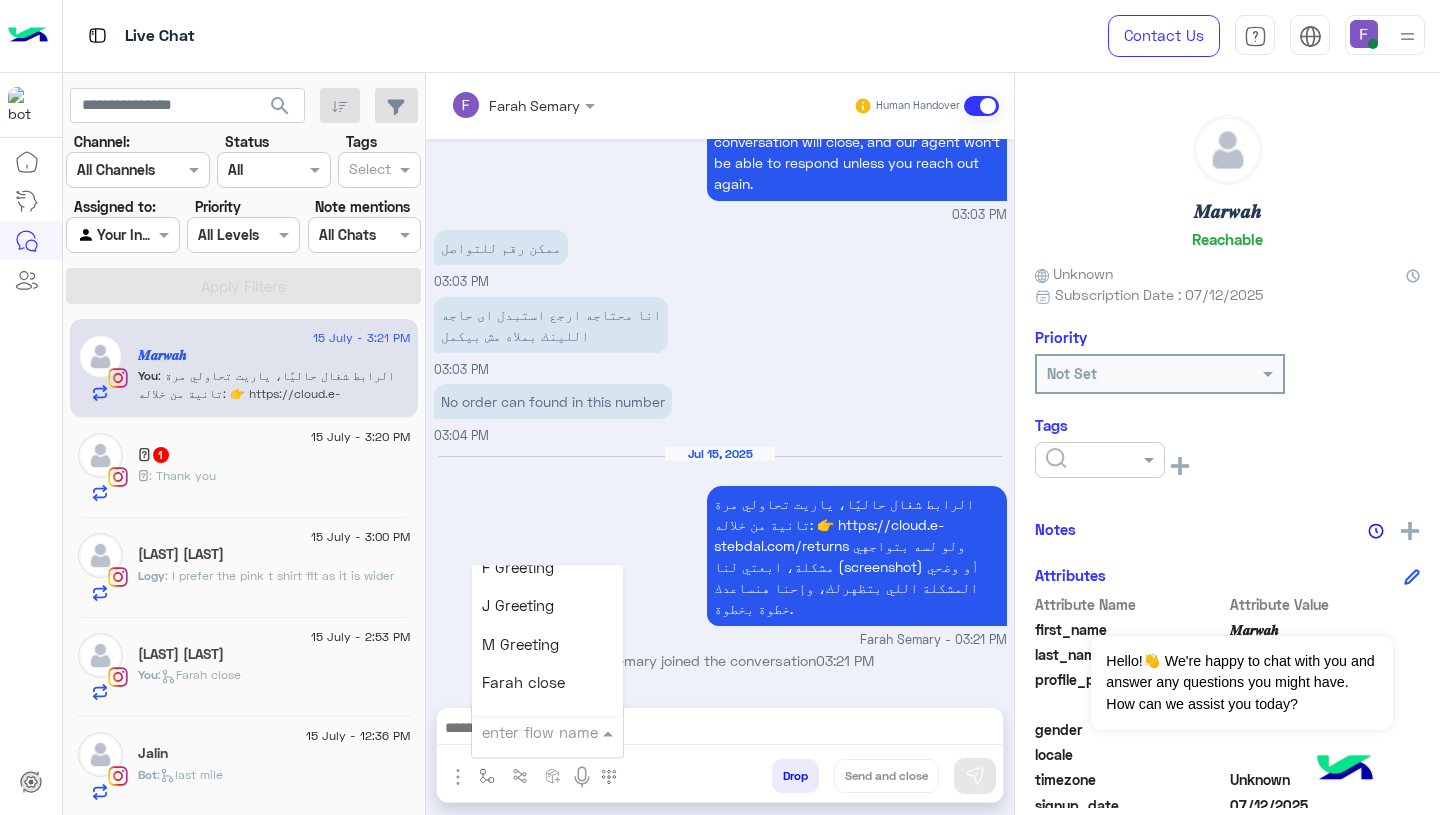 scroll, scrollTop: 2660, scrollLeft: 0, axis: vertical 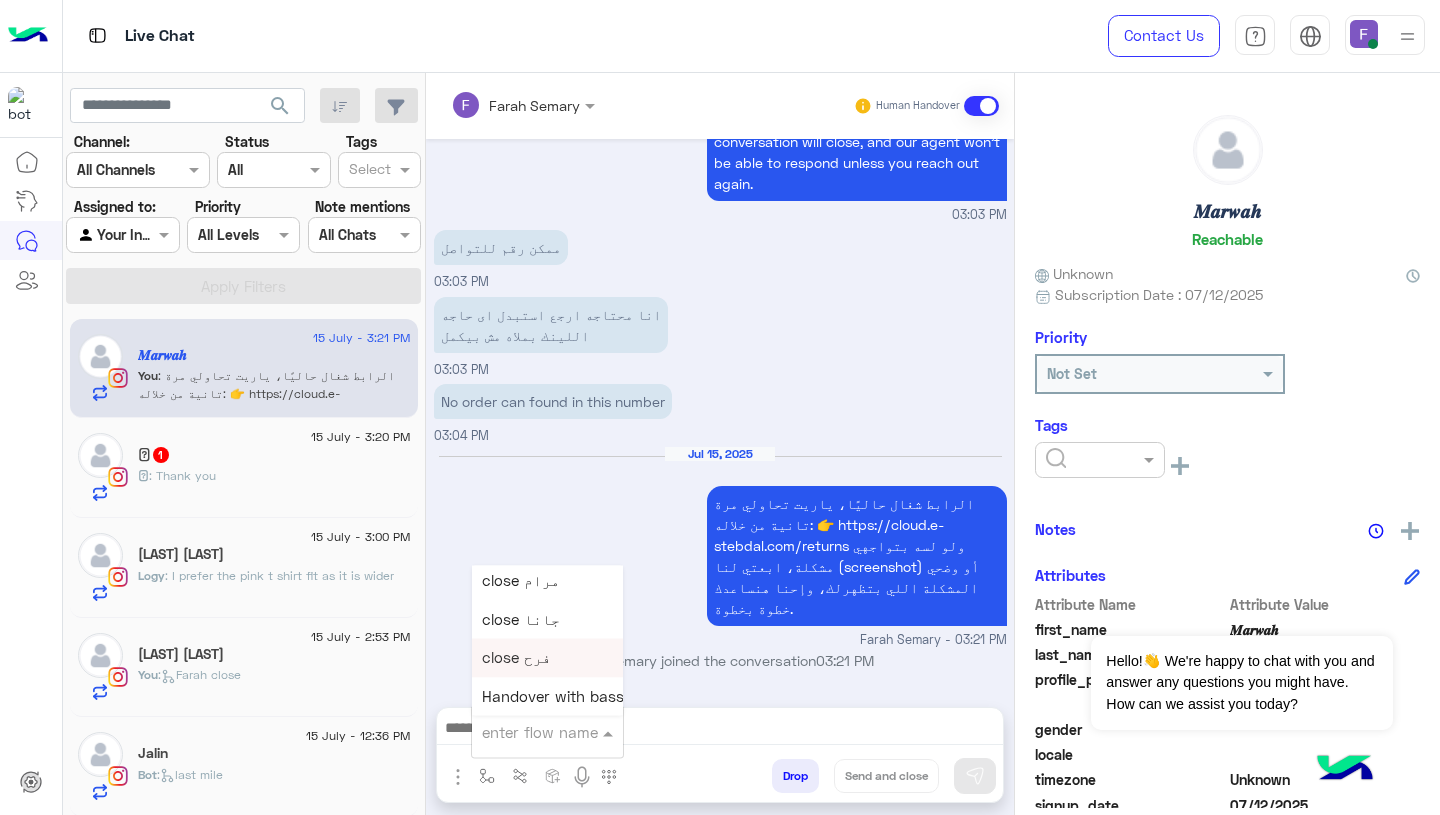 click on "close فرح" at bounding box center (547, 658) 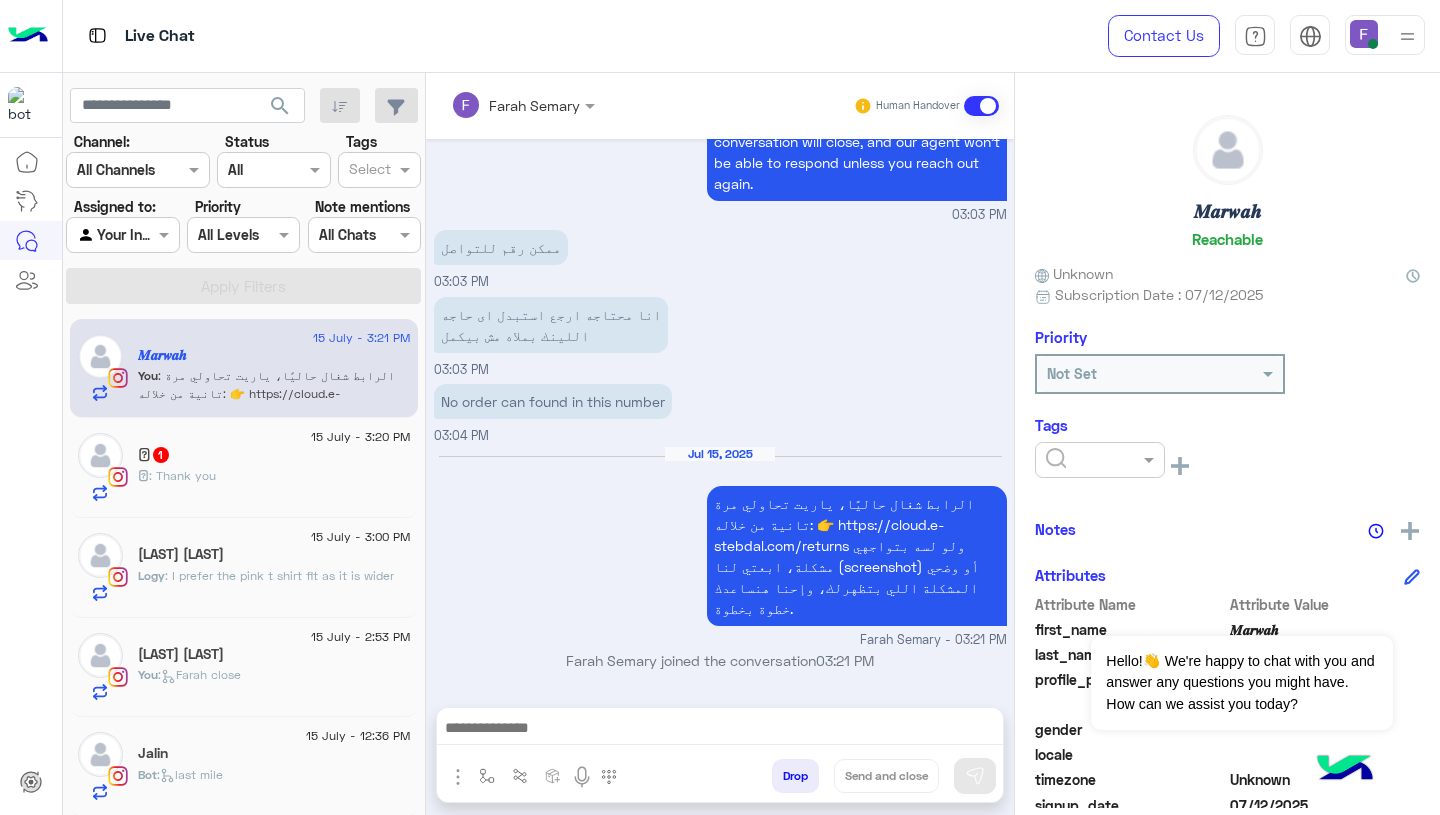 type on "*********" 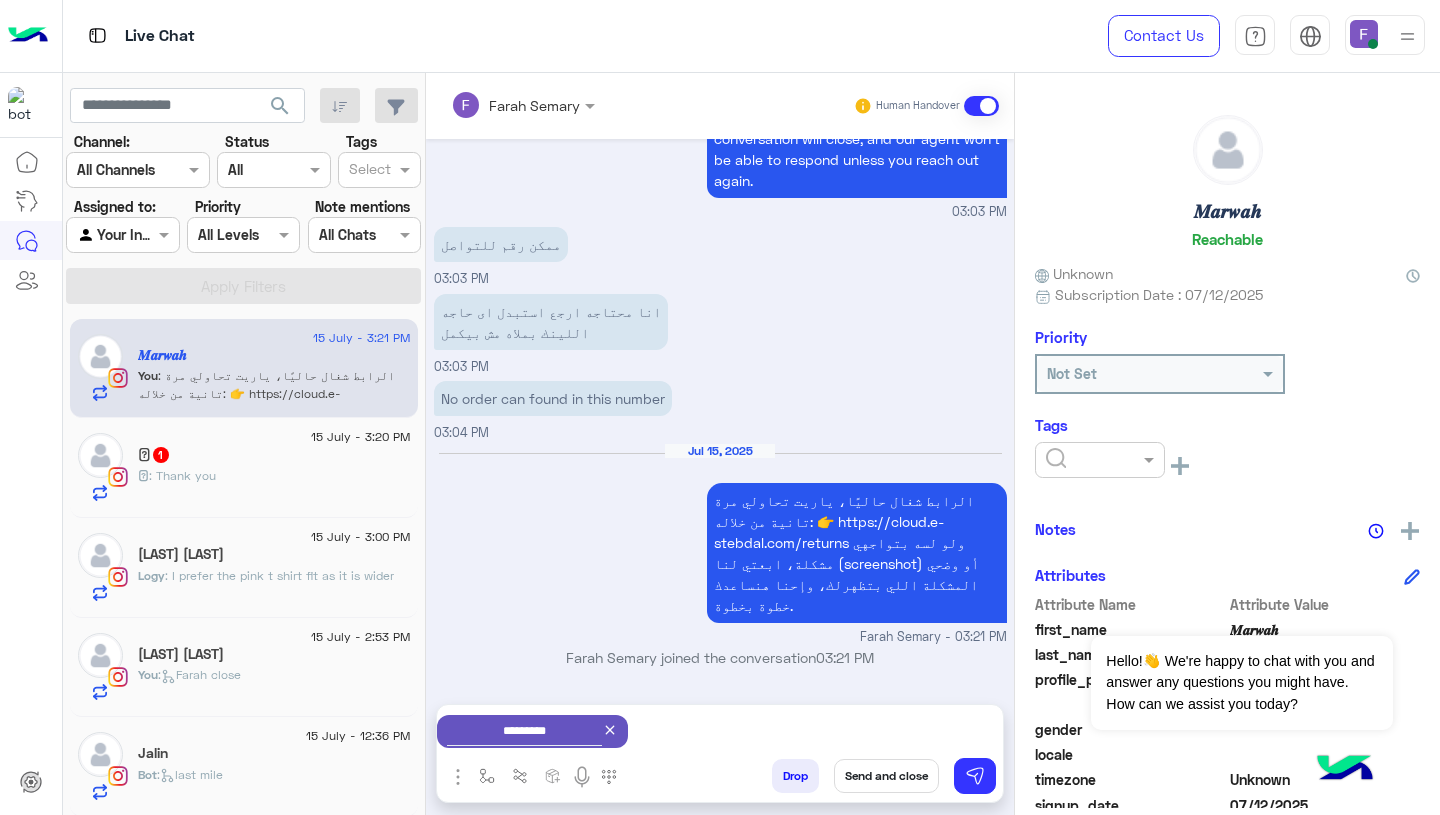 click on "Send and close" at bounding box center (886, 776) 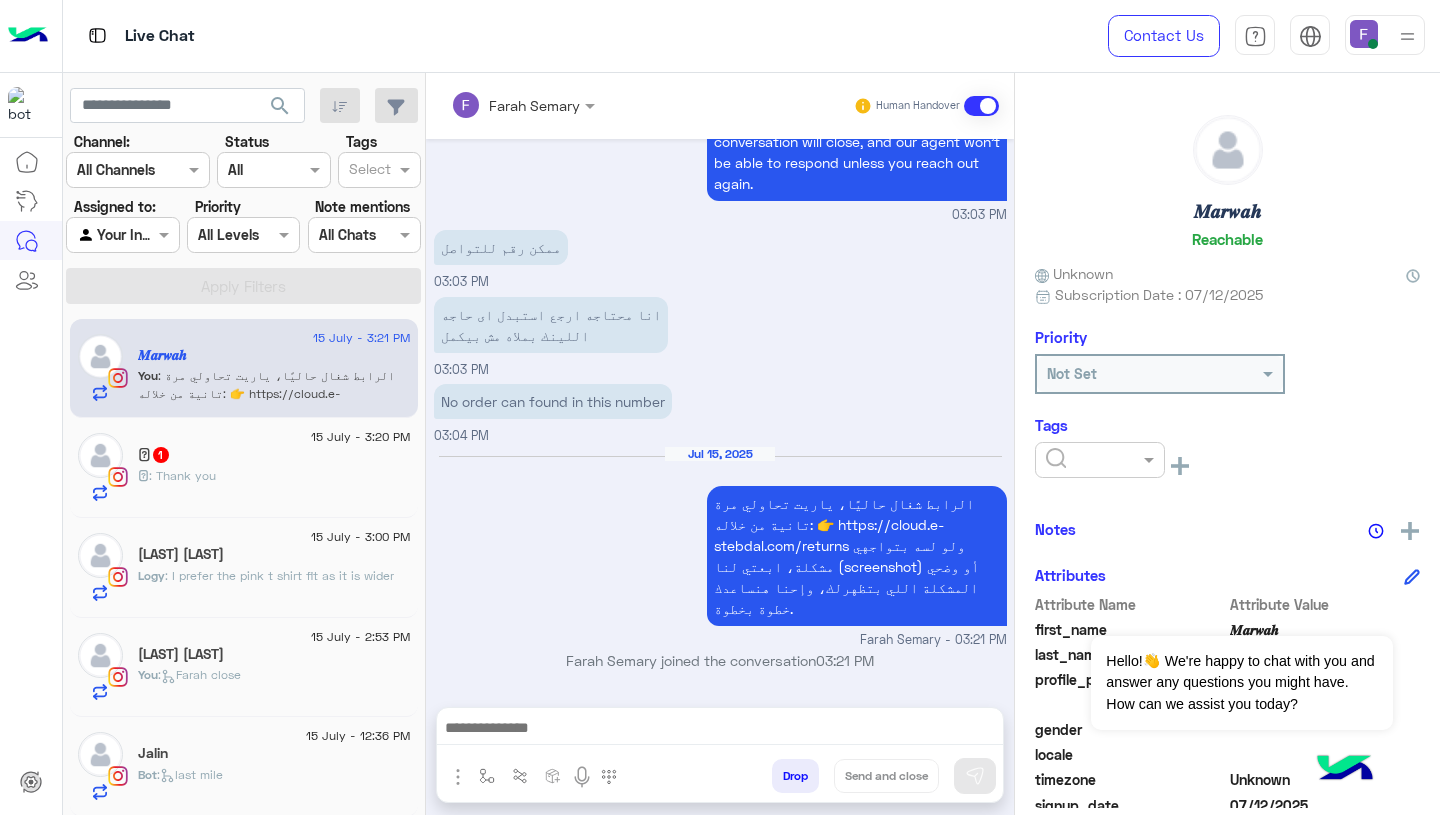 scroll, scrollTop: 1815, scrollLeft: 0, axis: vertical 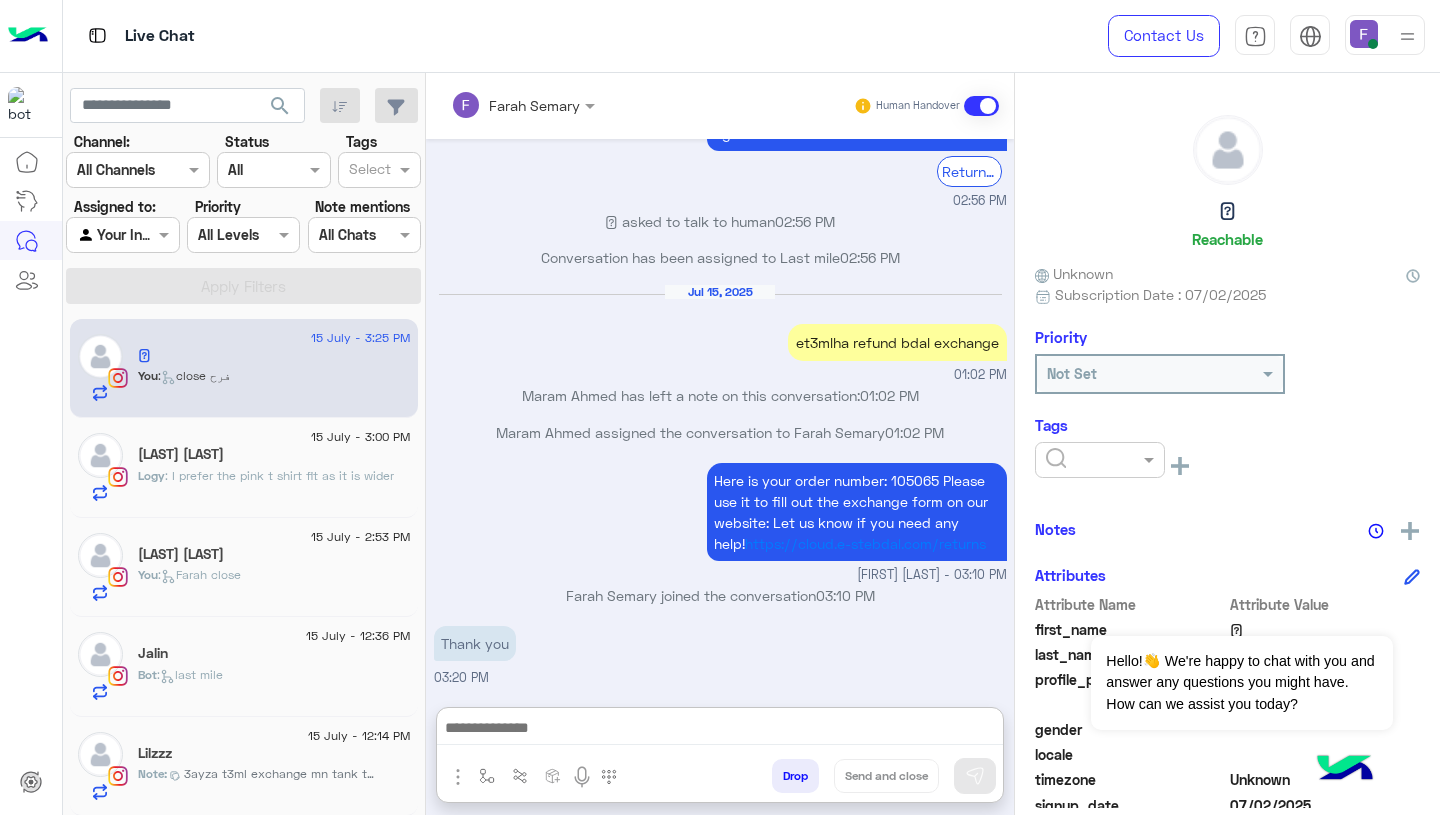 click at bounding box center [720, 730] 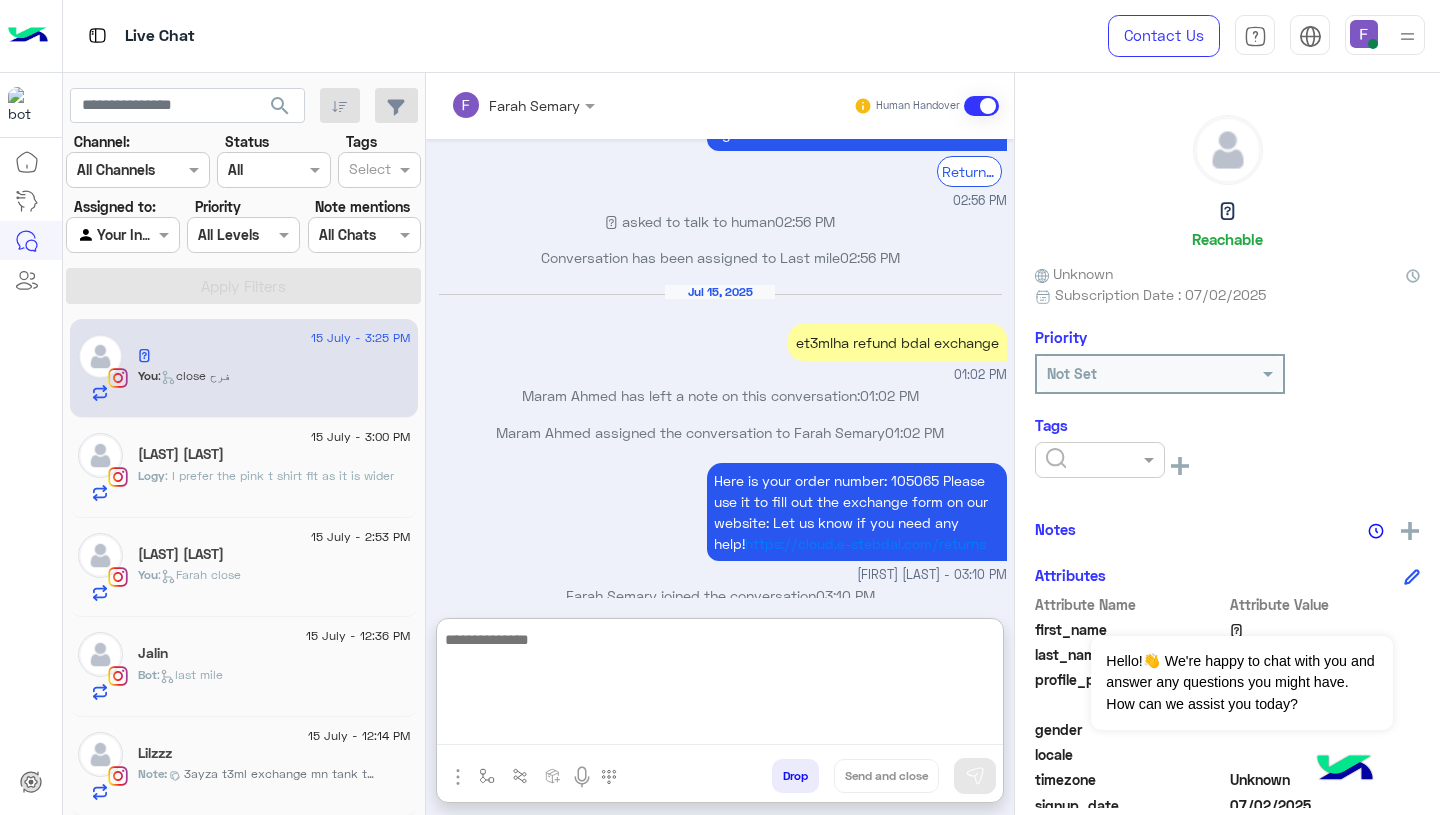 paste on "**********" 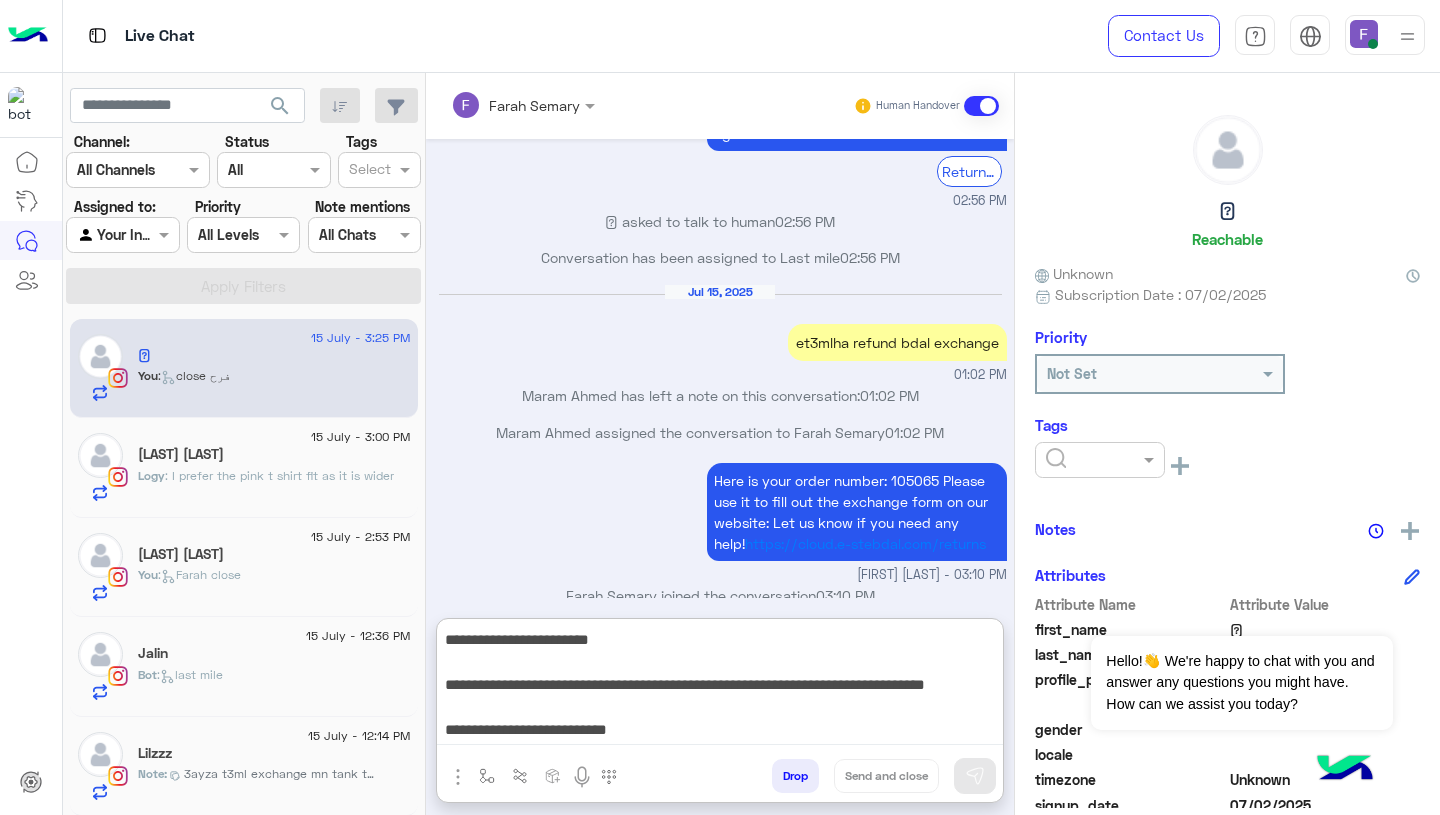 scroll, scrollTop: 38, scrollLeft: 0, axis: vertical 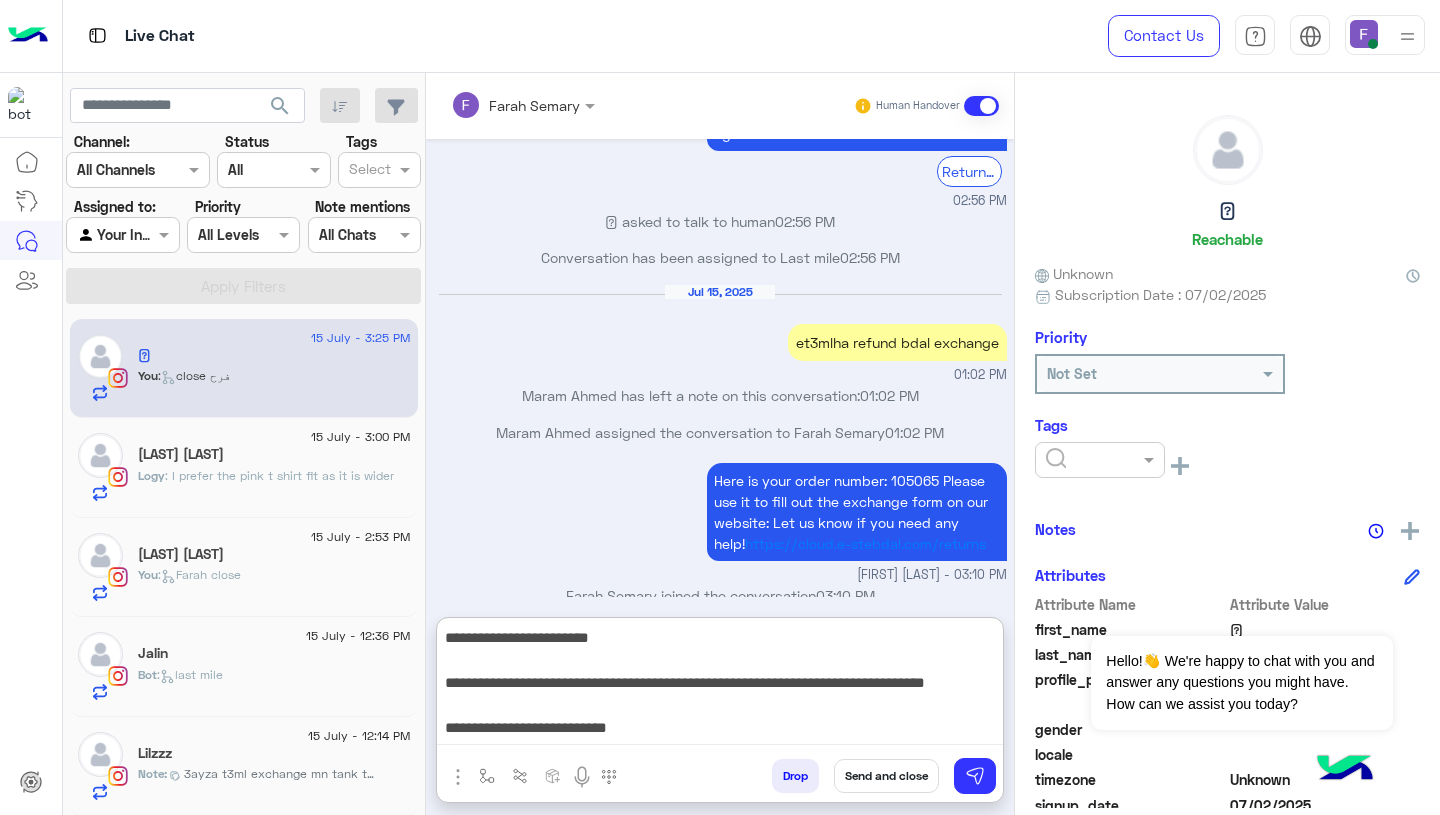 click on "**********" at bounding box center (720, 685) 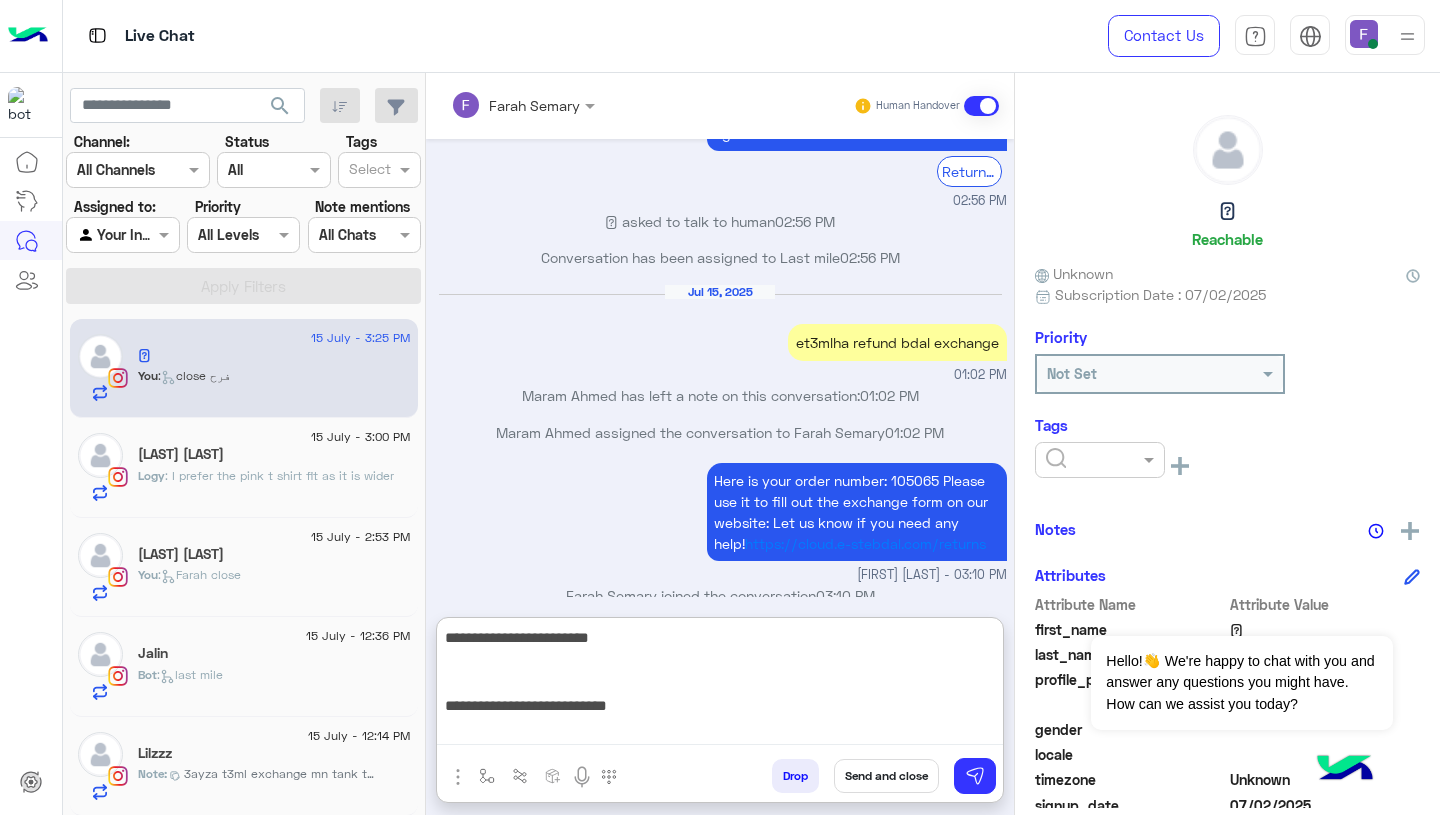 scroll, scrollTop: 0, scrollLeft: 0, axis: both 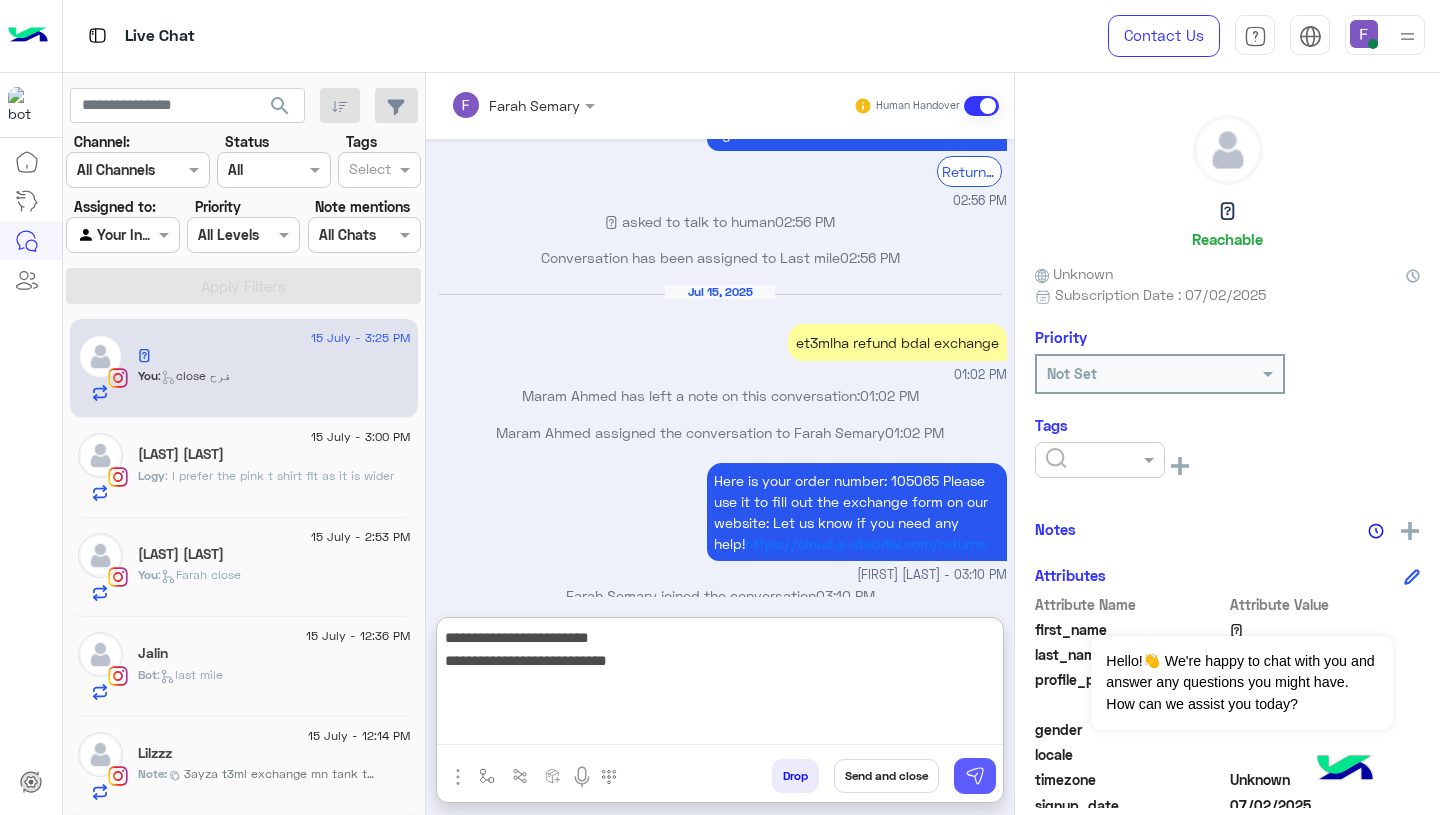type on "**********" 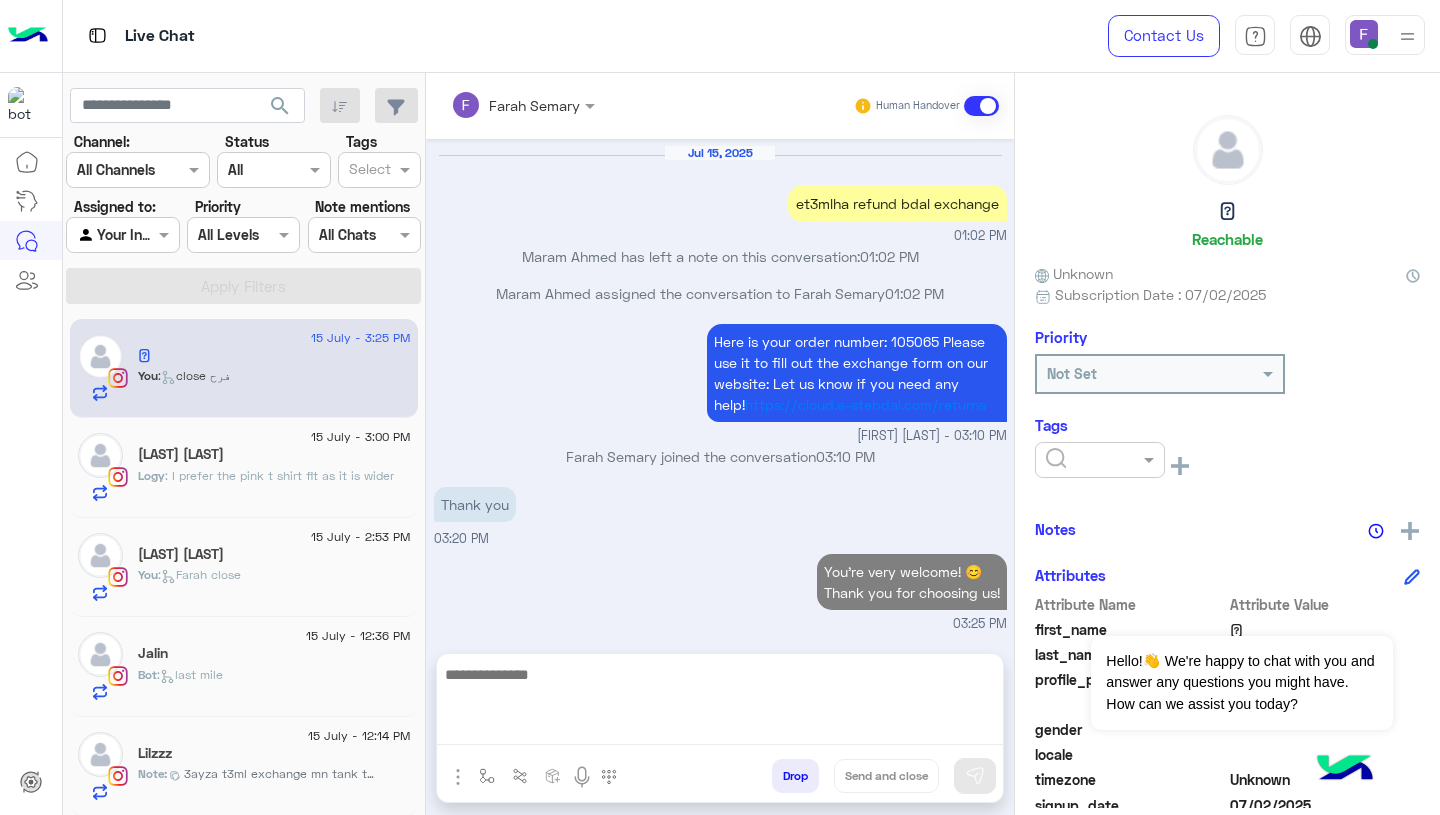 scroll, scrollTop: 1483, scrollLeft: 0, axis: vertical 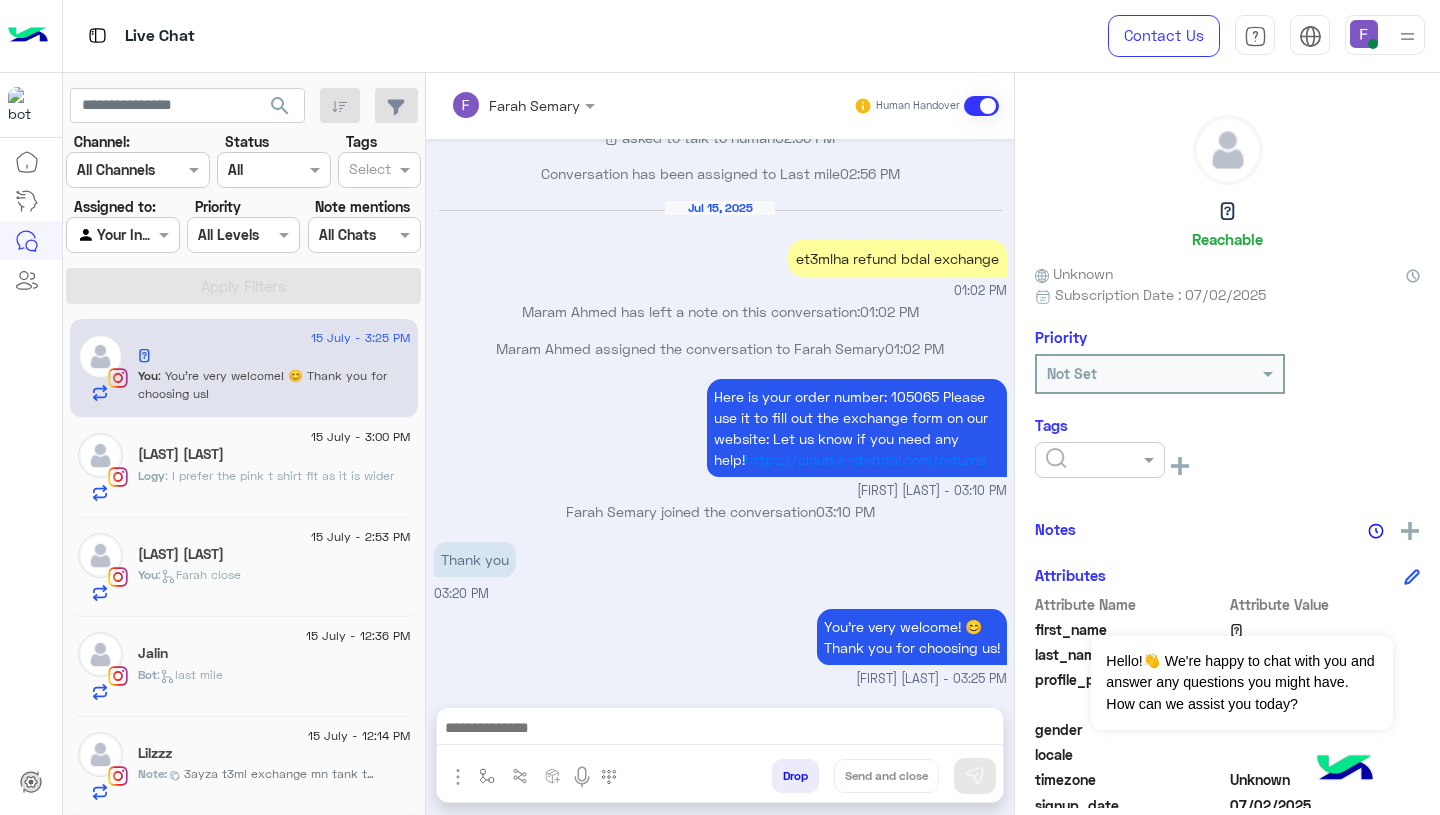 click on "Drop" at bounding box center (795, 776) 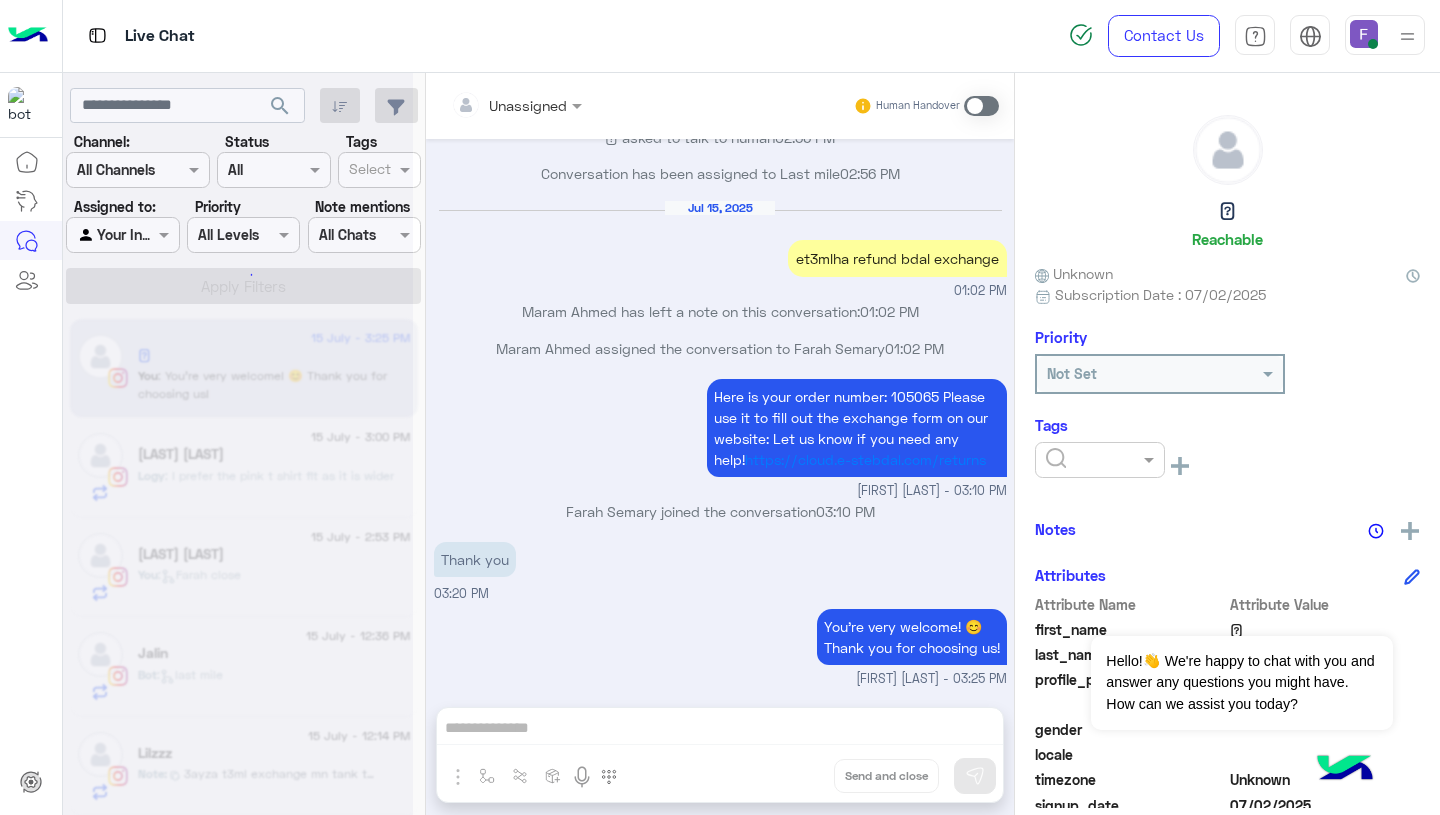 scroll, scrollTop: 1520, scrollLeft: 0, axis: vertical 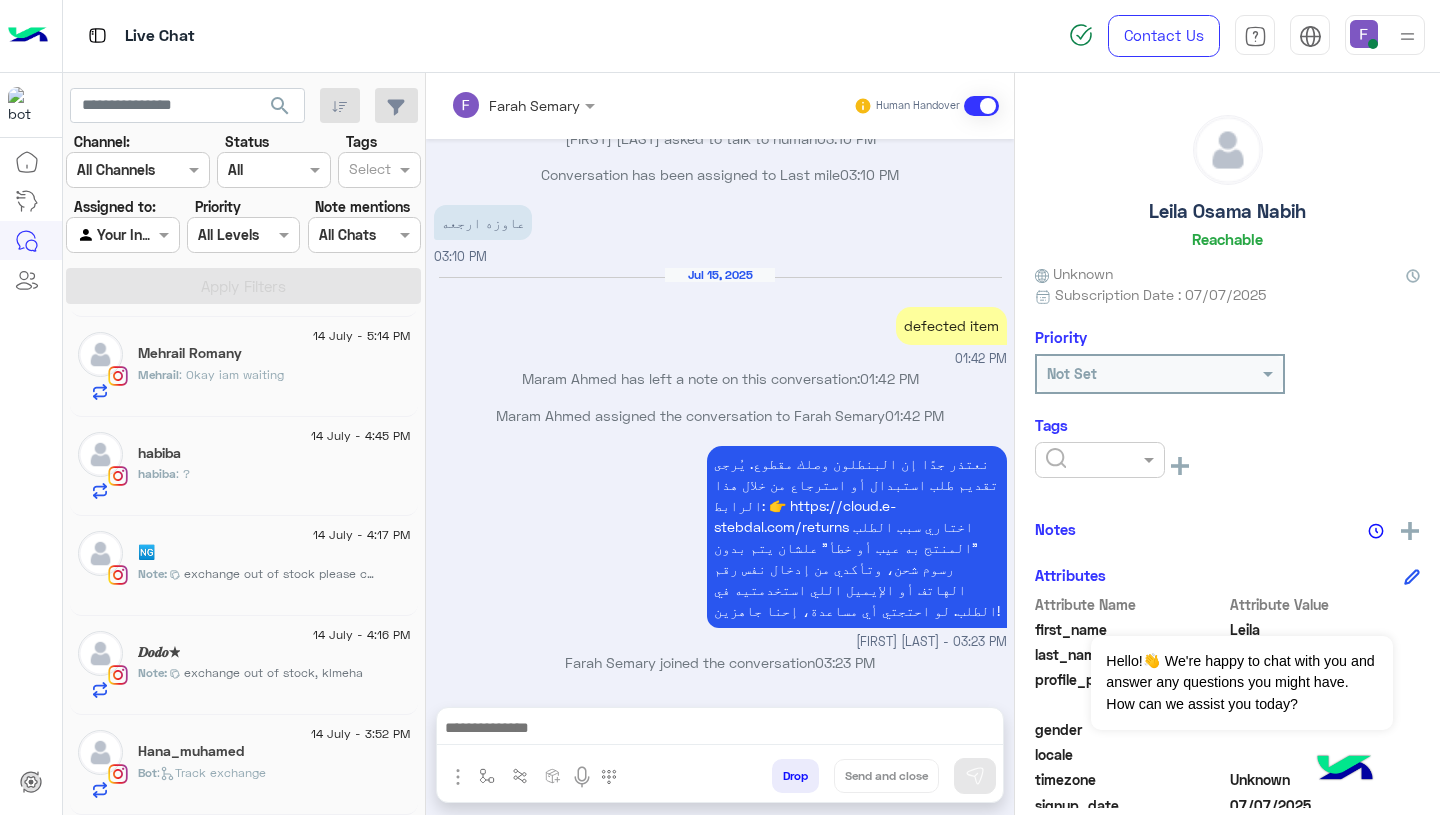 click on "Bot :   Track exchange" 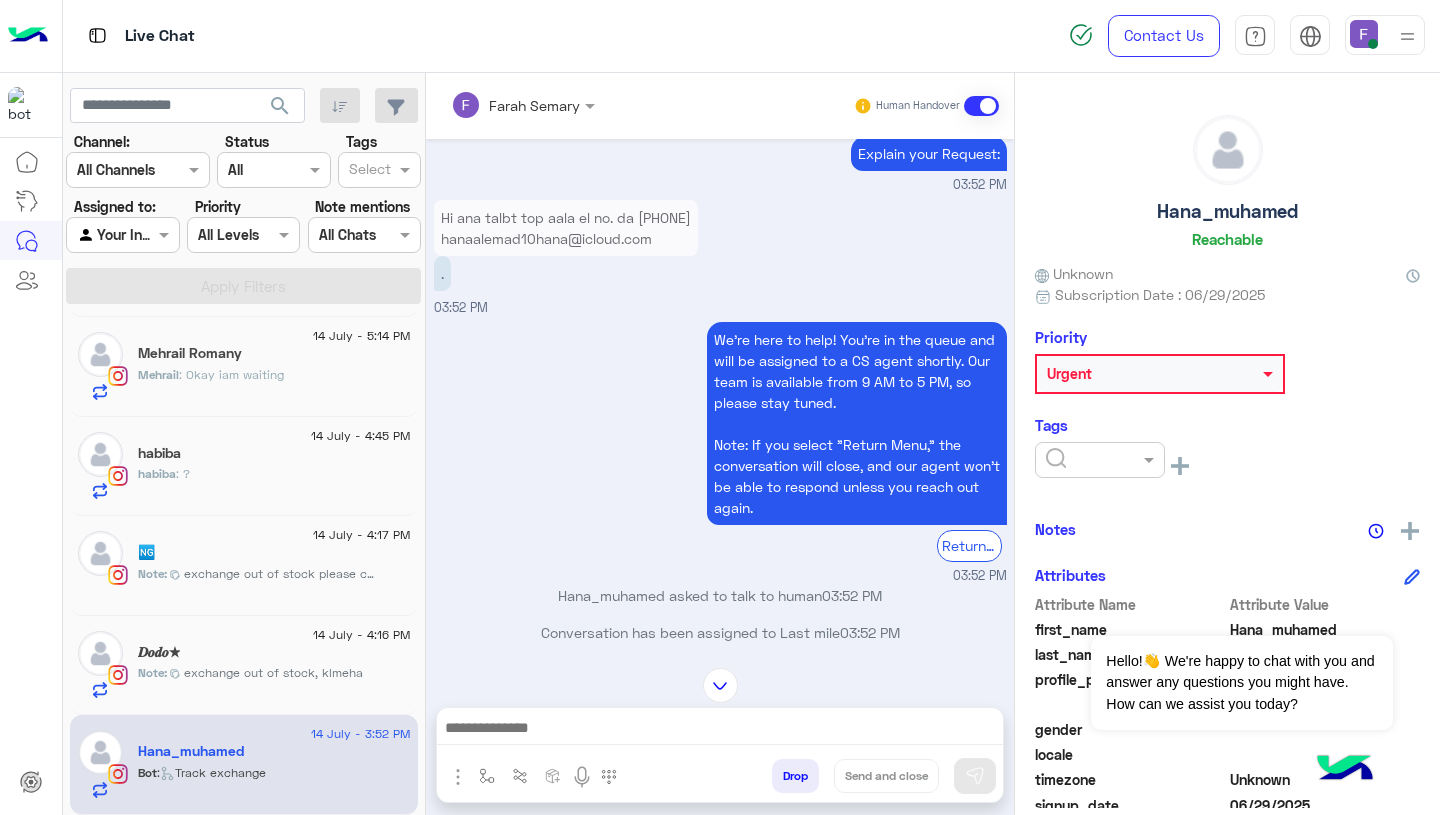 scroll, scrollTop: 1562, scrollLeft: 0, axis: vertical 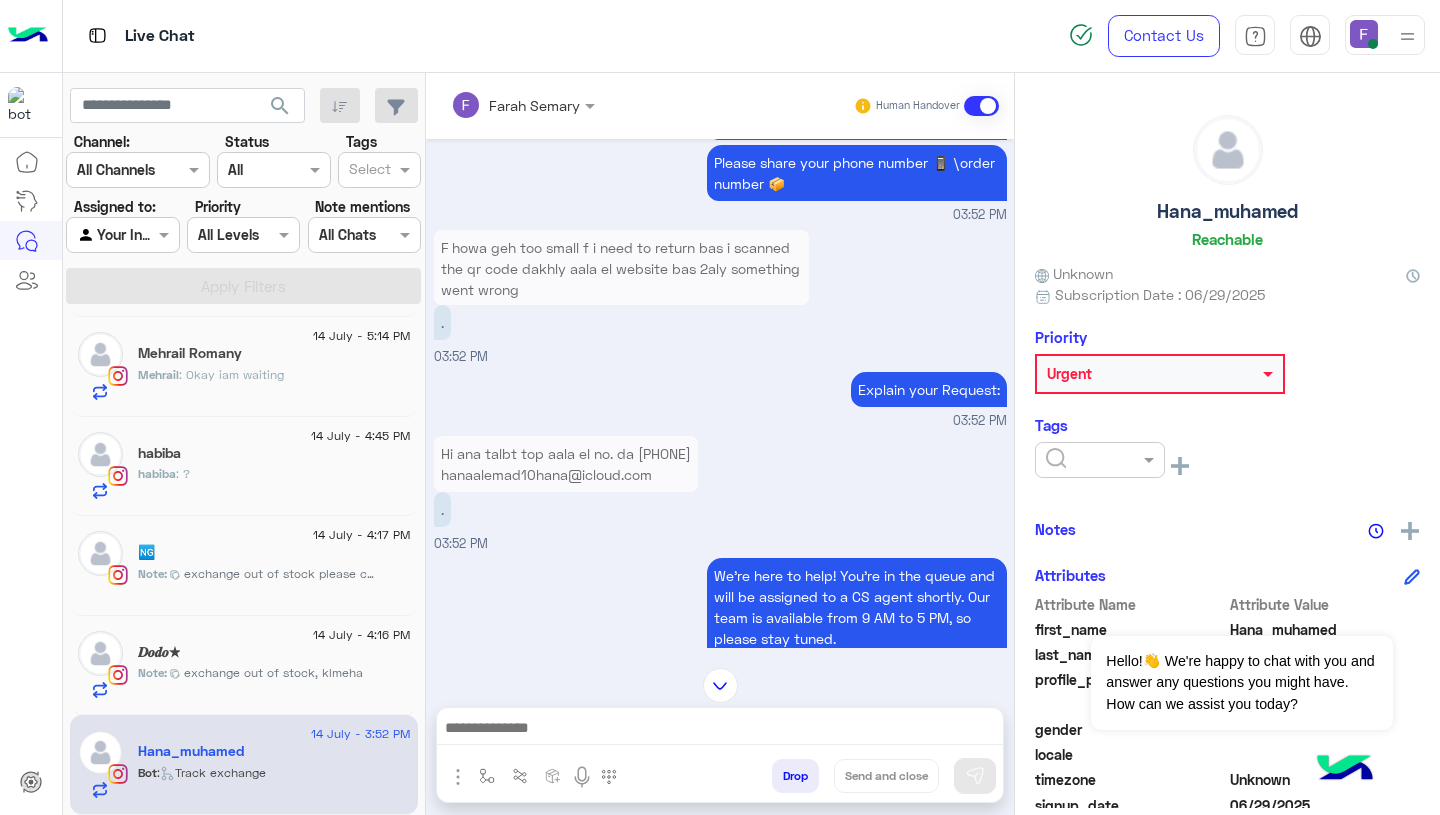 click on "Hi ana talbt top aala el no. da [PHONE] [EMAIL]" at bounding box center (566, 464) 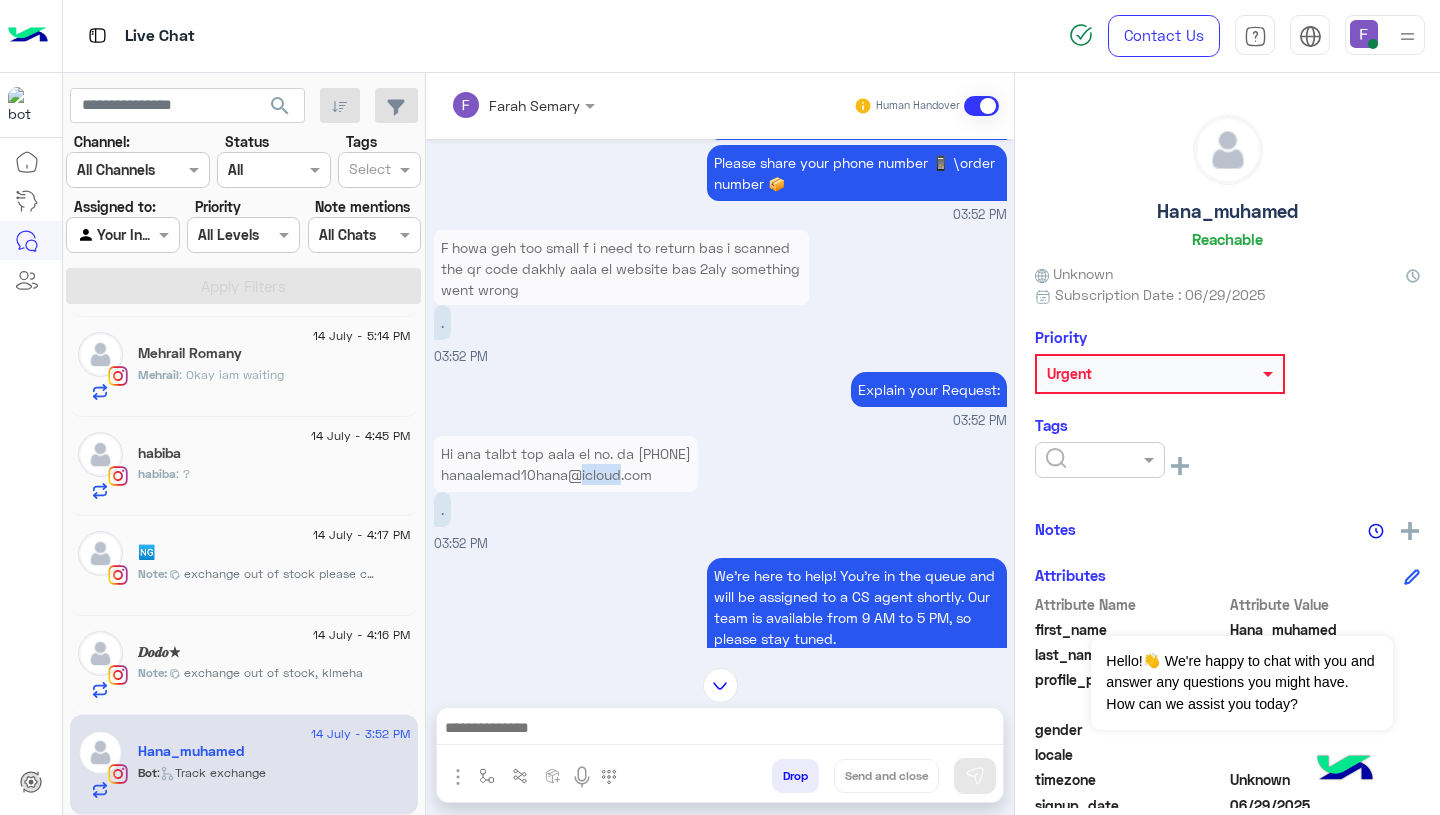 click on "Hi ana talbt top aala el no. da [PHONE] [EMAIL]" at bounding box center [566, 464] 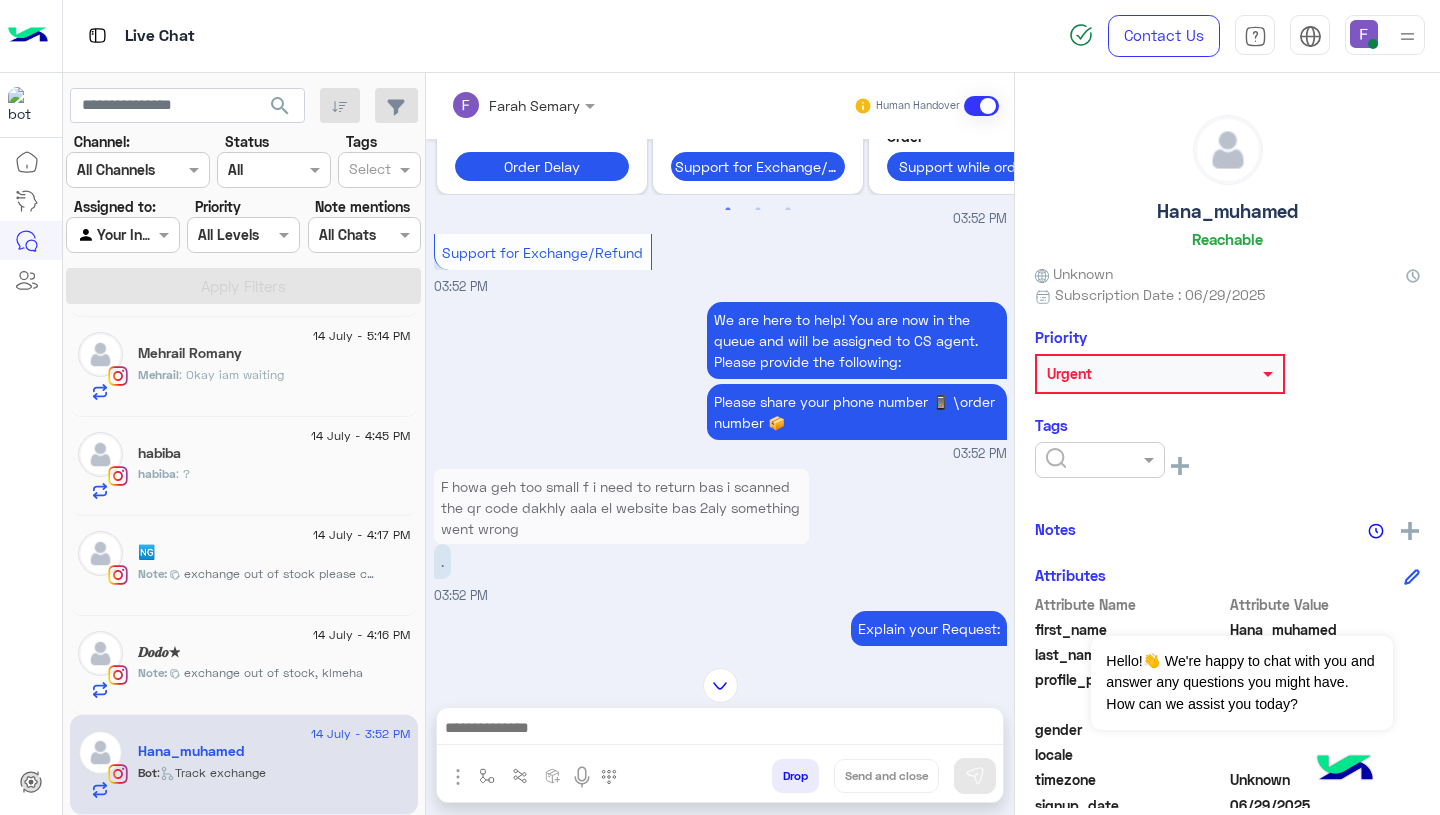 click on "03:52 PM" at bounding box center [720, 454] 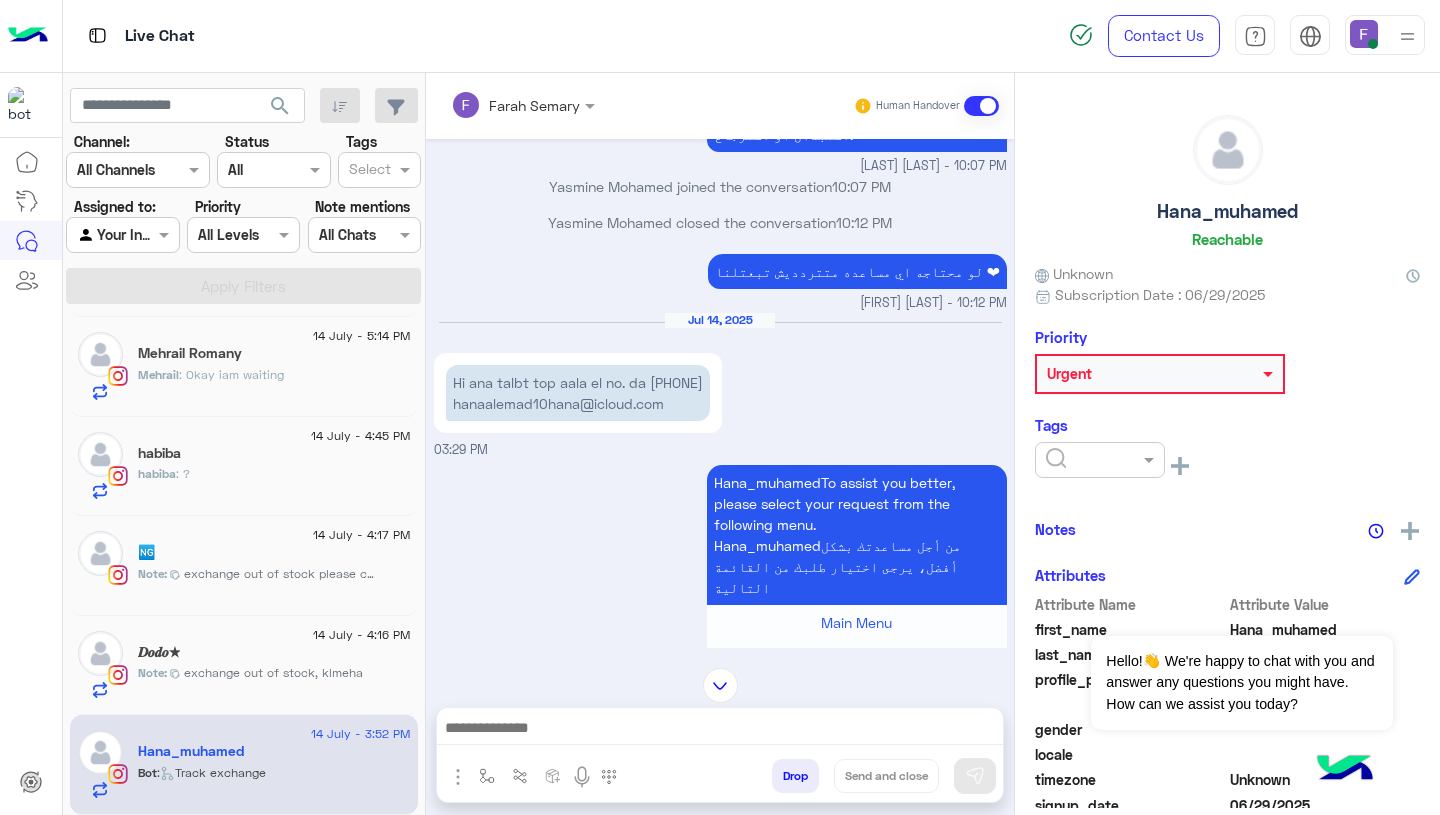 scroll, scrollTop: 192, scrollLeft: 0, axis: vertical 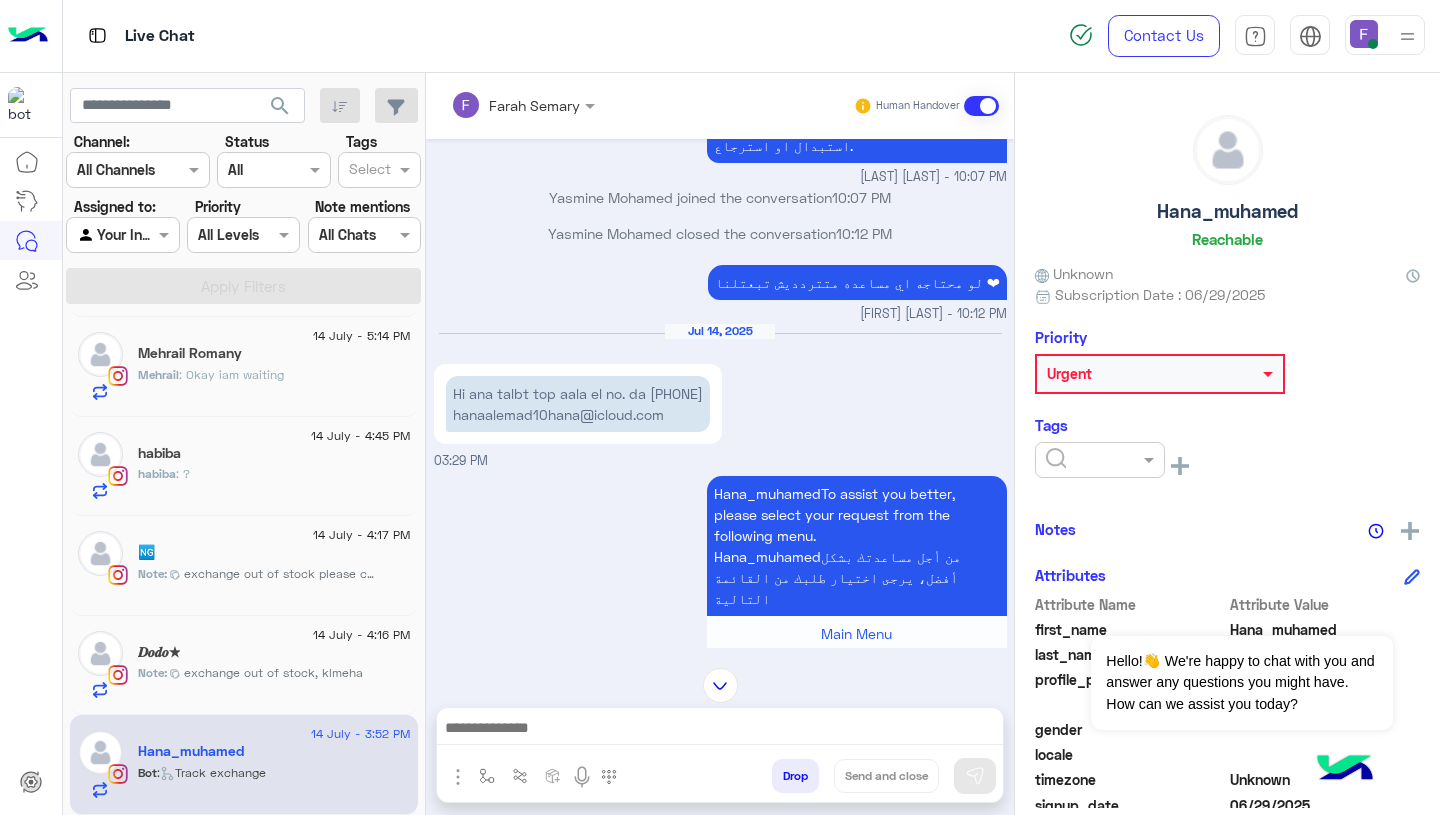 click on "Hi ana talbt top aala el no. da [PHONE] [EMAIL]" at bounding box center [578, 404] 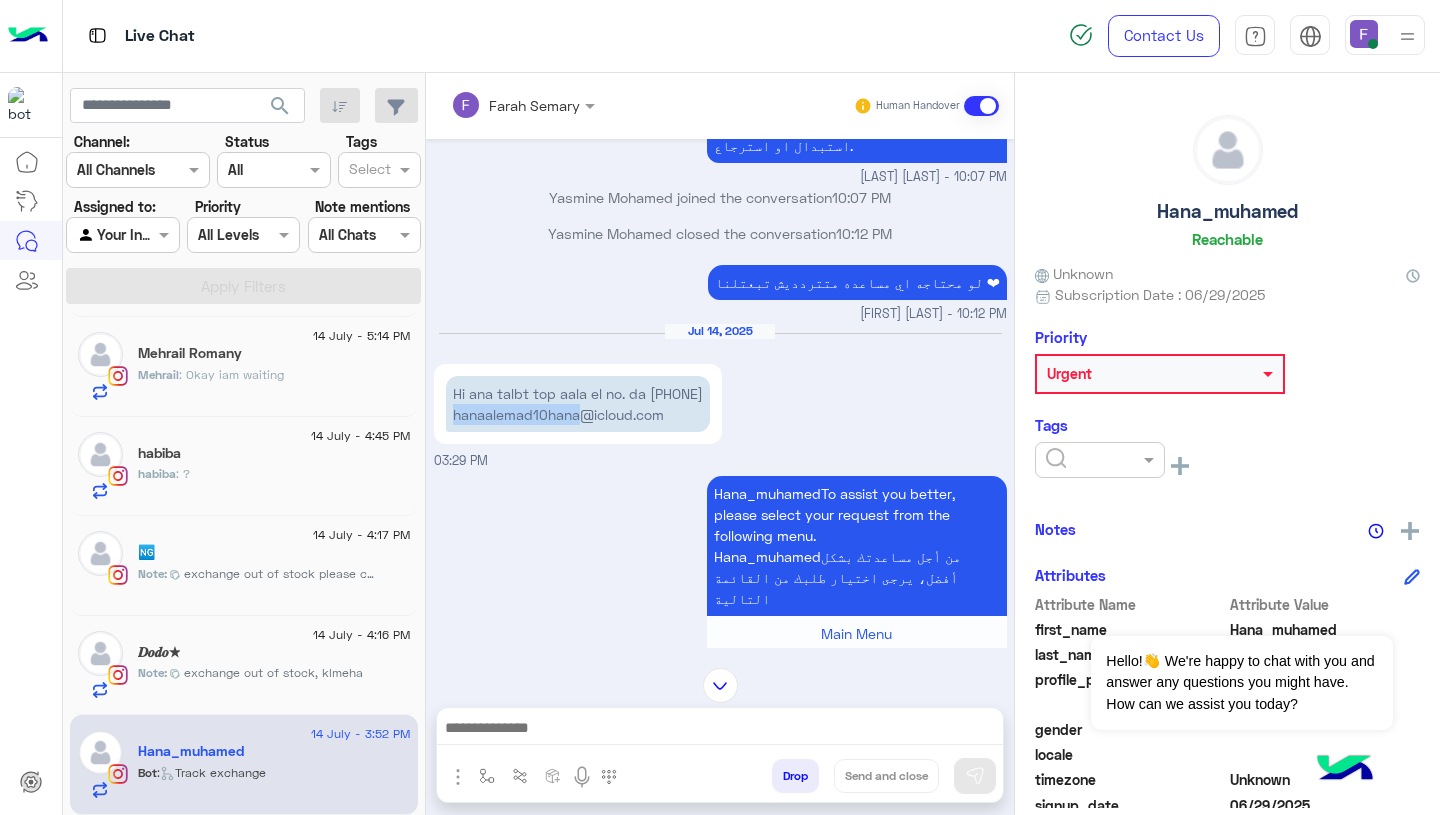 click on "Hi ana talbt top aala el no. da [PHONE] [EMAIL]" at bounding box center [578, 404] 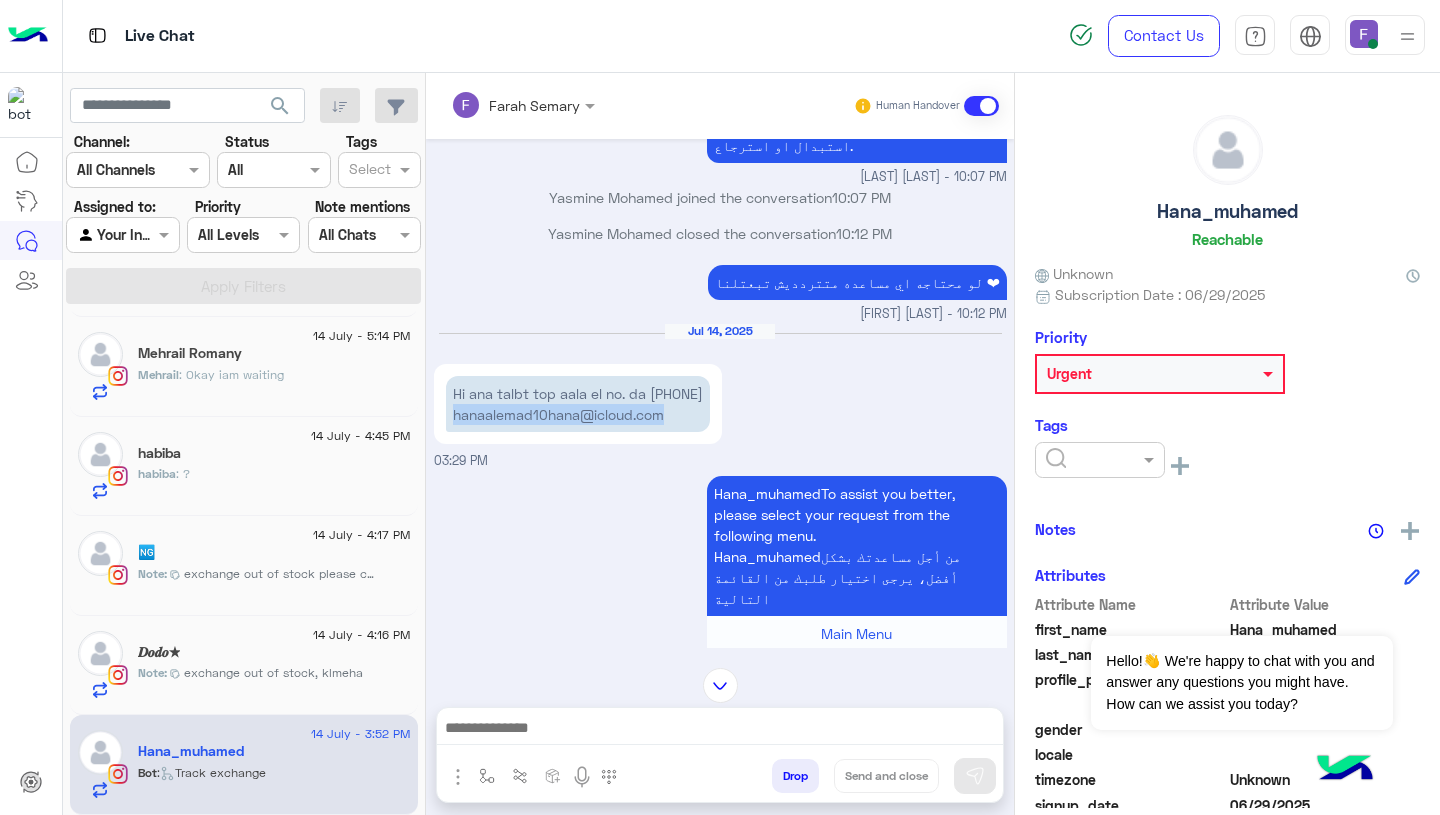 click on "Hi ana talbt top aala el no. da [PHONE] [EMAIL]" at bounding box center [578, 404] 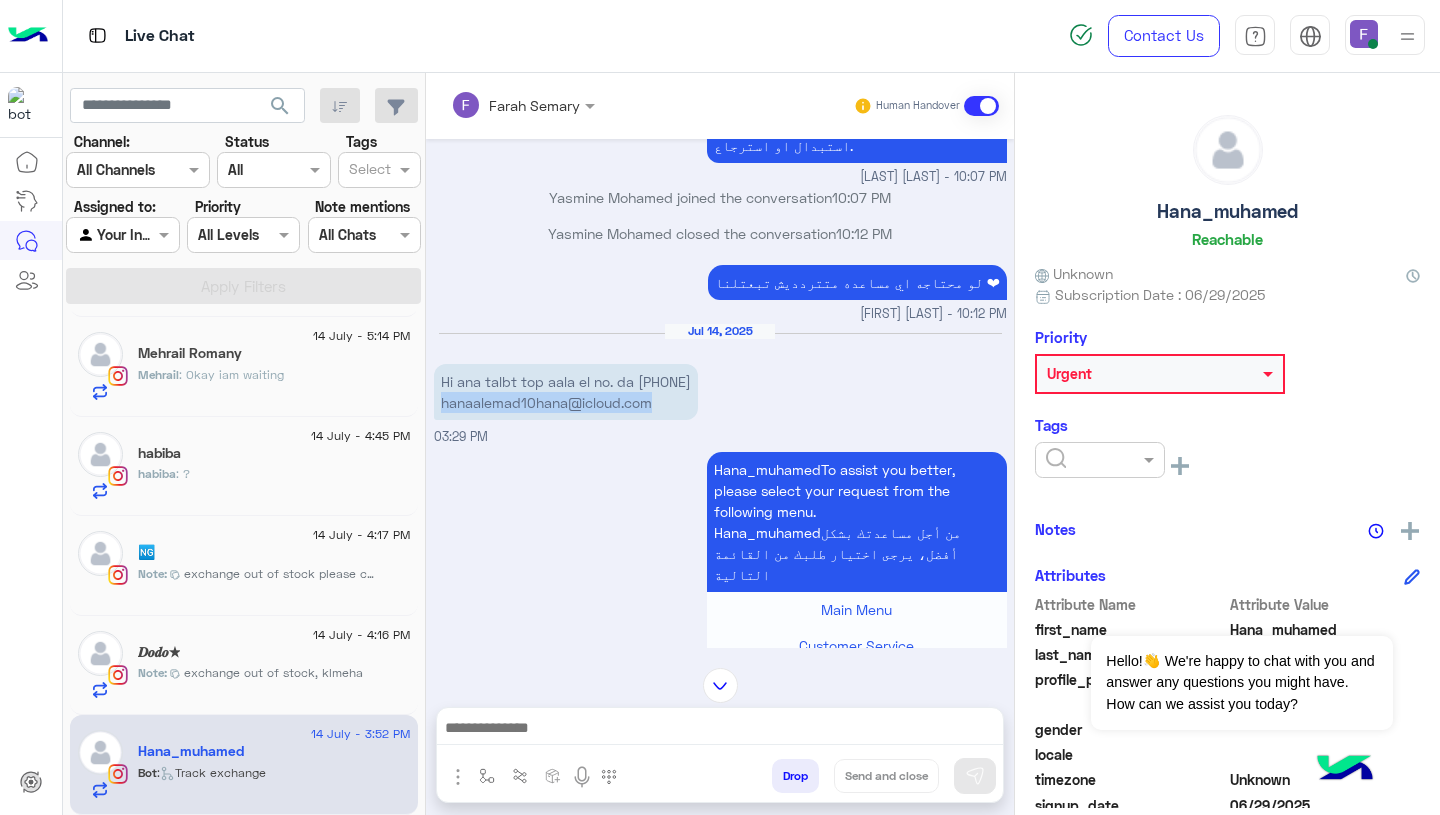 click on "[FIRST] [LAST] -  10:12 PM" at bounding box center (720, 314) 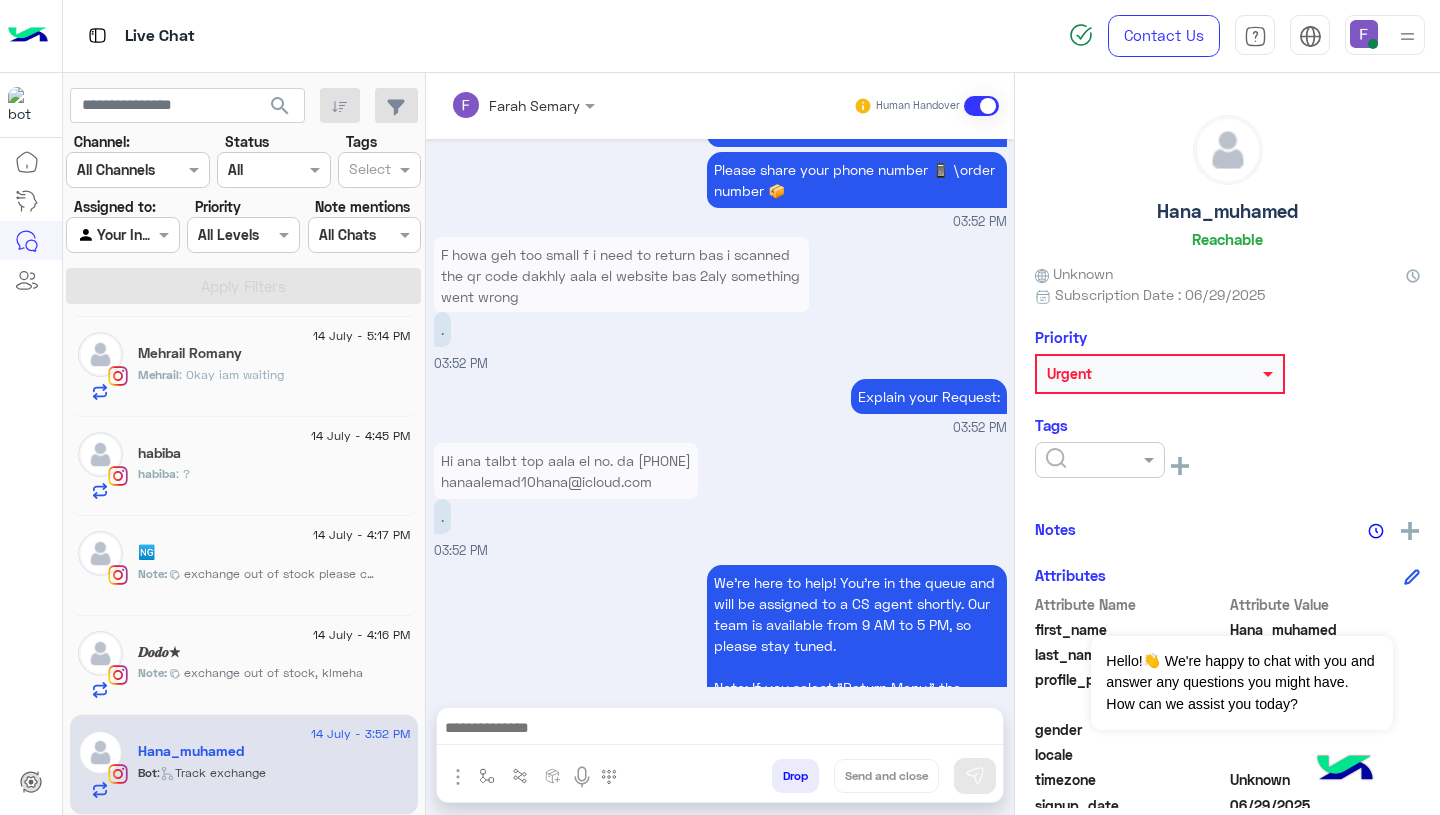 scroll, scrollTop: 3868, scrollLeft: 0, axis: vertical 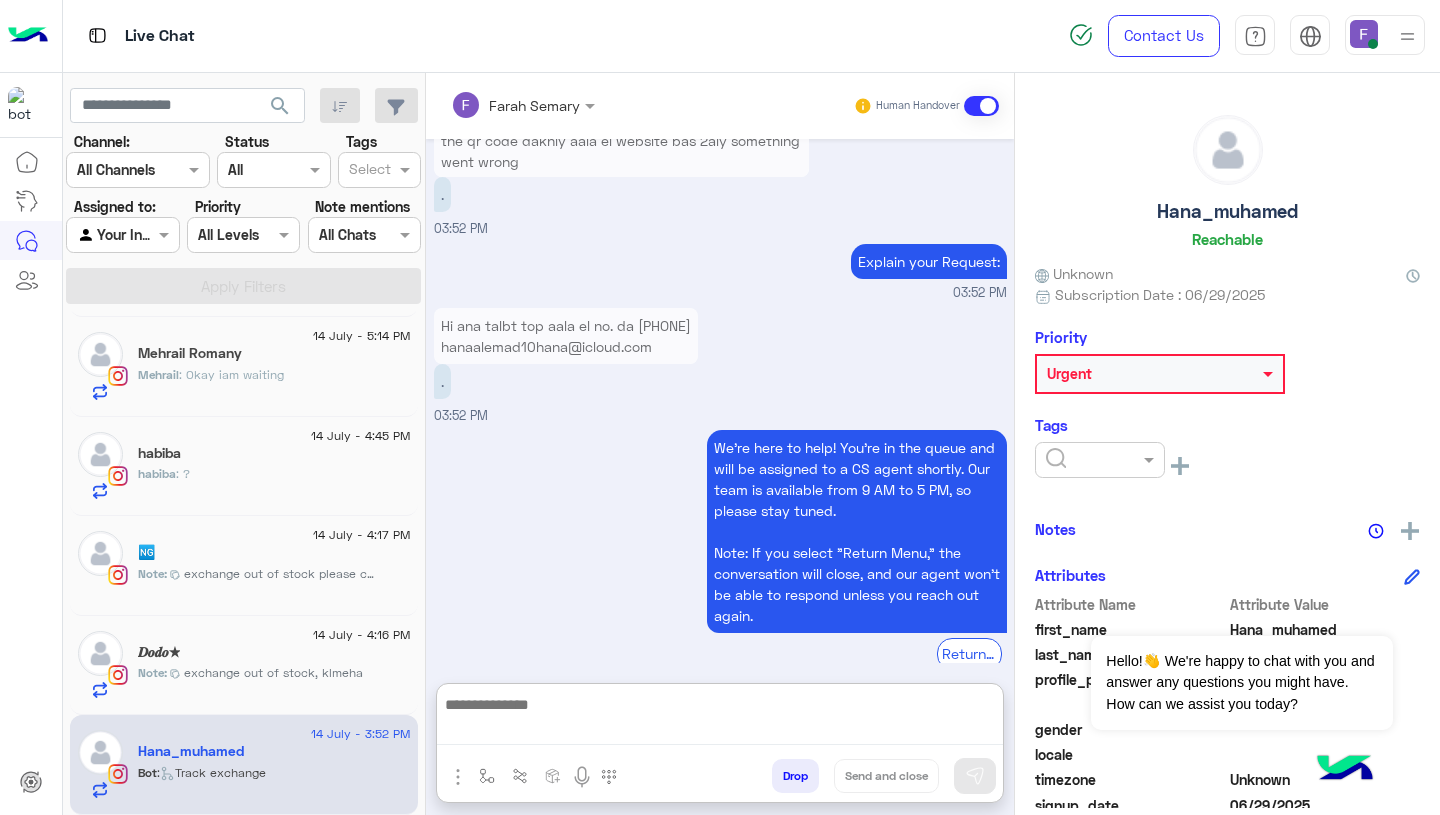 click at bounding box center (720, 718) 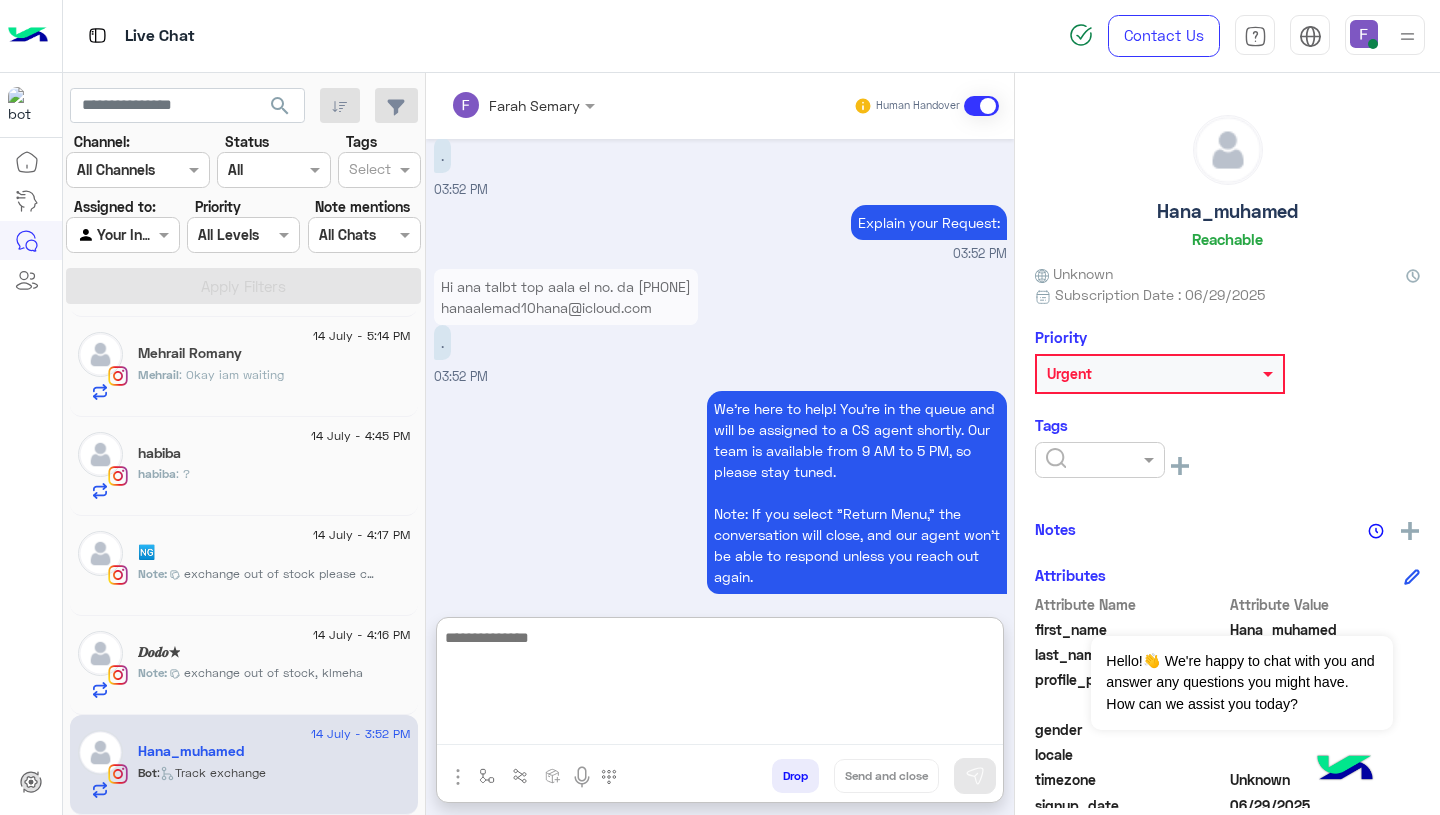 paste on "**********" 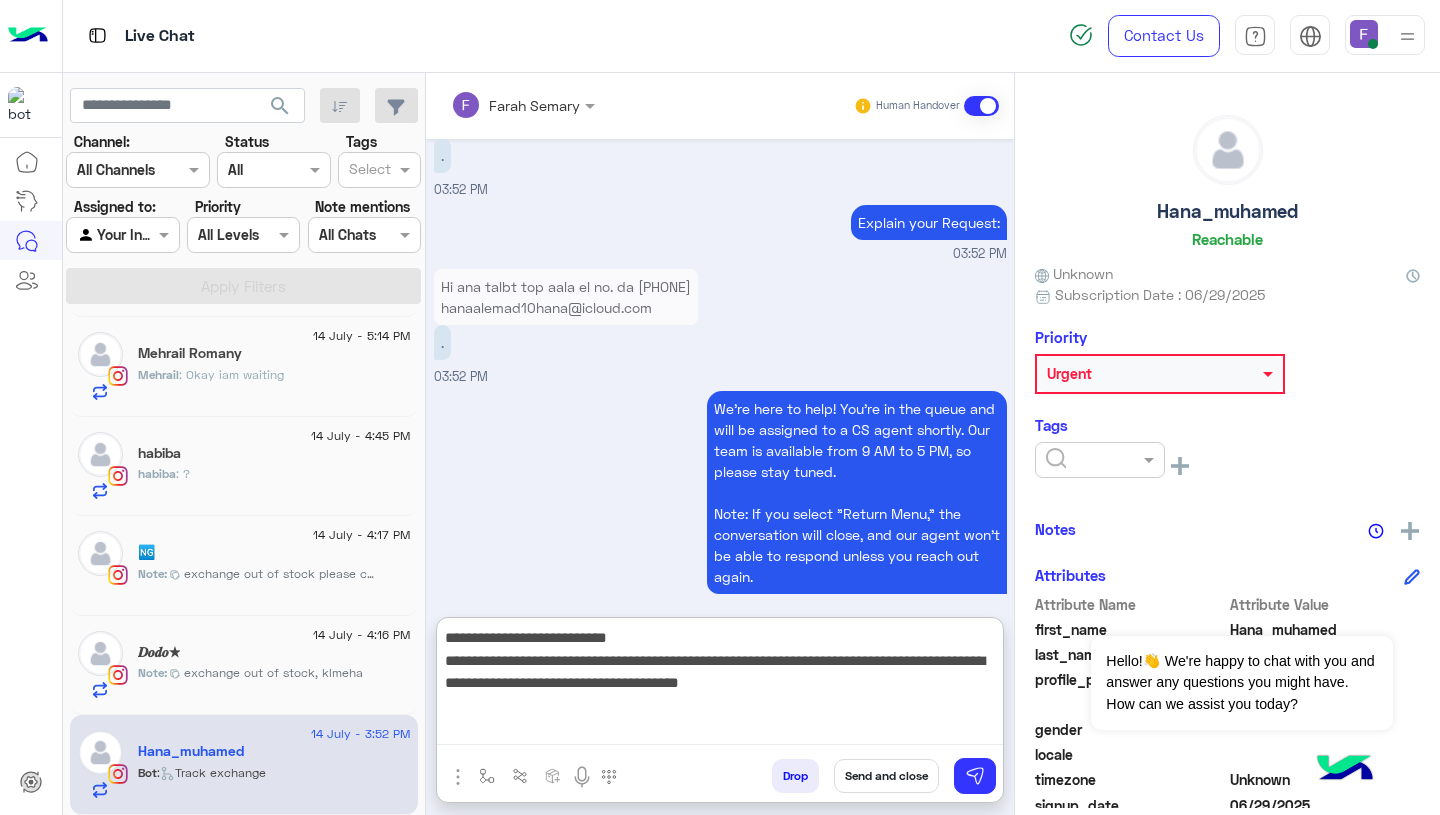 click on "**********" at bounding box center (720, 685) 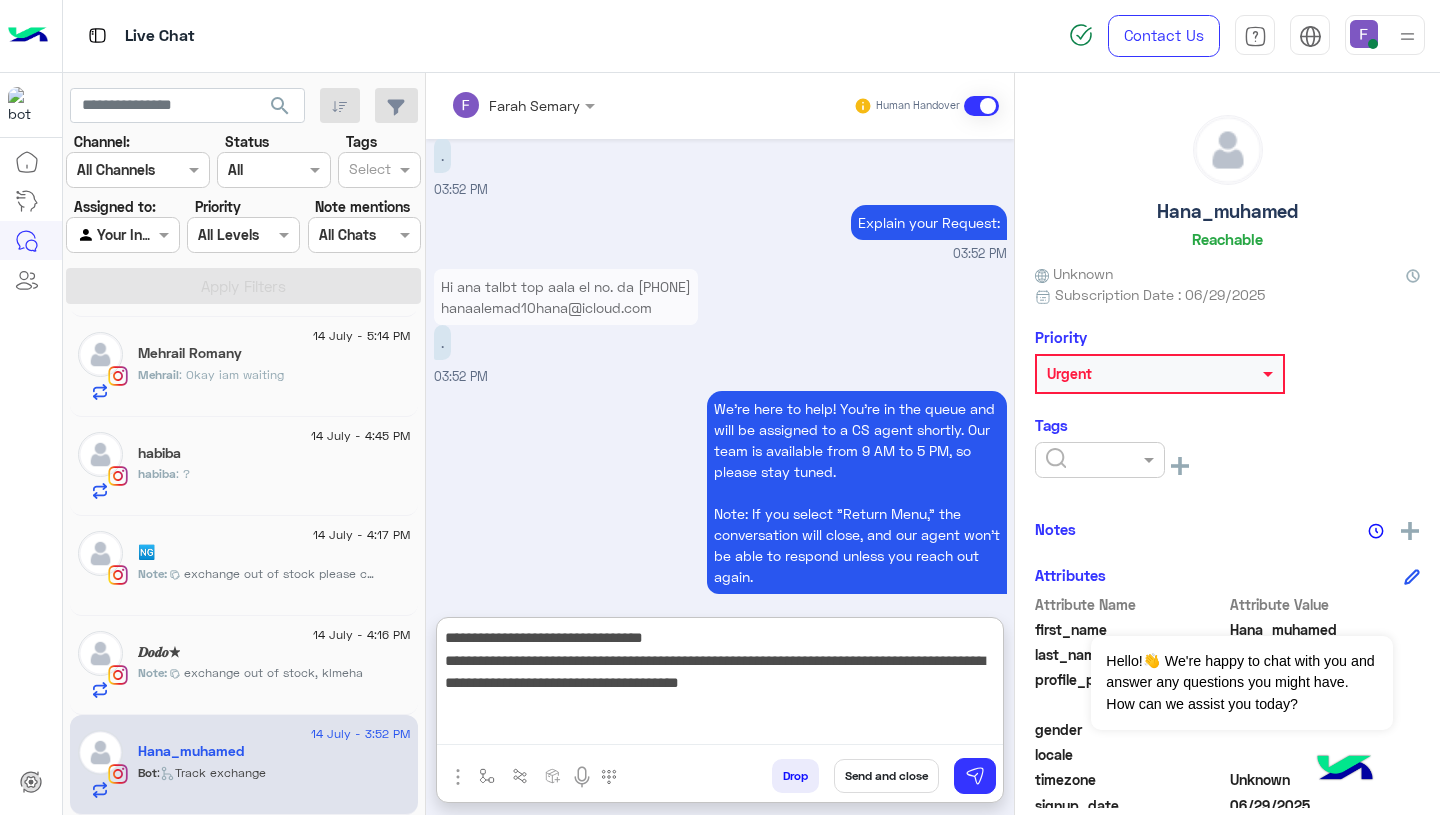 click on "**********" at bounding box center (720, 685) 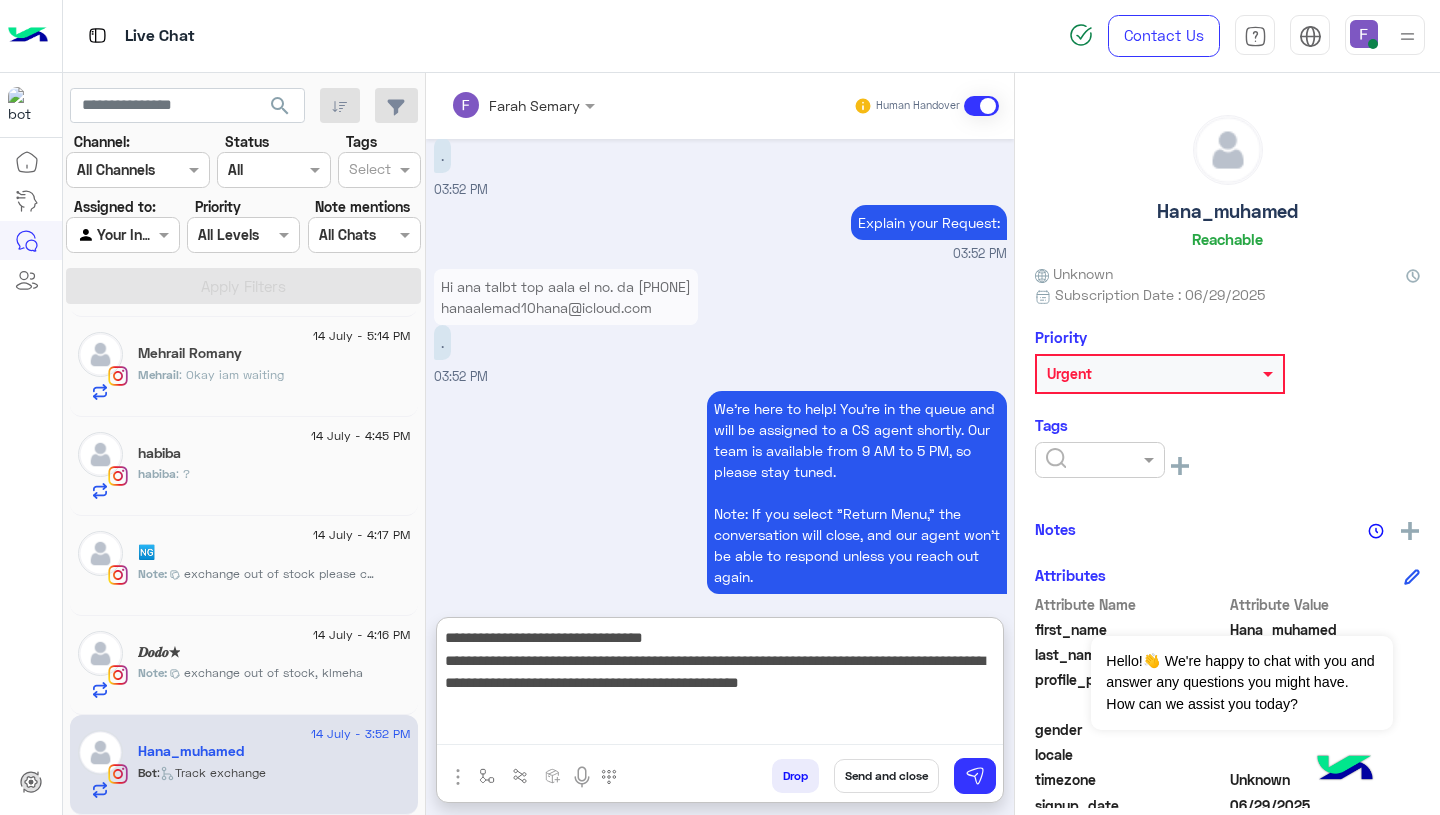 type on "**********" 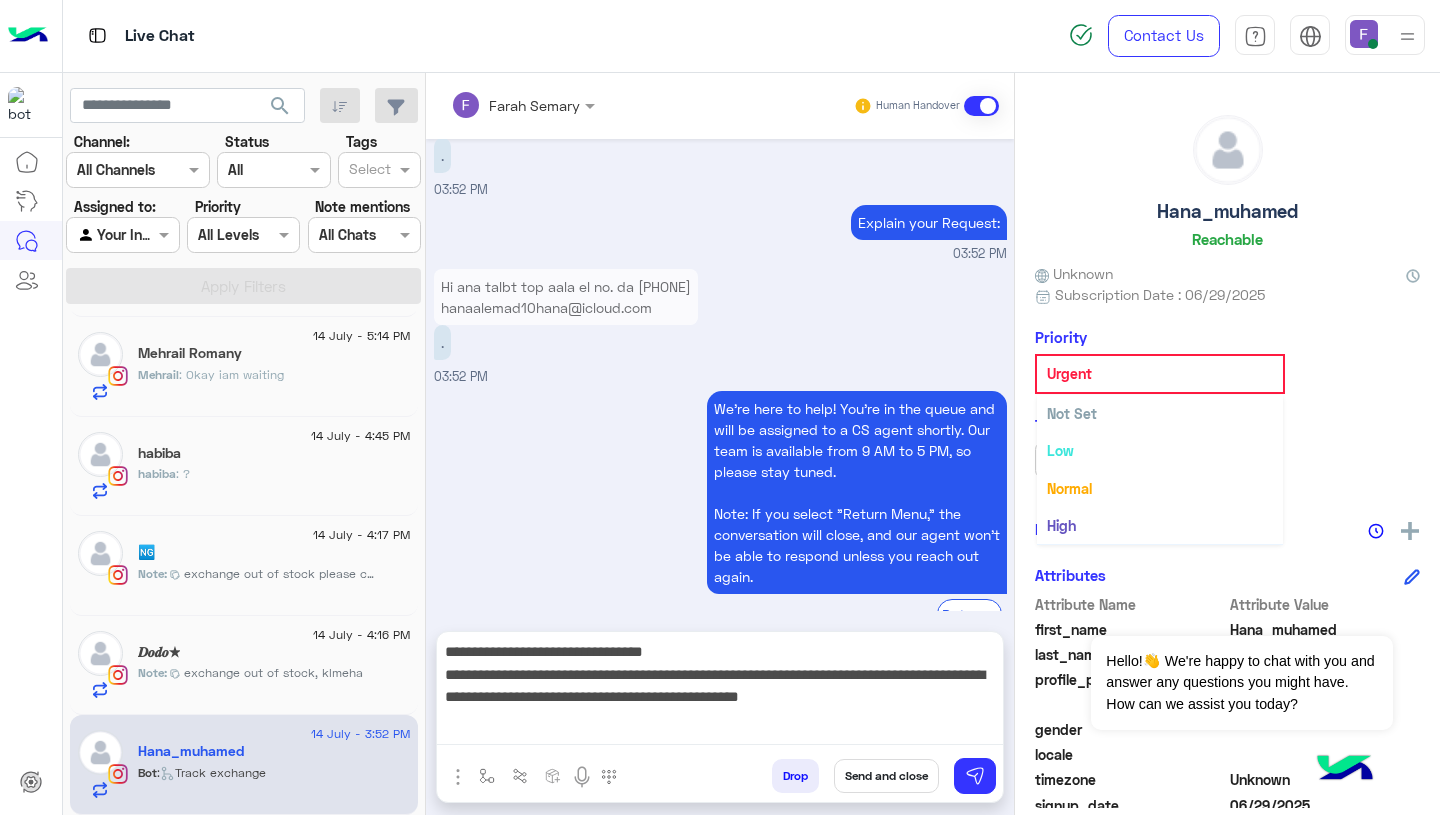 scroll, scrollTop: 37, scrollLeft: 0, axis: vertical 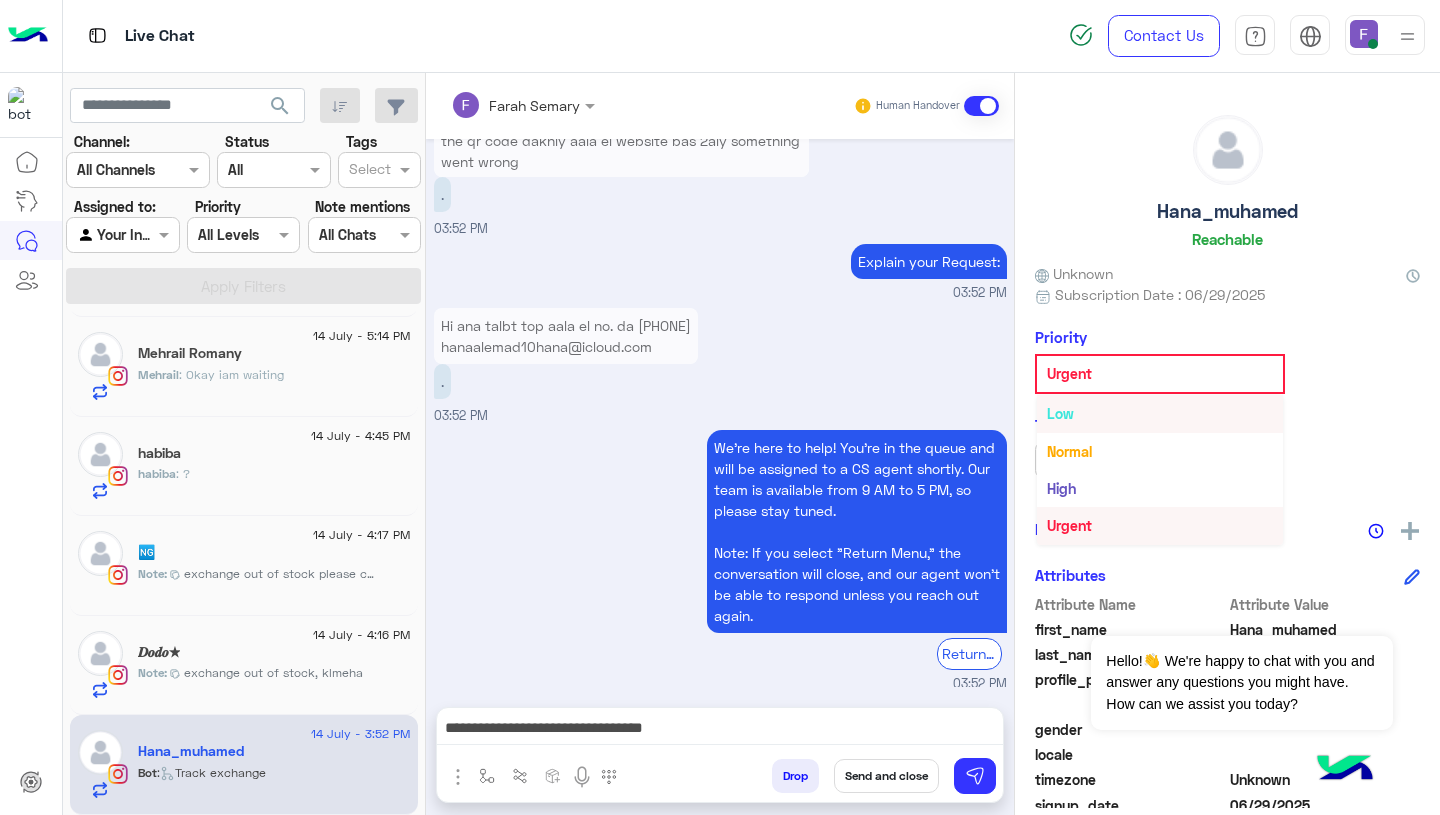 click on "Low" at bounding box center (1160, 413) 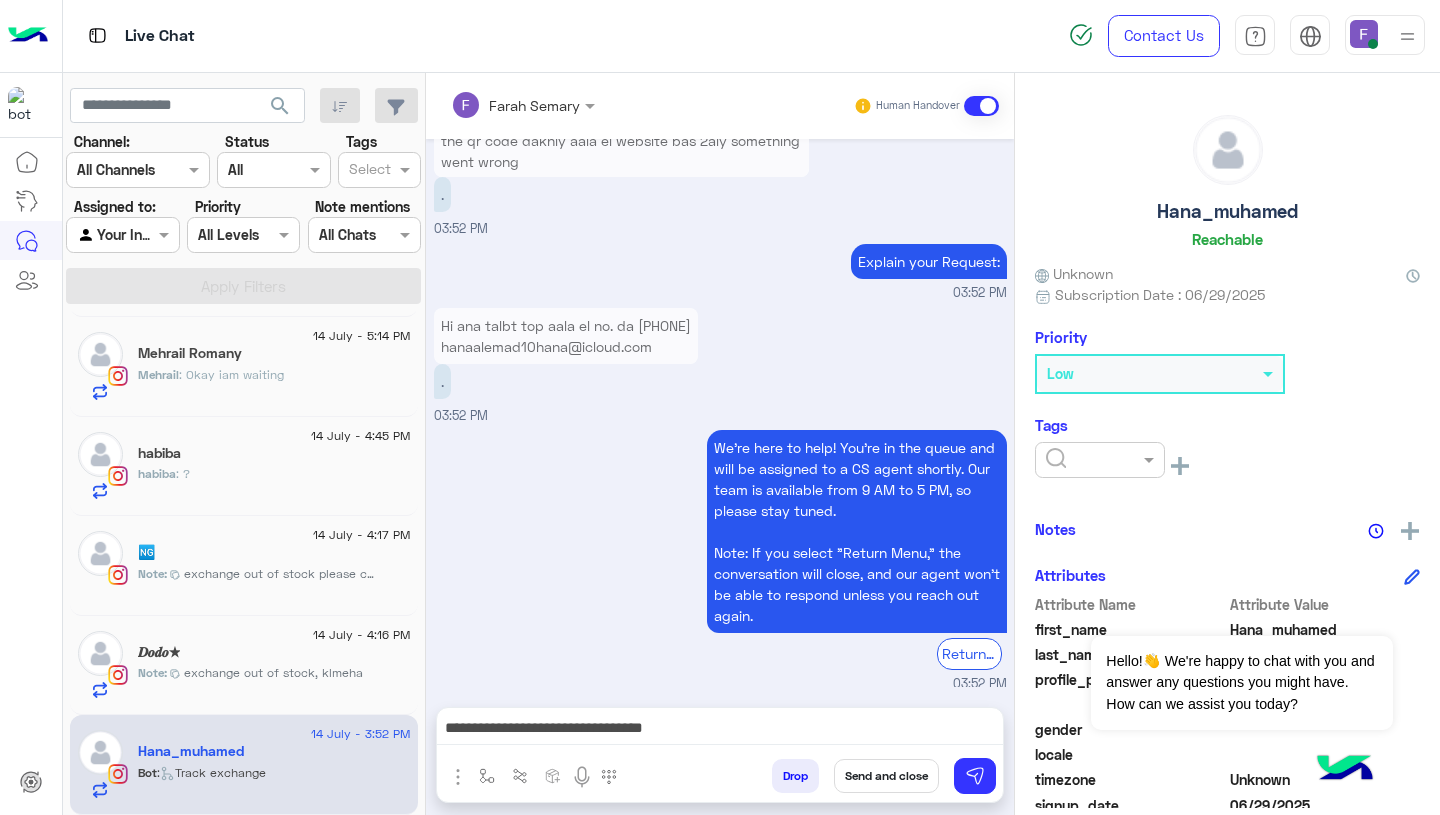 click 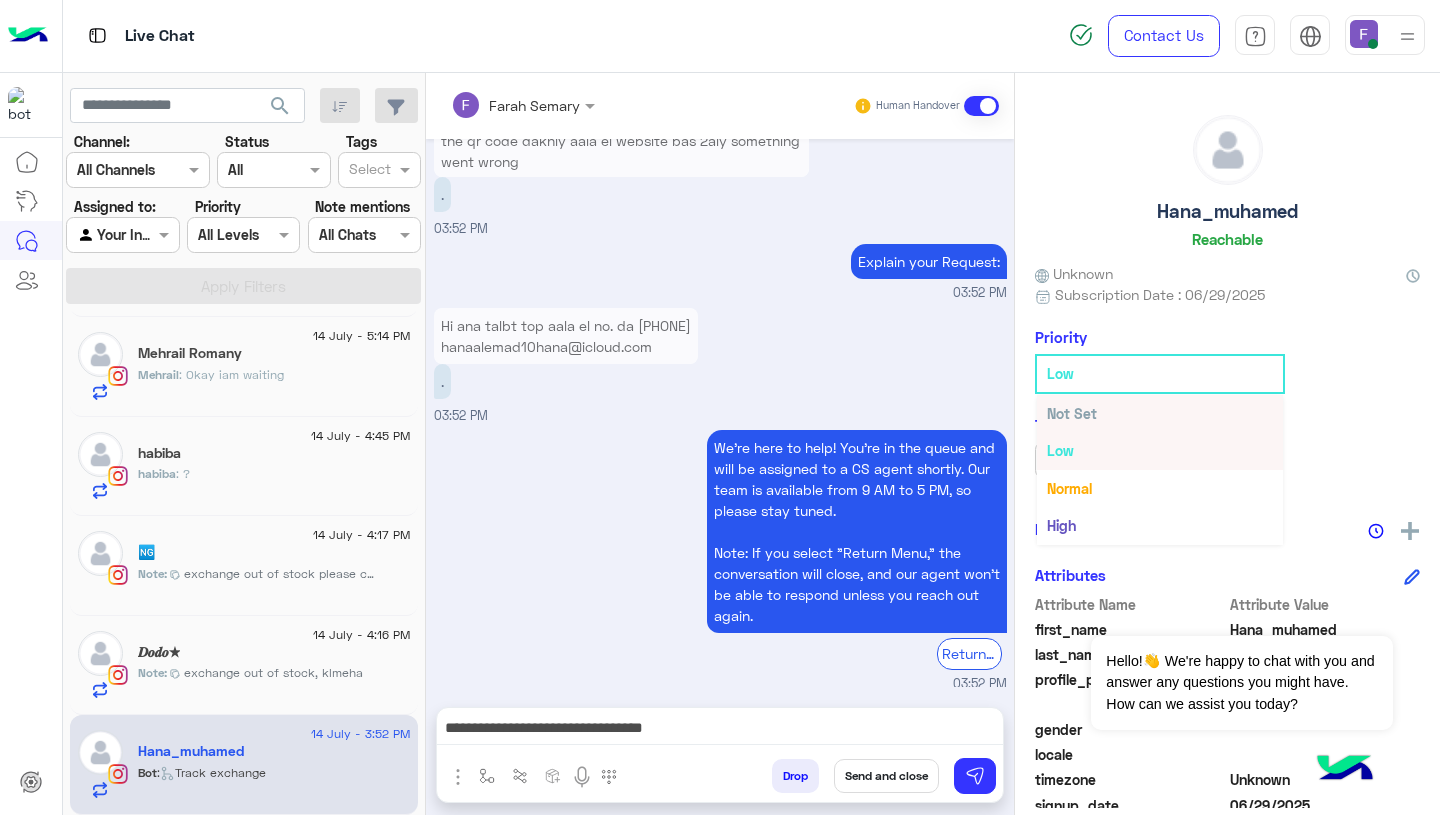click on "Not Set" at bounding box center [1072, 413] 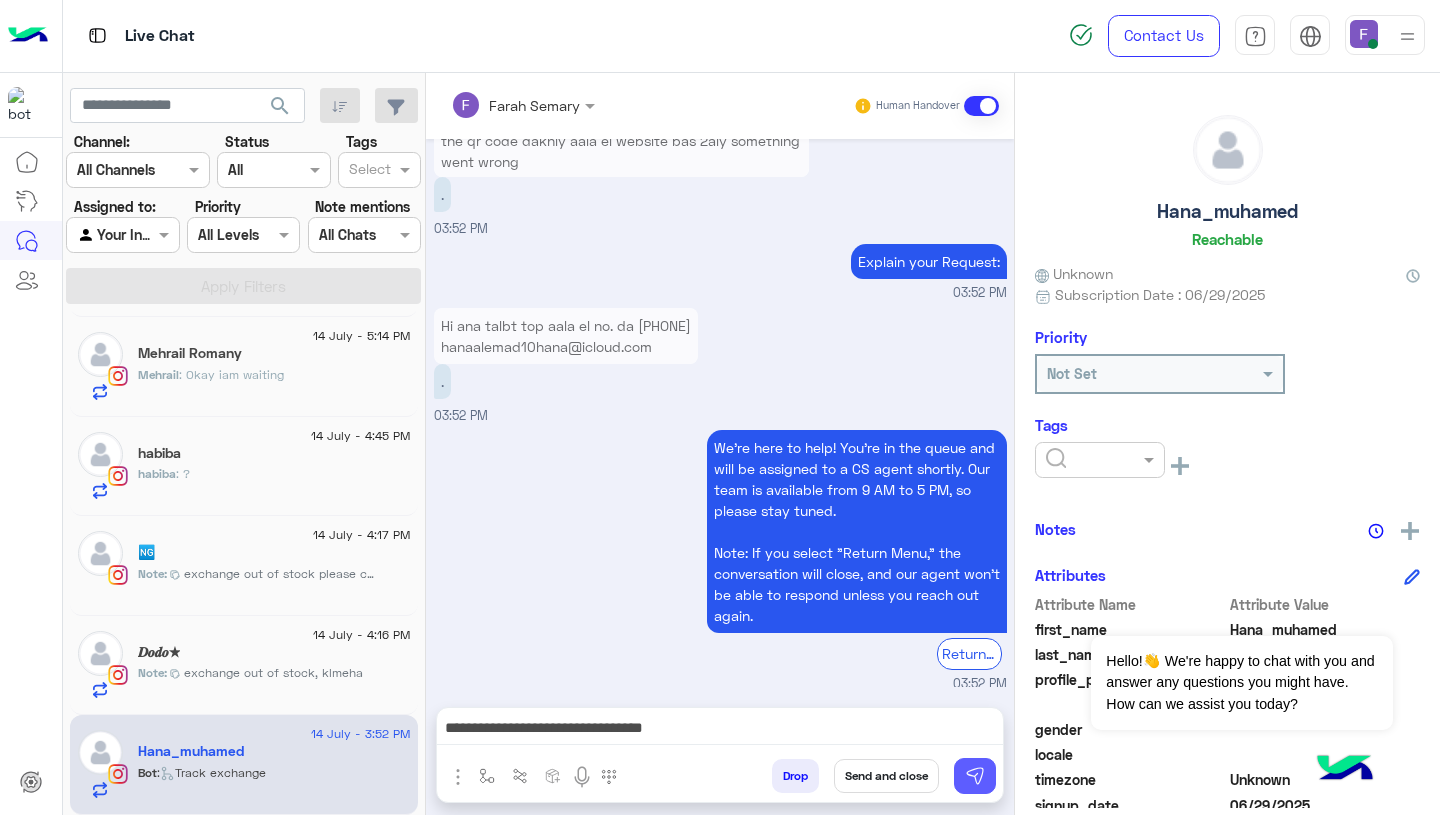 click at bounding box center (975, 776) 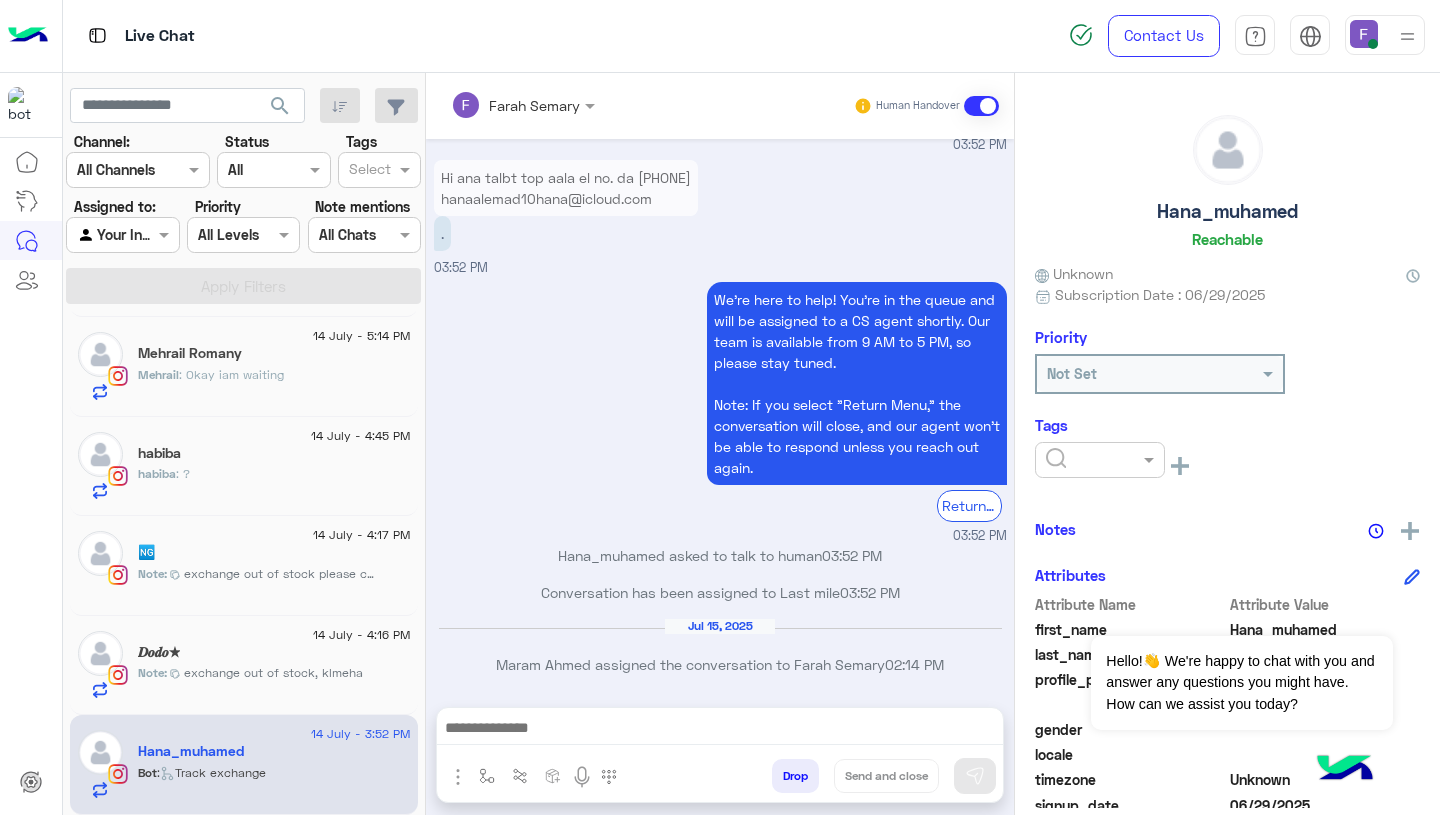 scroll, scrollTop: 4052, scrollLeft: 0, axis: vertical 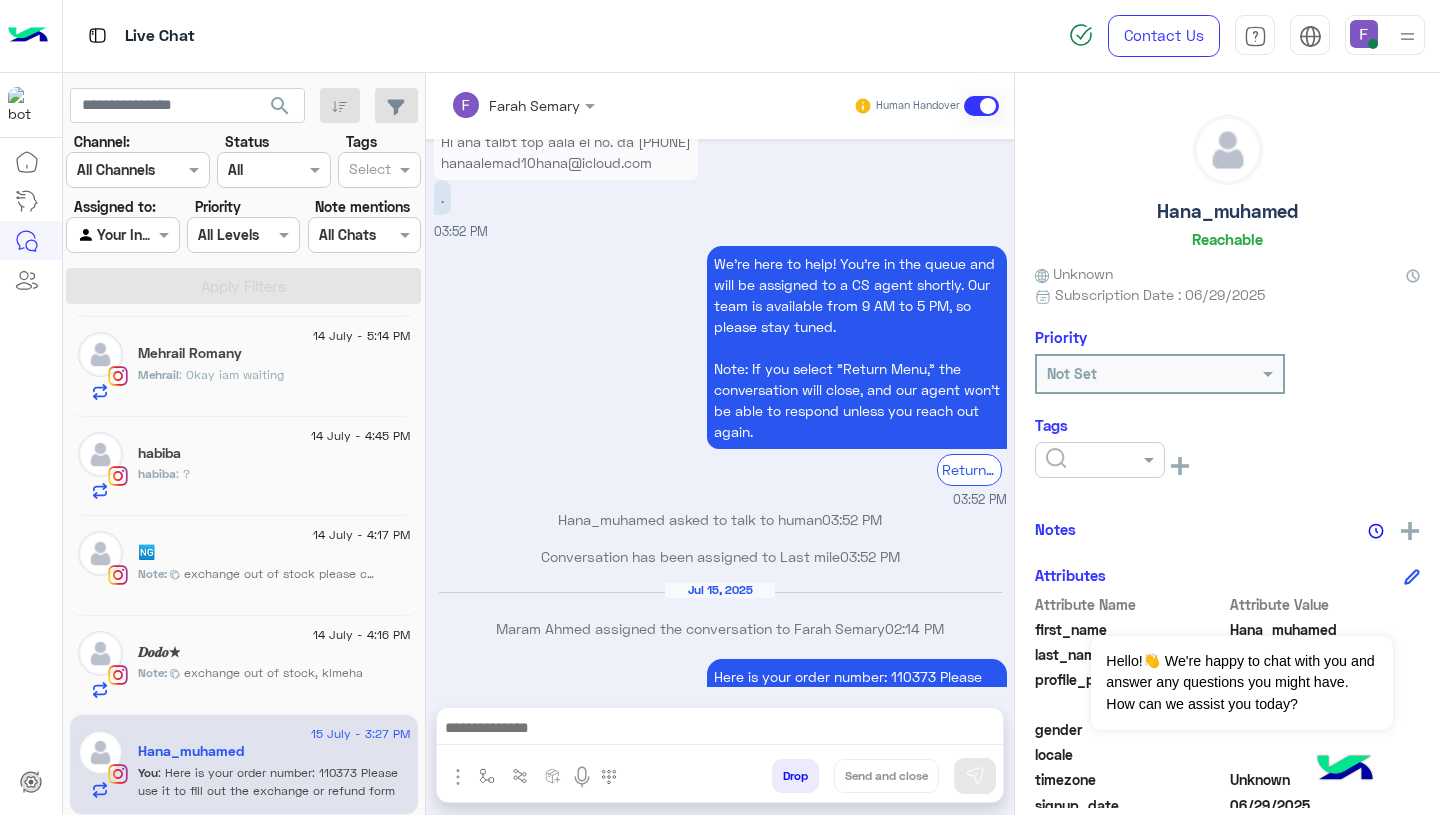 click on "Here is your order number: 110373
Please use it to fill out the exchange or refund form on our website: Let us know if you need any help!   https://cloud.e-stebdal.com/returns  [FIRST] -  03:27 PM" at bounding box center [720, 728] 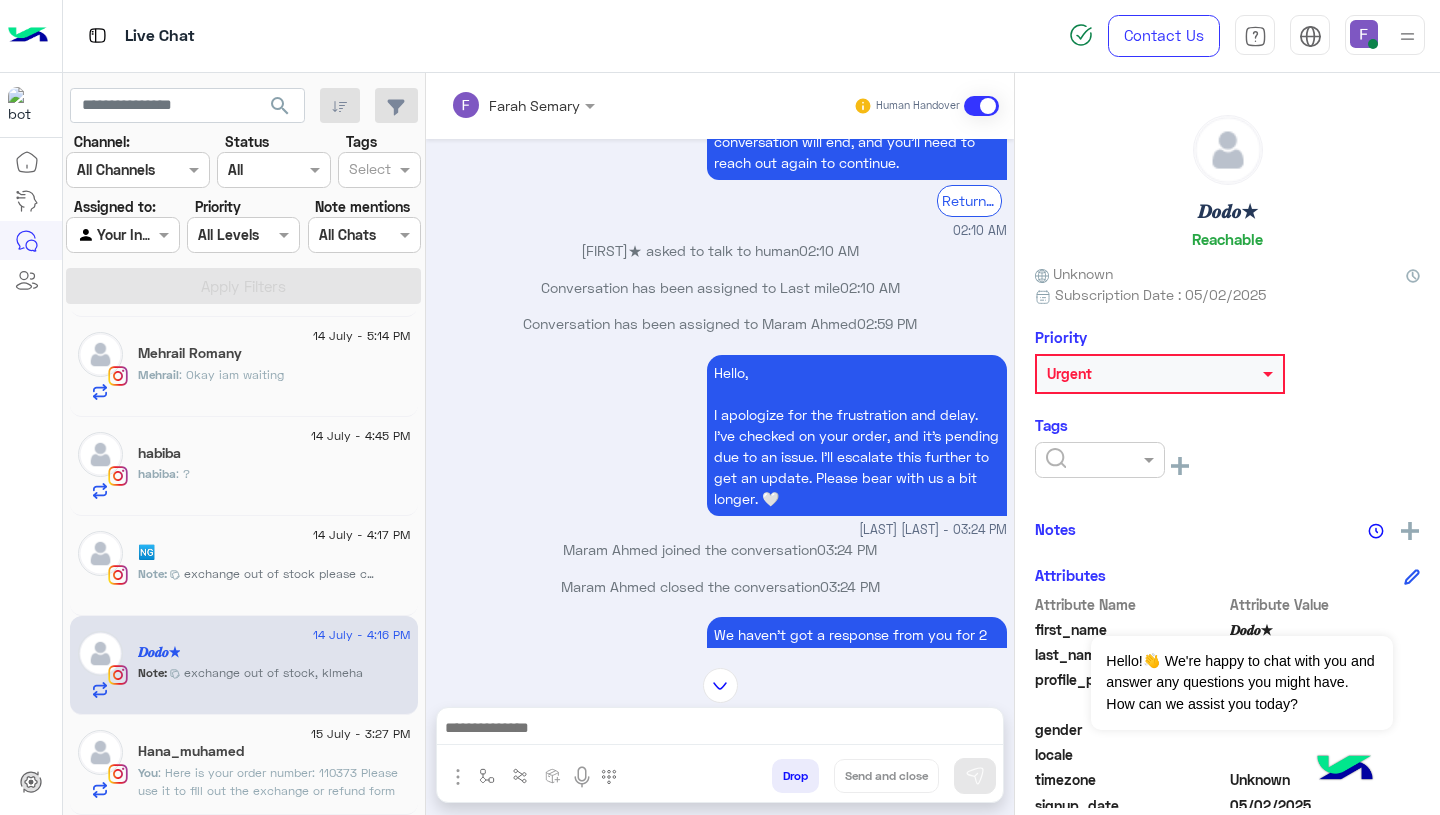 scroll, scrollTop: 1513, scrollLeft: 0, axis: vertical 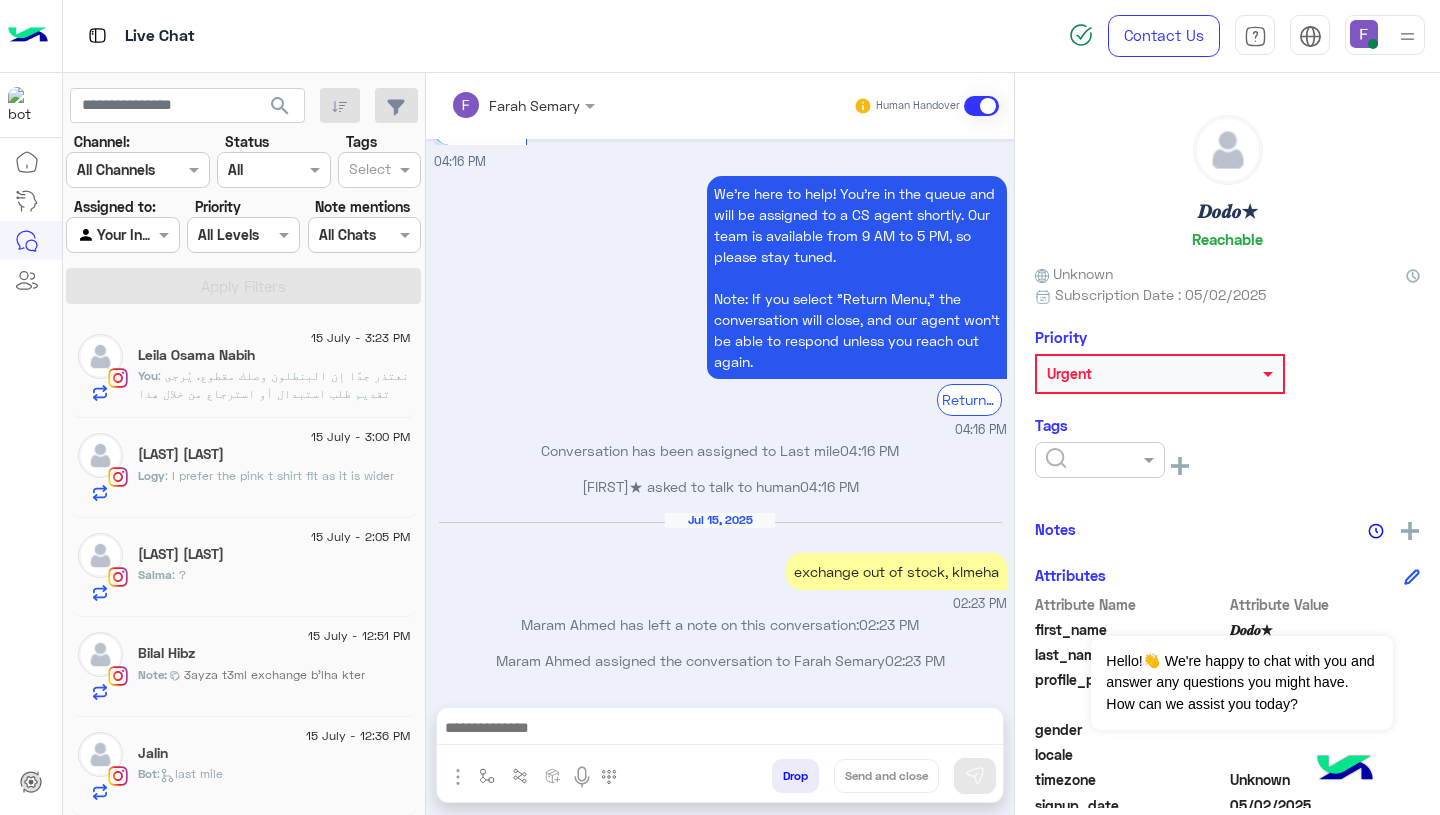 click on "Leila Osama Nabih" 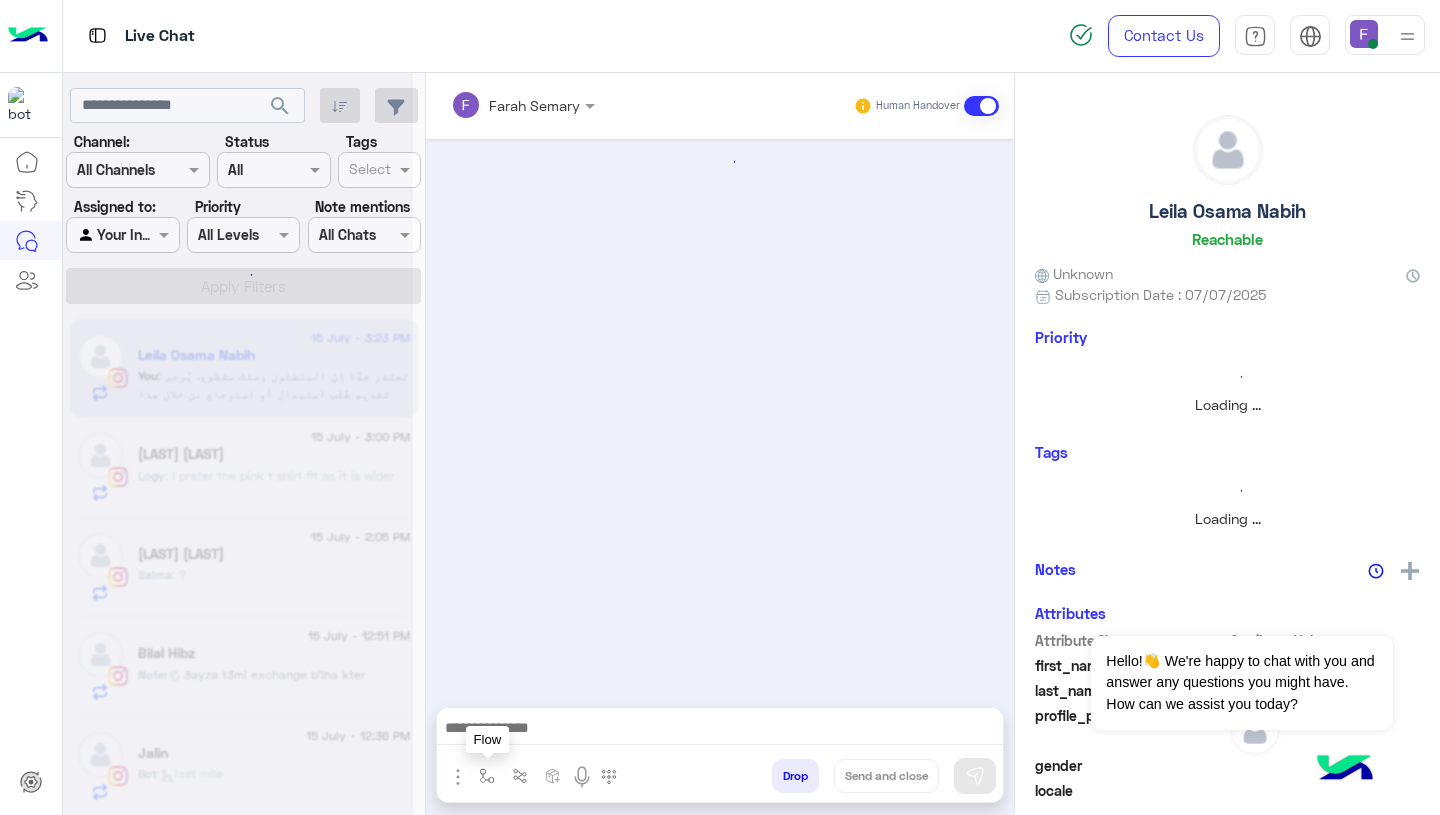 click at bounding box center (487, 776) 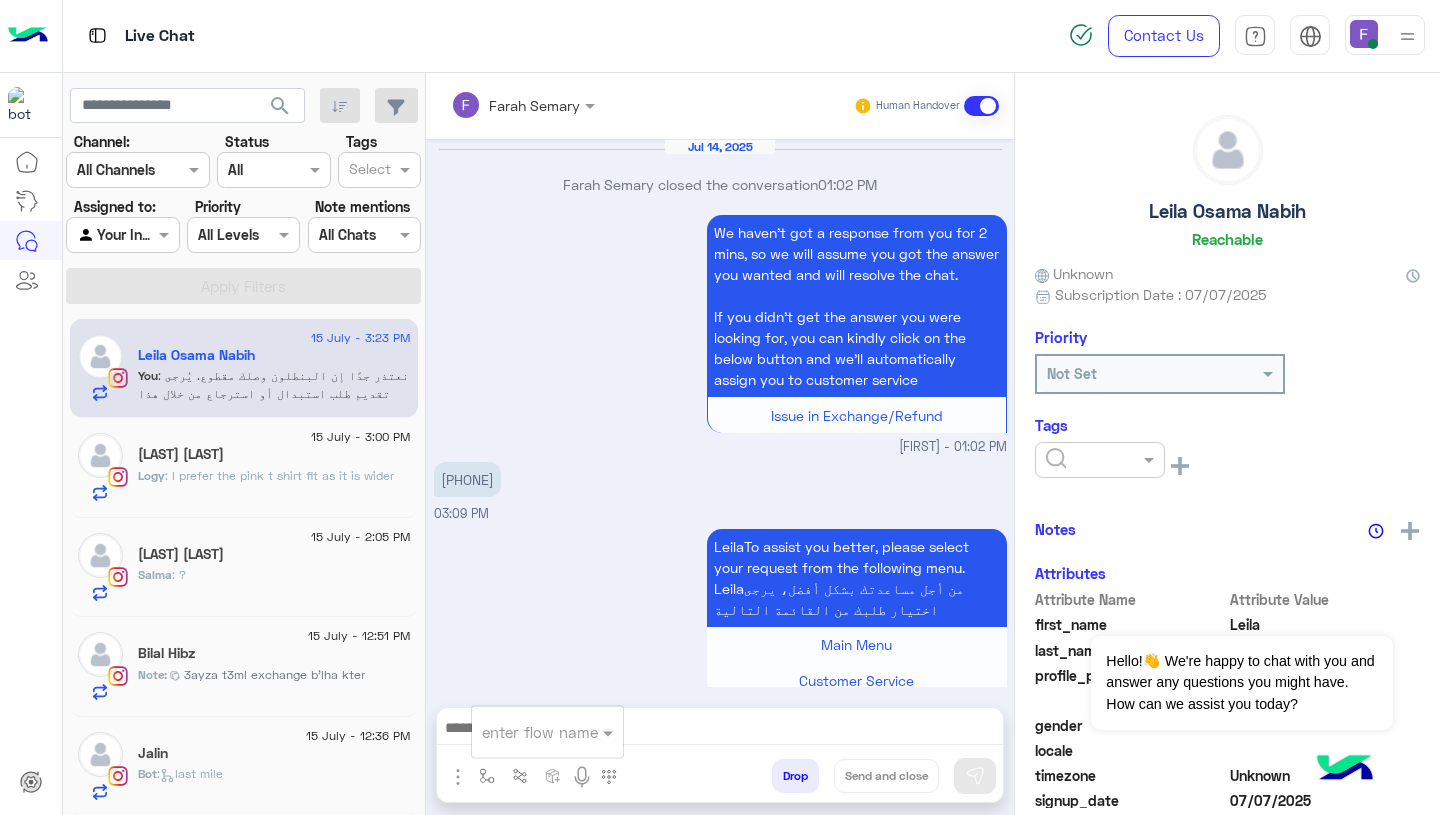 scroll, scrollTop: 1603, scrollLeft: 0, axis: vertical 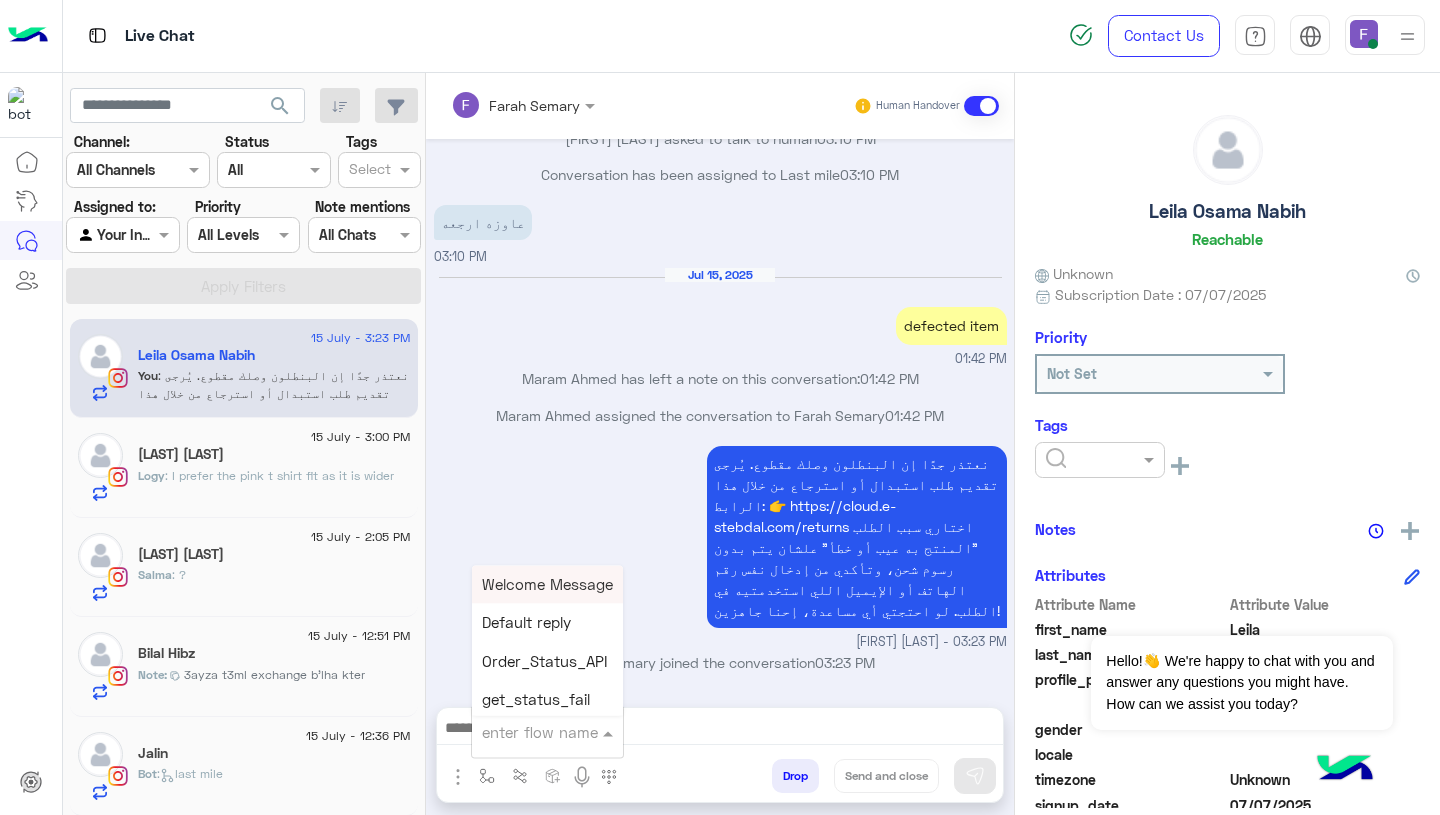 click at bounding box center [523, 732] 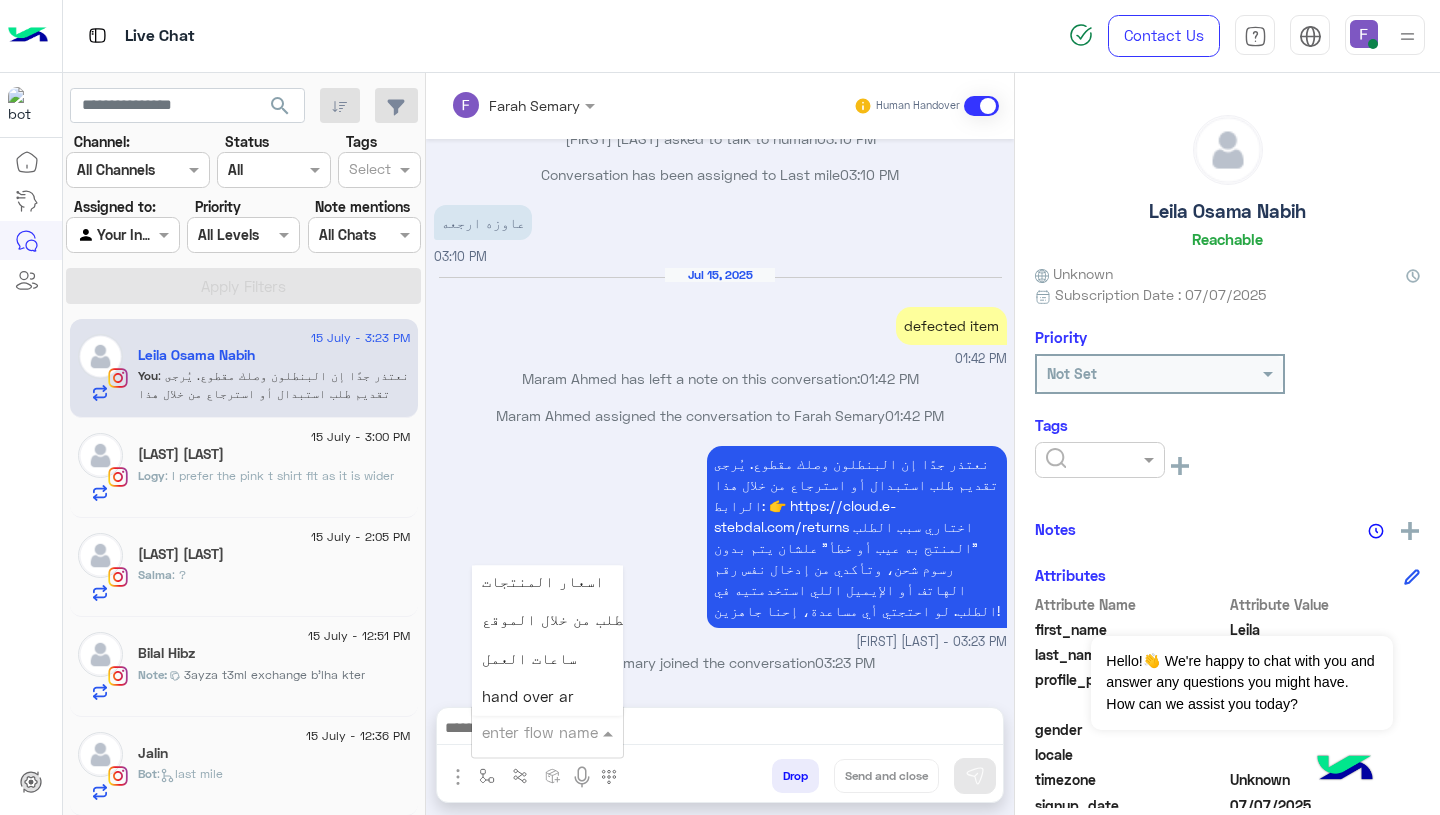 scroll, scrollTop: 2660, scrollLeft: 0, axis: vertical 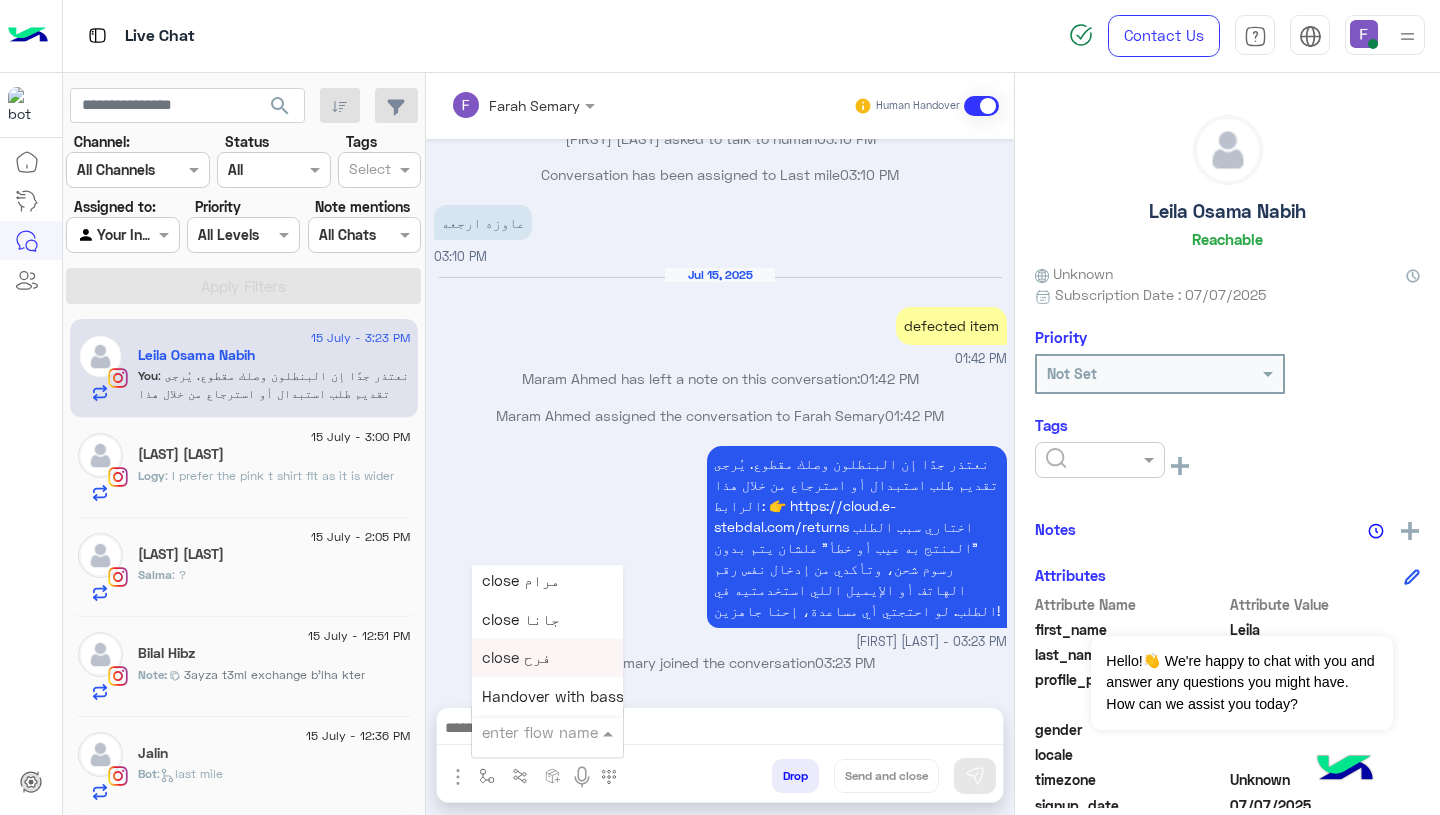 click on "close فرح" at bounding box center (516, 658) 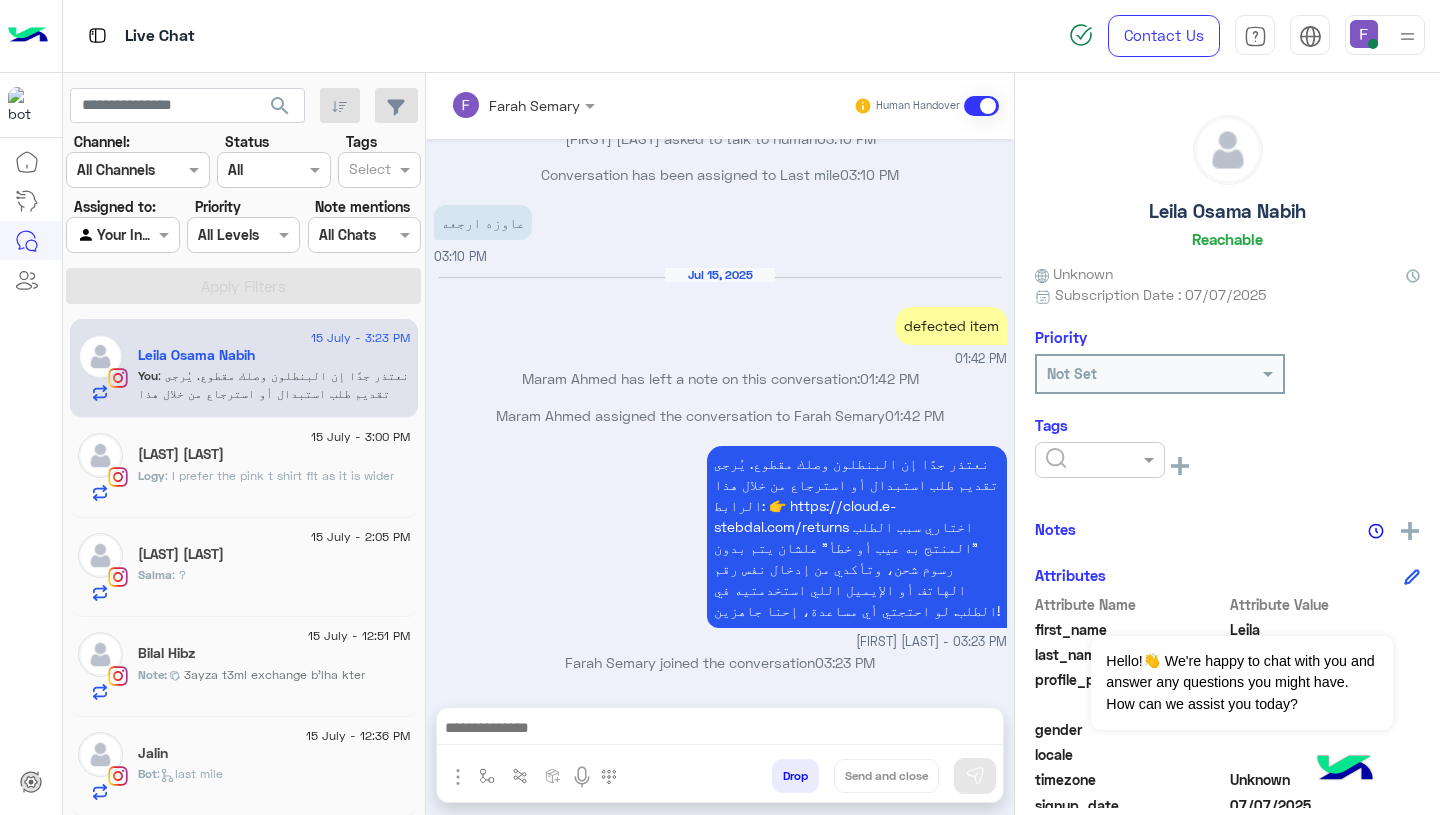 type on "*********" 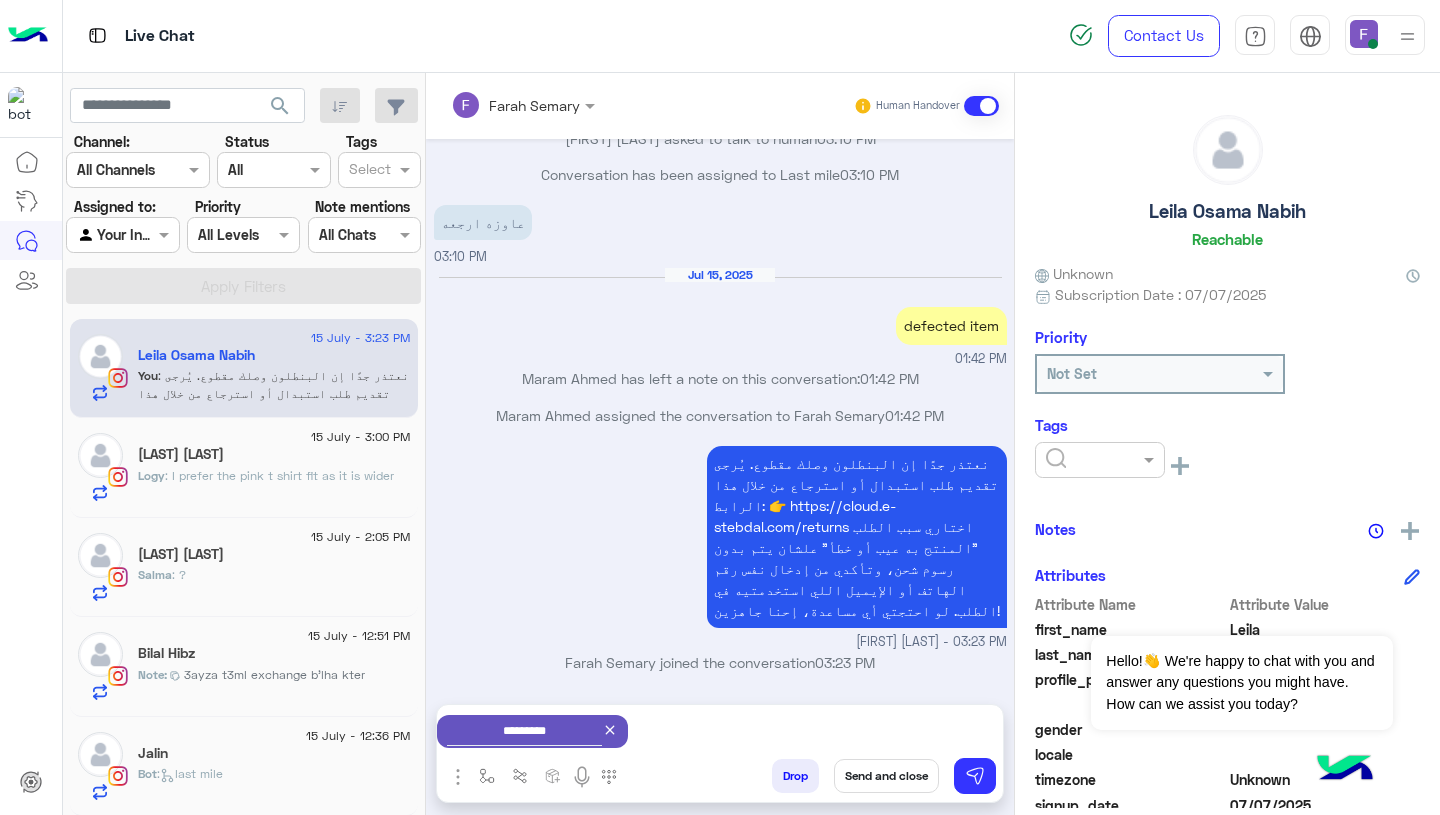 click on "Send and close" at bounding box center [886, 776] 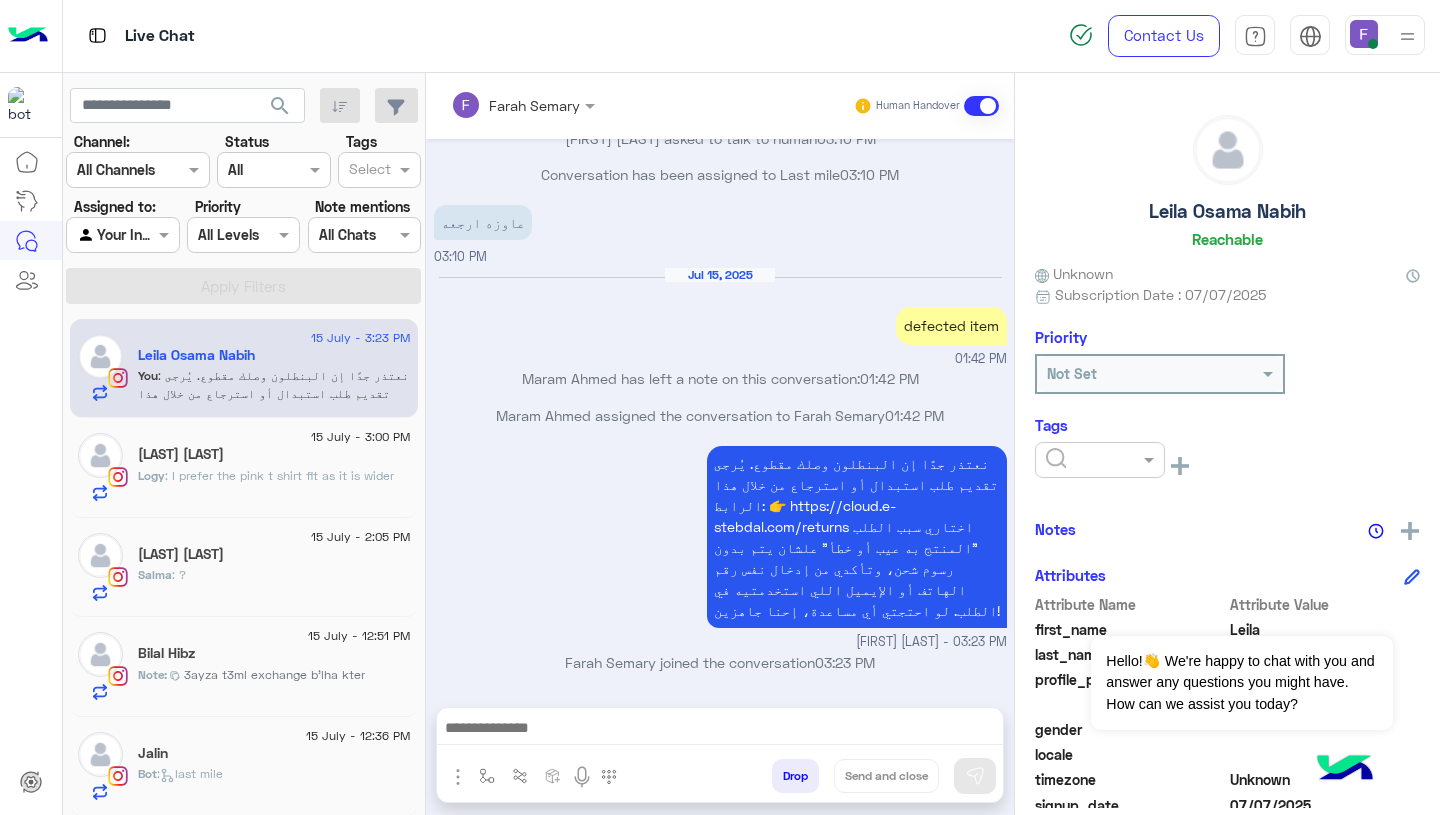 scroll, scrollTop: 1639, scrollLeft: 0, axis: vertical 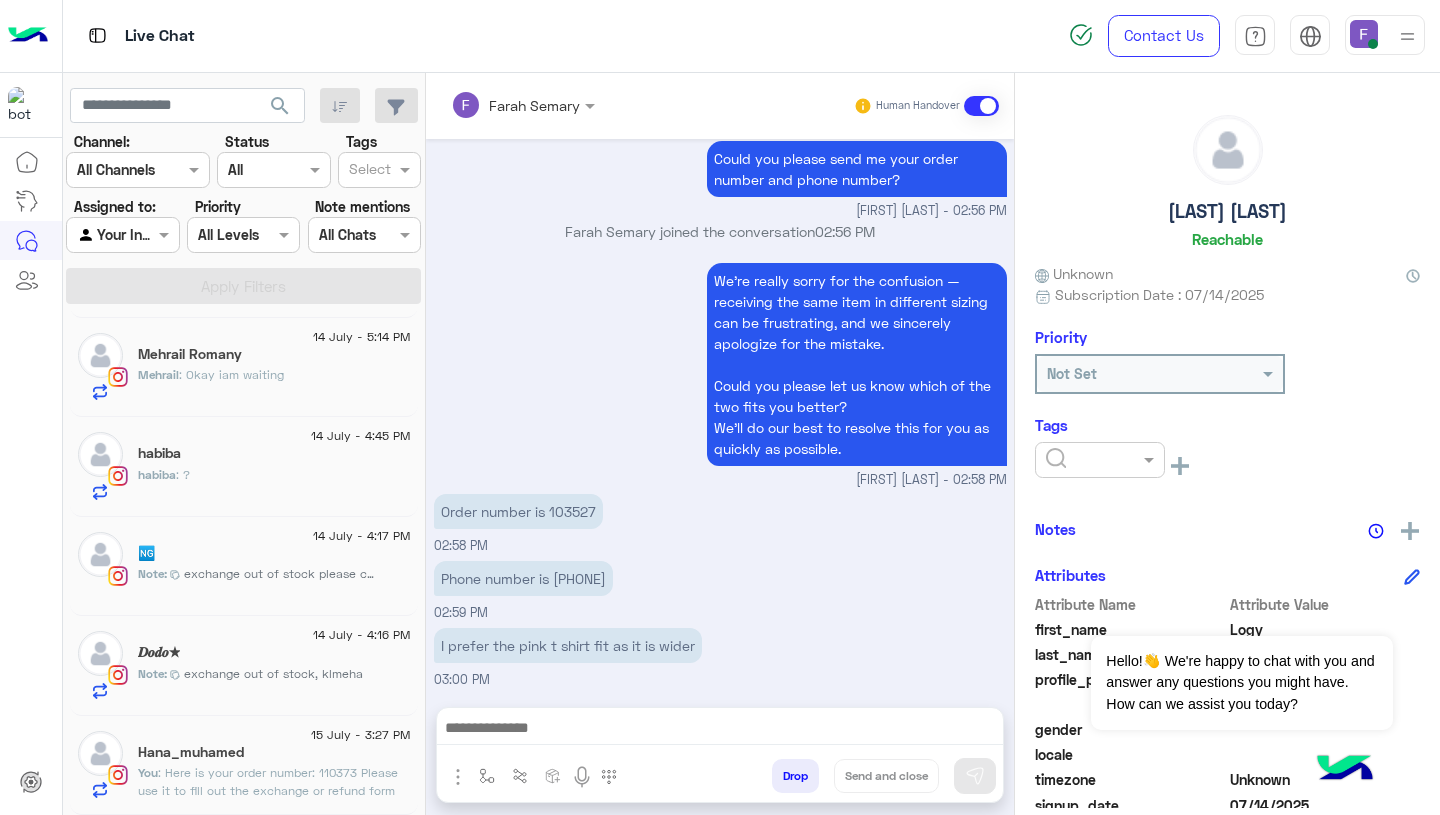 click on "Hana_muhamed" 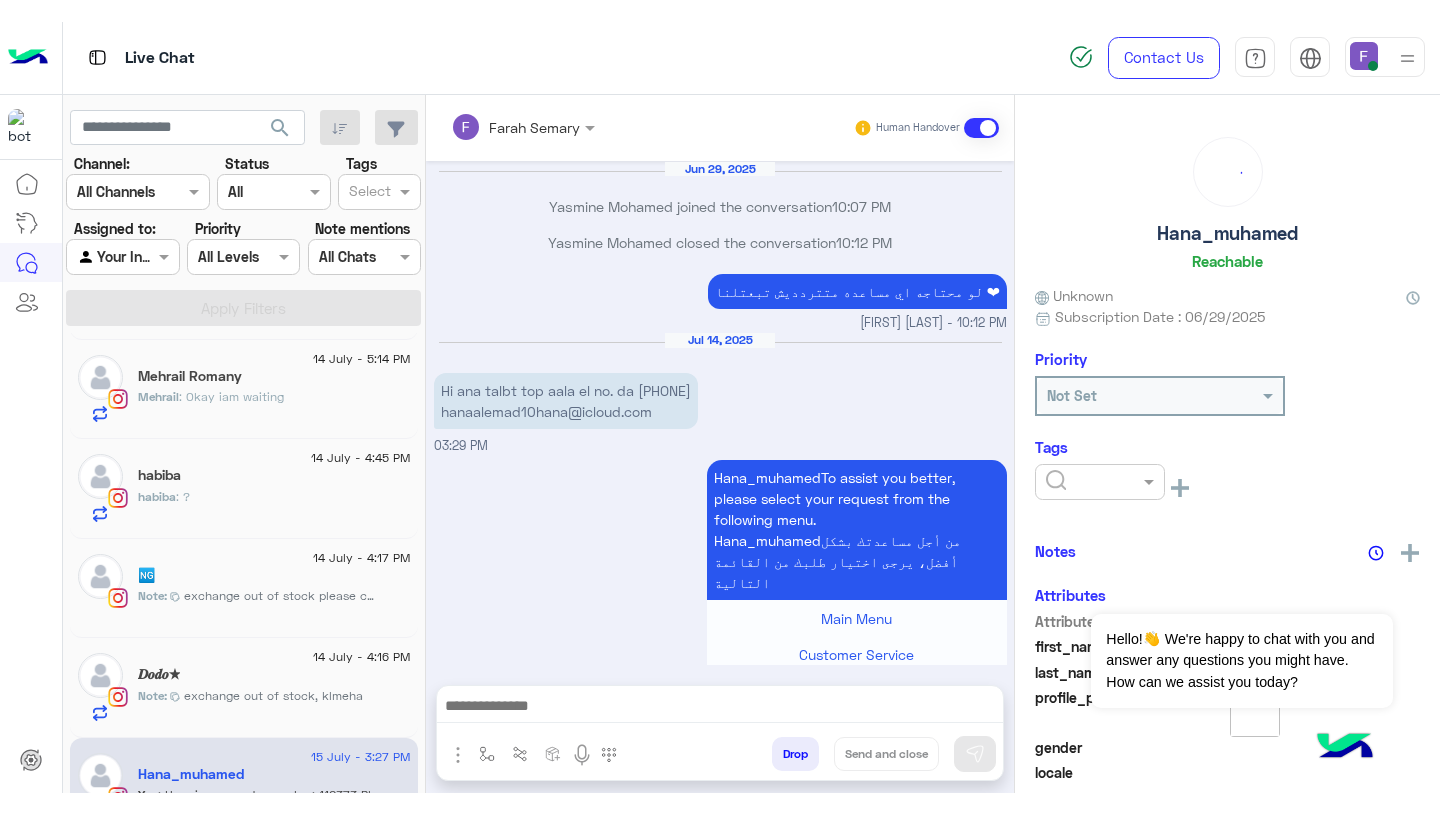 scroll, scrollTop: 1798, scrollLeft: 0, axis: vertical 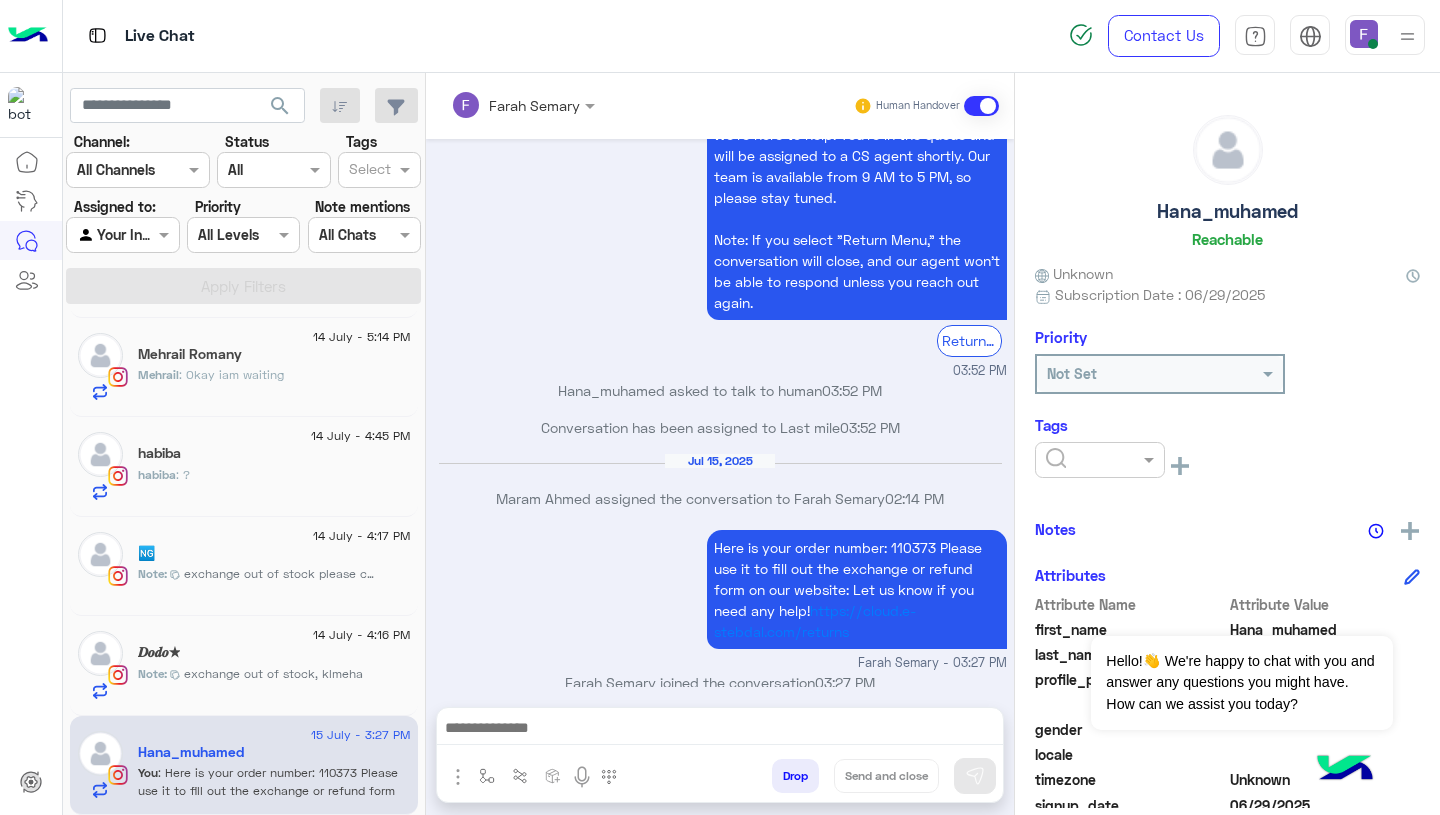 click on "exchange out of stock, klmeha" 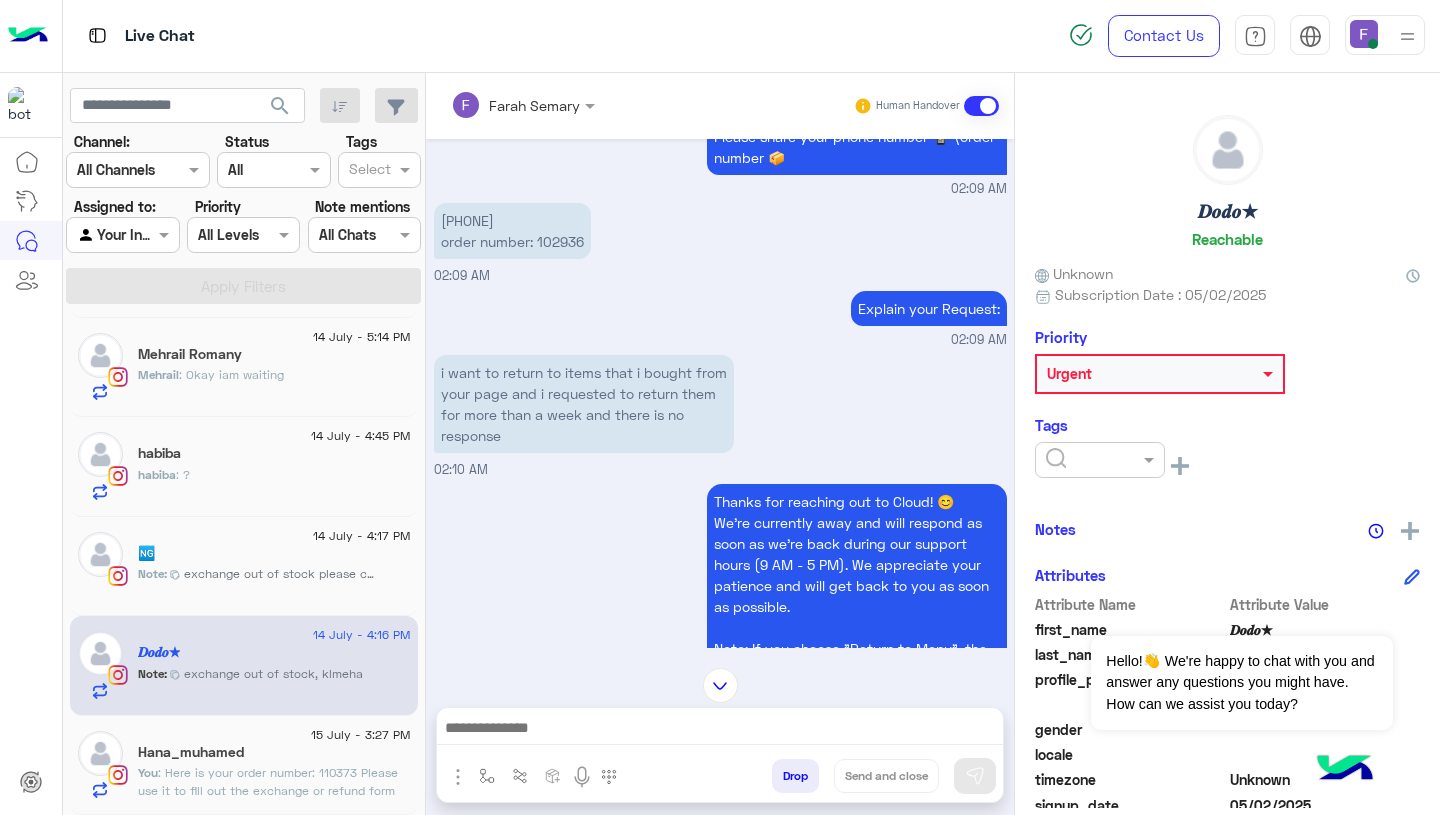 scroll, scrollTop: 185, scrollLeft: 0, axis: vertical 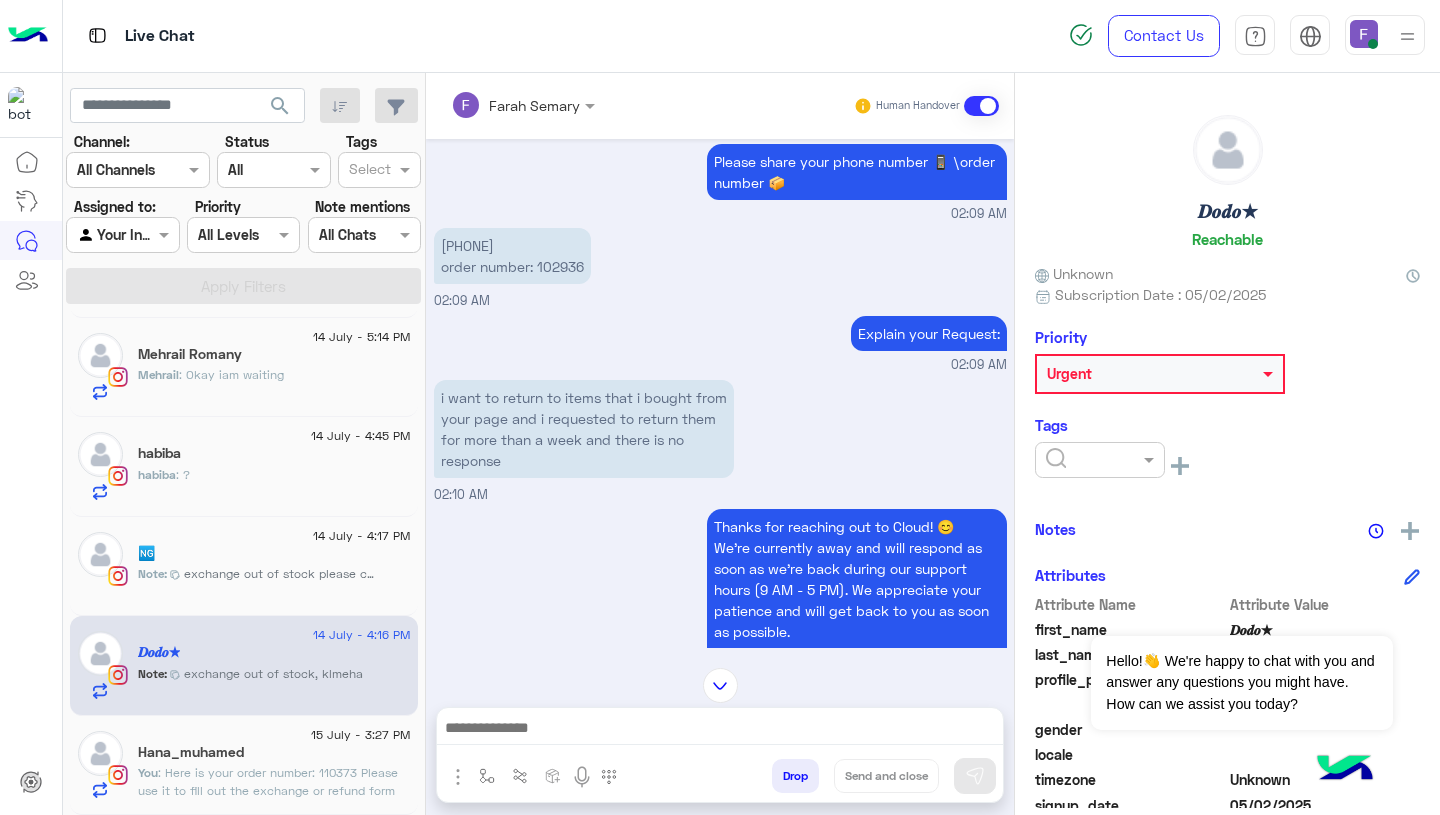 click on "[PHONE] order number: 102936" at bounding box center (512, 256) 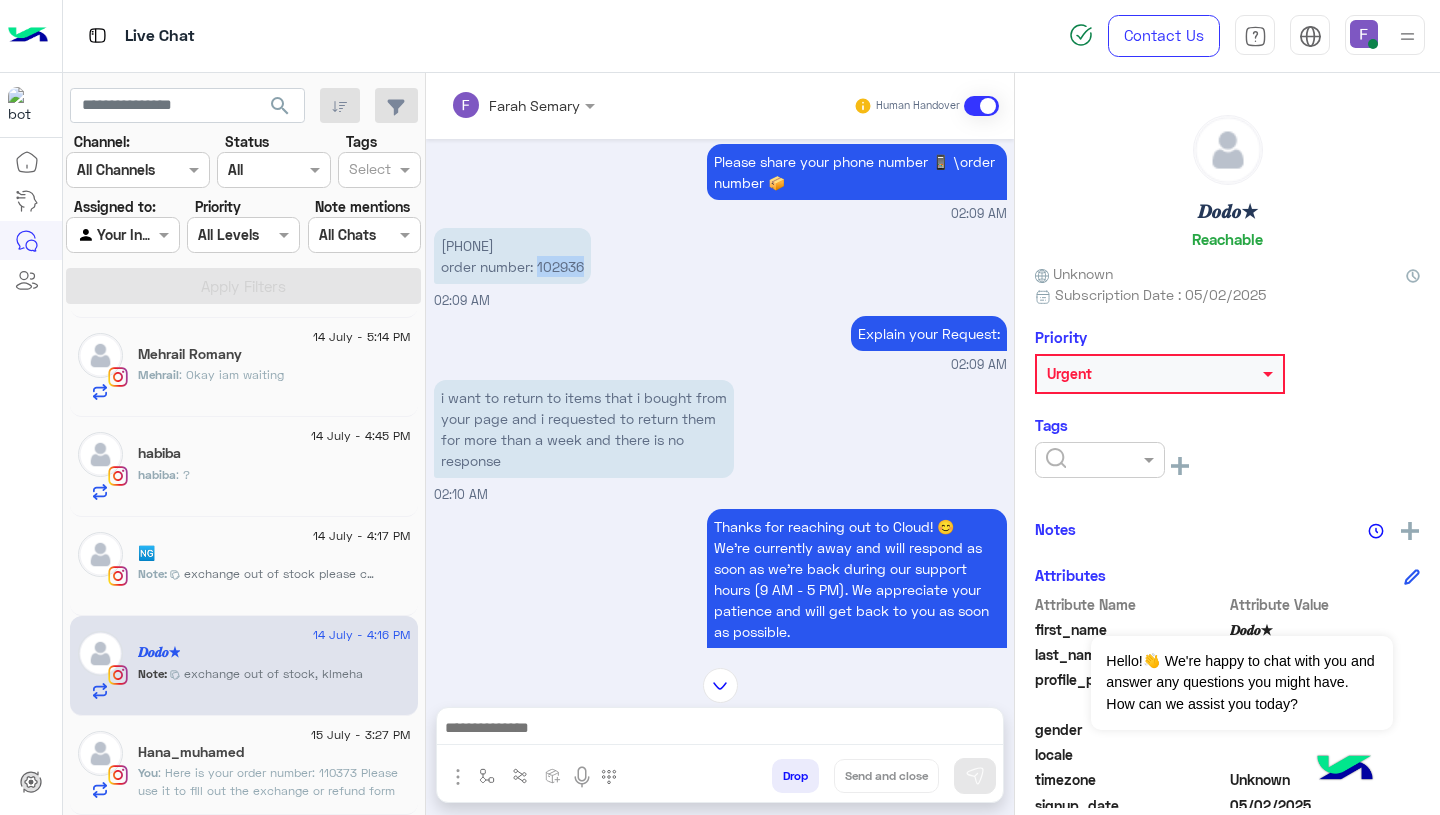 click on "[PHONE] order number: 102936" at bounding box center [512, 256] 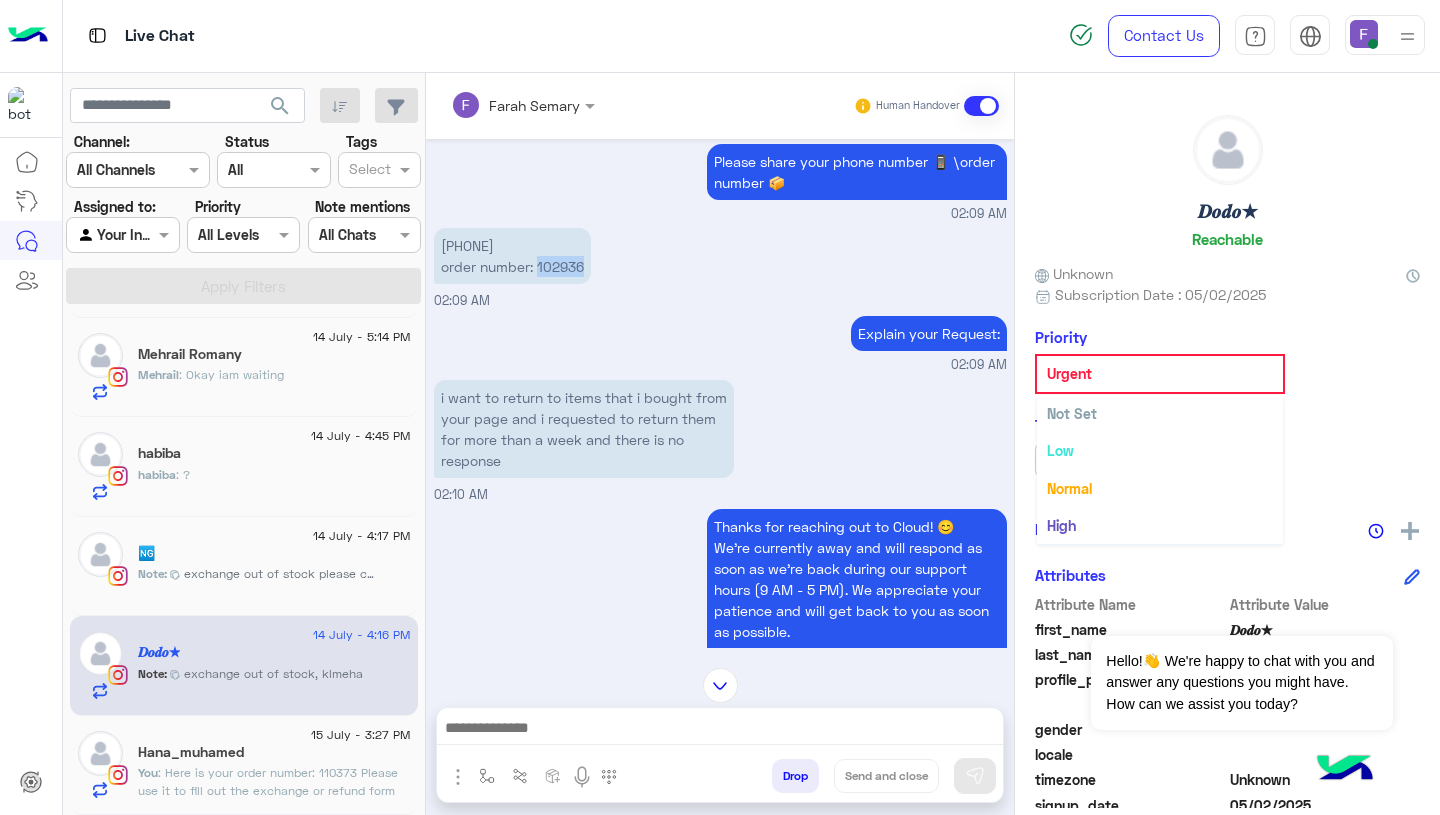 click 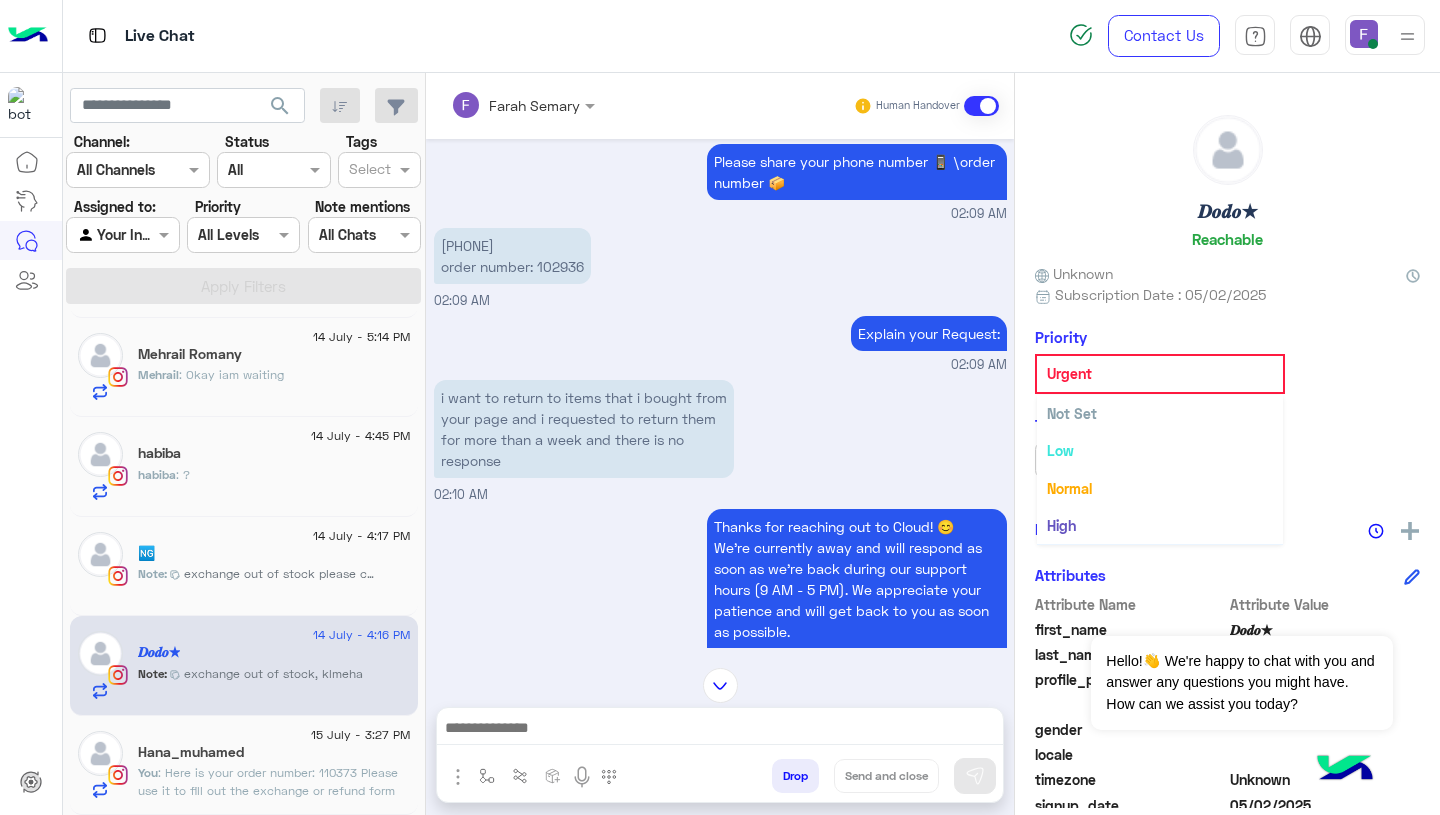 scroll, scrollTop: 37, scrollLeft: 0, axis: vertical 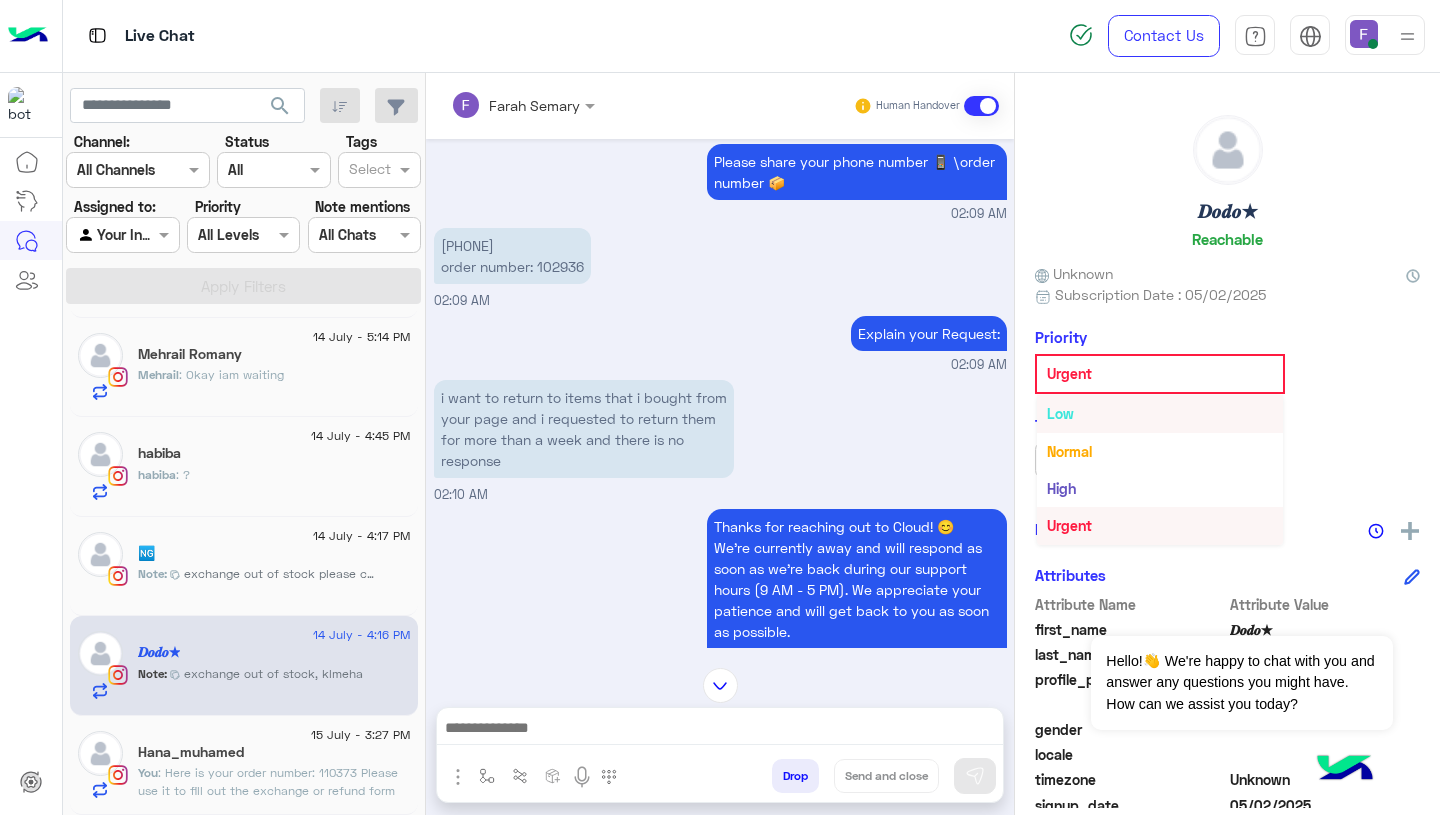 click on "Low" at bounding box center (1160, 413) 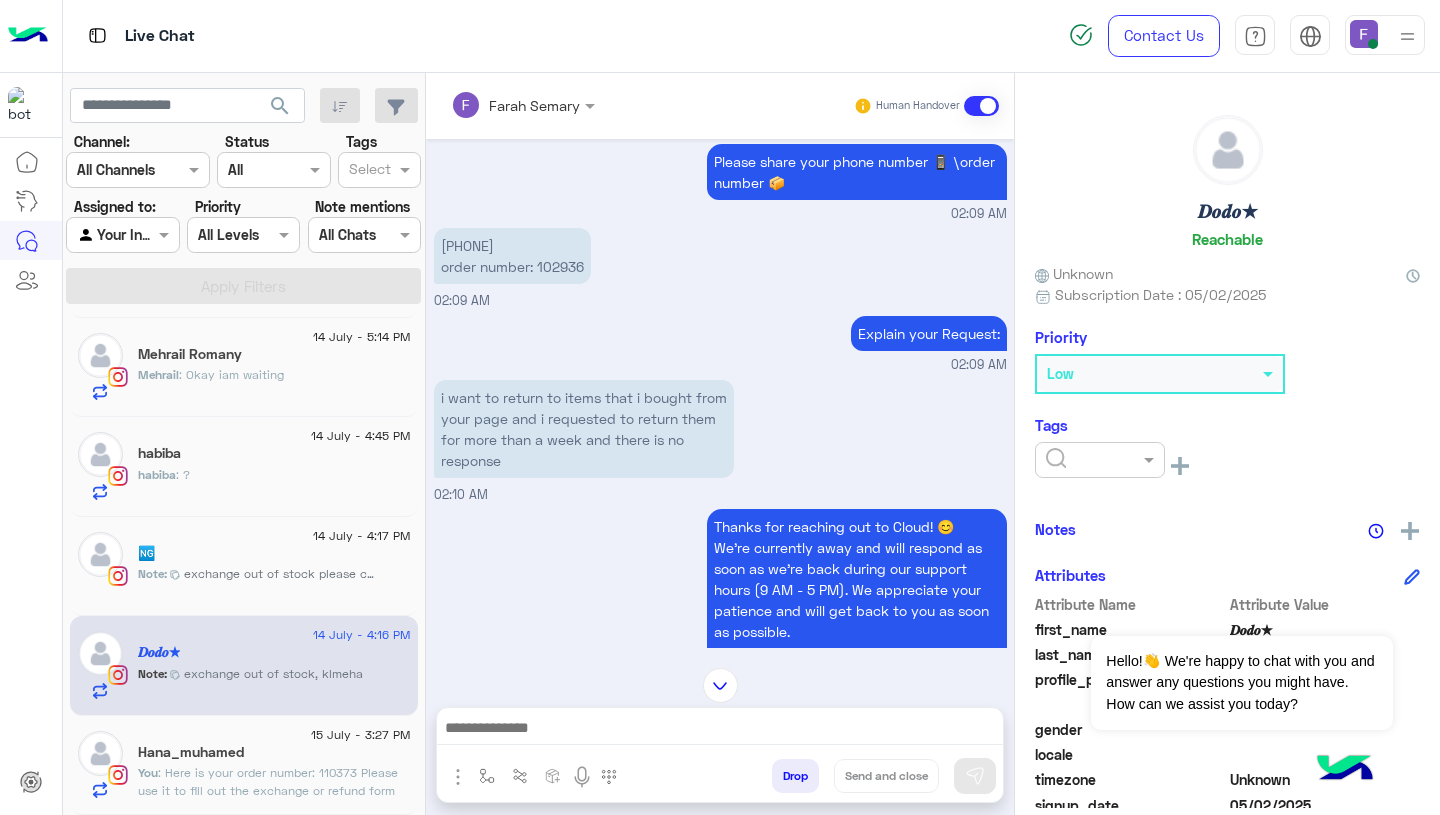 click 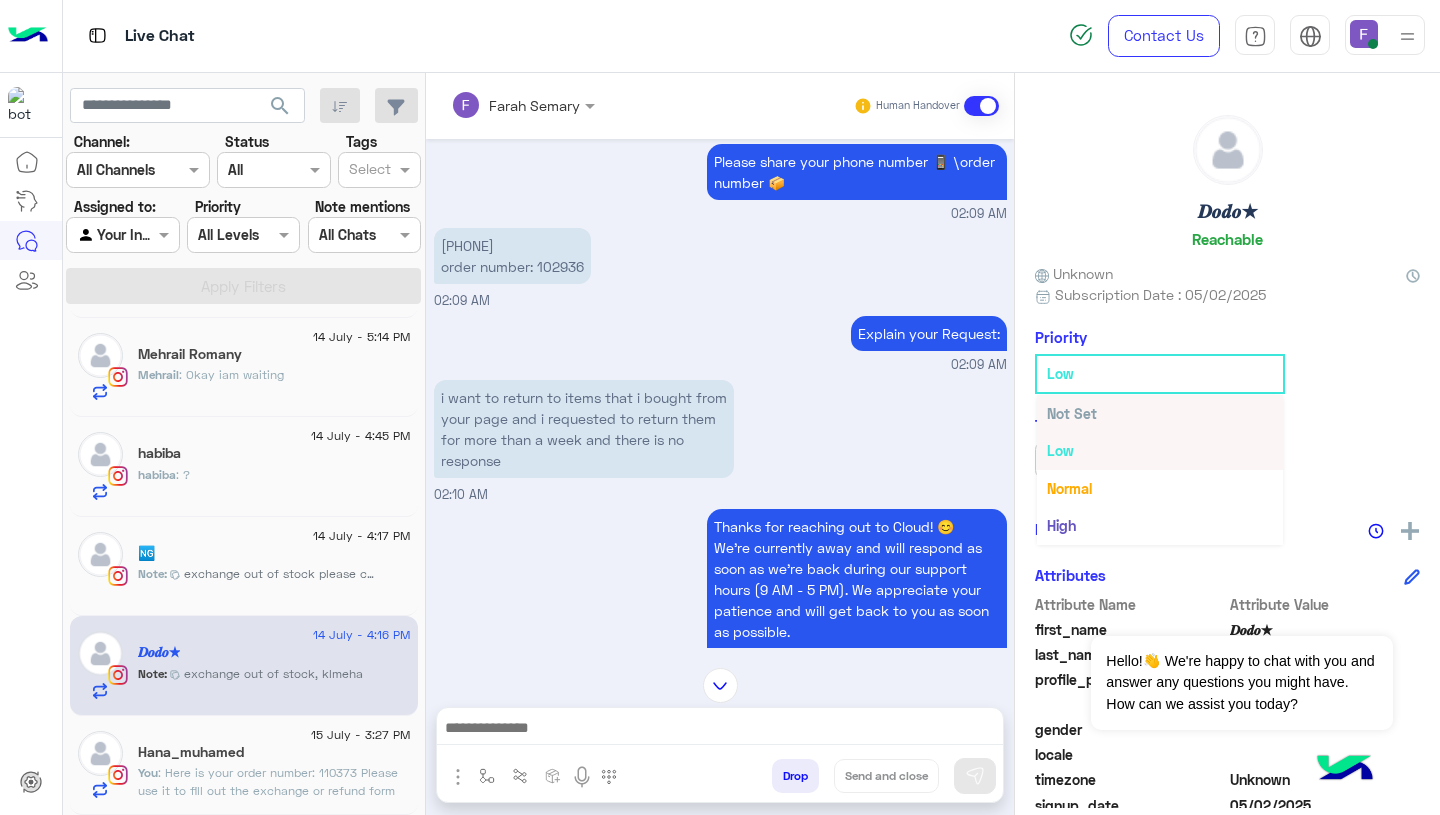 click on "Not Set" at bounding box center [1160, 413] 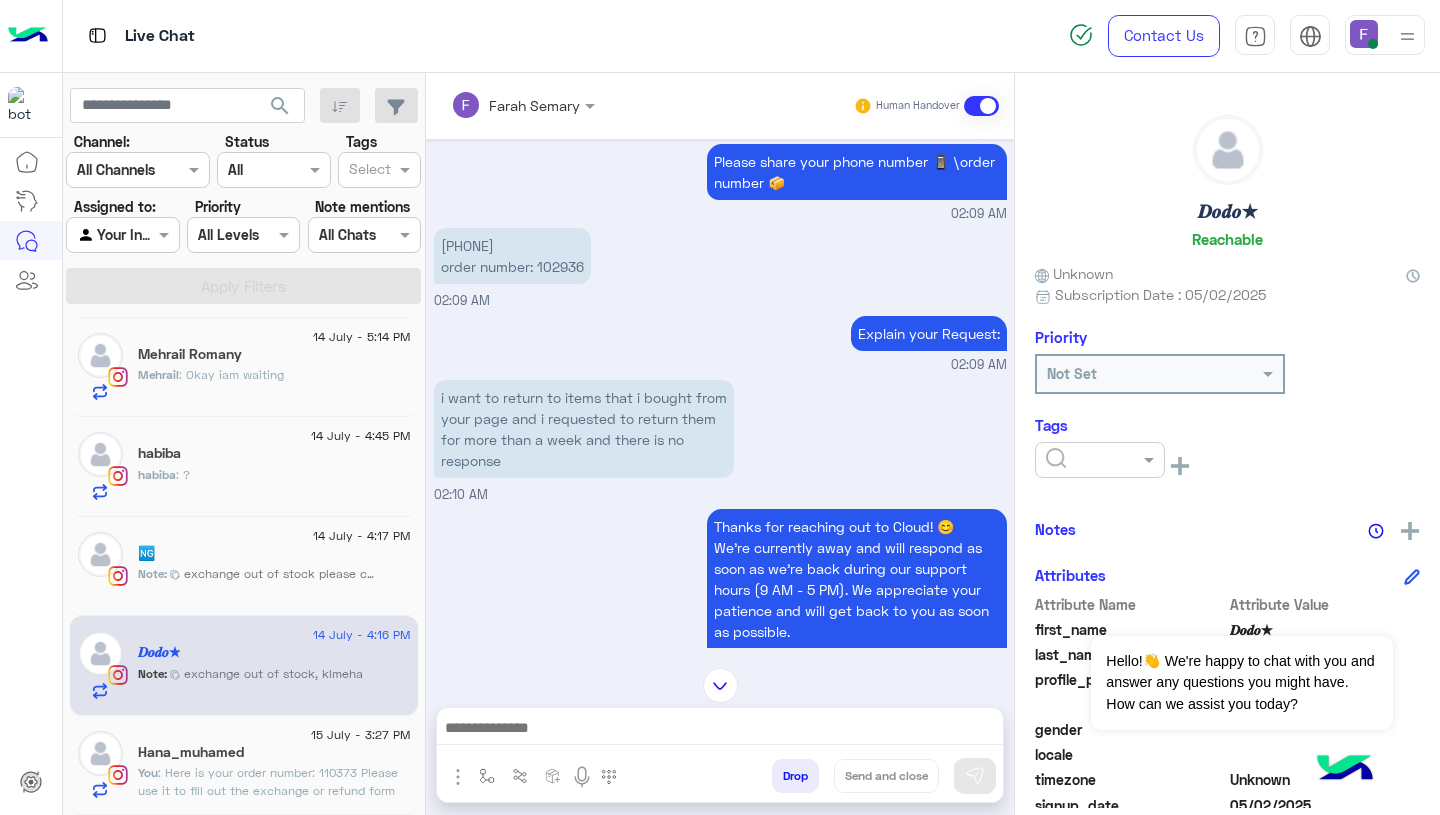 click at bounding box center (720, 730) 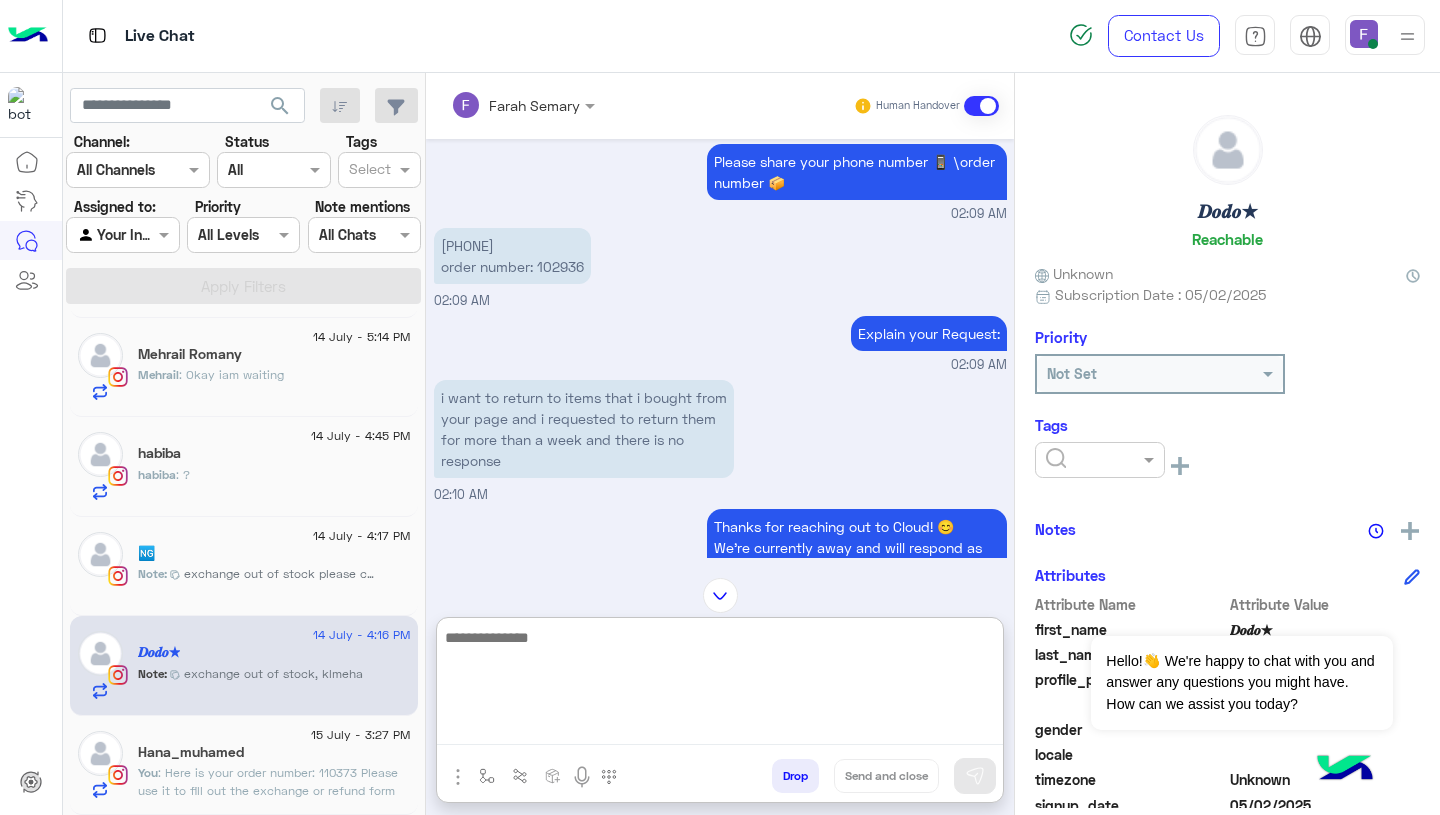 paste on "**********" 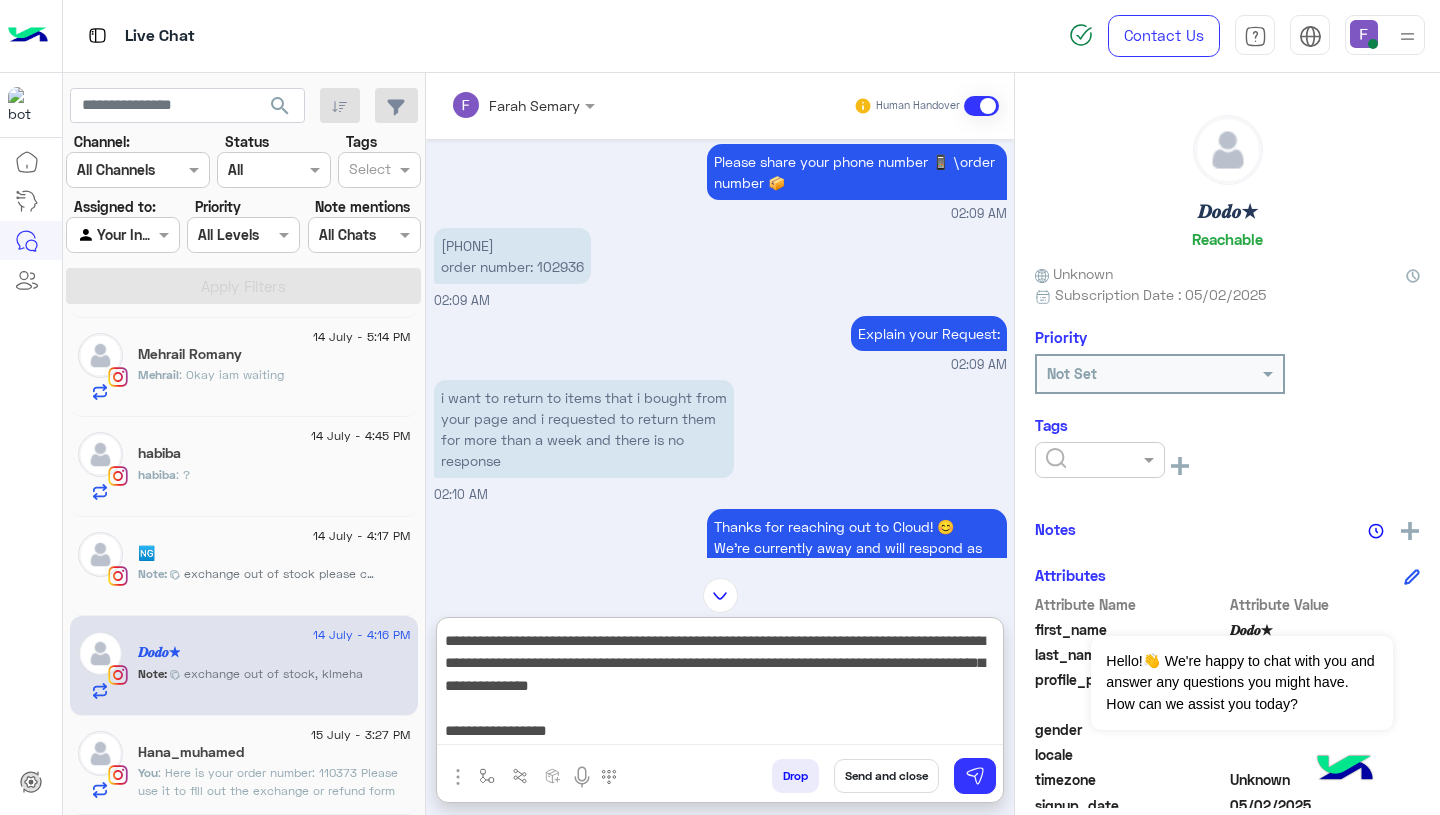 scroll, scrollTop: 0, scrollLeft: 0, axis: both 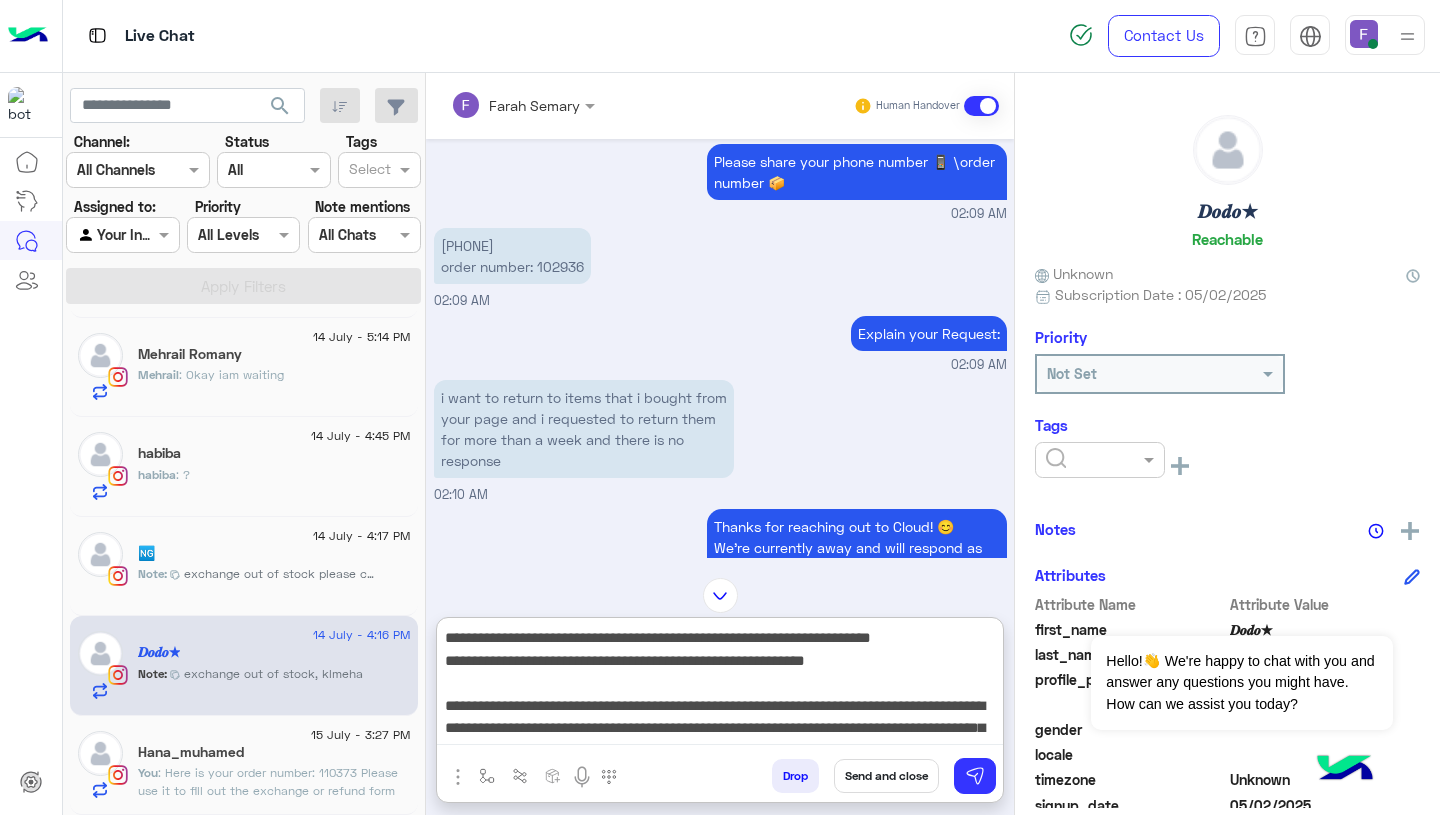 click on "**********" at bounding box center [720, 685] 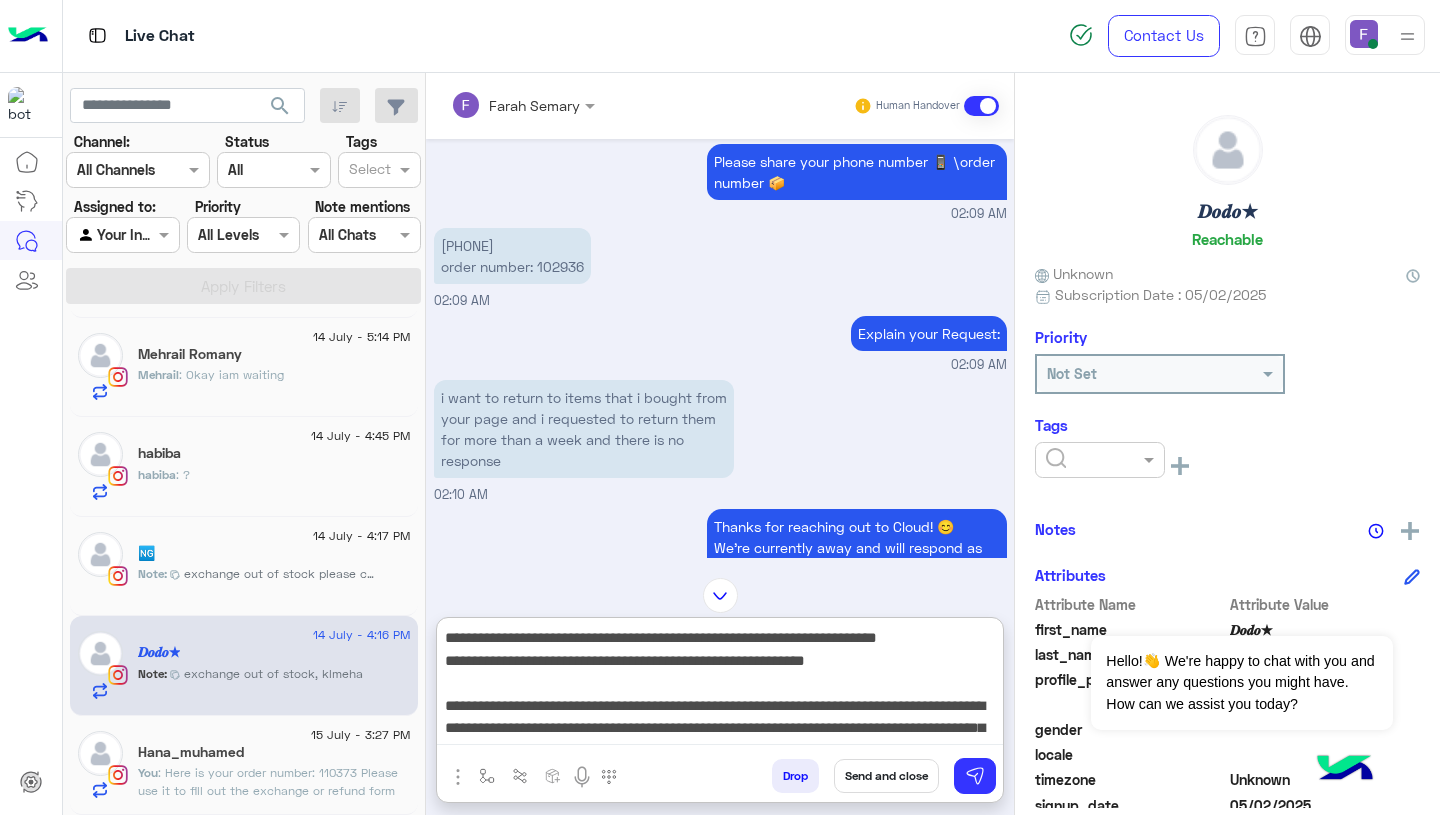 type on "**********" 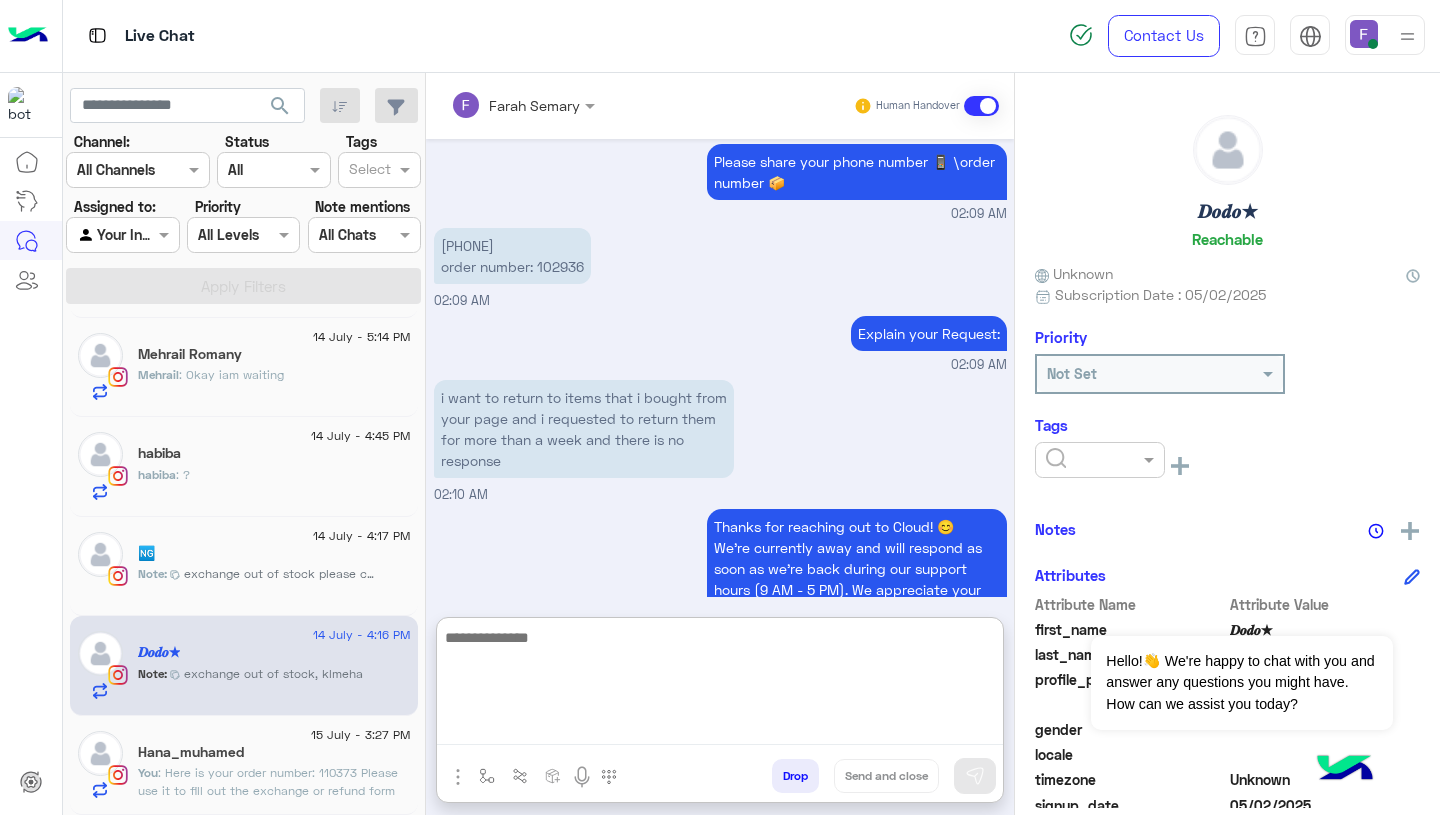 scroll, scrollTop: 0, scrollLeft: 0, axis: both 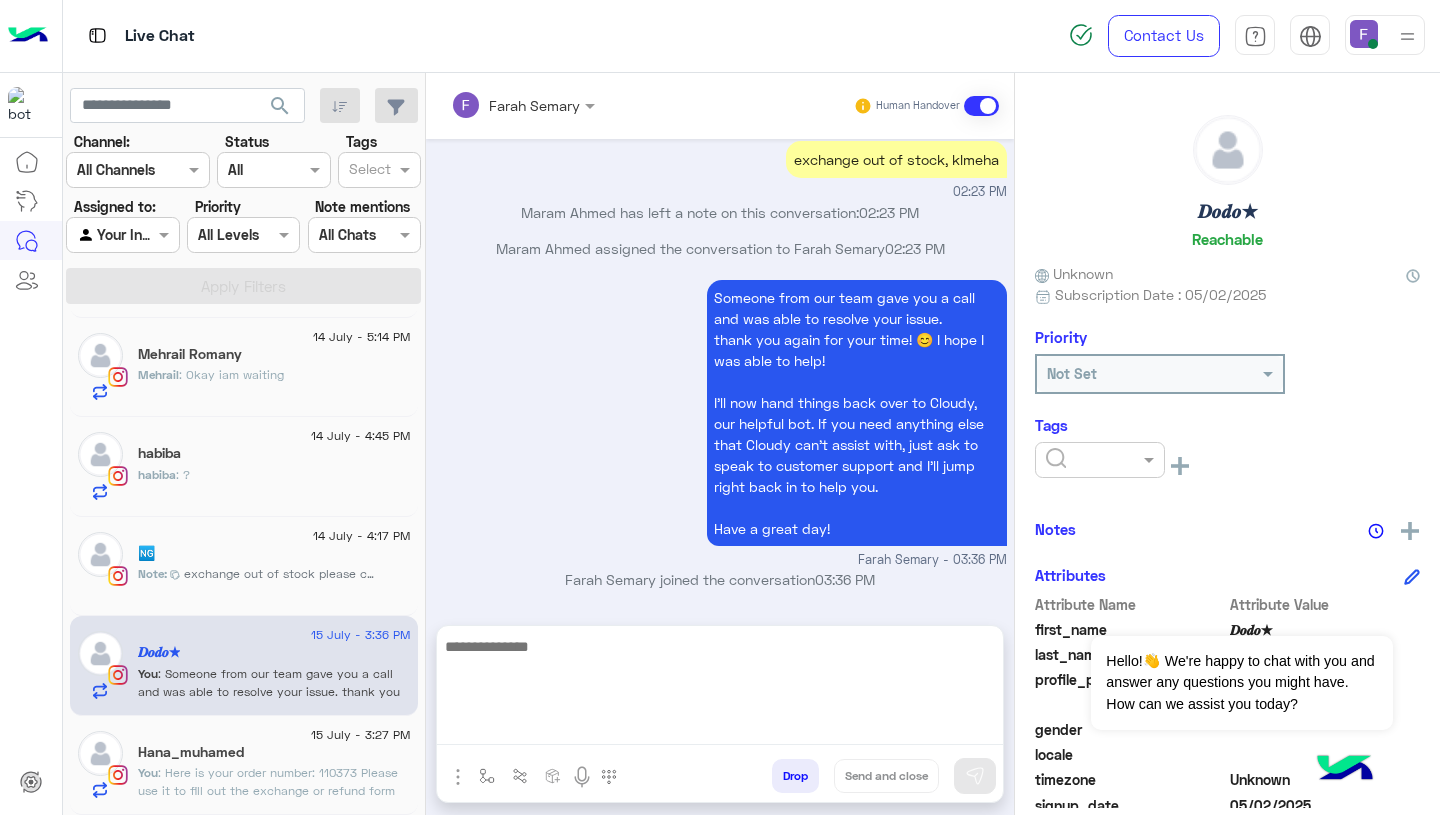 click on "Hana_muhamed" 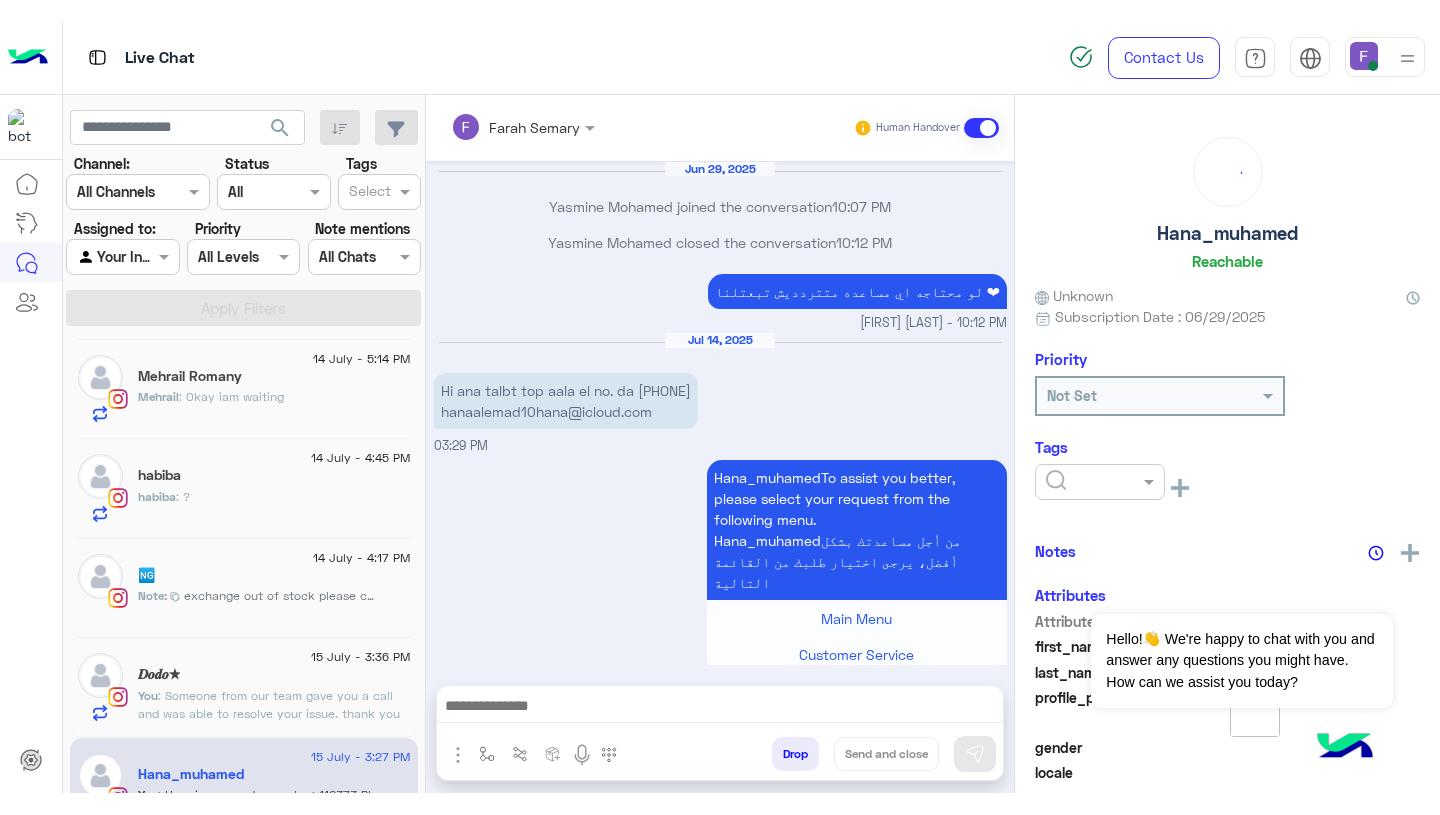 scroll, scrollTop: 1798, scrollLeft: 0, axis: vertical 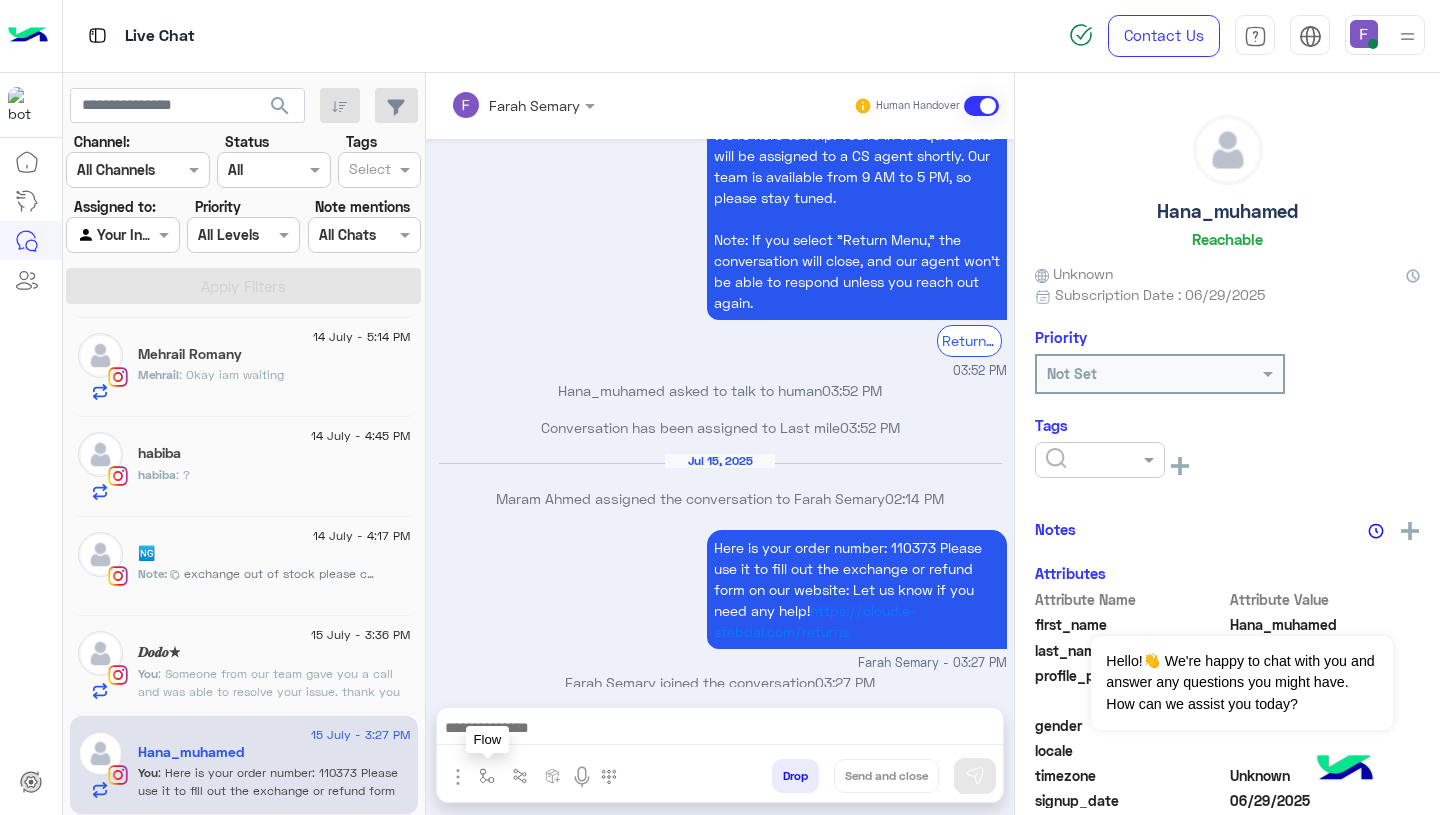 click at bounding box center (487, 776) 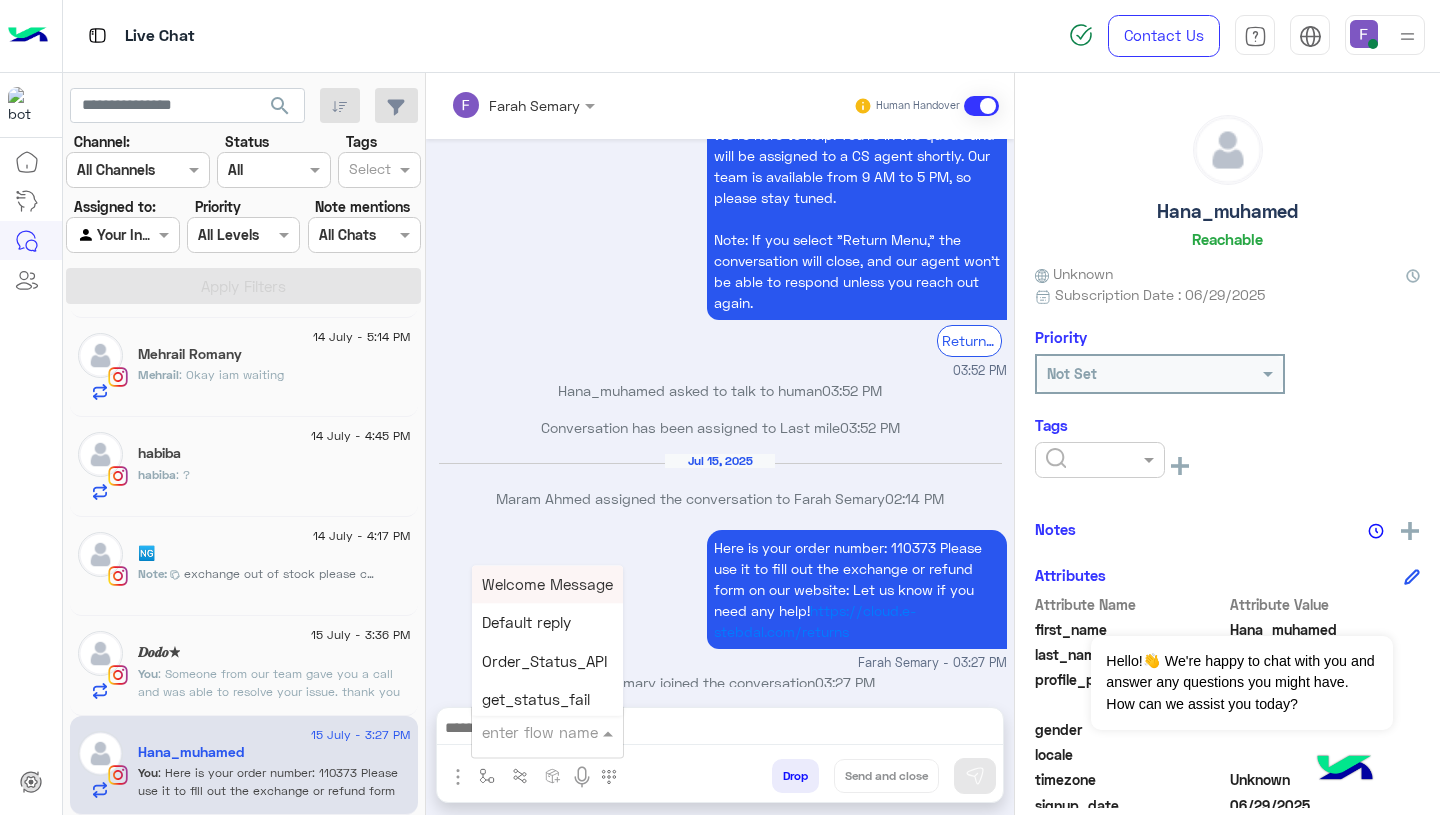 click at bounding box center (523, 732) 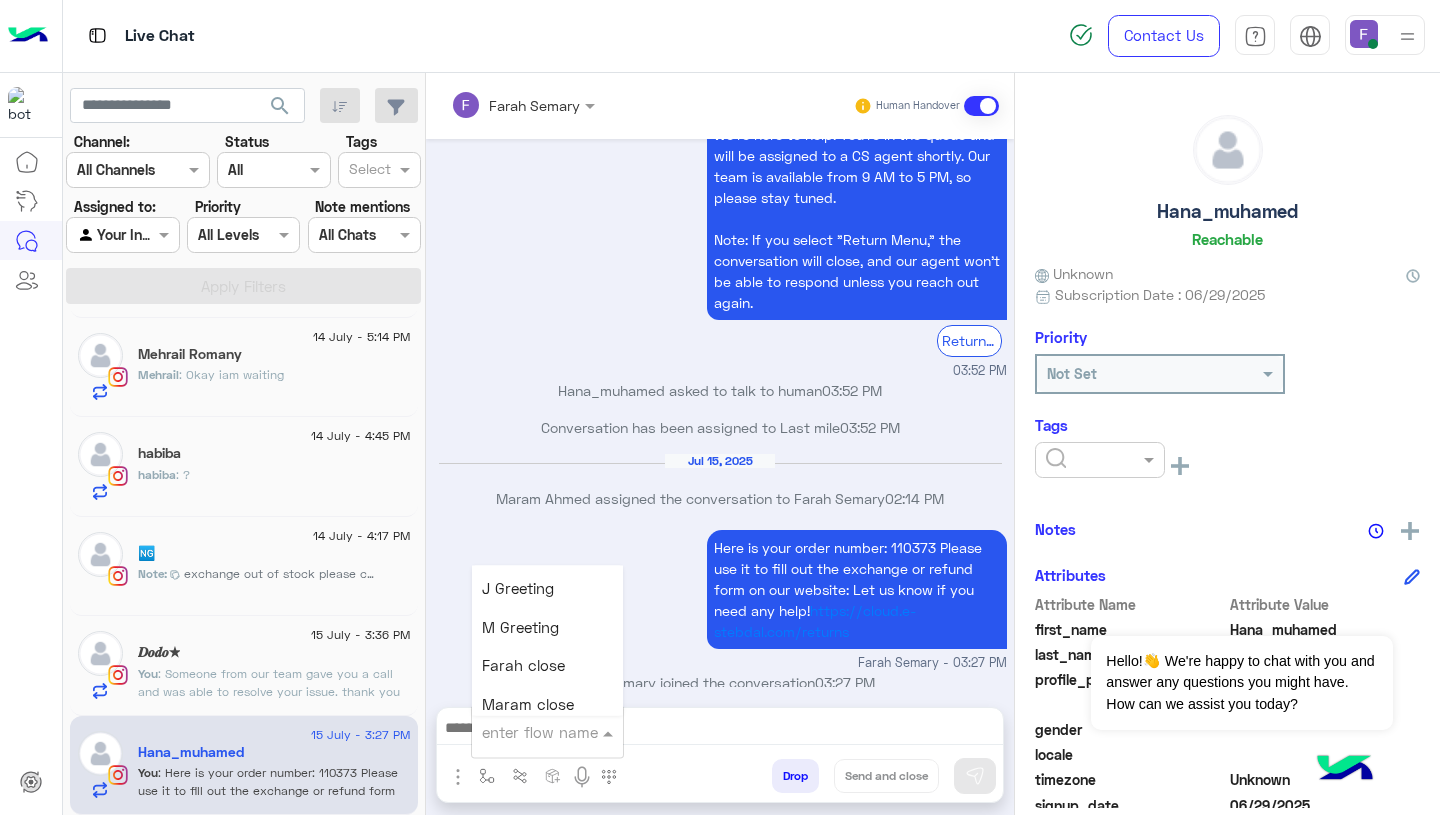 scroll, scrollTop: 2342, scrollLeft: 0, axis: vertical 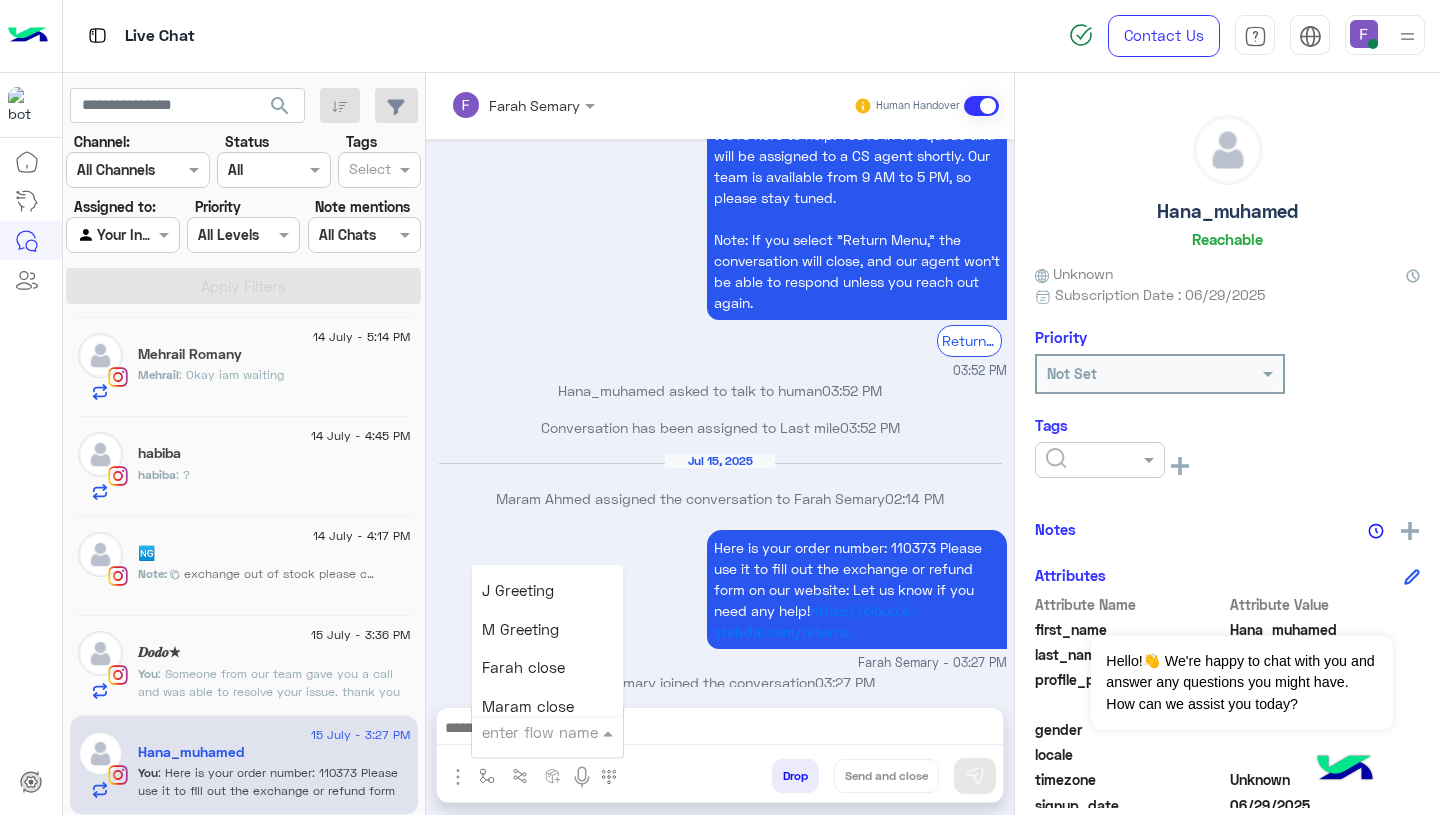 click on "Farah close" at bounding box center [547, 668] 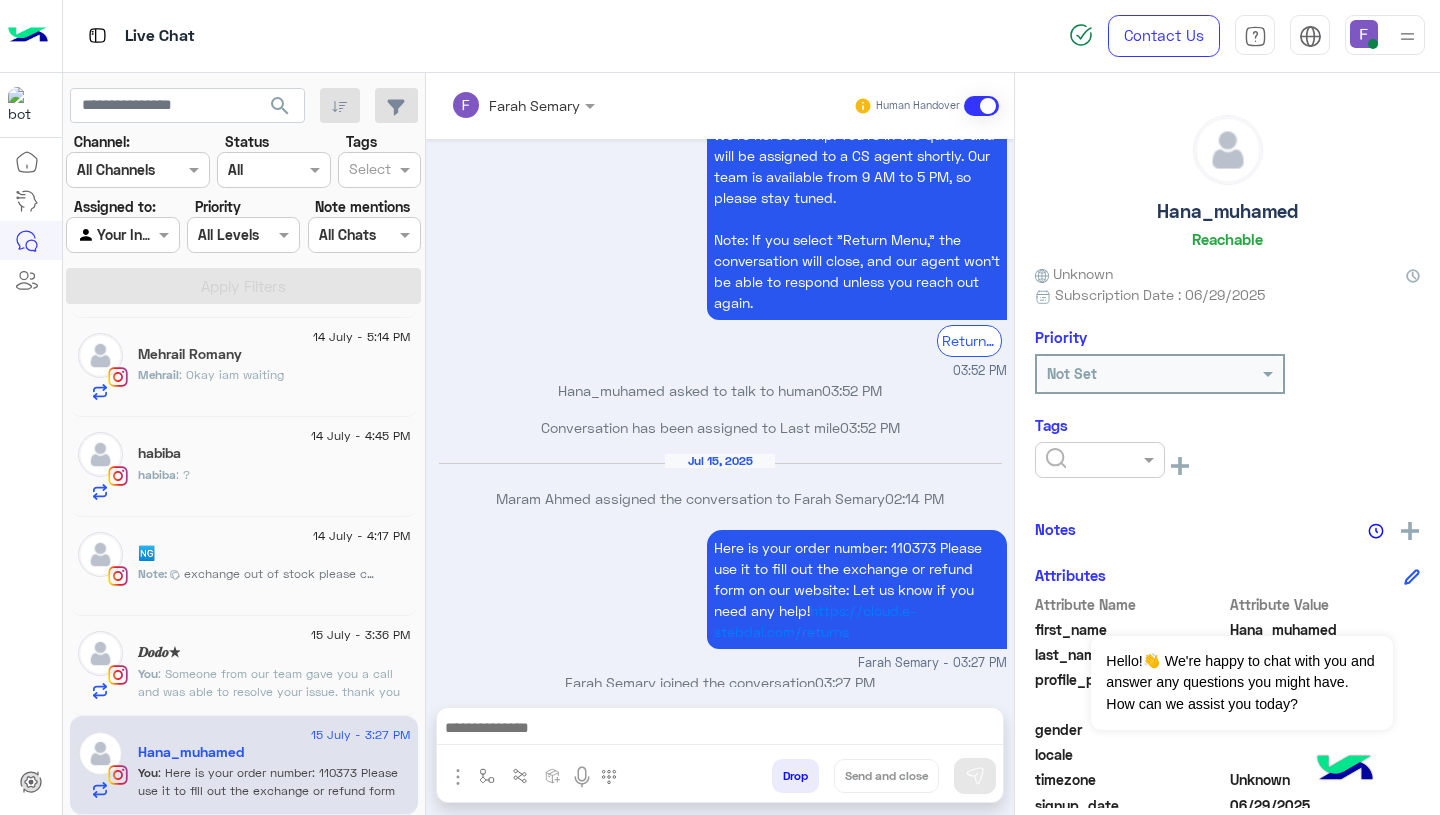type on "**********" 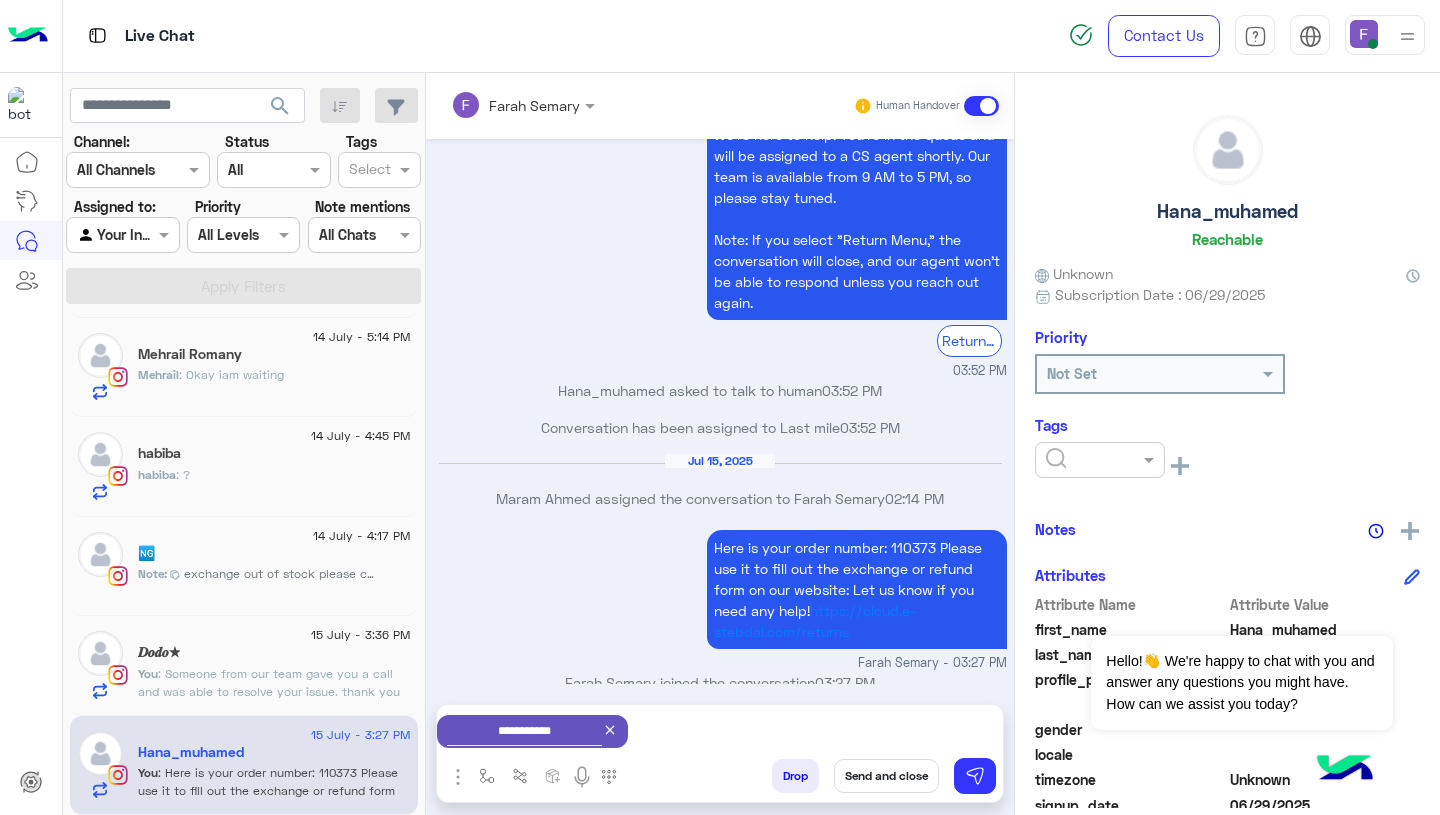 click on "Send and close" at bounding box center (886, 776) 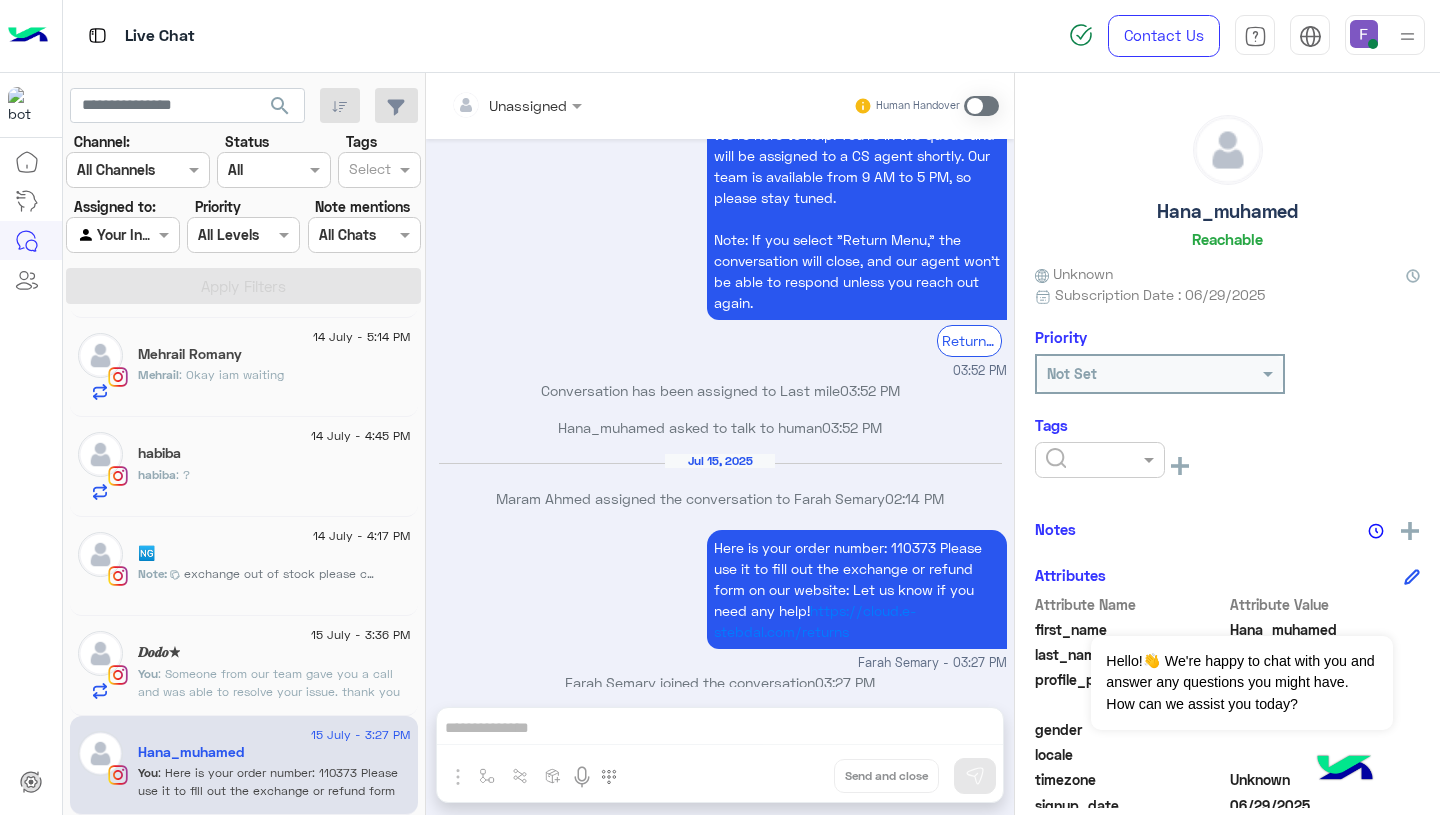 scroll, scrollTop: 1834, scrollLeft: 0, axis: vertical 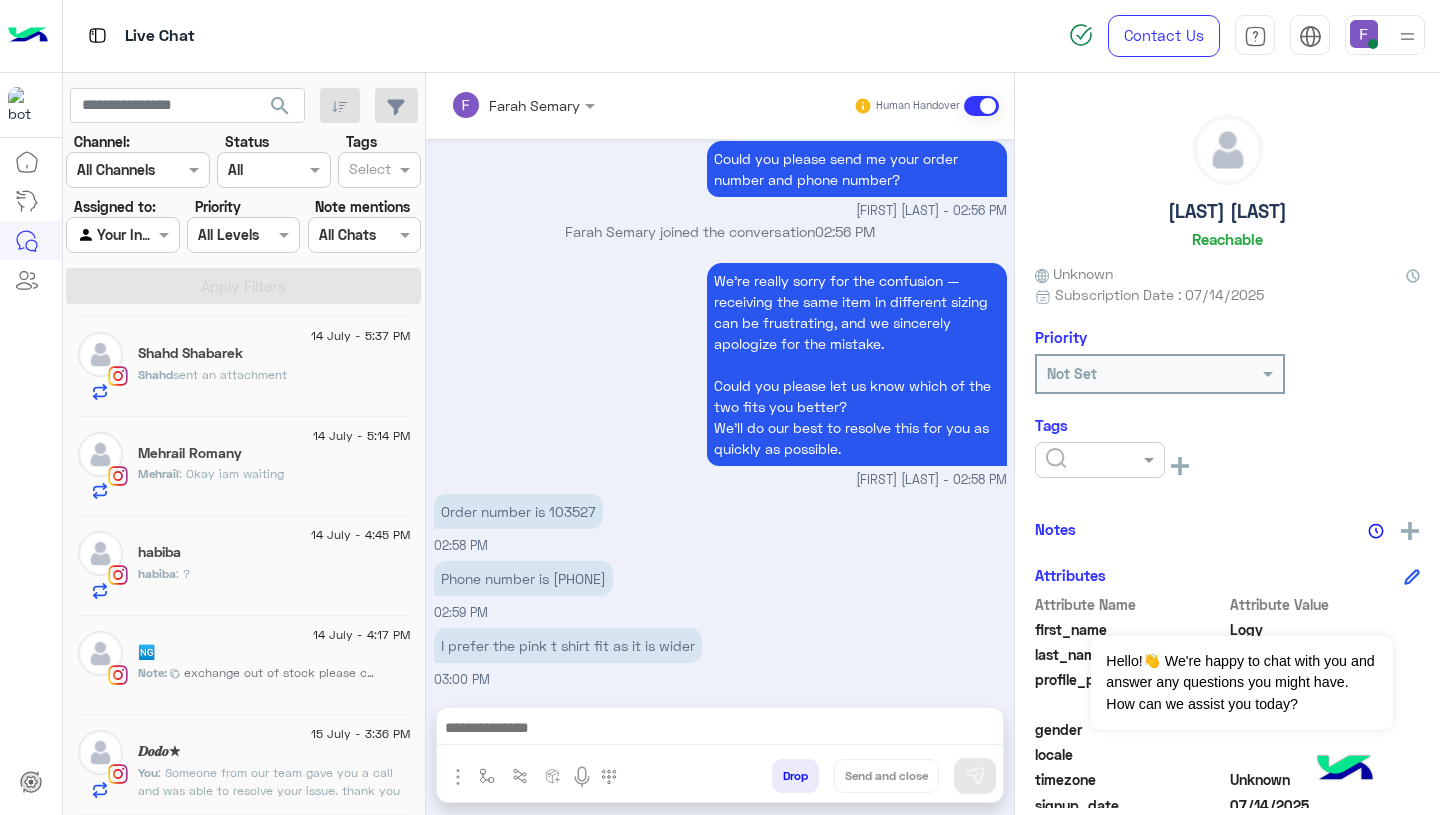 click on "exchange out of stock please call her." 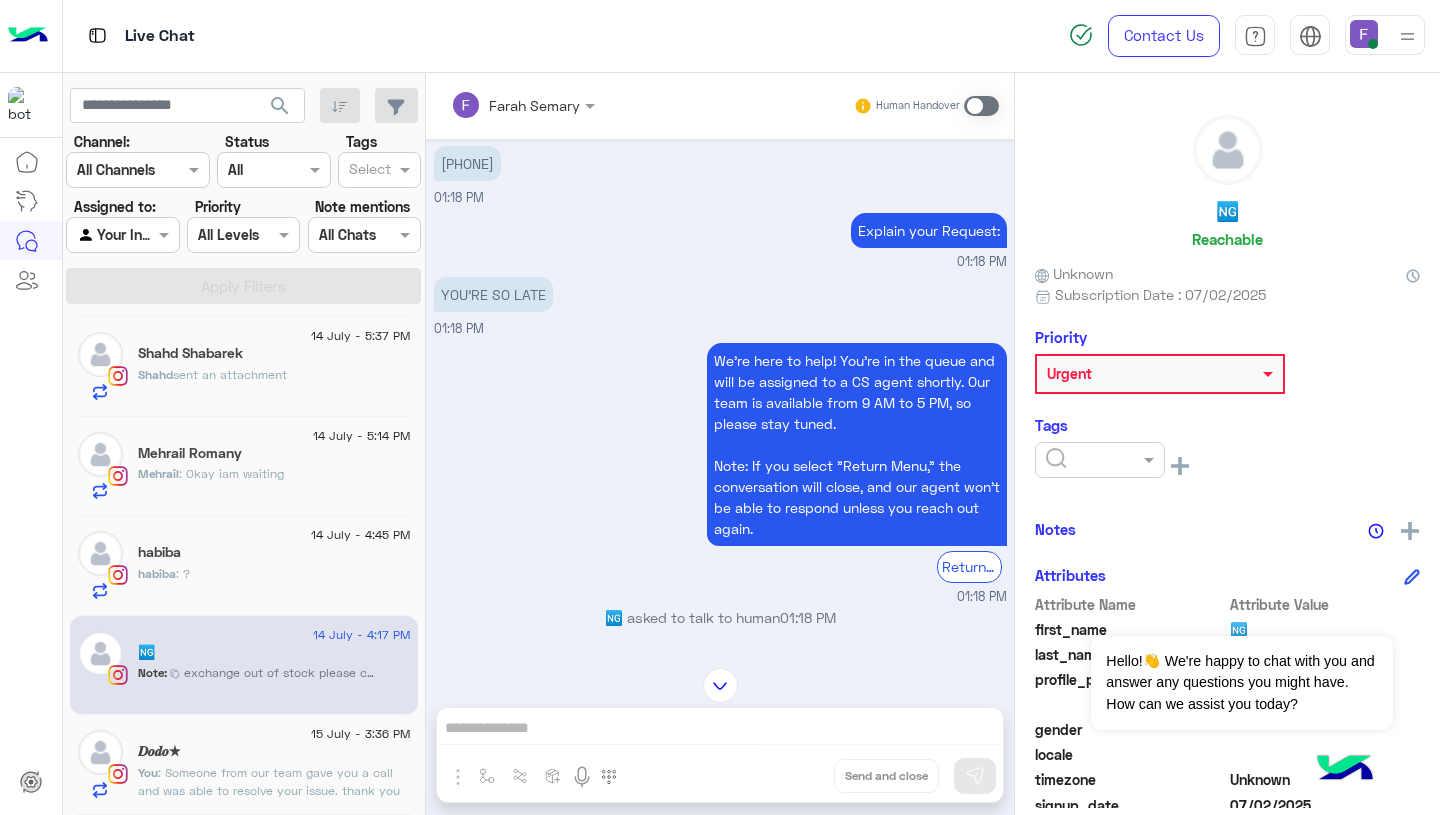 scroll, scrollTop: 1317, scrollLeft: 0, axis: vertical 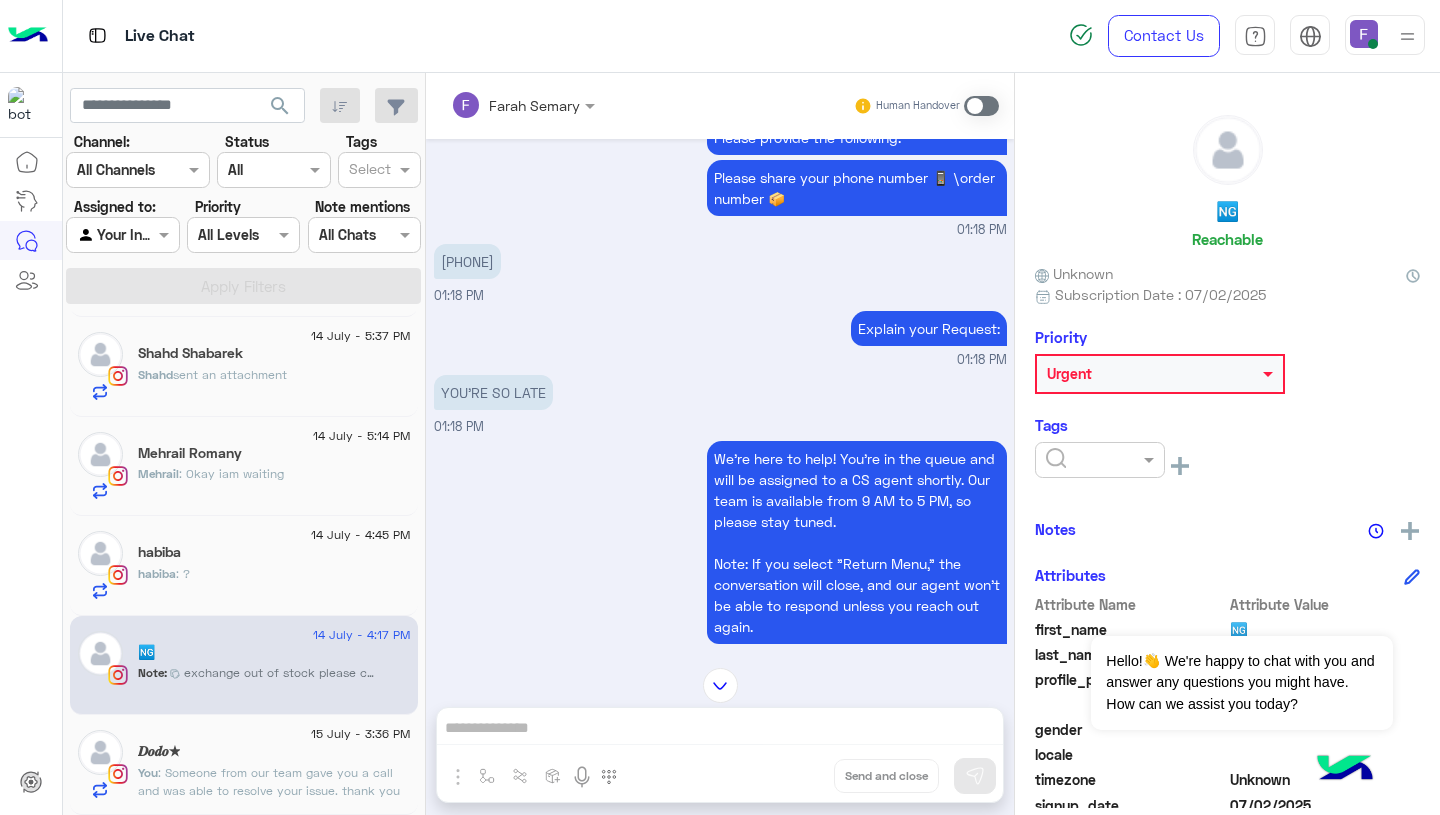 click on "[PHONE]" at bounding box center (467, 261) 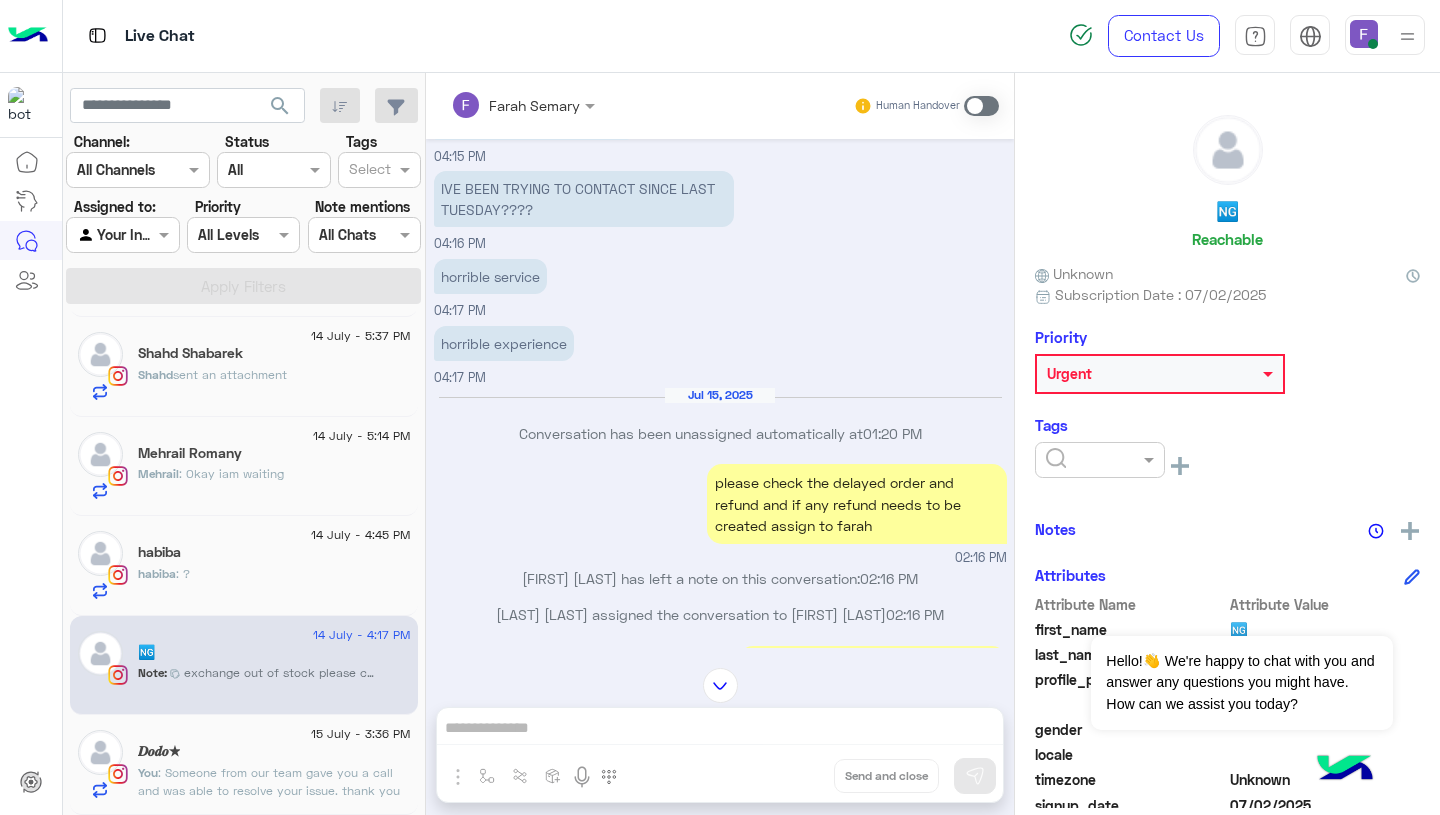 scroll, scrollTop: 2898, scrollLeft: 0, axis: vertical 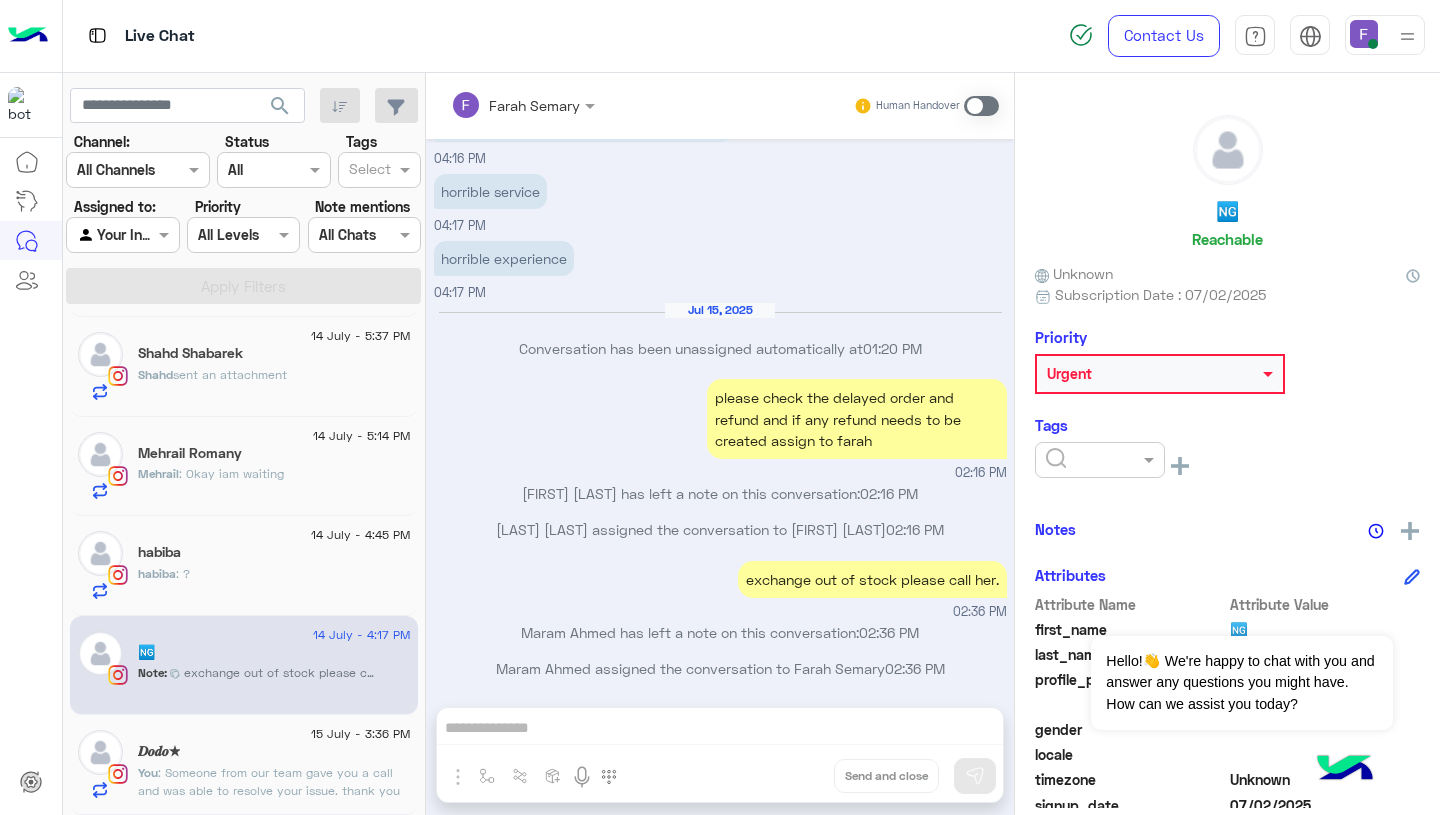 click 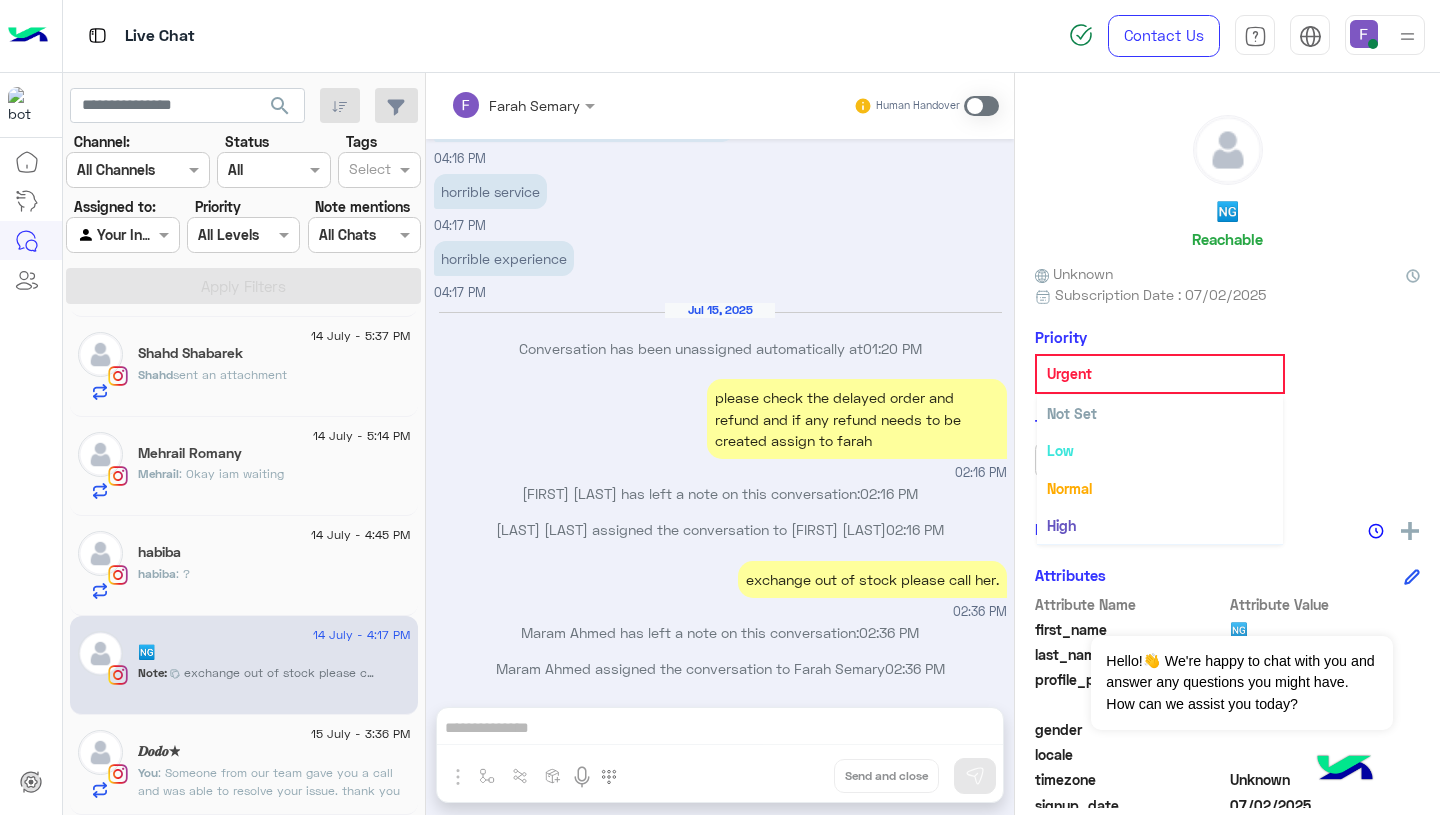 scroll, scrollTop: 37, scrollLeft: 0, axis: vertical 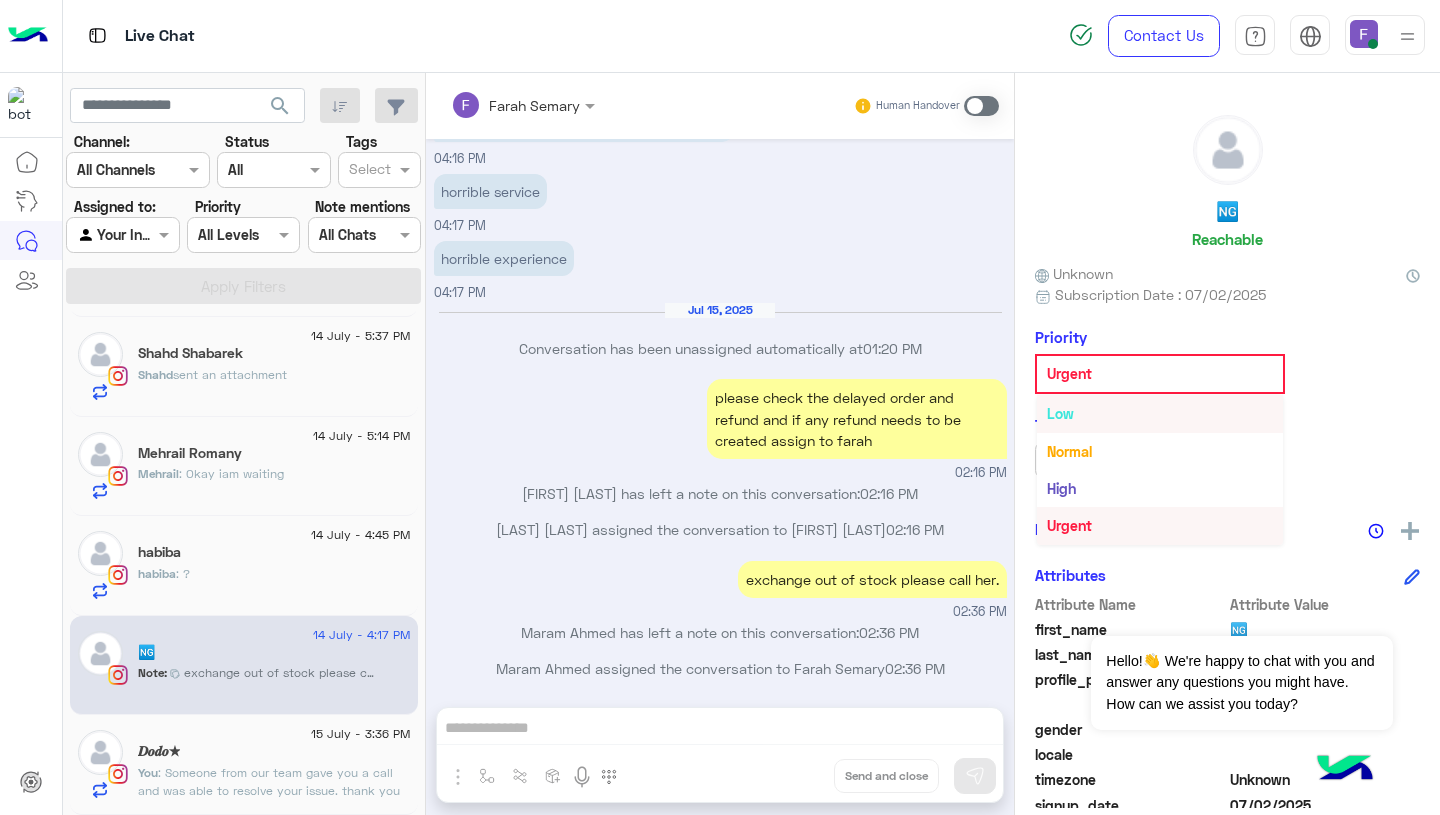 click on "Low" at bounding box center [1160, 413] 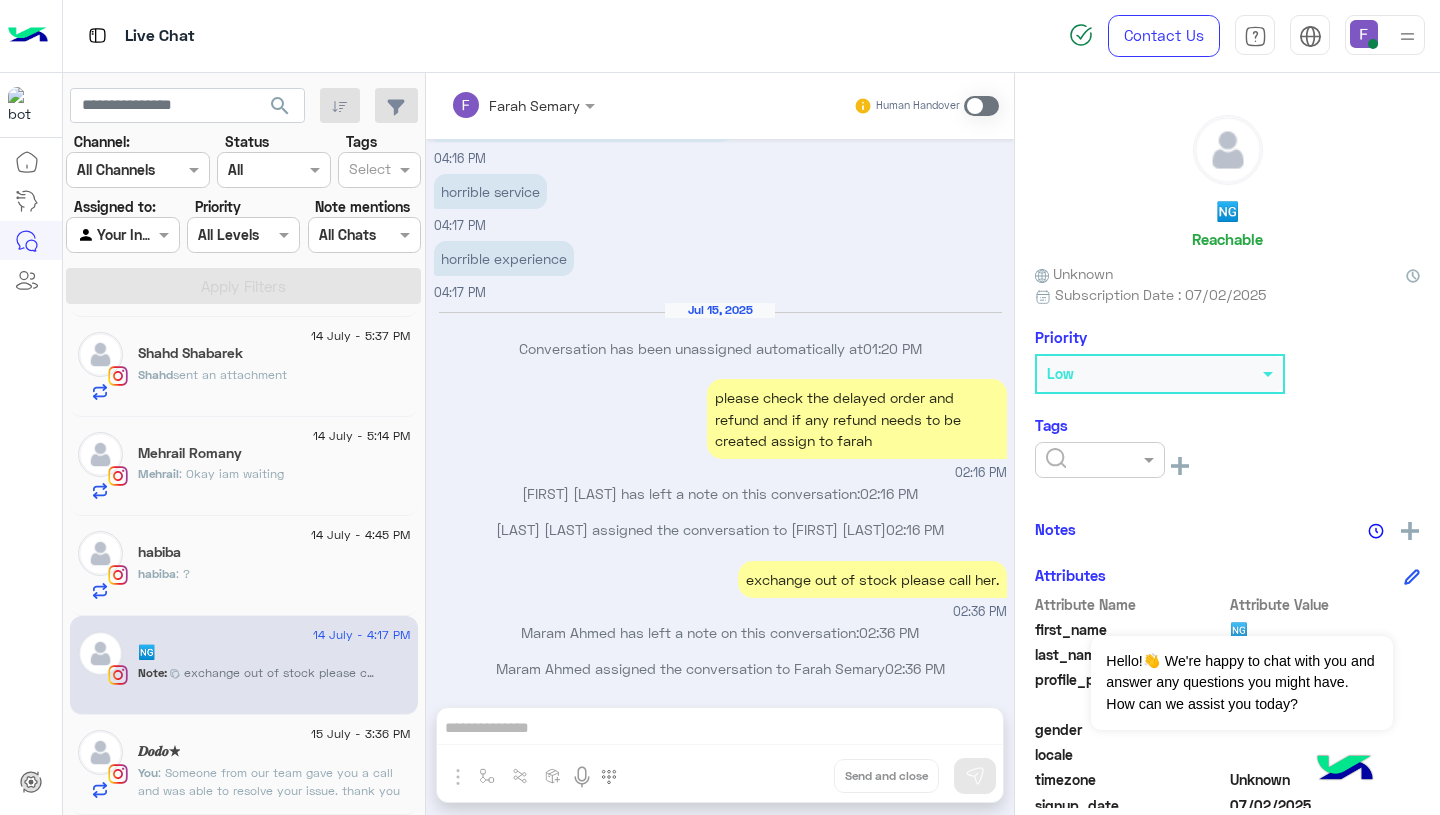 click 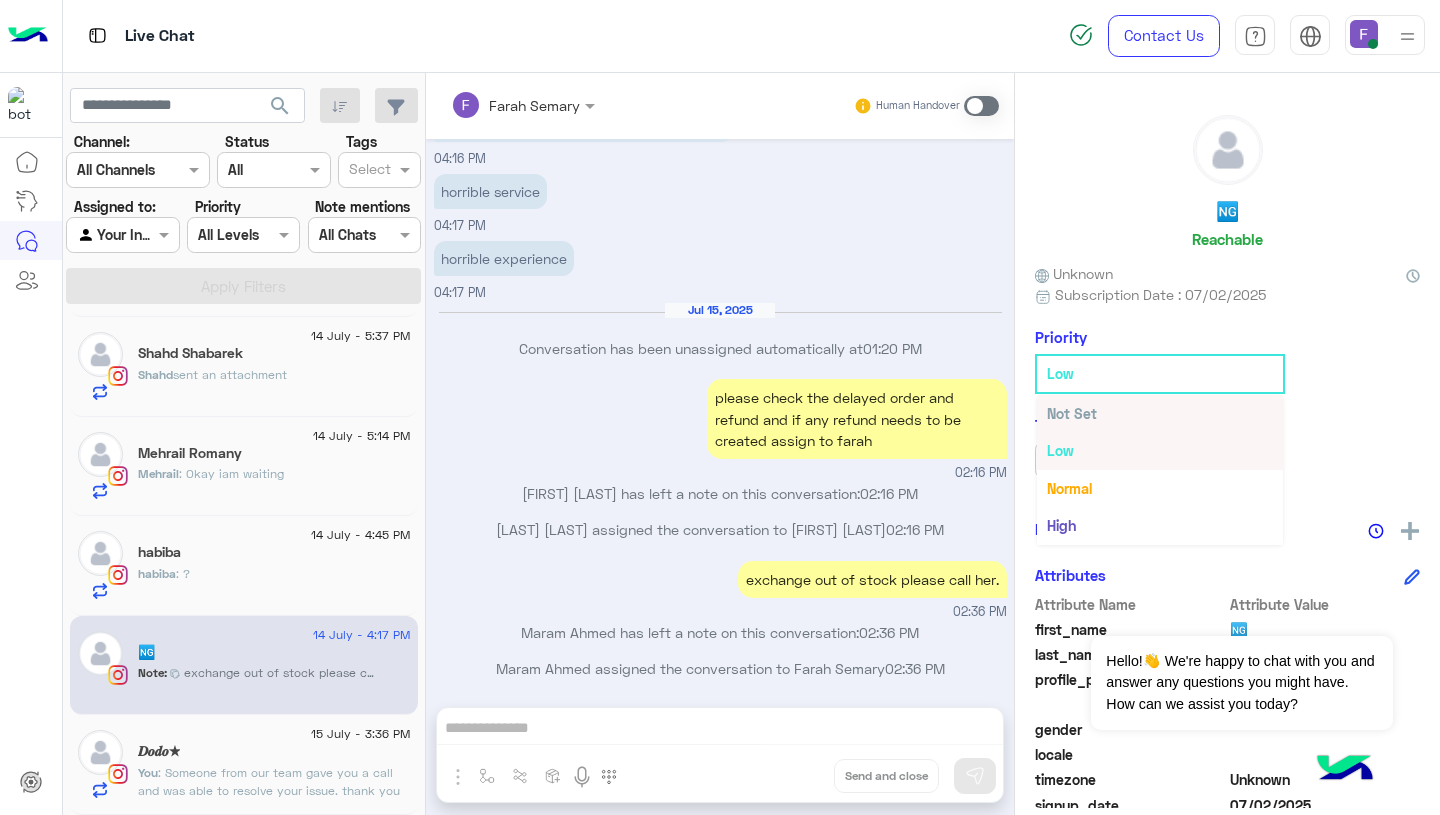 click on "Not Set" at bounding box center [1072, 413] 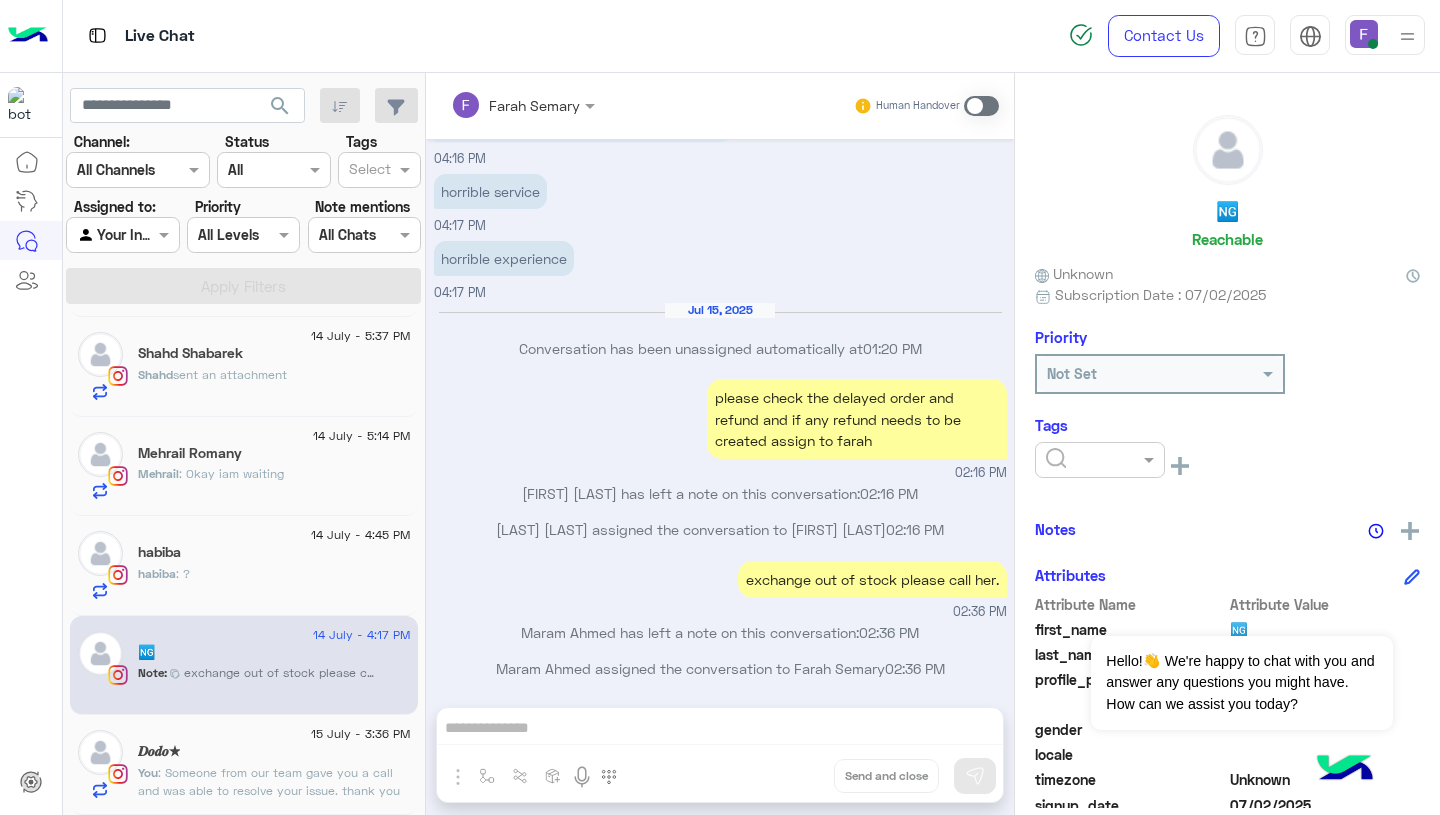 click on "Conversation has been unassigned automatically at   01:20 PM" at bounding box center (720, 348) 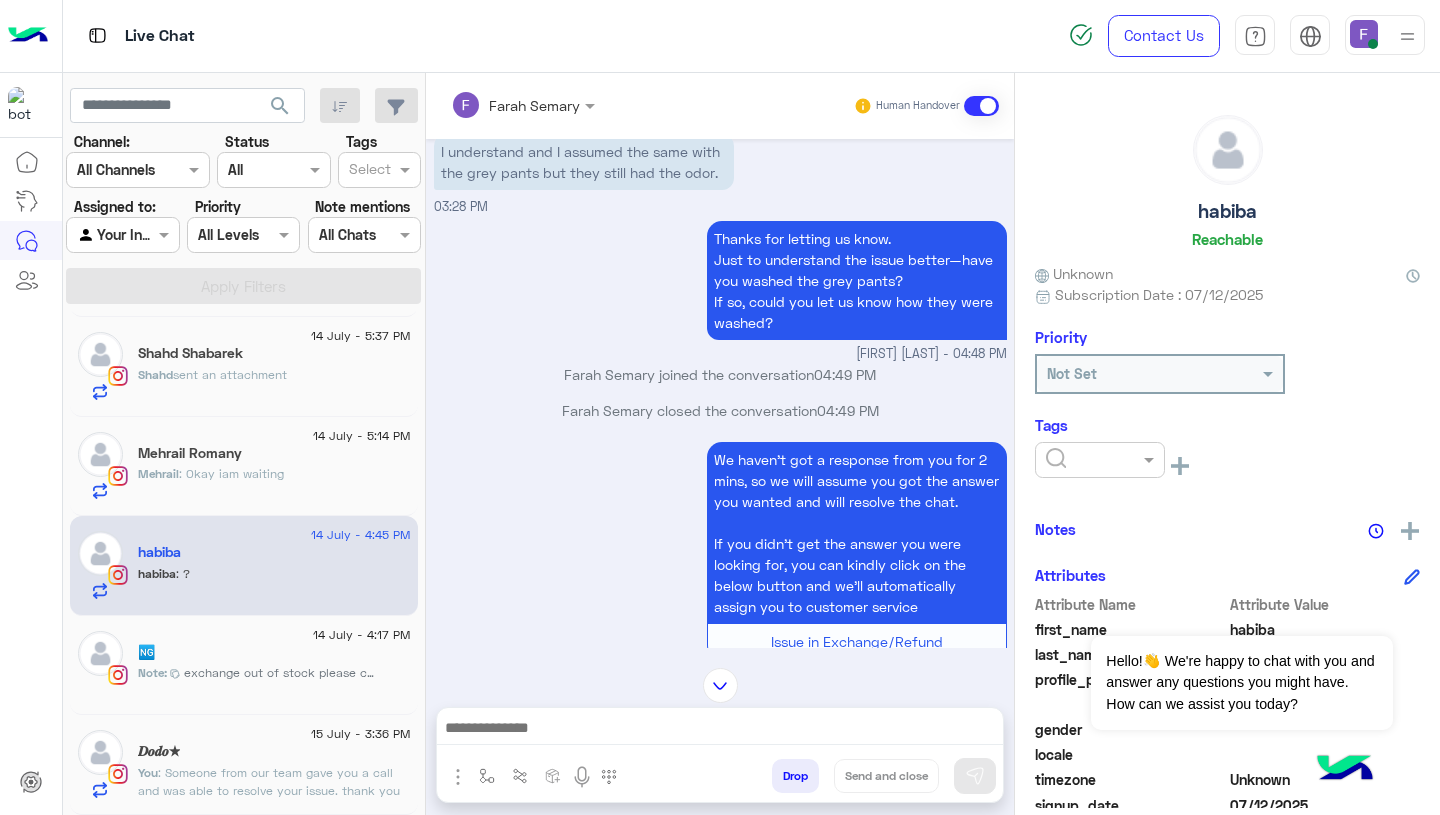 scroll, scrollTop: 1113, scrollLeft: 0, axis: vertical 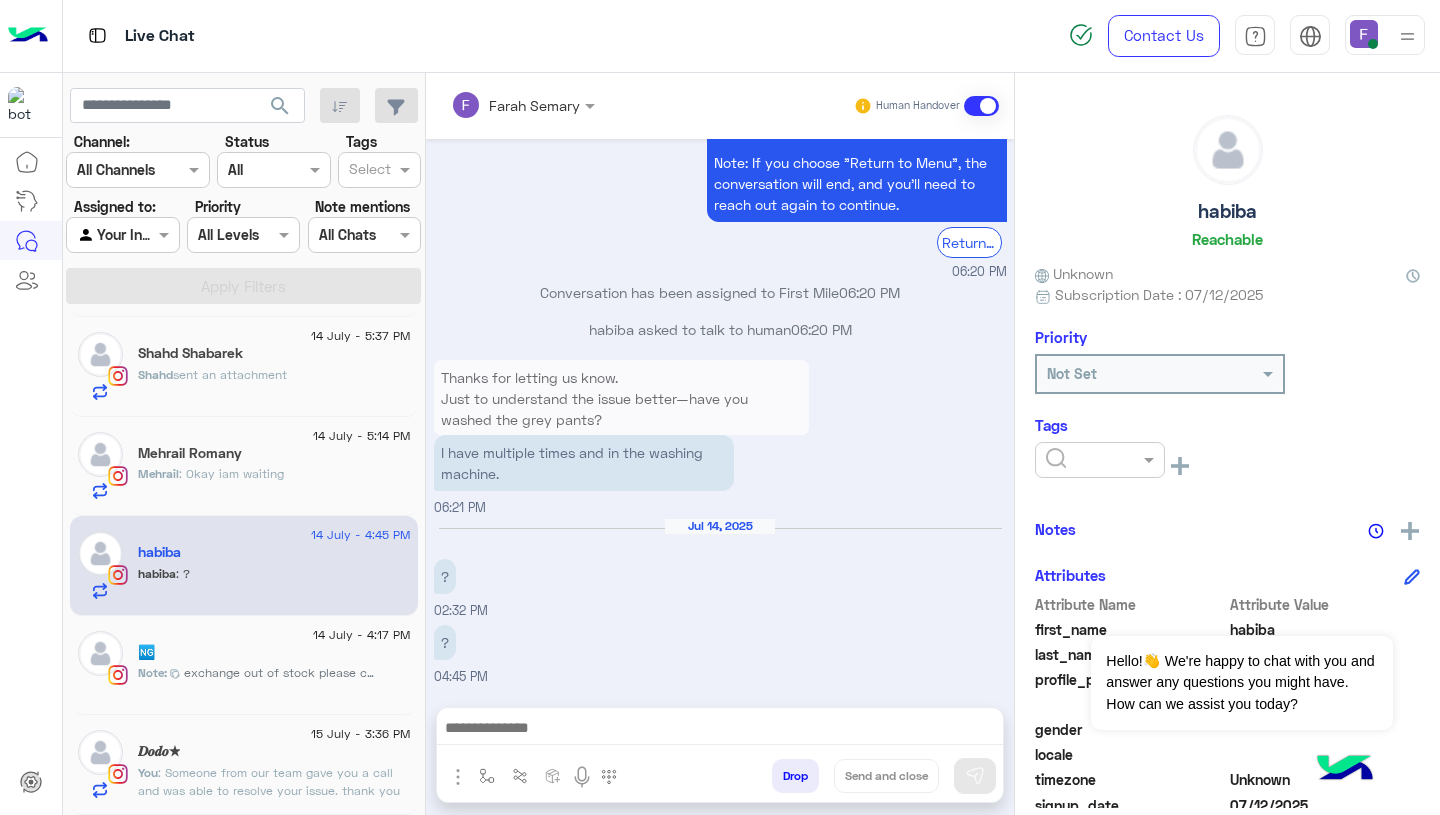 click on "You  : Someone from our team gave you a call and was able to resolve your issue.
thank you again for your time! 😊 I hope I was able to help!
I’ll now hand things back over to Cloudy, our helpful bot. If you need anything else that Cloudy can’t assist with, just ask to speak to customer support and I’ll jump right back in to help you.
Have a great day!" 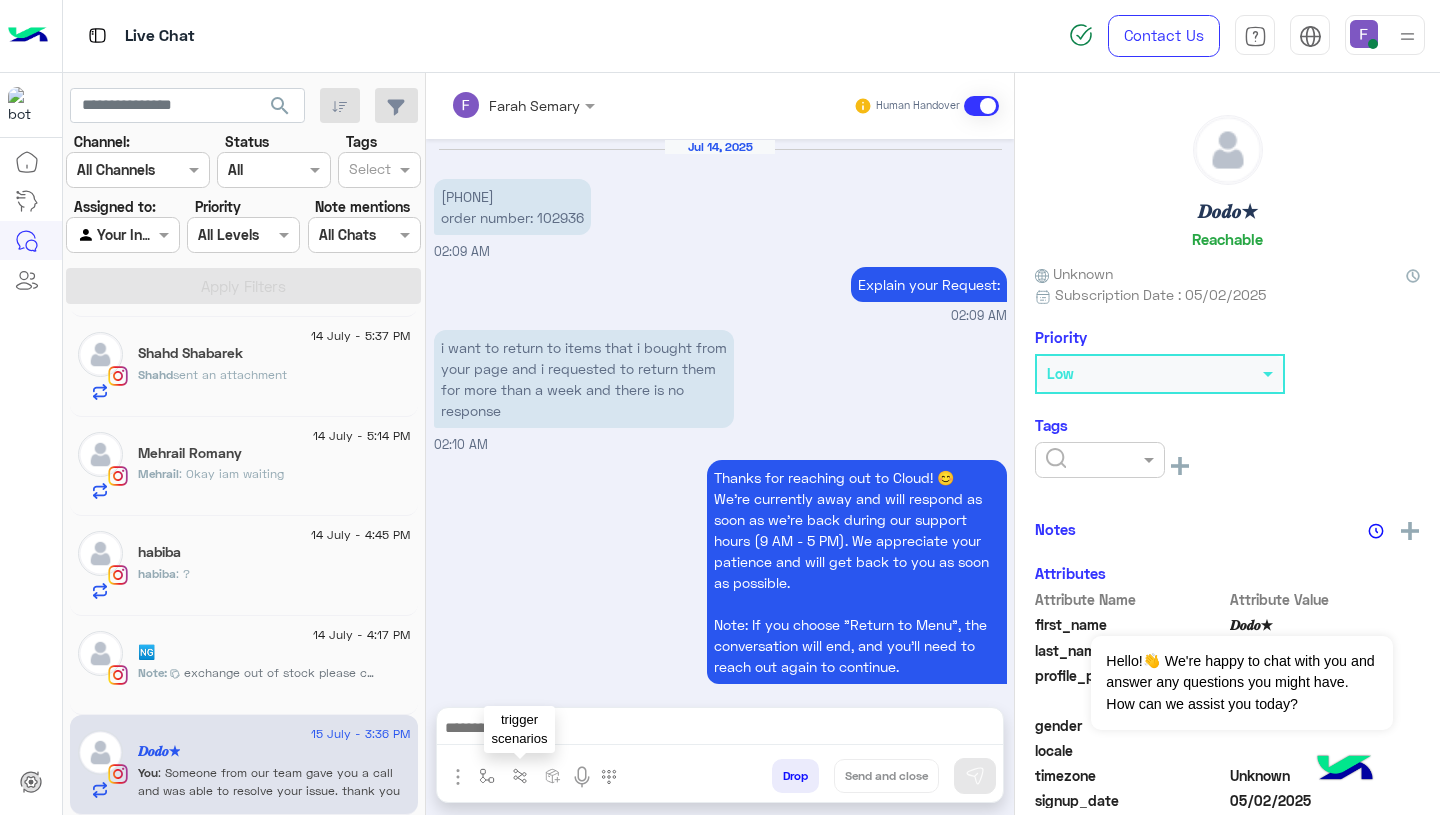 scroll, scrollTop: 1610, scrollLeft: 0, axis: vertical 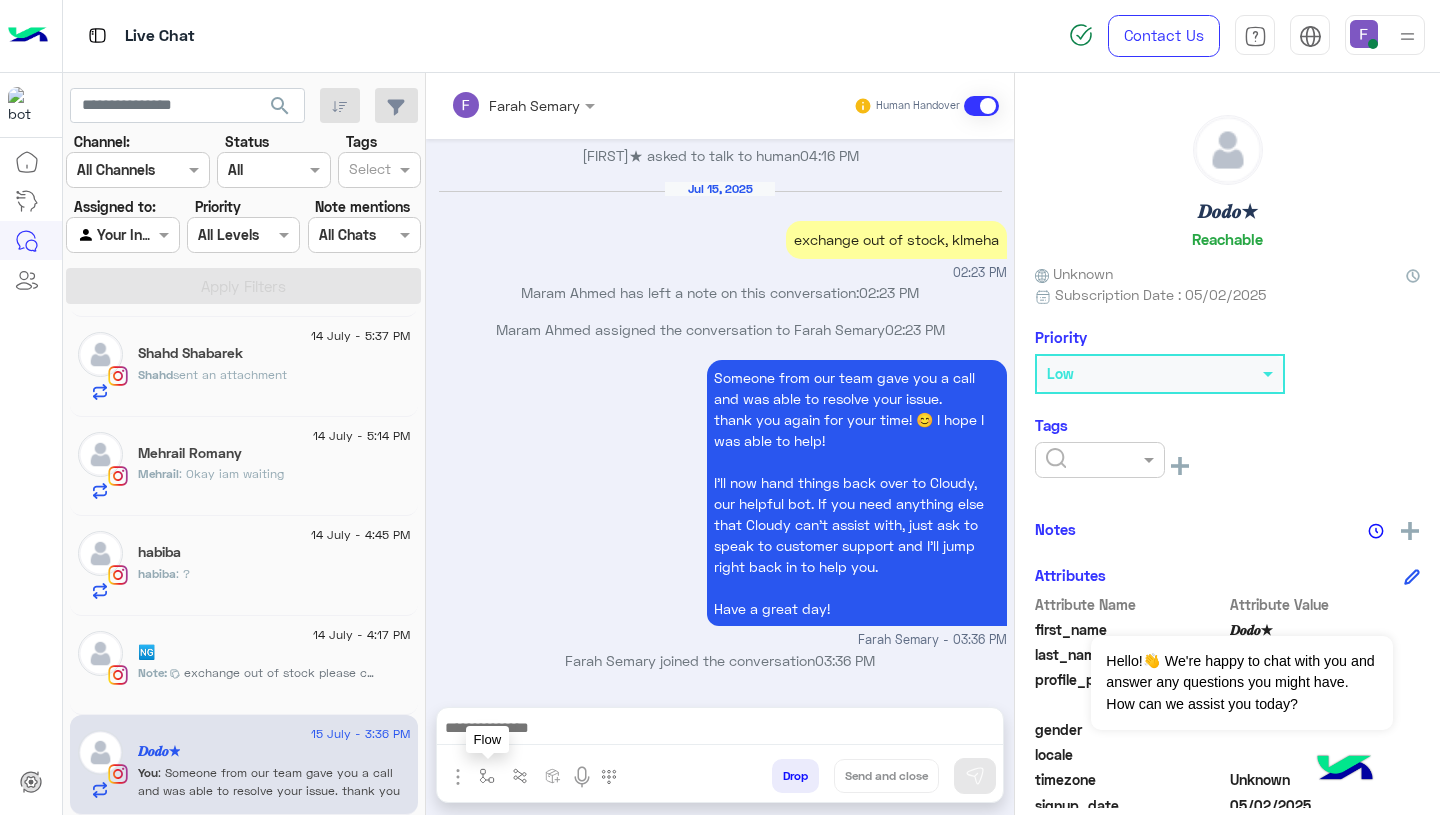 click at bounding box center (487, 776) 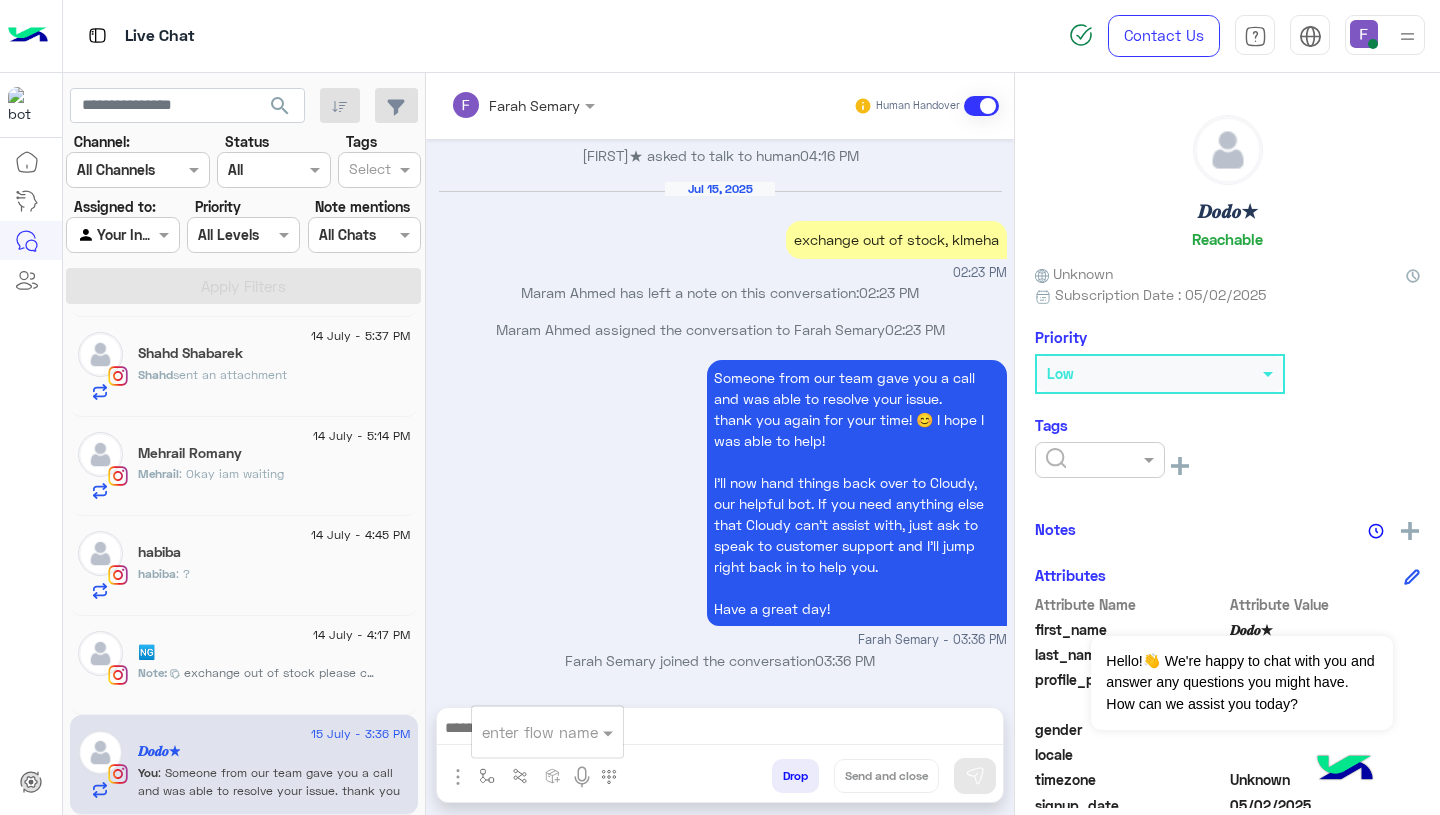 click at bounding box center (523, 732) 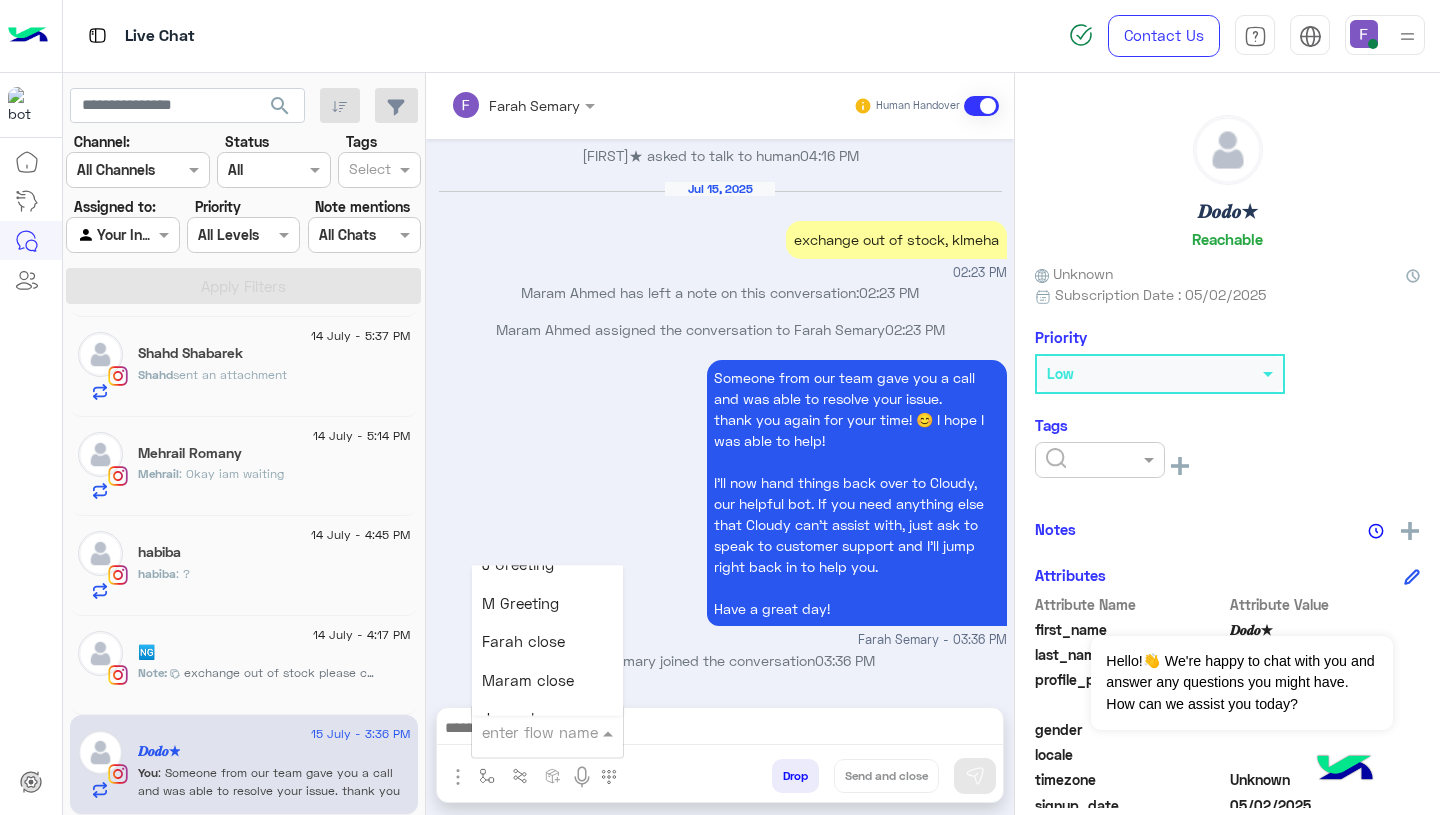 scroll, scrollTop: 2347, scrollLeft: 0, axis: vertical 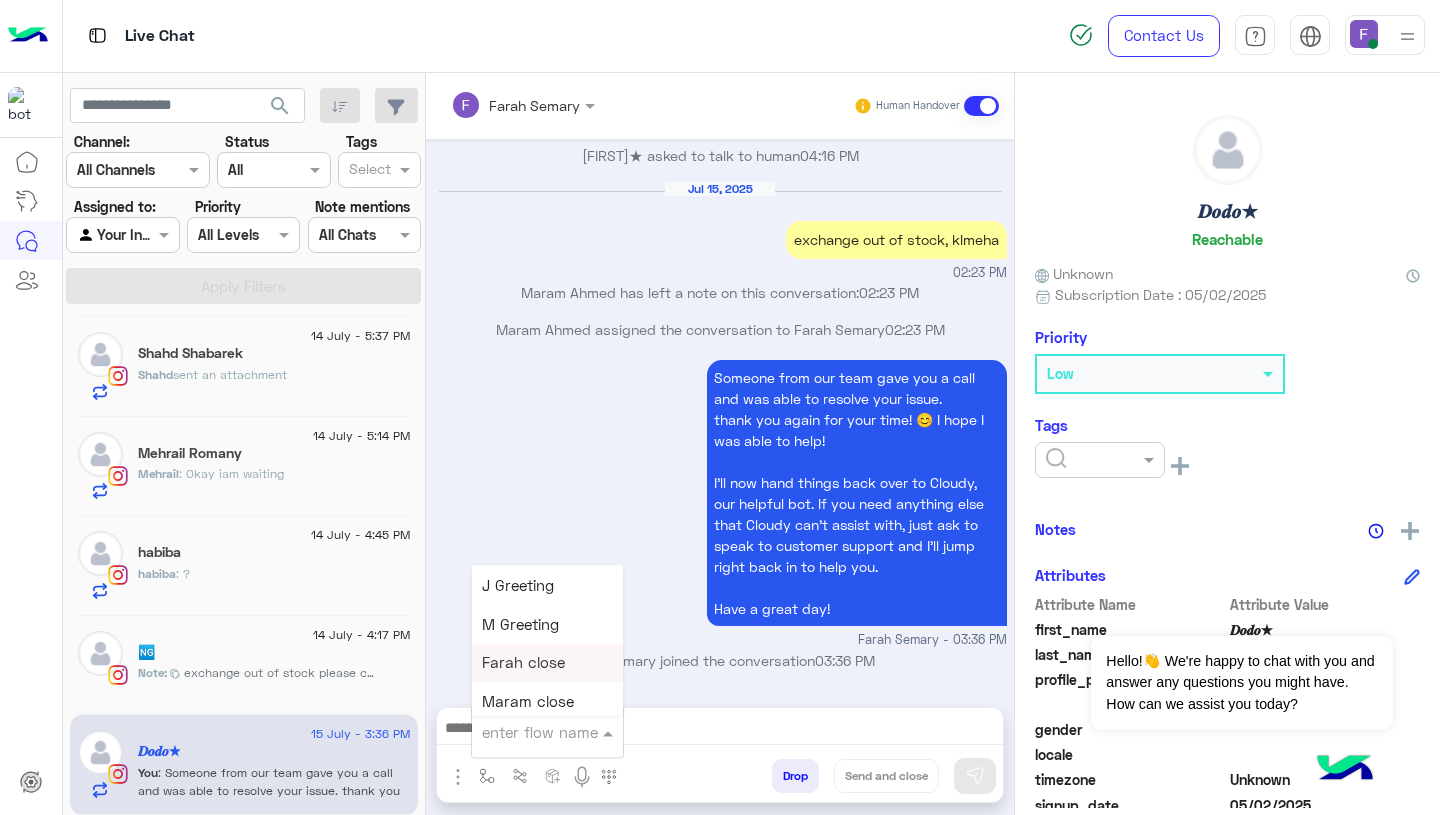 click on "Farah close" at bounding box center (523, 663) 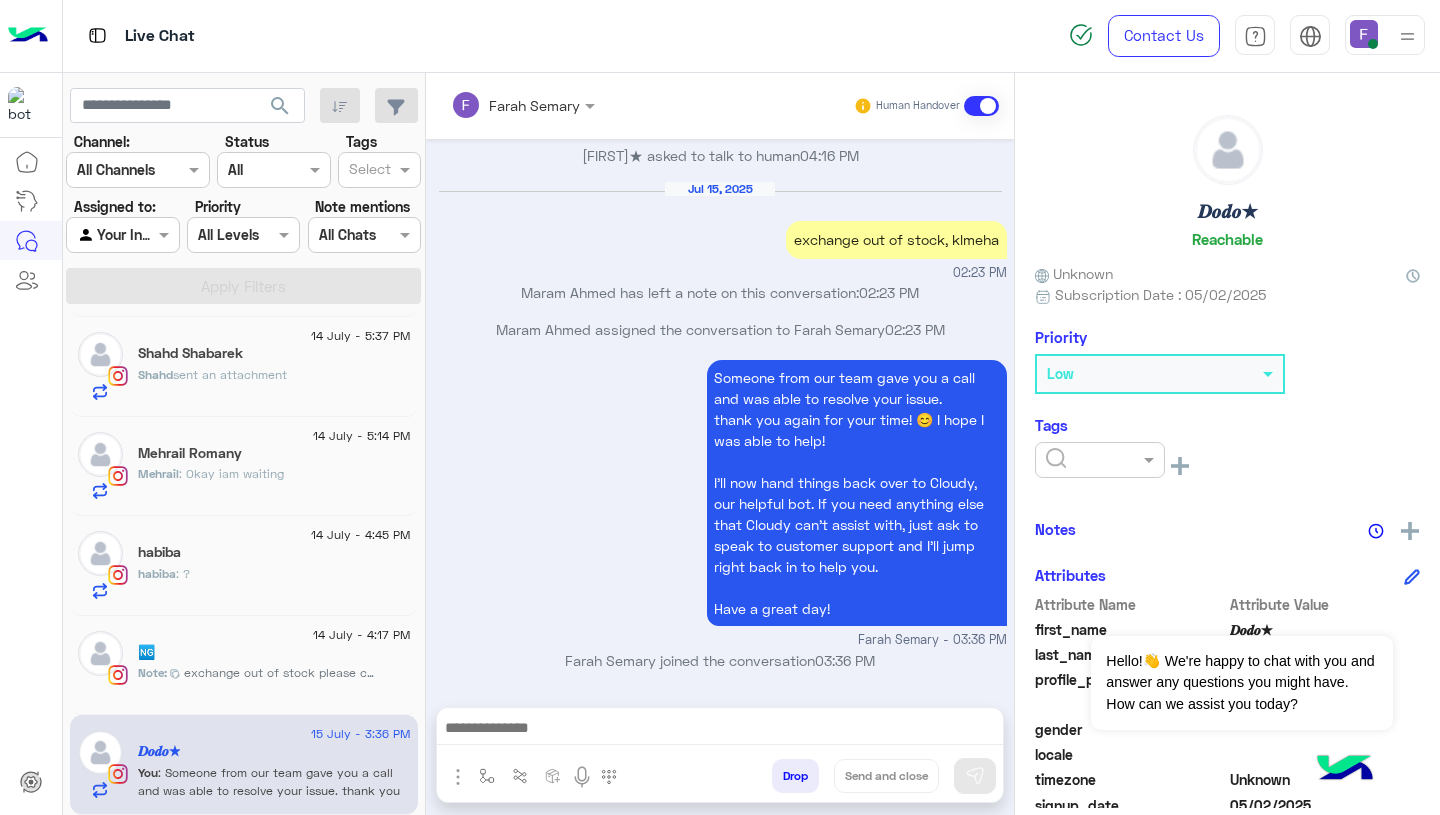 type on "**********" 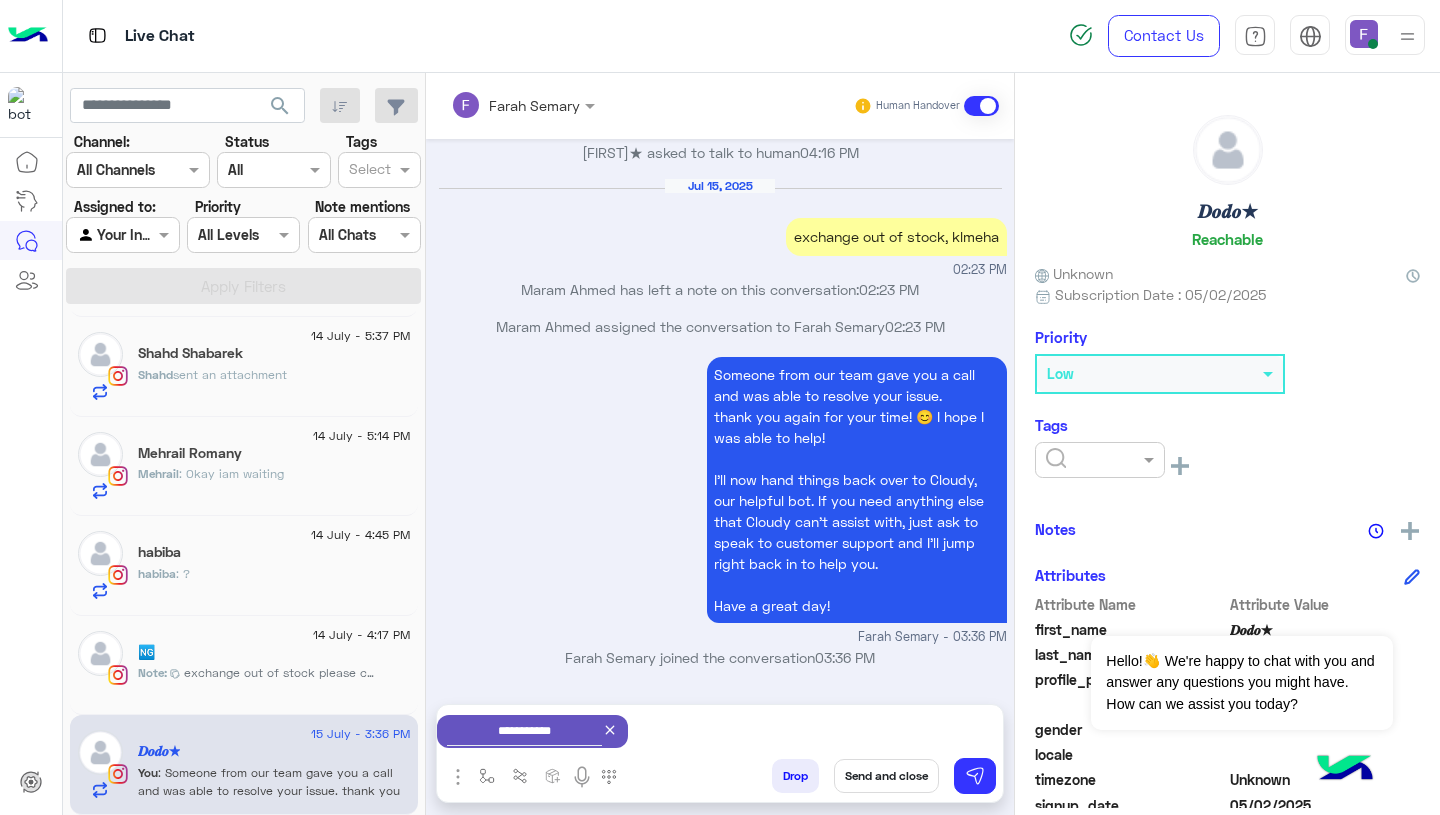 click on "Send and close" at bounding box center [886, 776] 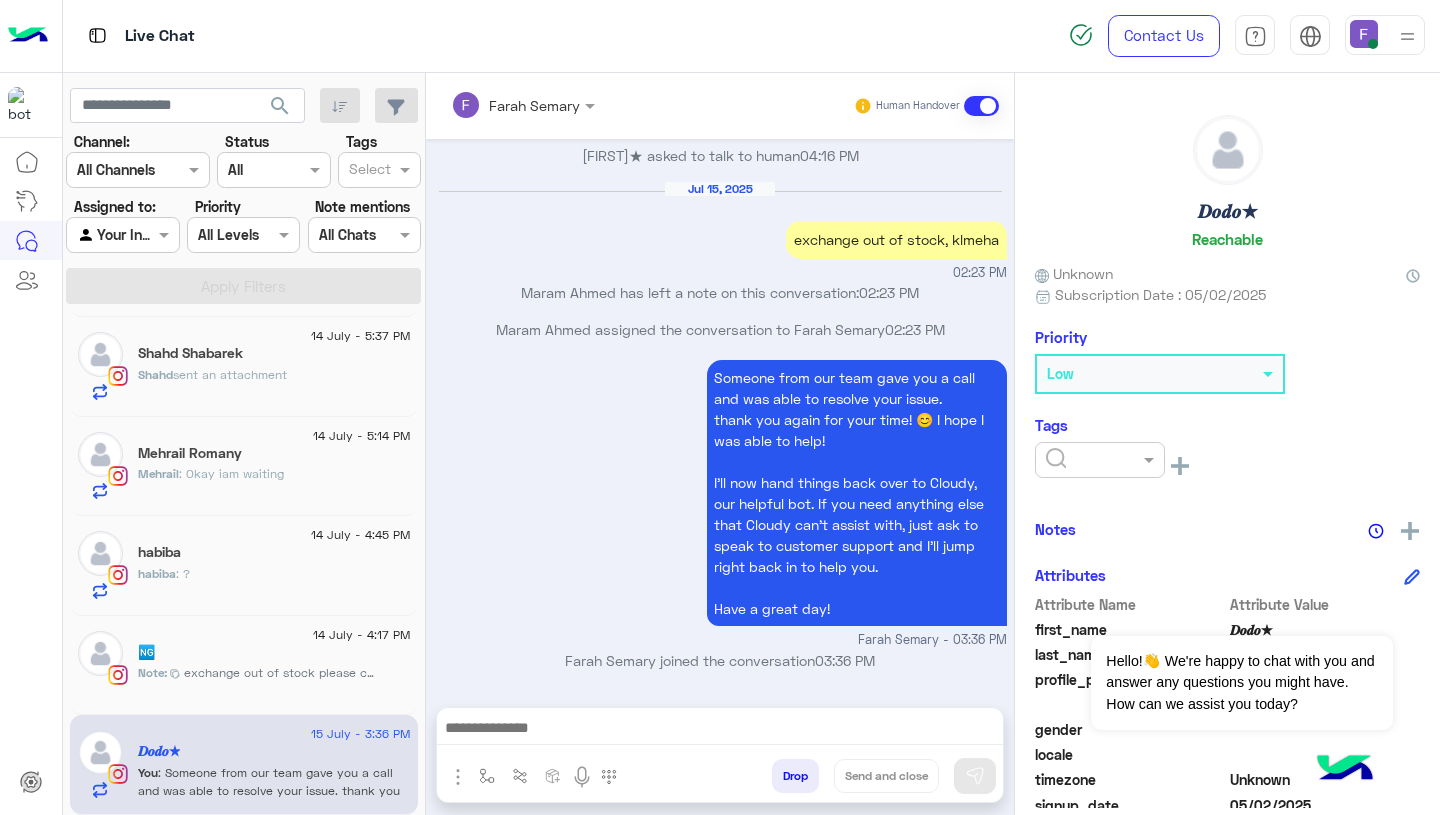 scroll, scrollTop: 1646, scrollLeft: 0, axis: vertical 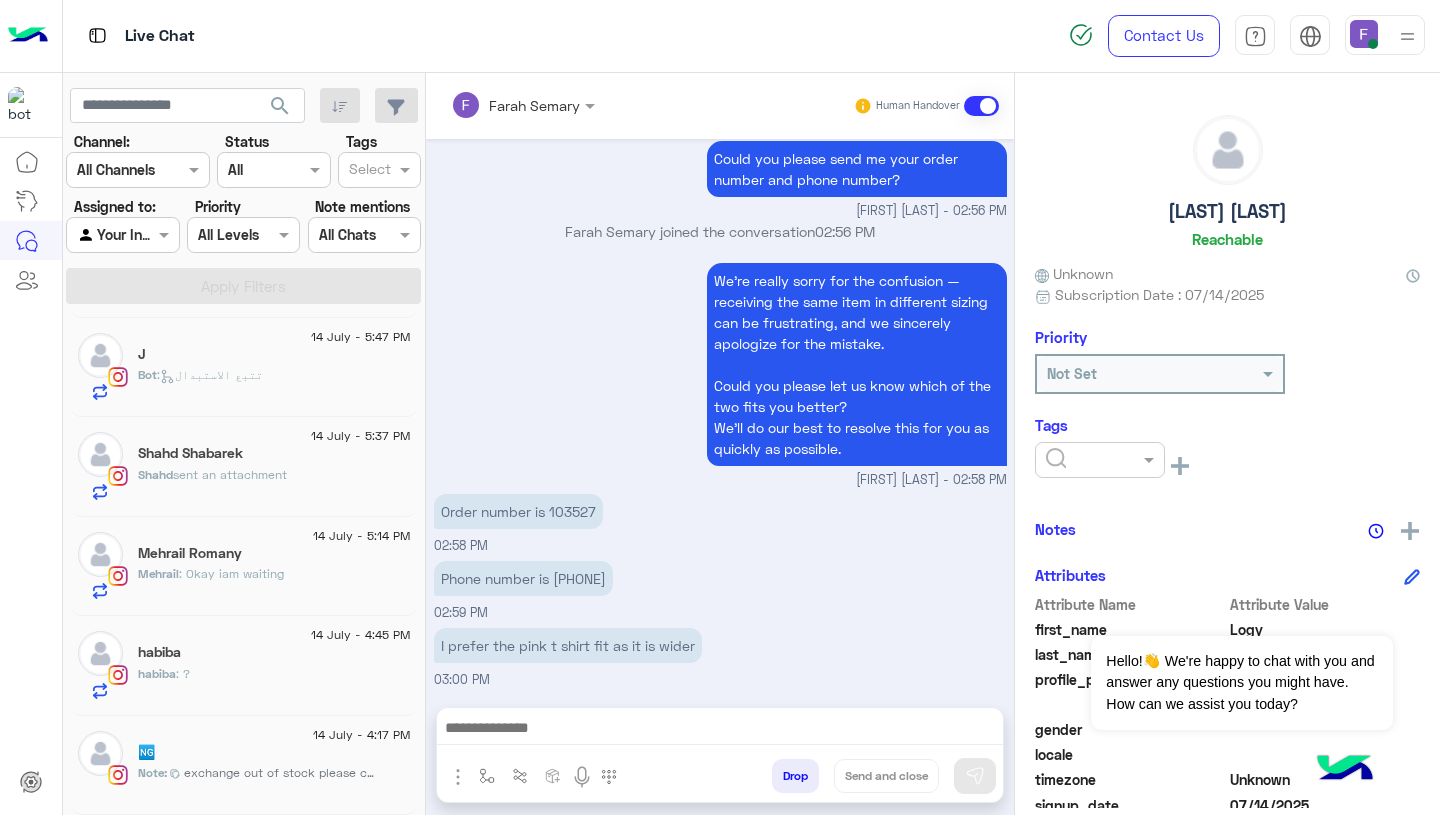 click on "exchange out of stock please call her." 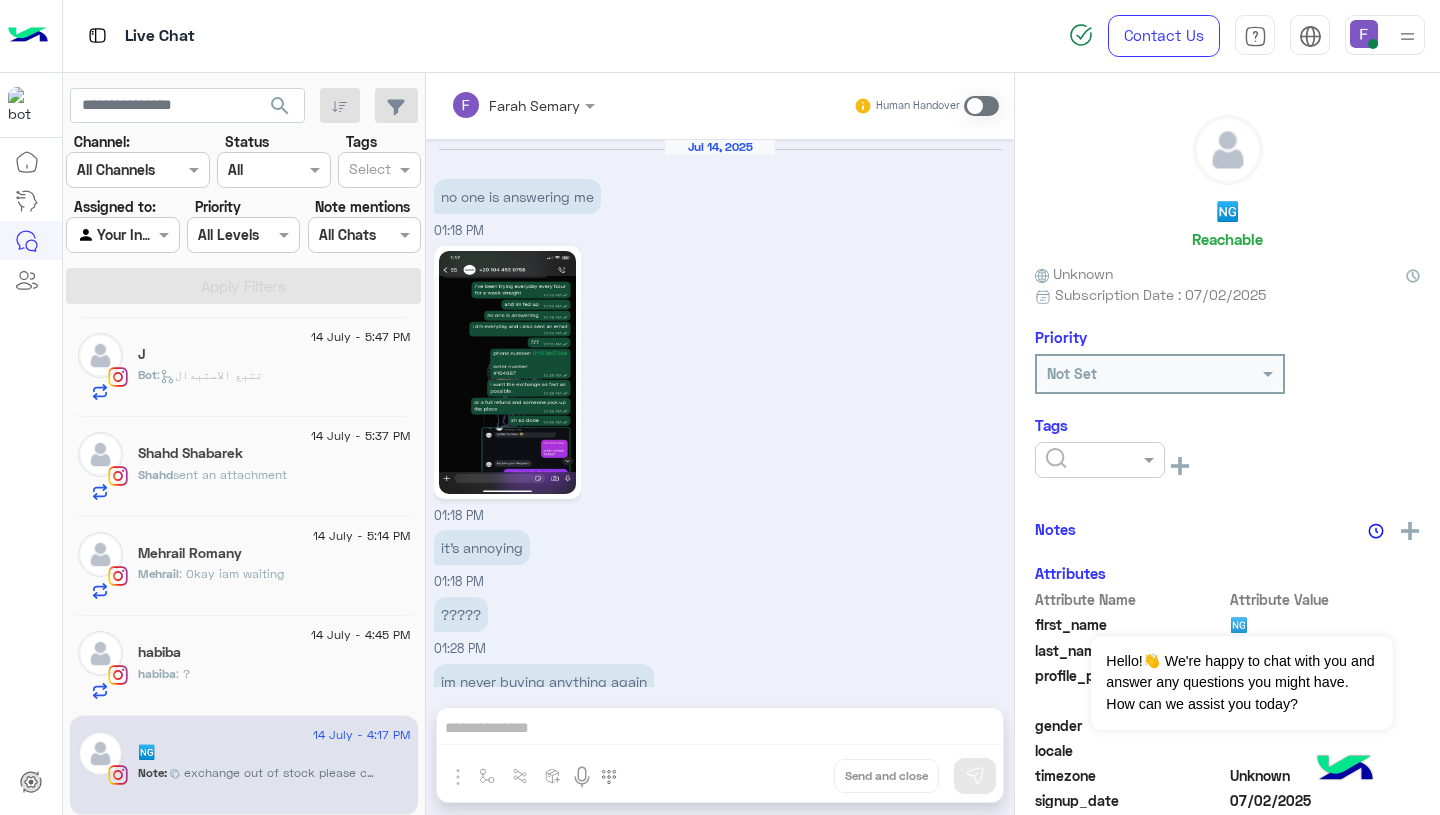 scroll, scrollTop: 982, scrollLeft: 0, axis: vertical 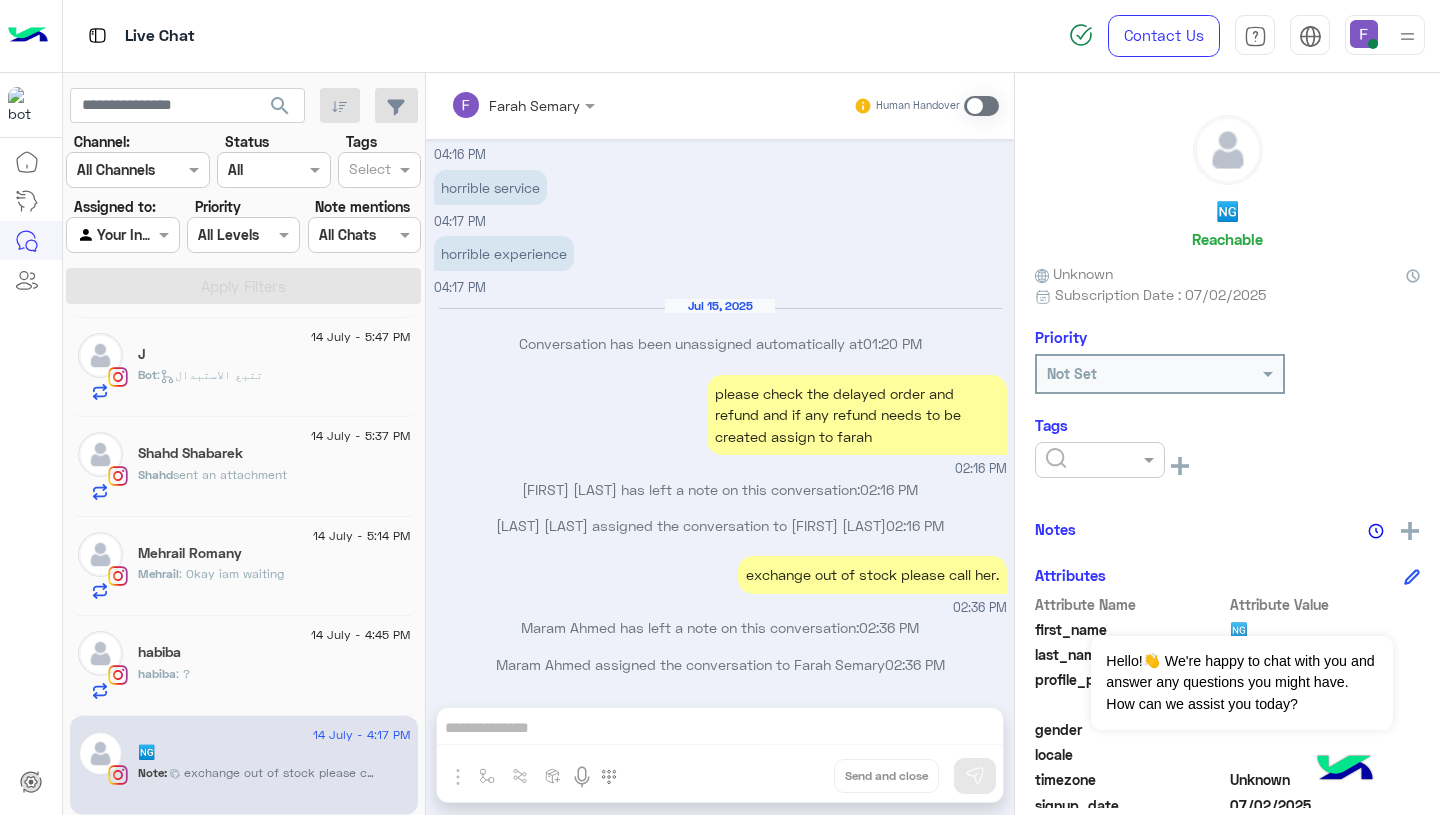 click on "Mehrail : Okay iam waiting" 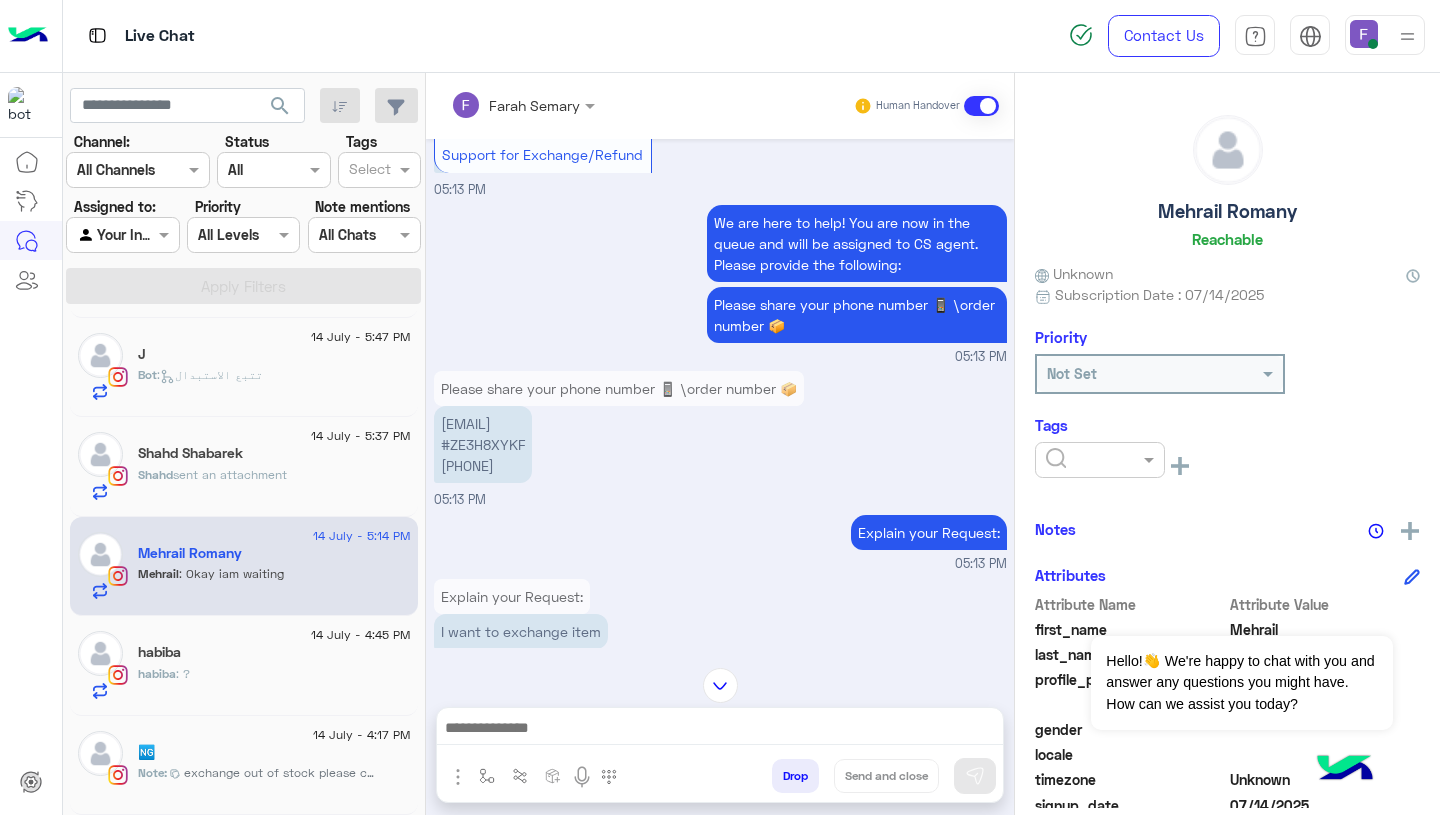 scroll, scrollTop: 1769, scrollLeft: 0, axis: vertical 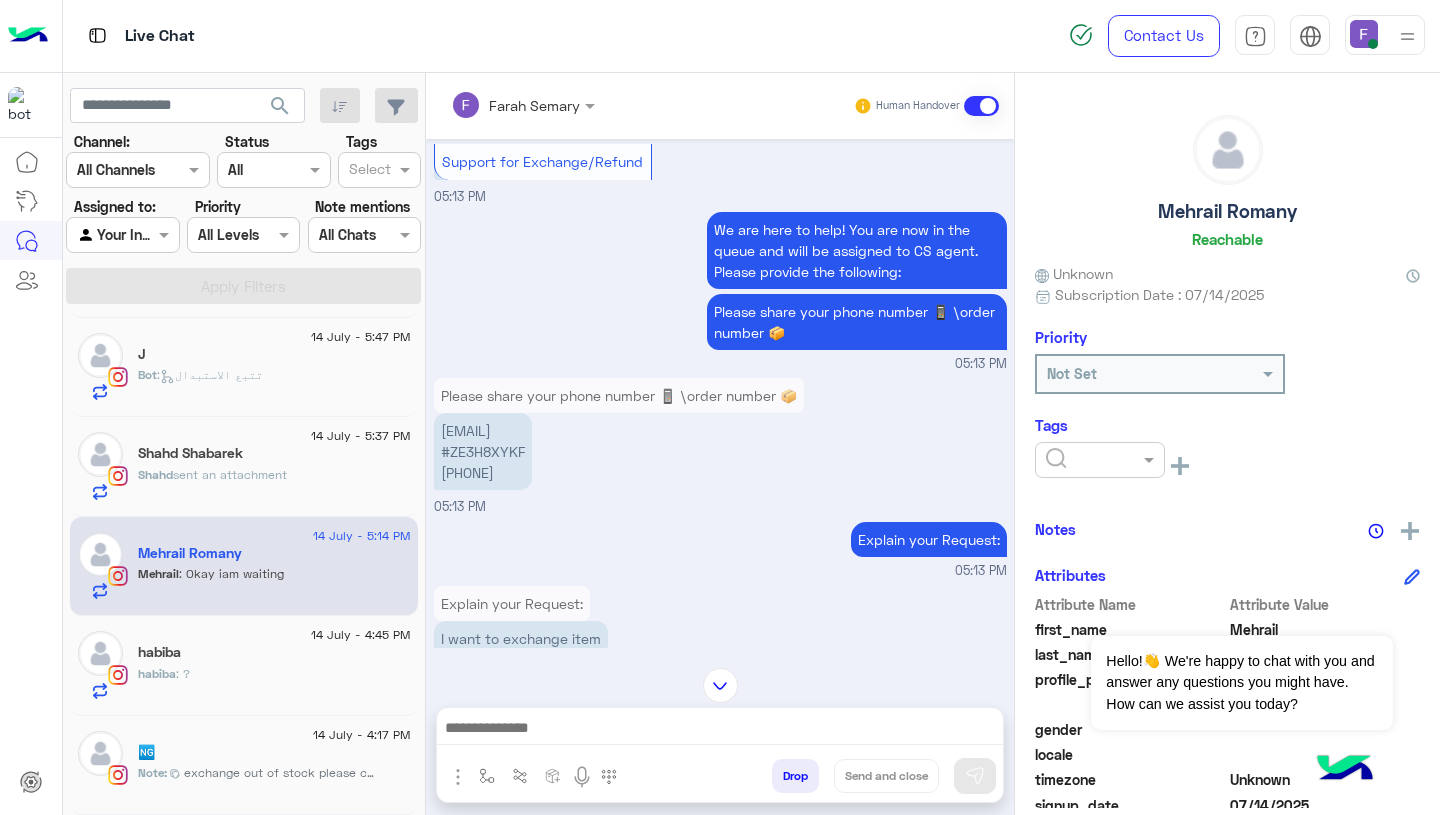 click on "[EMAIL] #[ORDER_ID] [PHONE]" at bounding box center (483, 451) 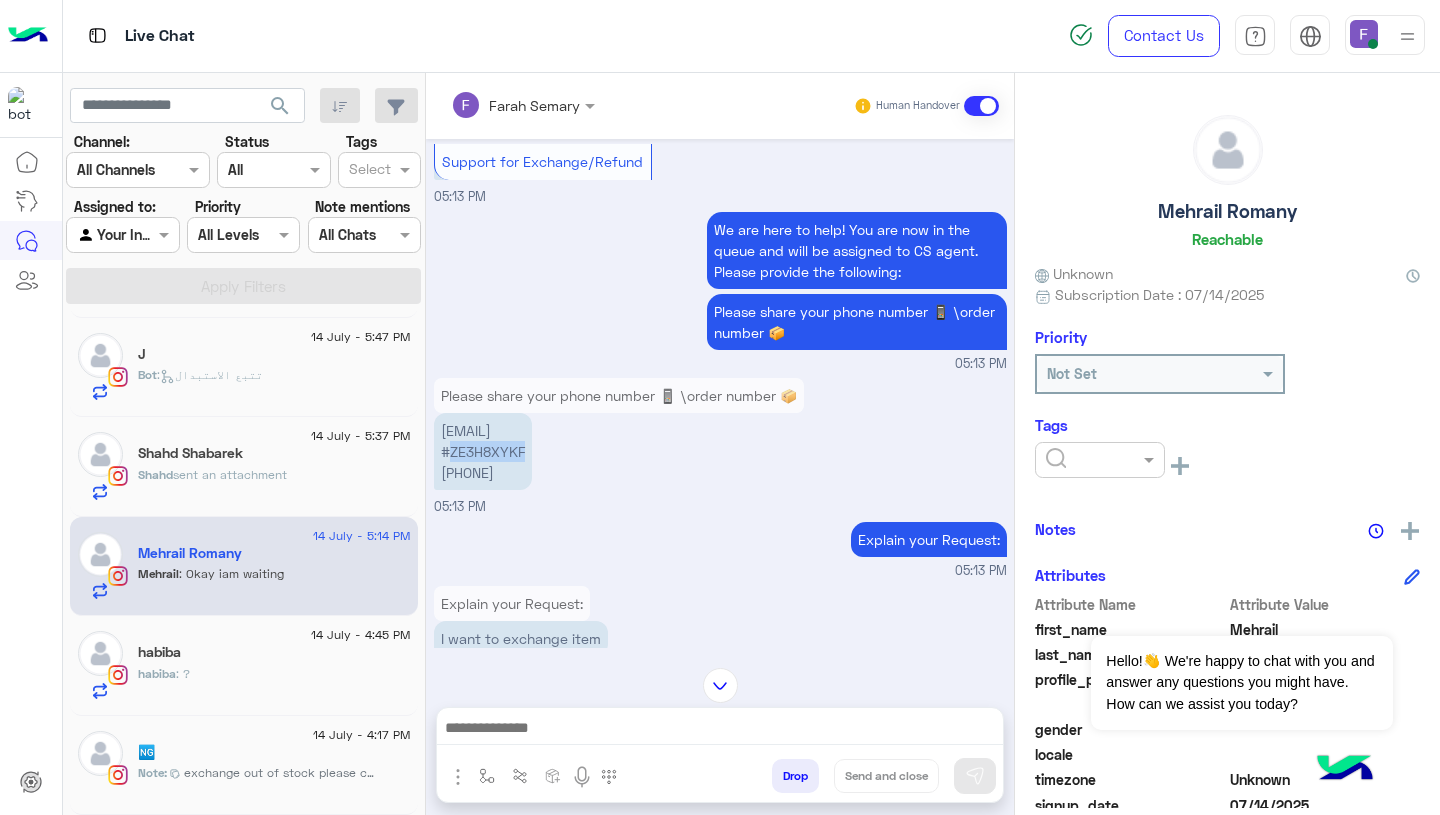 click on "[EMAIL] #[ORDER_ID] [PHONE]" at bounding box center [483, 451] 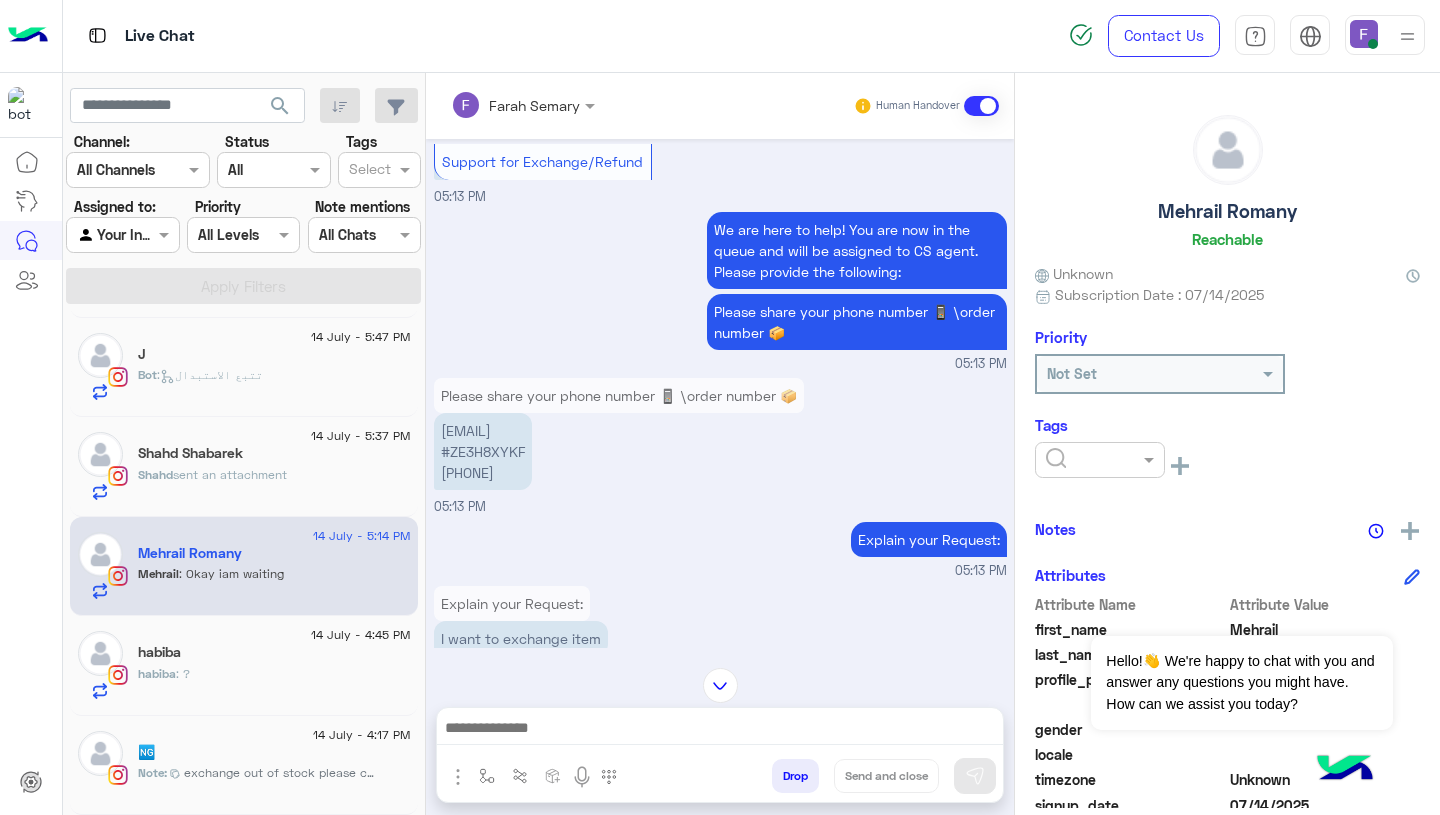 click on "[EMAIL] #[ORDER_ID] [PHONE]" at bounding box center (483, 451) 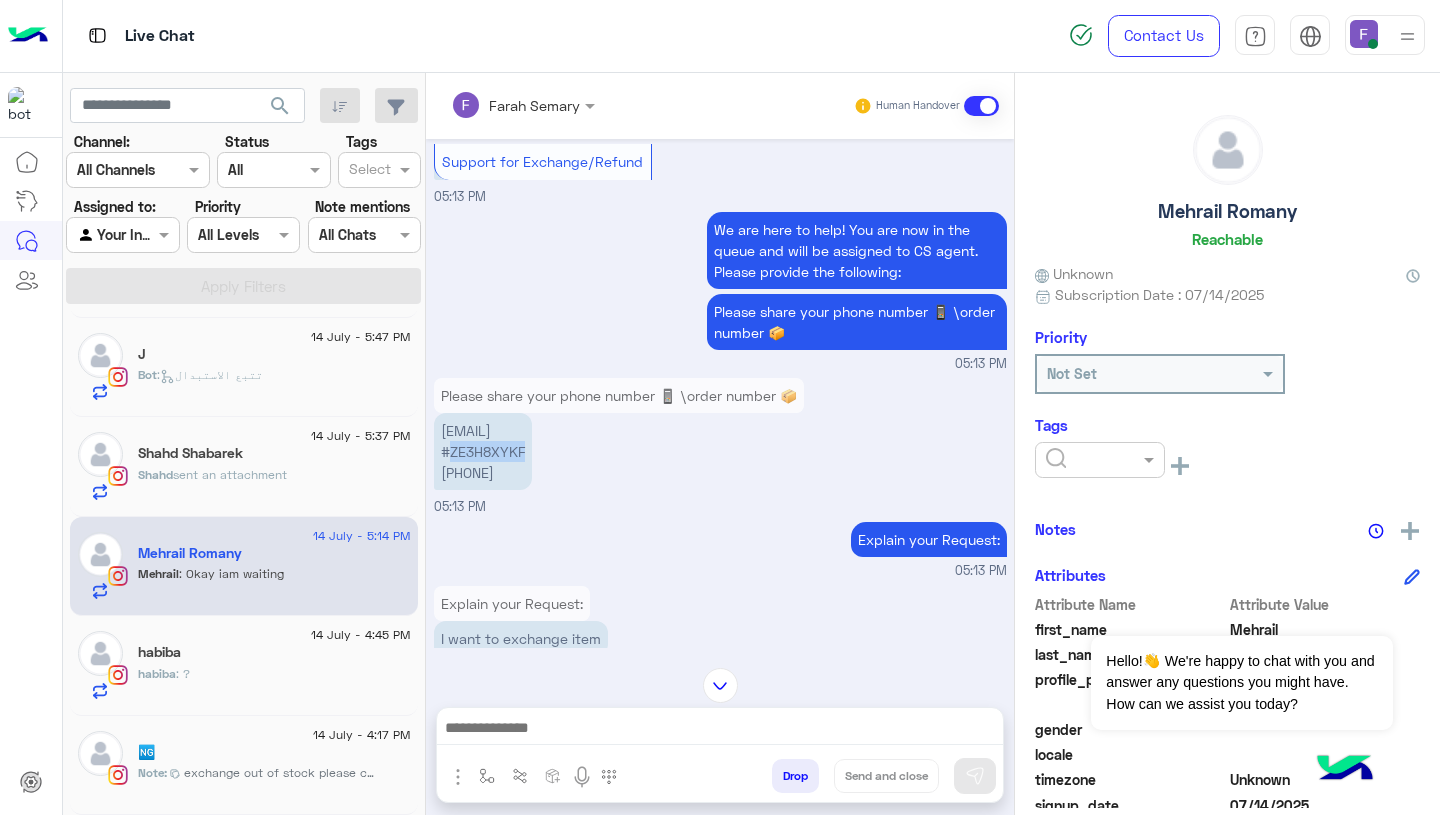 click on "[EMAIL] #[ORDER_ID] [PHONE]" at bounding box center (483, 451) 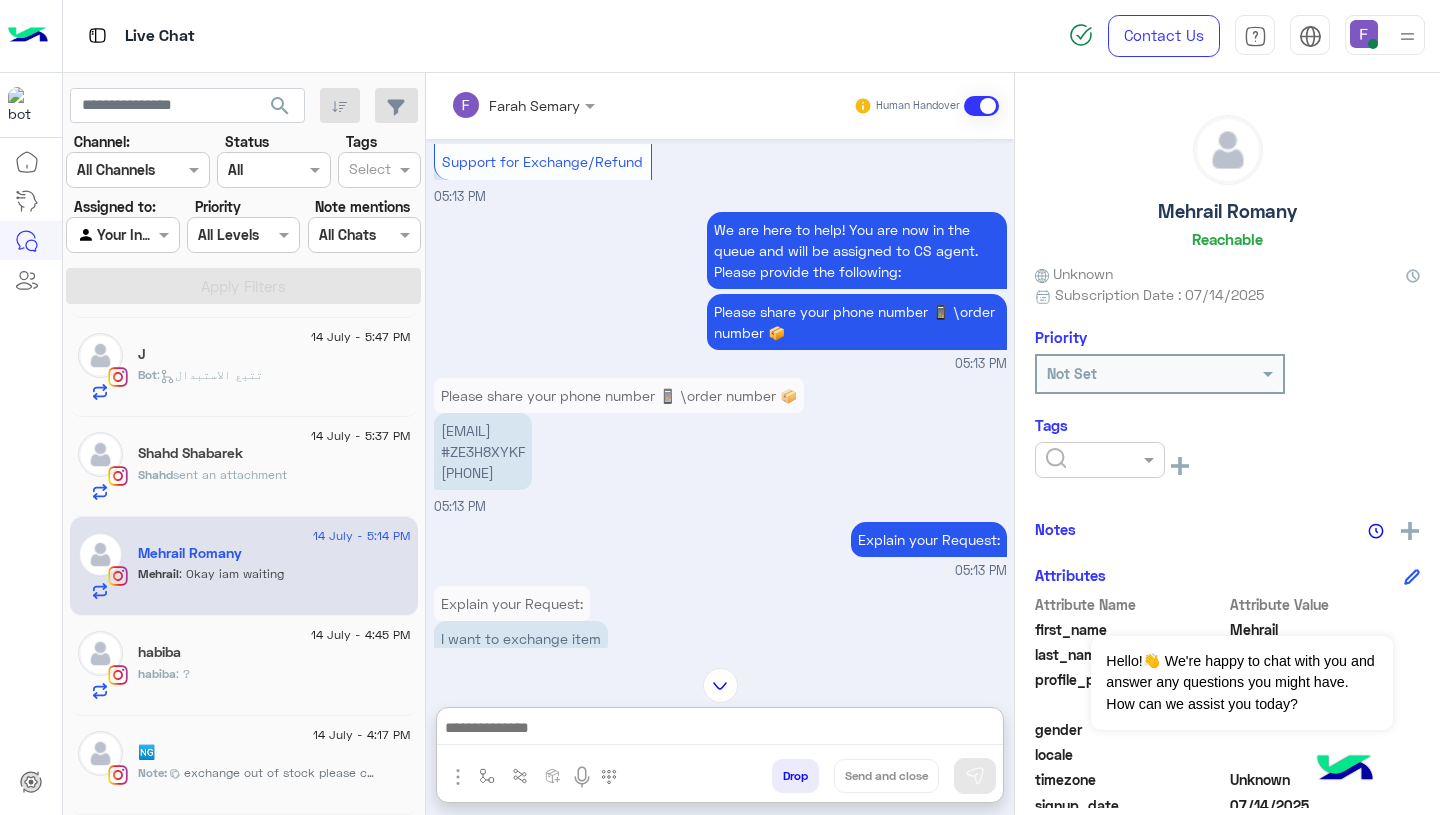 click at bounding box center (720, 730) 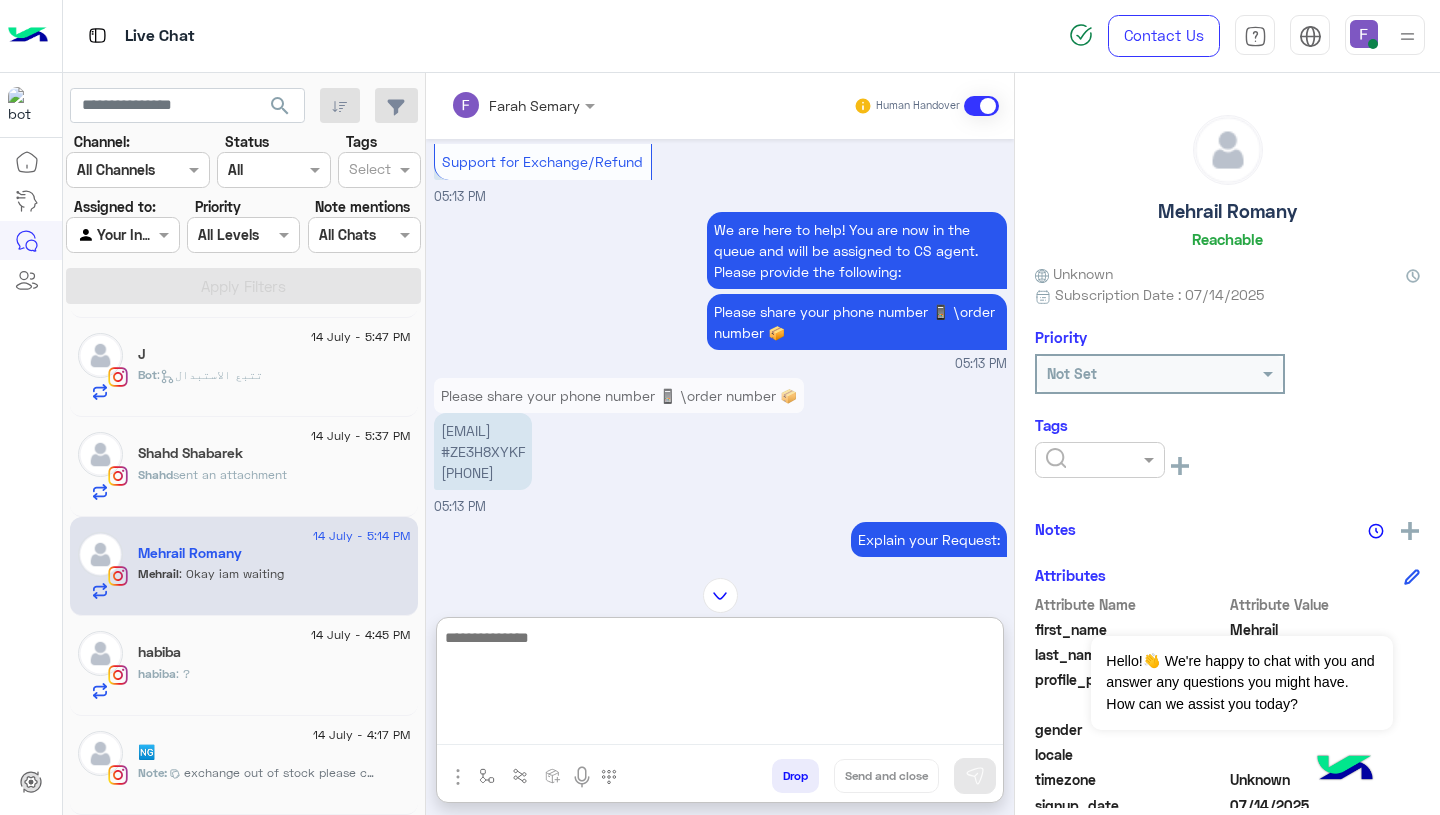 paste on "**********" 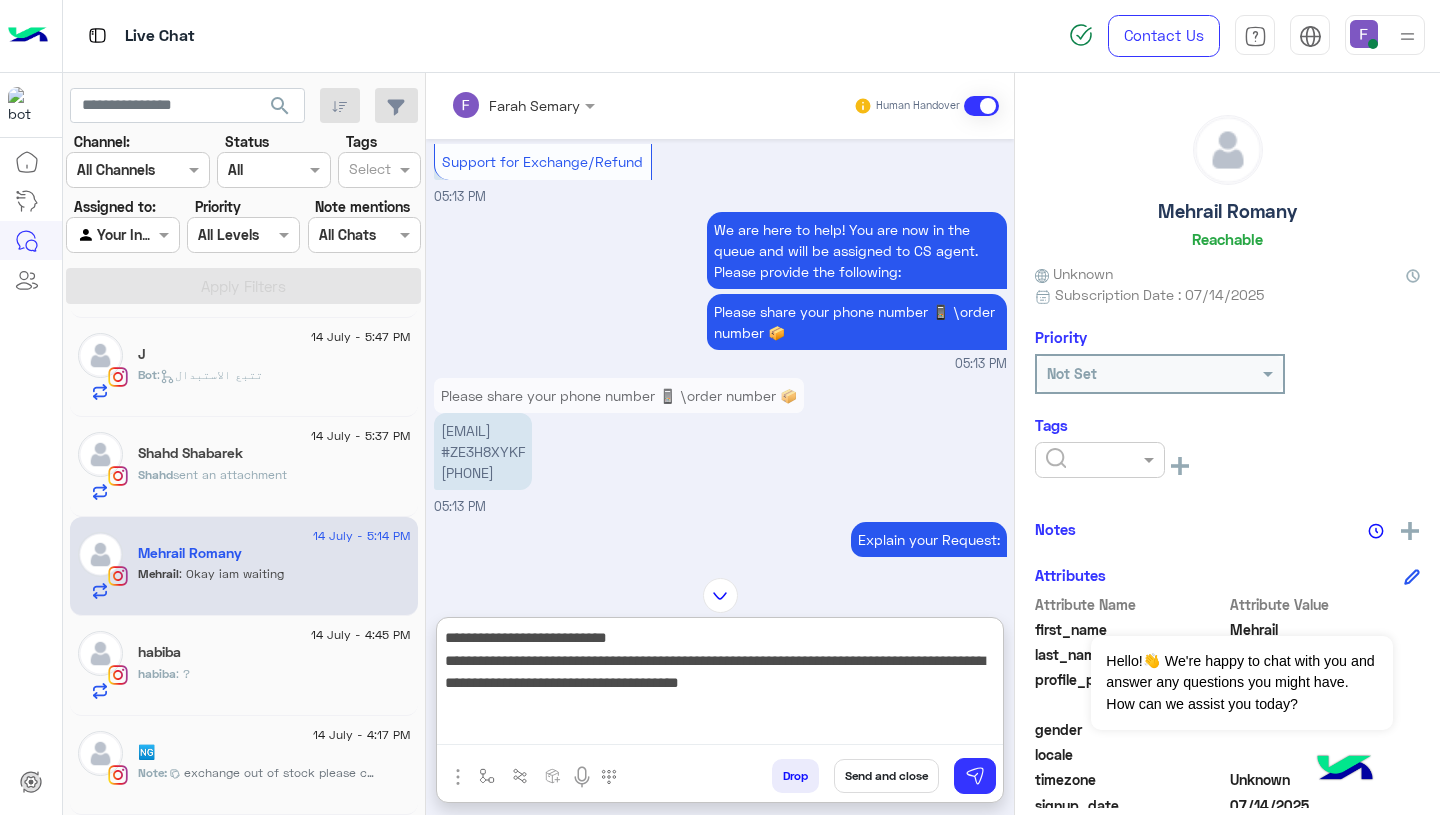 click on "**********" at bounding box center (720, 685) 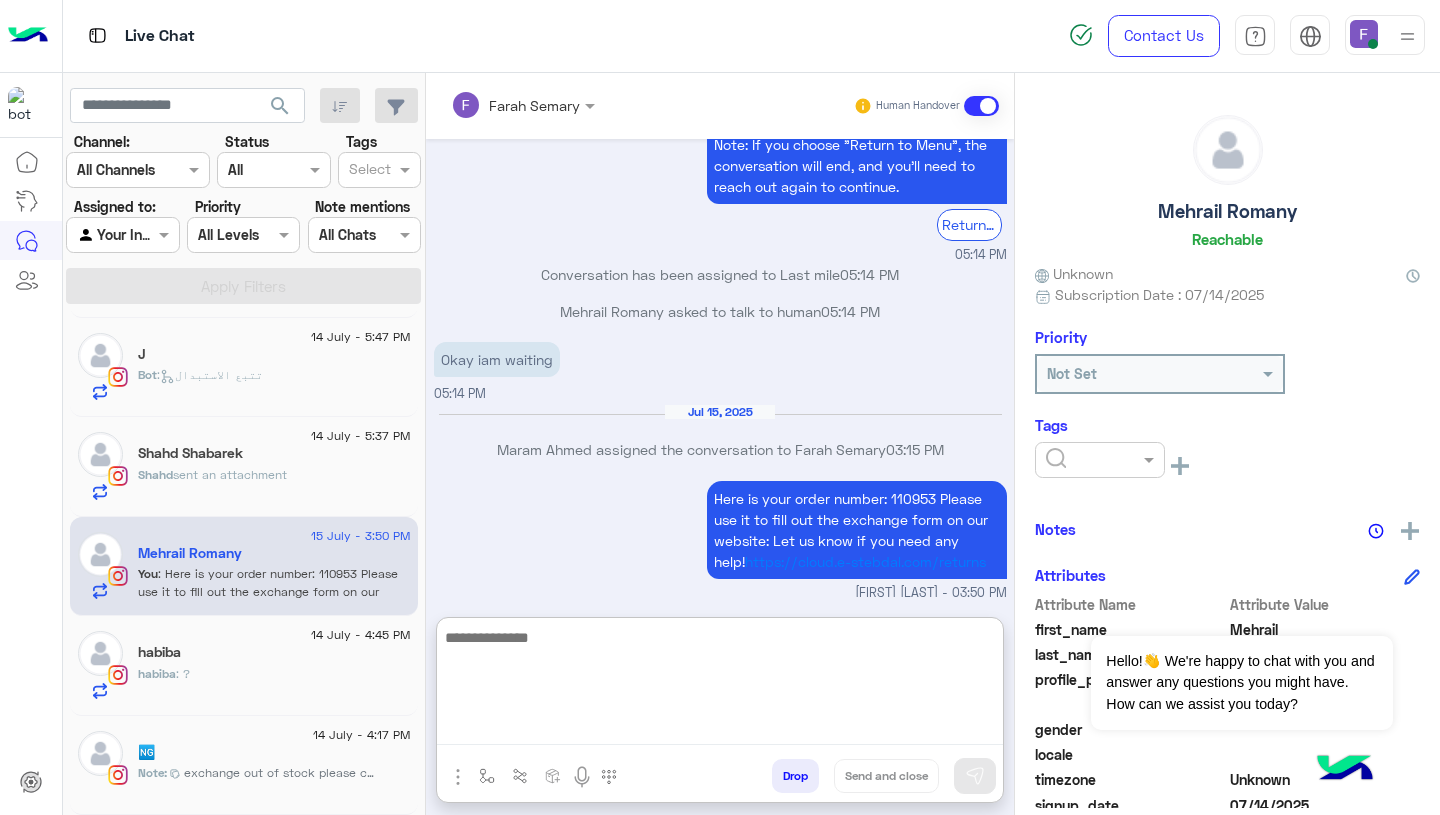 scroll, scrollTop: 2431, scrollLeft: 0, axis: vertical 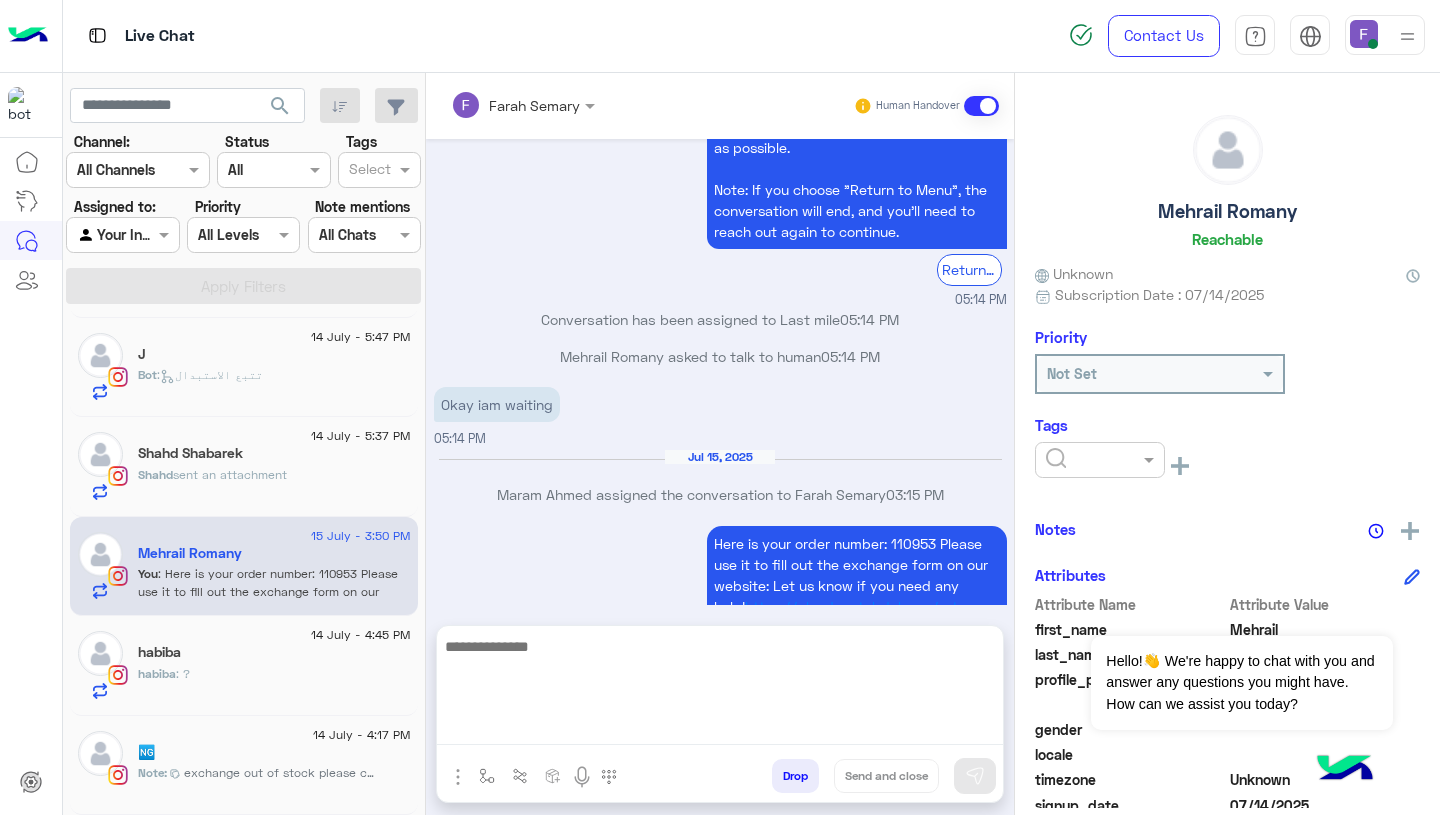 click on "Shahd  sent an attachment" 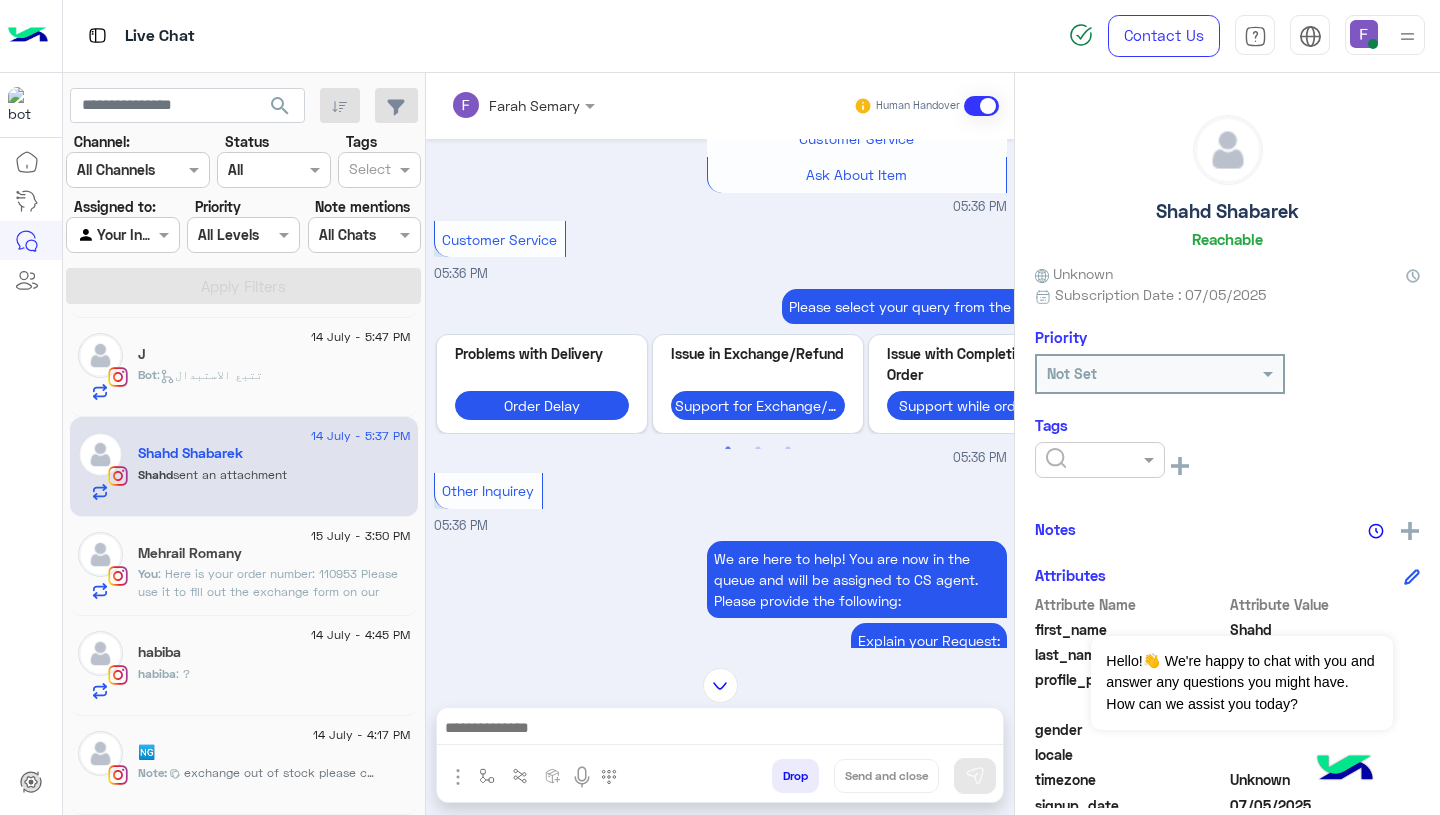 scroll, scrollTop: 1148, scrollLeft: 0, axis: vertical 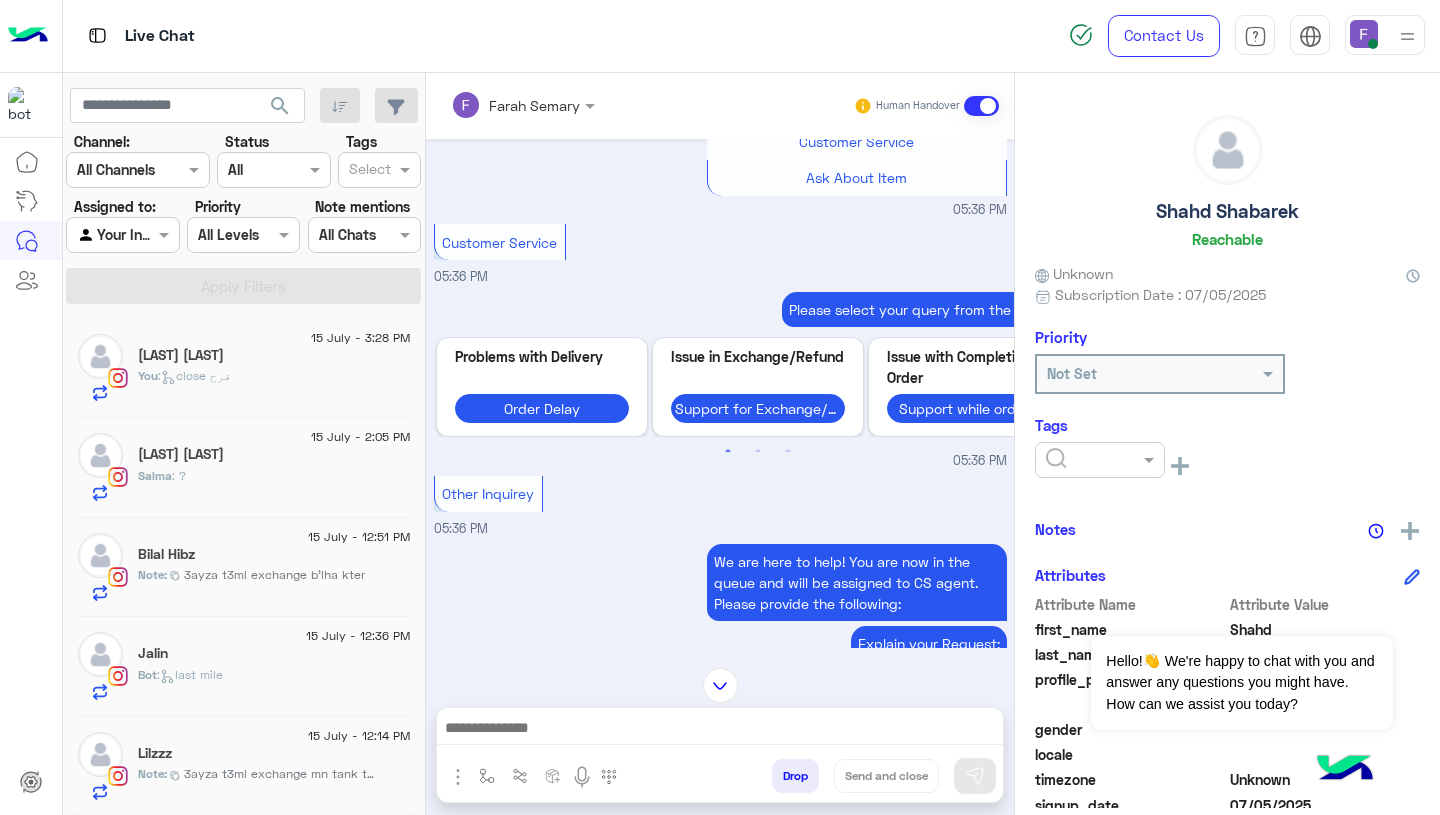 click on "You  :   close [FIRST]" 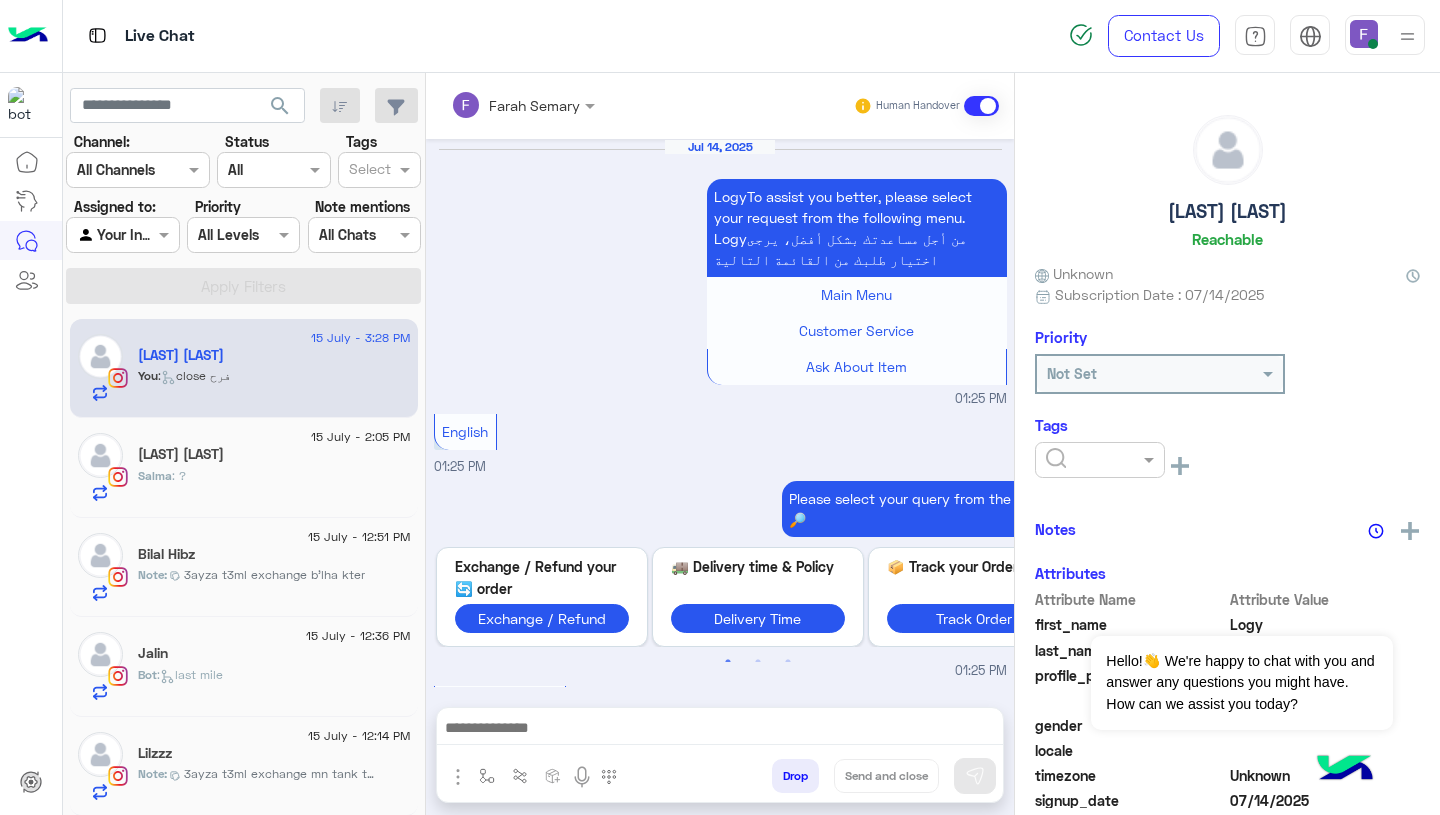 scroll, scrollTop: 1915, scrollLeft: 0, axis: vertical 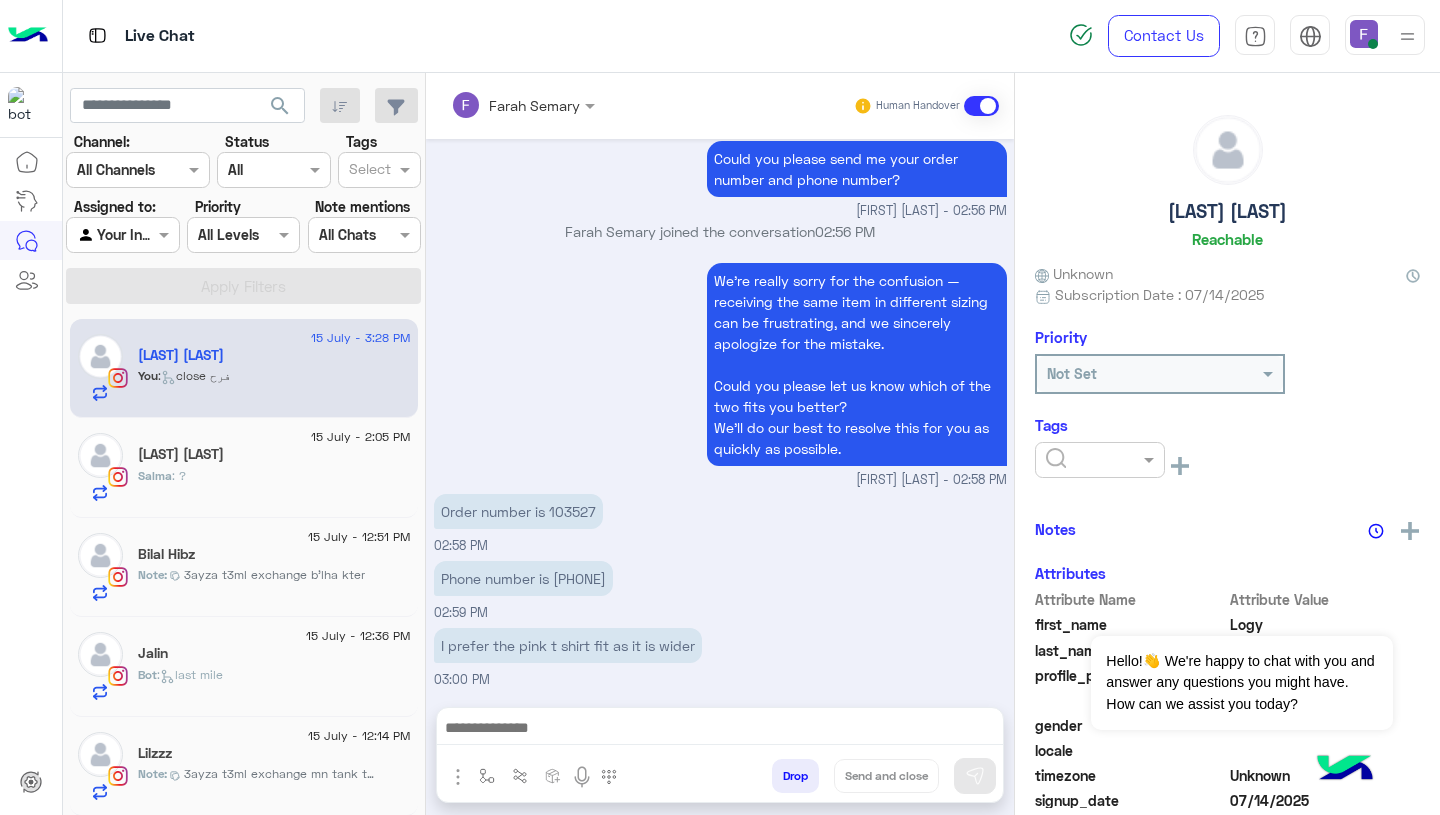 click on "[LAST] [LAST]" 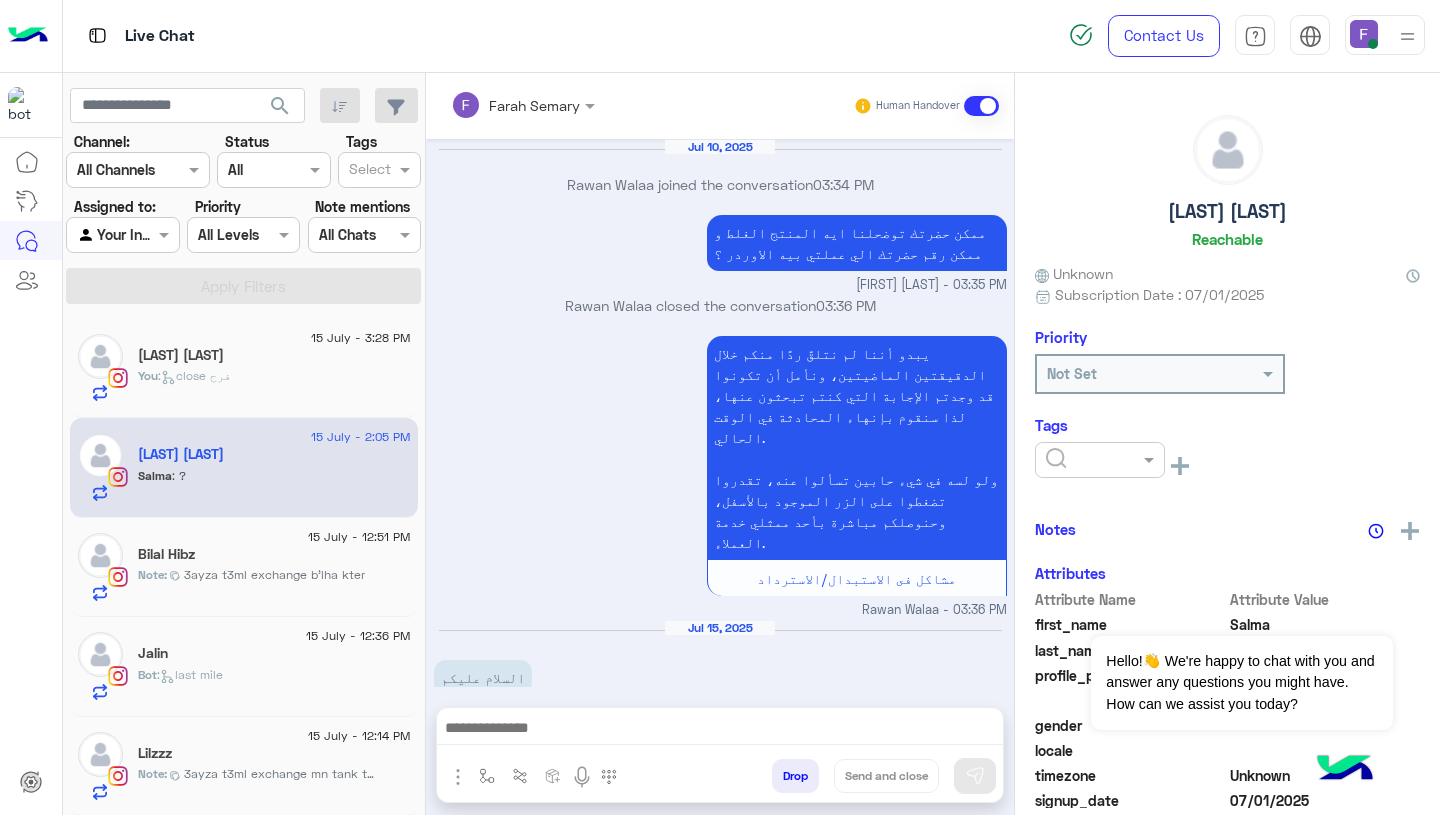 scroll, scrollTop: 1522, scrollLeft: 0, axis: vertical 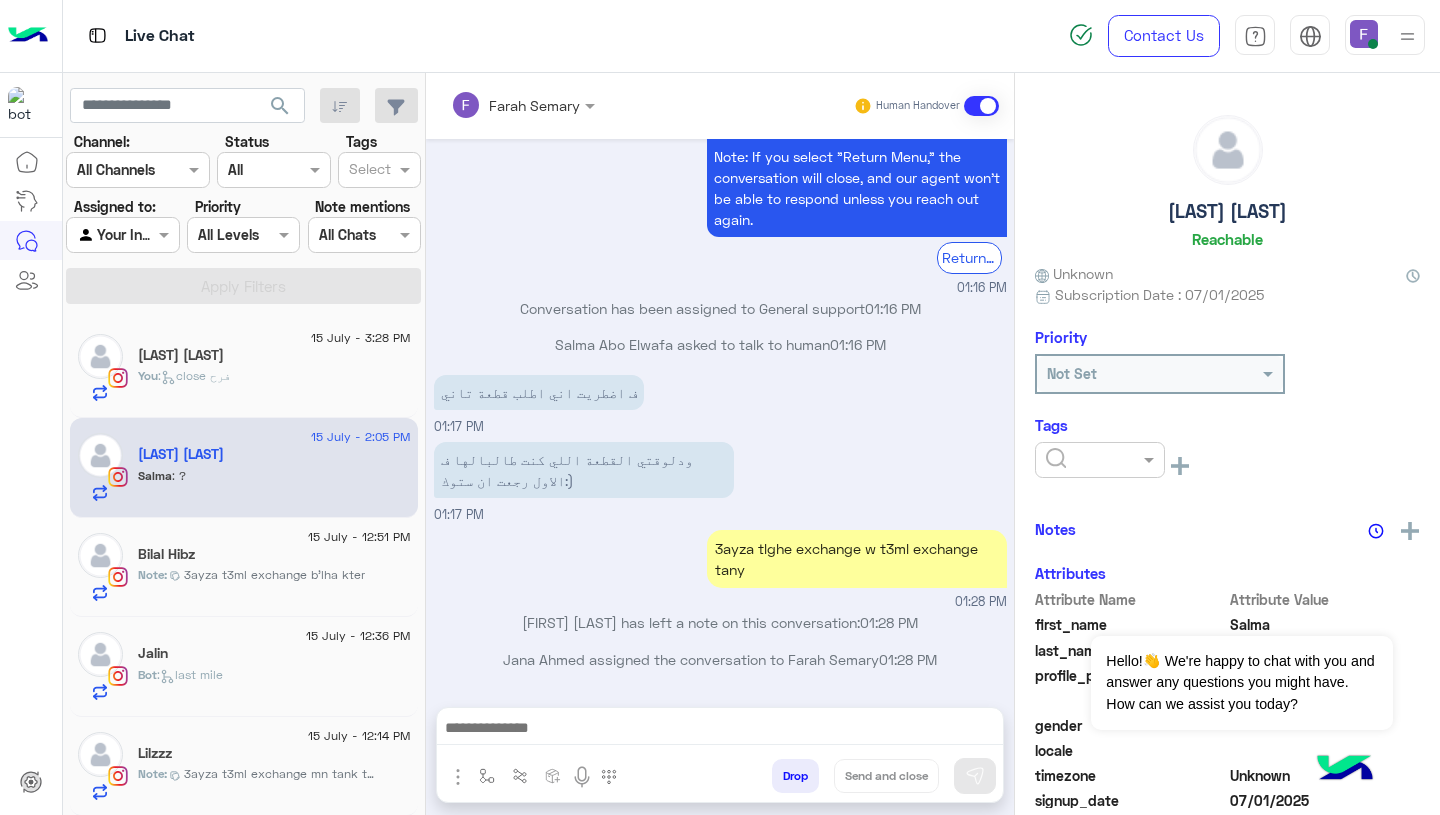 click on "You  :   close [FIRST]" 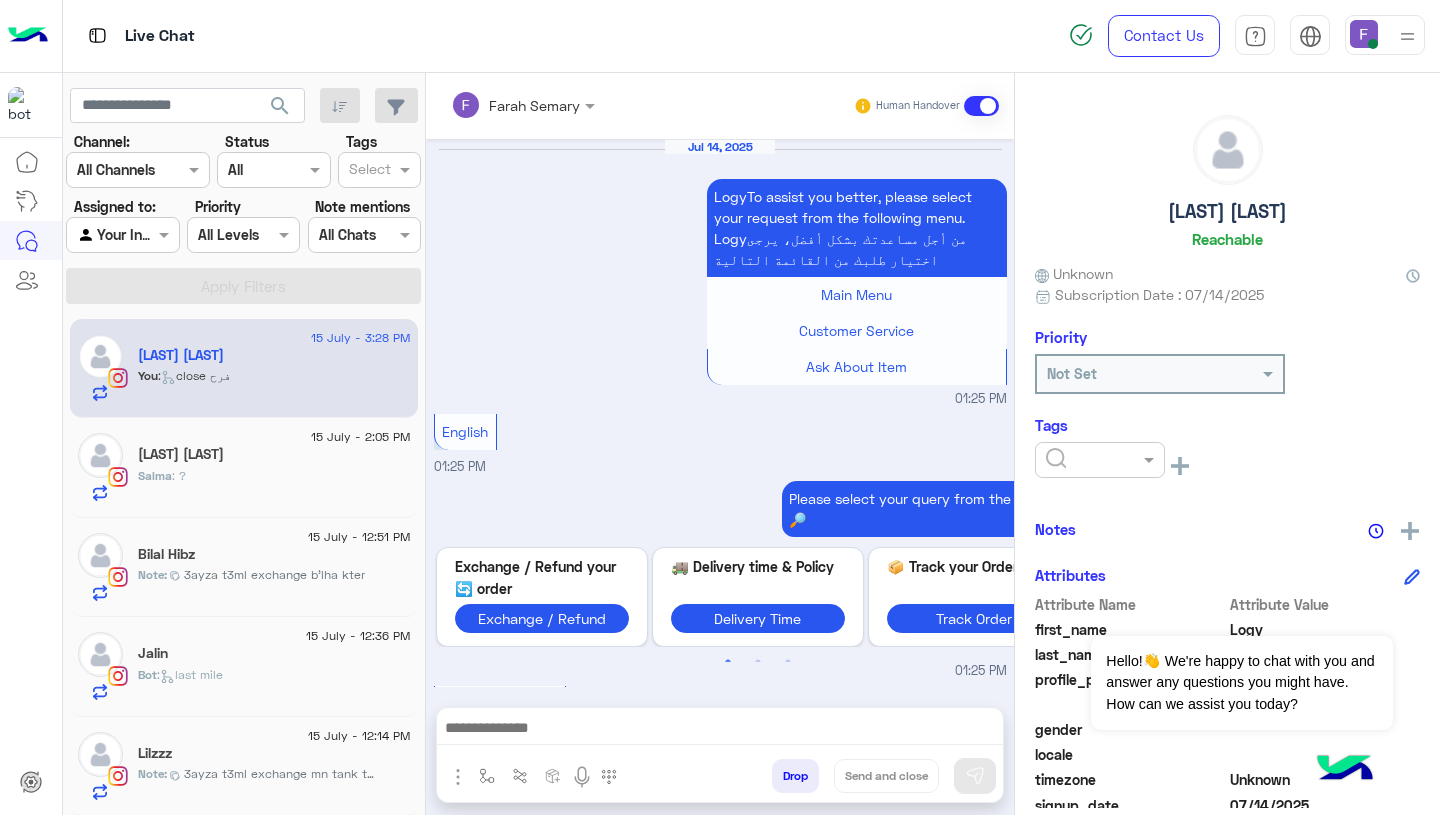 scroll, scrollTop: 1915, scrollLeft: 0, axis: vertical 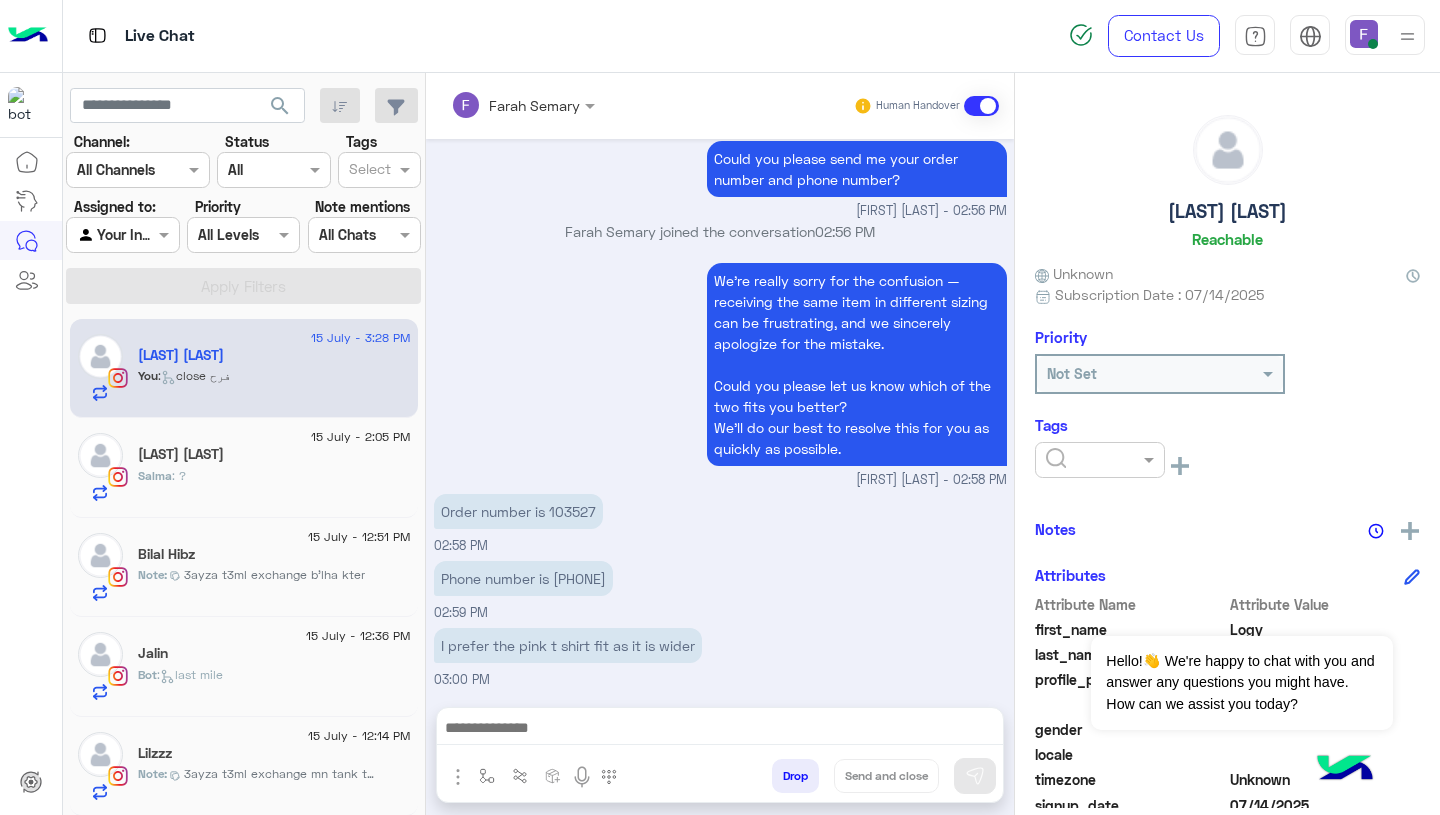 click on "Bilal Hibz" 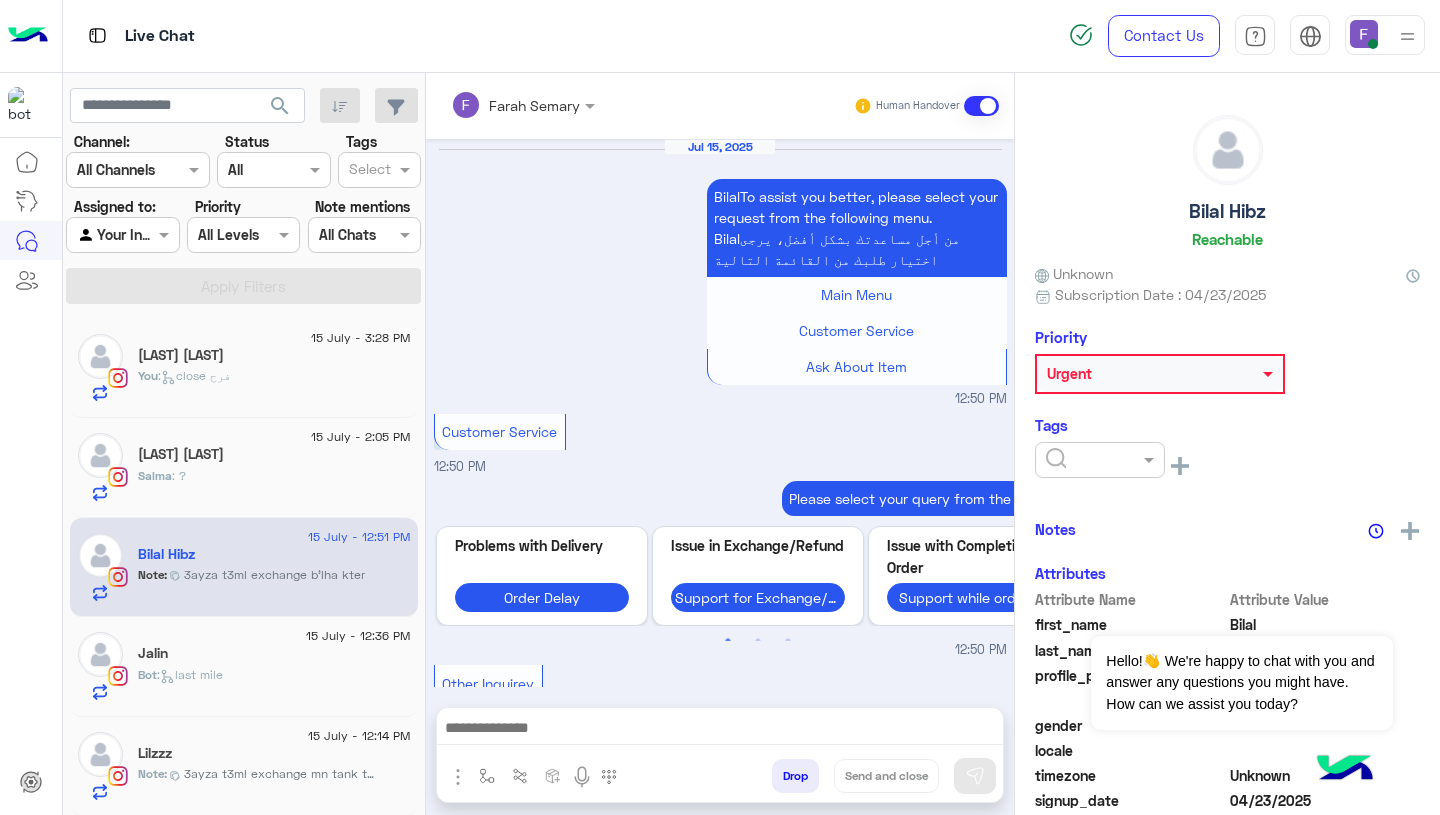 scroll, scrollTop: 1134, scrollLeft: 0, axis: vertical 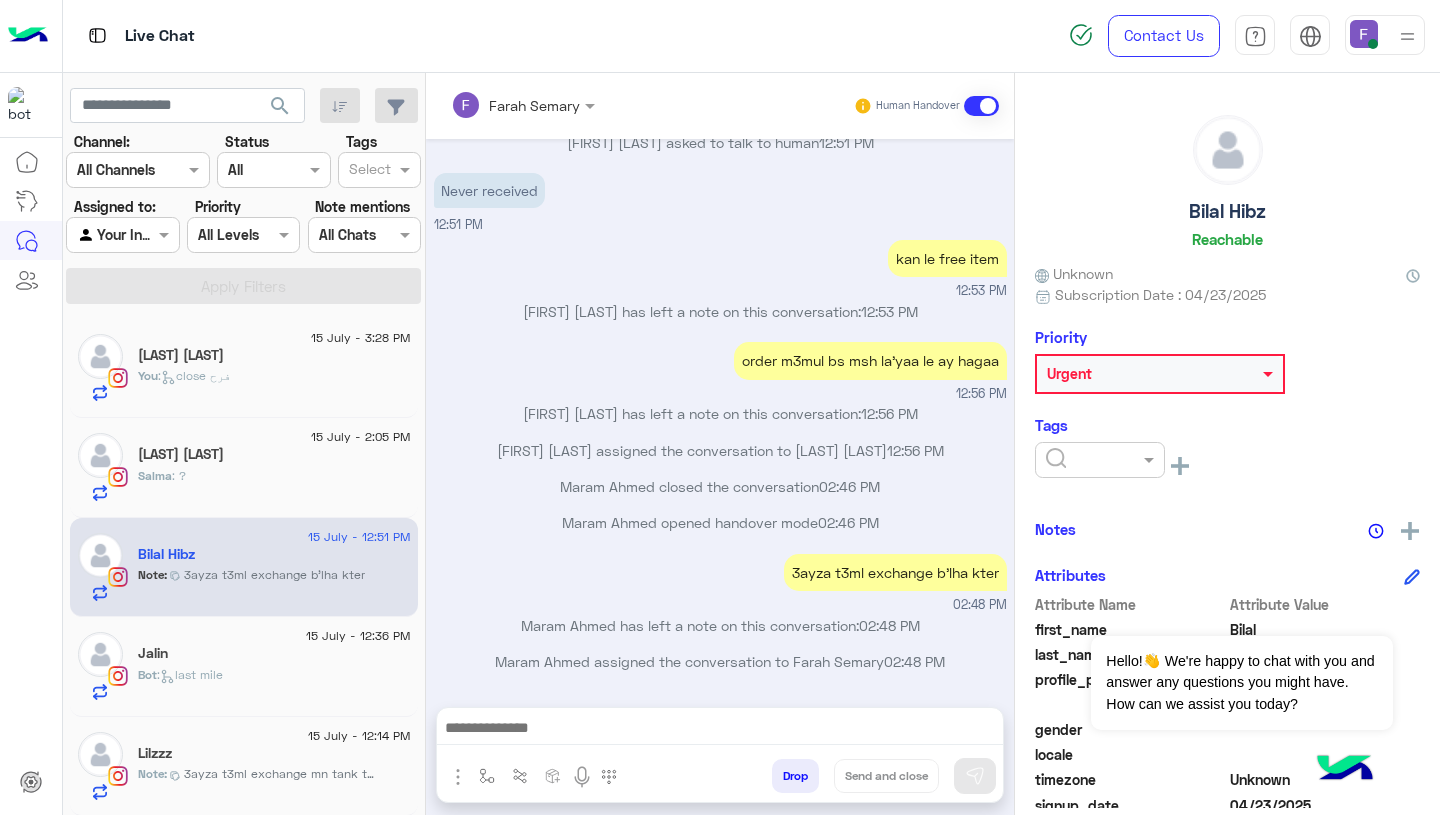 click on "15 July - 12:36 PM" 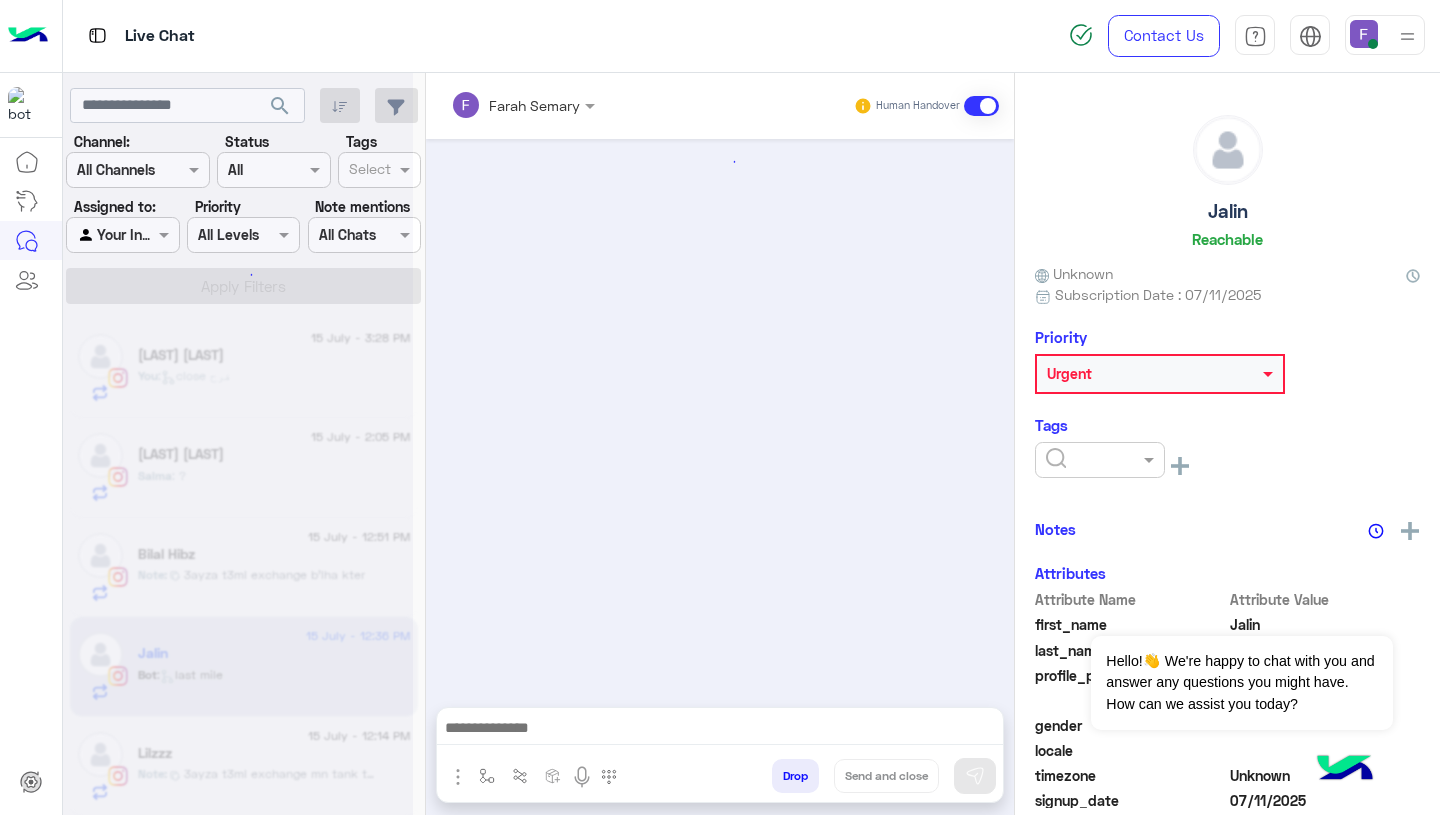 scroll, scrollTop: 1984, scrollLeft: 0, axis: vertical 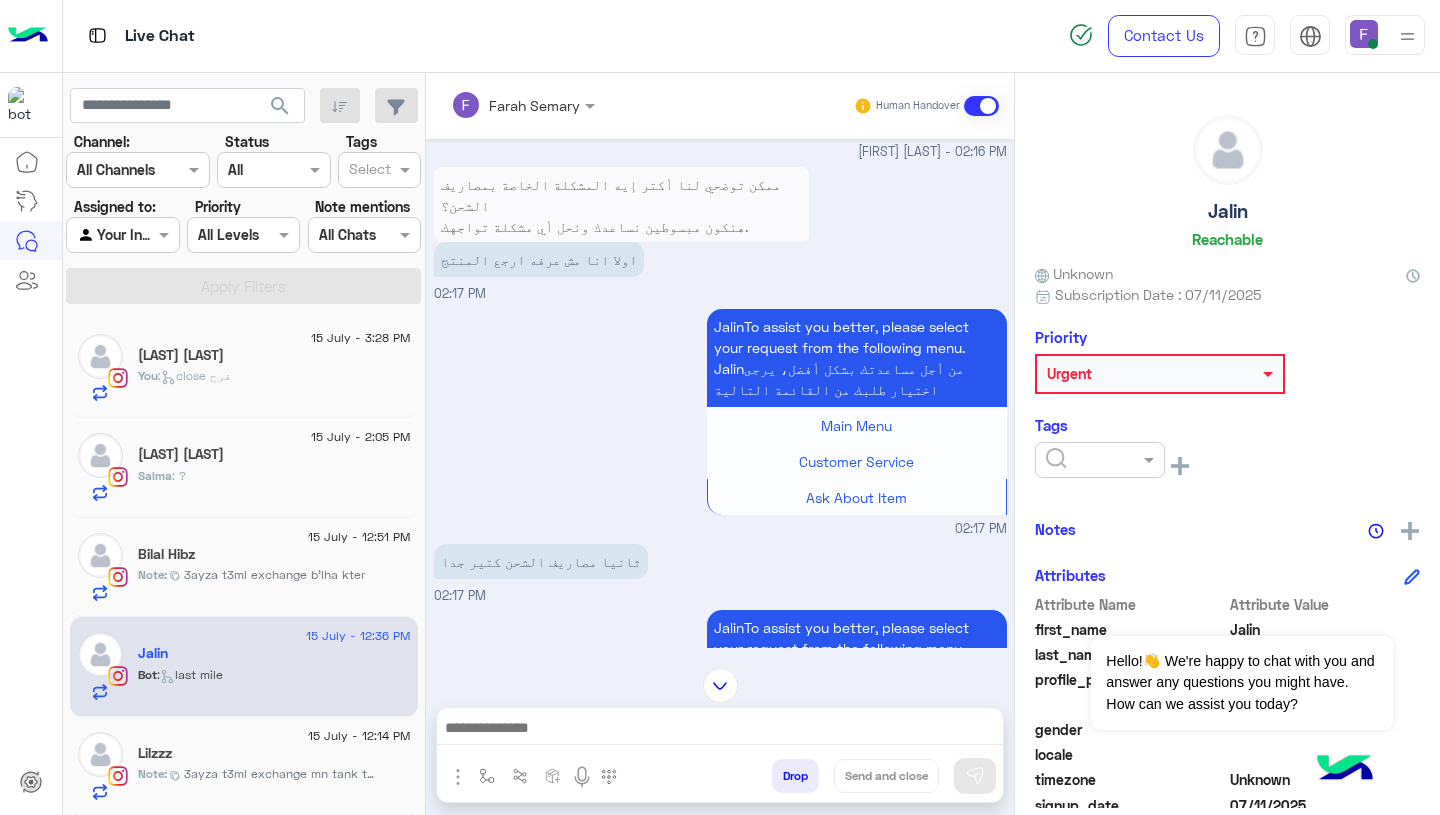 click on "ثانيا مصاريف الشحن كتير جدا" at bounding box center [541, 561] 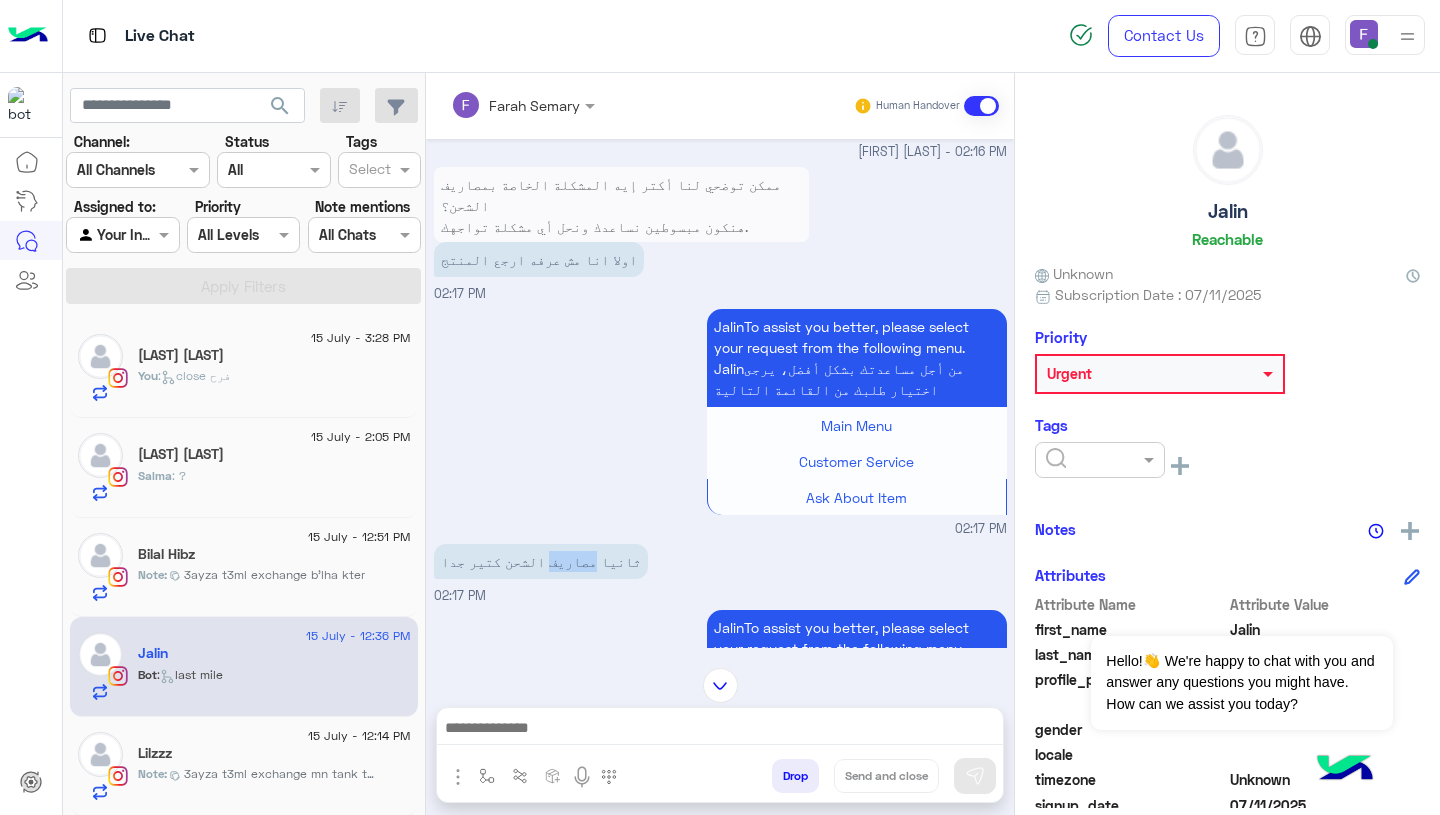 click on "ثانيا مصاريف الشحن كتير جدا" at bounding box center (541, 561) 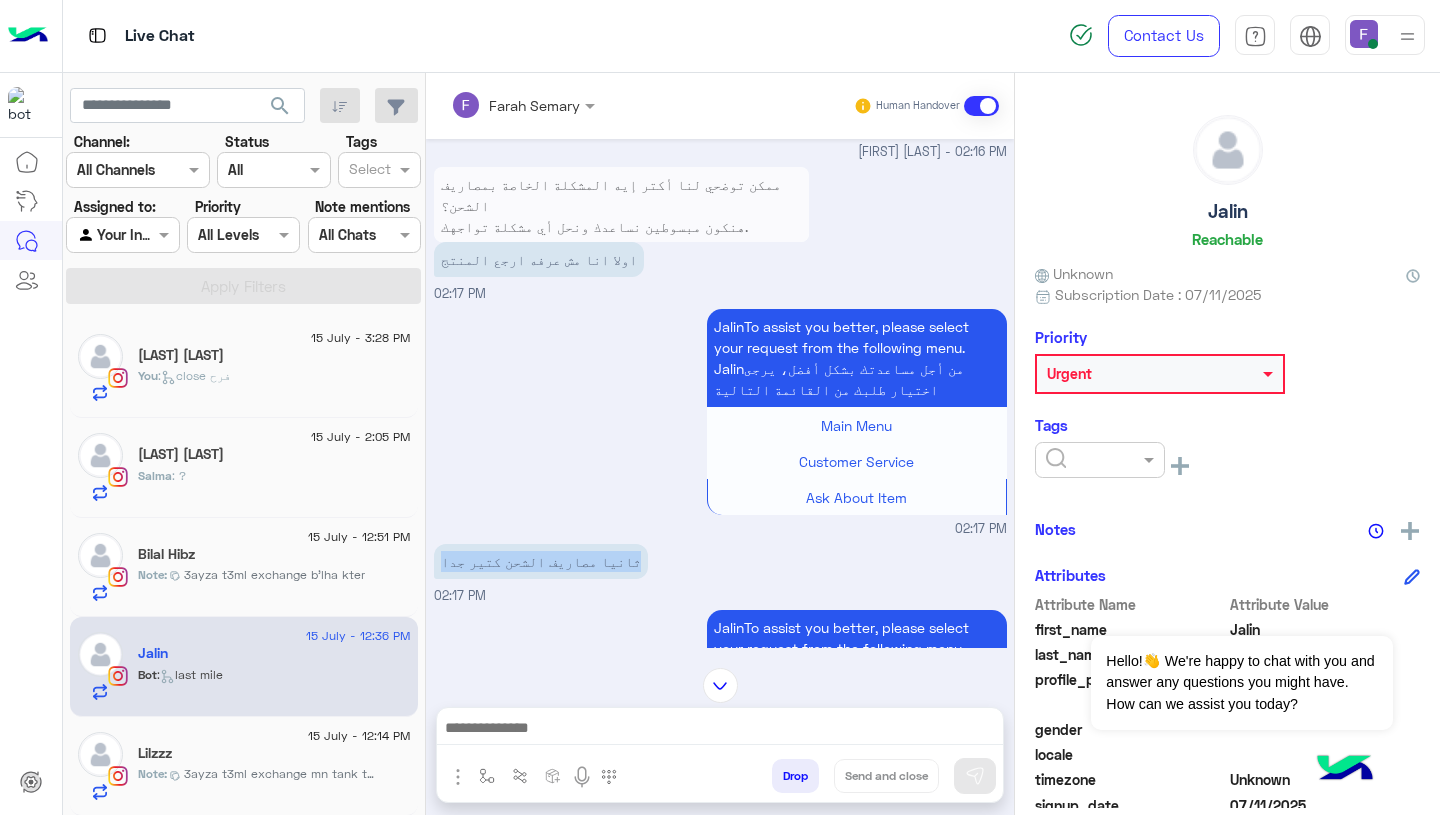 click on "ثانيا مصاريف الشحن كتير جدا" at bounding box center (541, 561) 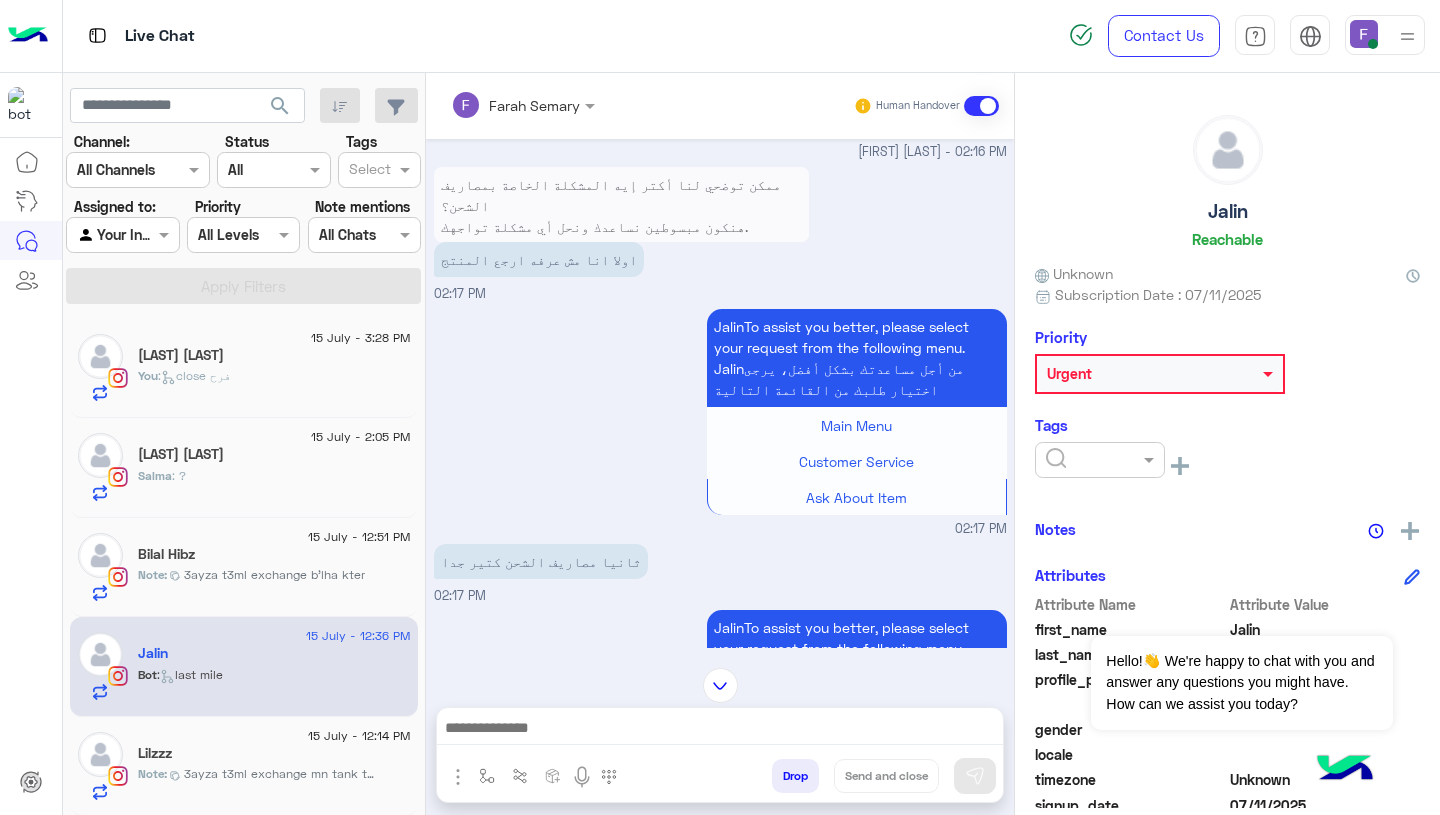 click at bounding box center (720, 733) 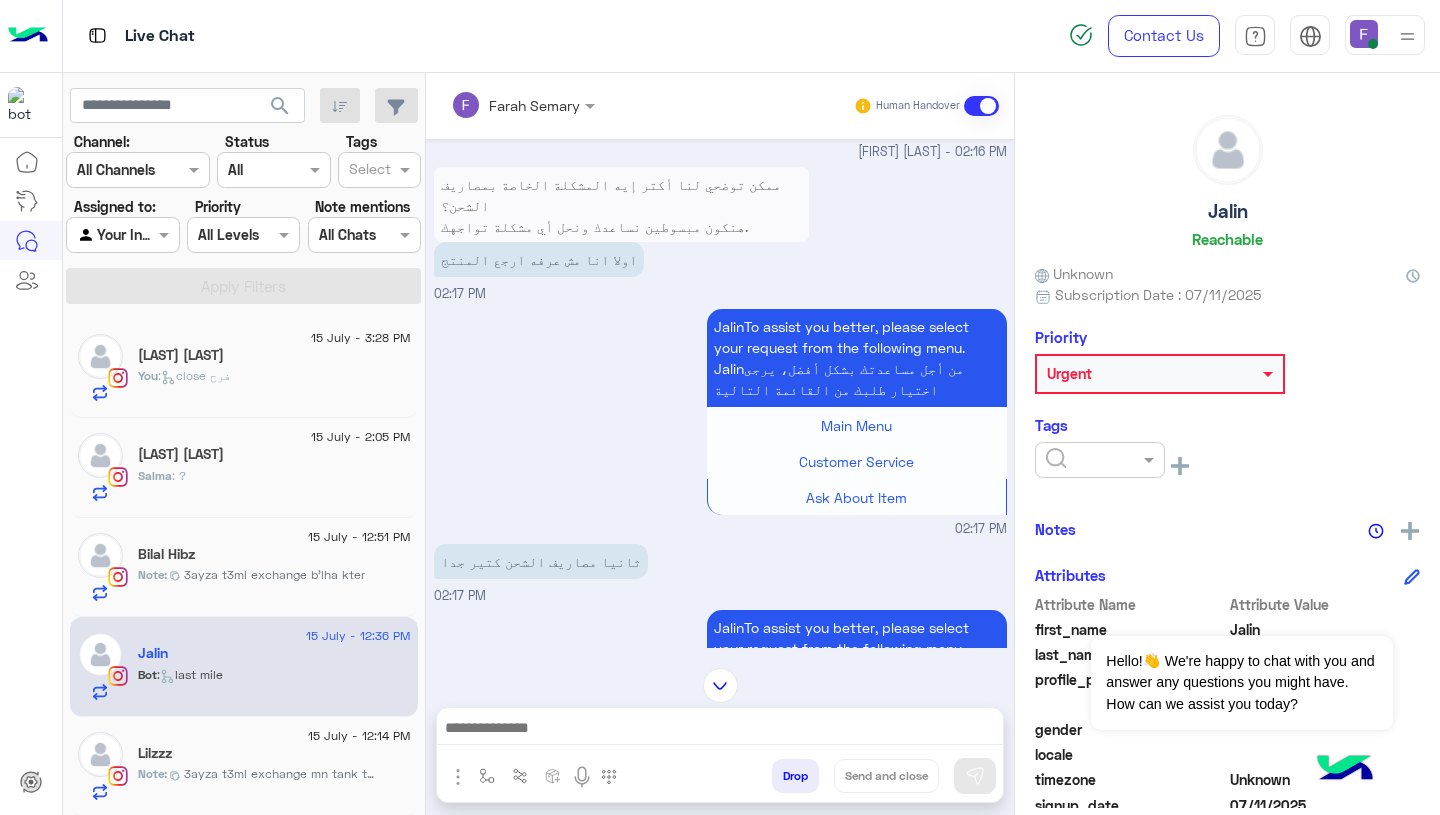 click at bounding box center [720, 730] 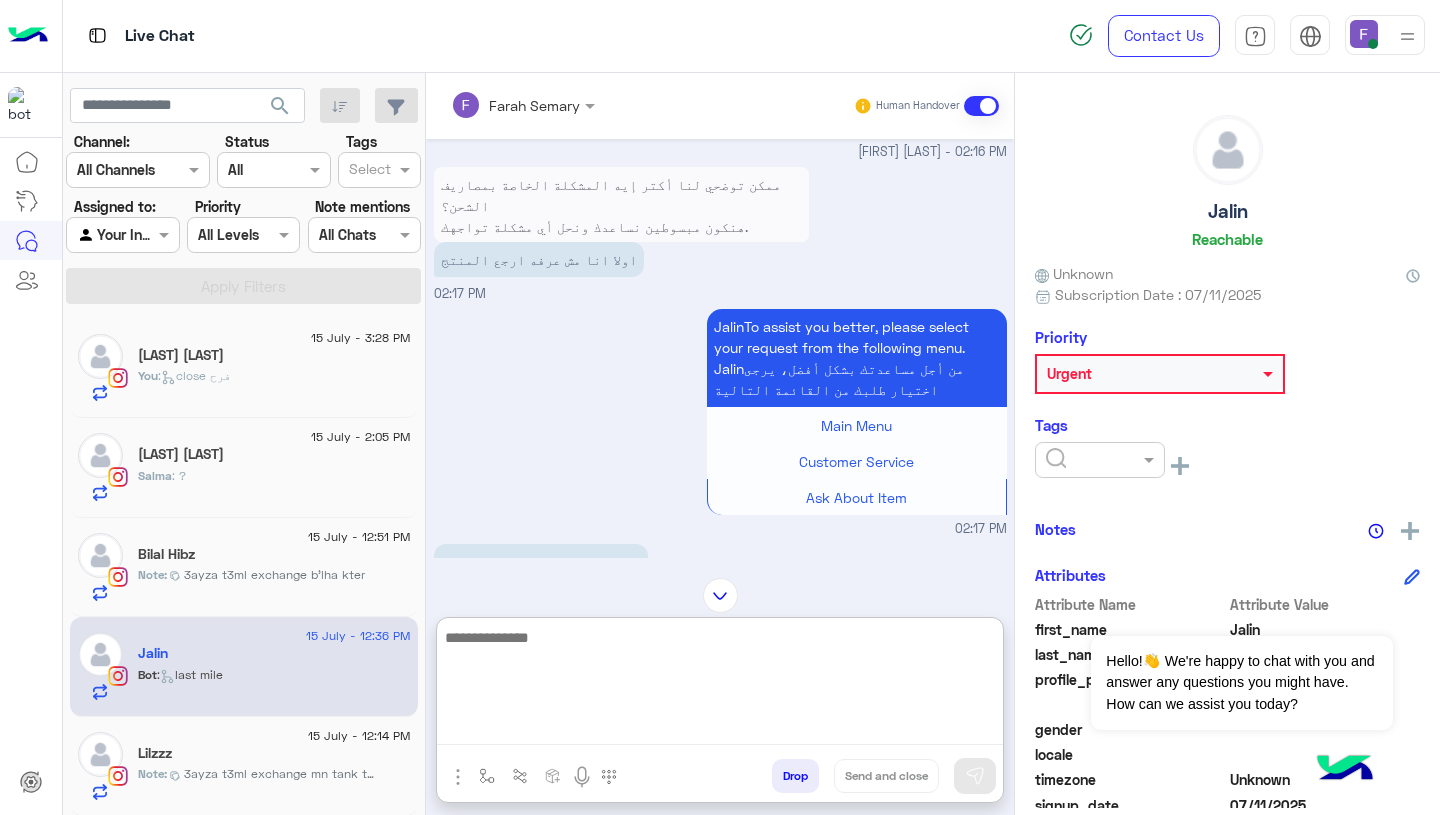 paste on "**********" 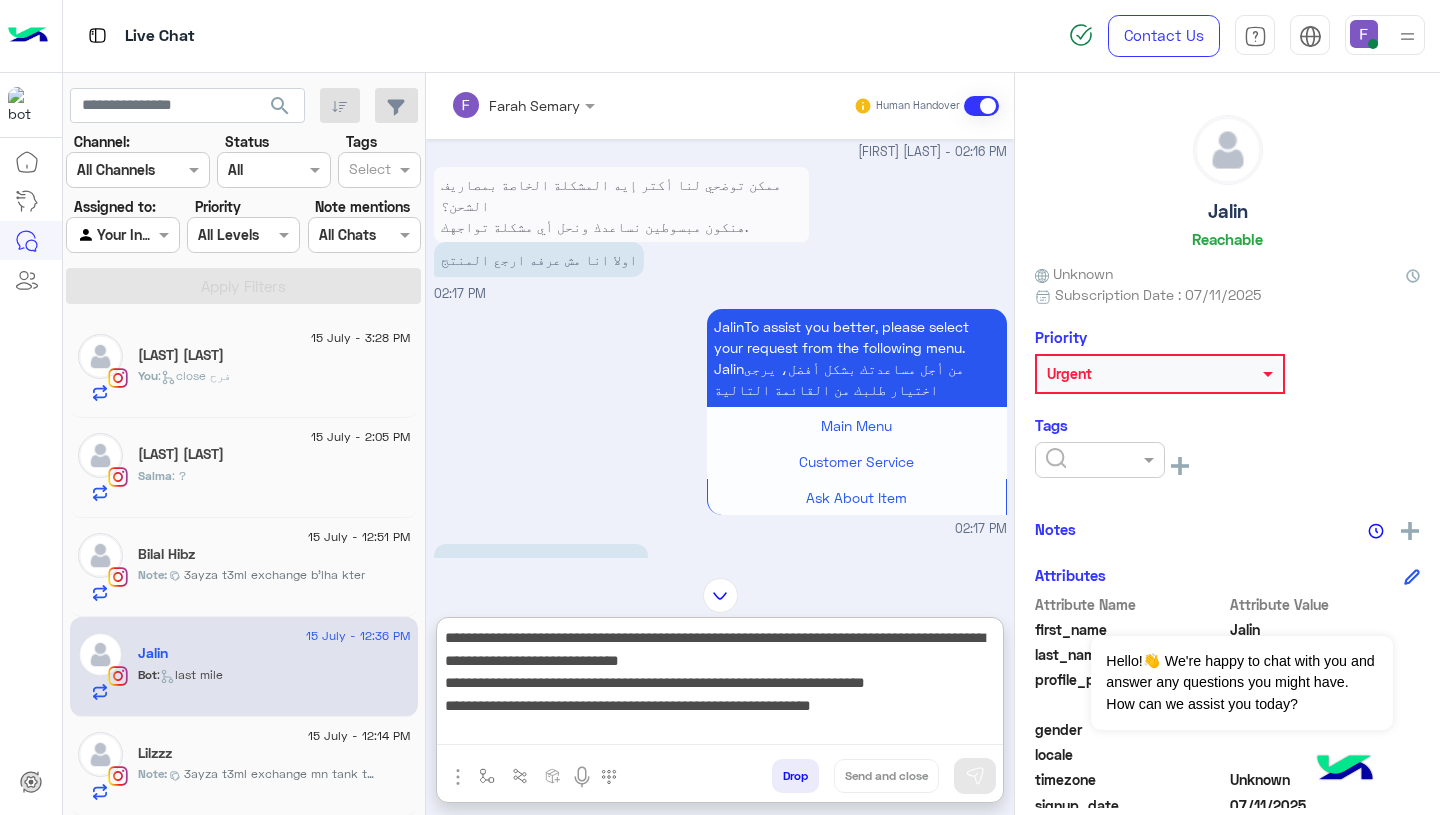 scroll, scrollTop: 106, scrollLeft: 0, axis: vertical 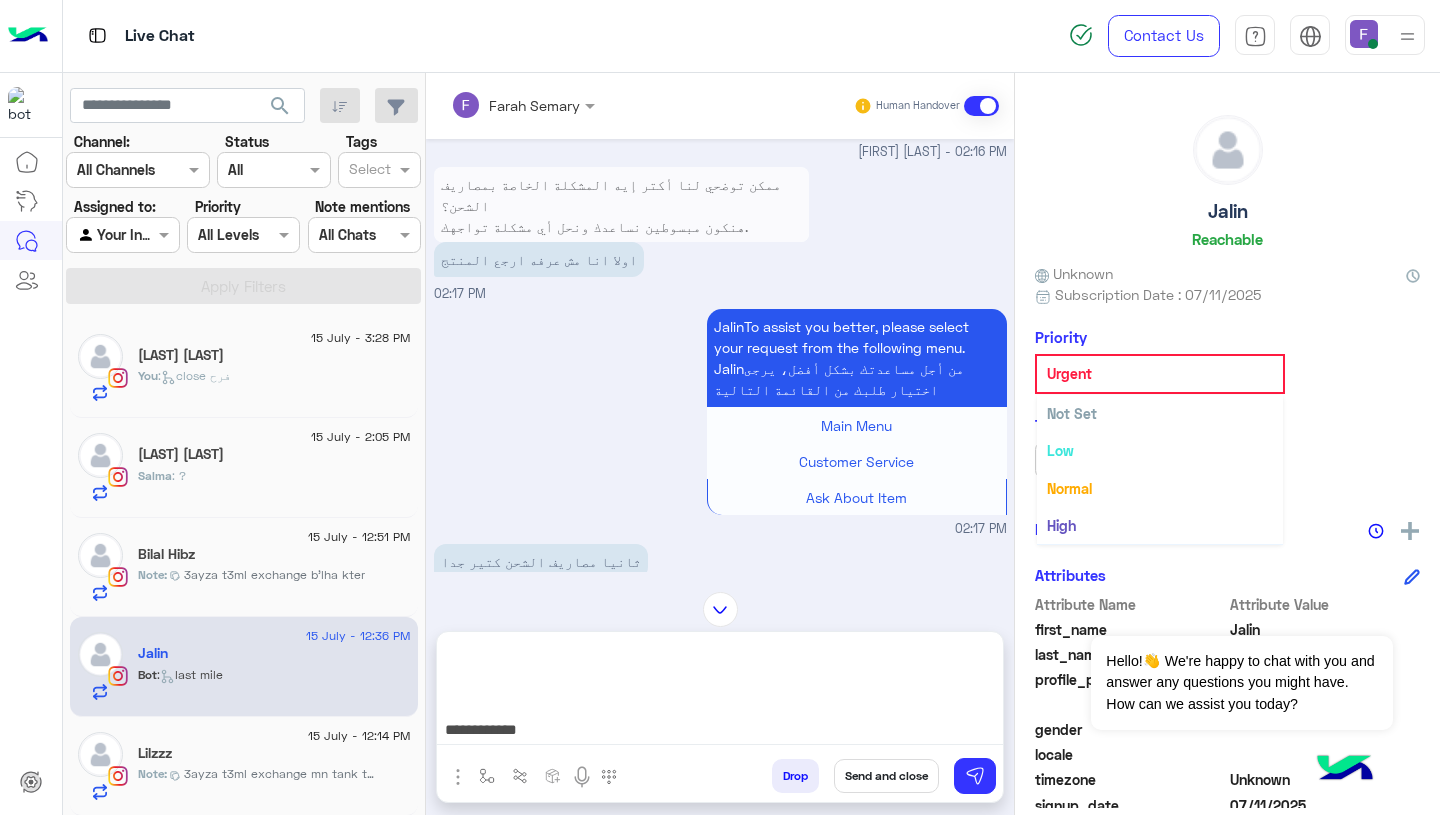 click 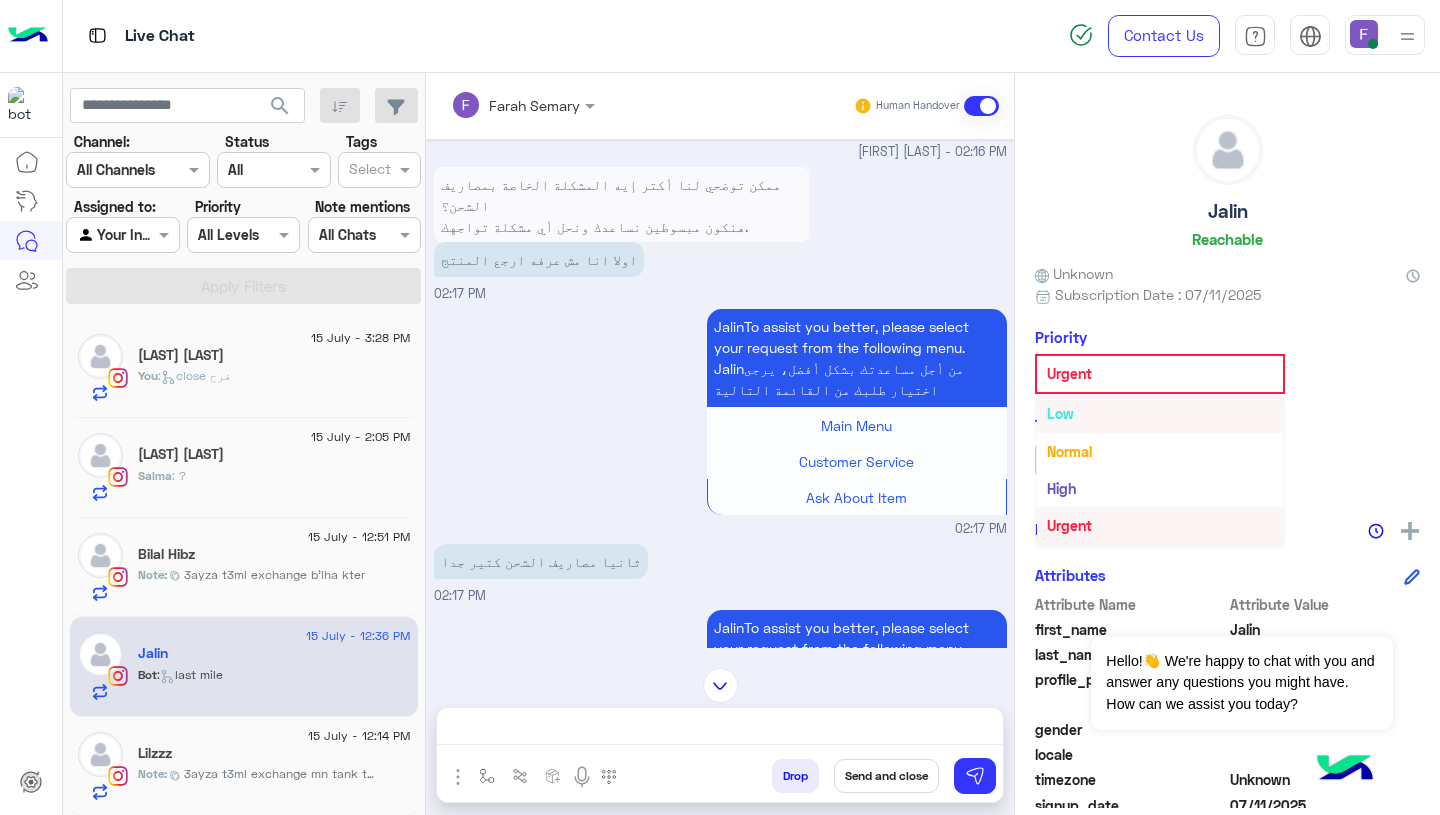 click on "Low" at bounding box center [1160, 413] 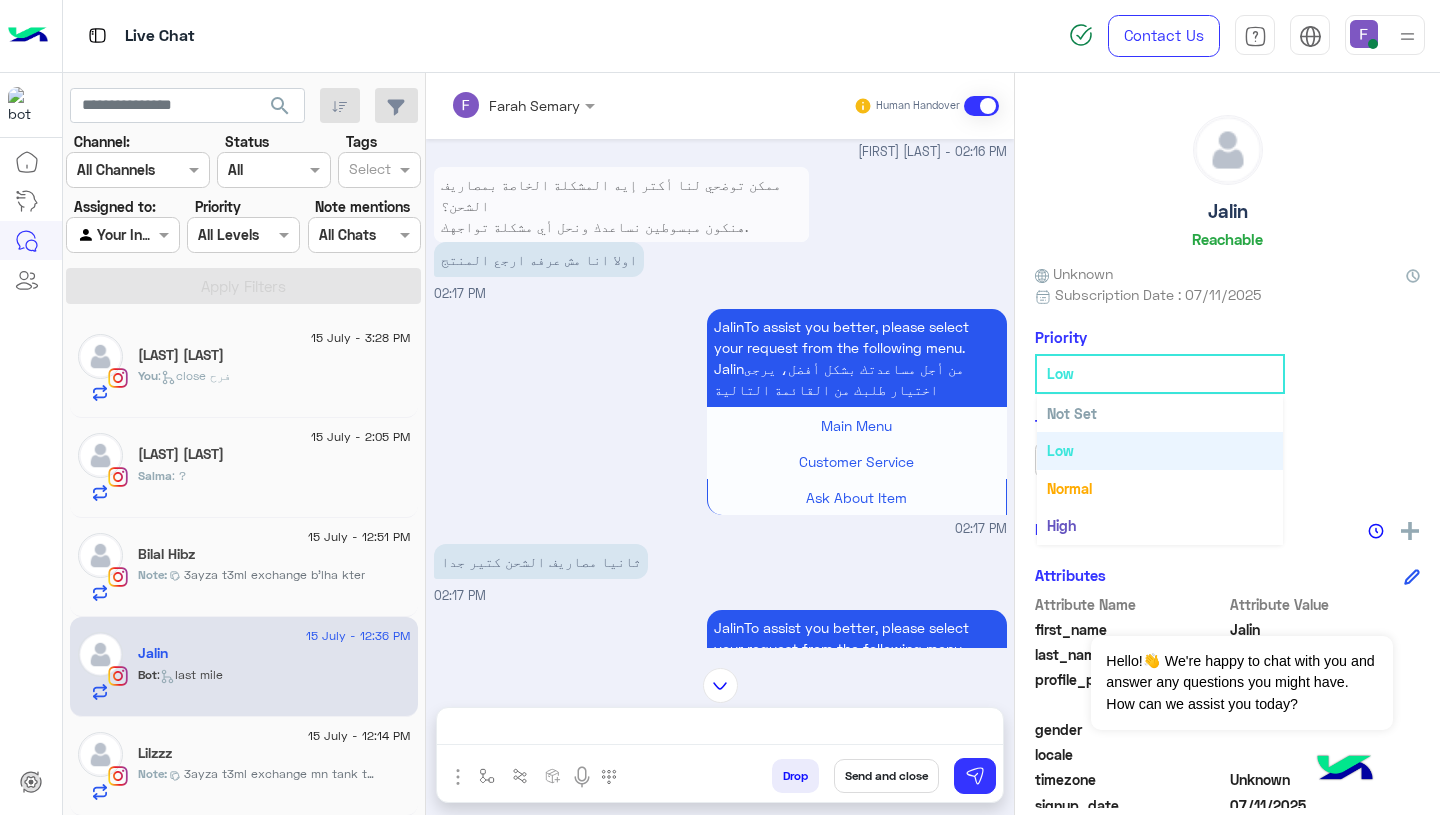 click on "Low" 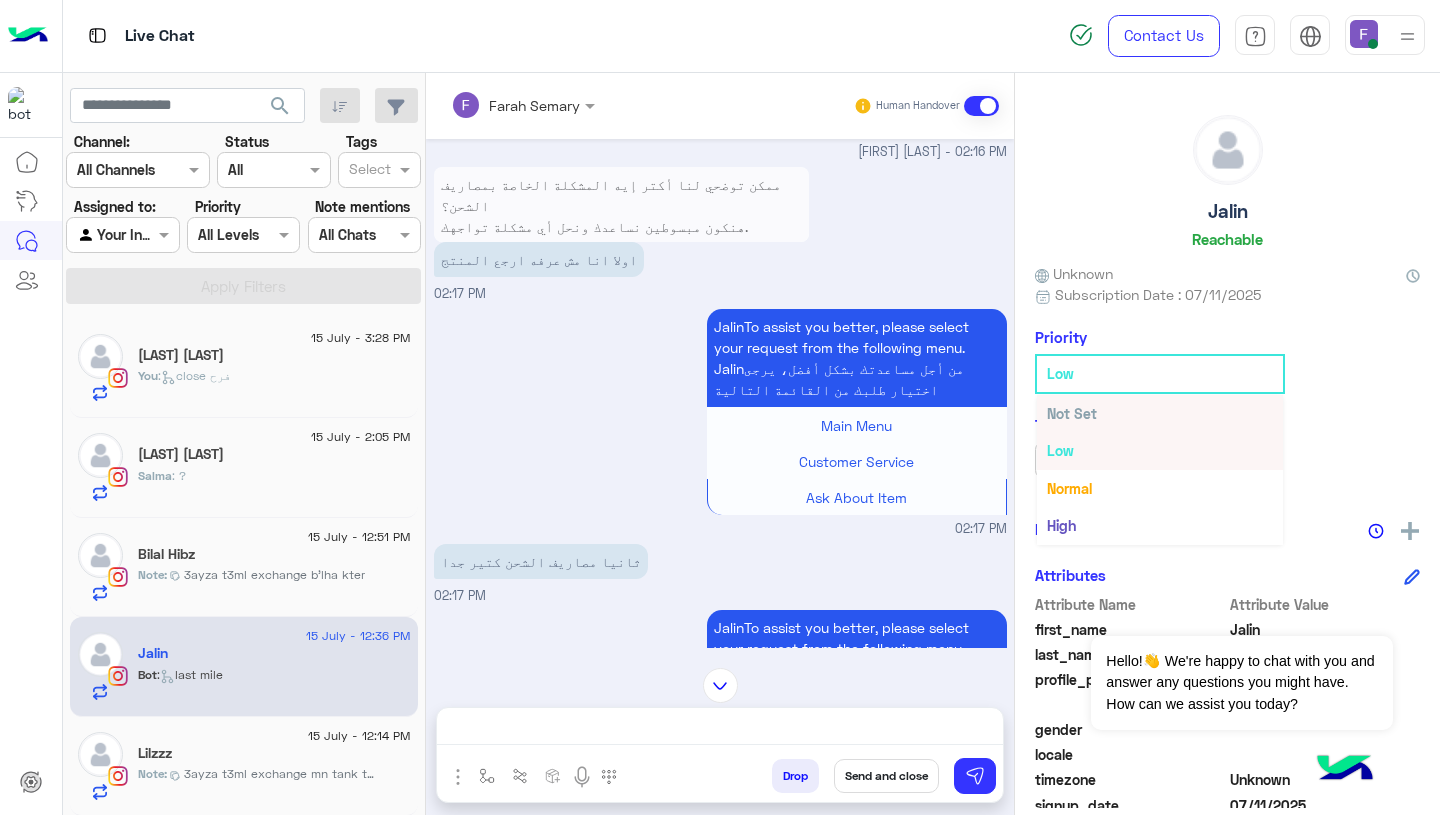 click on "Not Set" at bounding box center [1160, 413] 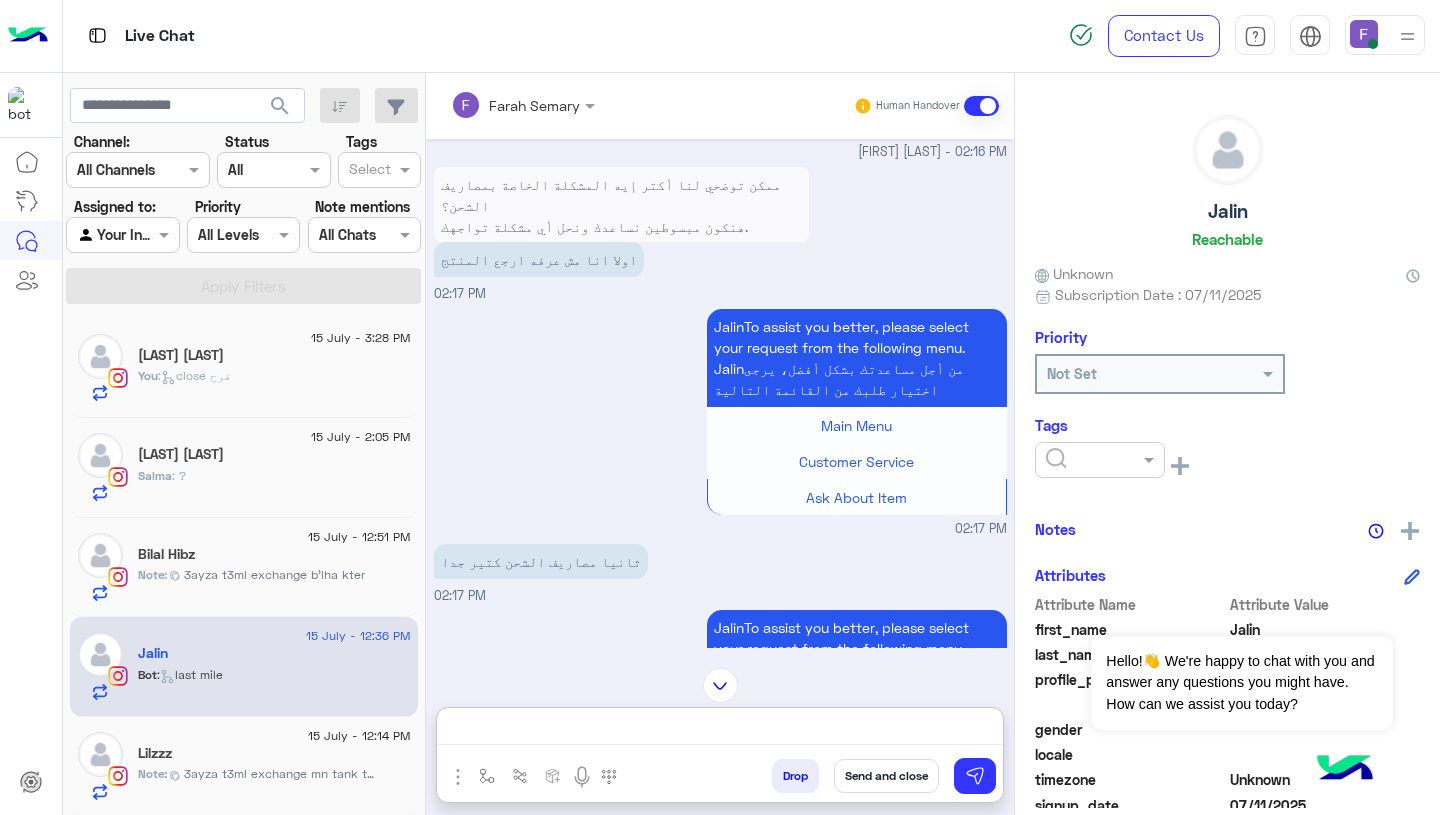 click on "**********" at bounding box center [720, 730] 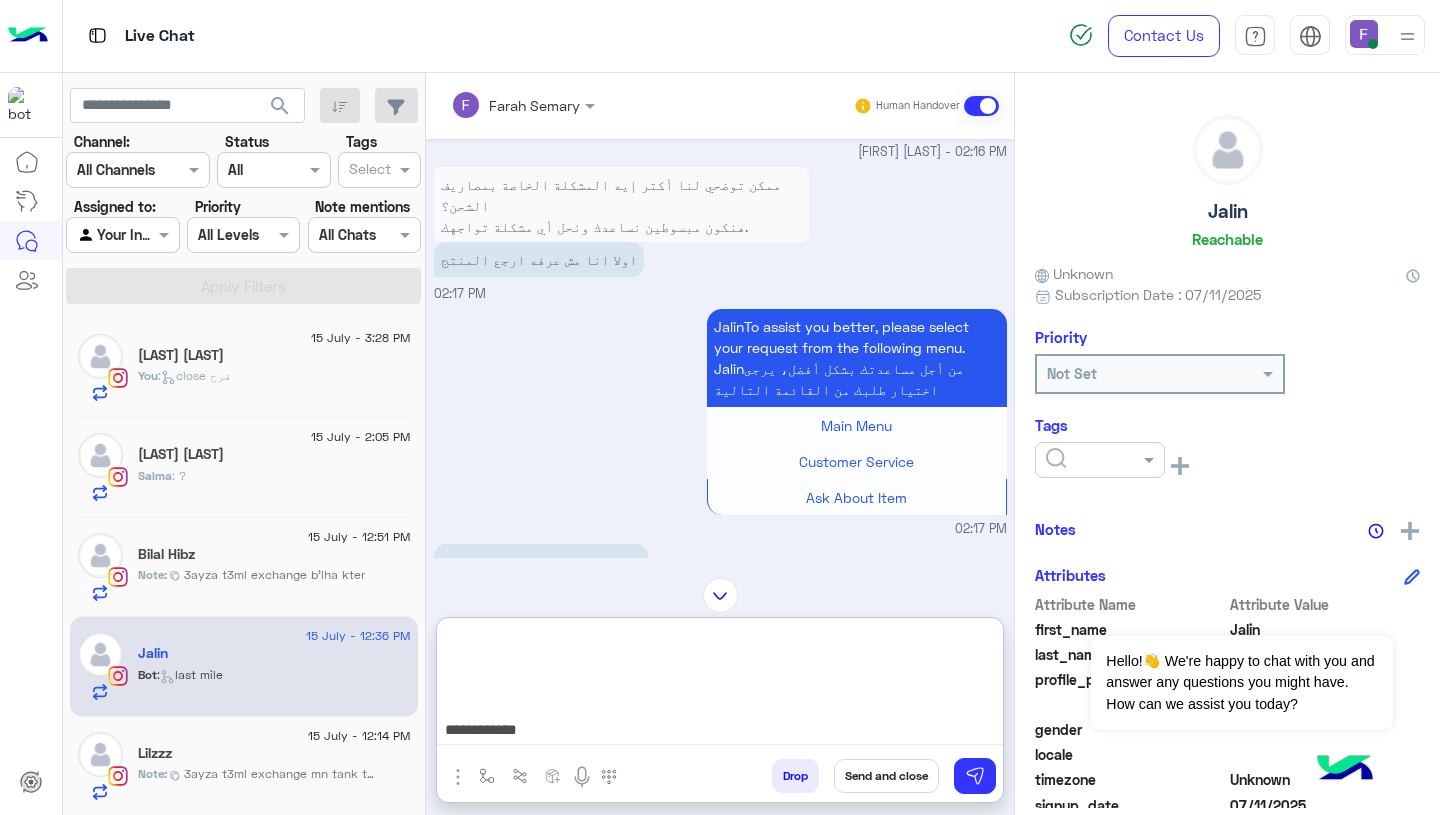 click on "**********" at bounding box center (720, 685) 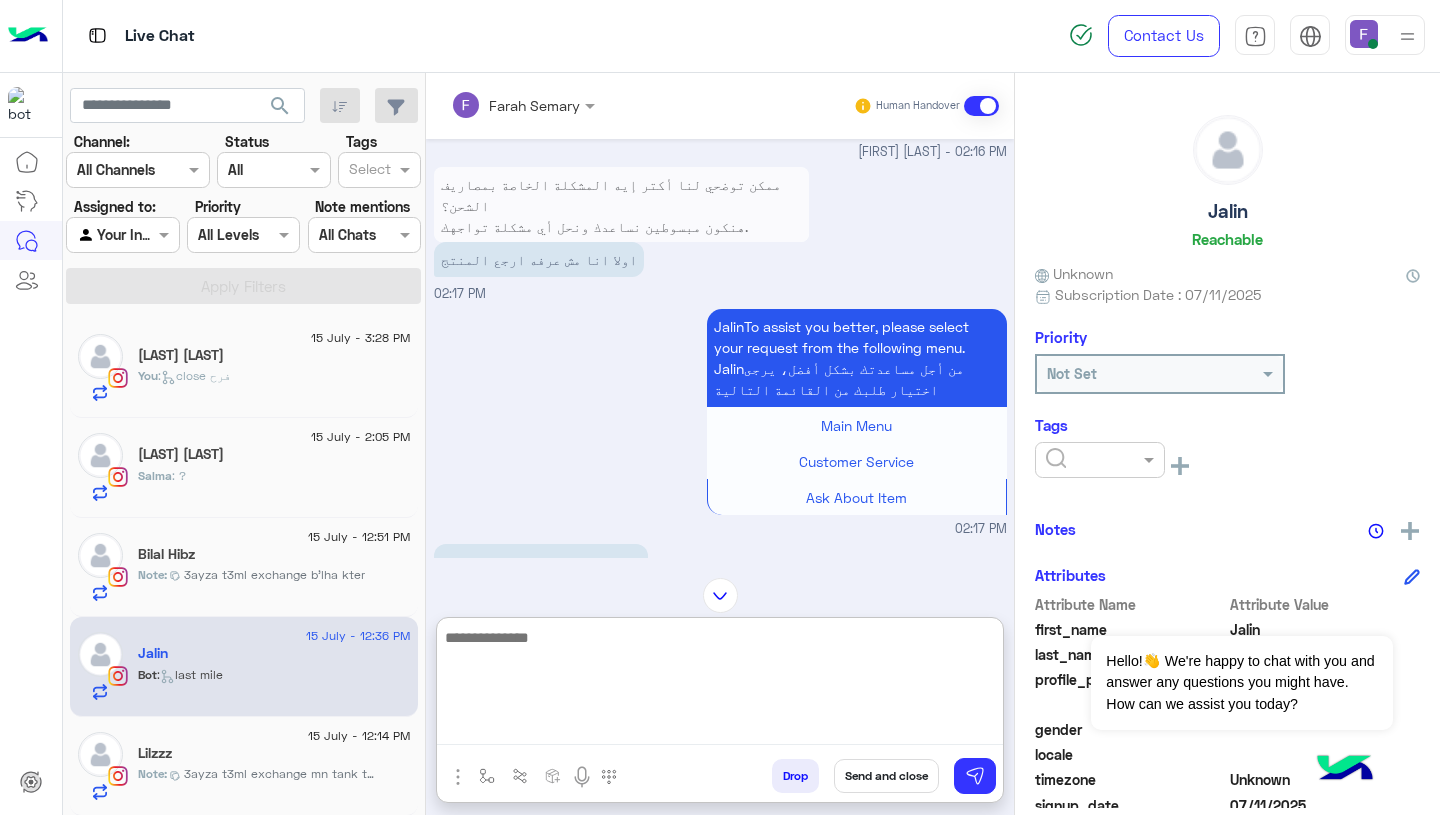 scroll, scrollTop: 0, scrollLeft: 0, axis: both 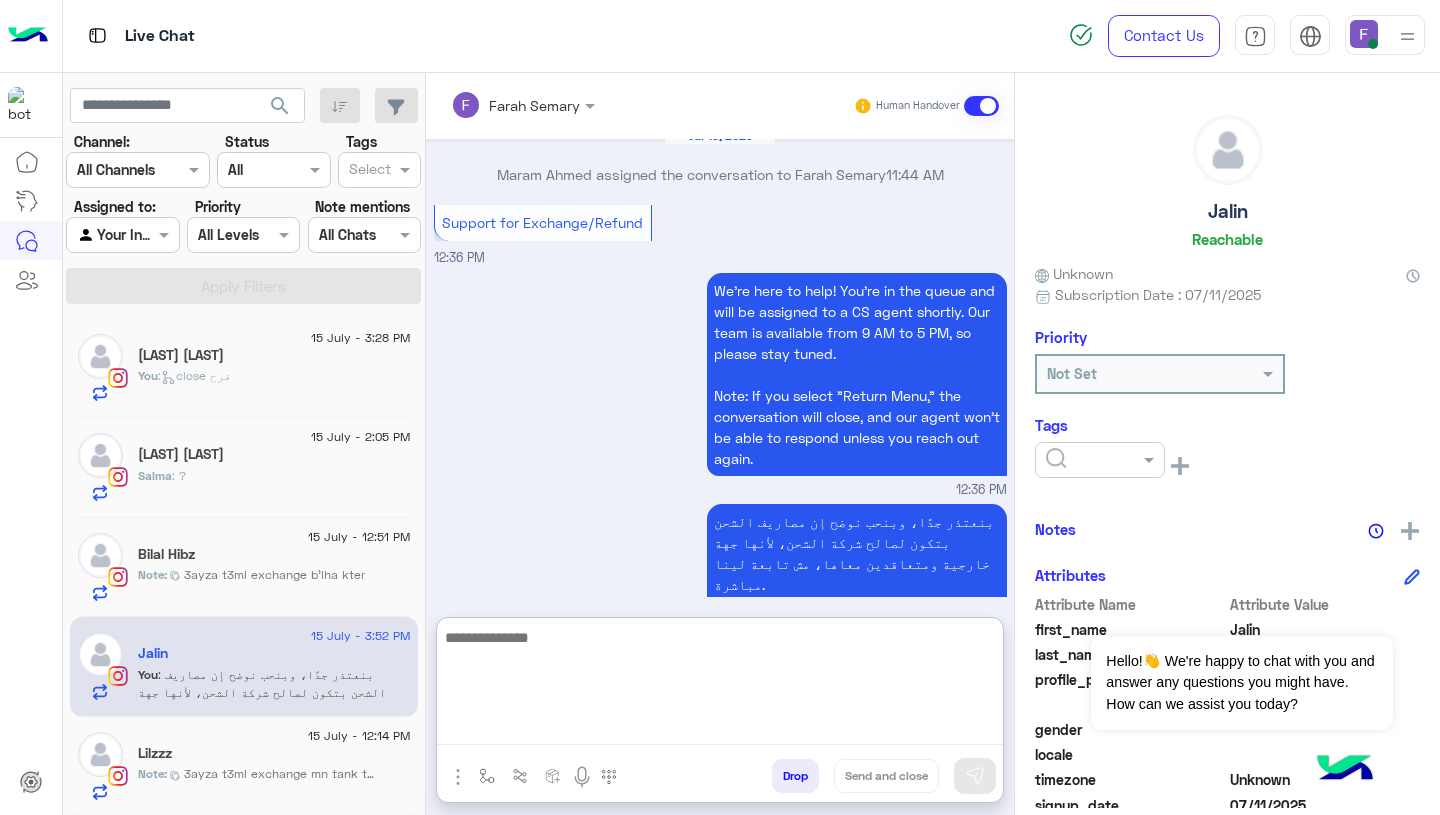 click on "بنعتذر جدًا، وبنحب نوضح إن مصاريف الشحن بتكون لصالح شركة الشحن، لأنها جهة خارجية ومتعاقدين معاها، مش تابعة لينا مباشرة. مع ذلك، بننقل ملاحظات عملائنا باستمرار للشركة لتحسين الخدمة والتكاليف. شكرًا لتفهمك، ولو في أي حاجة نقدر نساعدك فيها، إحنا تحت أمرك.  [FIRST] [LAST] -  03:52 PM" at bounding box center [720, 604] 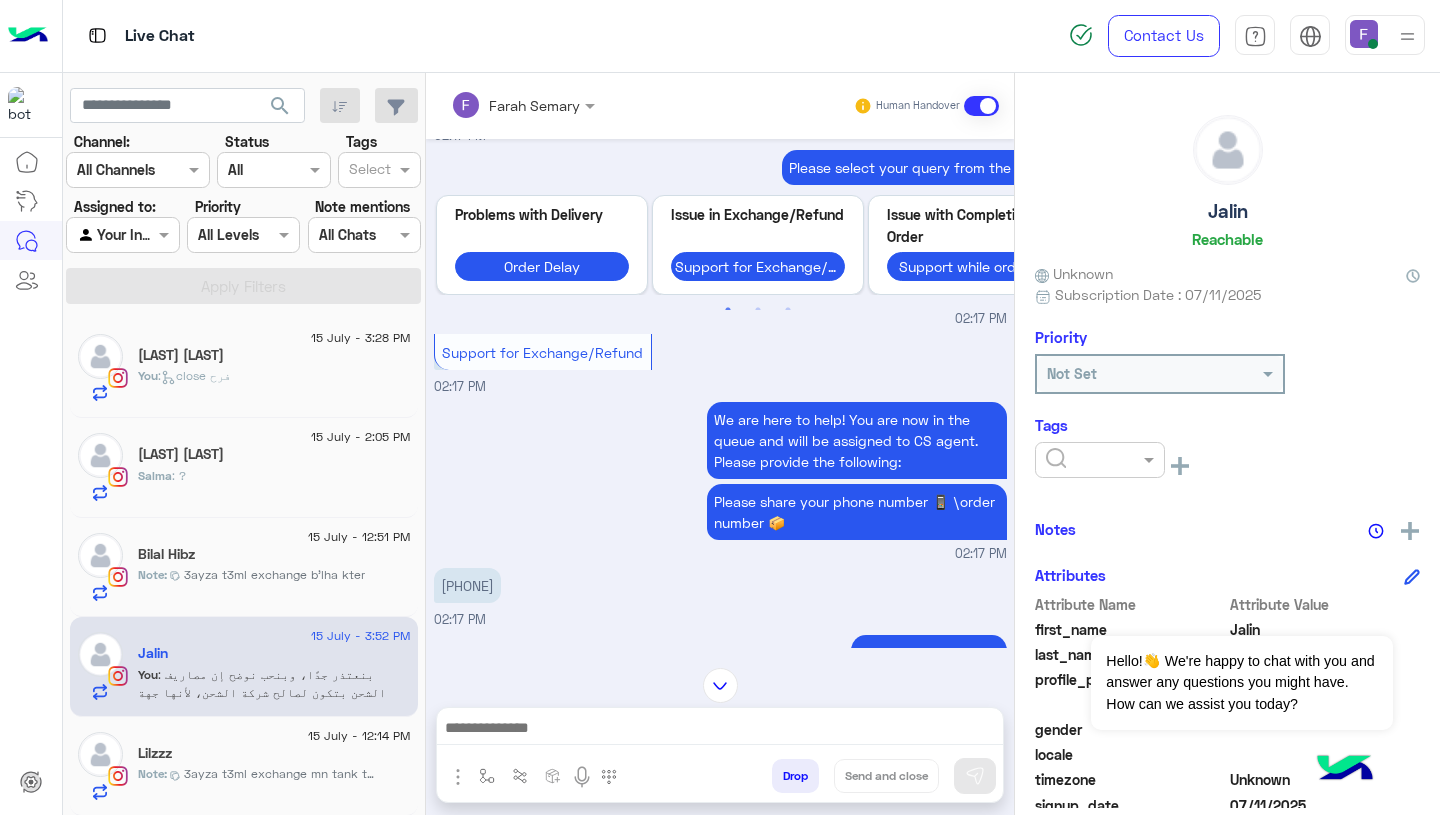 scroll, scrollTop: 3183, scrollLeft: 0, axis: vertical 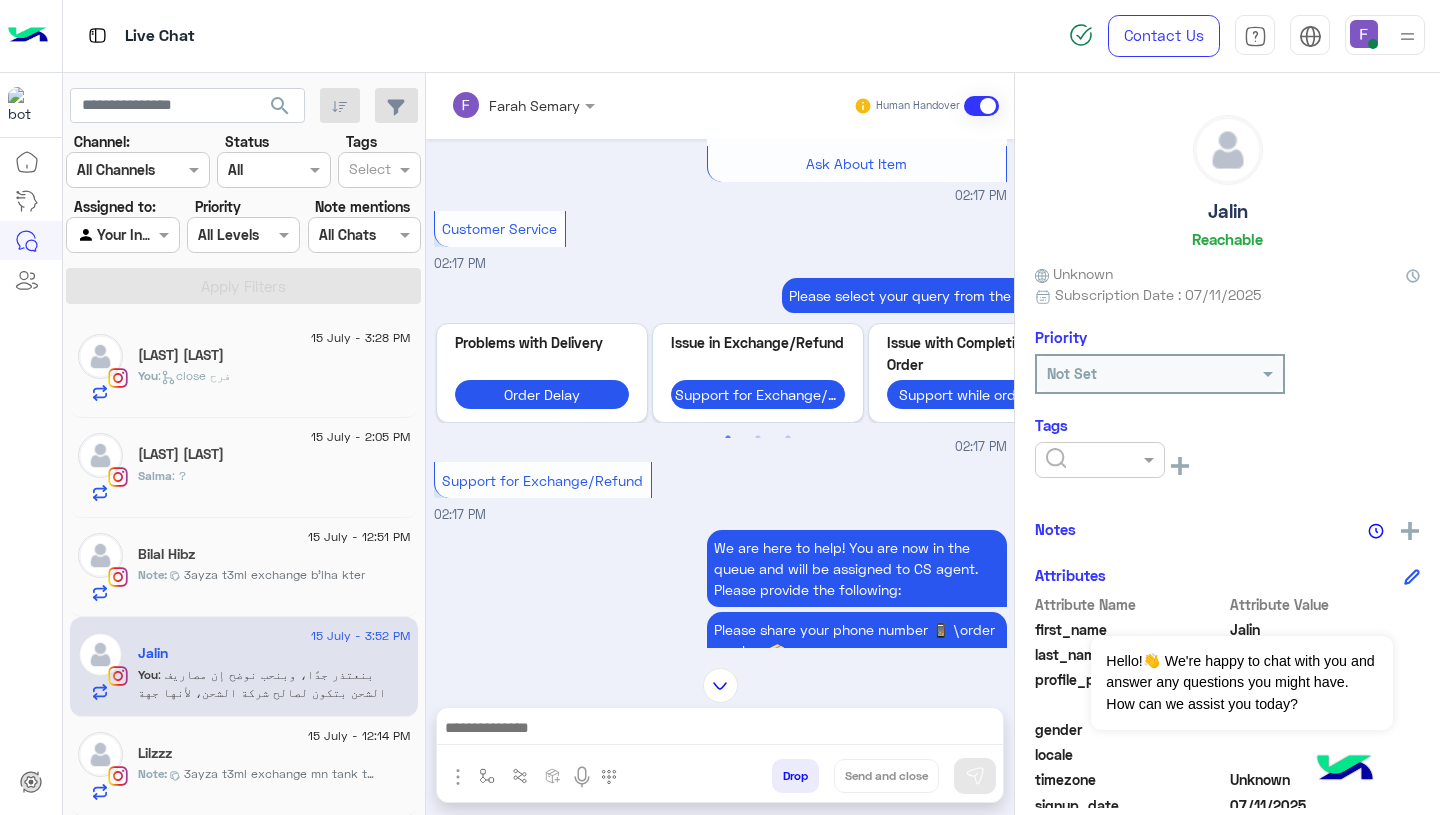 click on "[PHONE]" at bounding box center [467, 713] 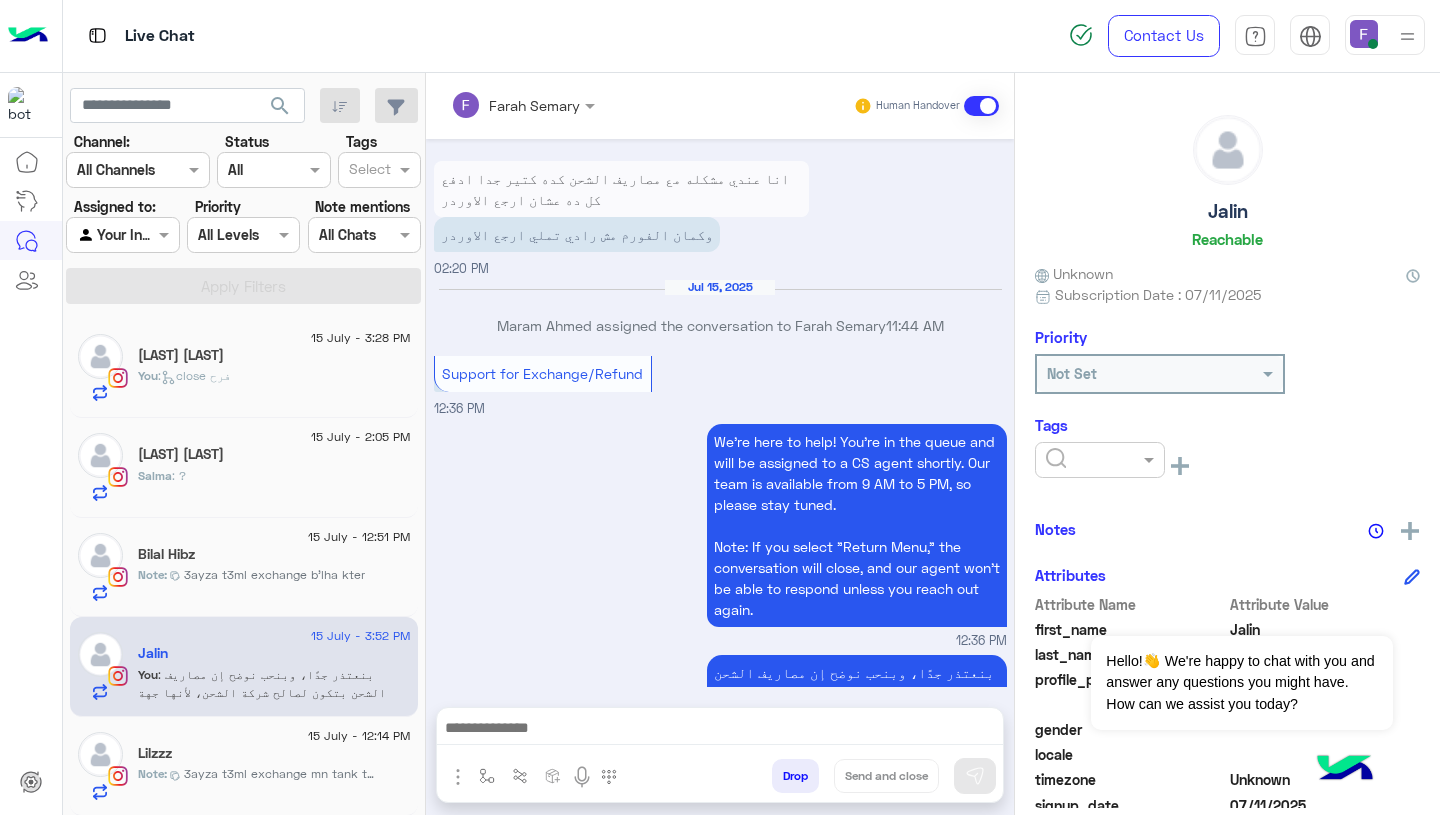 scroll, scrollTop: 4338, scrollLeft: 0, axis: vertical 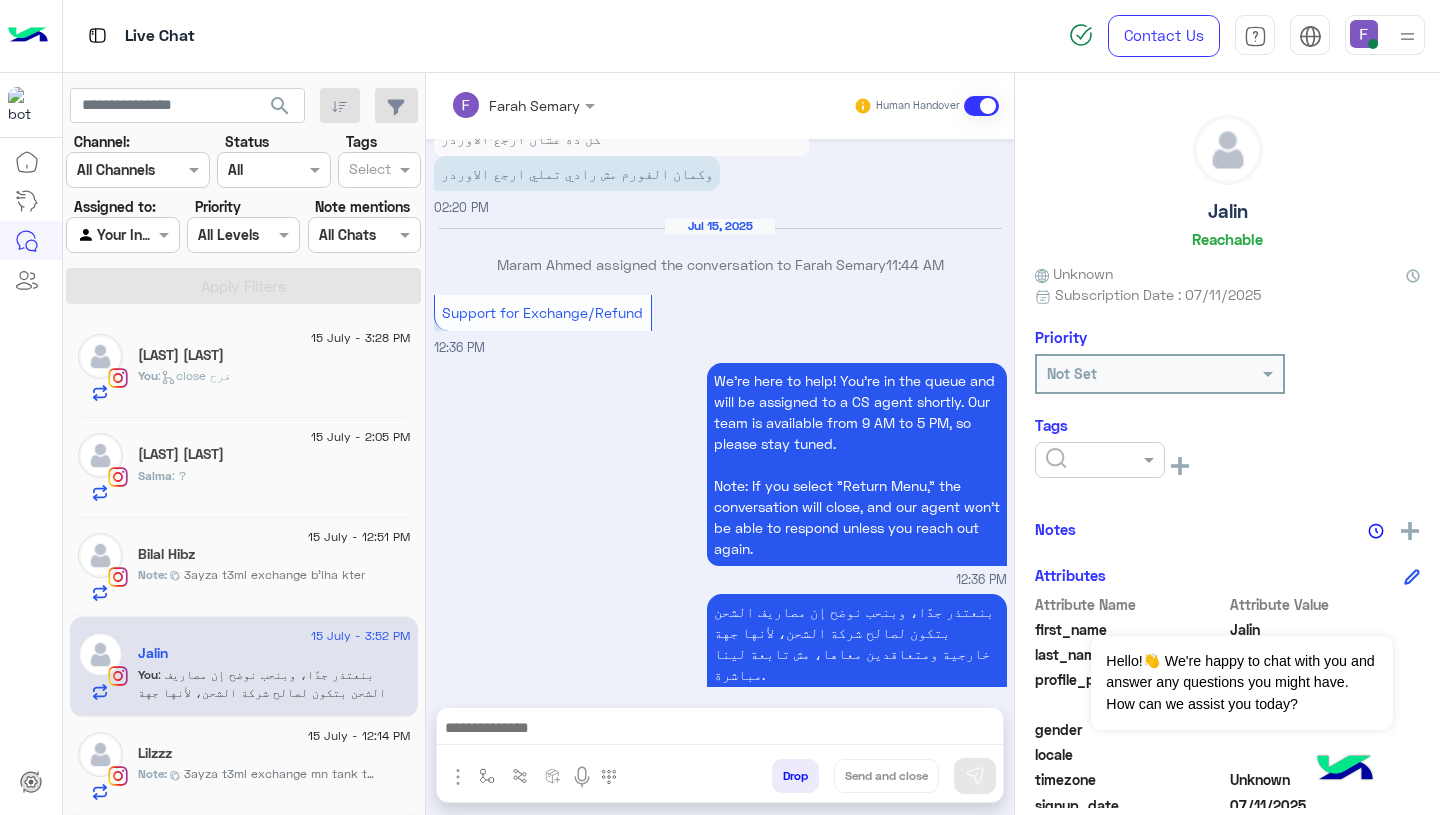 click at bounding box center (720, 733) 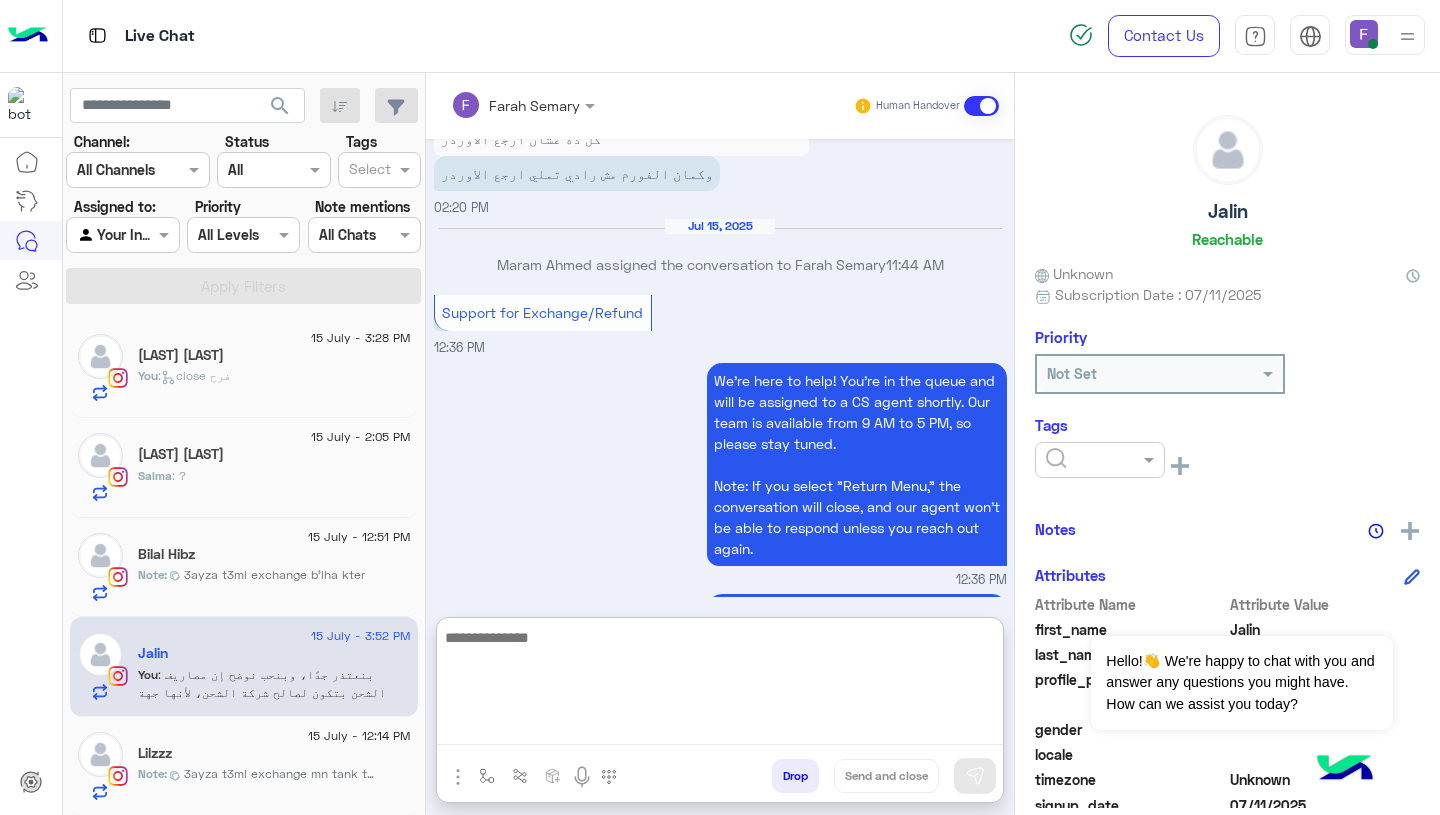 paste on "**********" 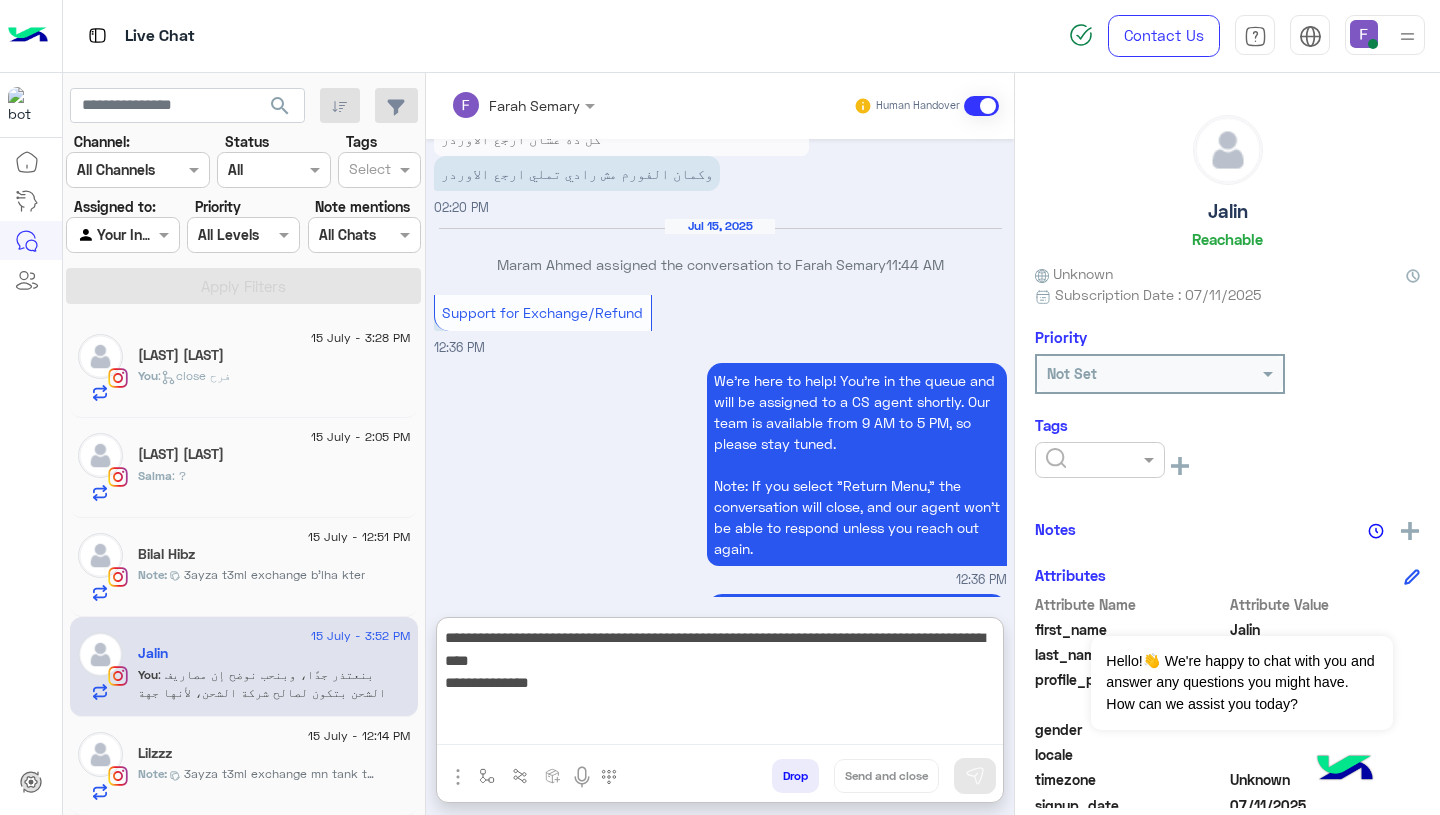scroll, scrollTop: 83, scrollLeft: 0, axis: vertical 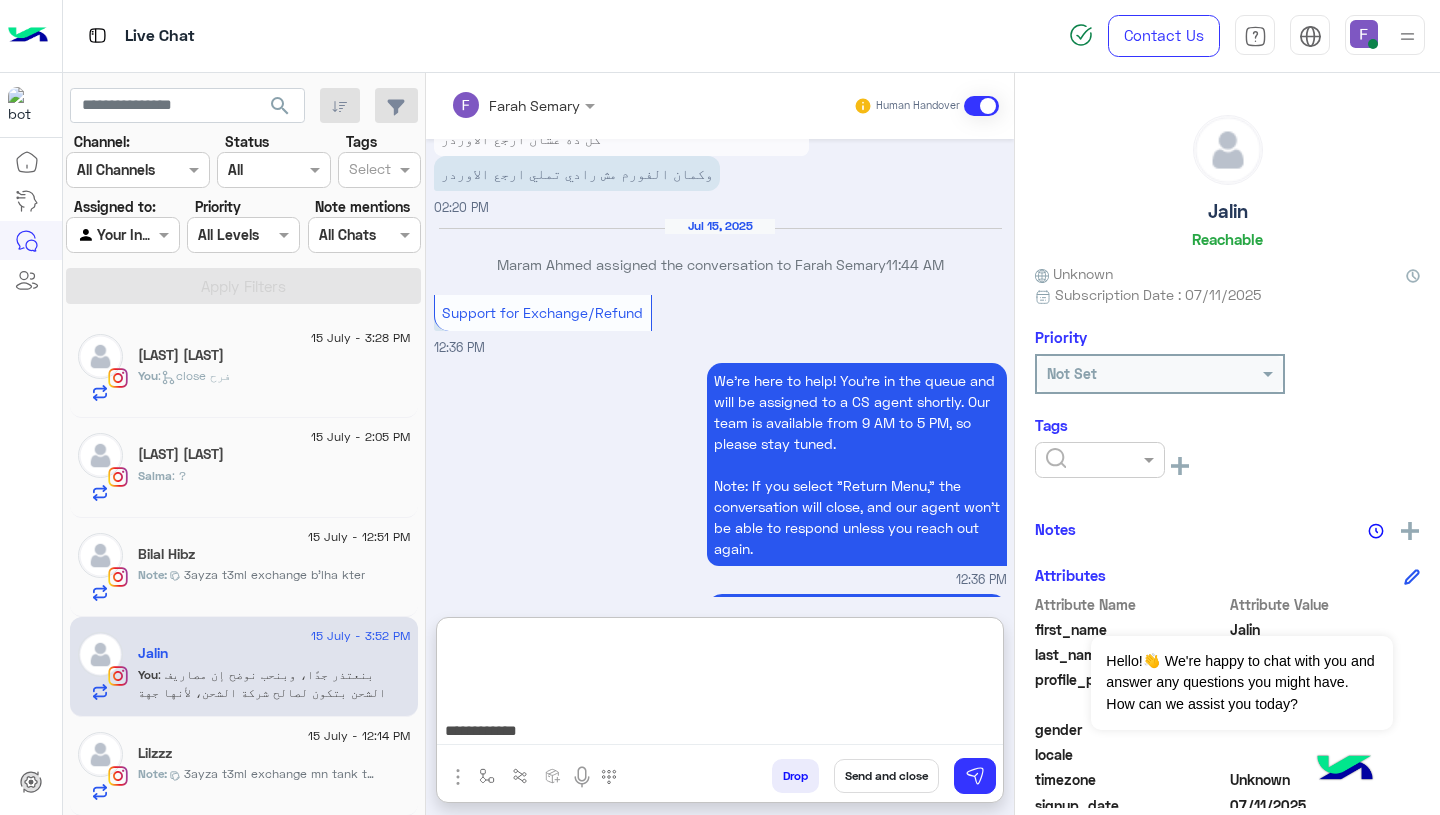 click on "**********" at bounding box center [720, 685] 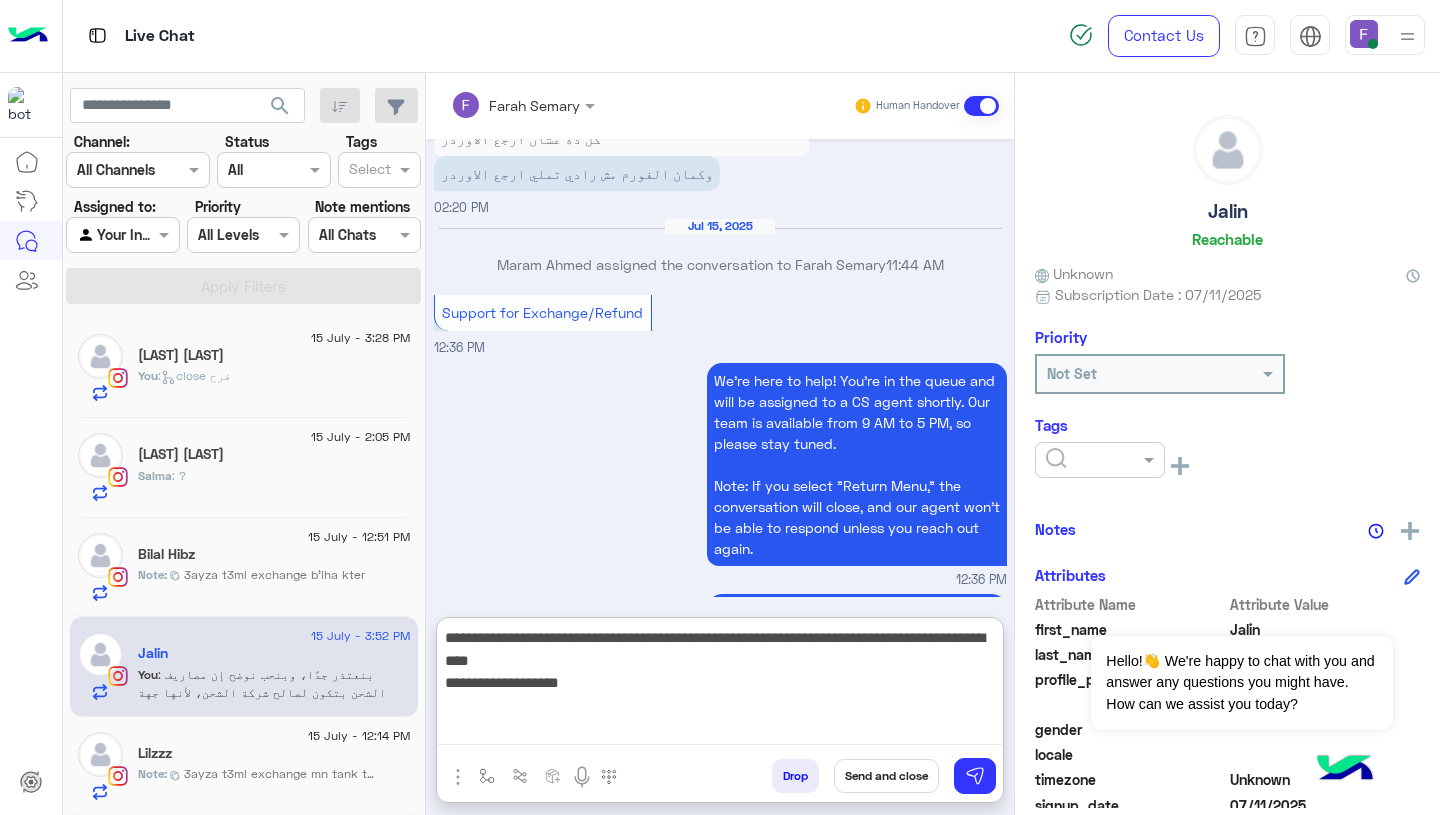 scroll, scrollTop: 0, scrollLeft: 0, axis: both 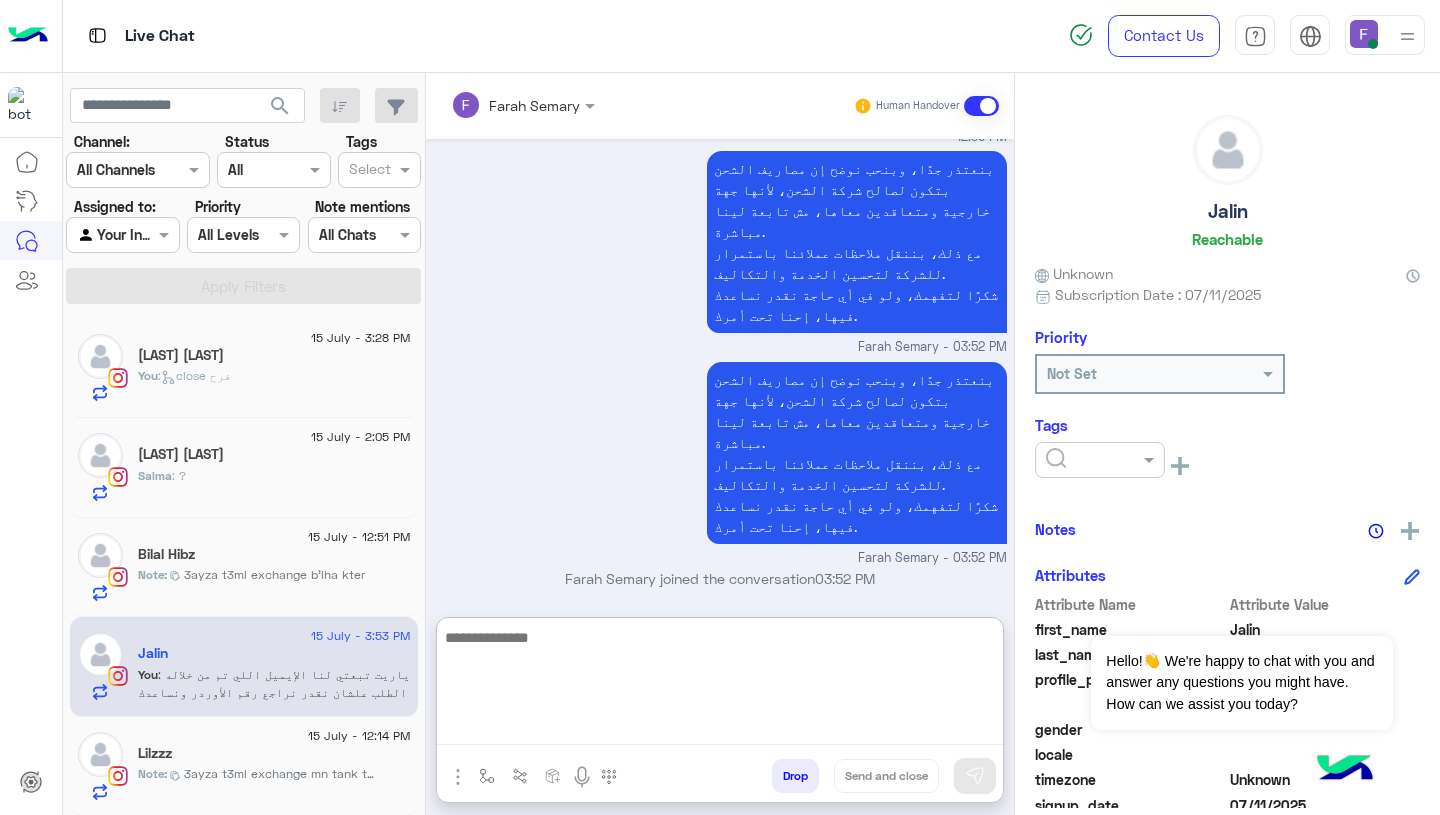 click on "Lilzzz" 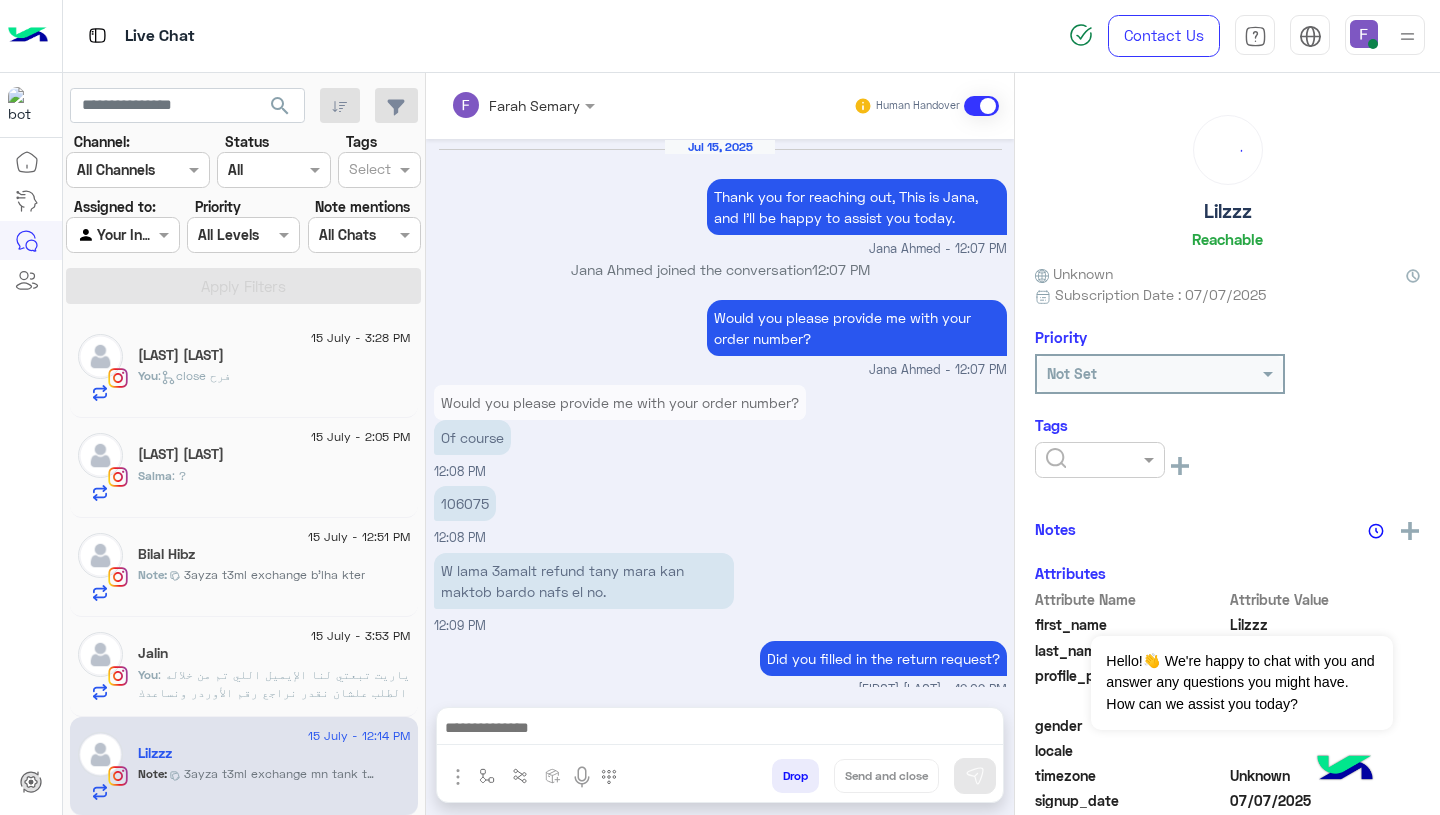 scroll, scrollTop: 1213, scrollLeft: 0, axis: vertical 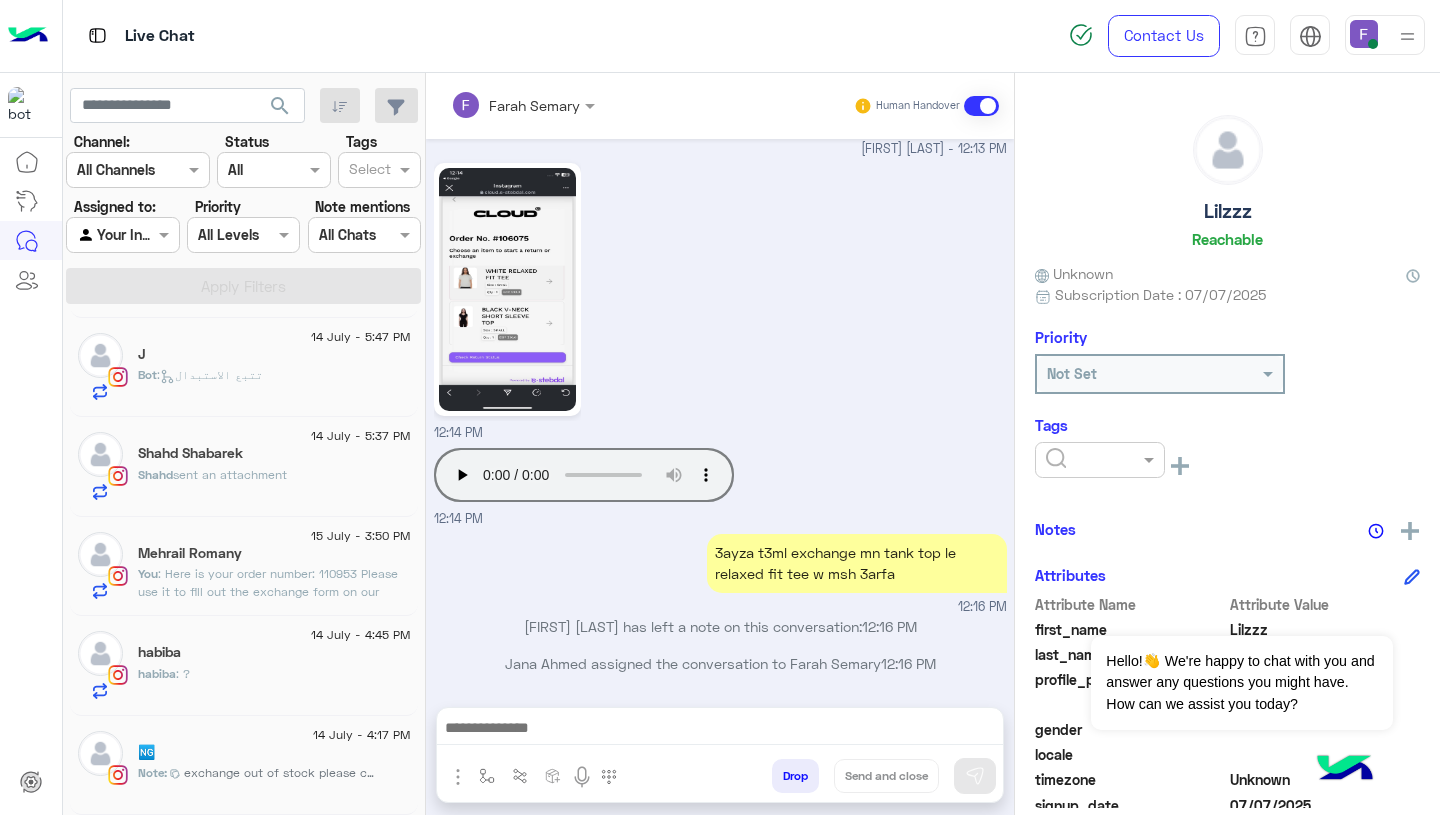 click on "You  : Here is your order number: 110953
Please use it to fill out the exchange form on our website: https://cloud.e-stebdal.com/returns Let us know if you need any help!" 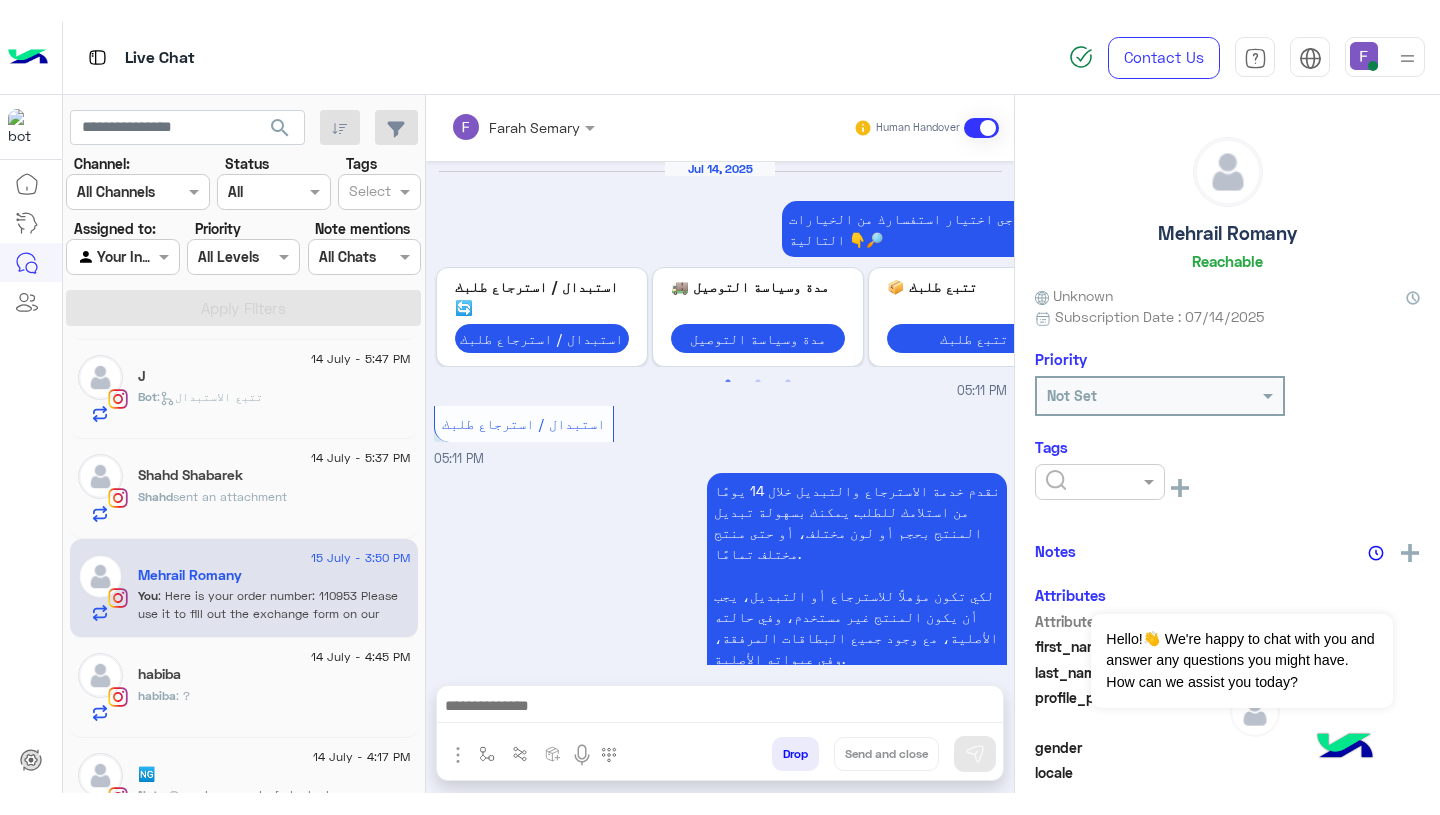 scroll, scrollTop: 2008, scrollLeft: 0, axis: vertical 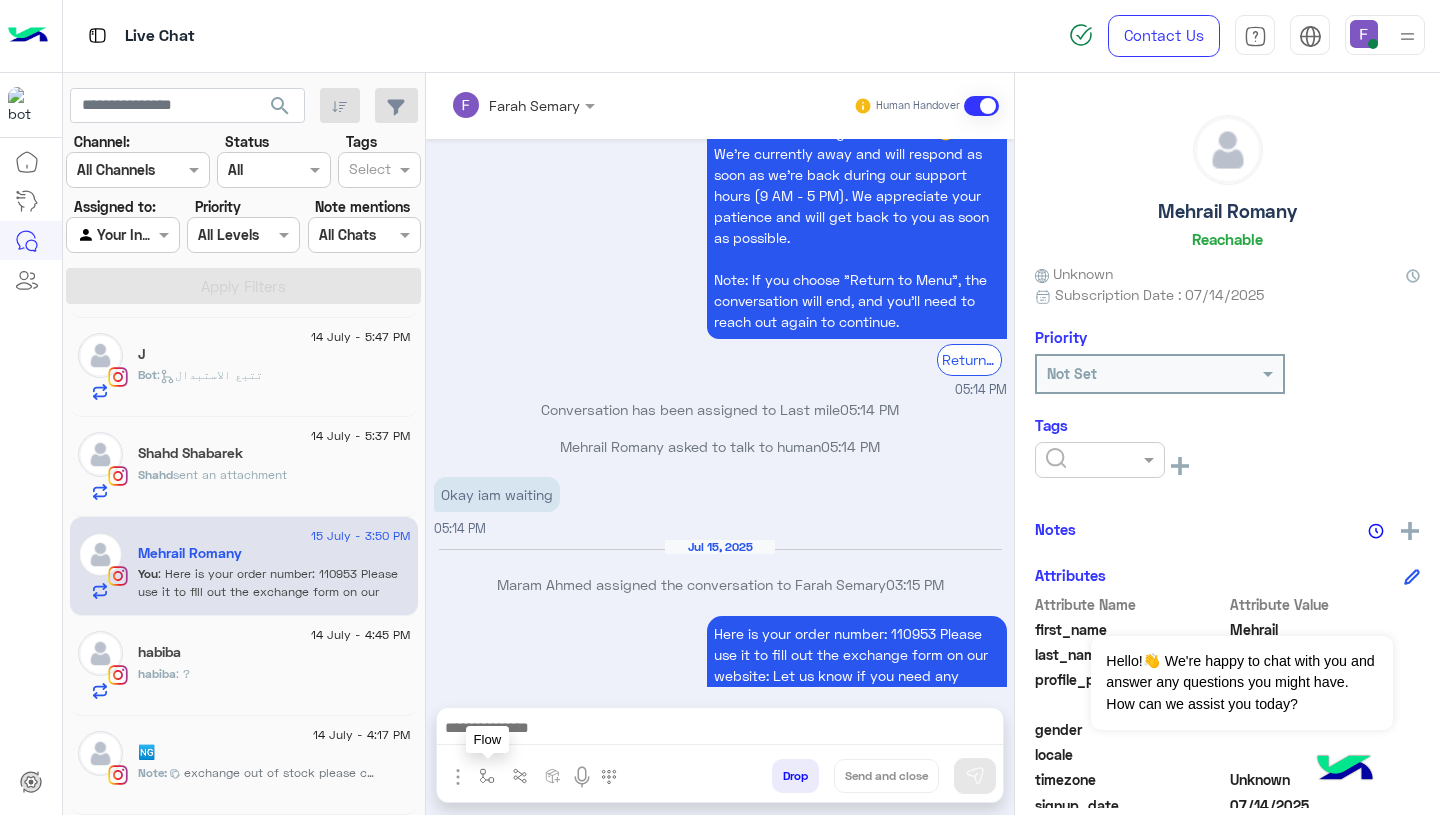 click at bounding box center [487, 776] 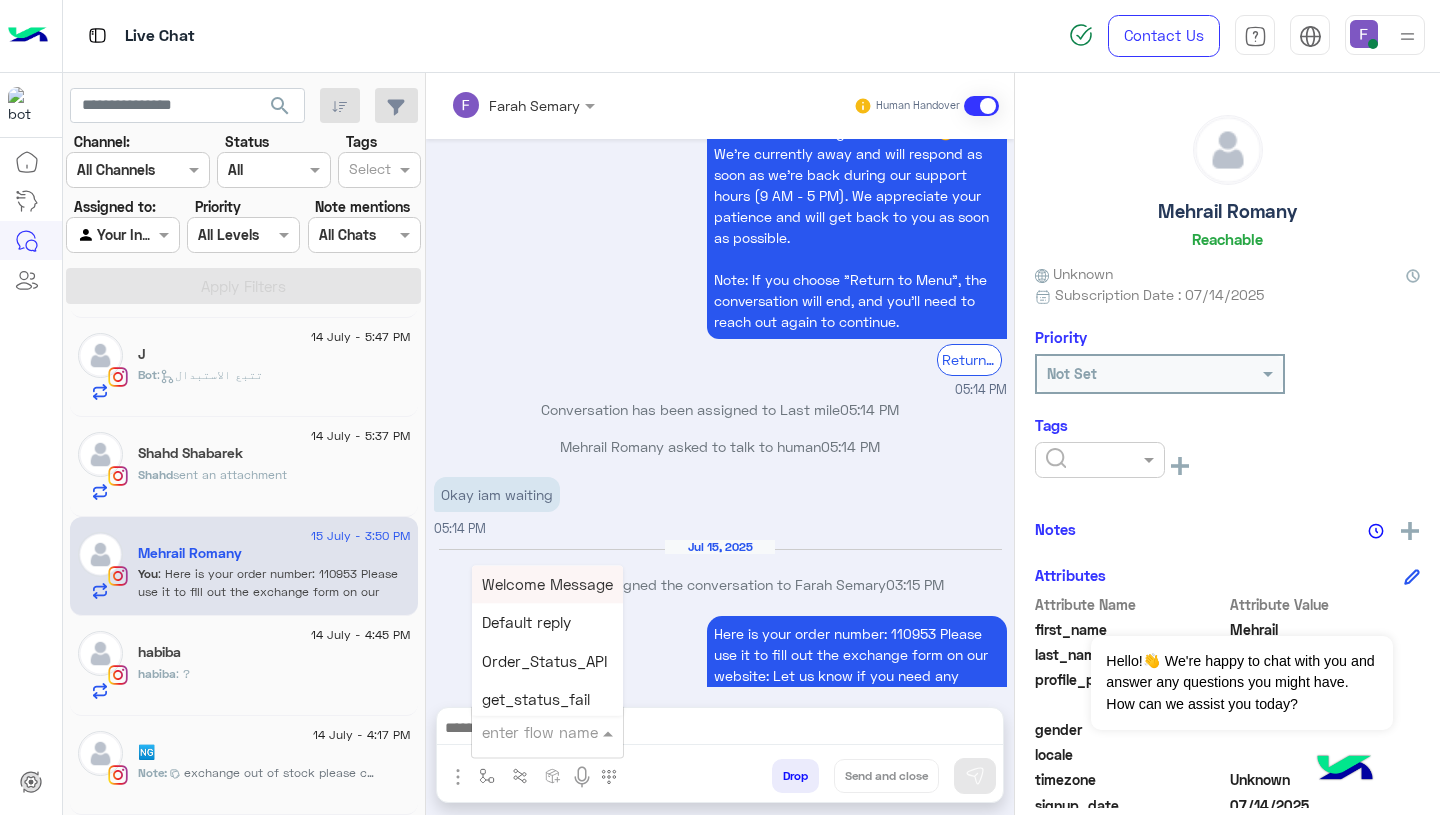 click at bounding box center (523, 732) 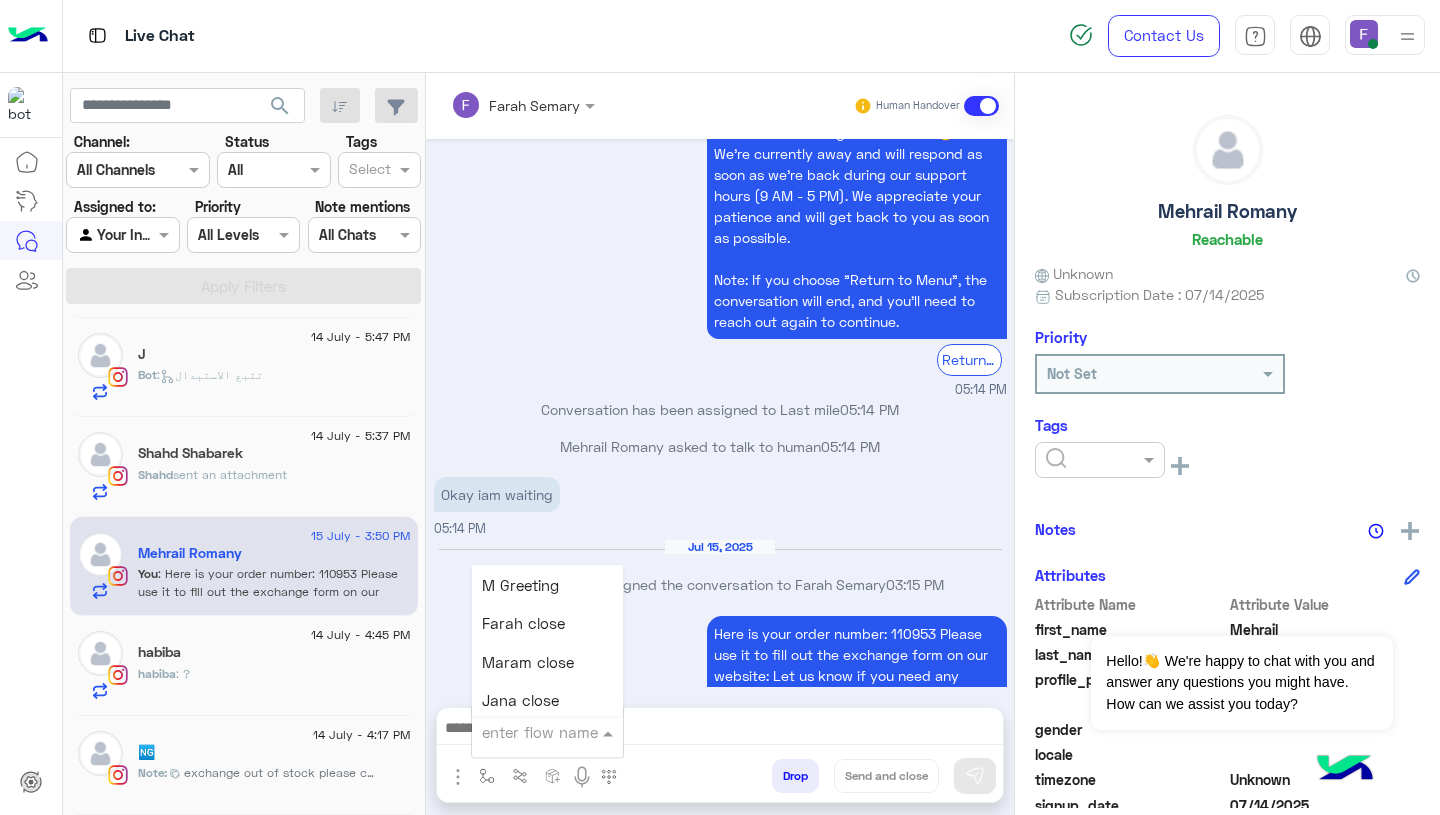 scroll, scrollTop: 2381, scrollLeft: 0, axis: vertical 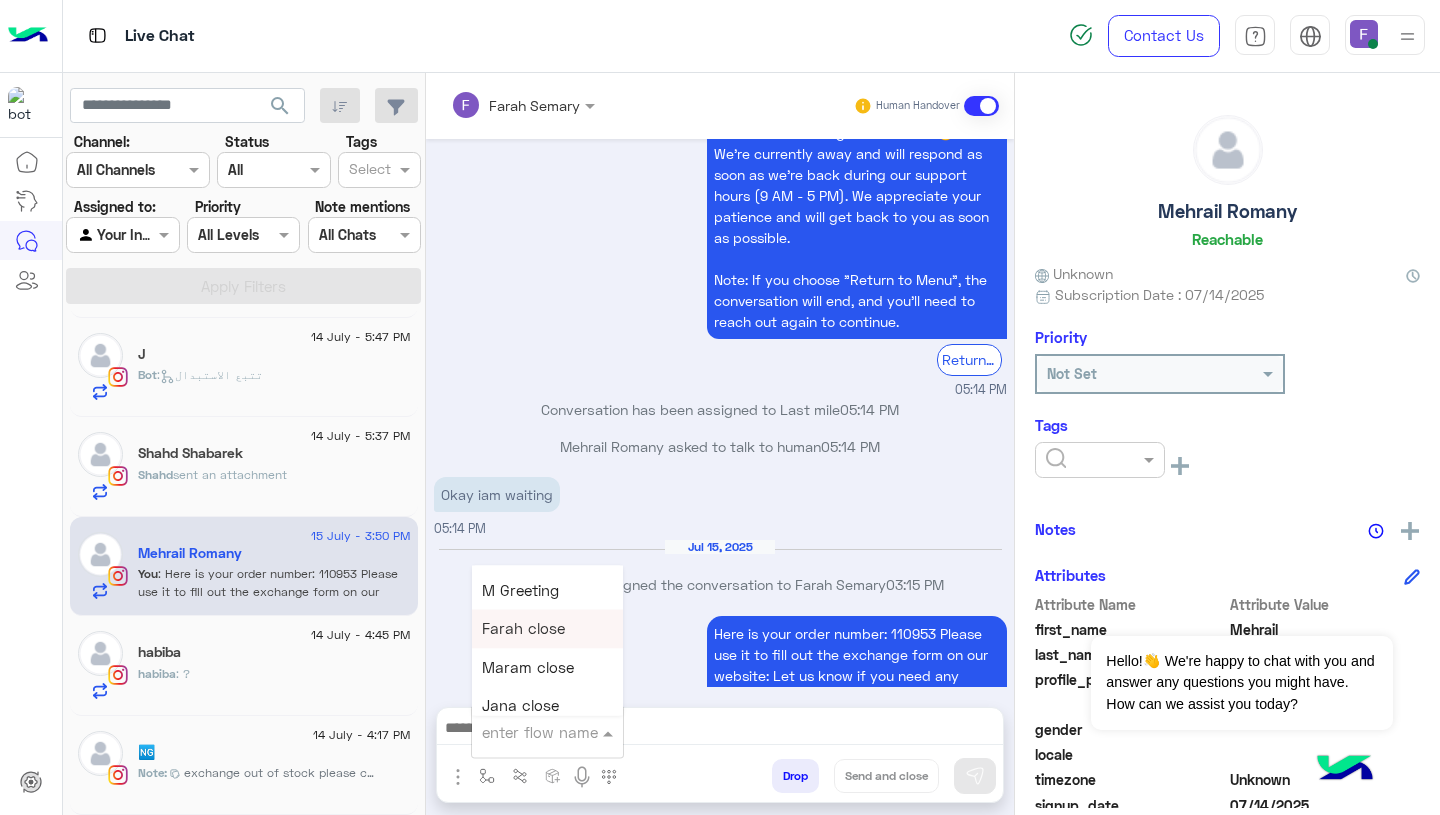 click on "Farah close" at bounding box center (547, 629) 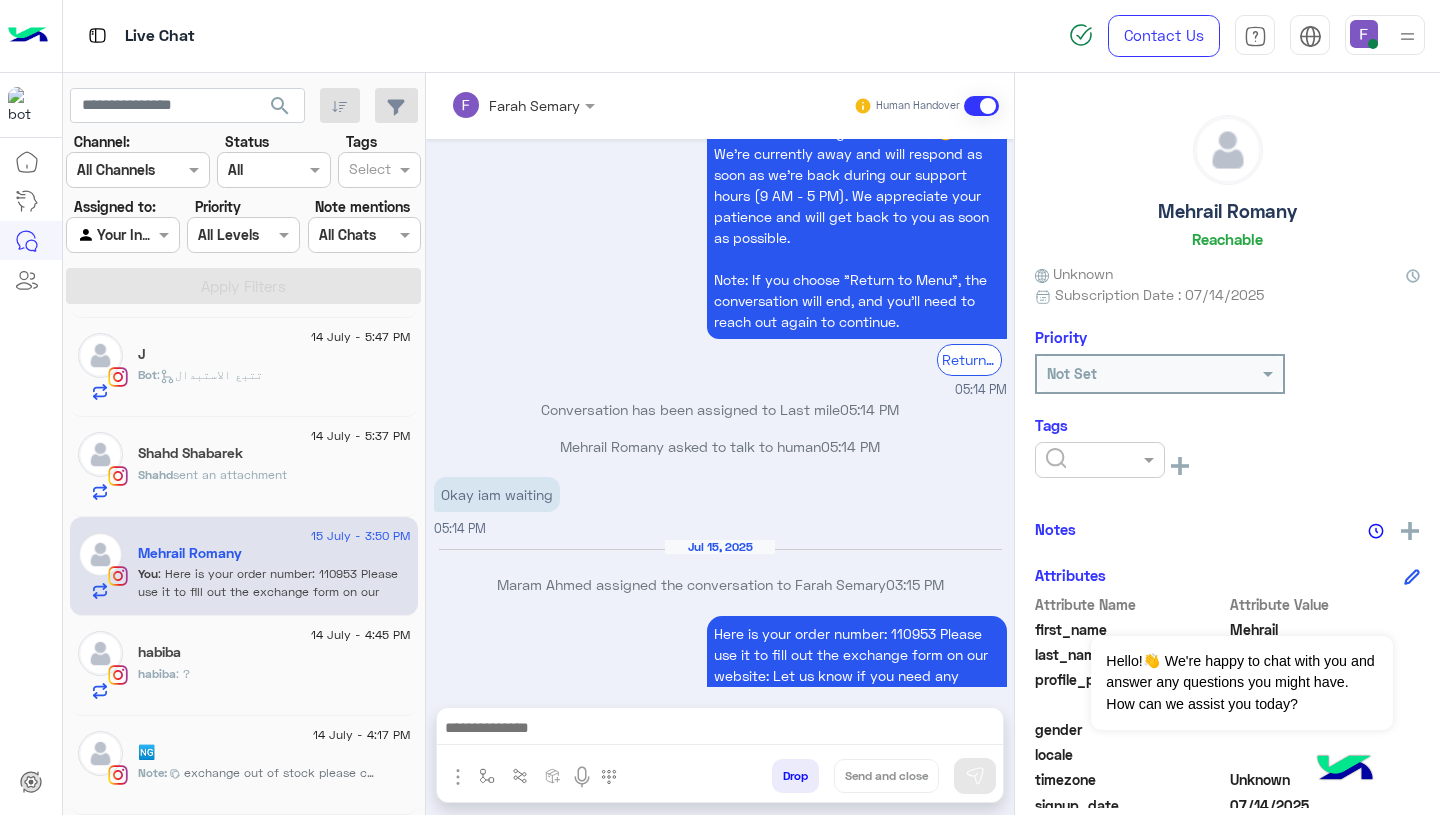type on "**********" 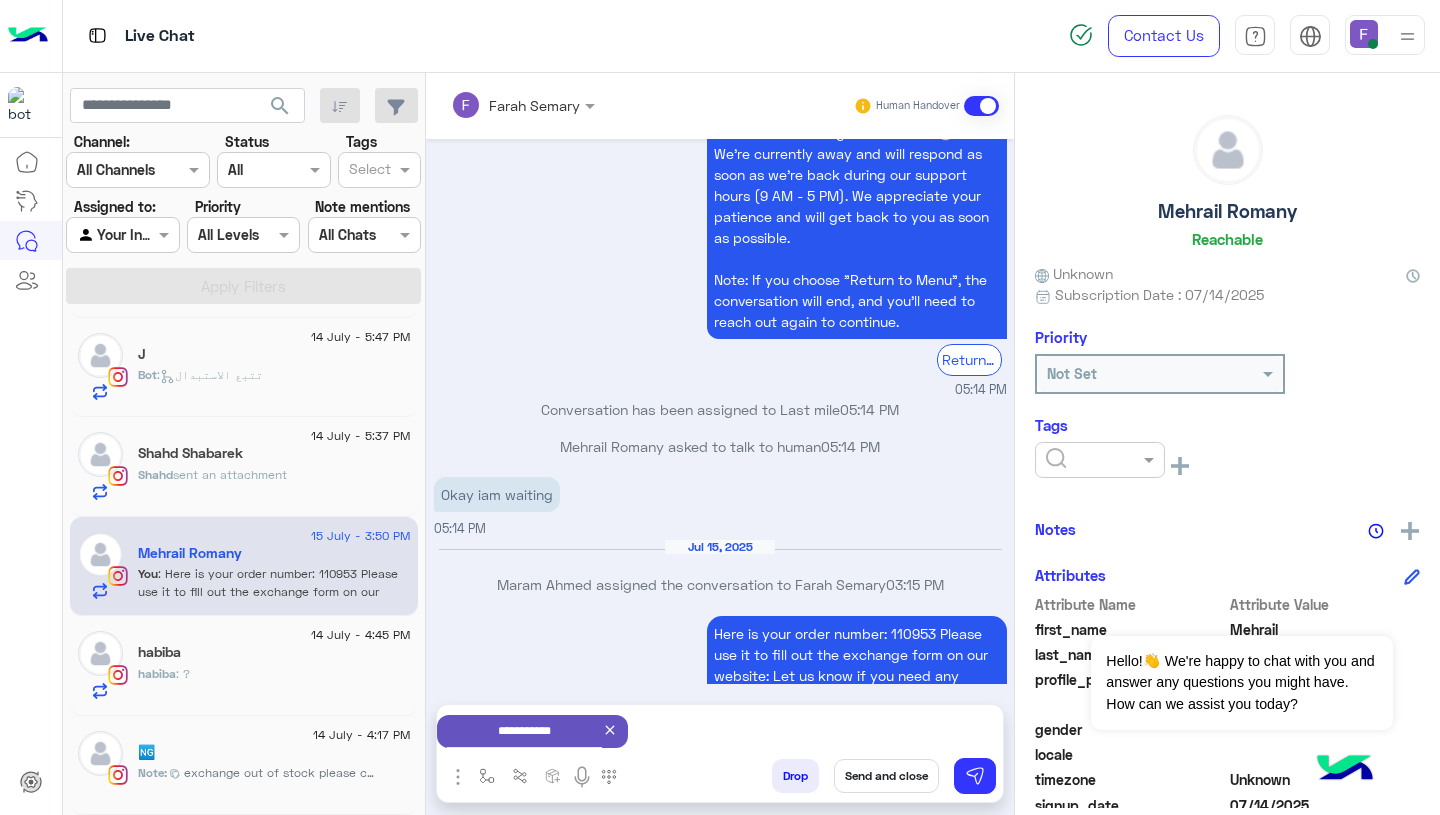 click on "Send and close" at bounding box center (886, 776) 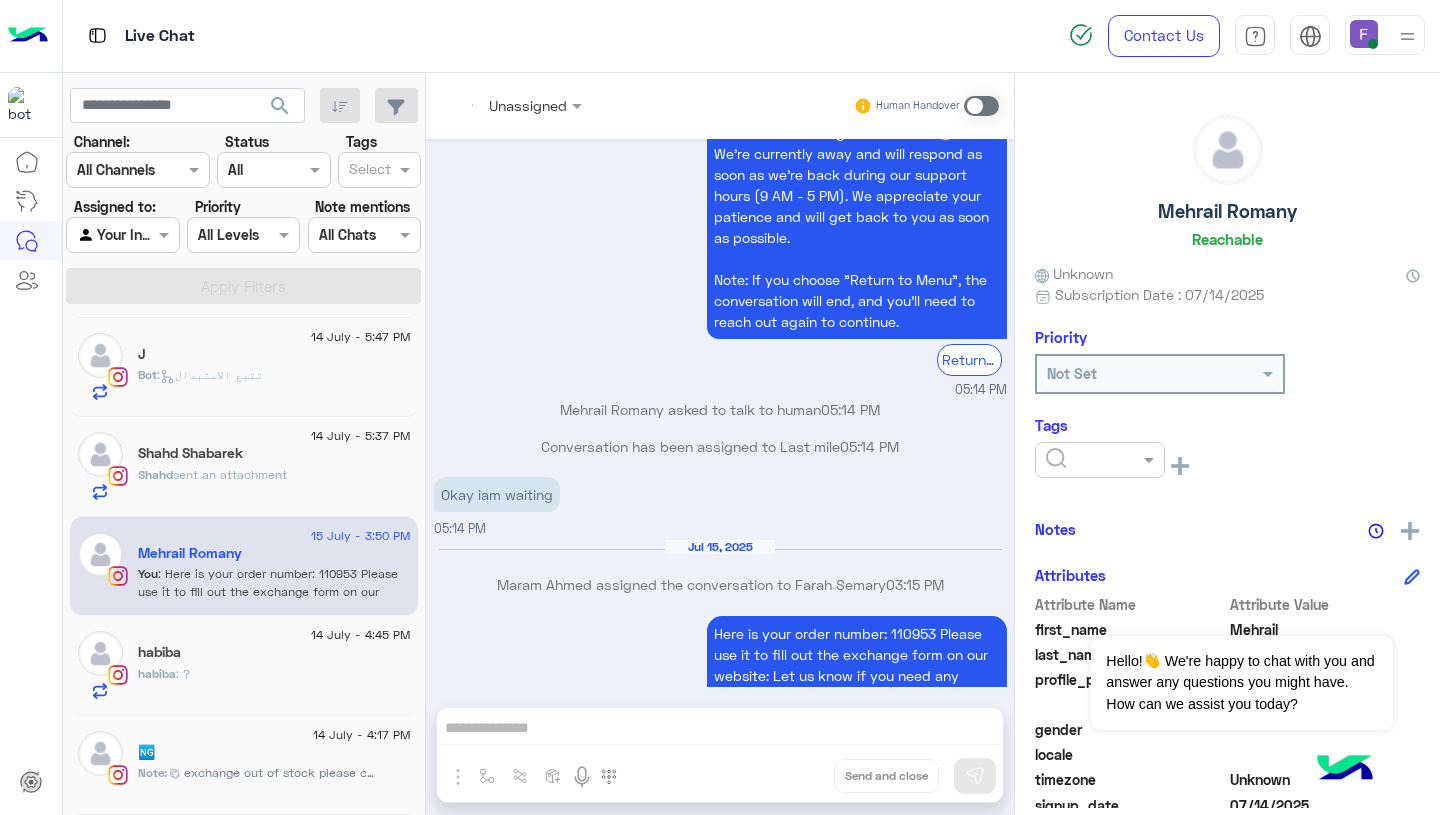scroll, scrollTop: 2045, scrollLeft: 0, axis: vertical 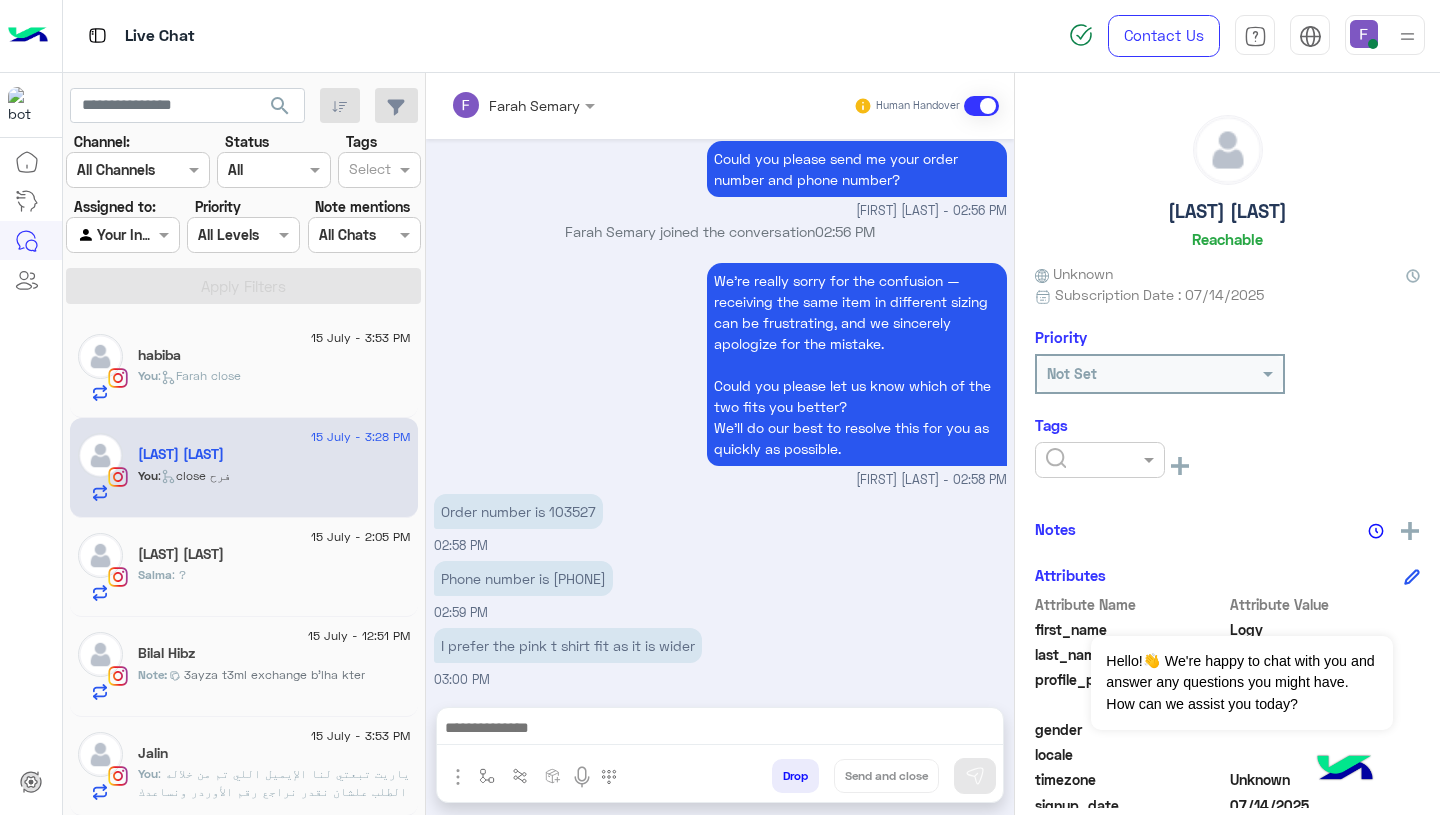 click on "You  :   Farah close" 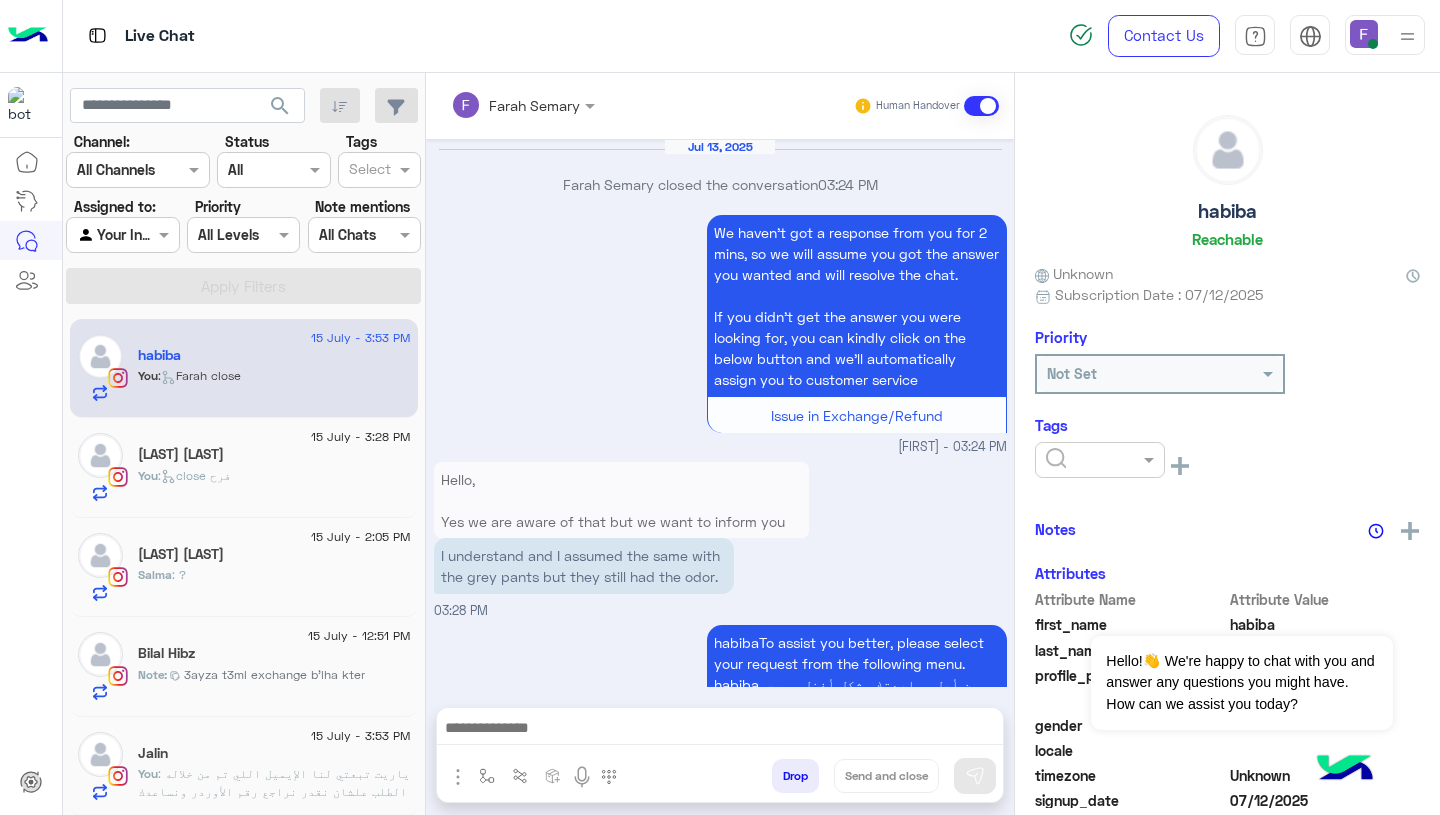 scroll, scrollTop: 1933, scrollLeft: 0, axis: vertical 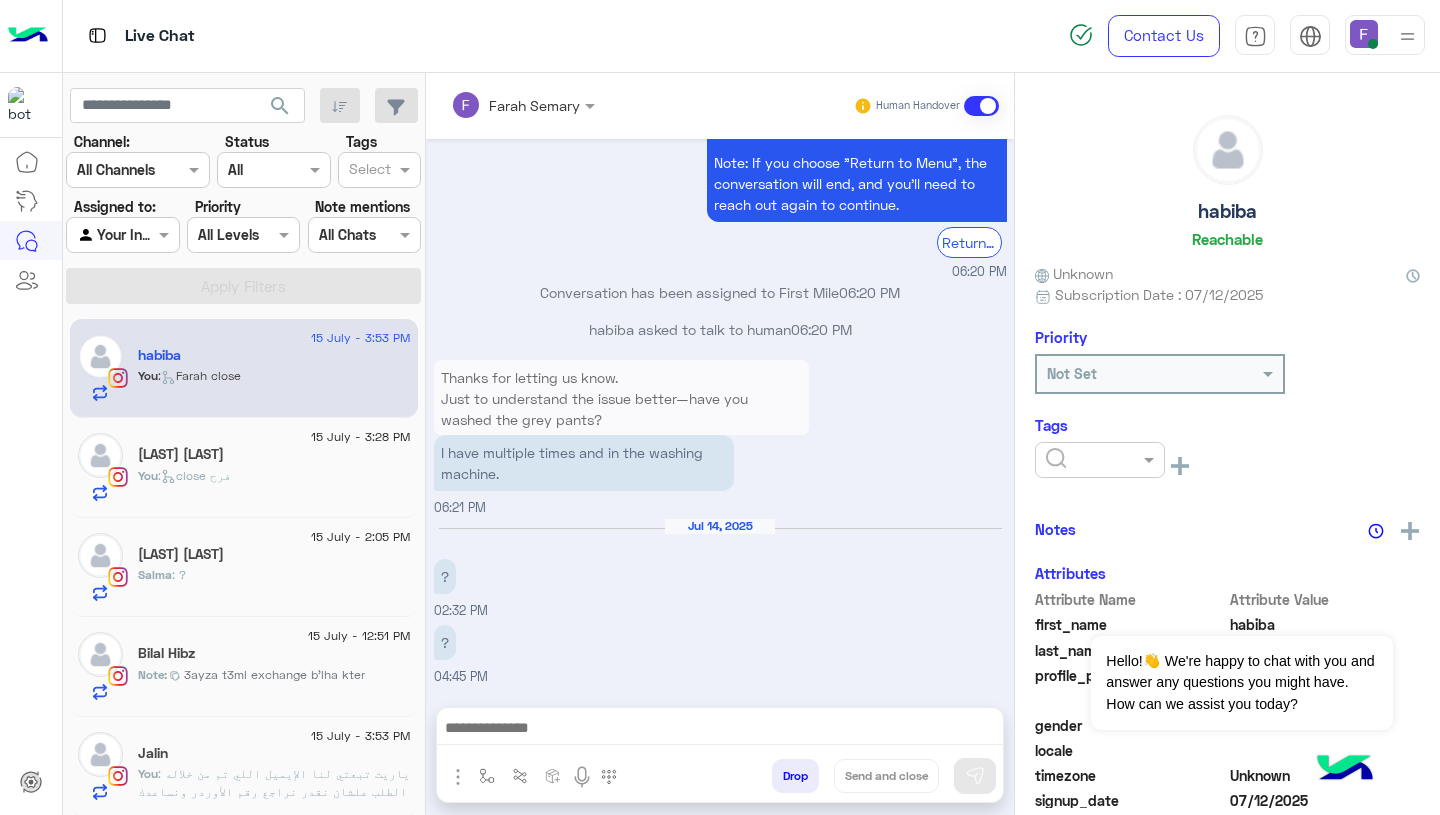click on "15 July - 3:28 PM" 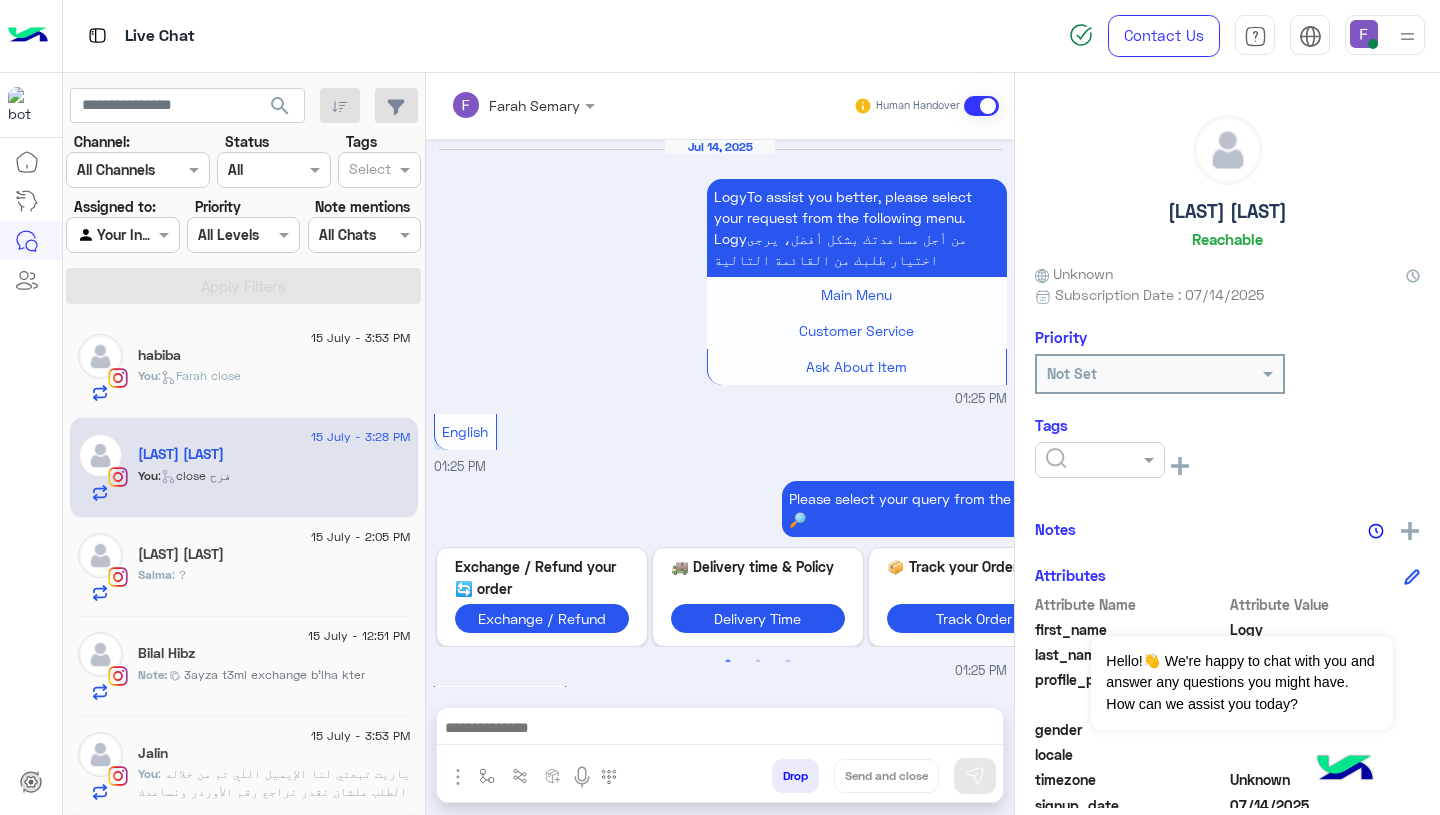 scroll, scrollTop: 1915, scrollLeft: 0, axis: vertical 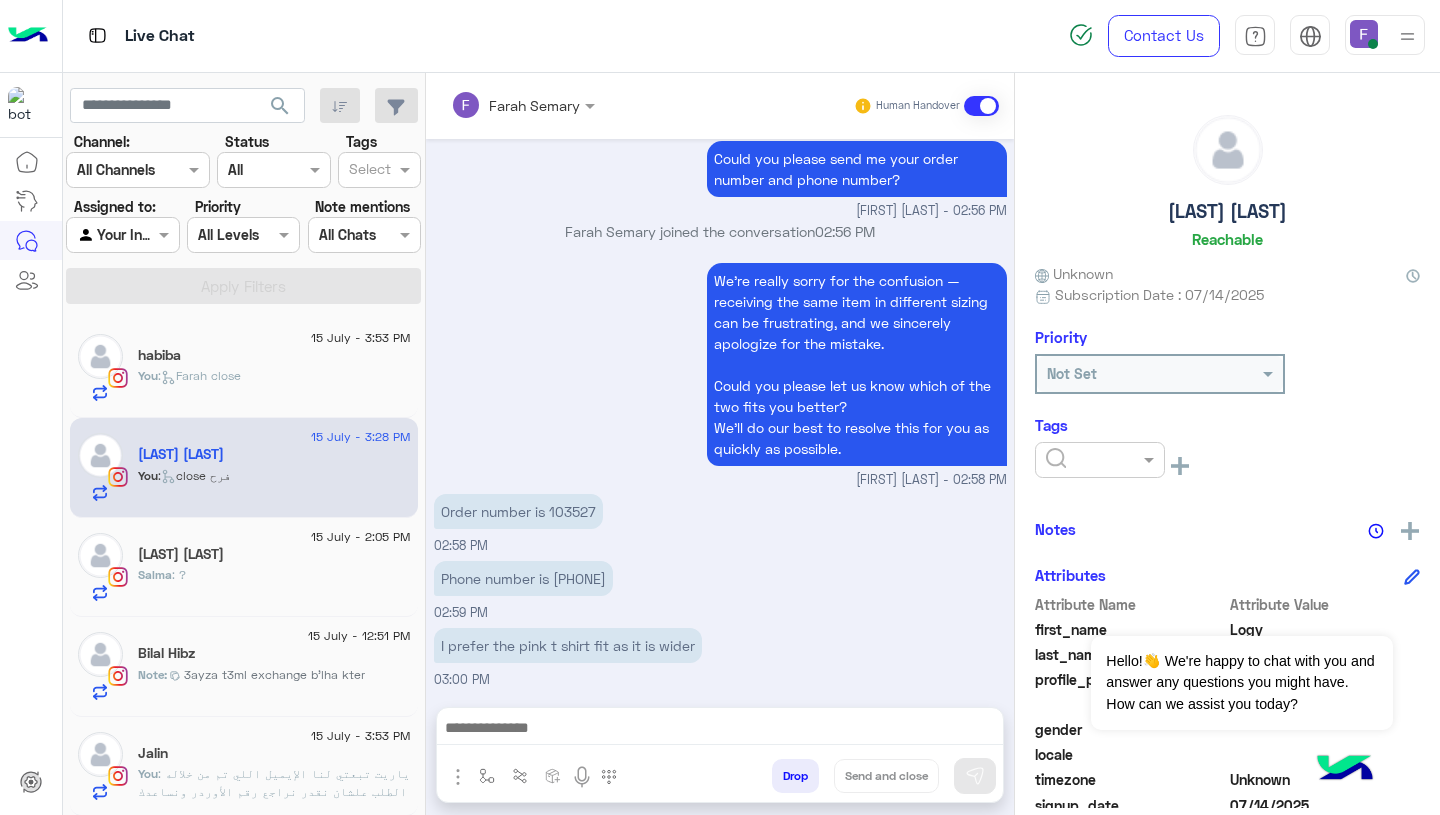click on "15 July - 2:05 PM" 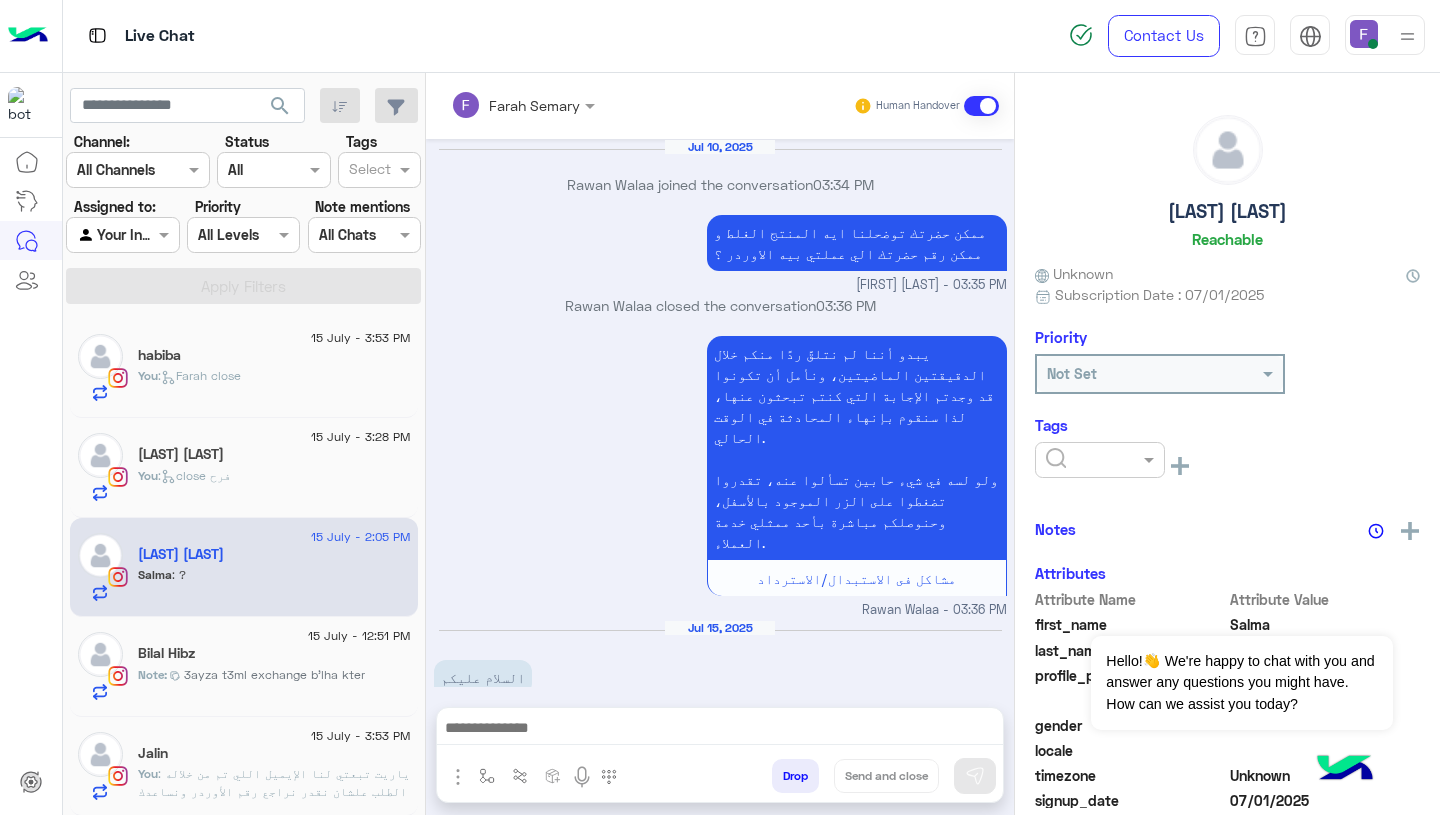 scroll, scrollTop: 1522, scrollLeft: 0, axis: vertical 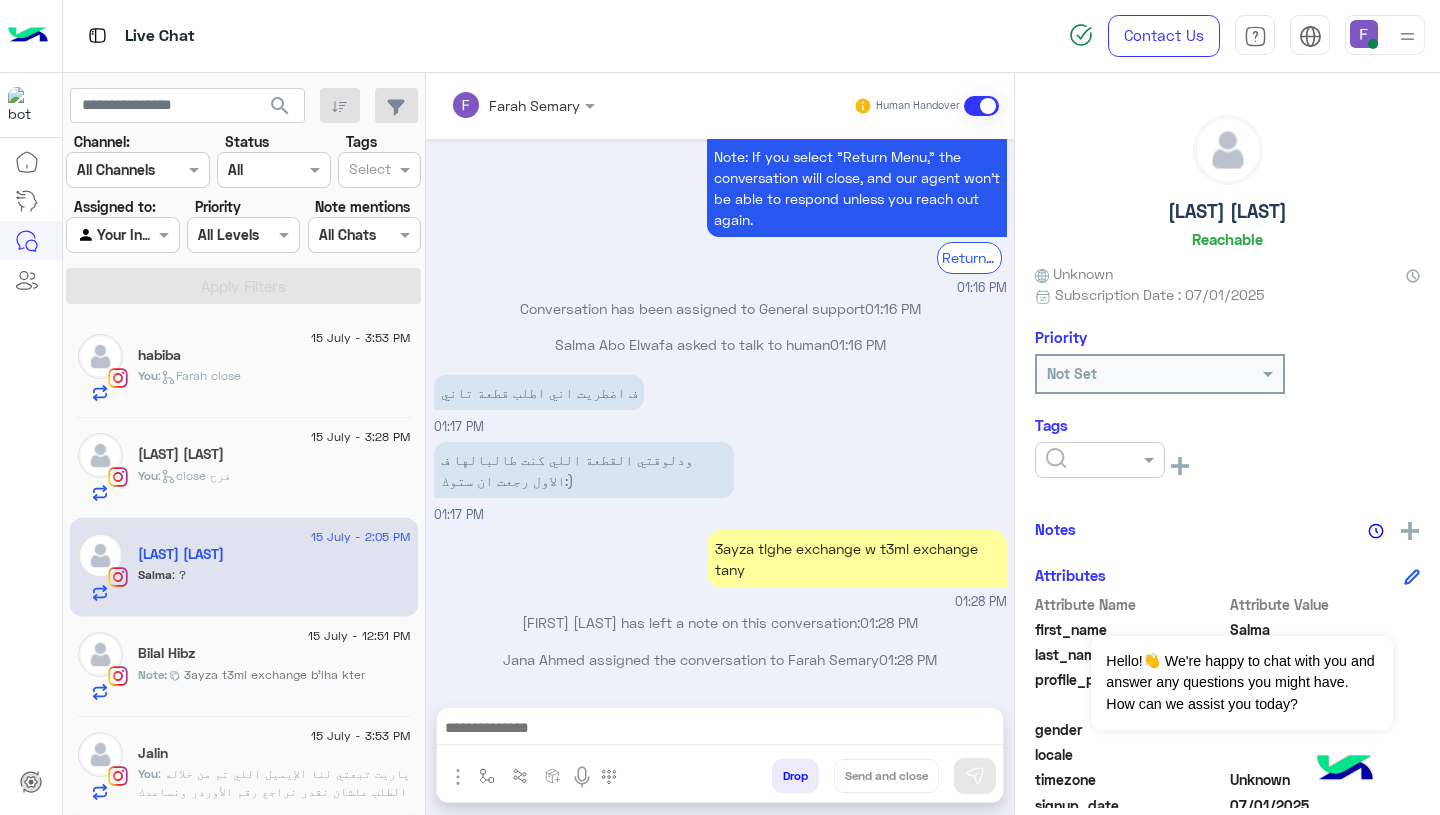 click on "15 July - 12:51 PM  Bilal Hibz  Note :  3ayza t3ml exchange b'lha kter" 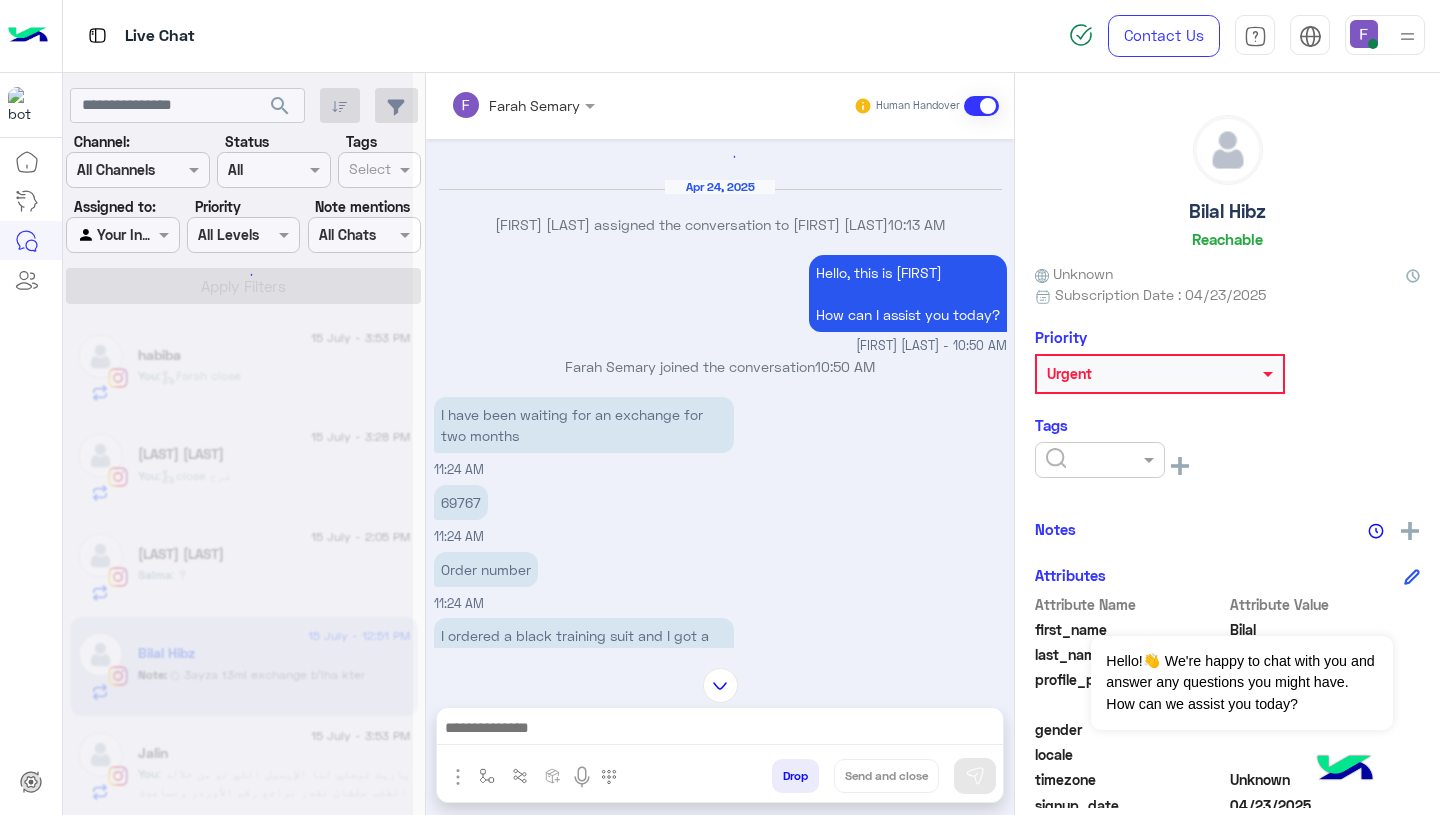 scroll, scrollTop: 0, scrollLeft: 0, axis: both 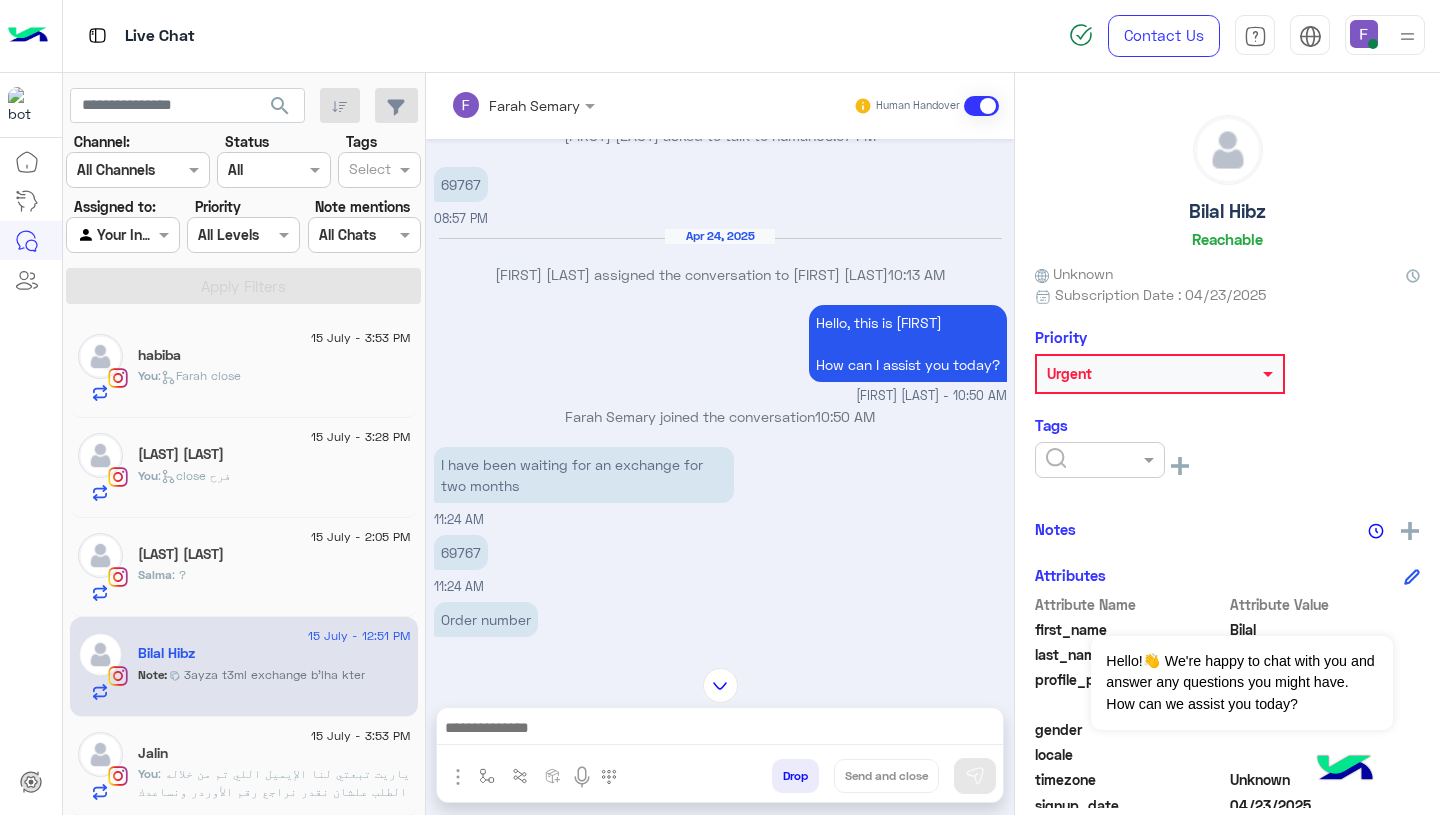 click at bounding box center [720, 685] 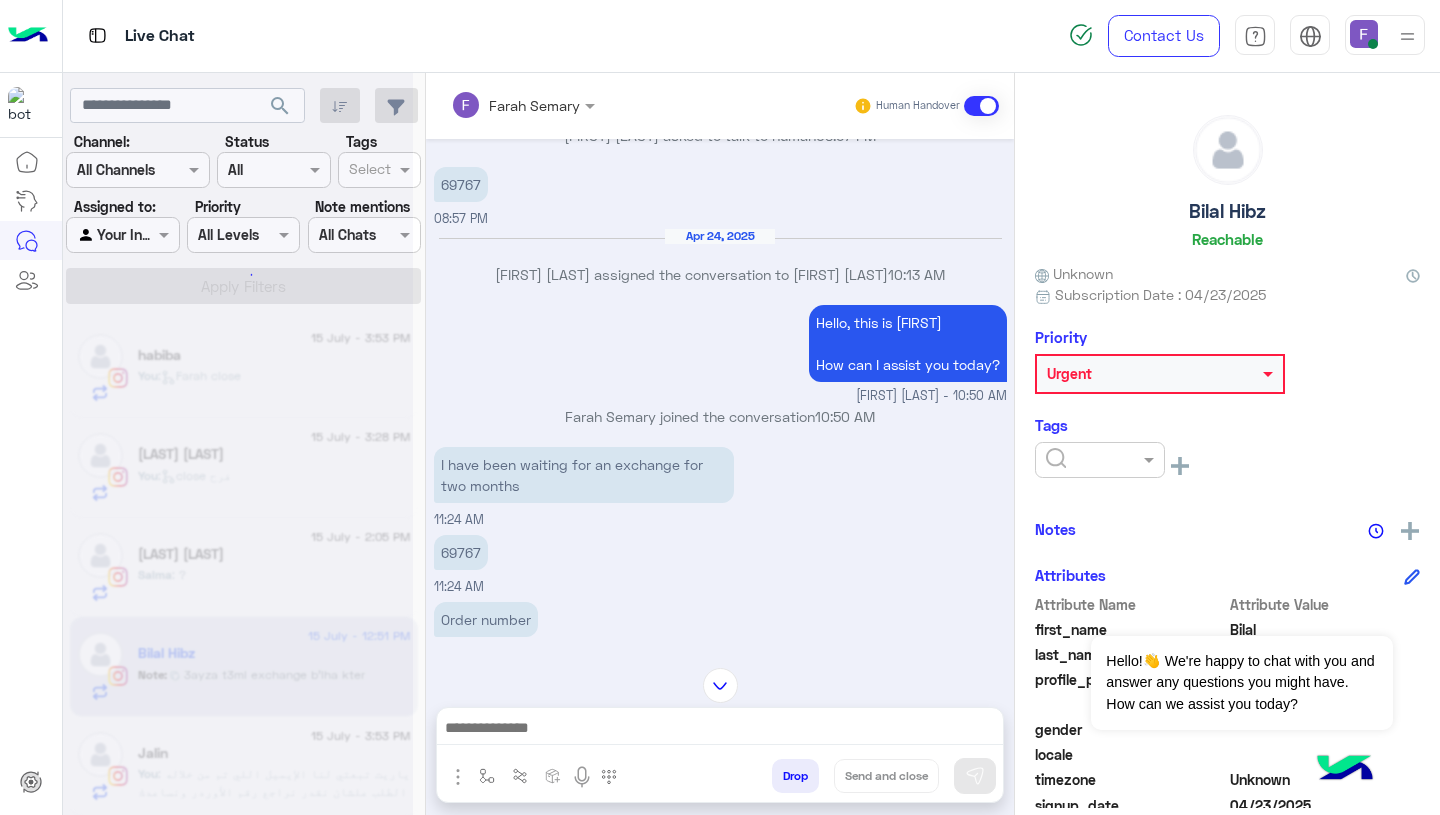 scroll, scrollTop: 0, scrollLeft: 0, axis: both 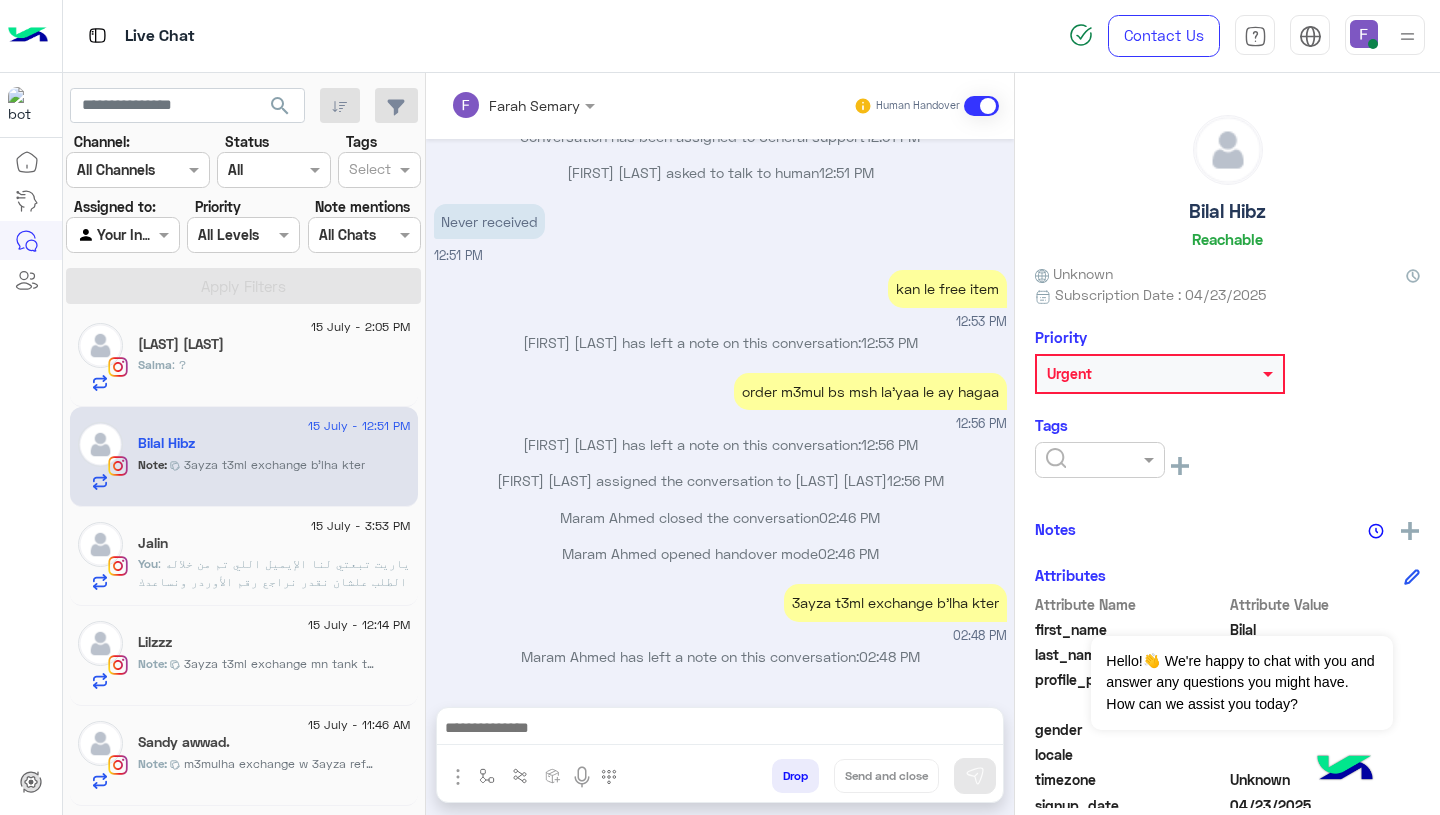 click on "15 July - 3:53 PM  Jalin    You  : ياريت تبعتي لنا الإيميل اللي تم من خلاله الطلب علشان نقدر نراجع رقم الأوردر ونساعدك بشكل أسرع.
في انتظار ردك!" 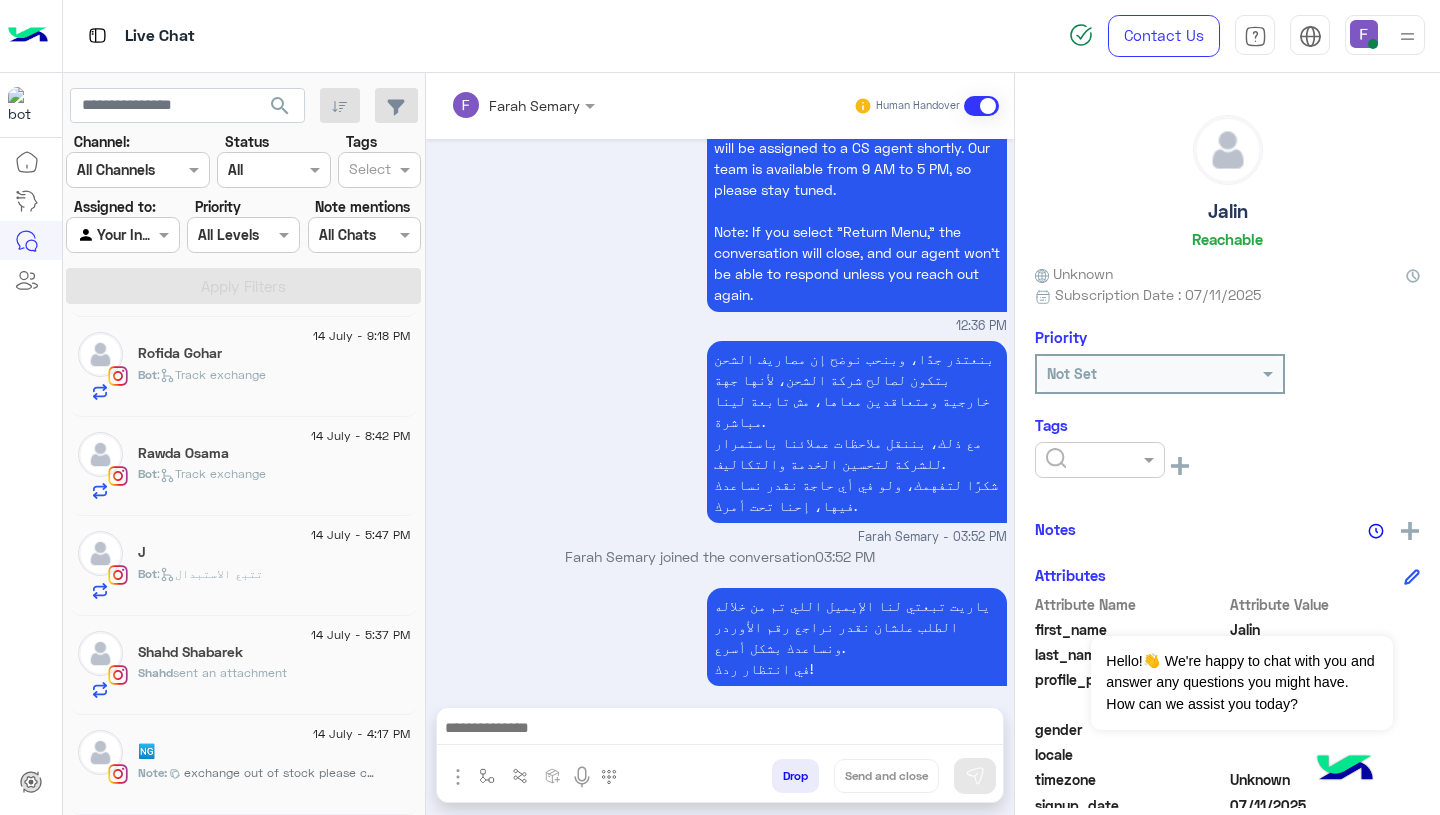 click on "Note :  exchange out of stock please call her." 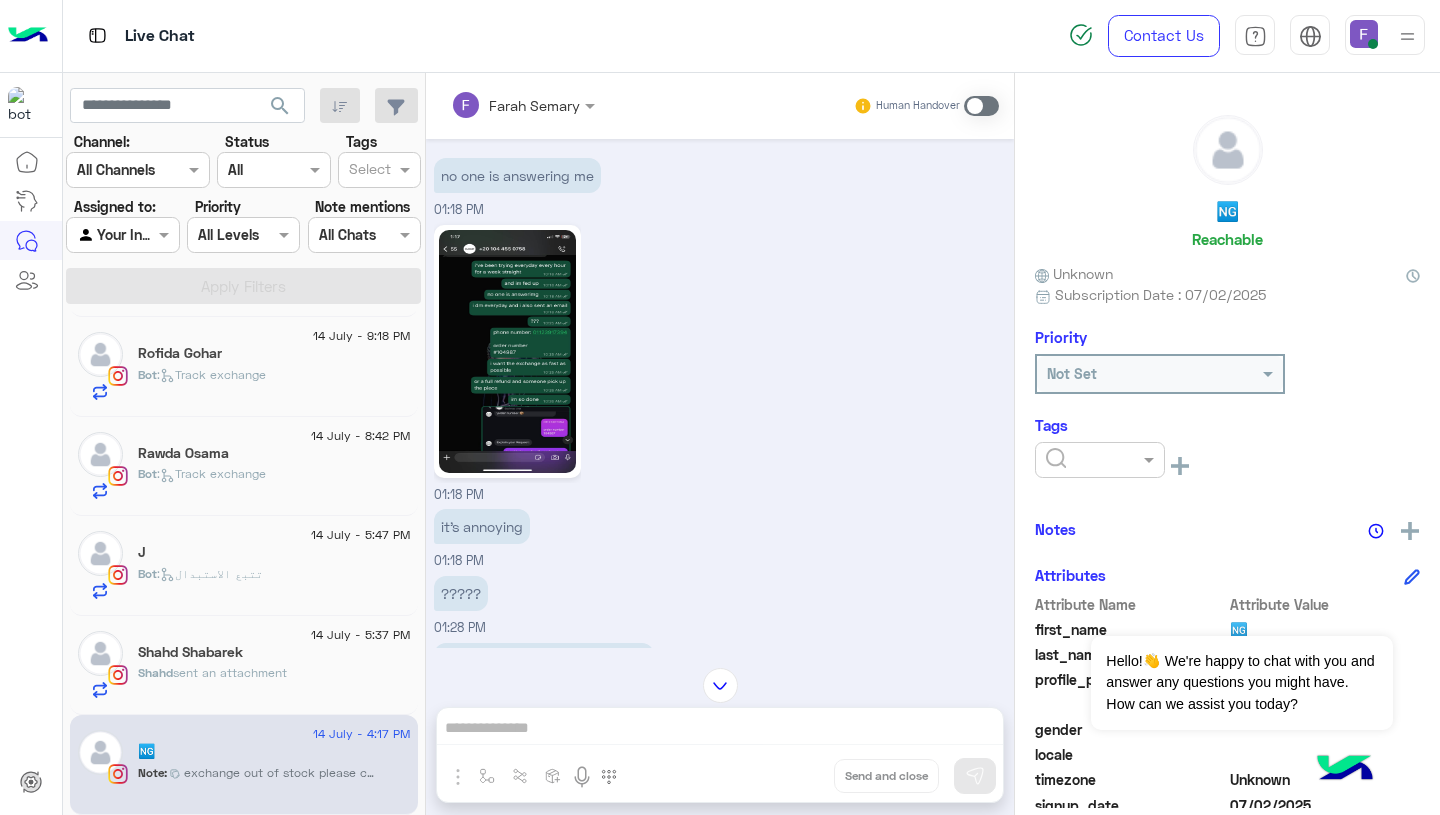 scroll, scrollTop: 5, scrollLeft: 0, axis: vertical 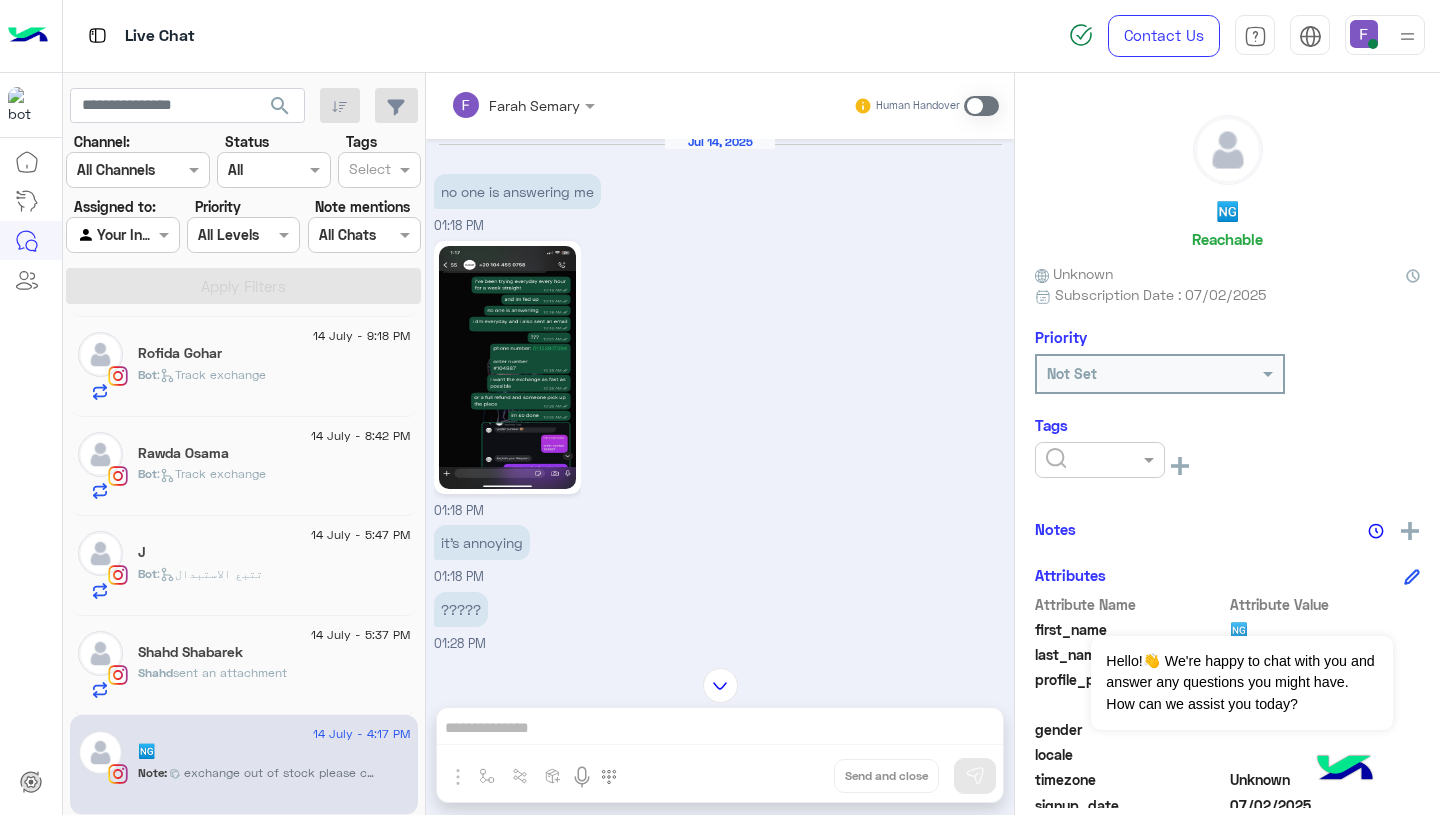 click 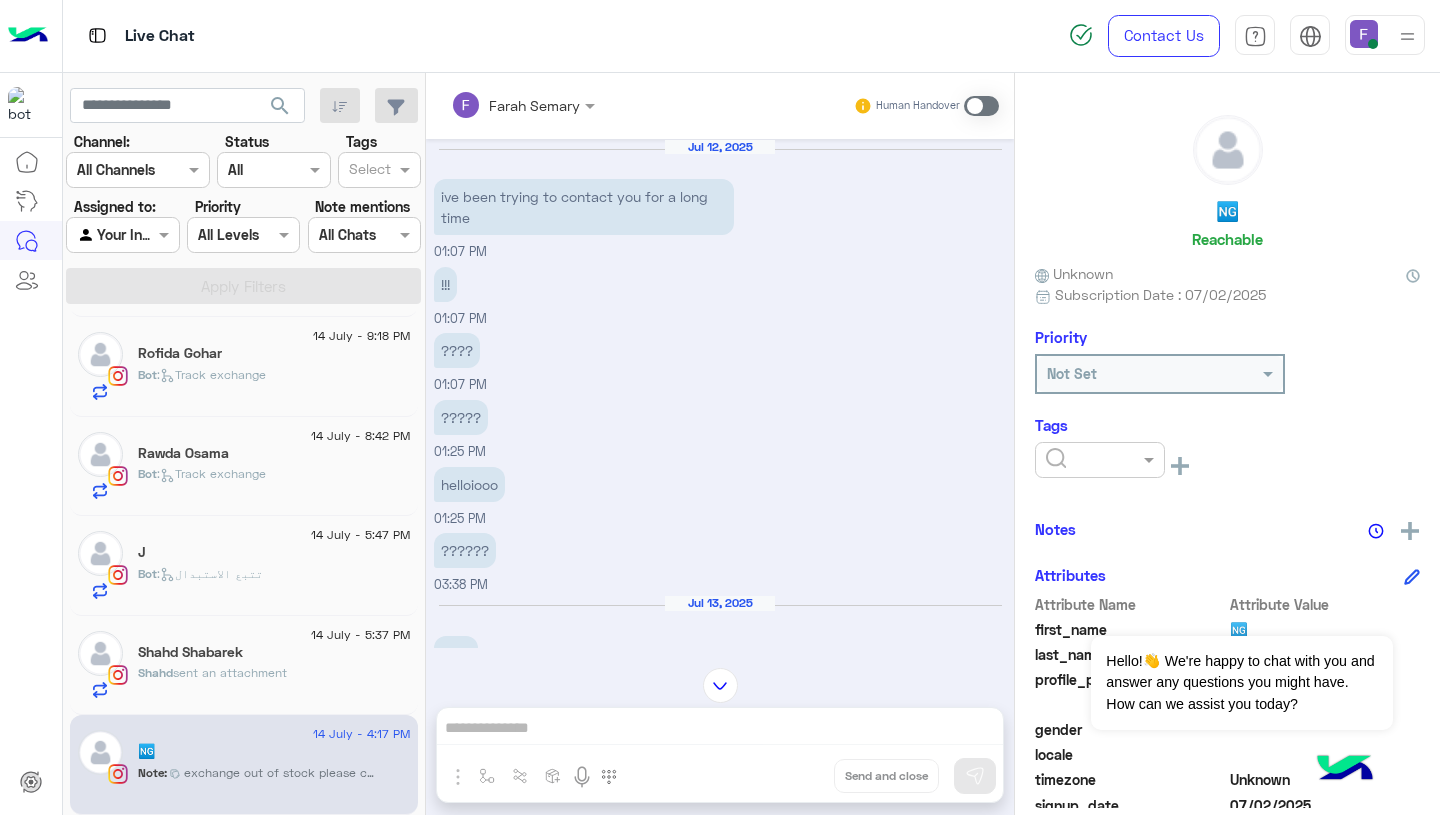 scroll, scrollTop: 1872, scrollLeft: 0, axis: vertical 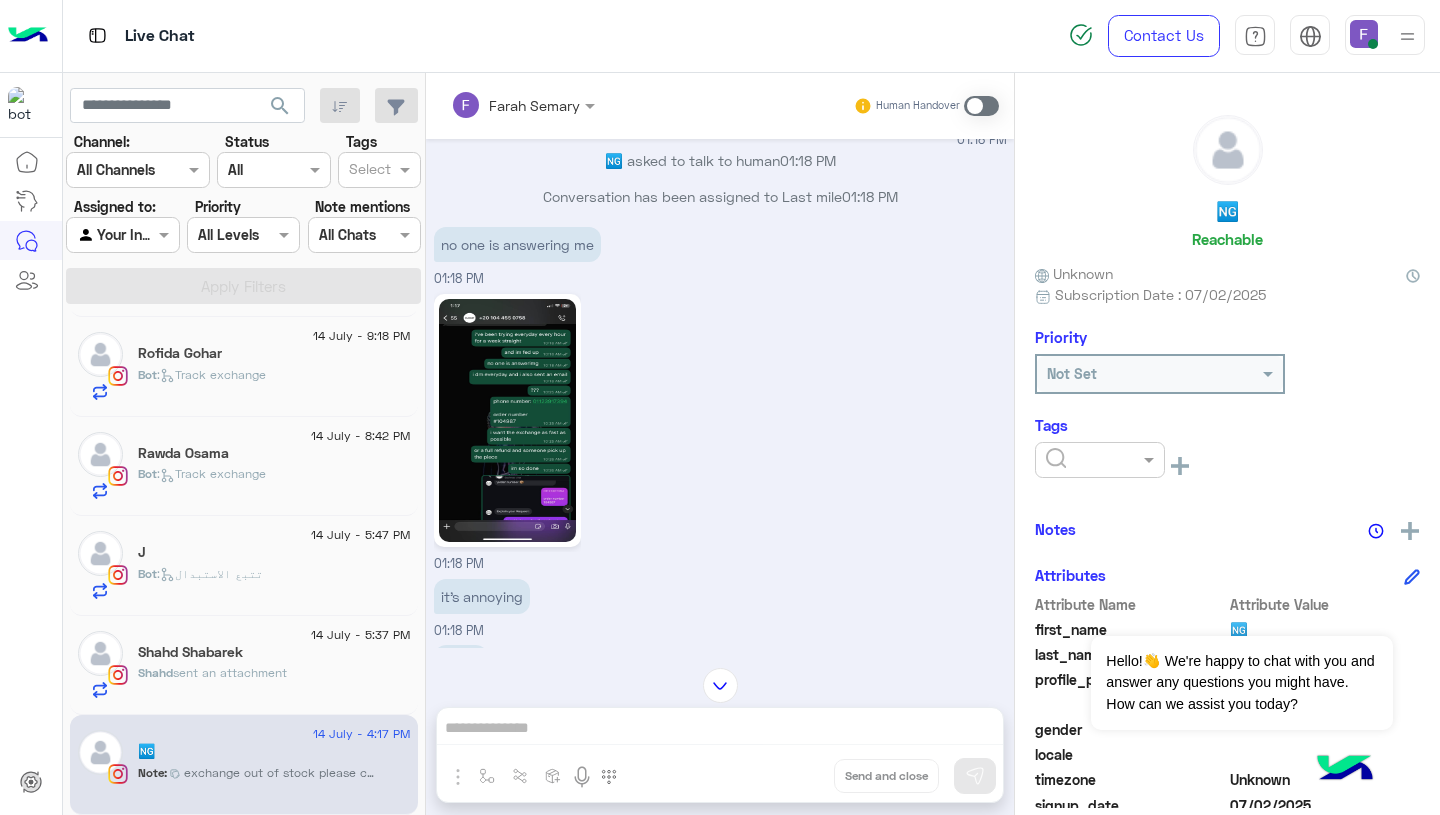 click on "01:18 PM" at bounding box center [720, 431] 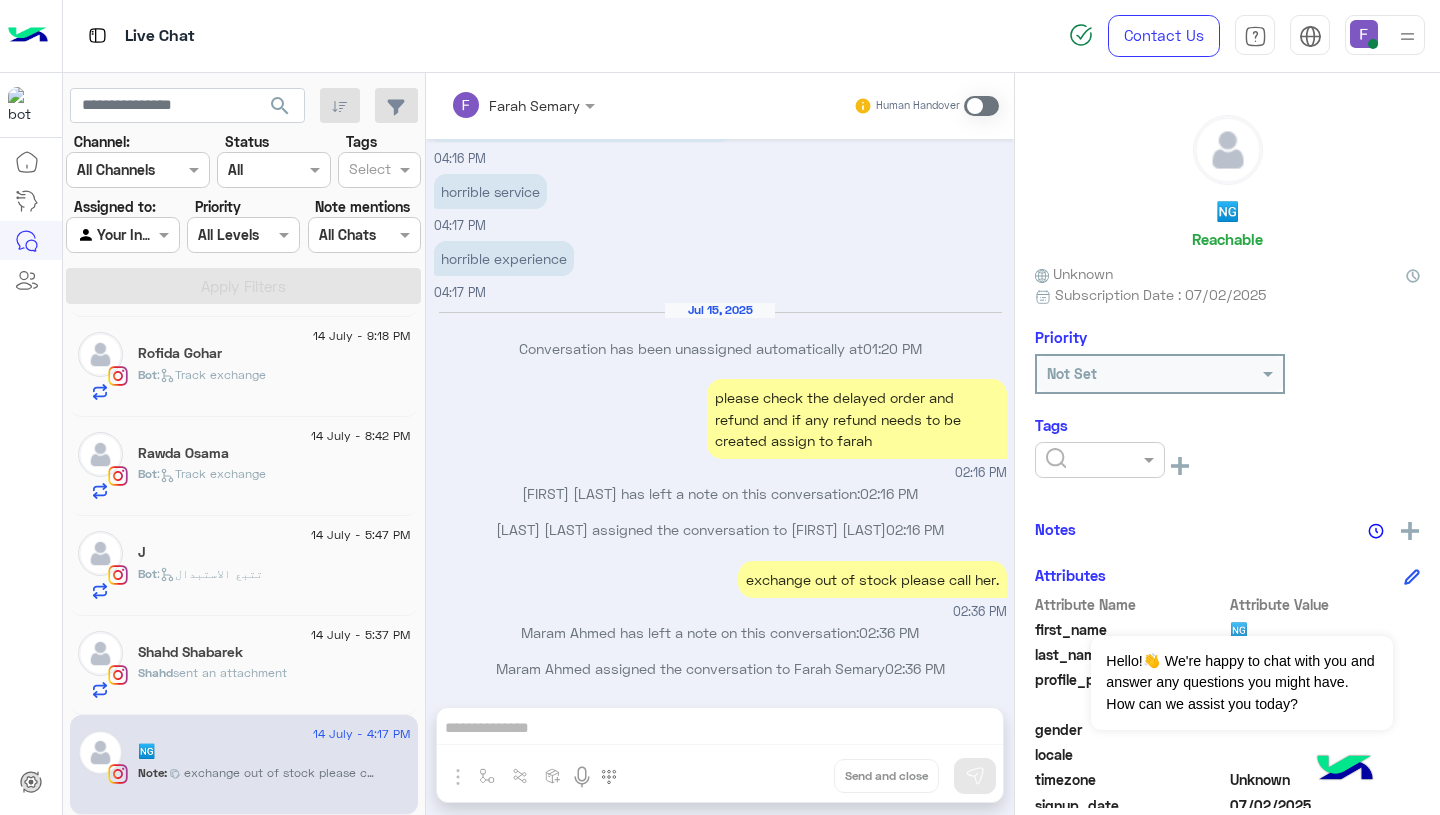 click at bounding box center (523, 104) 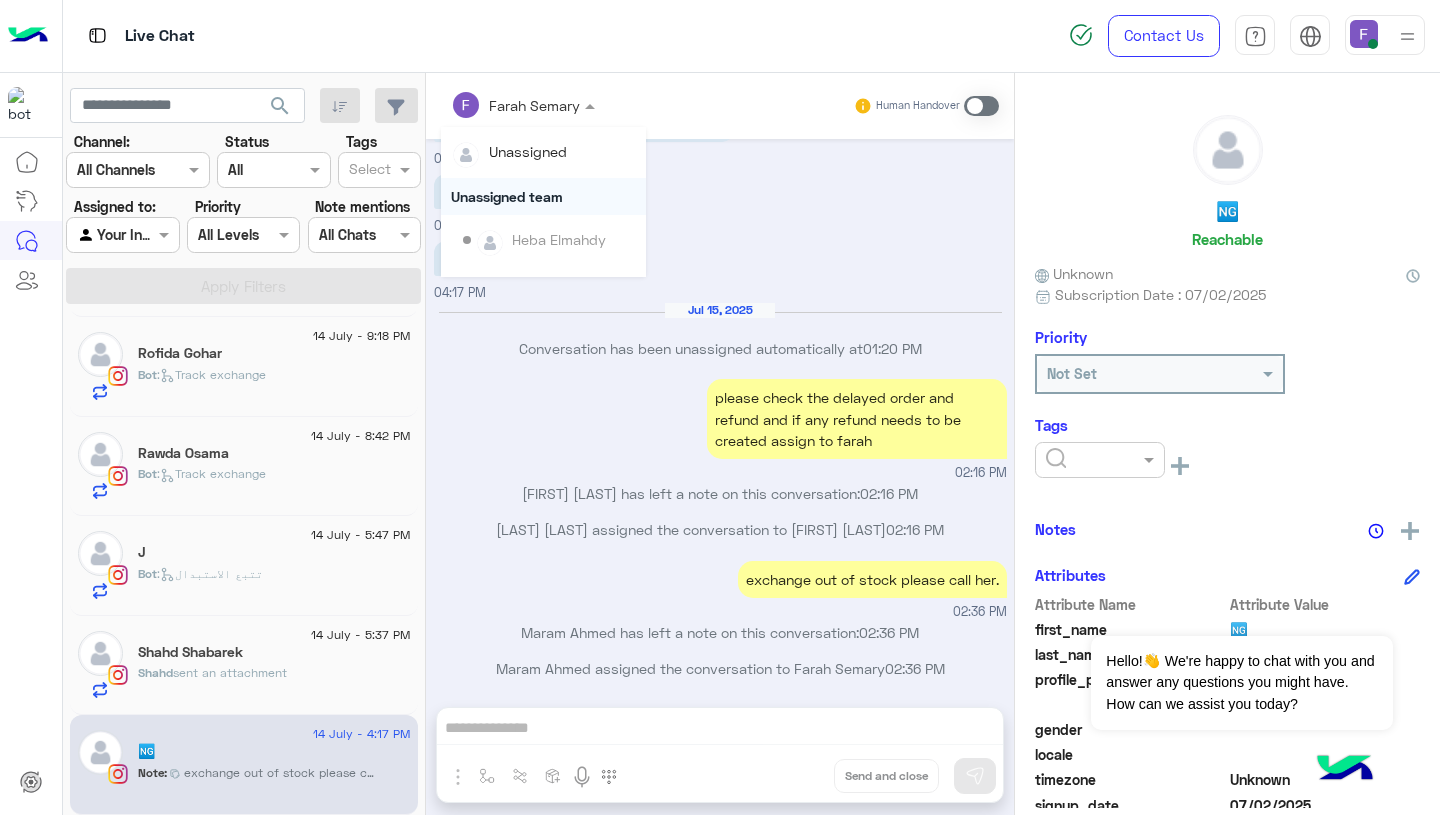 scroll, scrollTop: 355, scrollLeft: 0, axis: vertical 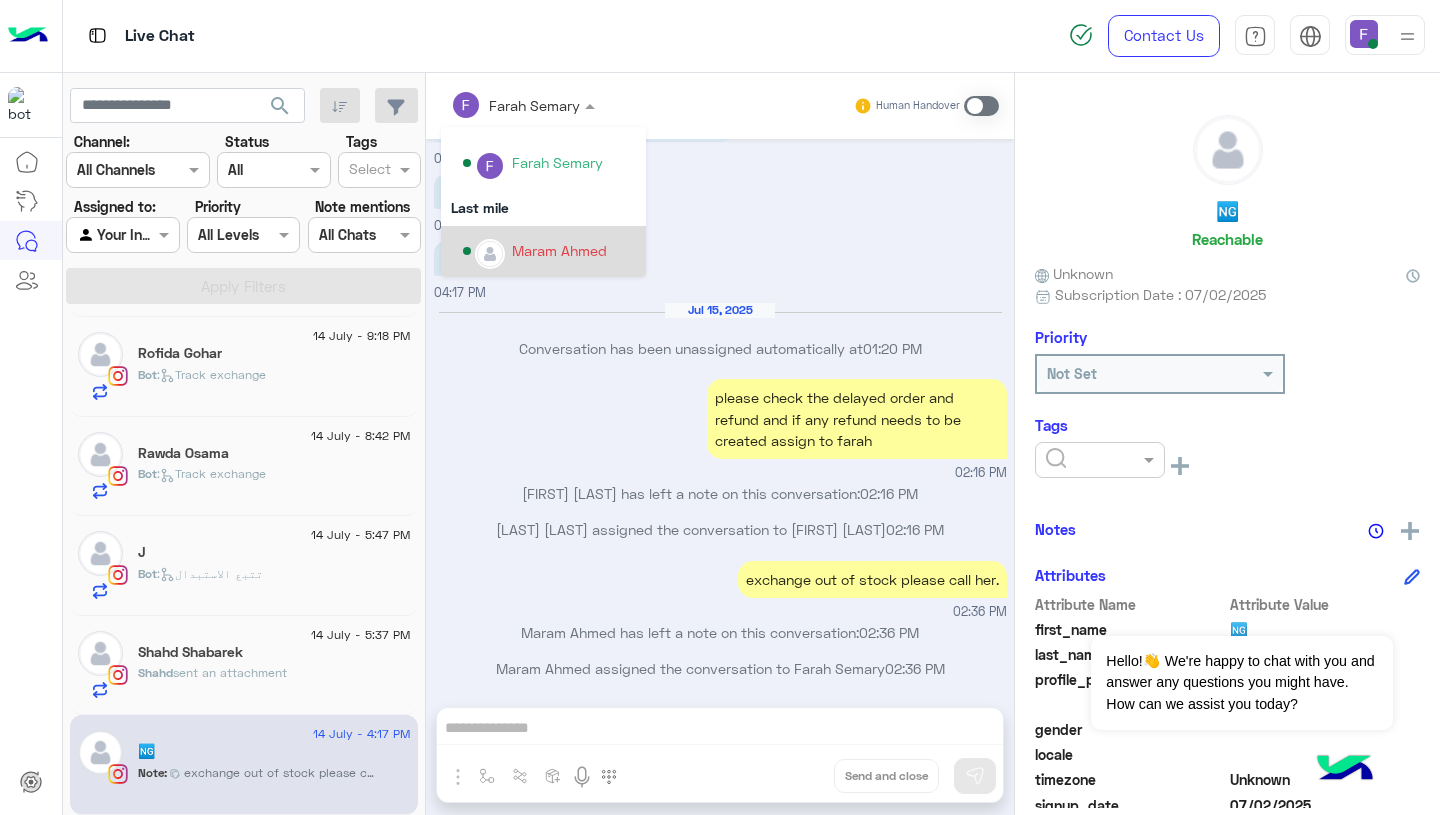 click on "please check the delayed order and refund and if any refund needs to be created assign to farah    02:16 PM" at bounding box center (720, 428) 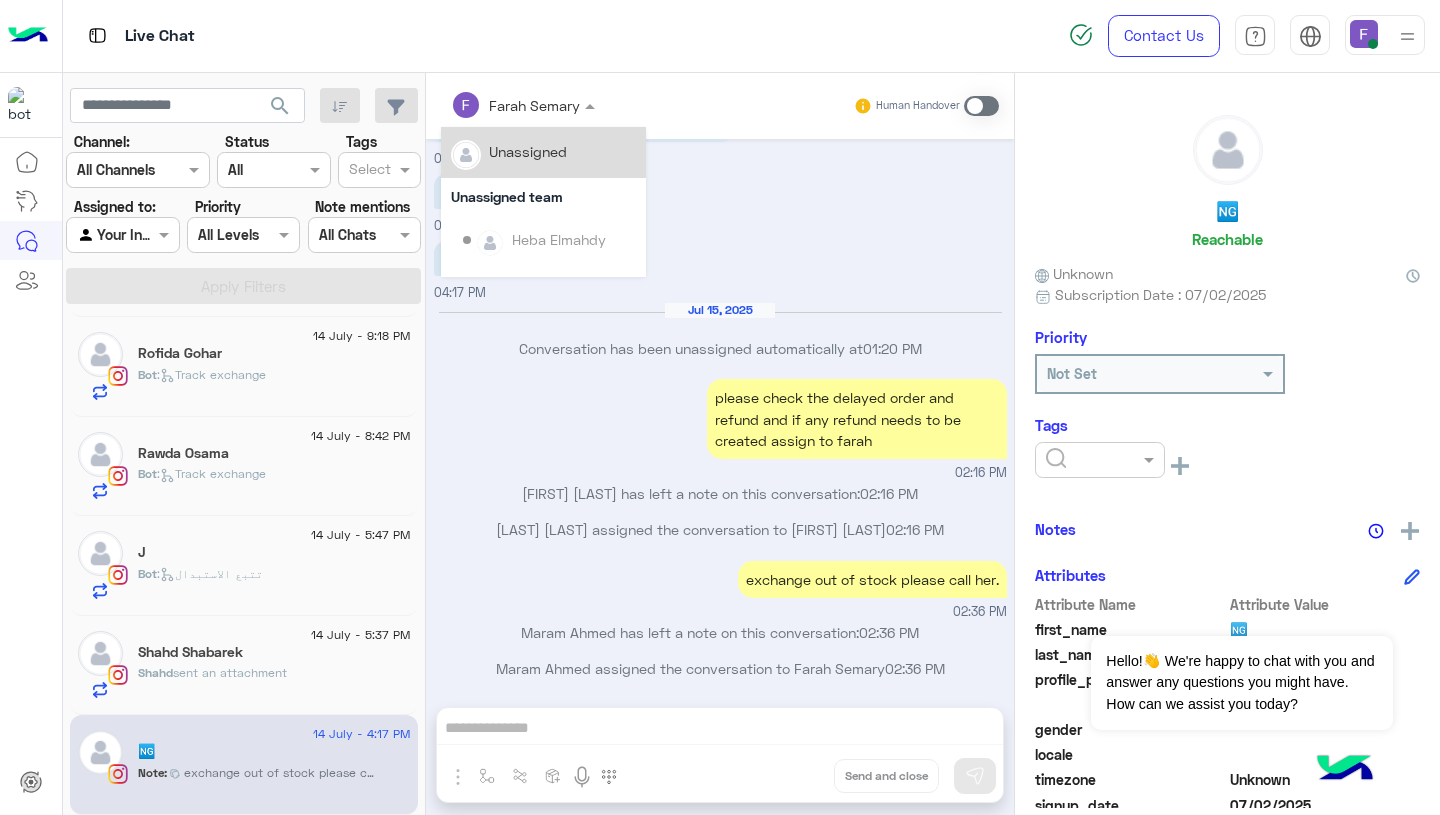click at bounding box center [523, 104] 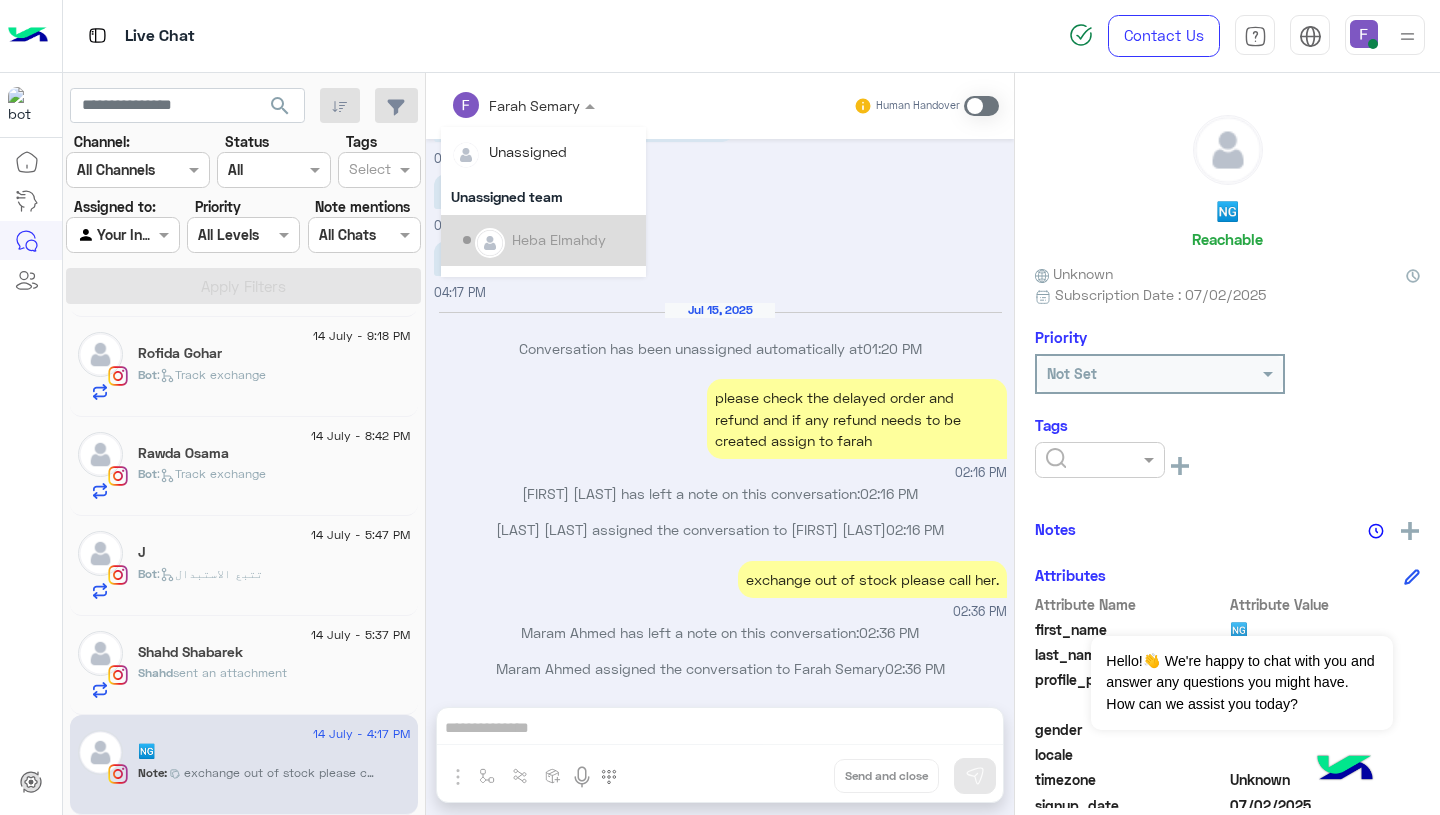 scroll, scrollTop: 355, scrollLeft: 0, axis: vertical 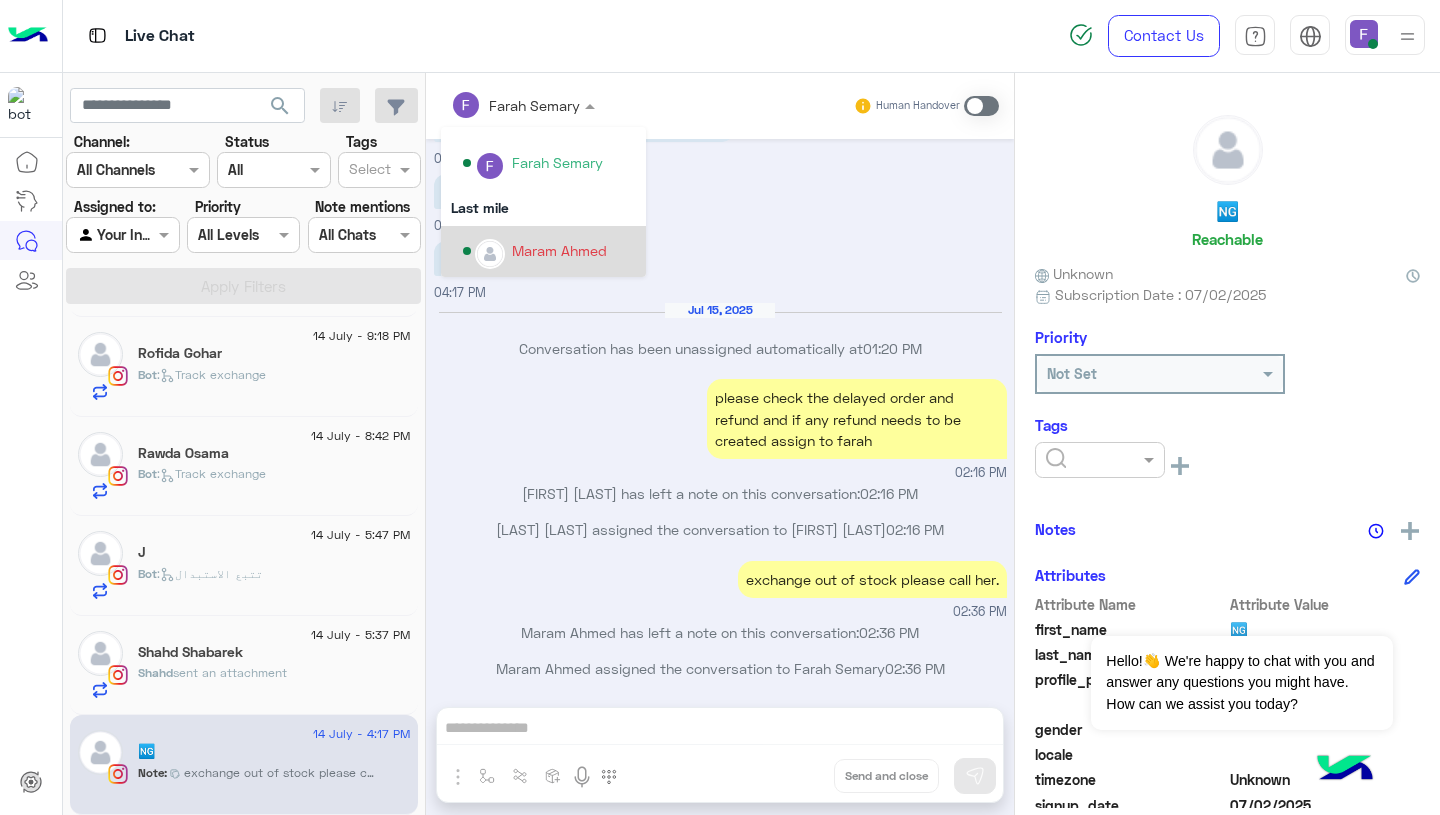 click on "Maram Ahmed" at bounding box center (559, 250) 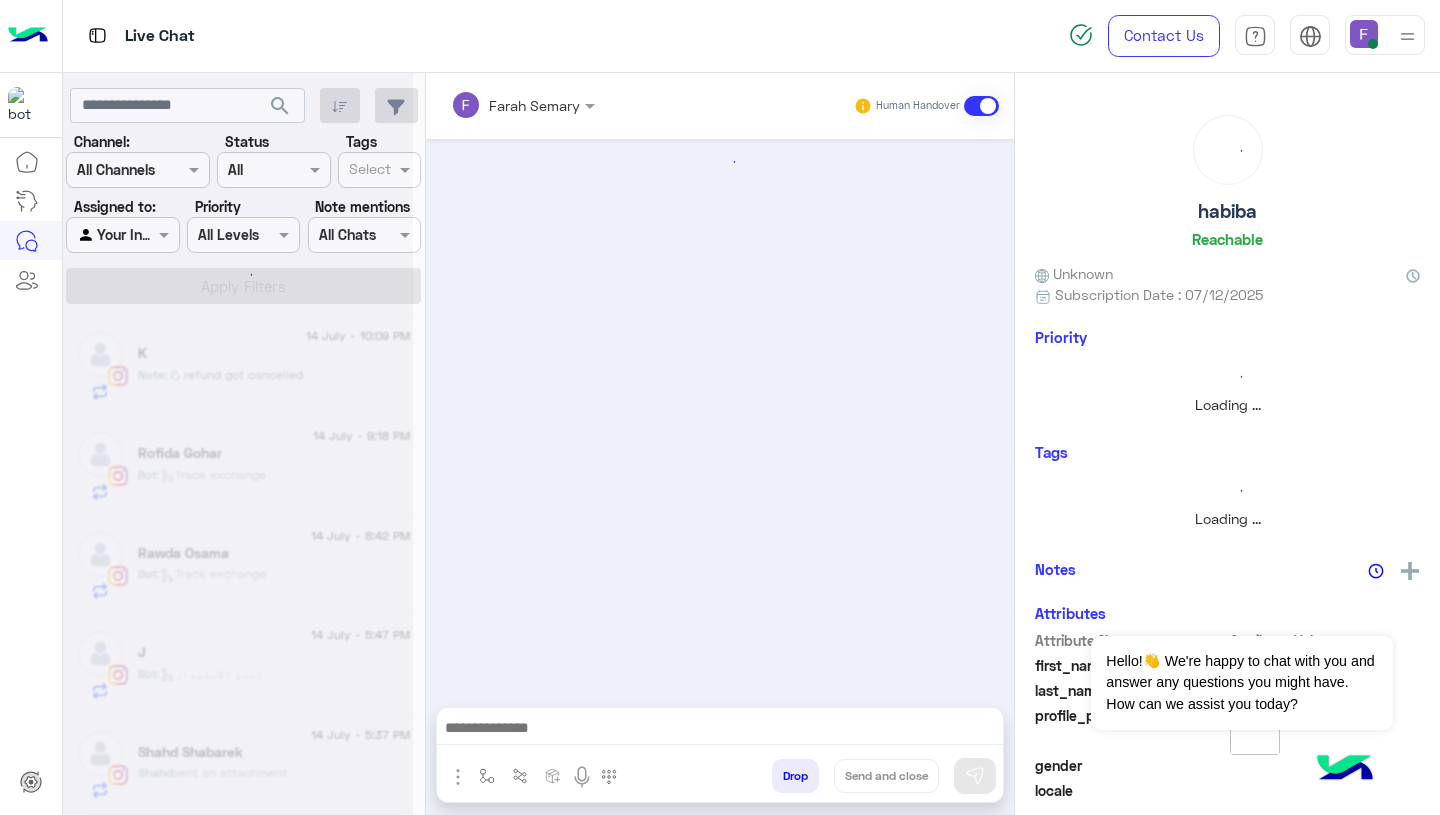 scroll, scrollTop: 997, scrollLeft: 0, axis: vertical 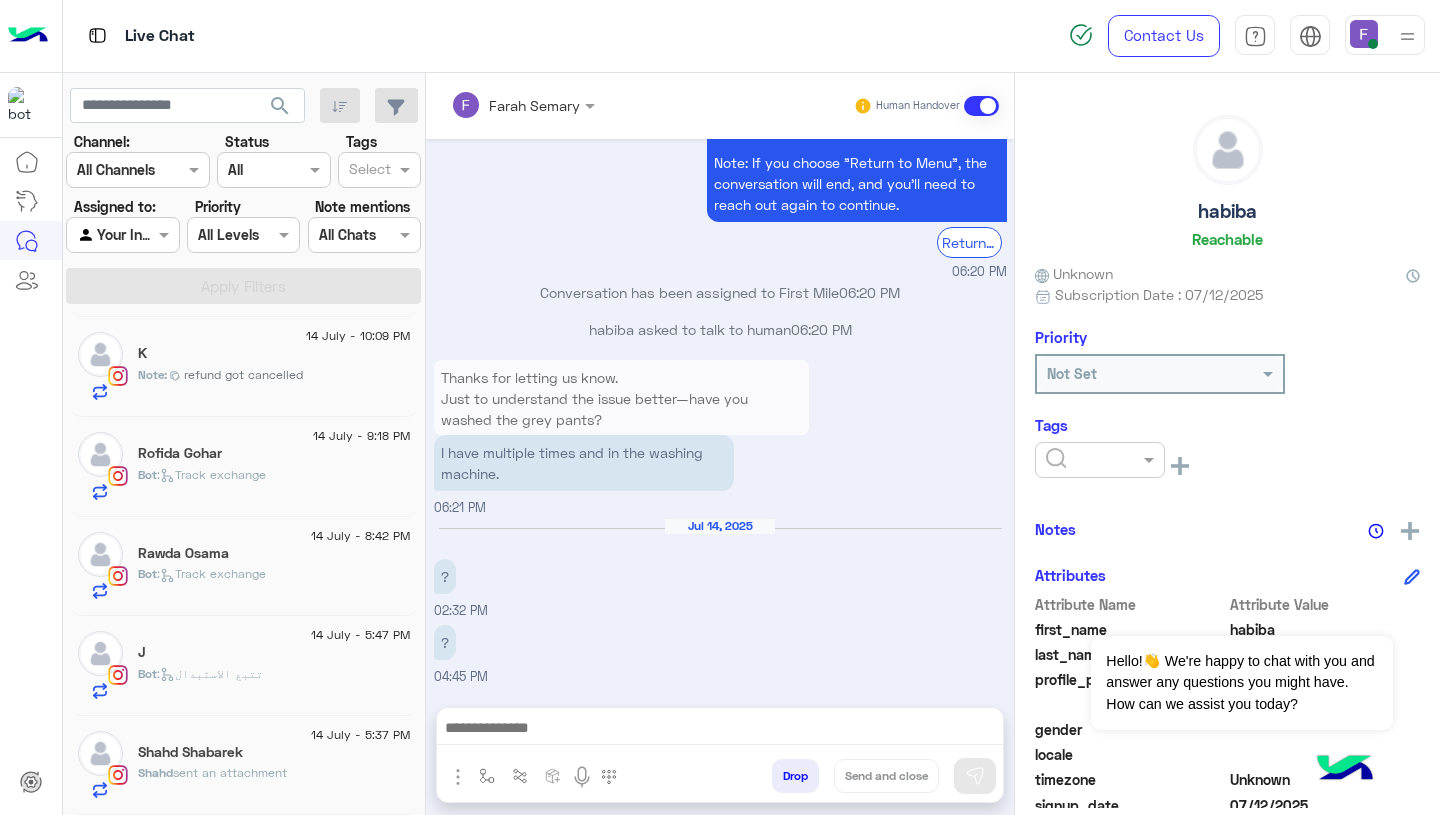 click on "Bot :   تتبع الاستبدال" 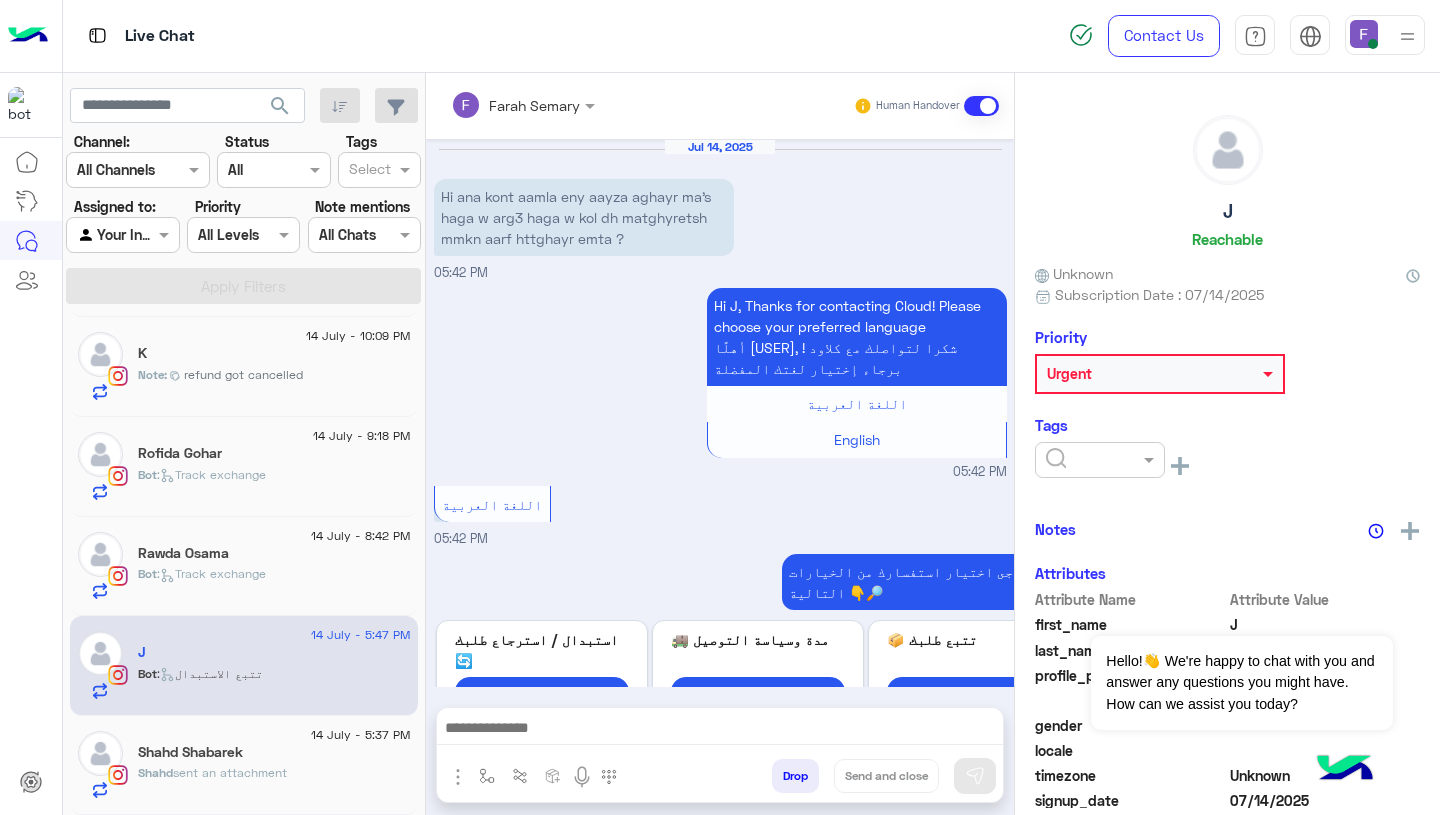 scroll, scrollTop: 1443, scrollLeft: 0, axis: vertical 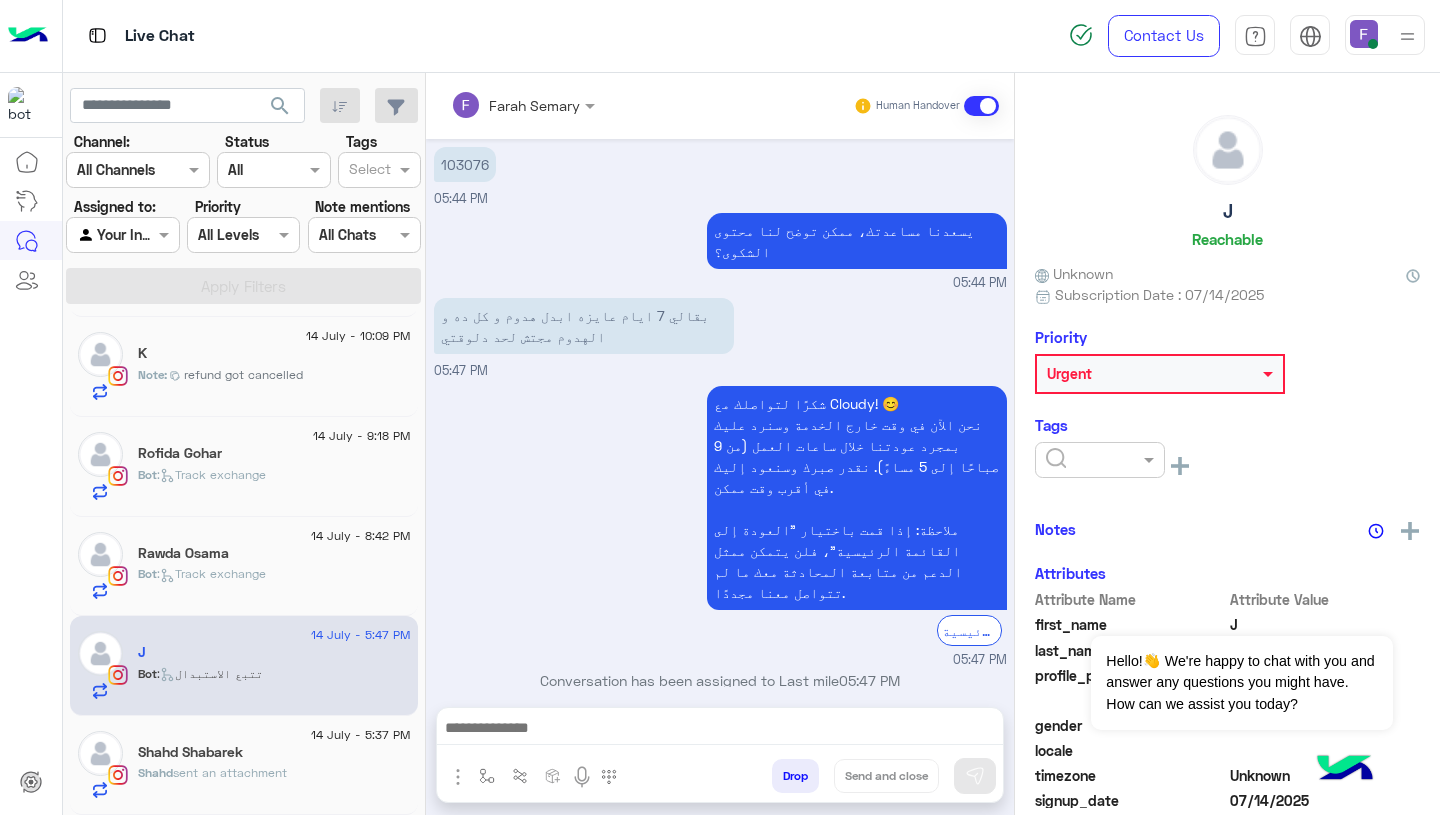 click on "Shahd Shabarek" 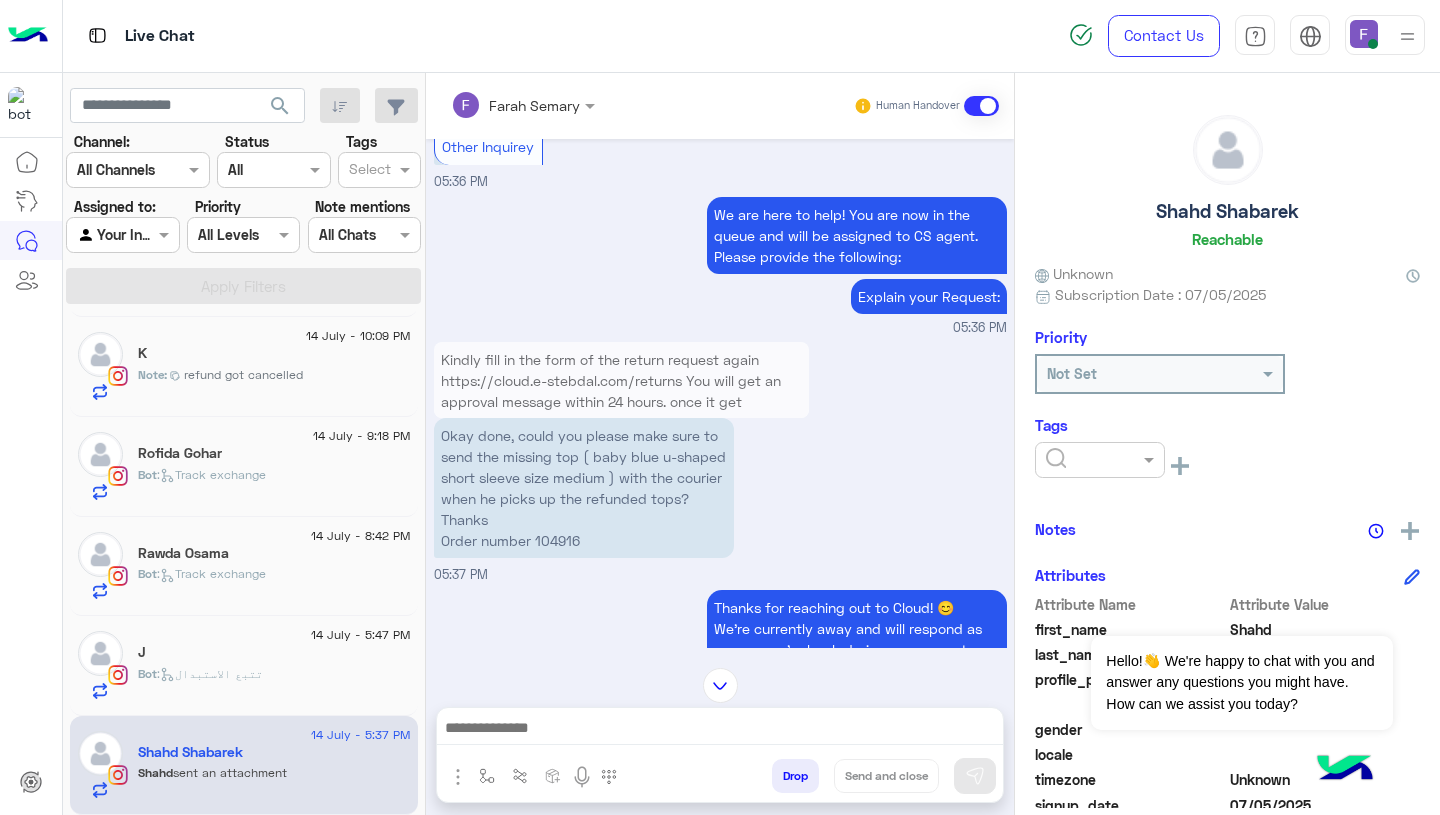 scroll, scrollTop: 1497, scrollLeft: 0, axis: vertical 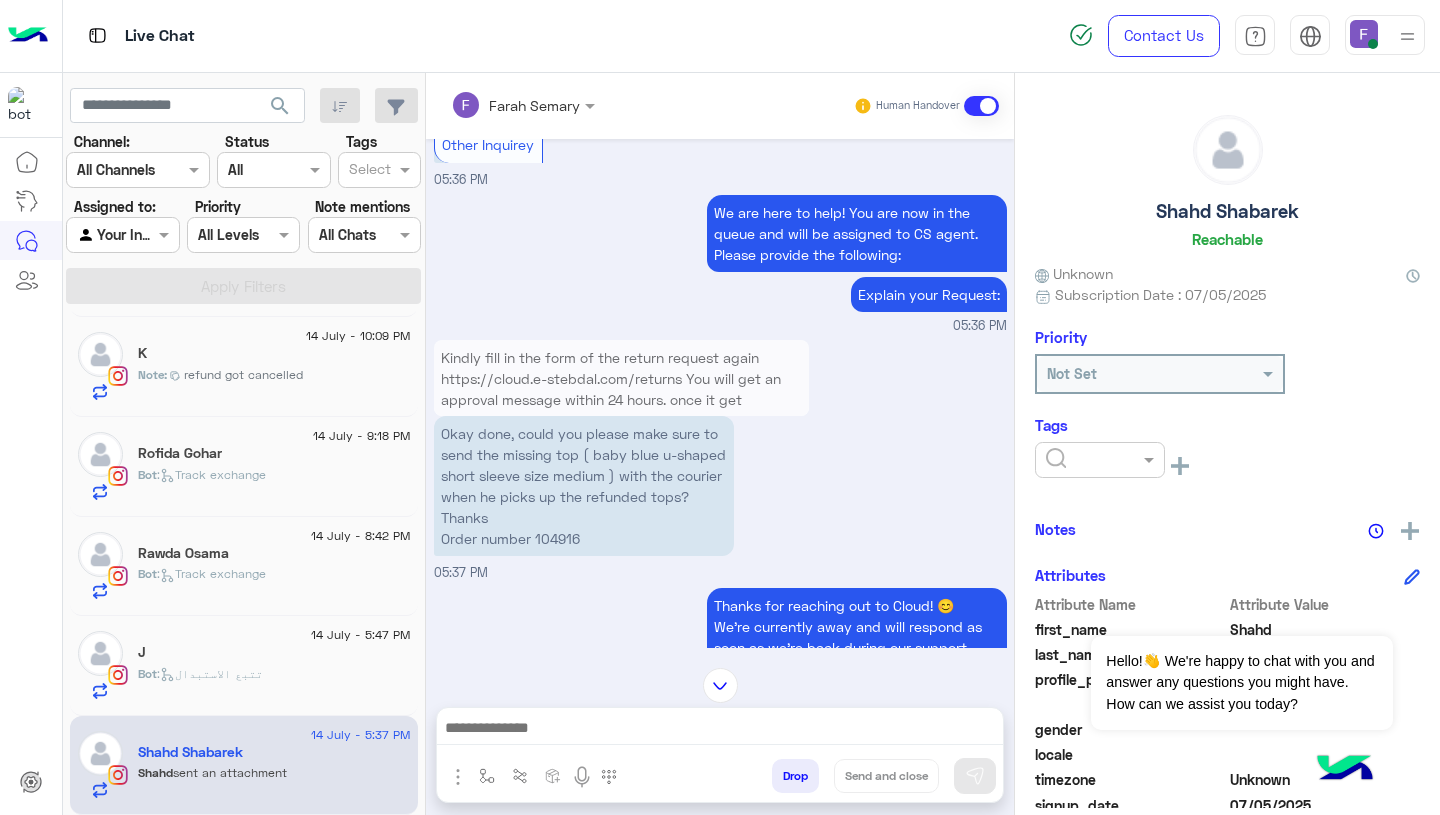 click on "Okay done, could you please make sure to send the missing top ( baby blue u-shaped short sleeve size medium ) with the courier when he picks up the refunded tops? Thanks Order number 104916" at bounding box center (584, 486) 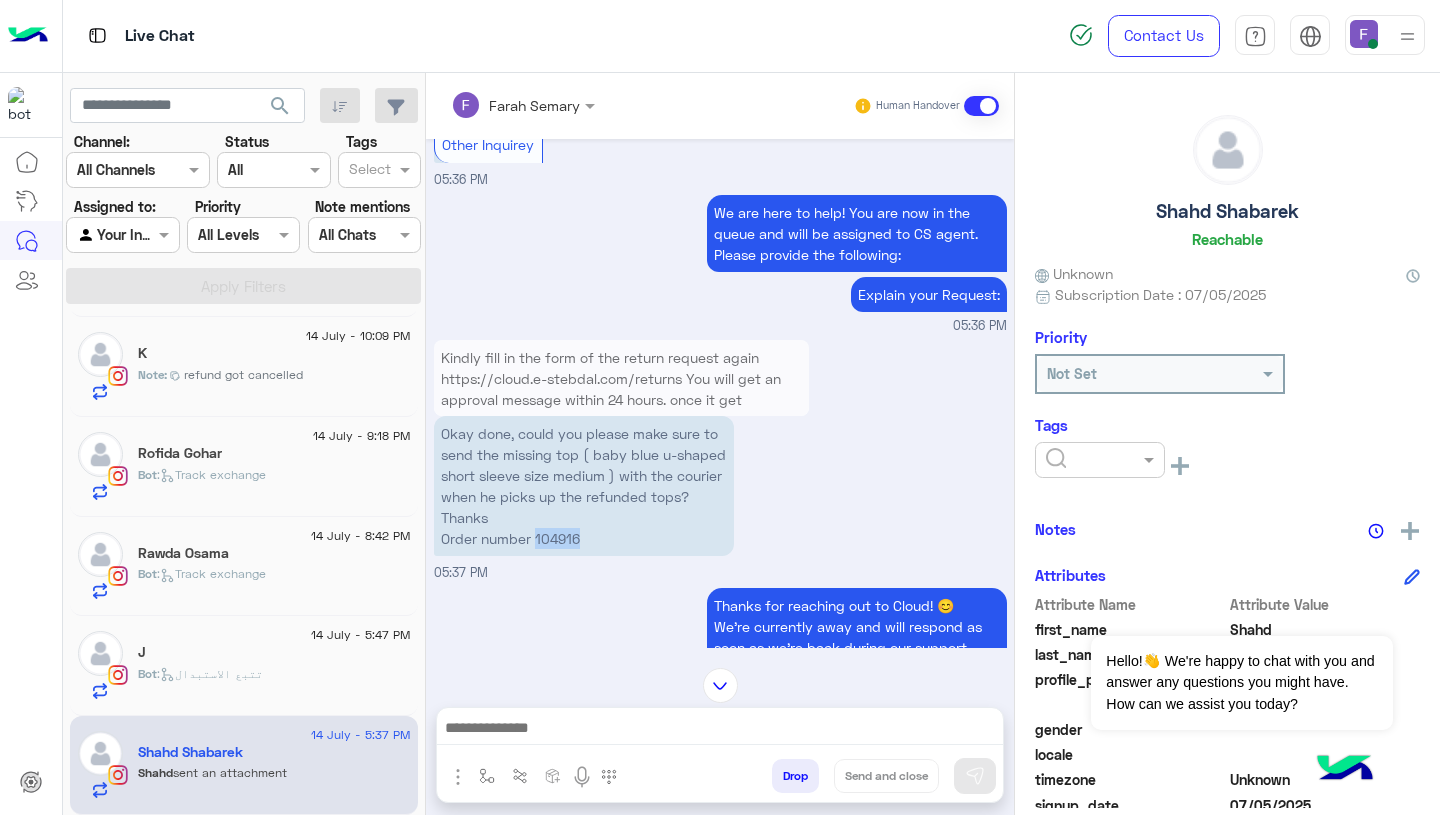click on "Okay done, could you please make sure to send the missing top ( baby blue u-shaped short sleeve size medium ) with the courier when he picks up the refunded tops? Thanks Order number 104916" at bounding box center (584, 486) 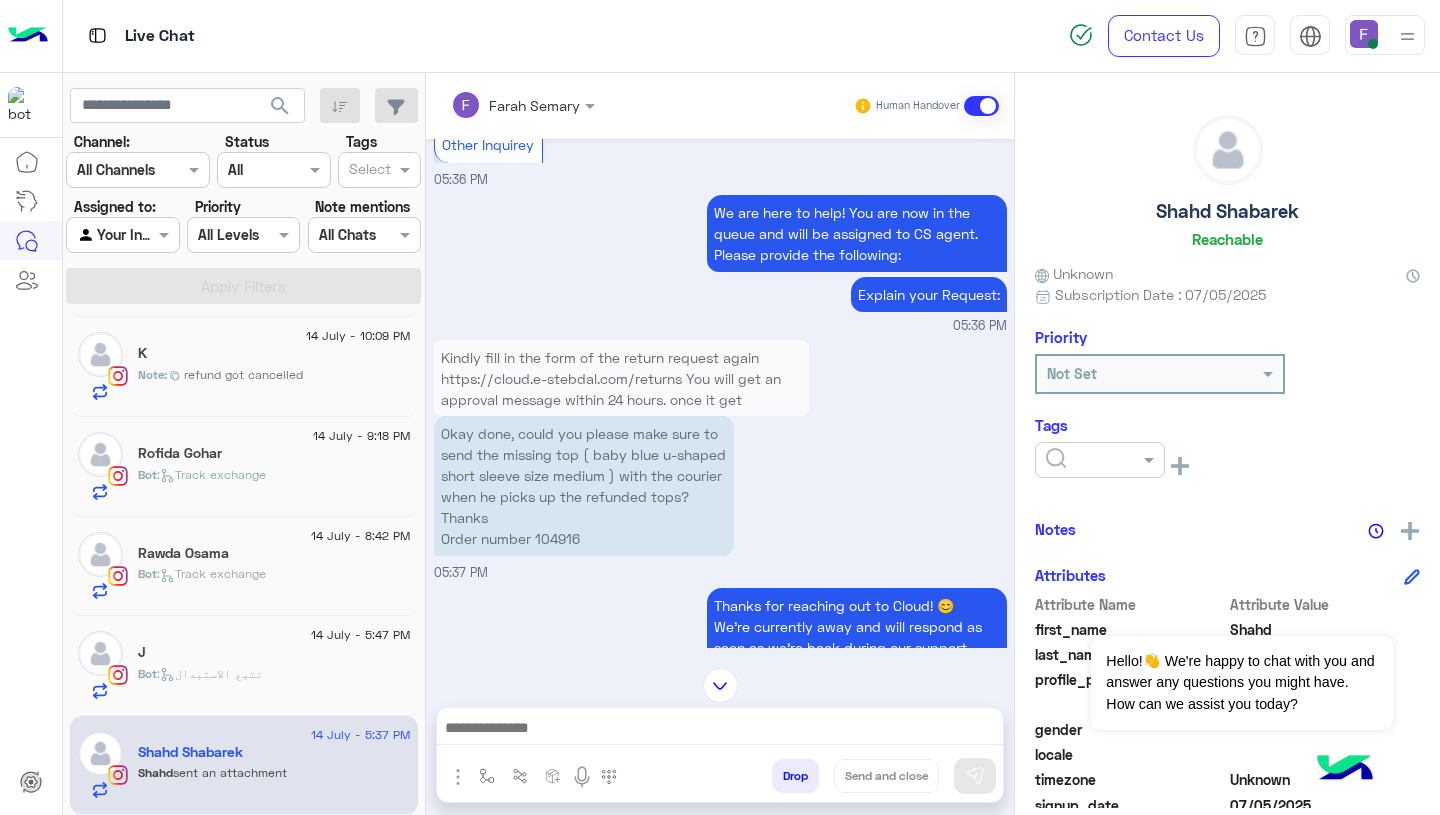 scroll, scrollTop: 2022, scrollLeft: 0, axis: vertical 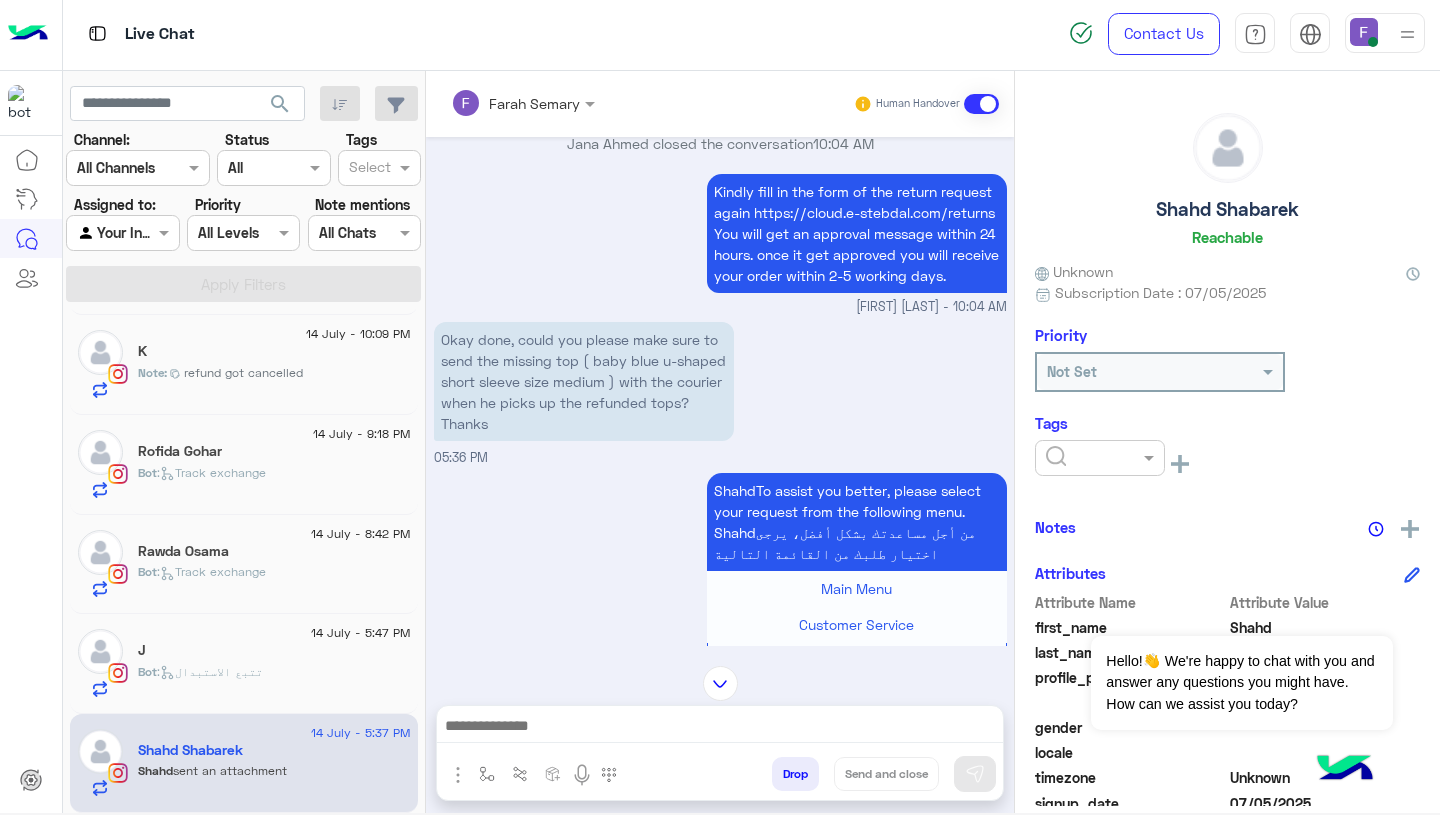click on "14 July - 5:47 PM  J   Bot :   تتبع الاستبدال" 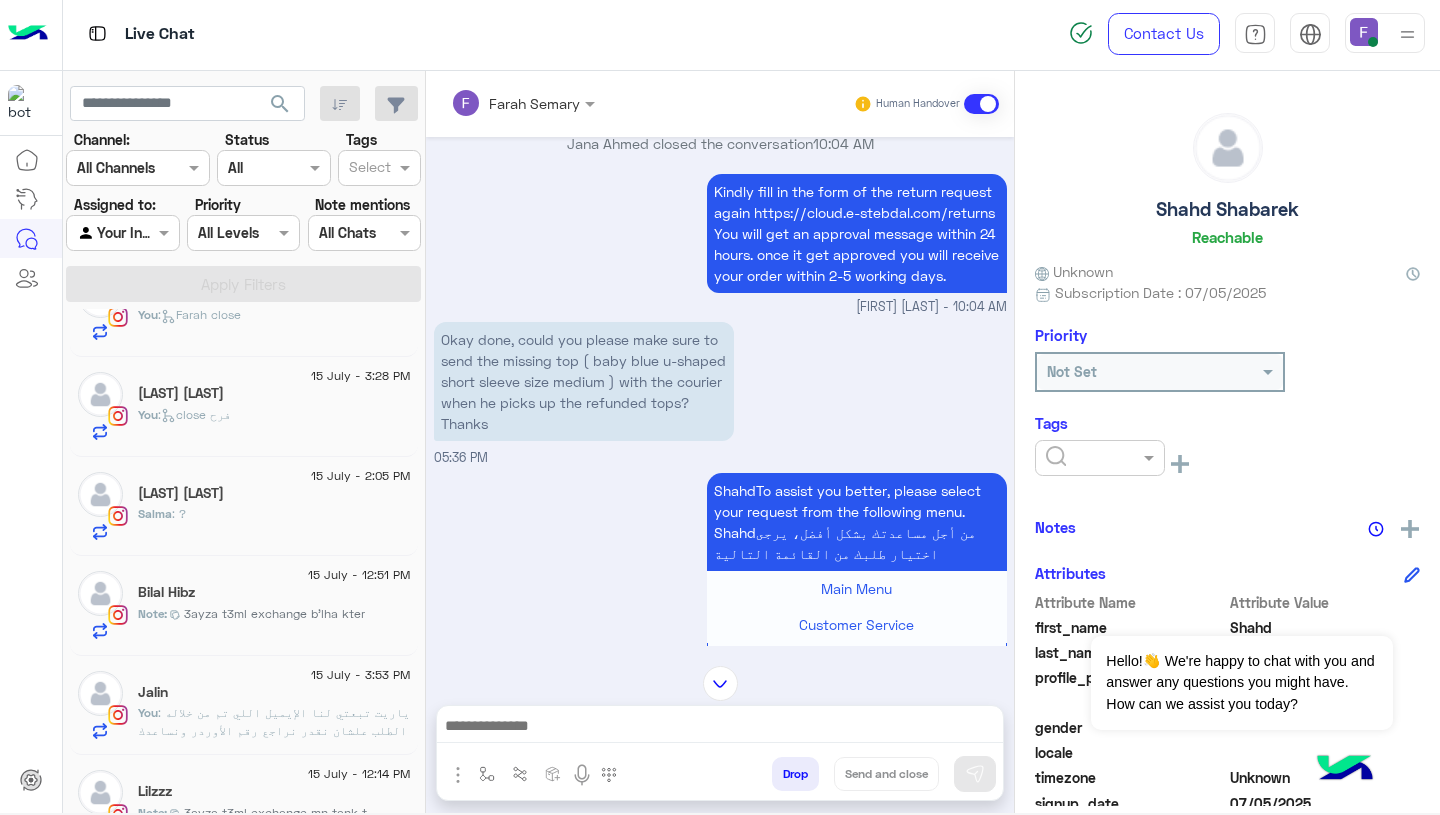scroll, scrollTop: 62, scrollLeft: 0, axis: vertical 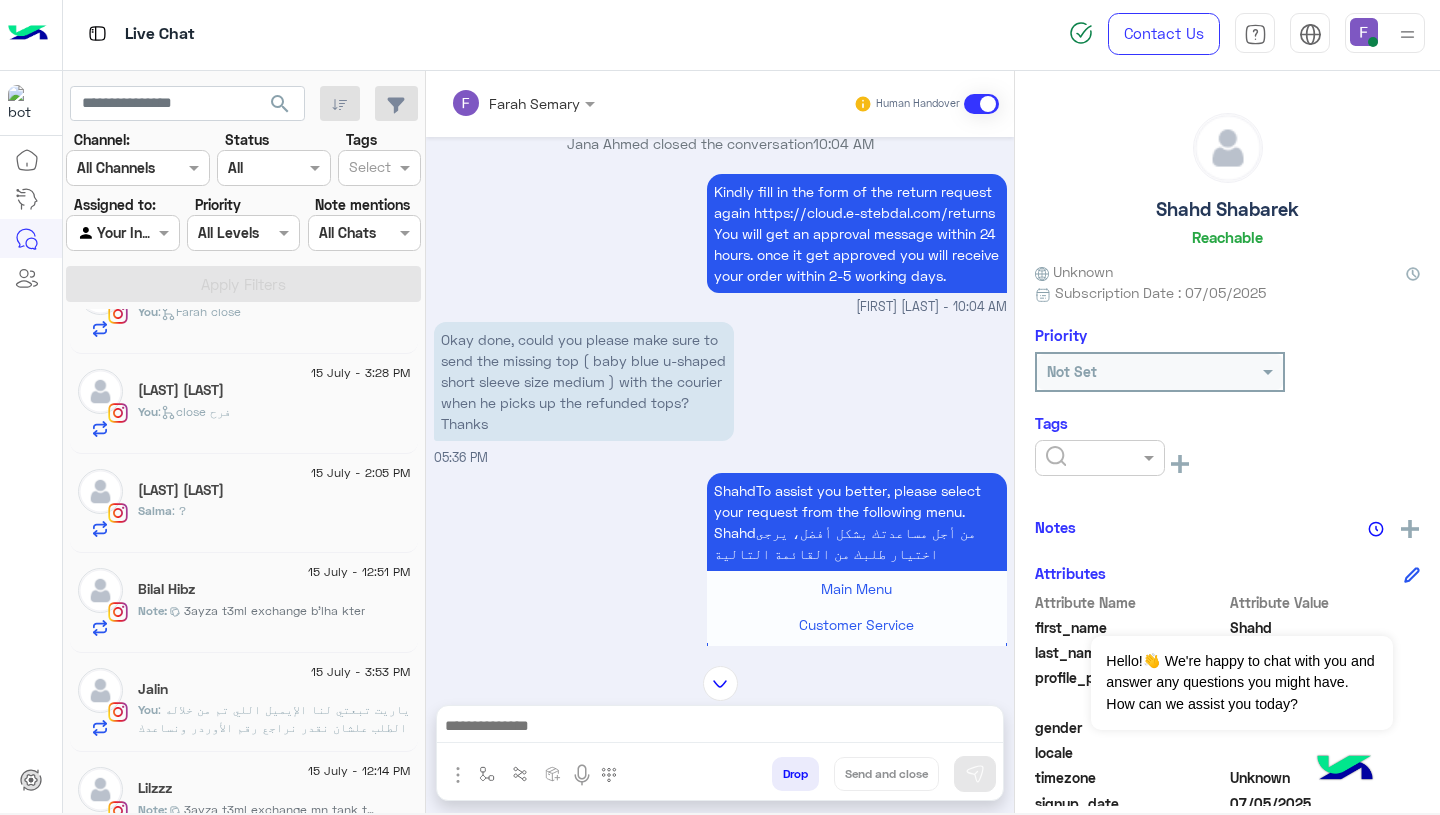 click on ": ياريت تبعتي لنا الإيميل اللي تم من خلاله الطلب علشان نقدر نراجع رقم الأوردر ونساعدك بشكل أسرع.
في انتظار ردك!" 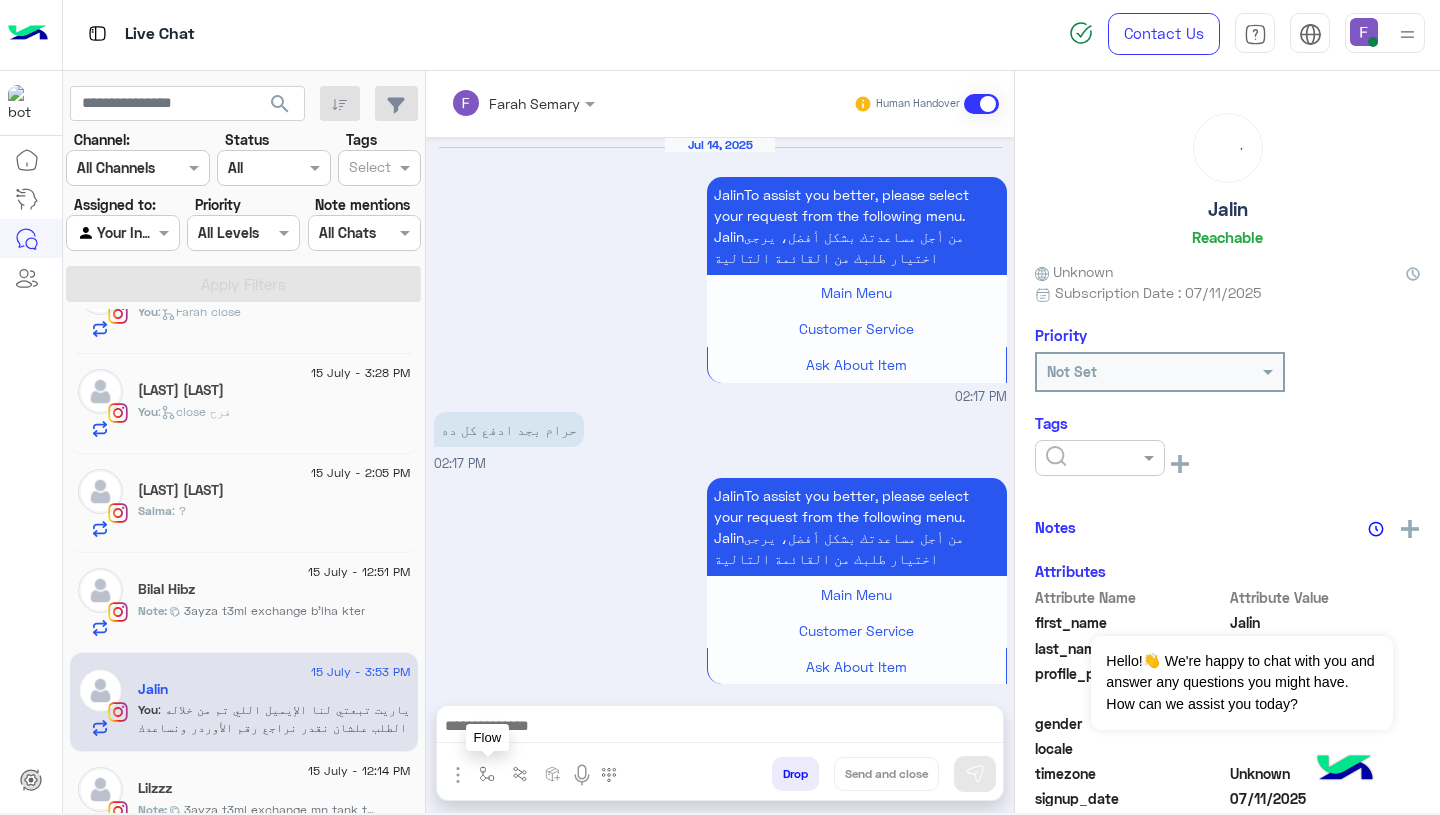 scroll, scrollTop: 1913, scrollLeft: 0, axis: vertical 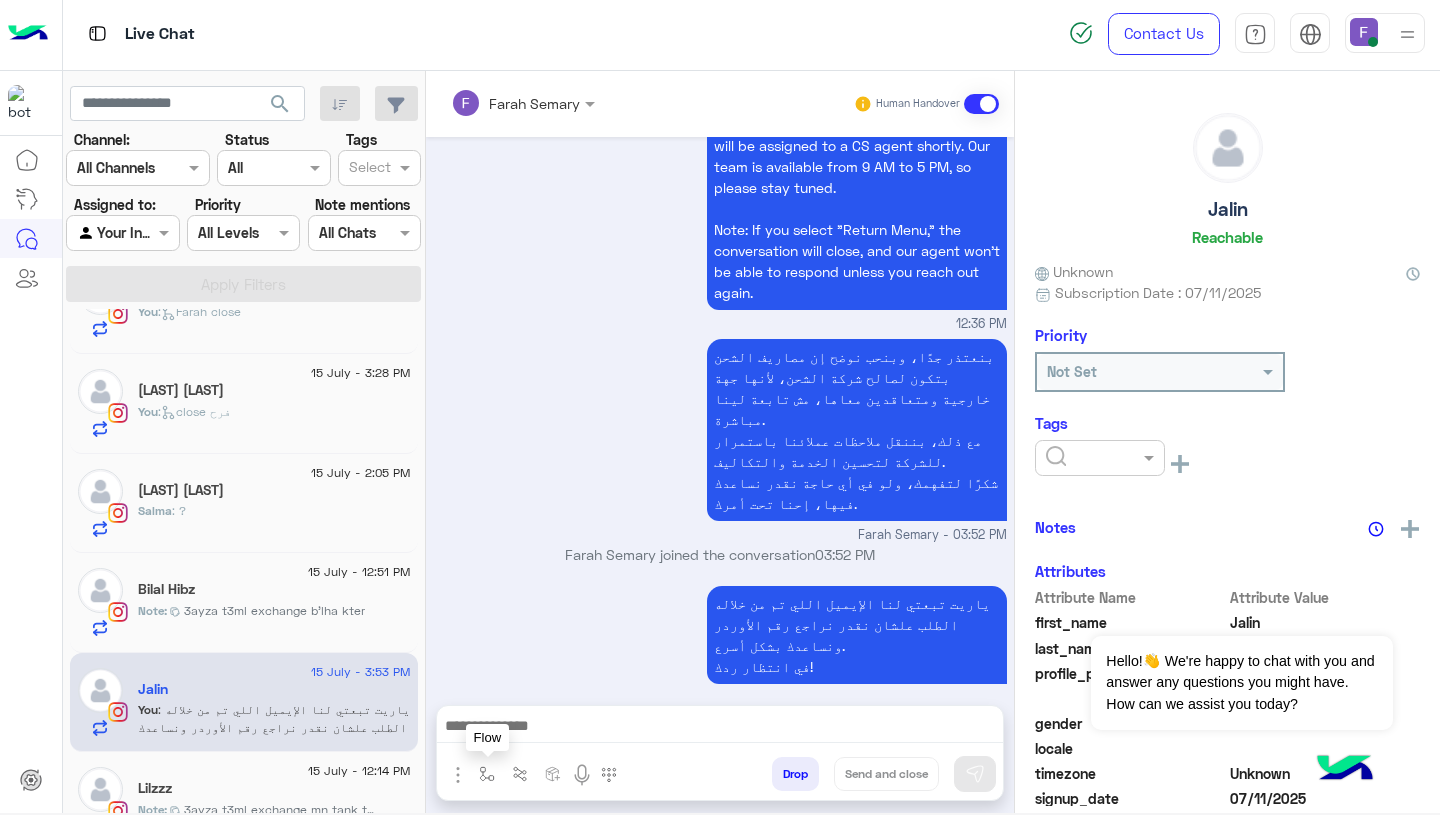 click at bounding box center [487, 774] 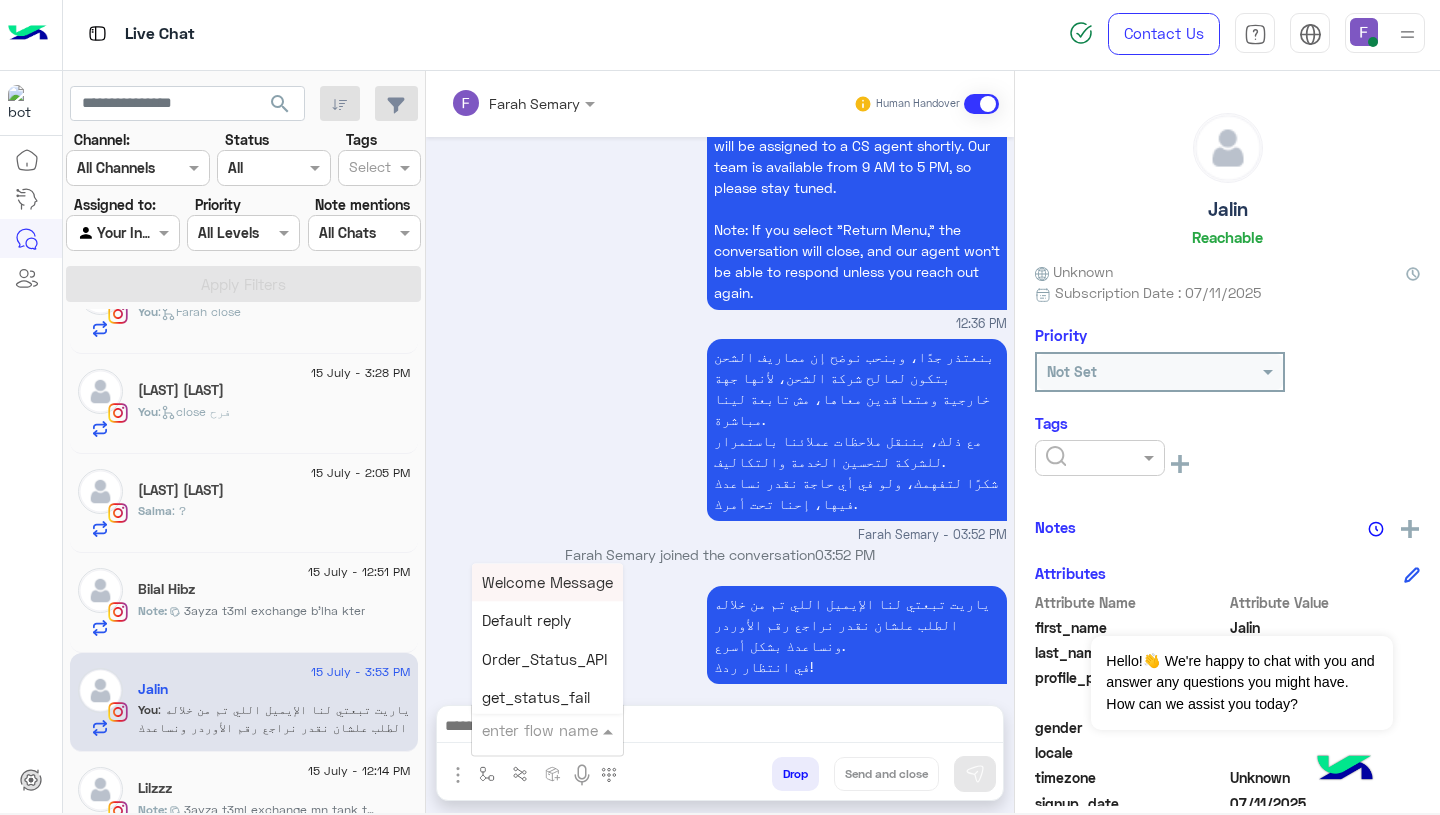 click at bounding box center [523, 730] 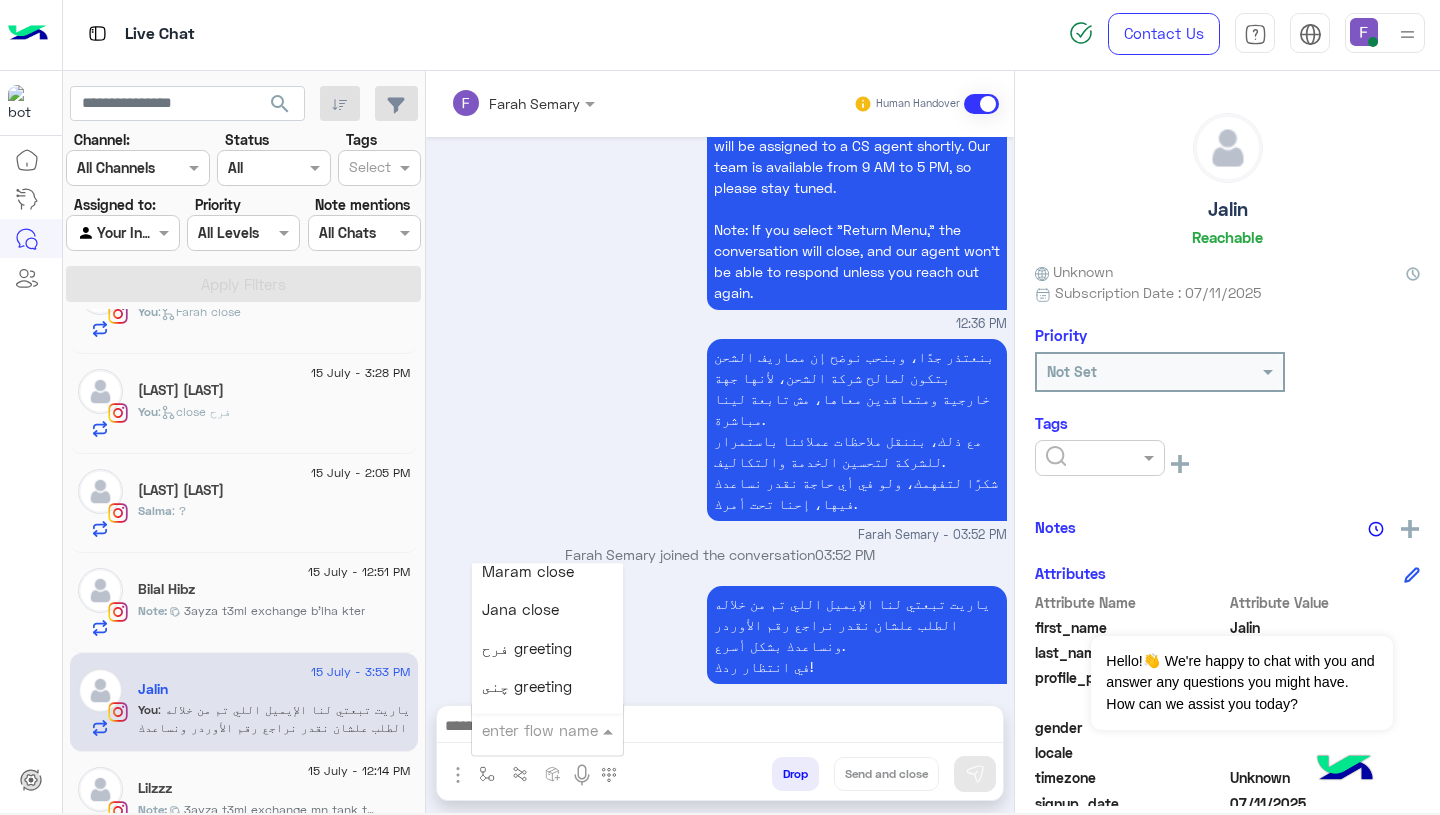 scroll, scrollTop: 2660, scrollLeft: 0, axis: vertical 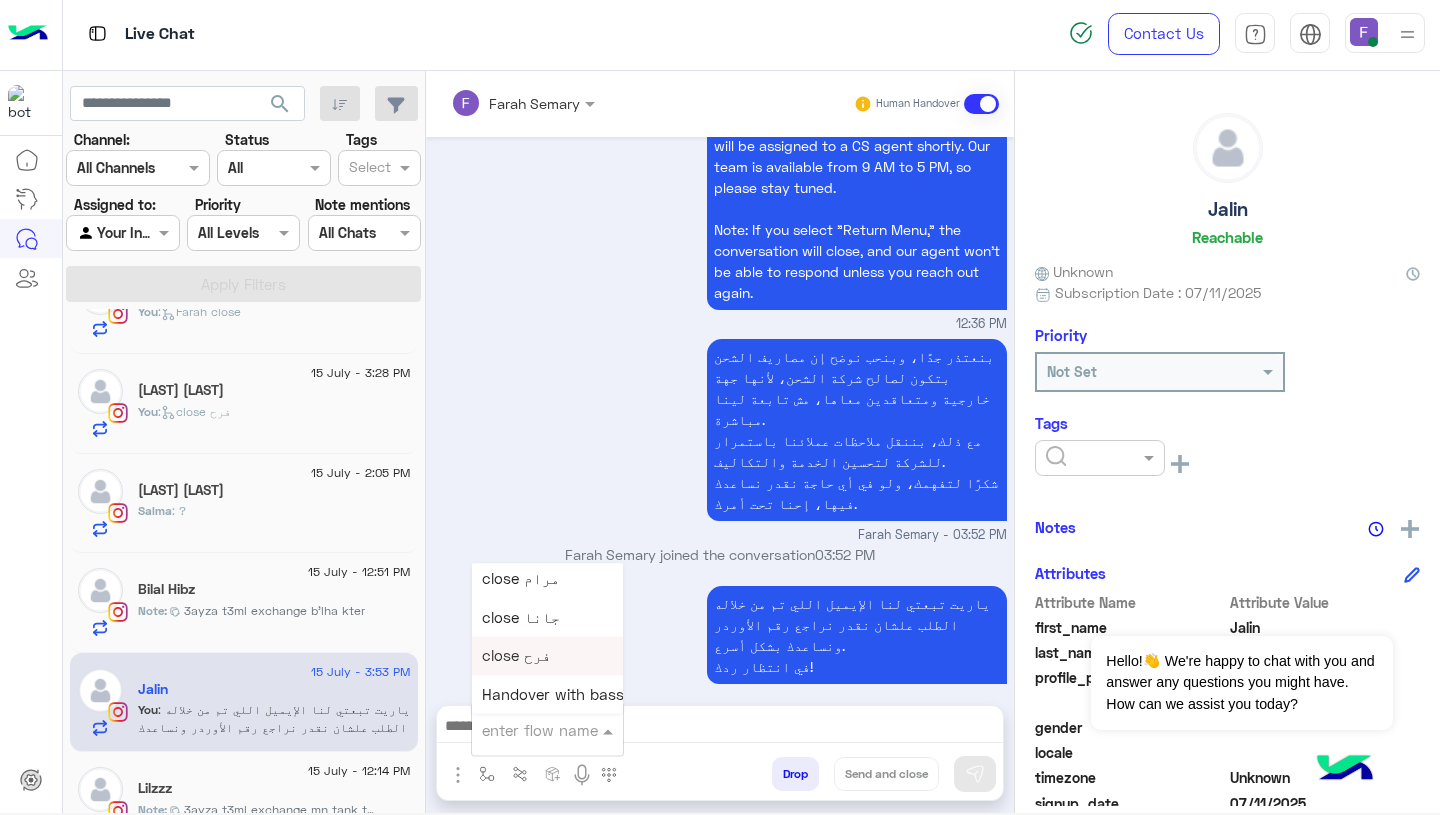 click on "close فرح" at bounding box center (547, 656) 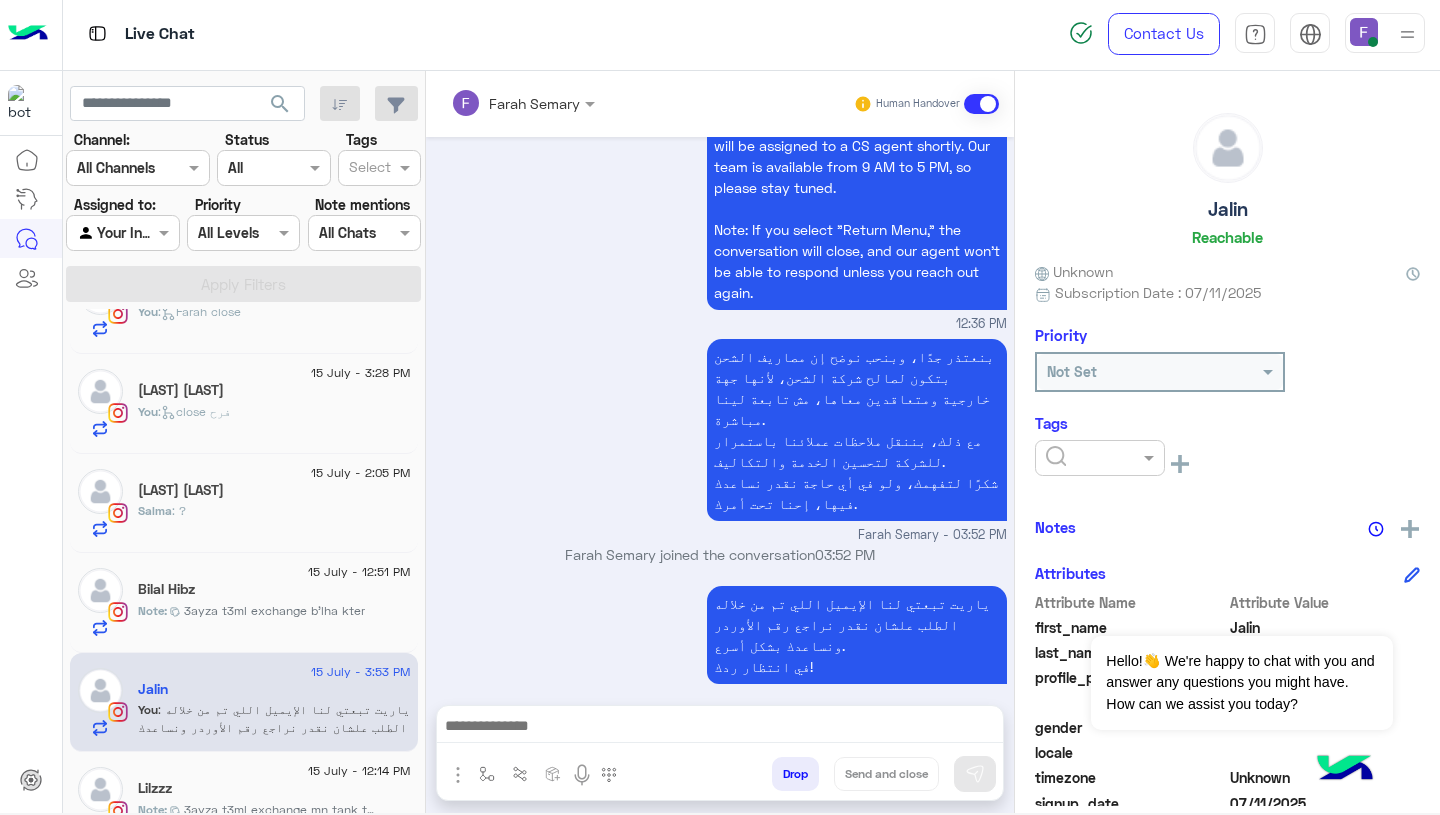 type on "*********" 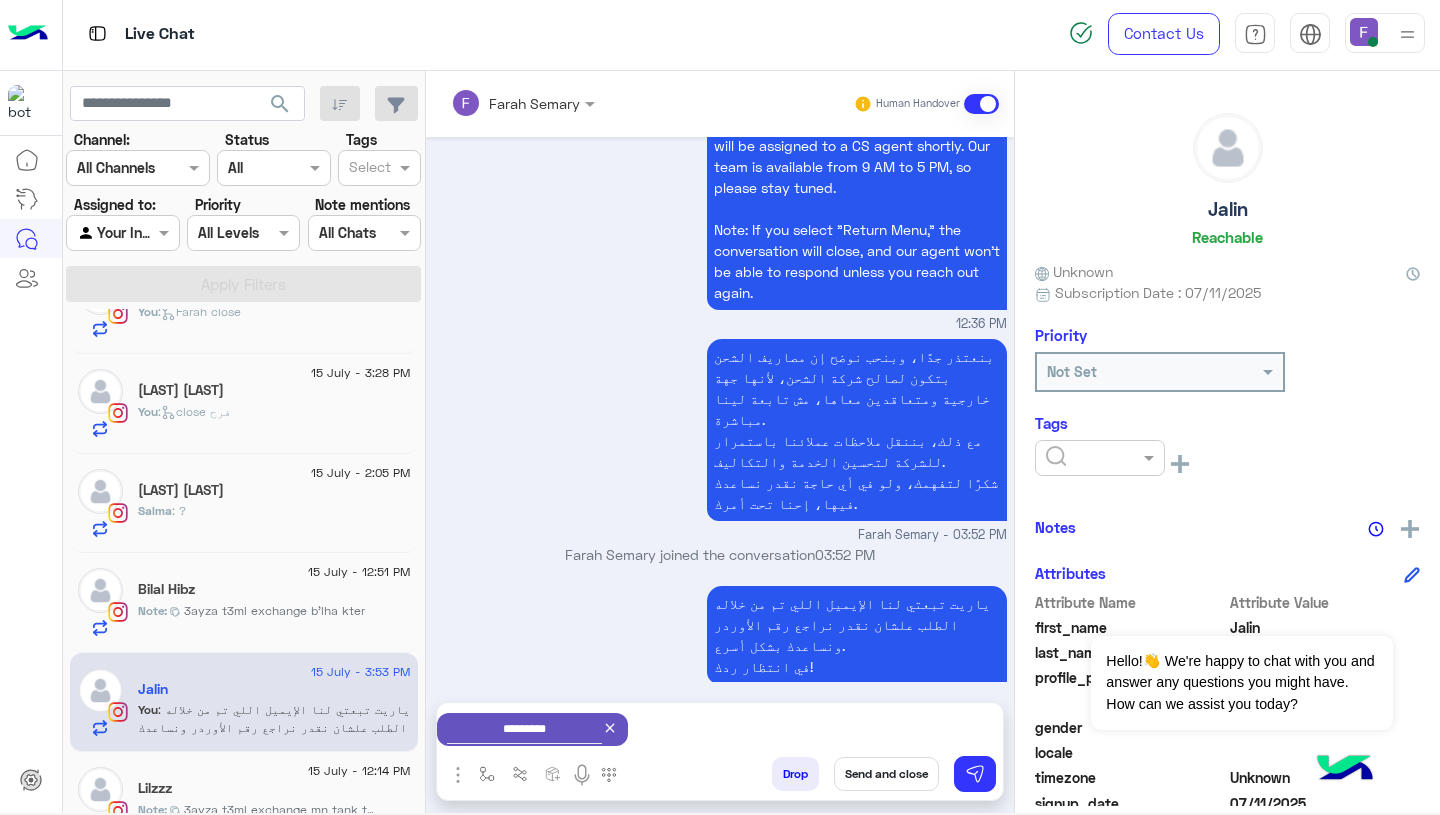 click on "Send and close" at bounding box center (886, 774) 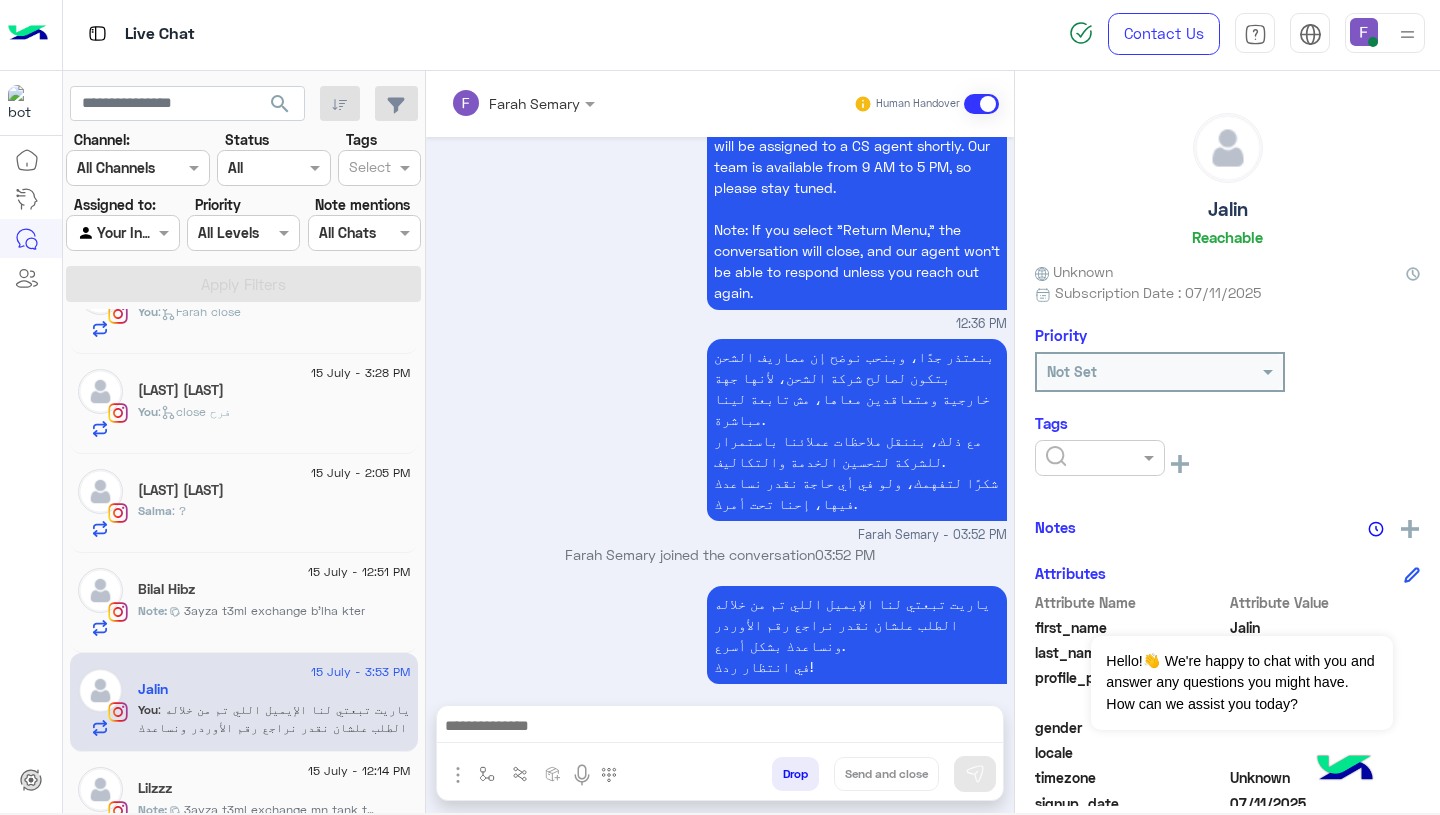 scroll, scrollTop: 1949, scrollLeft: 0, axis: vertical 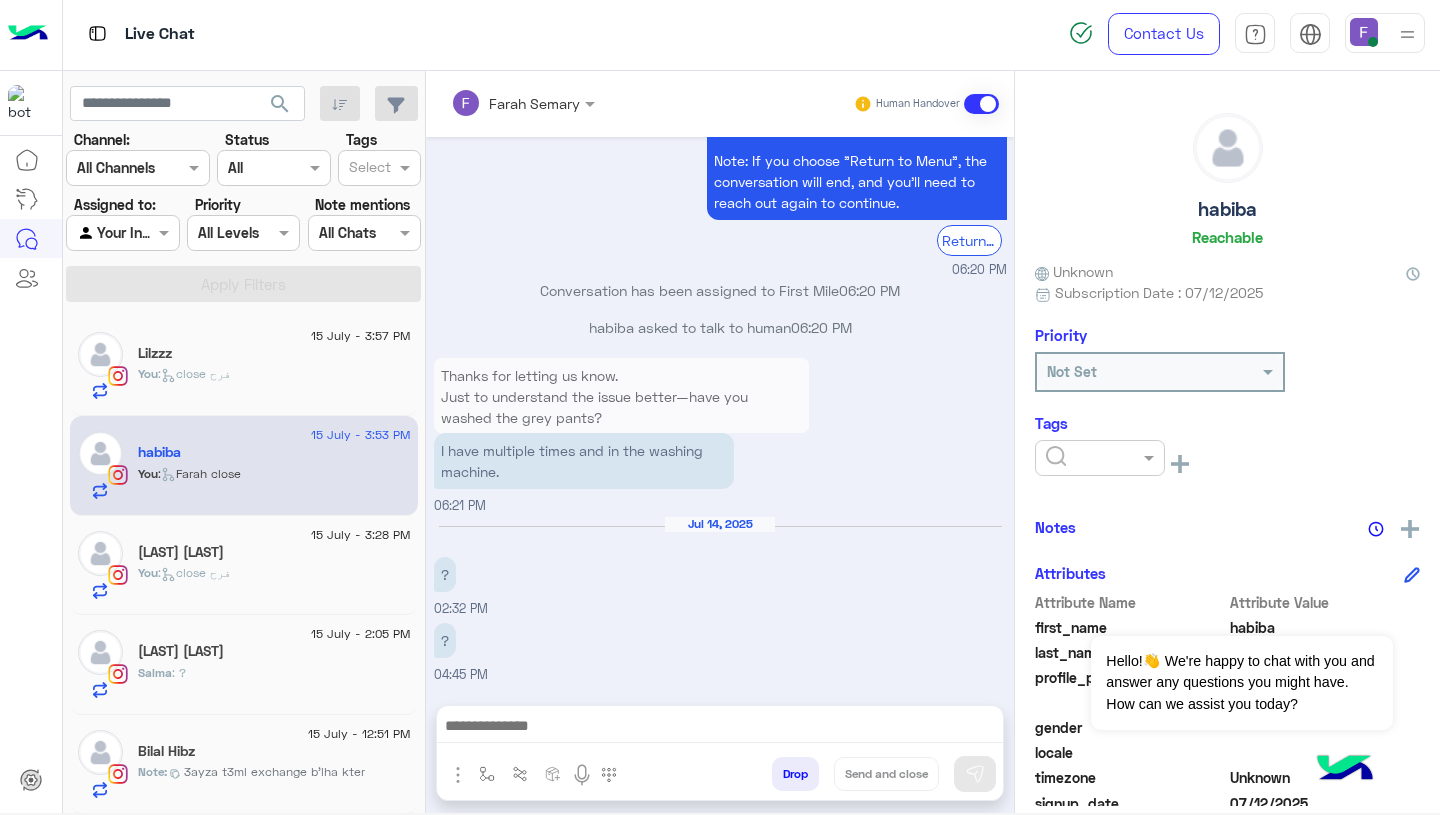 click on "Lilzzz" 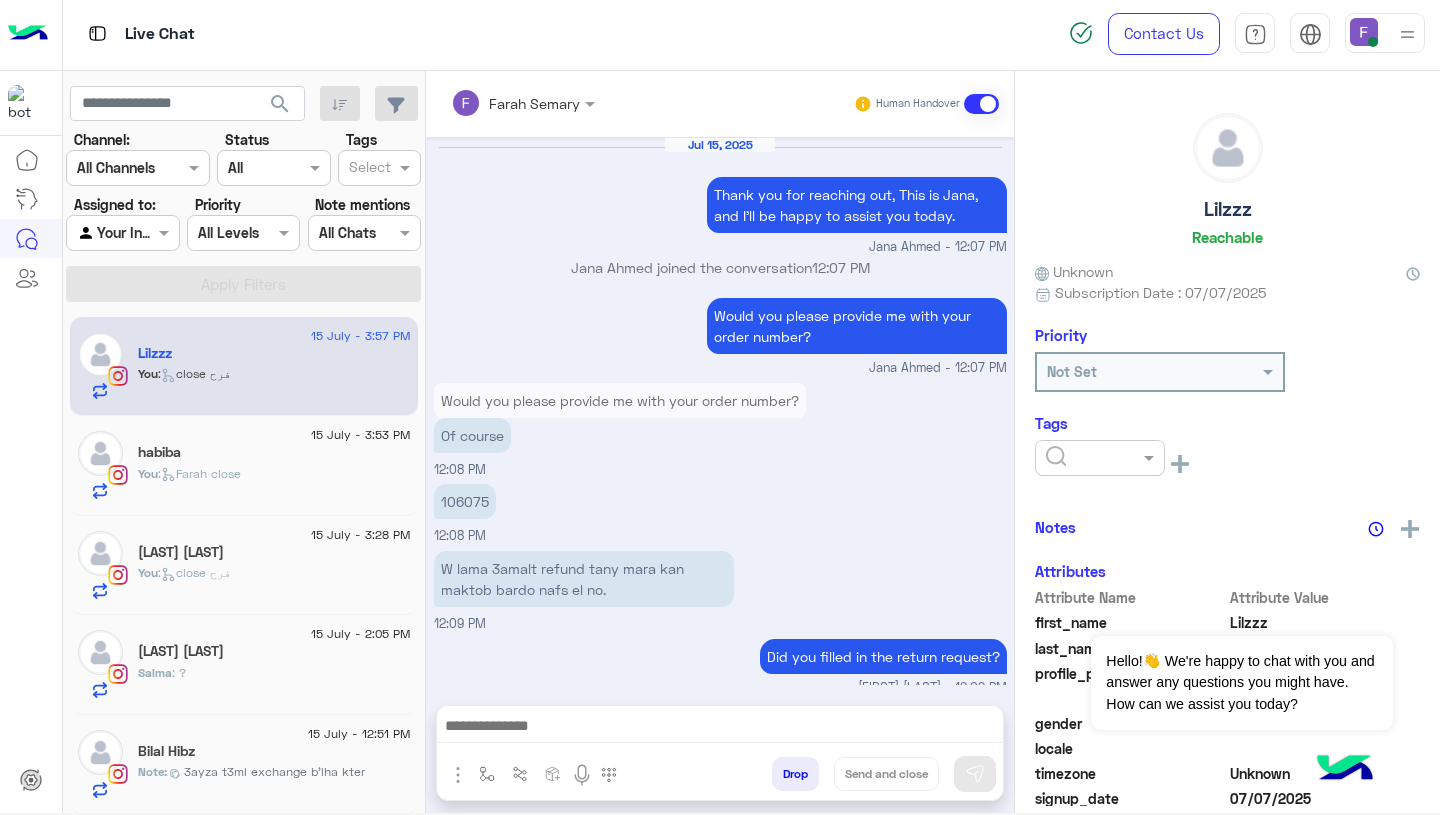 scroll, scrollTop: 1213, scrollLeft: 0, axis: vertical 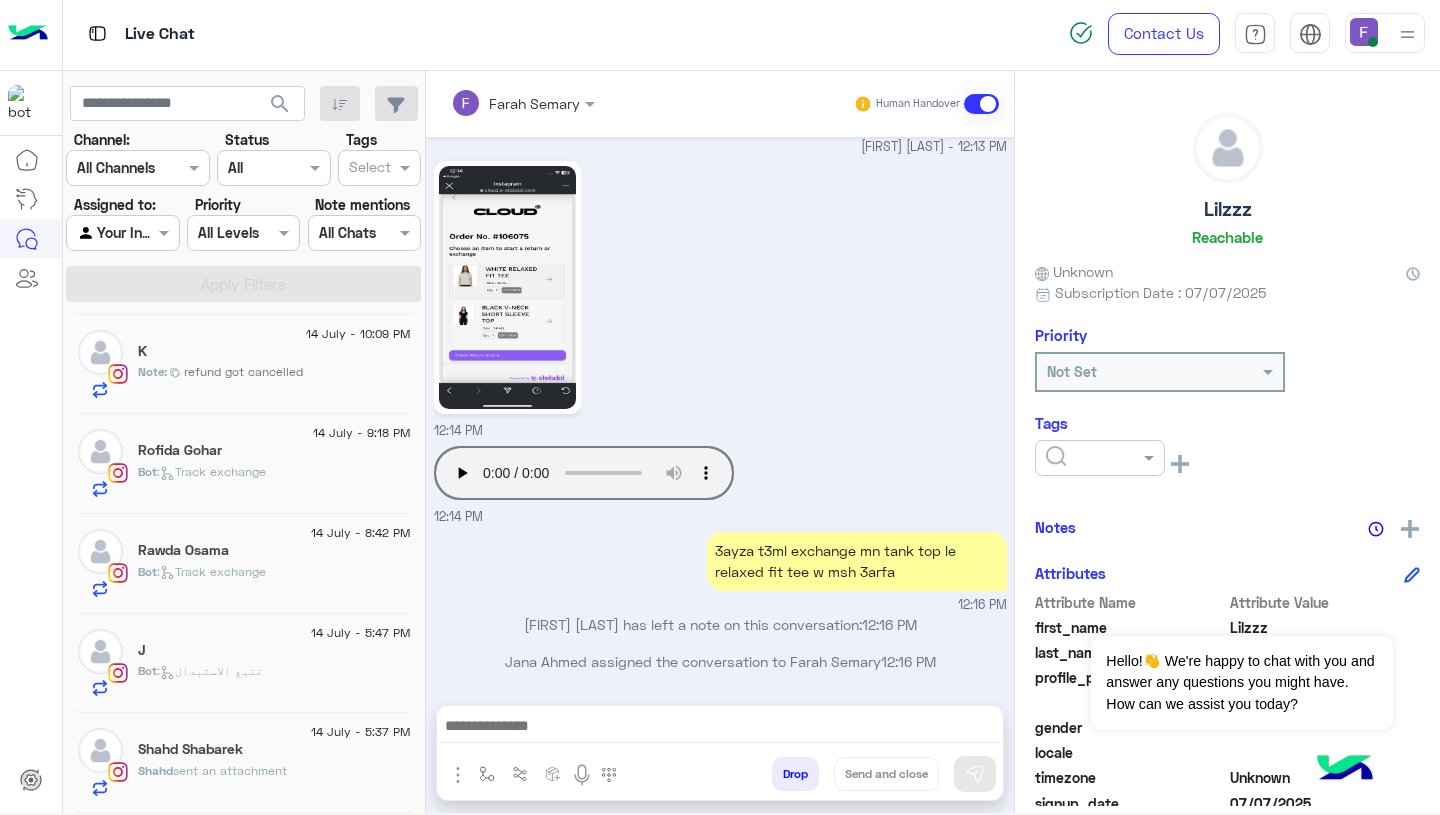 click on "sent an attachment" 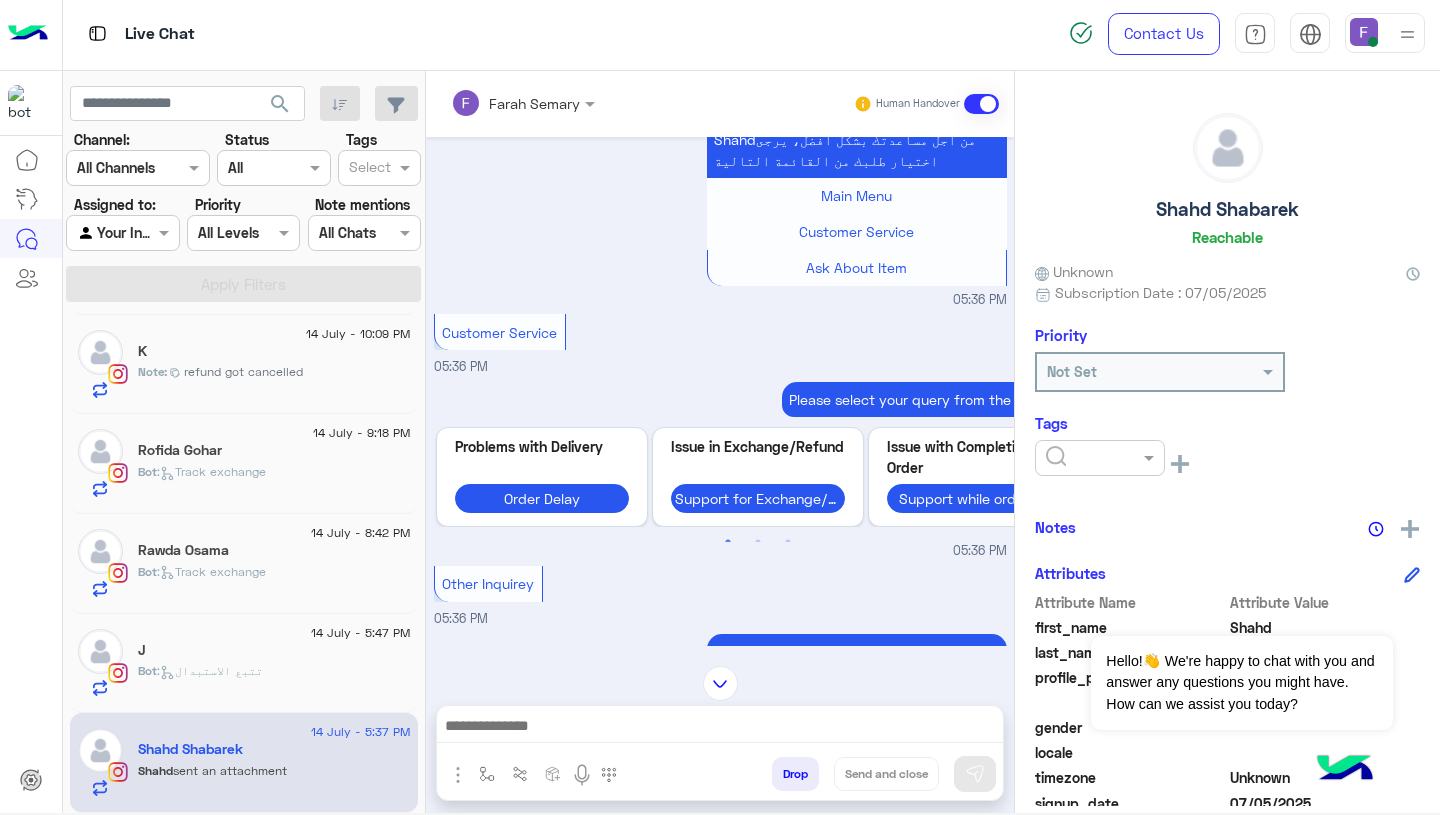 scroll, scrollTop: 1998, scrollLeft: 0, axis: vertical 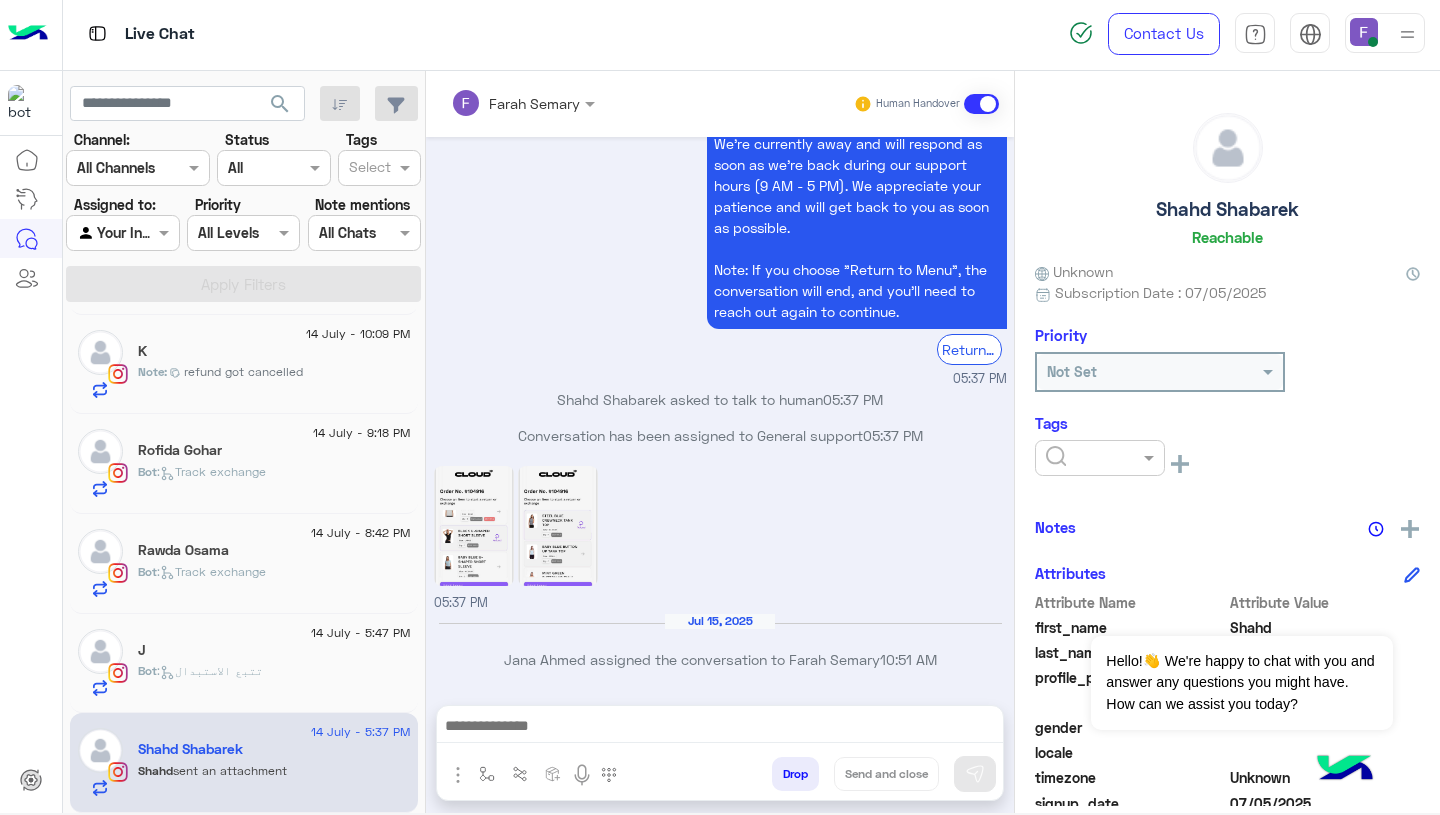 click 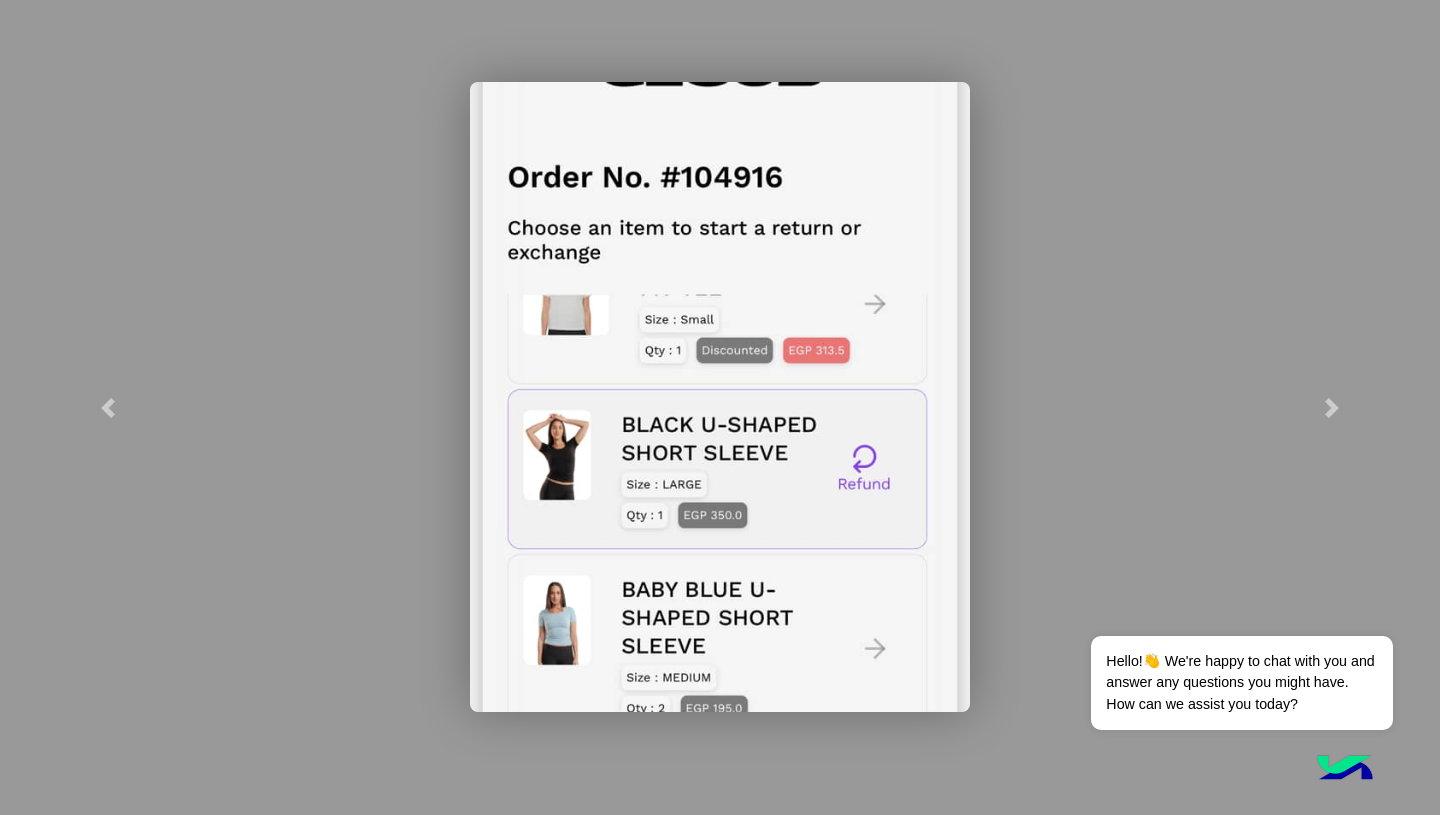 click 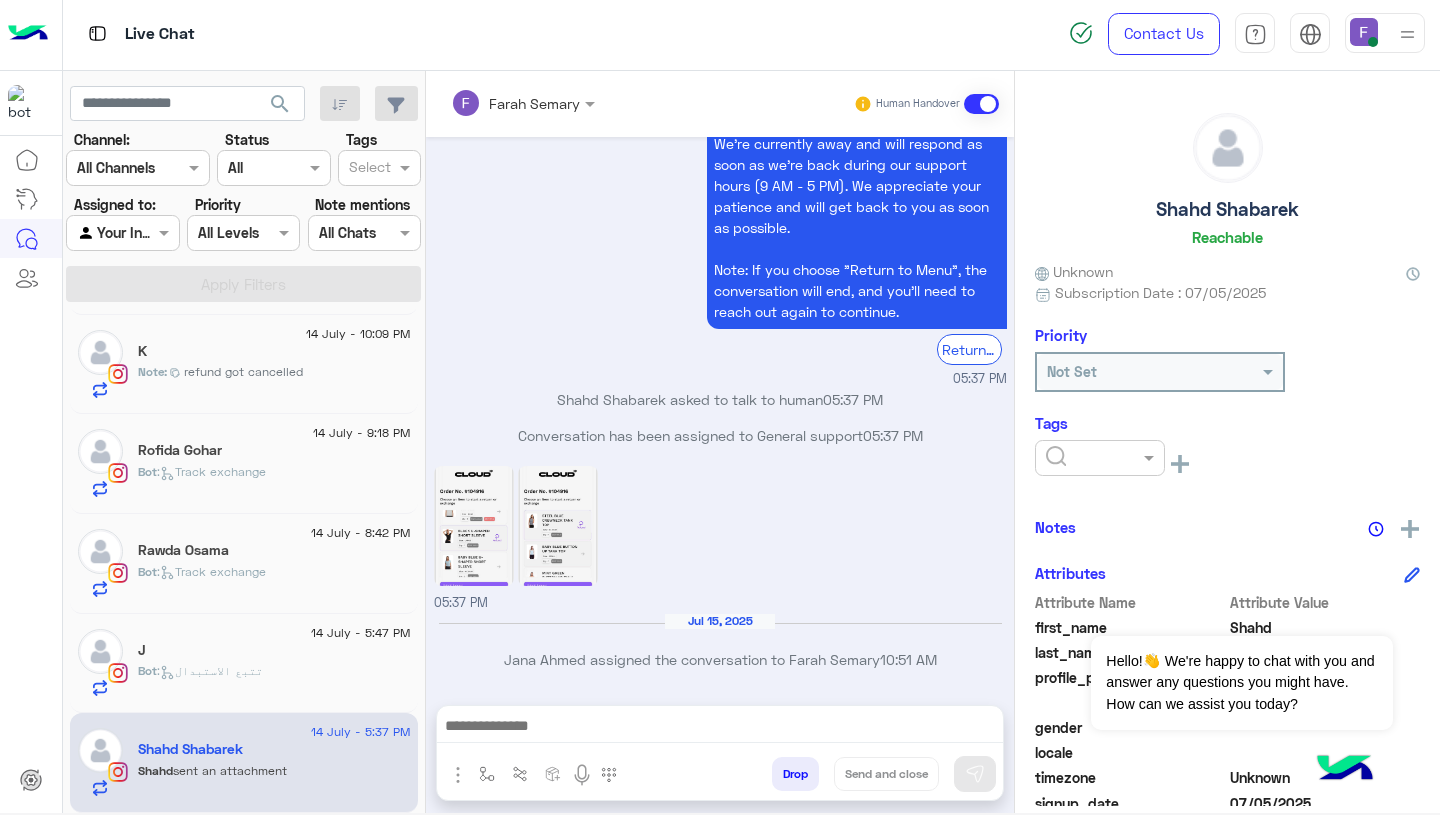 click 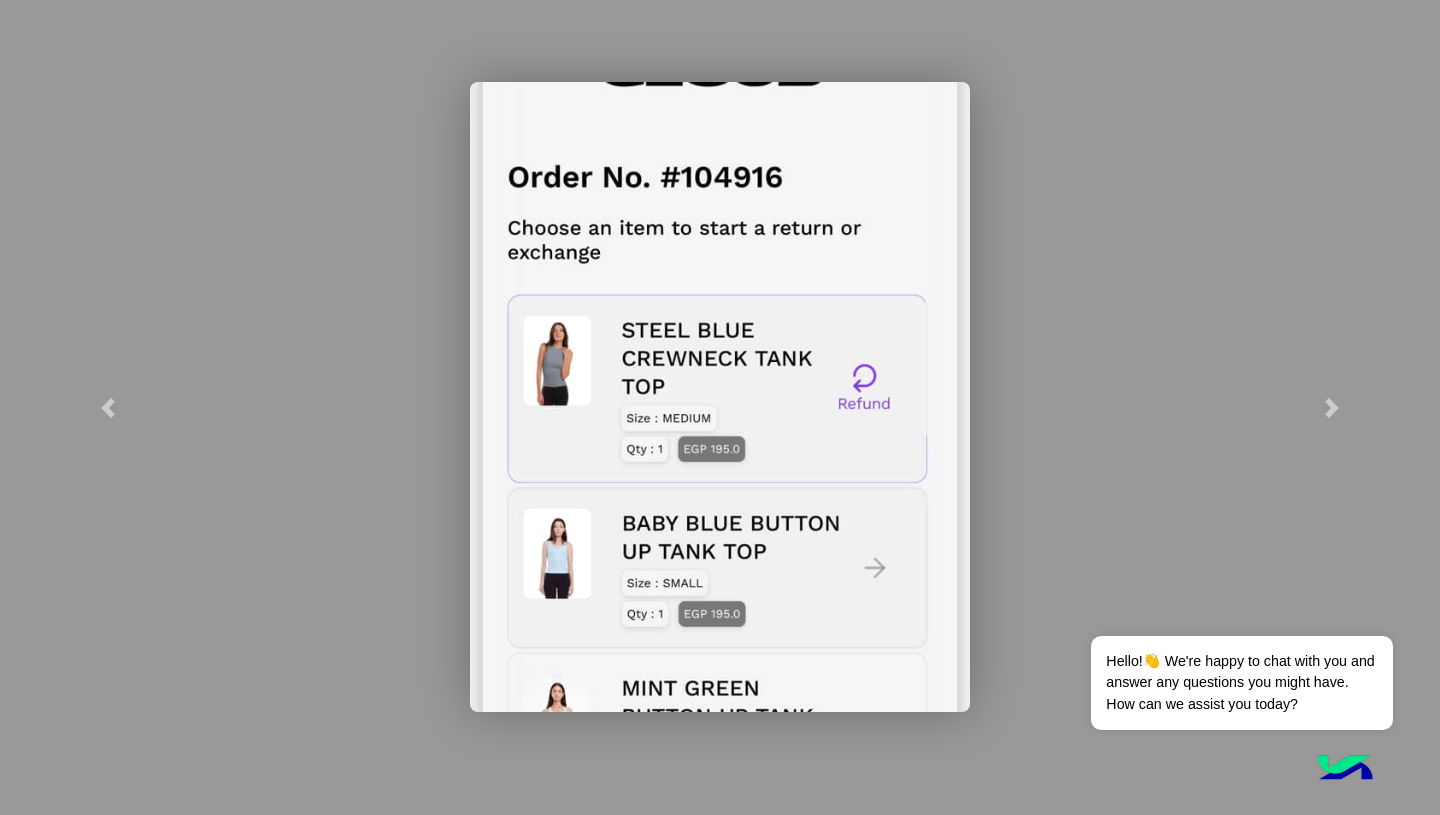 click 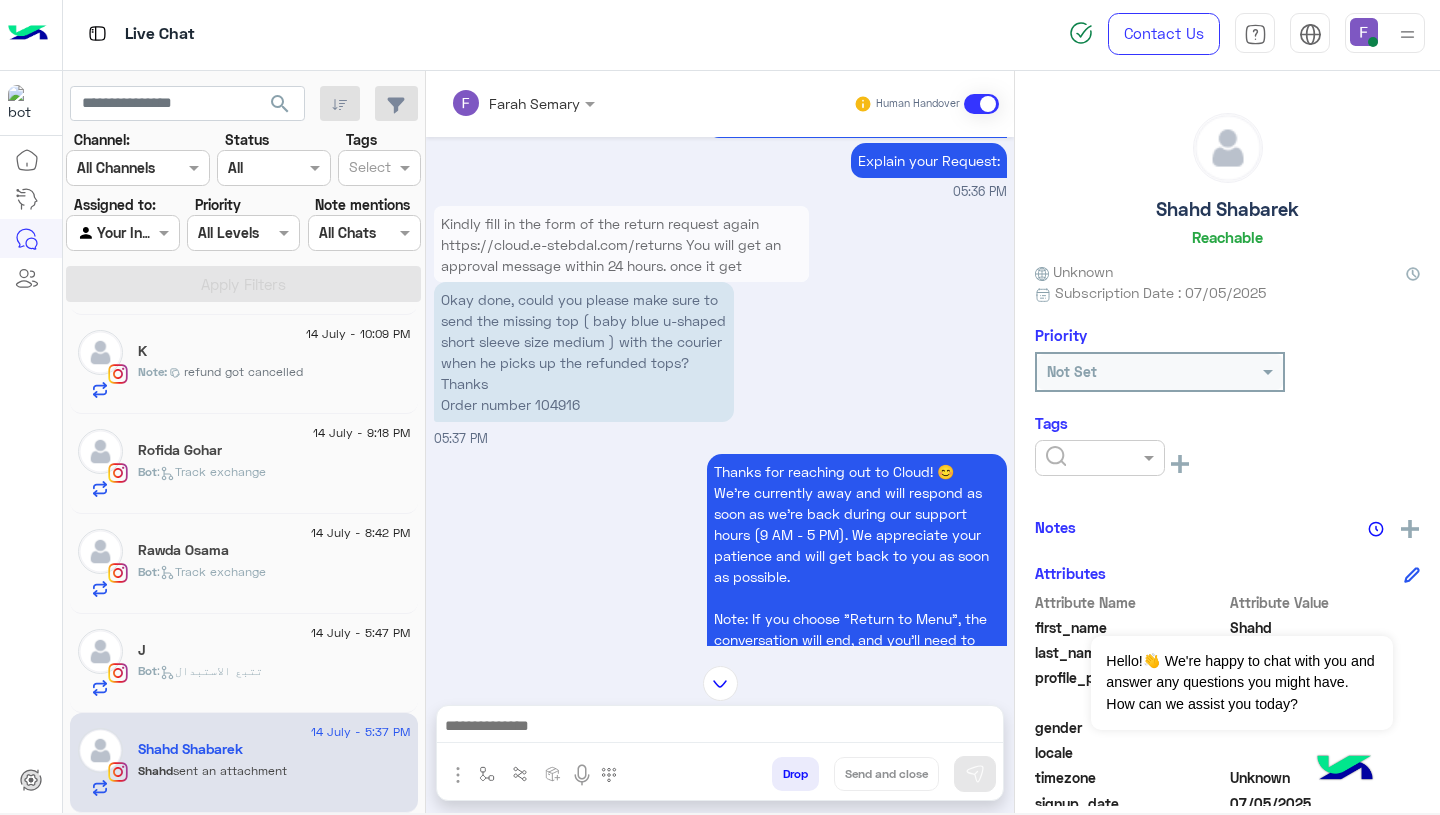 scroll, scrollTop: 4363, scrollLeft: 0, axis: vertical 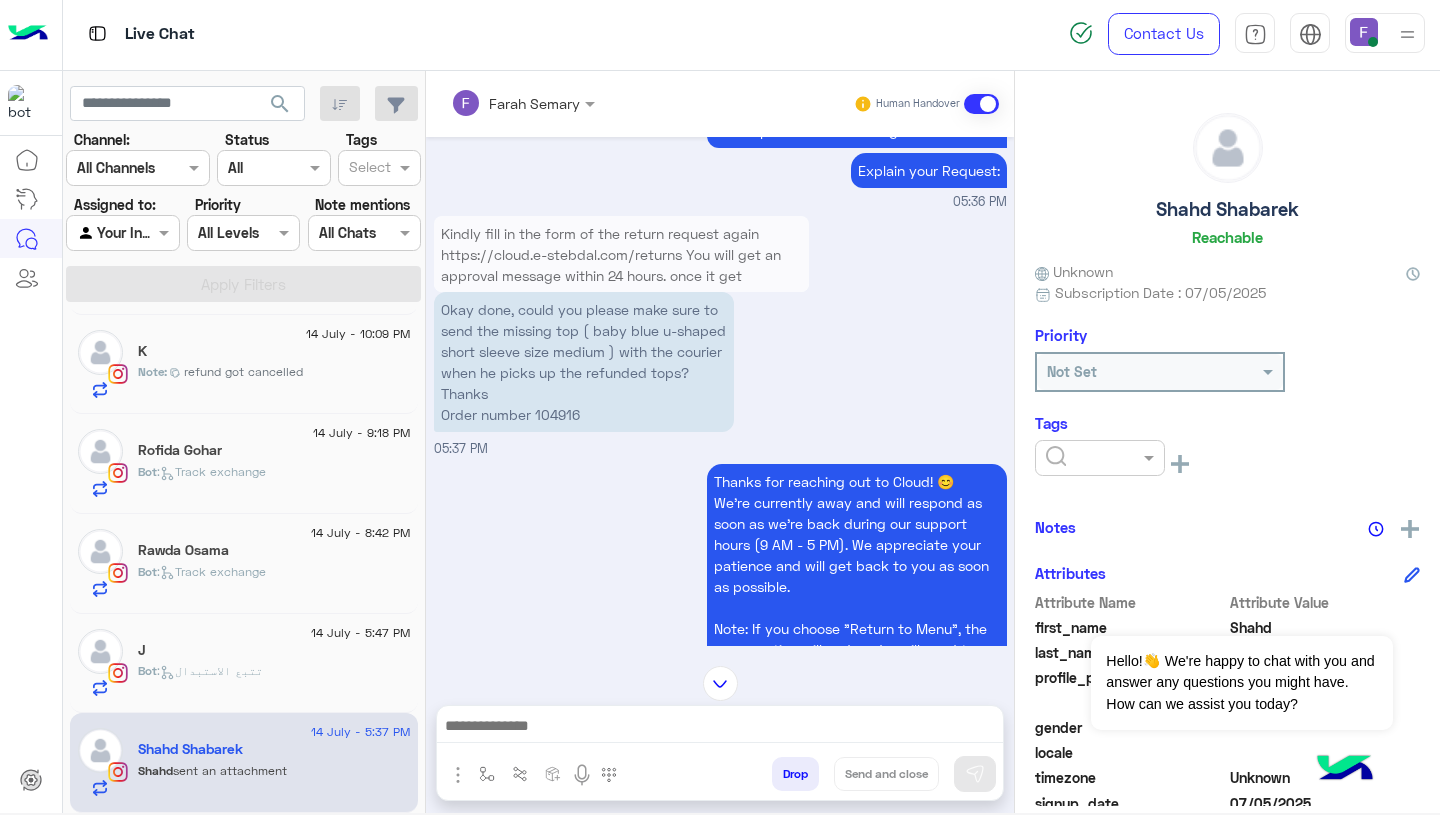 click on "Okay done, could you please make sure to send the missing top ( baby blue u-shaped short sleeve size medium ) with the courier when he picks up the refunded tops? Thanks Order number 104916" at bounding box center (584, 362) 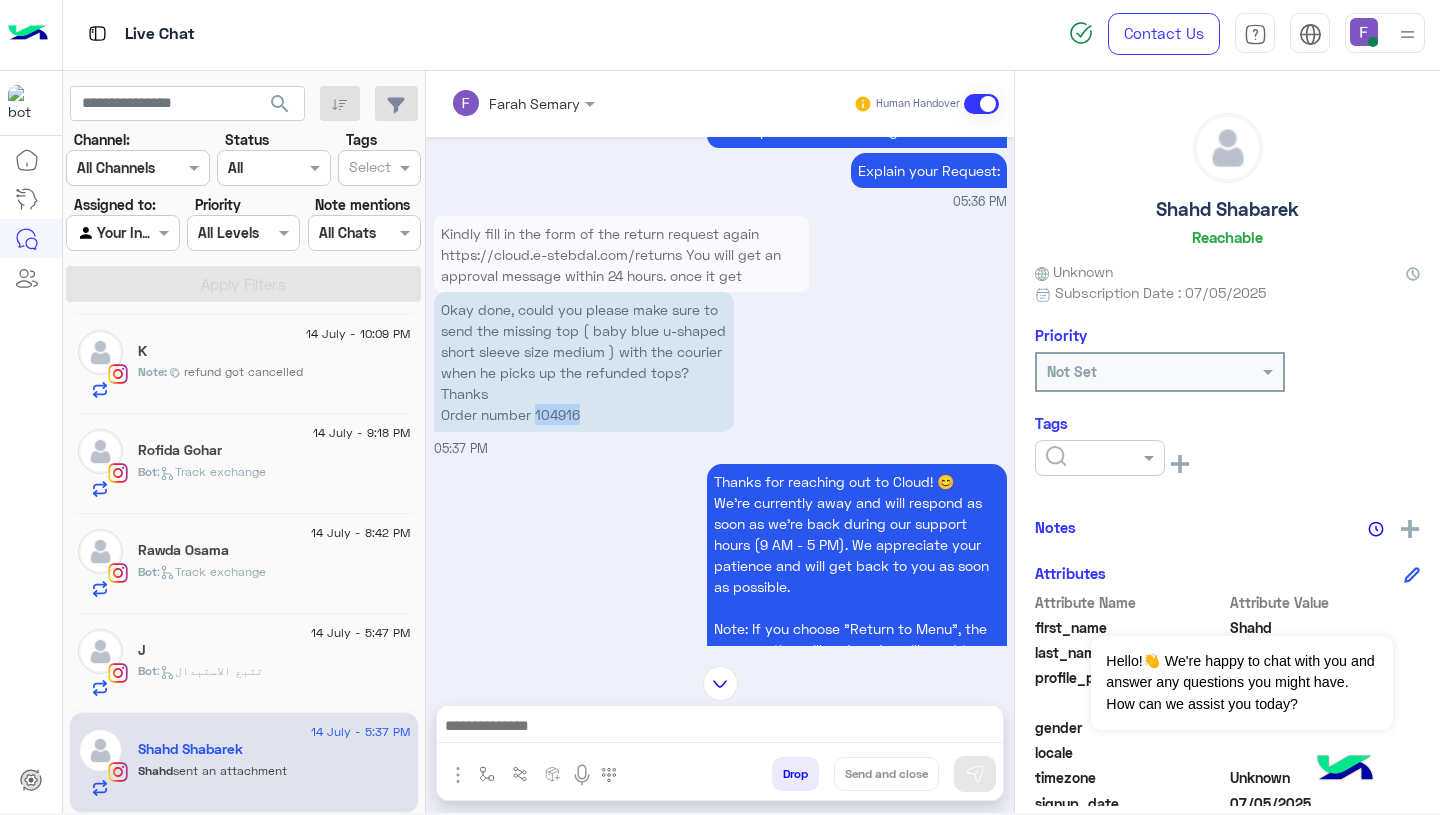 click on "Okay done, could you please make sure to send the missing top ( baby blue u-shaped short sleeve size medium ) with the courier when he picks up the refunded tops? Thanks Order number 104916" at bounding box center (584, 362) 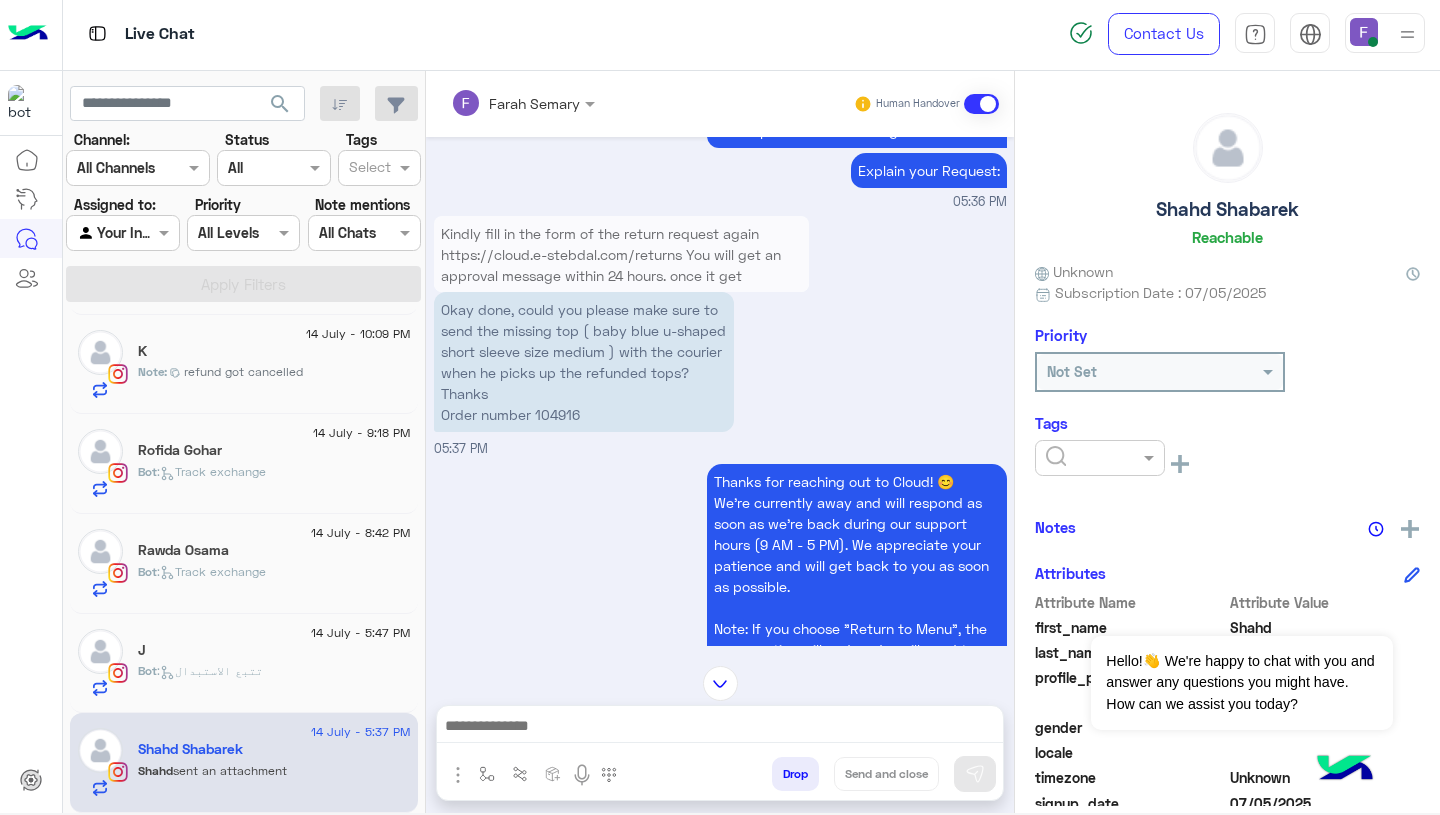 scroll, scrollTop: 4761, scrollLeft: 0, axis: vertical 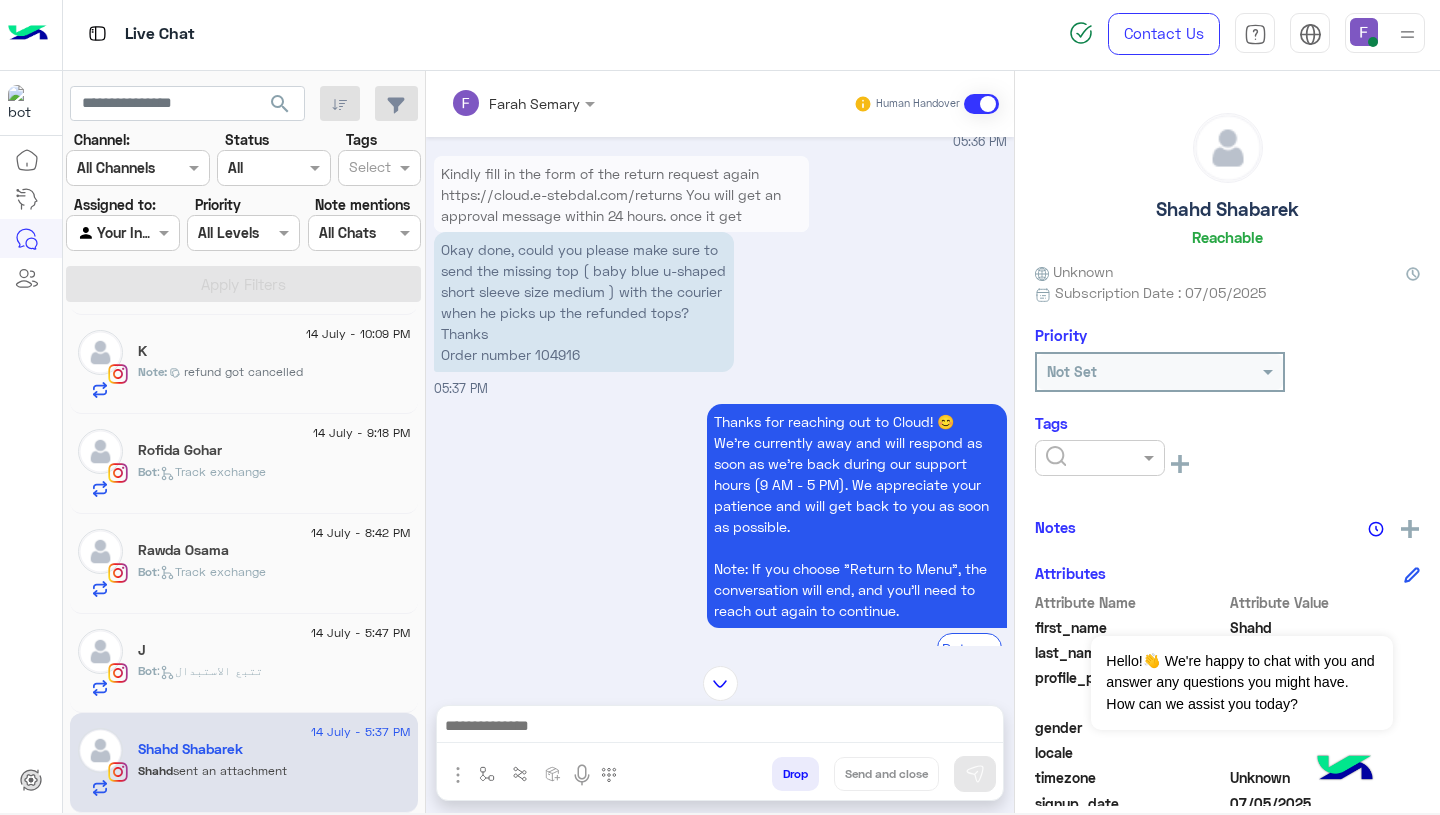 click on "Okay done, could you please make sure to send the missing top ( baby blue u-shaped short sleeve size medium ) with the courier when he picks up the refunded tops? Thanks Order number 104916" at bounding box center (584, 302) 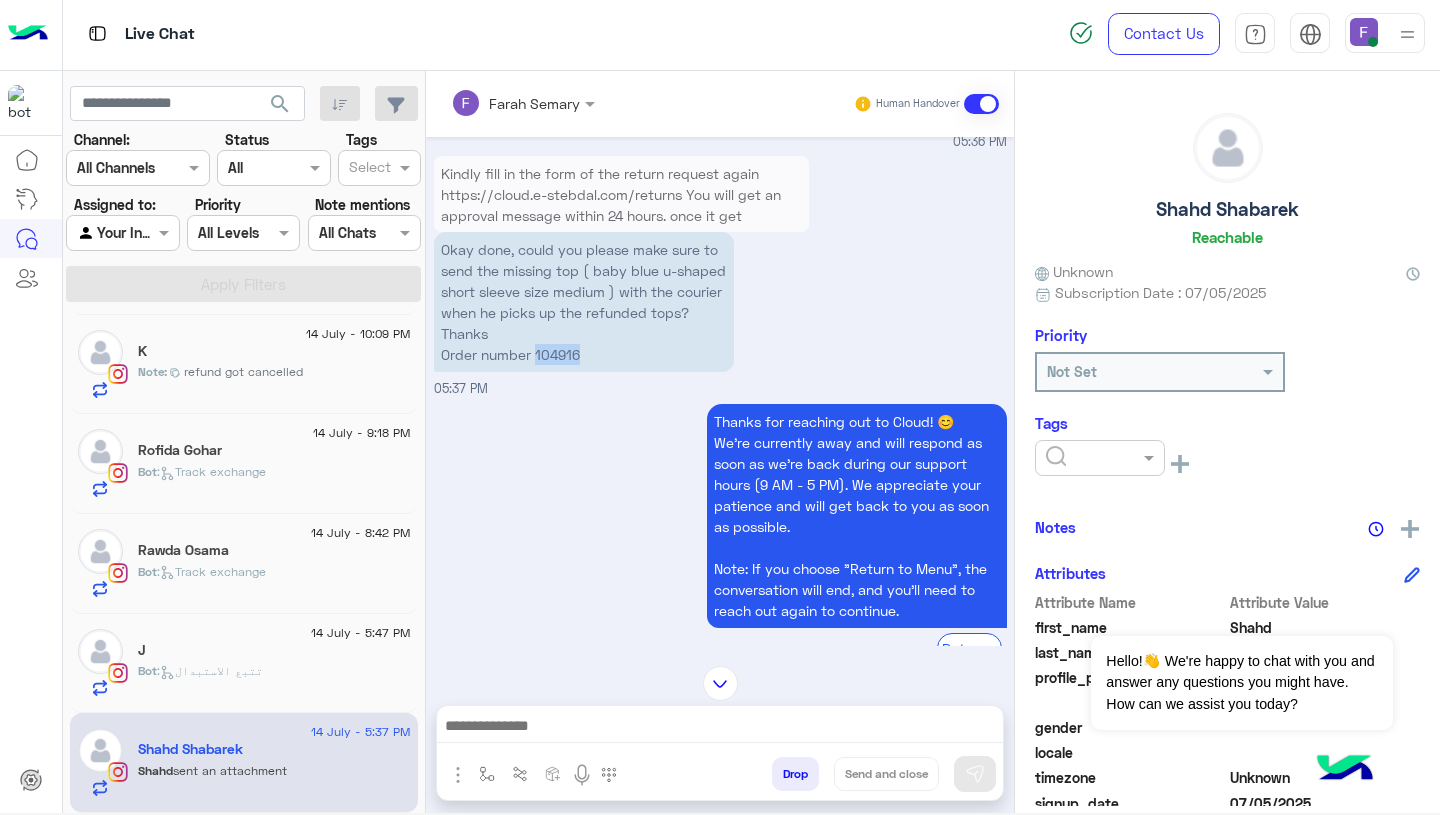 click on "Okay done, could you please make sure to send the missing top ( baby blue u-shaped short sleeve size medium ) with the courier when he picks up the refunded tops? Thanks Order number 104916" at bounding box center [584, 302] 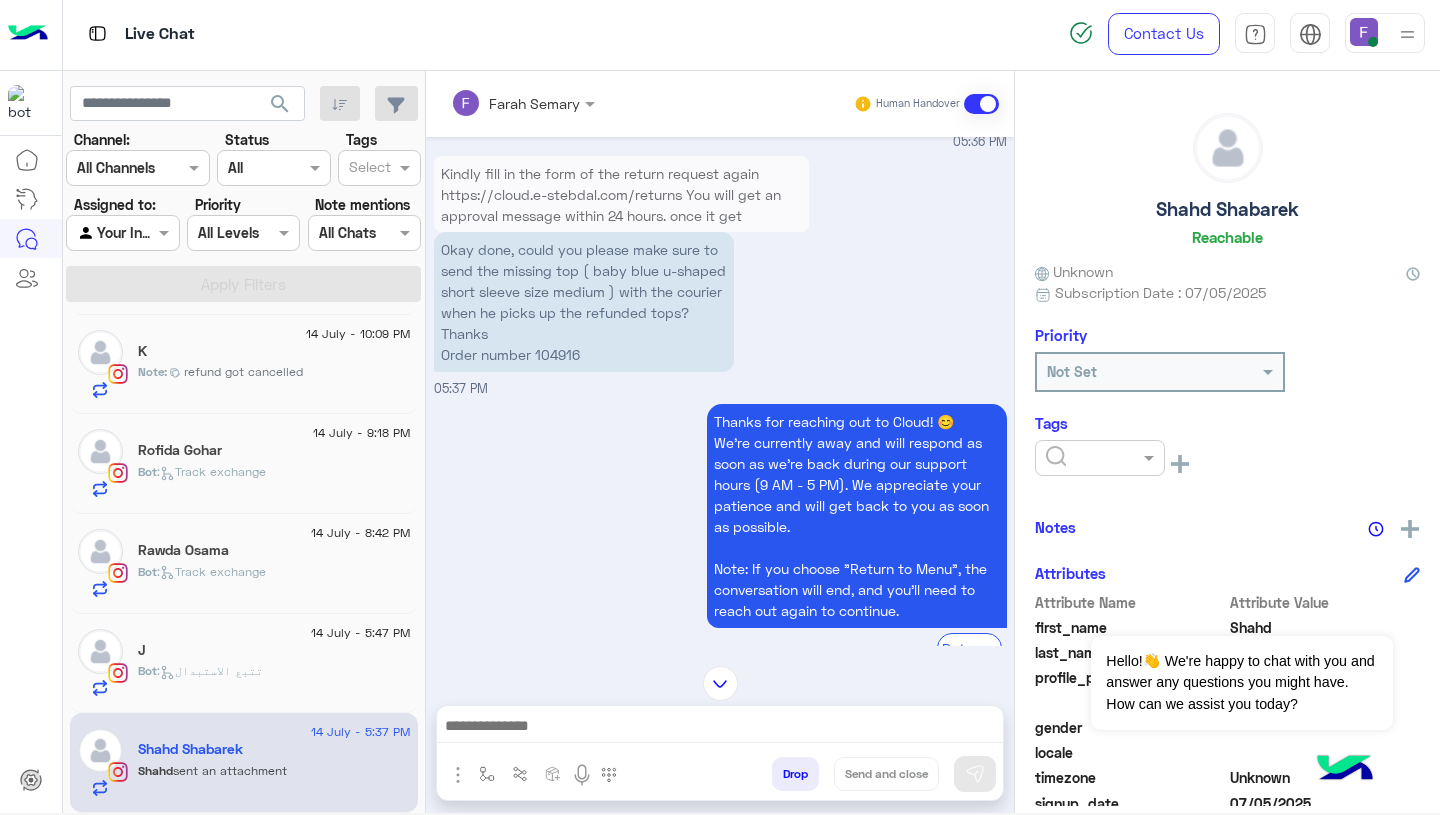 scroll, scrollTop: 4761, scrollLeft: 0, axis: vertical 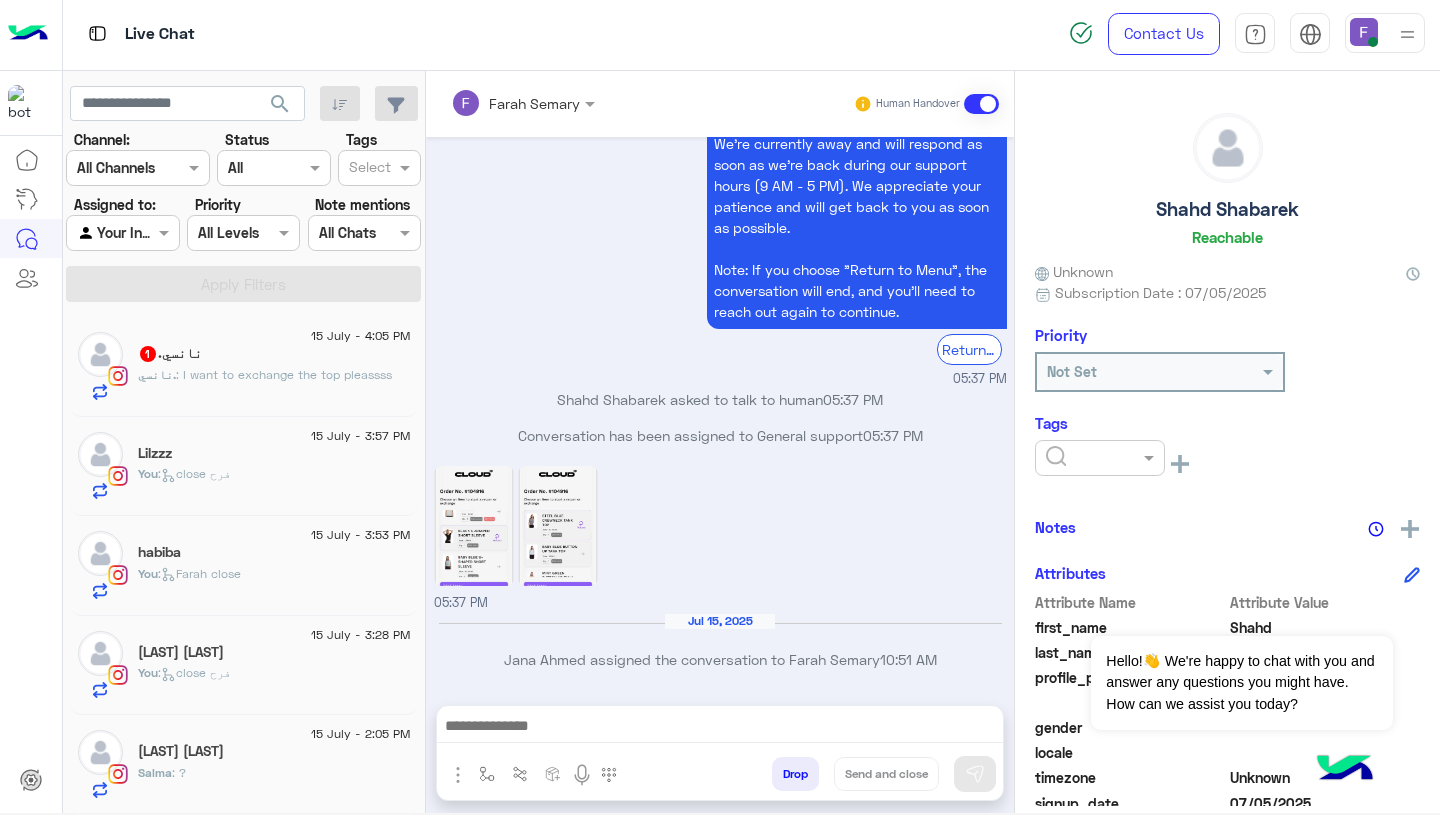 click on "نانسي. : I want to exchange the top pleassss" 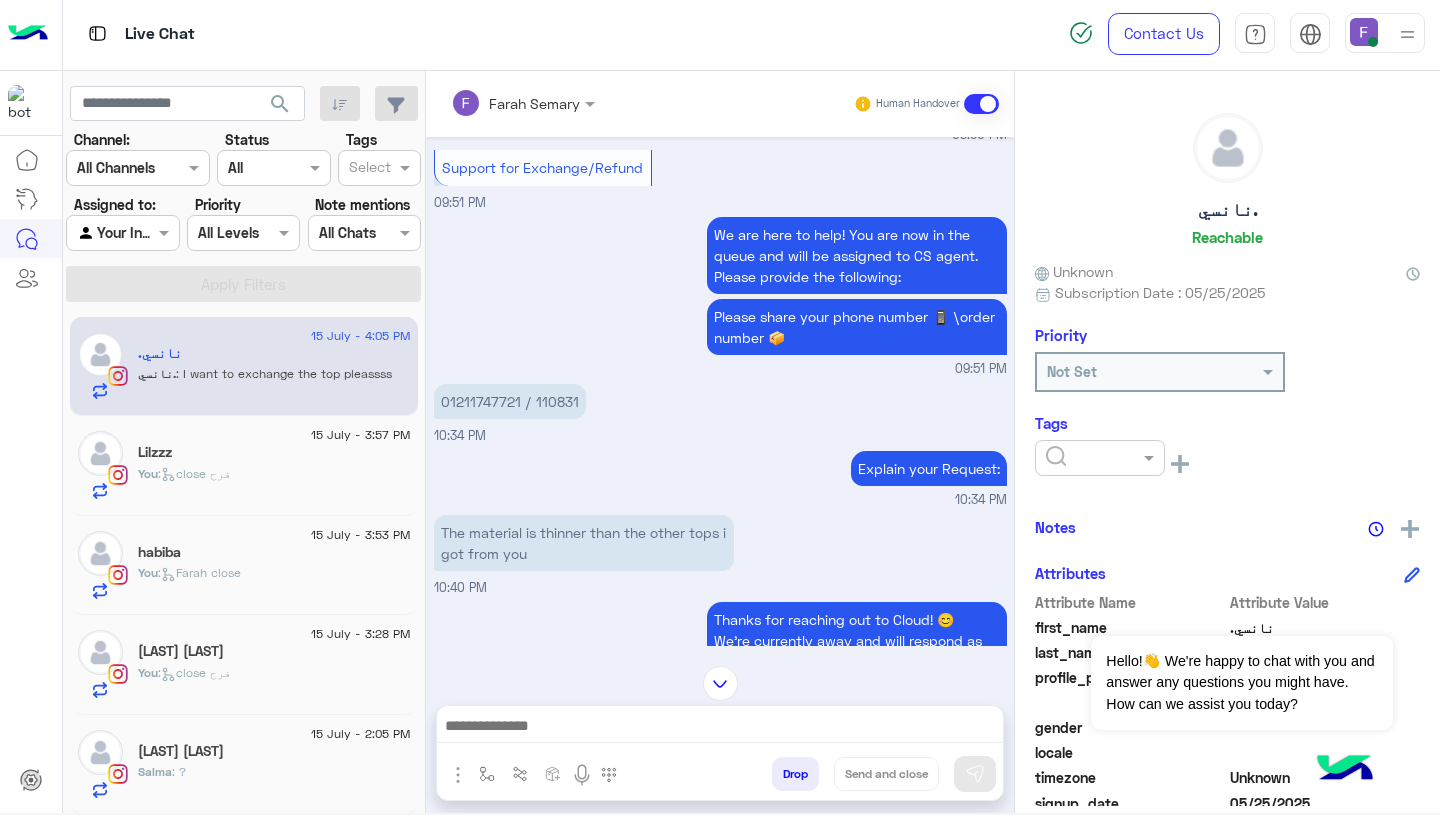 scroll, scrollTop: 1538, scrollLeft: 0, axis: vertical 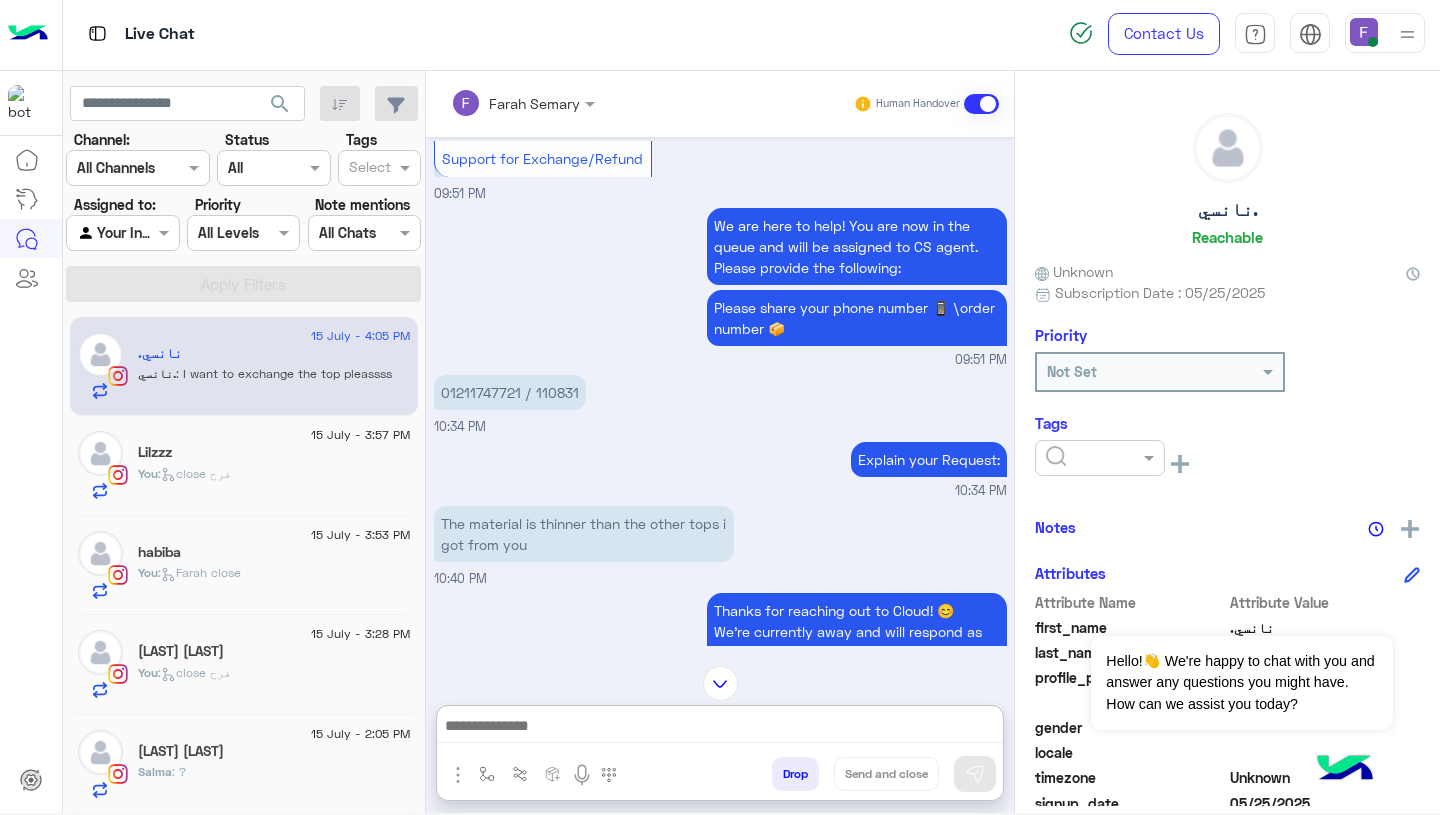 click at bounding box center [720, 728] 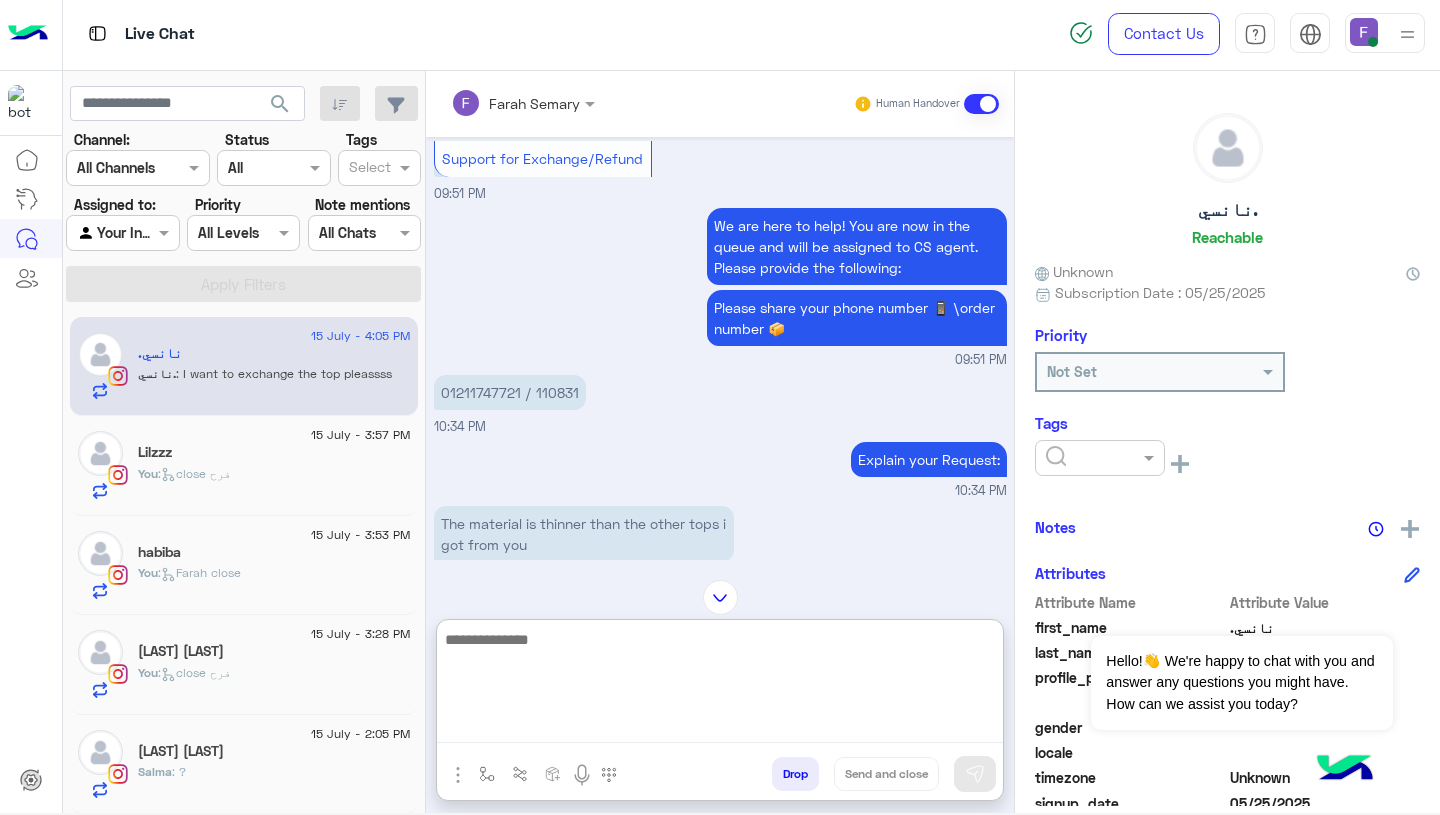paste on "**********" 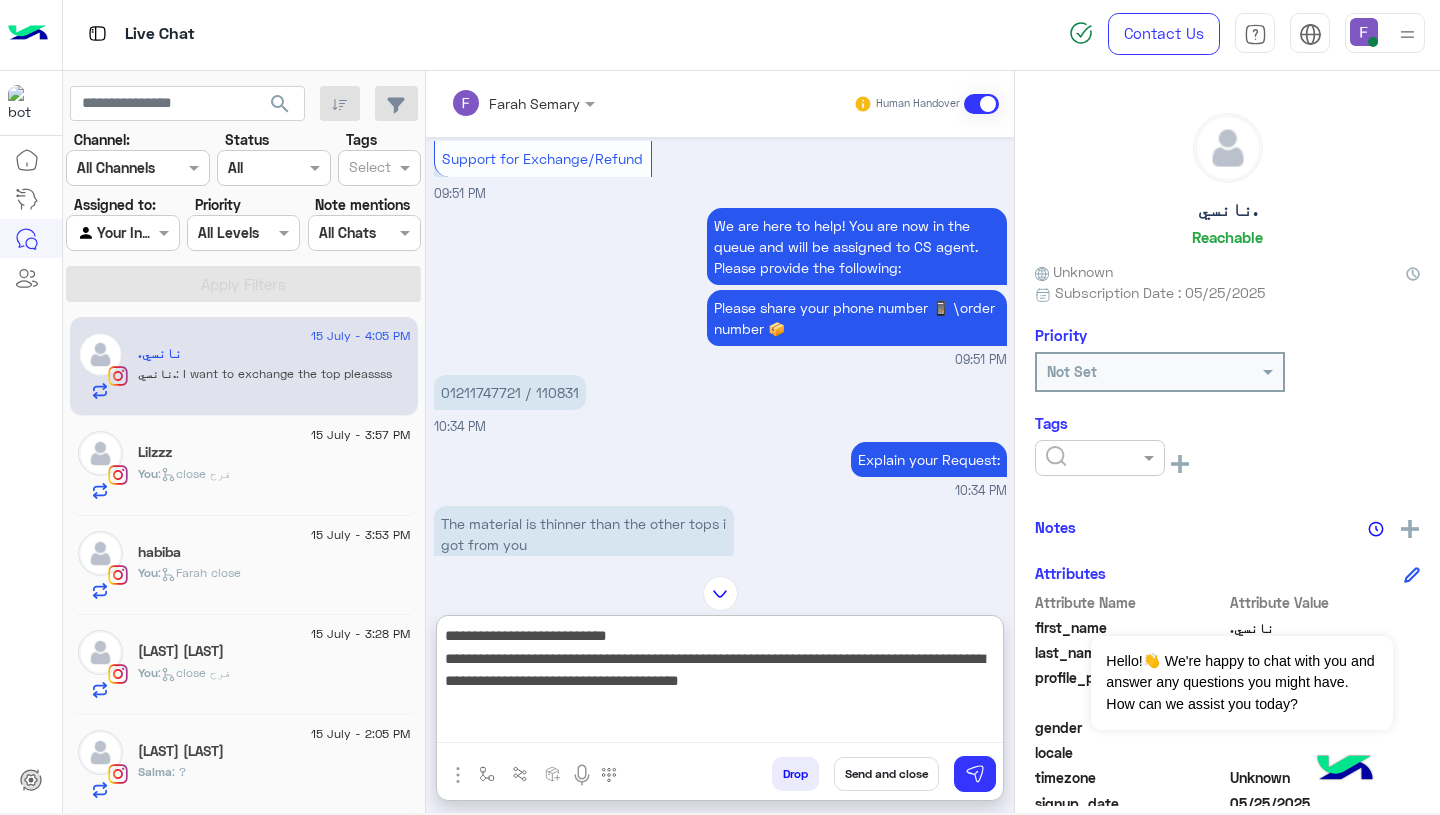click on "01211747721 / 110831" at bounding box center (510, 392) 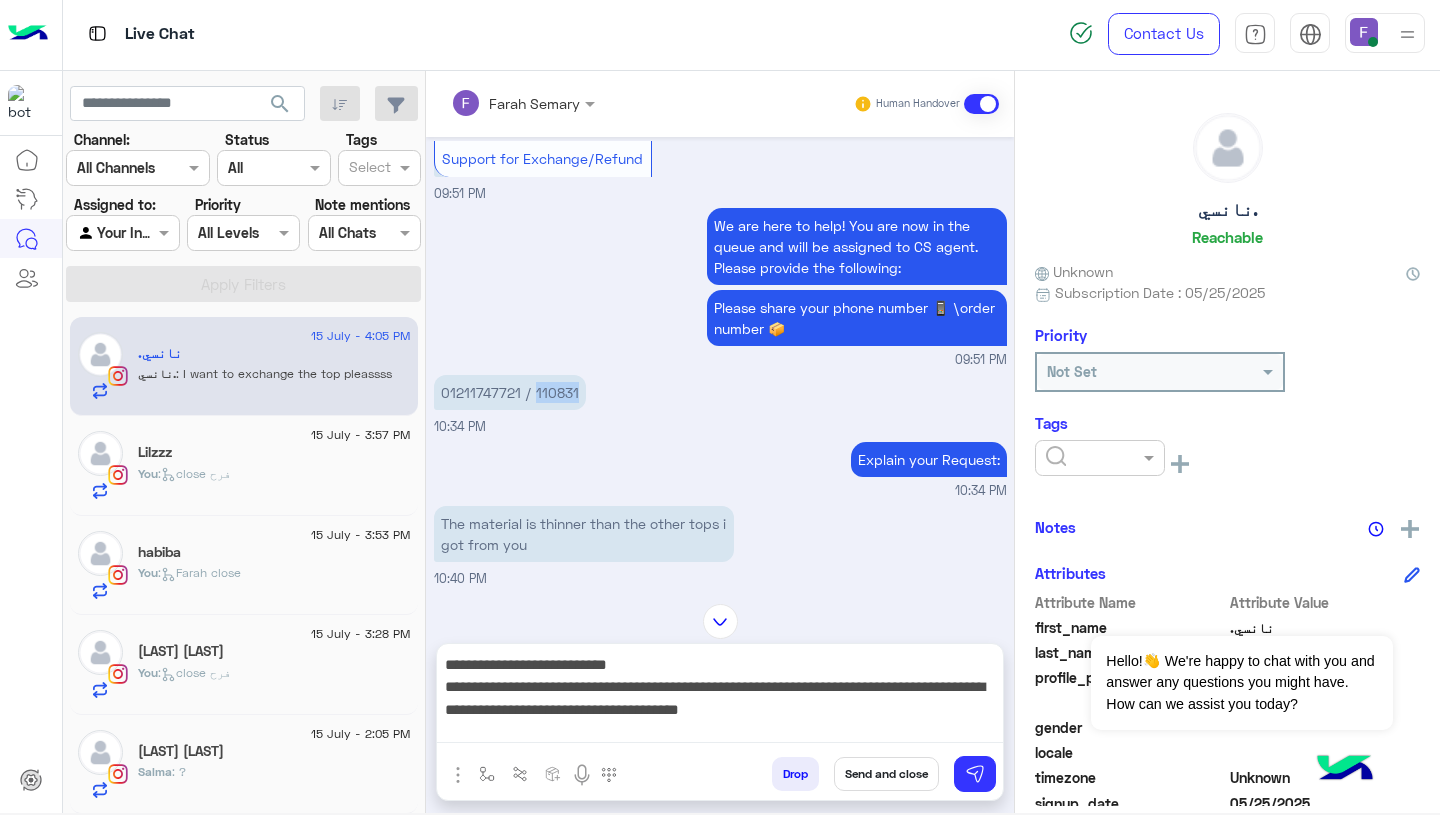 click on "01211747721 / 110831" at bounding box center (510, 392) 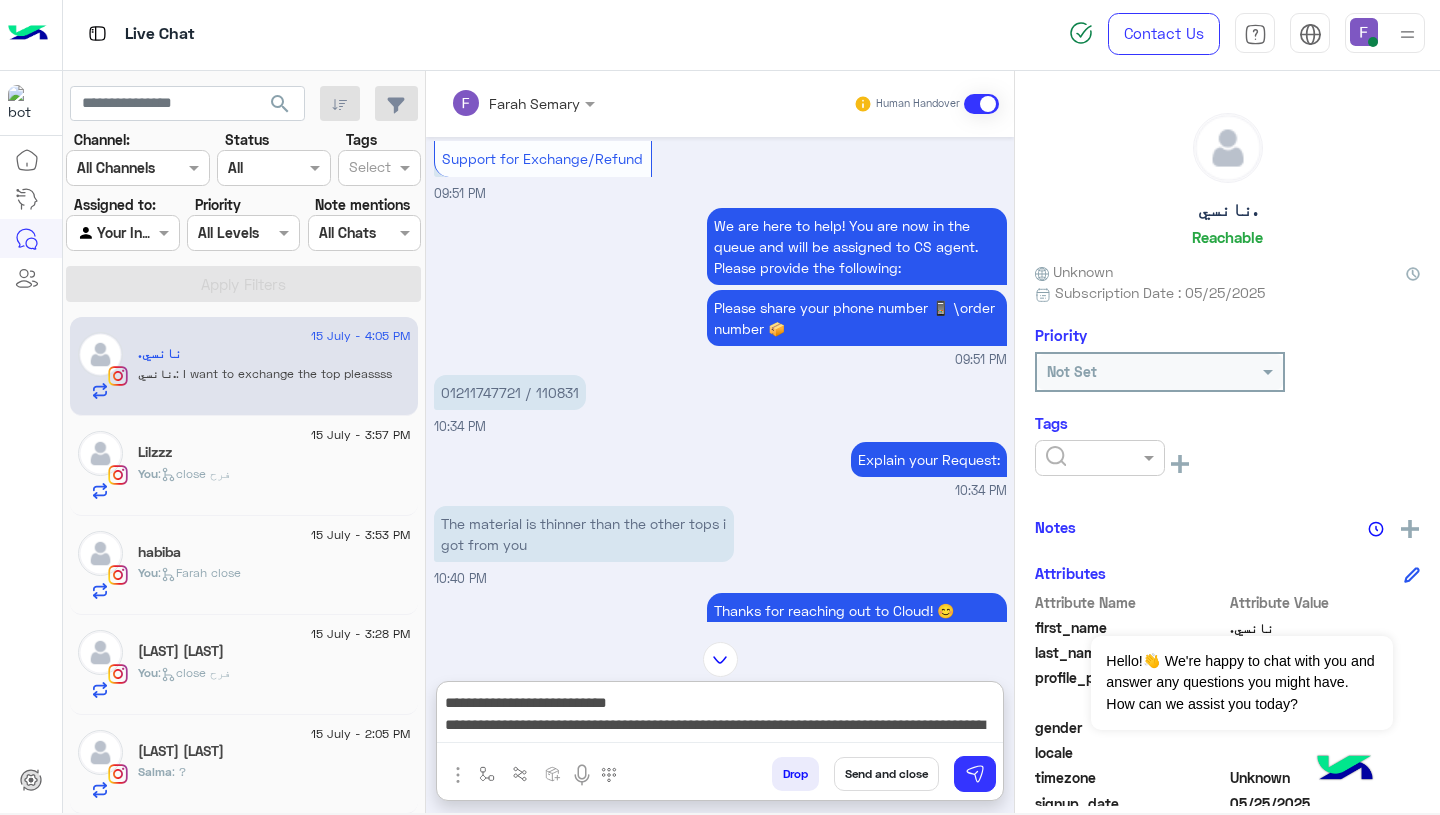 click on "**********" at bounding box center (720, 716) 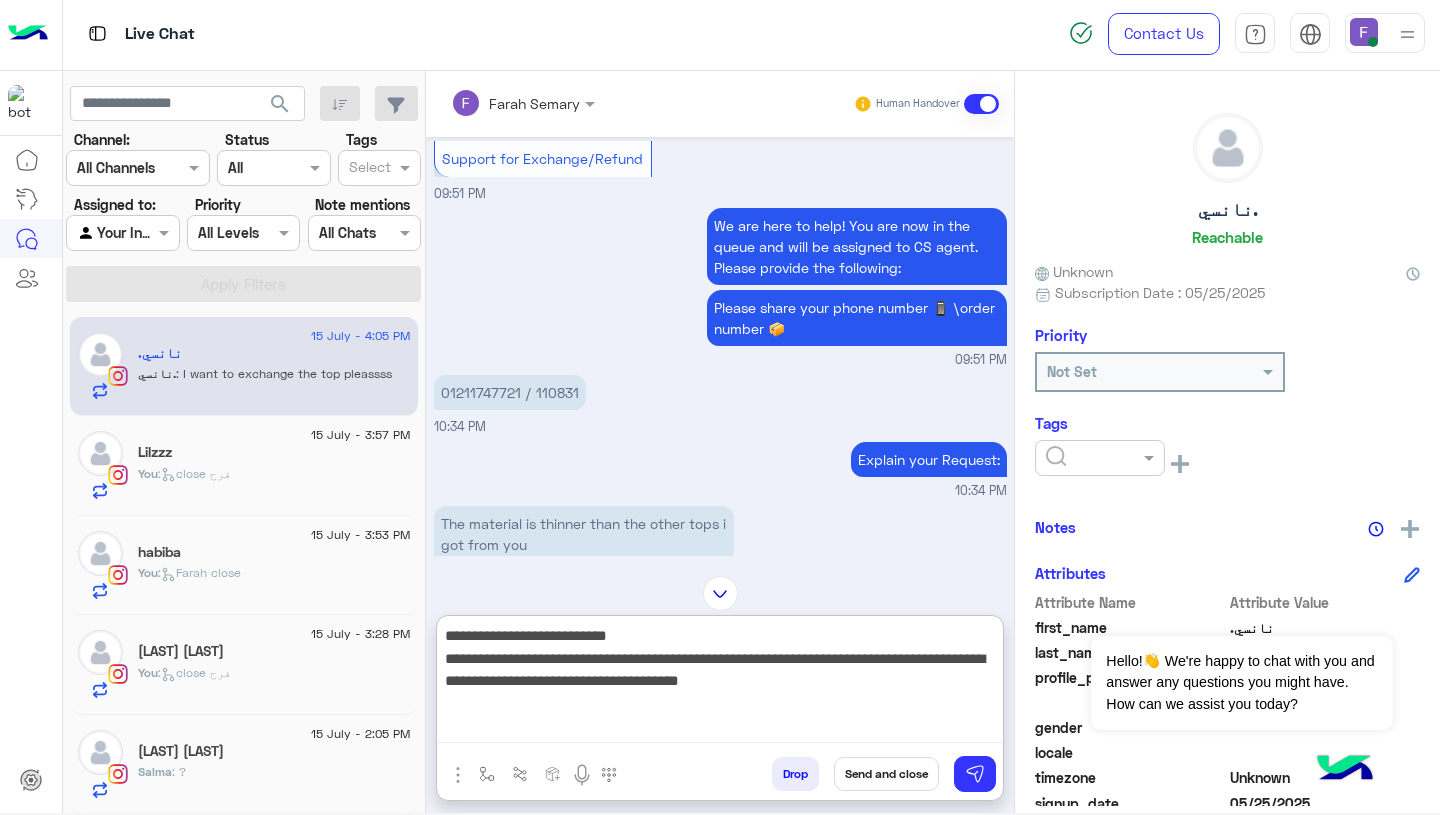 paste on "******" 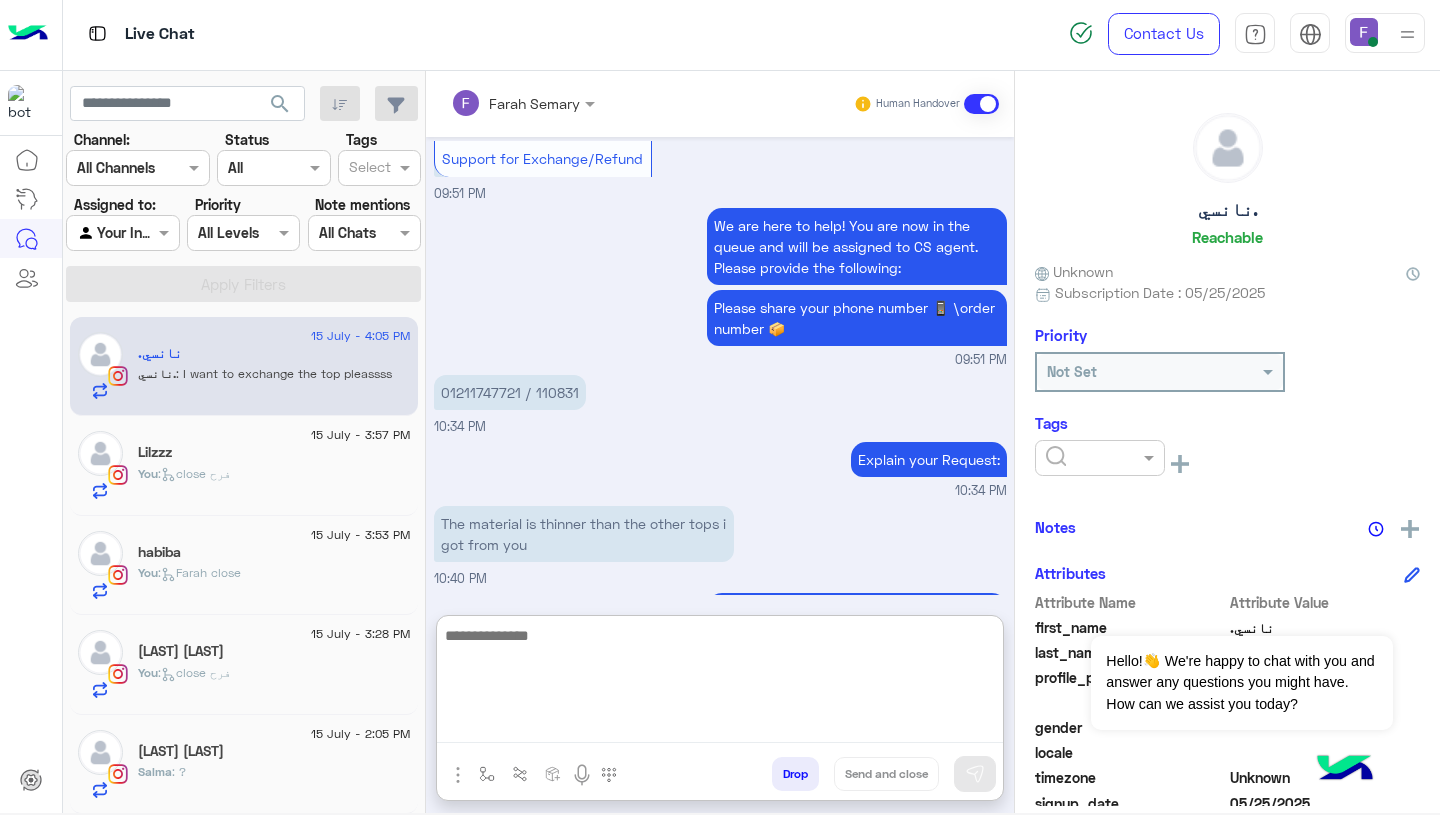 scroll, scrollTop: 2223, scrollLeft: 0, axis: vertical 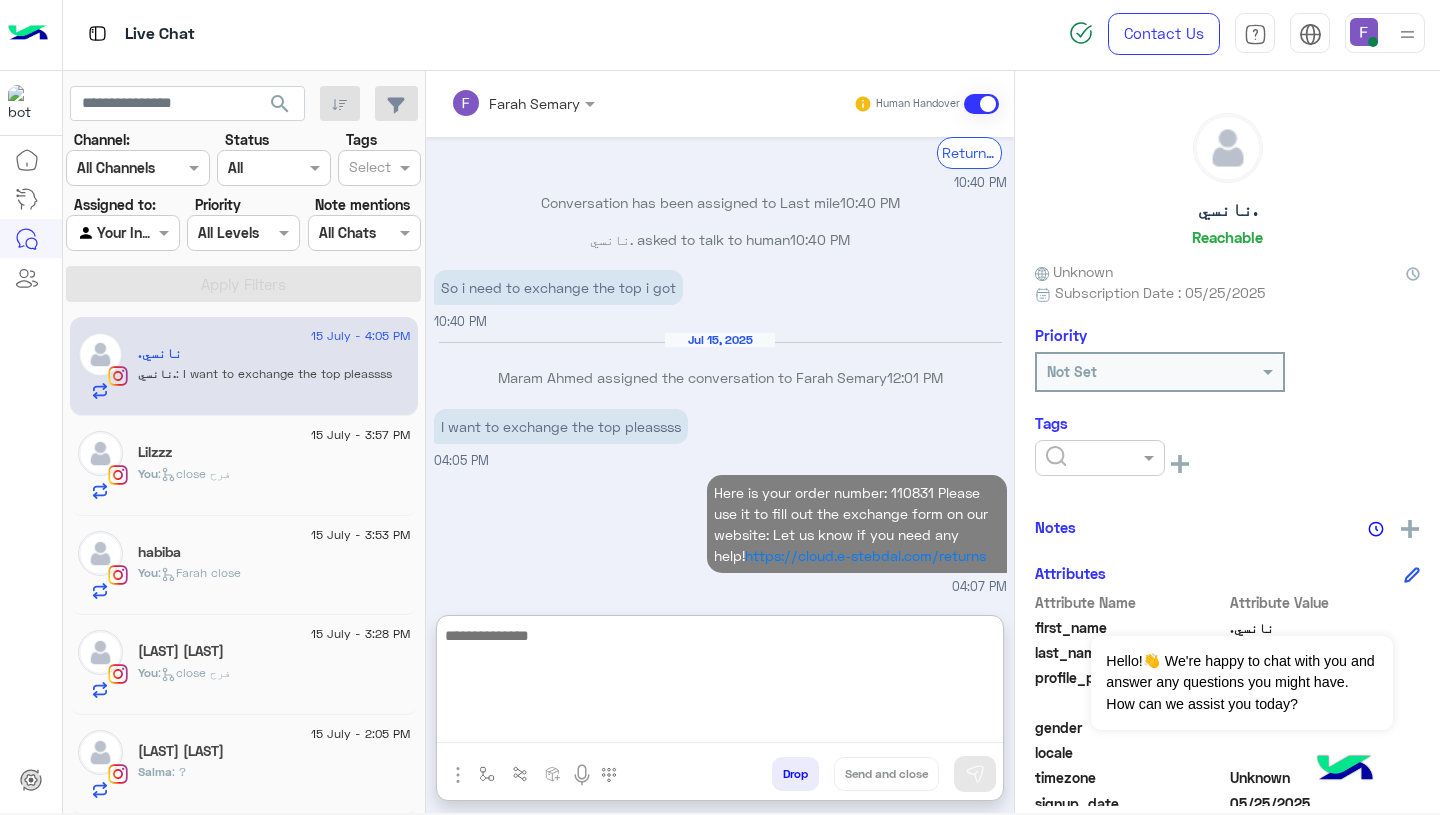type 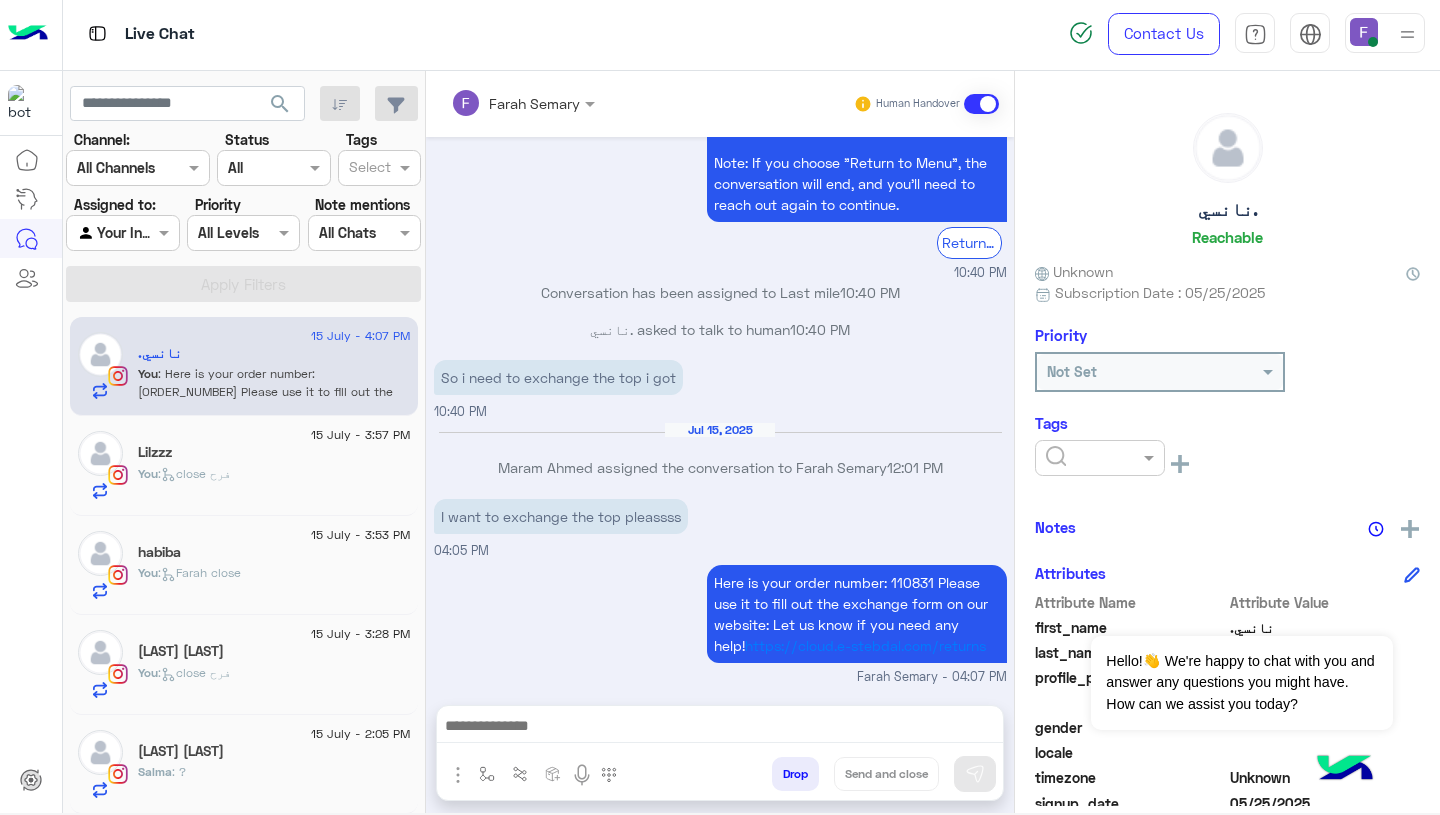 scroll, scrollTop: 2169, scrollLeft: 0, axis: vertical 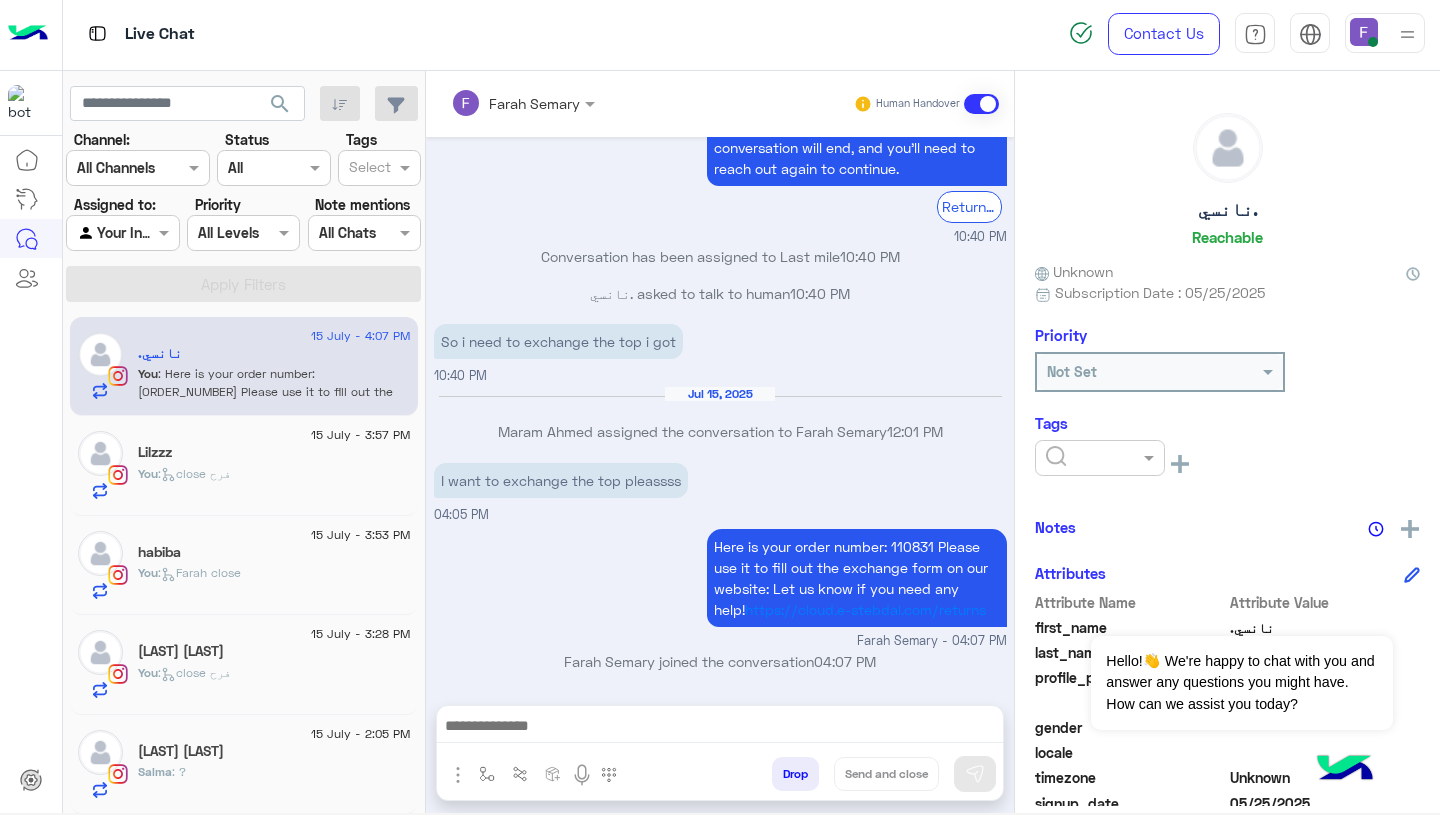 click on "You  :   close [FIRST]" 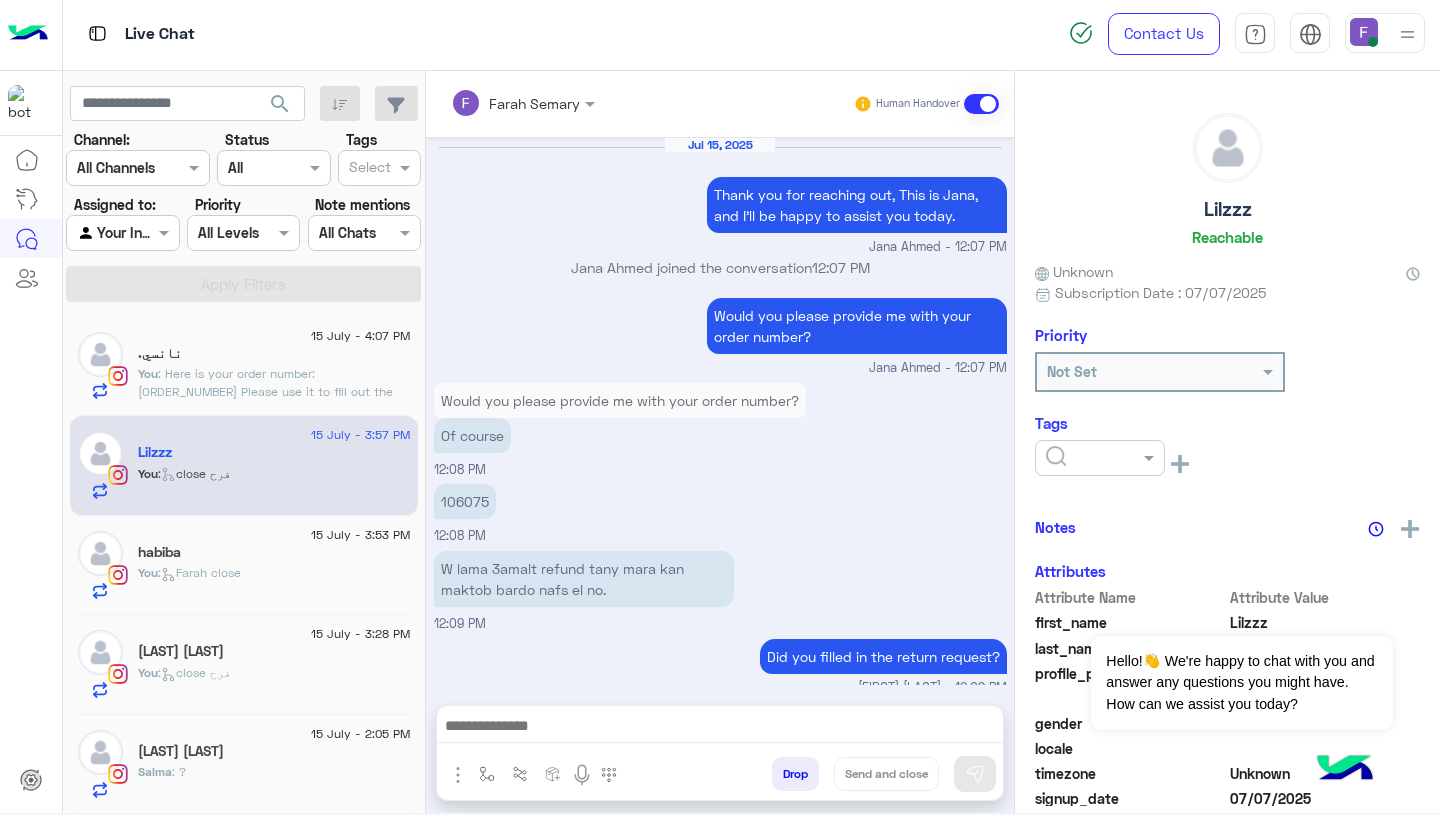 scroll, scrollTop: 1213, scrollLeft: 0, axis: vertical 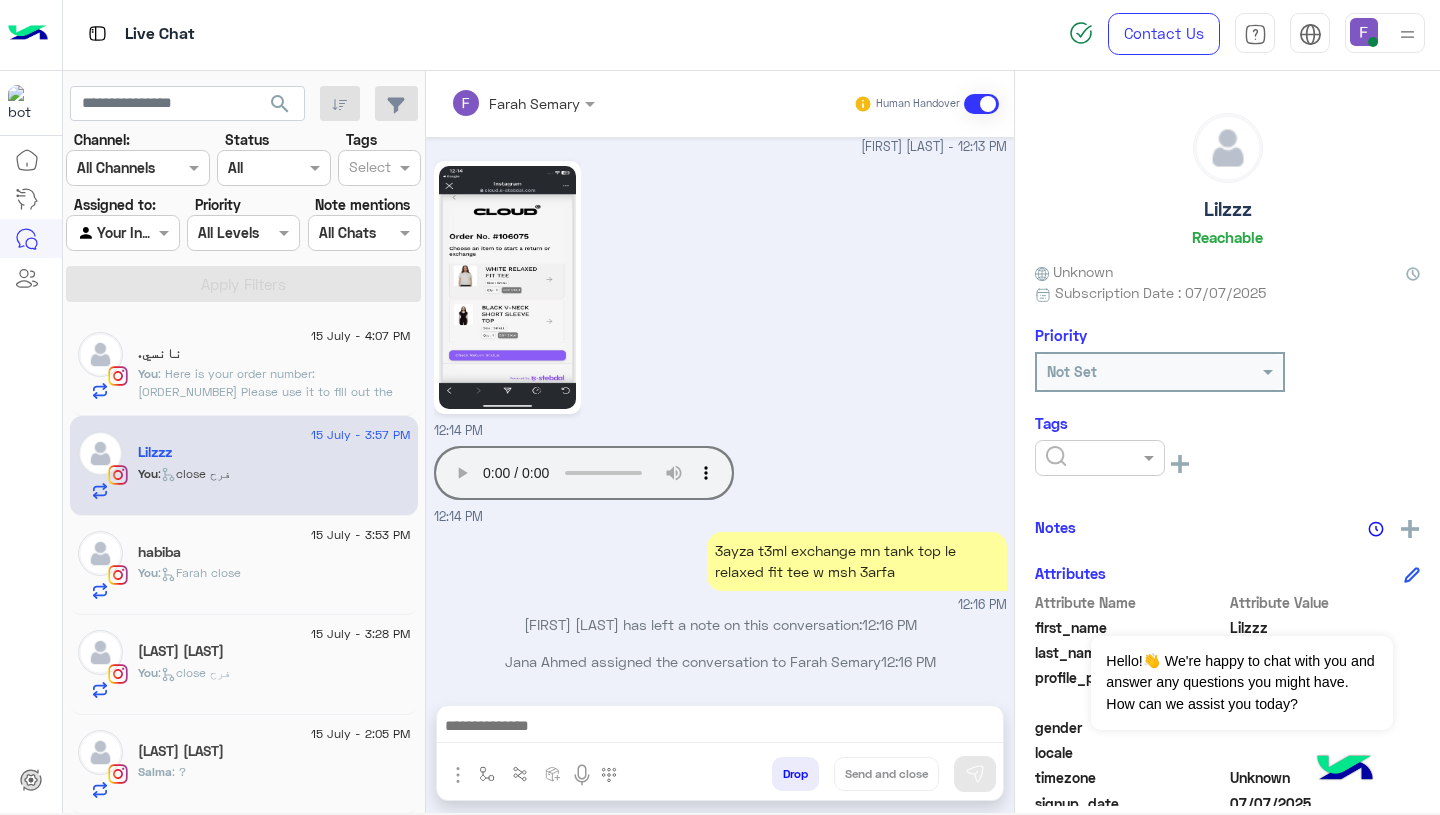 type 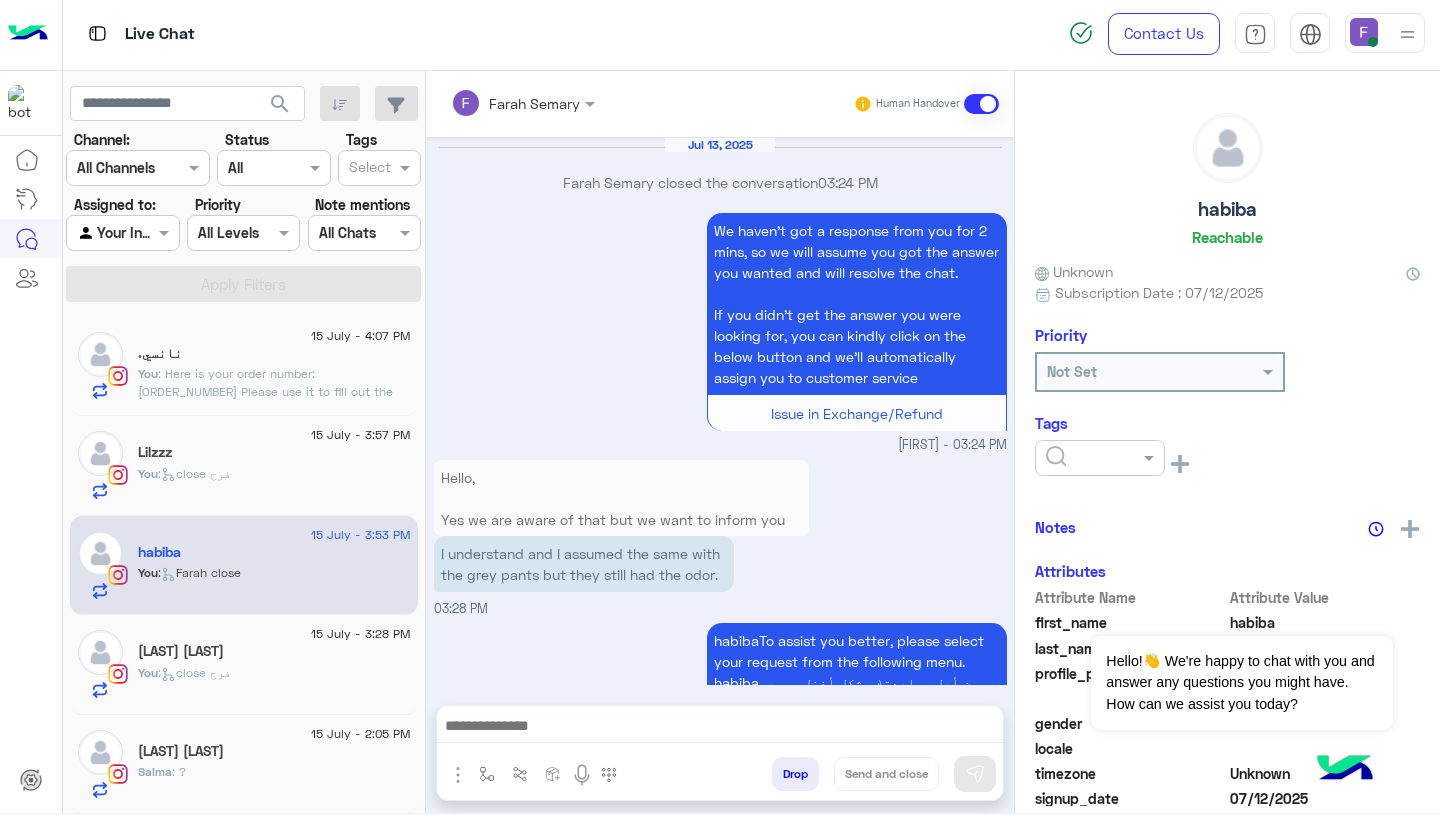 scroll, scrollTop: 1933, scrollLeft: 0, axis: vertical 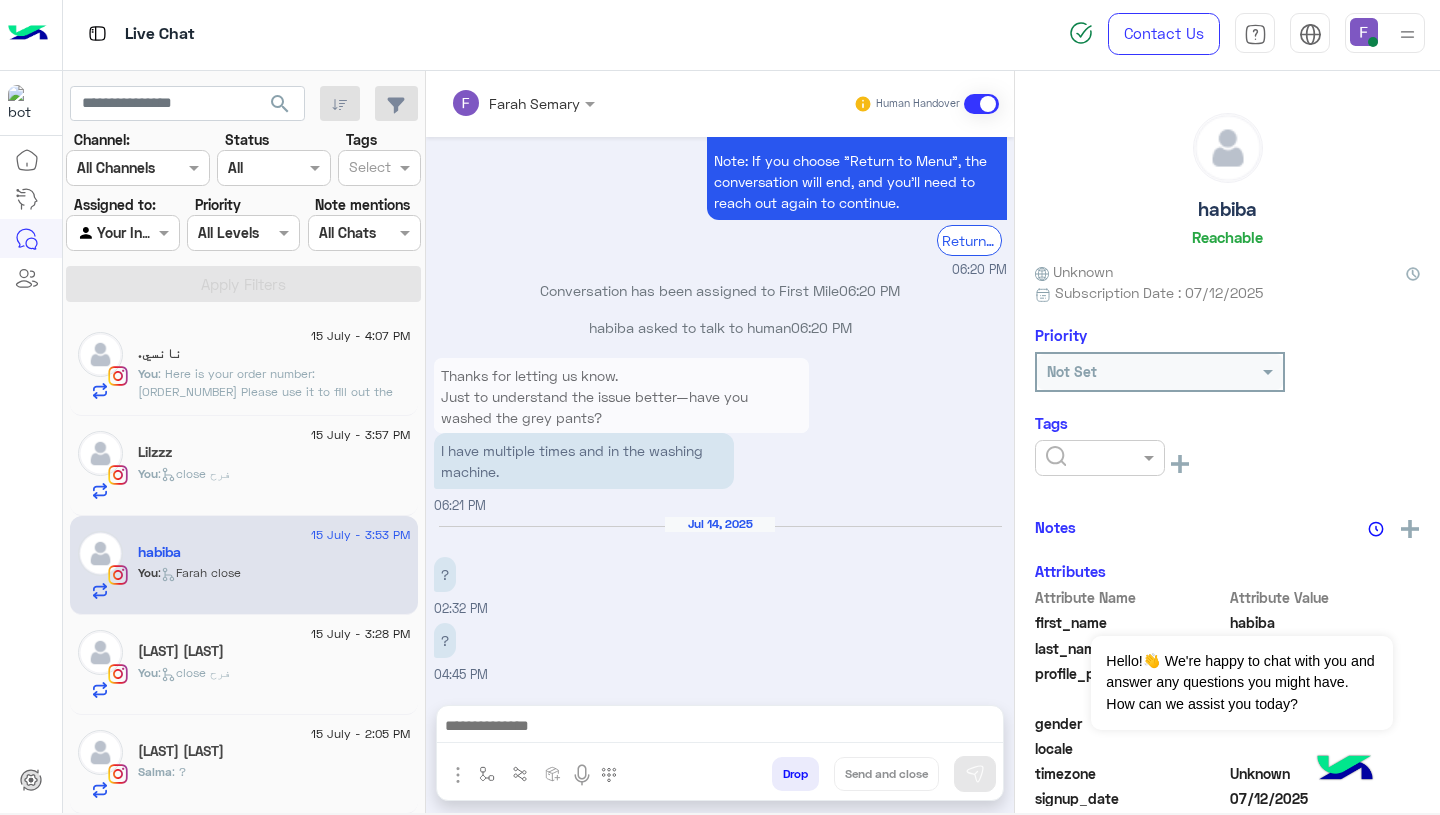 click on "You  :   close [FIRST]" 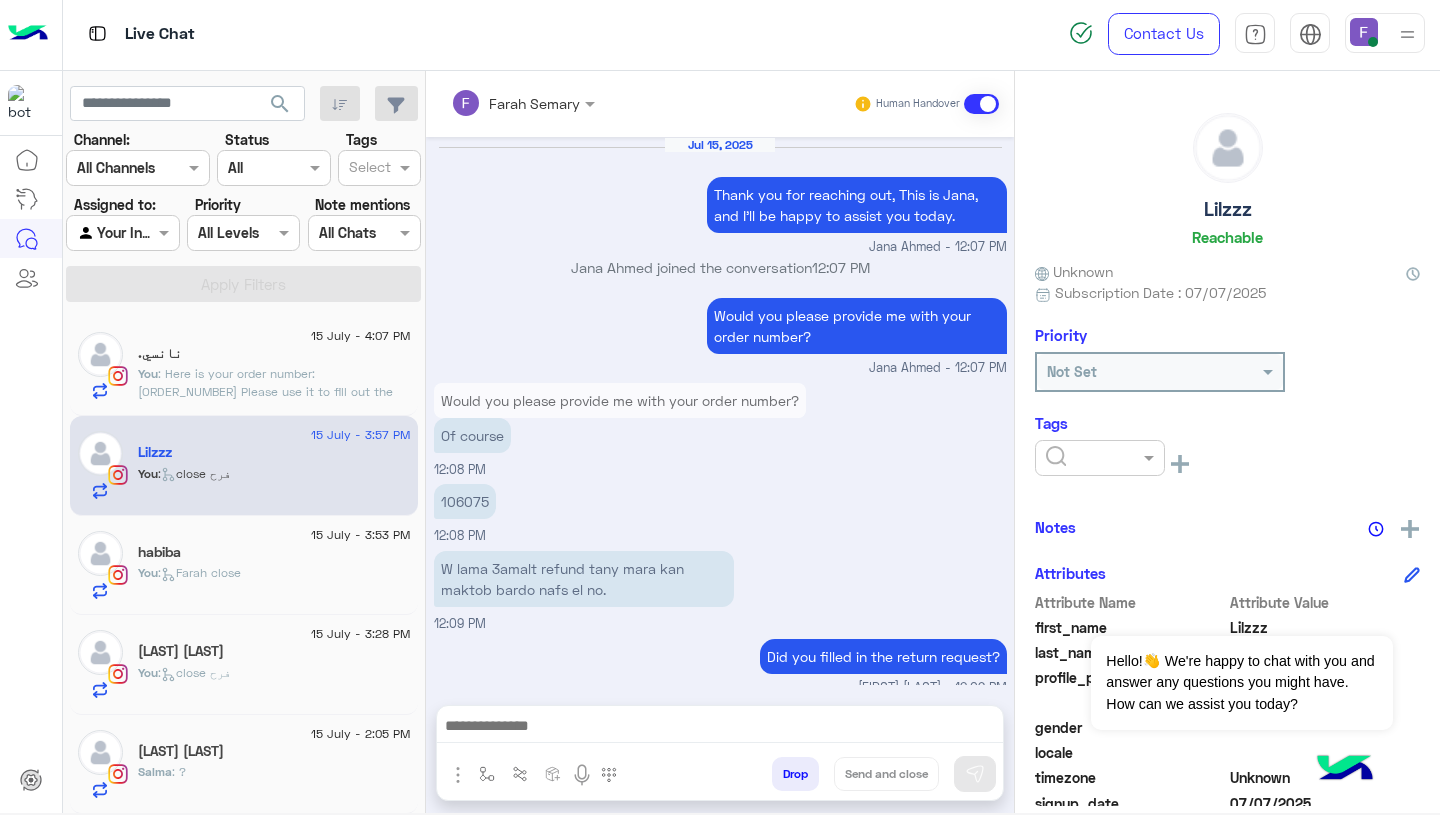 scroll, scrollTop: 1213, scrollLeft: 0, axis: vertical 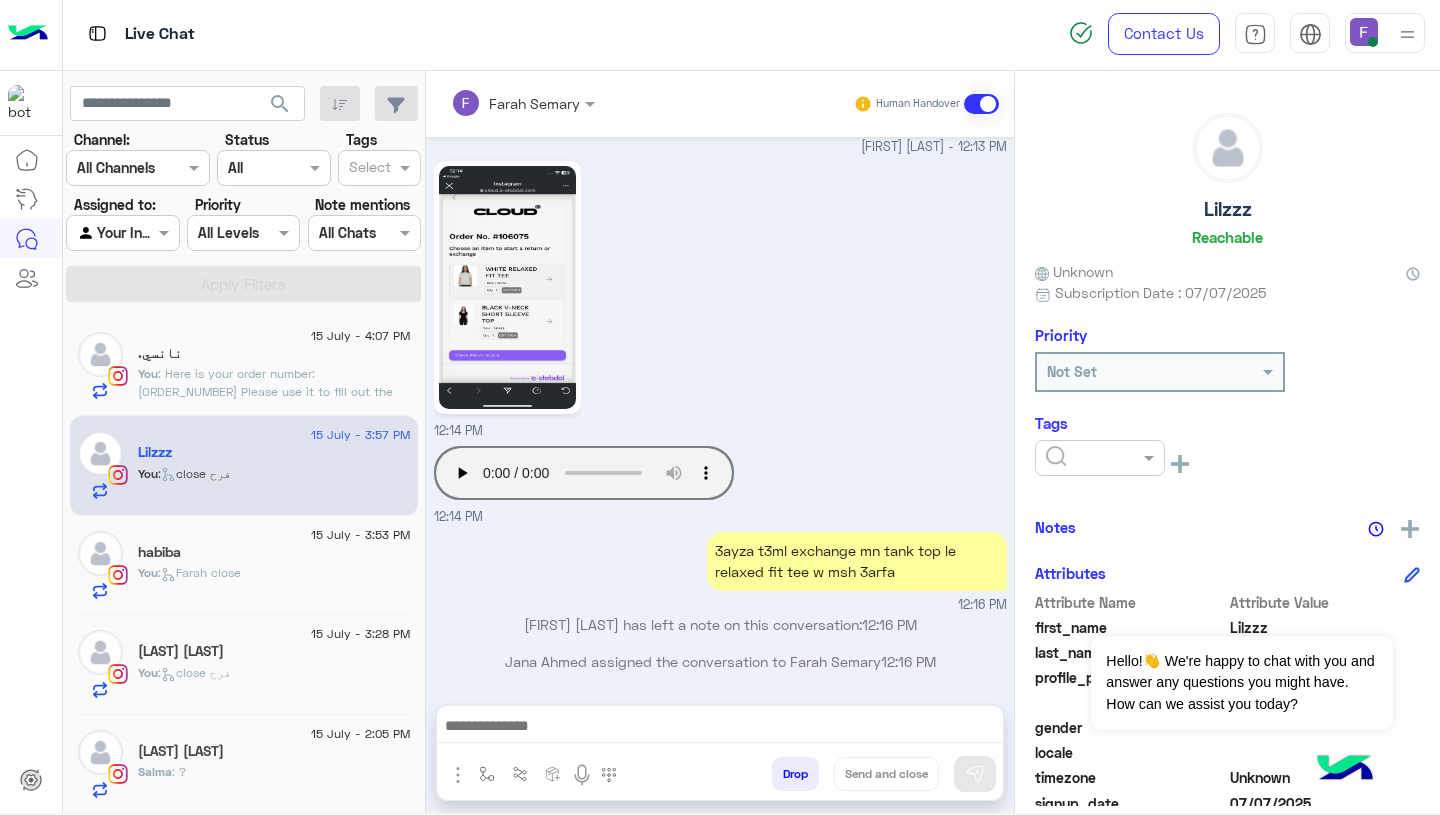click on "You  : Here is your order number: 110831
Please use it to fill out the exchange form on our website: https://cloud.e-stebdal.com/returns Let us know if you need any help!" 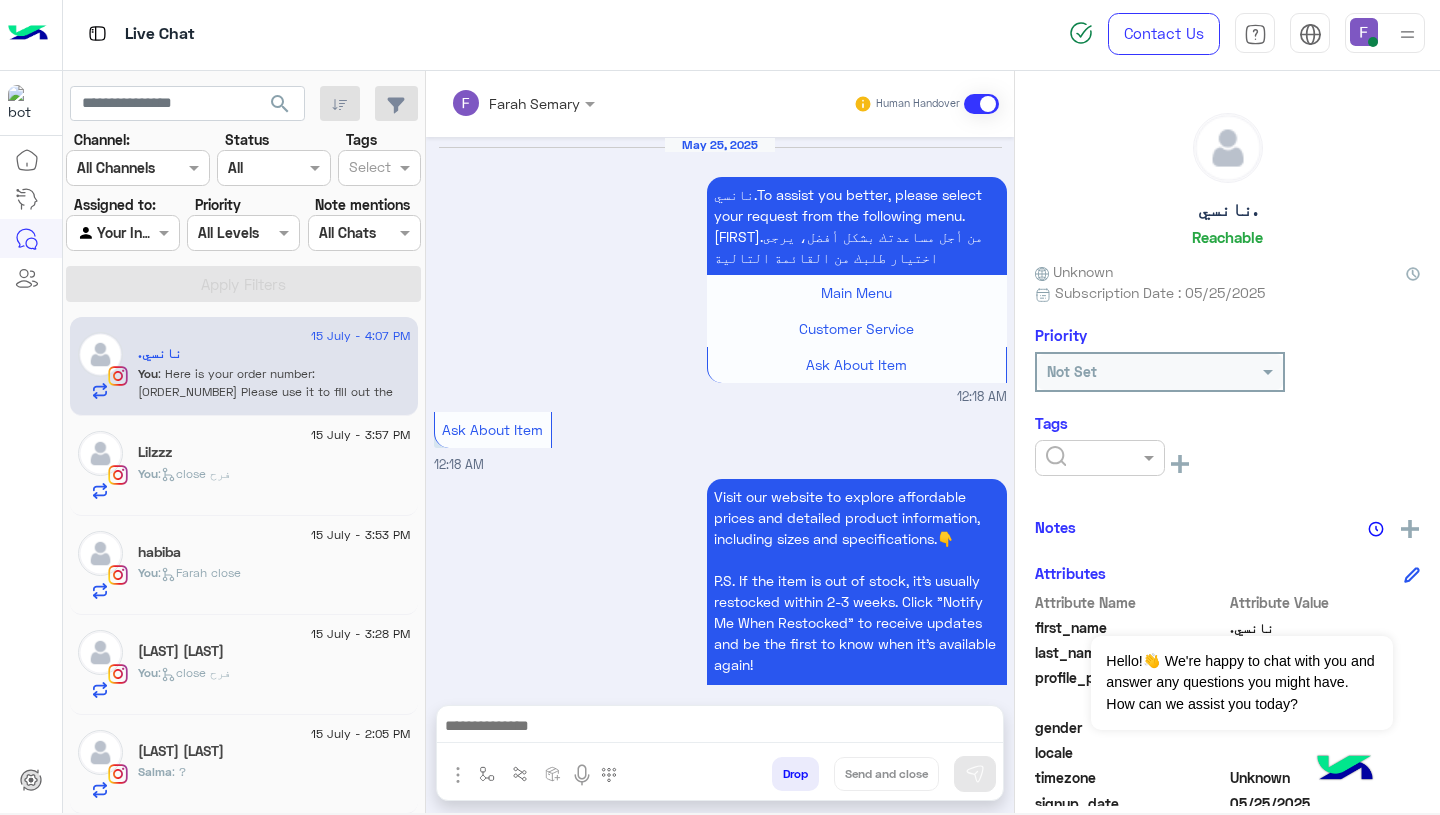 scroll, scrollTop: 1868, scrollLeft: 0, axis: vertical 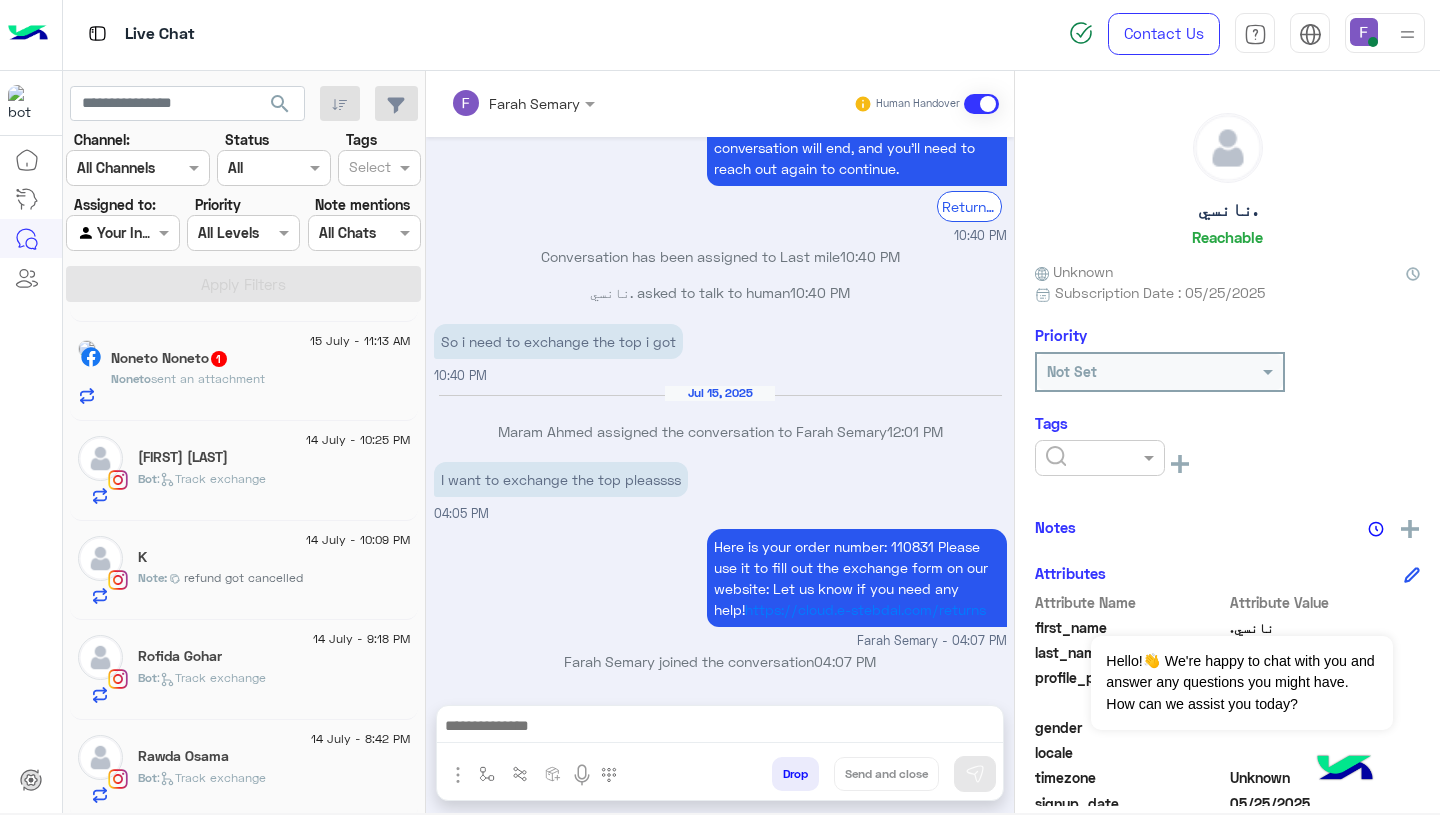 click on "Noneto  sent an attachment" 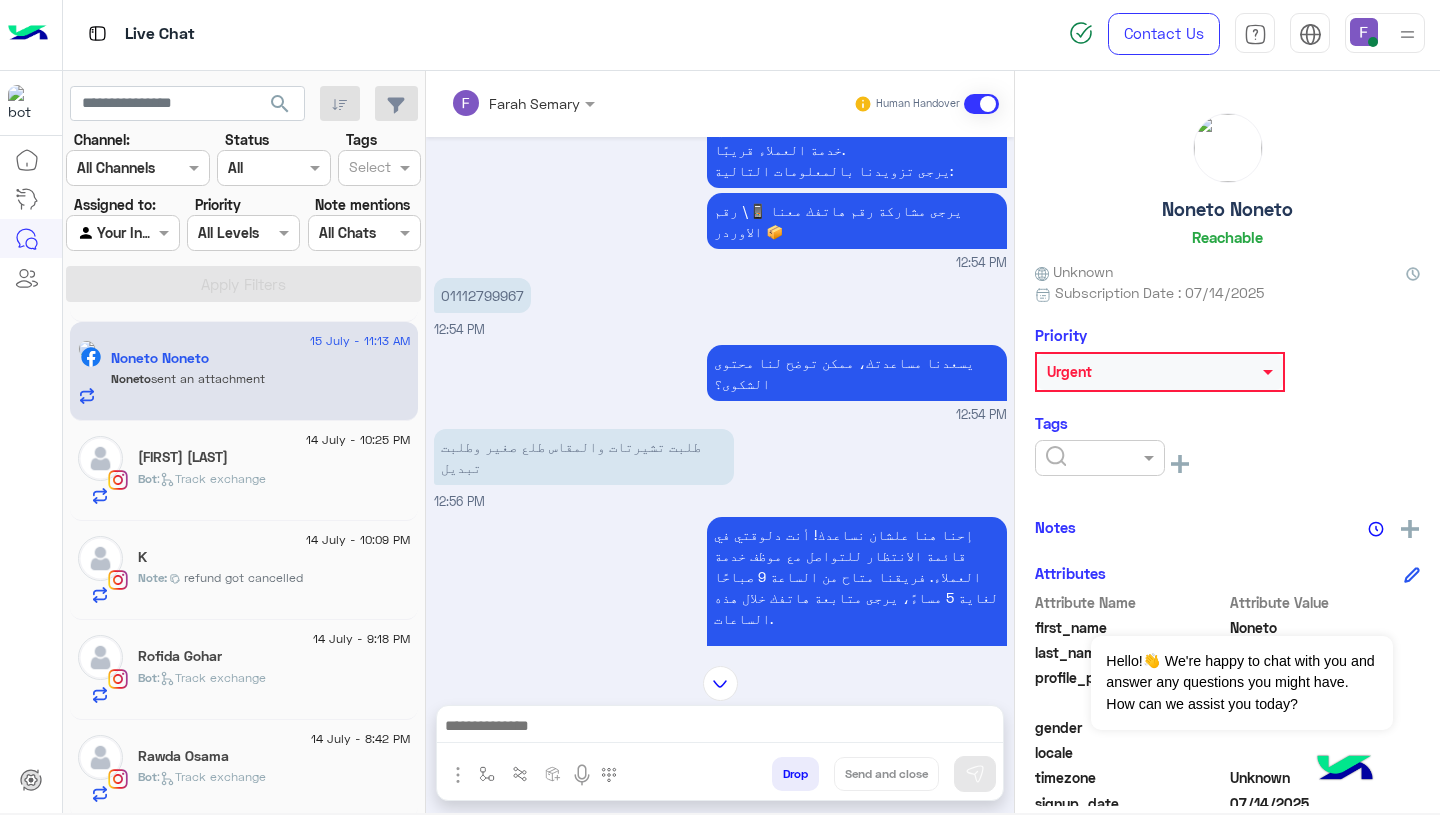 scroll, scrollTop: 228, scrollLeft: 0, axis: vertical 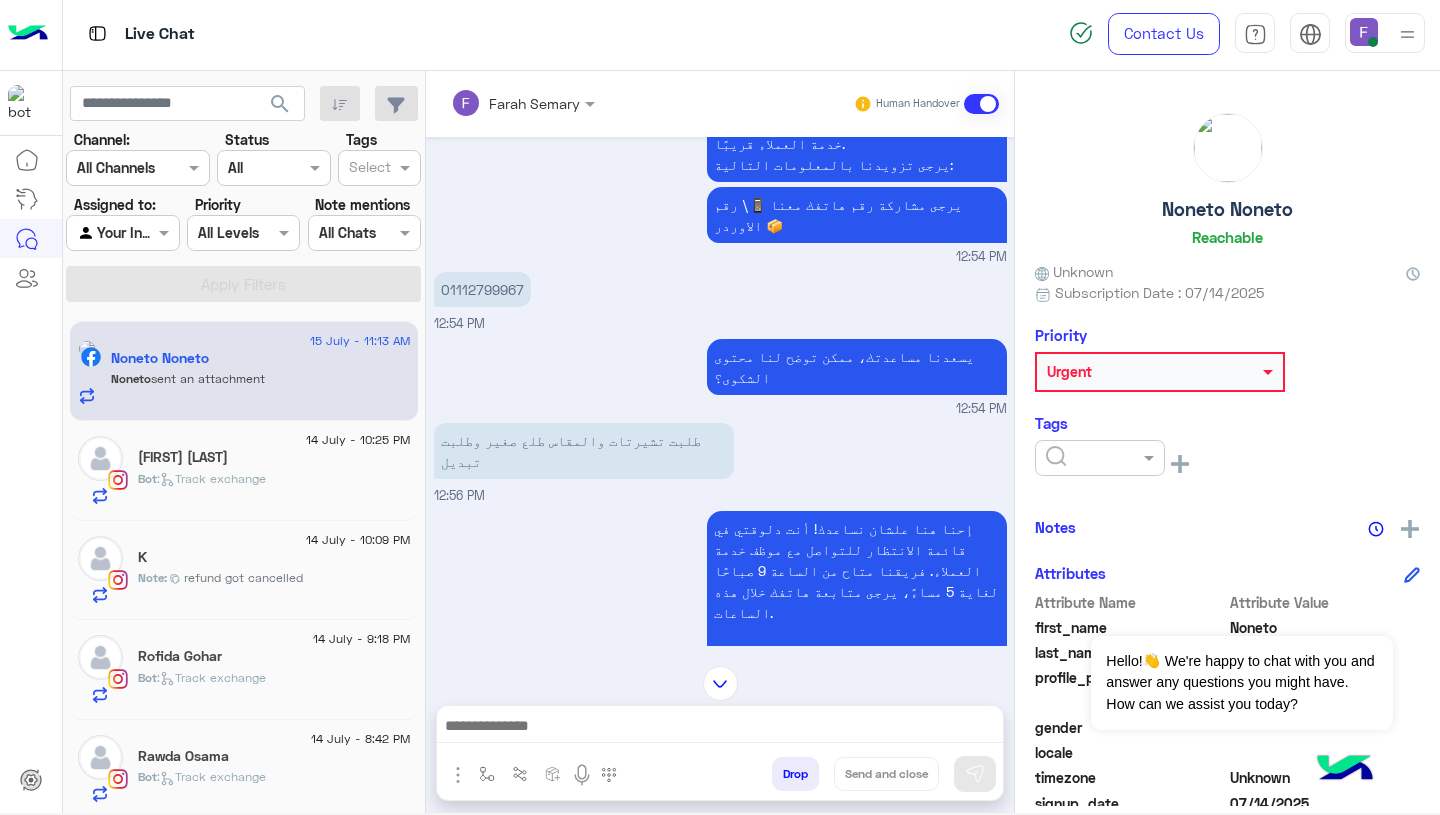 click on "إحنا هنا علشان نساعدك! أنت دلوقتي في قائمة الانتظار للتواصل مع موظف خدمة العملاء. فريقنا متاح من الساعة 9 صباحًا لغاية 5 مساءً، يرجى متابعة هاتفك خلال هذه الساعات. ملاحظة: إذا اخترت "الرجوع إلى القائمة"، ستُغلق المحادثة ولن نتمكن من الرد عليك إلا إذا تواصلت معنا مجددًا.  الرجوع للقائمة الرئيسية     12:56 PM" at bounding box center (720, 640) 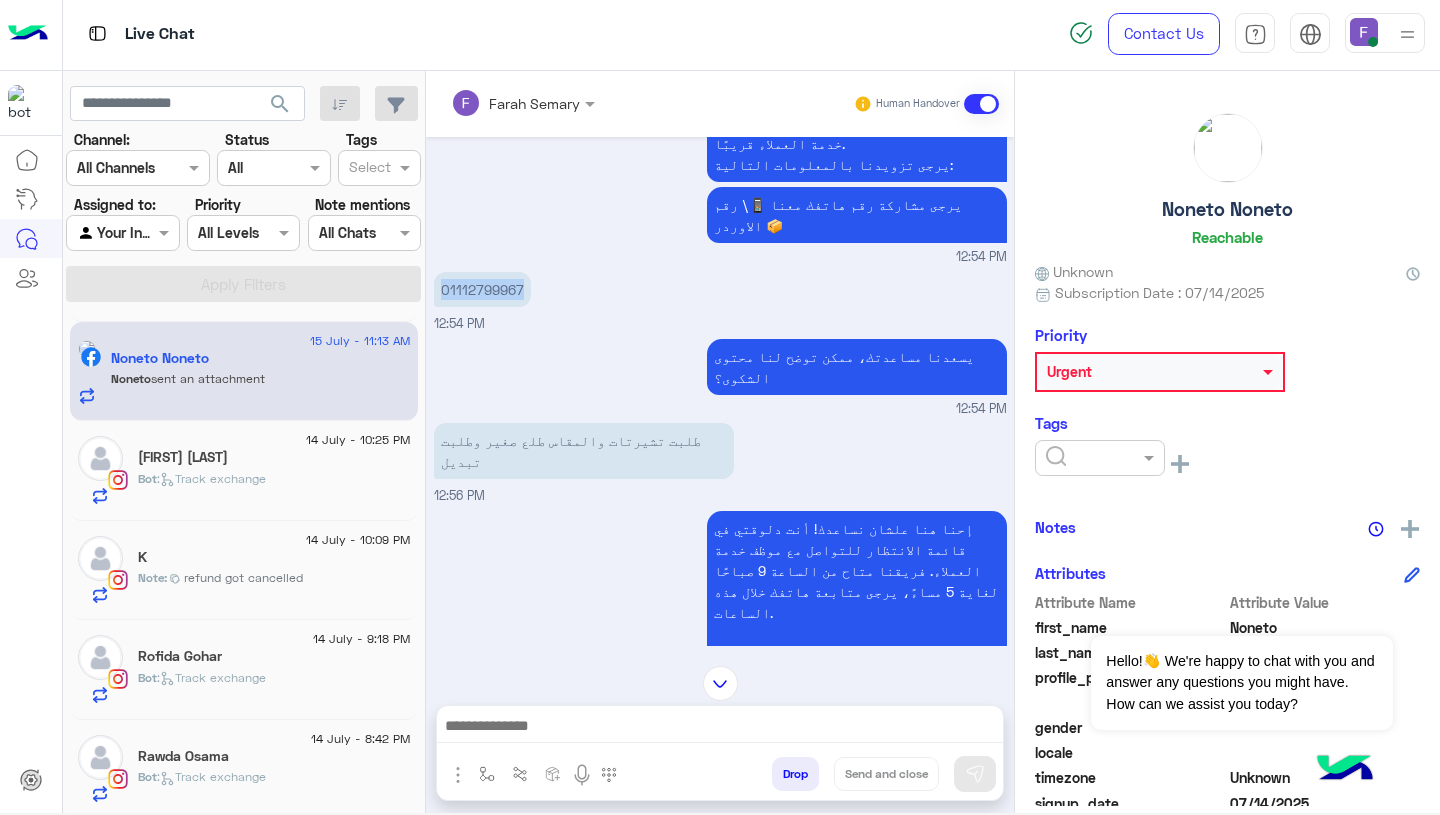 click on "01112799967" at bounding box center (482, 289) 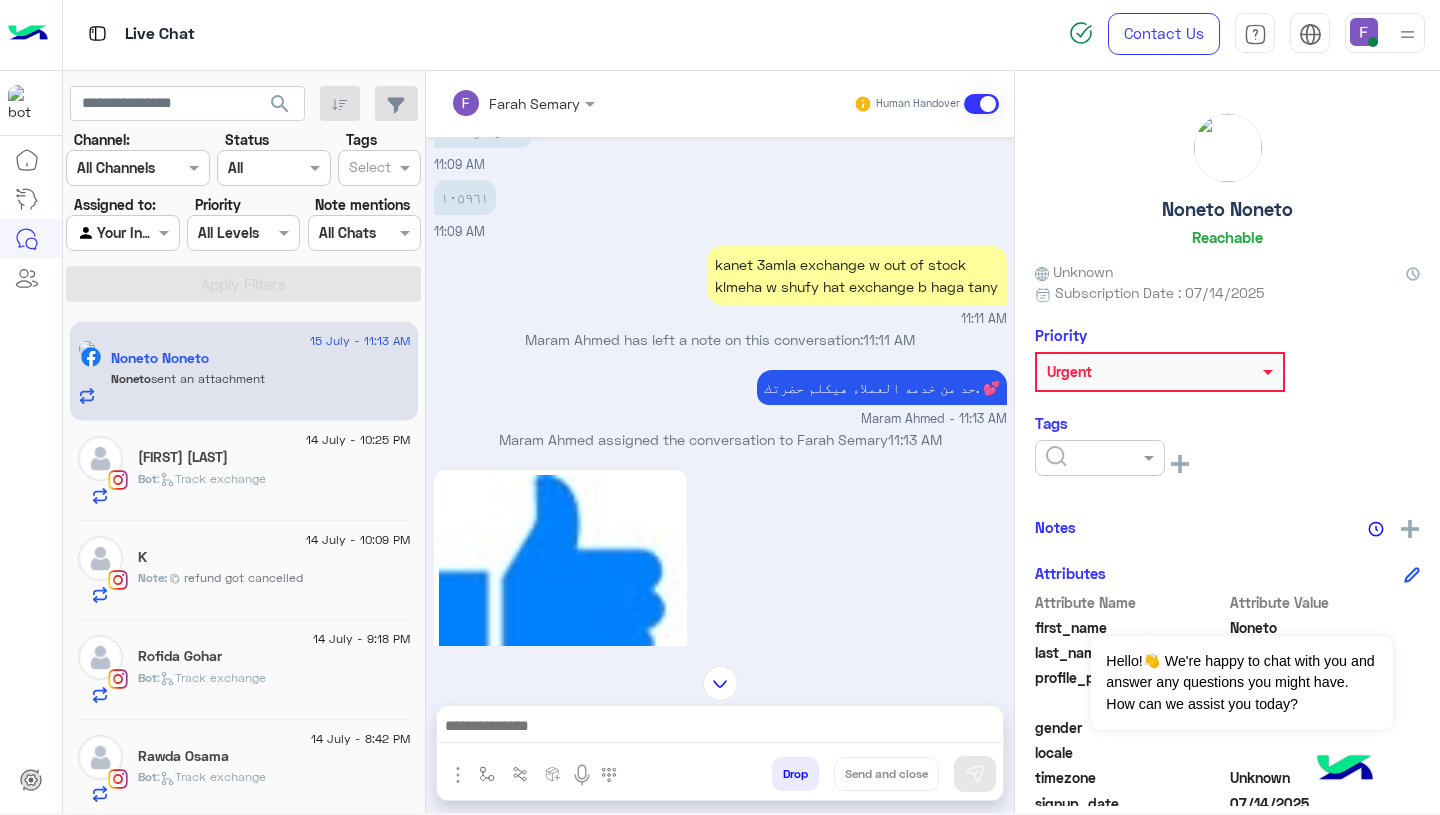scroll, scrollTop: 999, scrollLeft: 0, axis: vertical 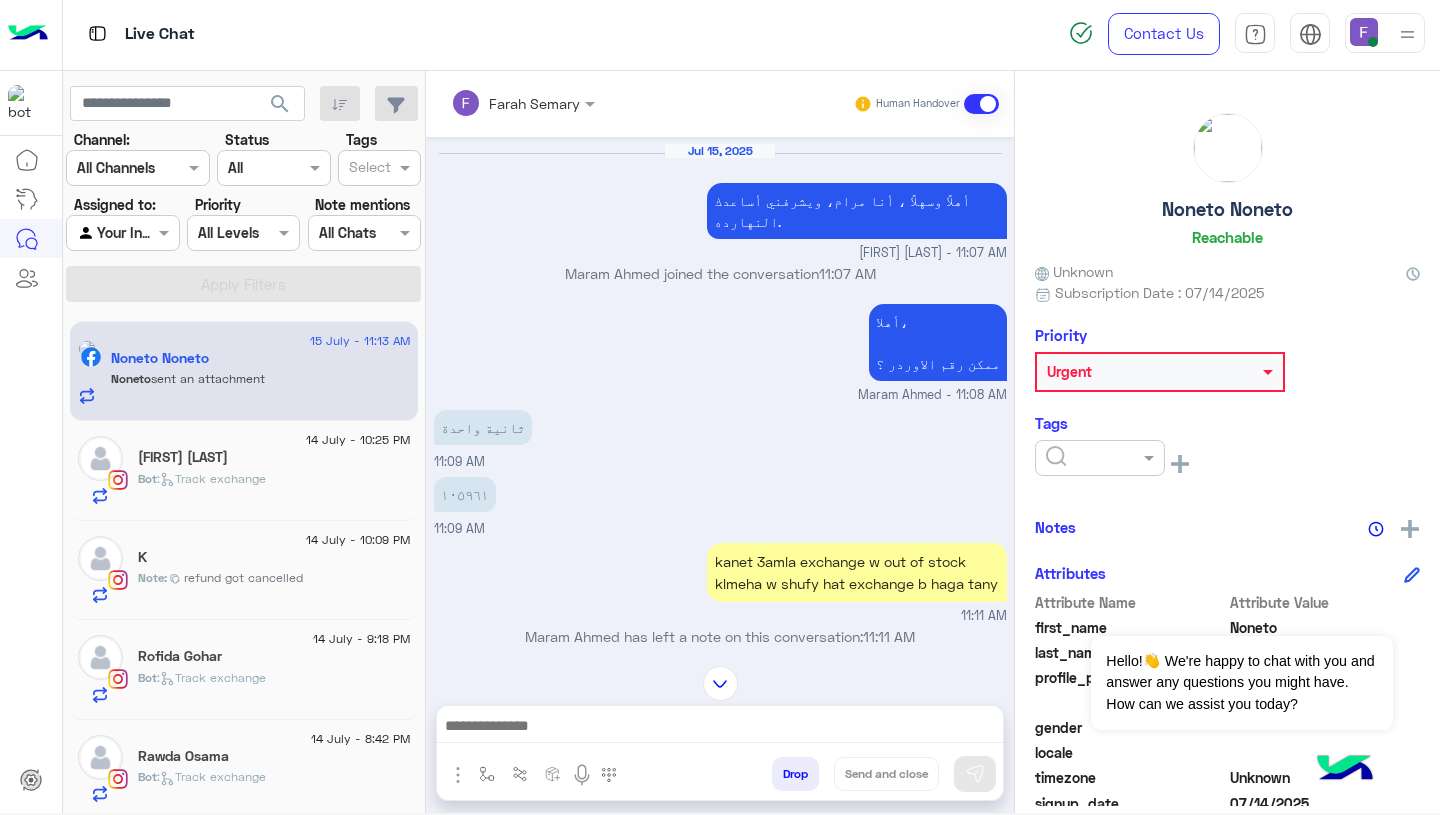 click on "١٠٥٩٦١   11:09 AM" at bounding box center (720, 505) 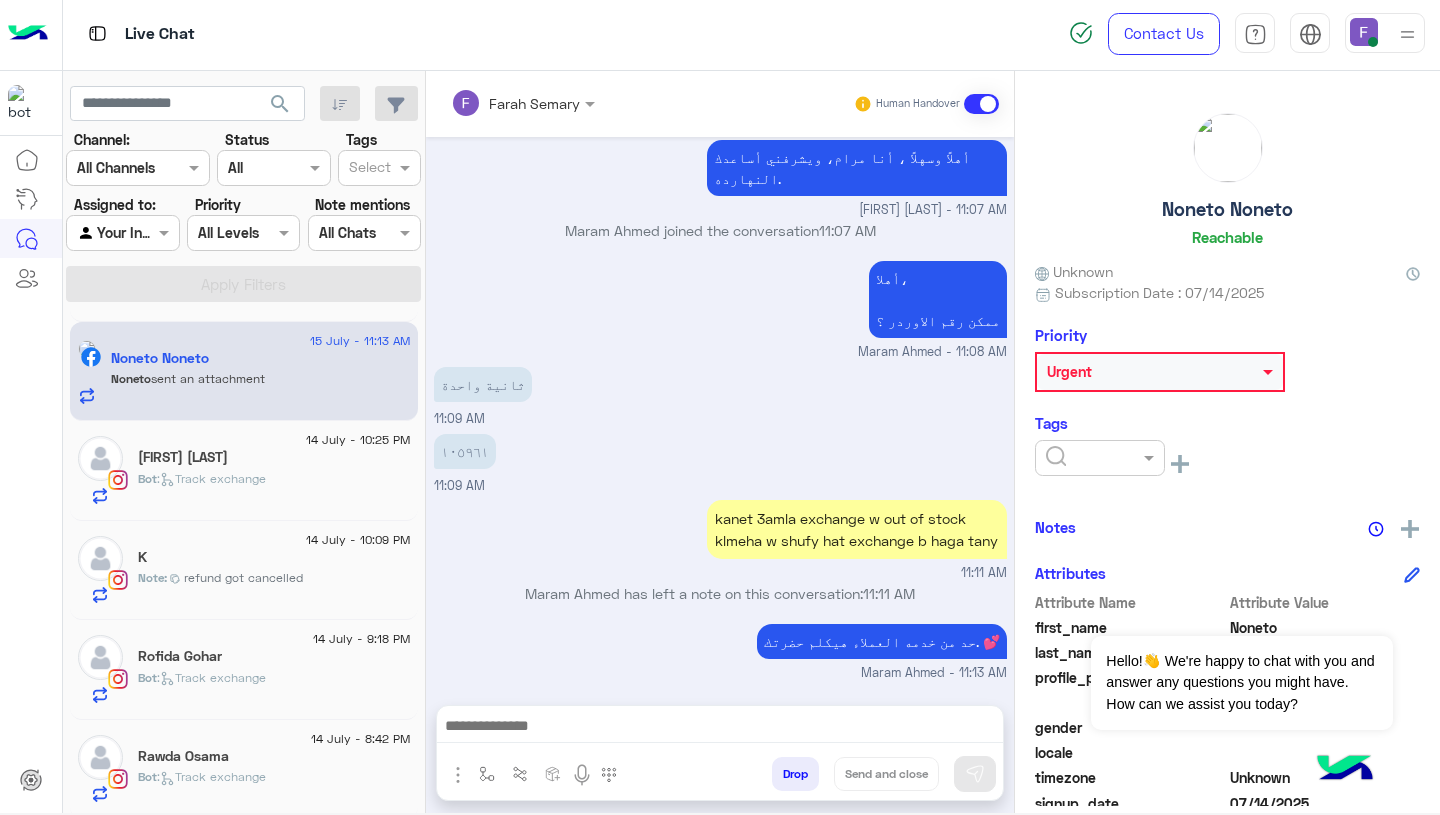 scroll, scrollTop: 1296, scrollLeft: 0, axis: vertical 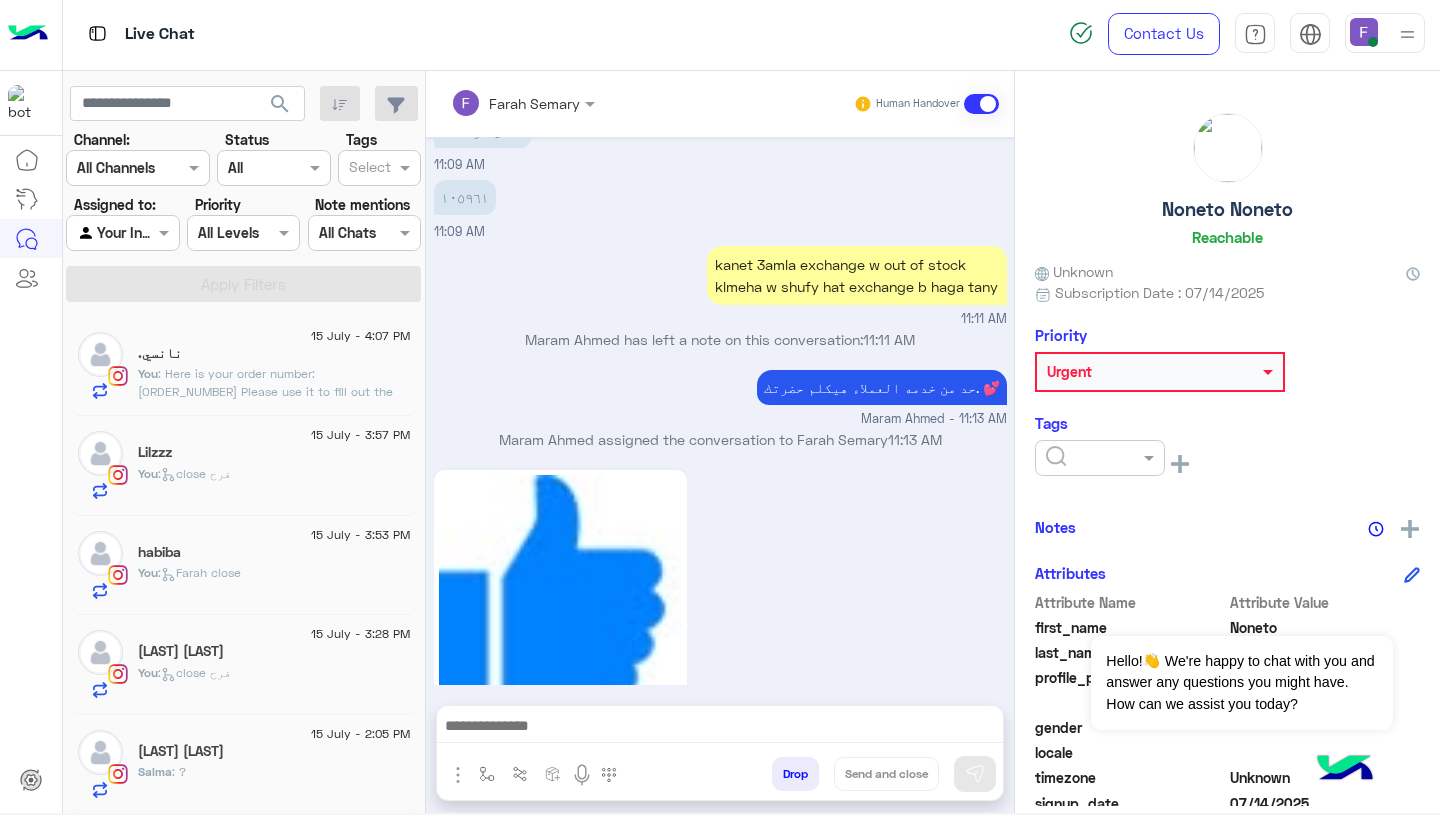 click on ": Here is your order number: [ORDER_NUMBER]
Please use it to fill out the exchange form on our website: https://cloud.e-stebdal.com/returns Let us know if you need any help!" 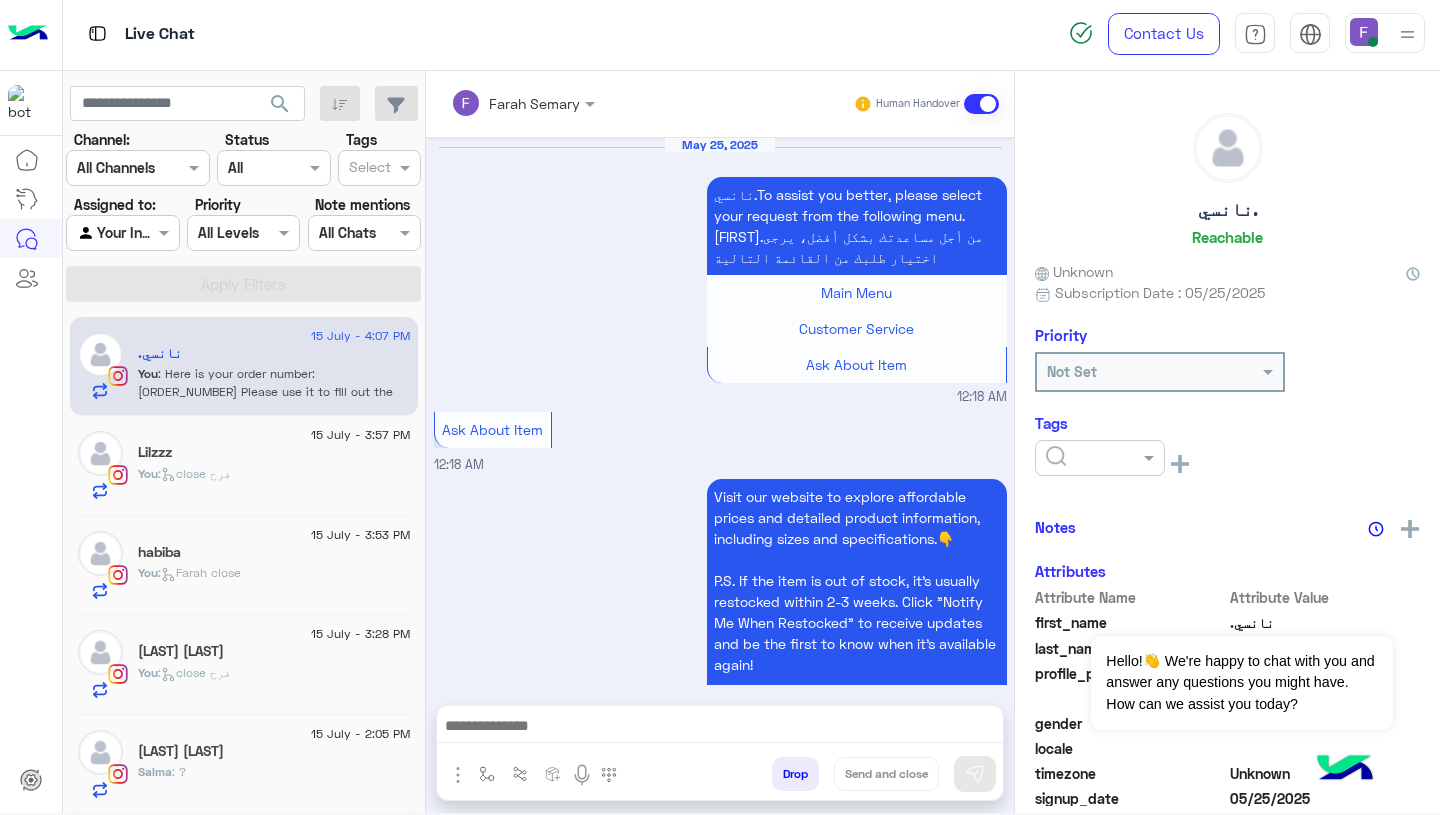 scroll, scrollTop: 1868, scrollLeft: 0, axis: vertical 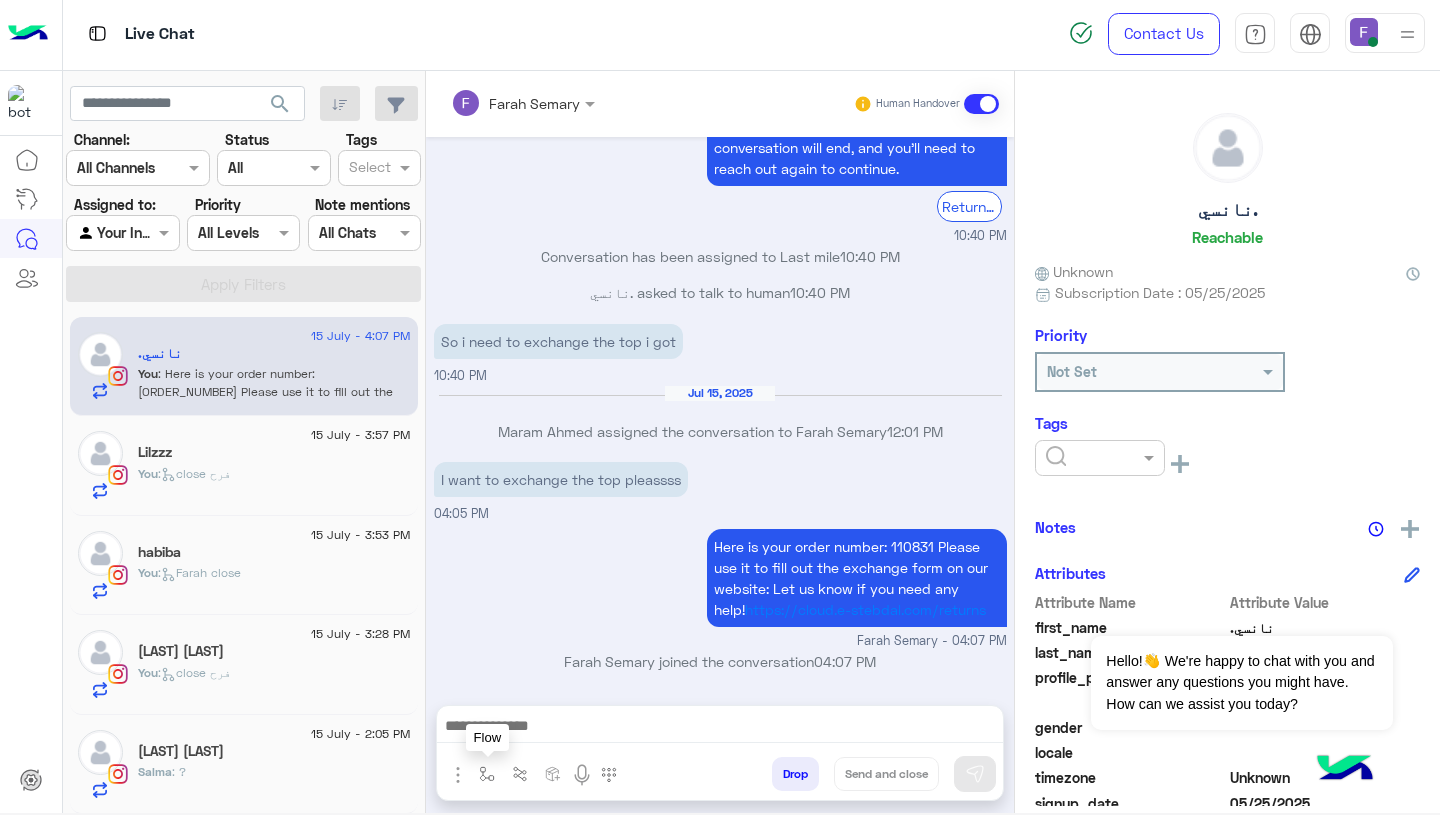 click at bounding box center [487, 774] 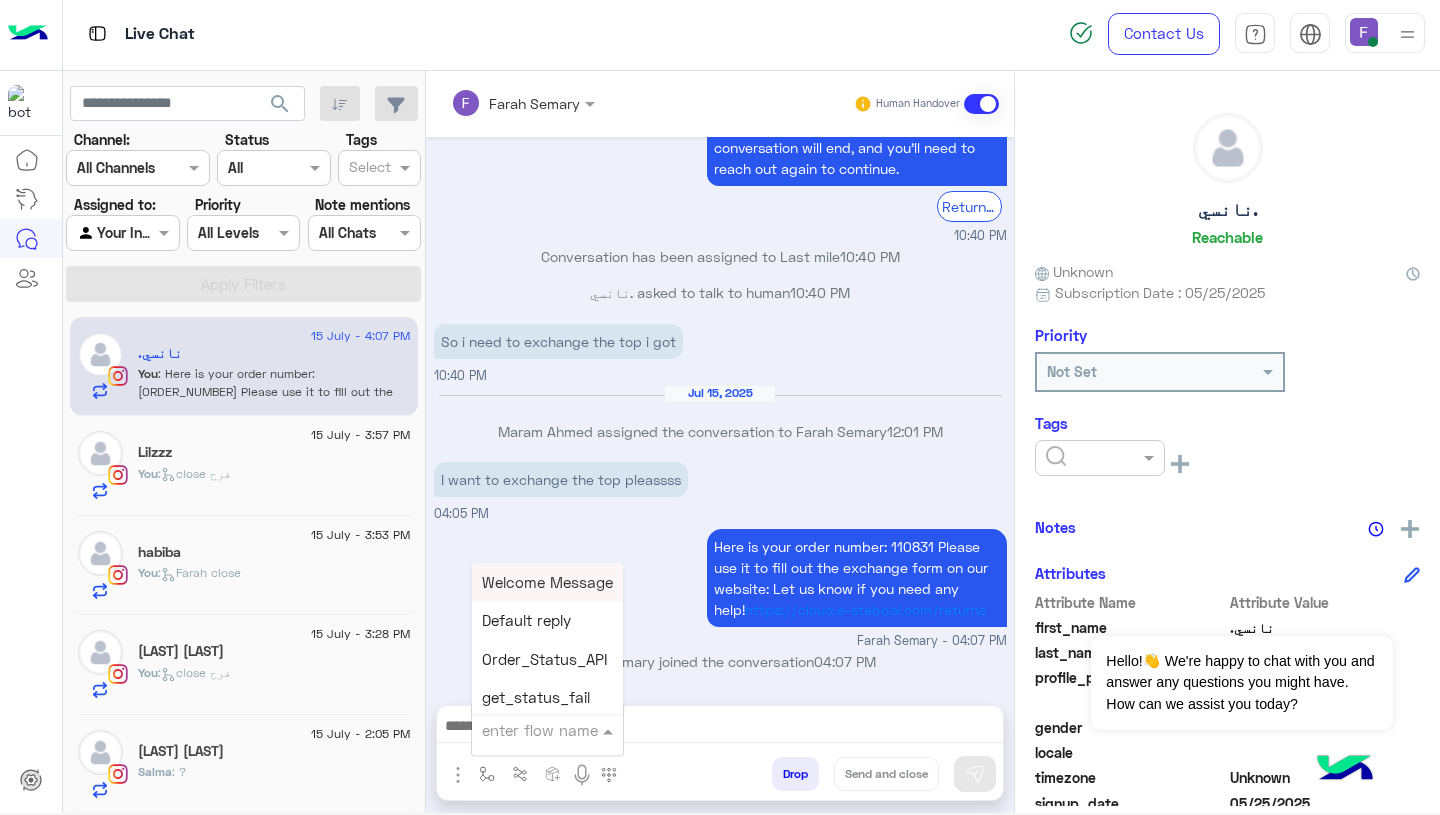 click at bounding box center (523, 730) 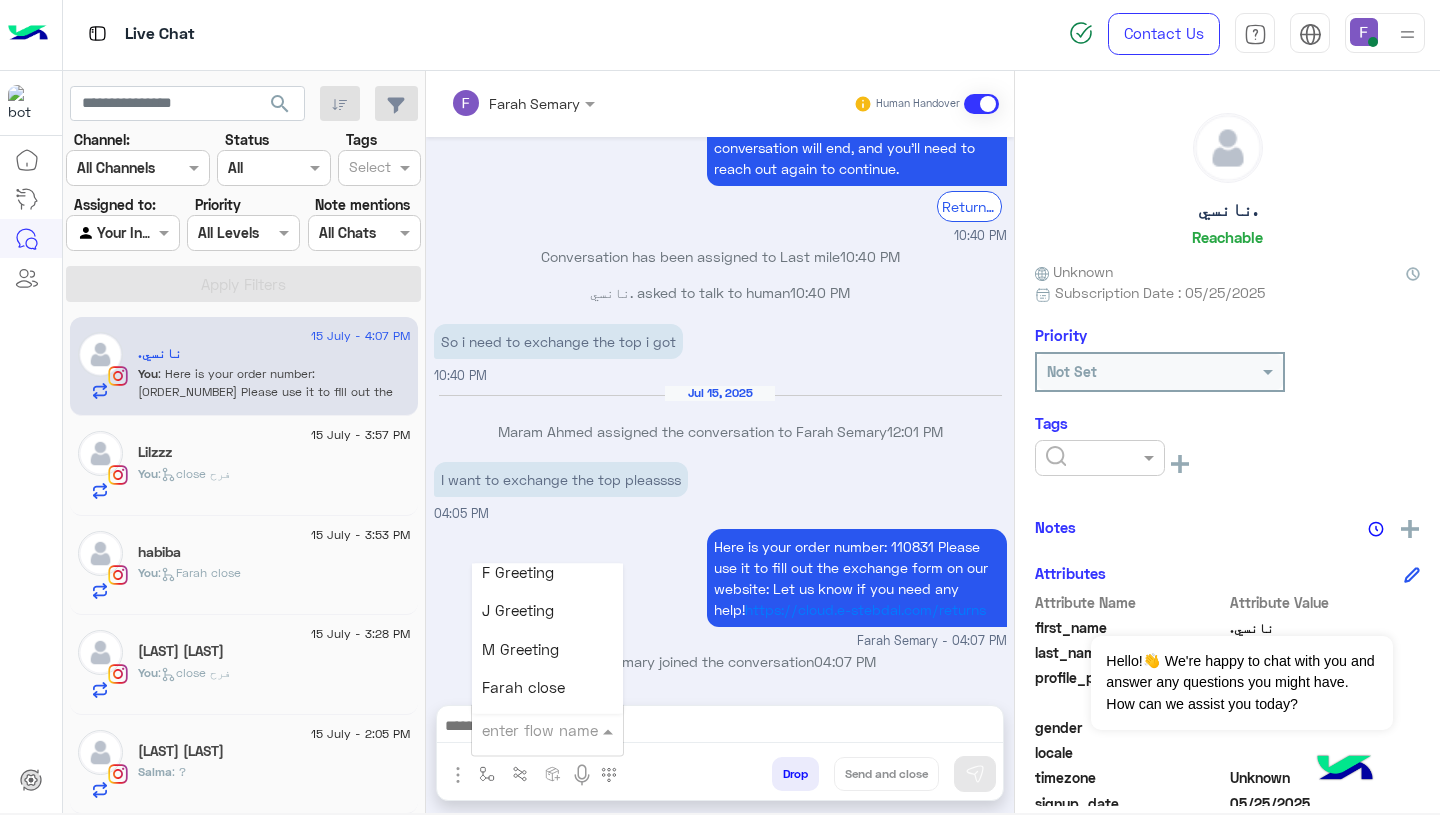 scroll, scrollTop: 2318, scrollLeft: 0, axis: vertical 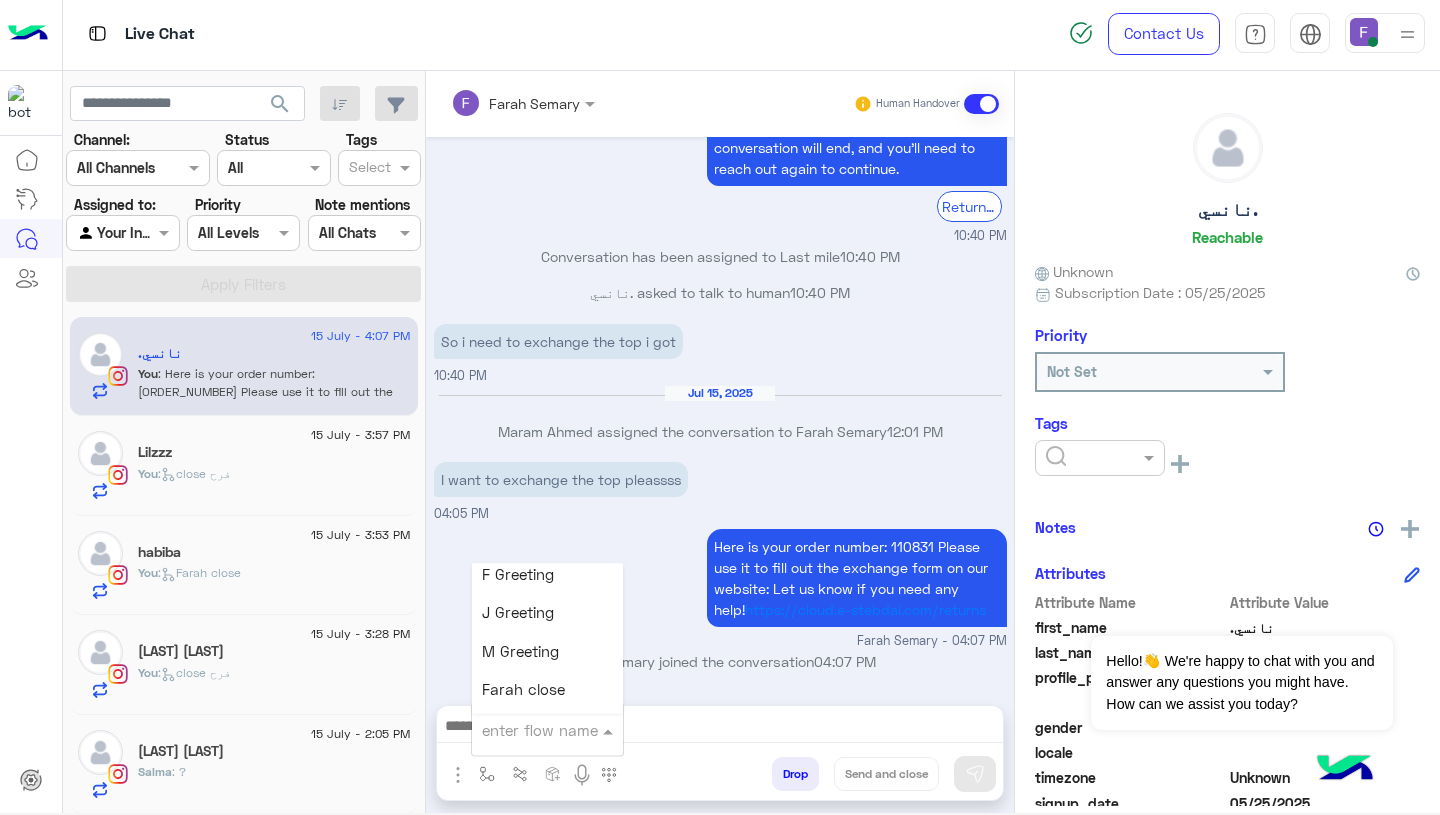 click on "Farah close" at bounding box center (547, 690) 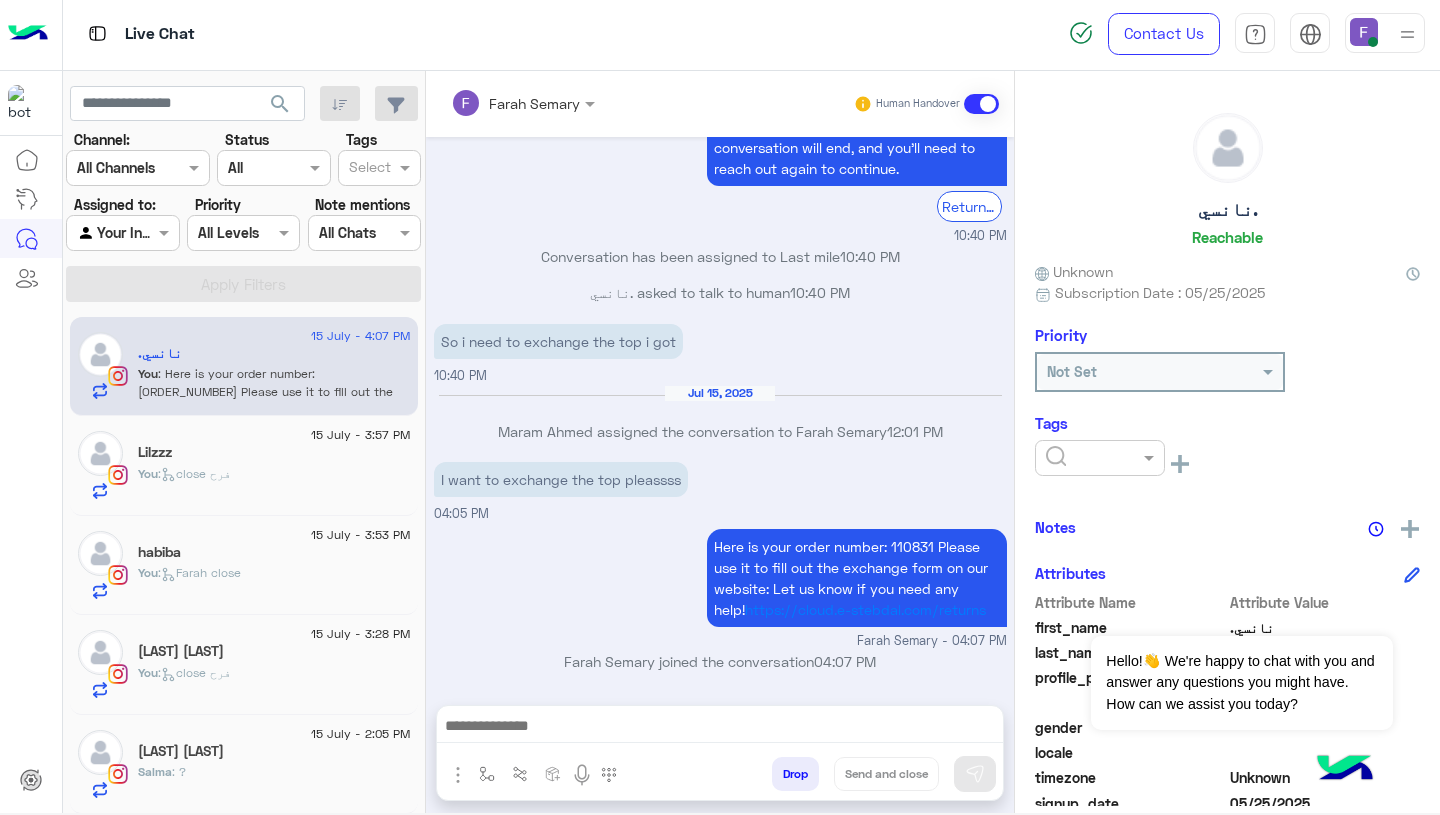 type on "**********" 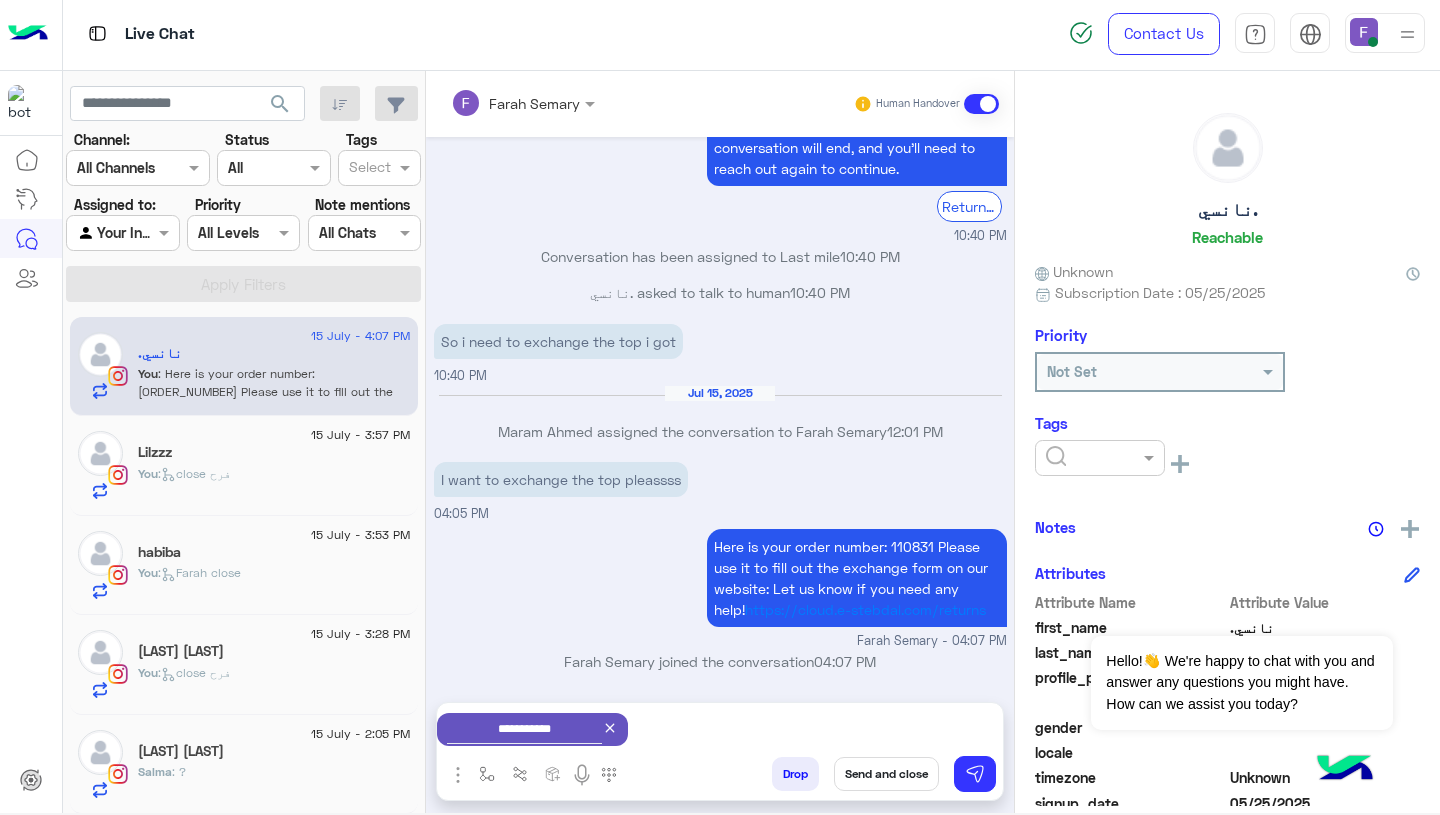 click on "Send and close" at bounding box center (886, 774) 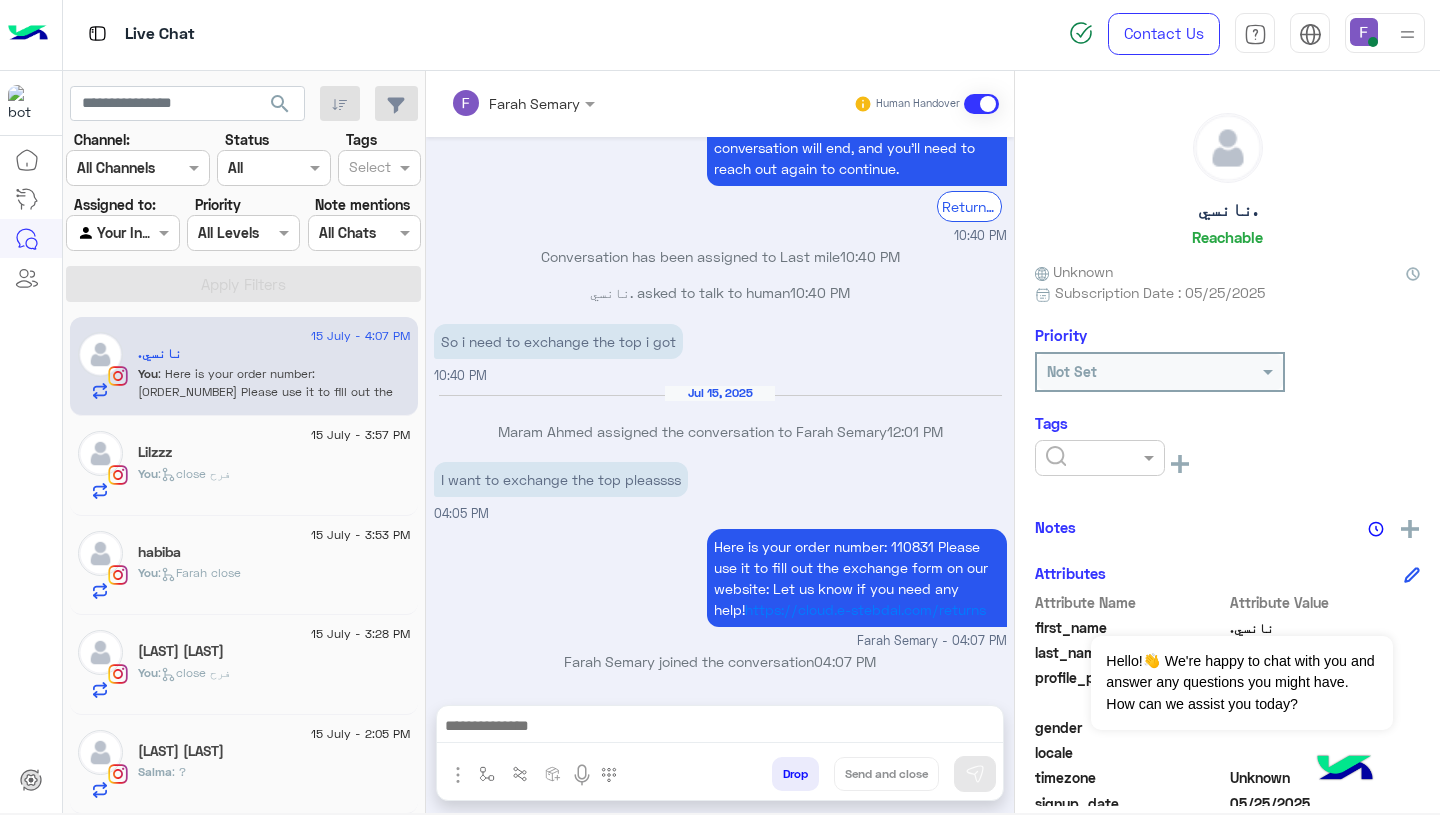 scroll, scrollTop: 1904, scrollLeft: 0, axis: vertical 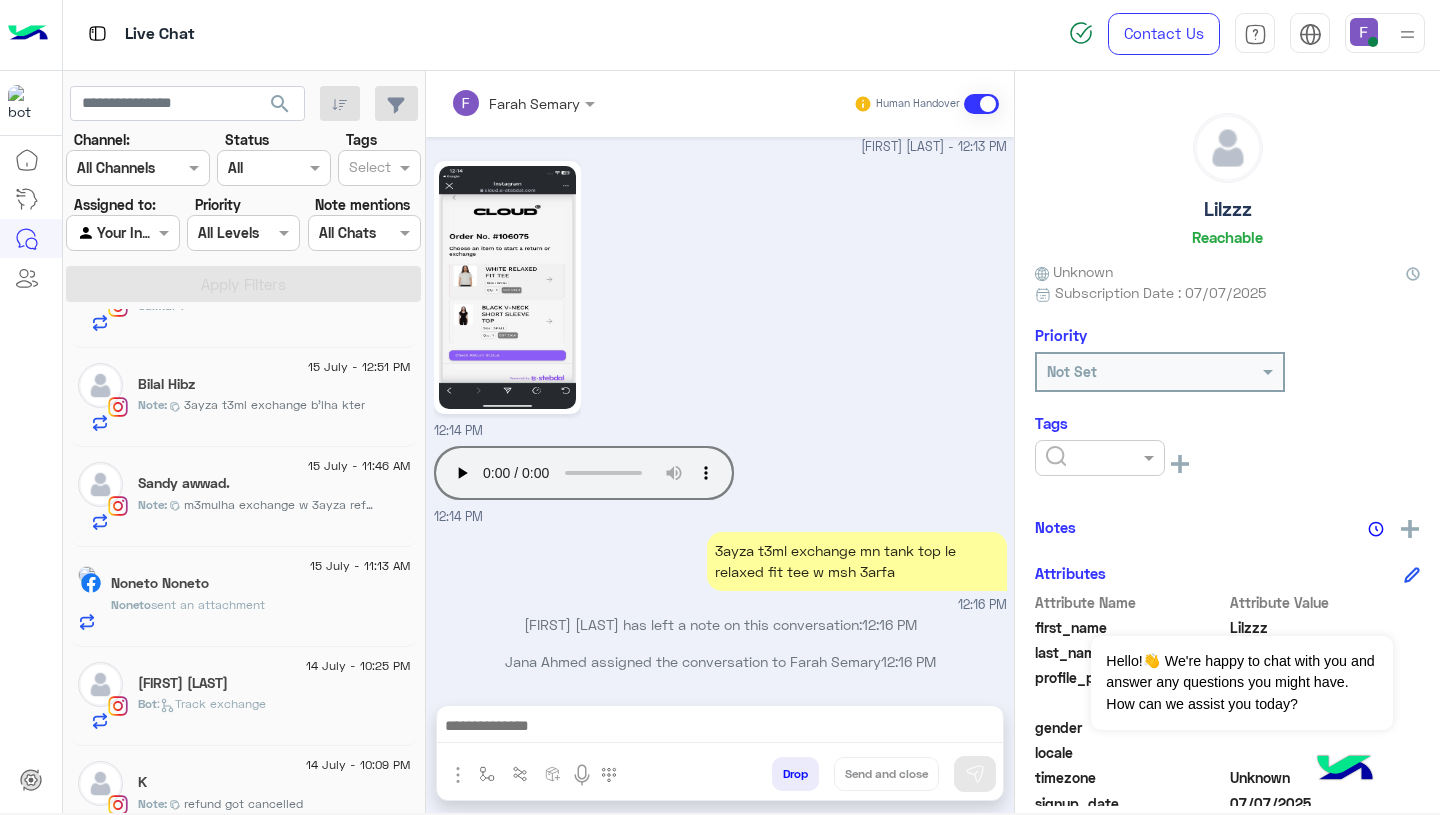 click on "Noneto  sent an attachment" 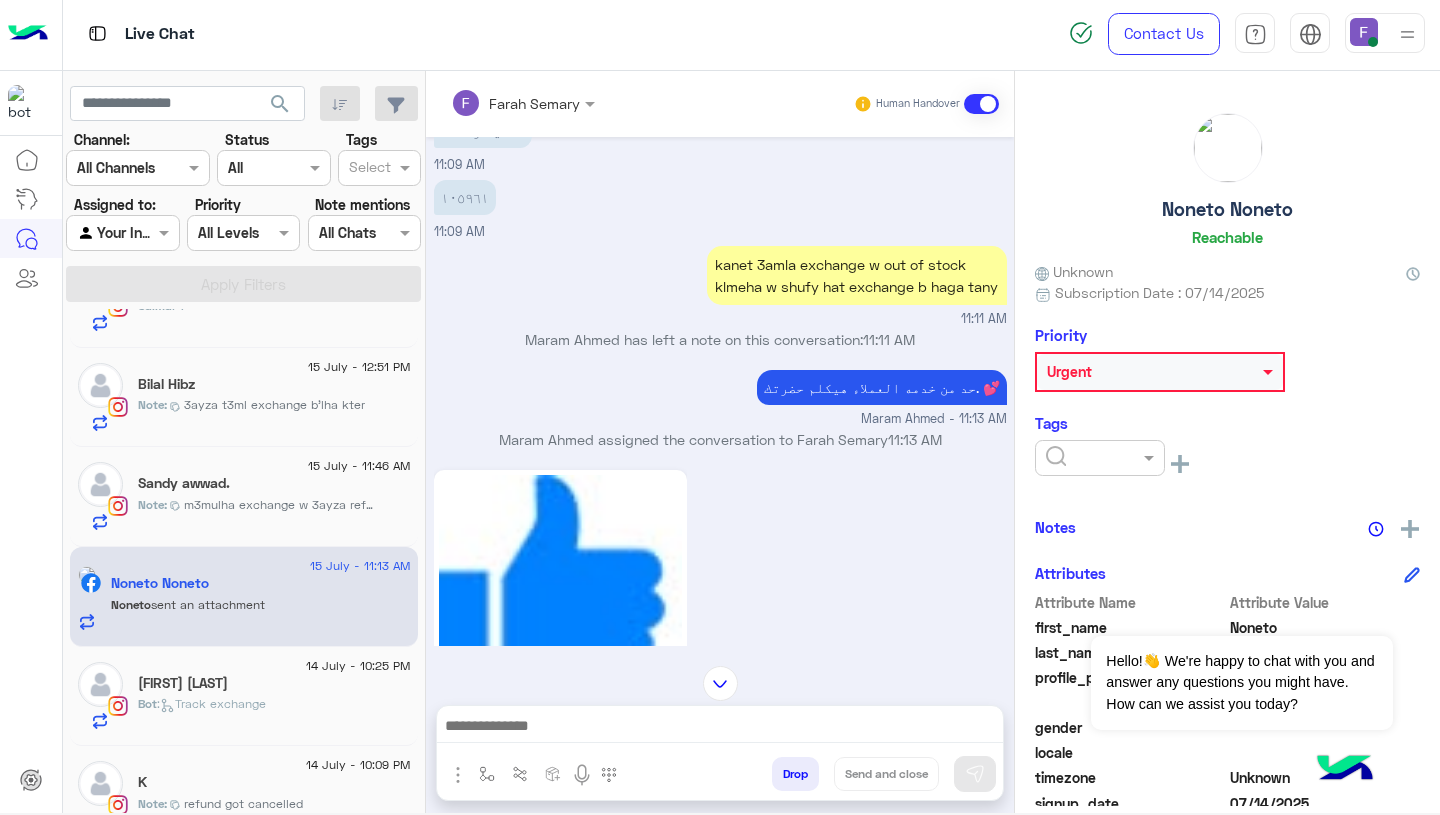 scroll, scrollTop: 988, scrollLeft: 0, axis: vertical 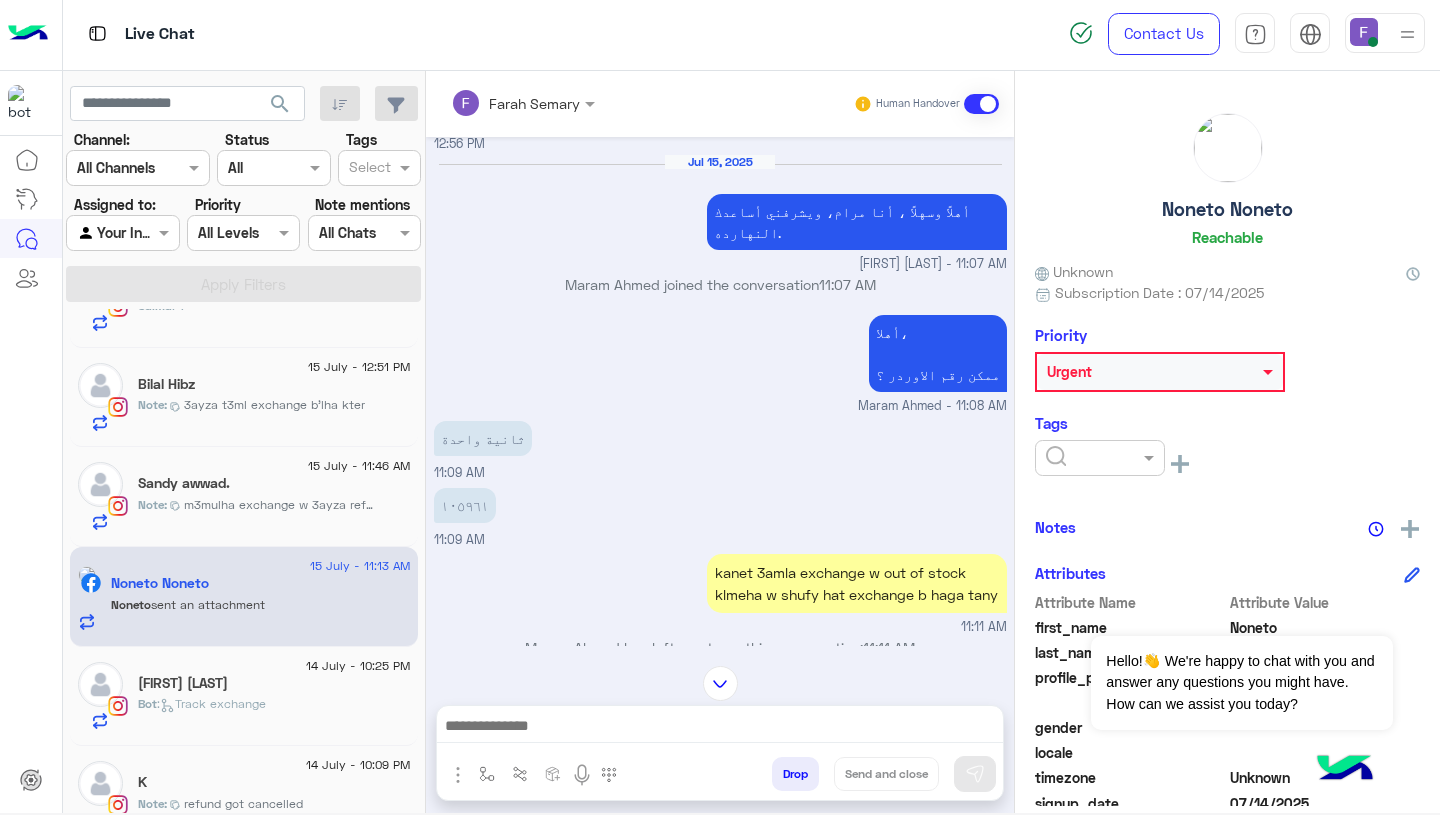 click at bounding box center (720, 728) 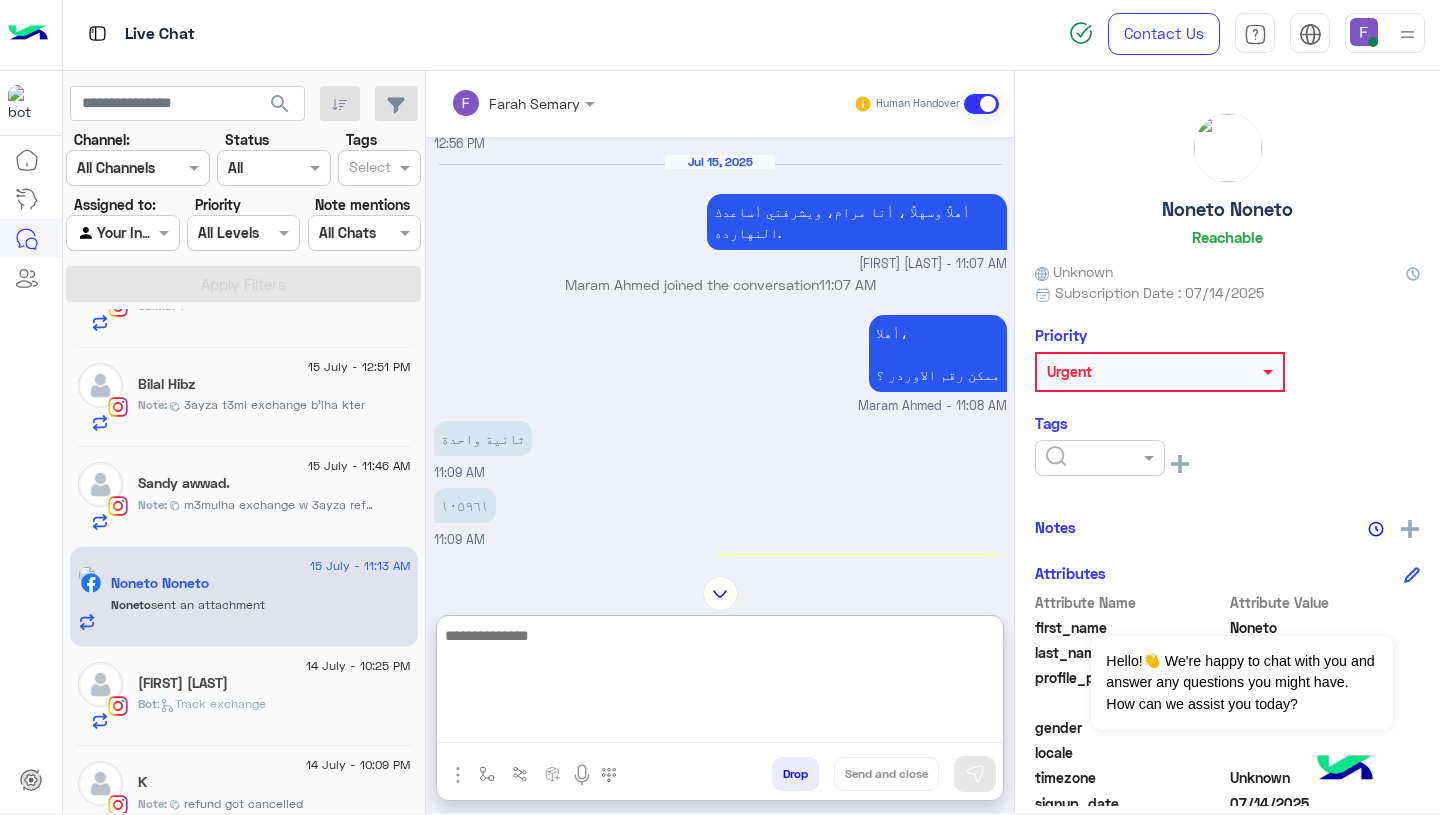 paste on "**********" 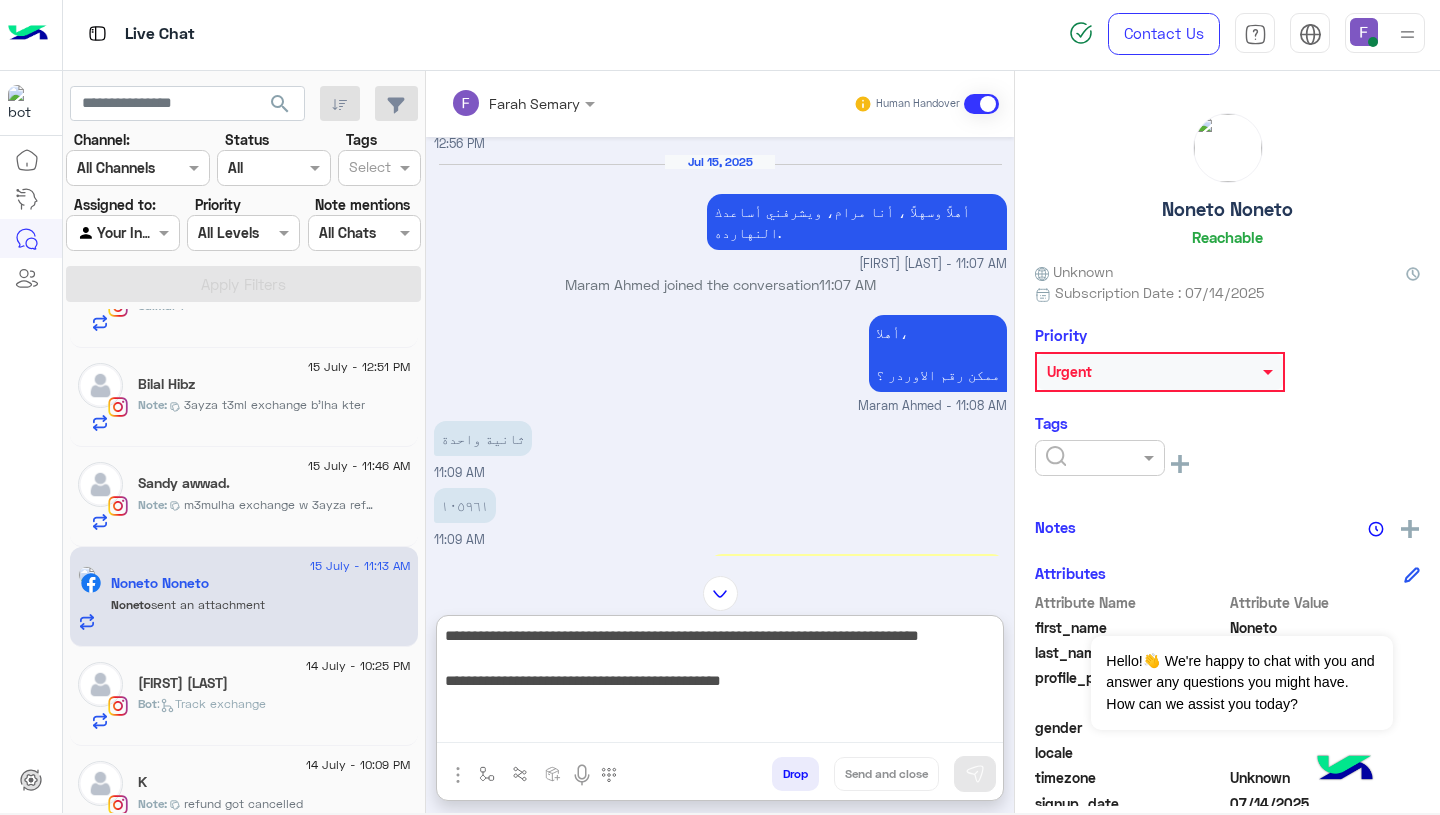 scroll, scrollTop: 106, scrollLeft: 0, axis: vertical 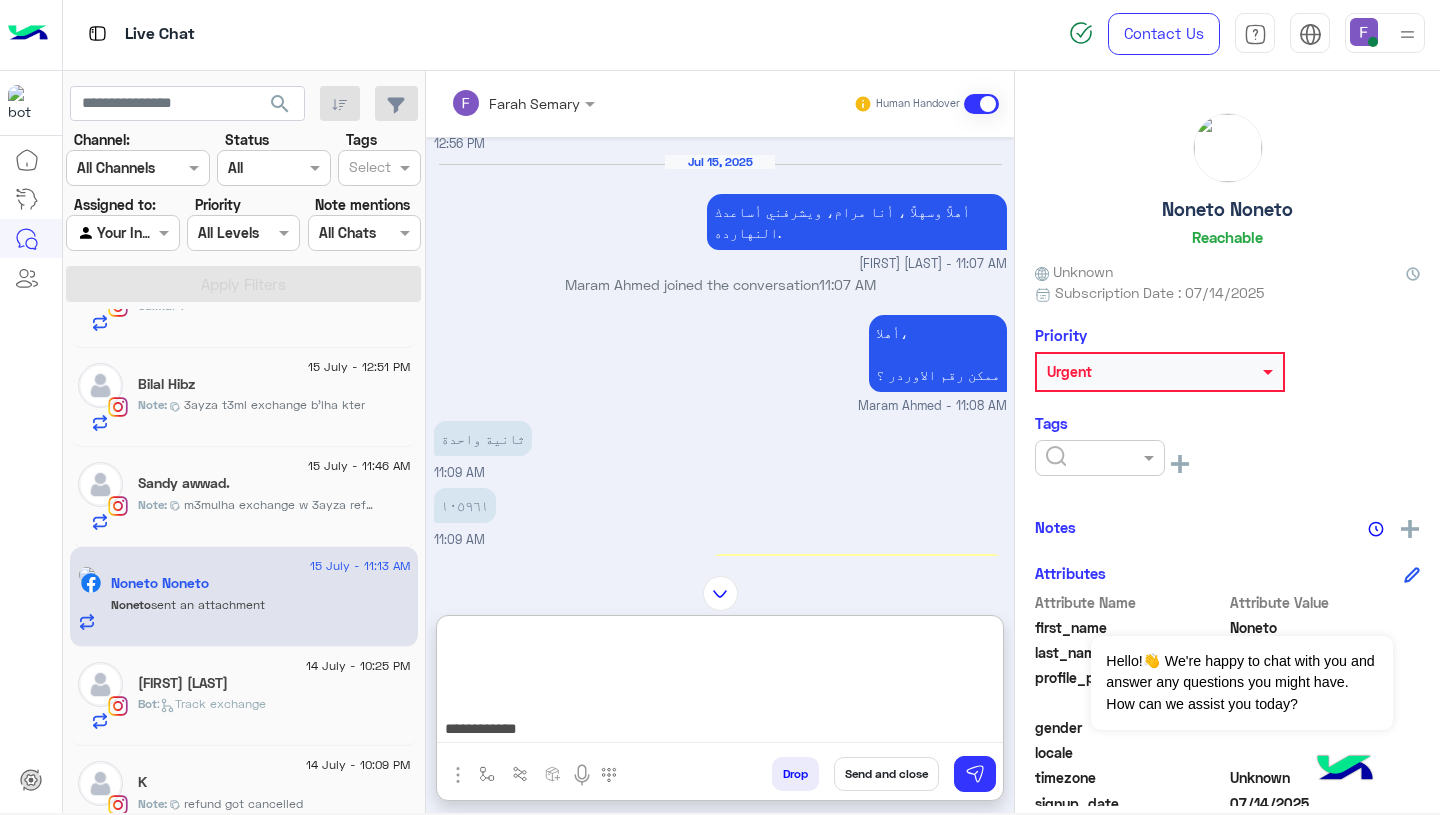 click on "**********" at bounding box center [720, 683] 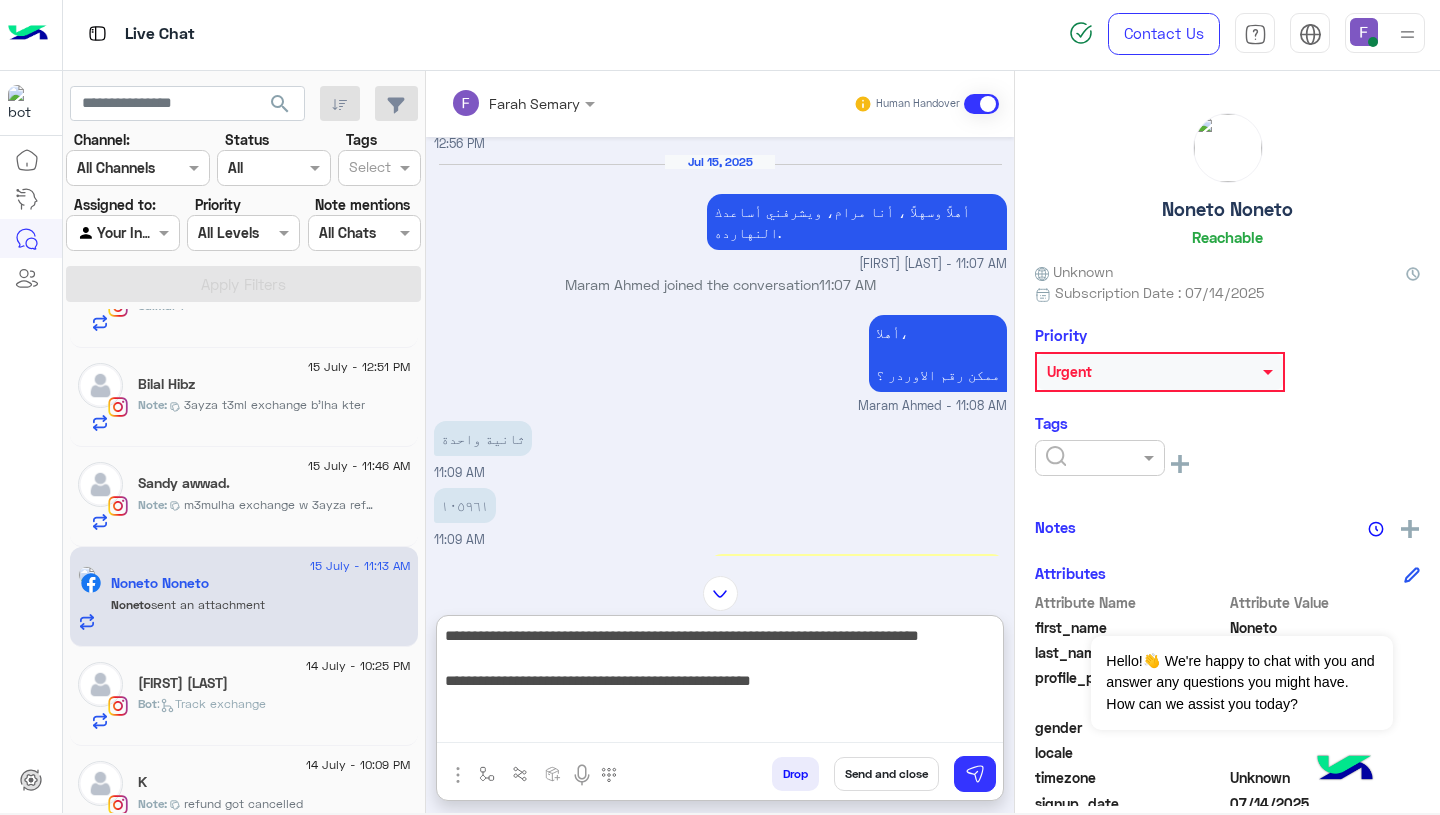 scroll, scrollTop: 0, scrollLeft: 0, axis: both 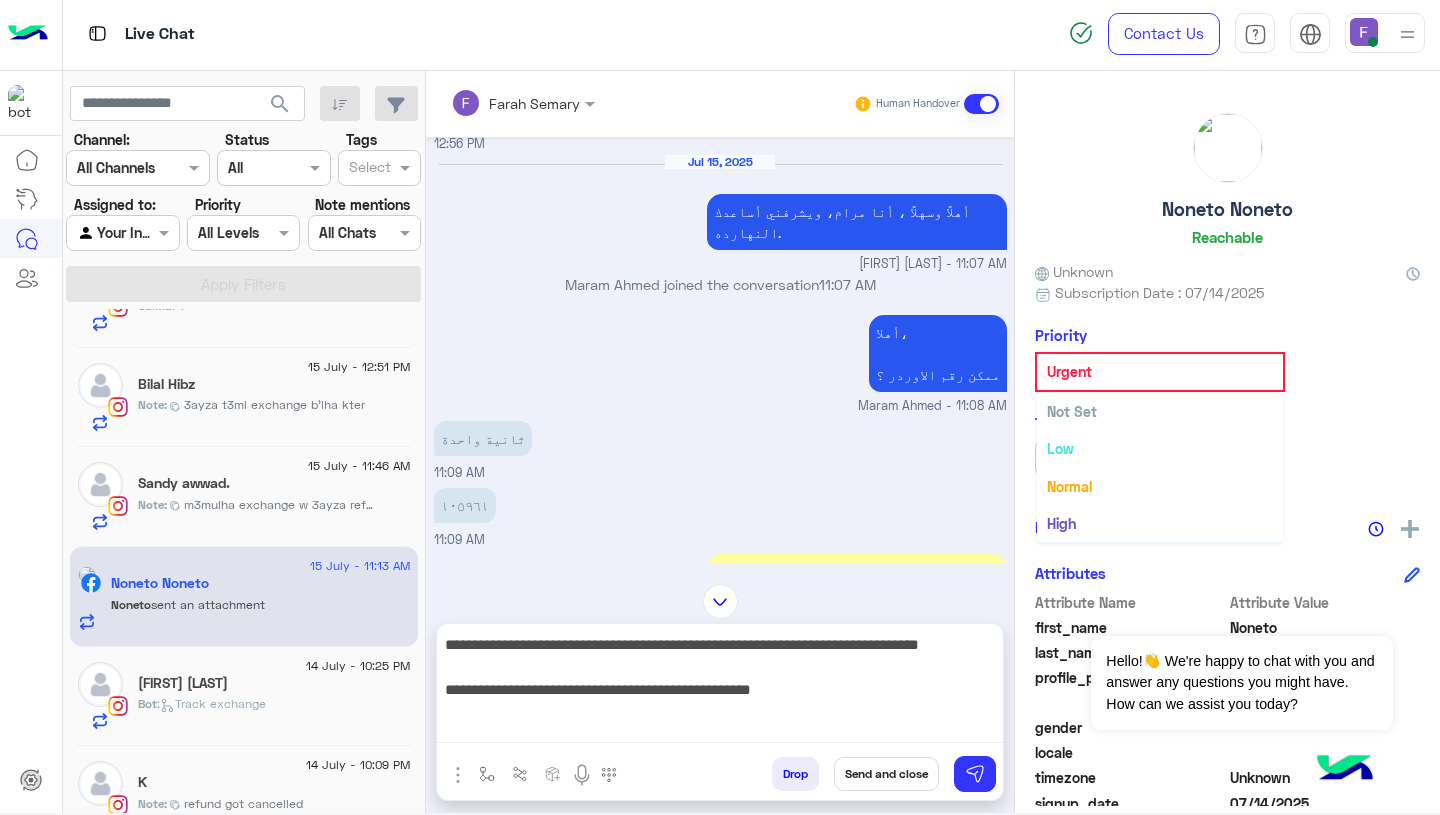 click 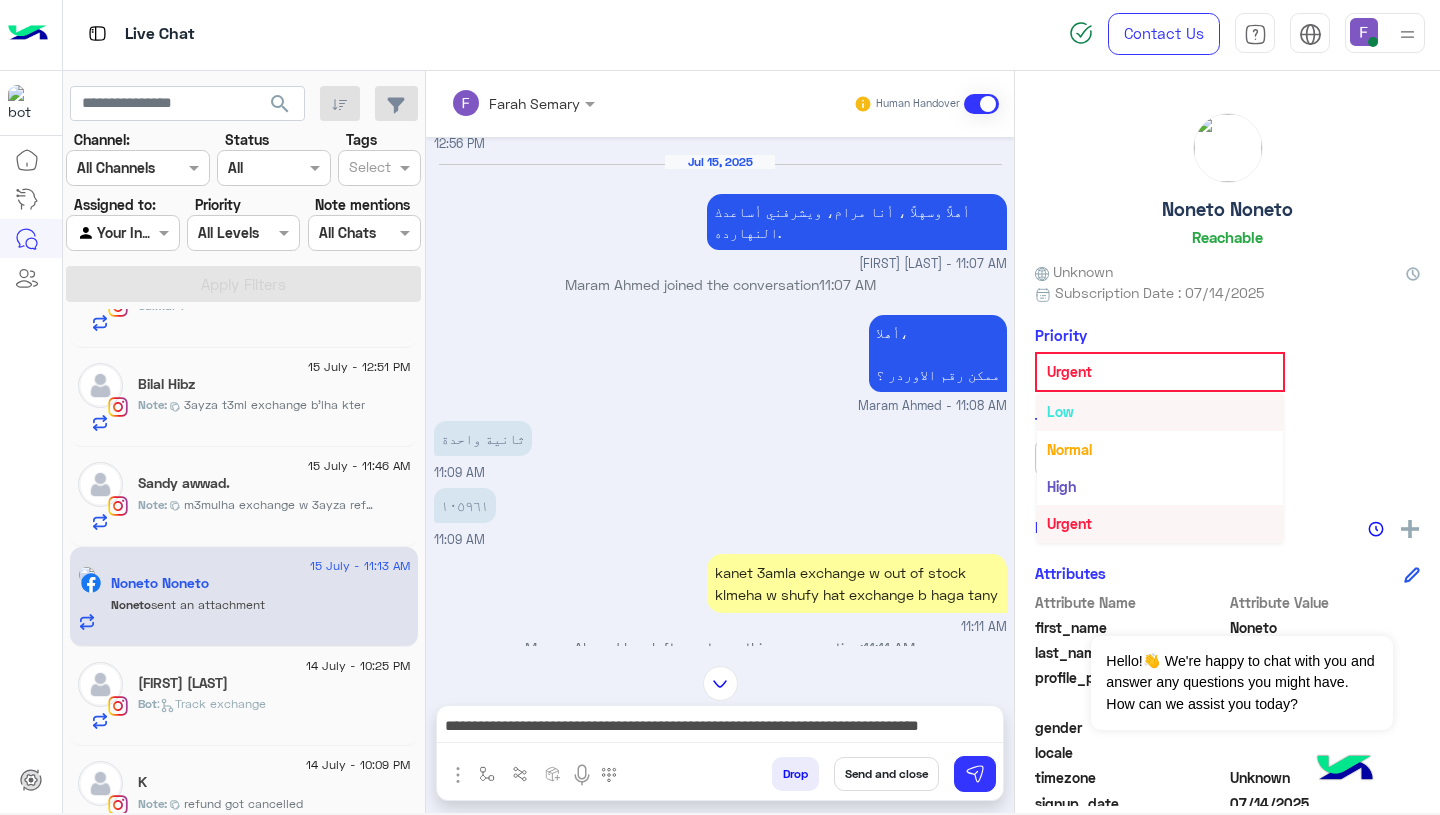click on "Low" at bounding box center (1060, 411) 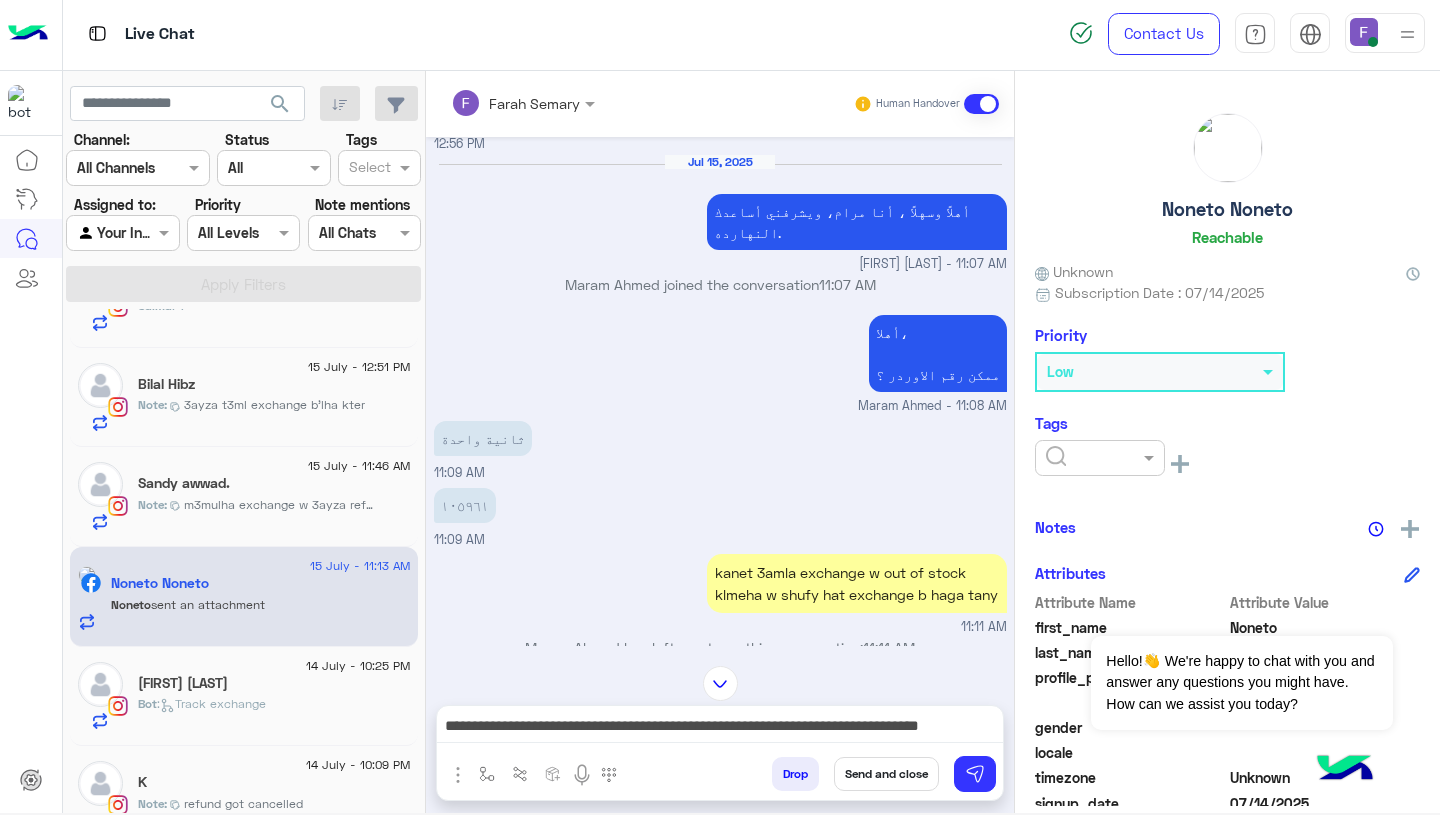 click on "Low" 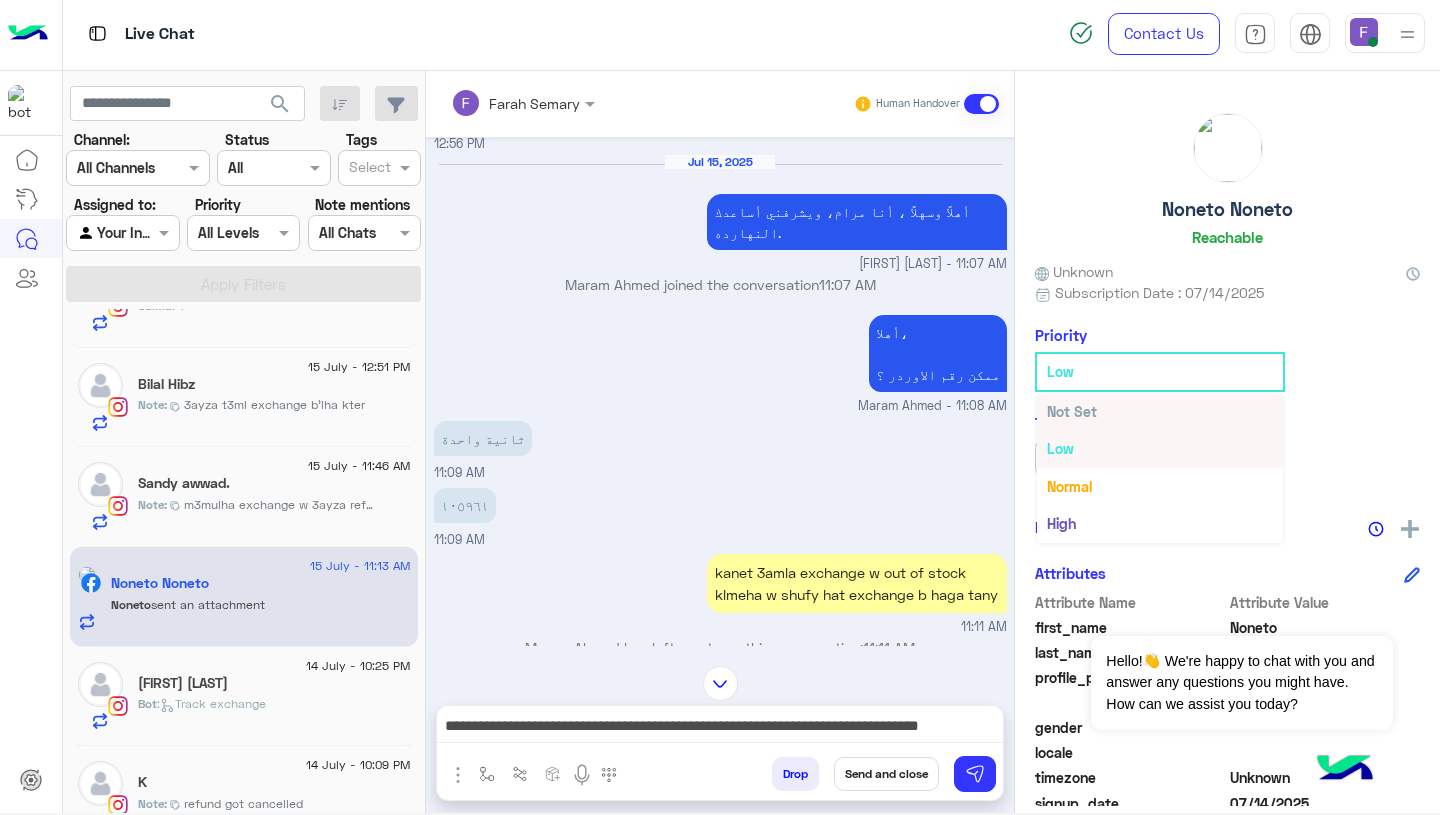 click on "Not Set" at bounding box center [1160, 411] 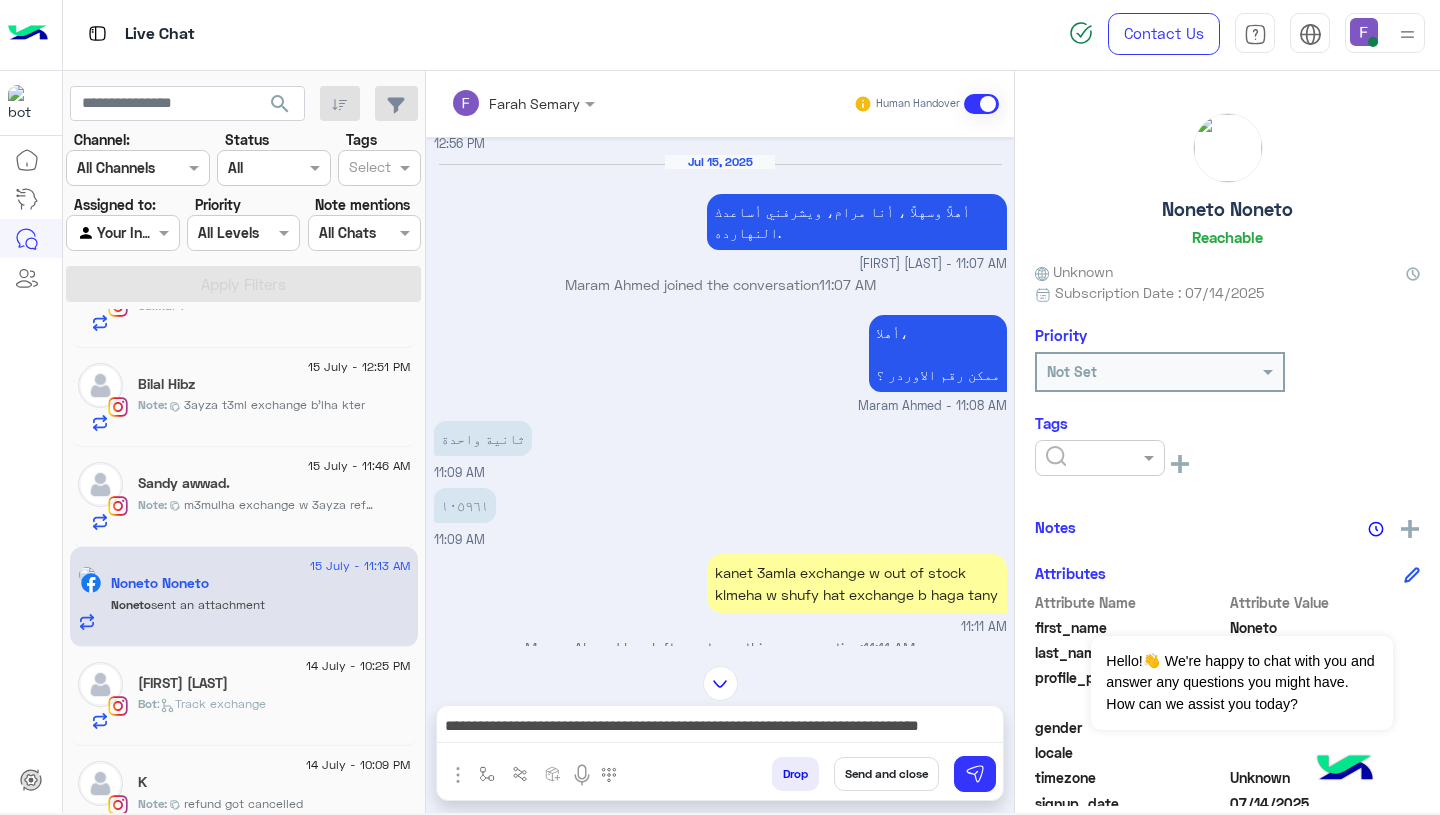 click on "Priority" 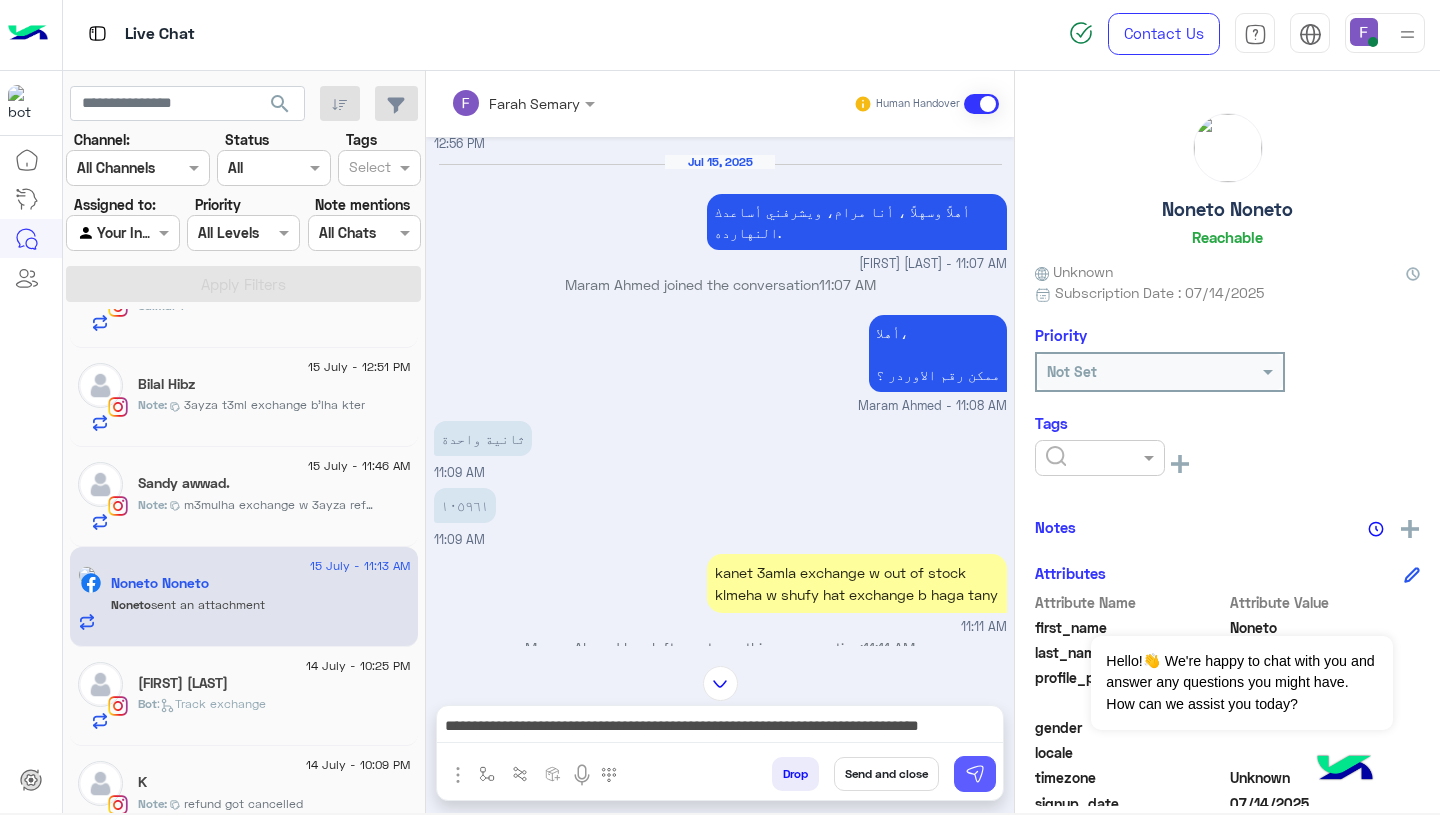 click at bounding box center (975, 774) 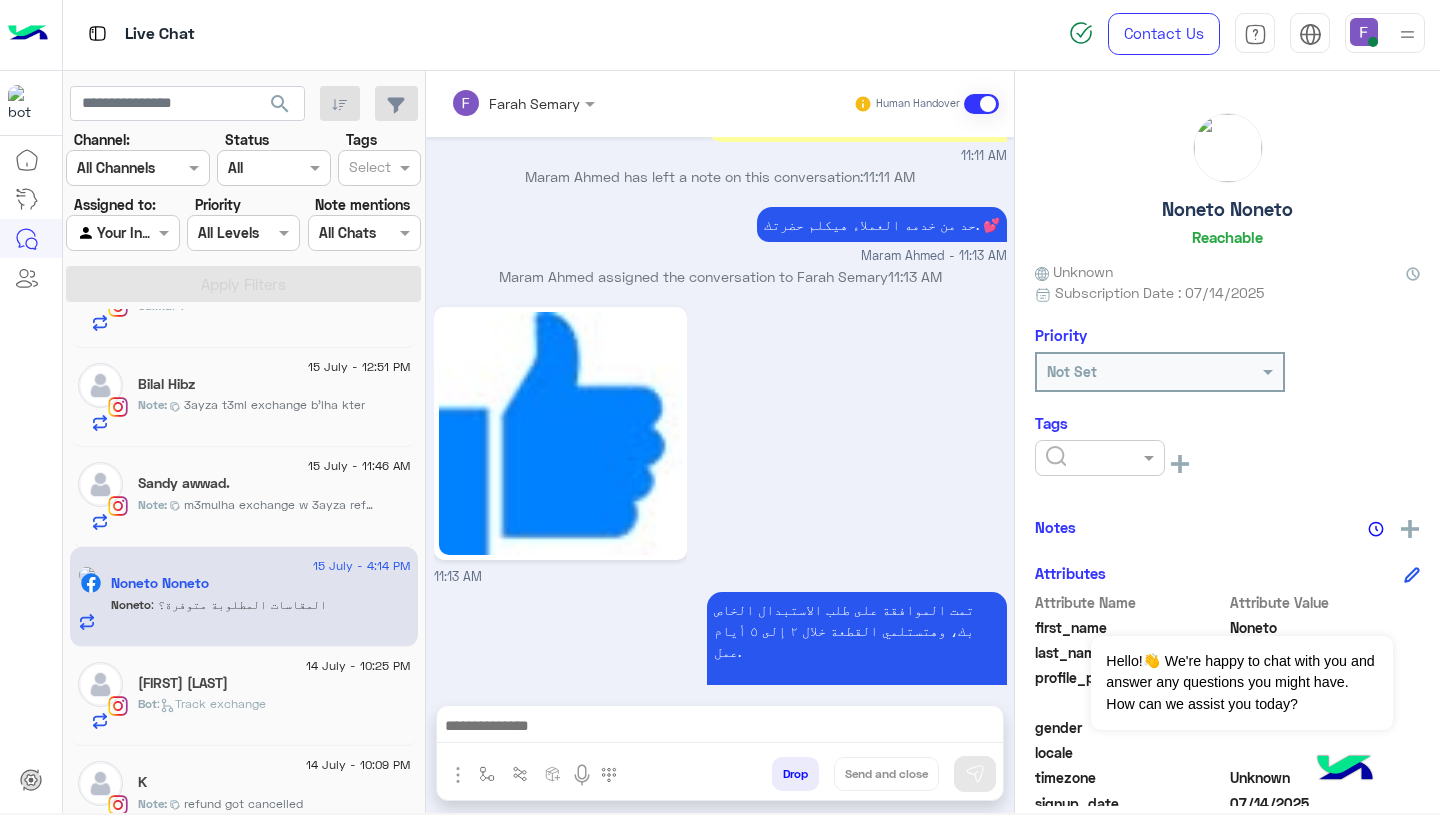 scroll, scrollTop: 1526, scrollLeft: 0, axis: vertical 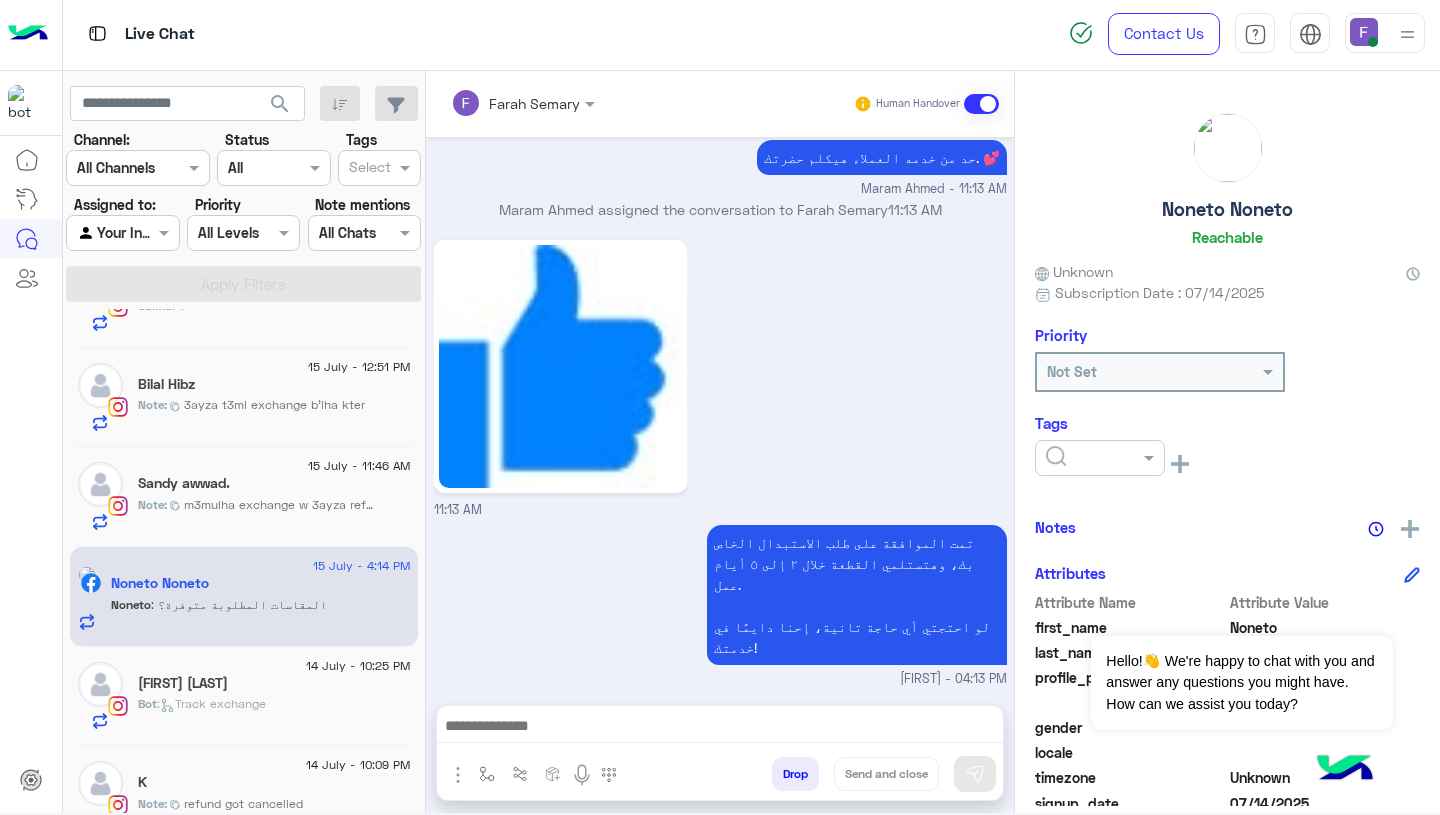 click on "المقاسات المطلوبة متوفرة؟" at bounding box center [537, 747] 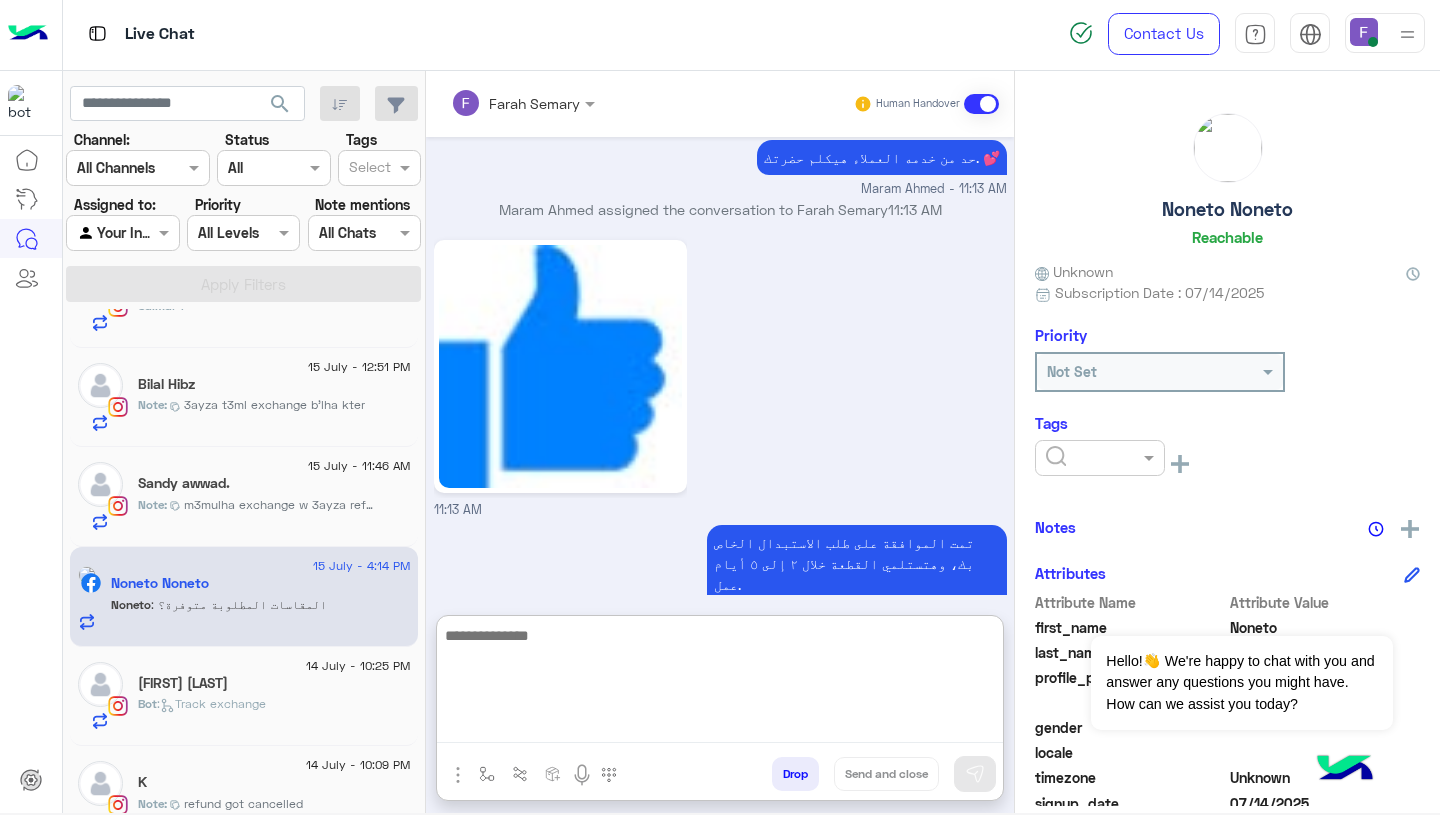 paste on "**********" 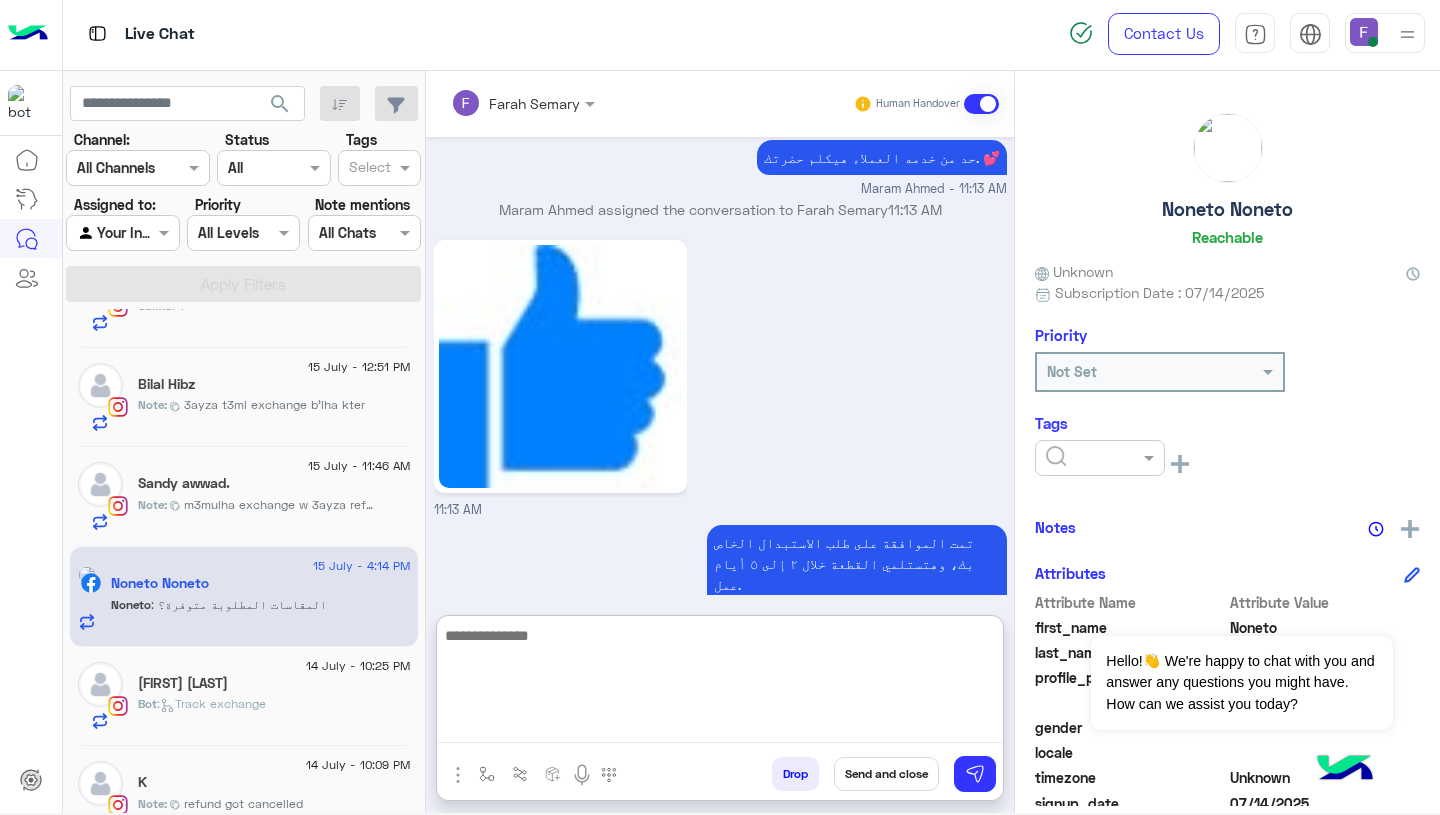 scroll, scrollTop: 1680, scrollLeft: 0, axis: vertical 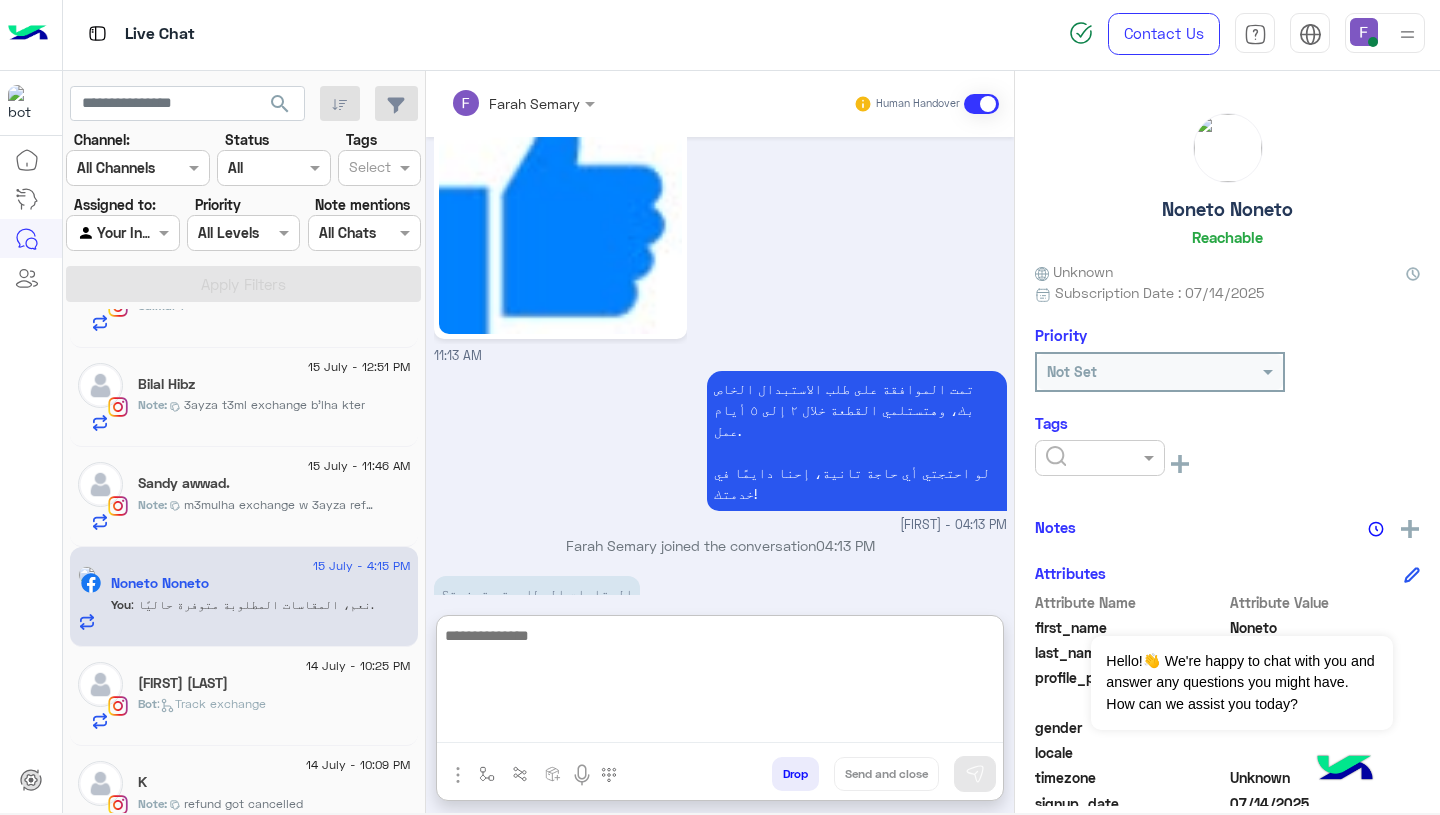 click on "نعم، المقاسات المطلوبة متوفرة حاليًا.  Farah Semary -  04:15 PM" at bounding box center (720, 670) 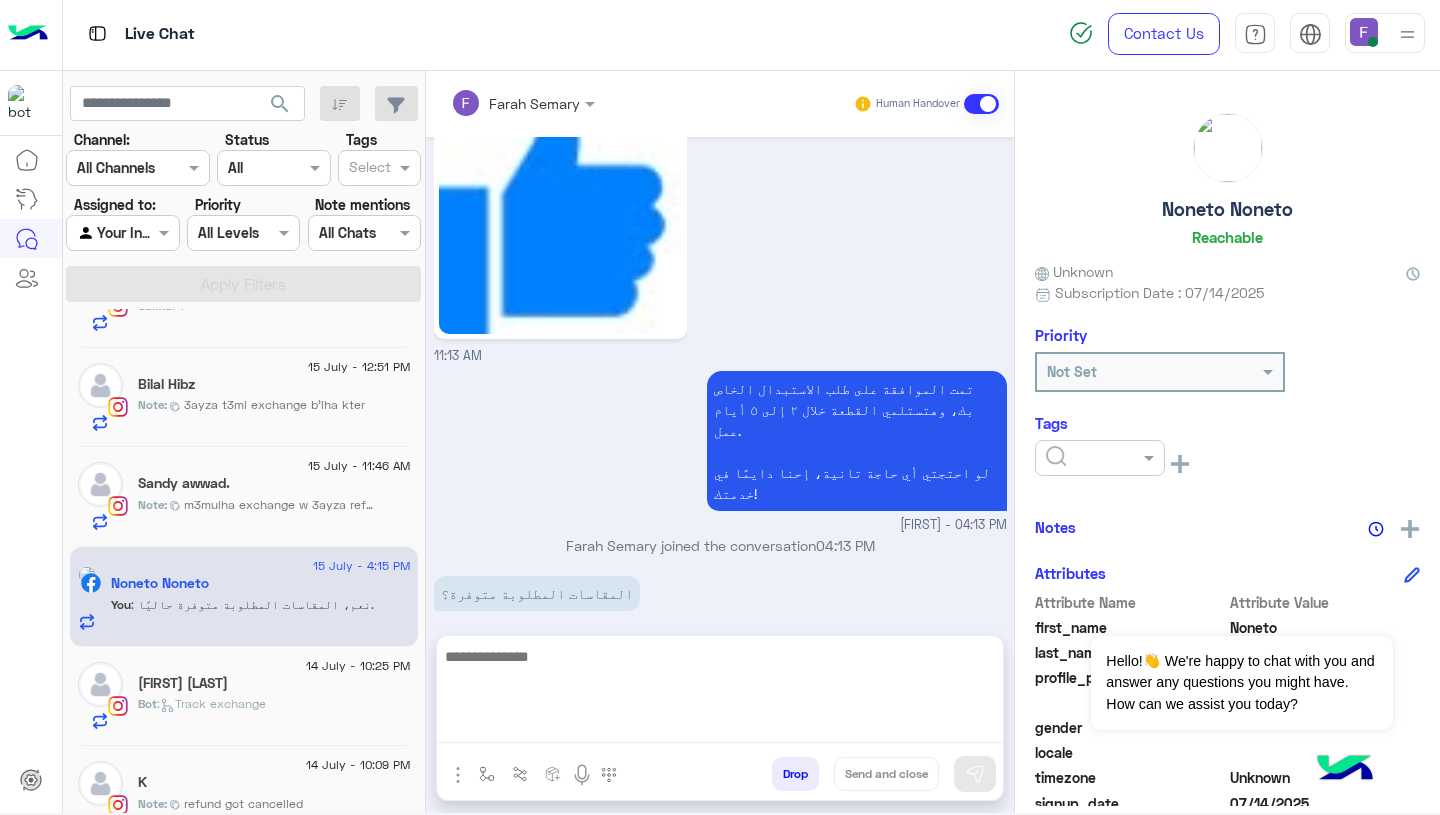scroll, scrollTop: 1590, scrollLeft: 0, axis: vertical 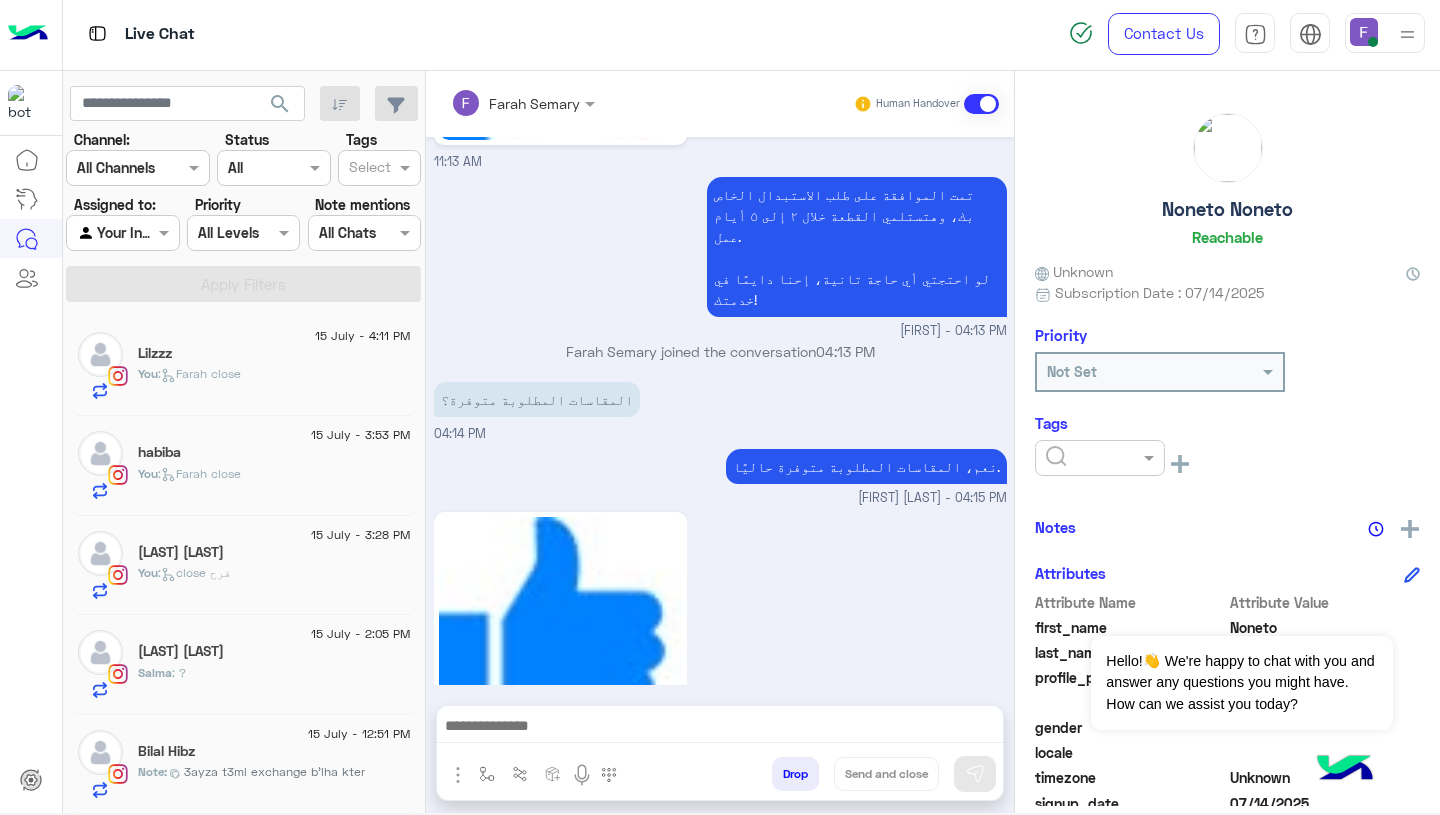click on "Drop" at bounding box center (795, 774) 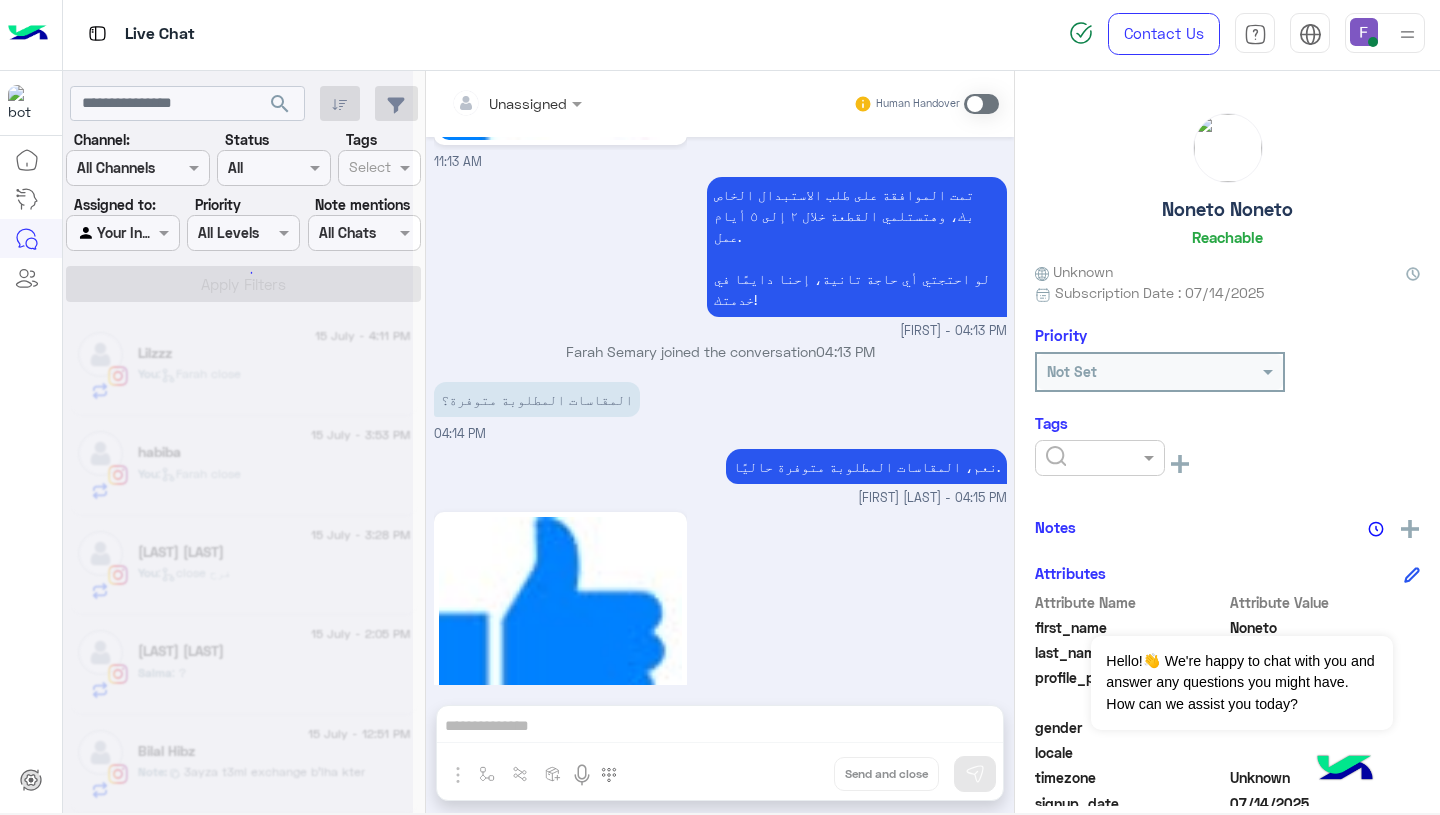 scroll, scrollTop: 1910, scrollLeft: 0, axis: vertical 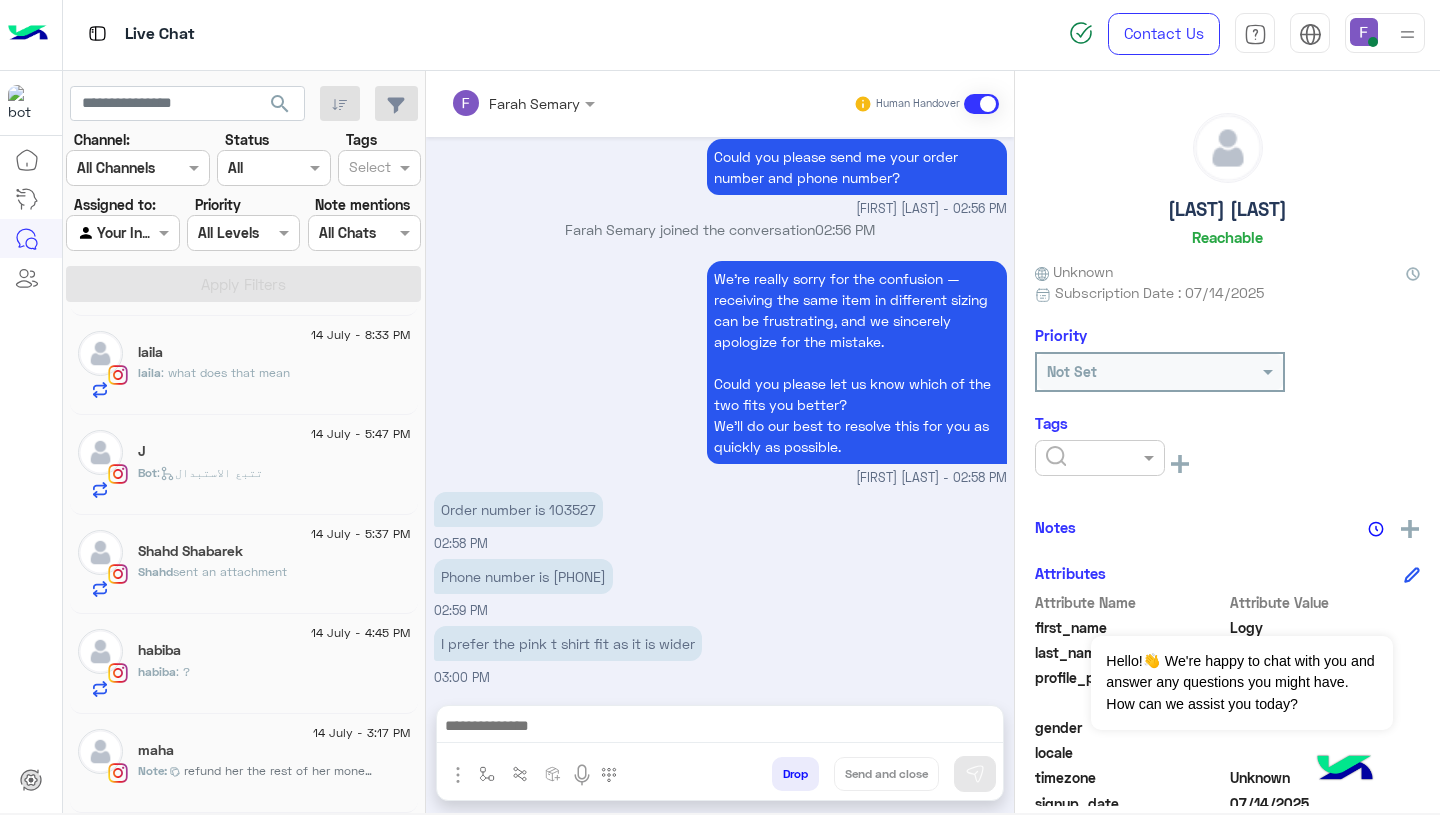 click on "maha" 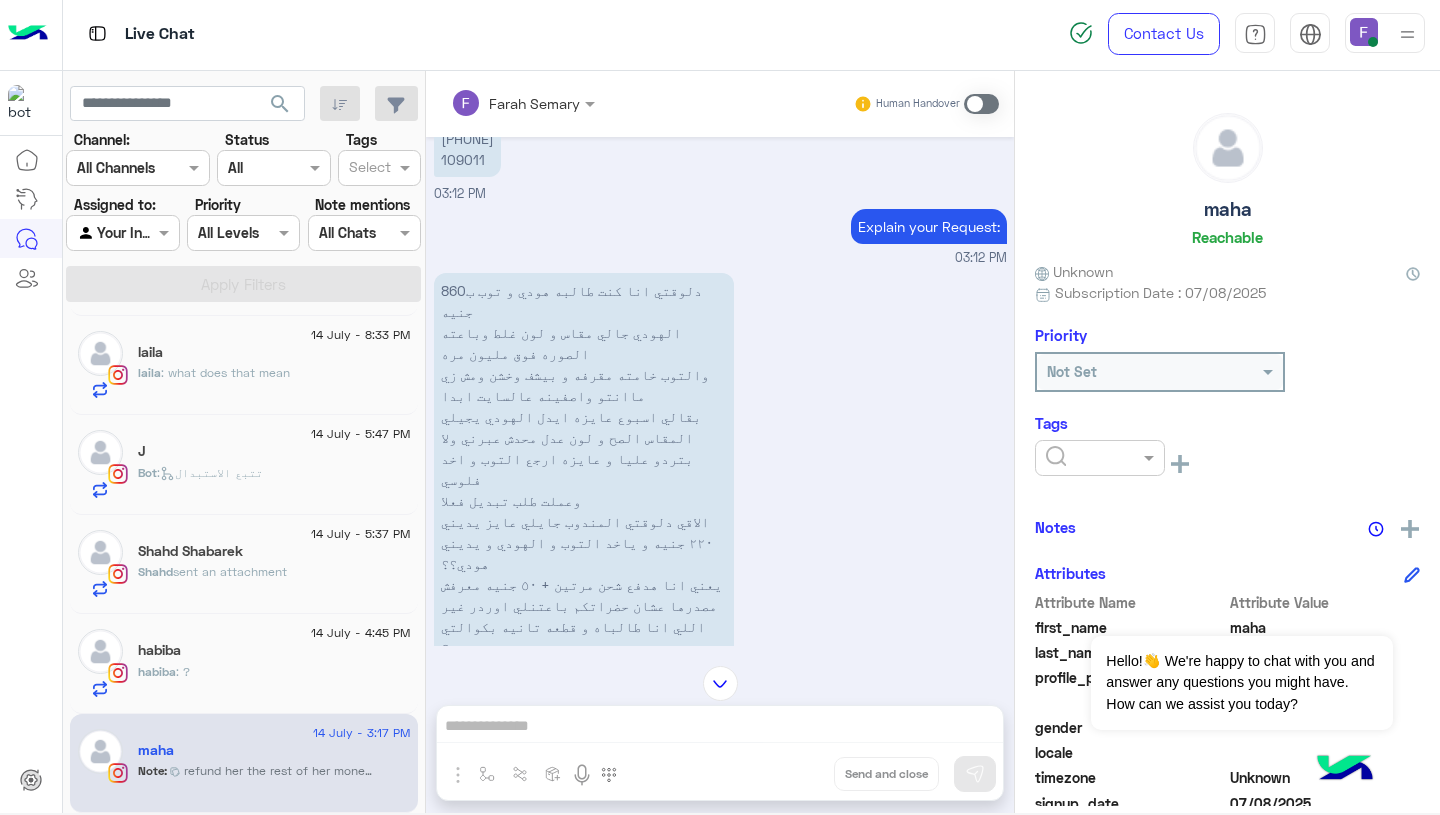 scroll, scrollTop: 1498, scrollLeft: 0, axis: vertical 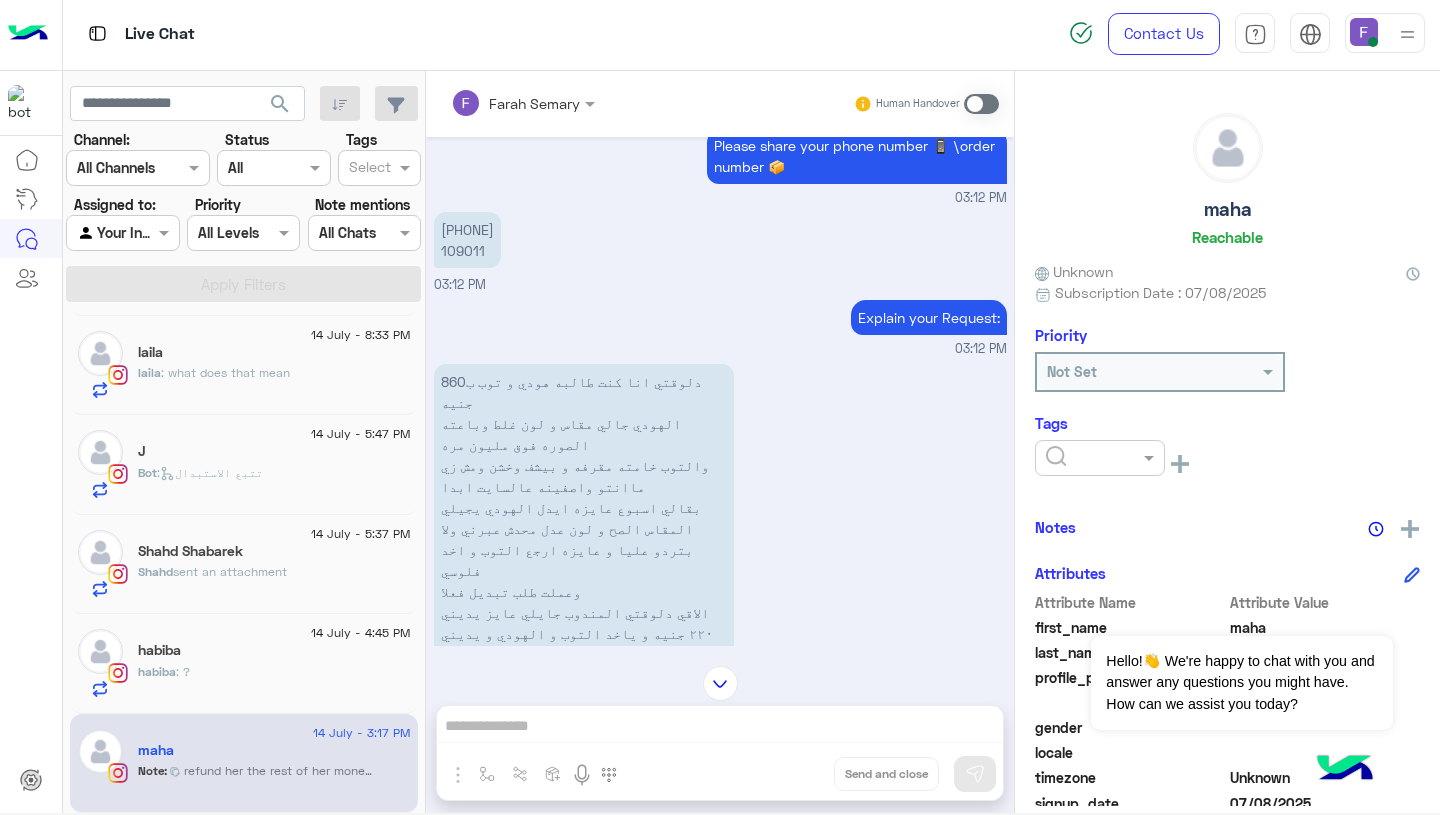 click on "[PHONE] [ORDER_NUMBER]" at bounding box center [467, 240] 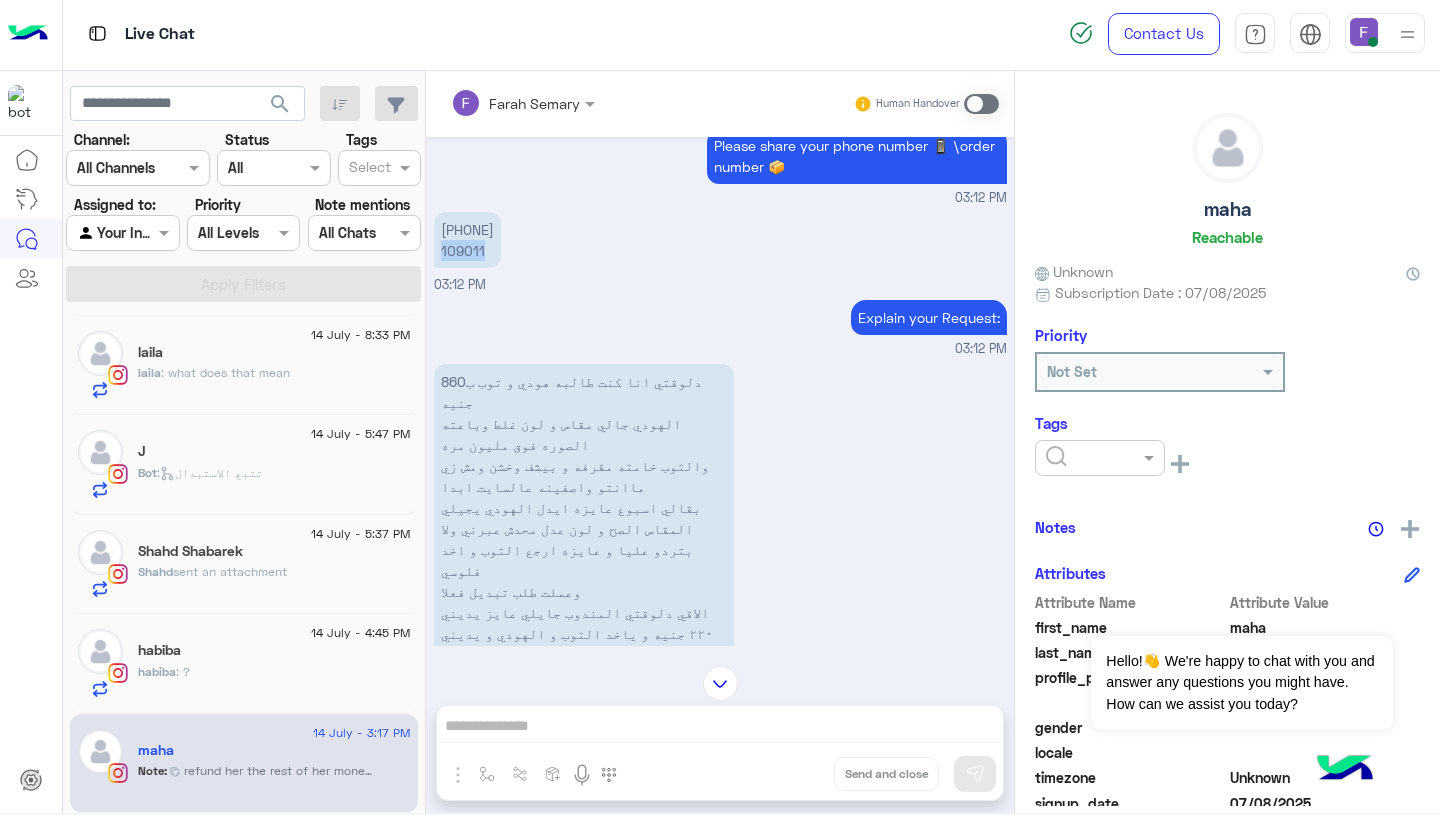 click on "[PHONE] [ORDER_NUMBER]" at bounding box center [467, 240] 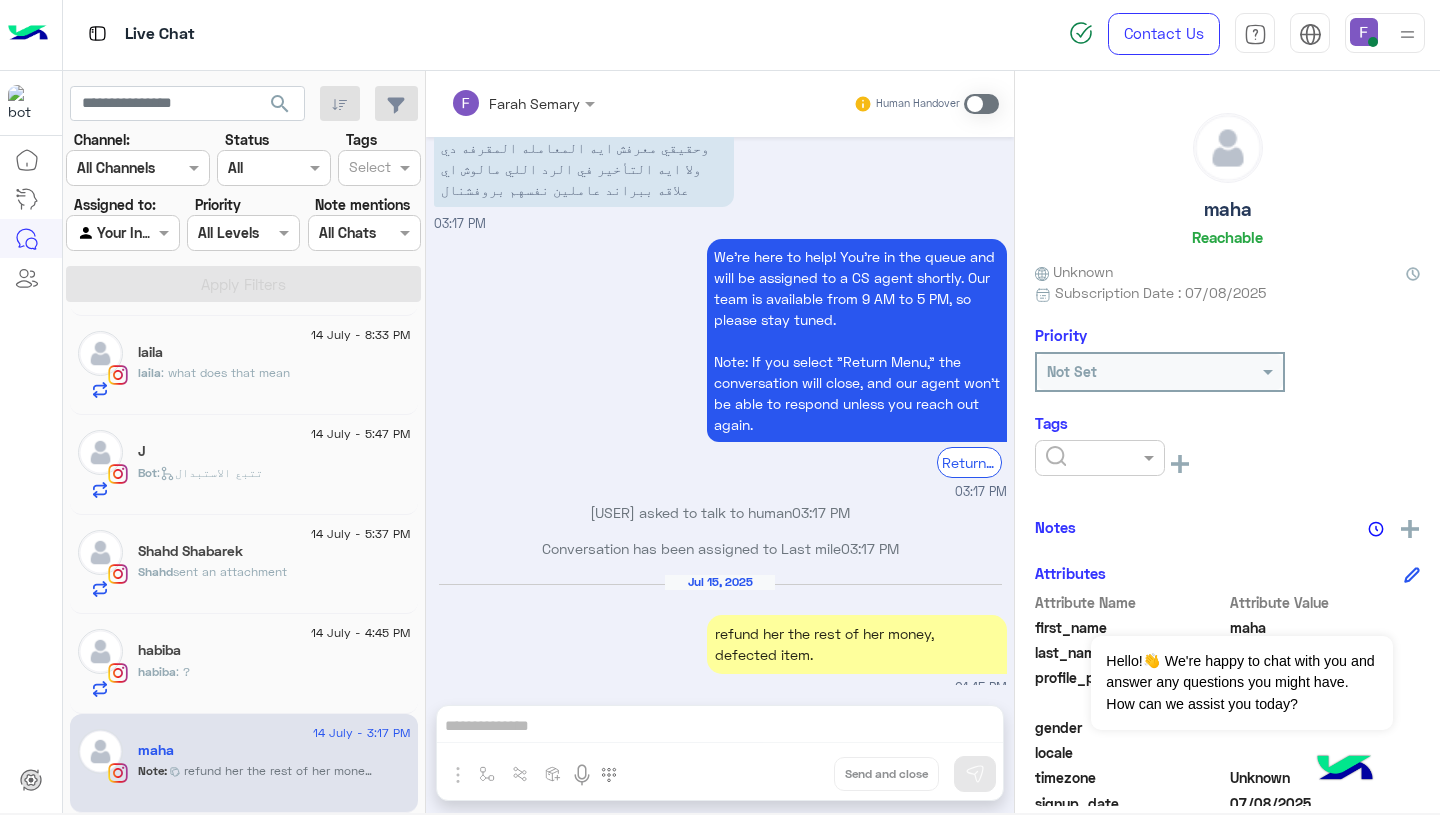 click on "habiba : ?" 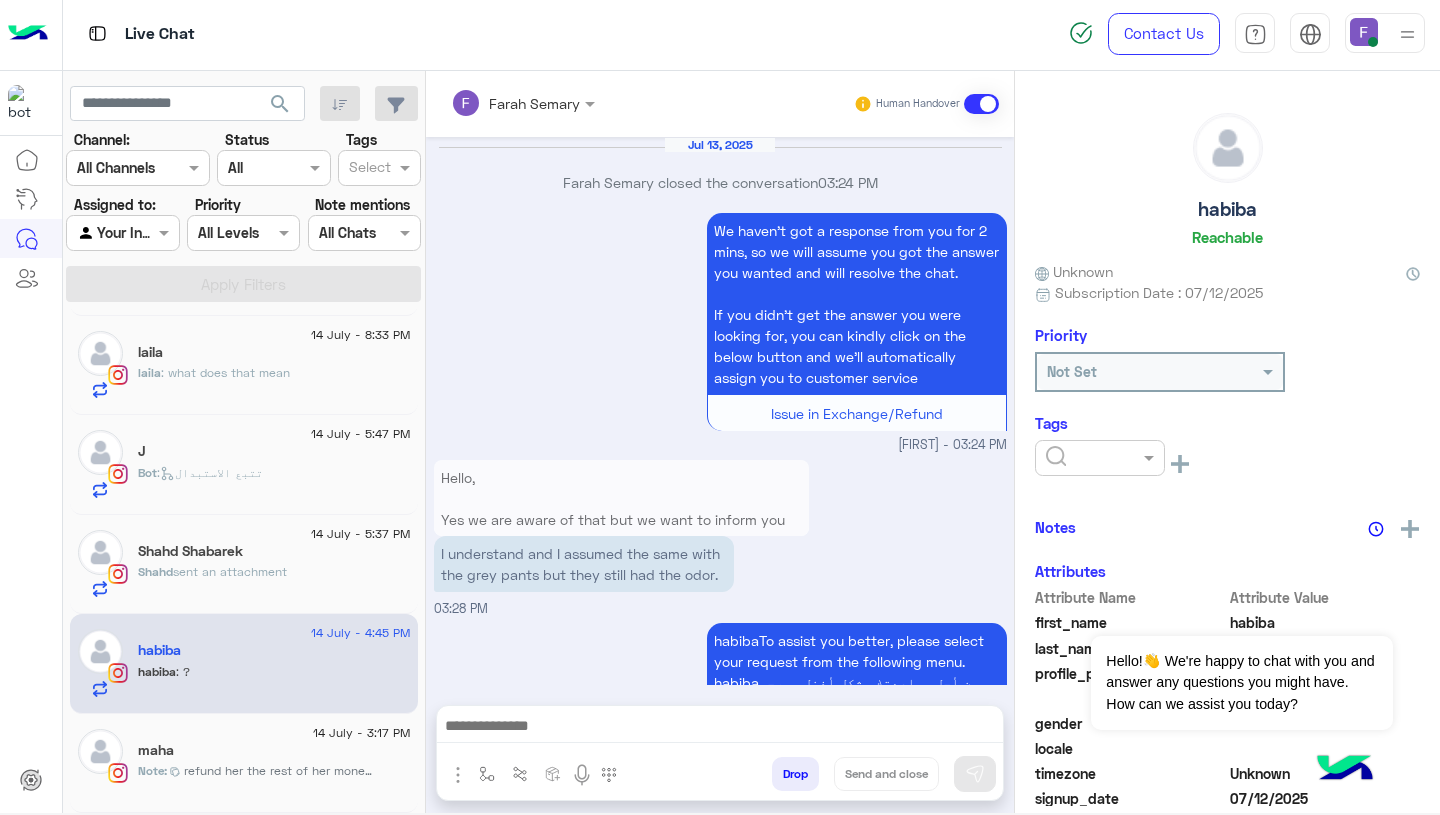 scroll, scrollTop: 1933, scrollLeft: 0, axis: vertical 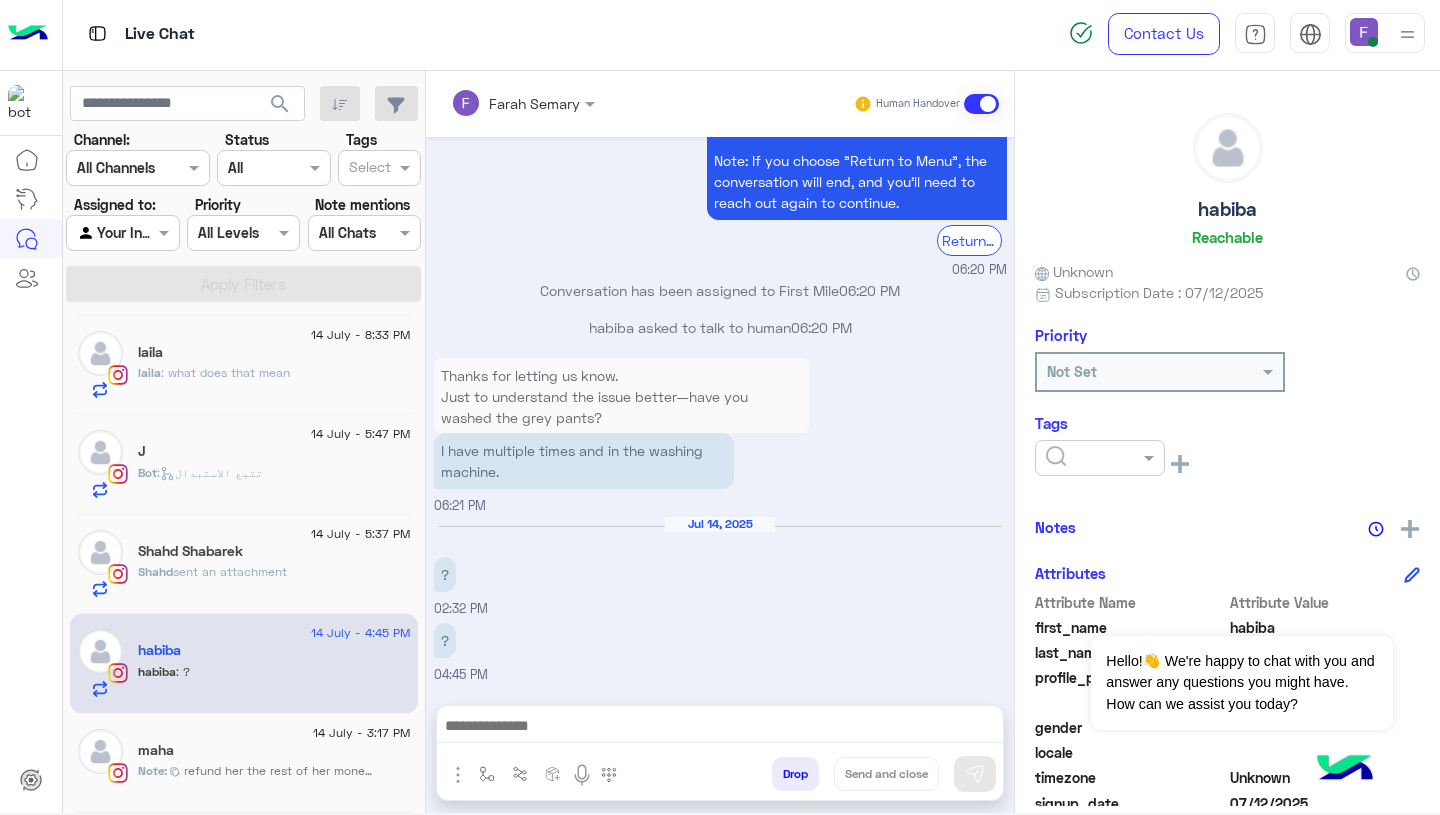 click on "refund her the rest of her money, defected item." 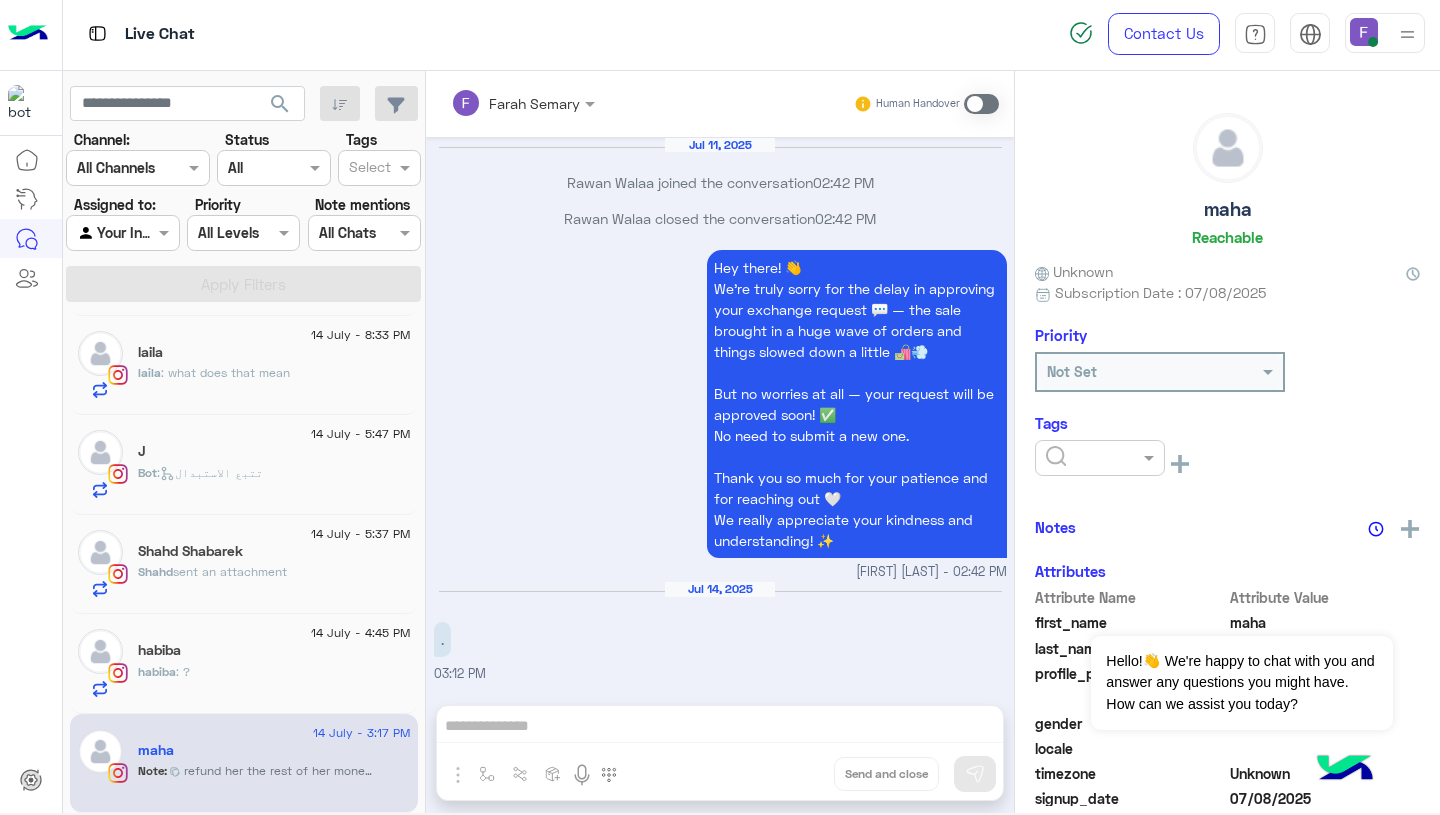 scroll, scrollTop: 2152, scrollLeft: 0, axis: vertical 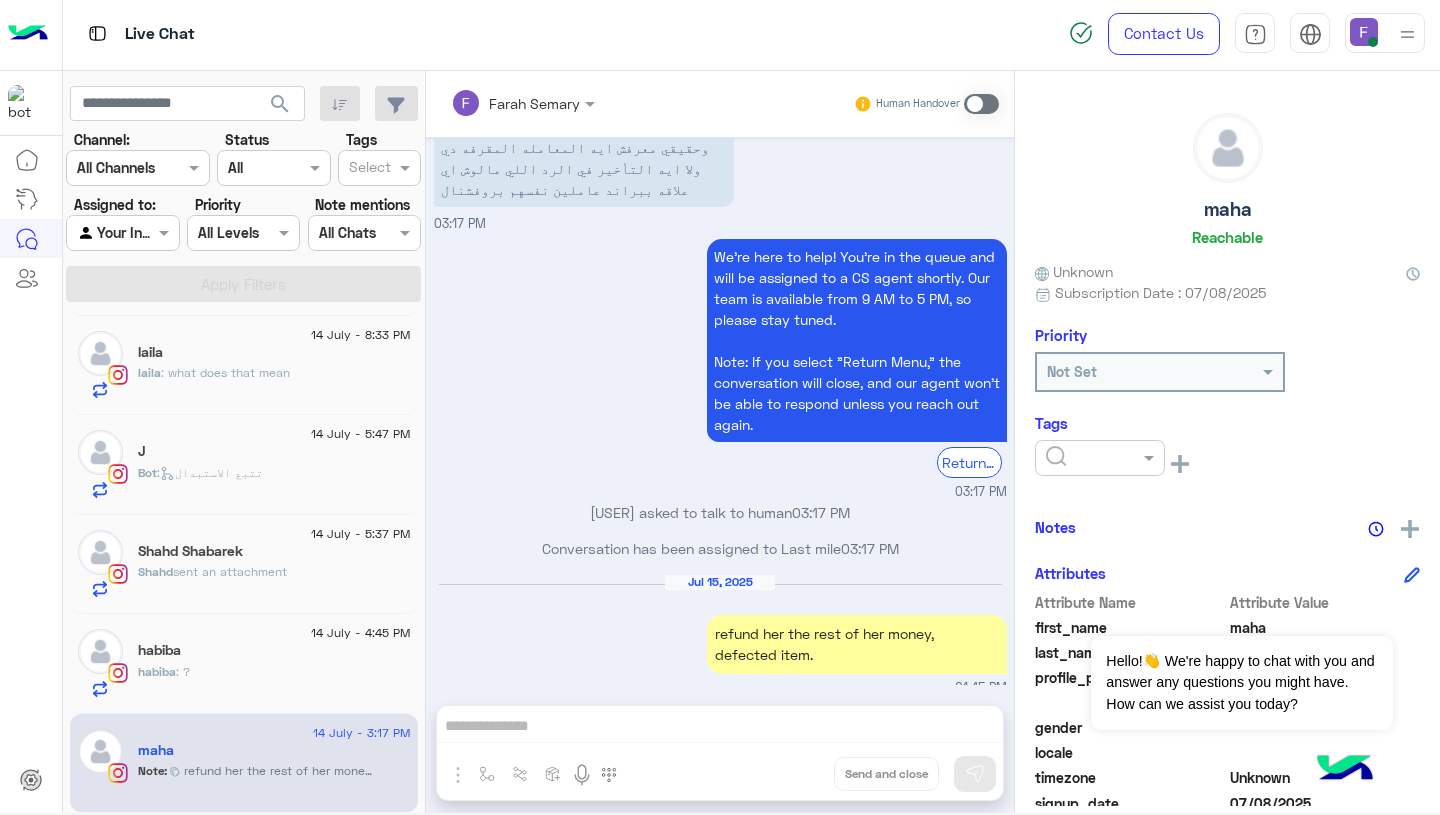 click on "habiba" 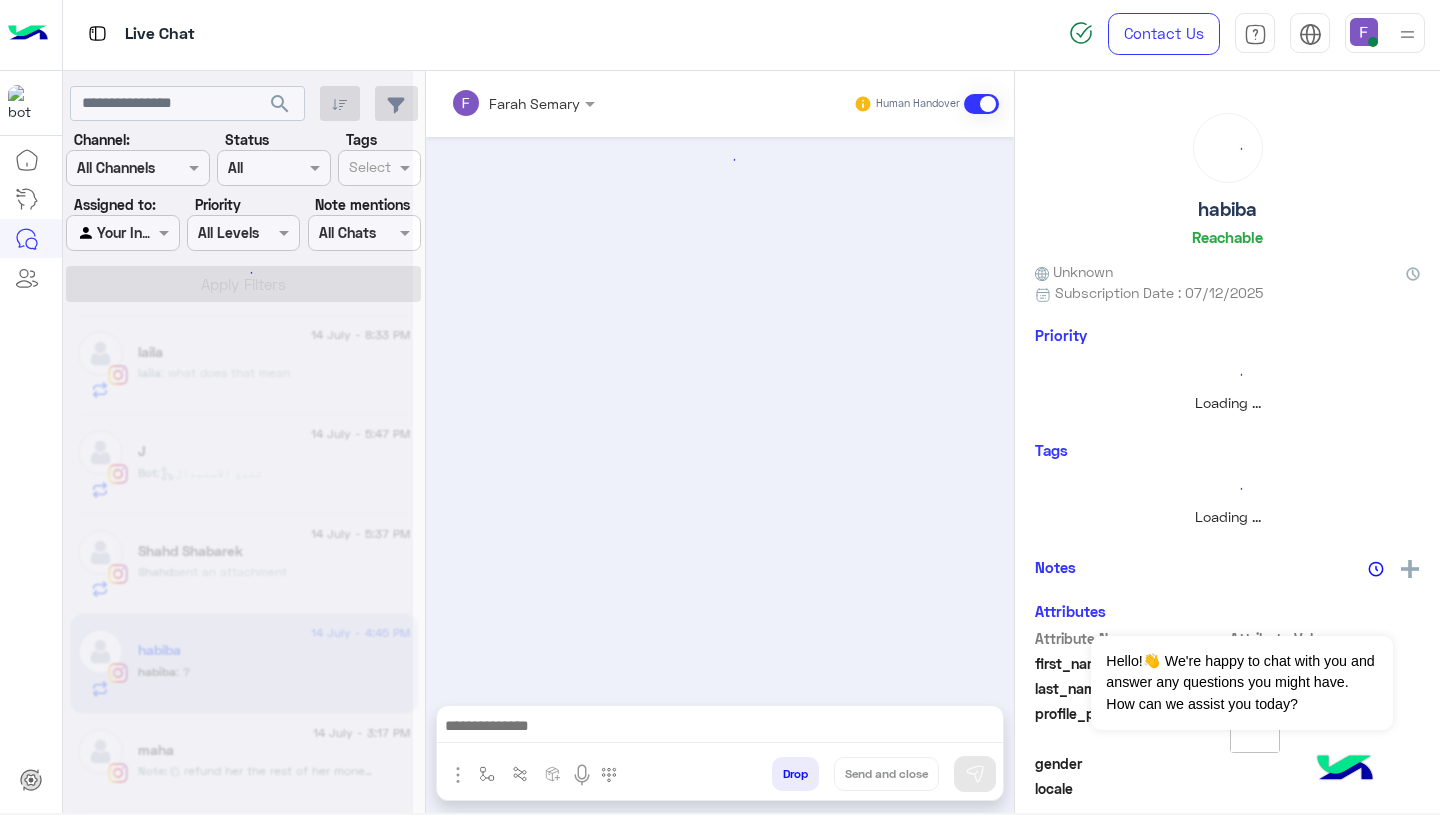 scroll, scrollTop: 0, scrollLeft: 0, axis: both 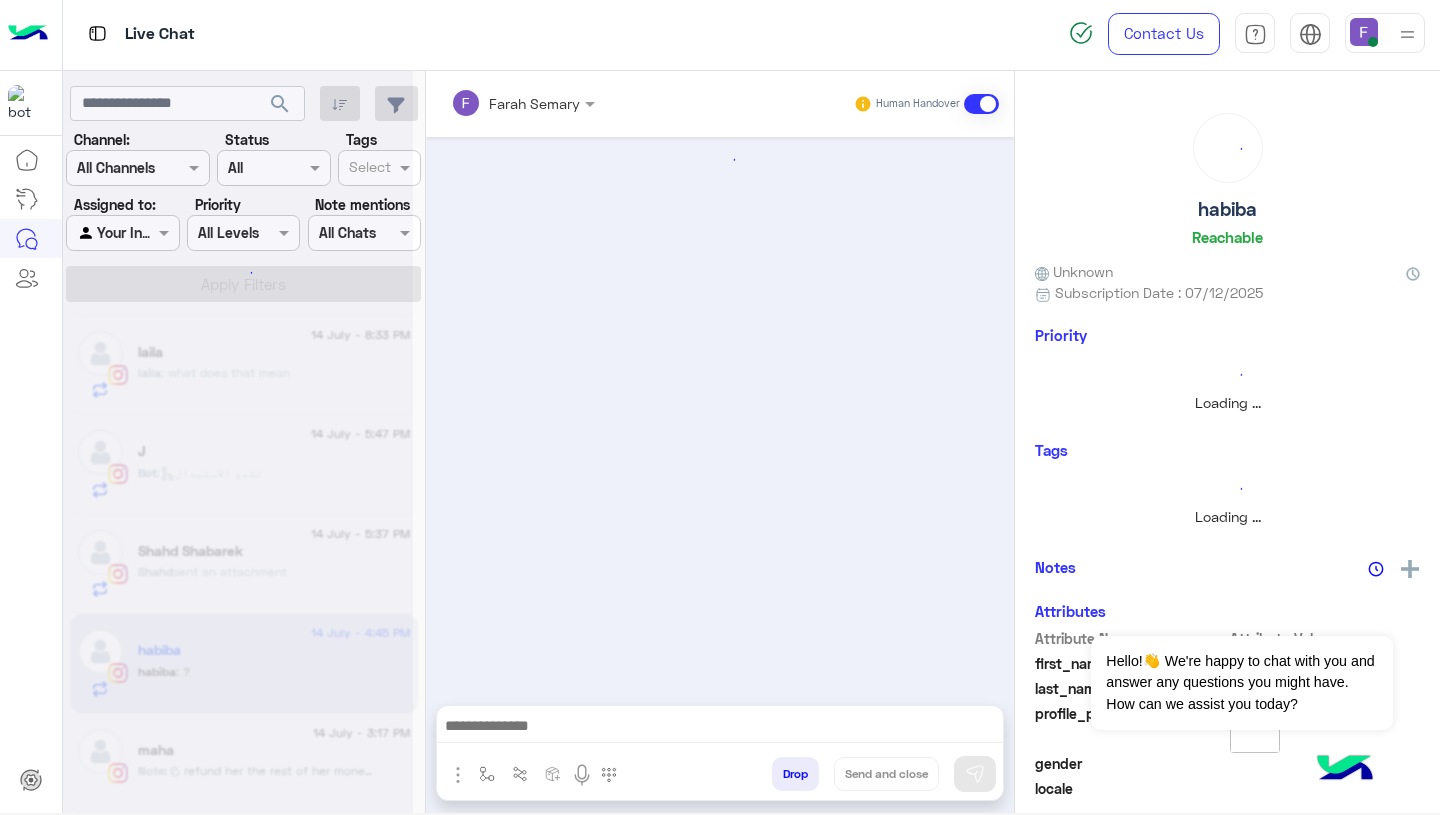 click 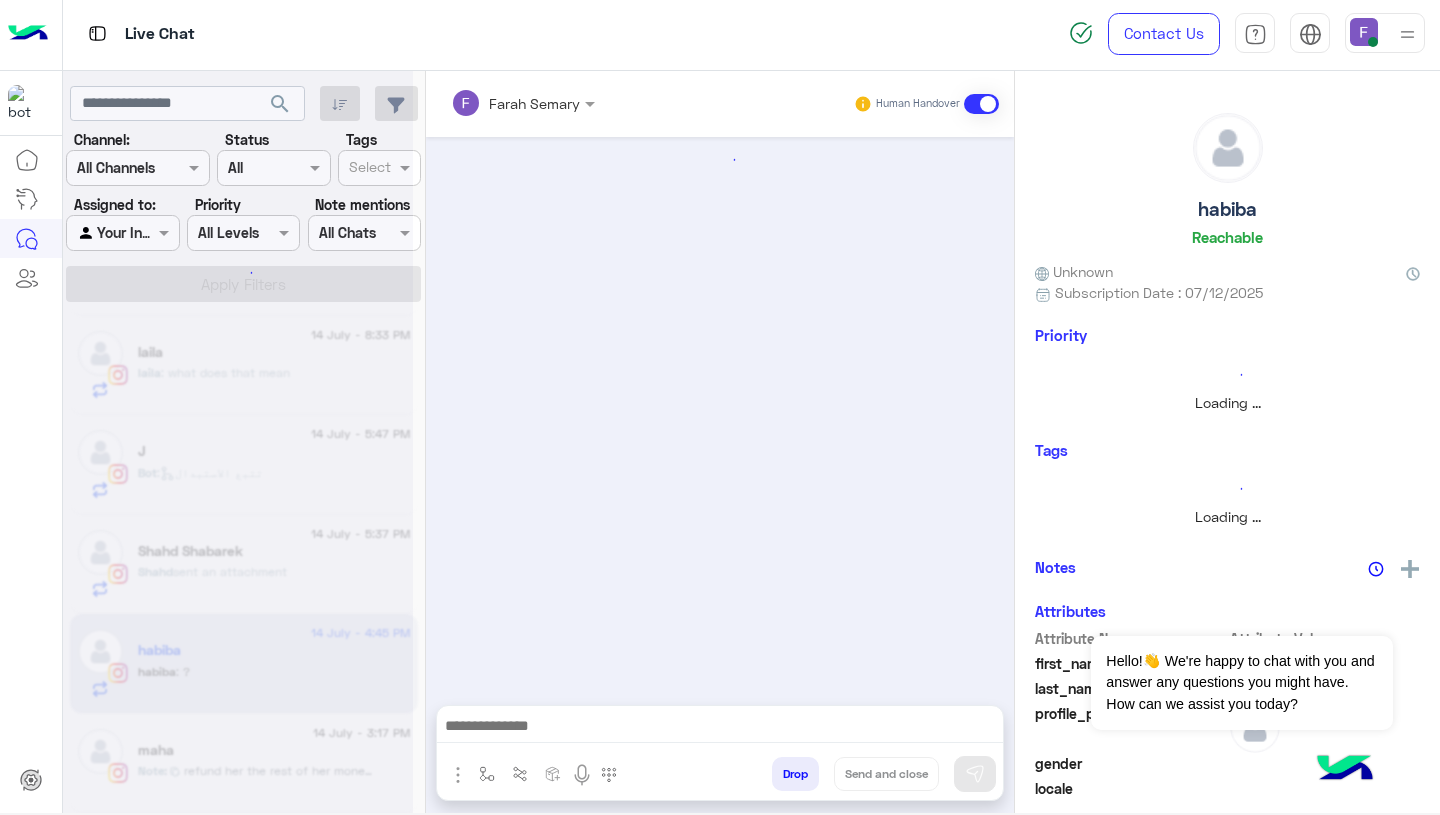 click on "14 July - 3:17 PM" 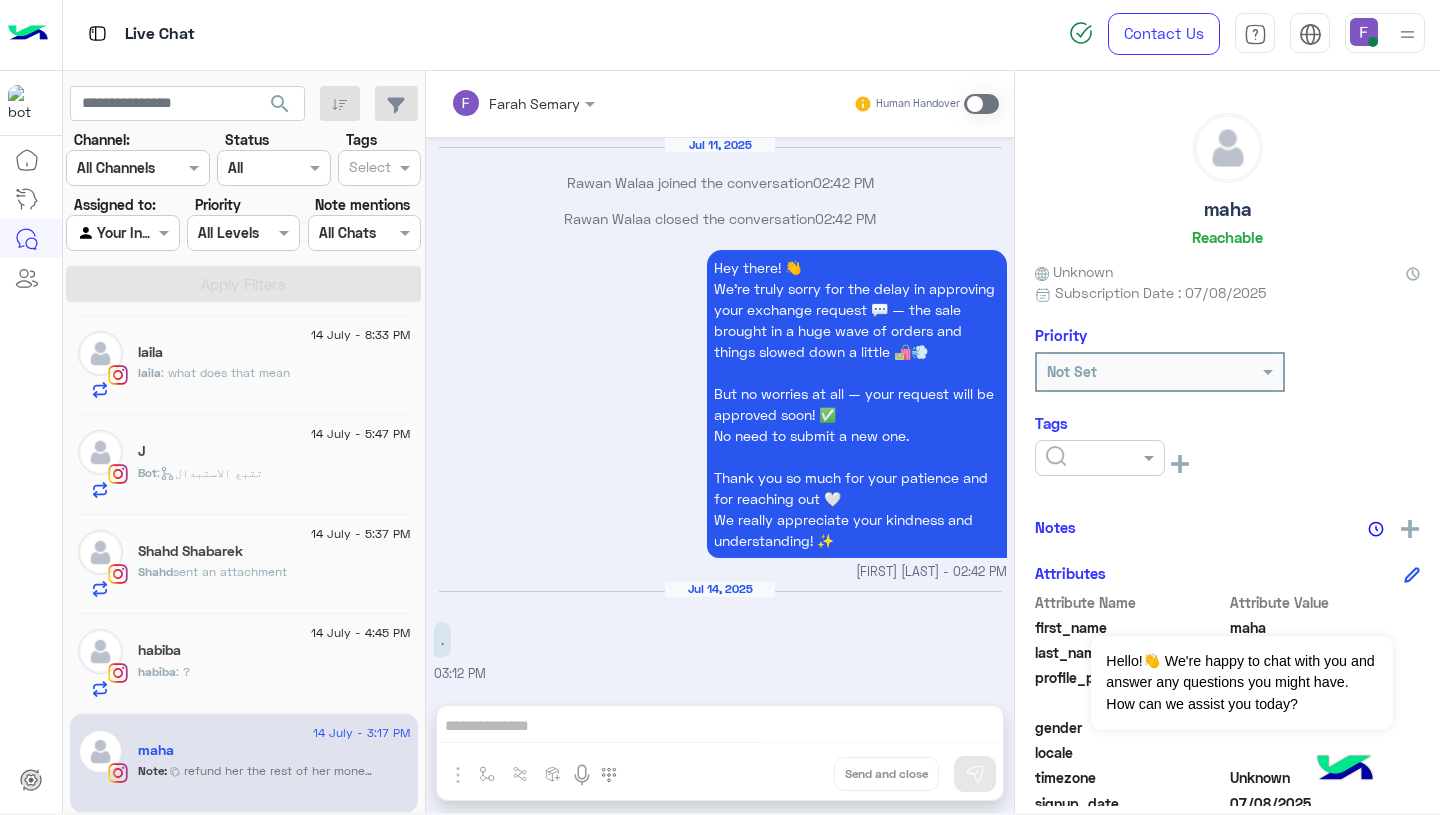 scroll, scrollTop: 2152, scrollLeft: 0, axis: vertical 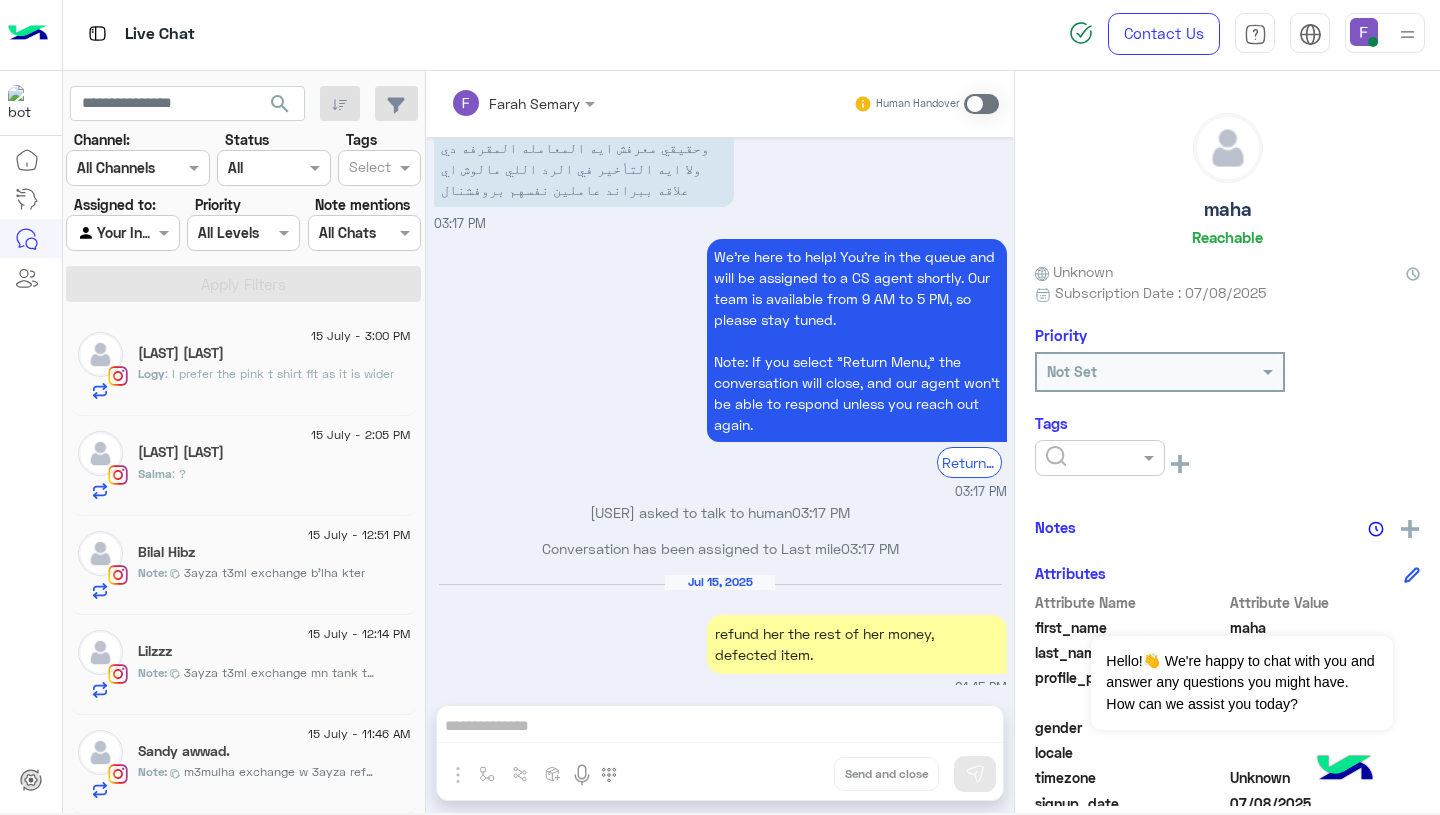 click on "Live Chat" at bounding box center (522, 34) 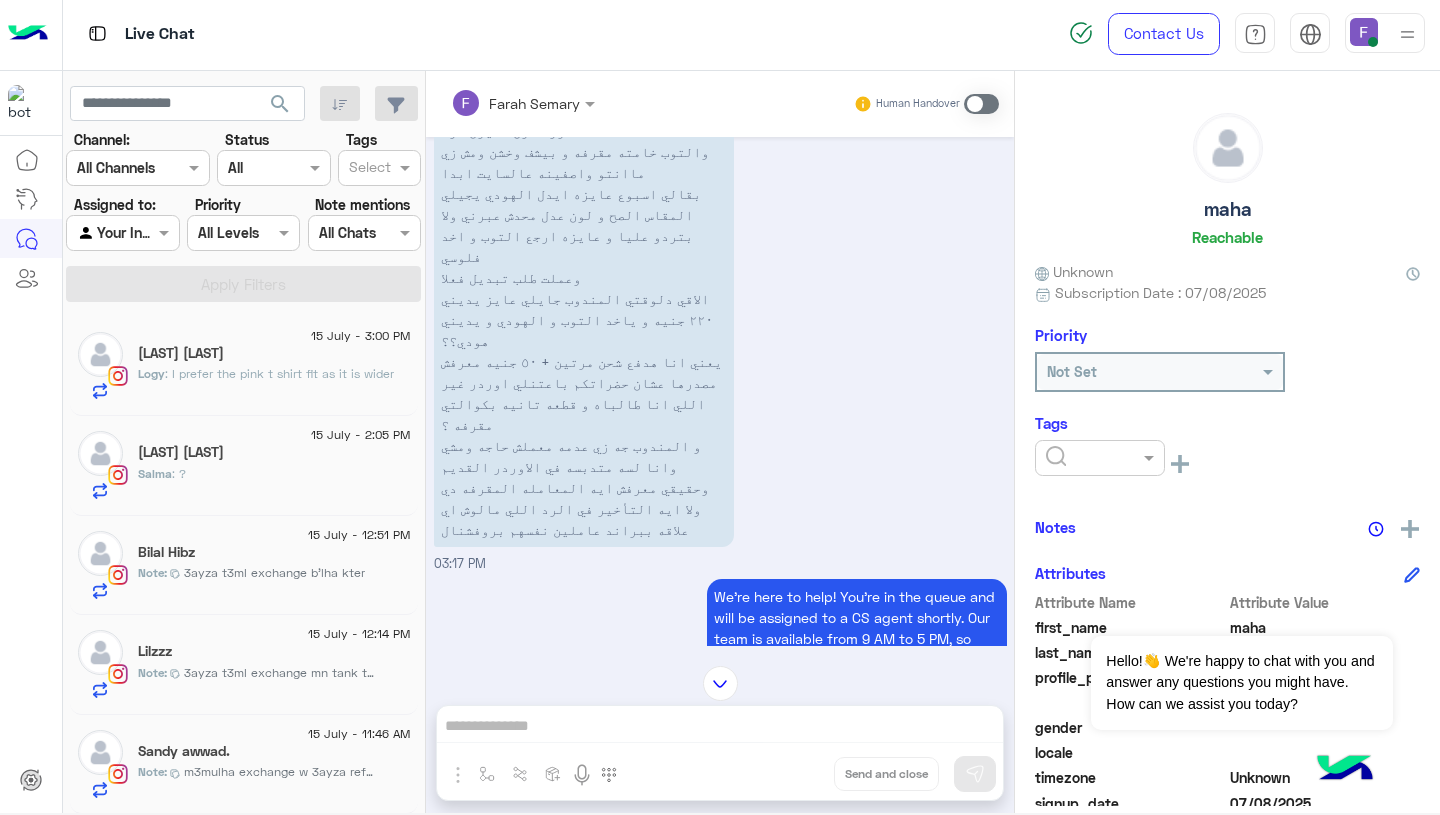 scroll, scrollTop: 1763, scrollLeft: 0, axis: vertical 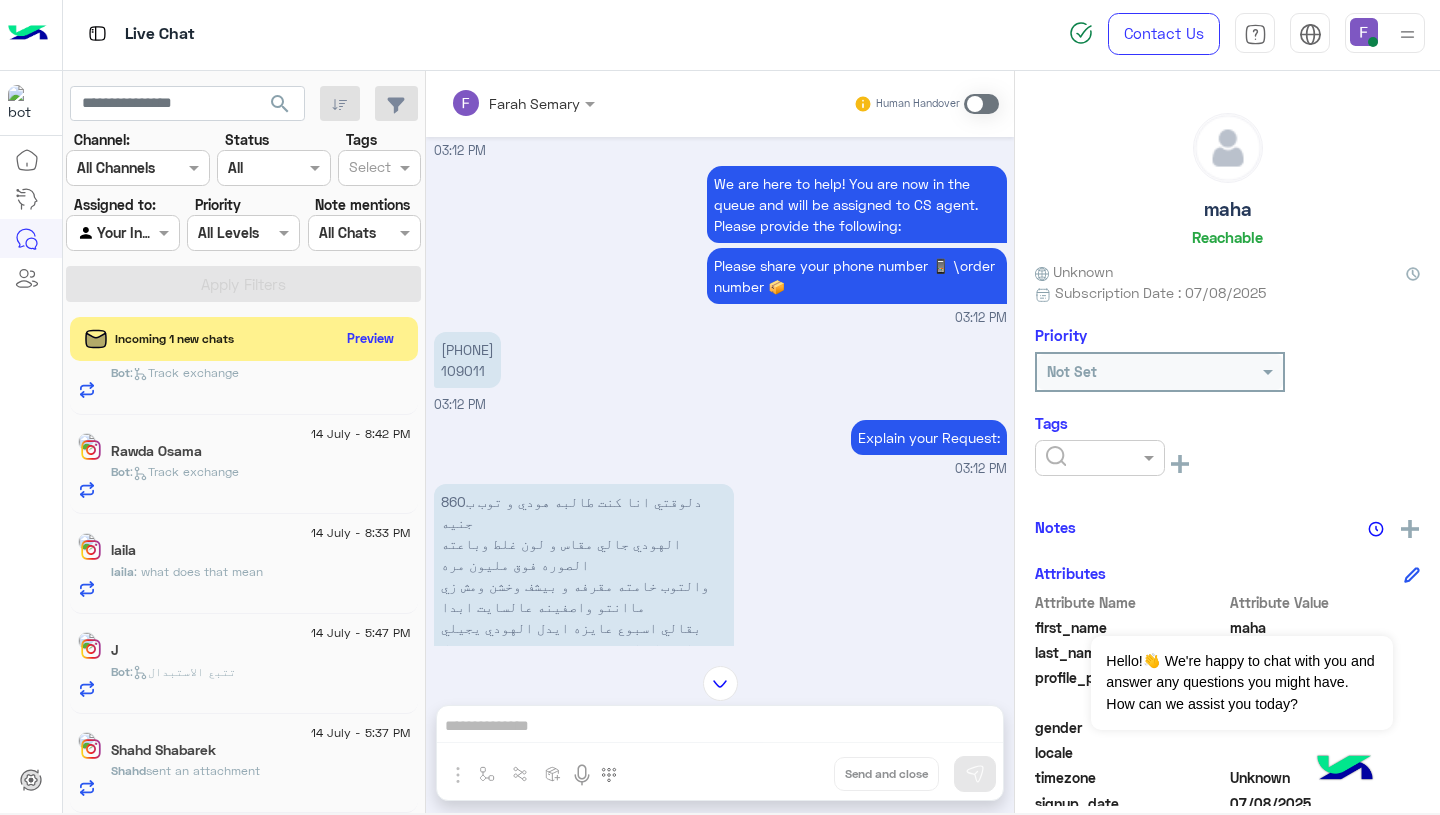 click on "[PHONE] [ORDER_NUMBER]" at bounding box center [467, 360] 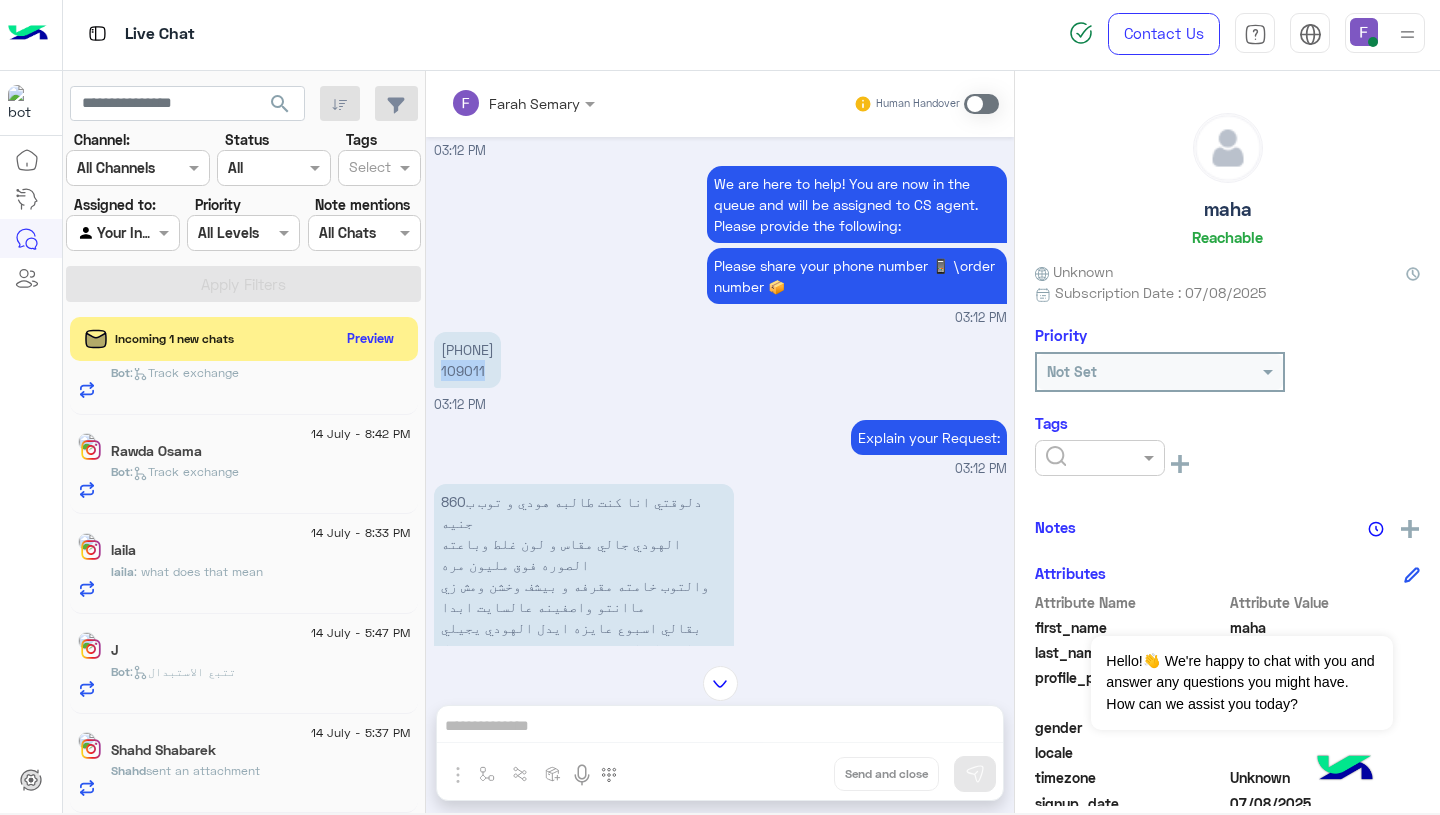 click on "[PHONE] [ORDER_NUMBER]" at bounding box center (467, 360) 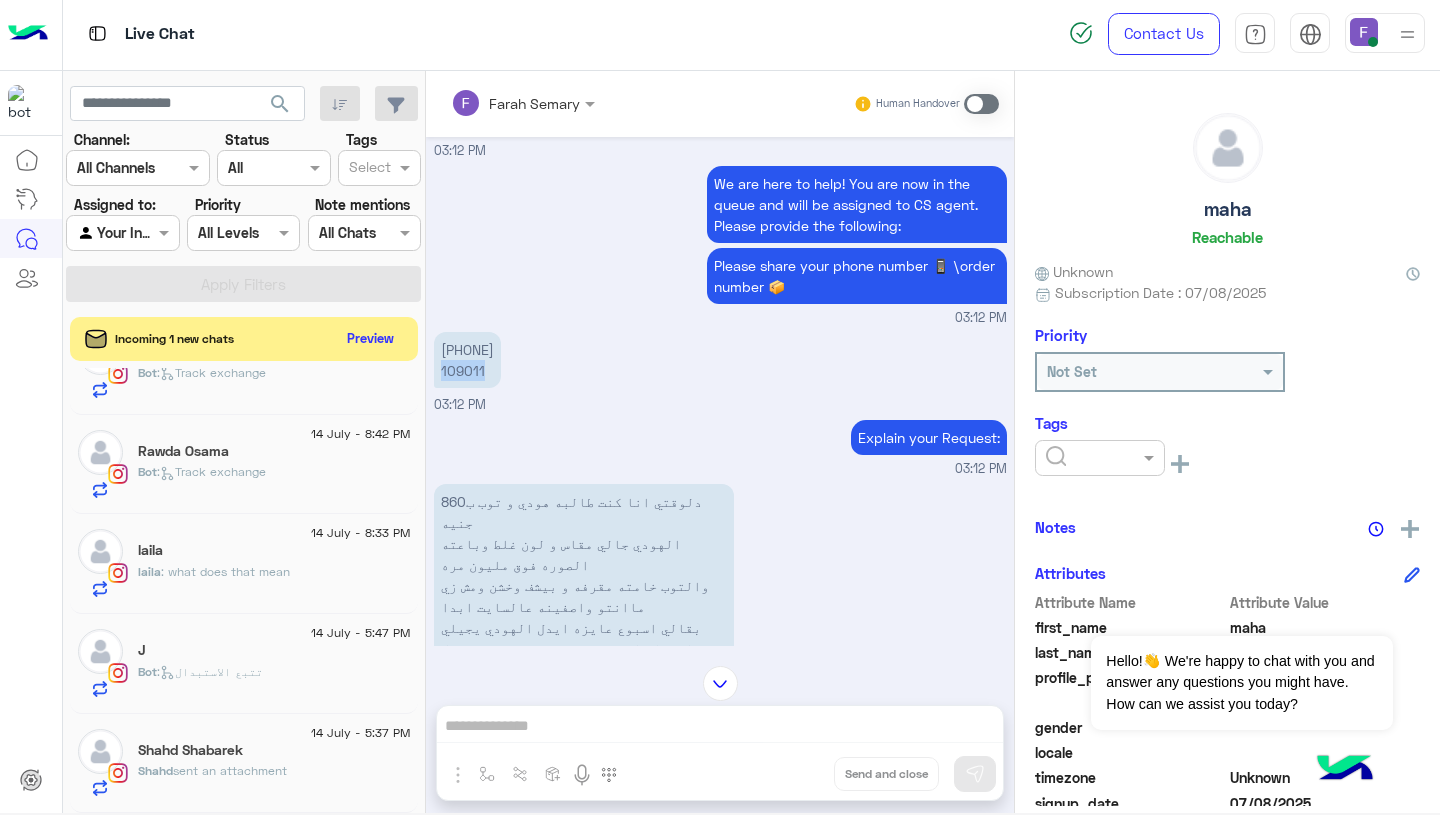 click on "[PHONE] 109011   03:12 PM" at bounding box center (720, 371) 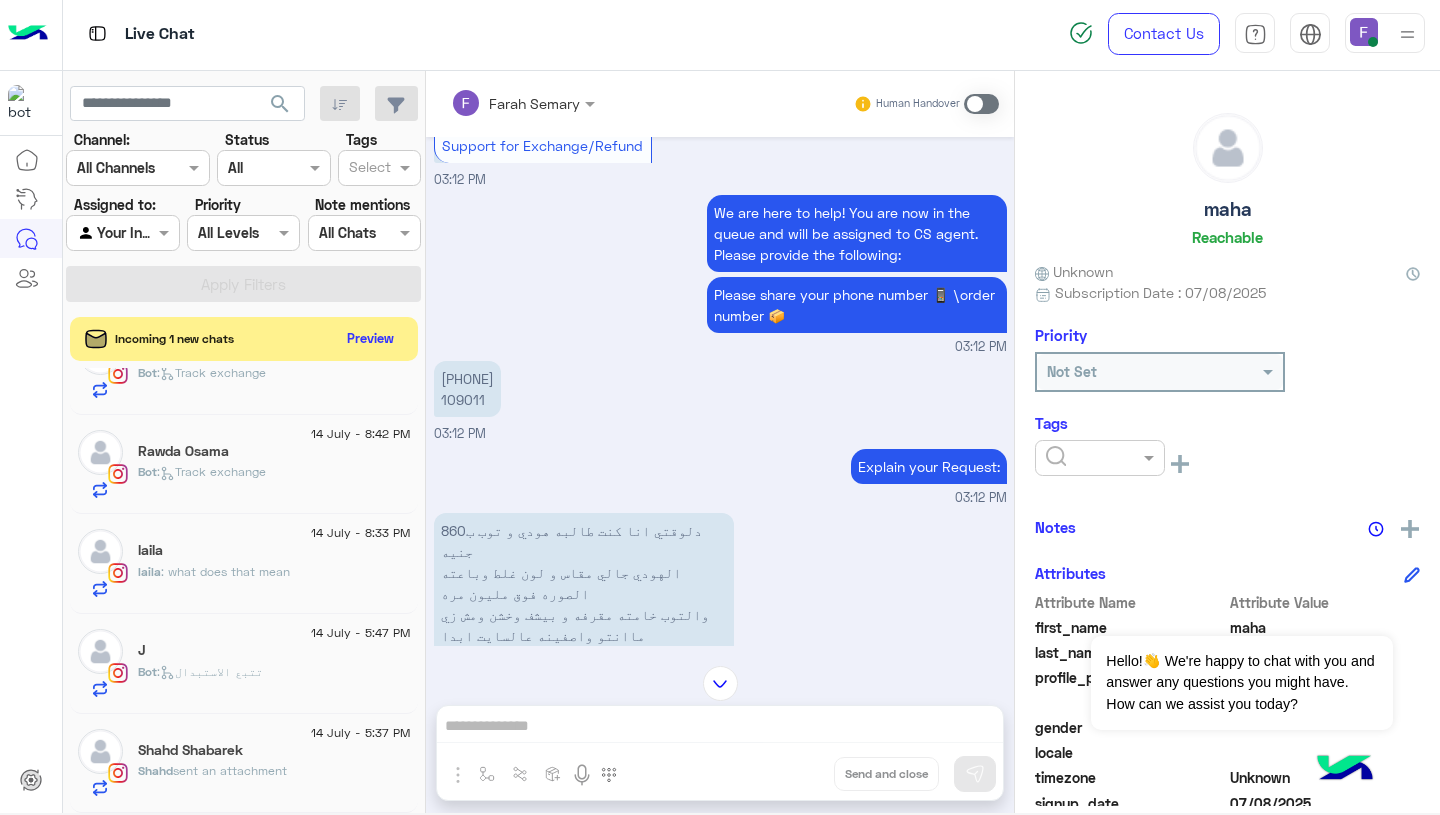 scroll, scrollTop: 1332, scrollLeft: 0, axis: vertical 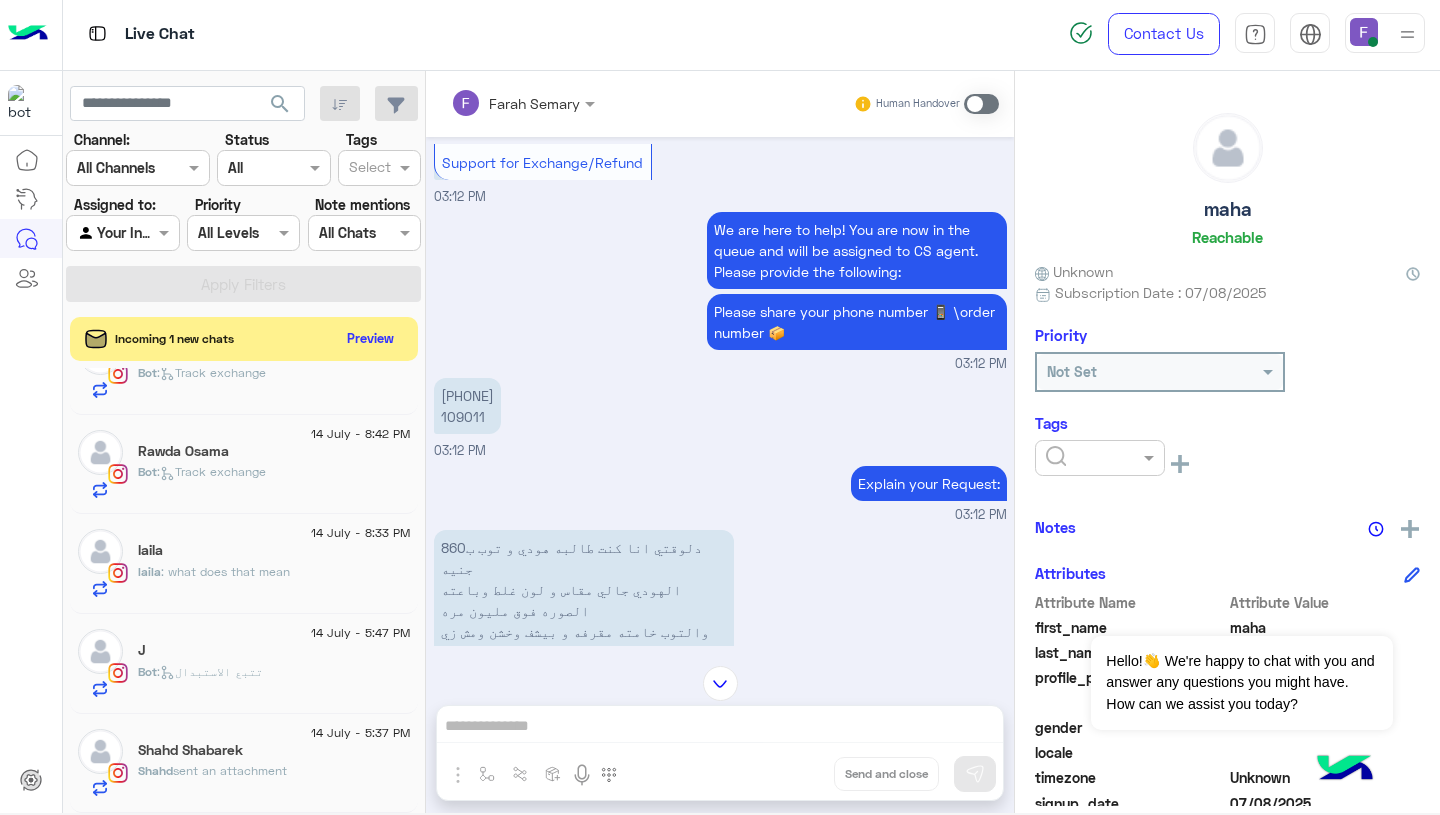 click on "[PHONE] [ORDER_NUMBER]" at bounding box center (467, 406) 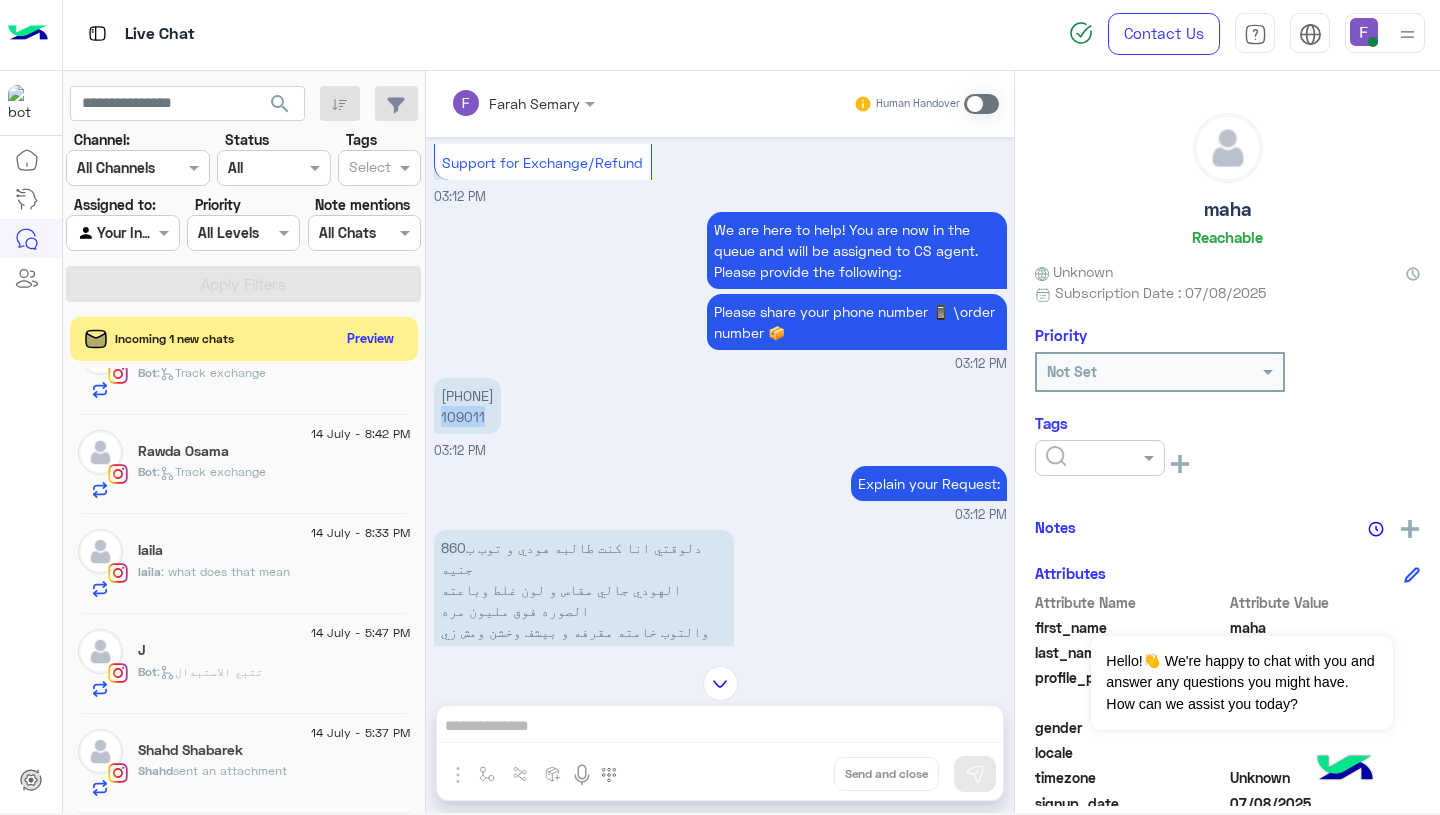click on "[PHONE] [ORDER_NUMBER]" at bounding box center [467, 406] 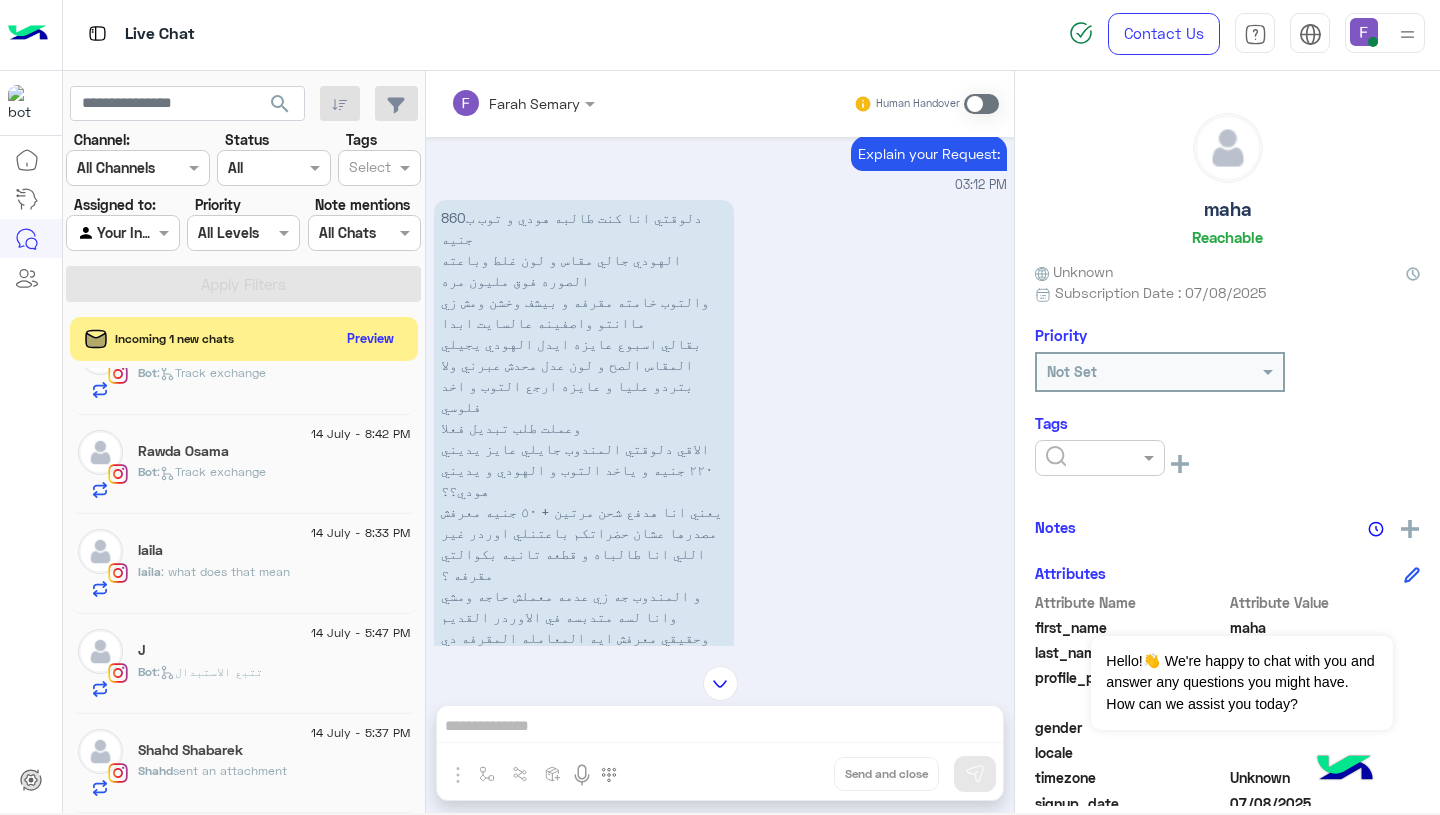 scroll, scrollTop: 1664, scrollLeft: 0, axis: vertical 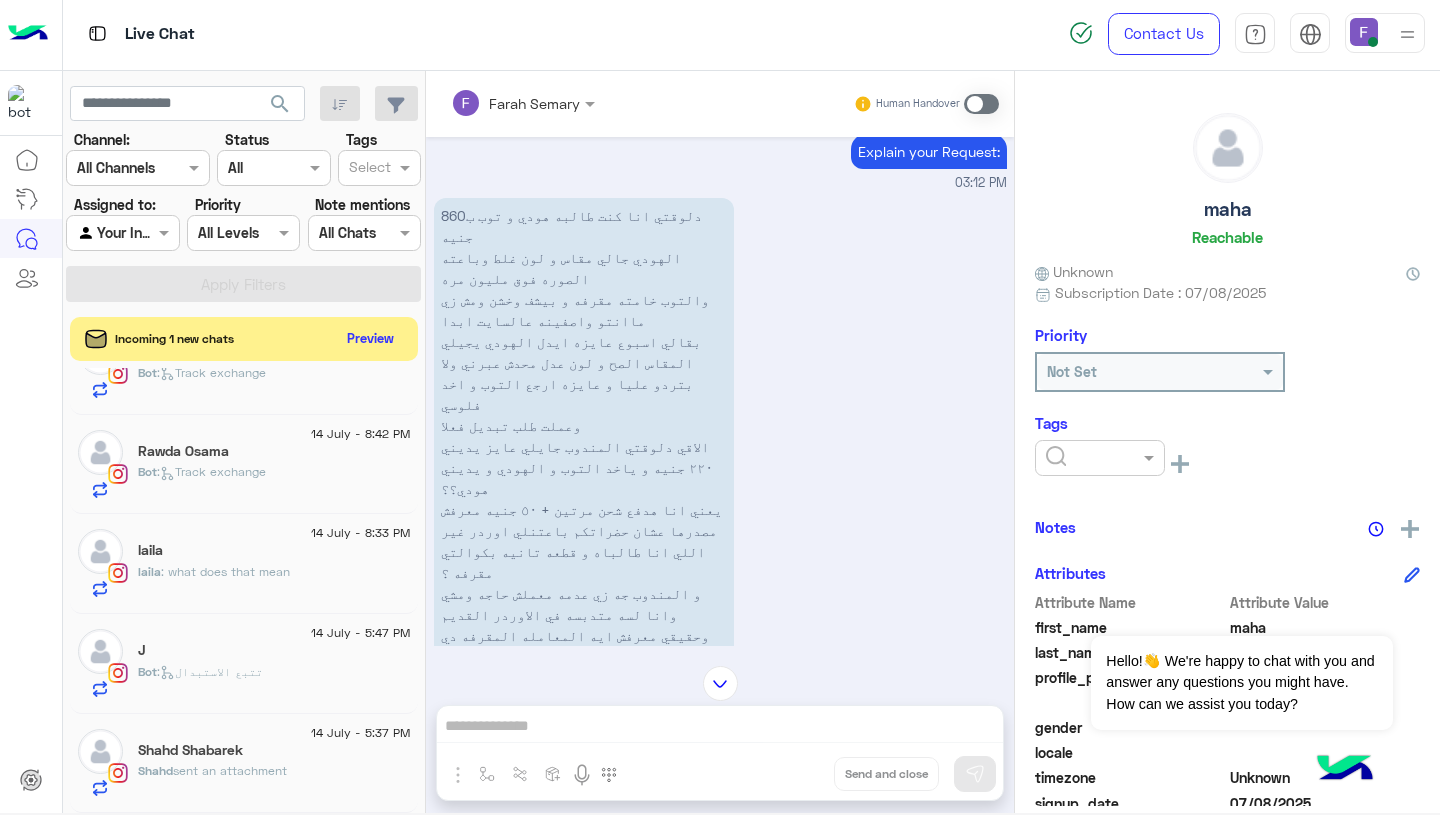 click on "[FIRST] [LAST] Human Handover     Jul 11, 2025   [FIRST] [LAST] joined the conversation   02:42 PM       [FIRST] [LAST] closed the conversation   02:42 PM      Hey there! 👋 We’re truly sorry for the delay in approving your exchange request 💬 — the sale brought in a huge wave of orders and things slowed down a little 🛍️💨 But no worries at all — your request will be approved soon! ✅ No need to submit a new one. Thank you so much for your patience and for reaching out 🤍 We really appreciate your kindness and understanding! ✨  [FIRST] [LAST] -  02:42 PM   Jul 14, 2025  .   03:12 PM  [USER]To assist you better, please select your request from the following menu. [USER]من أجل مساعدتك بشكل أفضل، يرجى اختيار طلبك من القائمة التالية  Main Menu   Customer Service   Ask About Item     03:12 PM  .   03:12 PM  [USER]To assist you better, please select your request from the following menu.  Main Menu   Customer Service   Ask About Item     03:12 PM    03:12 PM  1" at bounding box center (720, 446) 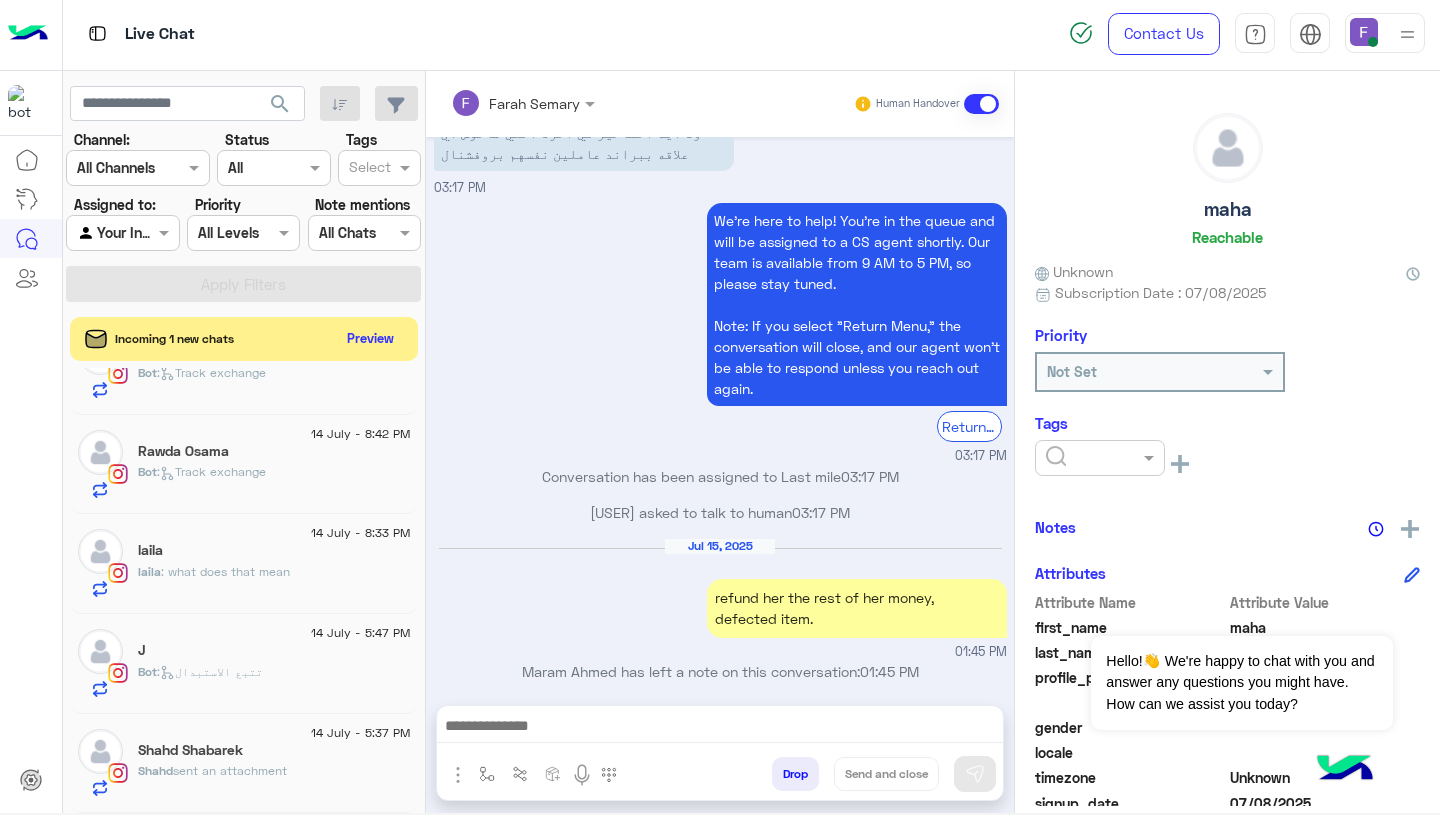 click at bounding box center (720, 728) 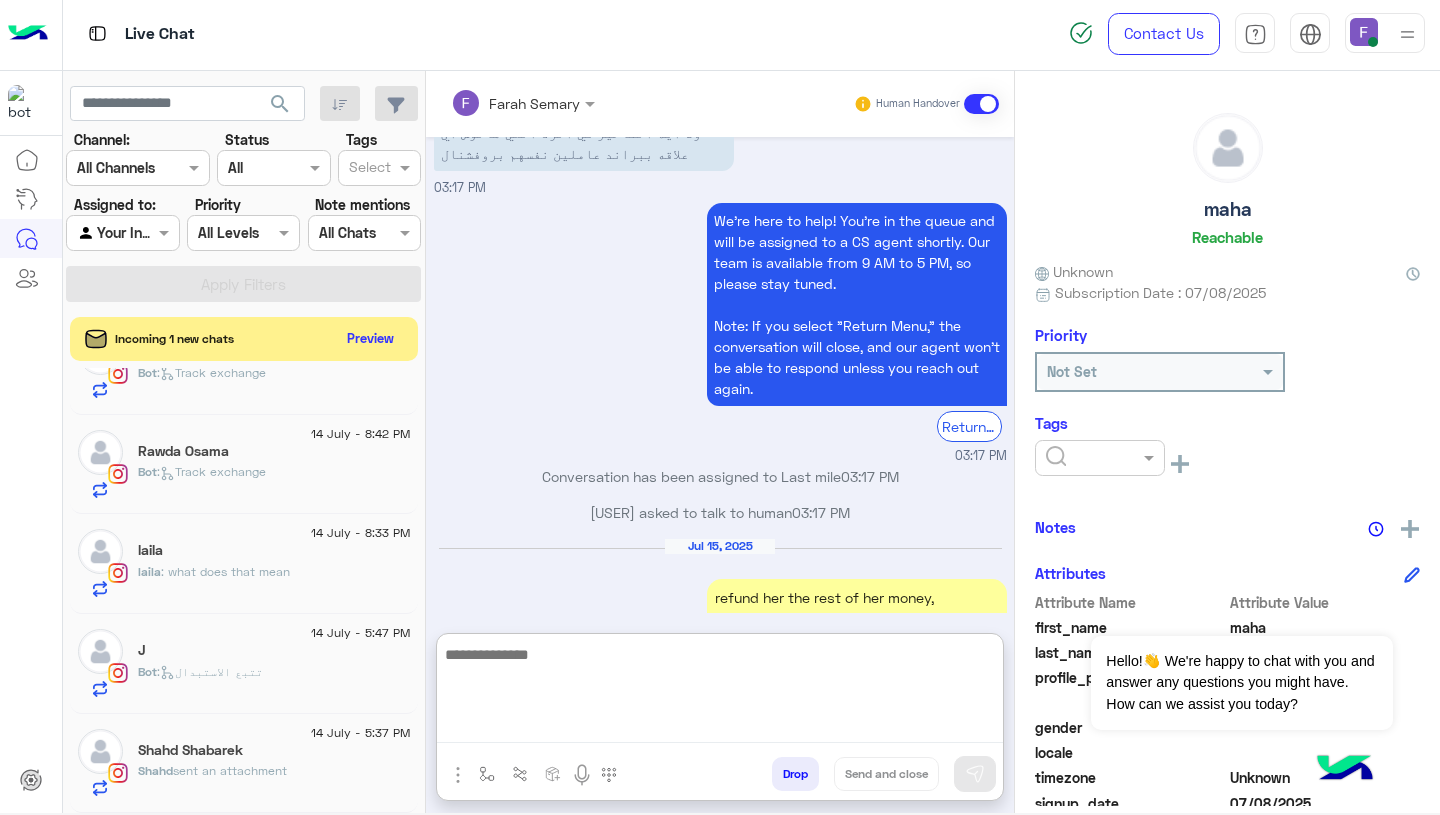paste on "**********" 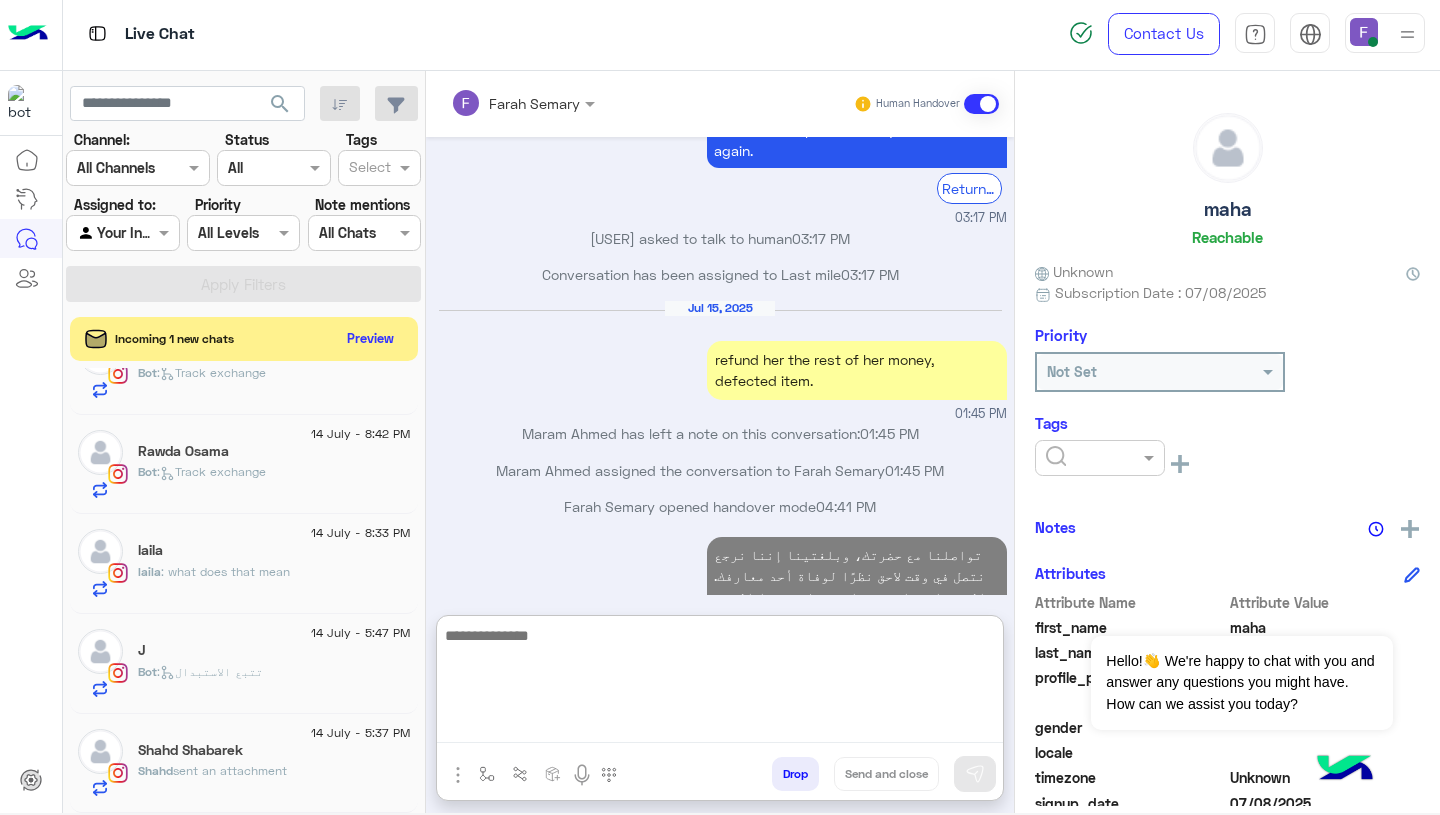 scroll, scrollTop: 2462, scrollLeft: 0, axis: vertical 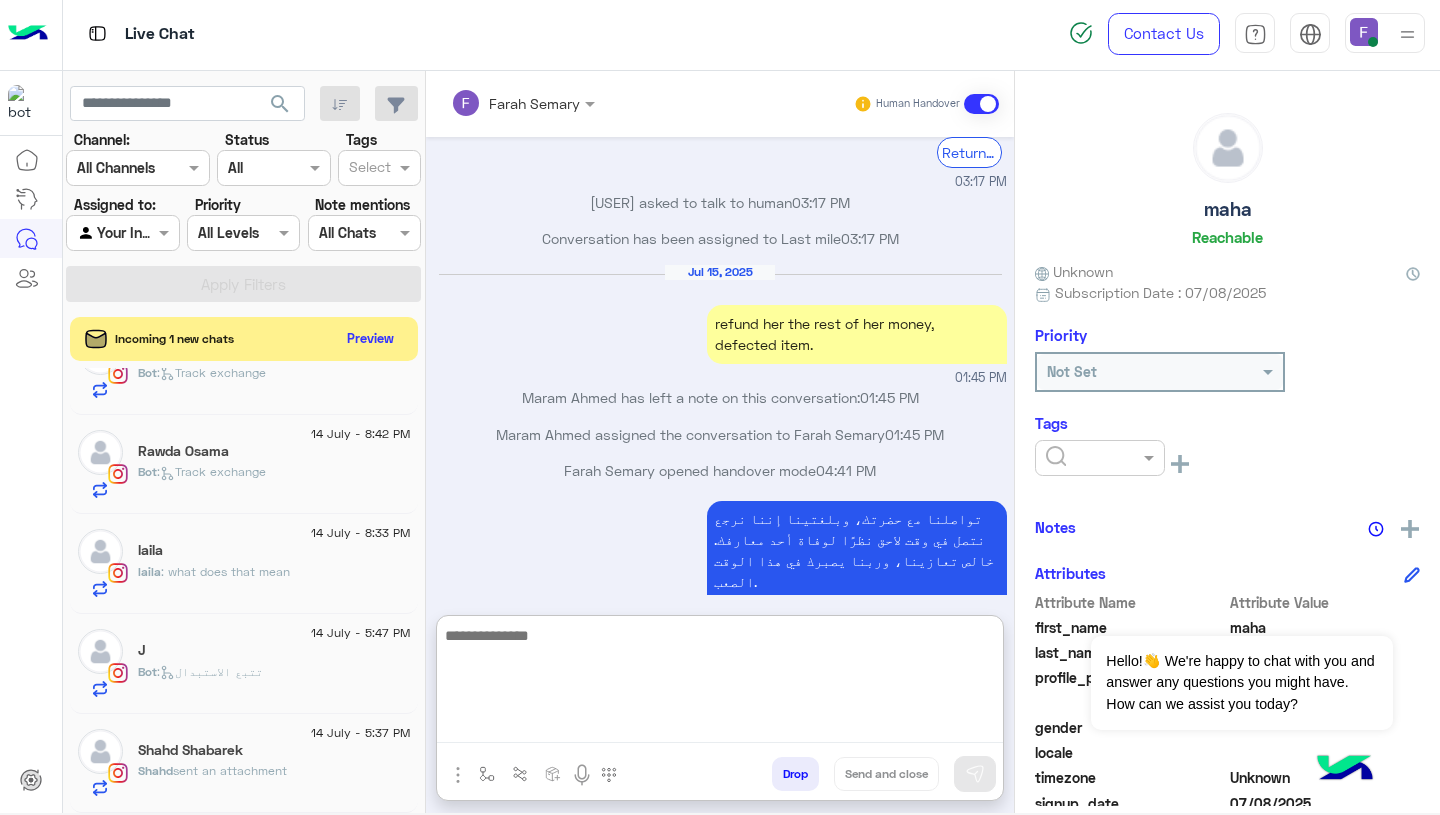 click on "[FIRST] [LAST] opened handover mode   04:41 PM" at bounding box center (720, 470) 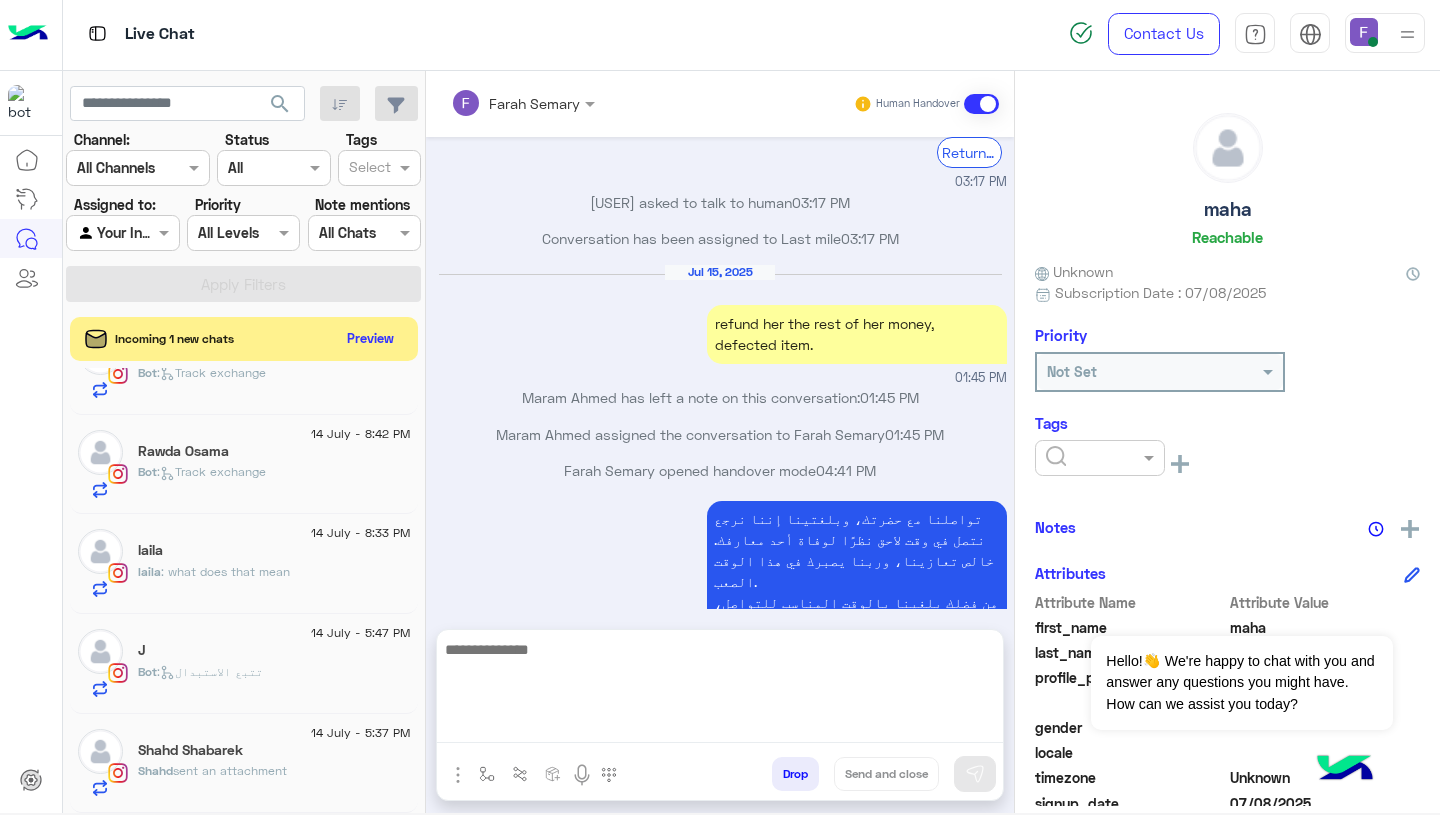 scroll, scrollTop: 2372, scrollLeft: 0, axis: vertical 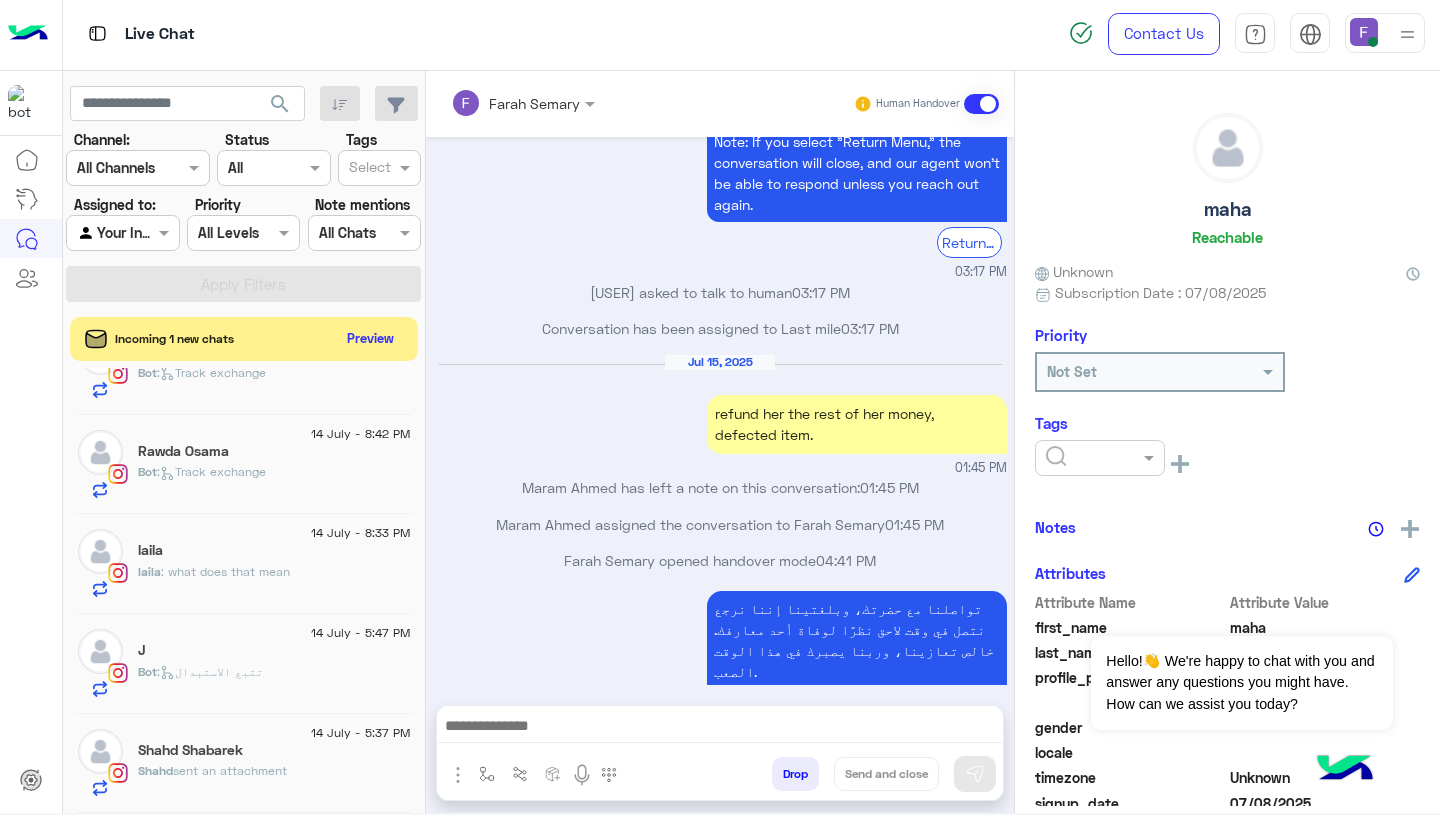 click on "Shahd Shabarek" 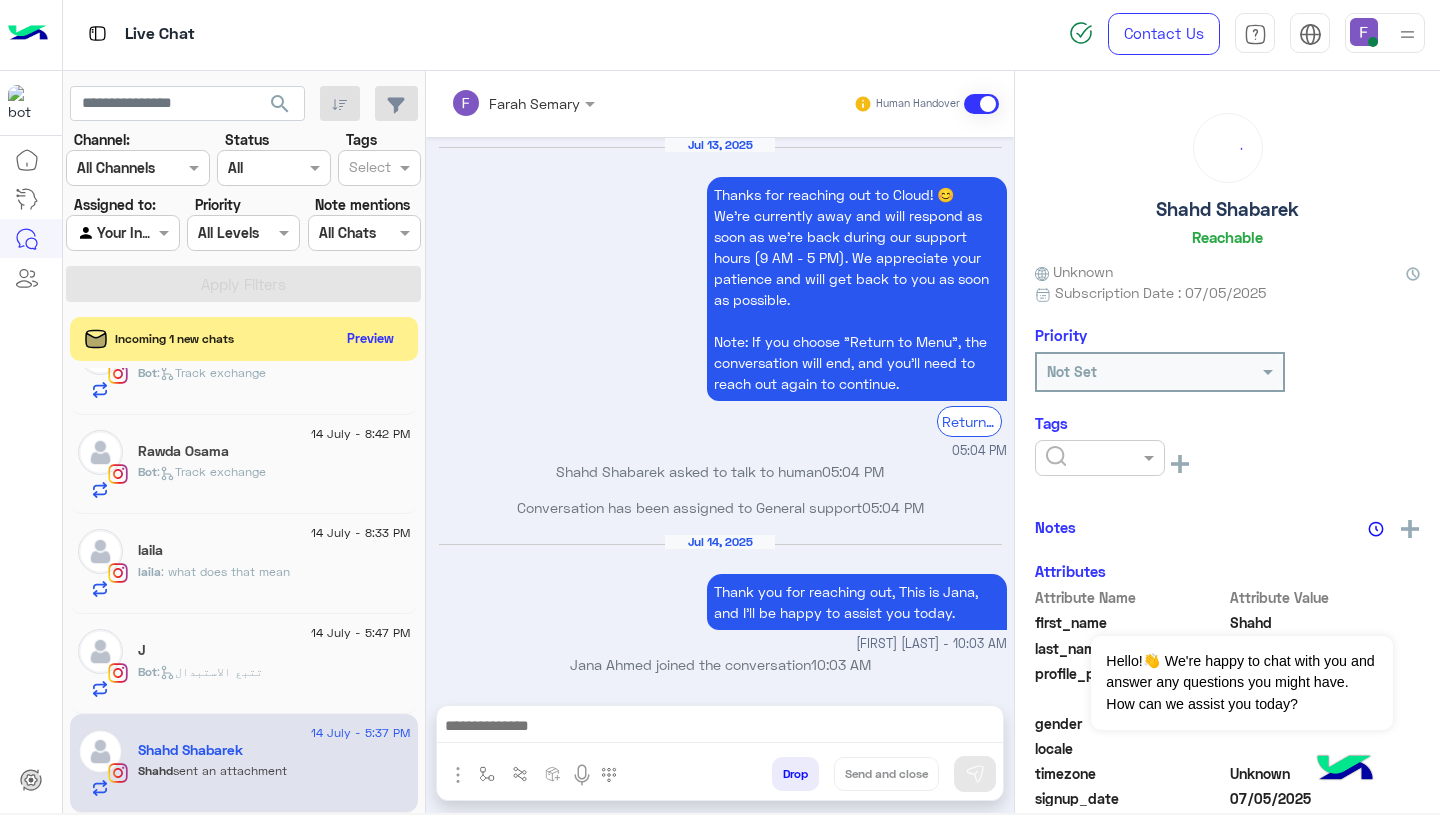 scroll, scrollTop: 1998, scrollLeft: 0, axis: vertical 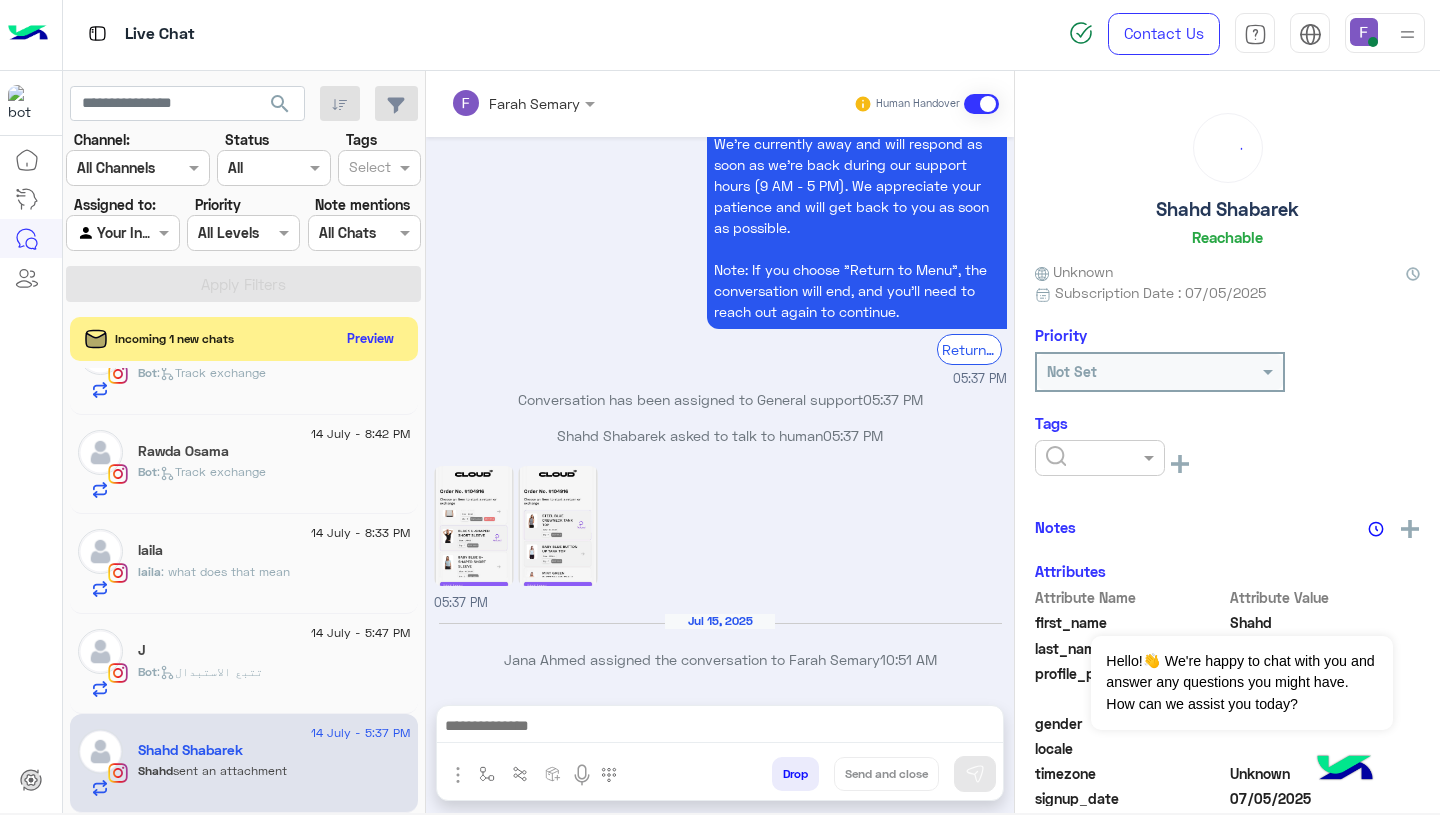 click on "Bot :   تتبع الاستبدال" 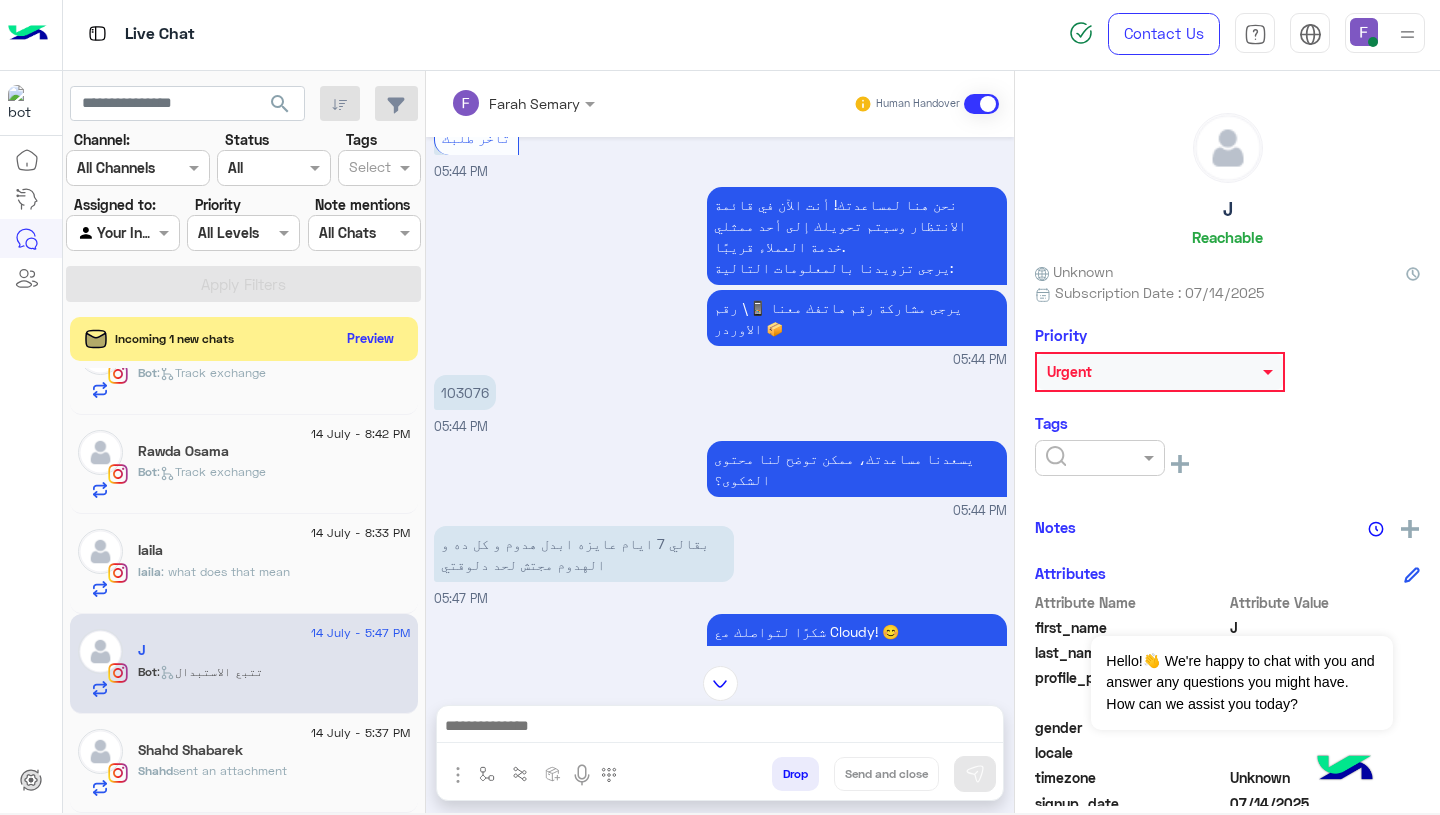 scroll, scrollTop: 1179, scrollLeft: 0, axis: vertical 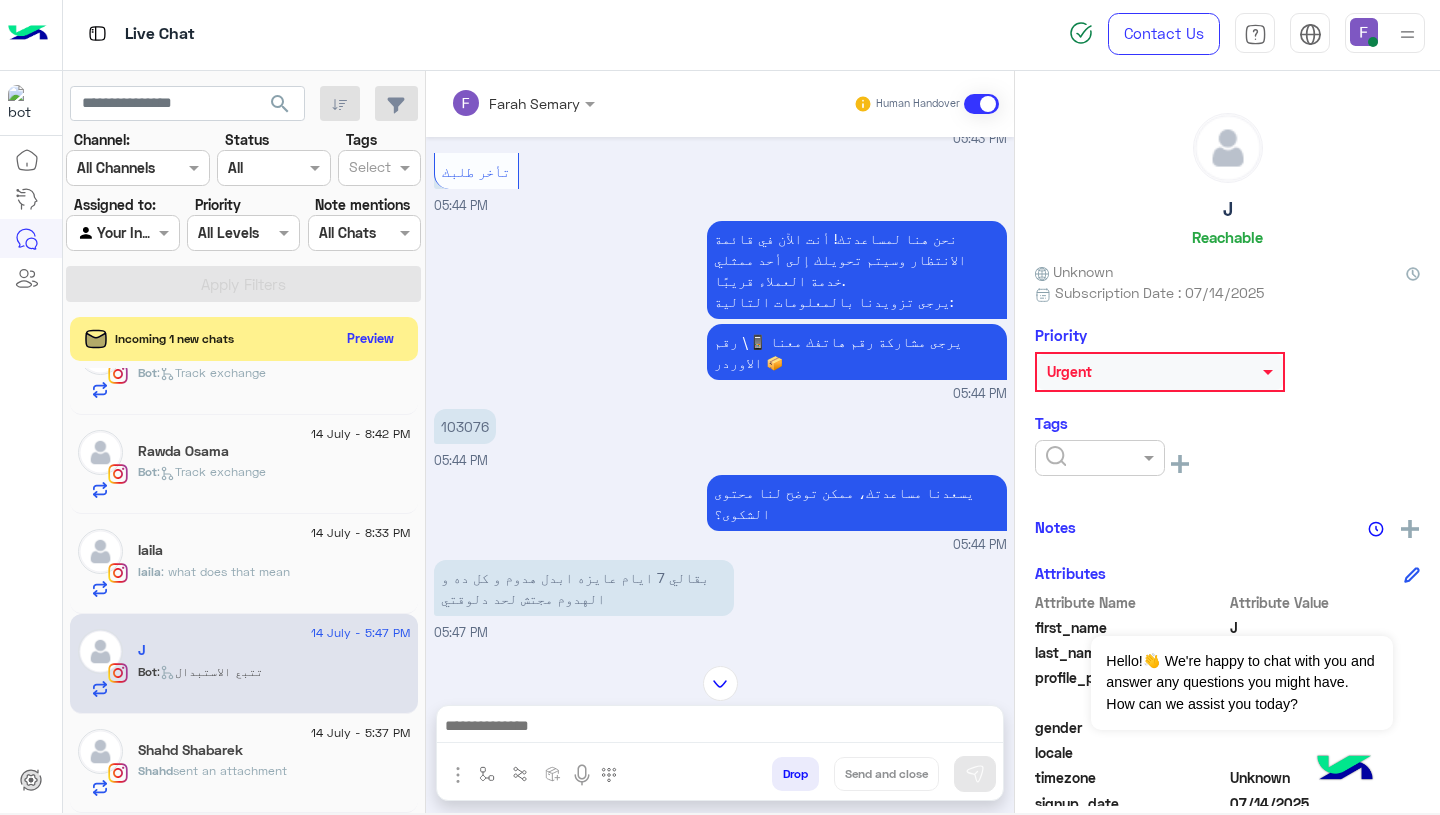 click on "103076" at bounding box center (465, 426) 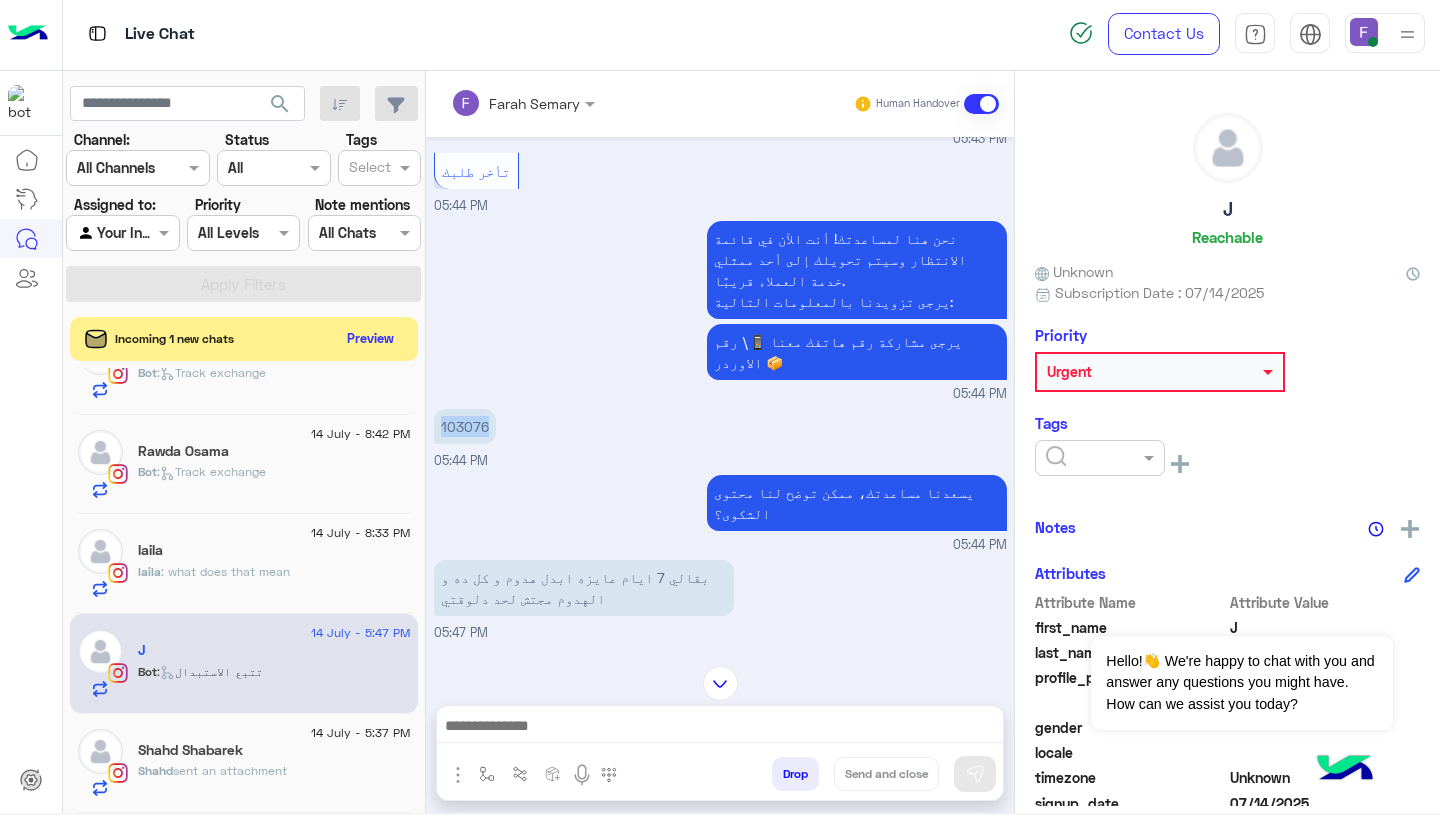 click on "103076" at bounding box center (465, 426) 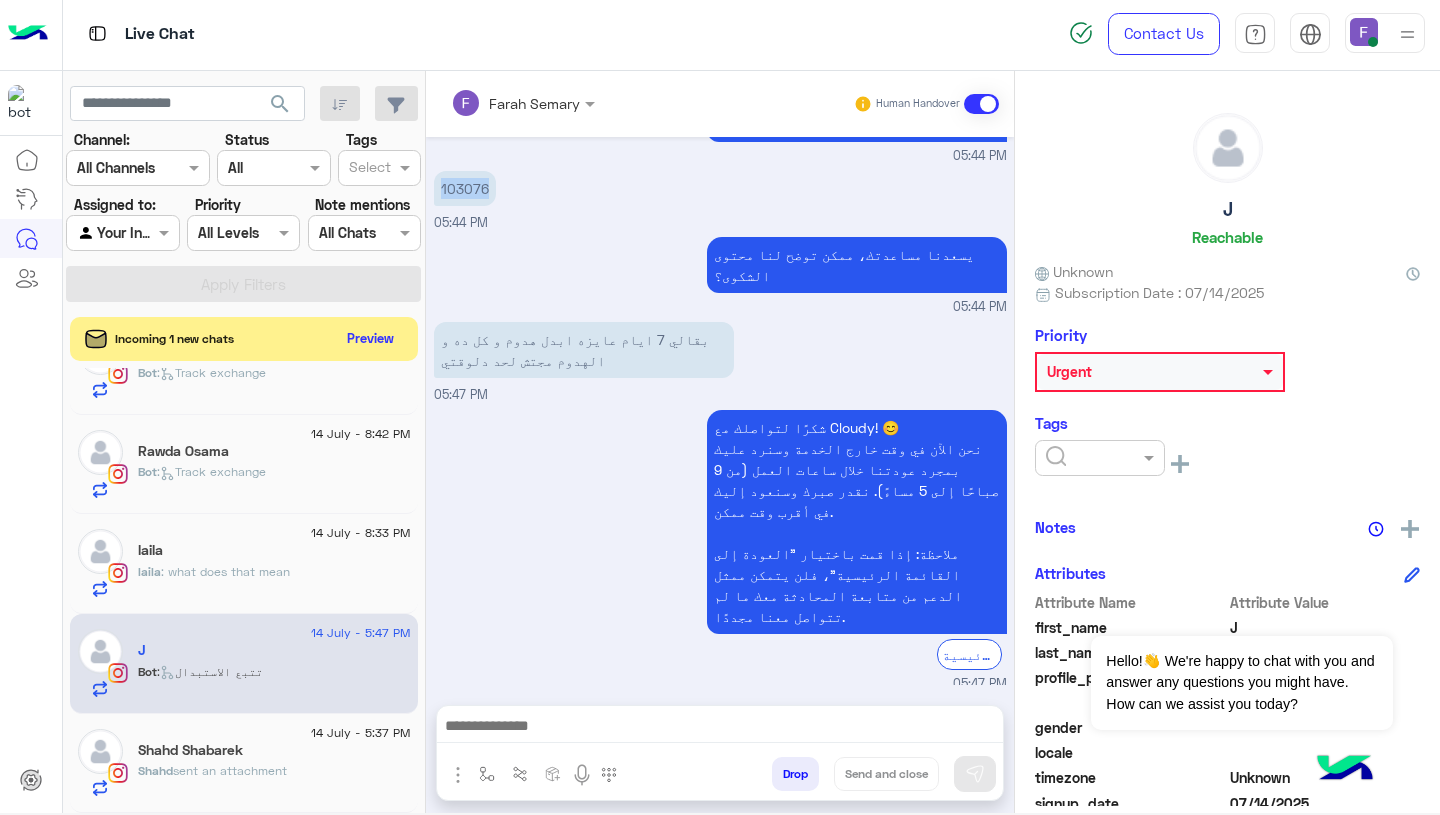 scroll, scrollTop: 1443, scrollLeft: 0, axis: vertical 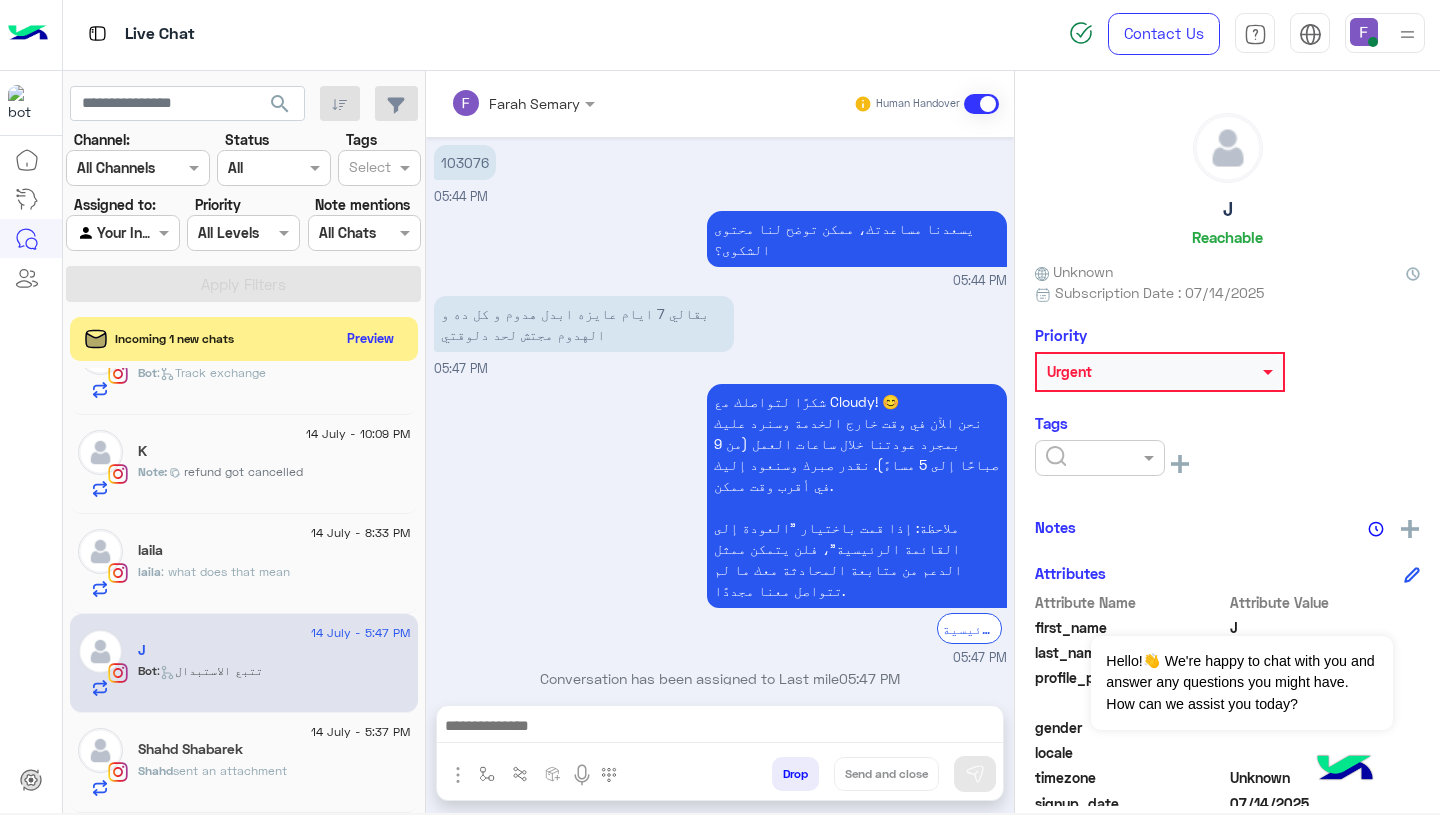 click 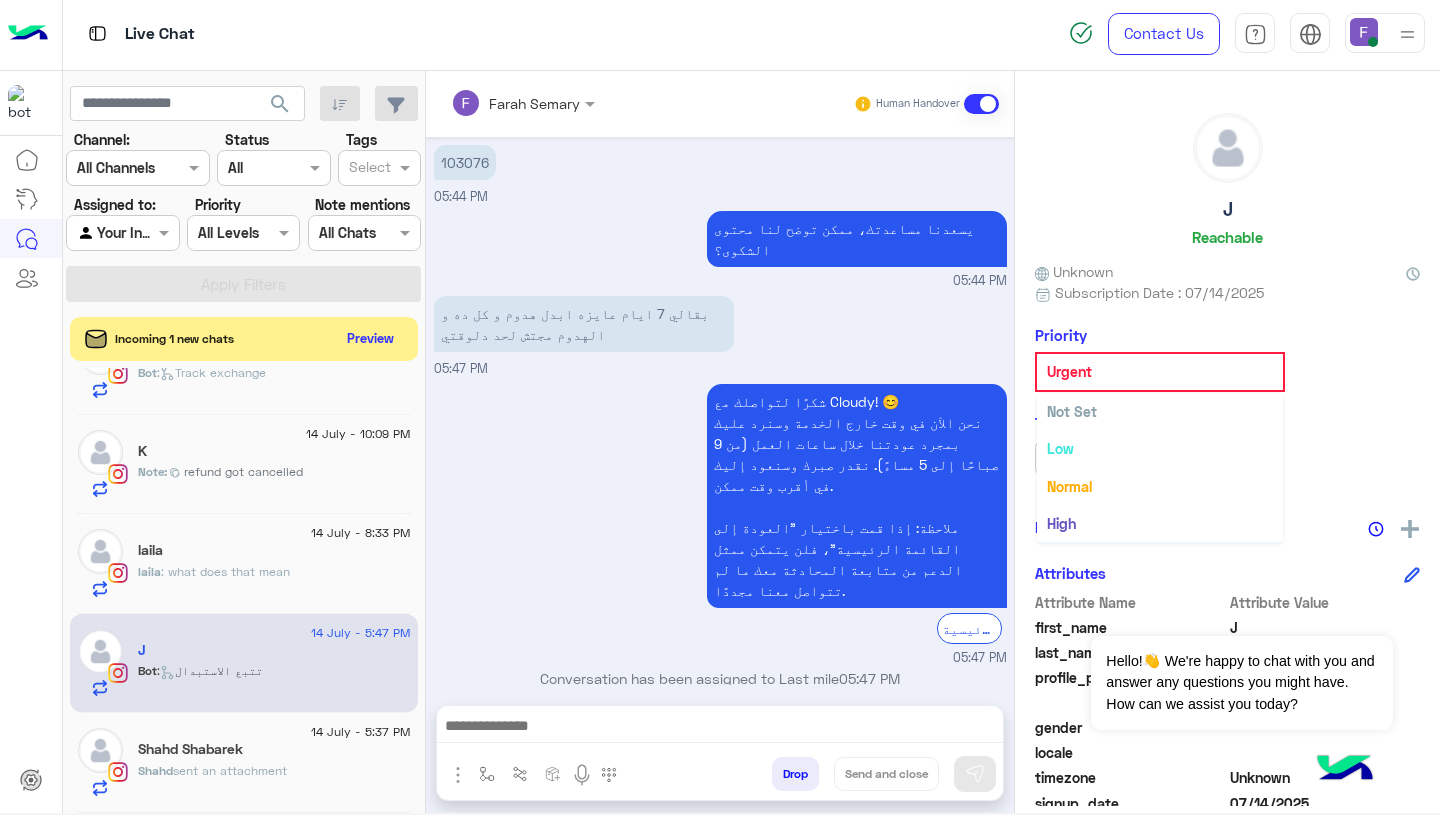scroll, scrollTop: 37, scrollLeft: 0, axis: vertical 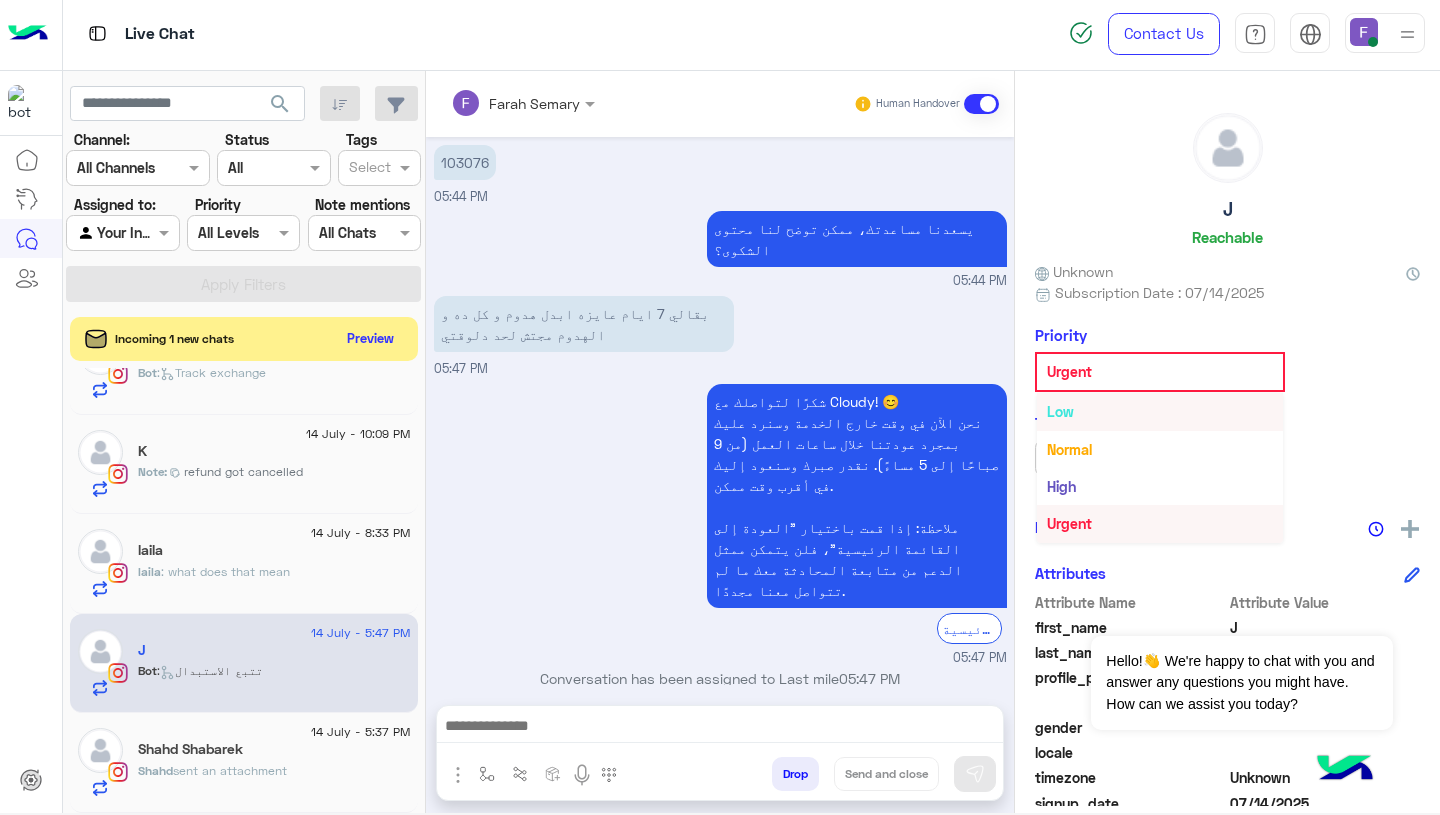 click on "Normal" at bounding box center [1160, 449] 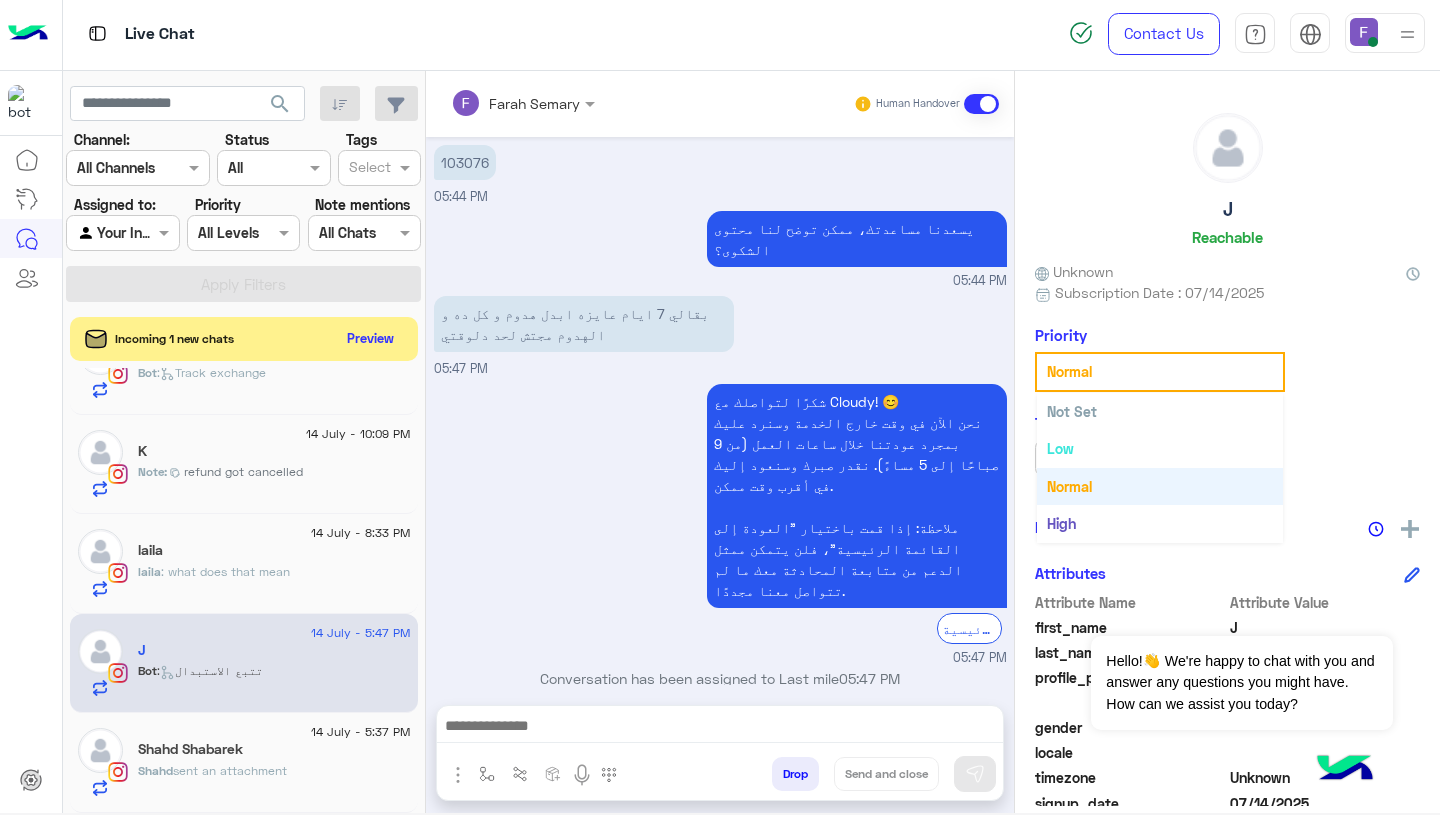click 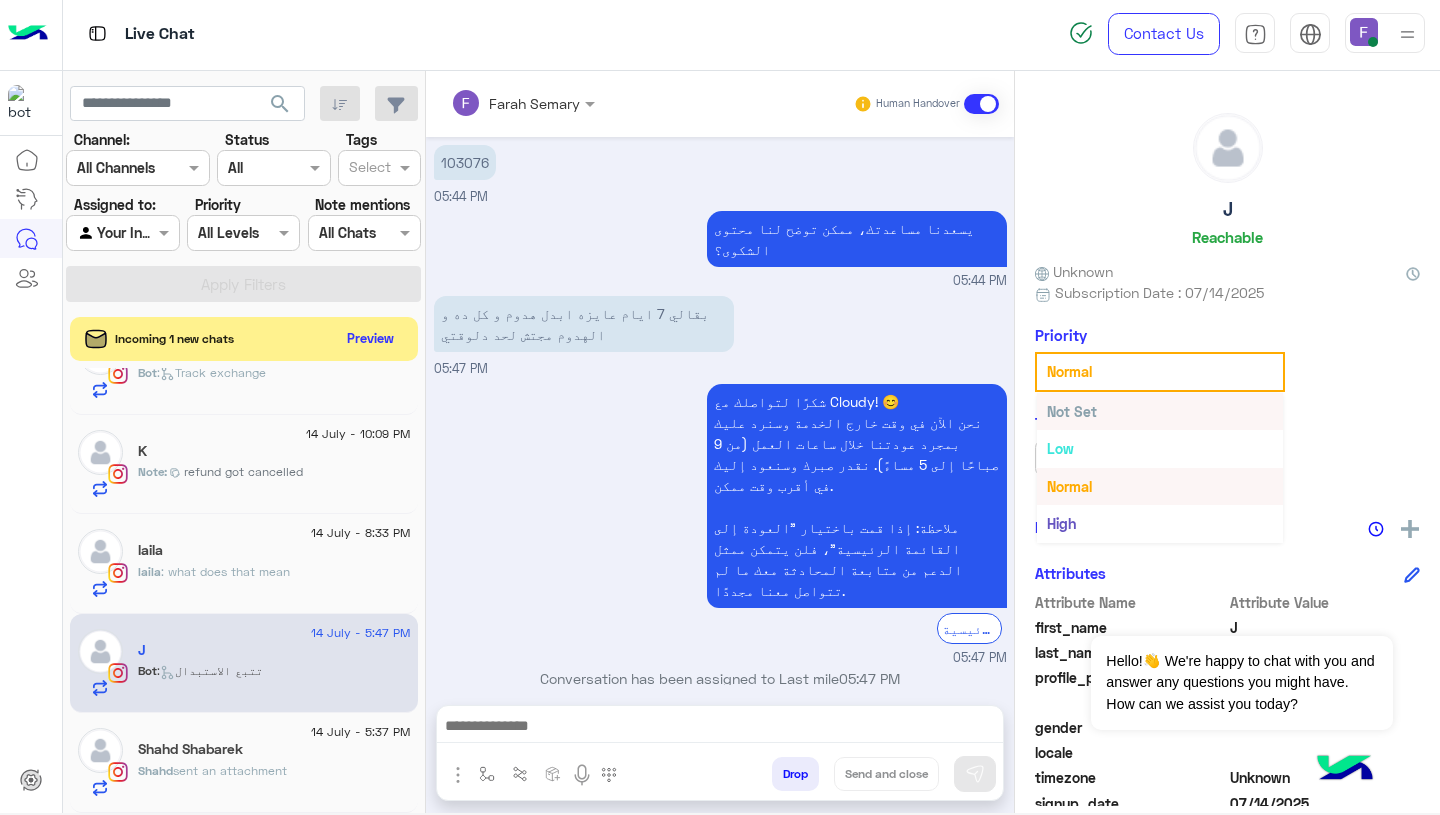 click on "Not Set" at bounding box center [1160, 411] 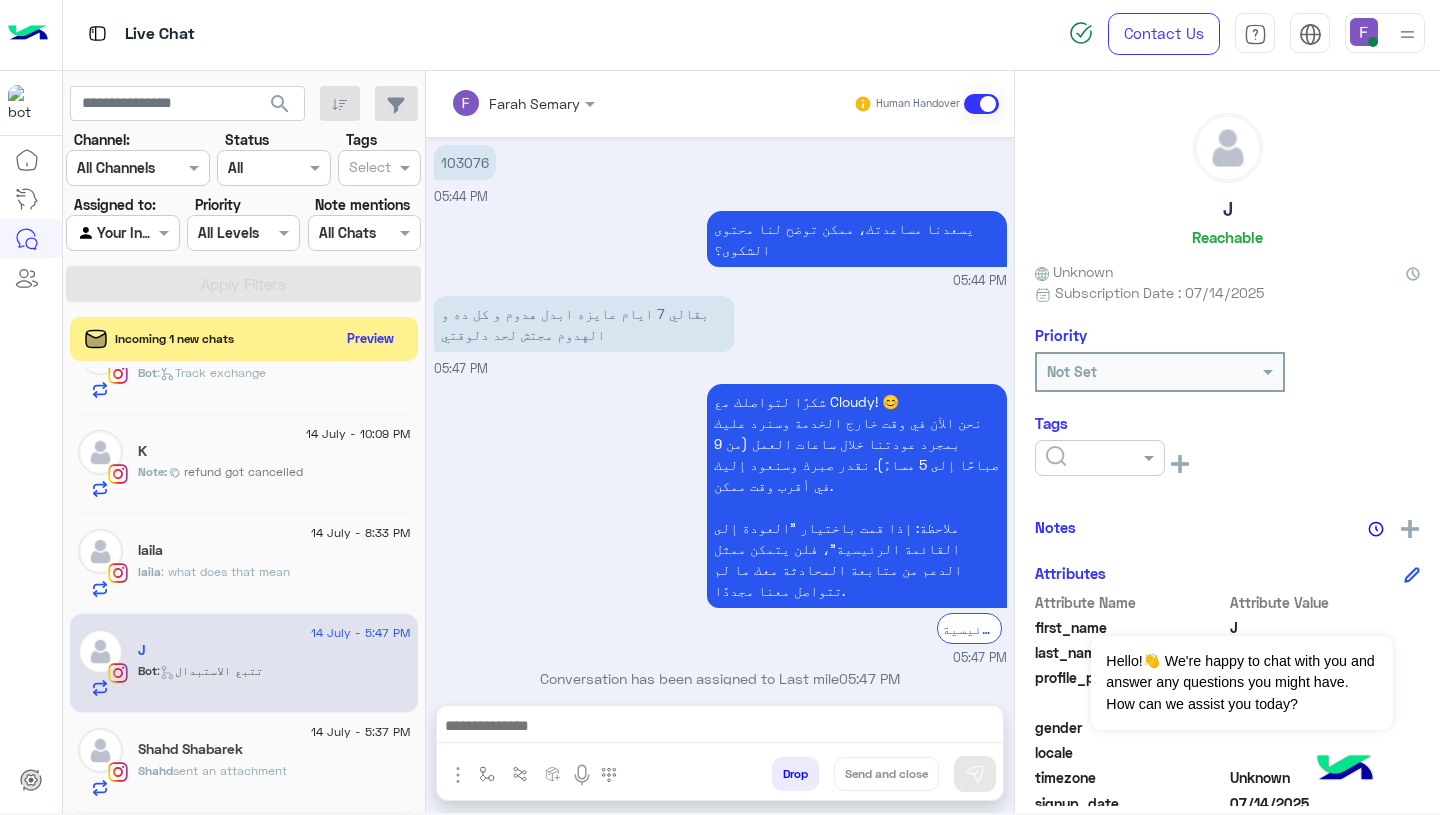 click at bounding box center (720, 728) 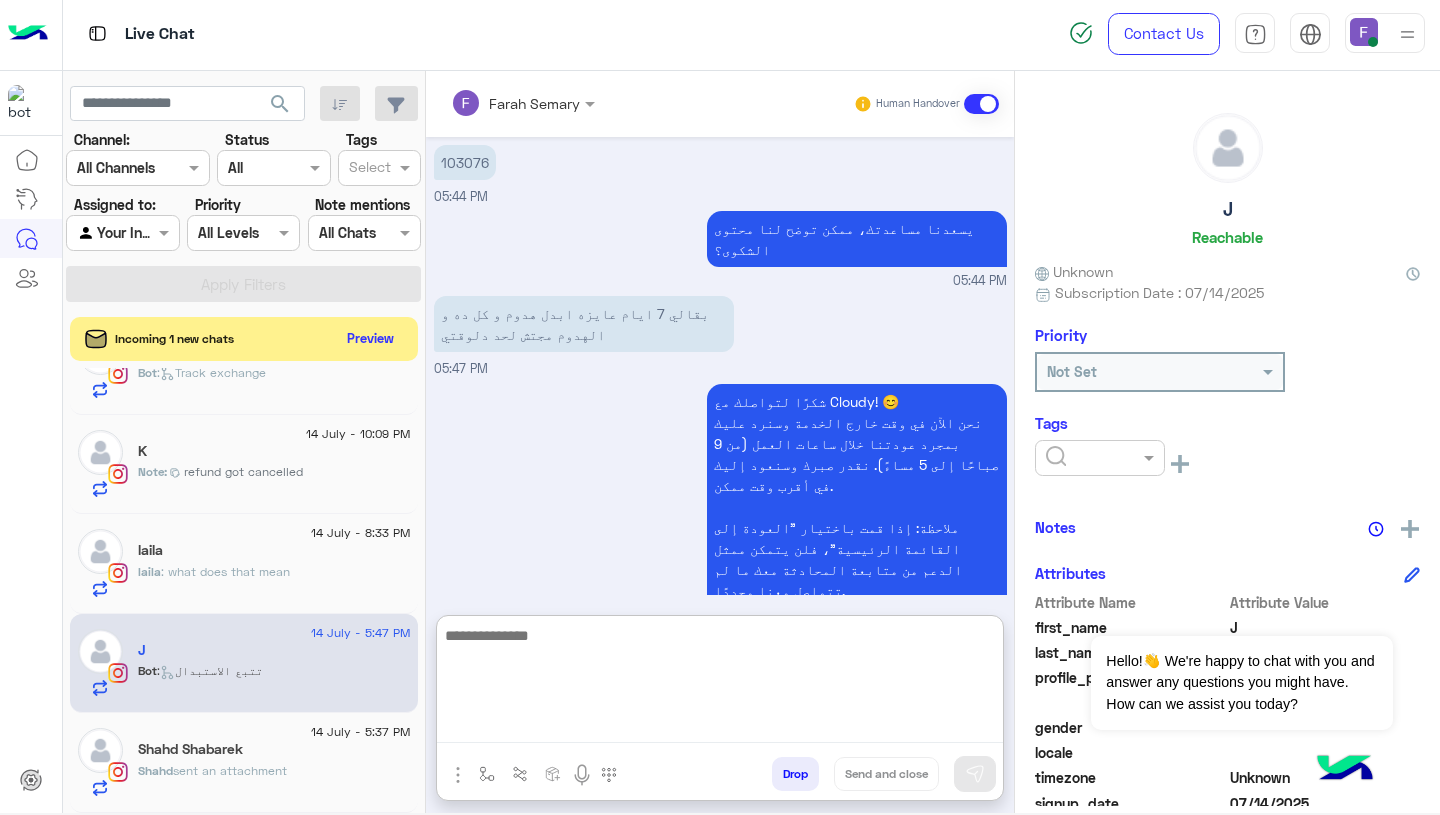paste on "**********" 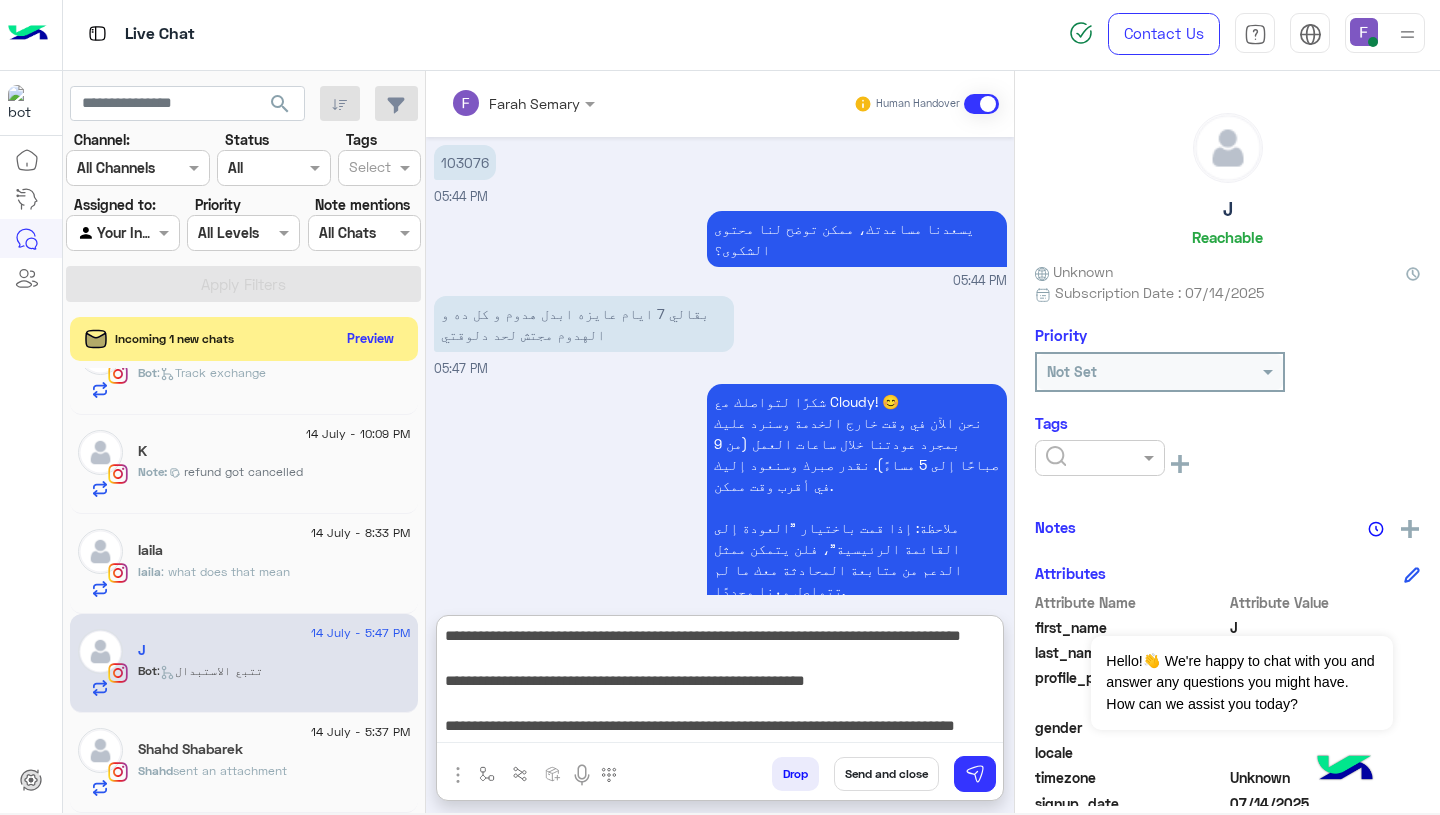 scroll, scrollTop: 218, scrollLeft: 0, axis: vertical 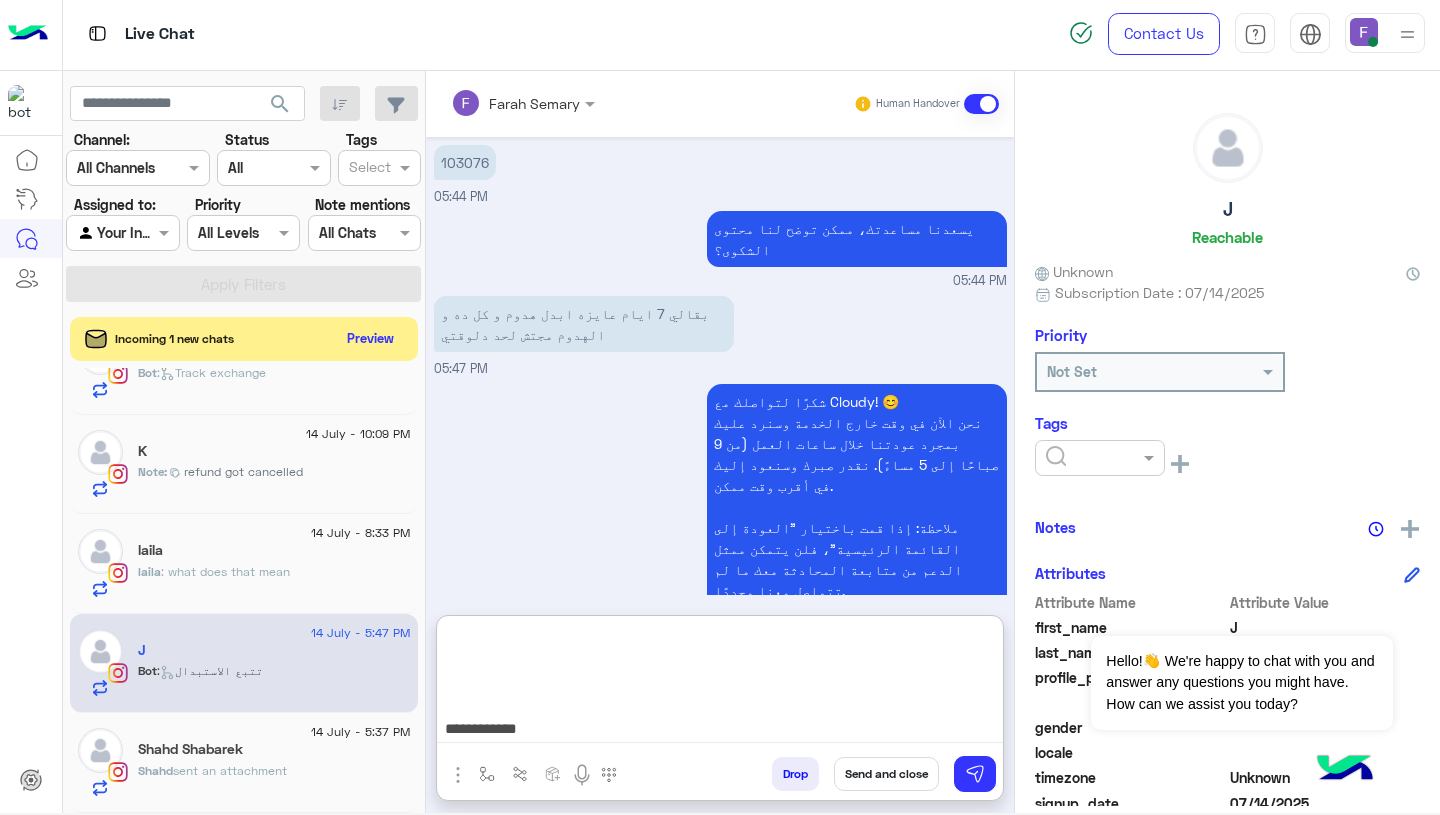 click on "**********" at bounding box center (720, 683) 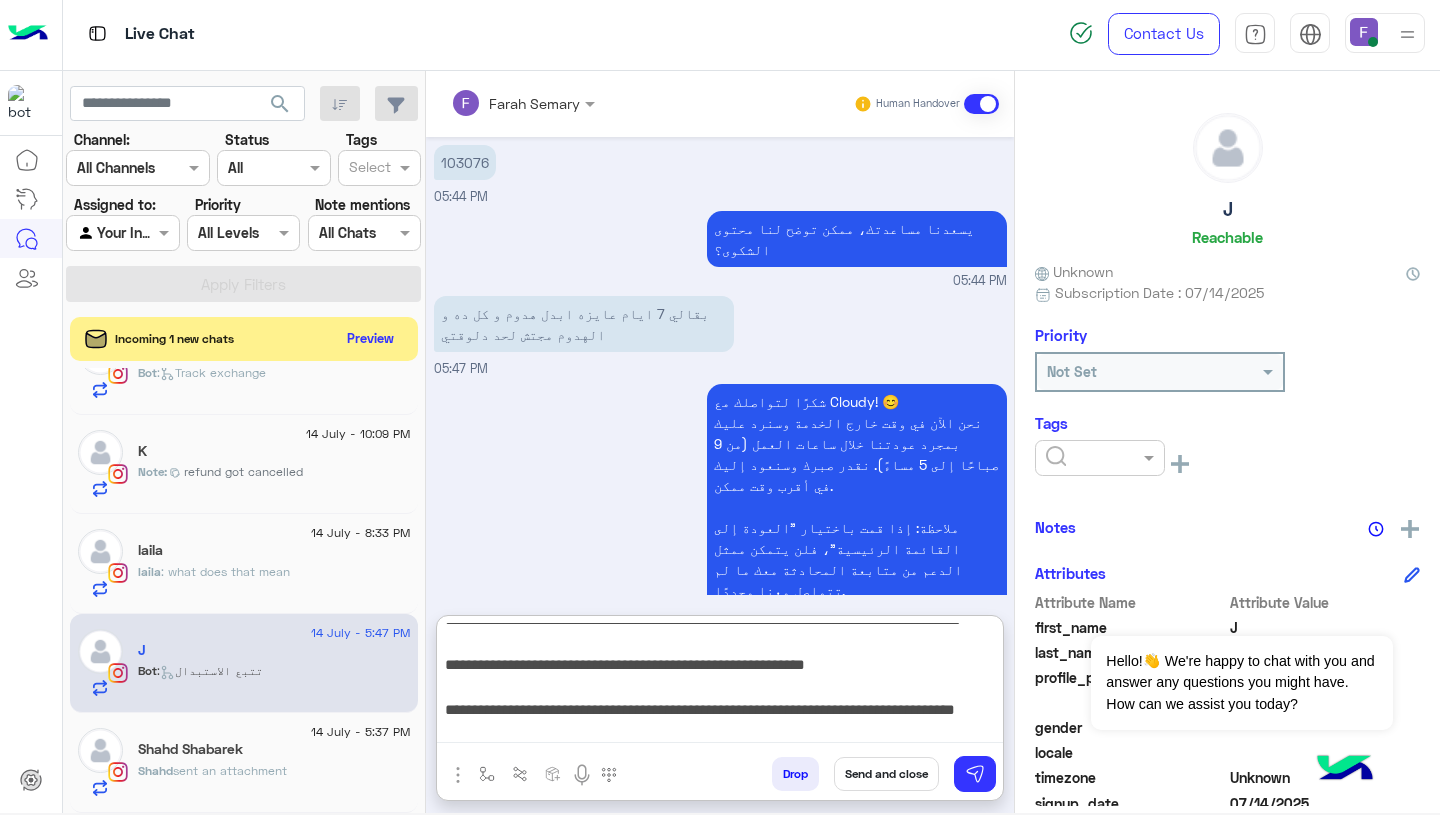 scroll, scrollTop: 0, scrollLeft: 0, axis: both 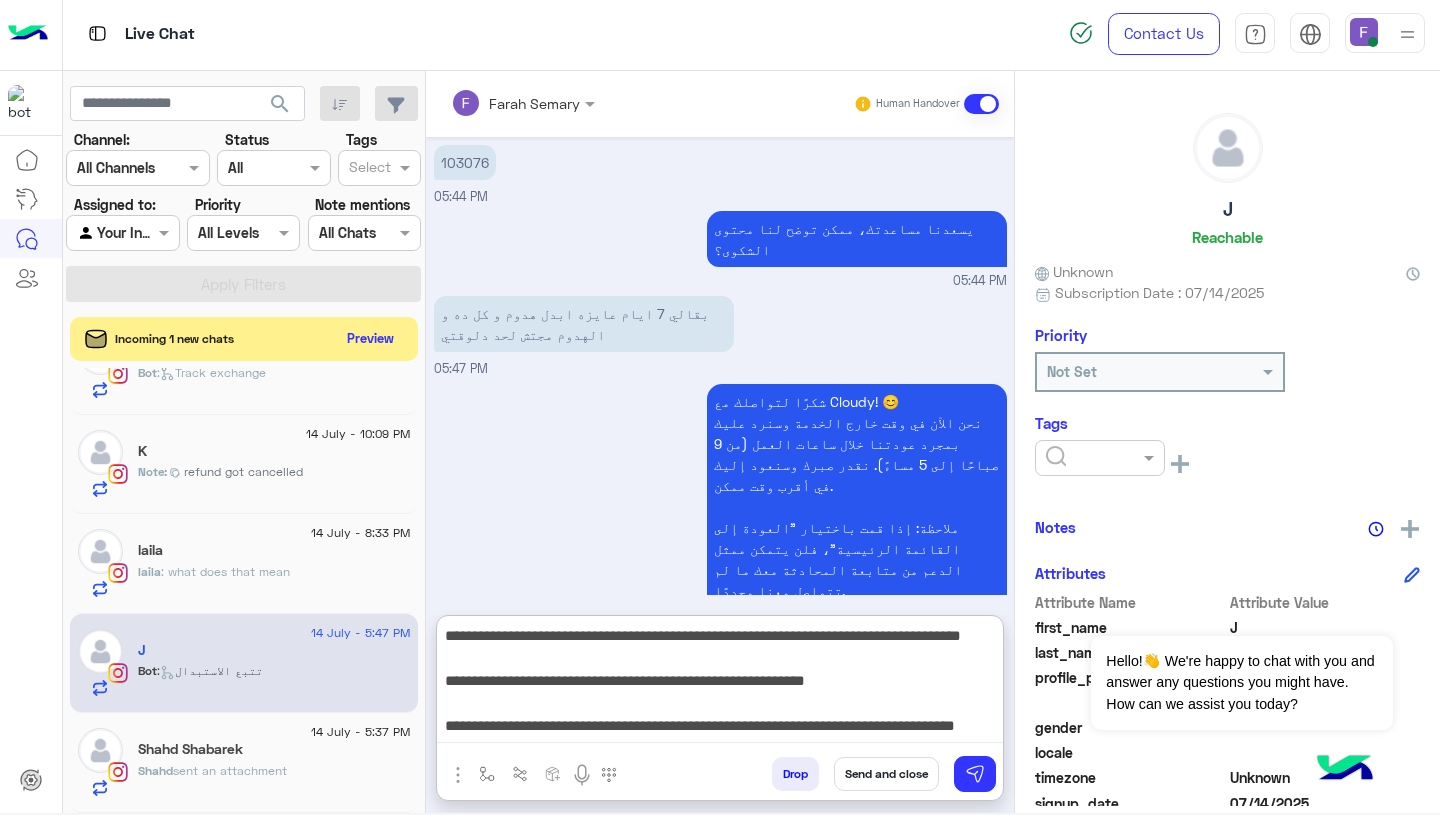 drag, startPoint x: 780, startPoint y: 645, endPoint x: 859, endPoint y: 643, distance: 79.025314 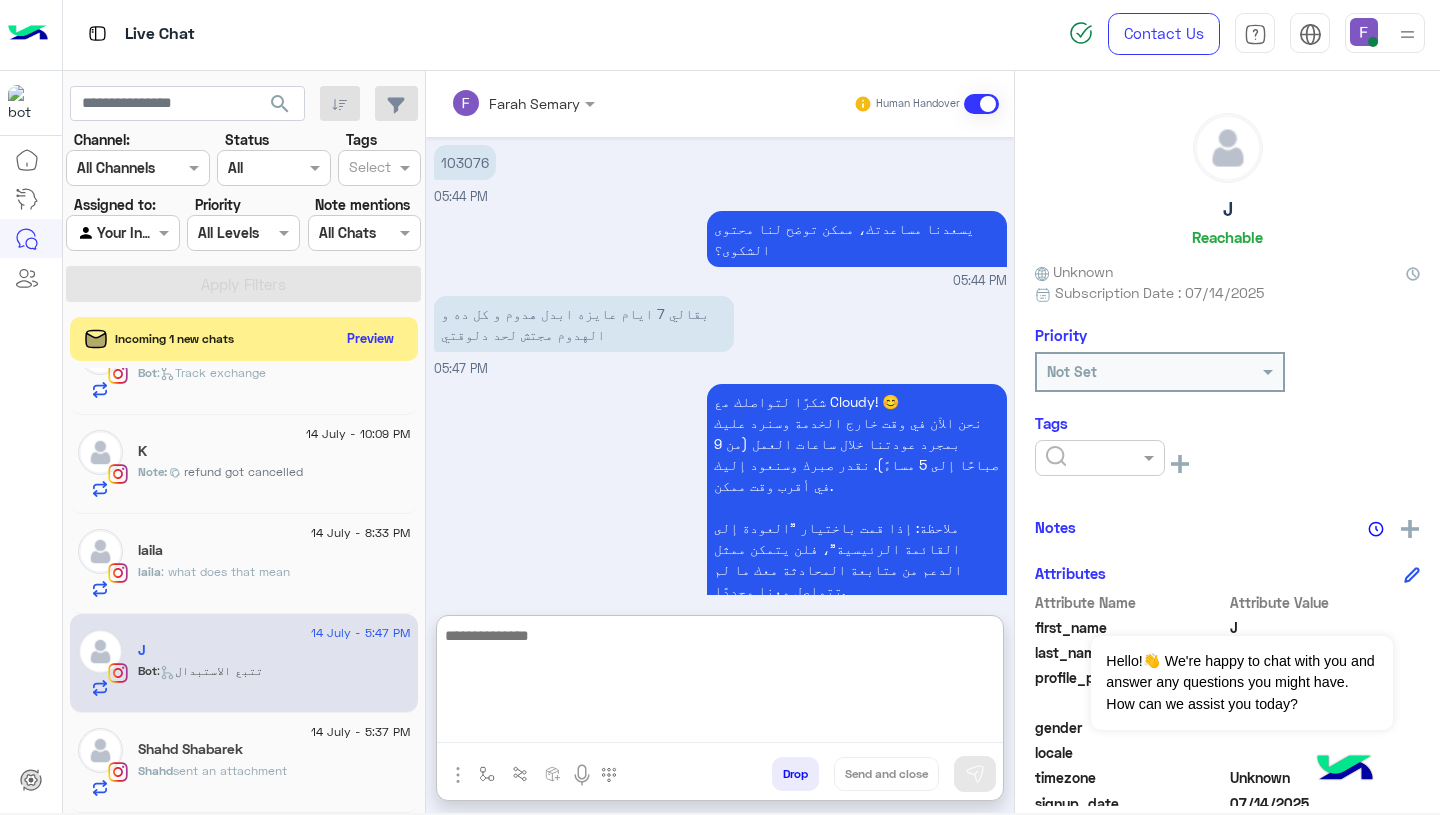 scroll, scrollTop: 0, scrollLeft: 0, axis: both 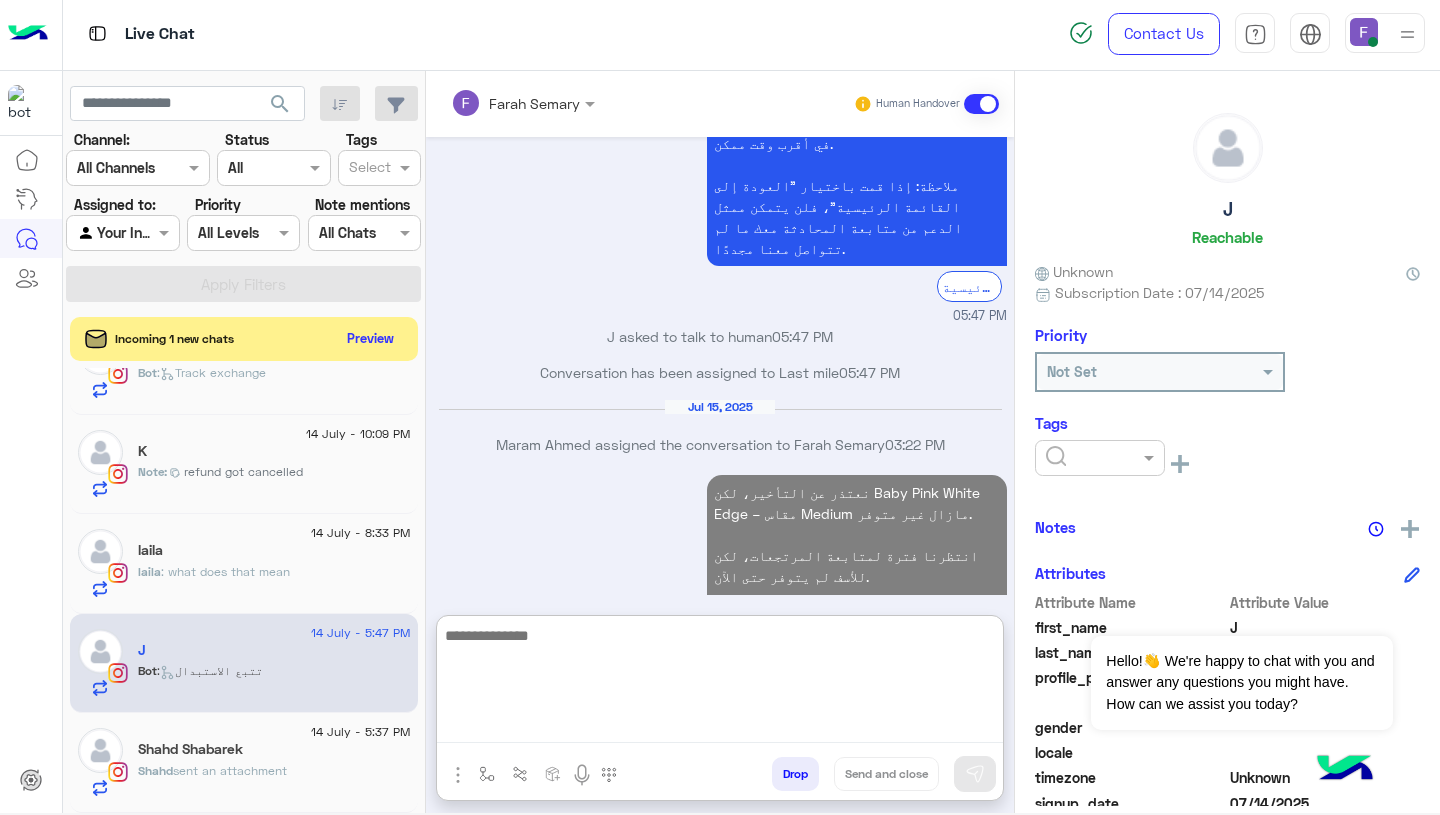 click on "نعتذر عن التأخير، لكن  Baby Pink White Edge – مقاس Medium مازال غير متوفر. انتظرنا فترة لمتابعة المرتجعات، لكن للأسف لم يتوفر حتى الآن. ياريت تختاري قطعة بديلة علشان نقدر نرسلها مع التوب Off-White Button Up – مقاس Medium. لو محتاجة مساعدة في الاختيار، إحنا جاهزين!   04:46 PM" at bounding box center [720, 617] 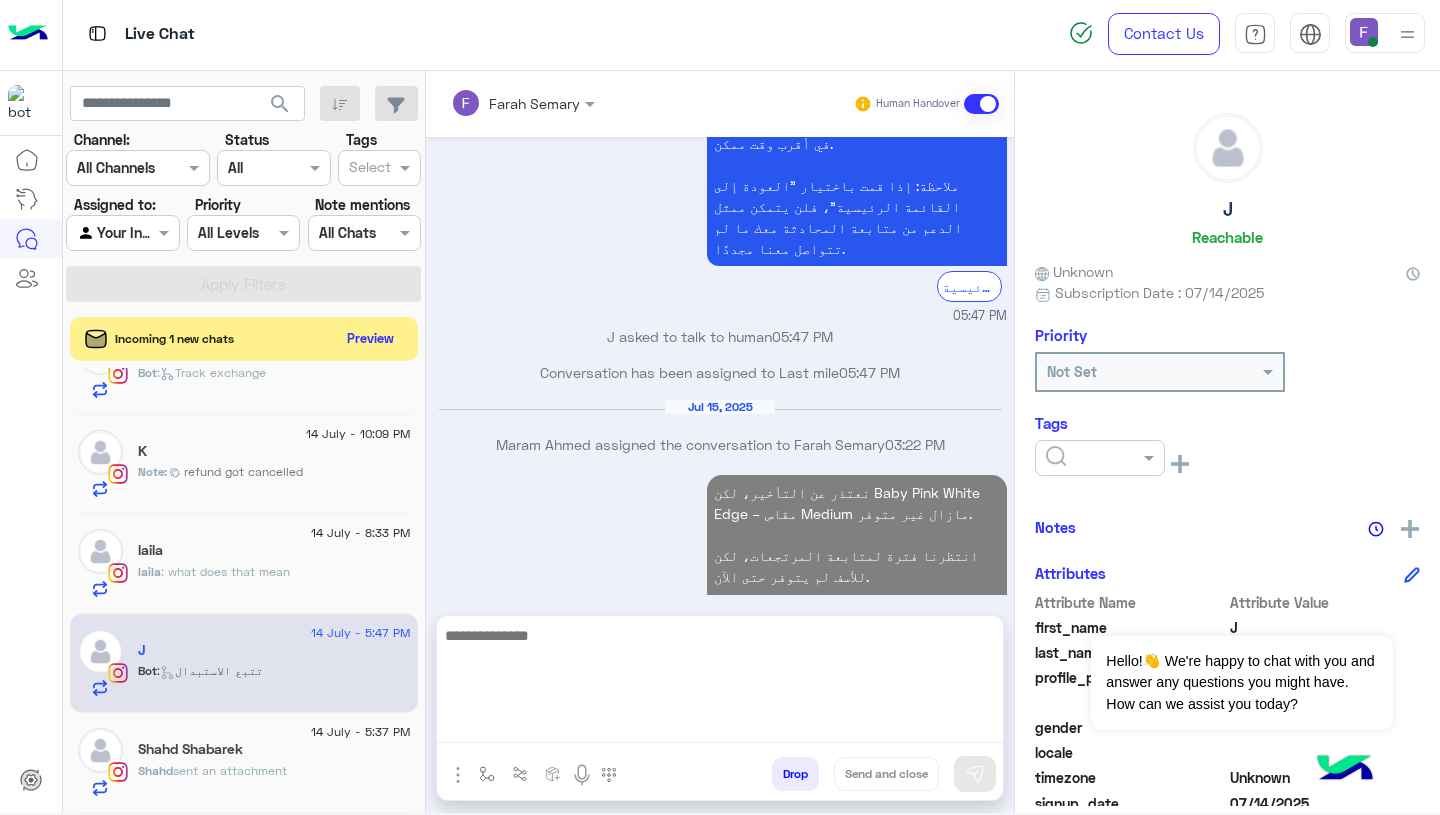 scroll, scrollTop: 1695, scrollLeft: 0, axis: vertical 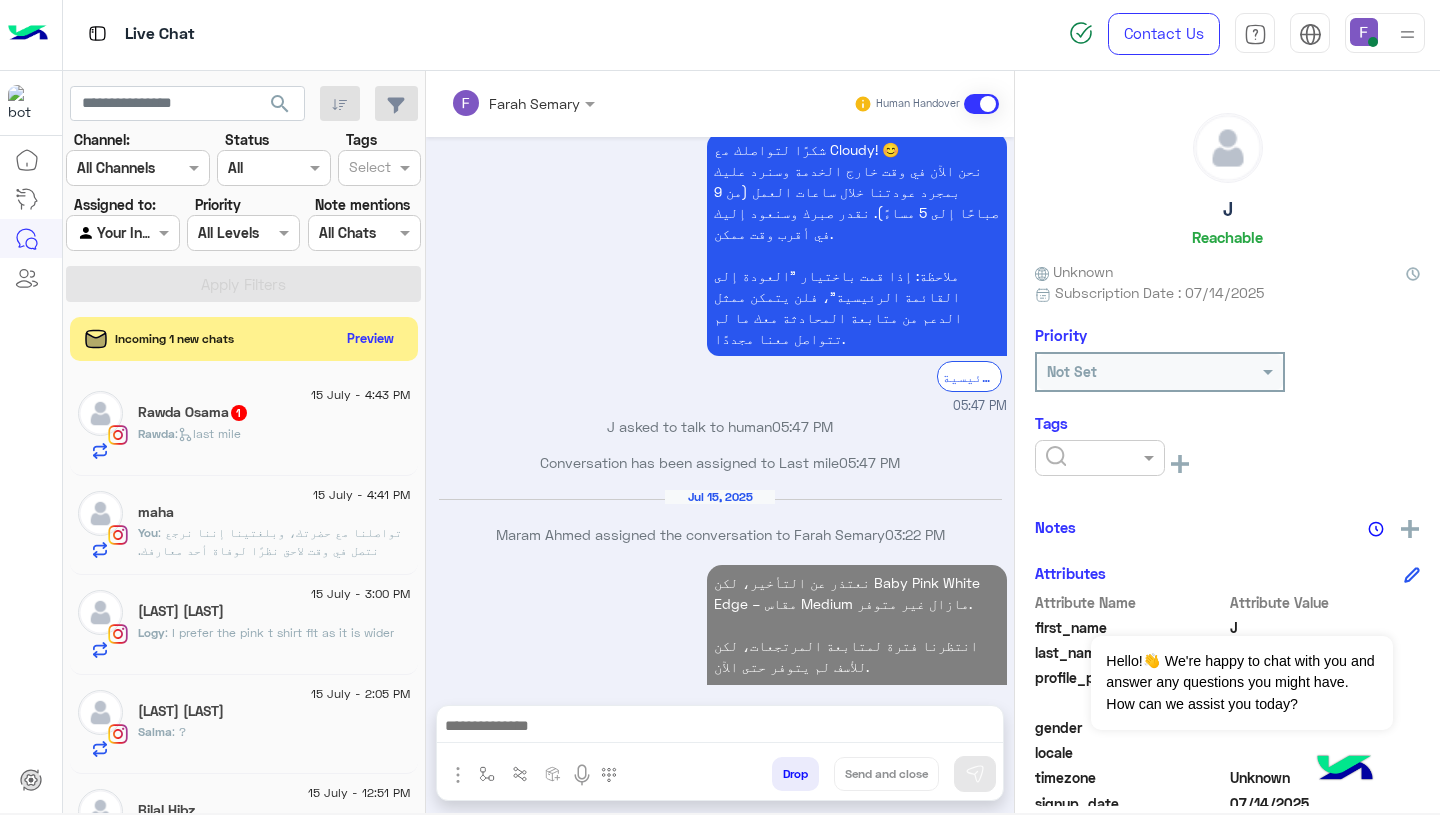 click on ": تواصلنا مع حضرتك، وبلغتينا إننا نرجع نتصل في وقت لاحق نظرًا لوفاة أحد معارفك. خالص تعازينا، وربنا يصبرك في هذا الوقت الصعب.
من فضلك بلغينا بالوقت المناسب للتواصل، وإحنا موجودين لخدمتك في أي وقت تحتاجينا." 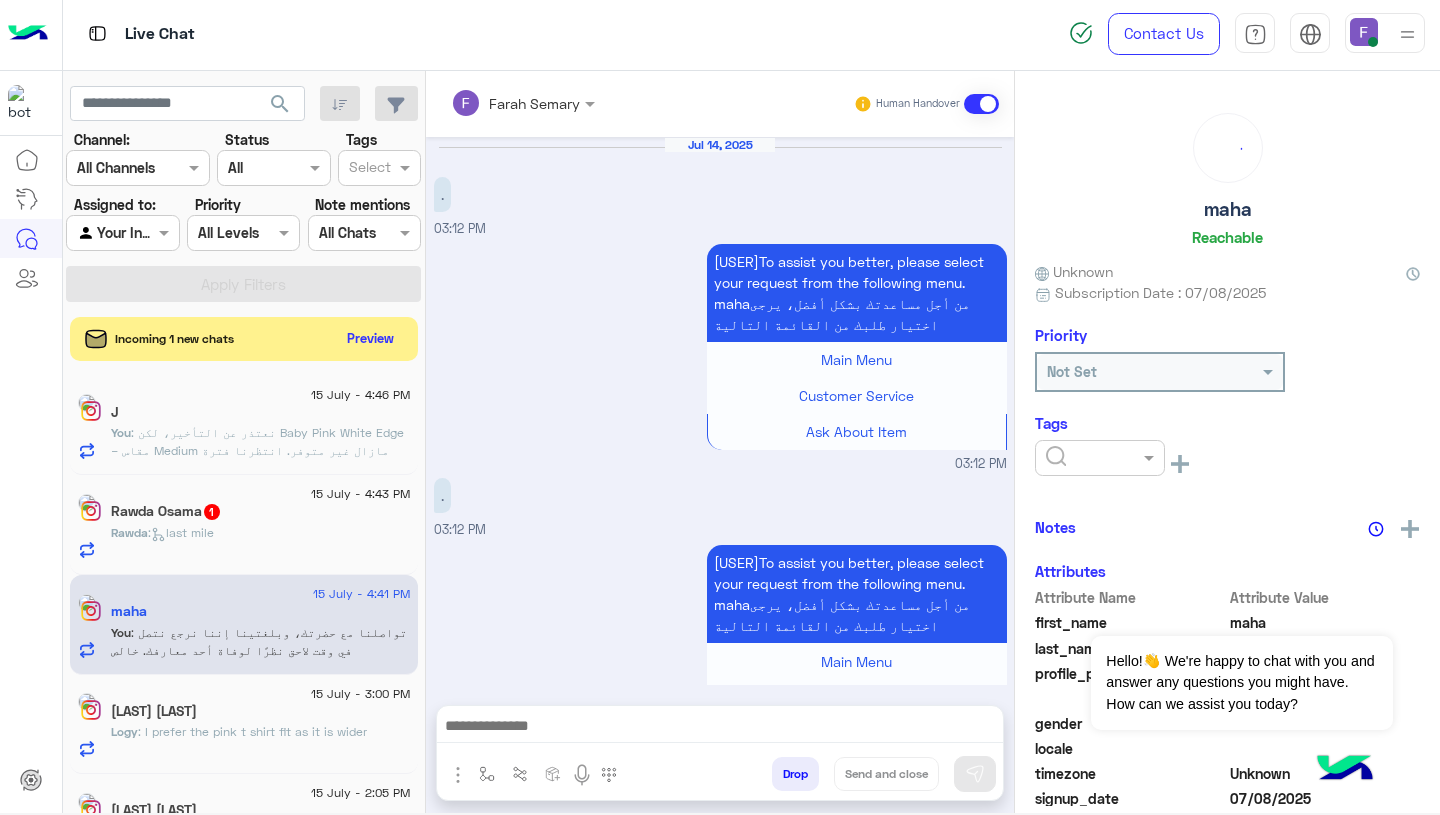 scroll, scrollTop: 1927, scrollLeft: 0, axis: vertical 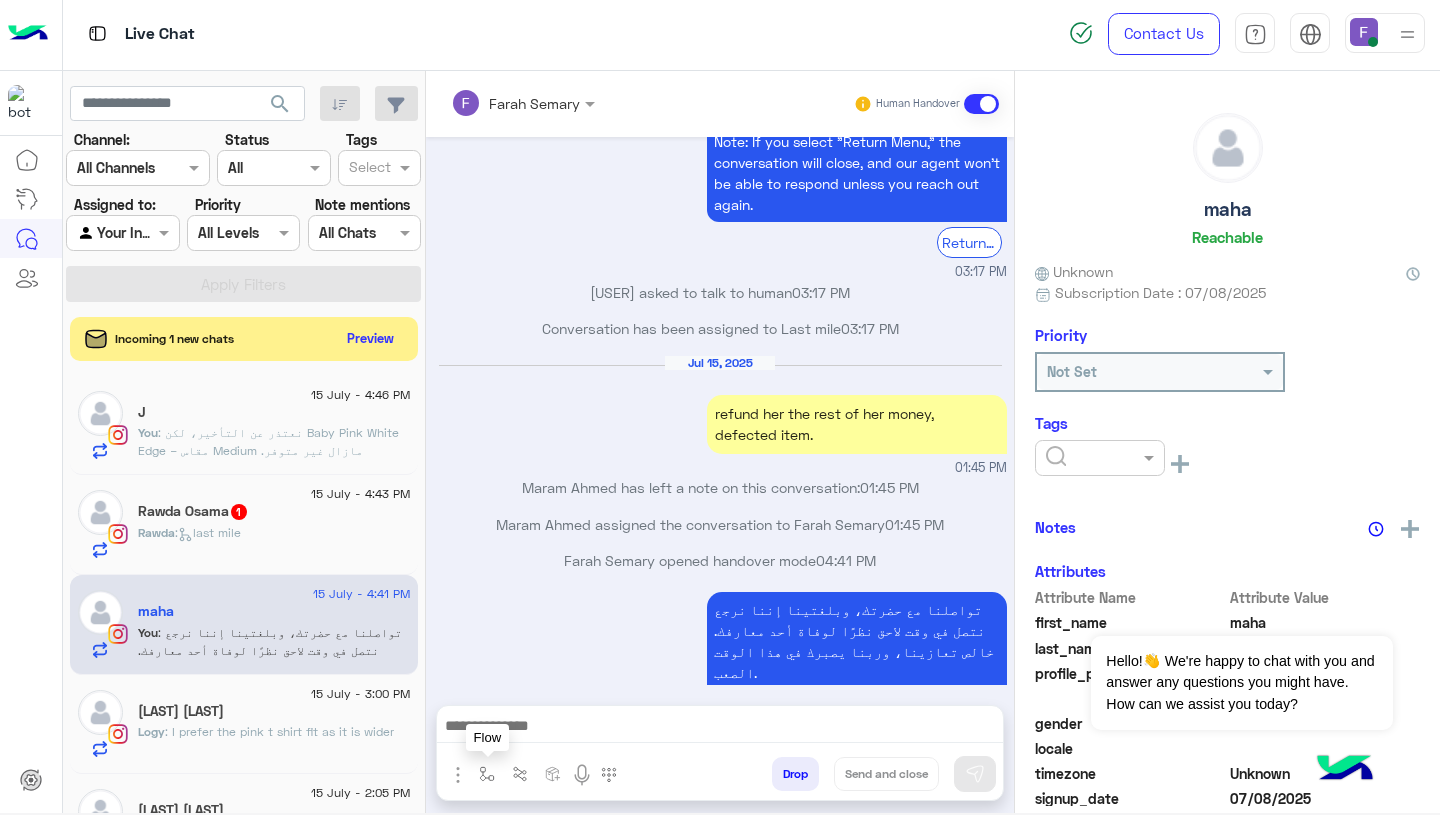 click at bounding box center (487, 774) 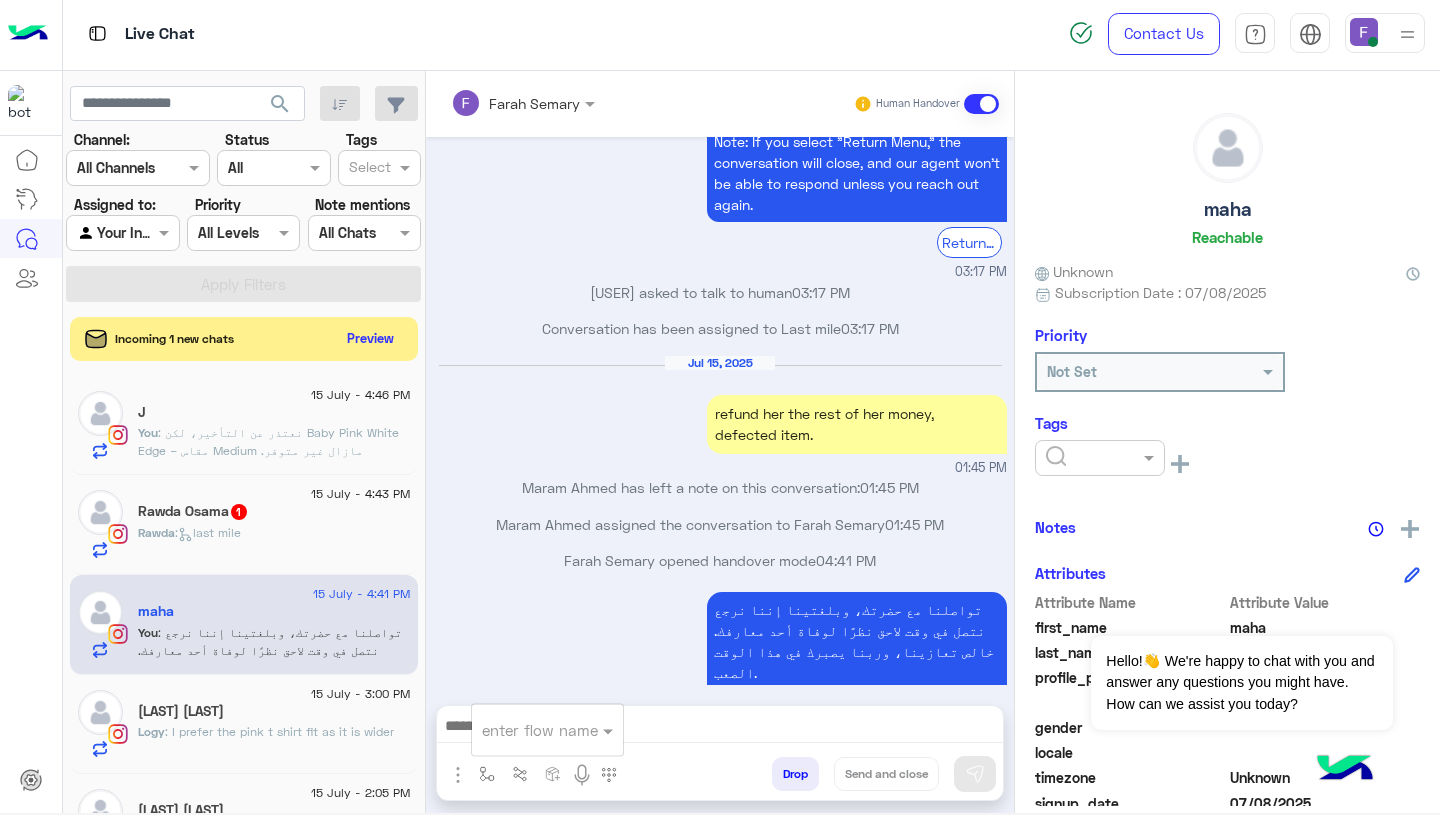 click at bounding box center (523, 730) 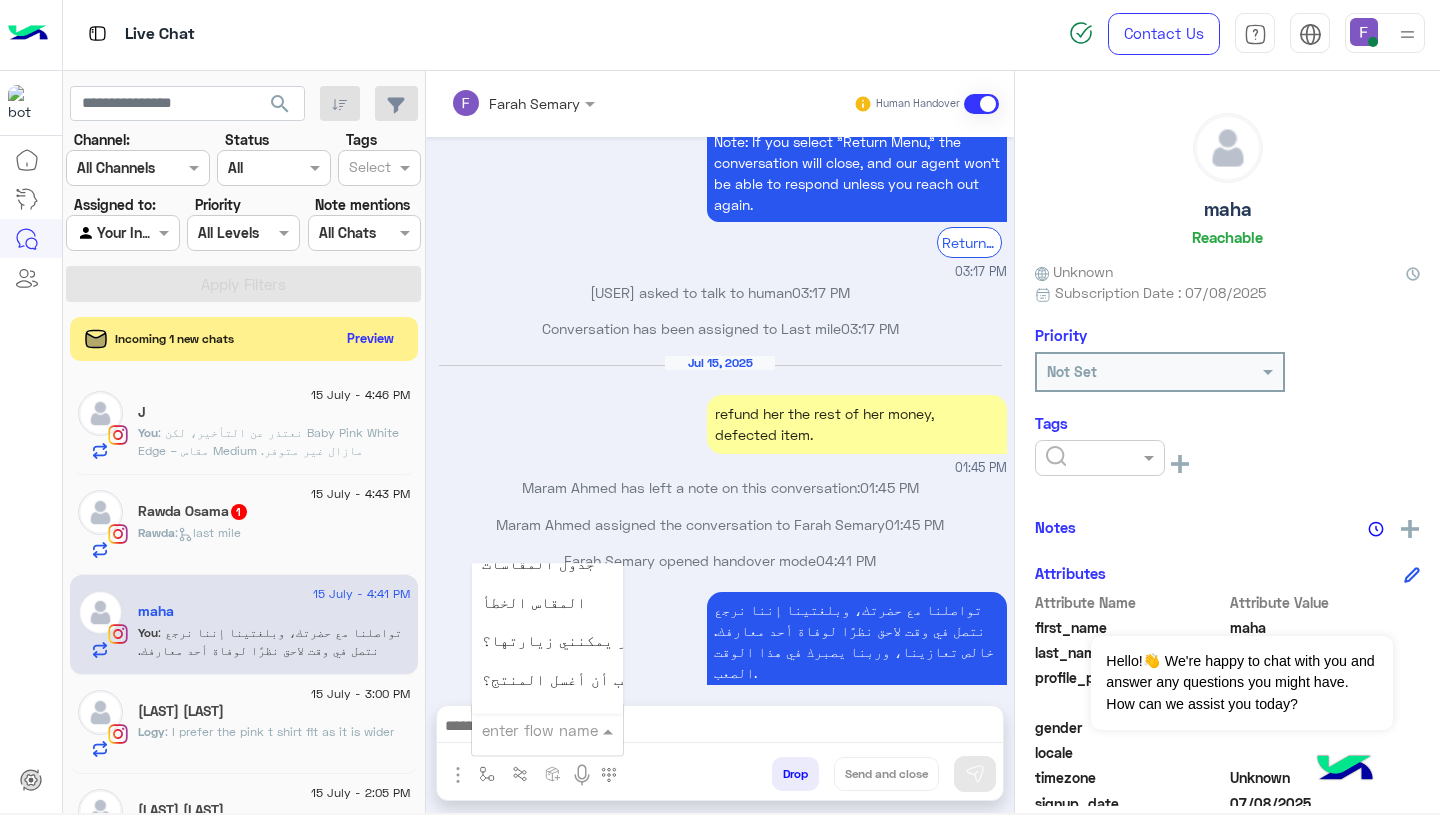 scroll, scrollTop: 2660, scrollLeft: 0, axis: vertical 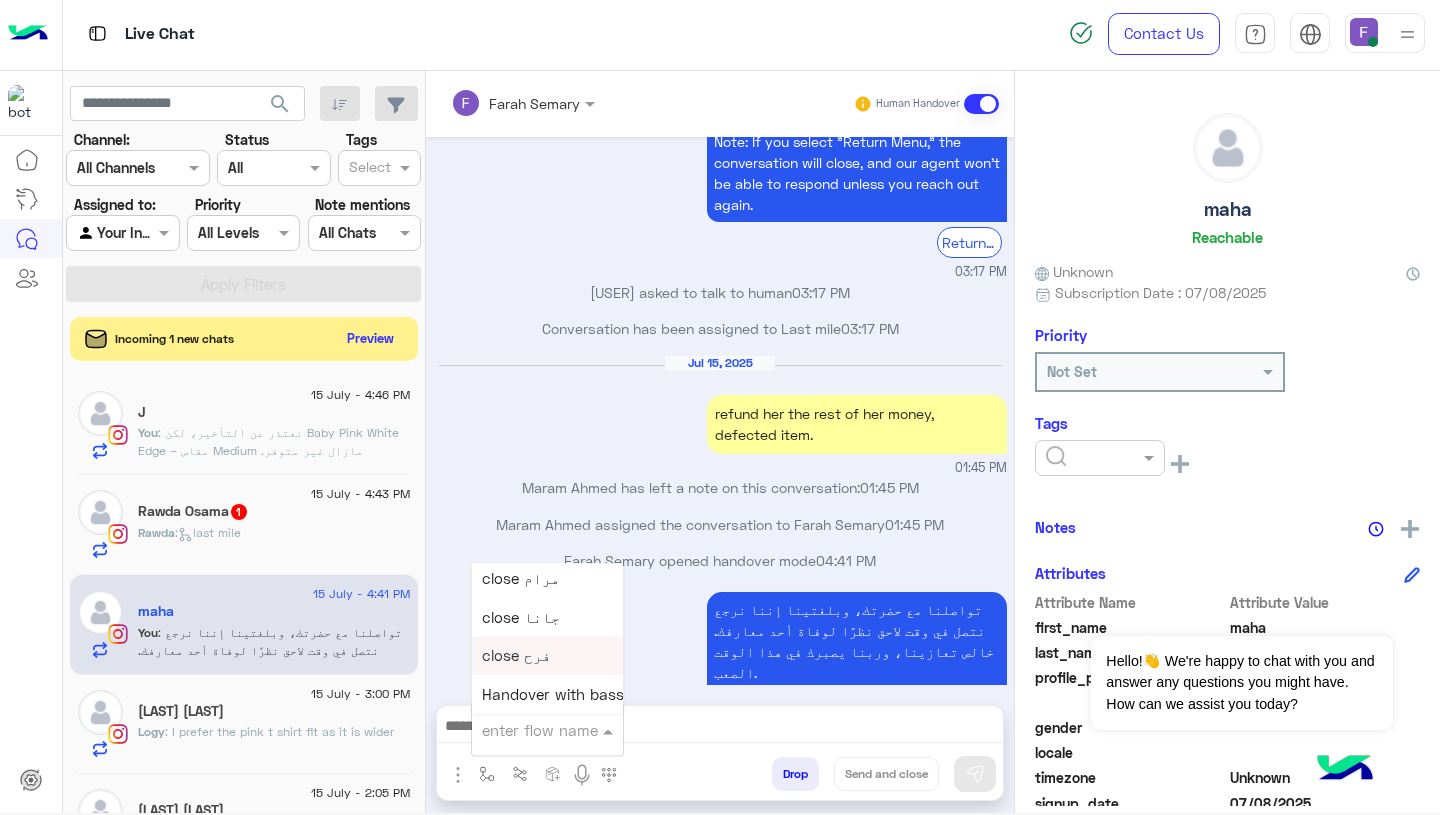 click on "close فرح" at bounding box center [516, 656] 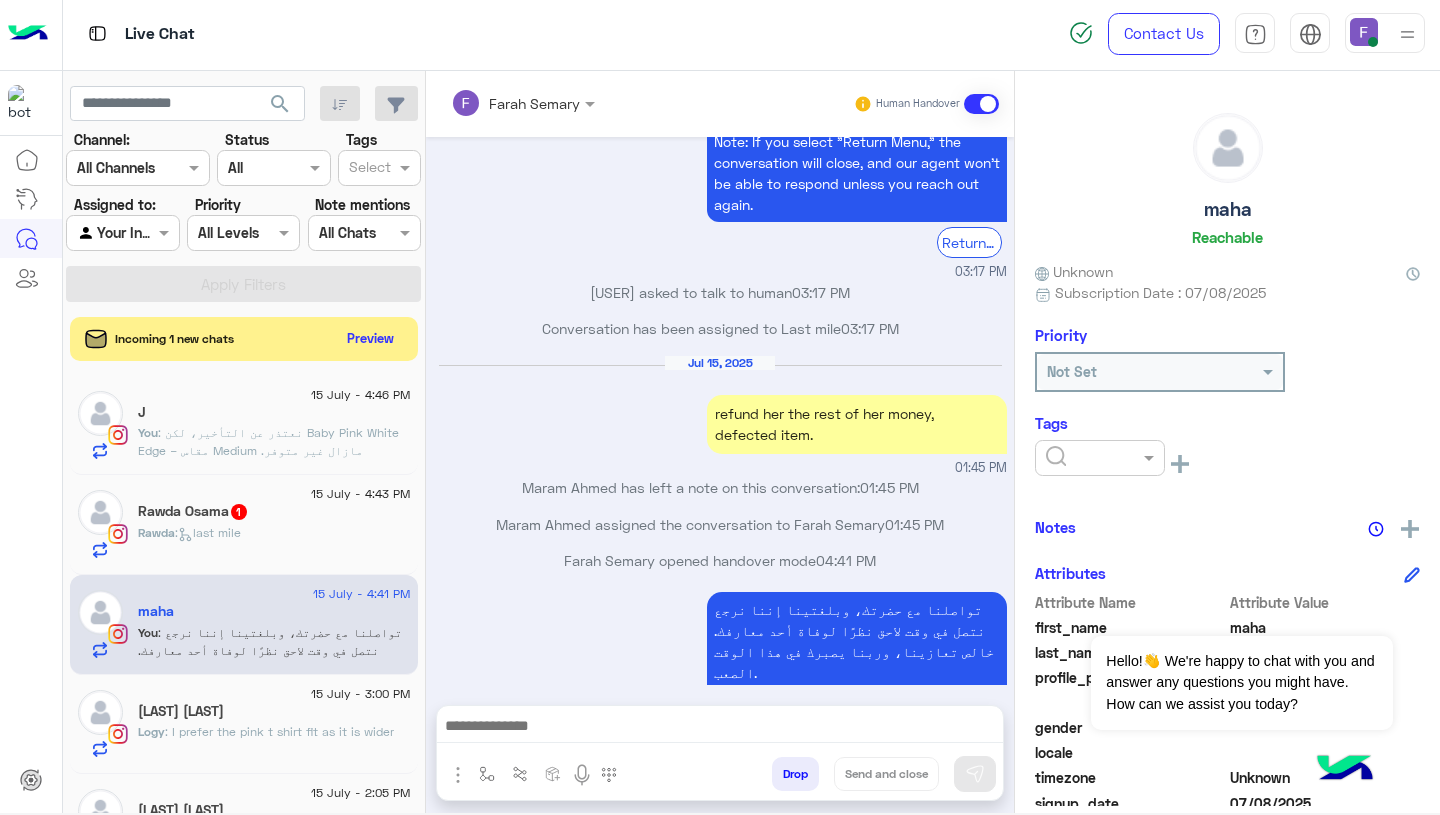 type on "*********" 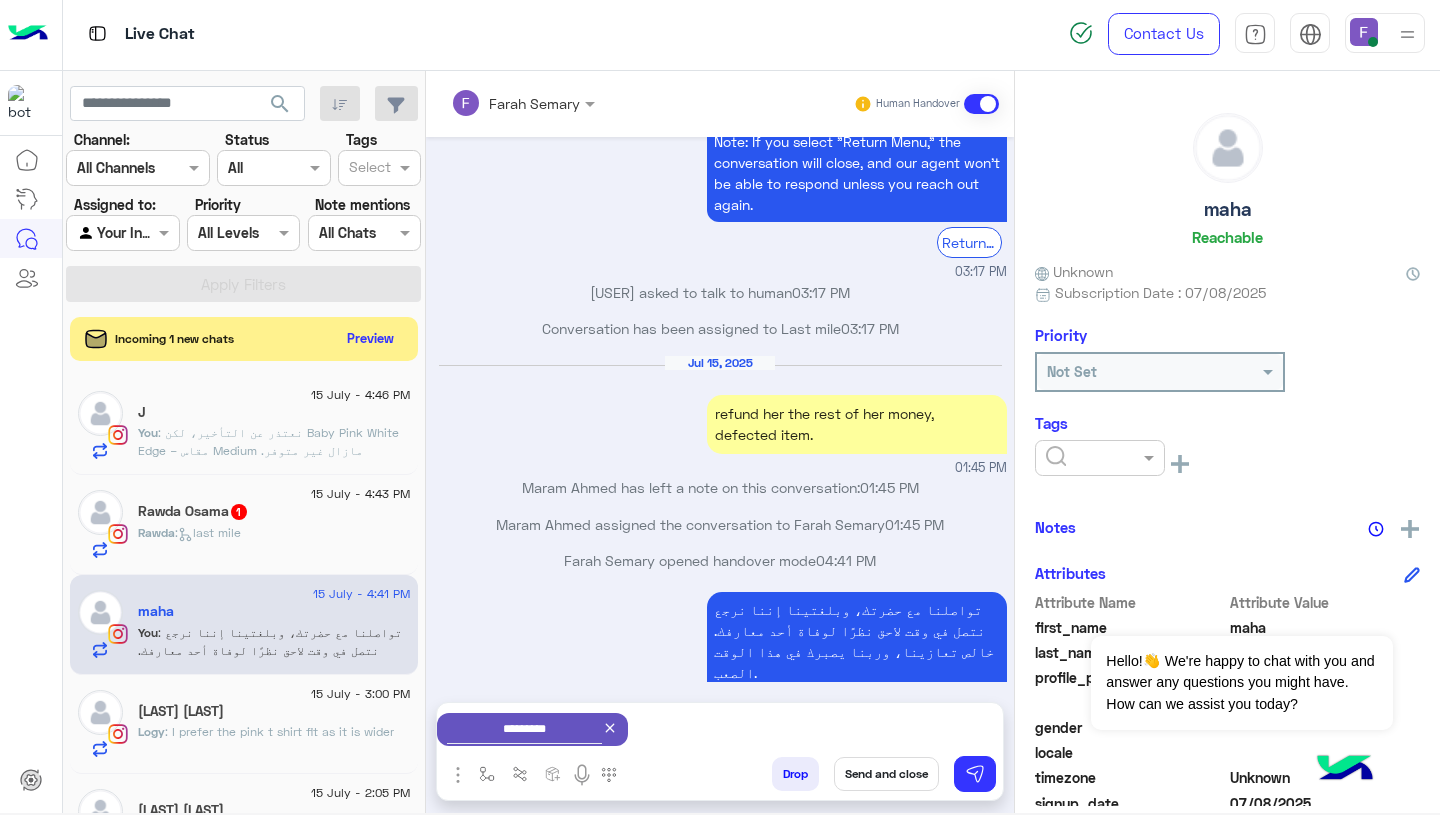 click on "Send and close" at bounding box center (886, 774) 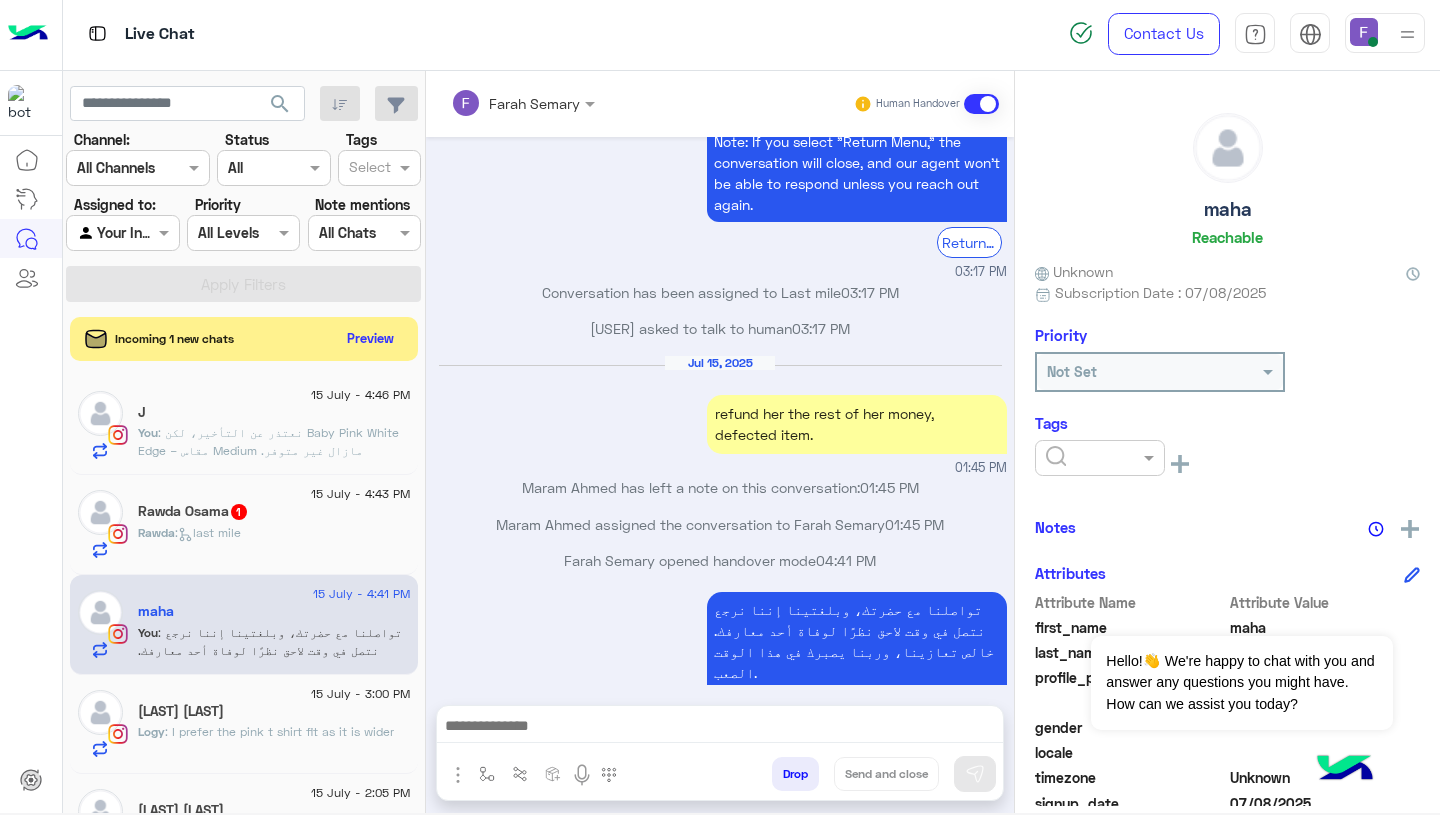 scroll, scrollTop: 1964, scrollLeft: 0, axis: vertical 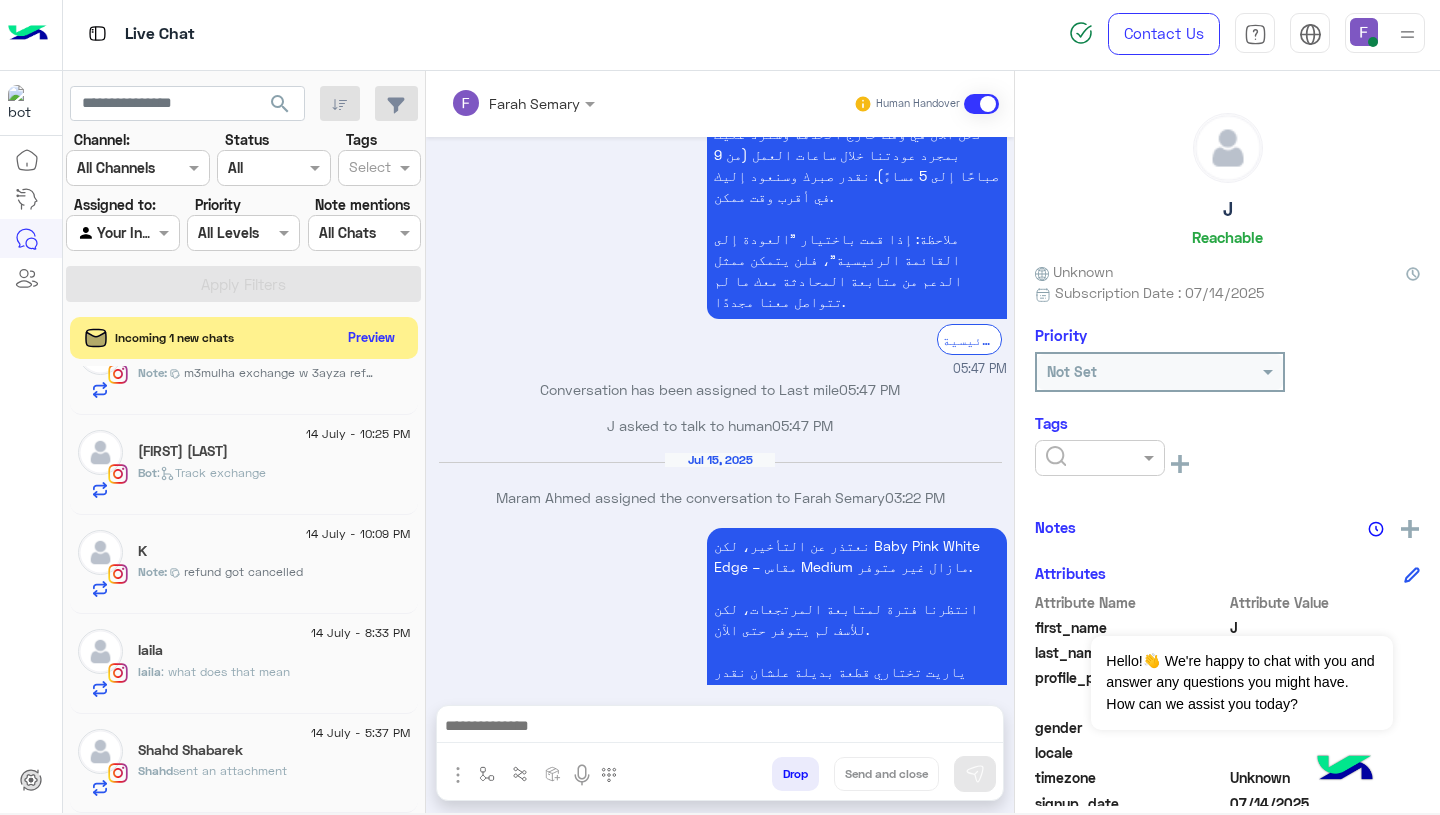click on "Preview" 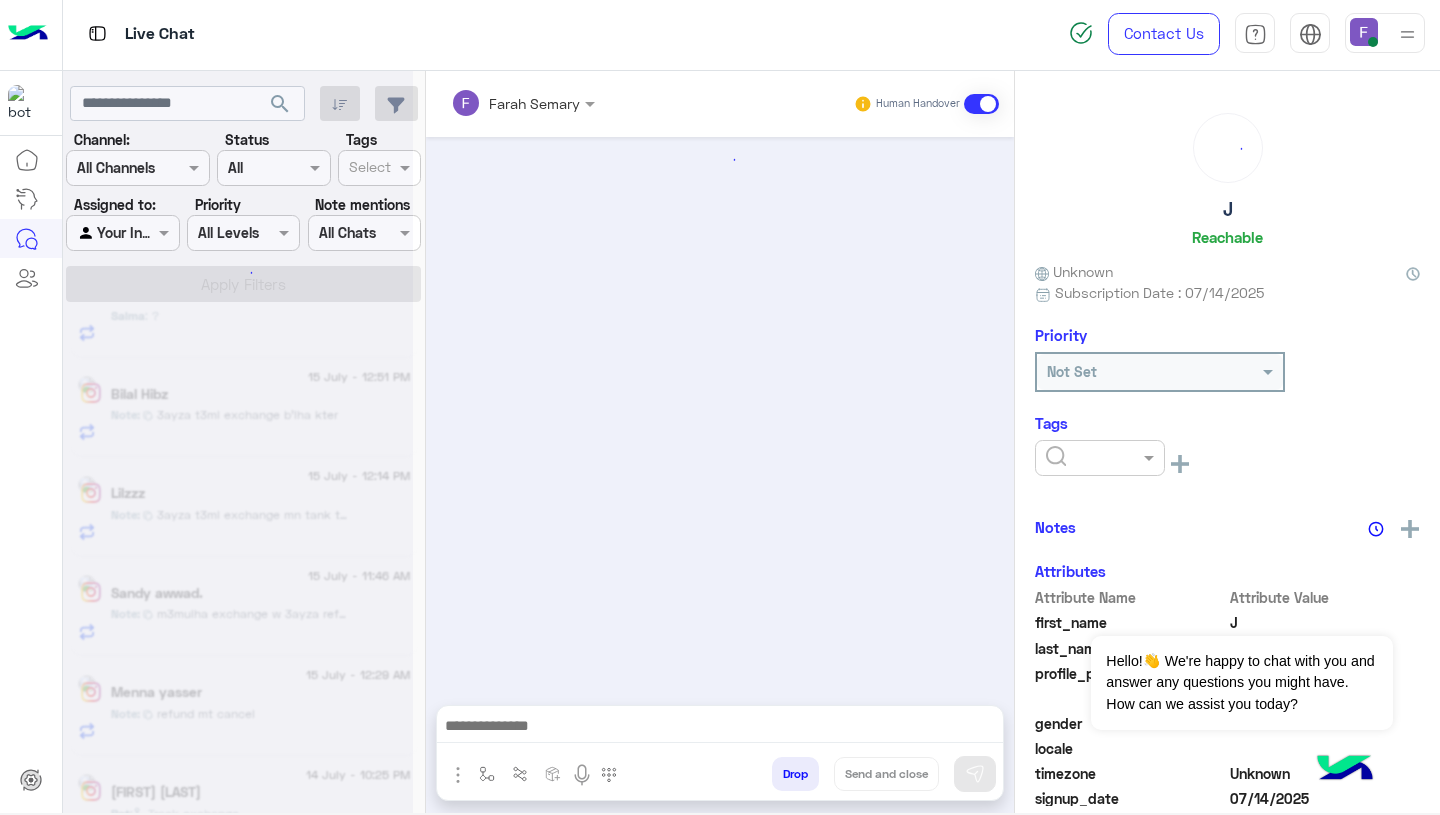 scroll, scrollTop: 0, scrollLeft: 0, axis: both 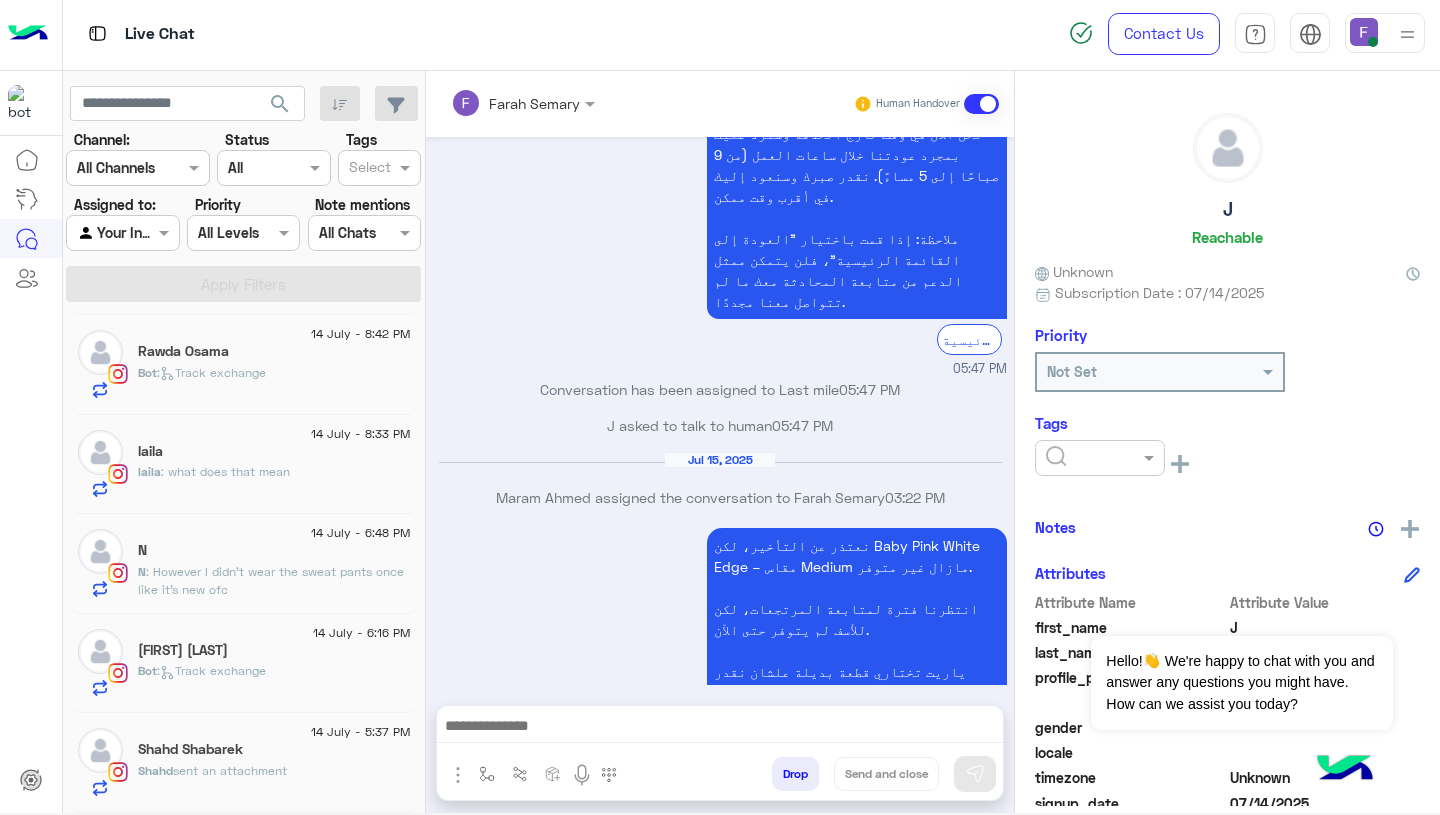 click on "sent an attachment" 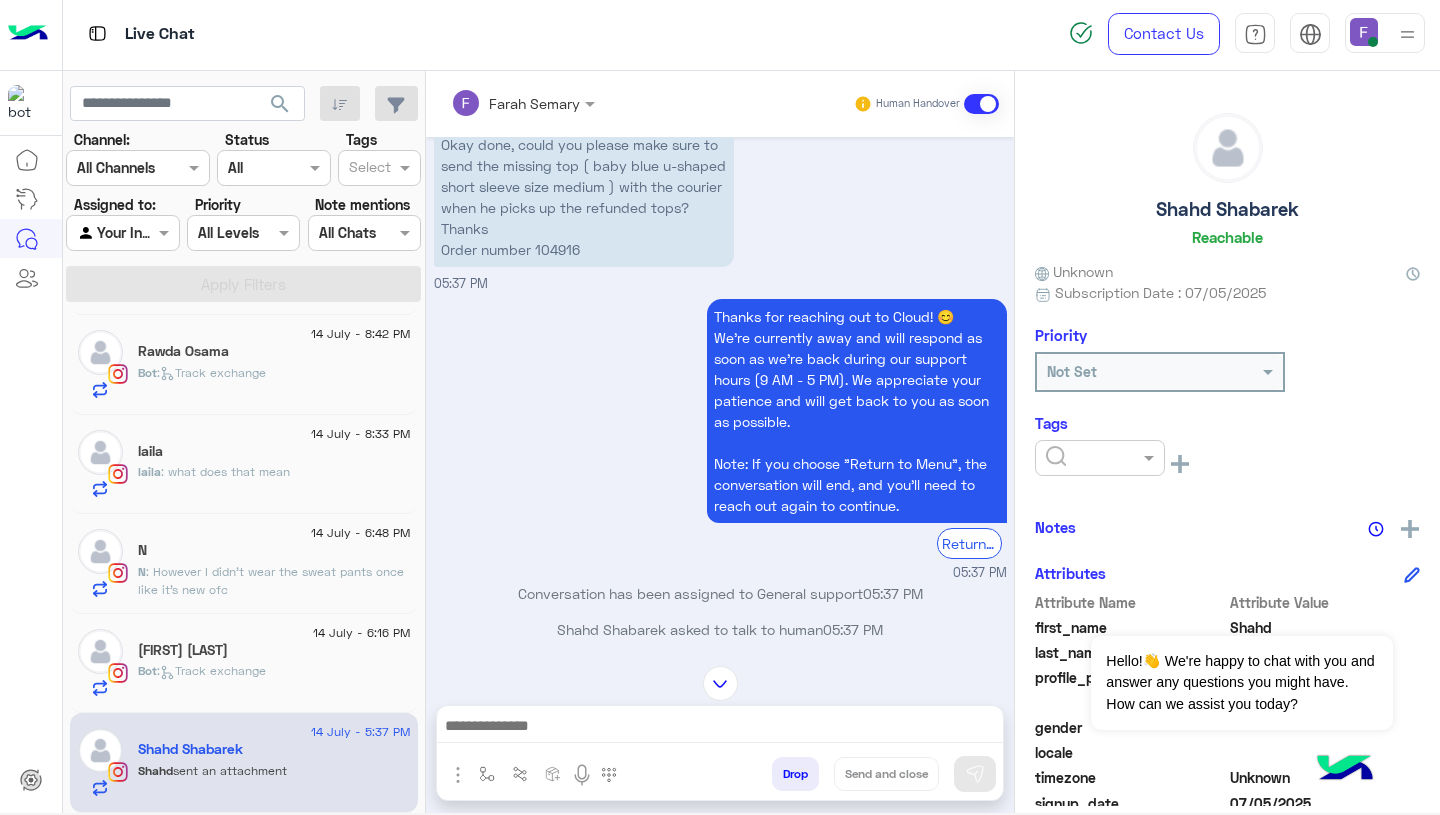 scroll, scrollTop: 1697, scrollLeft: 0, axis: vertical 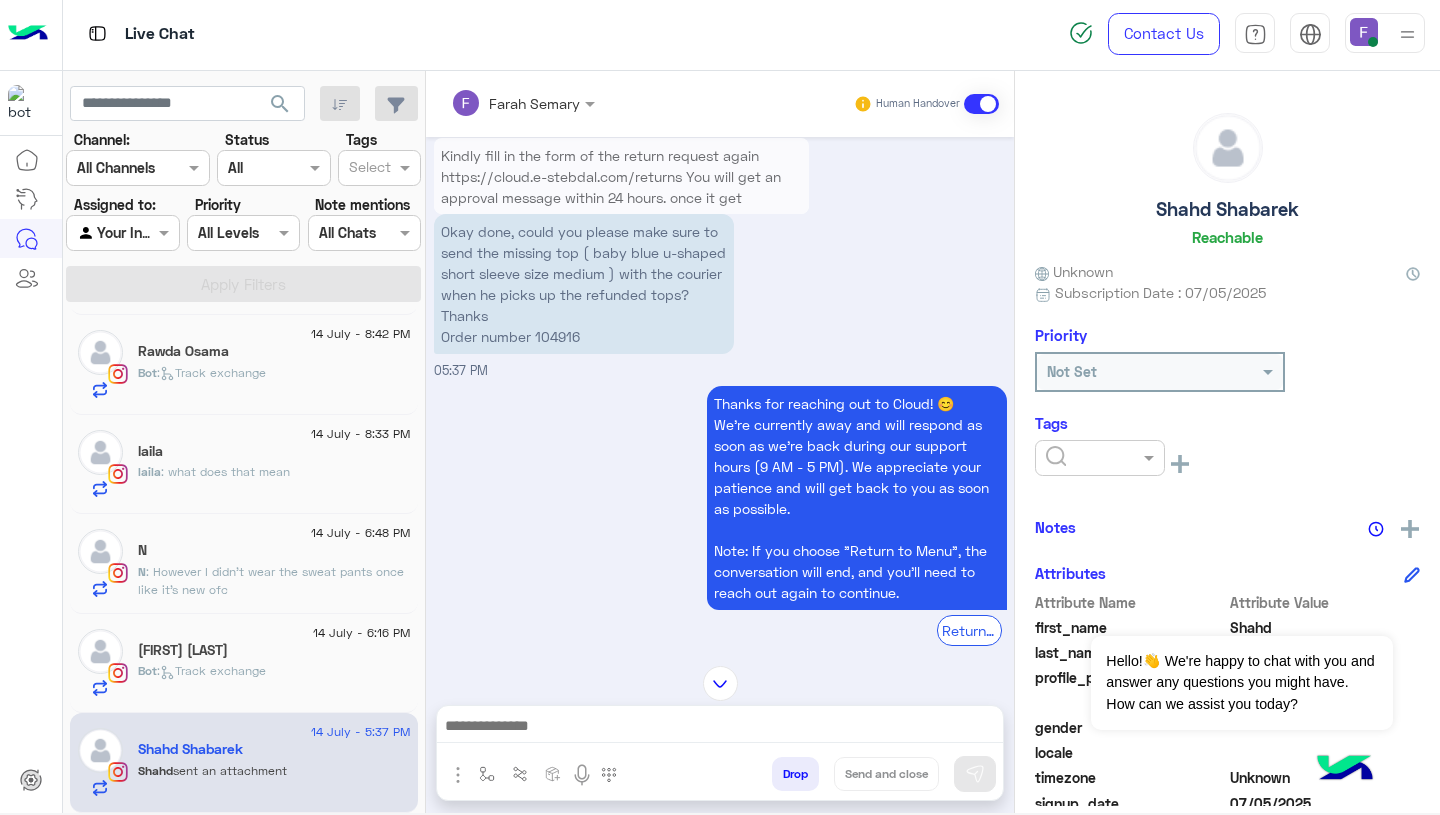 click on "Okay done, could you please make sure to send the missing top ( baby blue u-shaped short sleeve size medium ) with the courier when he picks up the refunded tops? Thanks Order number 104916" at bounding box center [584, 284] 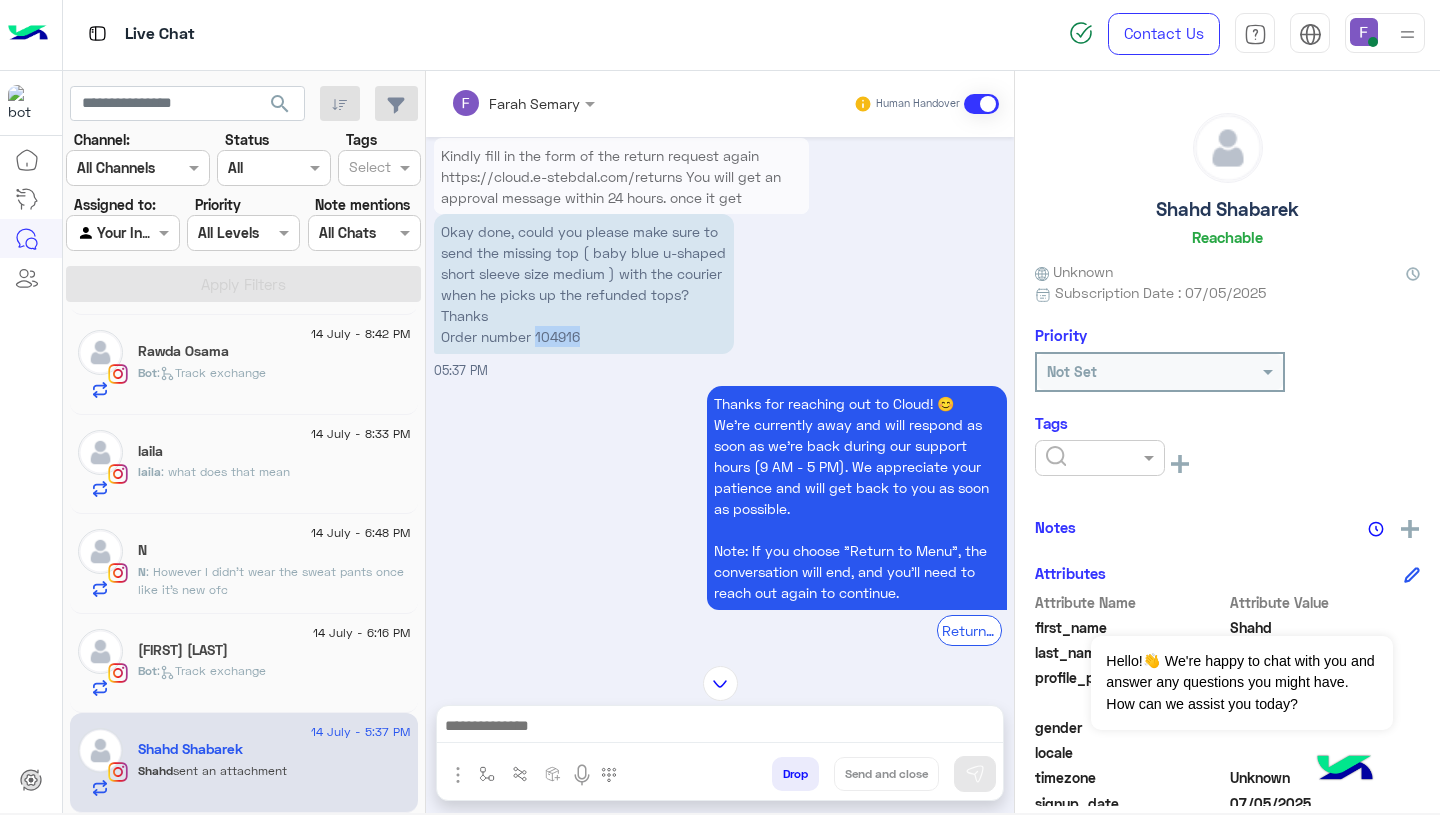click on "Okay done, could you please make sure to send the missing top ( baby blue u-shaped short sleeve size medium ) with the courier when he picks up the refunded tops? Thanks Order number 104916" at bounding box center [584, 284] 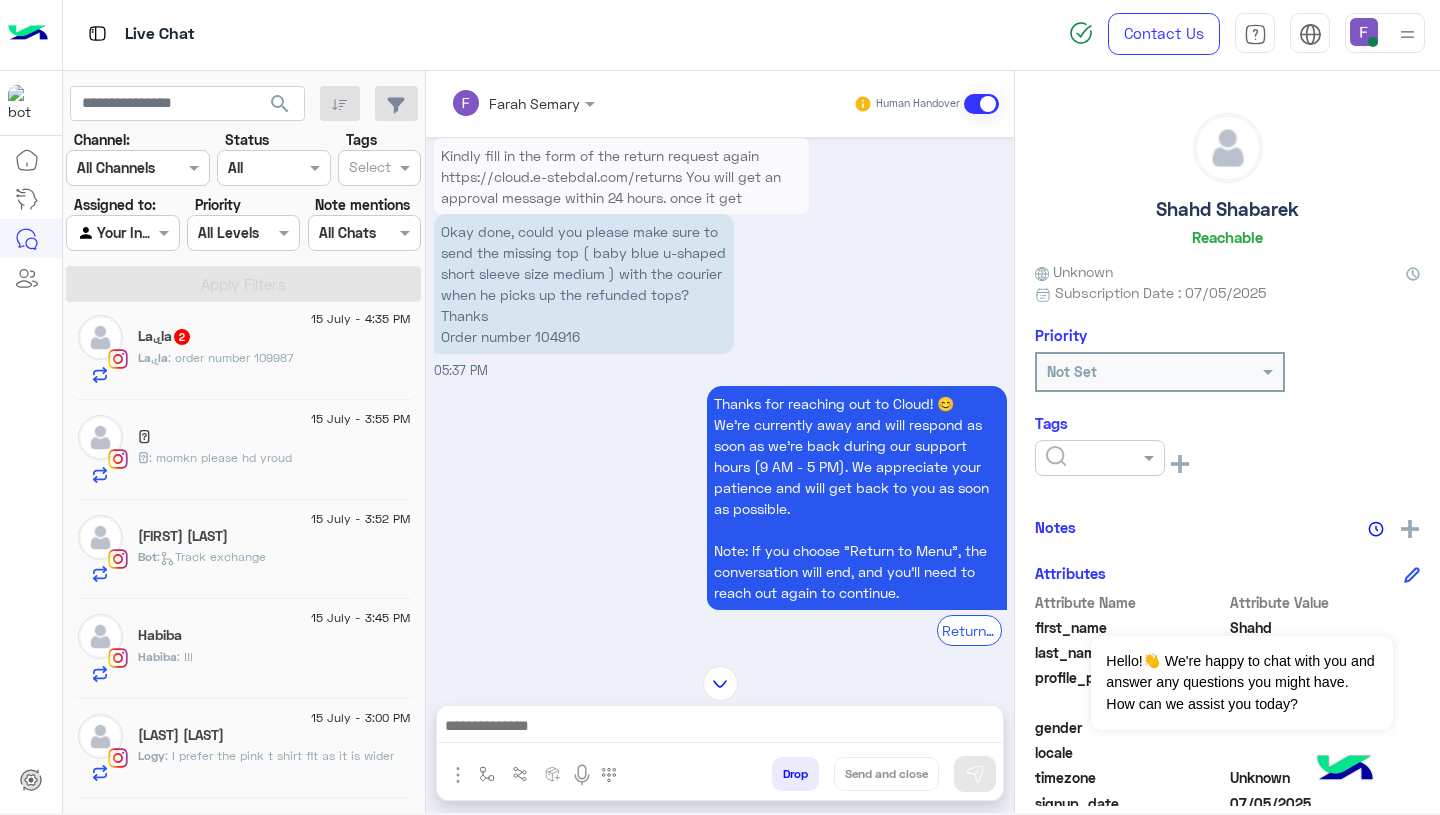 scroll, scrollTop: 0, scrollLeft: 0, axis: both 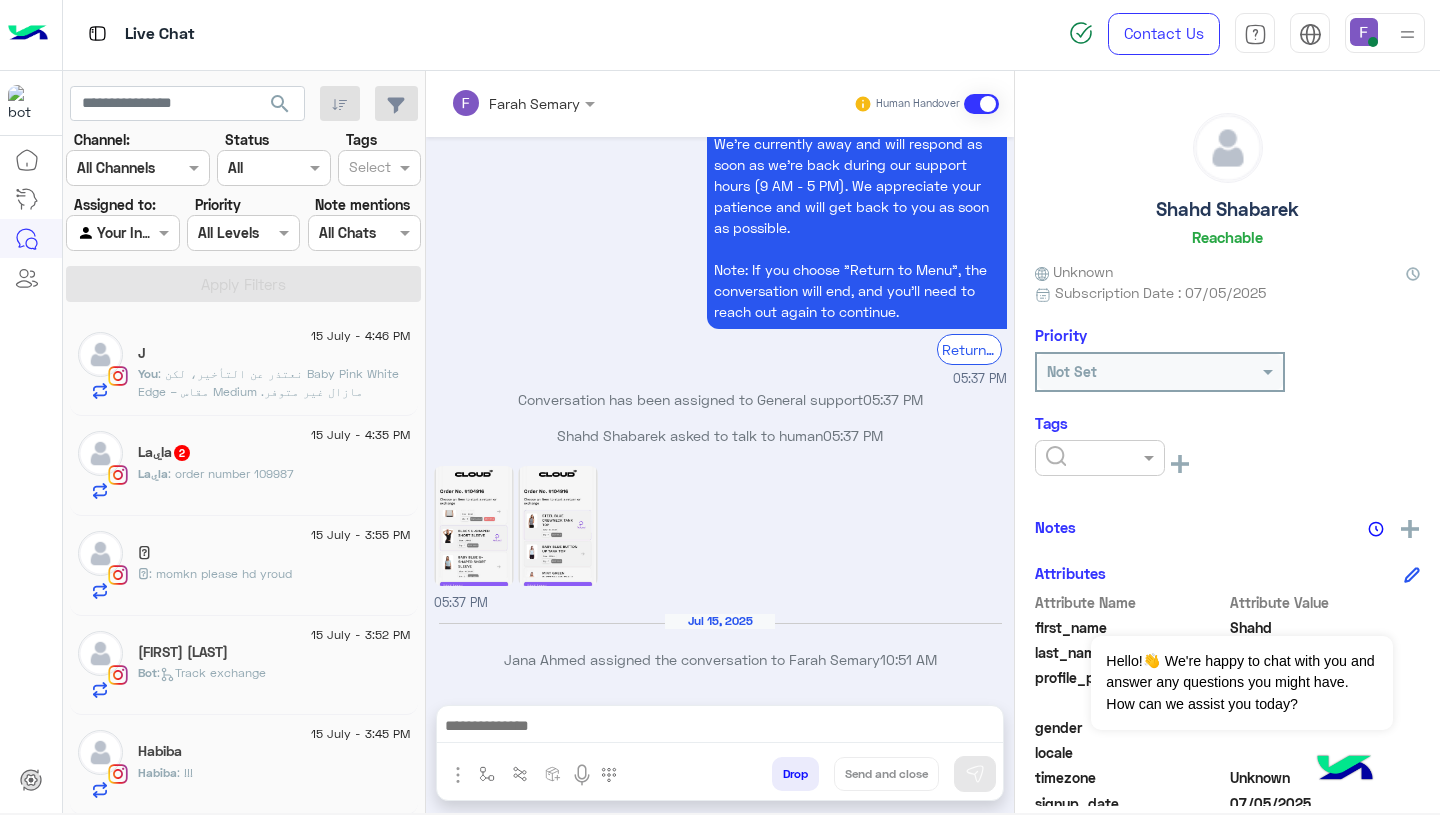 click on "𓅂 : momkn please hd yroud" 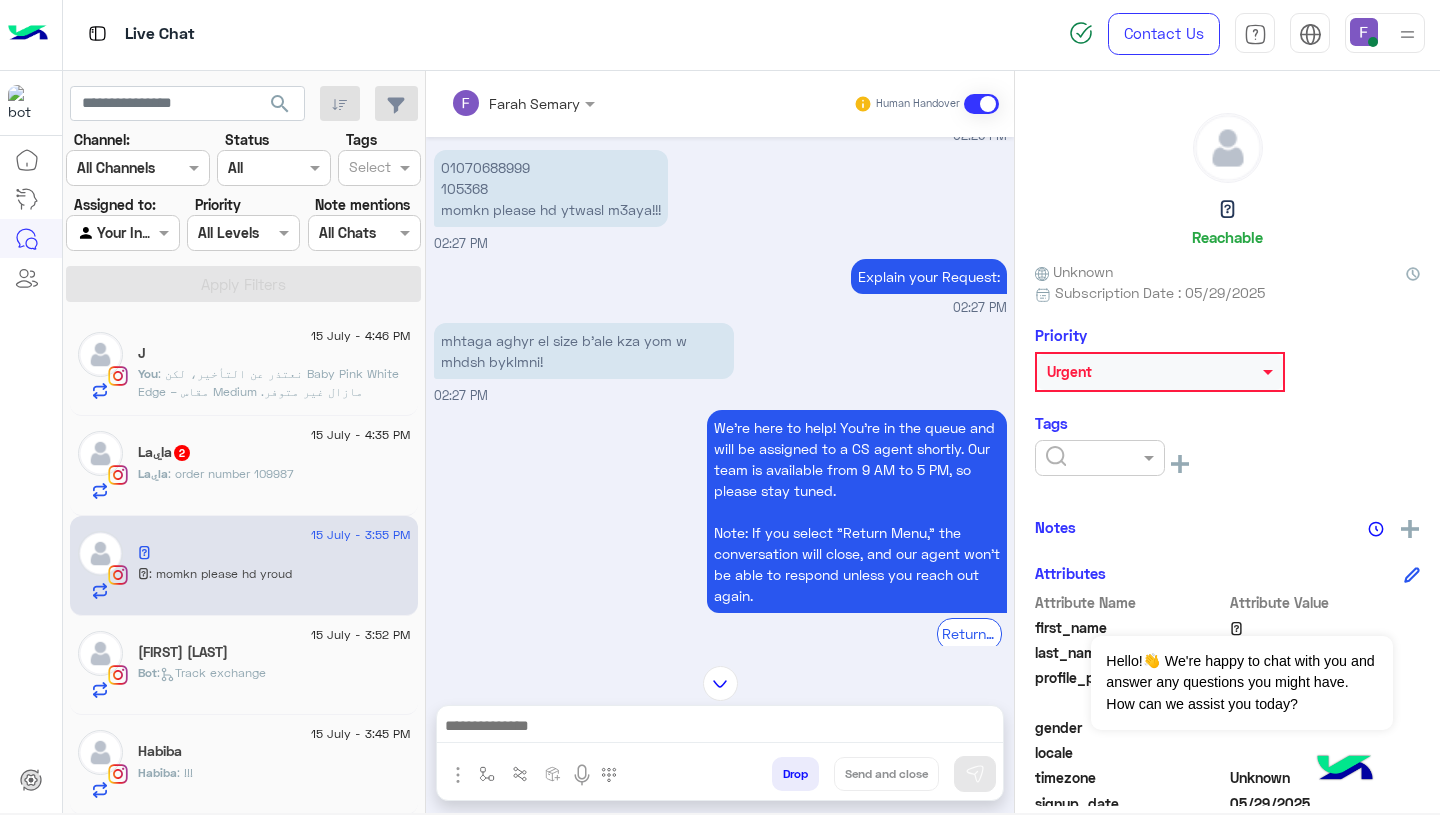 scroll, scrollTop: 807, scrollLeft: 0, axis: vertical 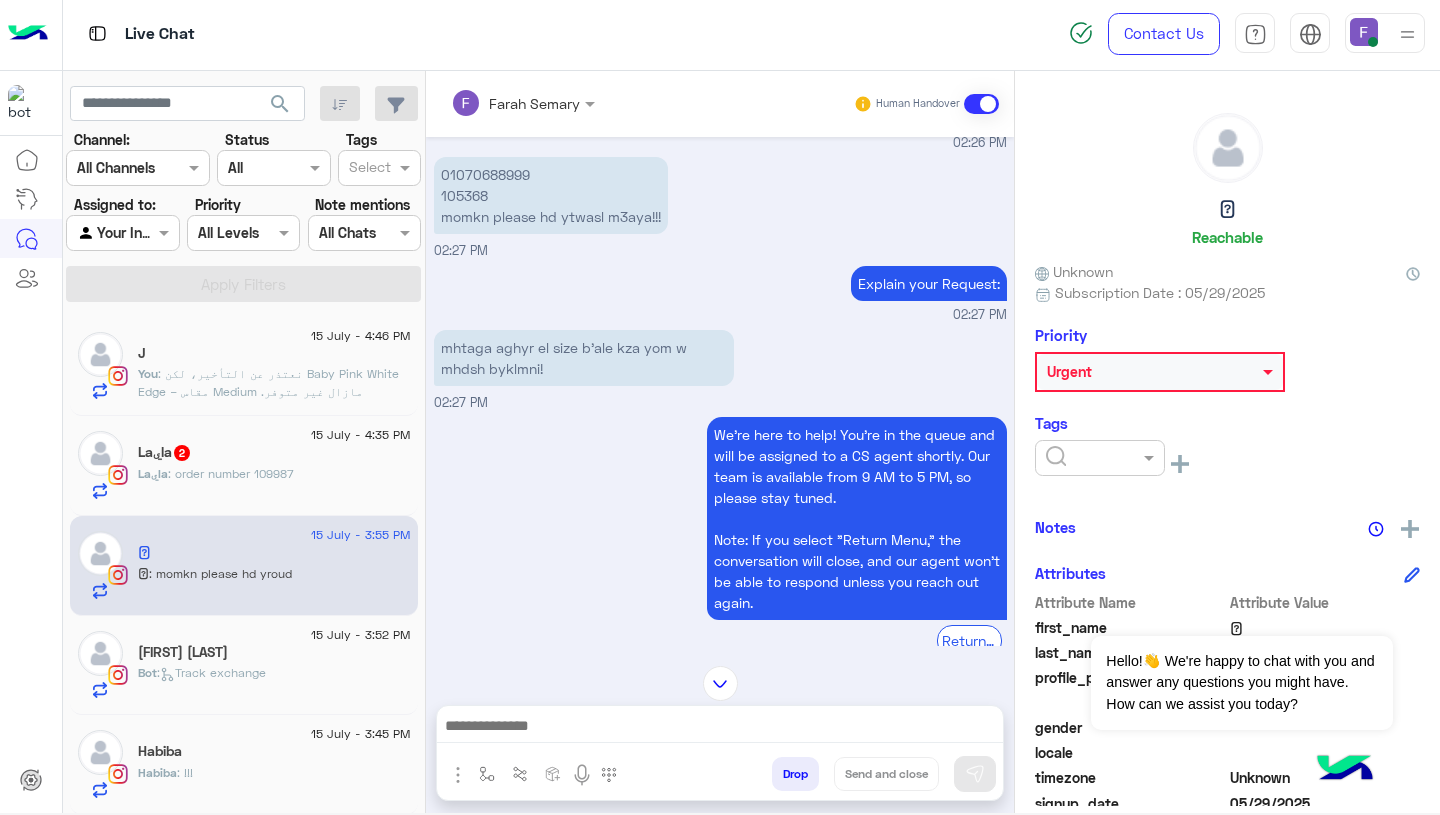 click on "[PHONE] 105368 momkn please hd ytwasl m3aya!!!" at bounding box center (551, 195) 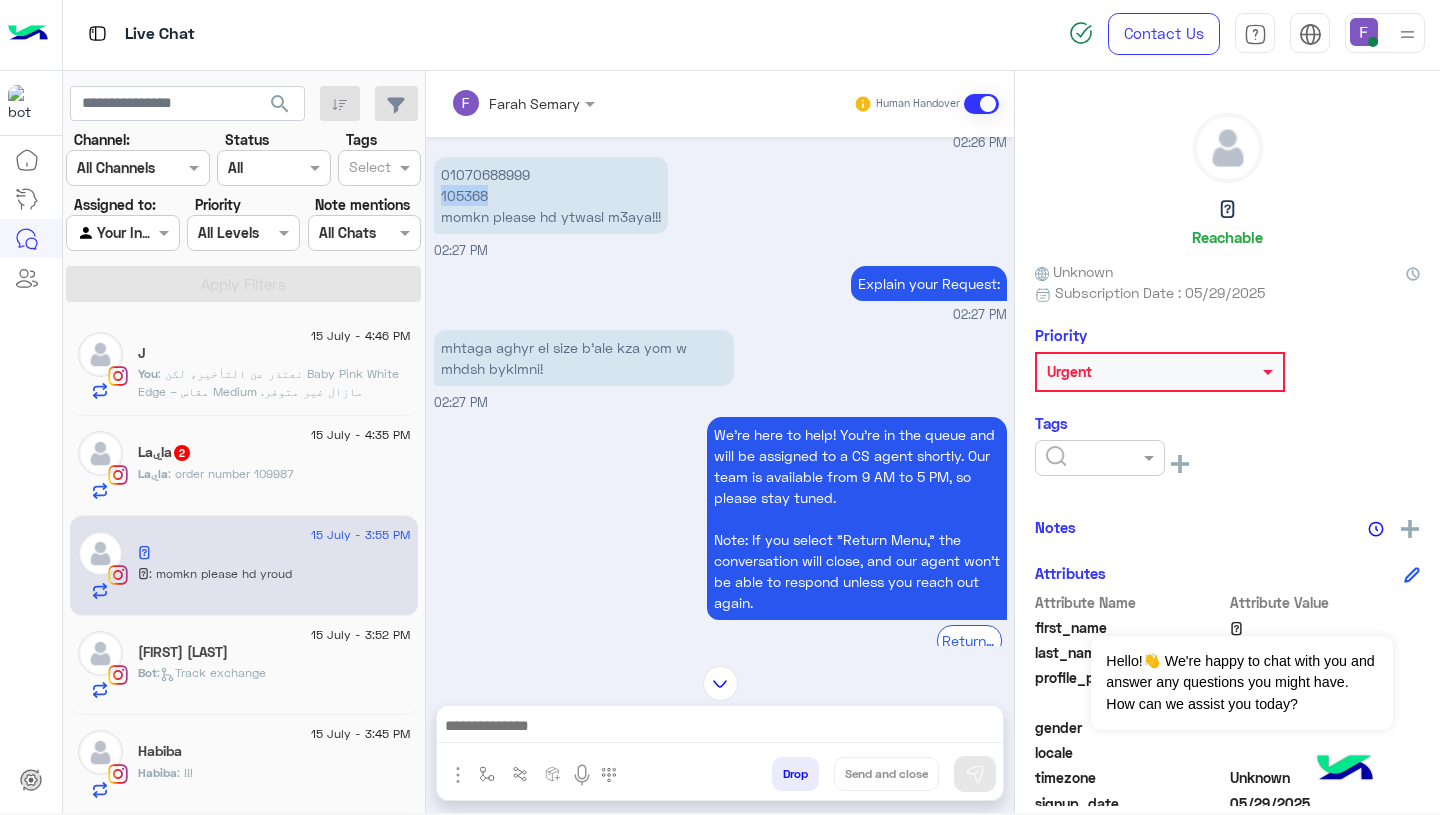 click on "[PHONE] 105368 momkn please hd ytwasl m3aya!!!" at bounding box center [551, 195] 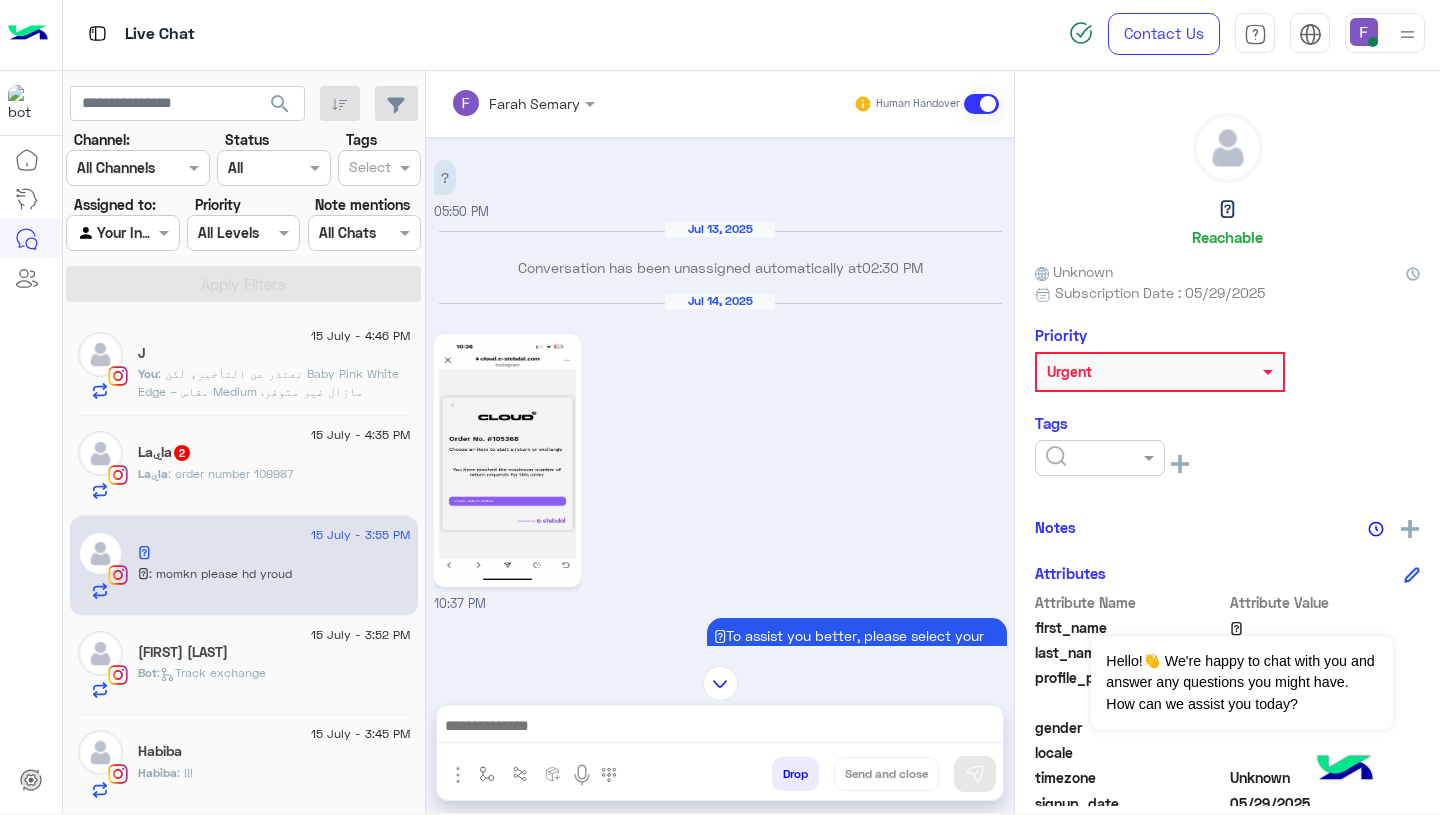 scroll, scrollTop: 1657, scrollLeft: 0, axis: vertical 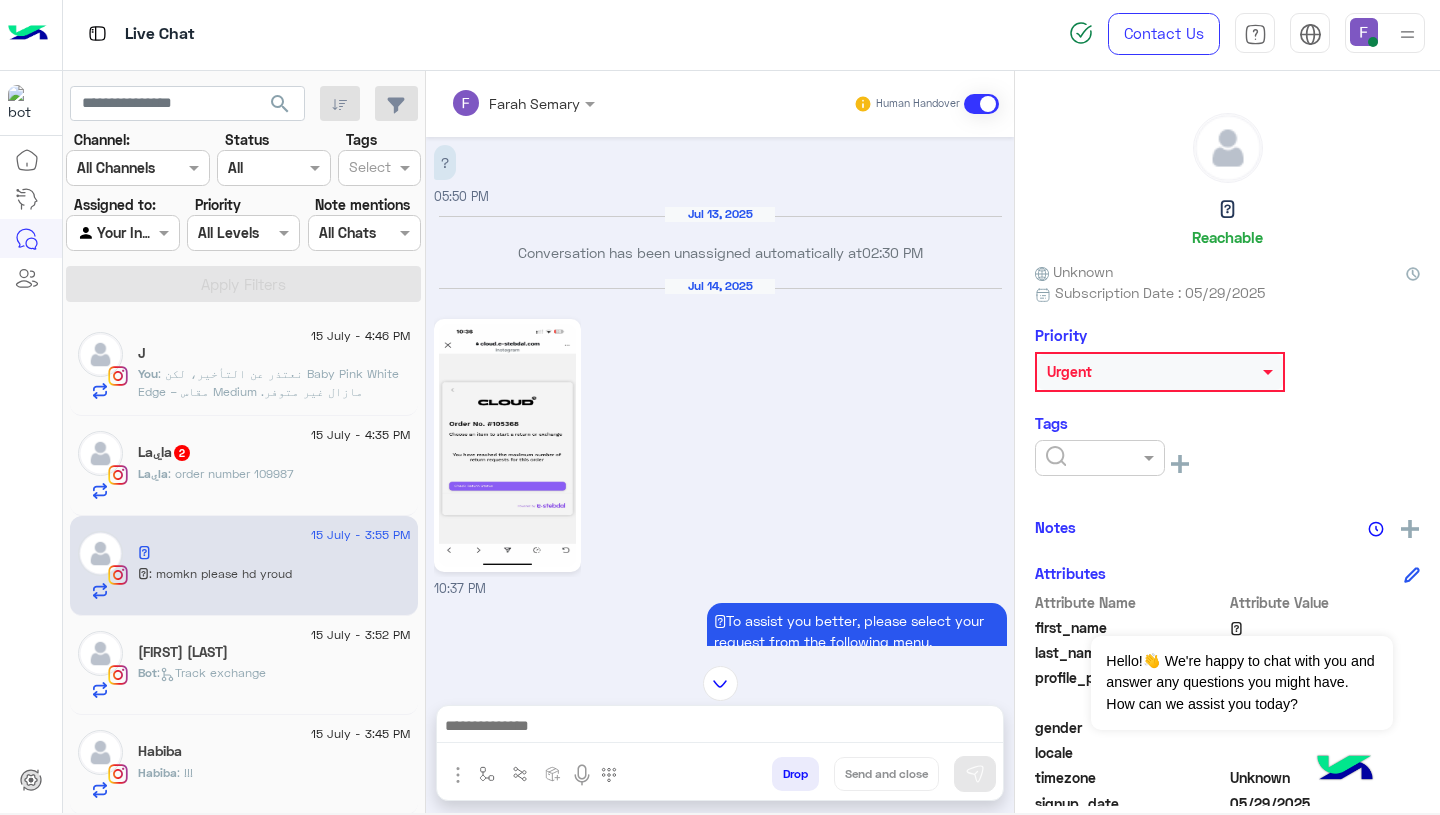 click 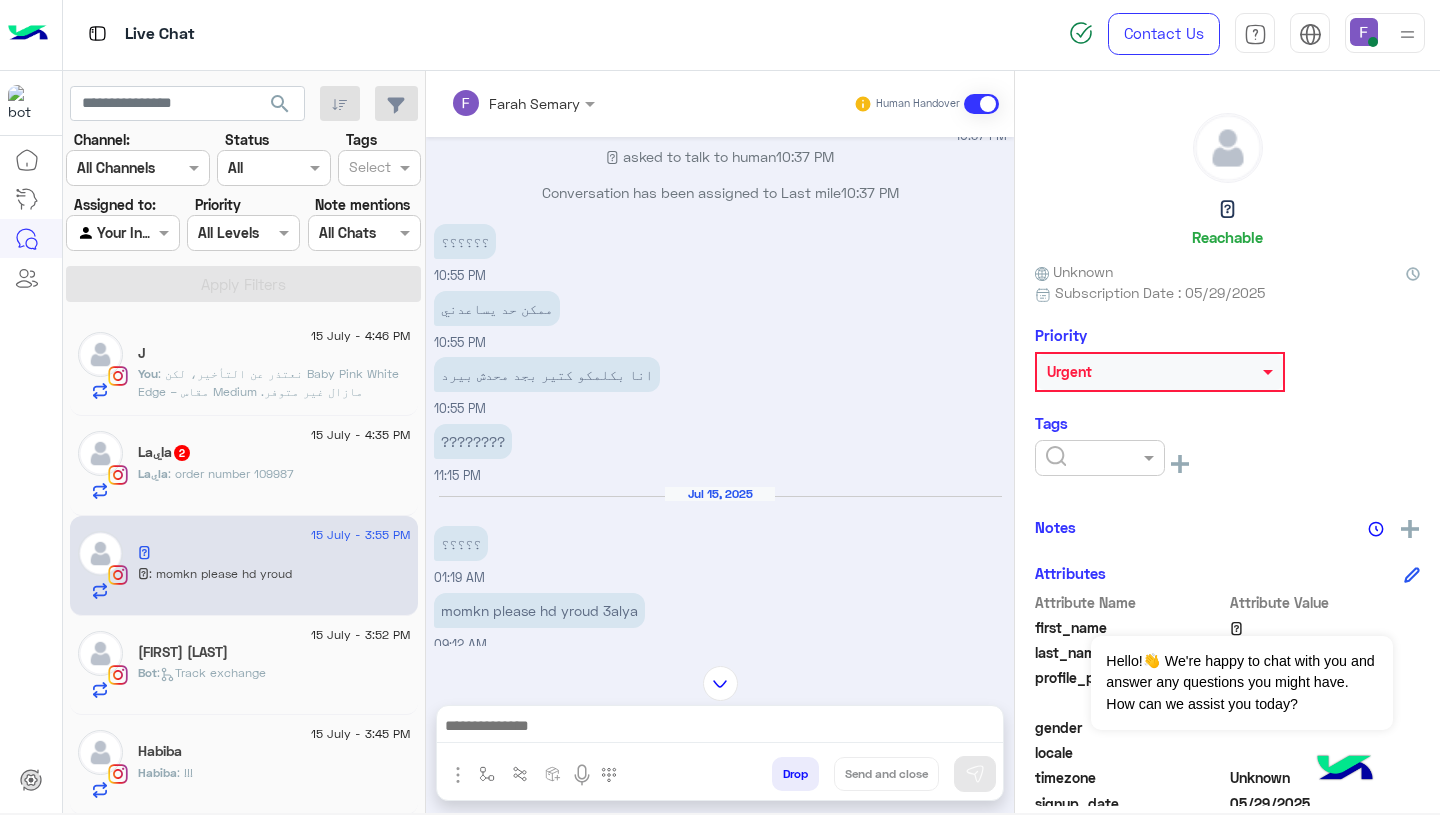 scroll, scrollTop: 3578, scrollLeft: 0, axis: vertical 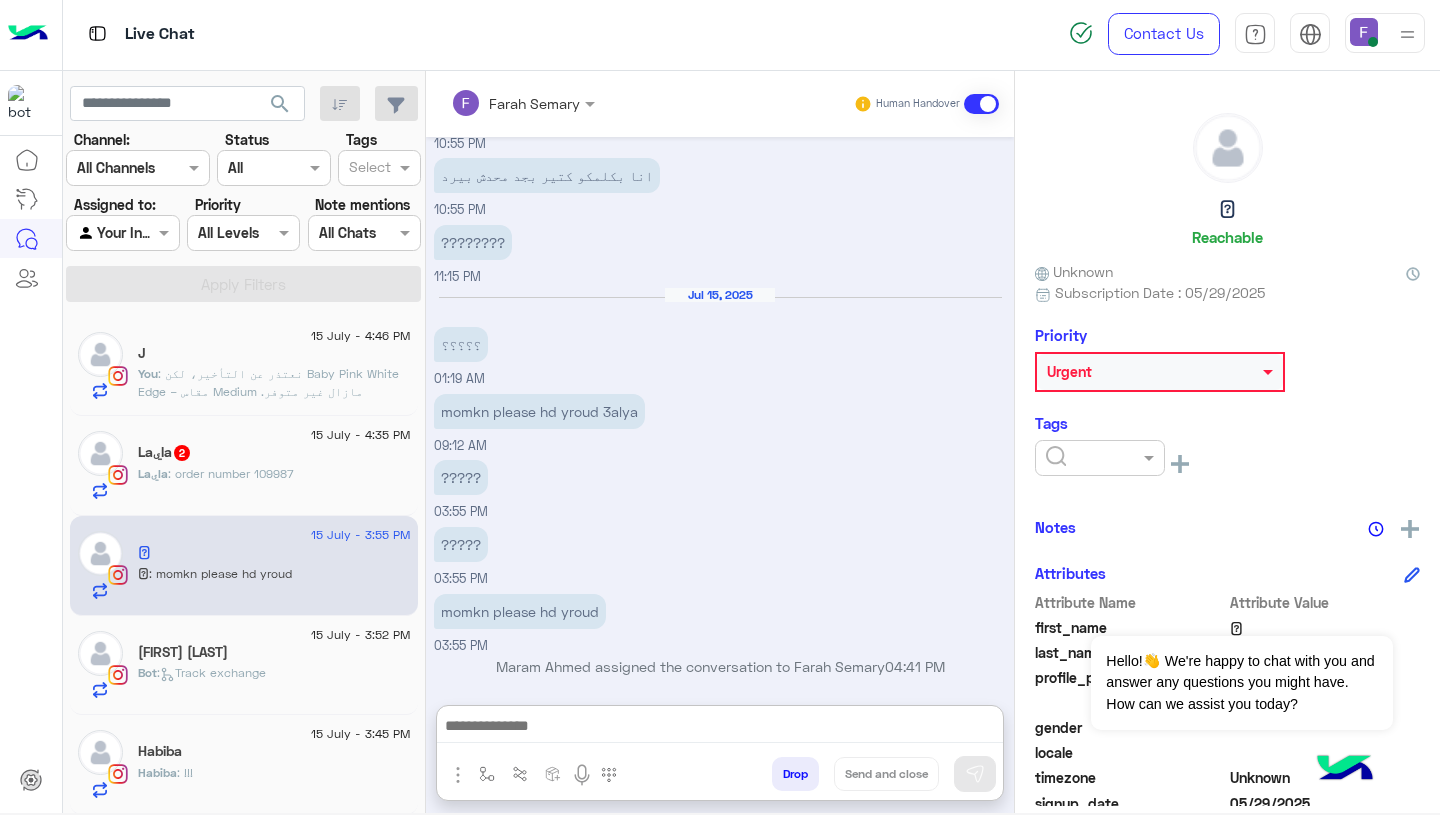 click at bounding box center [720, 728] 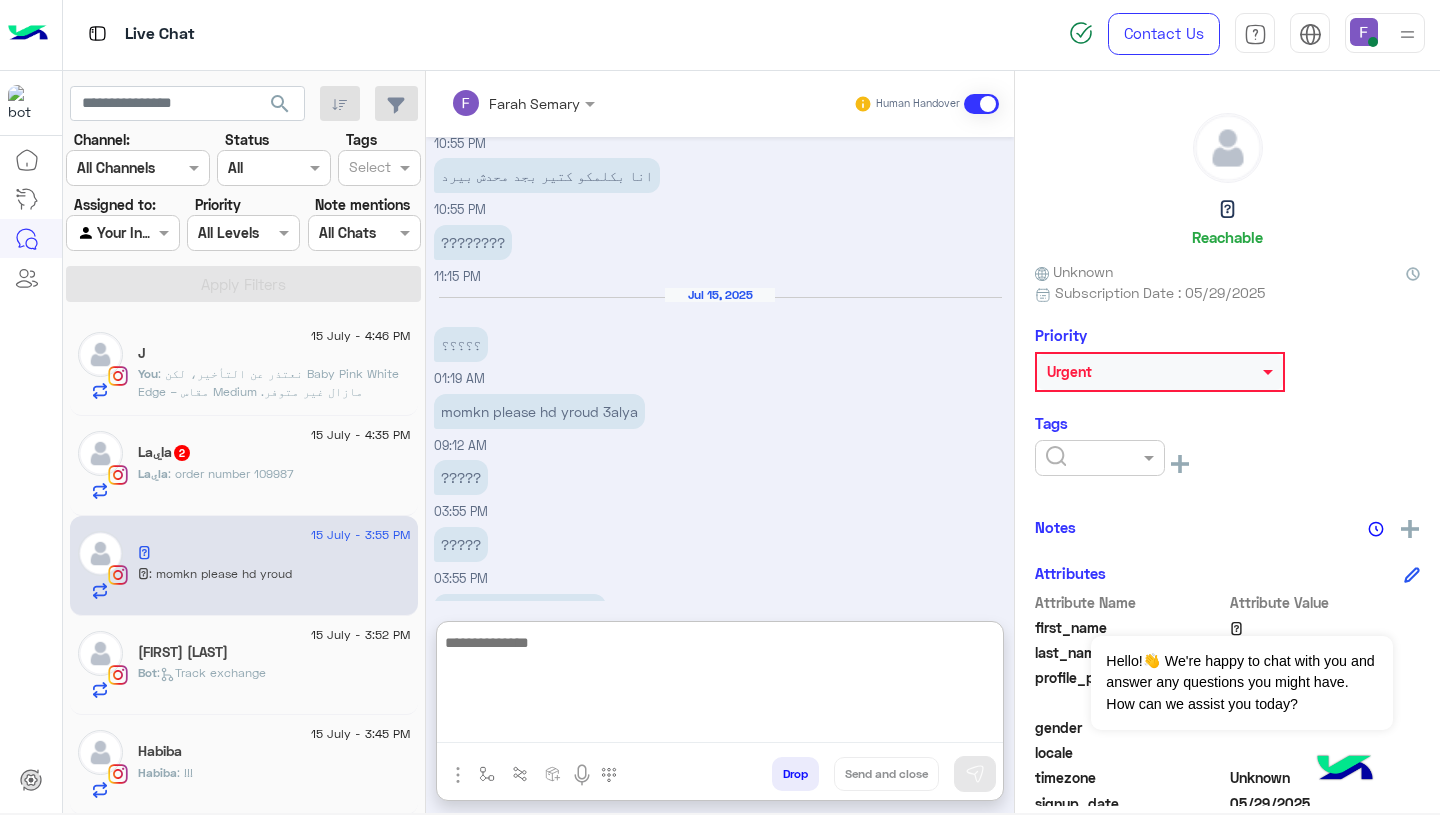 paste on "**********" 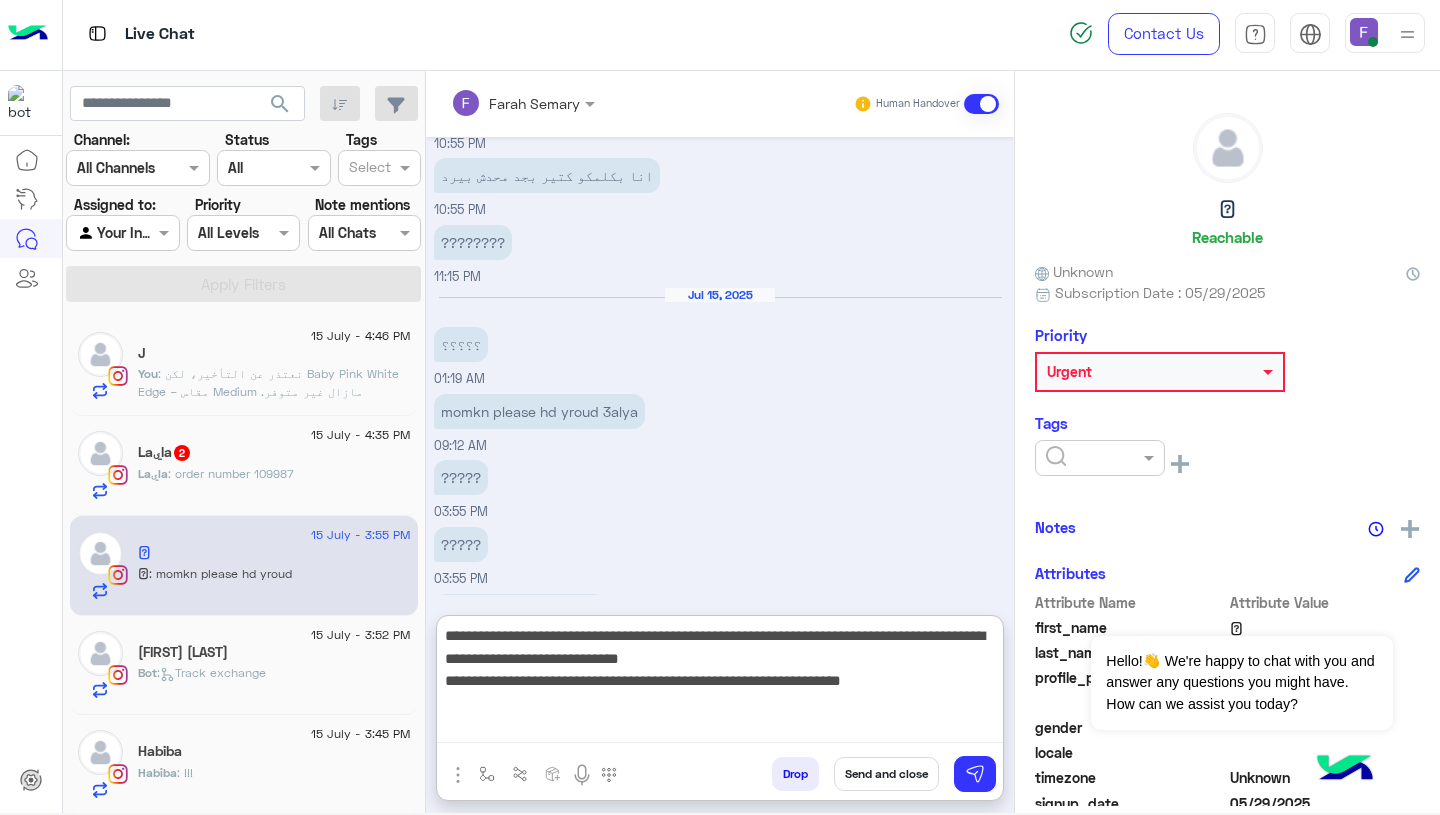 scroll, scrollTop: 83, scrollLeft: 0, axis: vertical 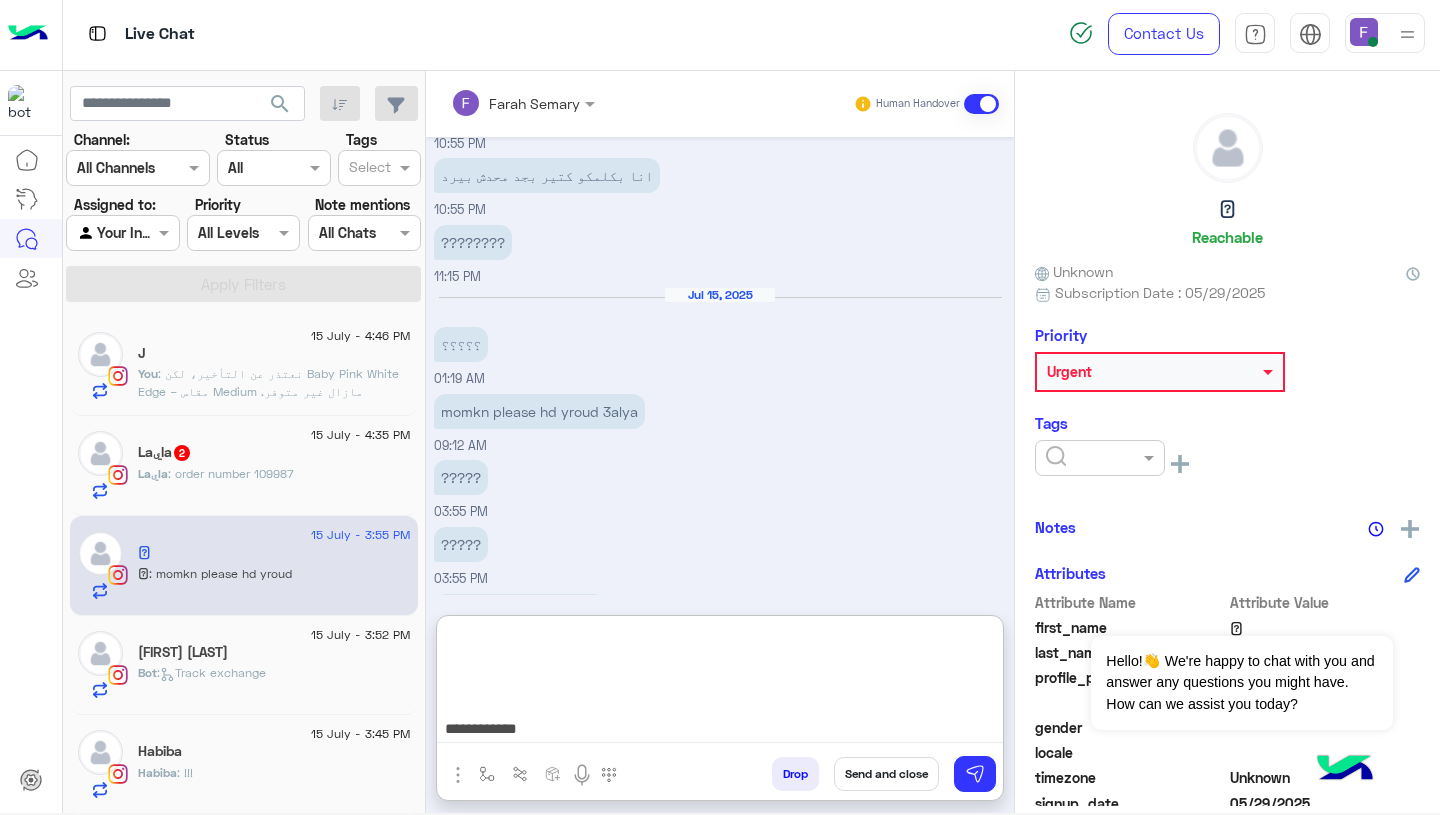 click on "**********" at bounding box center [720, 683] 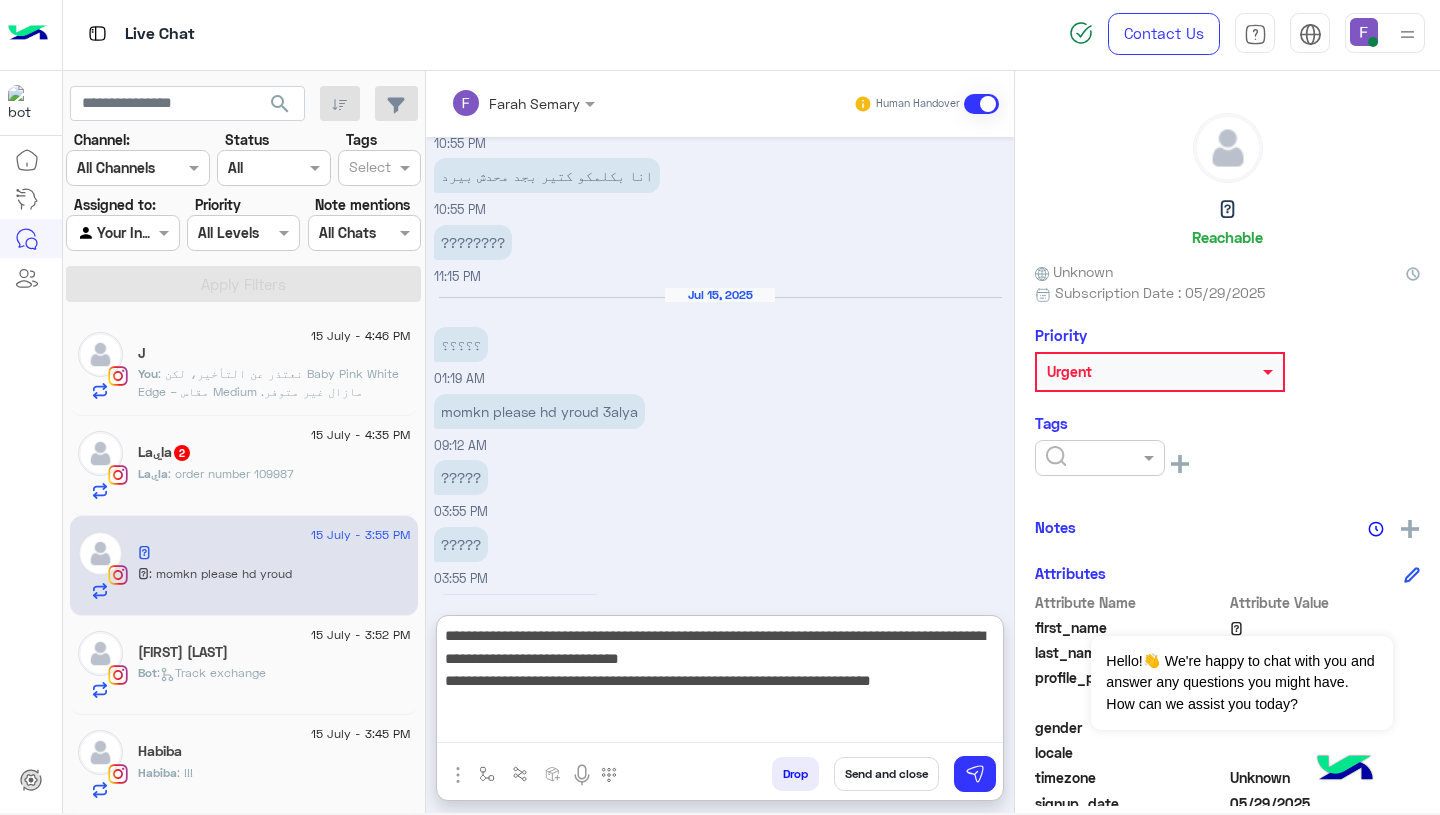 scroll, scrollTop: 65, scrollLeft: 0, axis: vertical 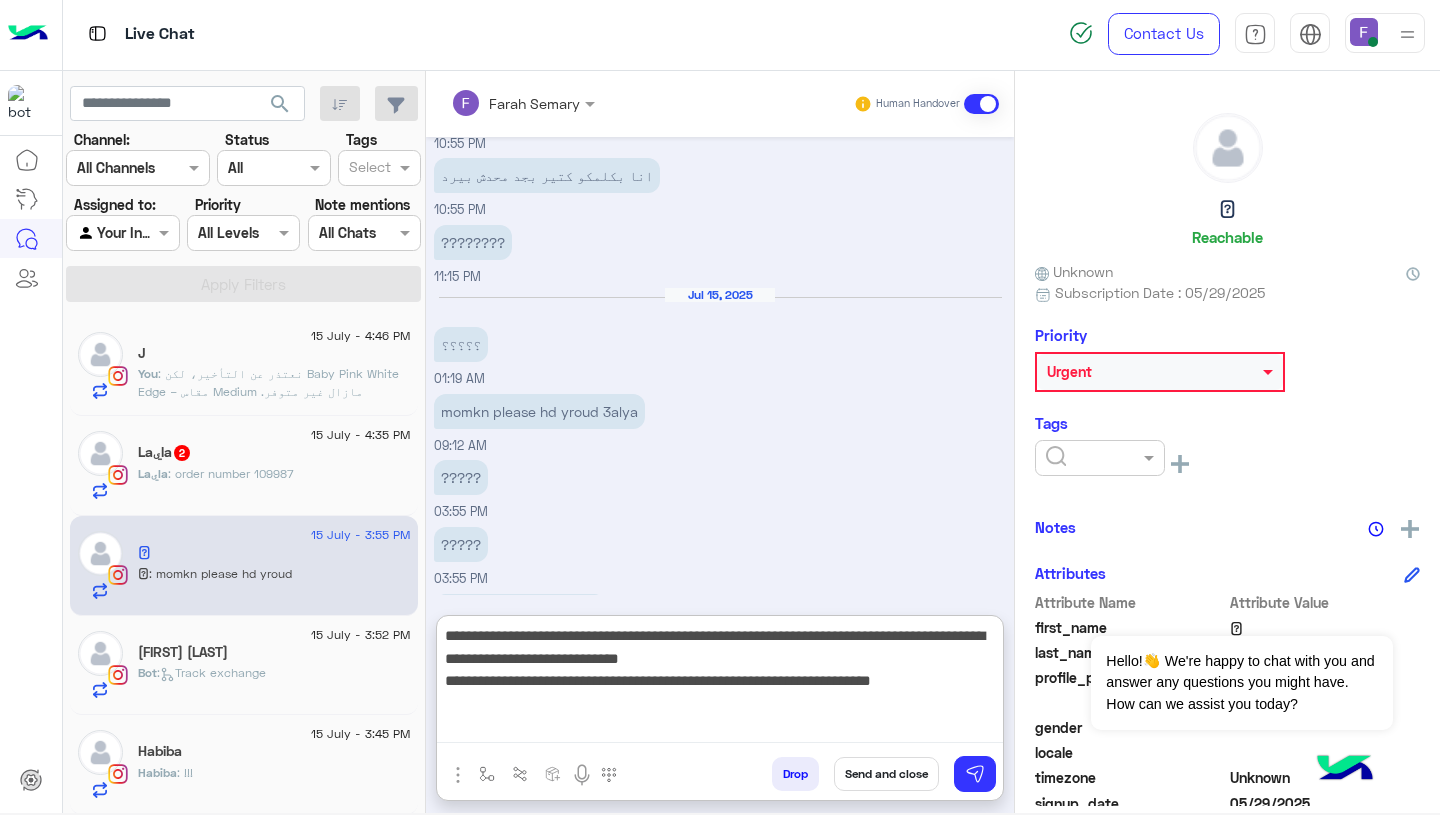 type on "**********" 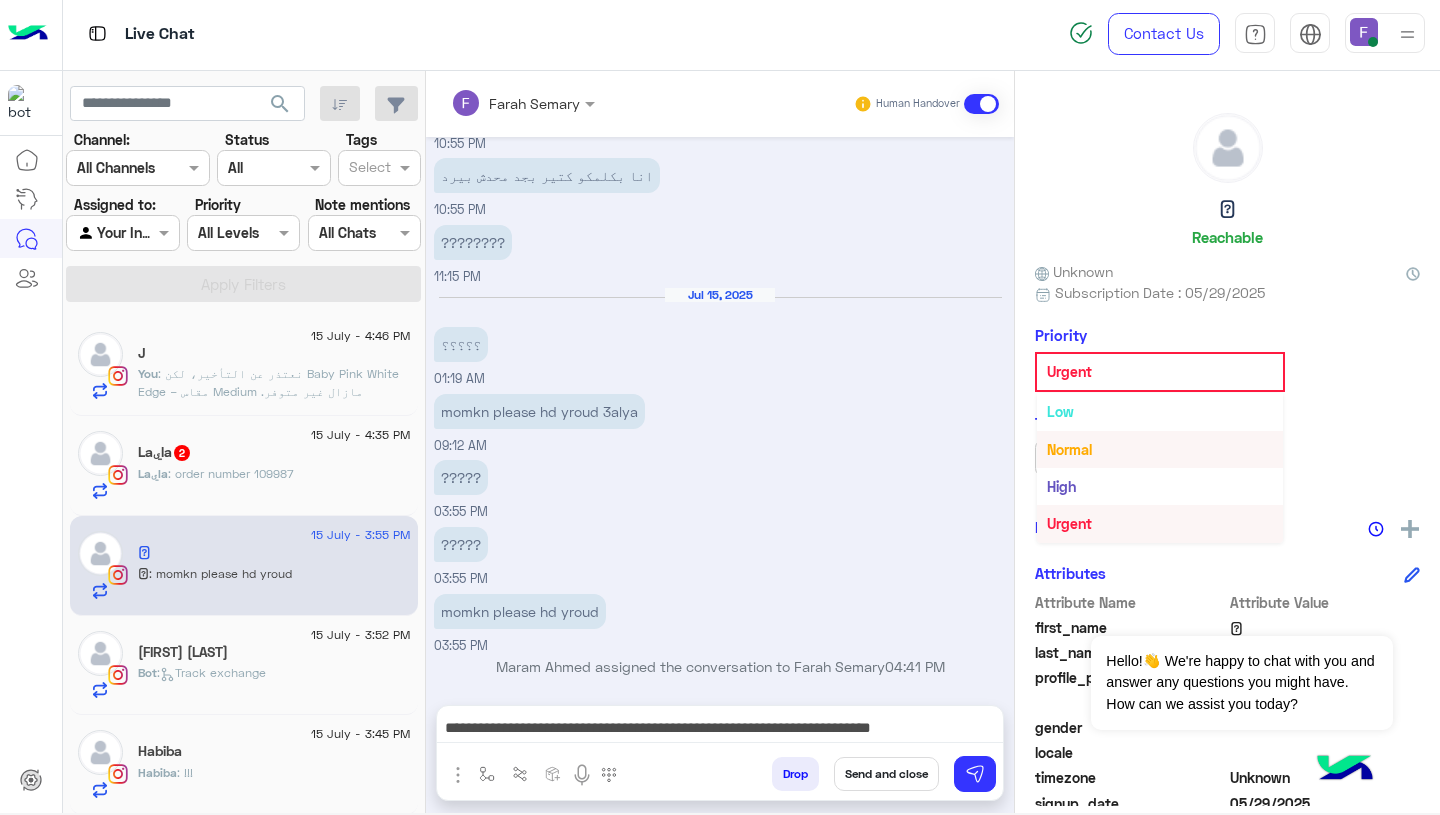 scroll, scrollTop: 0, scrollLeft: 0, axis: both 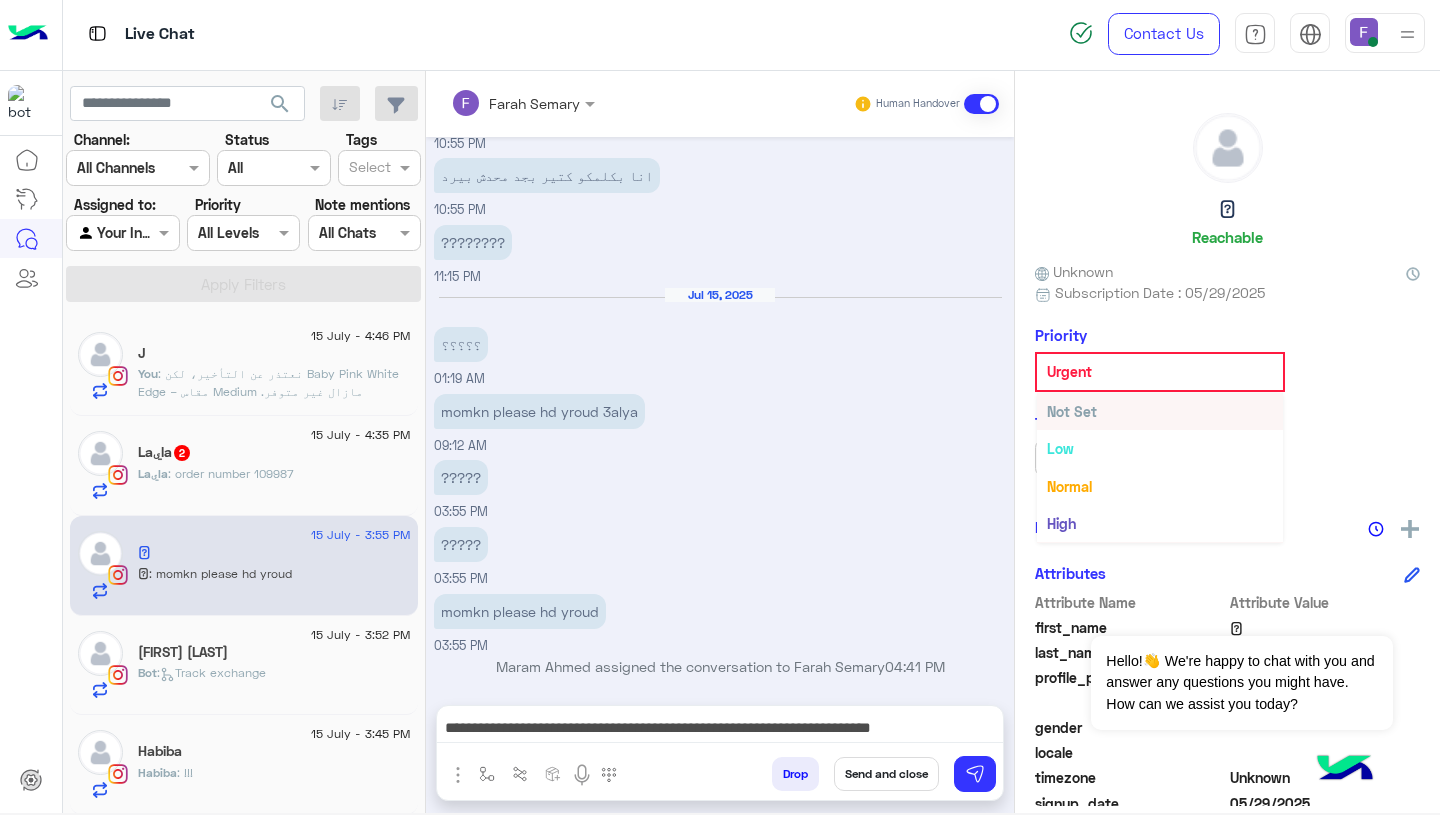 click on "Not Set" at bounding box center (1072, 411) 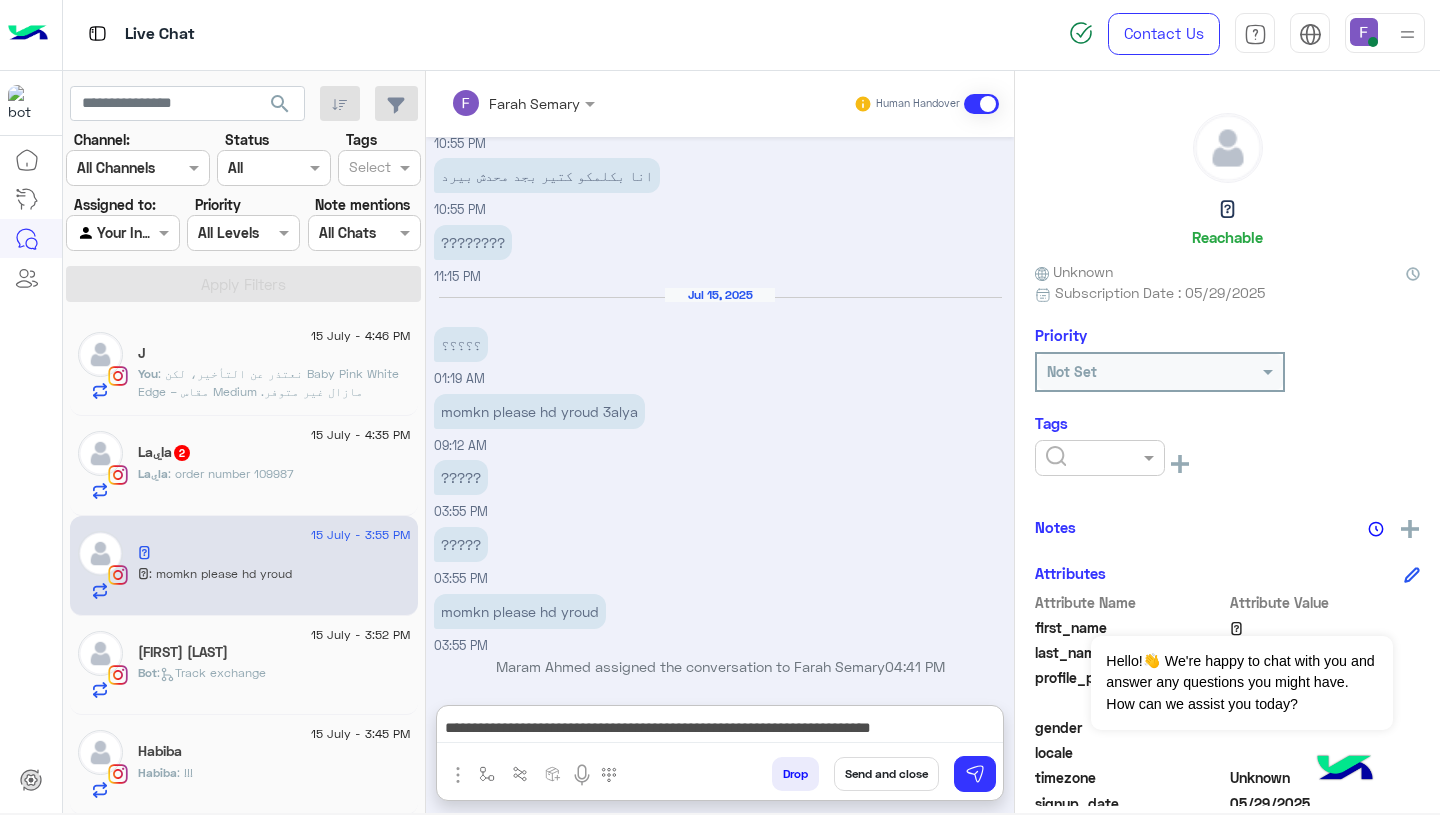 click on "**********" at bounding box center [720, 728] 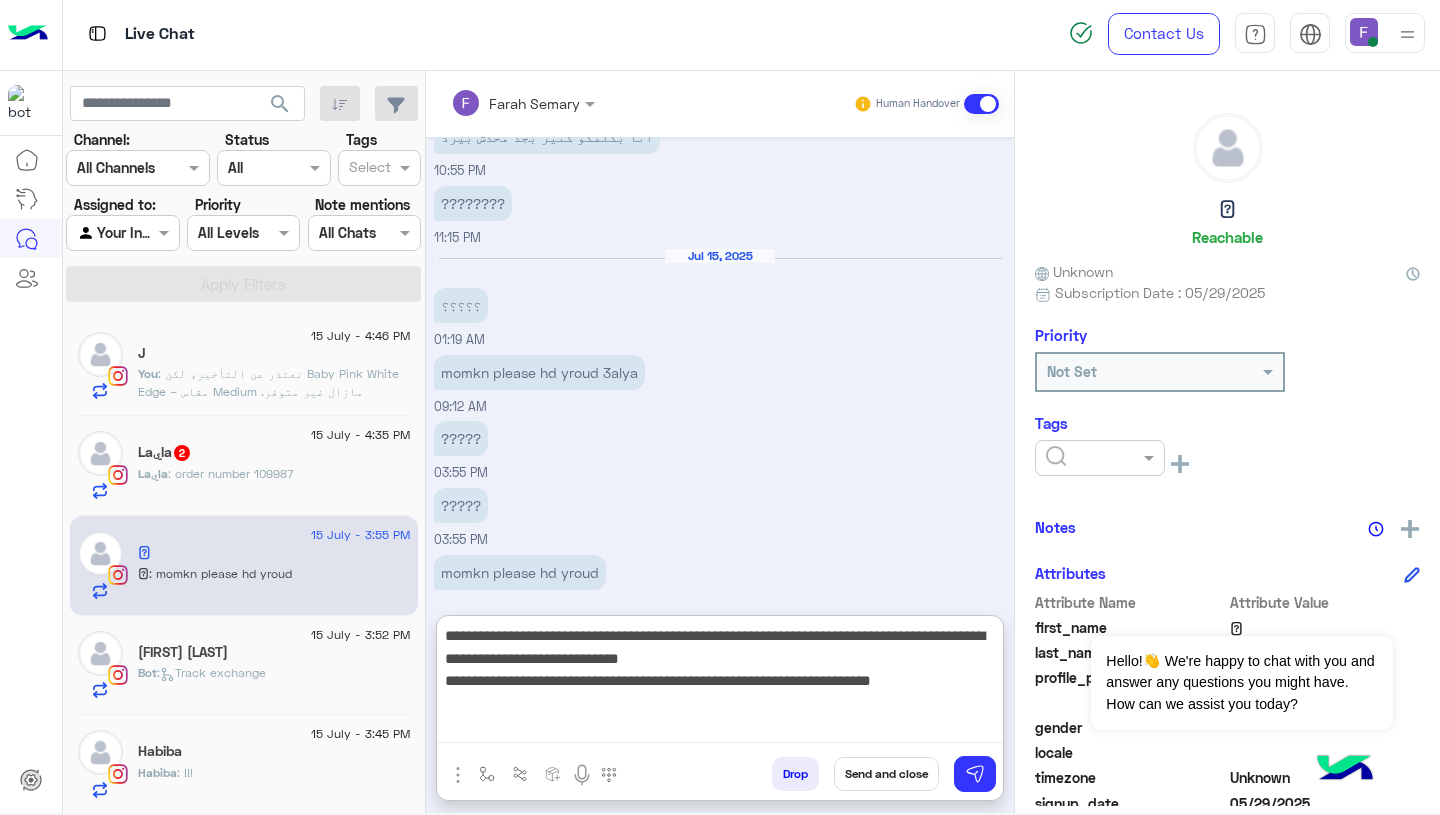 scroll, scrollTop: 0, scrollLeft: 0, axis: both 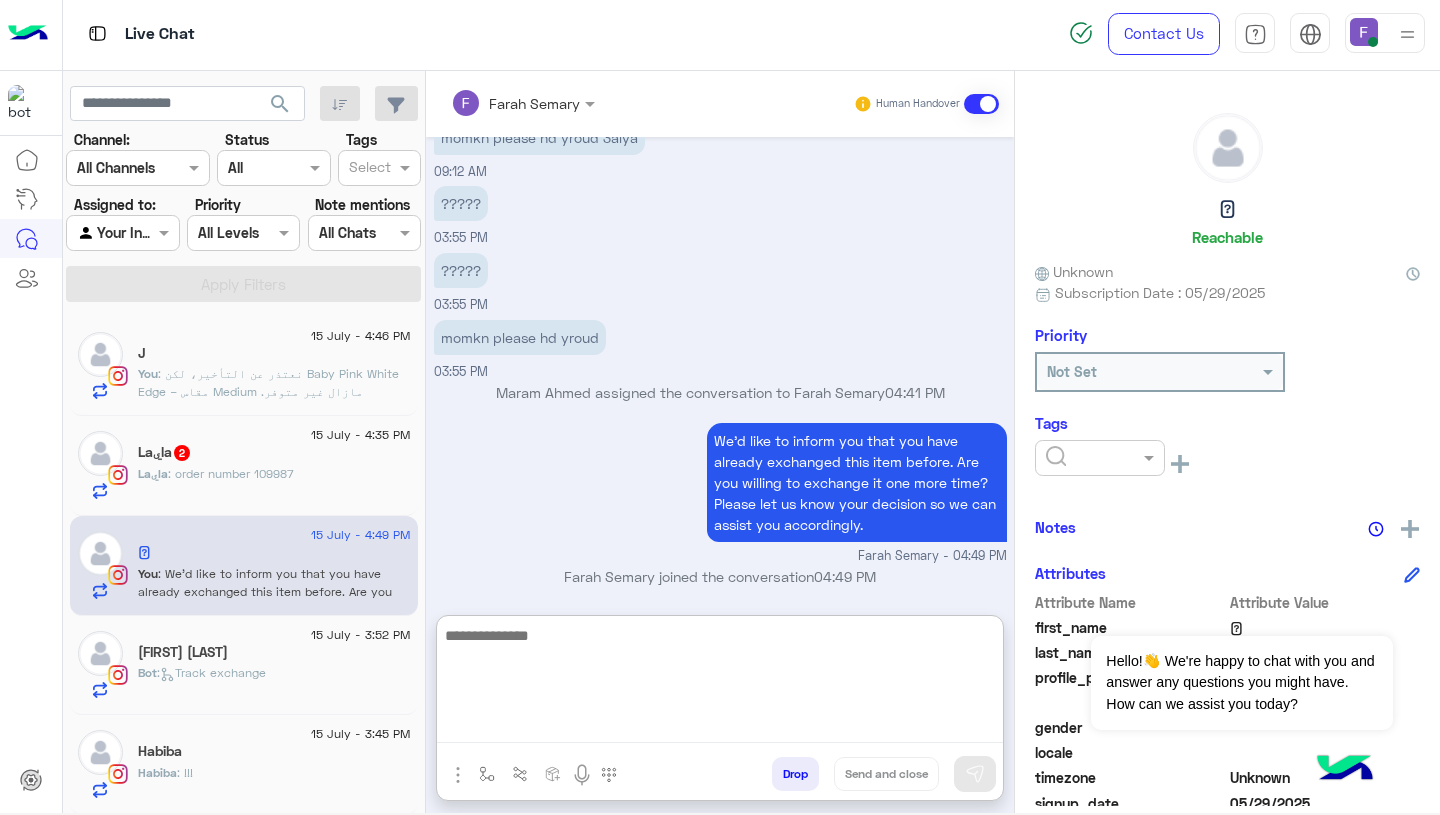 click on "J" 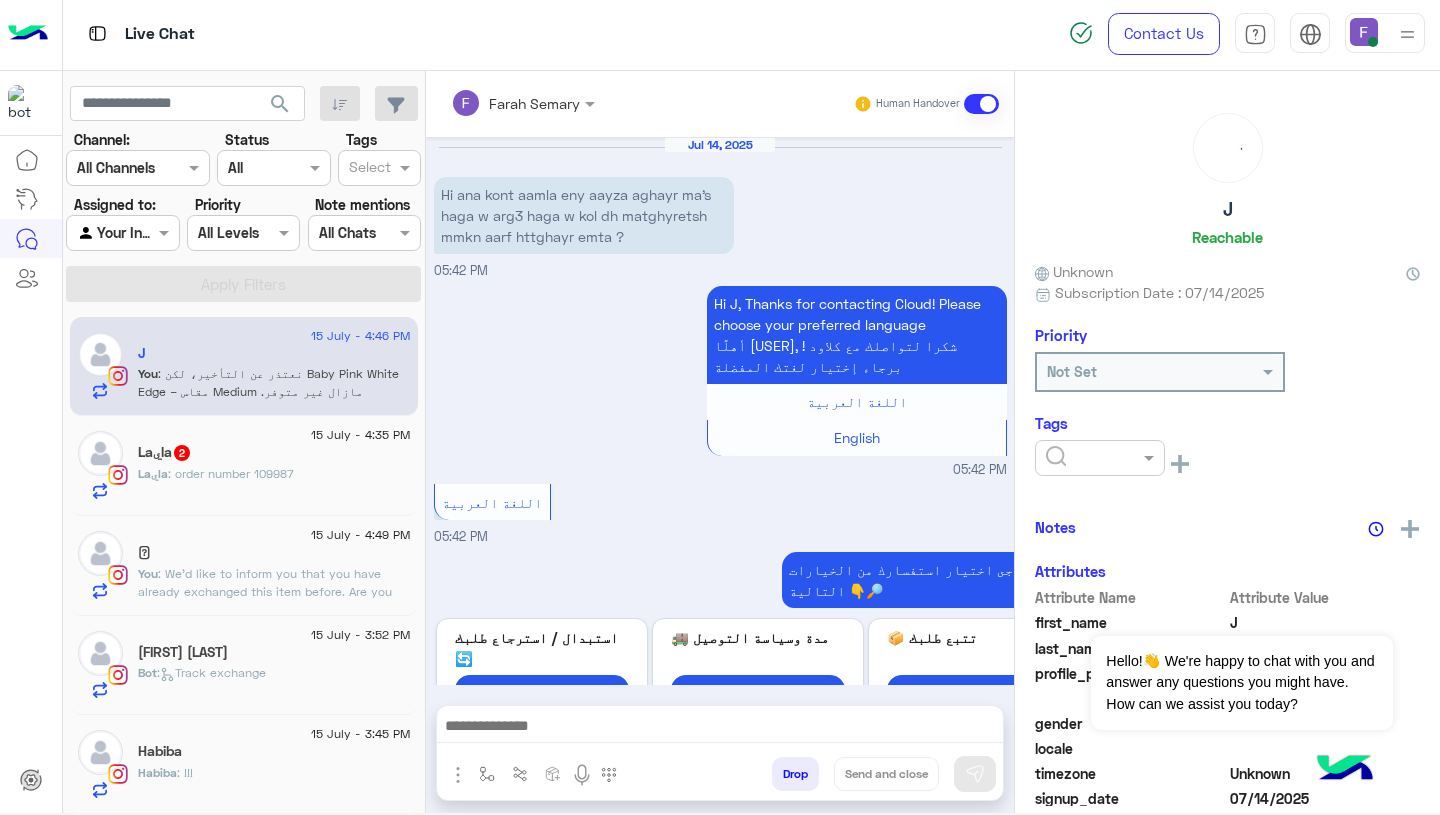 scroll, scrollTop: 1732, scrollLeft: 0, axis: vertical 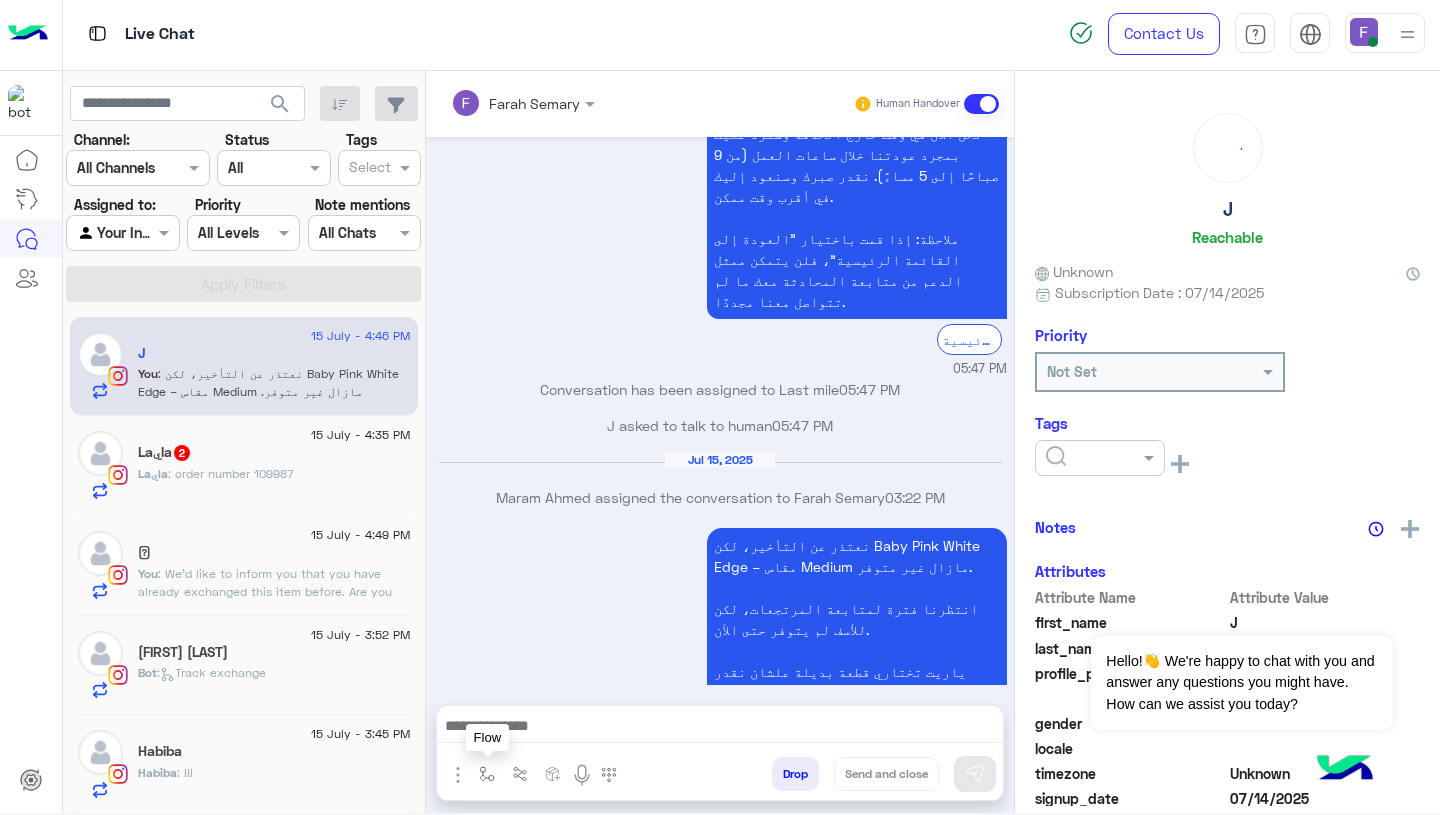 click at bounding box center (487, 774) 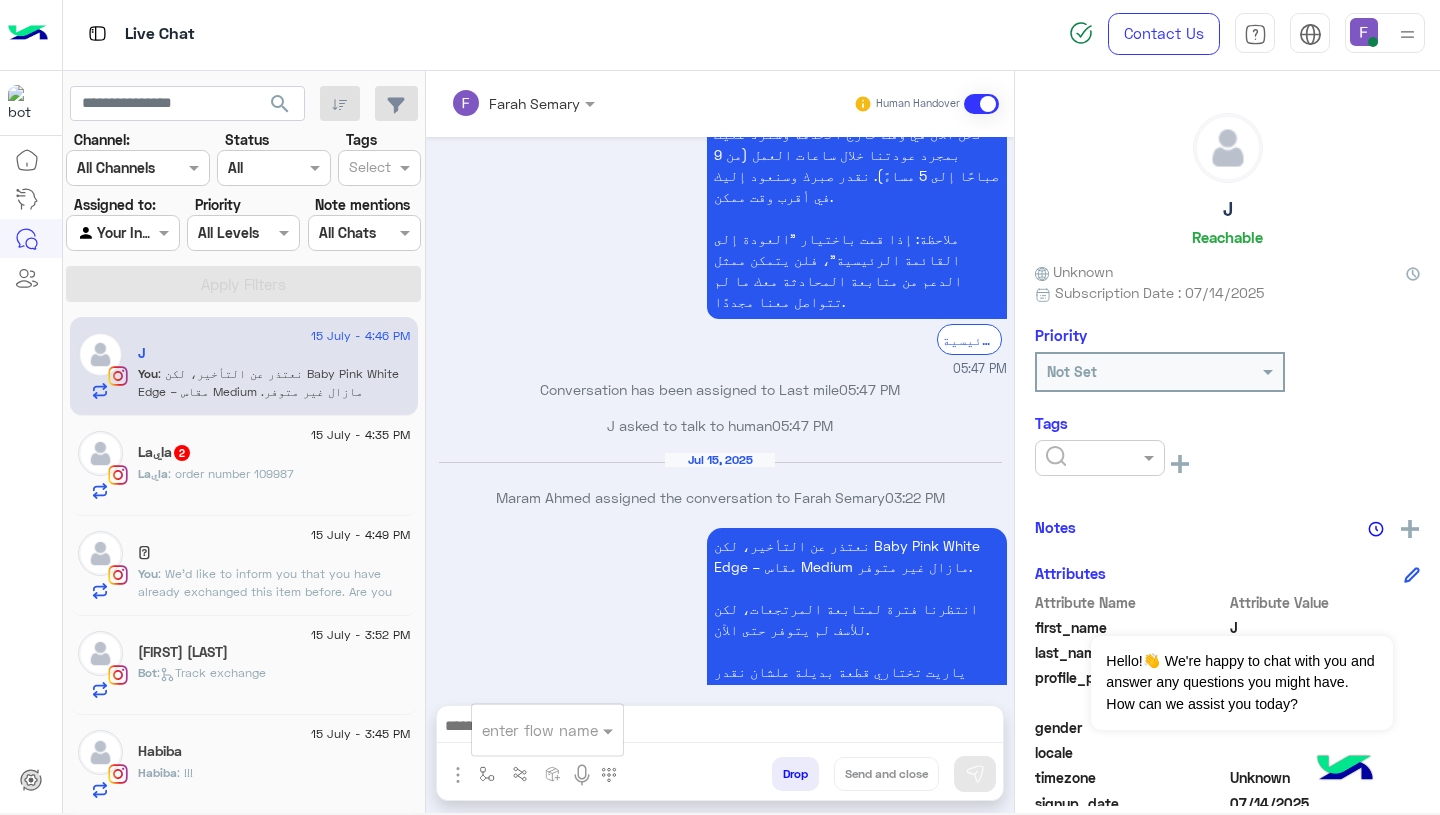 click at bounding box center (523, 730) 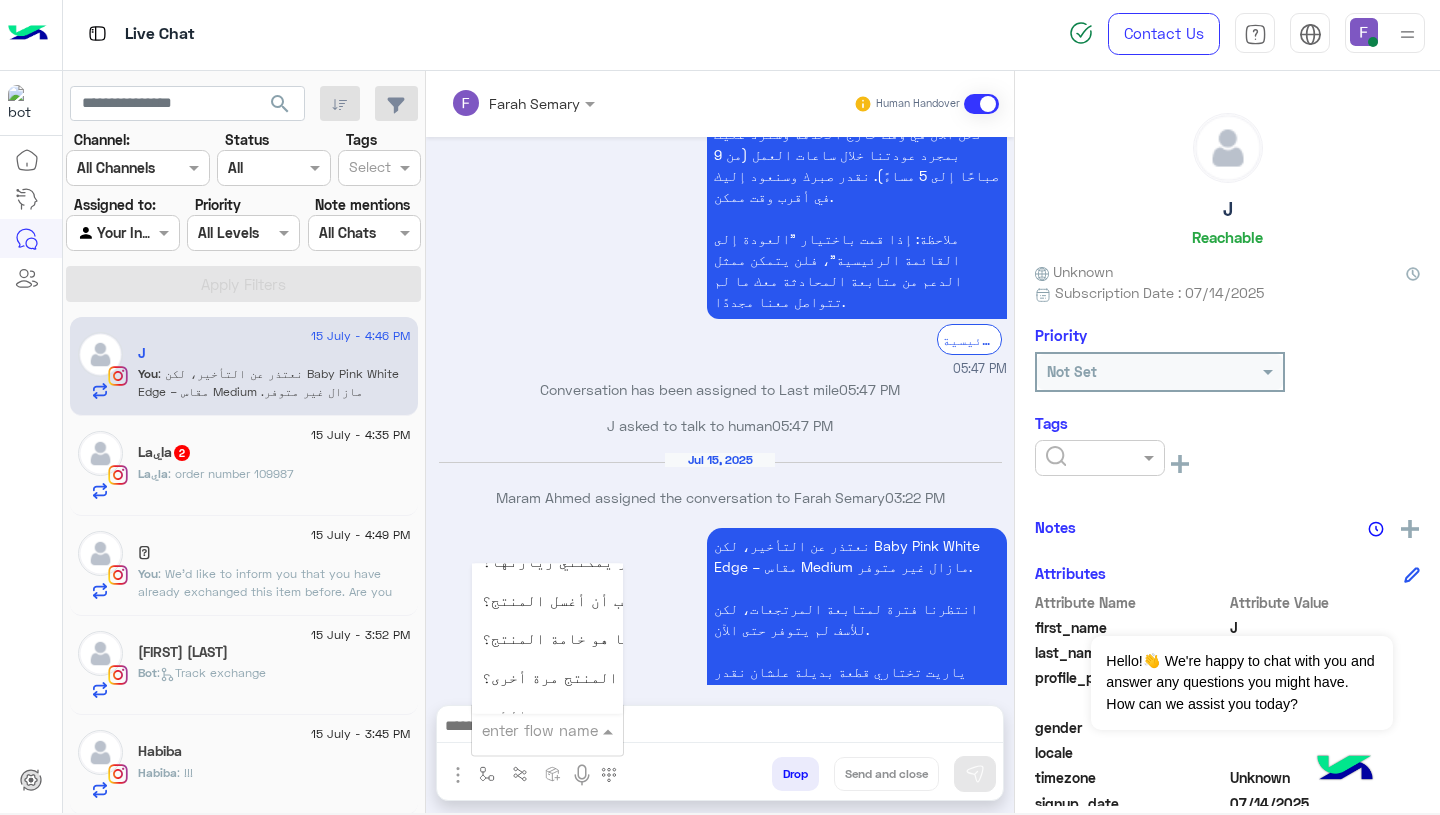 scroll, scrollTop: 2660, scrollLeft: 0, axis: vertical 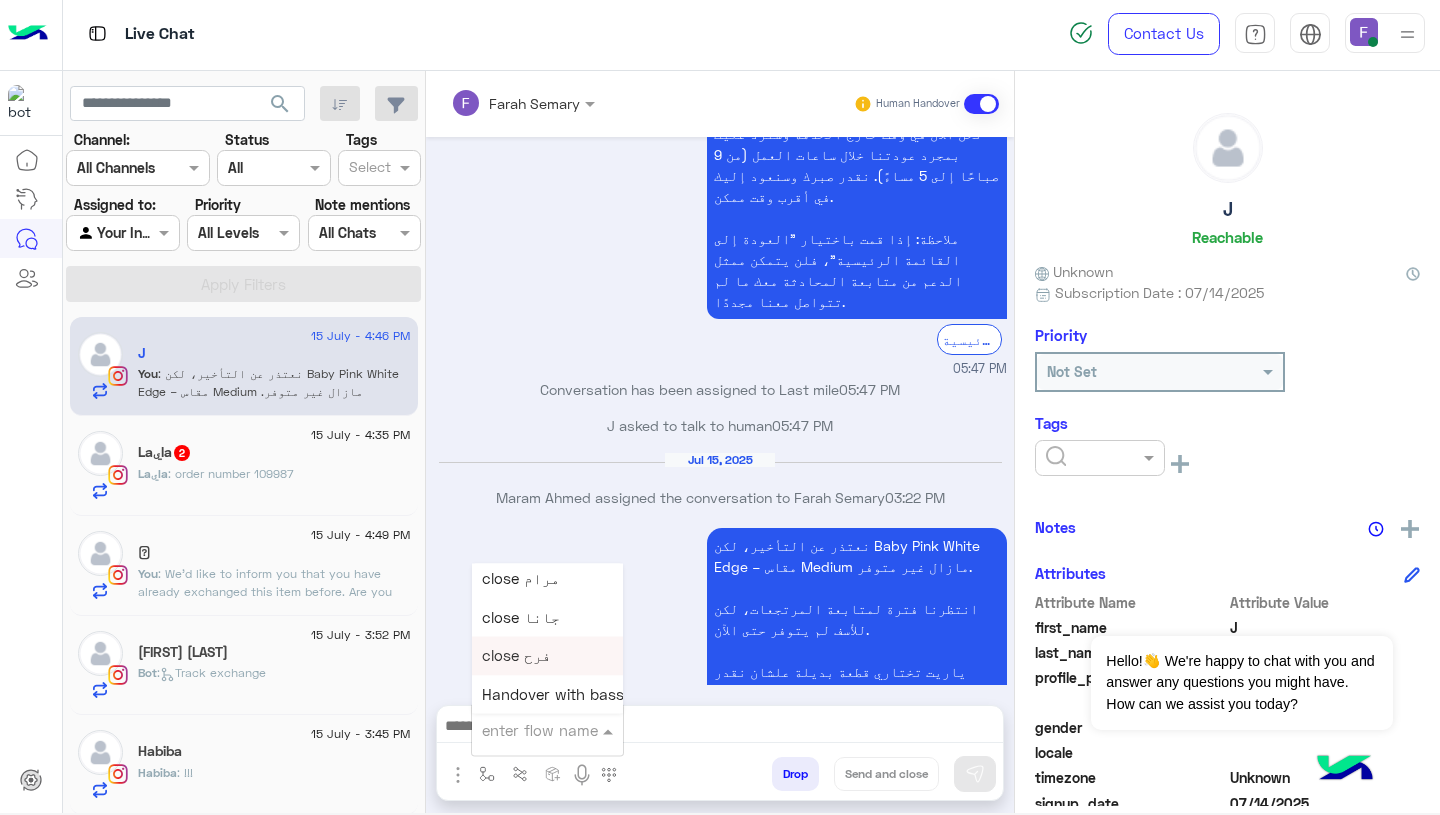 click on "close فرح" at bounding box center [547, 656] 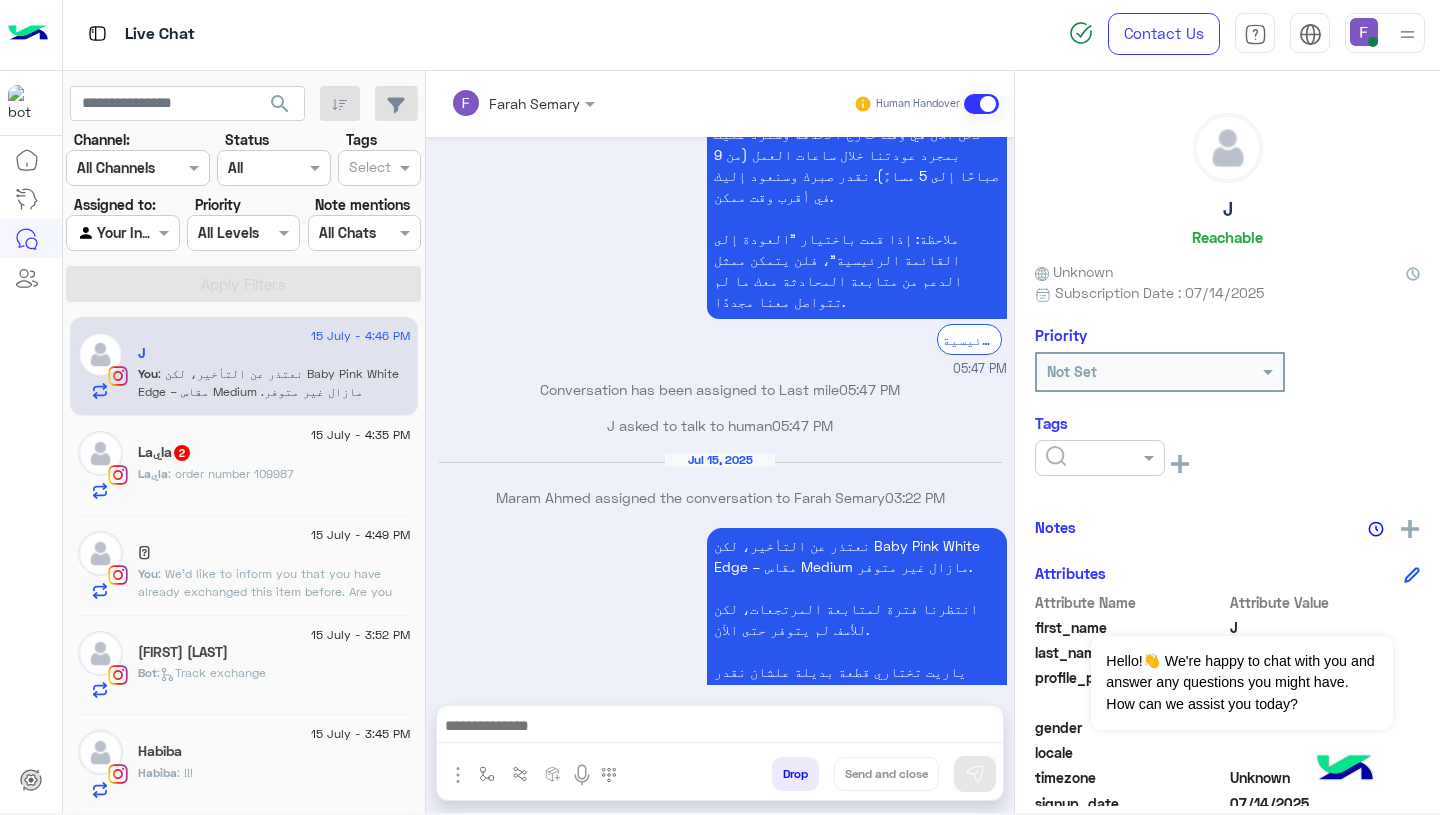 type on "*********" 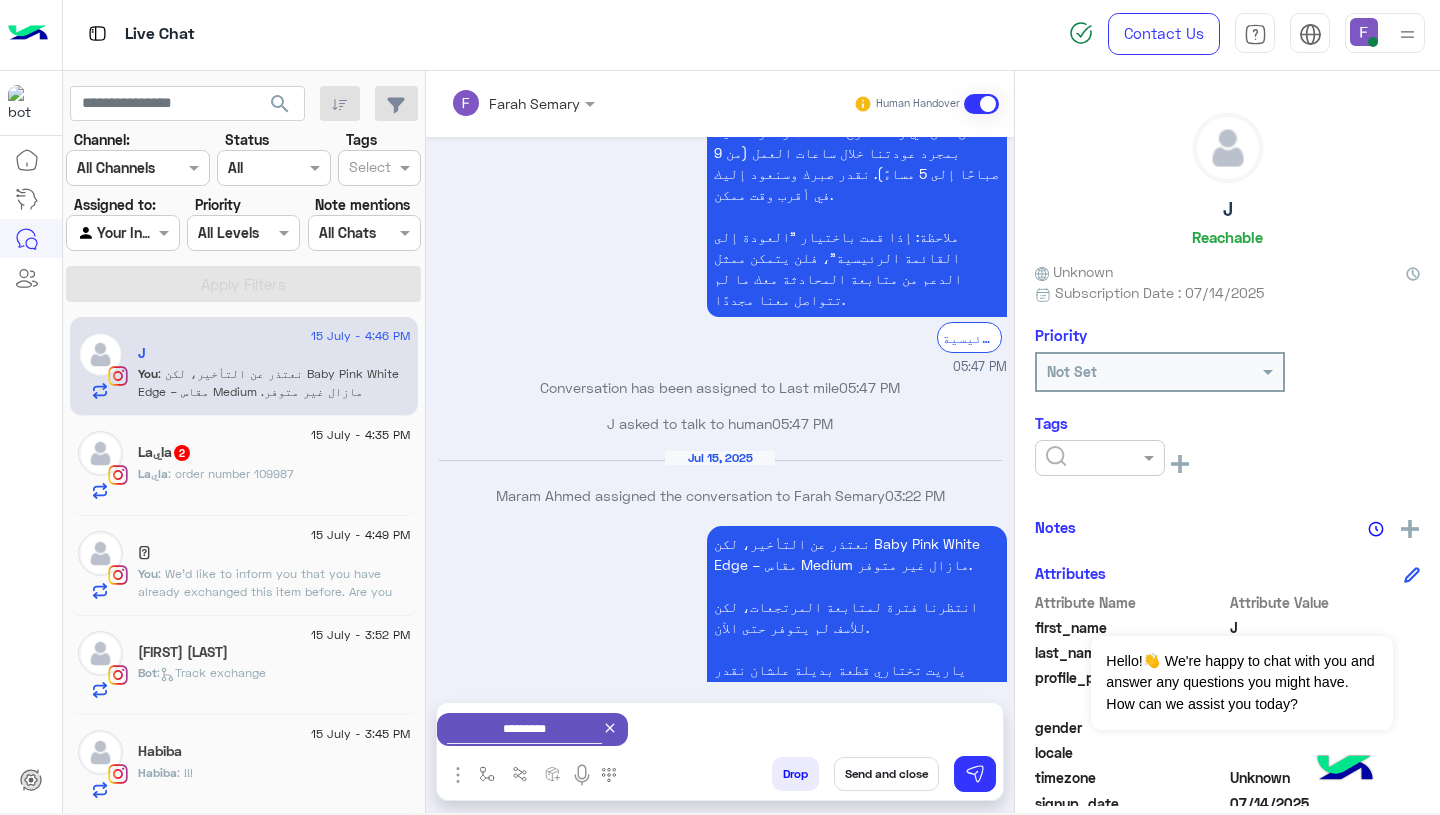 click on "Send and close" at bounding box center (886, 774) 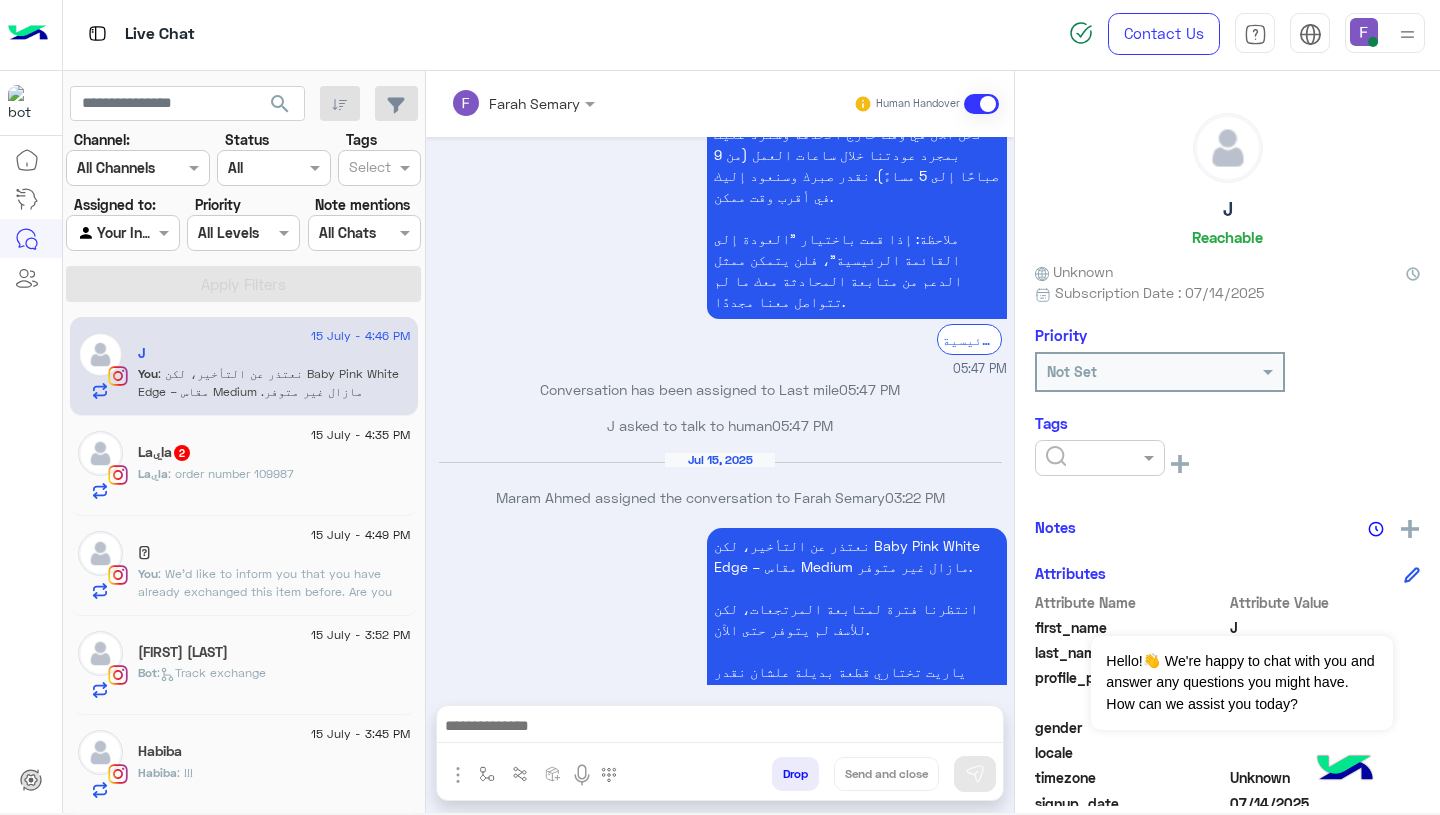 scroll, scrollTop: 1768, scrollLeft: 0, axis: vertical 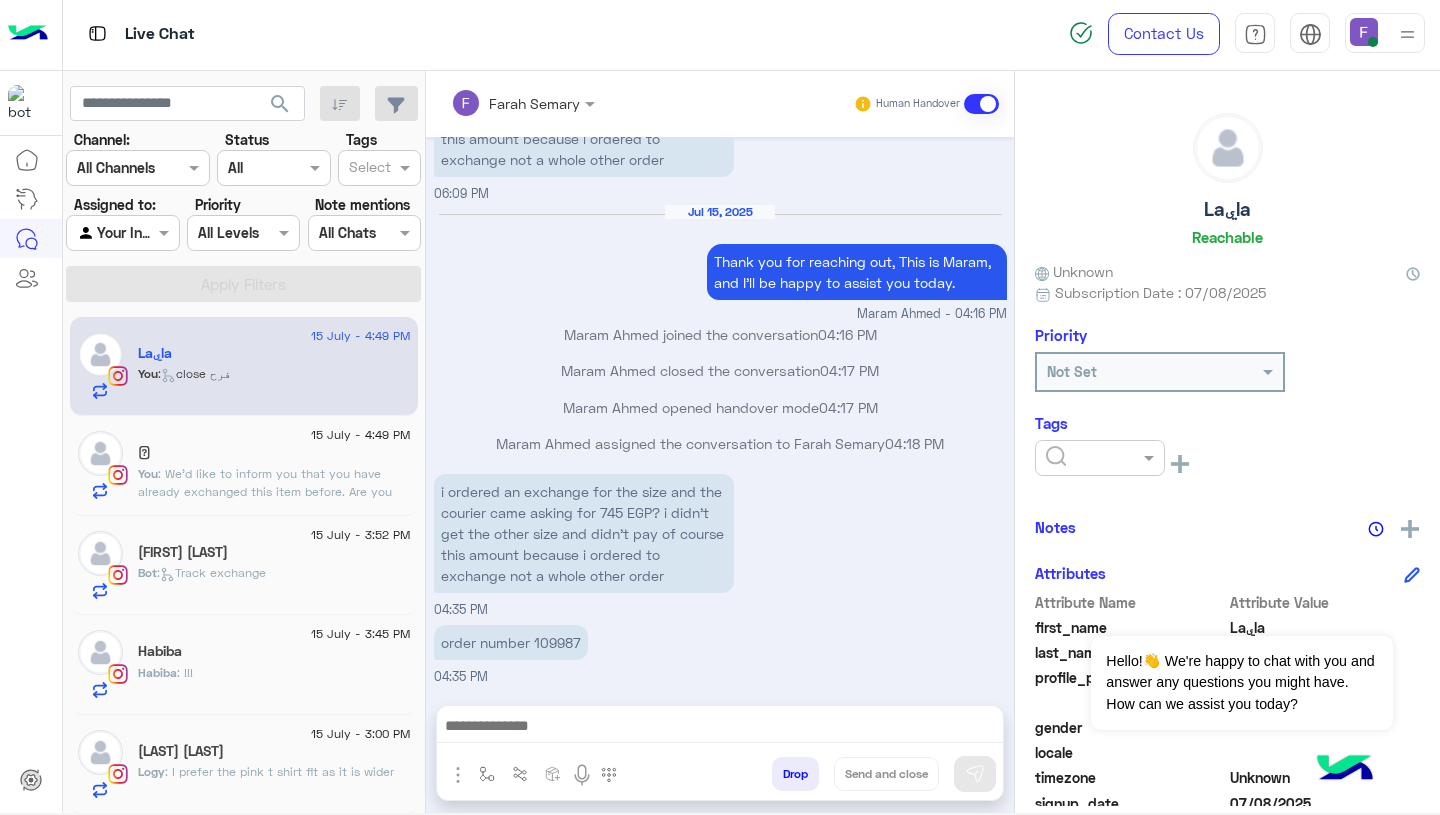 click on "i ordered an exchange for the size and the courier came asking for 745 EGP? i didn’t get the other size and didn’t pay of course this amount because i ordered to exchange not a whole other order" at bounding box center (584, 533) 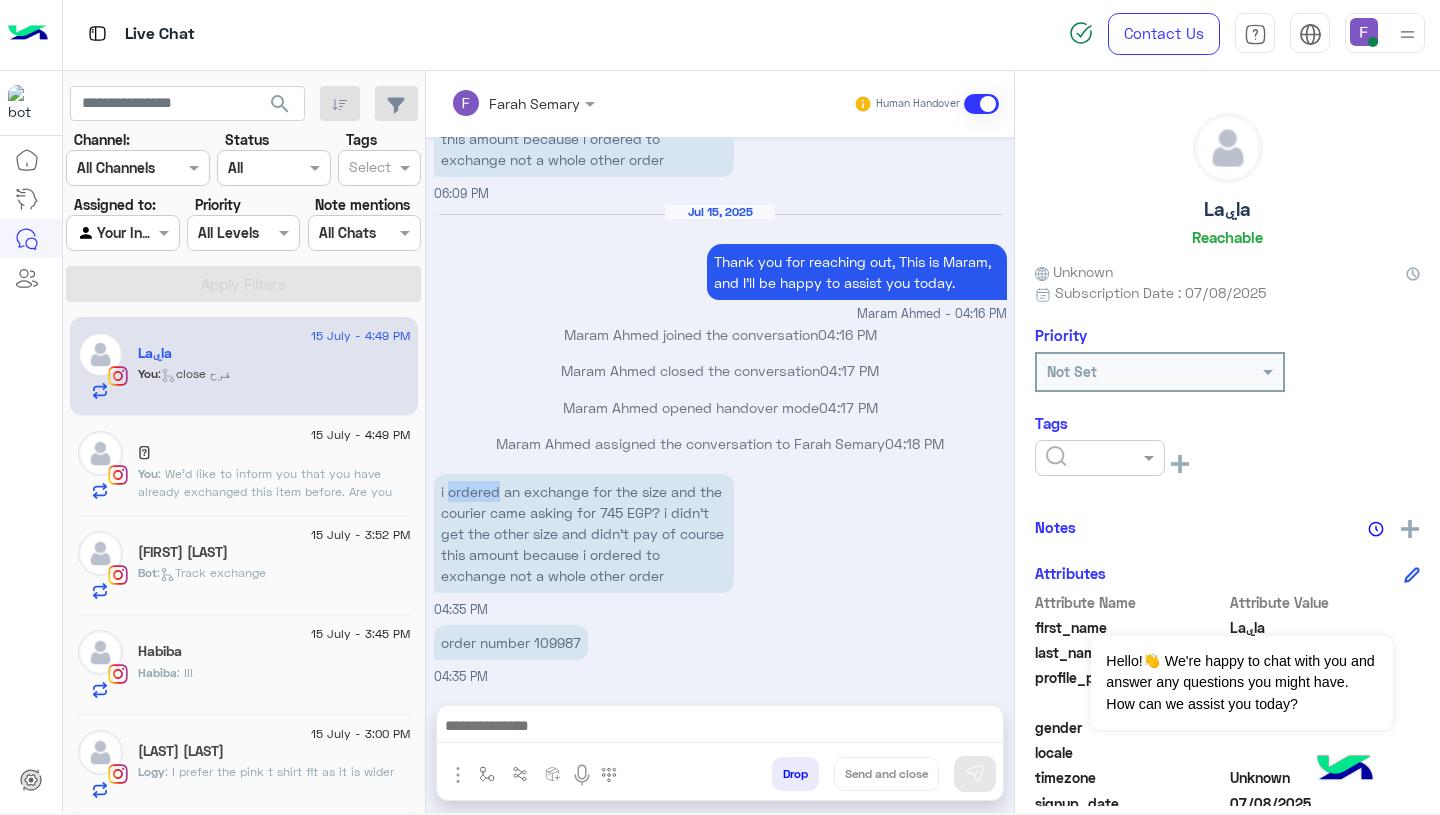 click on "i ordered an exchange for the size and the courier came asking for 745 EGP? i didn’t get the other size and didn’t pay of course this amount because i ordered to exchange not a whole other order" at bounding box center [584, 533] 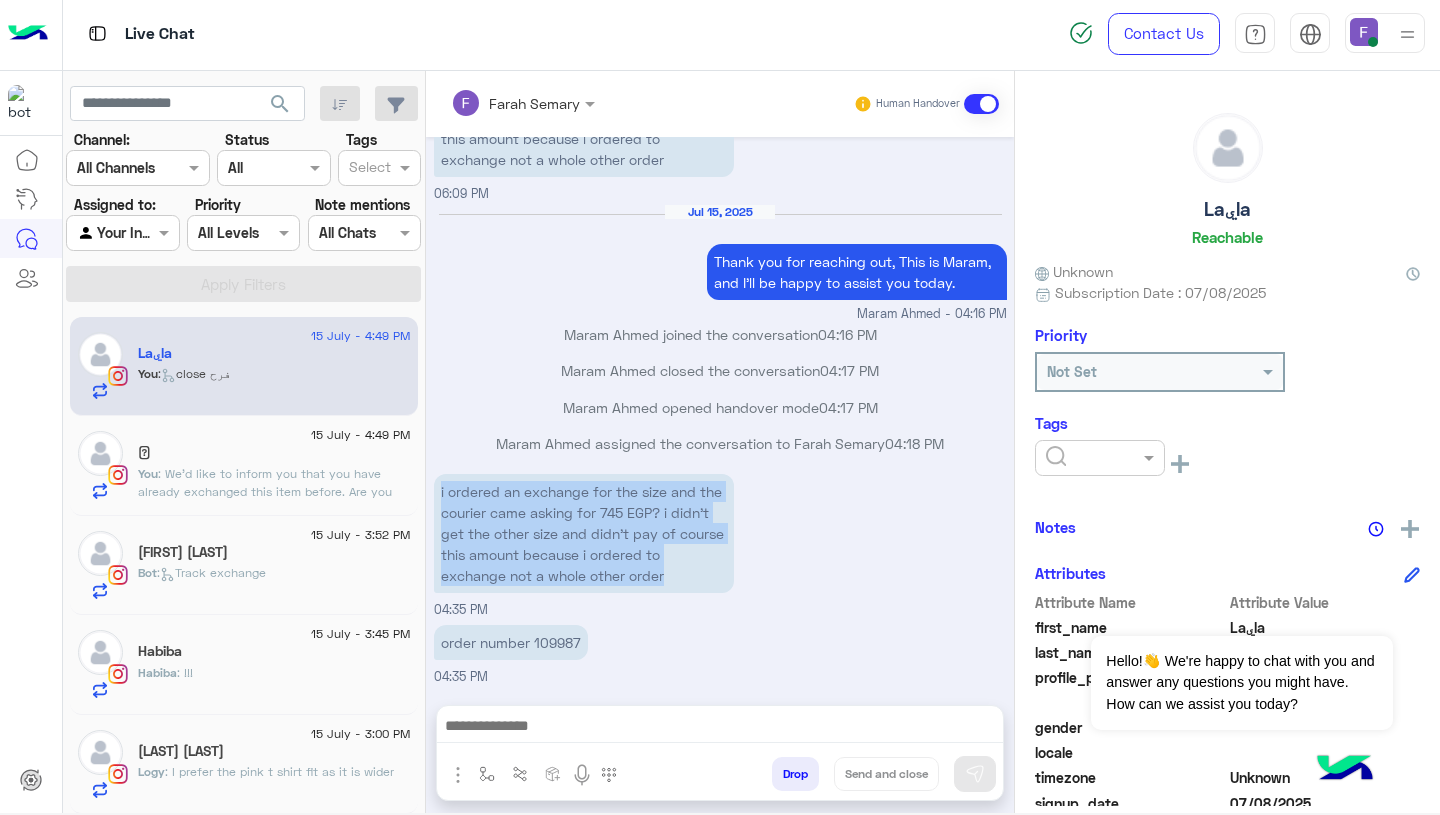 click on "i ordered an exchange for the size and the courier came asking for 745 EGP? i didn’t get the other size and didn’t pay of course this amount because i ordered to exchange not a whole other order" at bounding box center (584, 533) 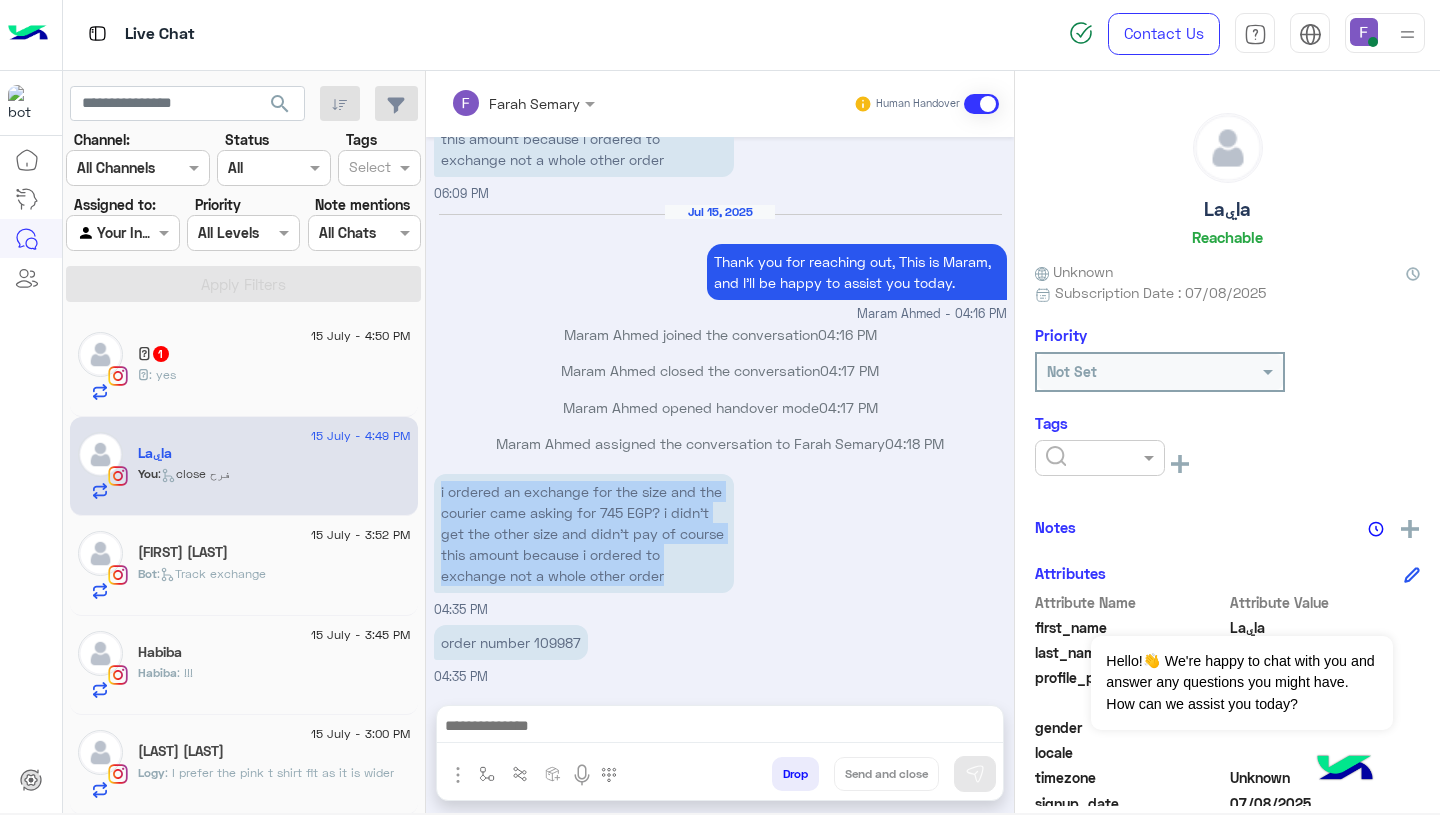 click on "Maram Ahmed closed the conversation   04:17 PM" at bounding box center (720, 370) 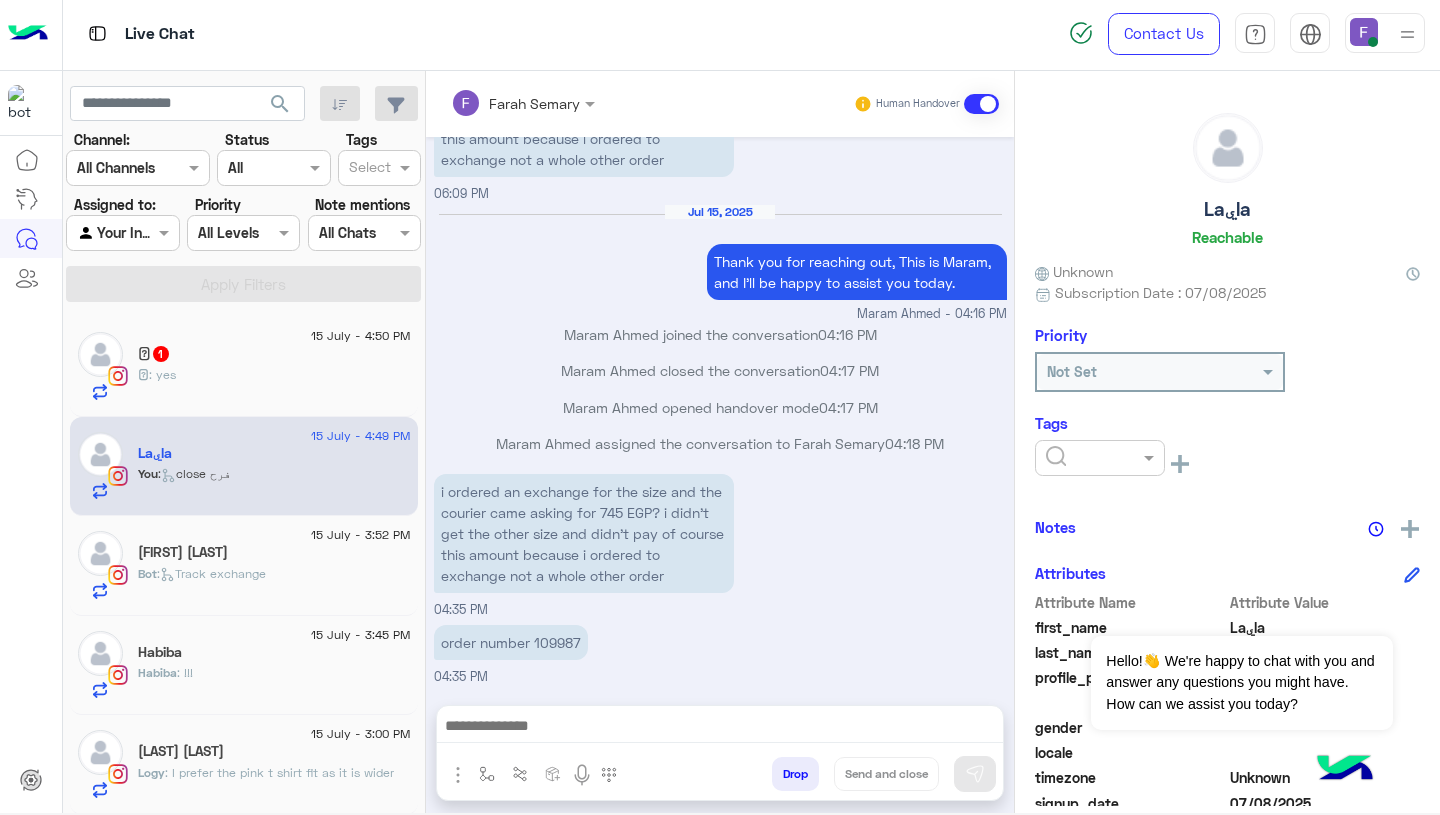 click on "order number 109987" at bounding box center [511, 642] 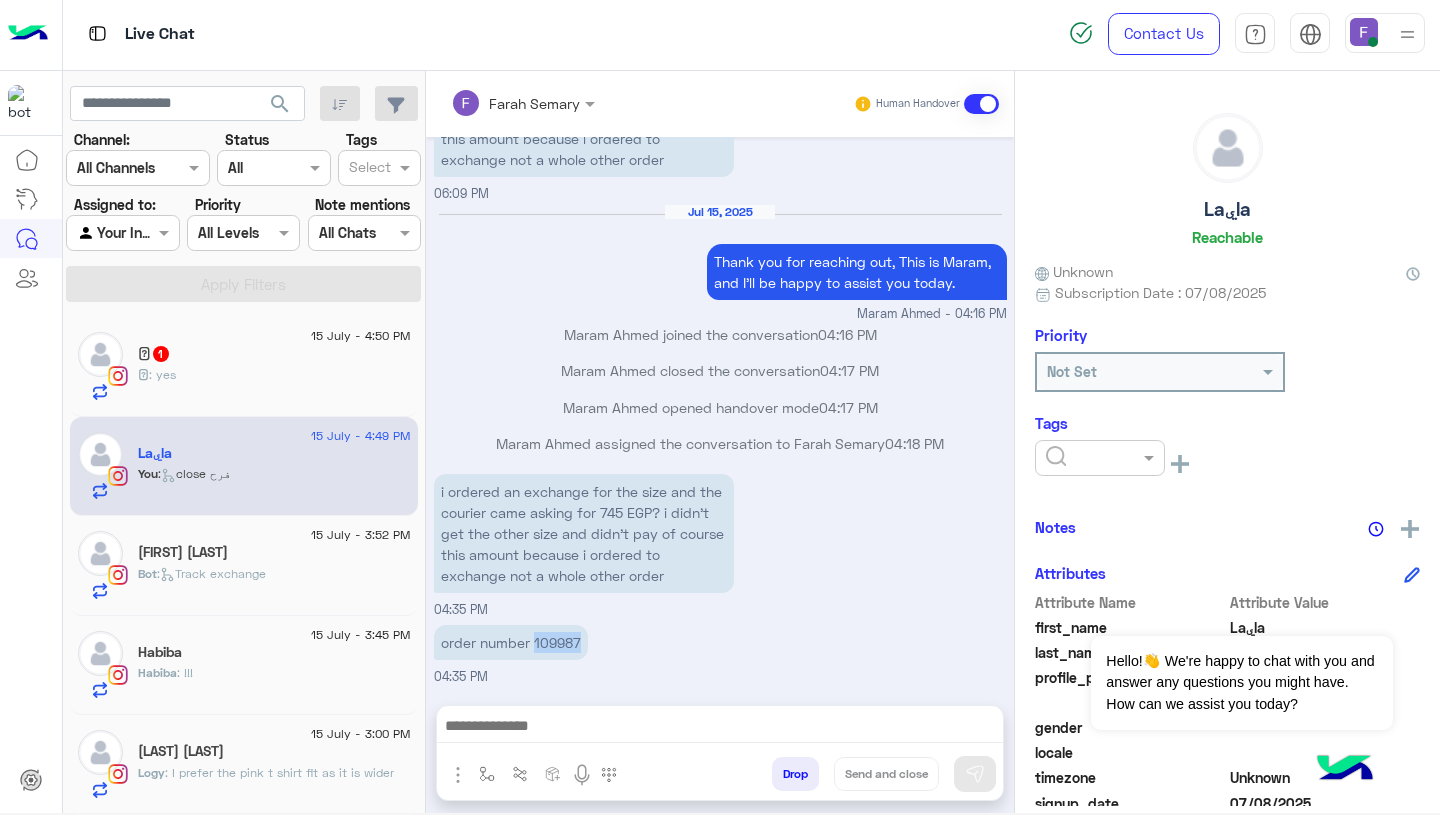 click on "order number 109987" at bounding box center (511, 642) 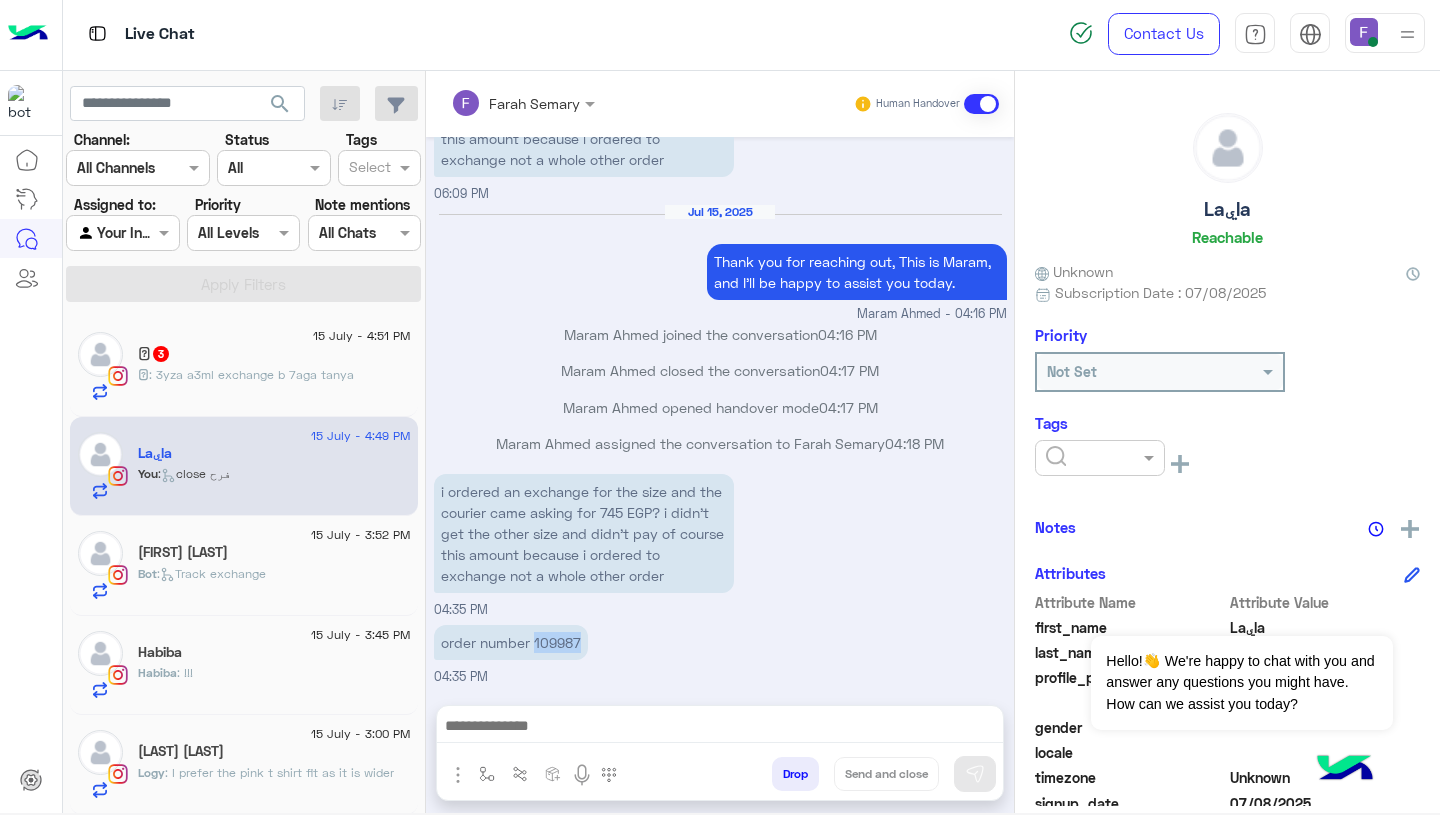 click on "Maram Ahmed opened handover mode   04:17 PM" at bounding box center [720, 415] 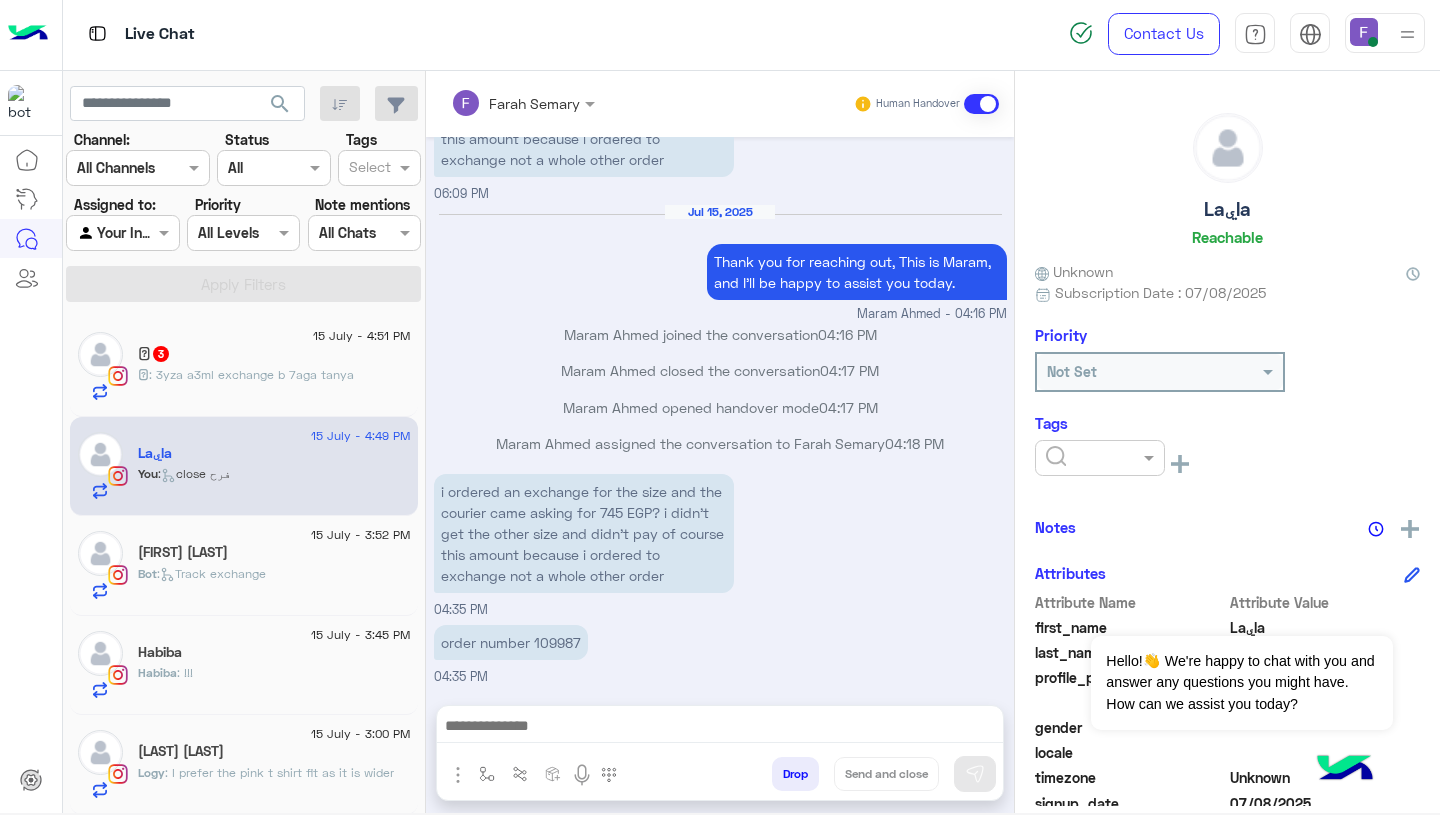 click on "Maram Ahmed opened handover mode   04:17 PM" at bounding box center (720, 407) 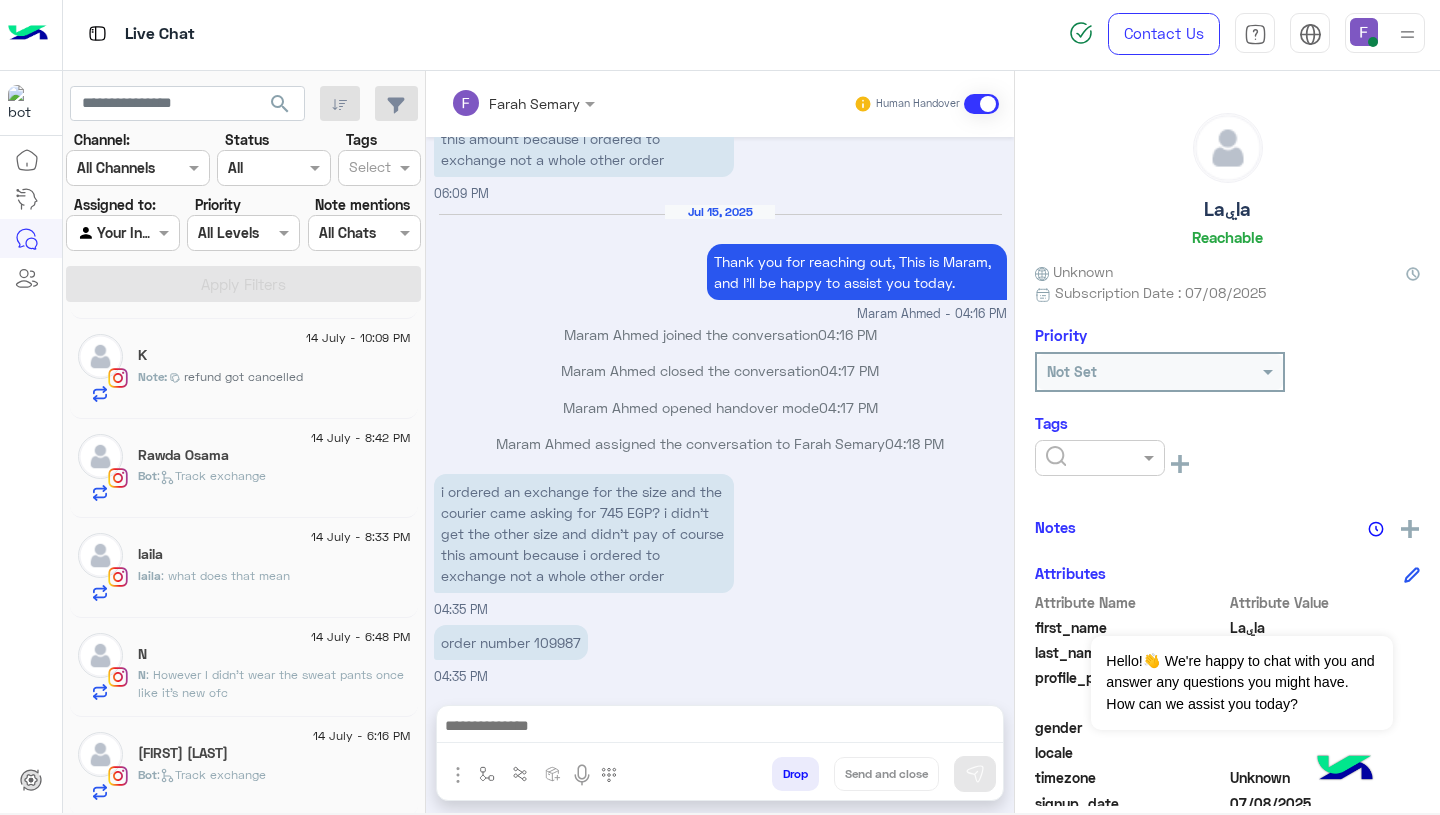 scroll, scrollTop: 1196, scrollLeft: 0, axis: vertical 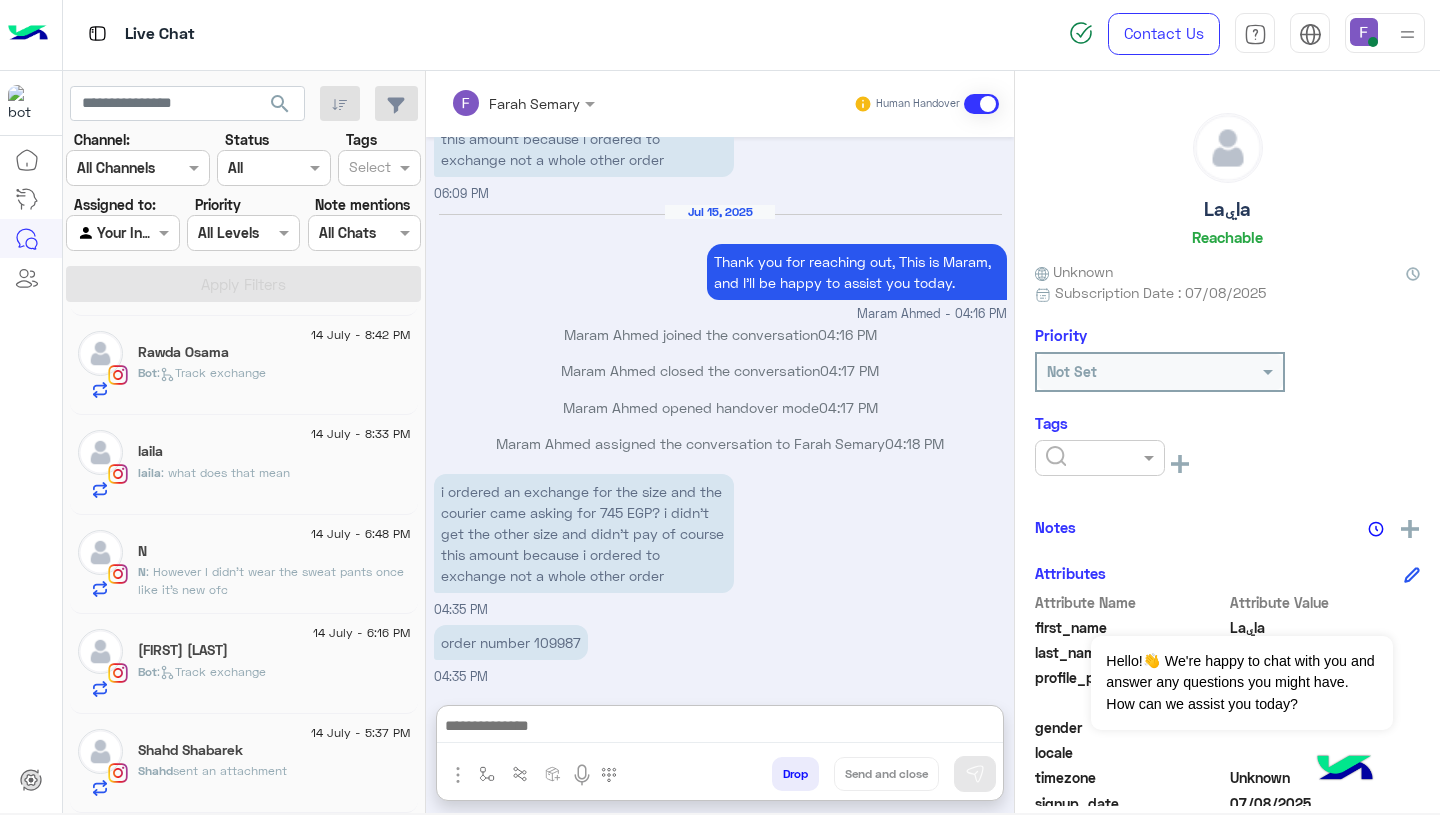 click at bounding box center [720, 728] 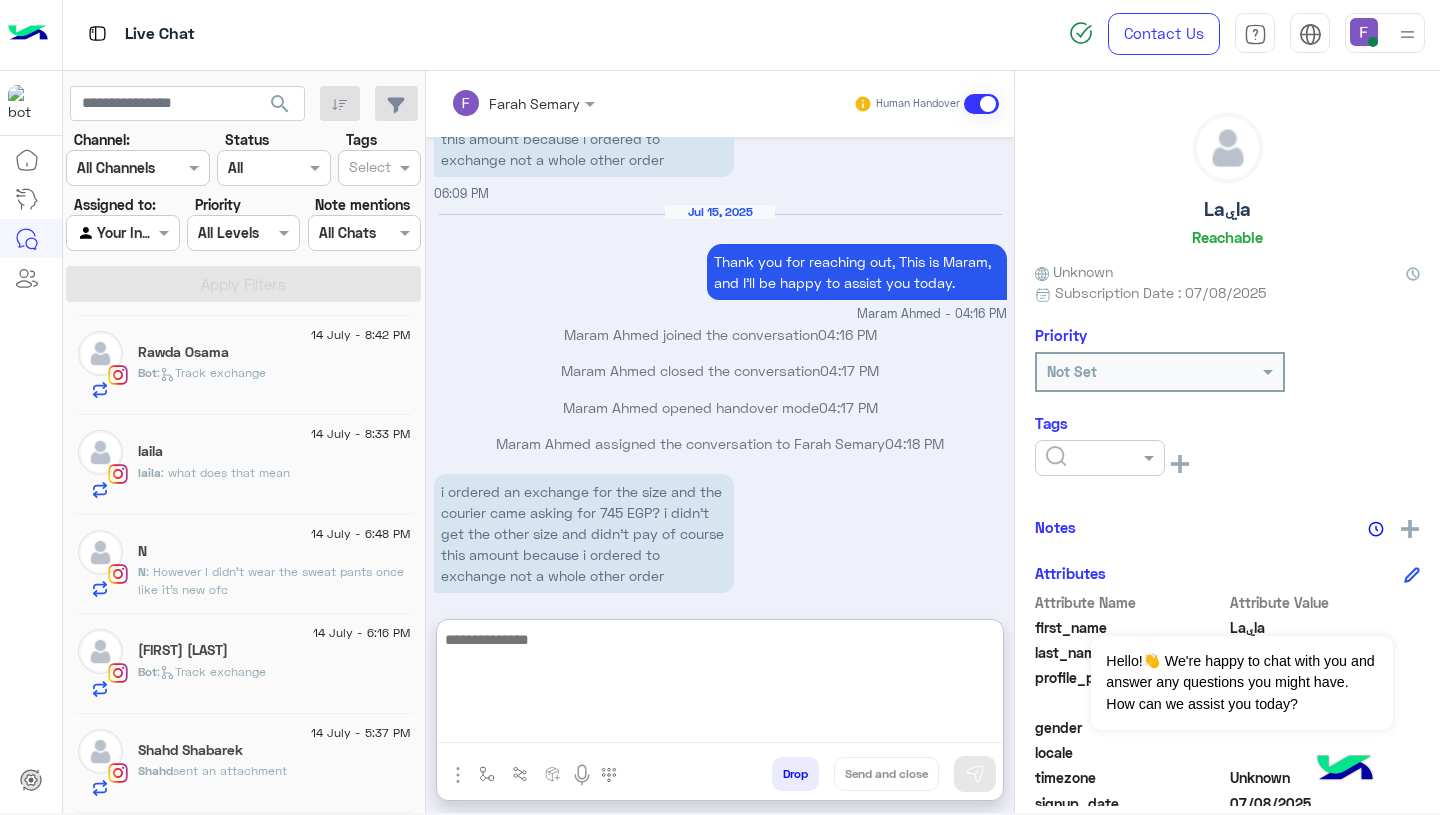 paste on "**********" 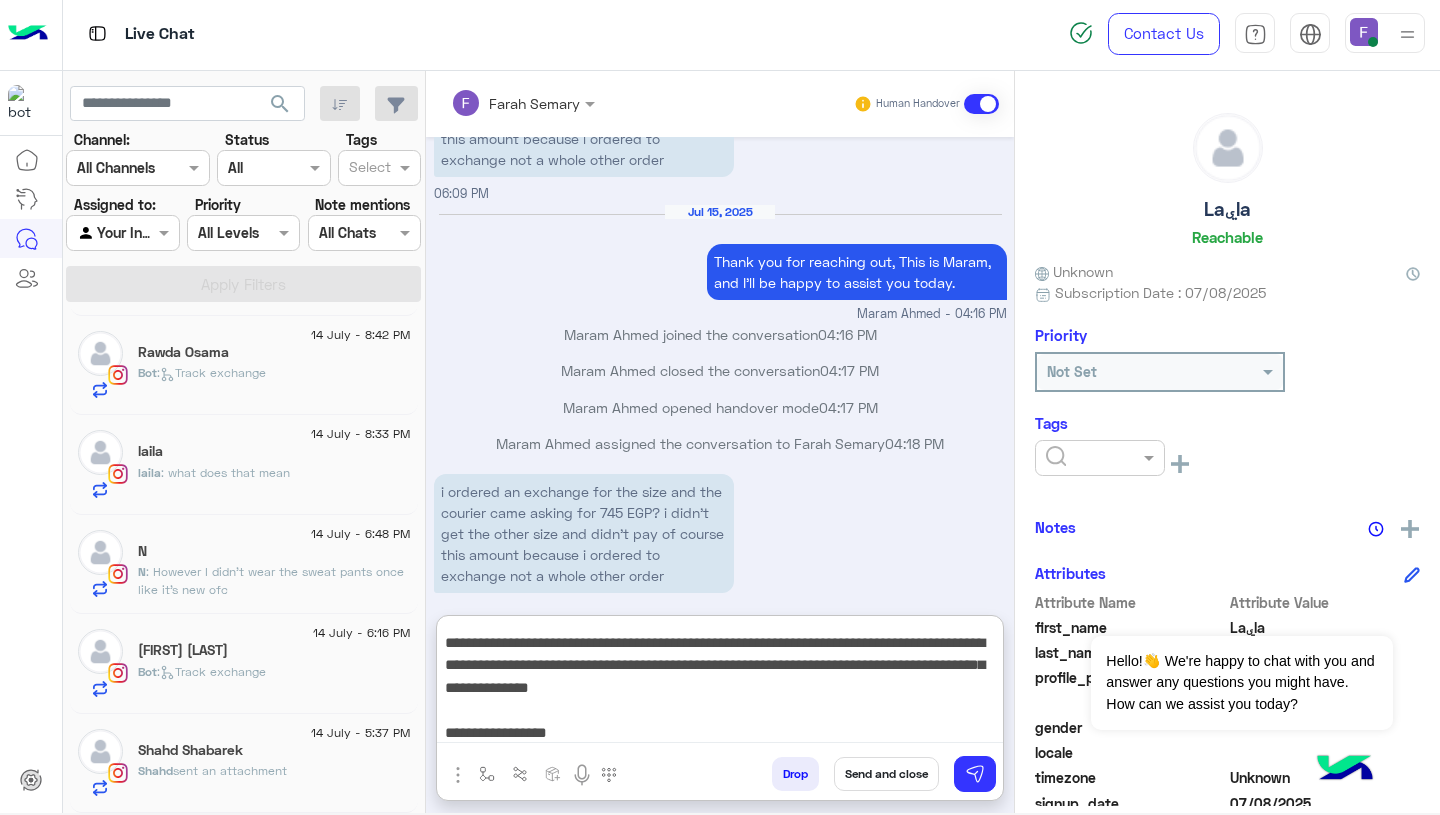 scroll, scrollTop: 0, scrollLeft: 0, axis: both 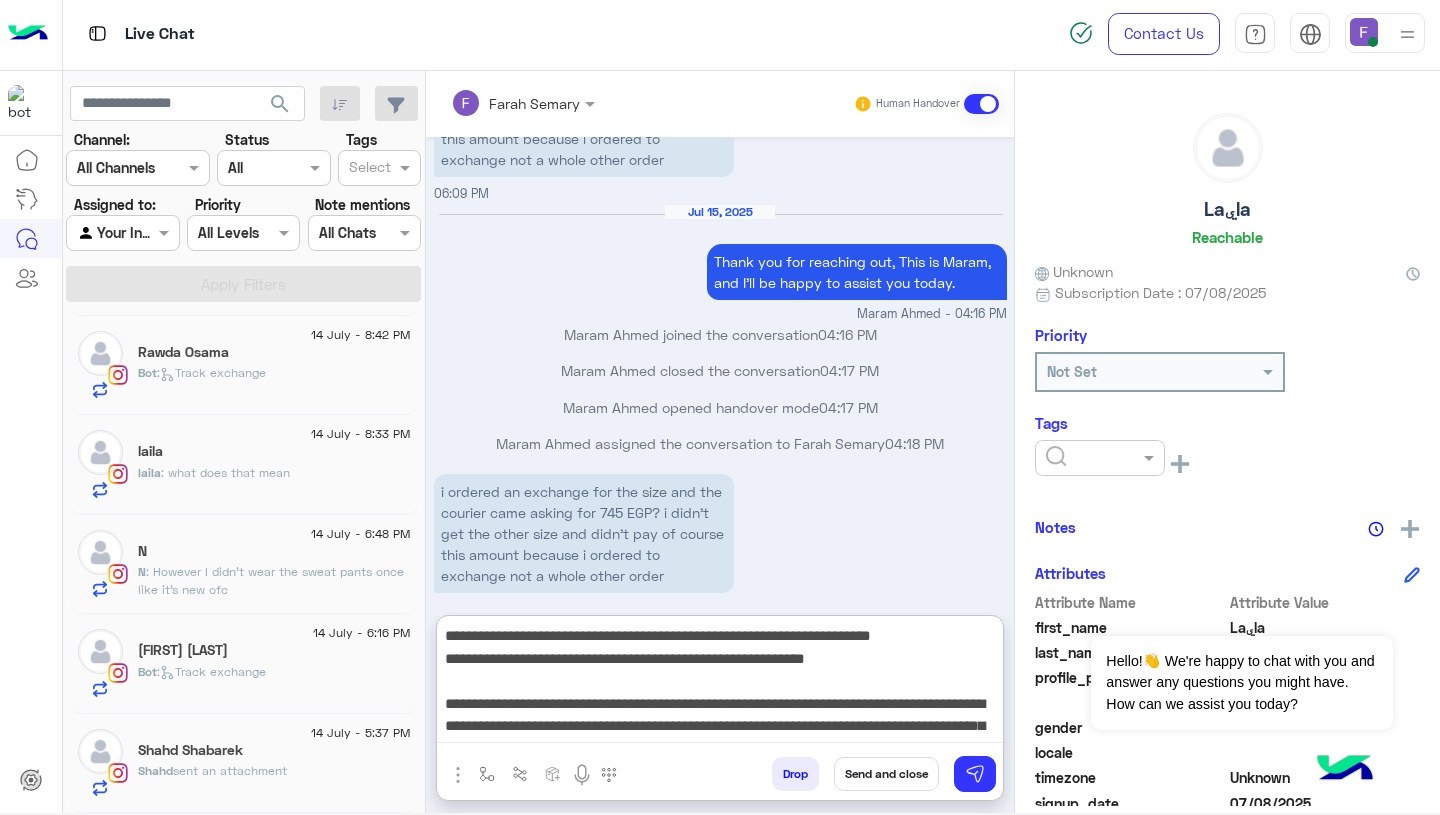 click on "**********" at bounding box center (720, 683) 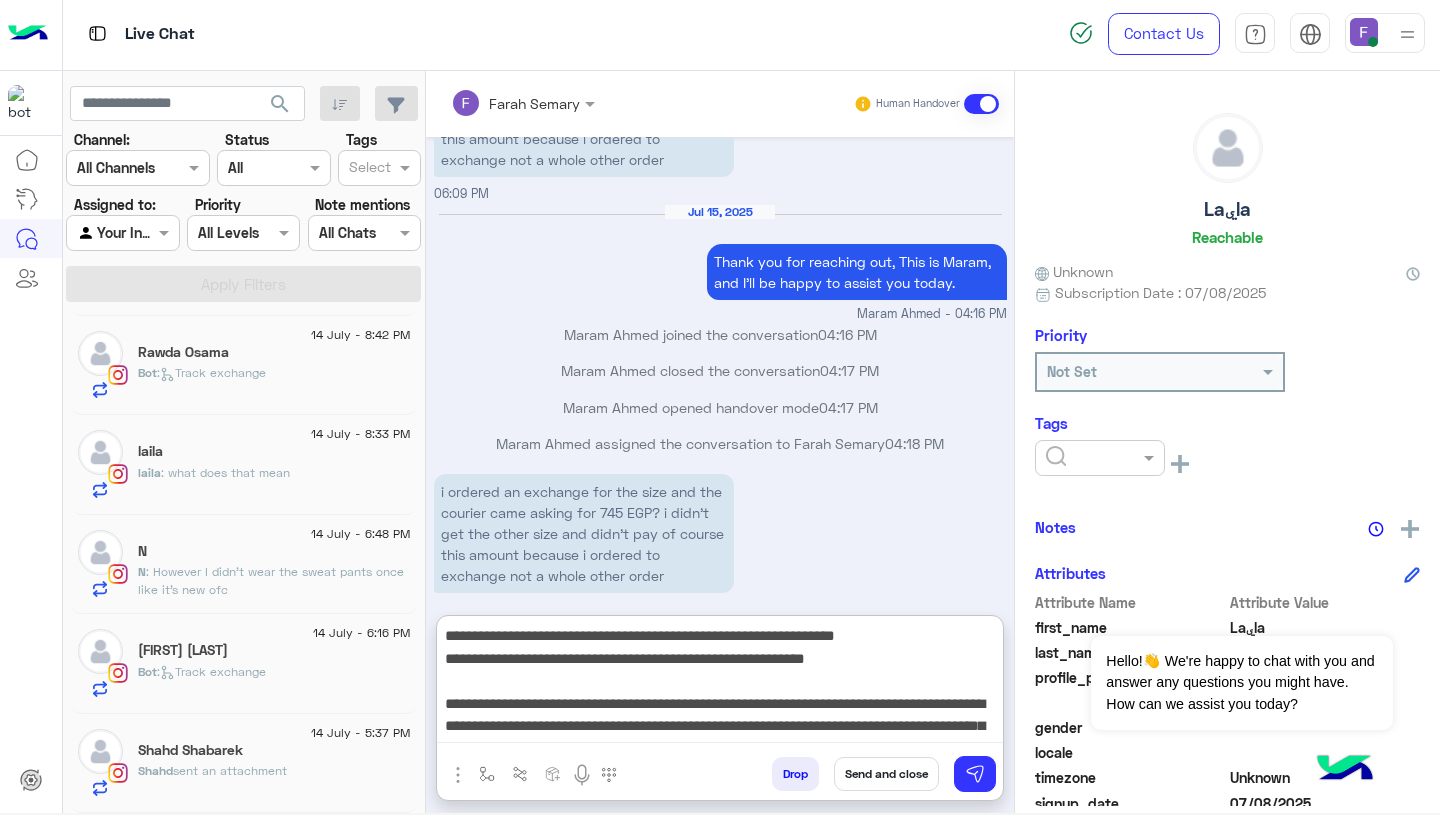 type on "**********" 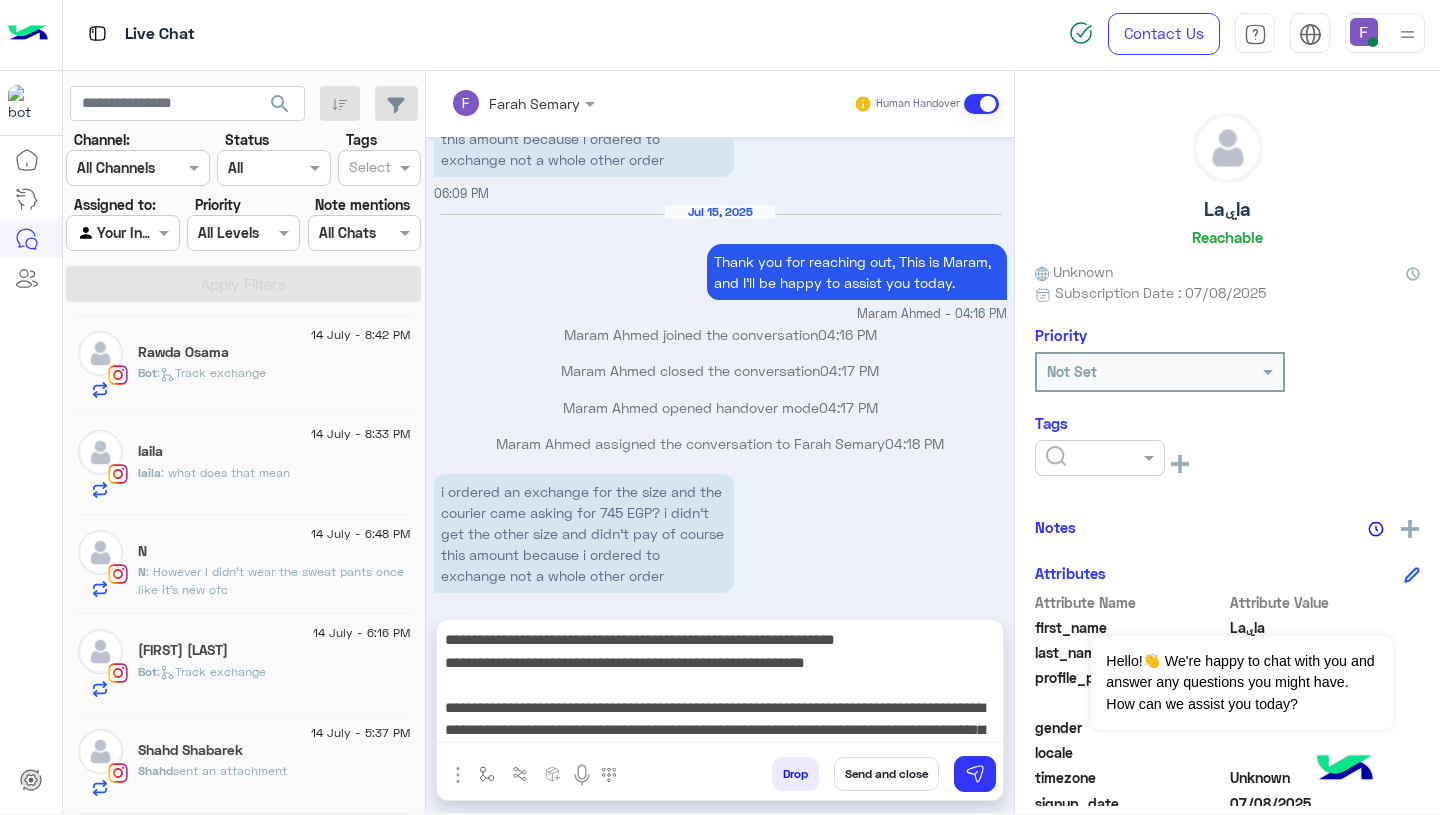 type 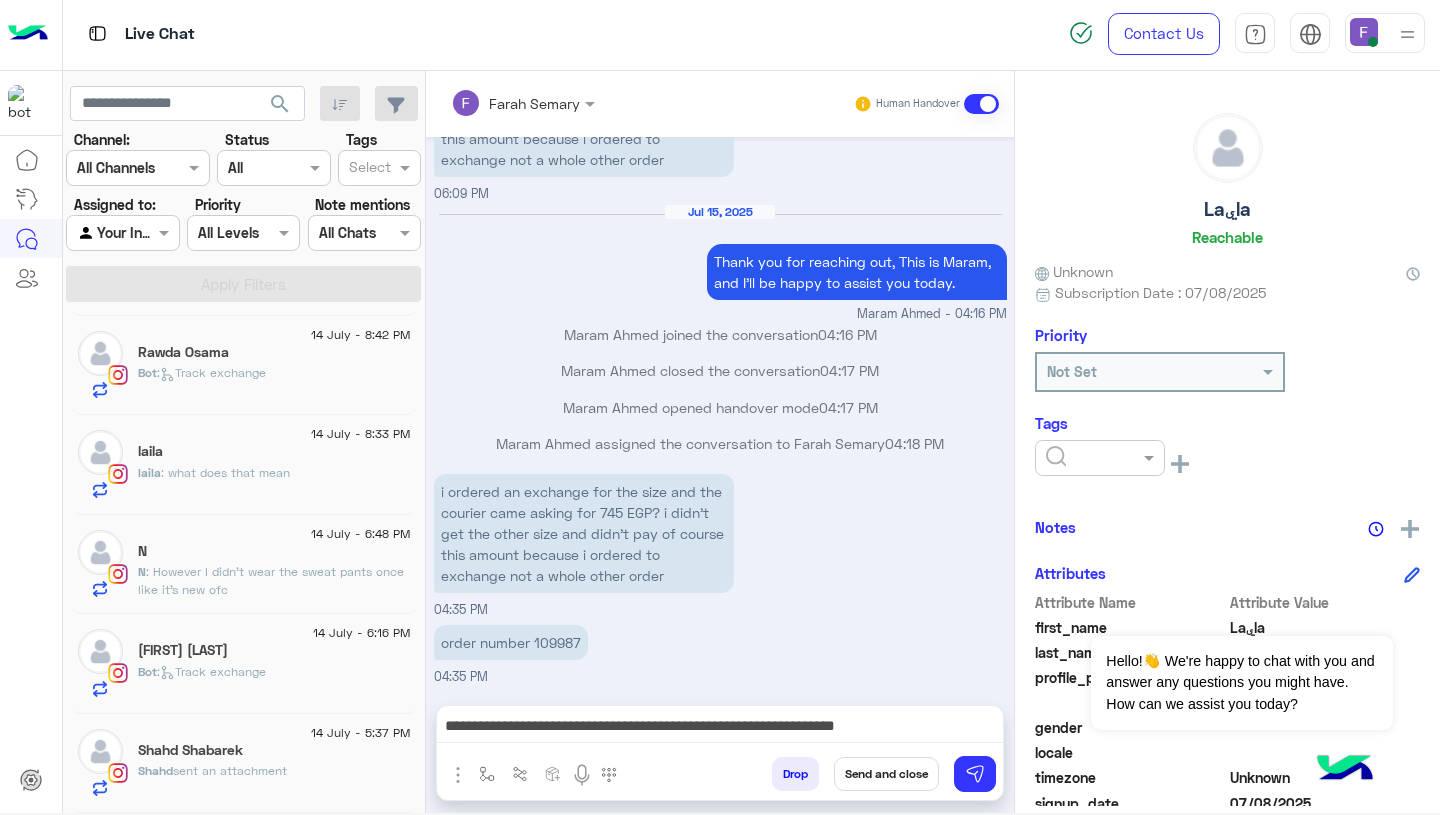 click on "**********" at bounding box center [720, 728] 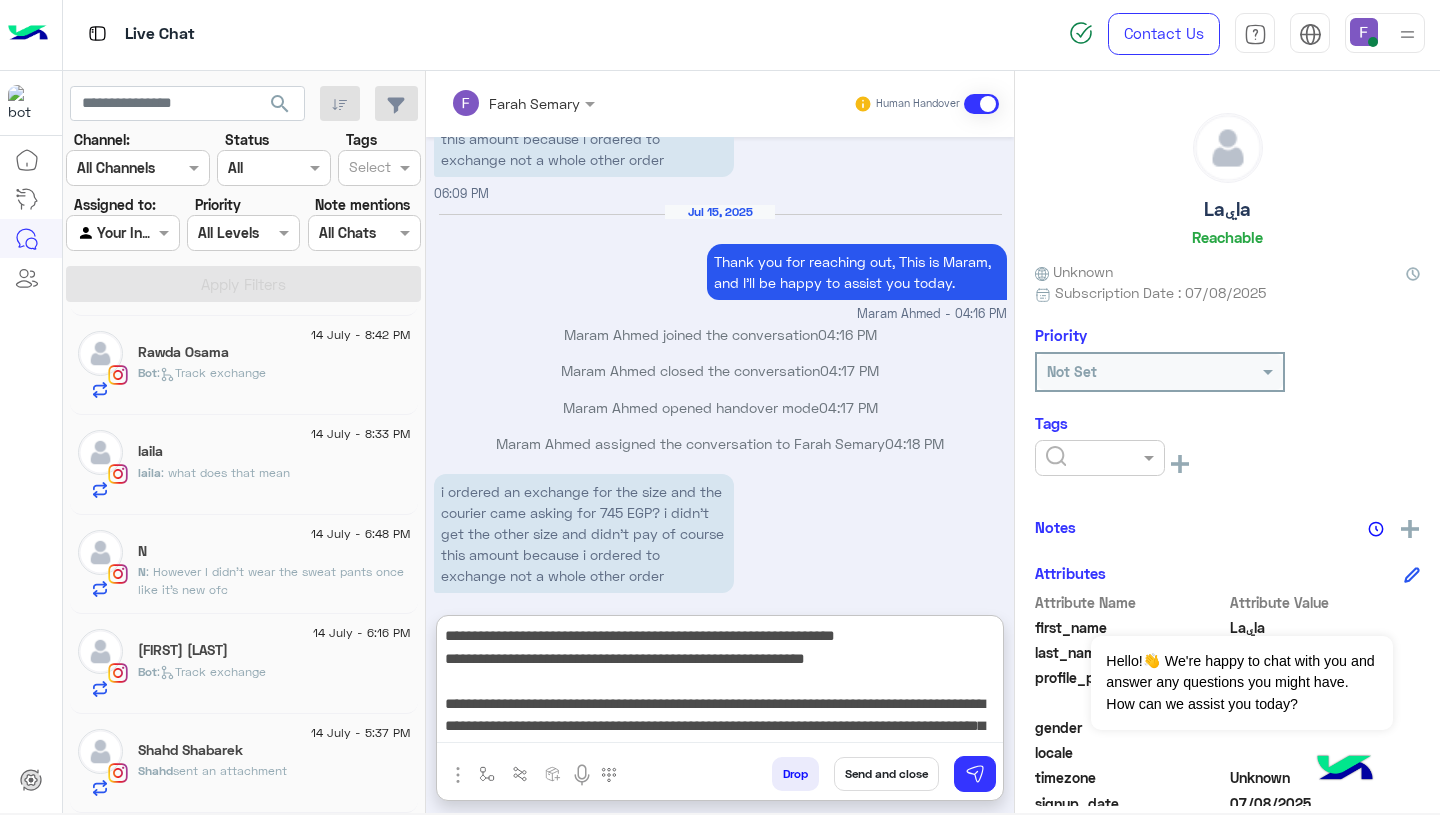 click on "**********" at bounding box center (720, 683) 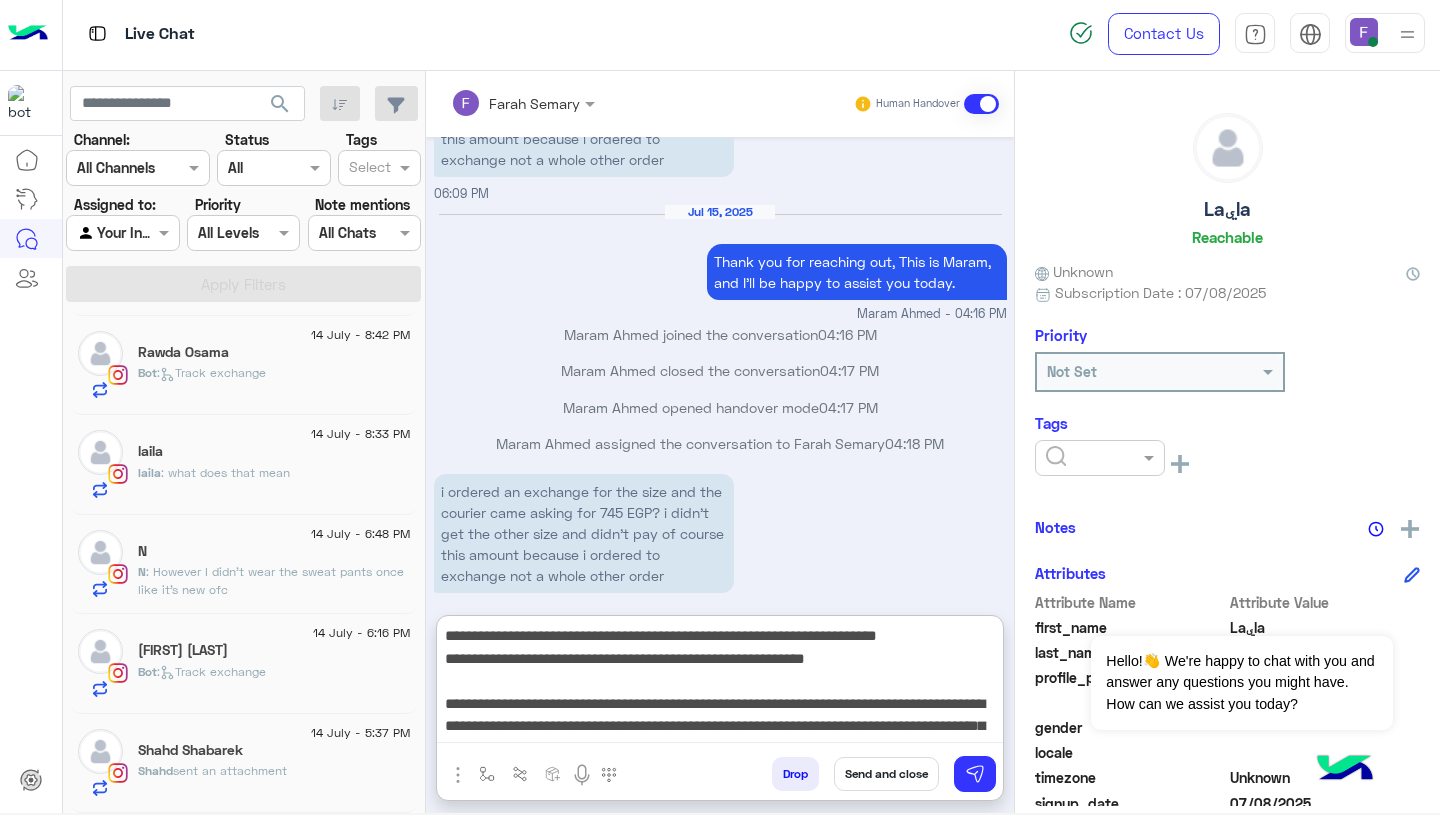 type on "**********" 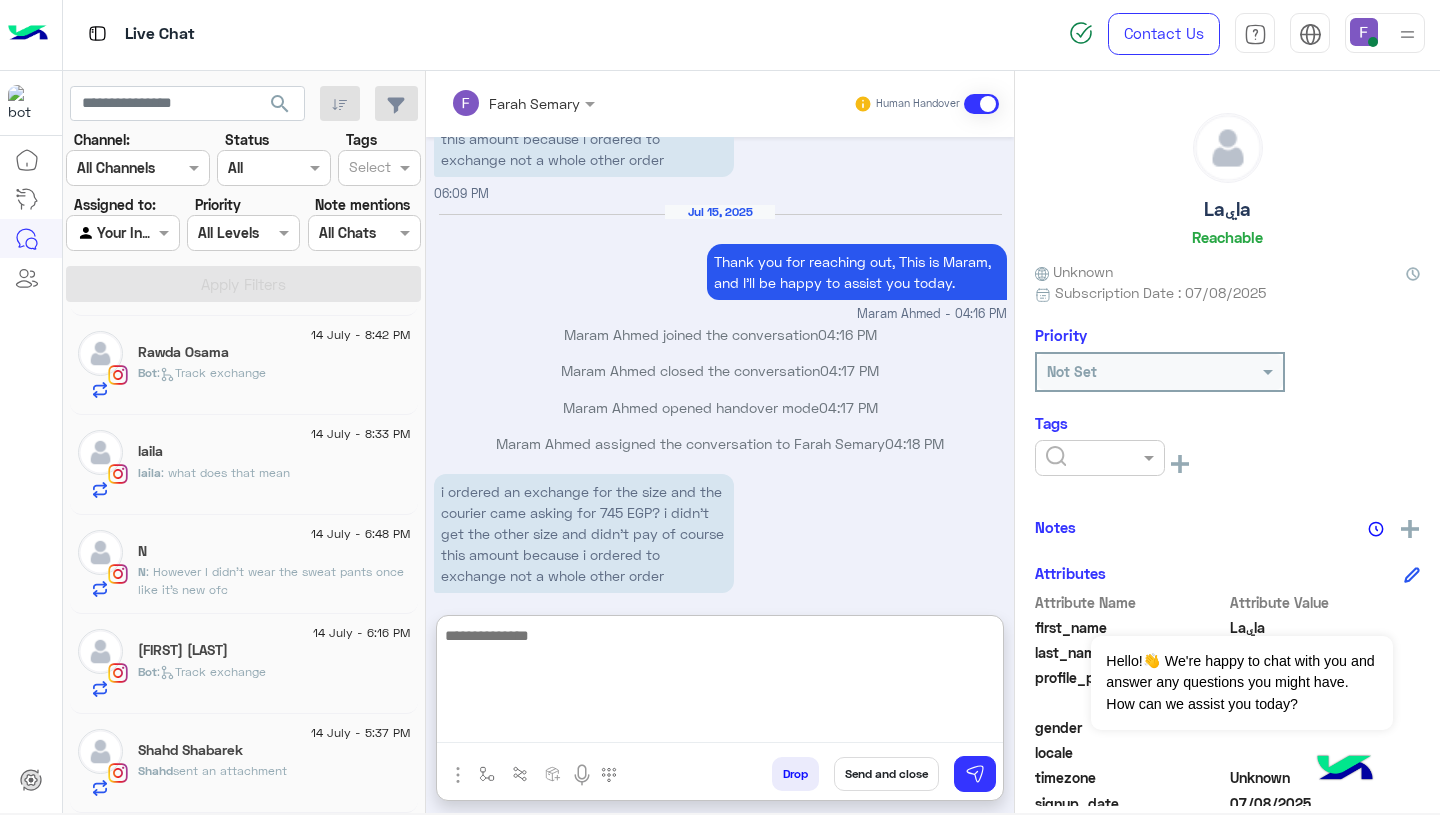 scroll, scrollTop: 1850, scrollLeft: 0, axis: vertical 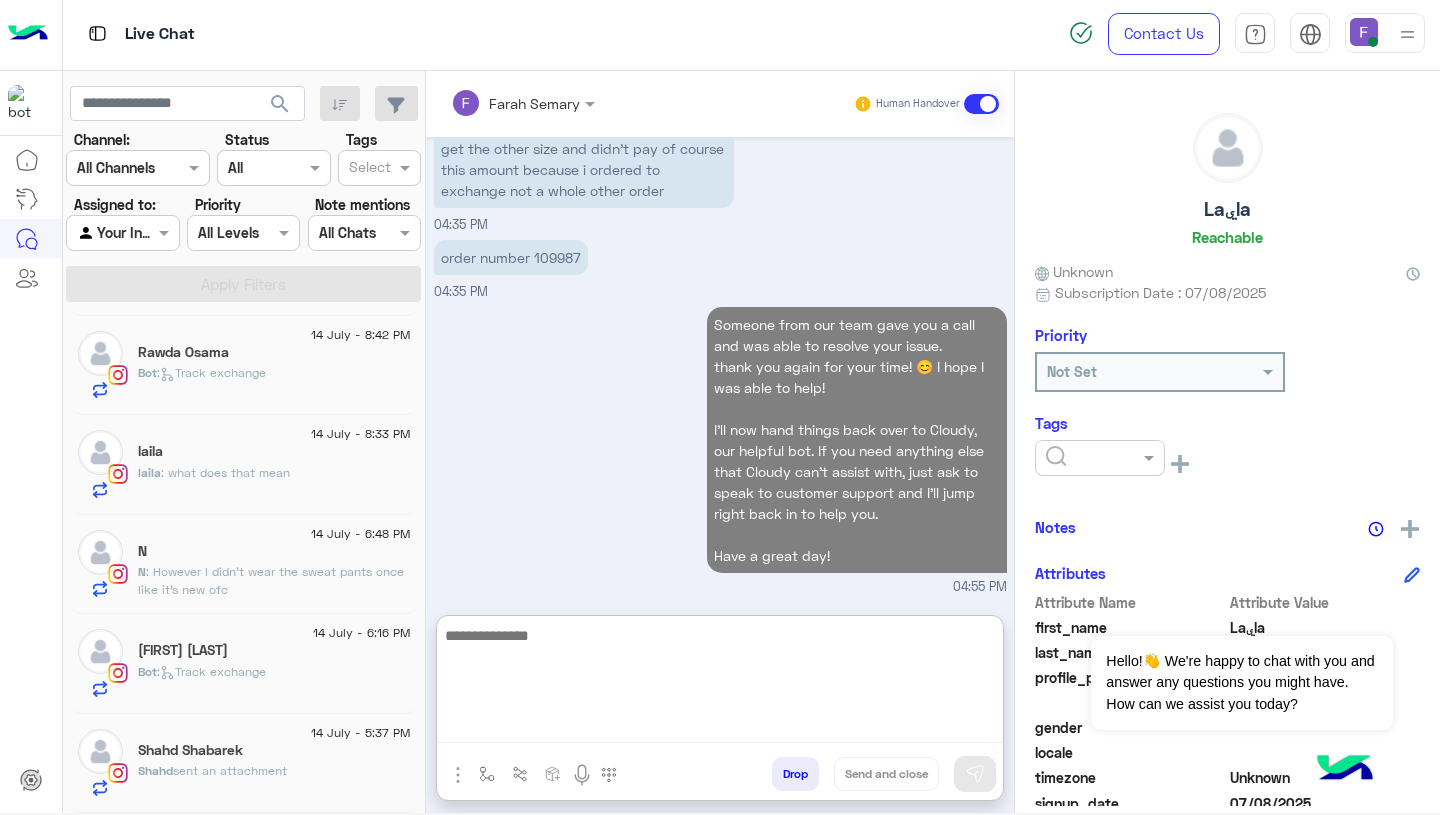 click on "Someone from our team gave you a call and was able to resolve your issue. thank you again for your time! 😊 I hope I was able to help! I’ll now hand things back over to Cloudy, our helpful bot. If you need anything else that Cloudy can’t assist with, just ask to speak to customer support and I’ll jump right back in to help you. Have a great day!   04:55 PM" at bounding box center (720, 449) 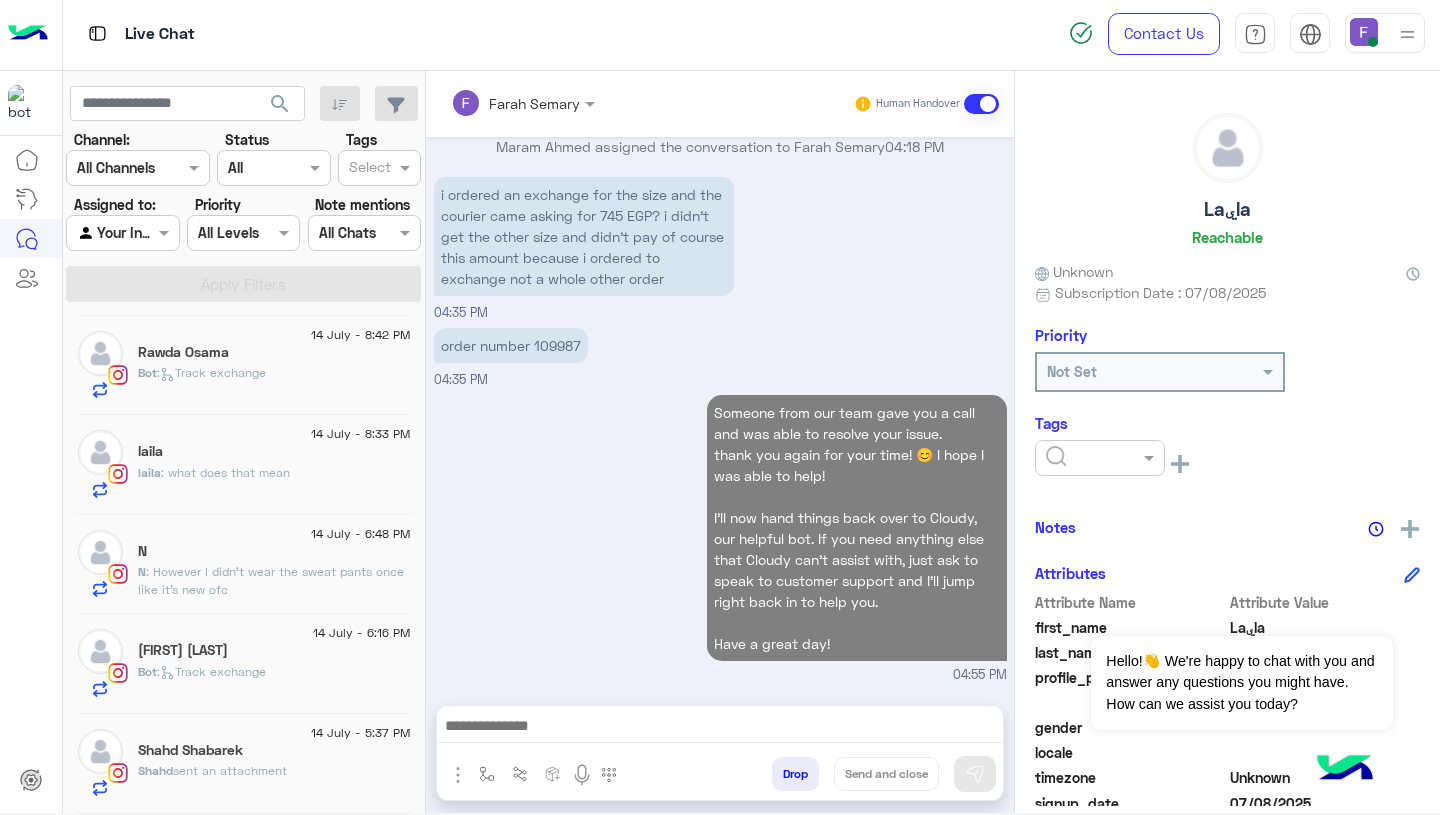 scroll, scrollTop: 1760, scrollLeft: 0, axis: vertical 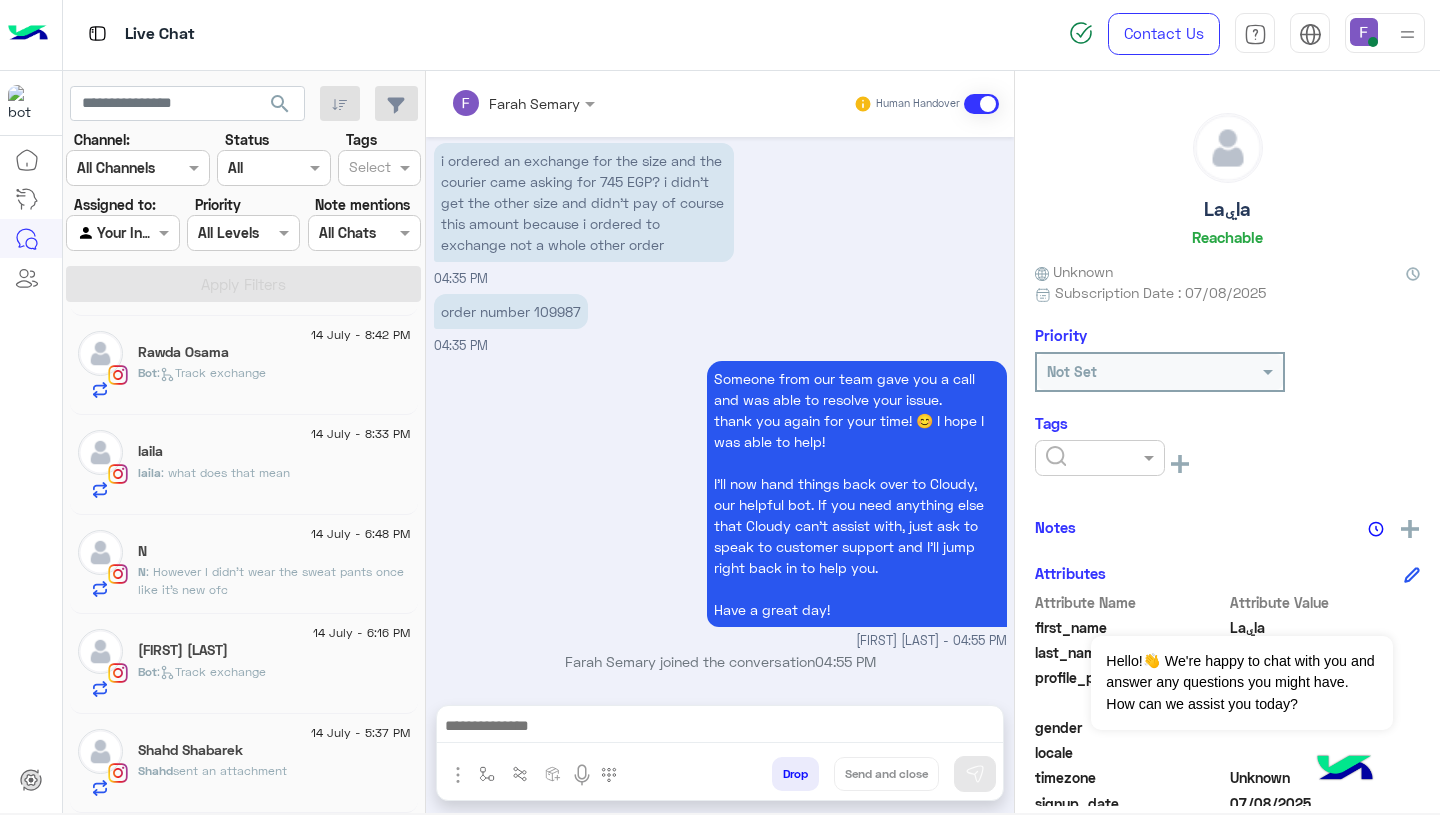 click on "14 July - 6:48 PM  N   N : However I didn’t wear the sweat pants once like it’s new ofc" 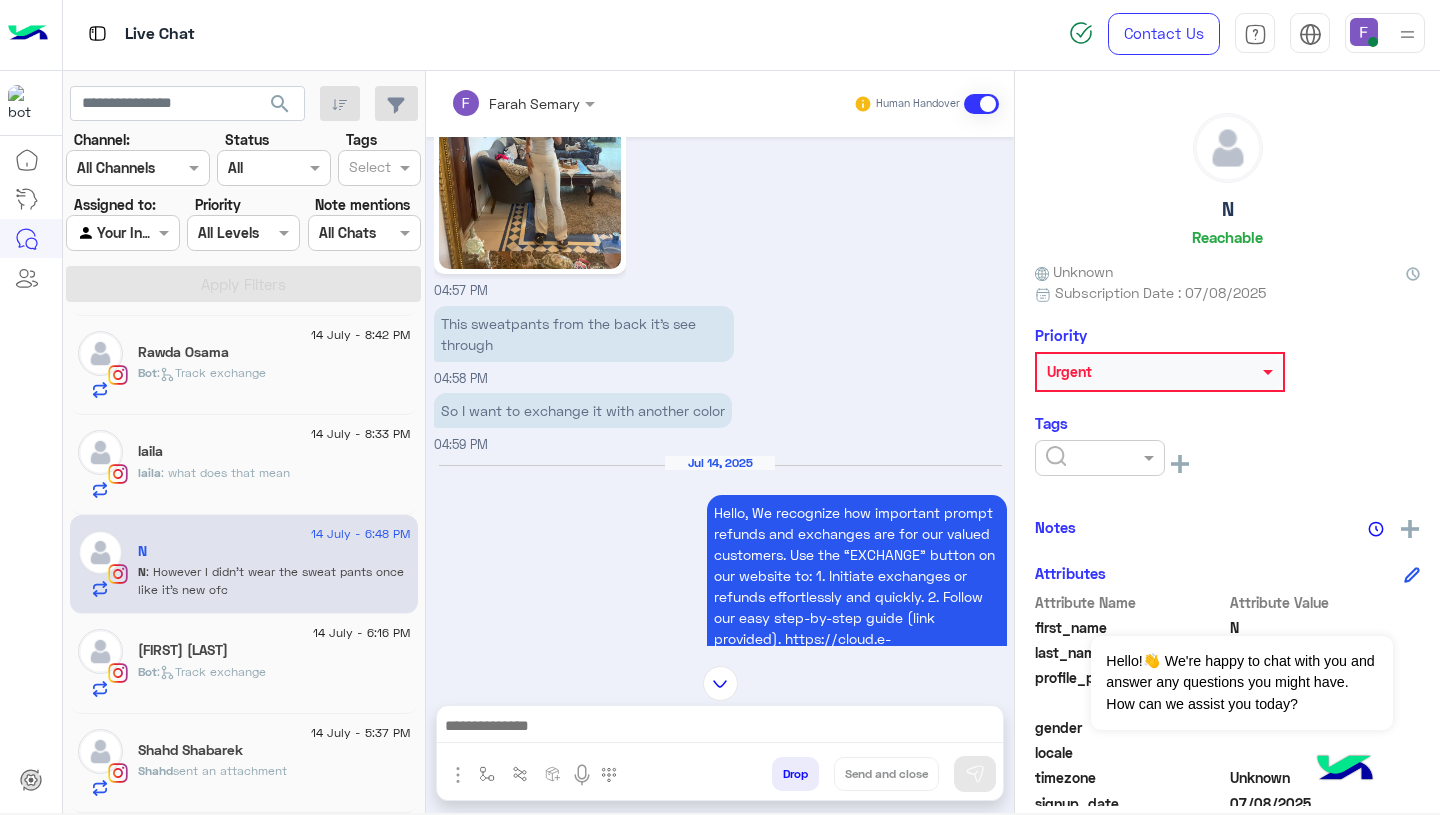 scroll, scrollTop: 1043, scrollLeft: 0, axis: vertical 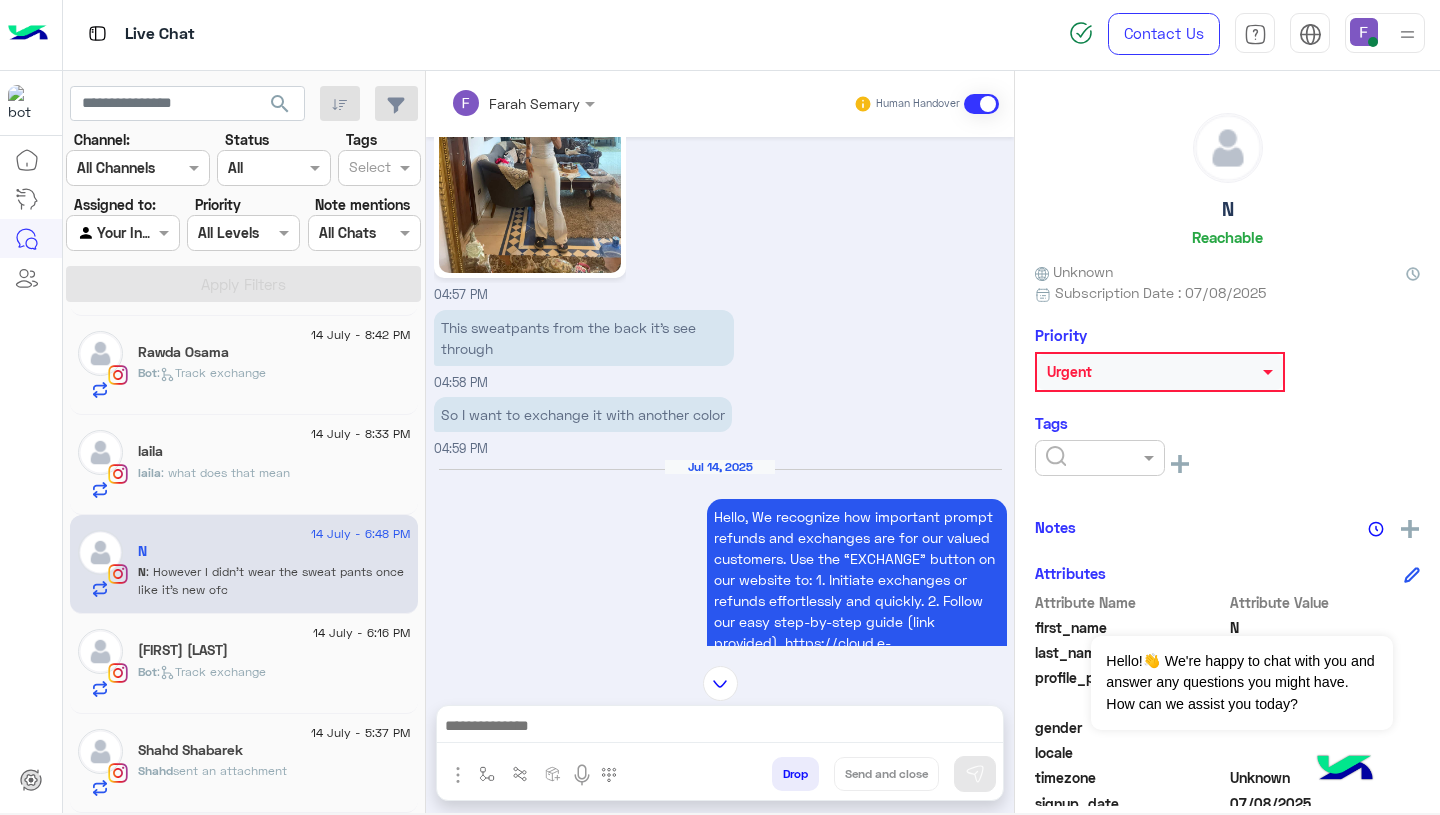 click at bounding box center [720, 683] 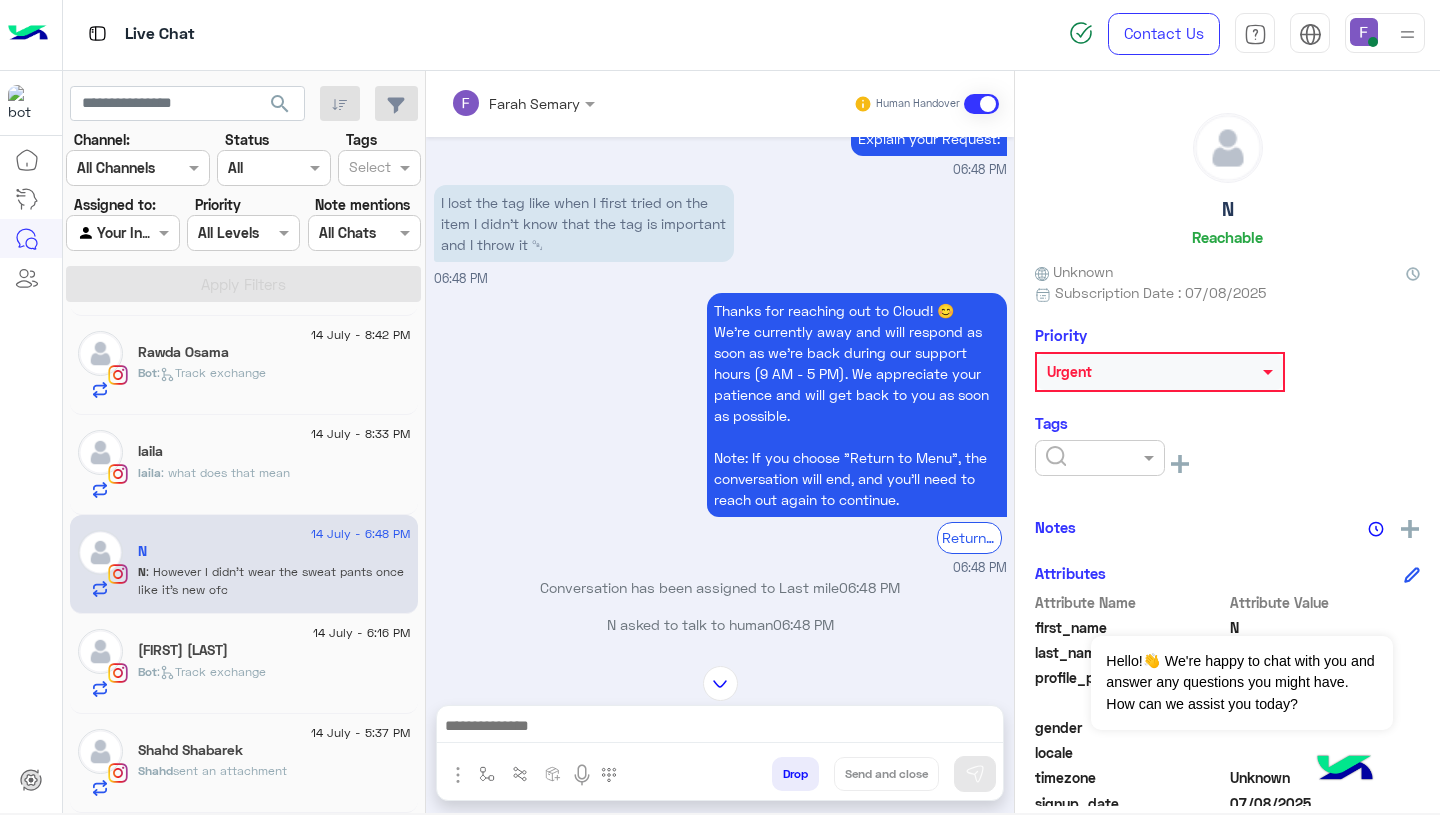 scroll, scrollTop: 4259, scrollLeft: 0, axis: vertical 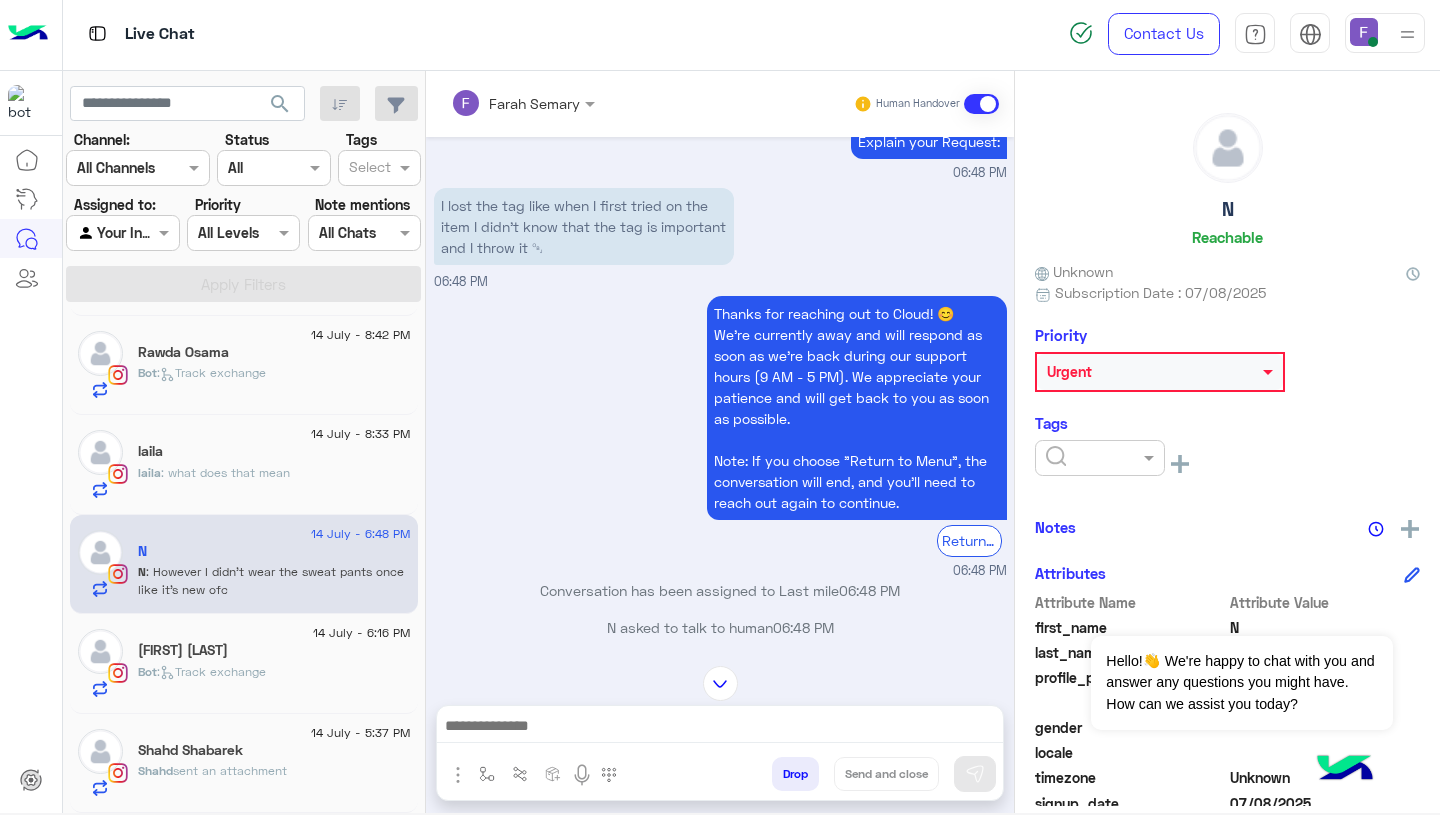 click on "I lost the tag like when I first tried on the item I didn’t know that the tag is important  and I throw it ￼" at bounding box center [584, 226] 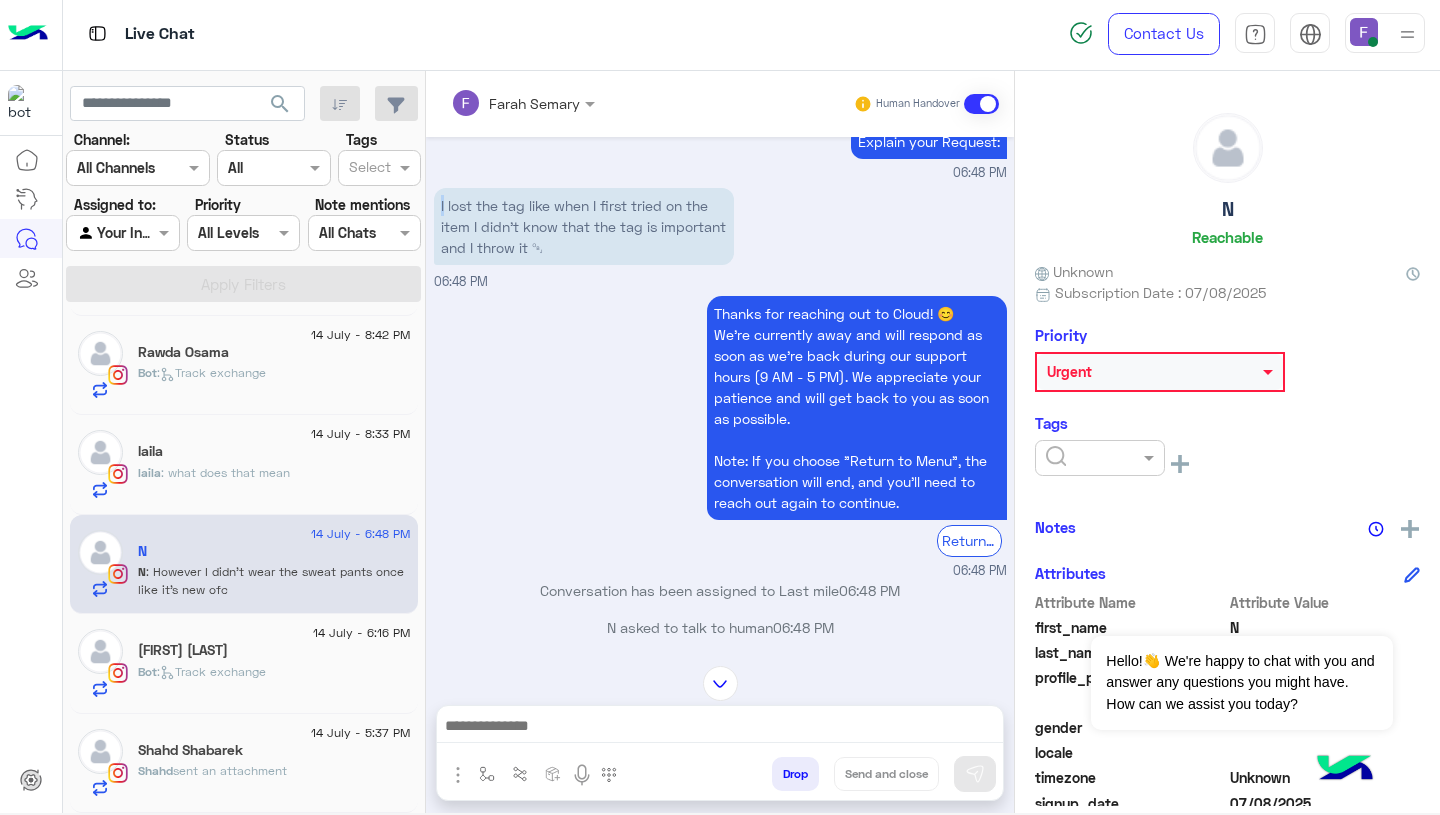 click on "I lost the tag like when I first tried on the item I didn’t know that the tag is important  and I throw it ￼" at bounding box center (584, 226) 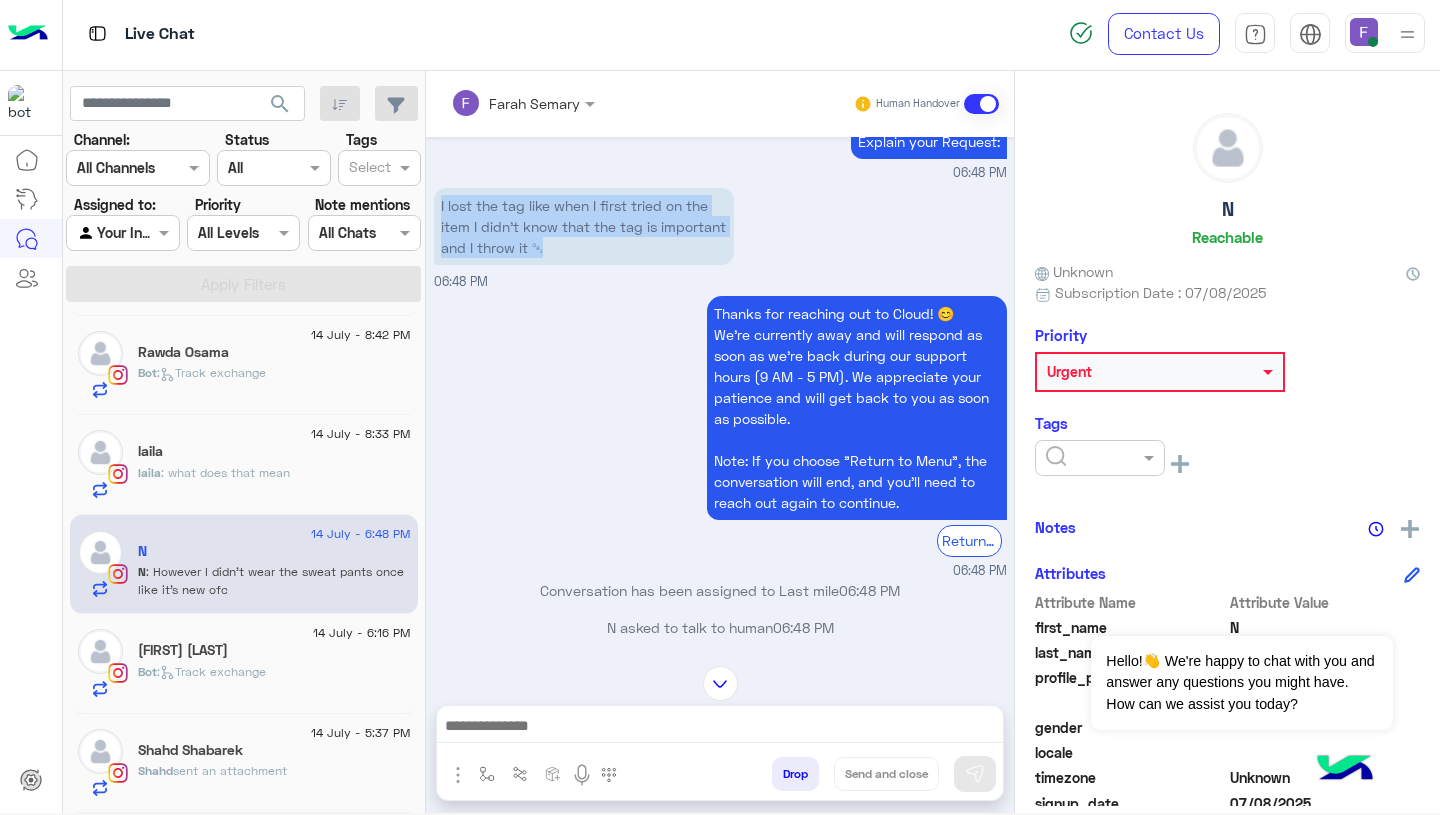 click on "I lost the tag like when I first tried on the item I didn’t know that the tag is important  and I throw it ￼" at bounding box center (584, 226) 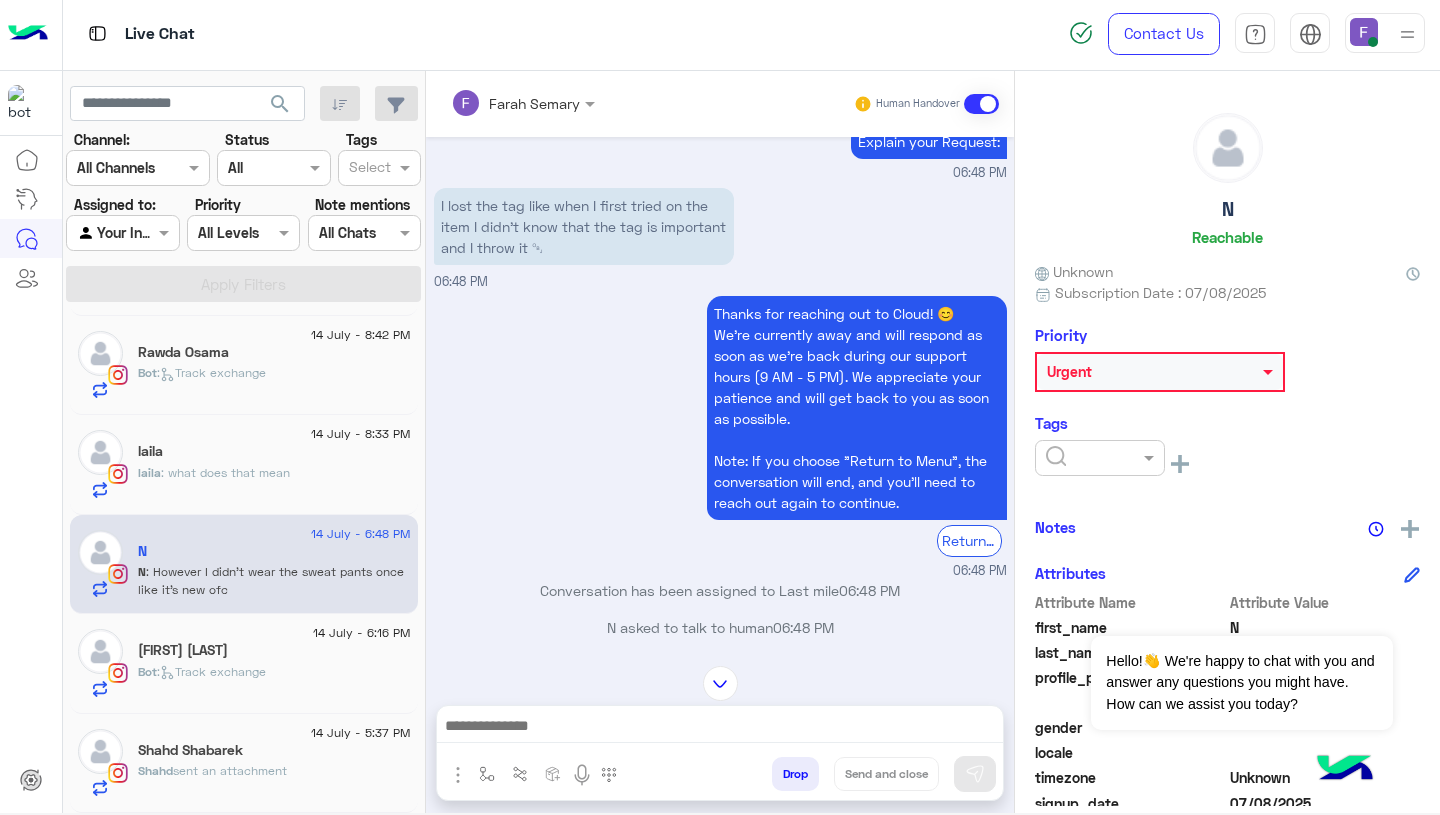 click at bounding box center [720, 728] 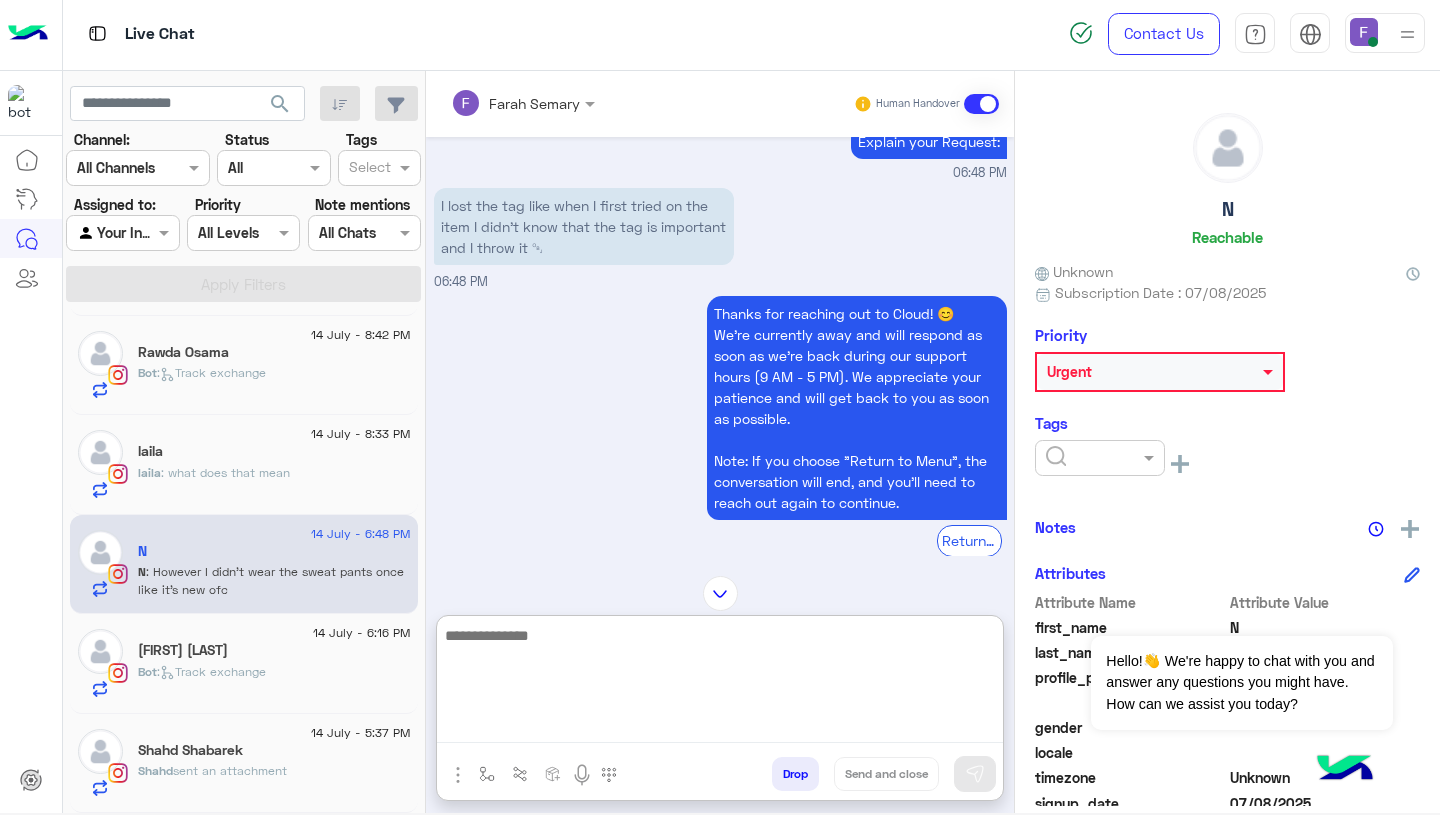 paste on "**********" 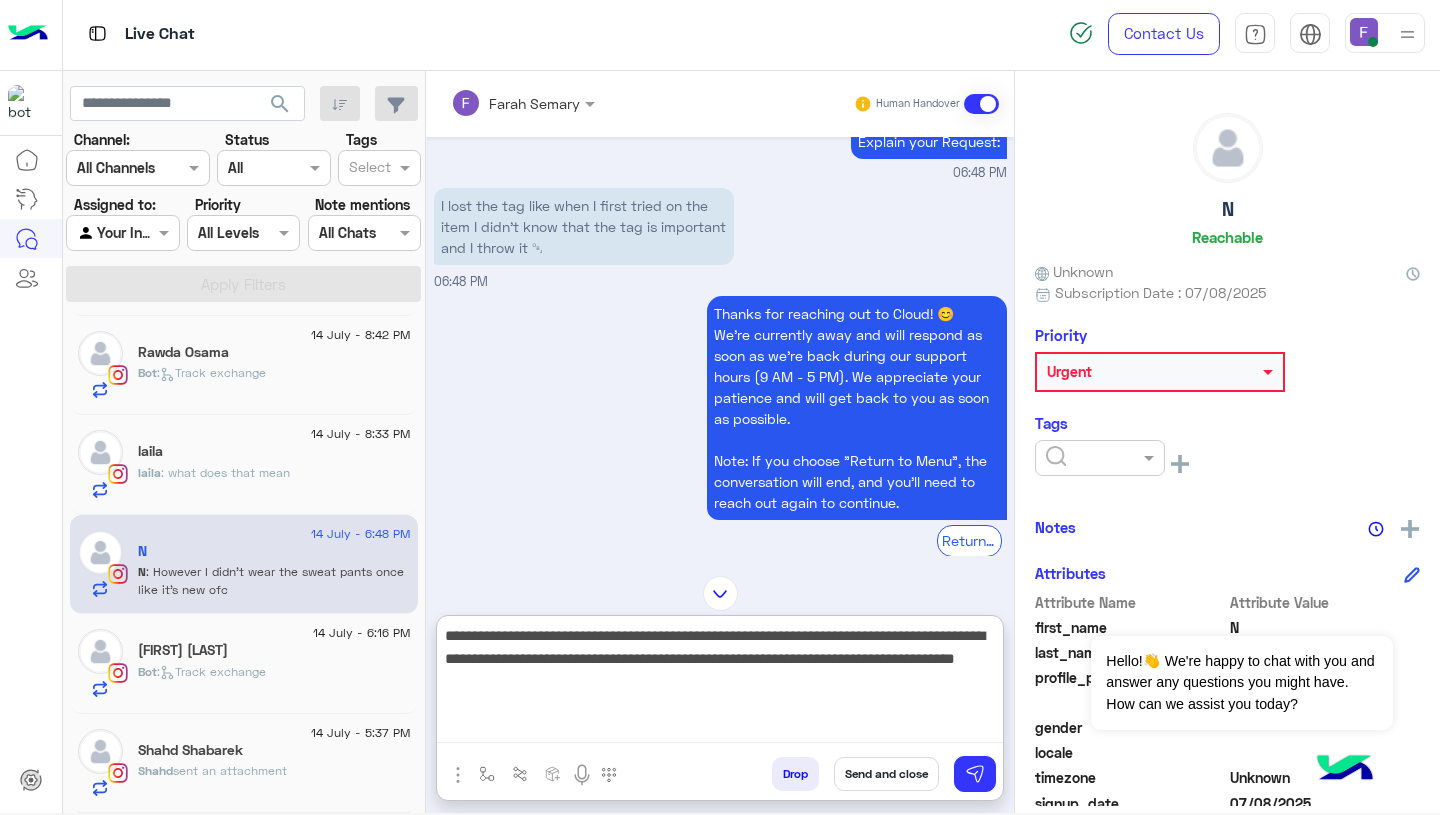scroll, scrollTop: 83, scrollLeft: 0, axis: vertical 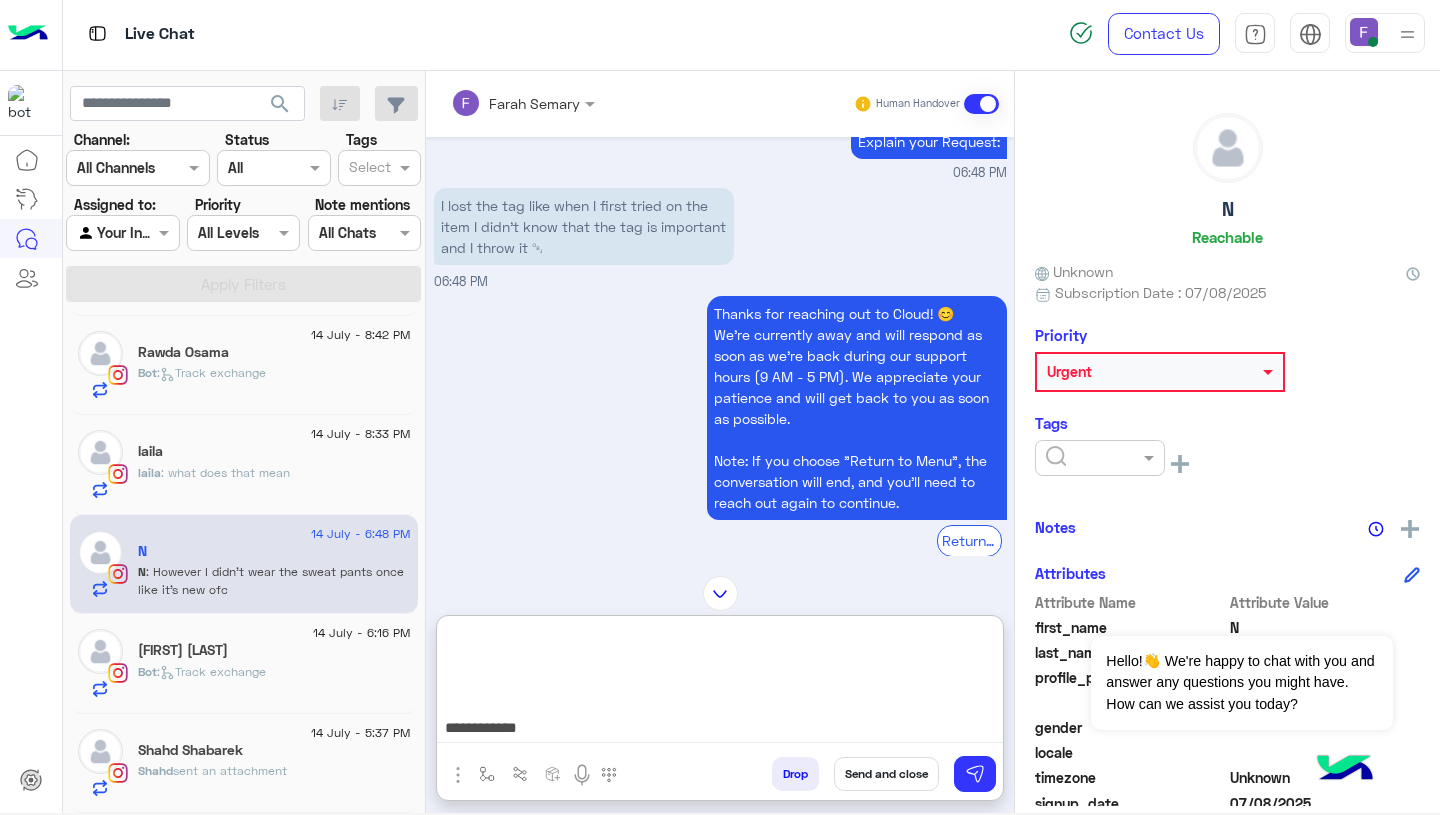 click on "**********" at bounding box center (720, 683) 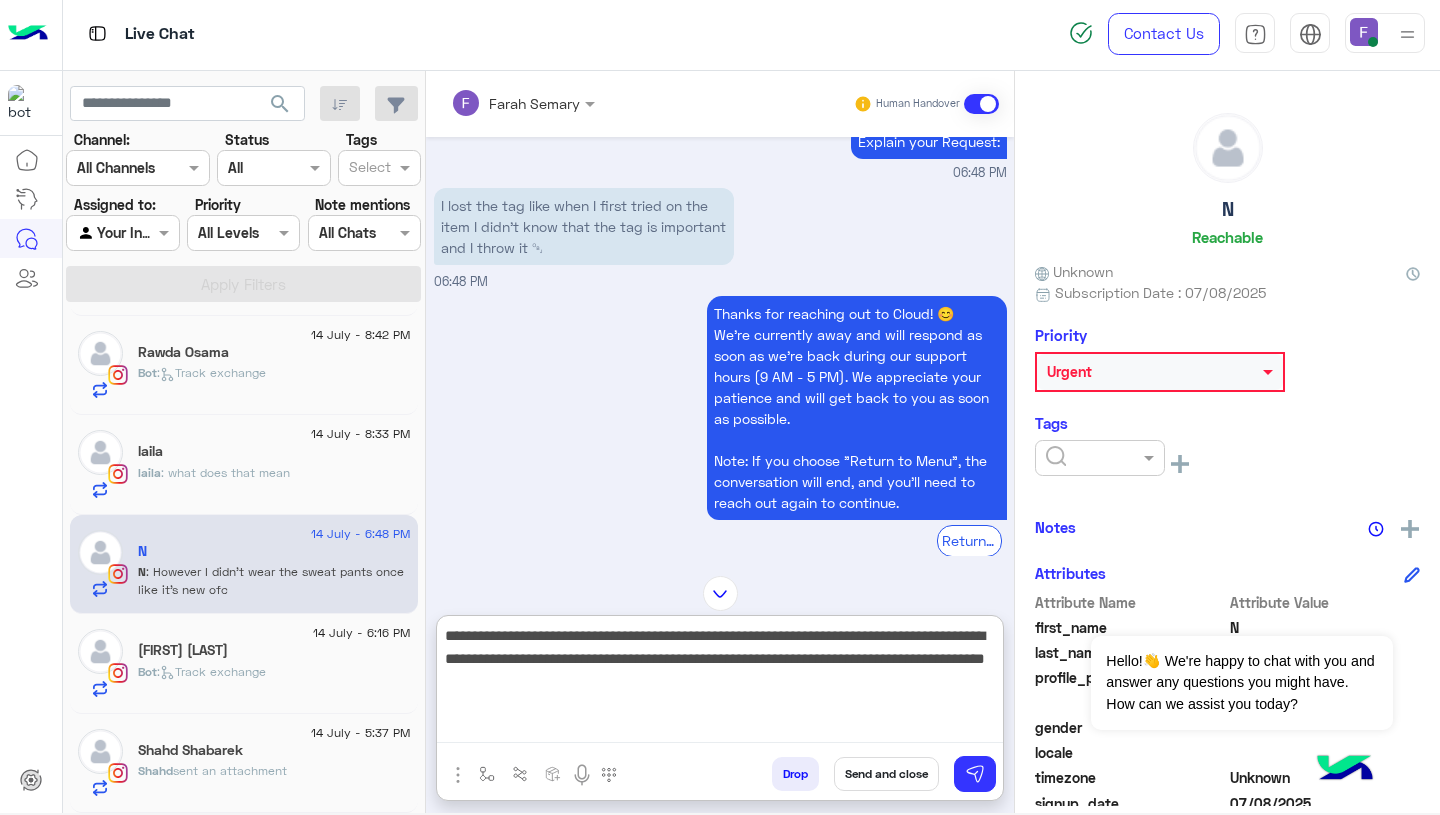 scroll, scrollTop: 0, scrollLeft: 0, axis: both 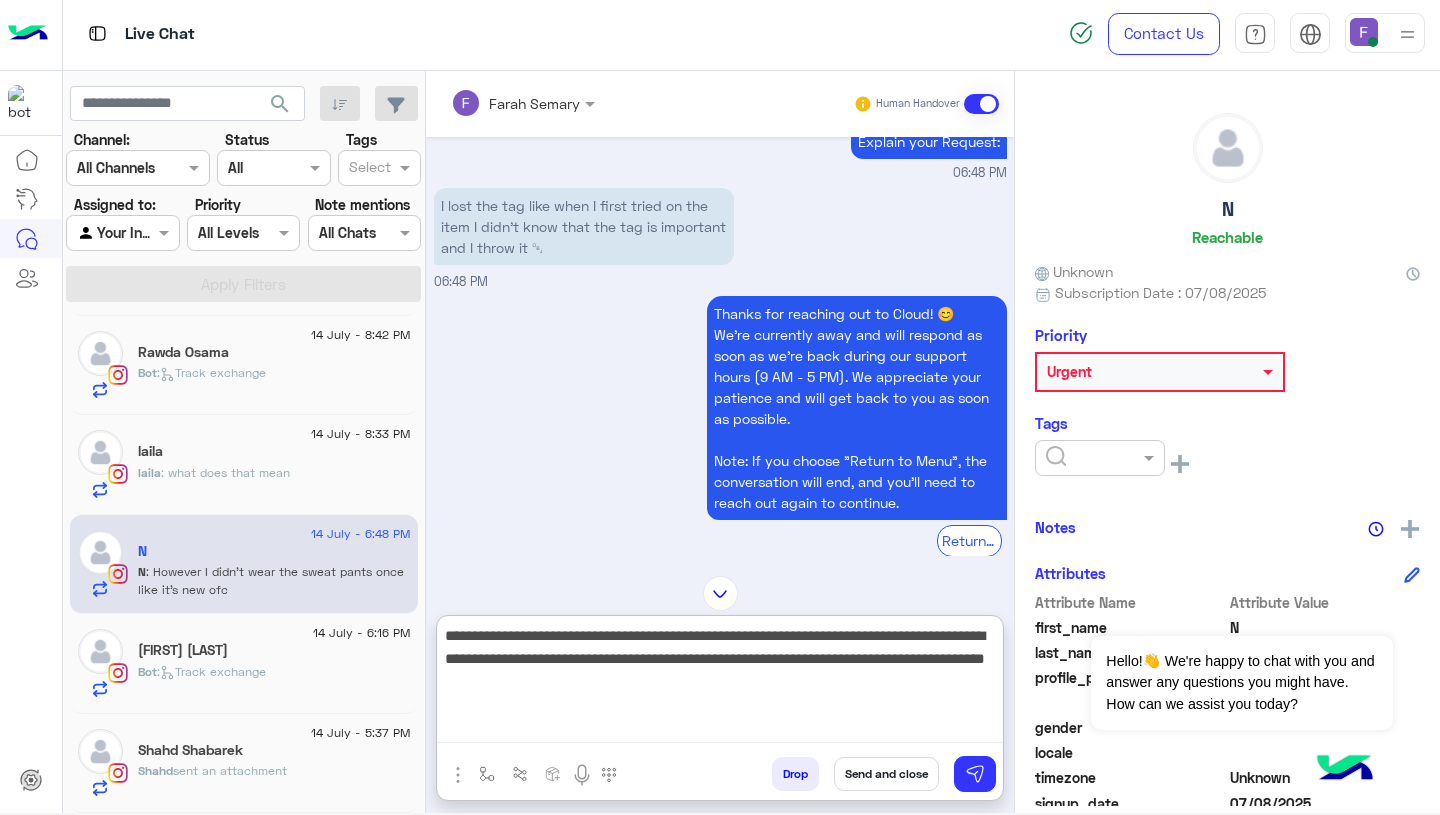 click on "**********" at bounding box center [720, 683] 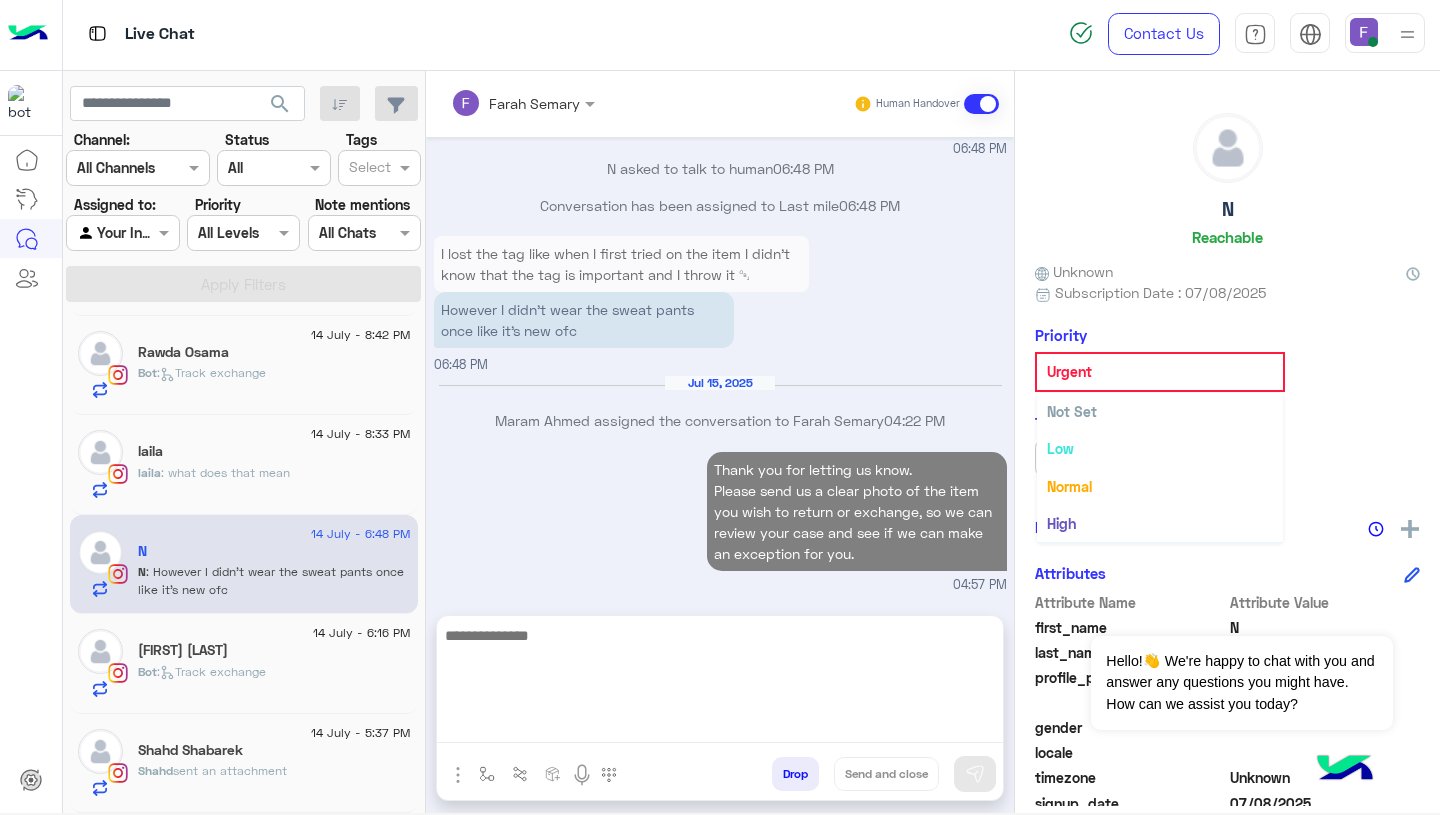 click on "Urgent" 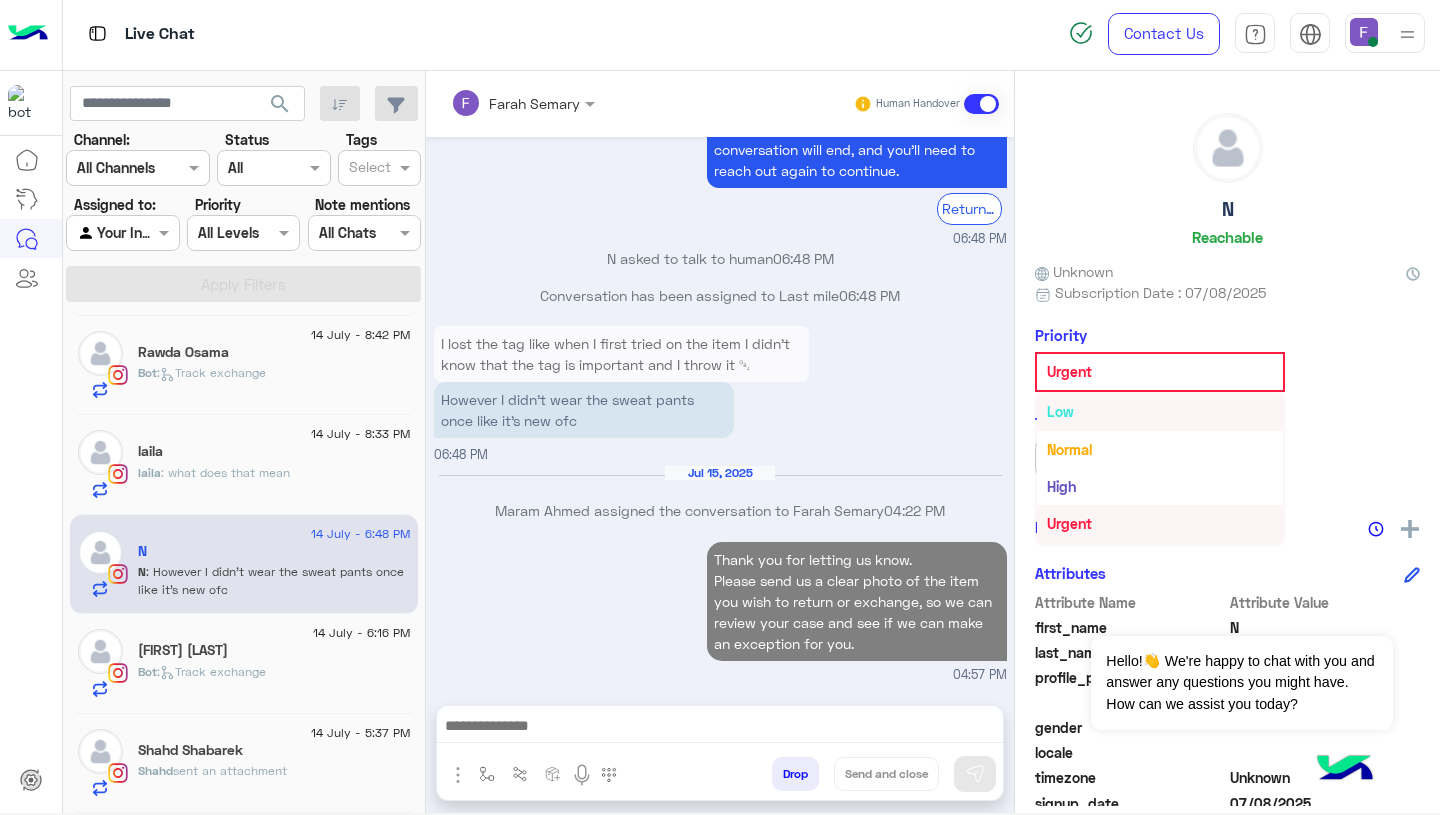 scroll, scrollTop: 0, scrollLeft: 0, axis: both 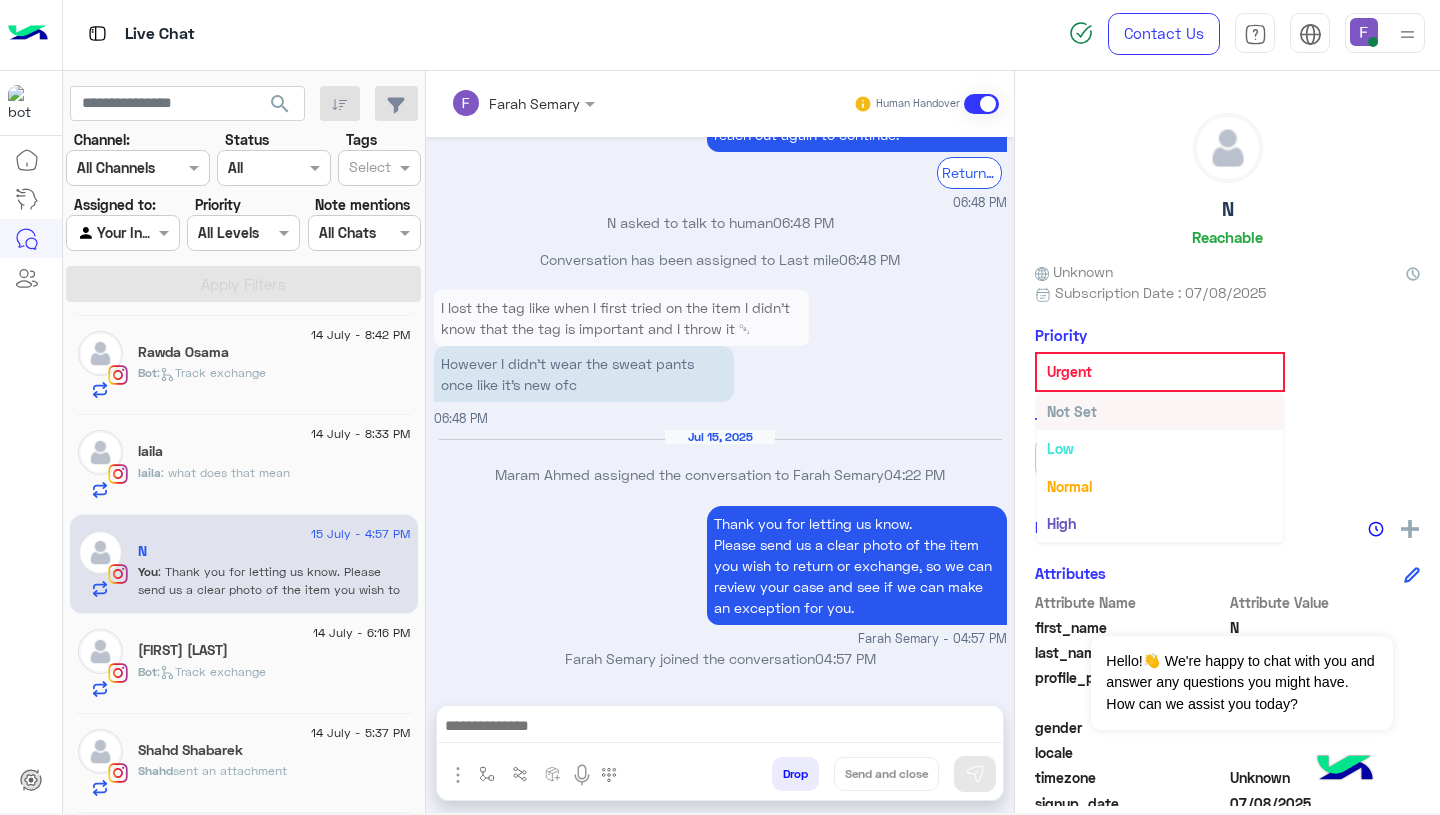 click on "Not Set" at bounding box center (1072, 411) 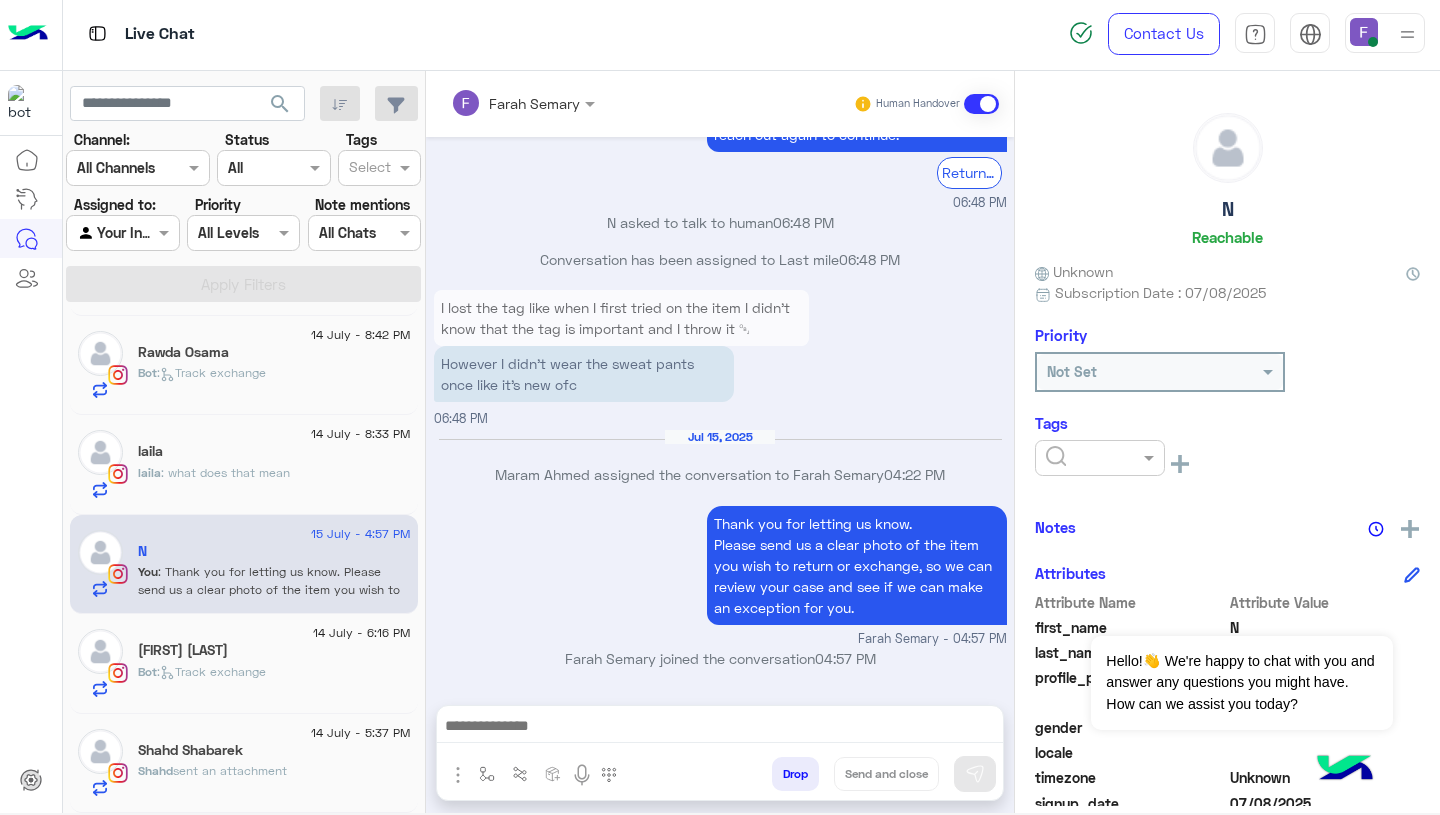 click on "Jul 15, 2025   [LAST] [LAST] assigned the conversation to [FIRST]  04:22 PM" at bounding box center [720, 465] 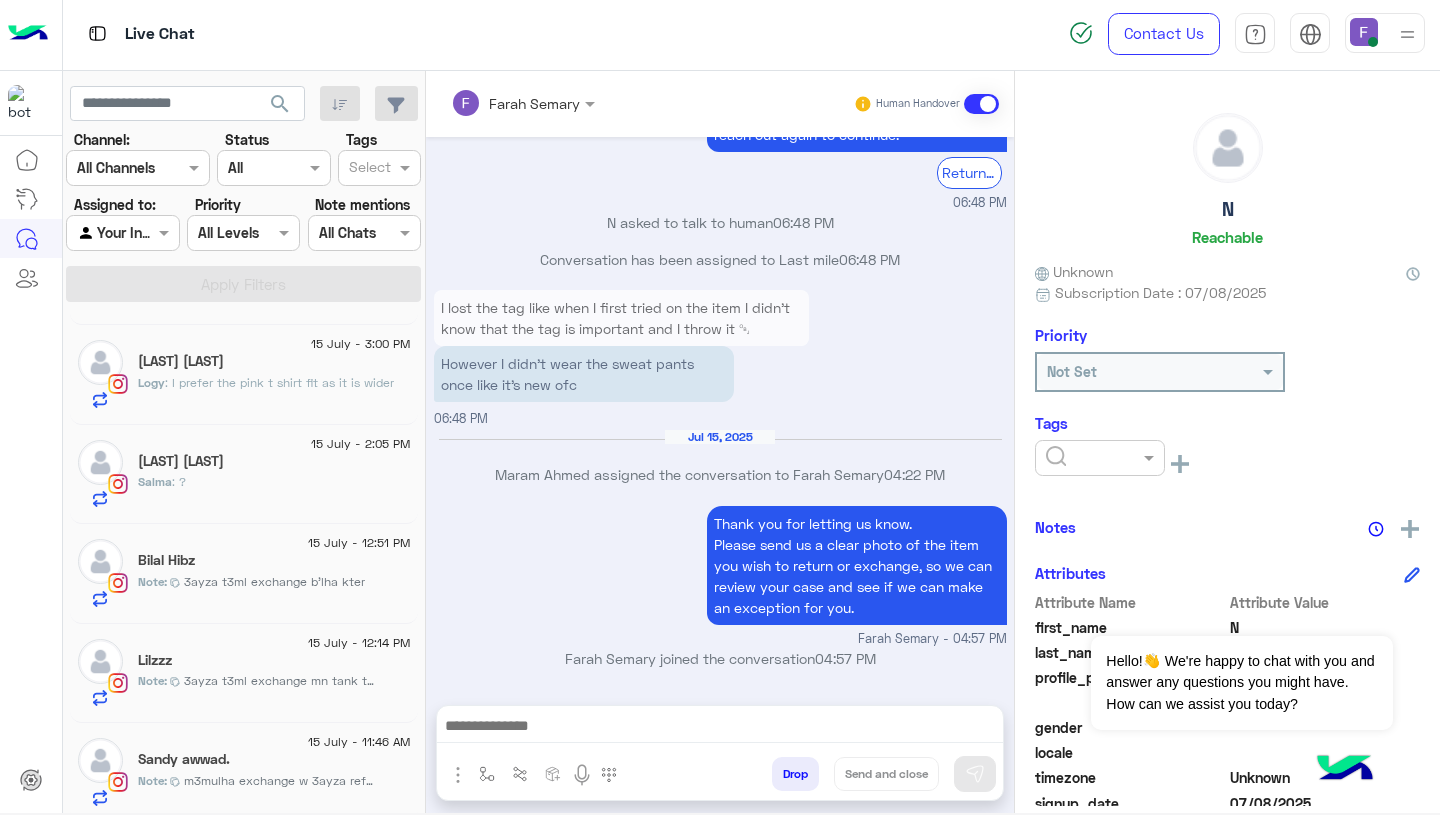 scroll, scrollTop: 0, scrollLeft: 0, axis: both 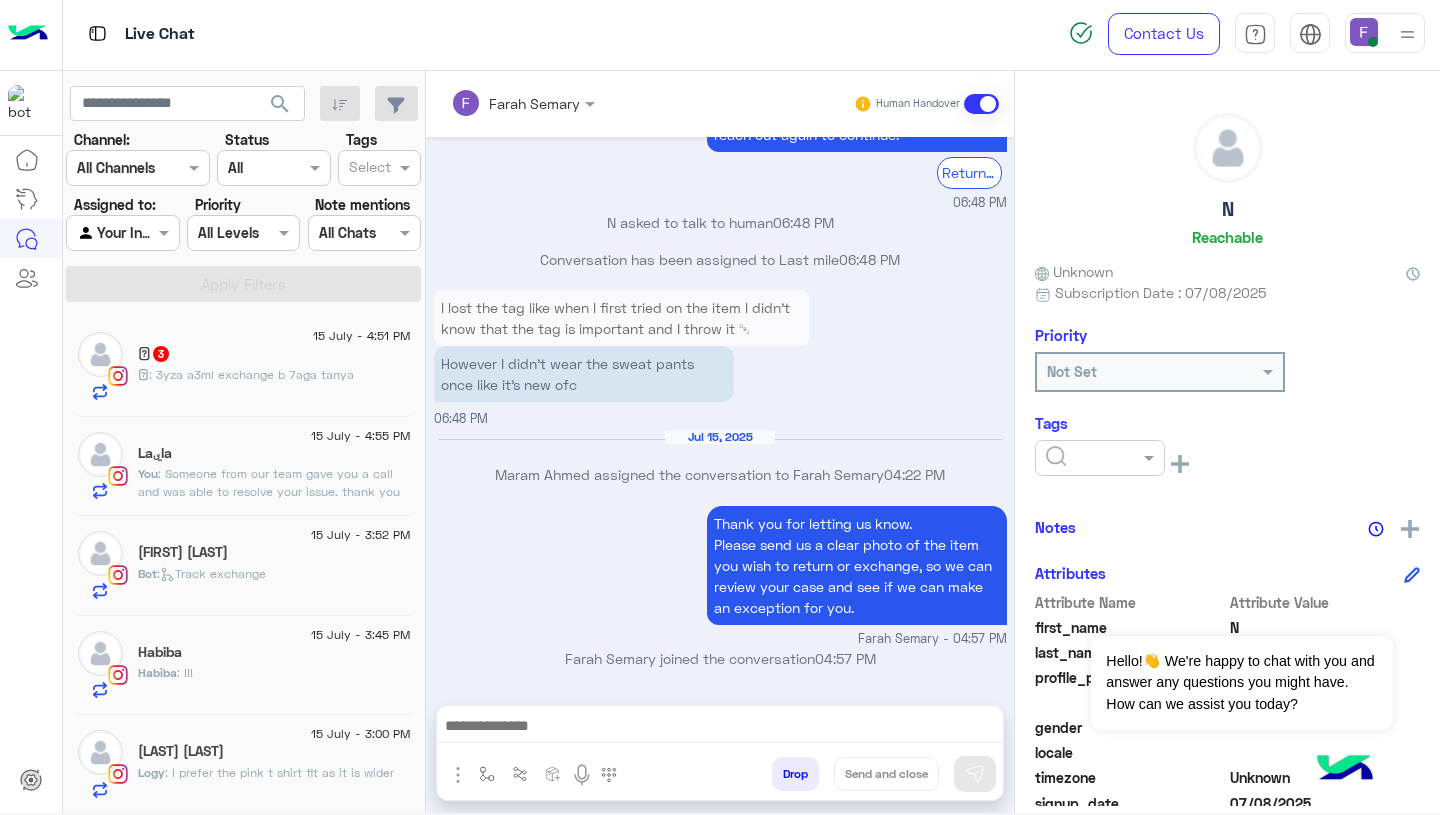 click on "You  : Someone from our team gave you a call and was able to resolve your issue.
thank you again for your time! 😊 I hope I was able to help!
I’ll now hand things back over to Cloudy, our helpful bot. If you need anything else that Cloudy can’t assist with, just ask to speak to customer support and I’ll jump right back in to help you.
Have a great day!" 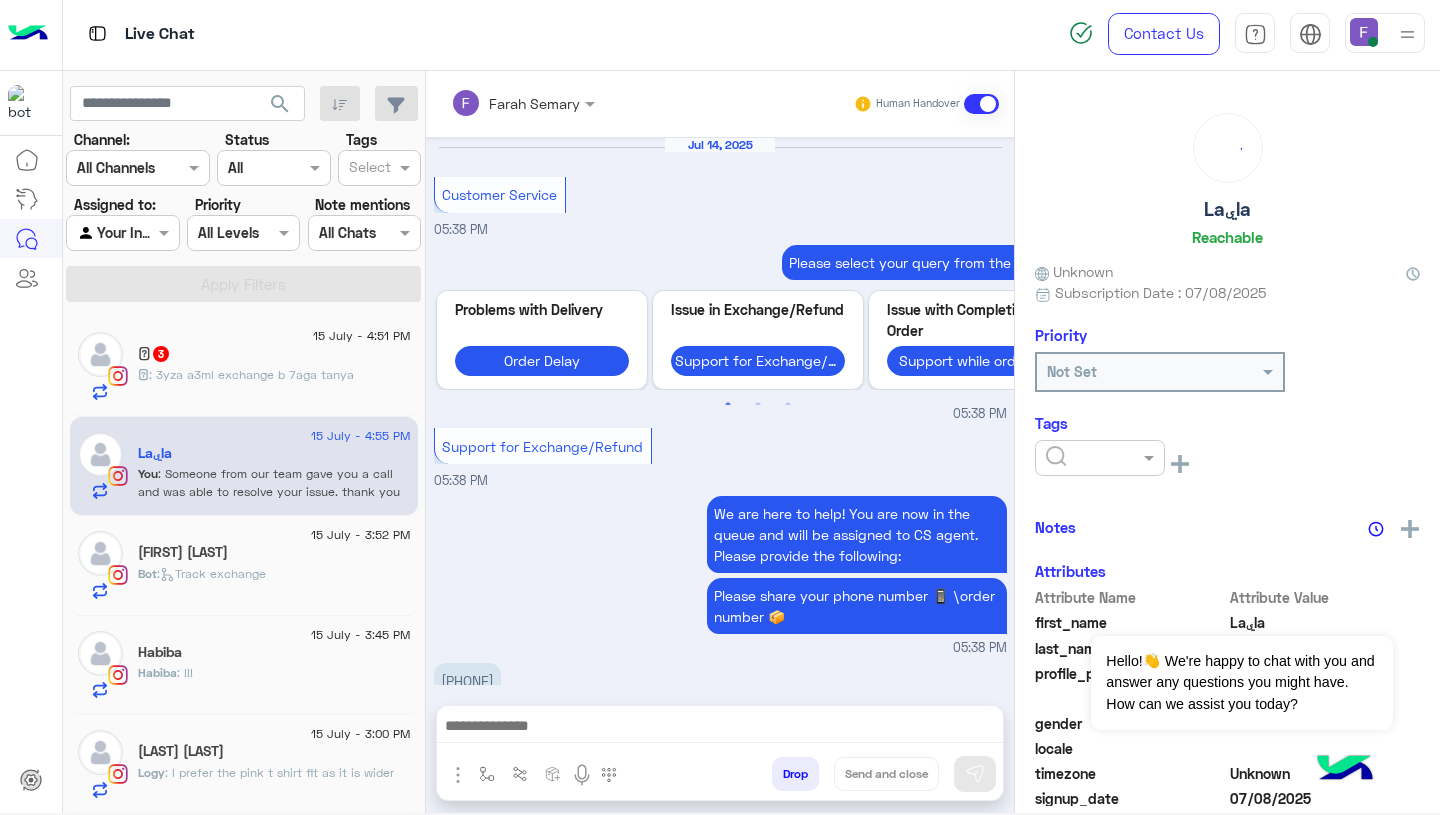 scroll, scrollTop: 1495, scrollLeft: 0, axis: vertical 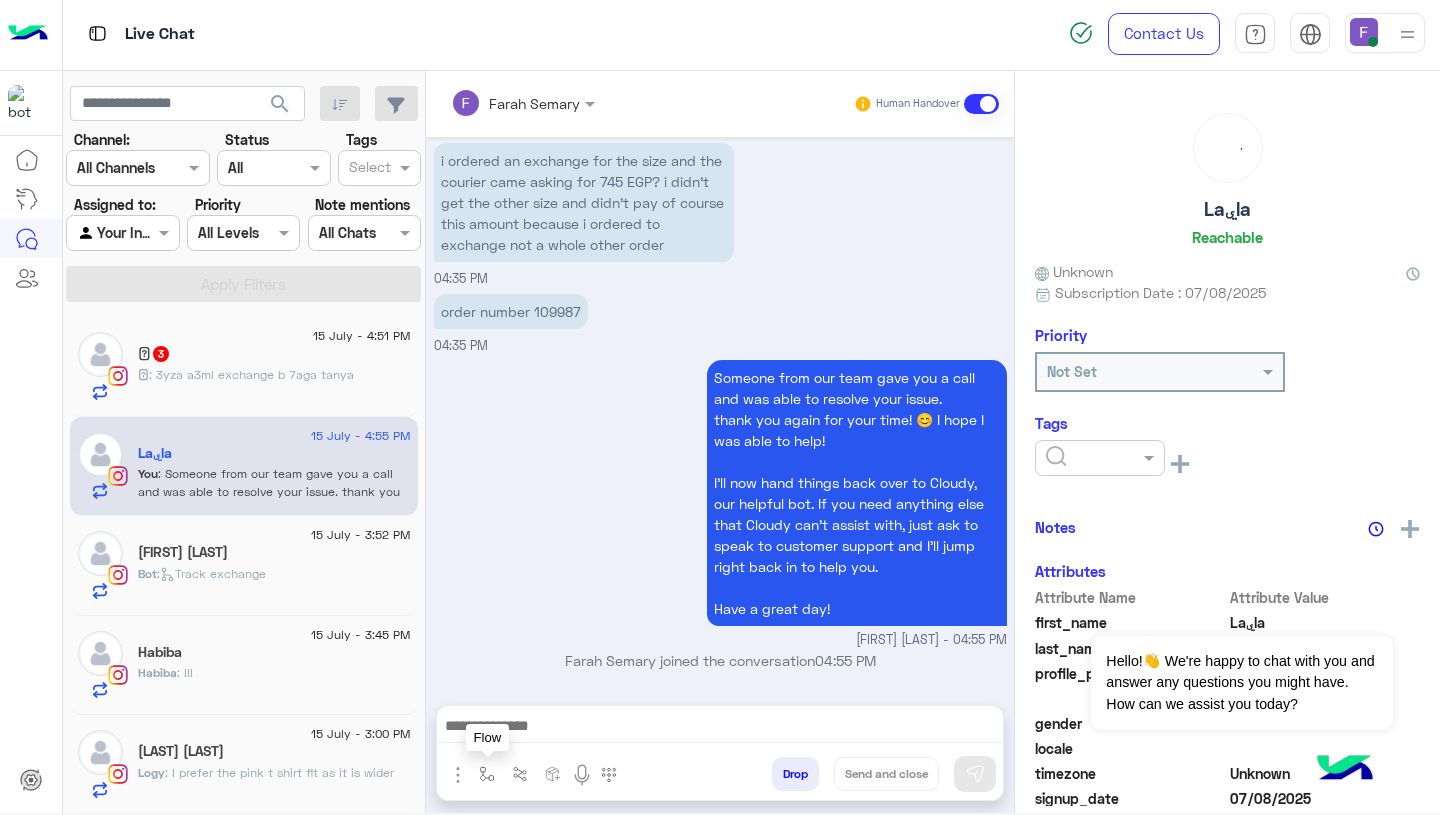 click at bounding box center [487, 774] 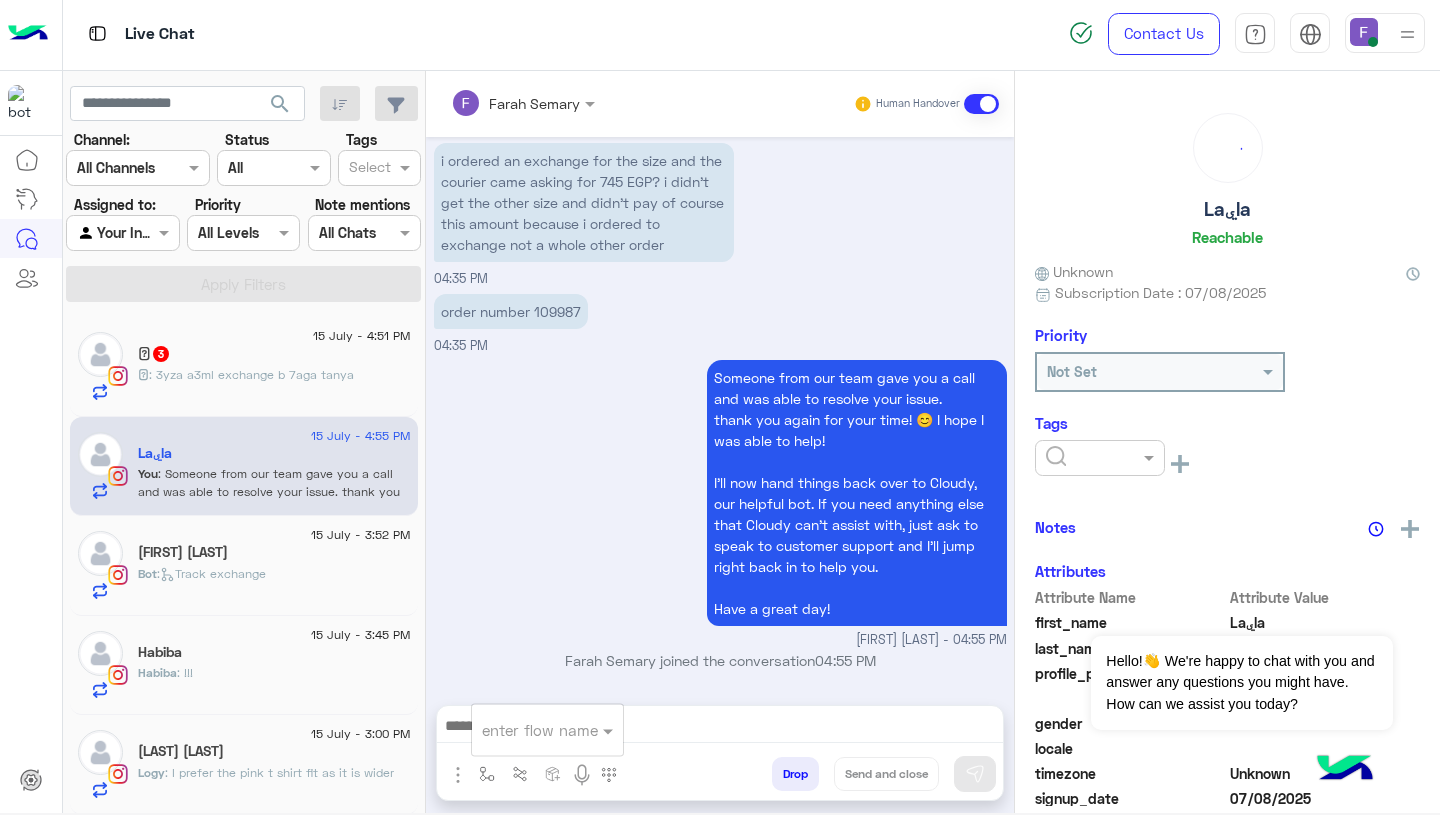 click at bounding box center [523, 730] 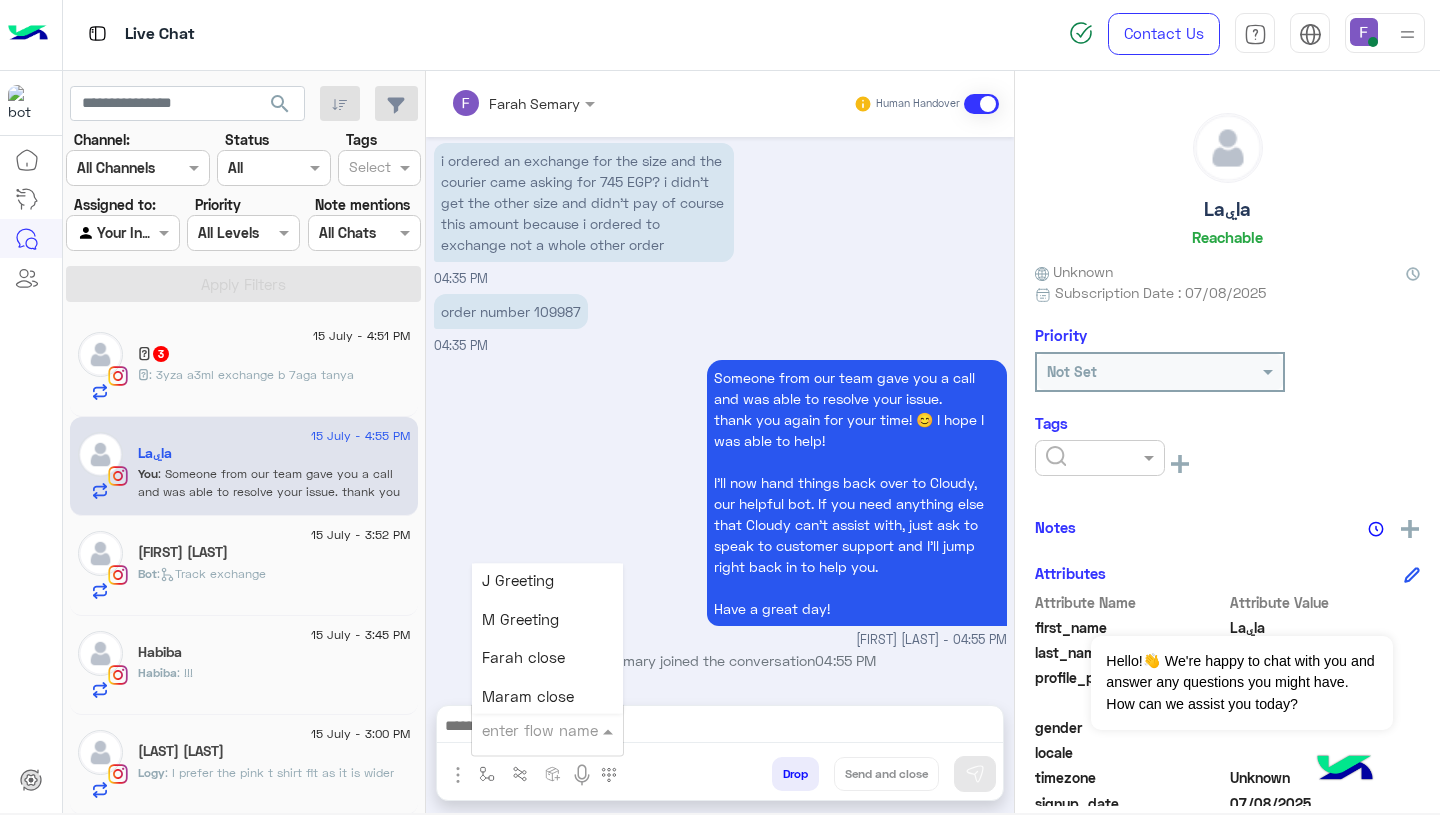 scroll, scrollTop: 2343, scrollLeft: 0, axis: vertical 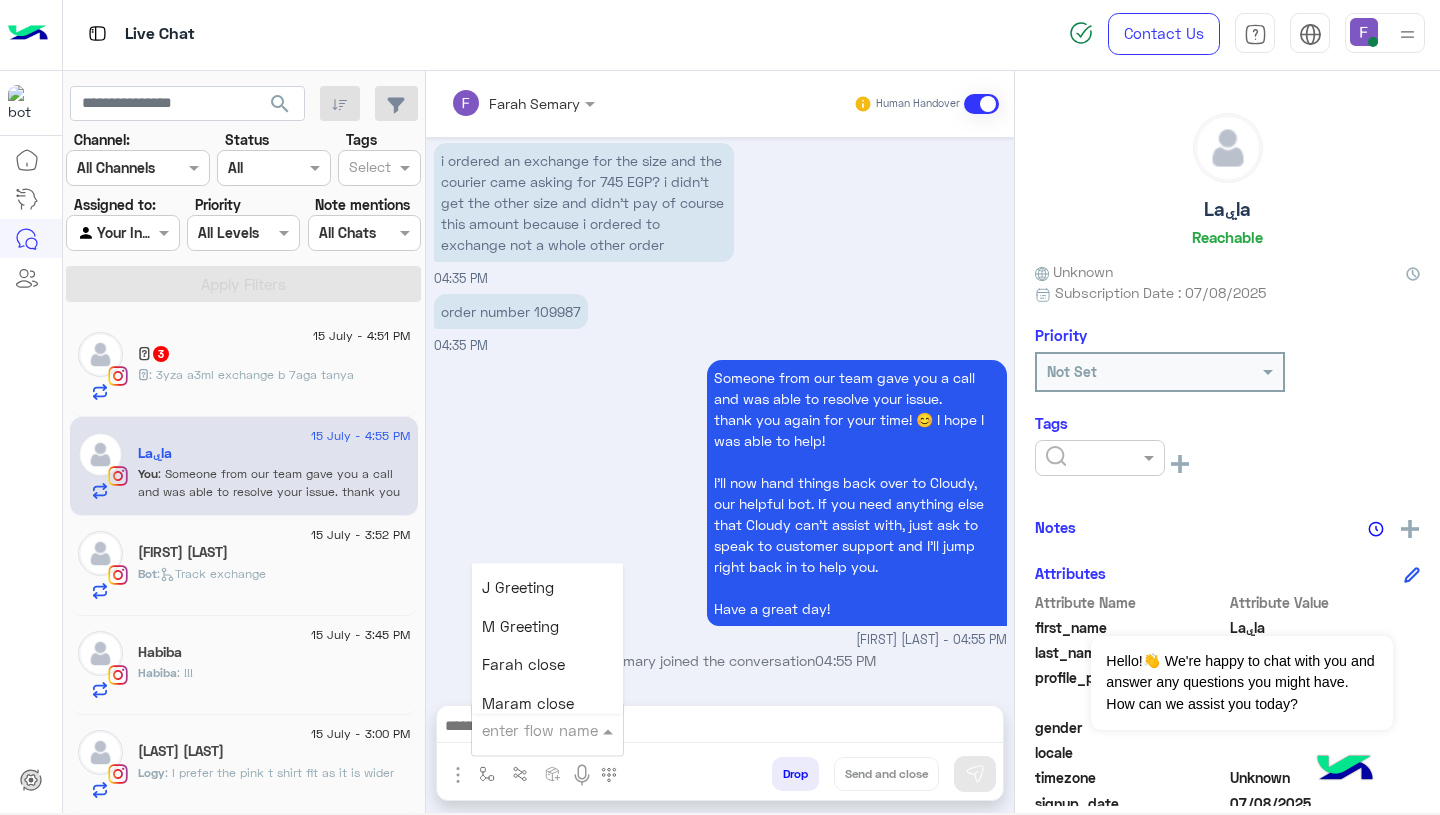click on "Farah close" at bounding box center [523, 665] 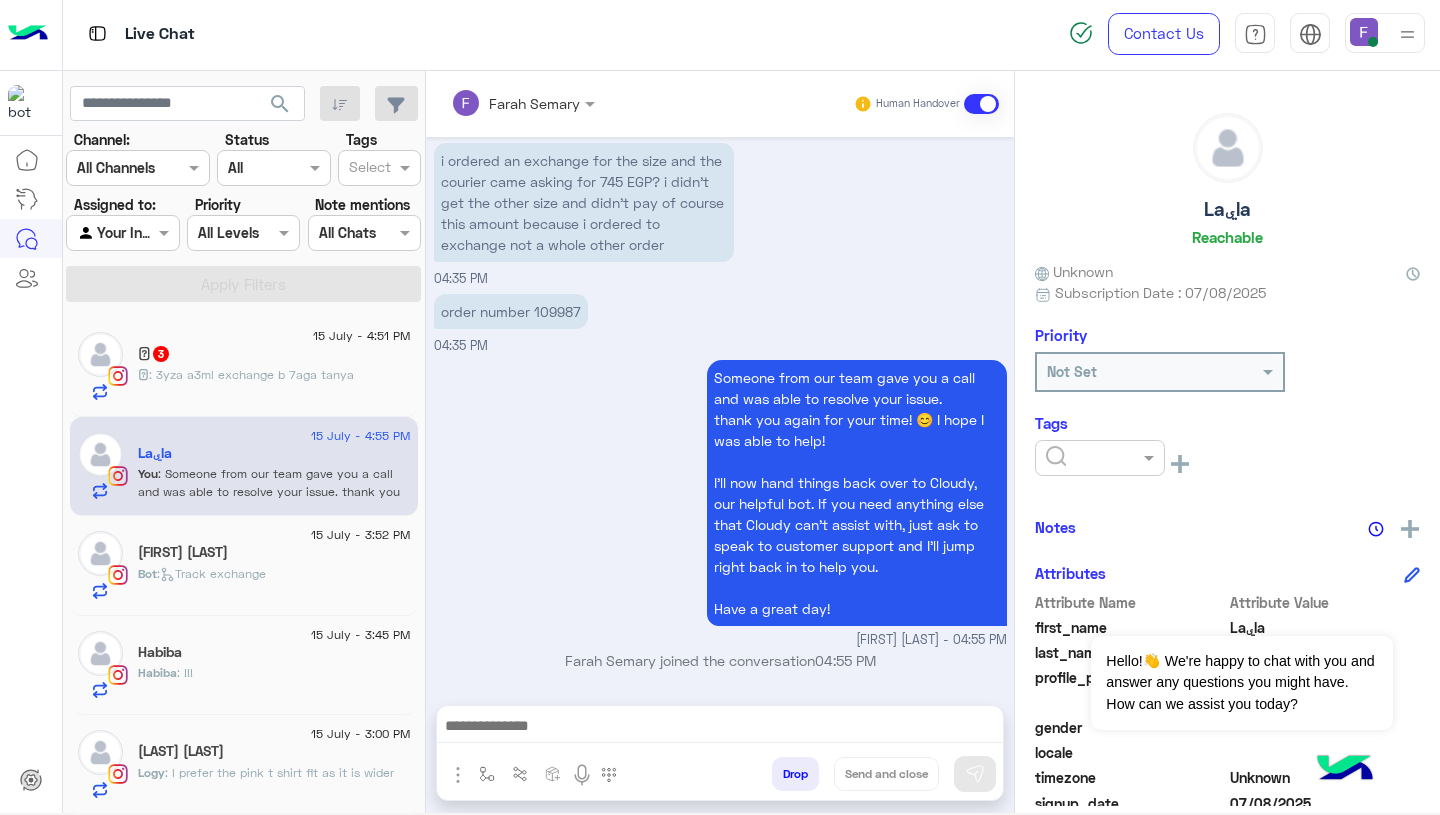 type on "**********" 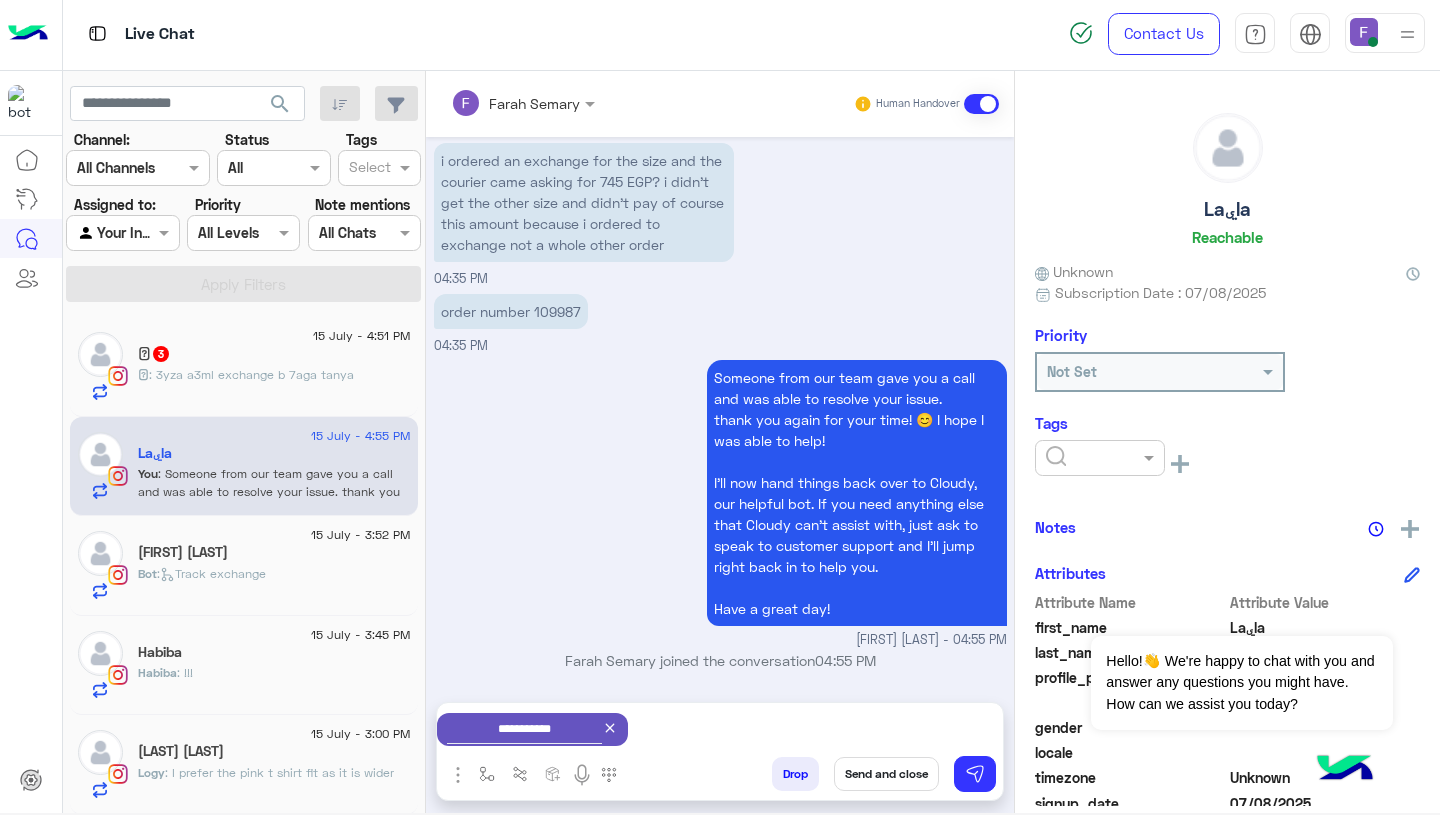 click on "Send and close" at bounding box center (886, 774) 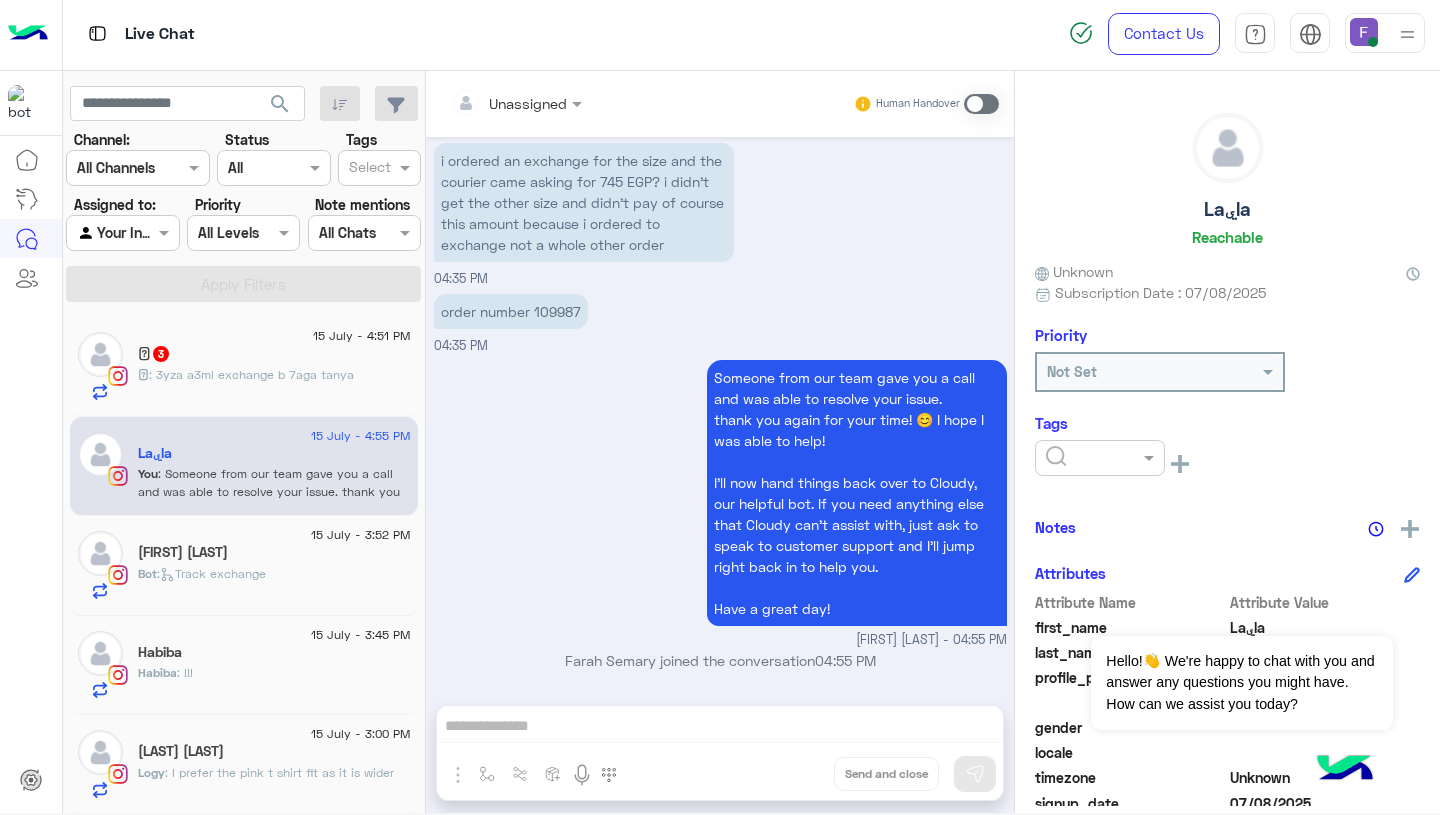 scroll, scrollTop: 1531, scrollLeft: 0, axis: vertical 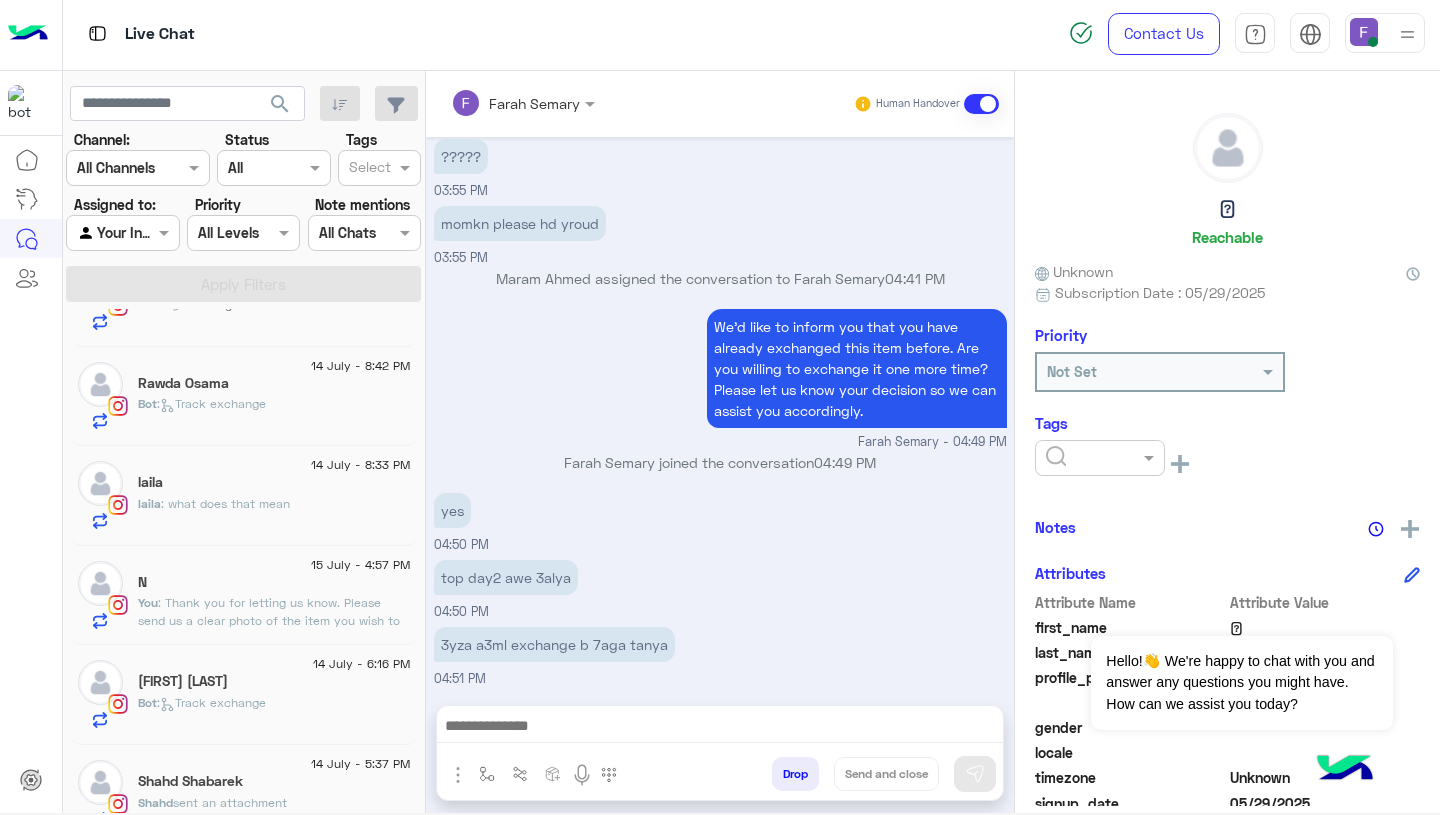 click on ": Thank you for letting us know.
Please send us a clear photo of the item you wish to return or exchange, so we can review your case and see if we can make an exception for you." 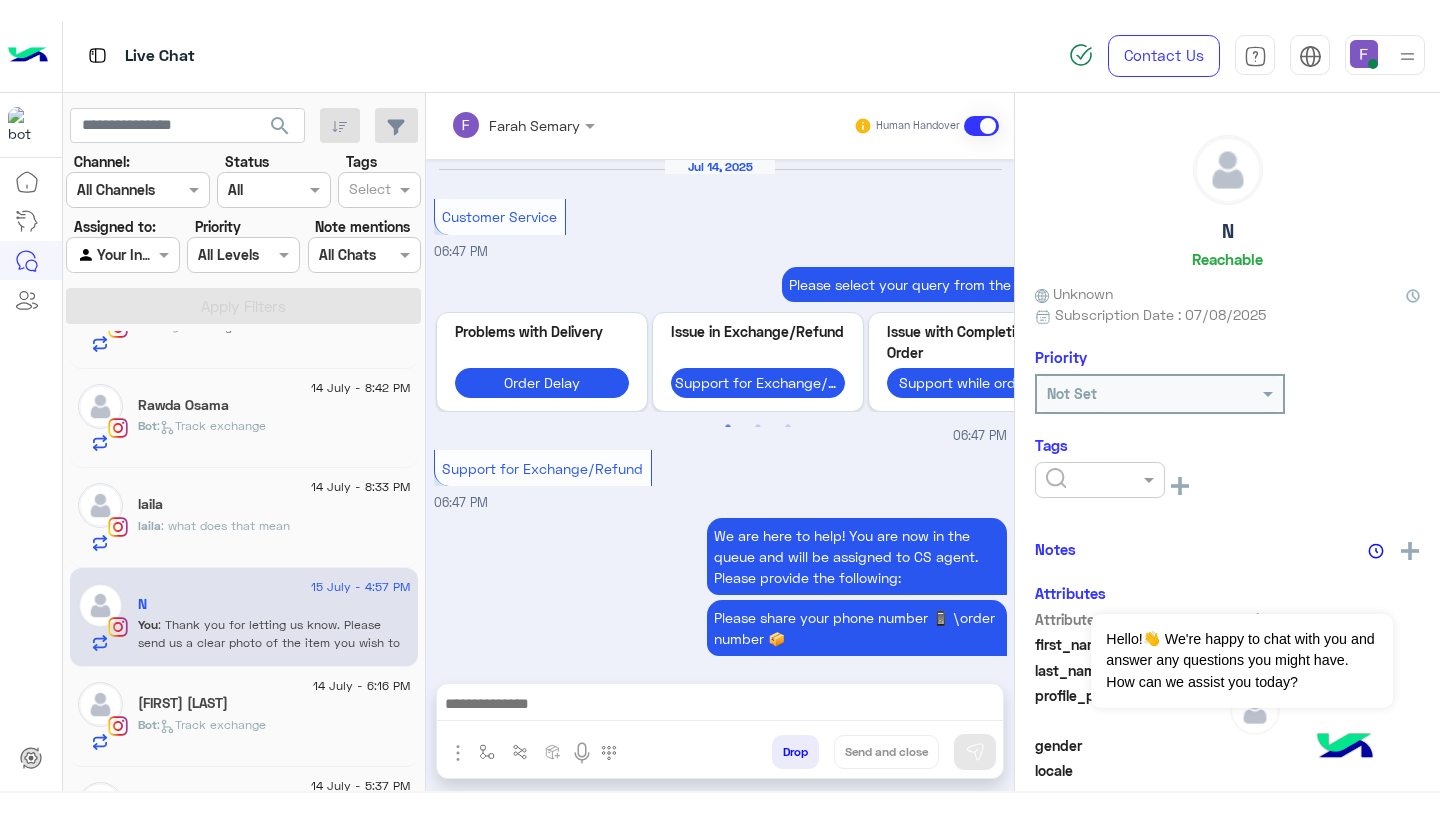 scroll, scrollTop: 1588, scrollLeft: 0, axis: vertical 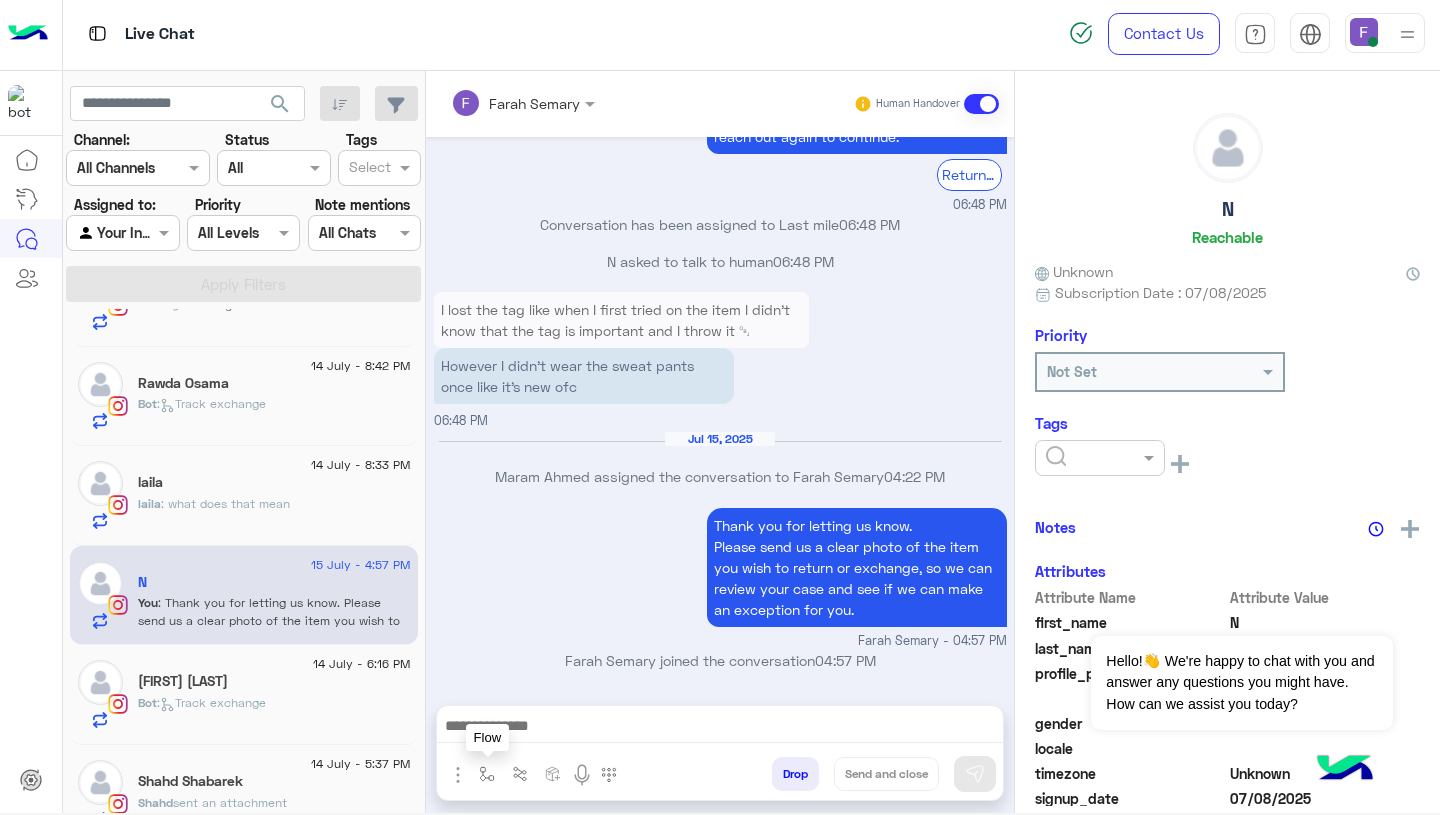 click at bounding box center (487, 774) 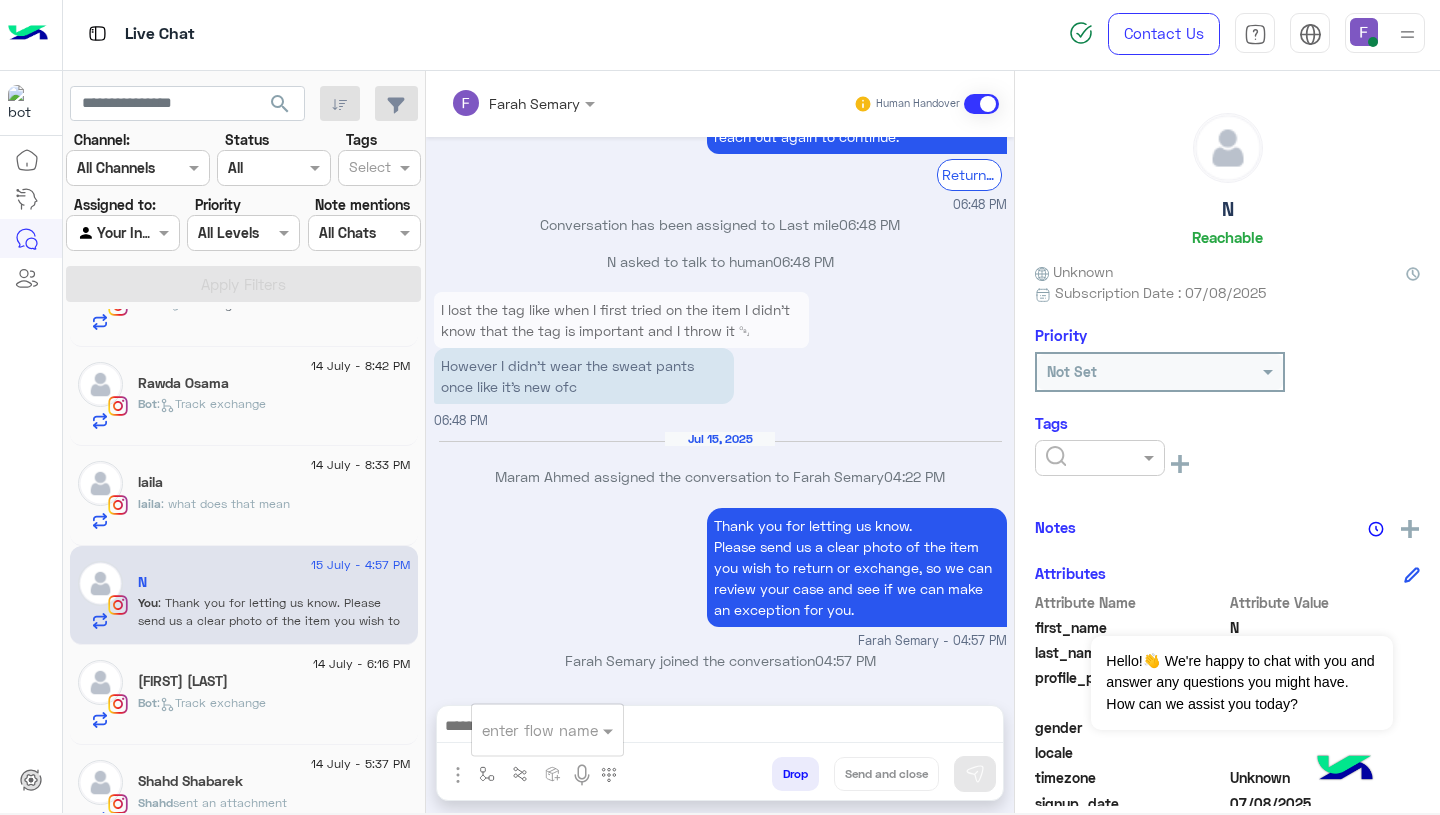 click at bounding box center (523, 730) 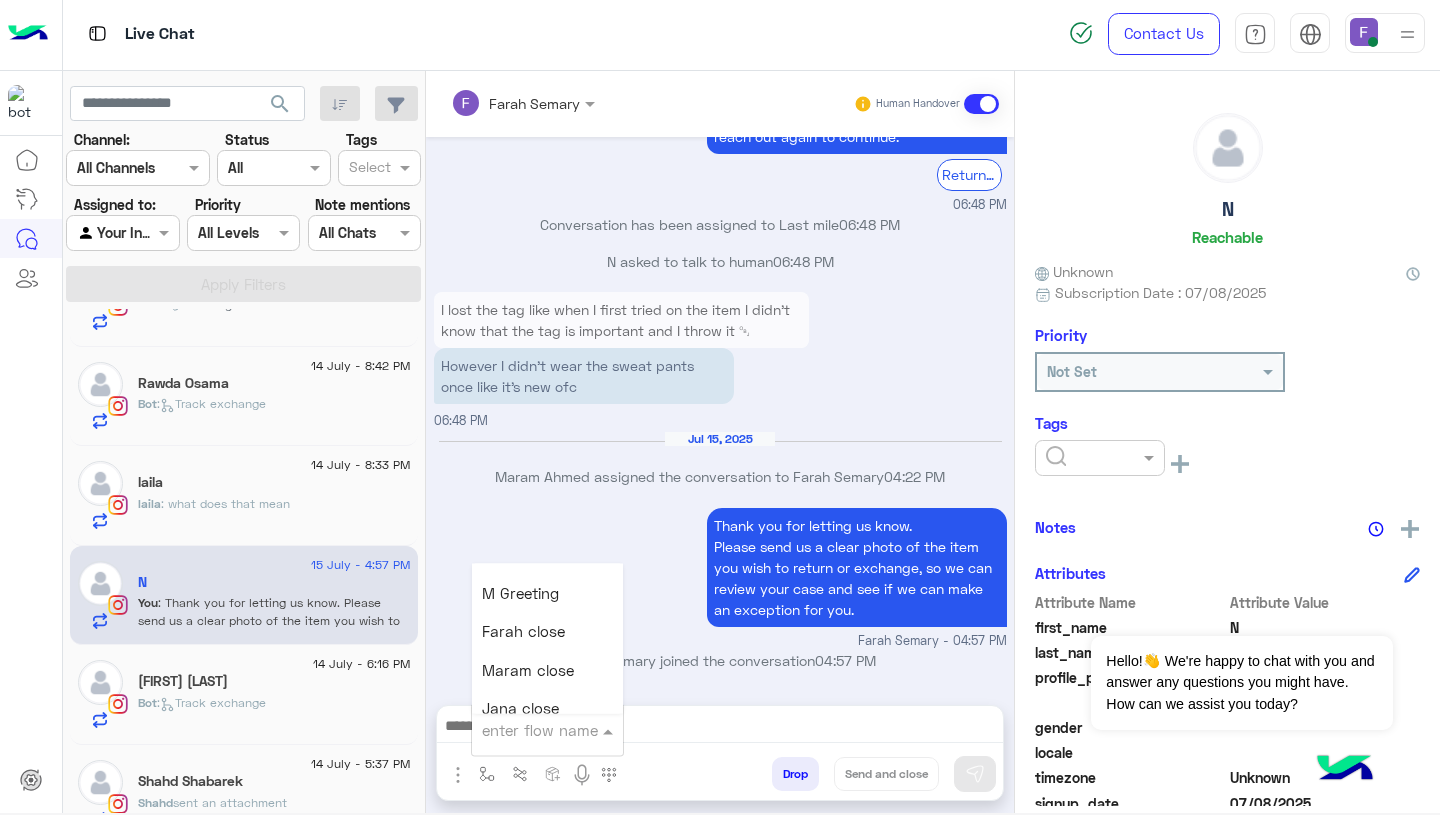 scroll, scrollTop: 2360, scrollLeft: 0, axis: vertical 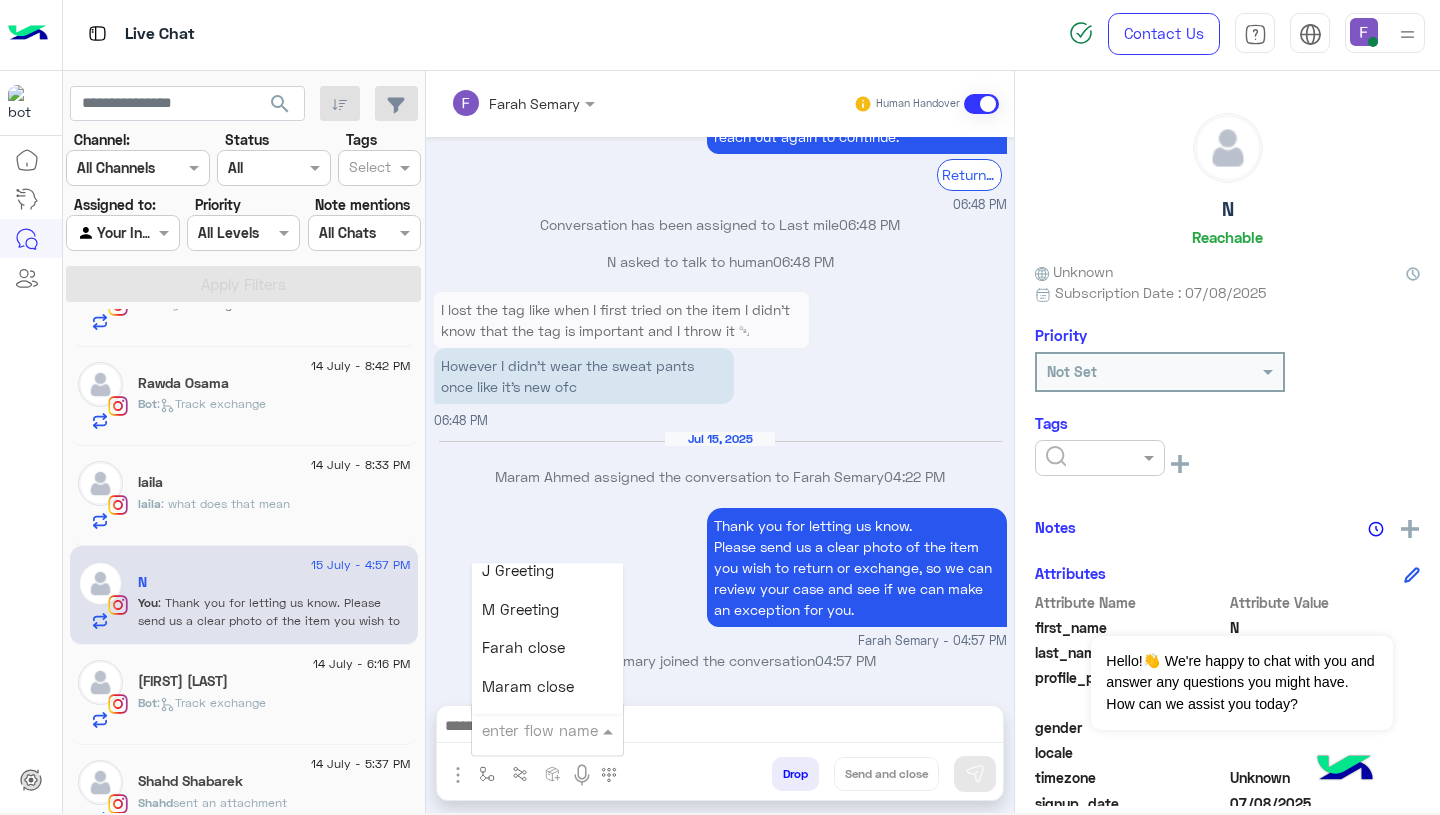 click on "Farah close" at bounding box center (547, 648) 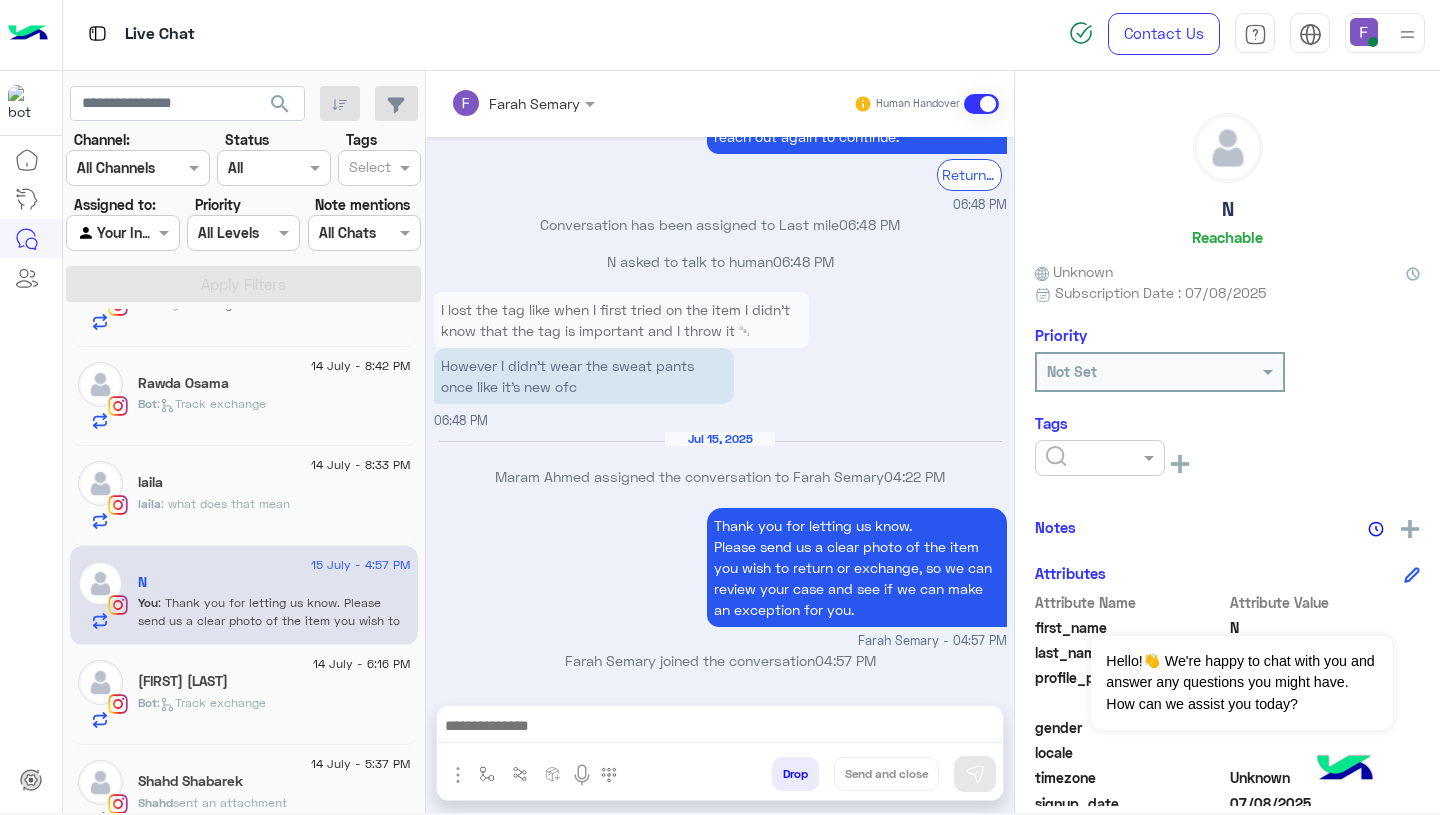 type on "**********" 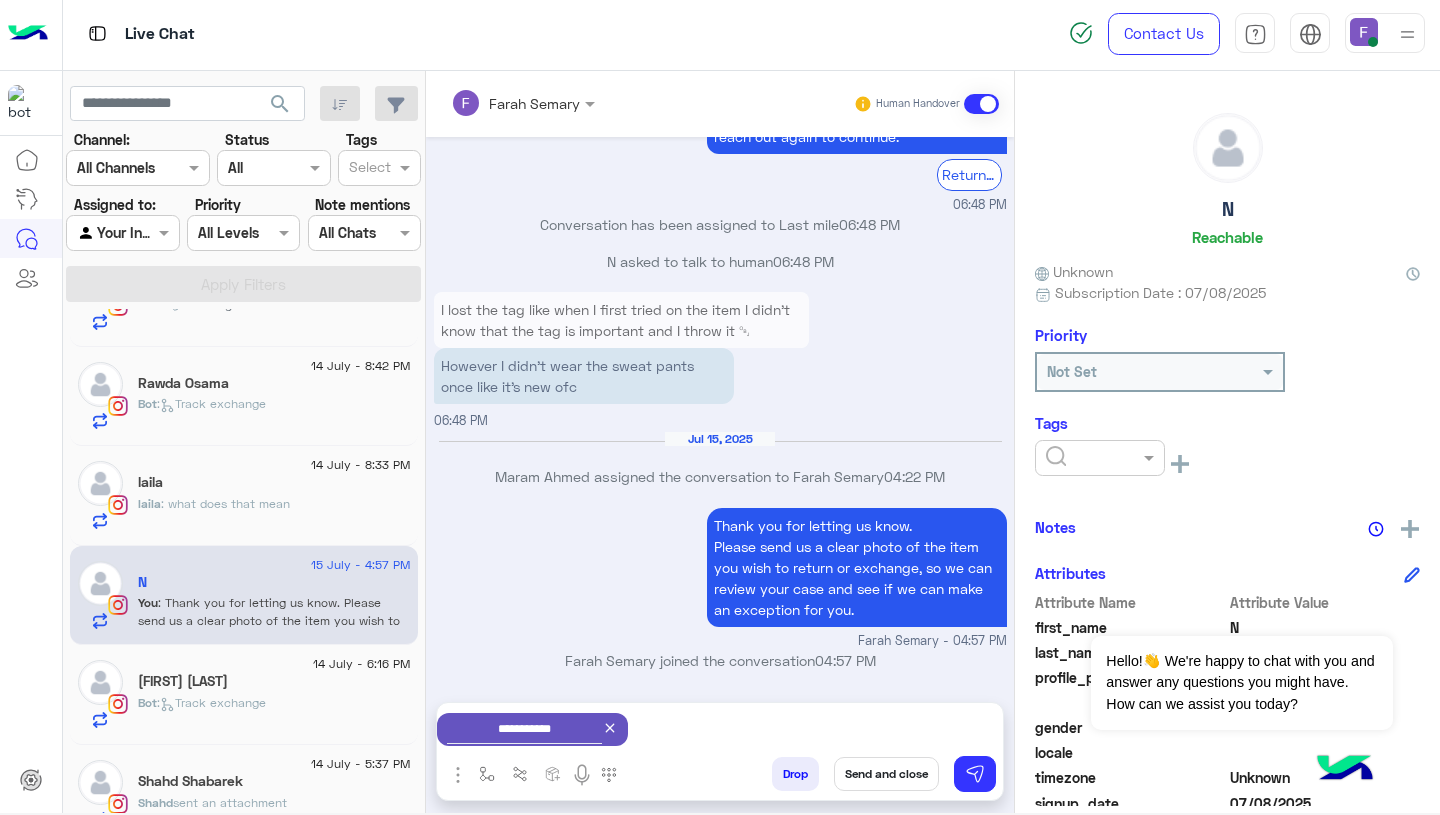 click on "Send and close" at bounding box center [886, 774] 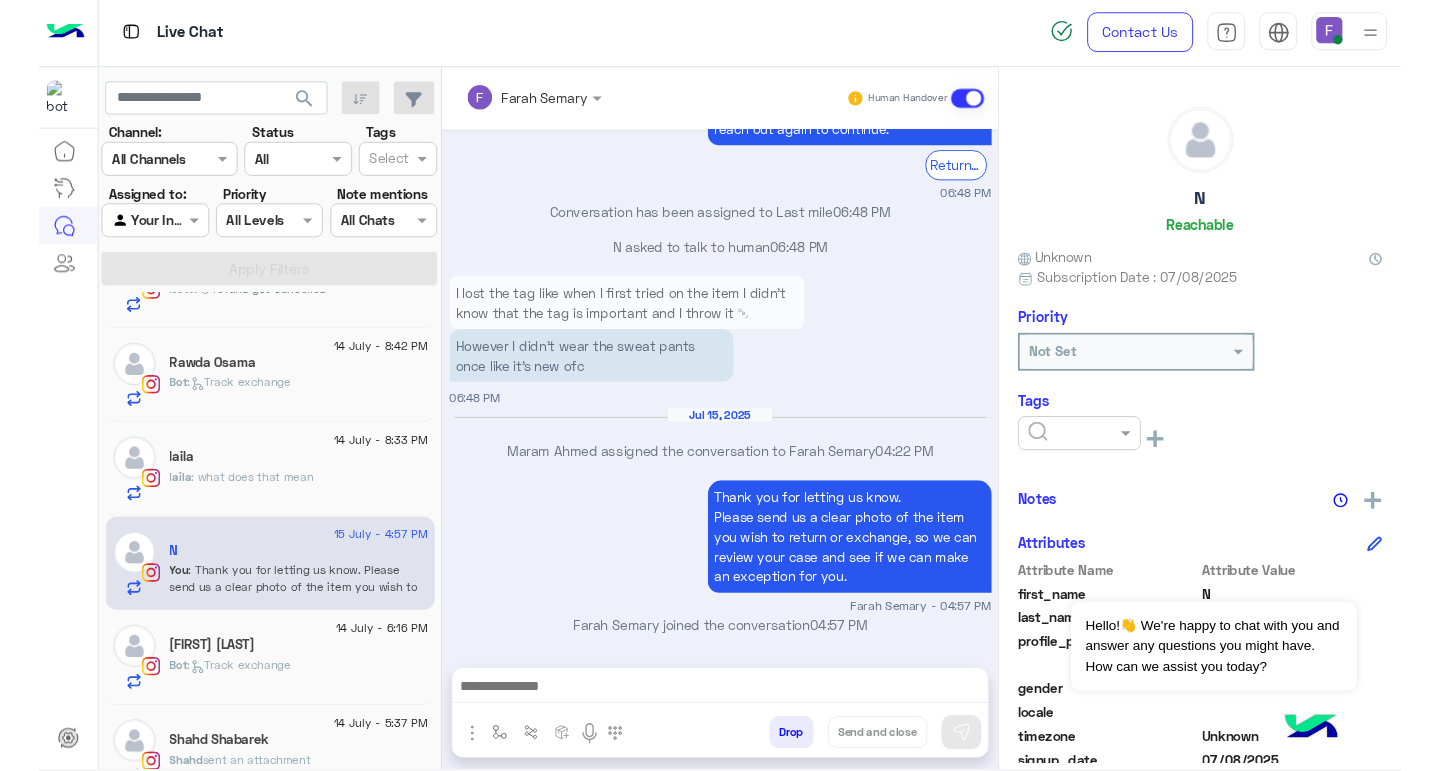 scroll, scrollTop: 1624, scrollLeft: 0, axis: vertical 